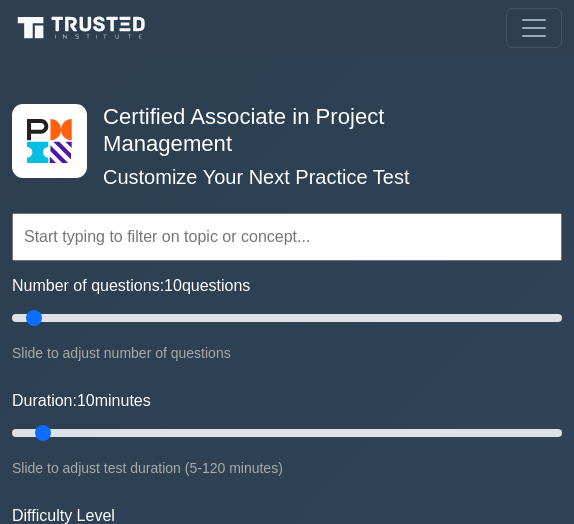 scroll, scrollTop: 0, scrollLeft: 0, axis: both 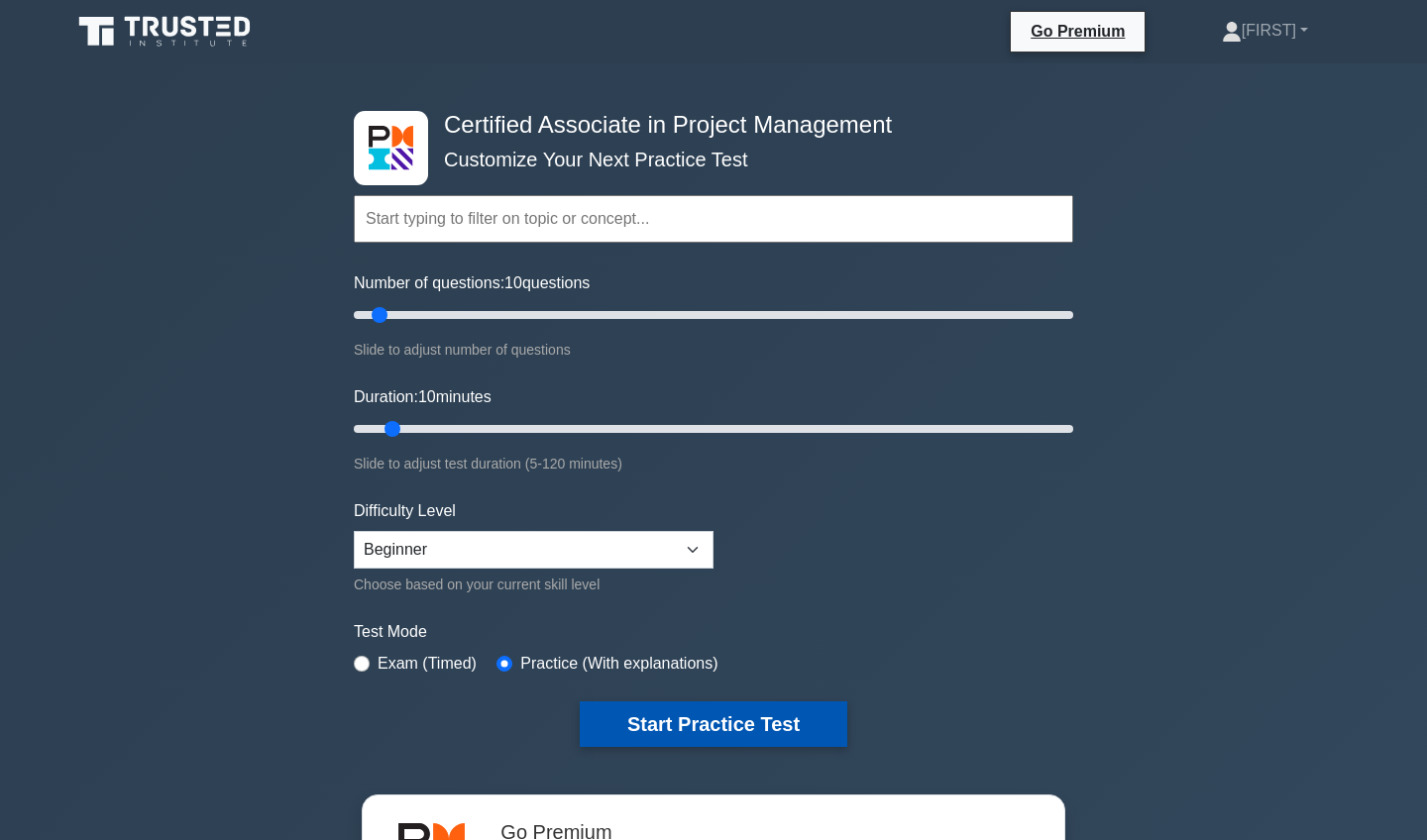 click on "Start Practice Test" at bounding box center [714, 724] 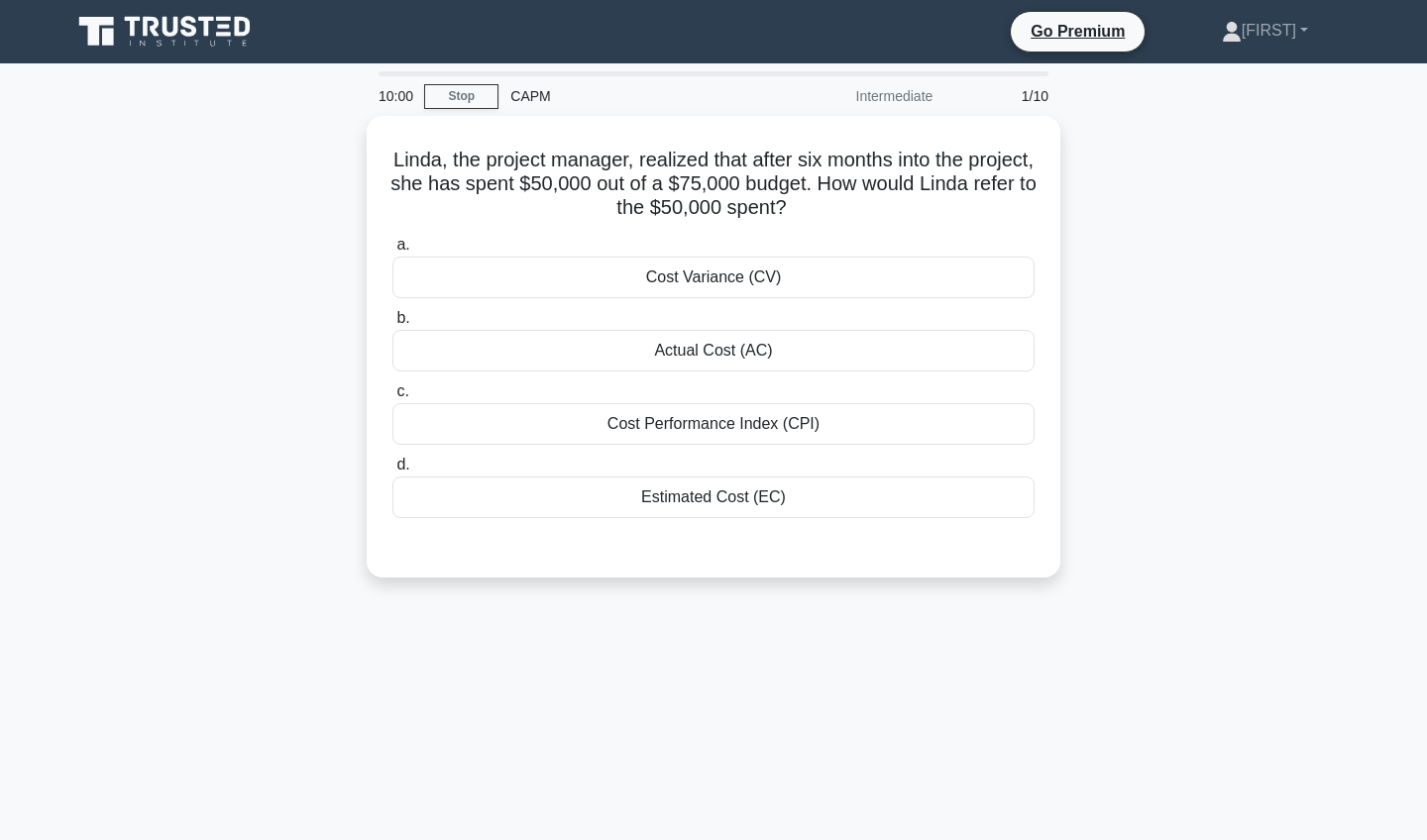 scroll, scrollTop: 0, scrollLeft: 0, axis: both 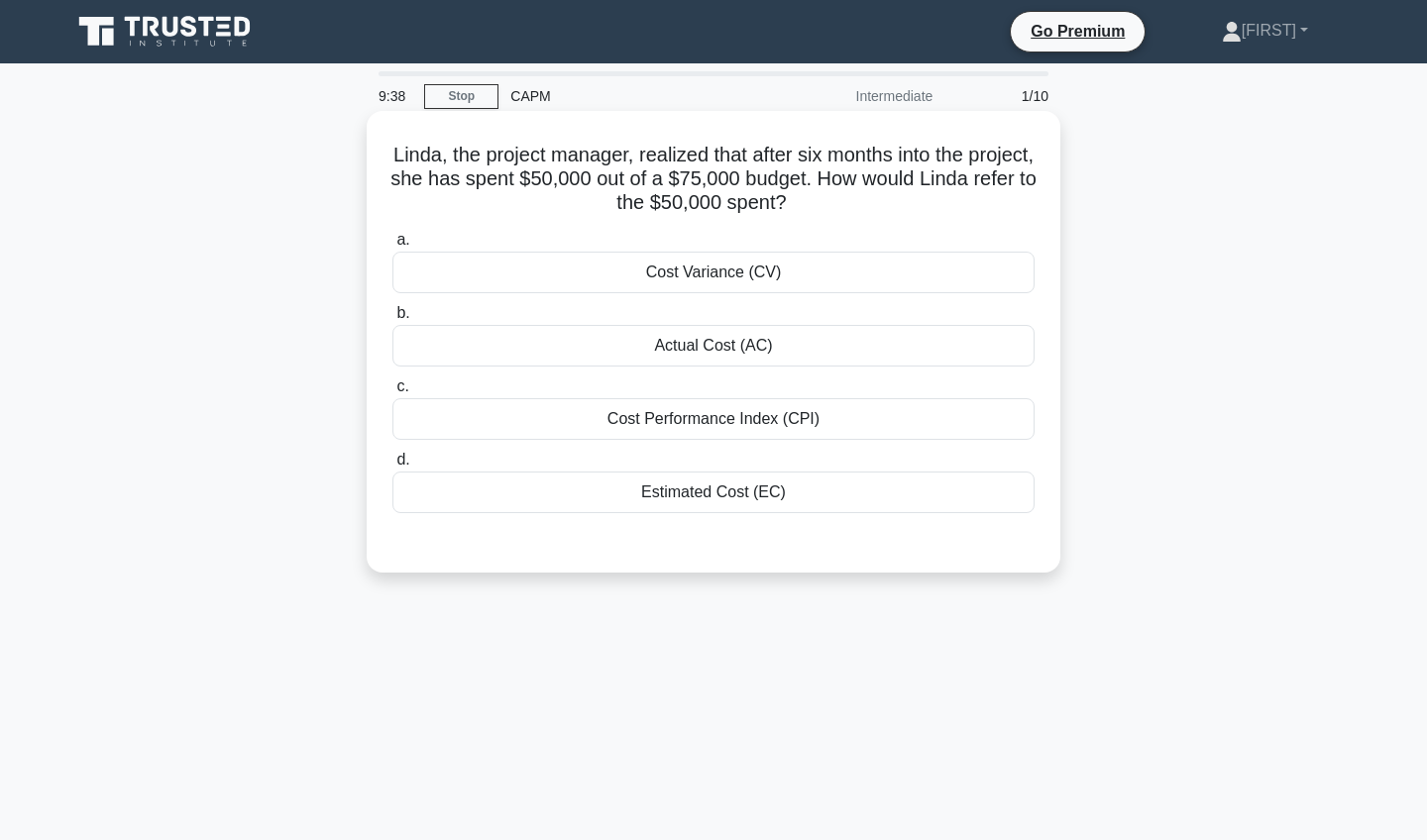 click on "Cost Variance (CV)" at bounding box center [714, 272] 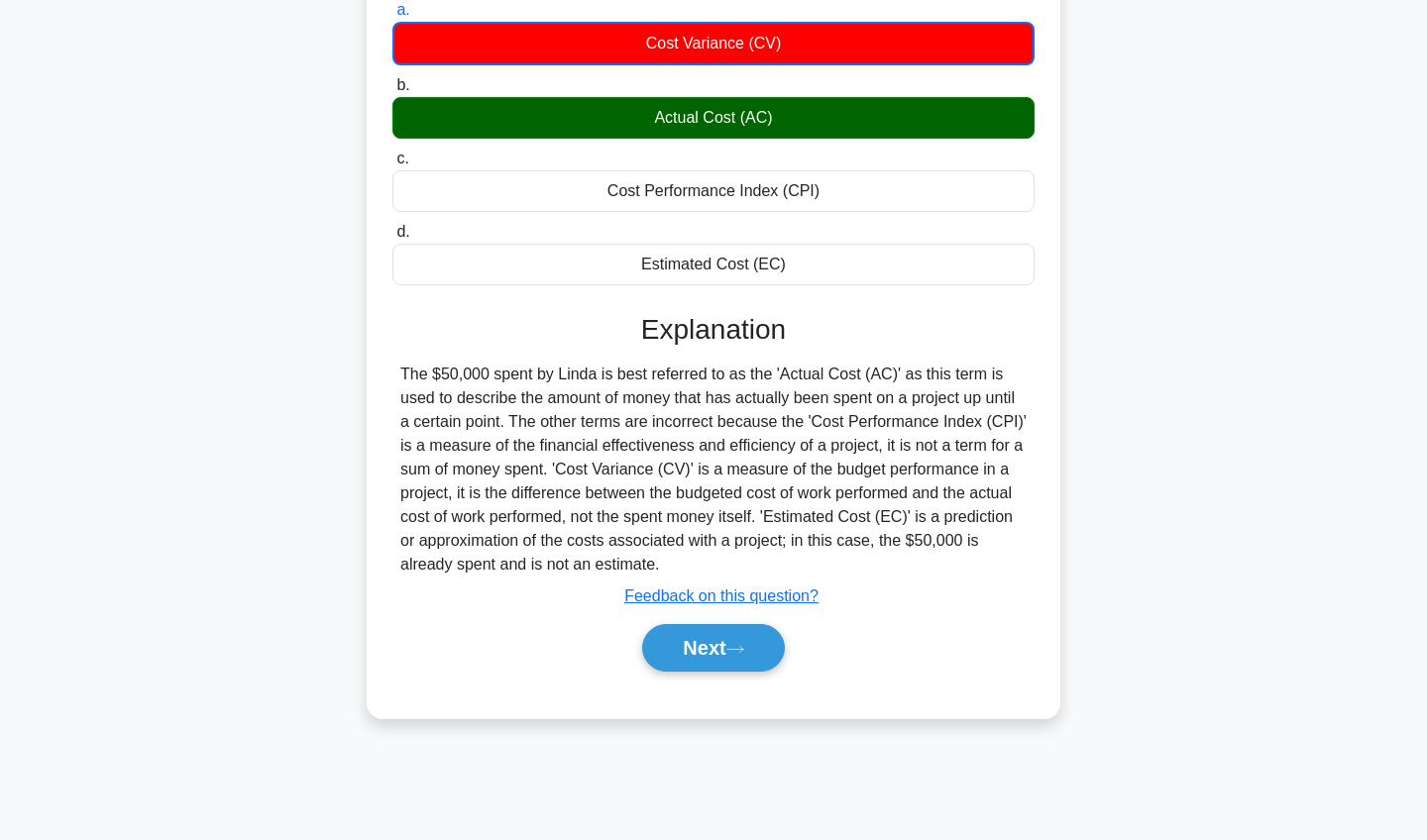 scroll, scrollTop: 230, scrollLeft: 0, axis: vertical 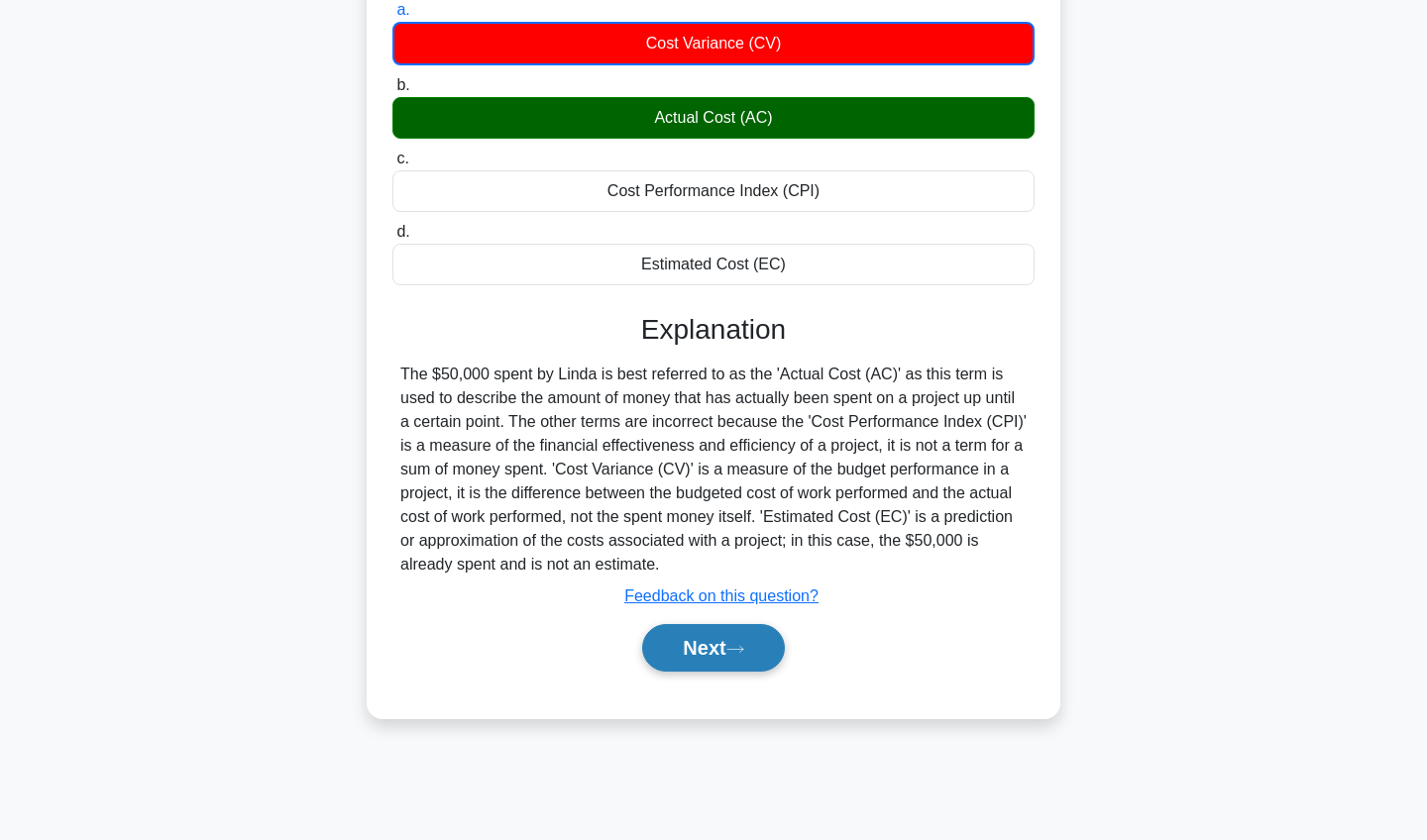 click on "Next" at bounding box center [713, 648] 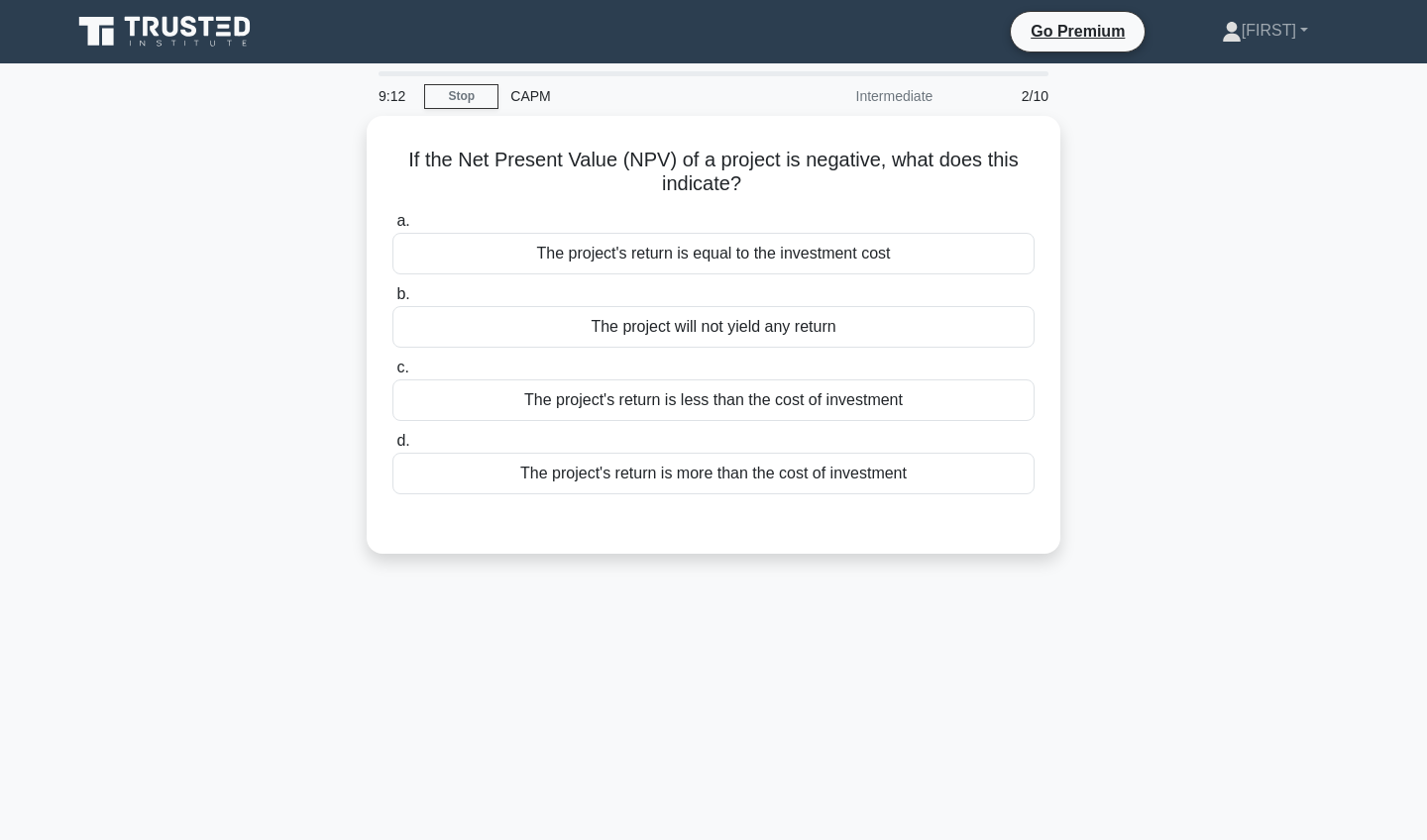 scroll, scrollTop: 0, scrollLeft: 0, axis: both 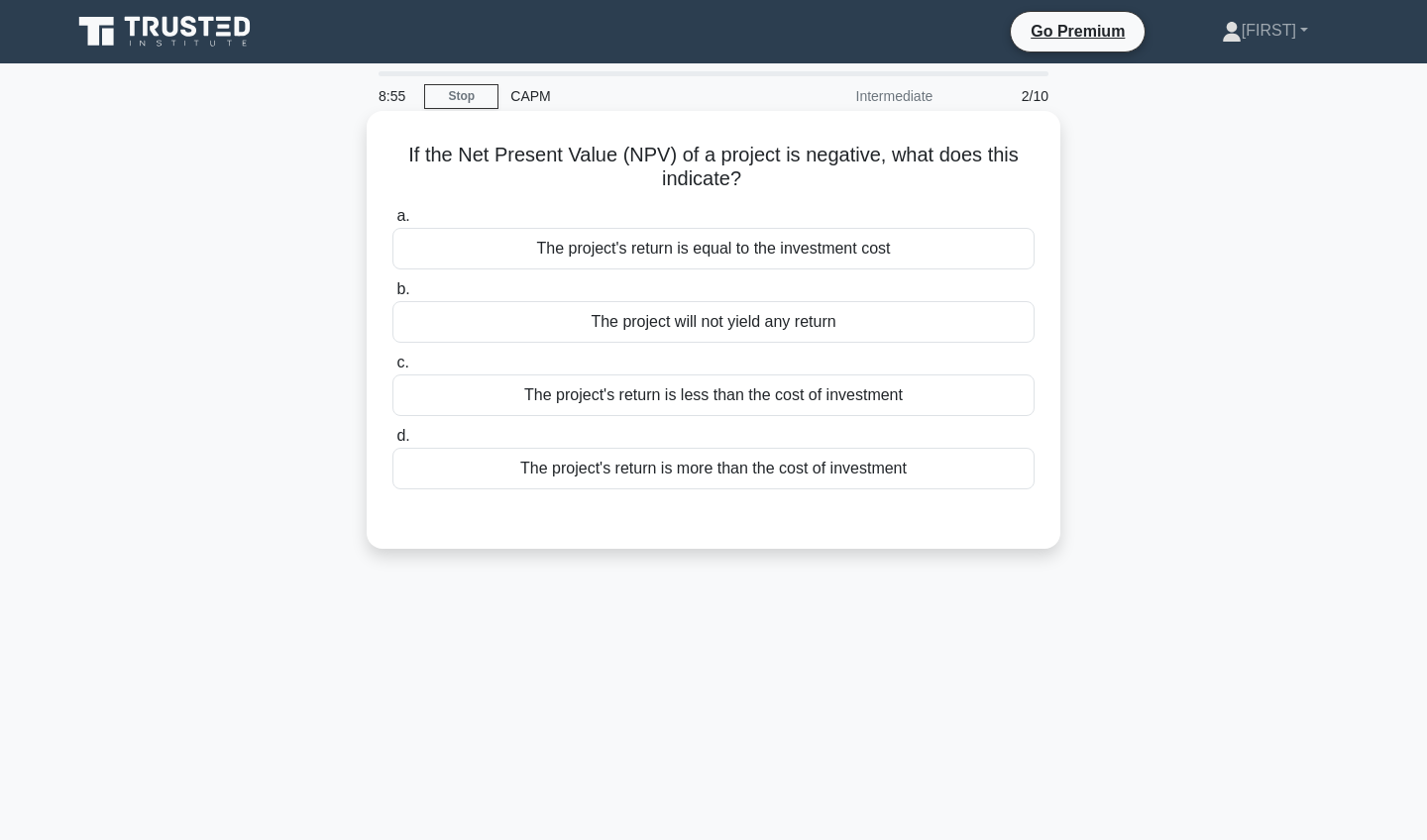 click on "The project's return is less than the cost of investment" at bounding box center (714, 395) 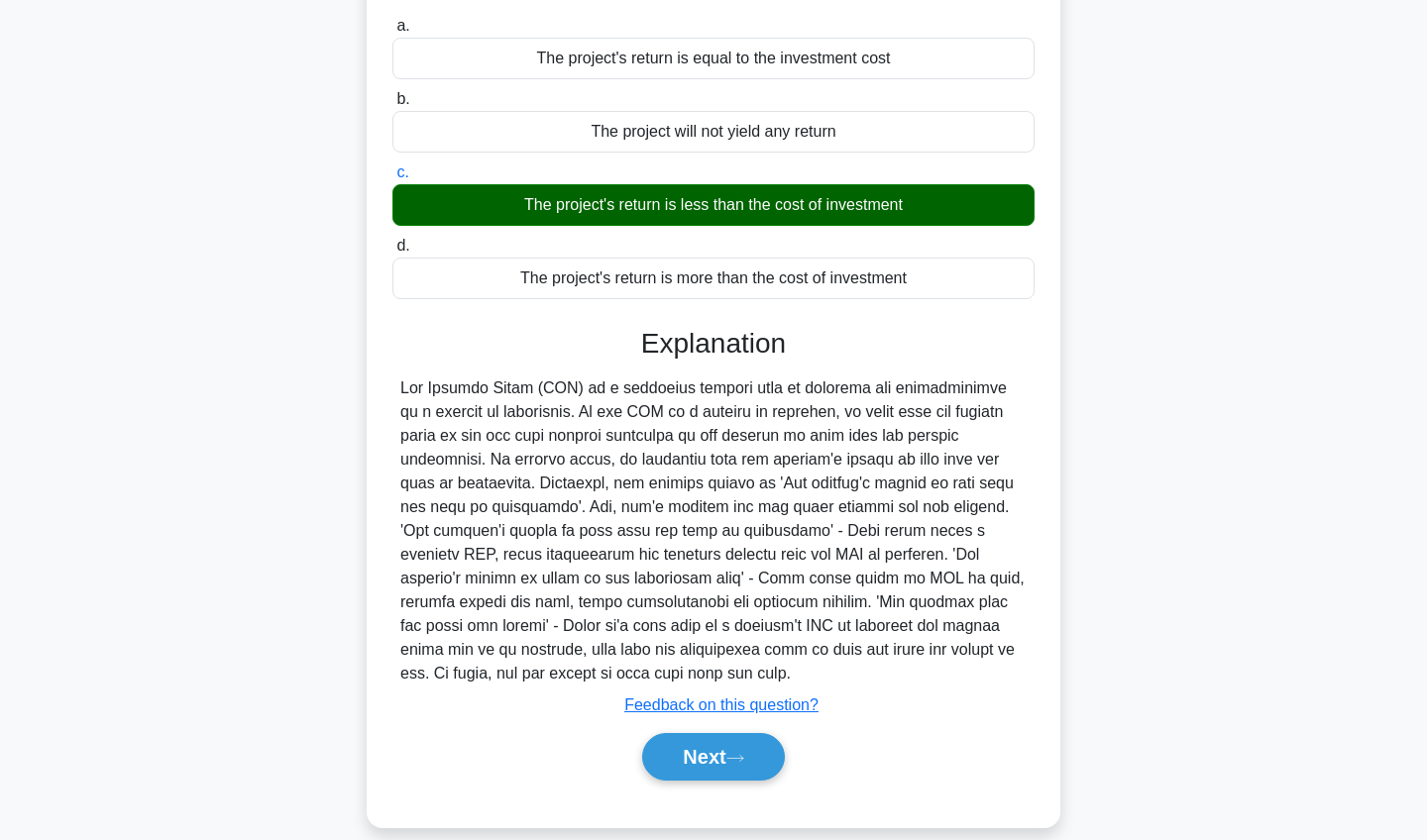 scroll, scrollTop: 198, scrollLeft: 0, axis: vertical 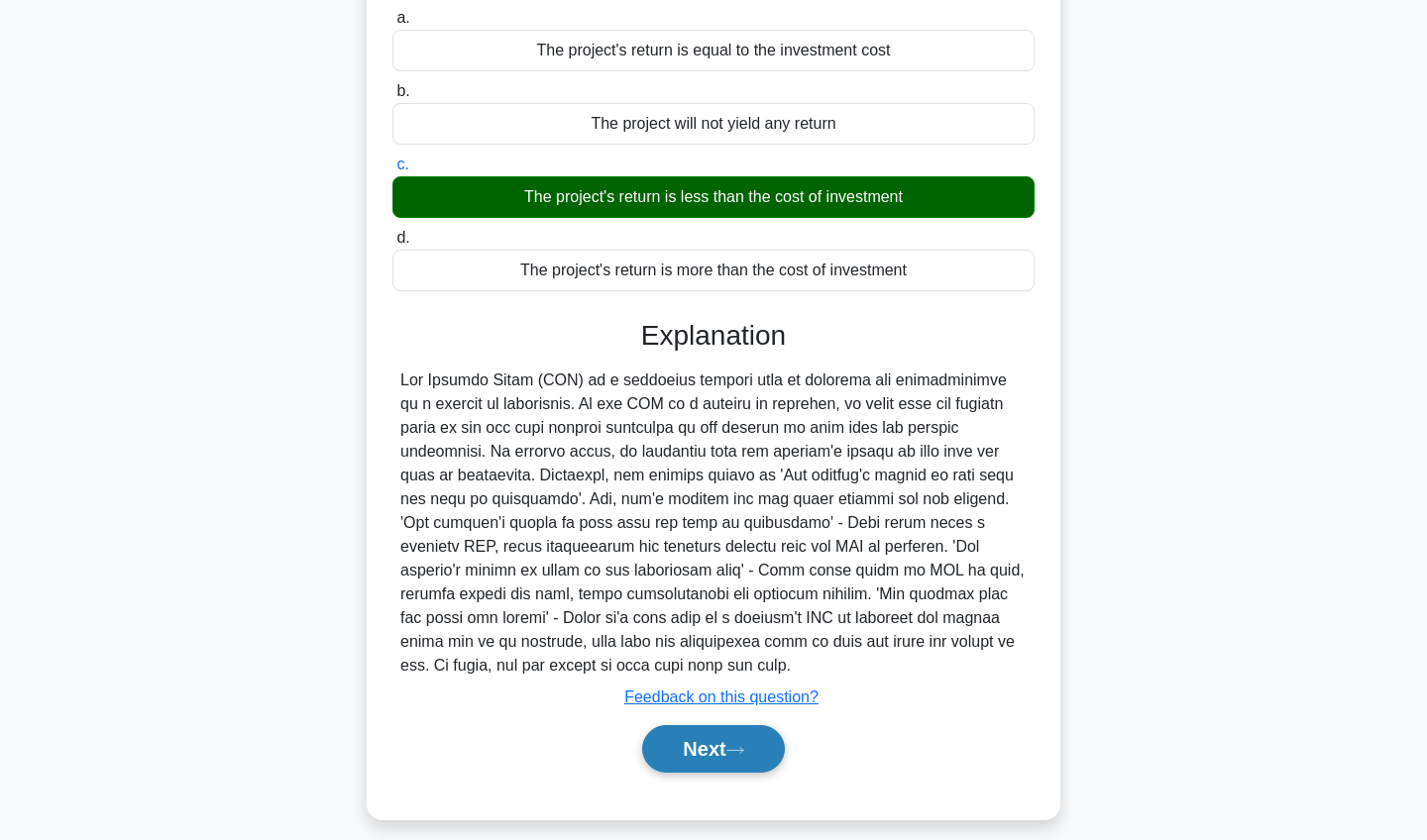 click on "Next" at bounding box center [713, 749] 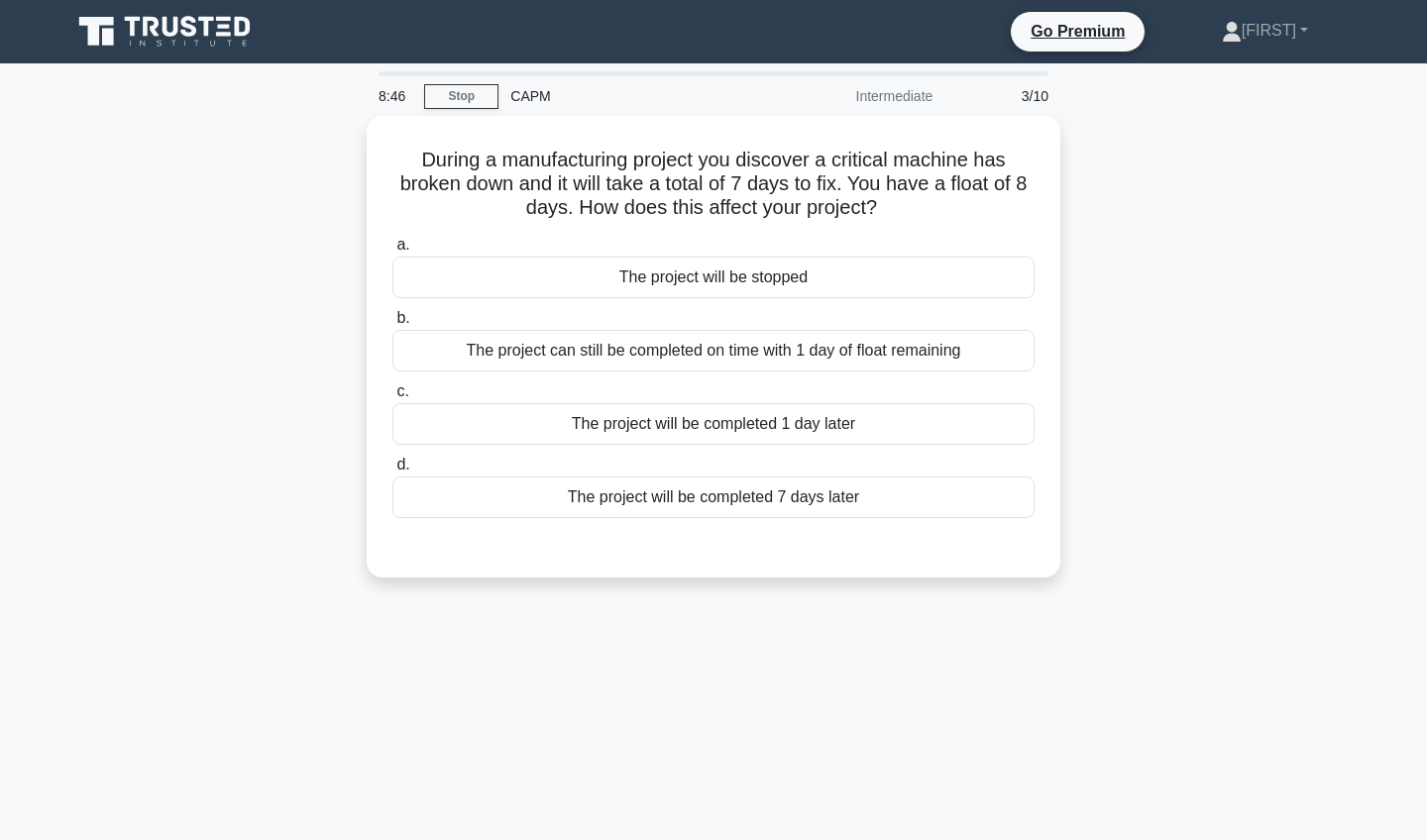 scroll, scrollTop: 0, scrollLeft: 0, axis: both 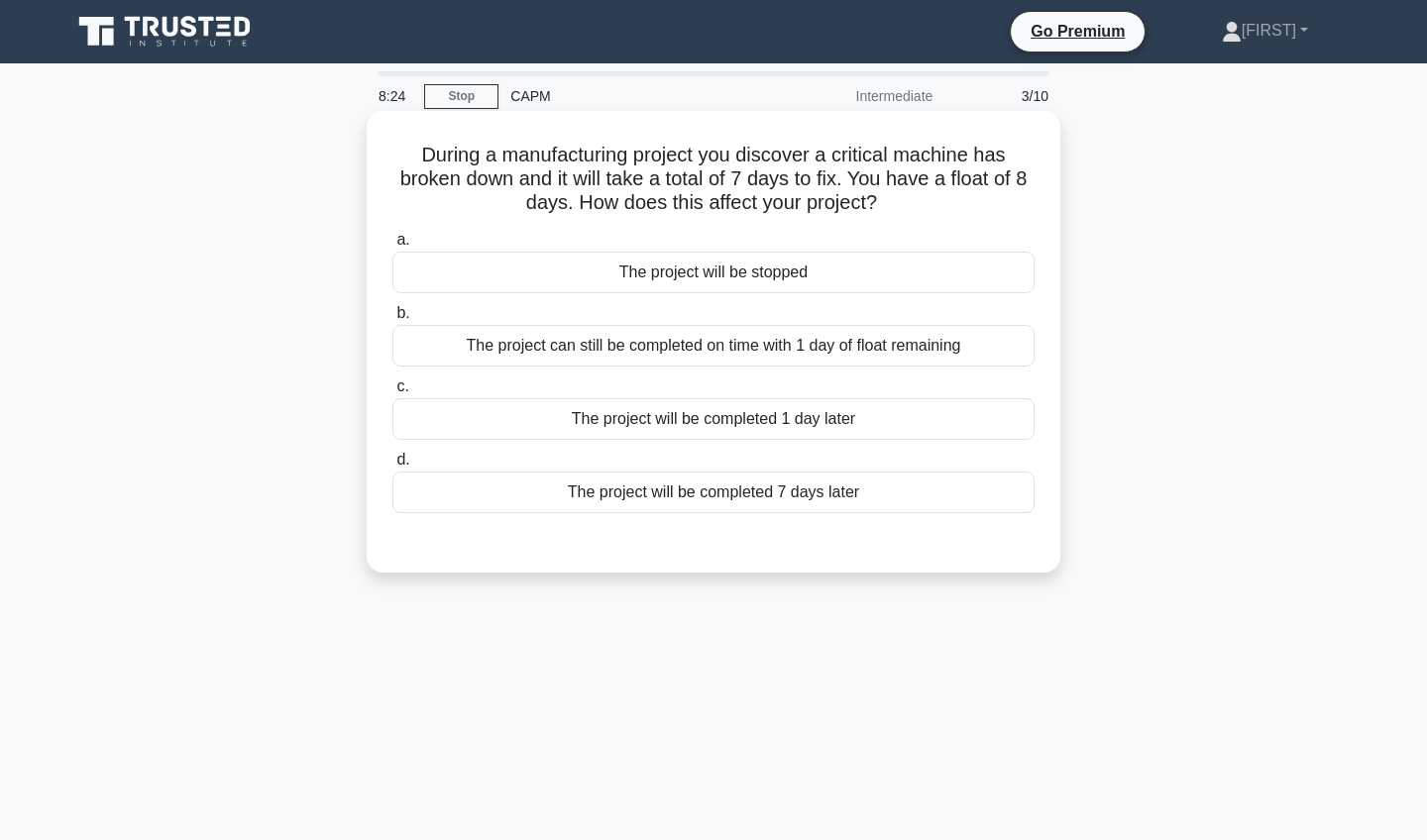 click on "The project can still be completed on time with 1 day of float remaining" at bounding box center [714, 346] 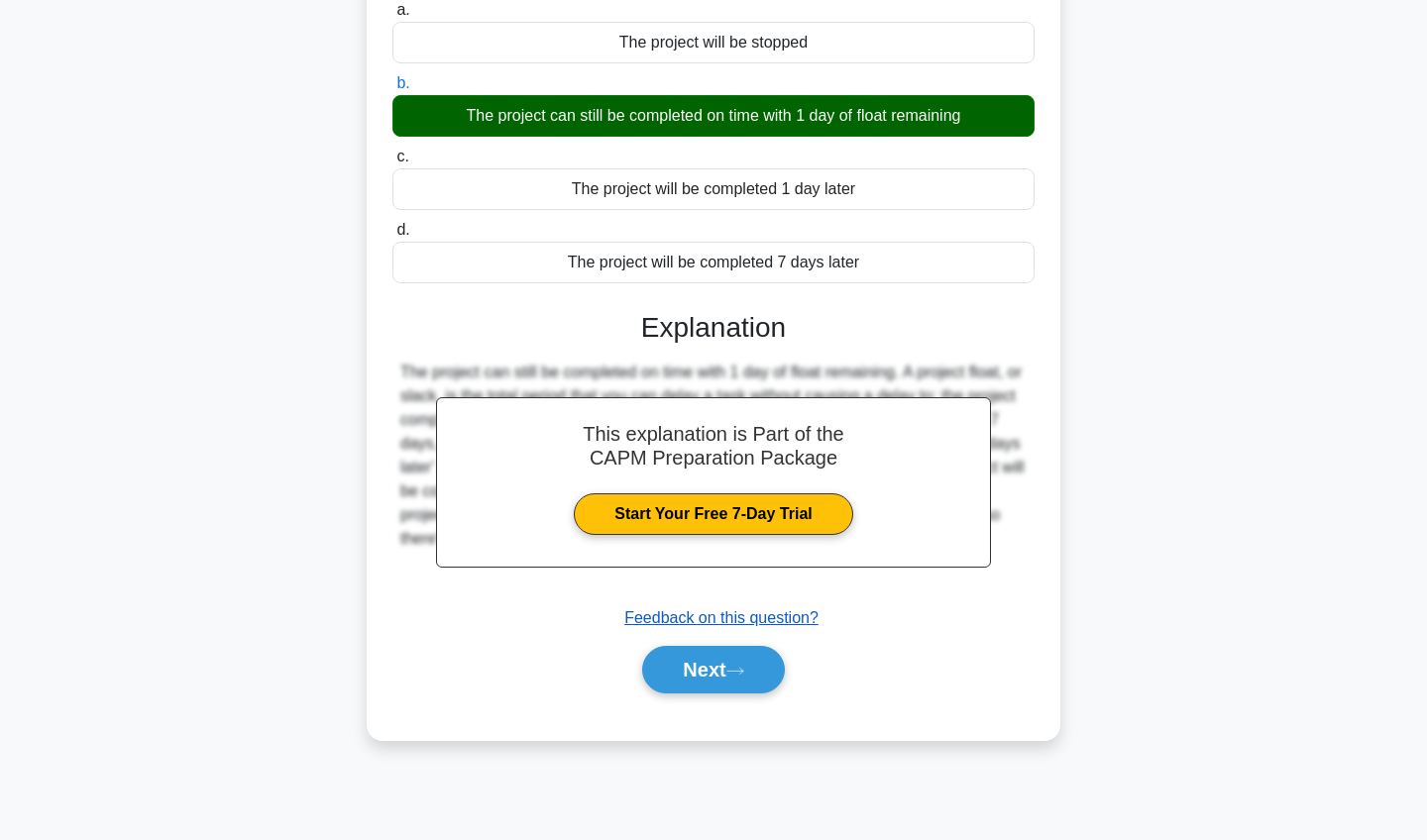 scroll, scrollTop: 230, scrollLeft: 0, axis: vertical 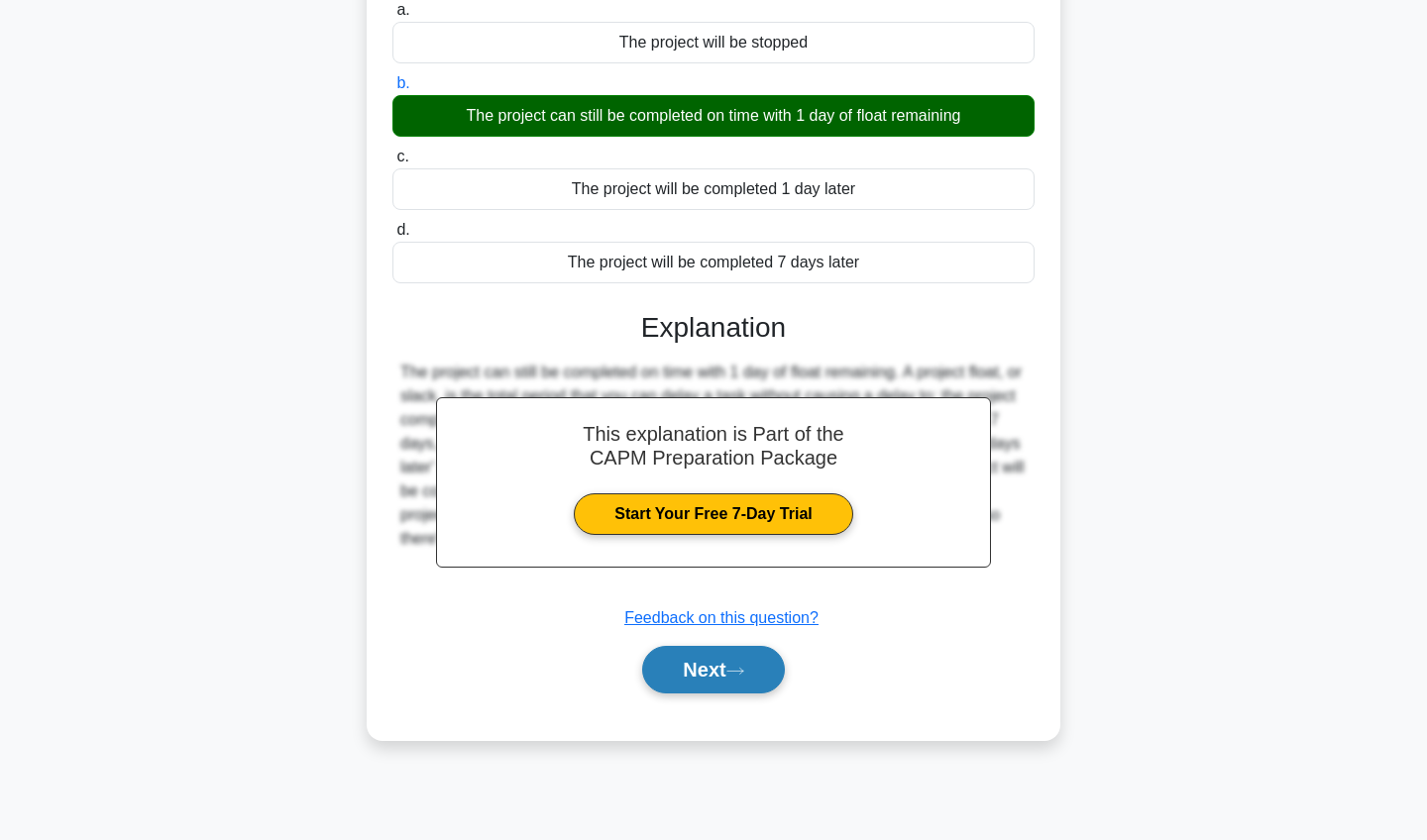 click on "Next" at bounding box center [713, 670] 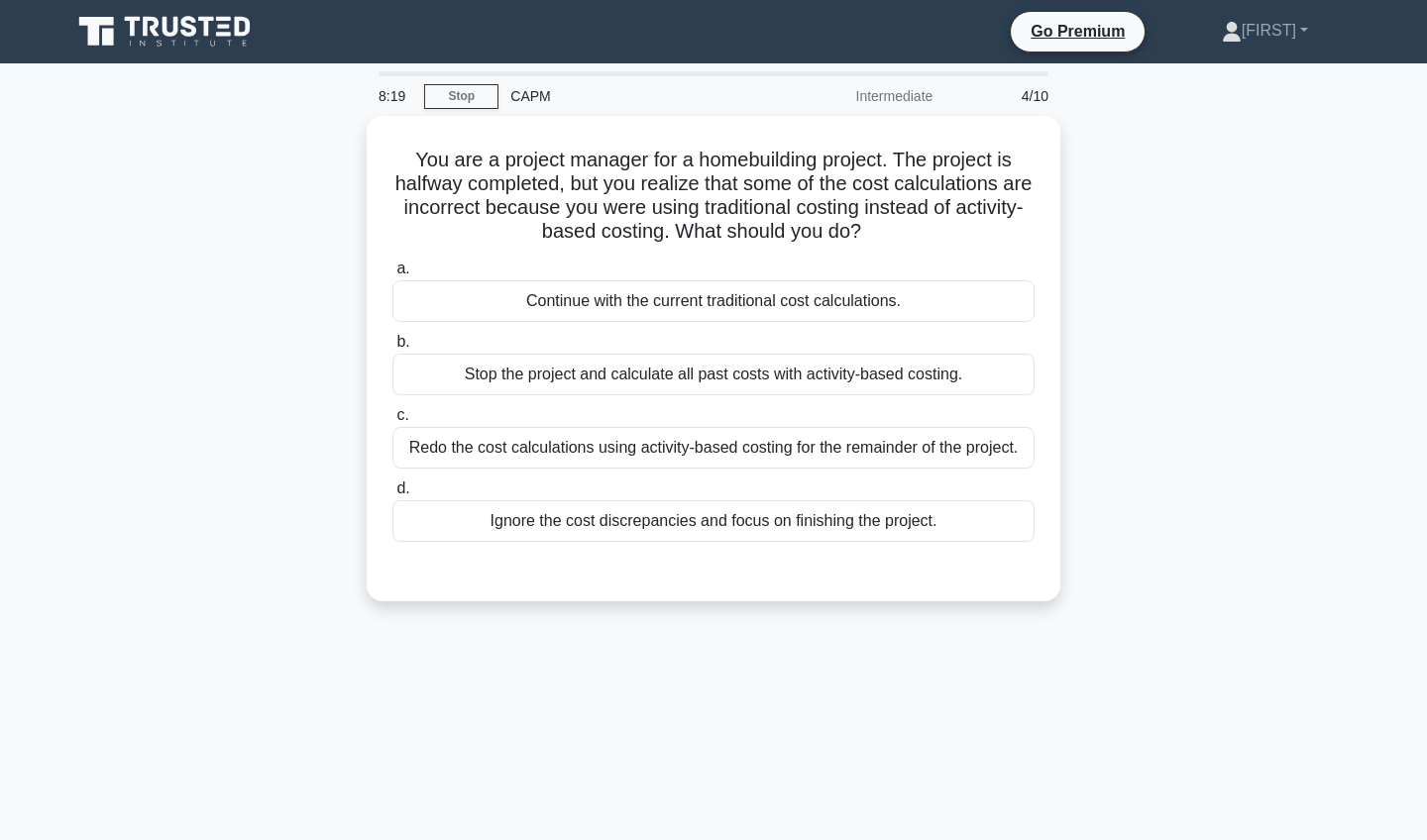 scroll, scrollTop: 0, scrollLeft: 0, axis: both 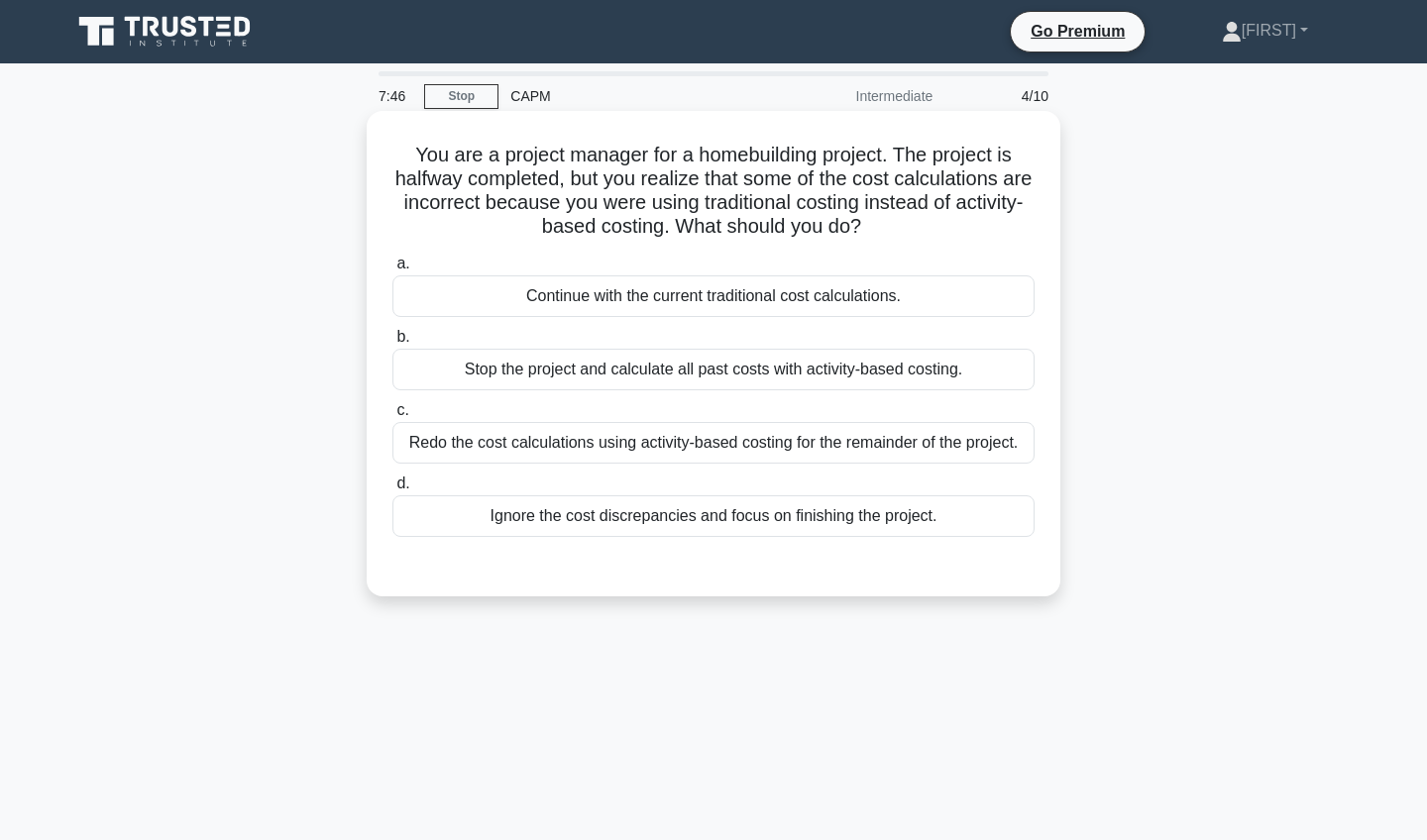 click on "Redo the cost calculations using activity-based costing for the remainder of the project." at bounding box center [714, 443] 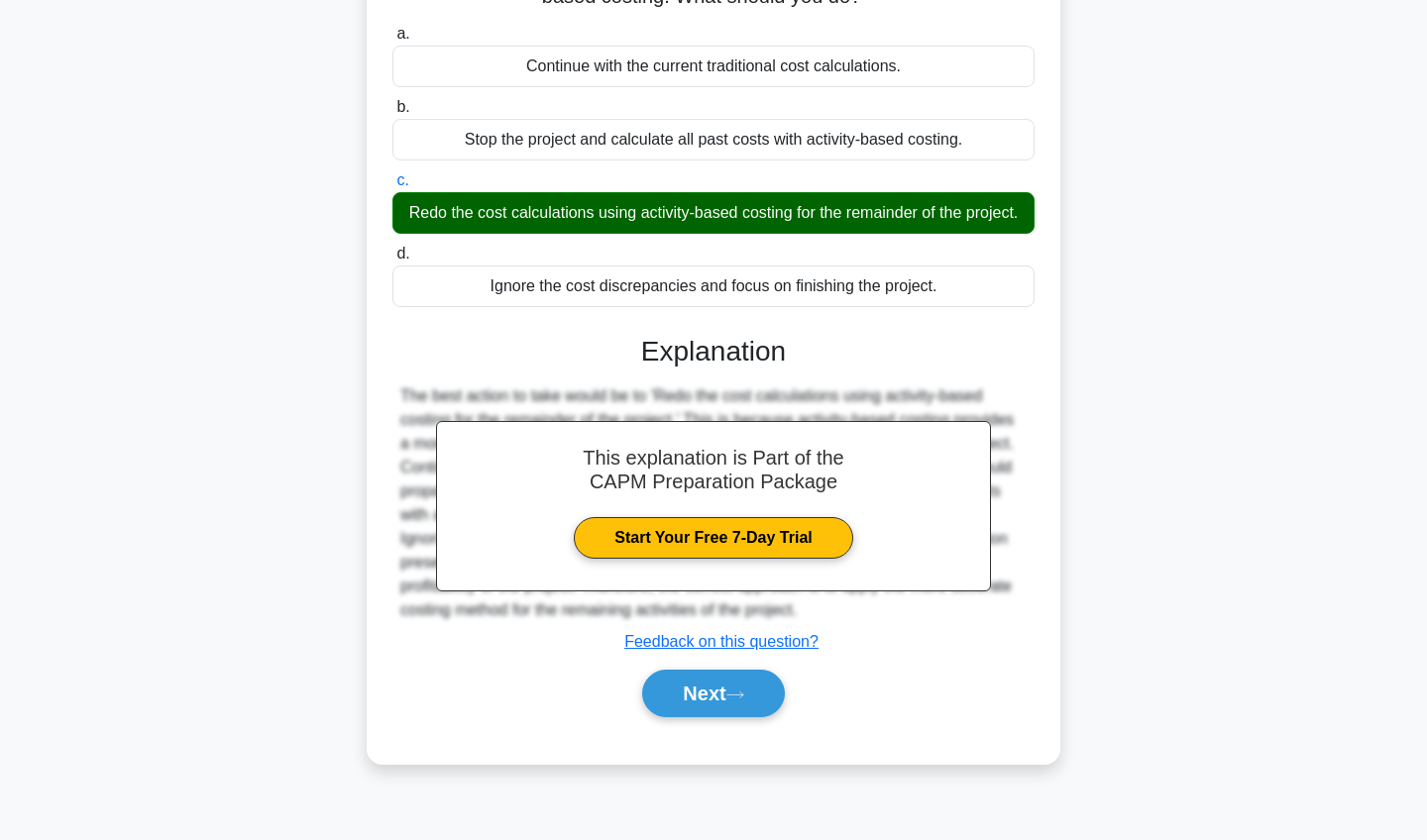 scroll, scrollTop: 230, scrollLeft: 0, axis: vertical 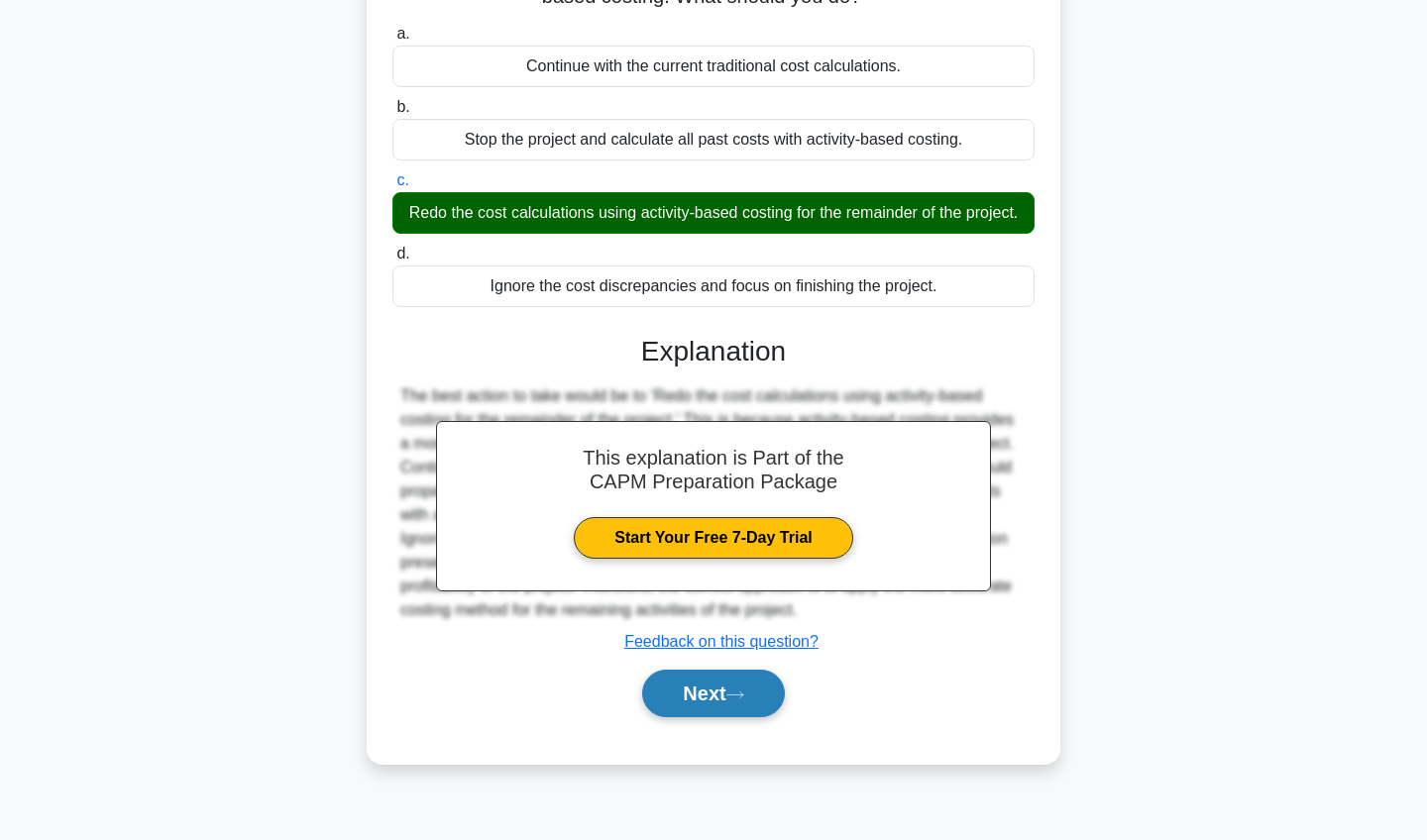 click 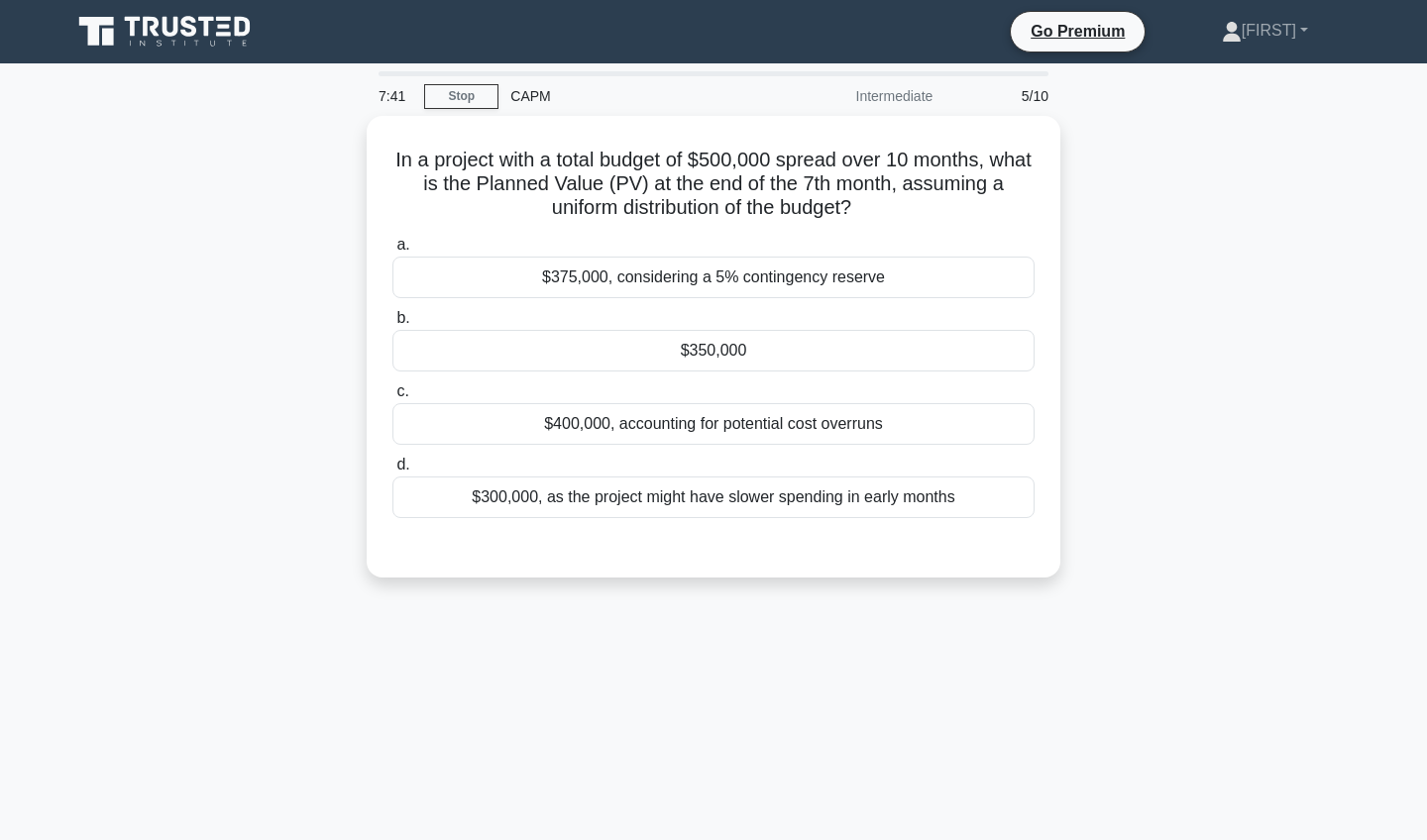 scroll, scrollTop: 0, scrollLeft: 0, axis: both 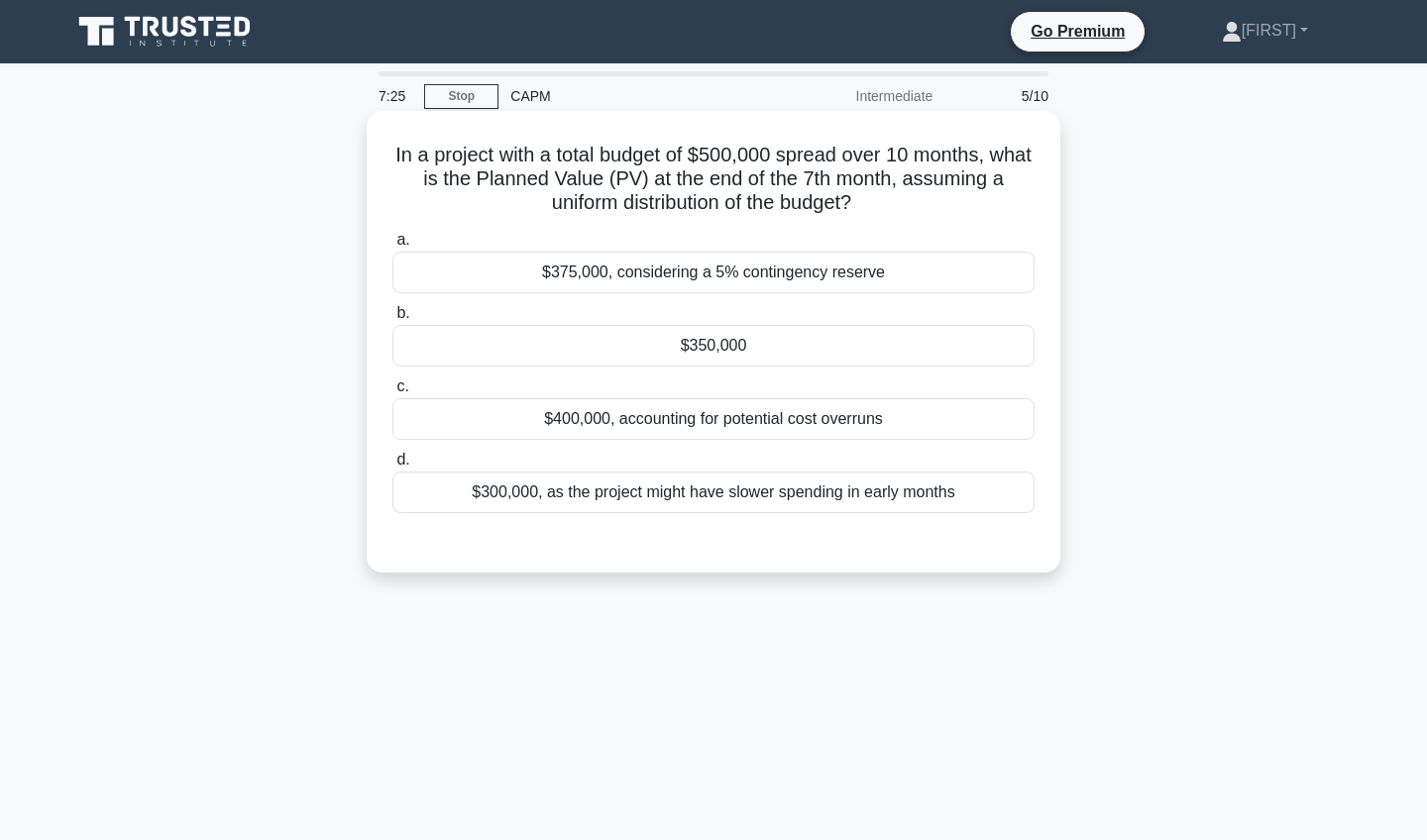 click on "$375,000, considering a 5% contingency reserve" at bounding box center [714, 272] 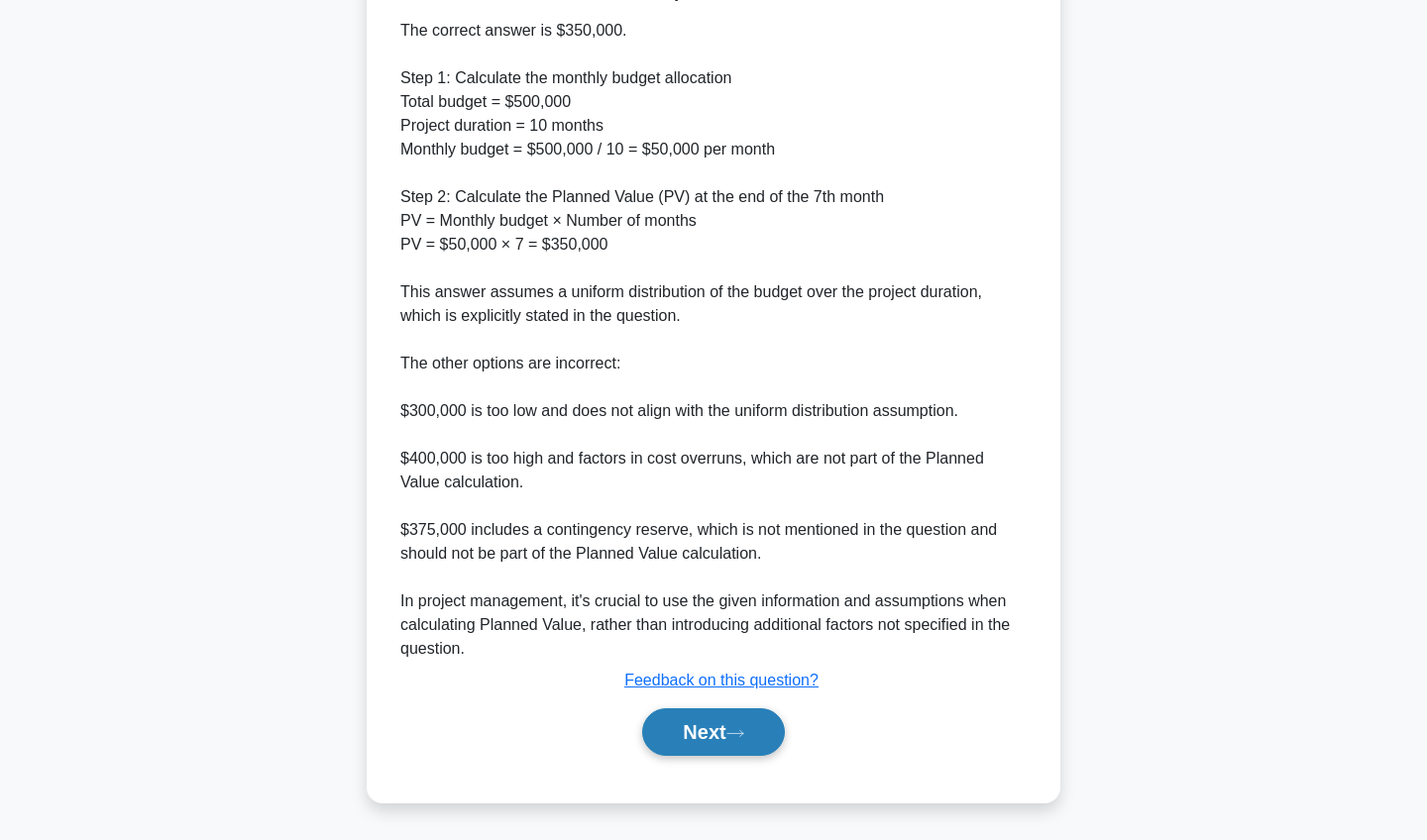 scroll, scrollTop: 574, scrollLeft: 0, axis: vertical 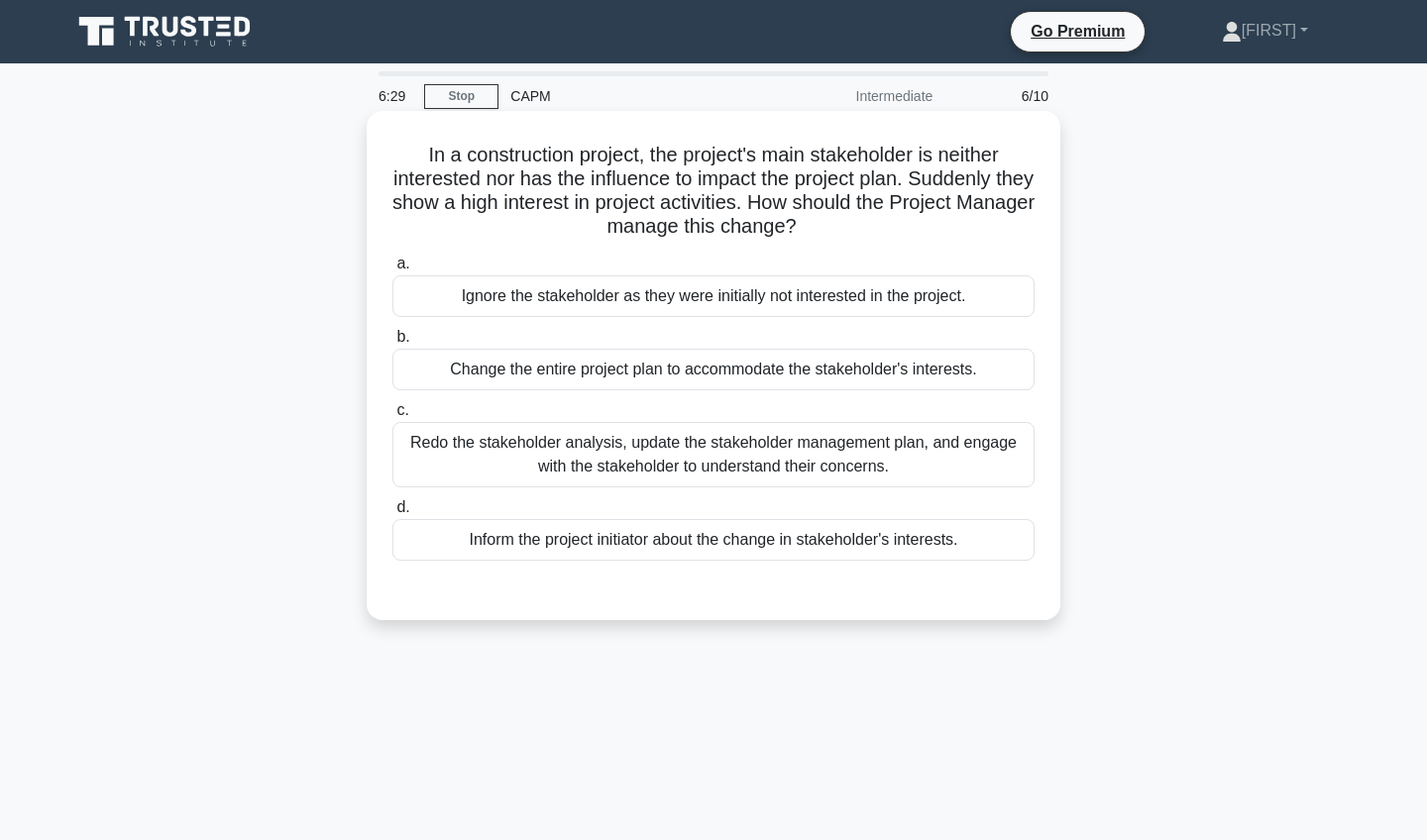 click on "Redo the stakeholder analysis, update the stakeholder management plan, and engage with the stakeholder to understand their concerns." at bounding box center [714, 455] 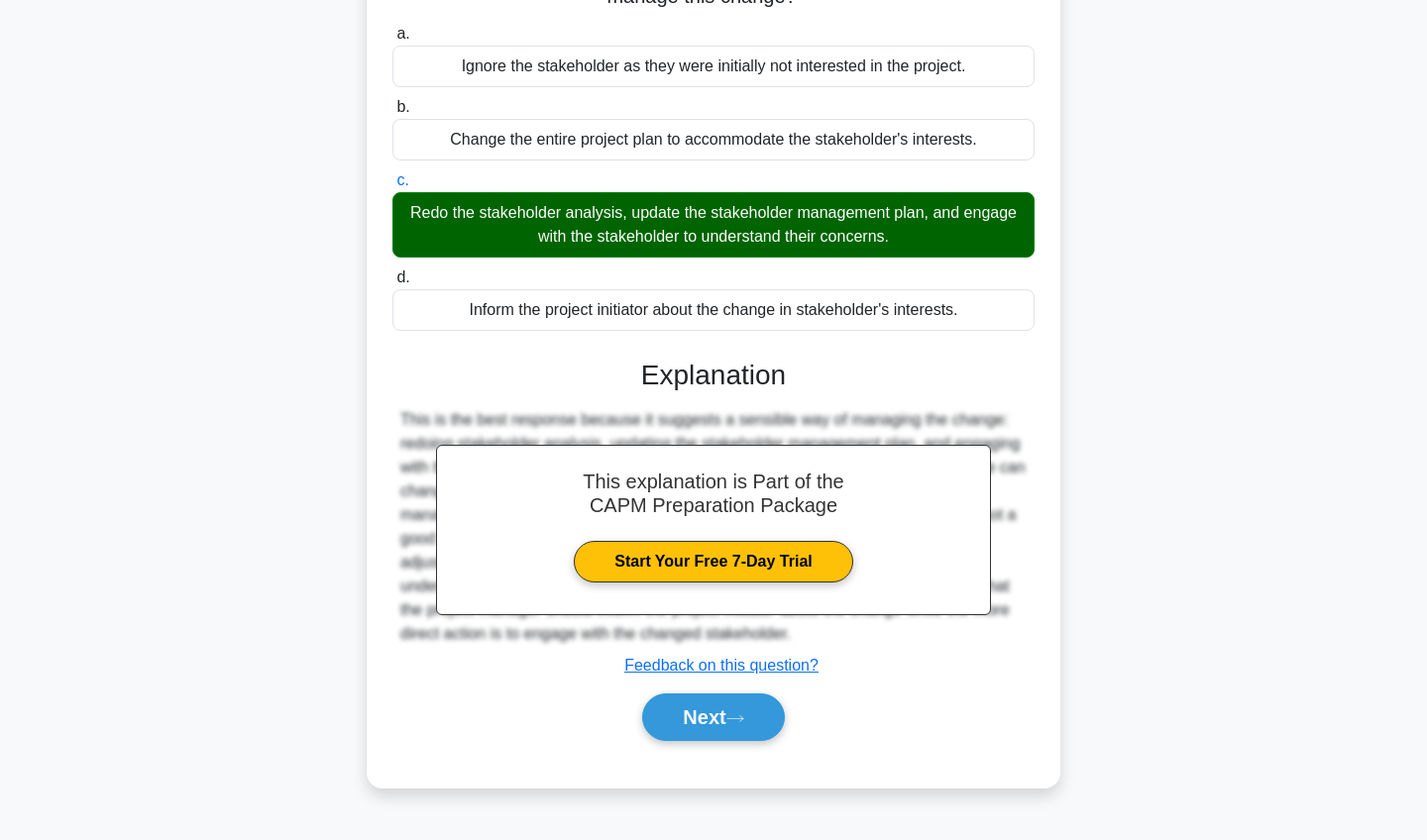 scroll, scrollTop: 230, scrollLeft: 0, axis: vertical 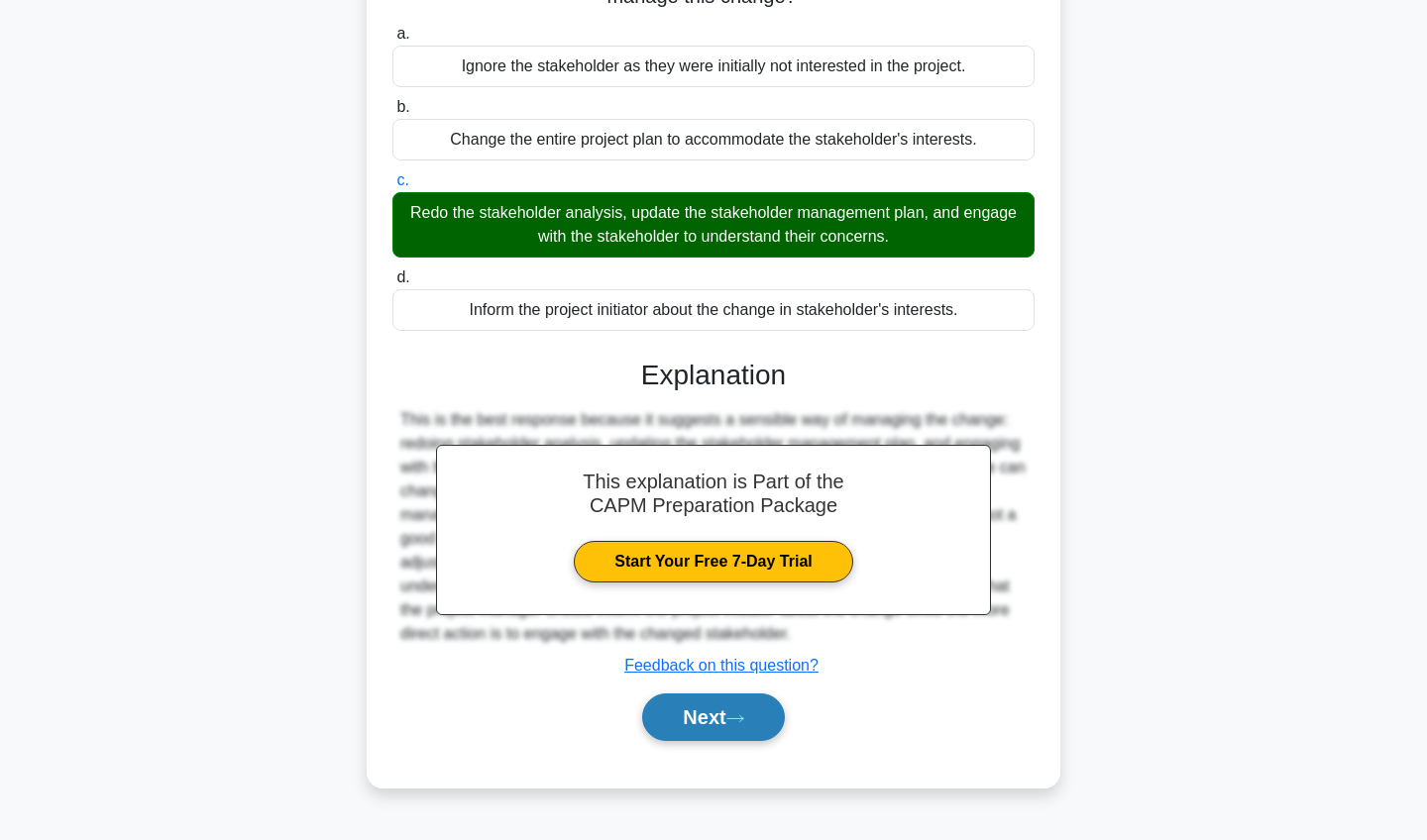 click on "Next" at bounding box center [713, 717] 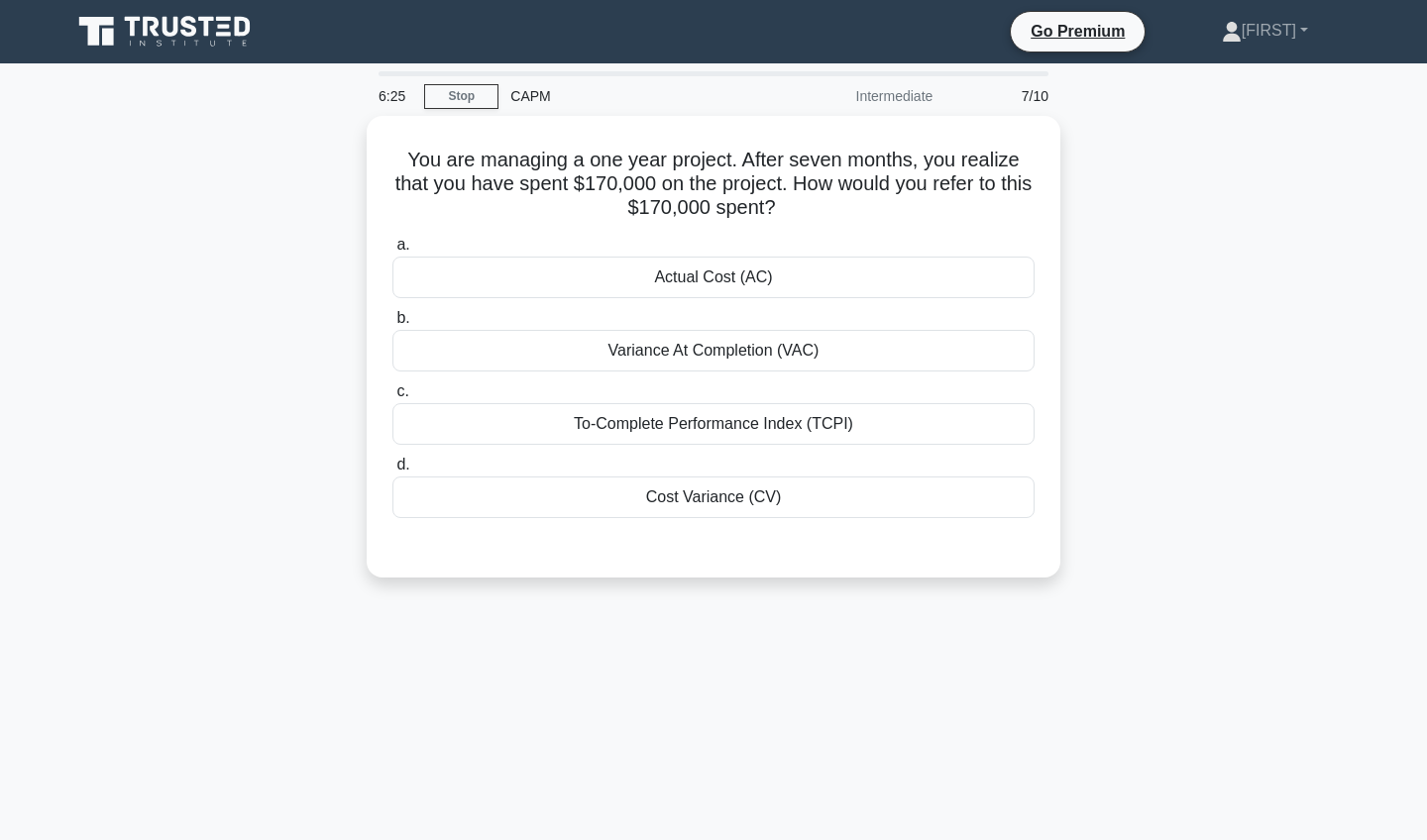 scroll, scrollTop: 0, scrollLeft: 0, axis: both 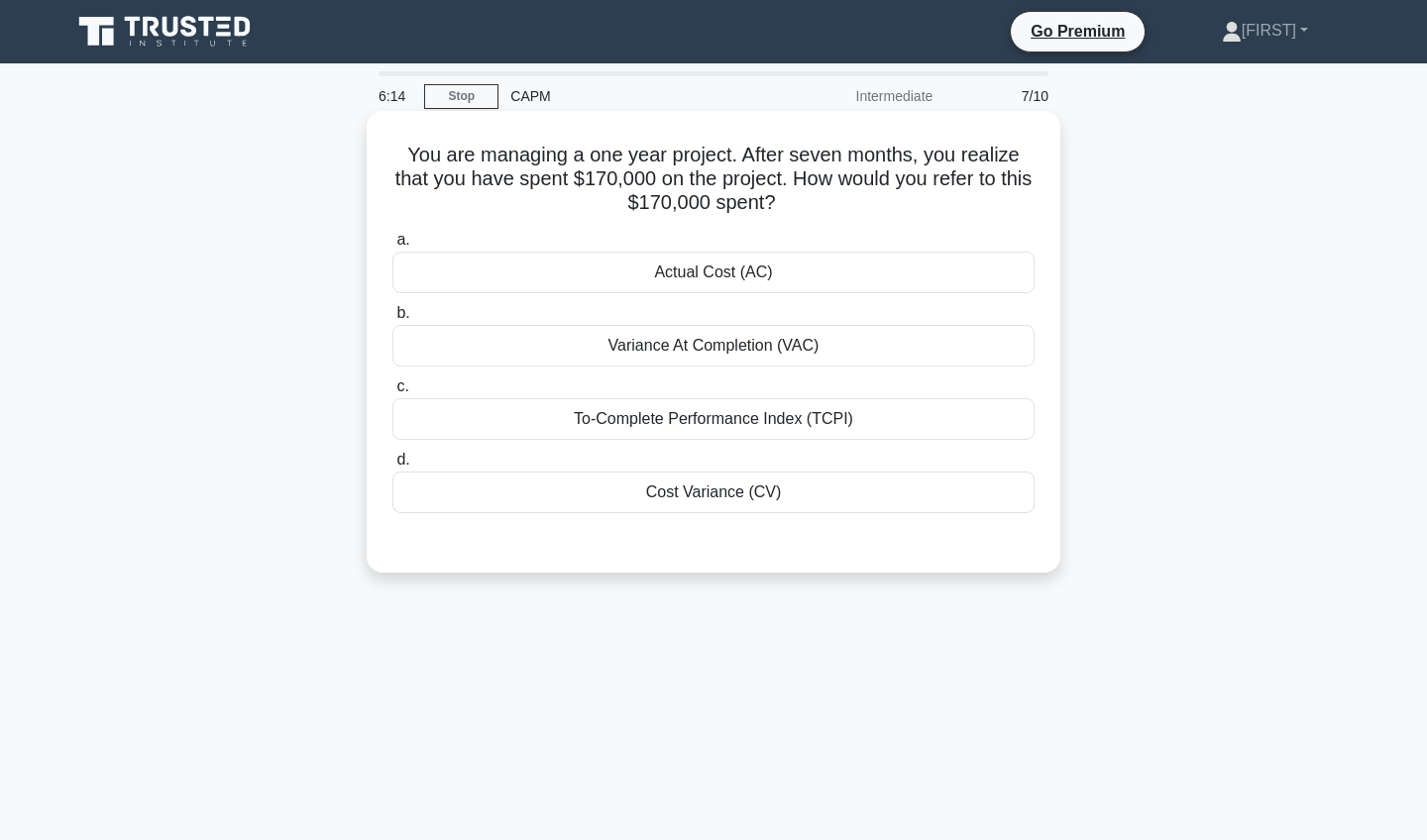 click on "Actual Cost (AC)" at bounding box center [714, 272] 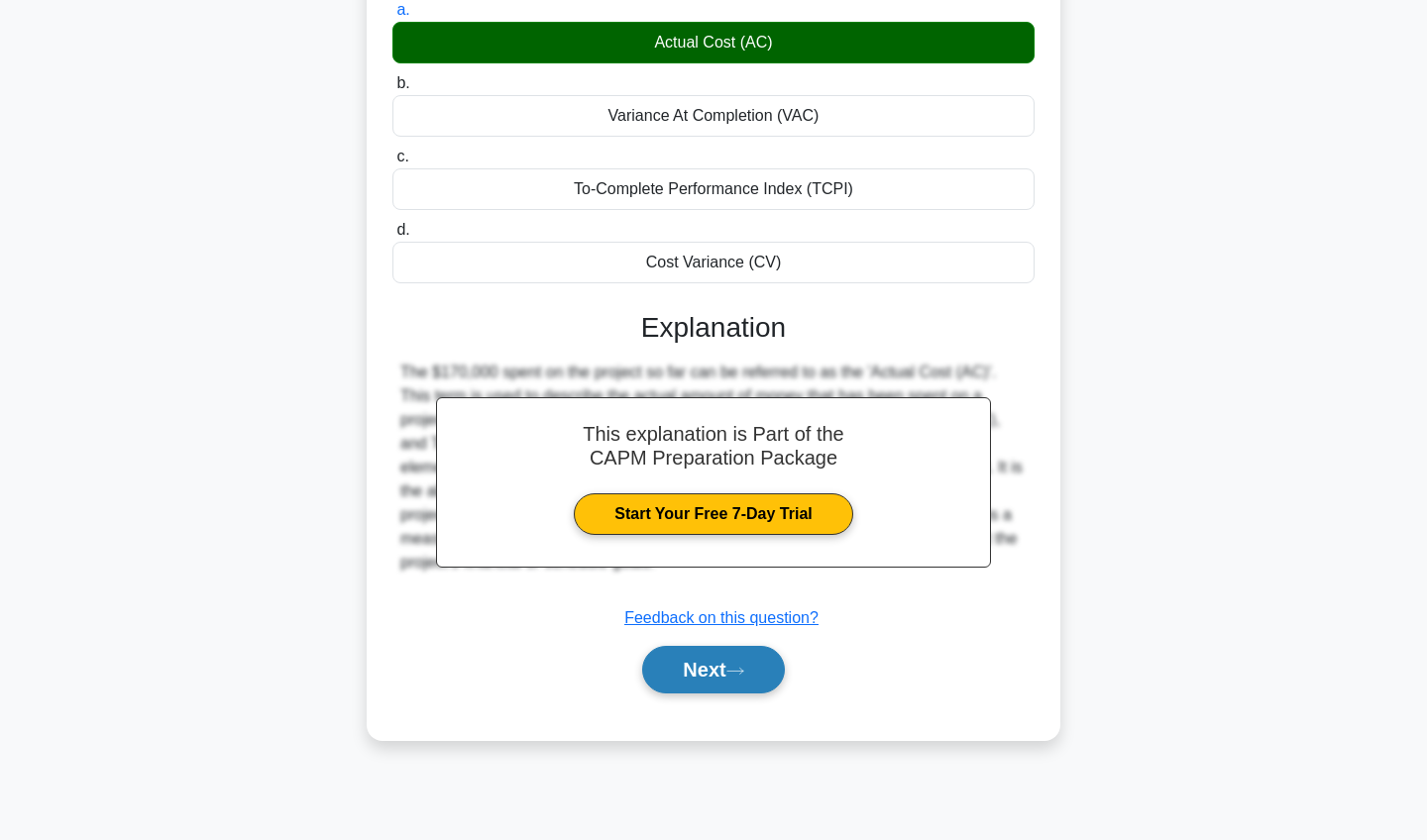 scroll, scrollTop: 230, scrollLeft: 0, axis: vertical 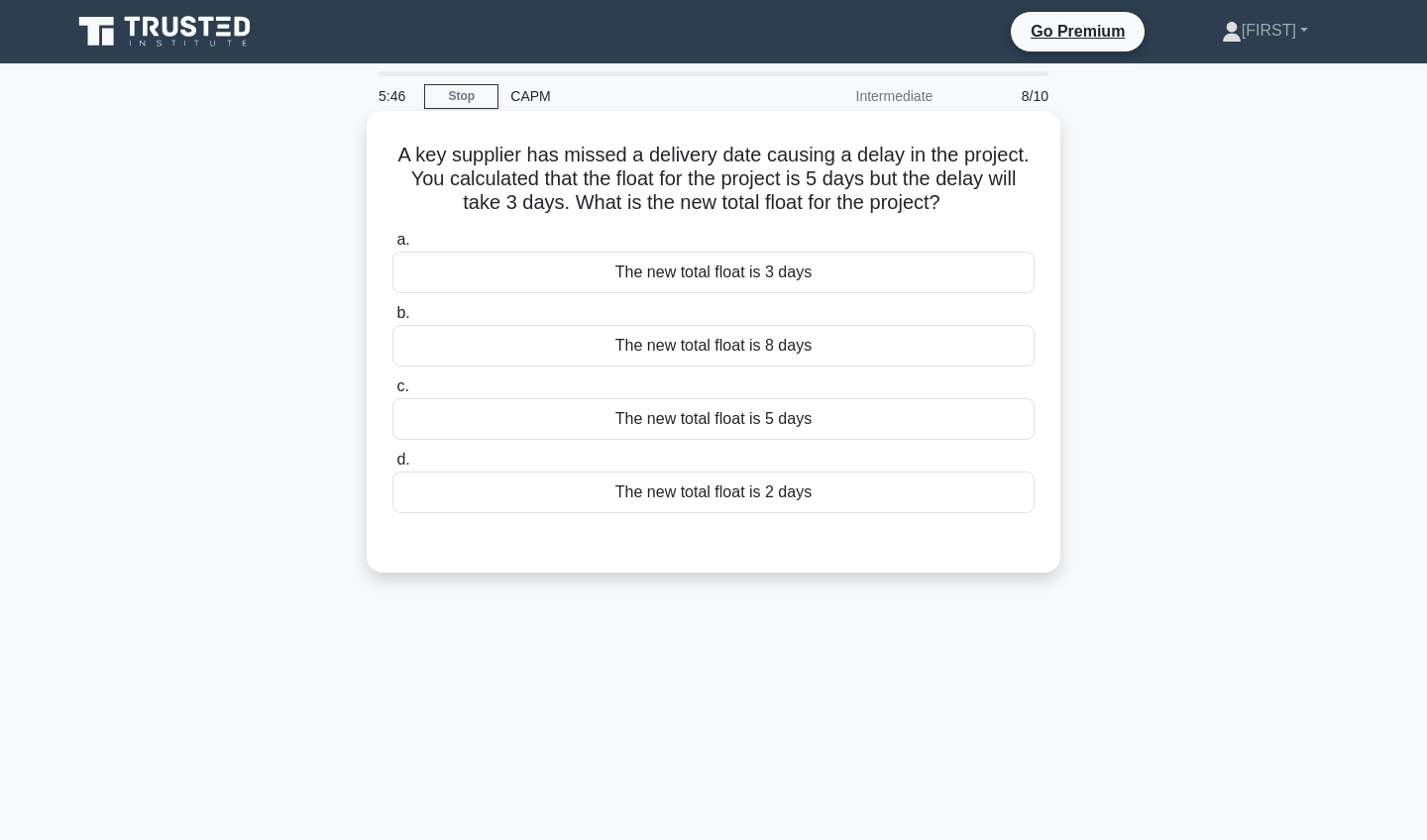click on "The new total float is 3 days" at bounding box center (714, 272) 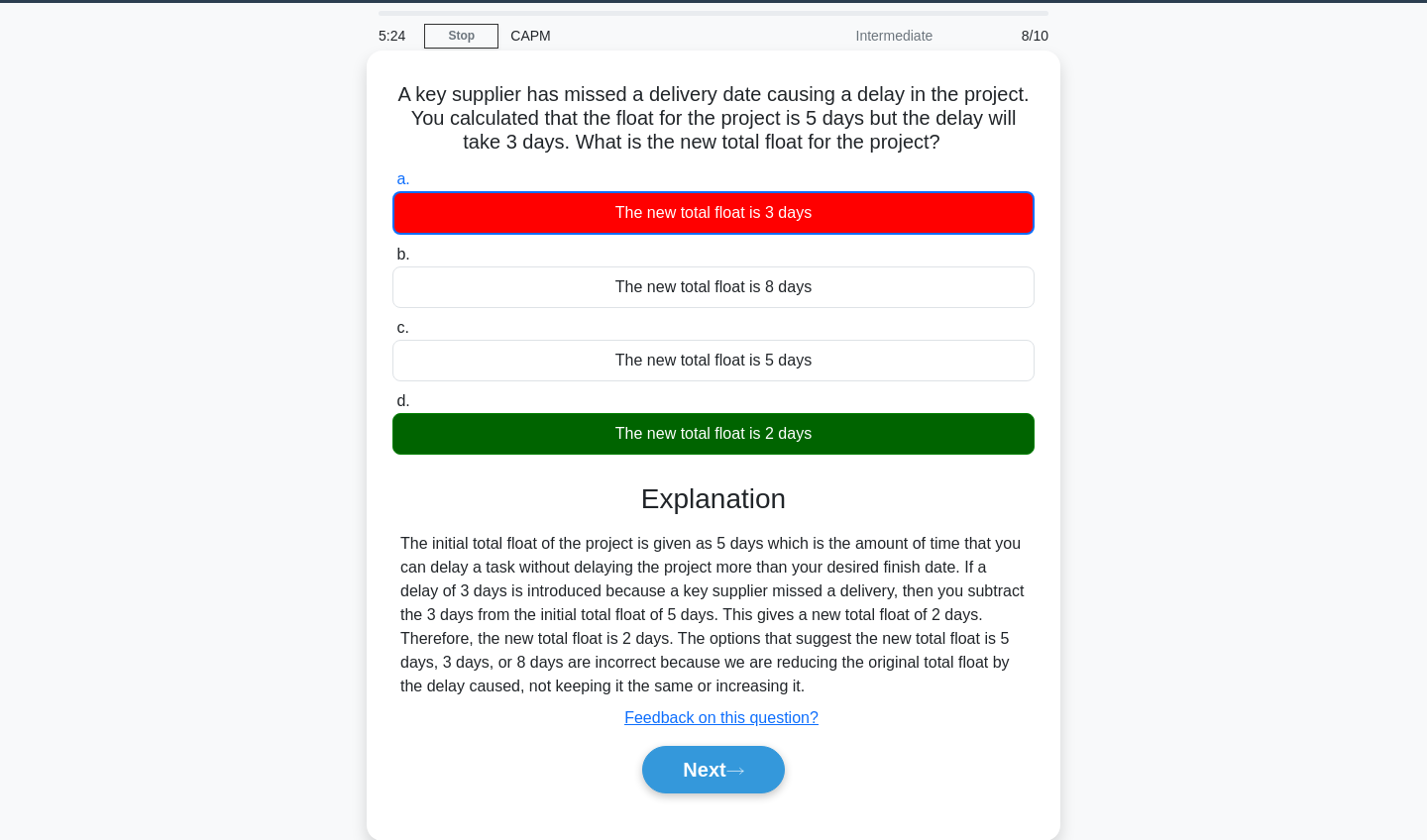 scroll, scrollTop: 69, scrollLeft: 0, axis: vertical 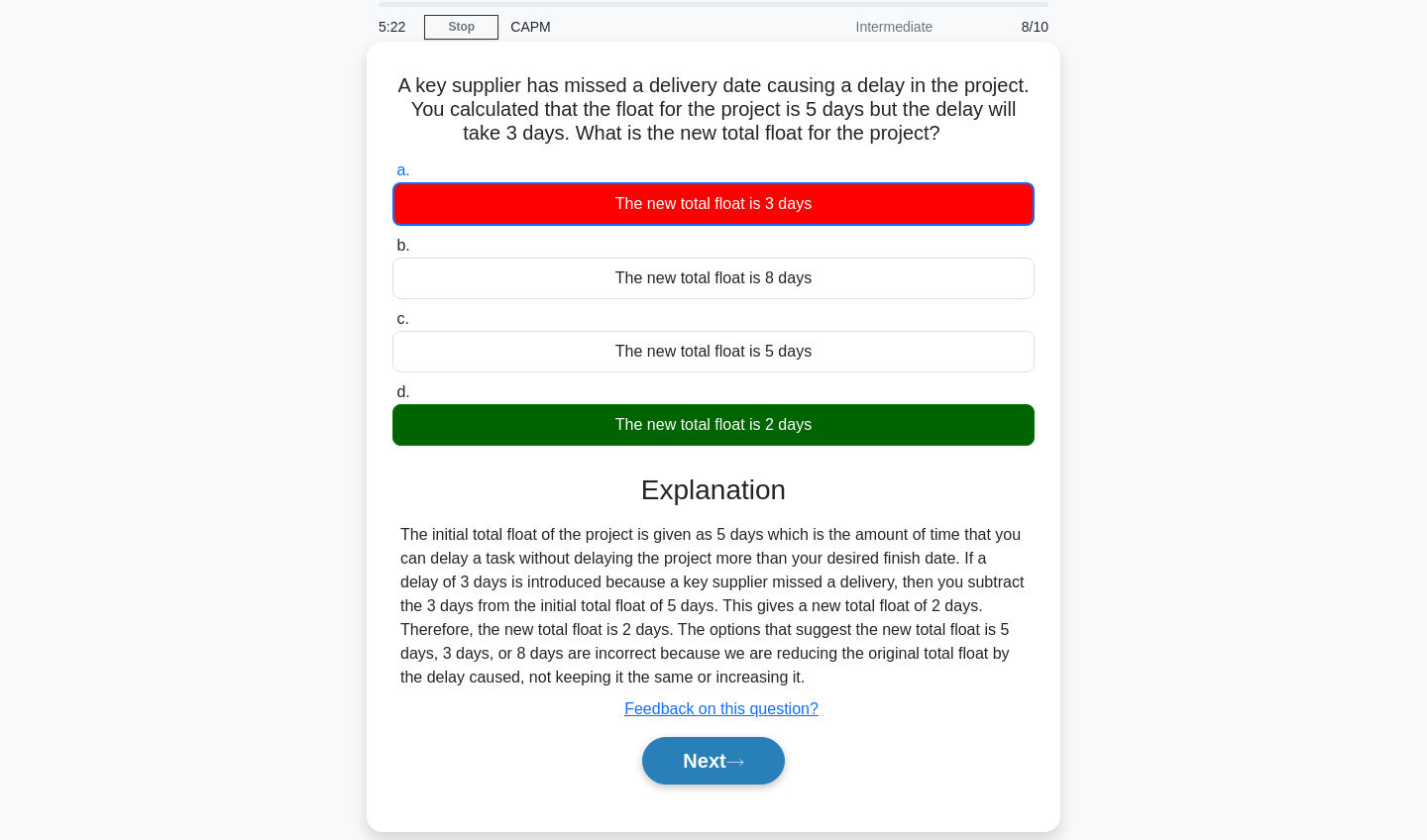 click on "Next" at bounding box center [713, 761] 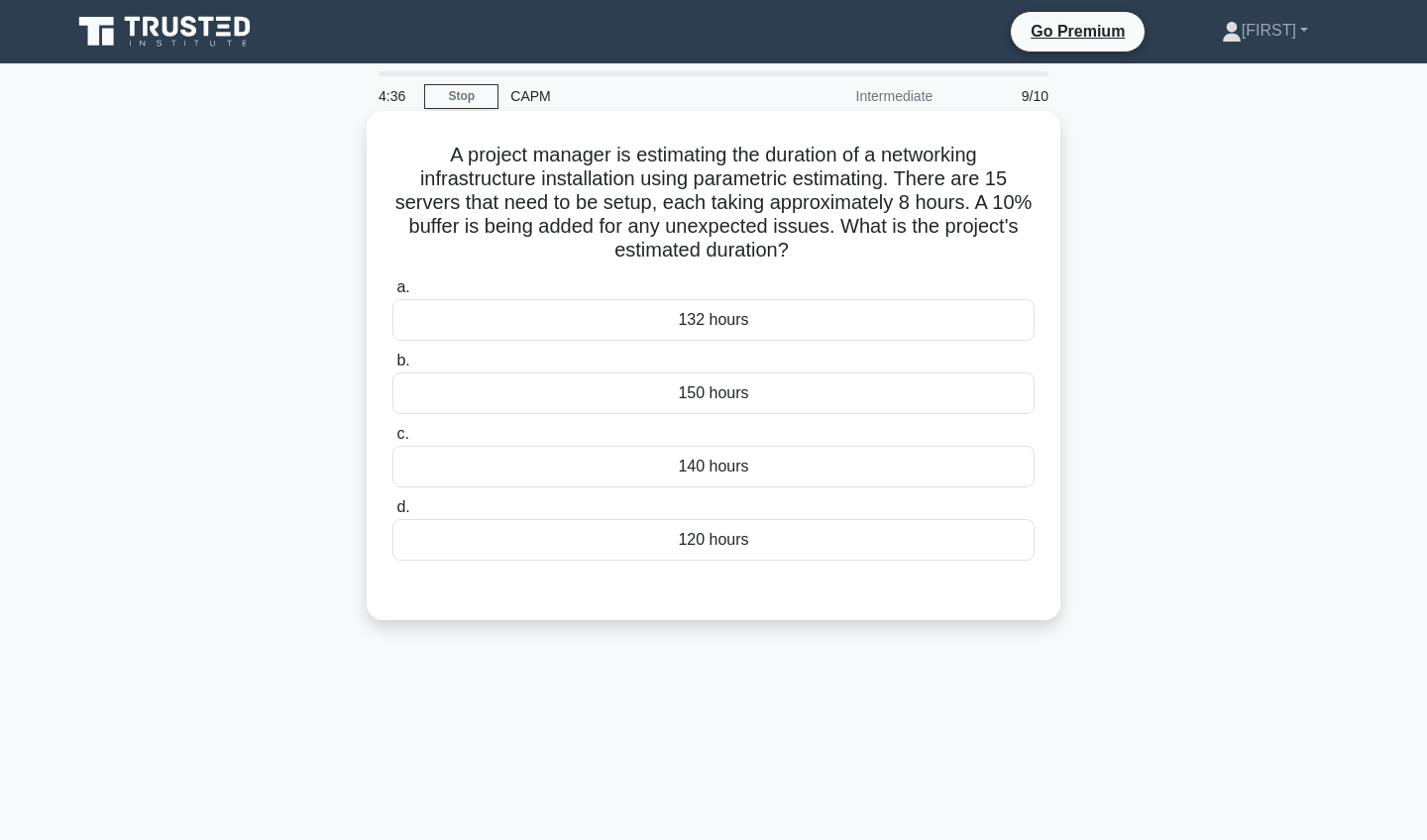 scroll, scrollTop: 0, scrollLeft: 0, axis: both 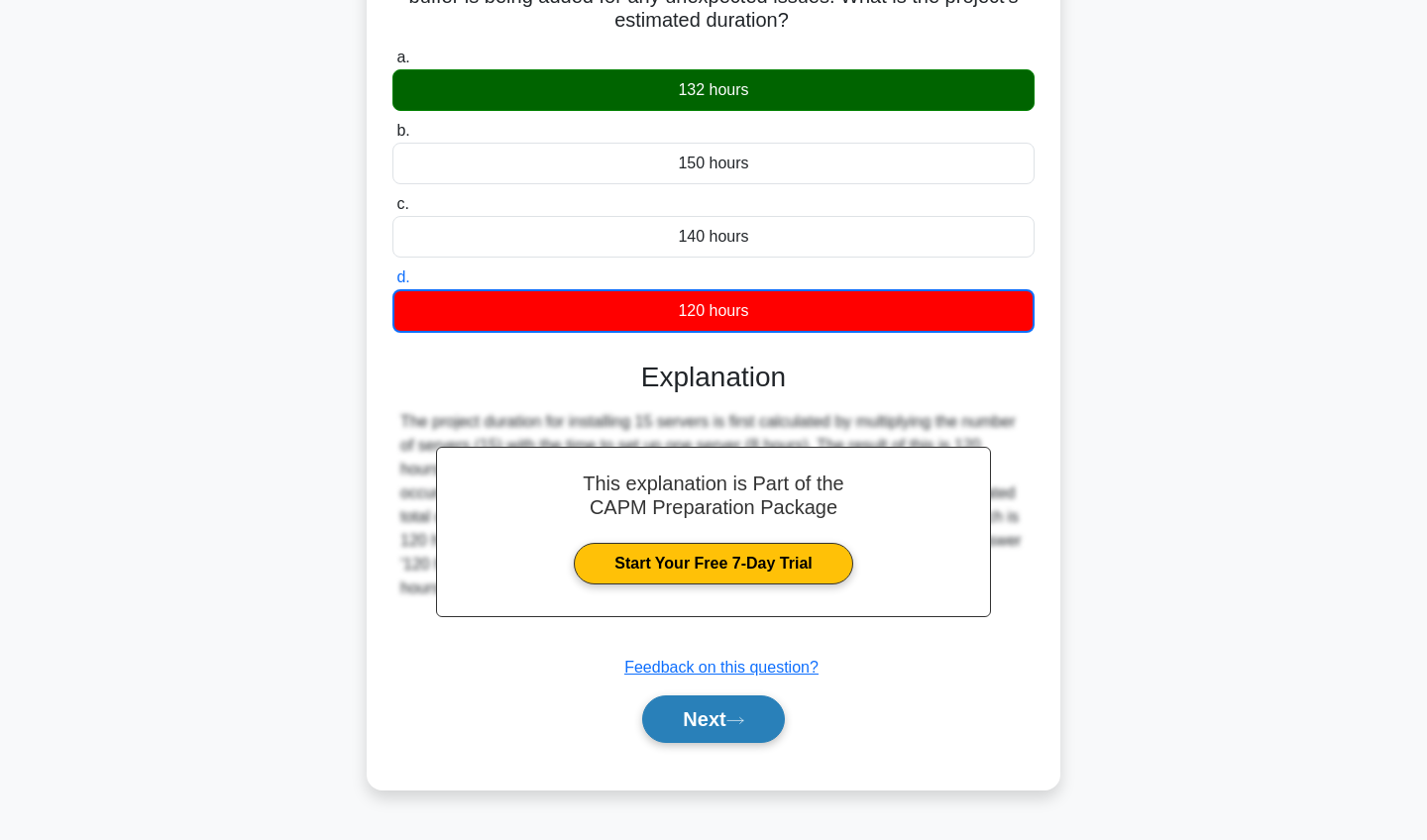 click on "Next" at bounding box center [713, 719] 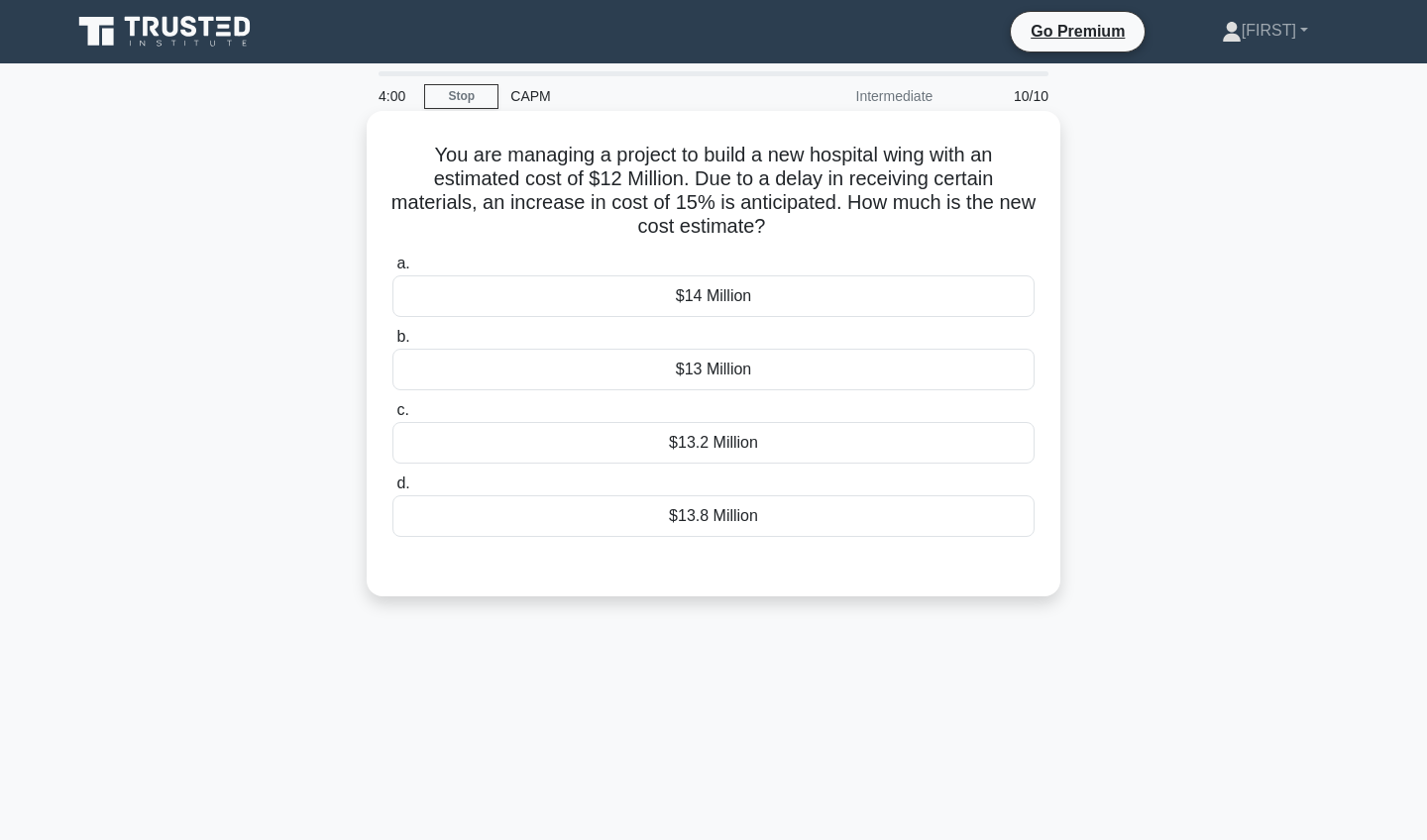 scroll, scrollTop: 0, scrollLeft: 0, axis: both 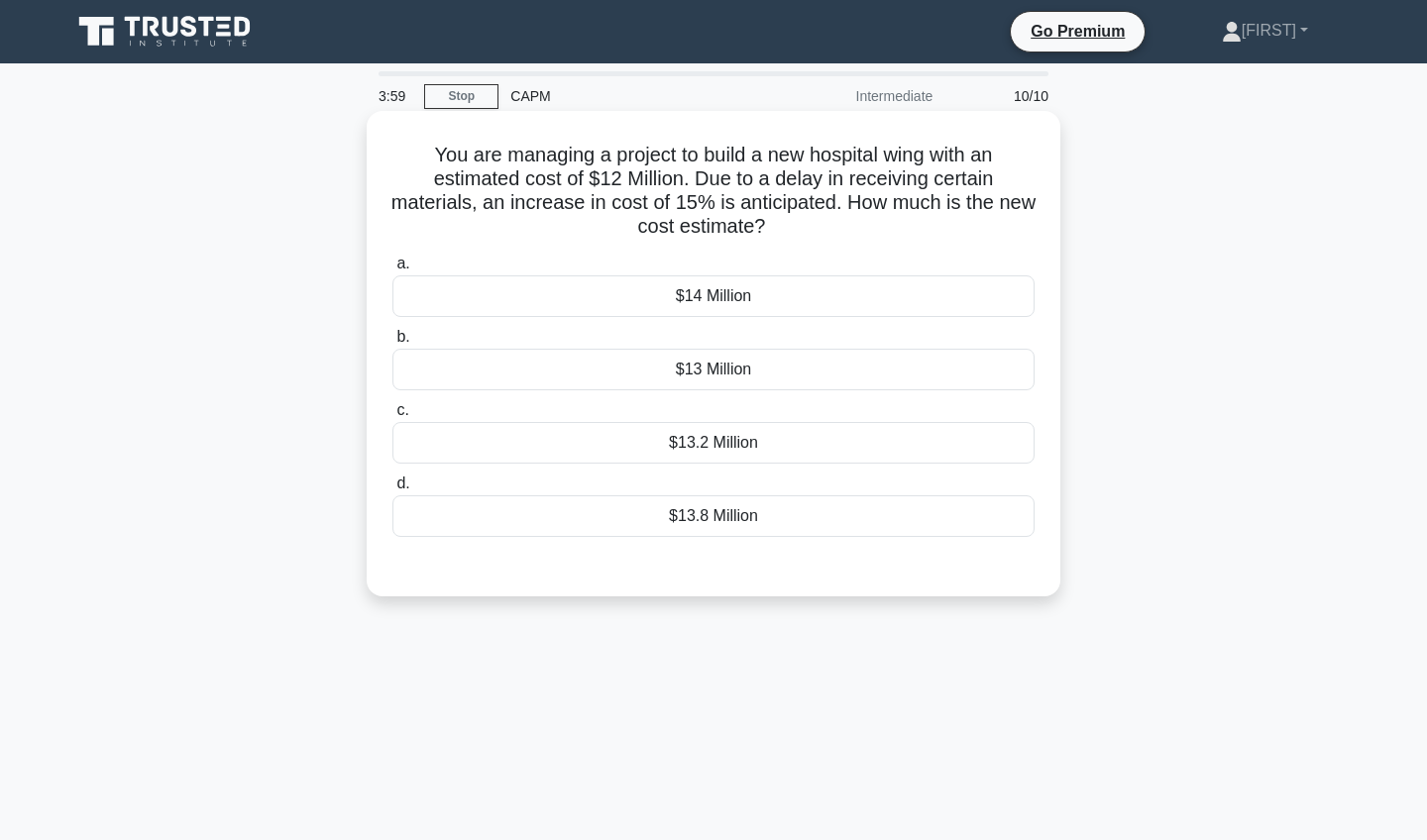 click on "$13.8 Million" at bounding box center [714, 516] 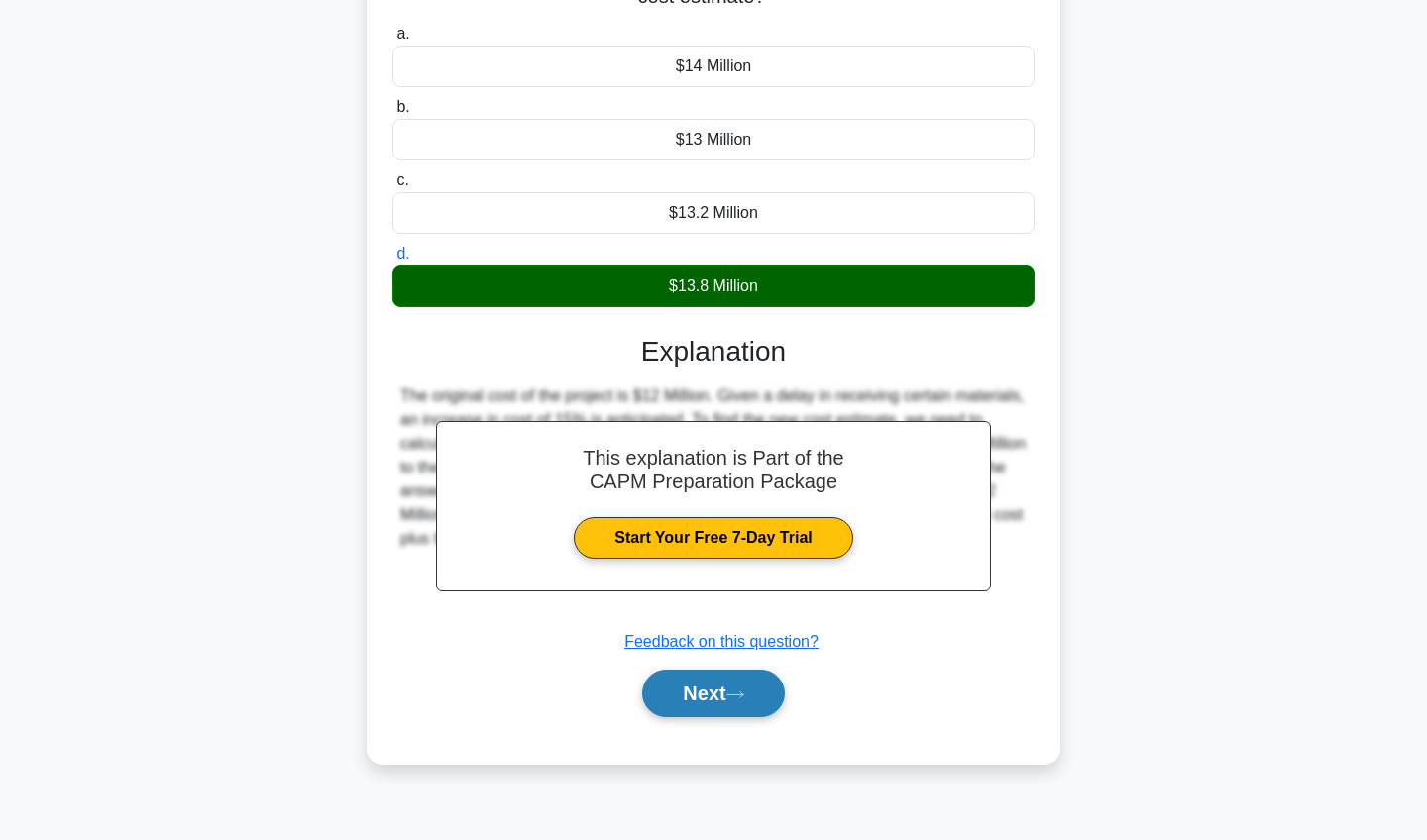 scroll, scrollTop: 230, scrollLeft: 0, axis: vertical 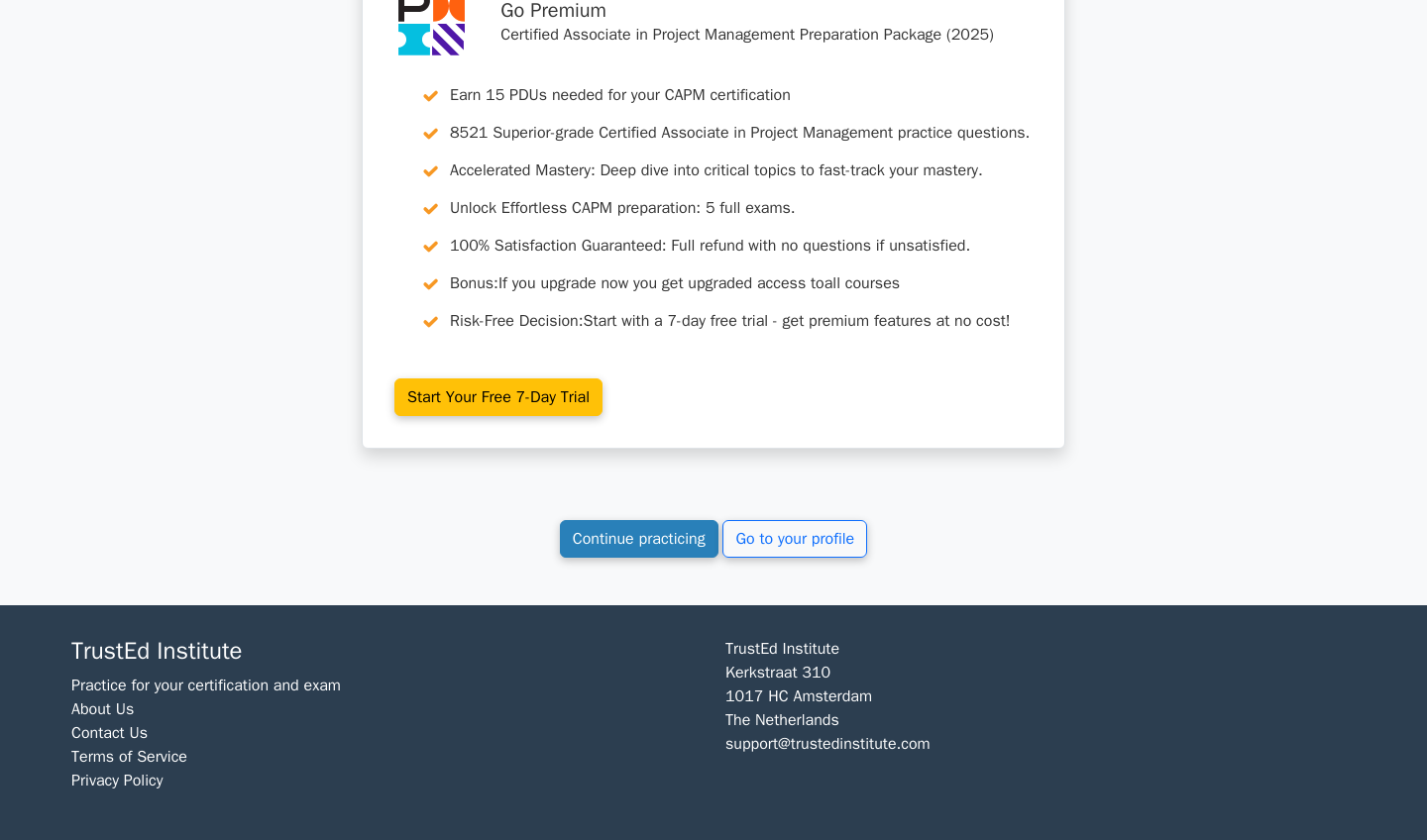 click on "Continue practicing" at bounding box center [639, 539] 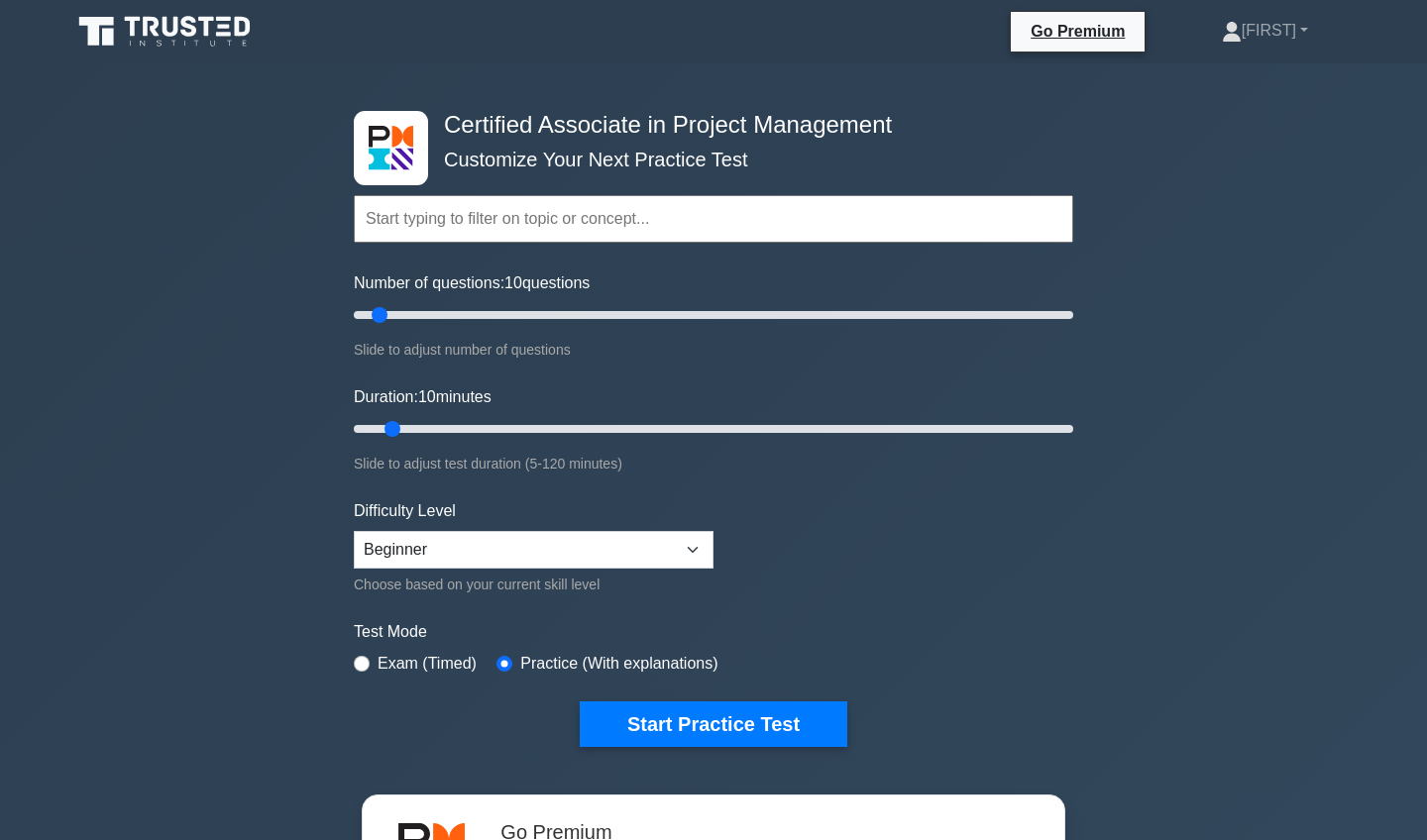 scroll, scrollTop: 0, scrollLeft: 0, axis: both 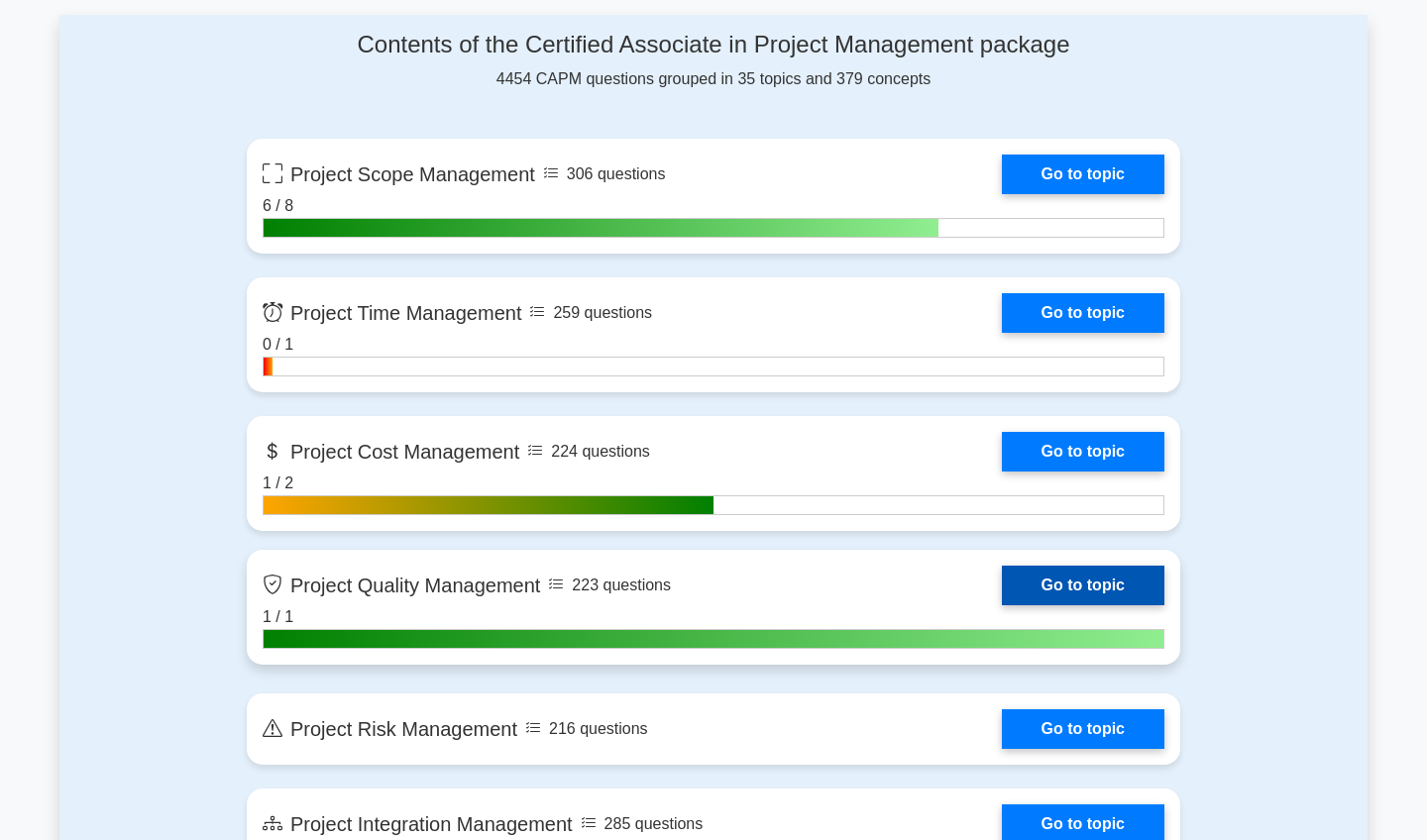 click on "Go to topic" at bounding box center (1083, 585) 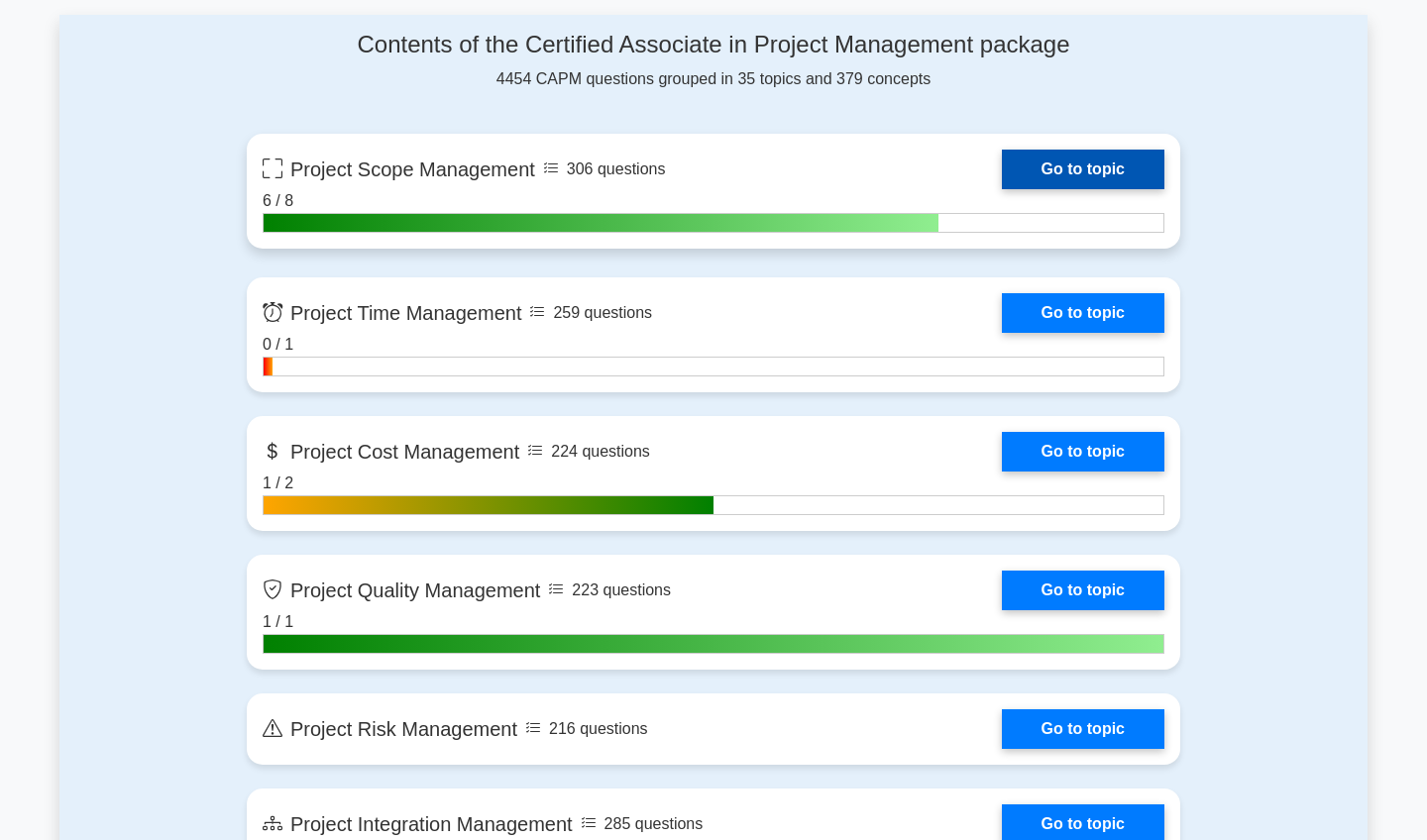 click on "Go to topic" at bounding box center (1083, 169) 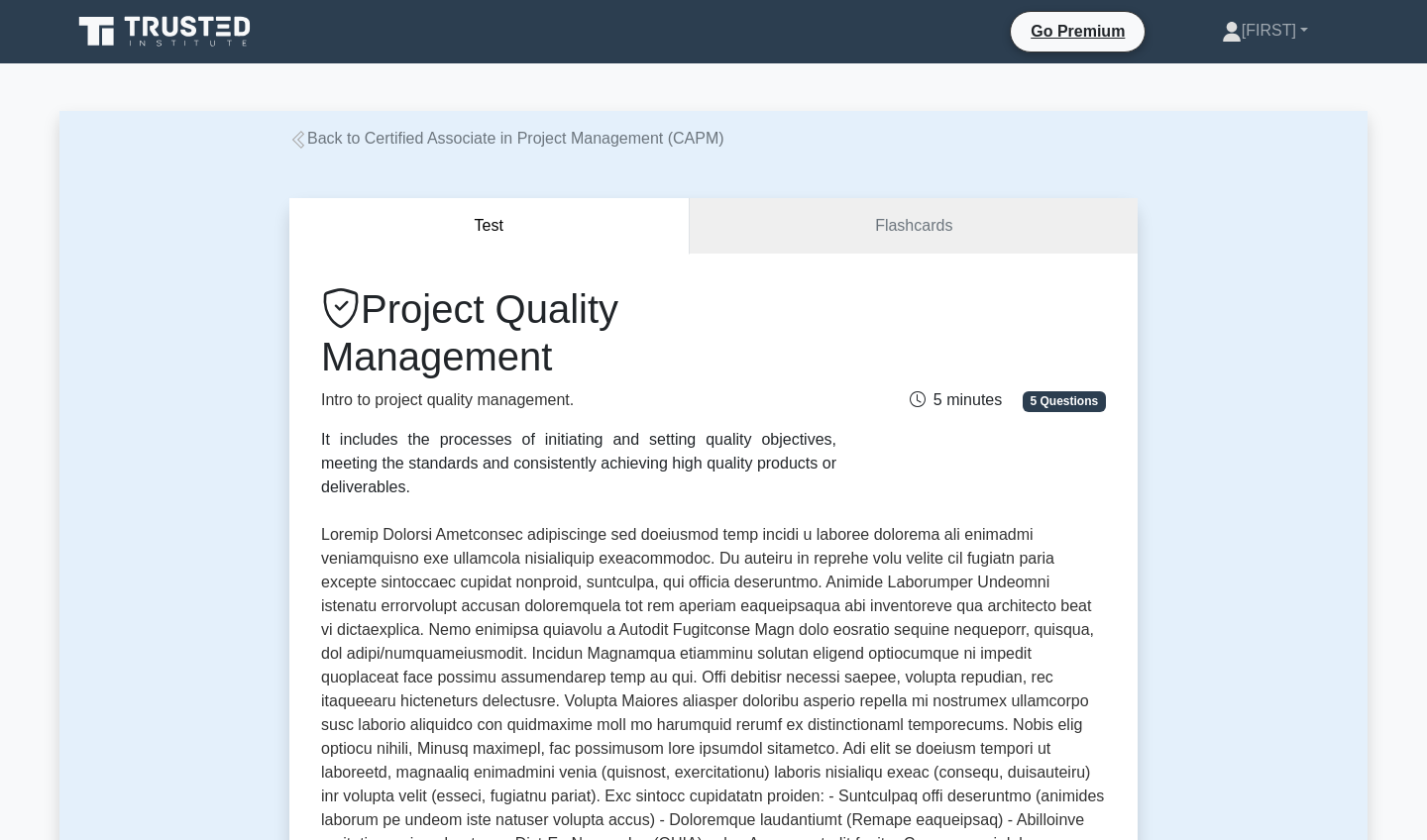 scroll, scrollTop: 0, scrollLeft: 0, axis: both 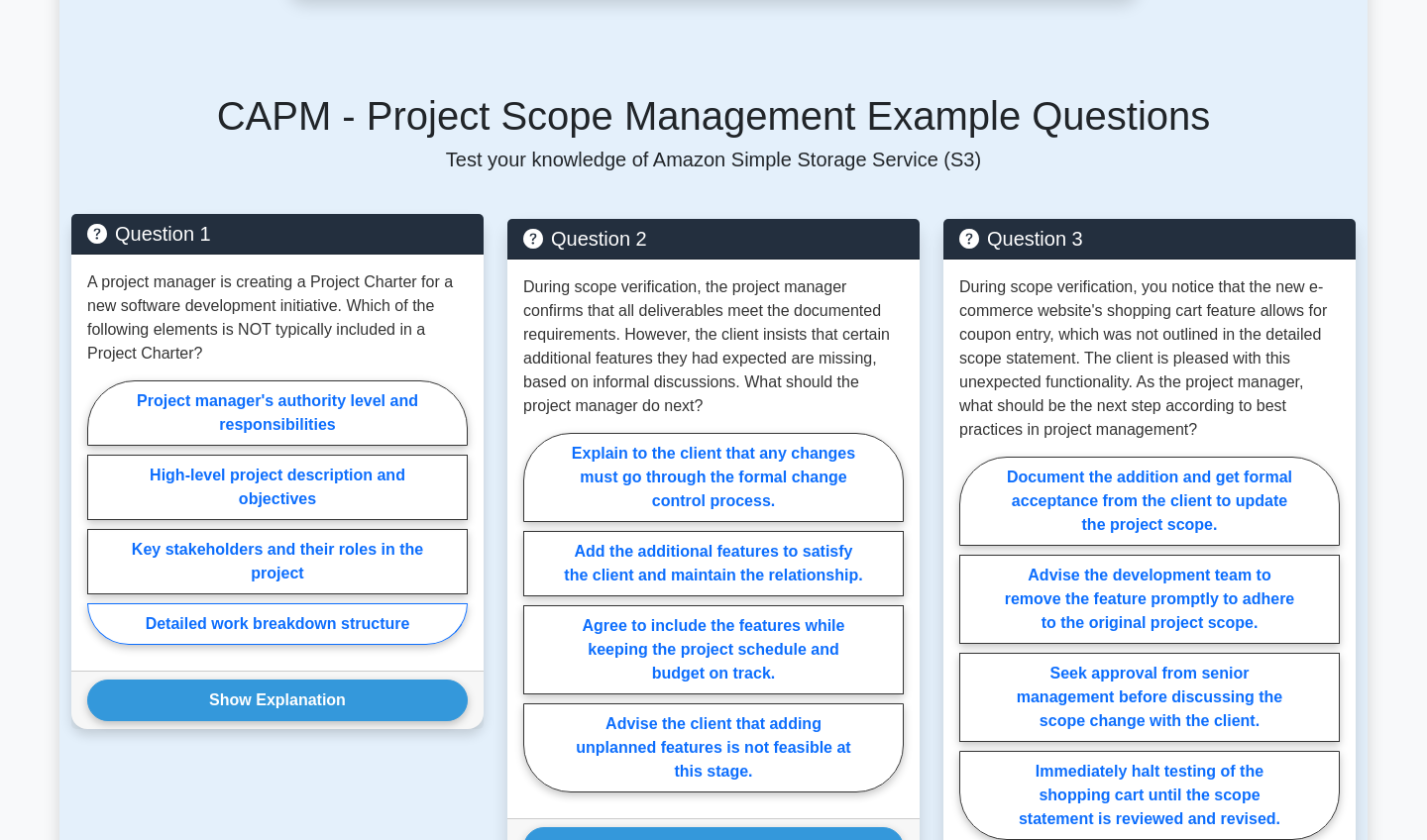 click on "Detailed work breakdown structure" at bounding box center (277, 624) 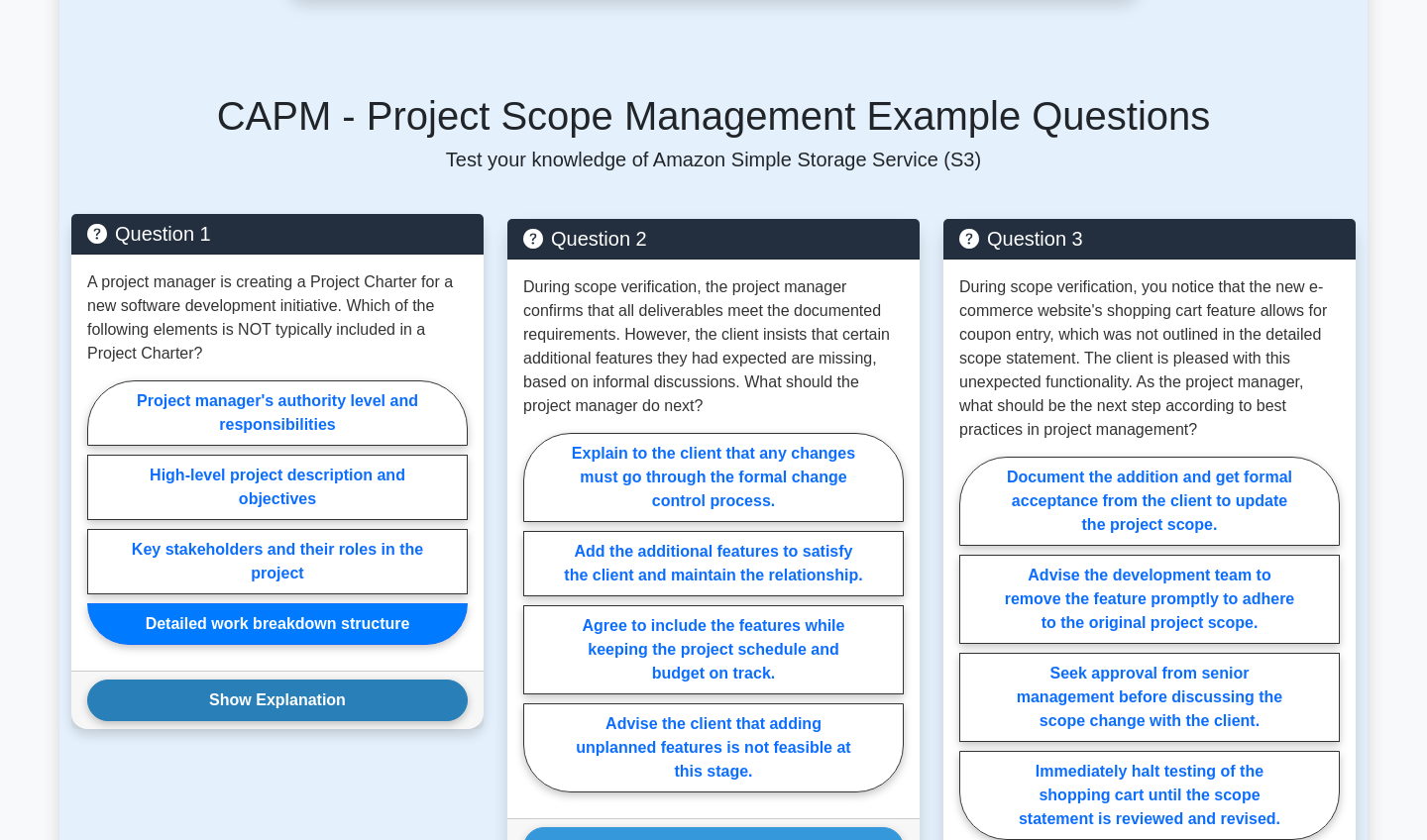 click on "Show Explanation" at bounding box center [277, 700] 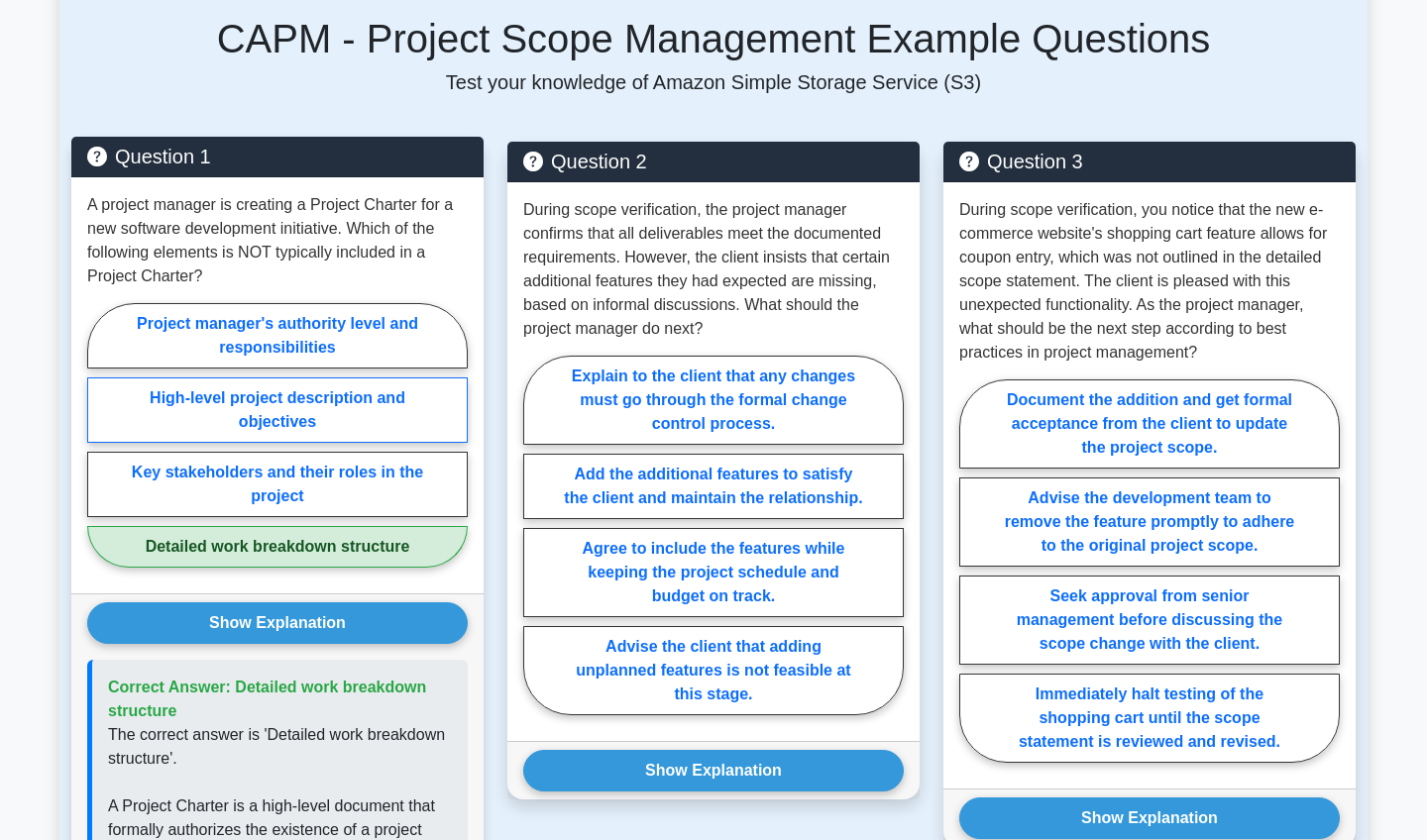 scroll, scrollTop: 1317, scrollLeft: 0, axis: vertical 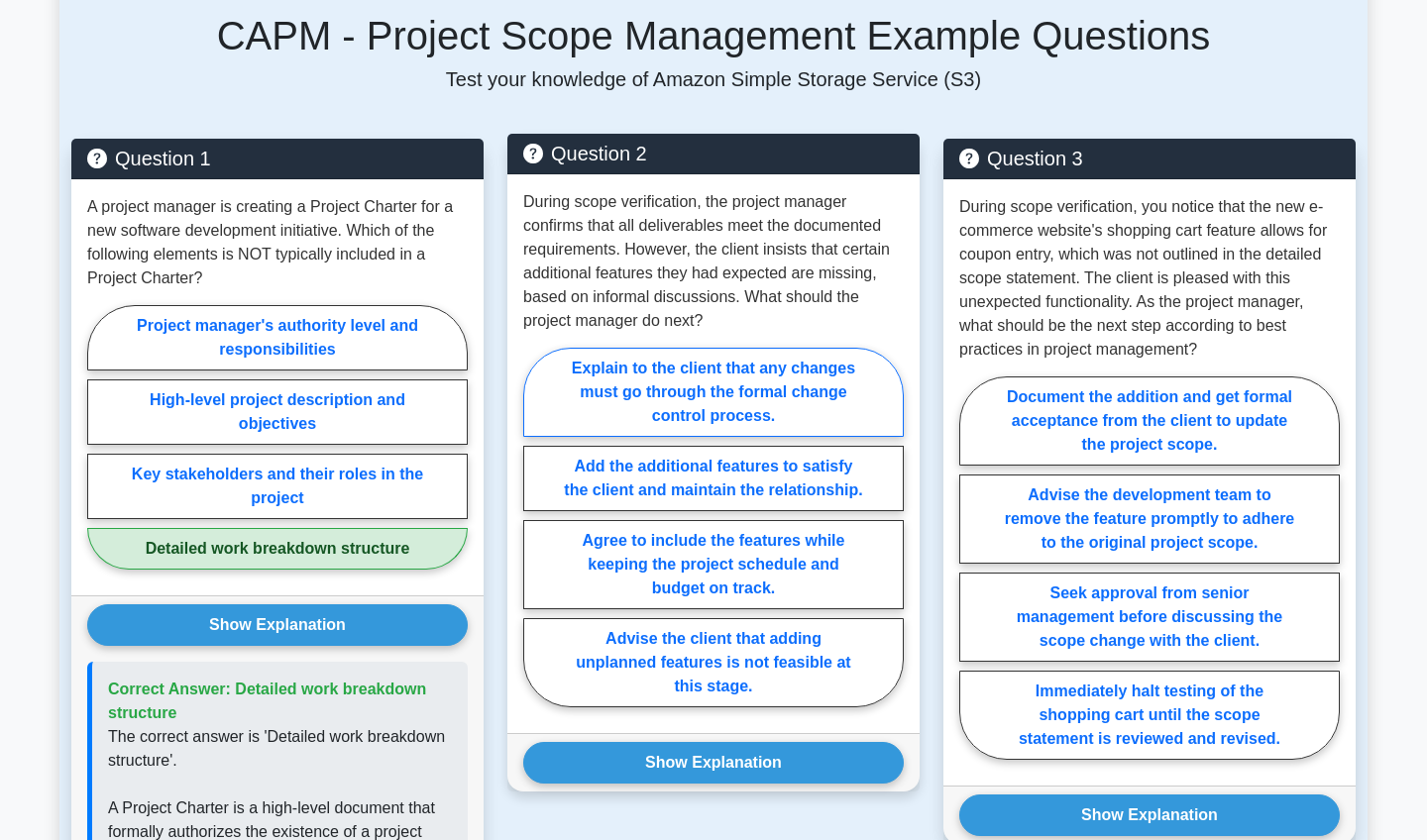 click on "Explain to the client that any changes must go through the formal change control process." at bounding box center [714, 392] 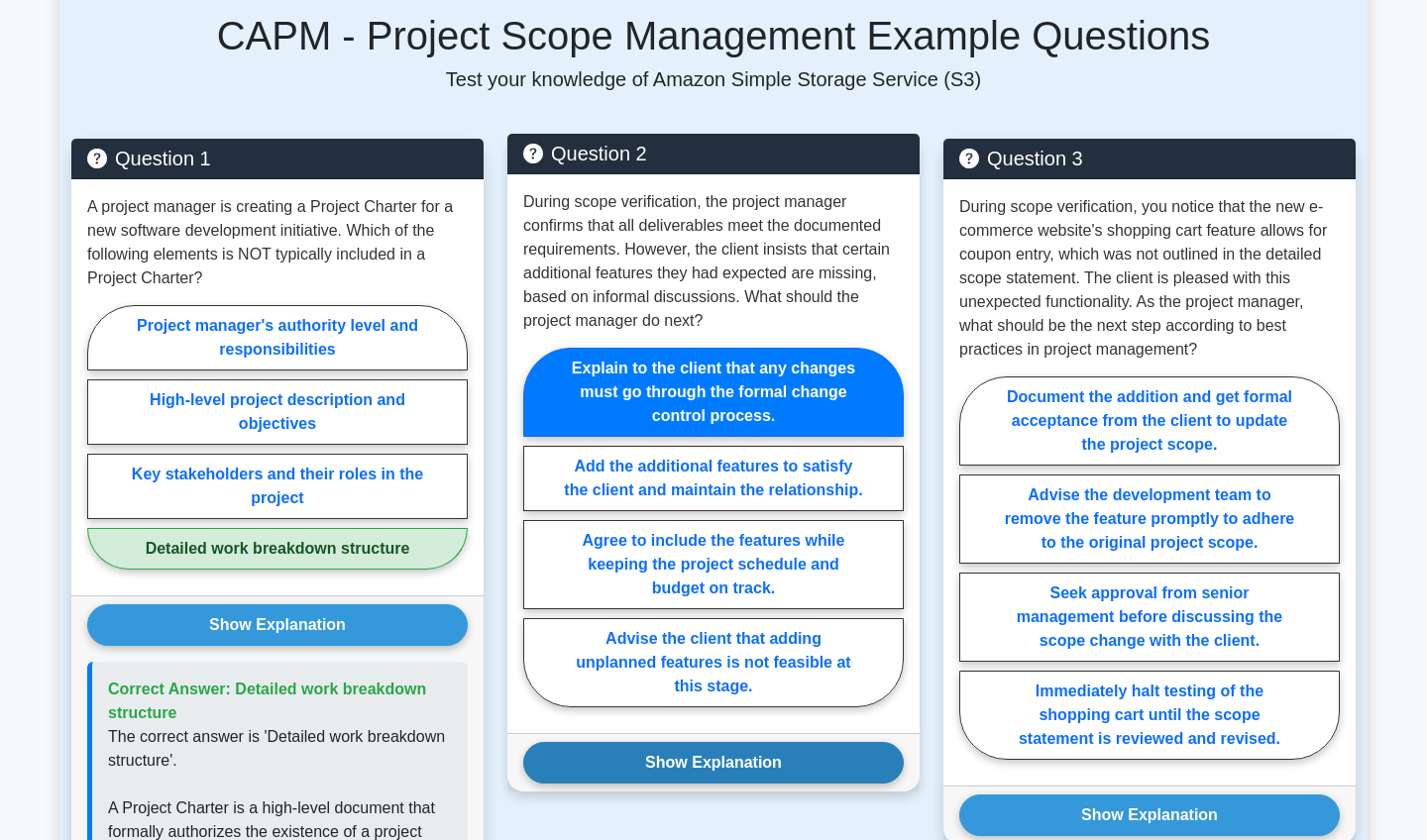 click on "Show Explanation" at bounding box center [714, 763] 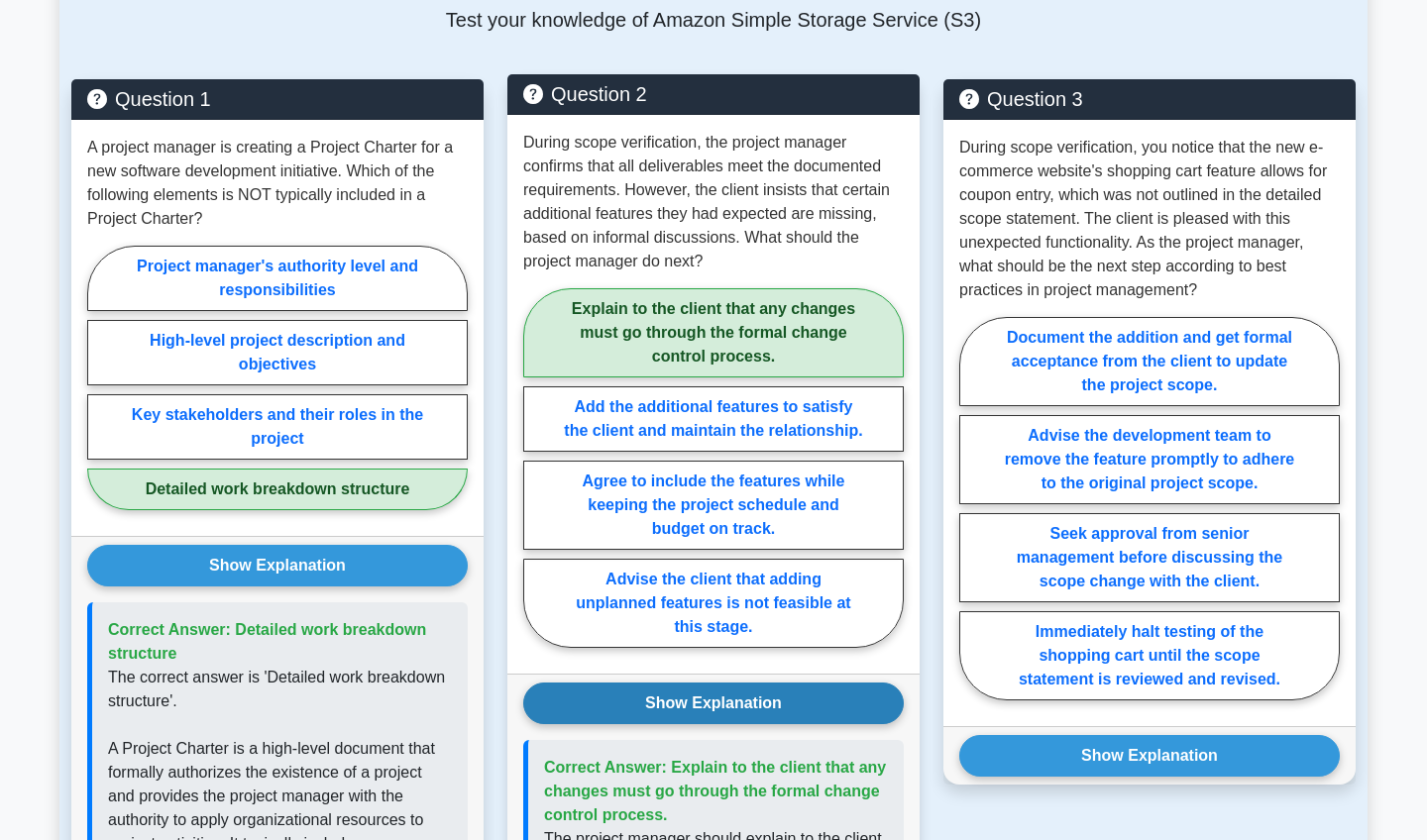 scroll, scrollTop: 1381, scrollLeft: 0, axis: vertical 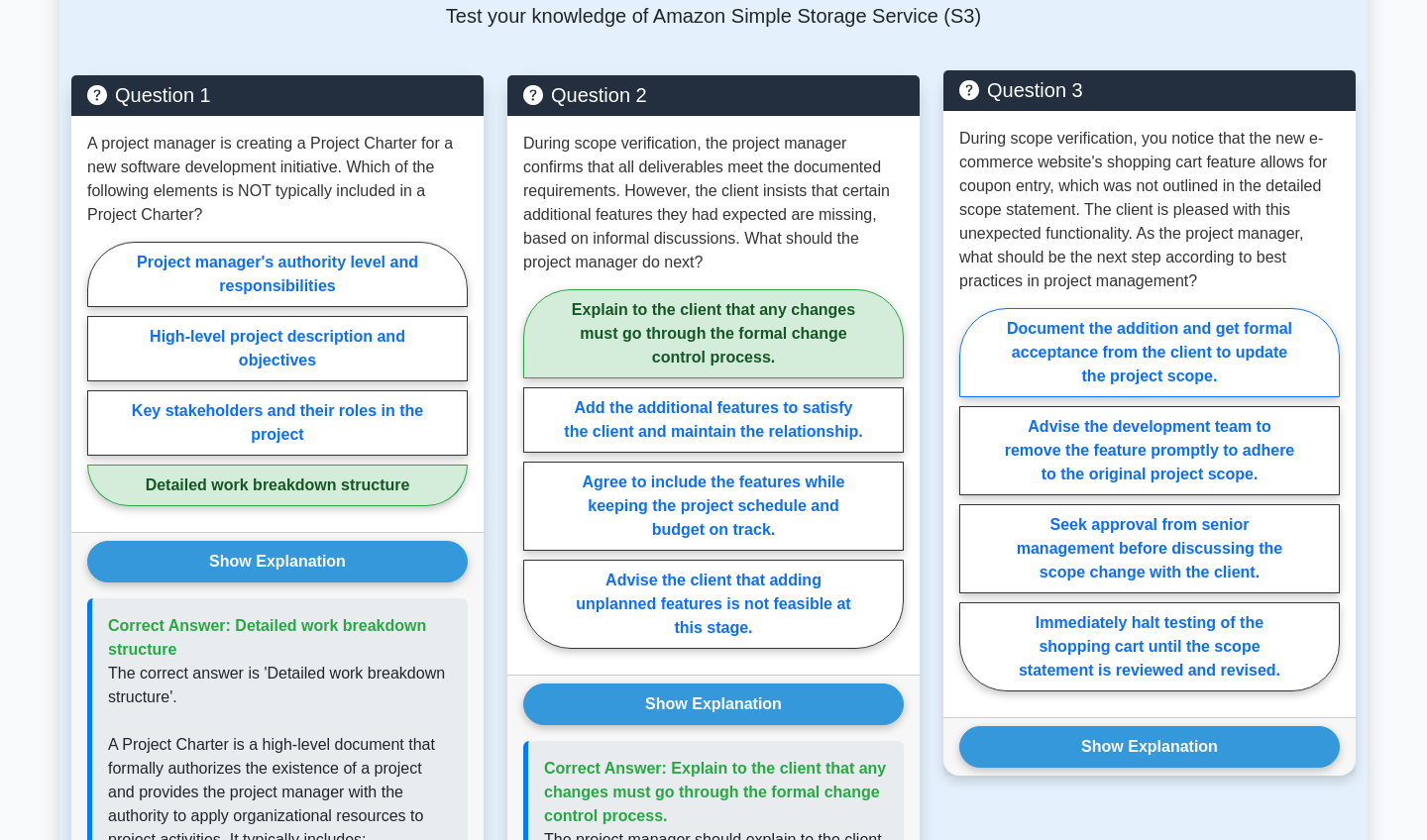 click on "Document the addition and get formal acceptance from the client to update the project scope." at bounding box center (1150, 353) 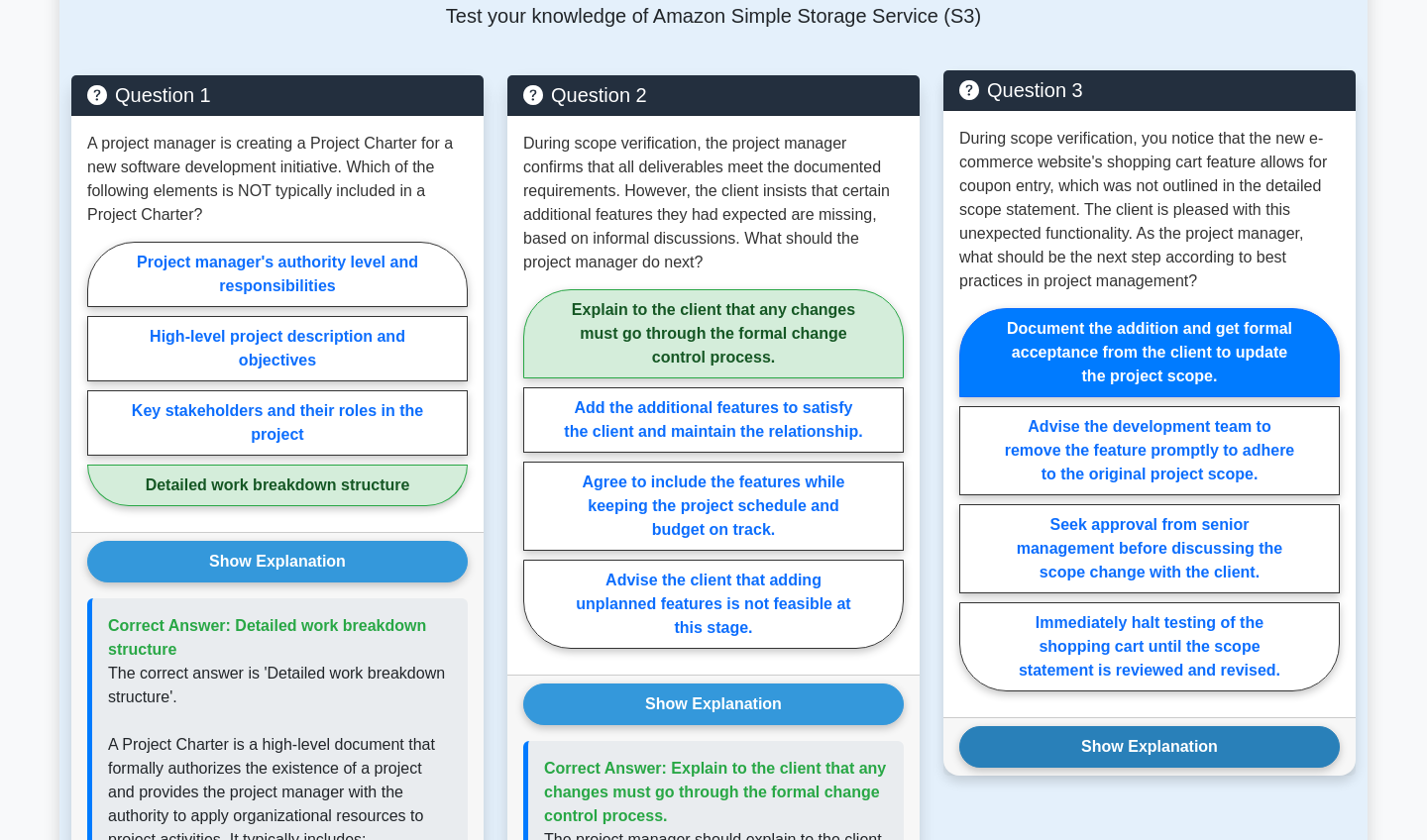 click on "Show Explanation" at bounding box center (1150, 747) 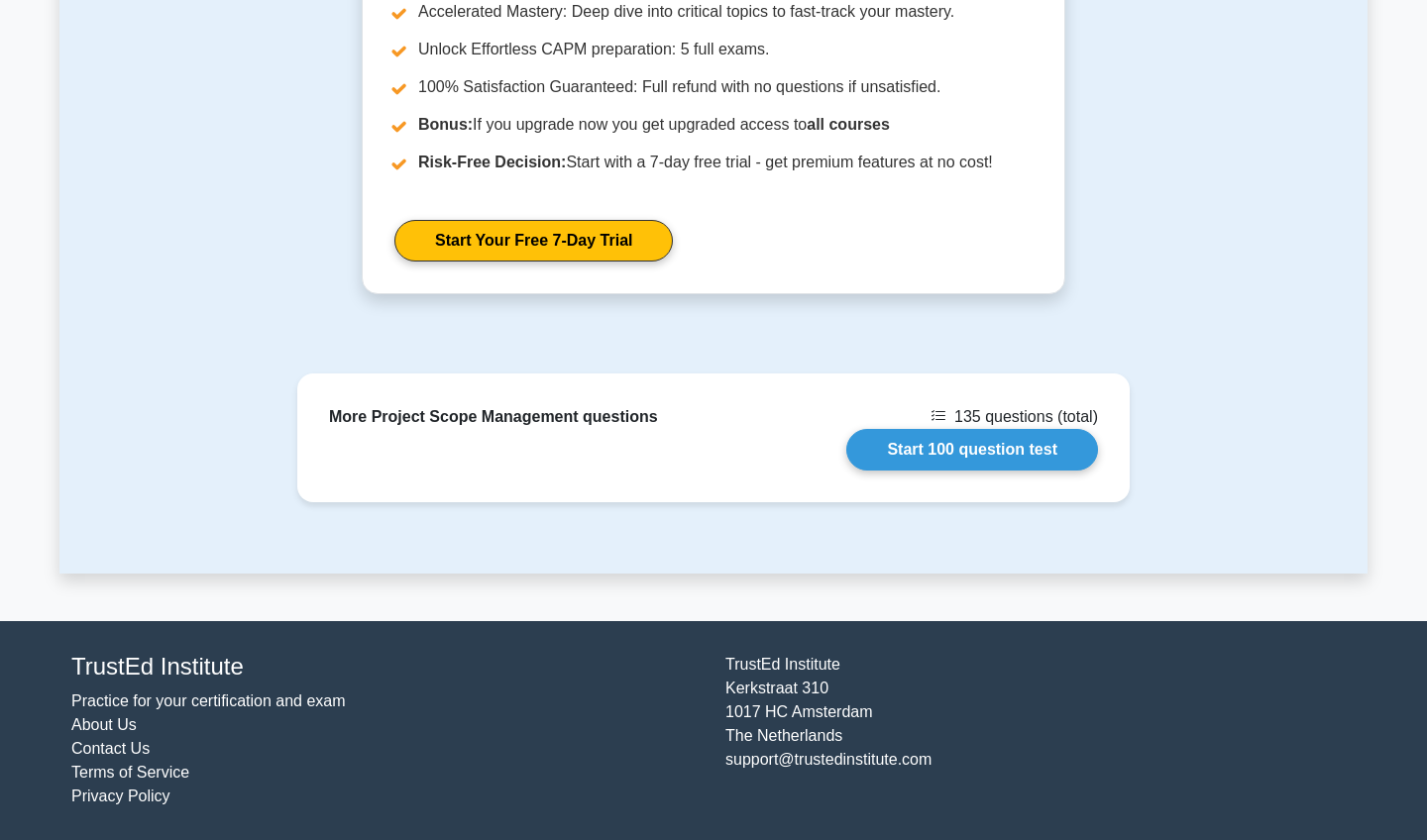 scroll, scrollTop: 3380, scrollLeft: 0, axis: vertical 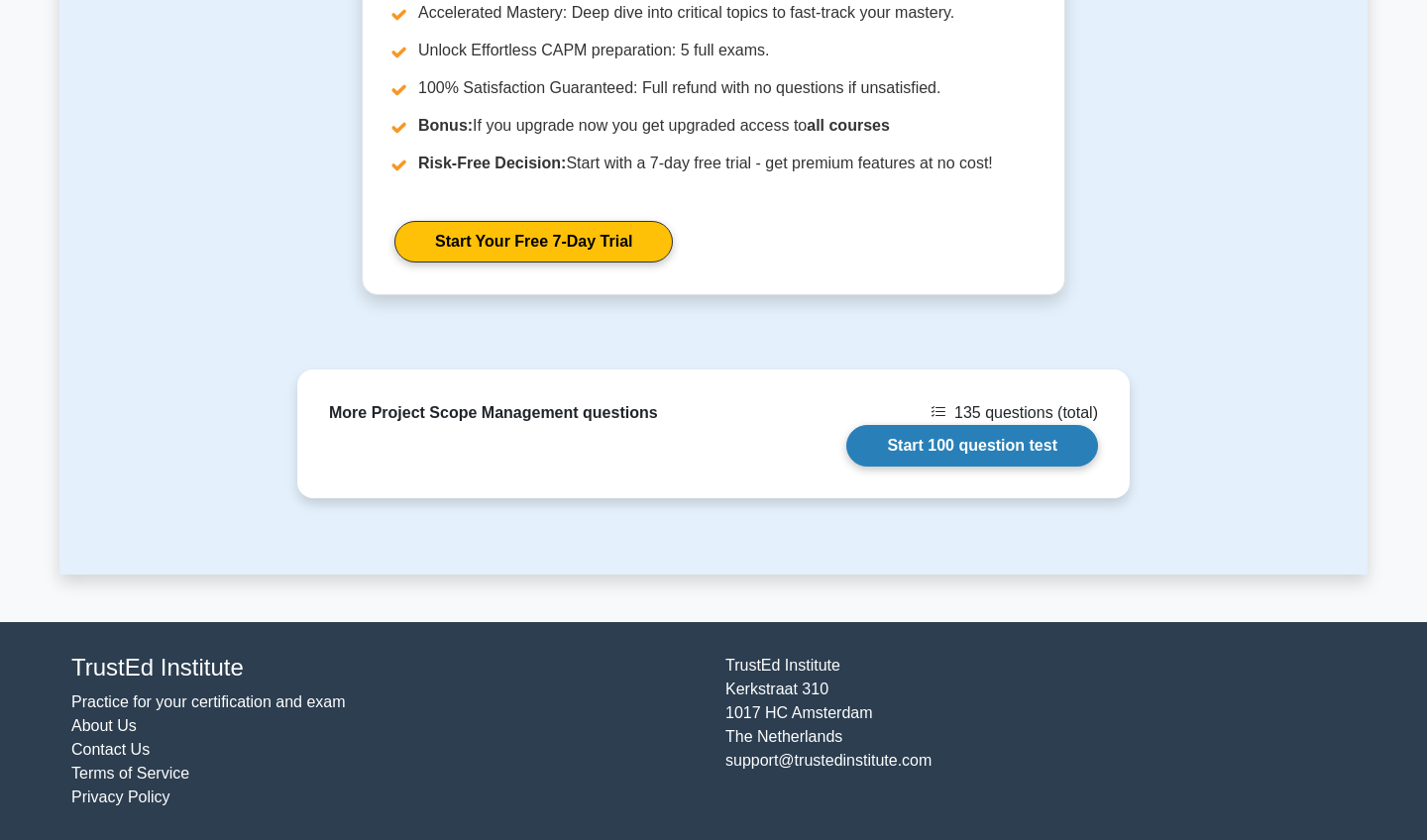 click on "Start 100 question test" at bounding box center [972, 446] 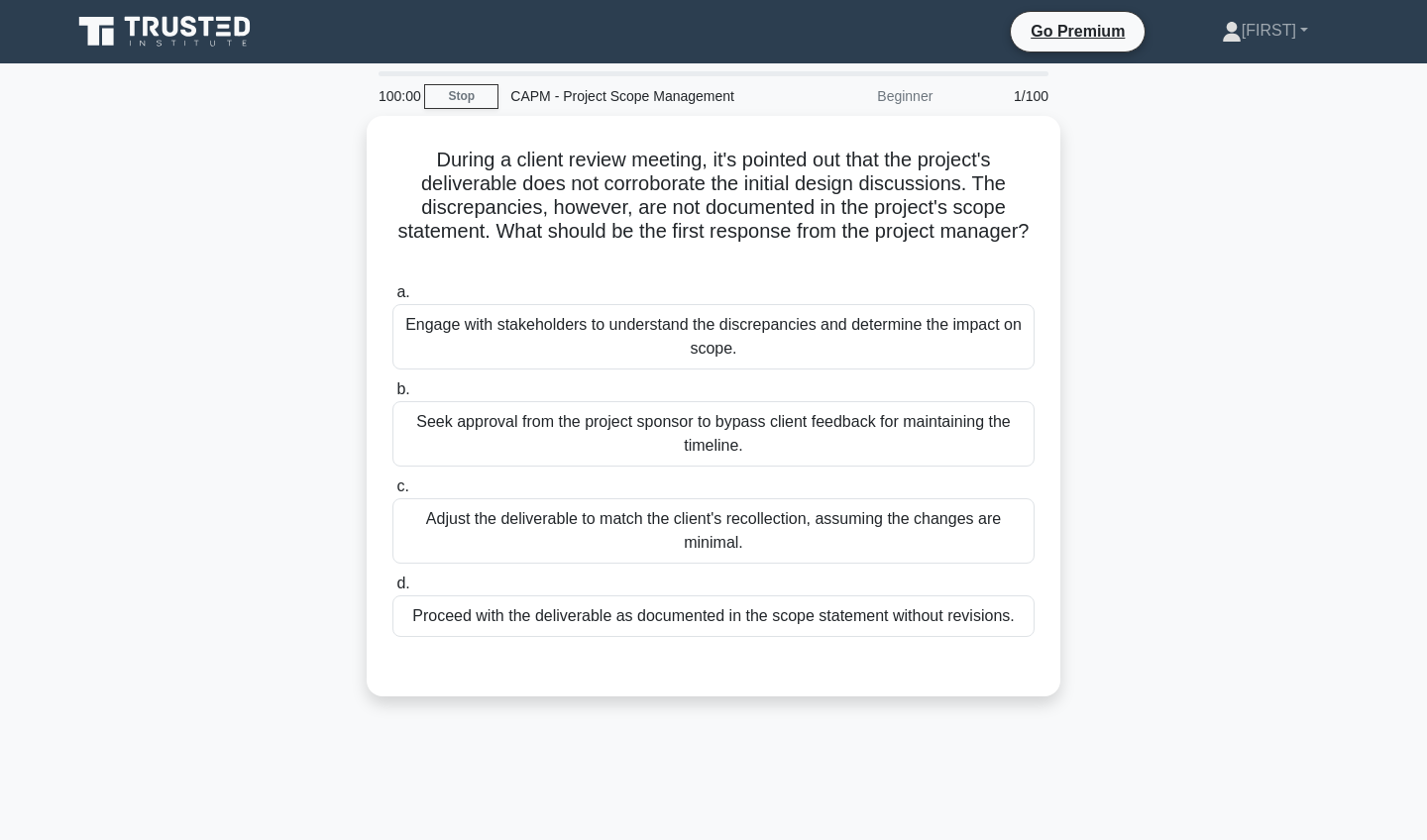 scroll, scrollTop: 0, scrollLeft: 0, axis: both 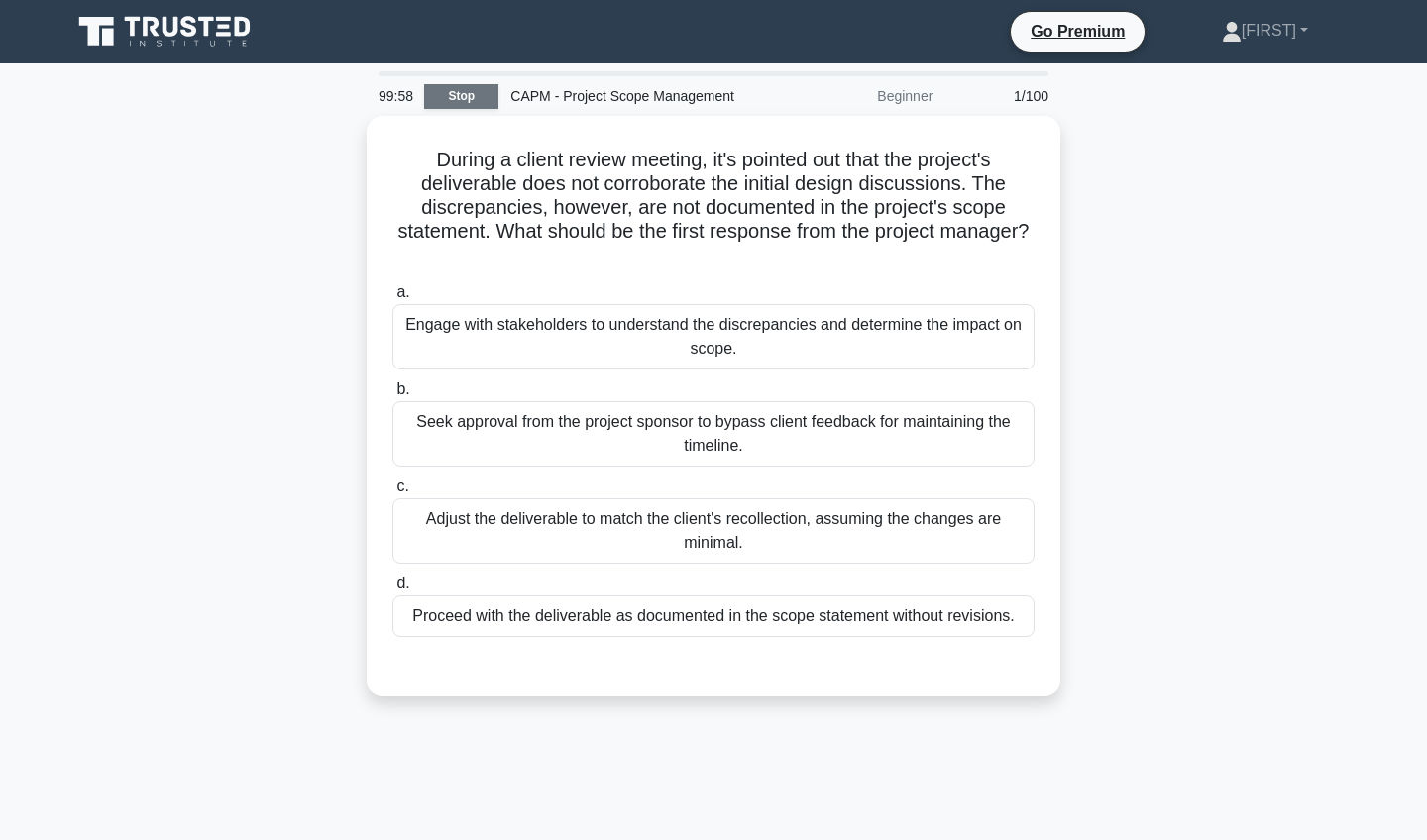 click on "Stop" at bounding box center [461, 96] 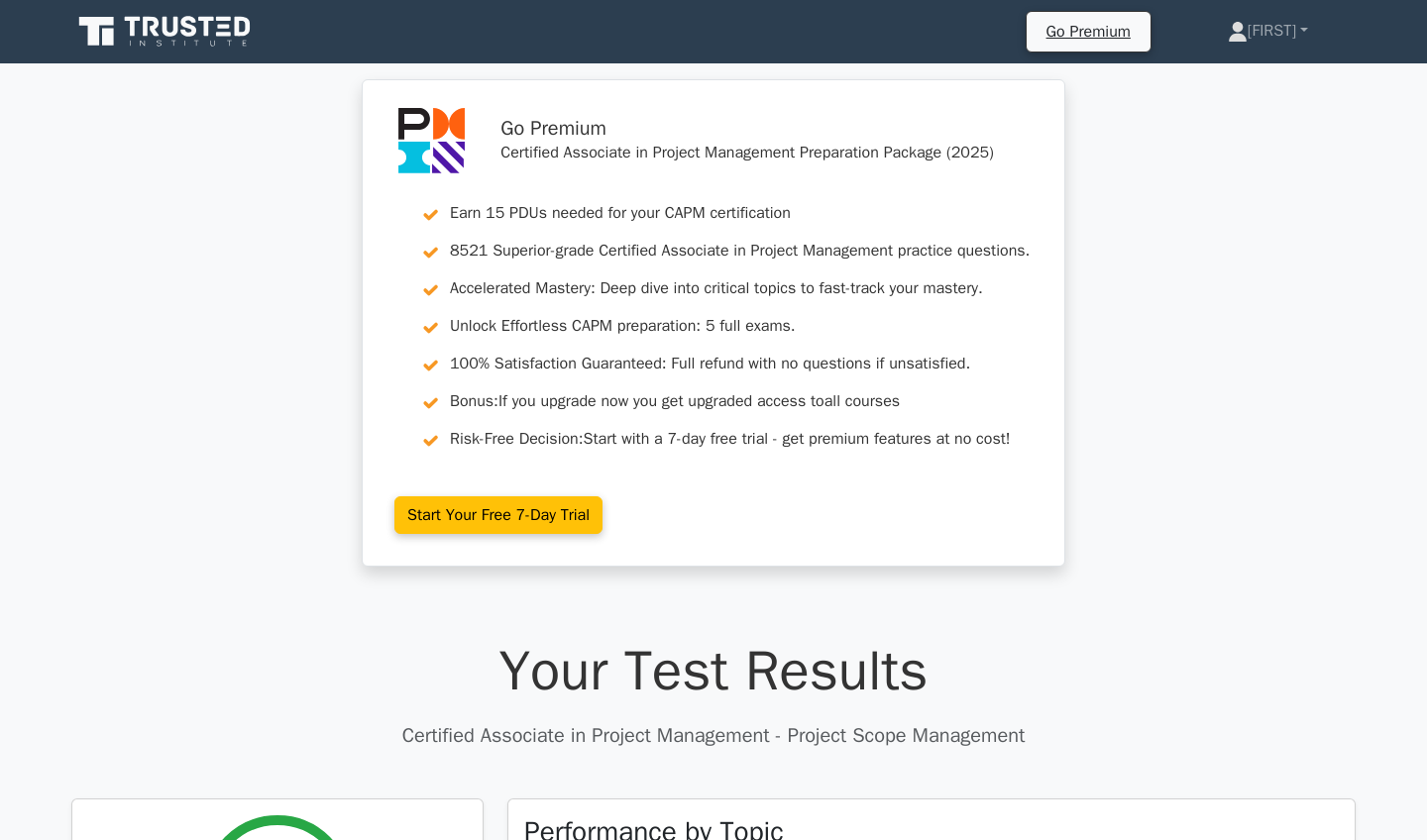 scroll, scrollTop: 0, scrollLeft: 0, axis: both 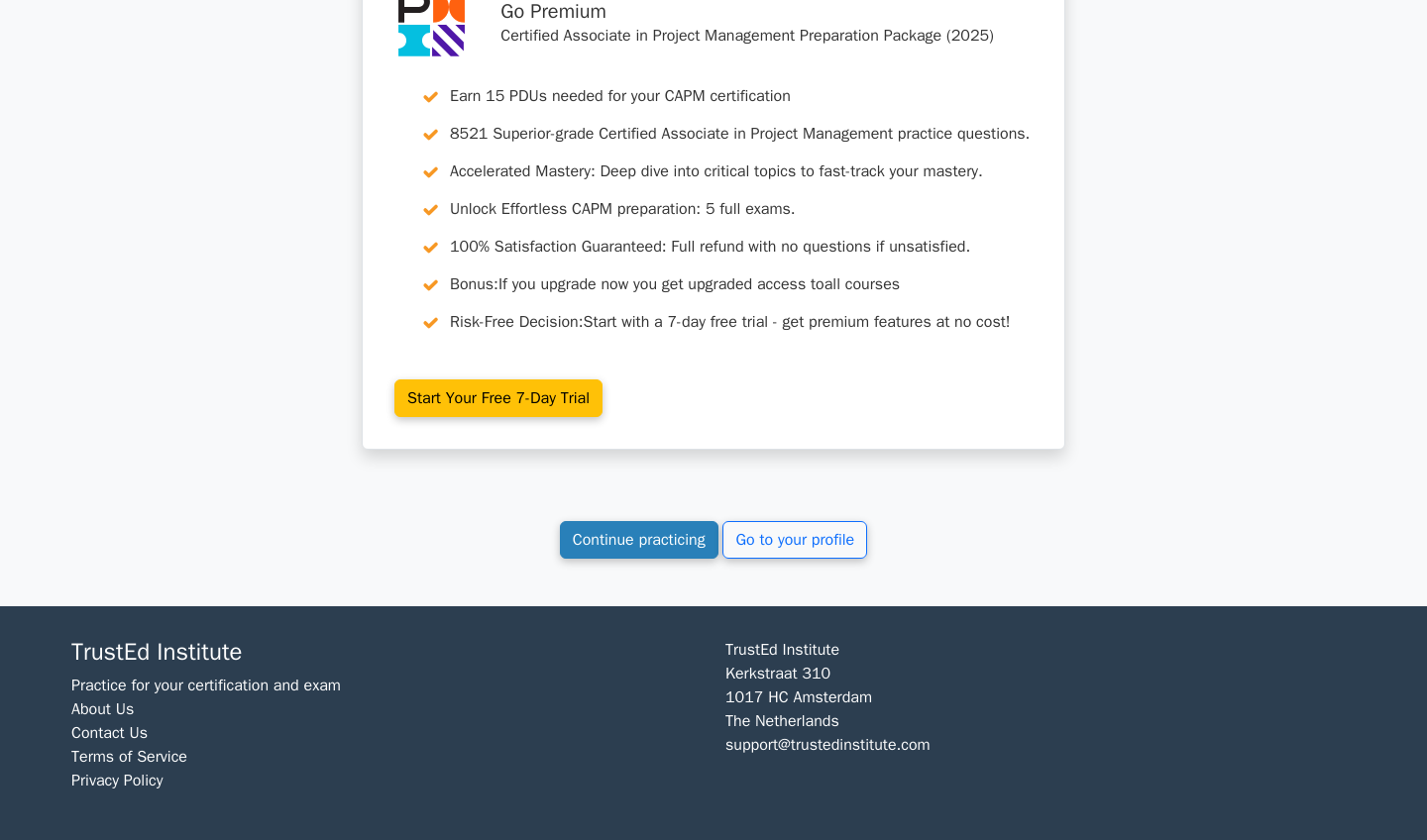 click on "Continue practicing" at bounding box center (639, 540) 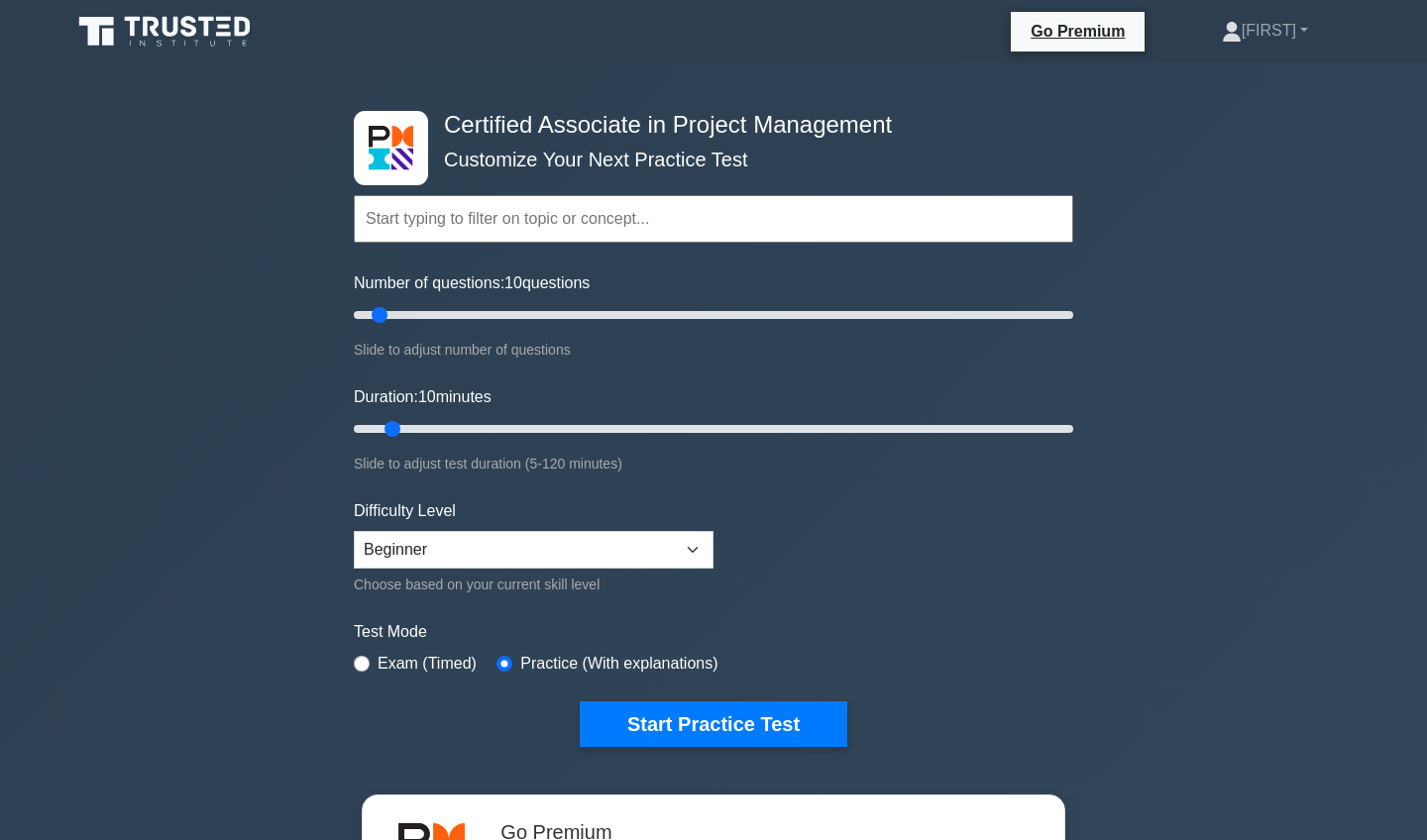 scroll, scrollTop: 0, scrollLeft: 0, axis: both 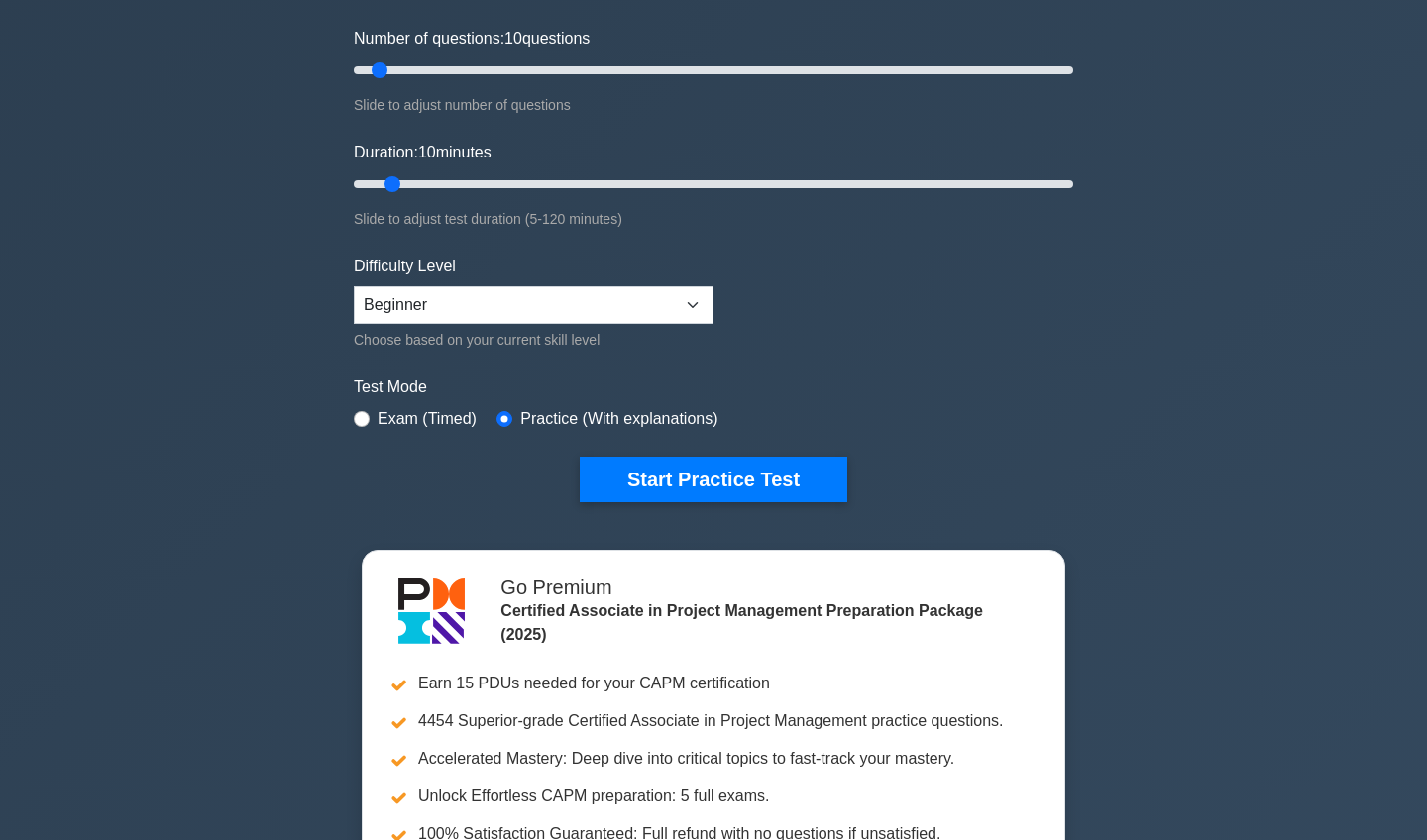 click on "Topics
Project Scope Management
Project Time Management
Project Cost Management
Project Quality Management
Project Risk Management
Project Integration Management
Project Communication Management
Project Human Resource Management
Project Procurement Management" at bounding box center (714, 196) 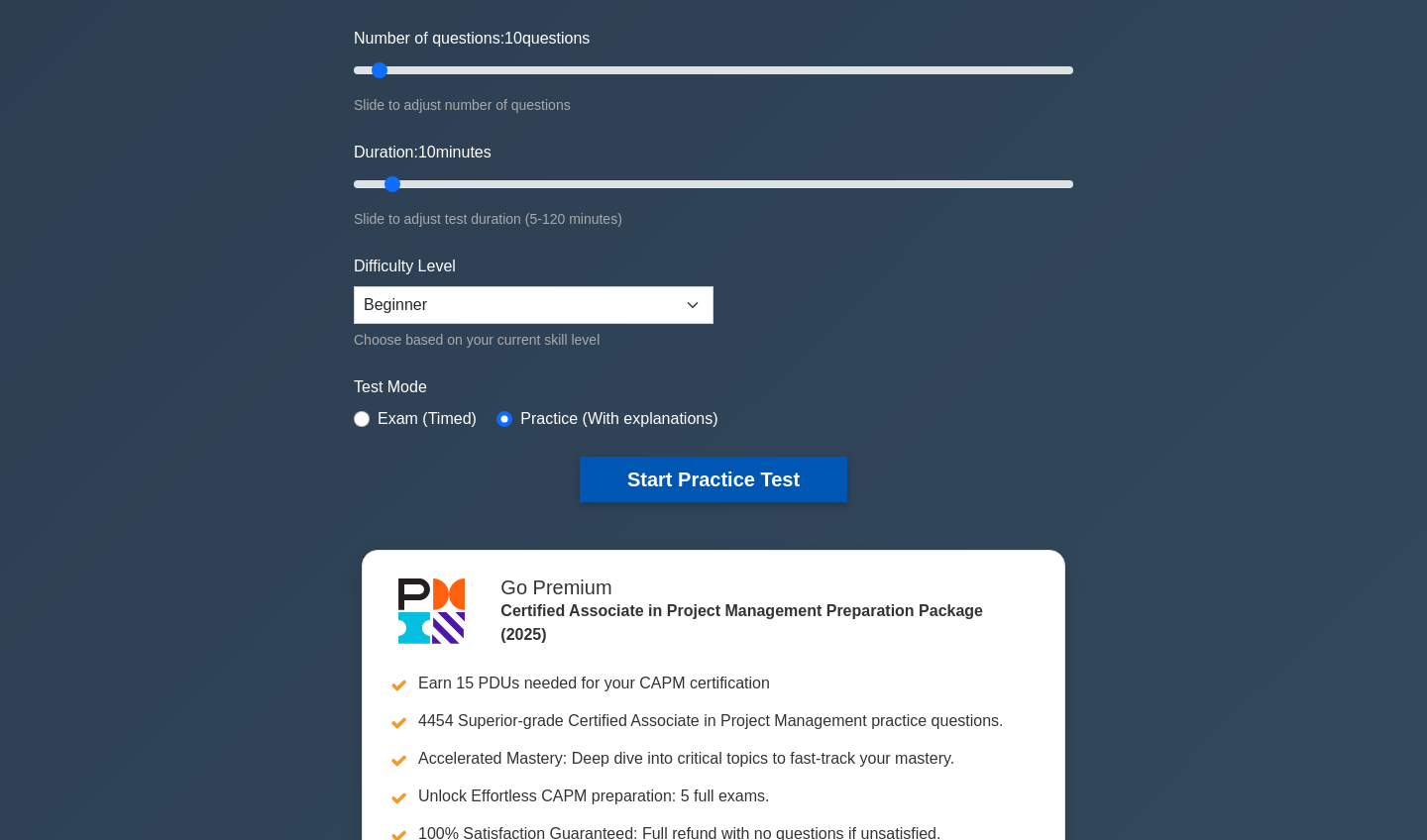 click on "Start Practice Test" at bounding box center (714, 479) 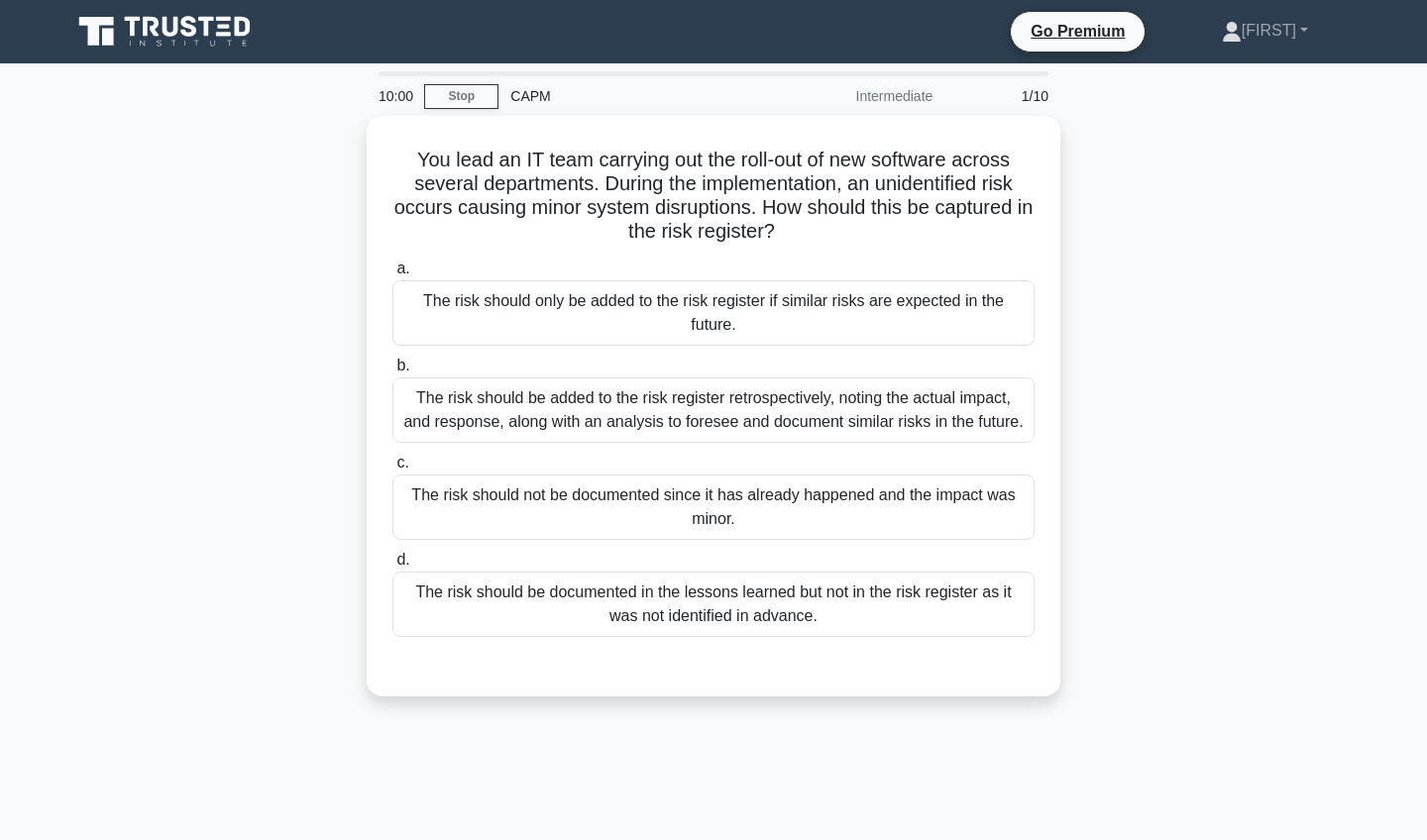scroll, scrollTop: 0, scrollLeft: 0, axis: both 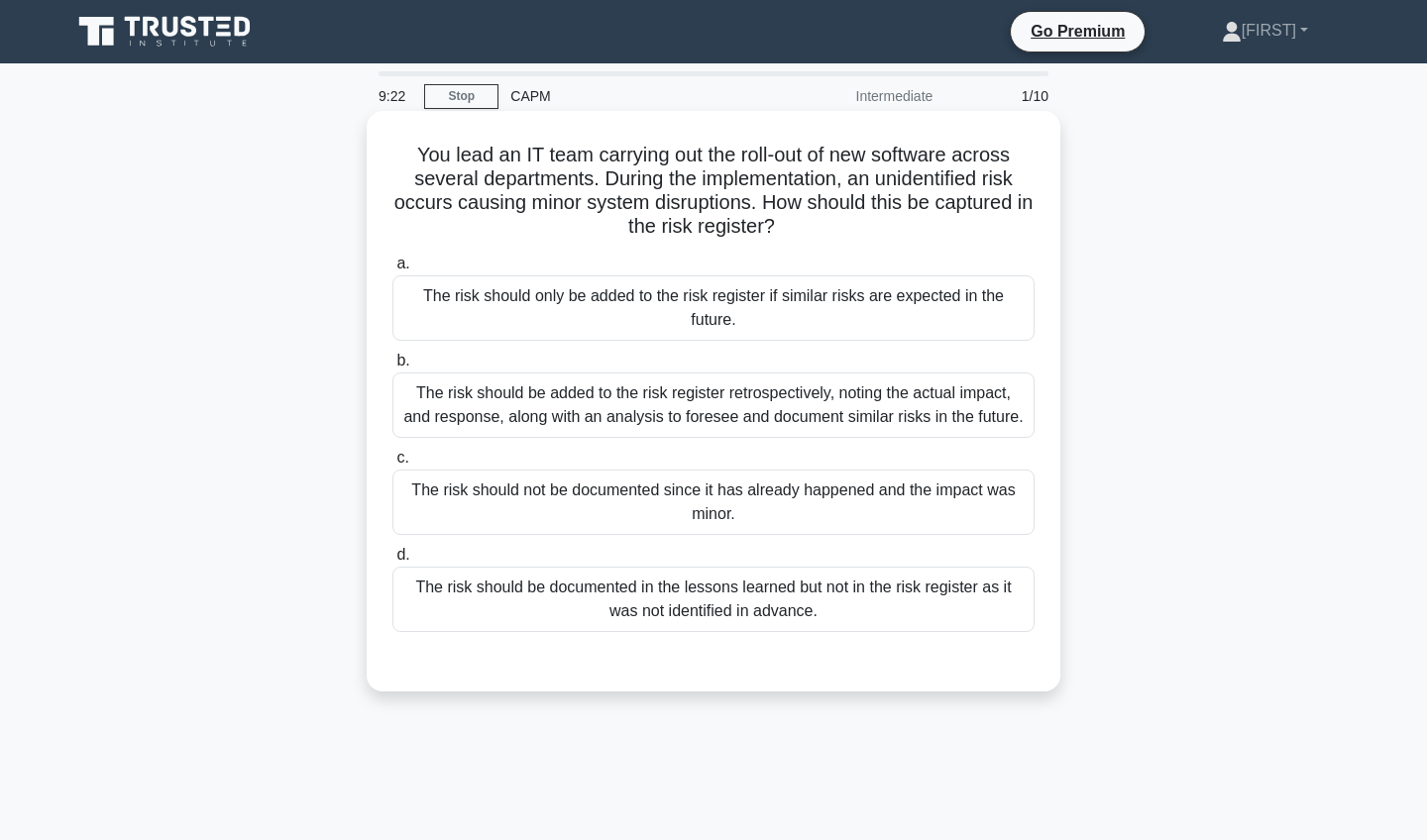 click on "The risk should be added to the risk register retrospectively, noting the actual impact, and response, along with an analysis to foresee and document similar risks in the future." at bounding box center (714, 405) 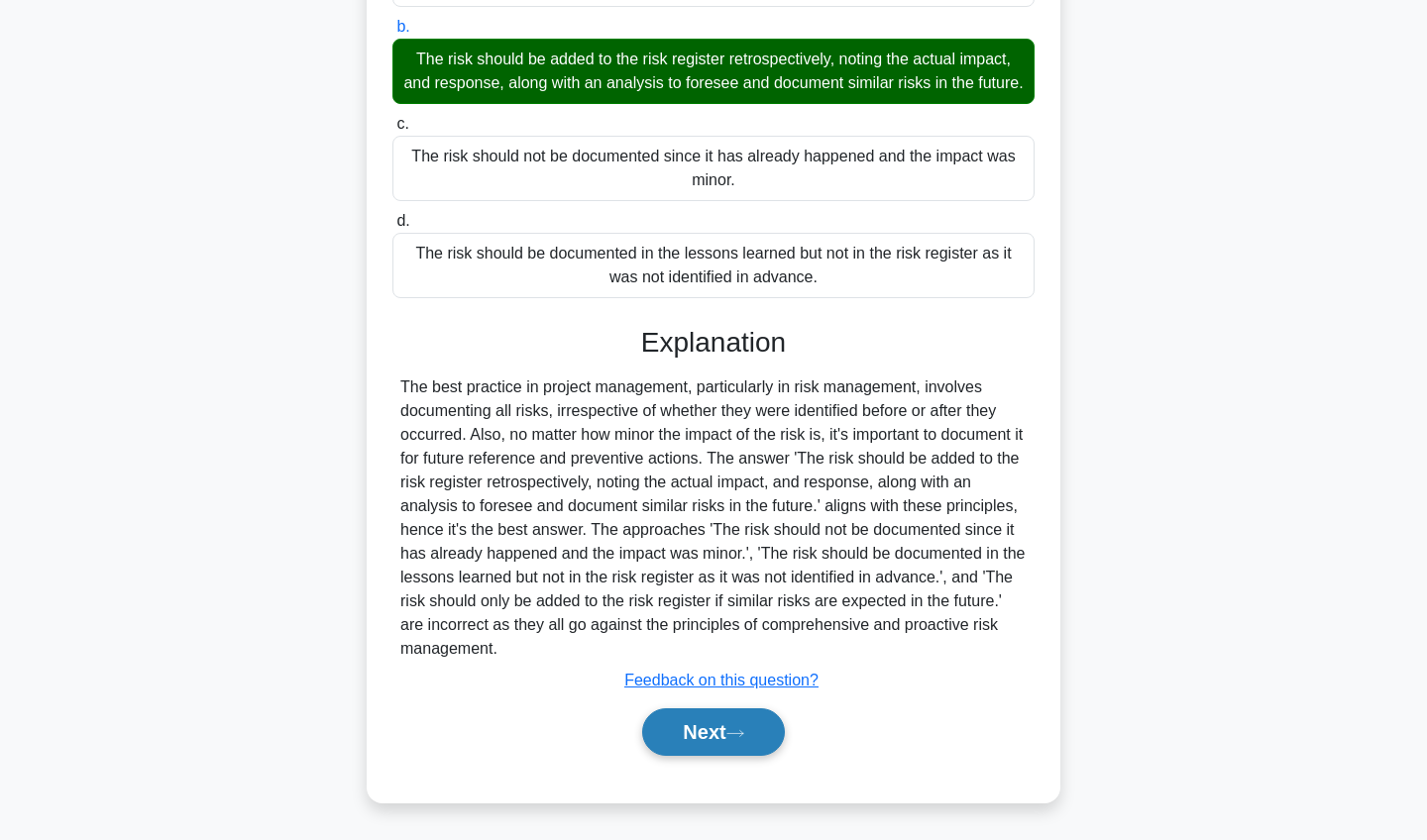scroll, scrollTop: 334, scrollLeft: 0, axis: vertical 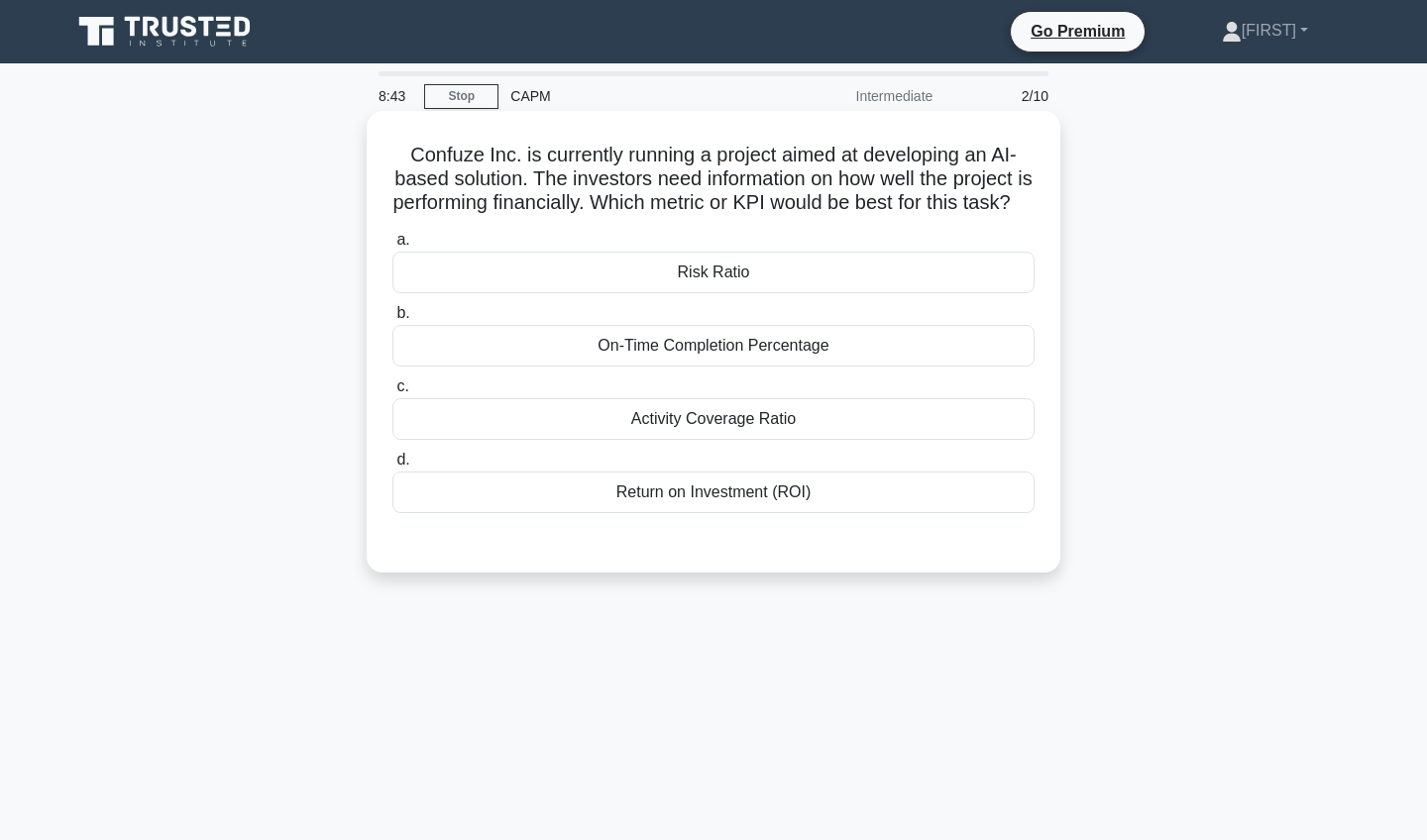 click on "Activity Coverage Ratio" at bounding box center [714, 419] 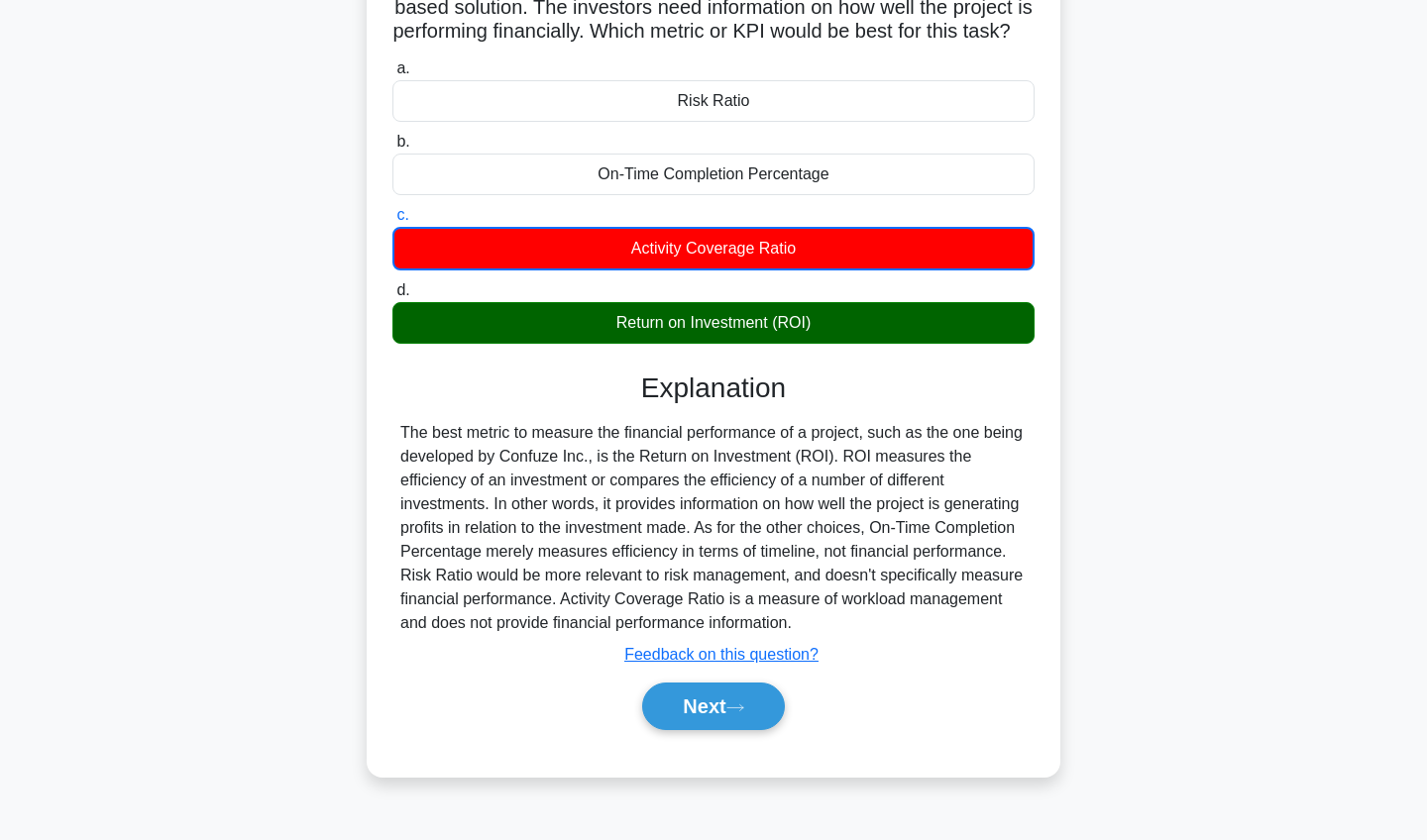 scroll, scrollTop: 185, scrollLeft: 0, axis: vertical 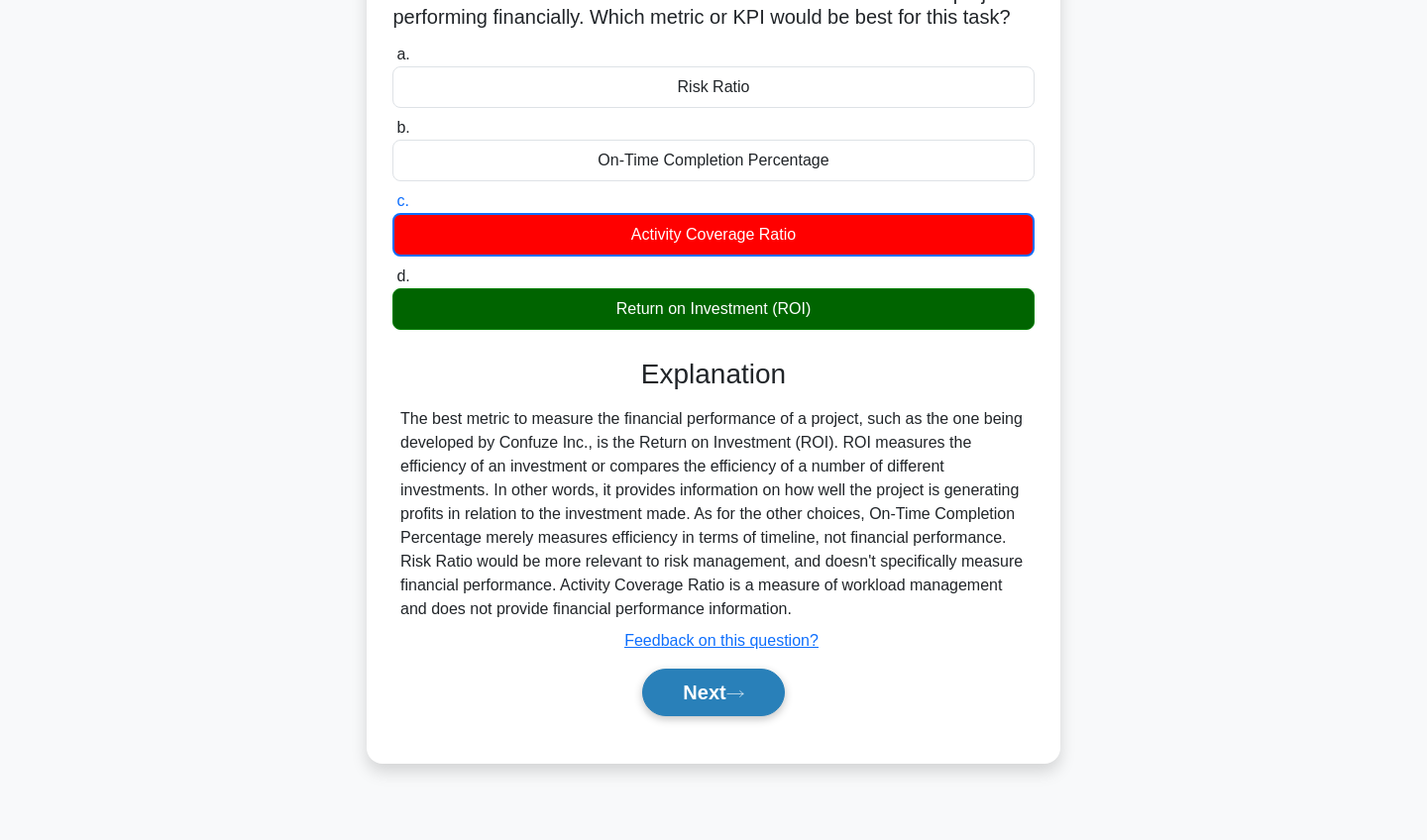 click on "Next" at bounding box center [713, 692] 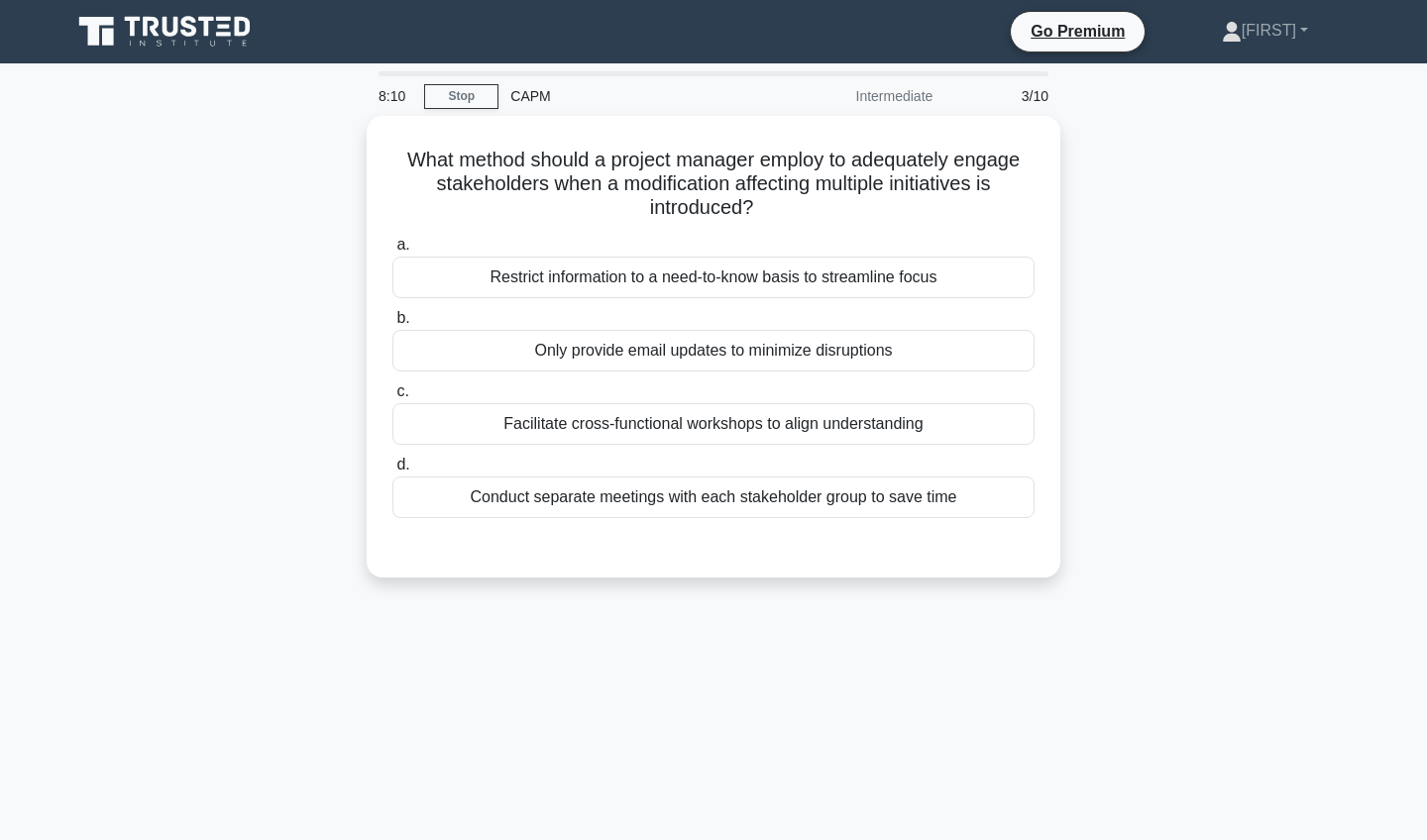 scroll, scrollTop: 41, scrollLeft: 0, axis: vertical 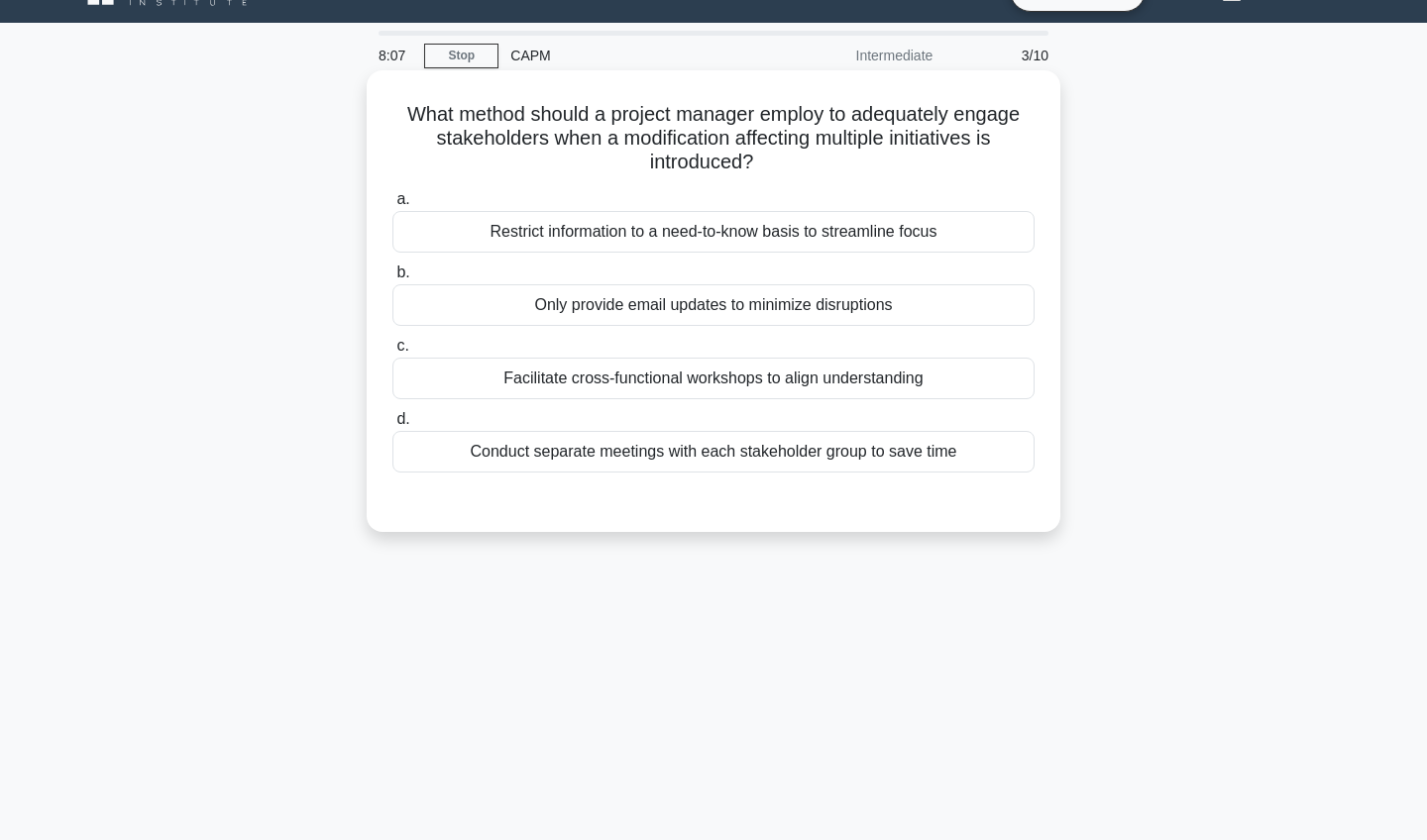 click on "a.
Restrict information to a need-to-know basis to streamline focus
b.
Only provide email updates to minimize disruptions
c. d." at bounding box center [714, 330] 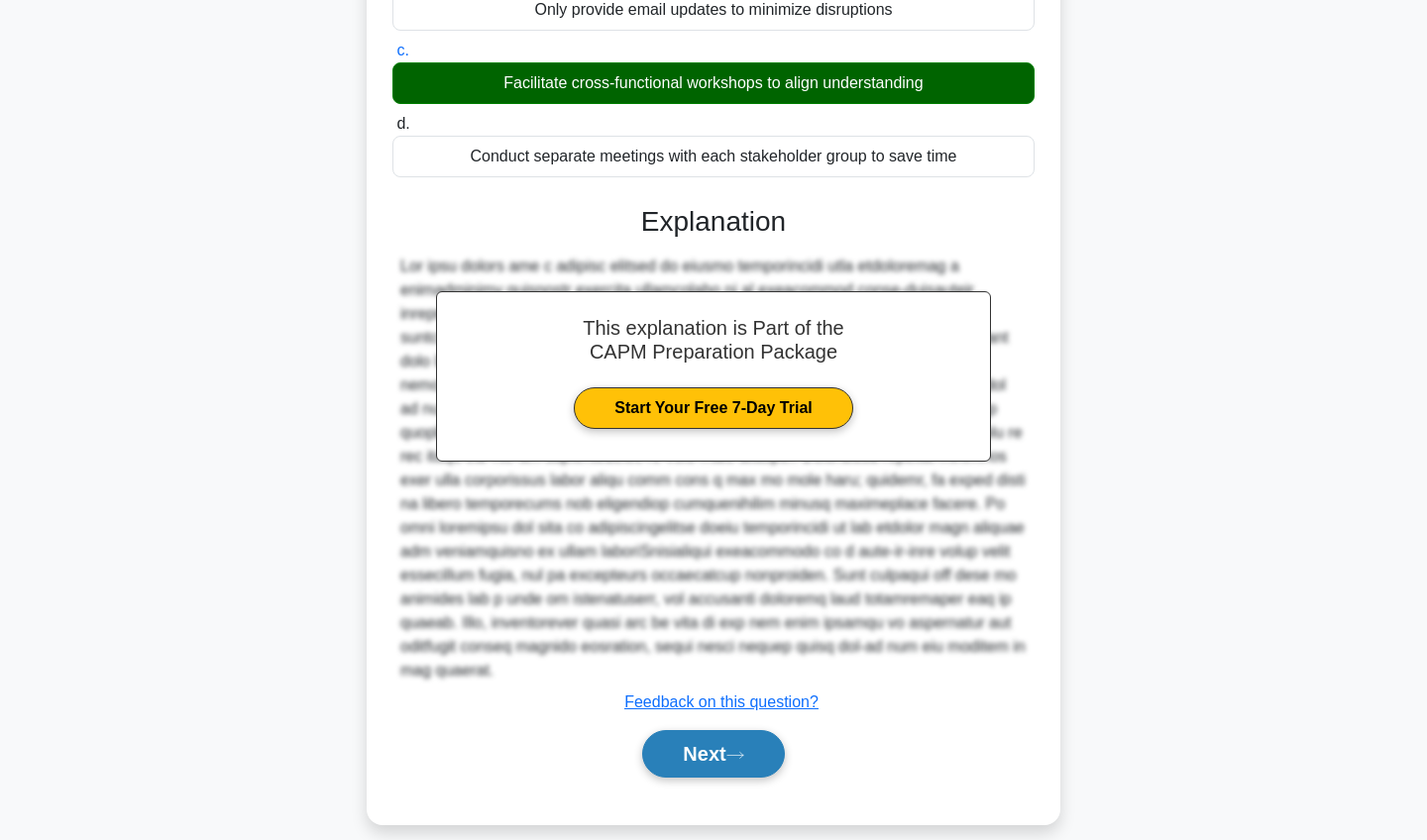 scroll, scrollTop: 334, scrollLeft: 0, axis: vertical 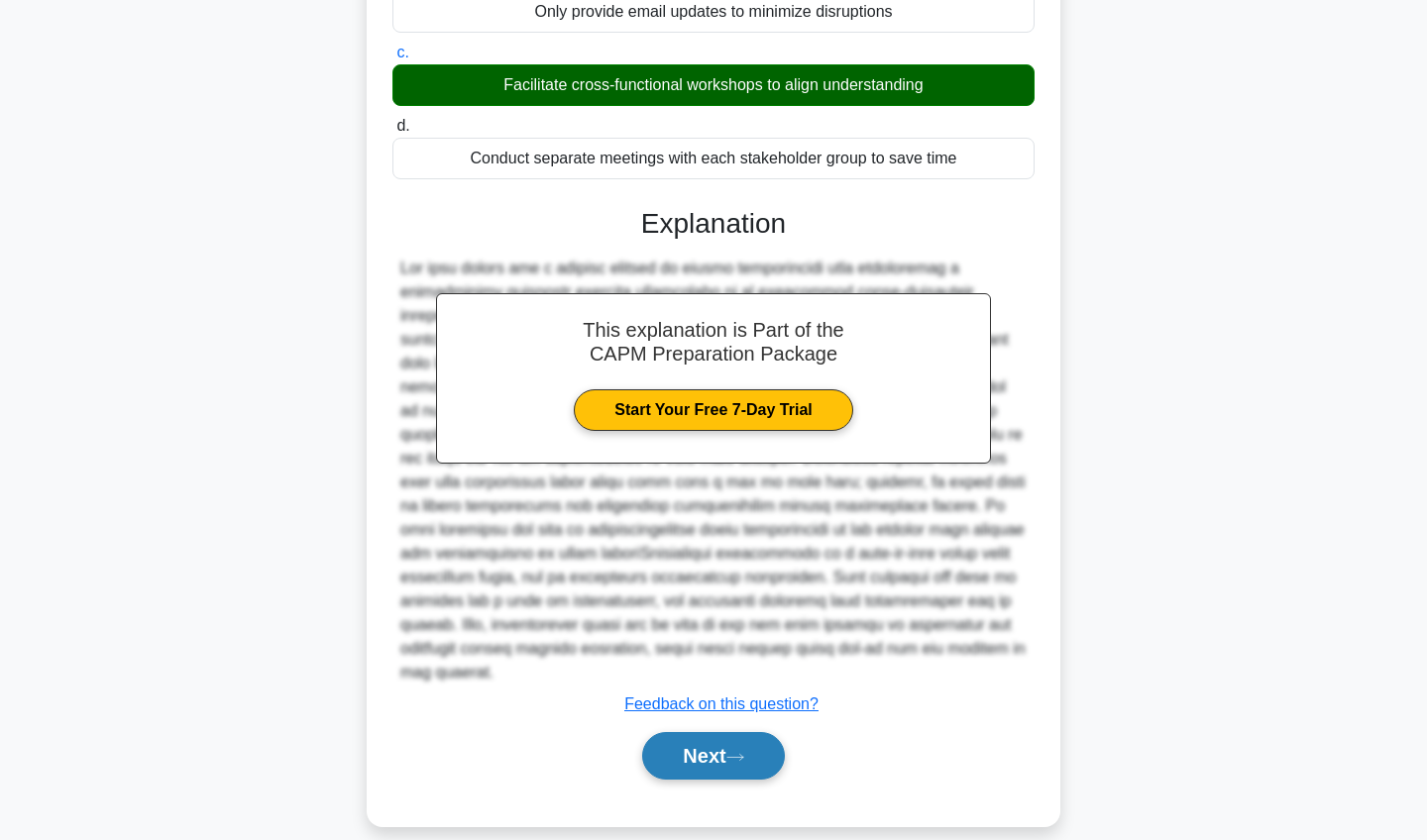 click on "Next" at bounding box center (713, 756) 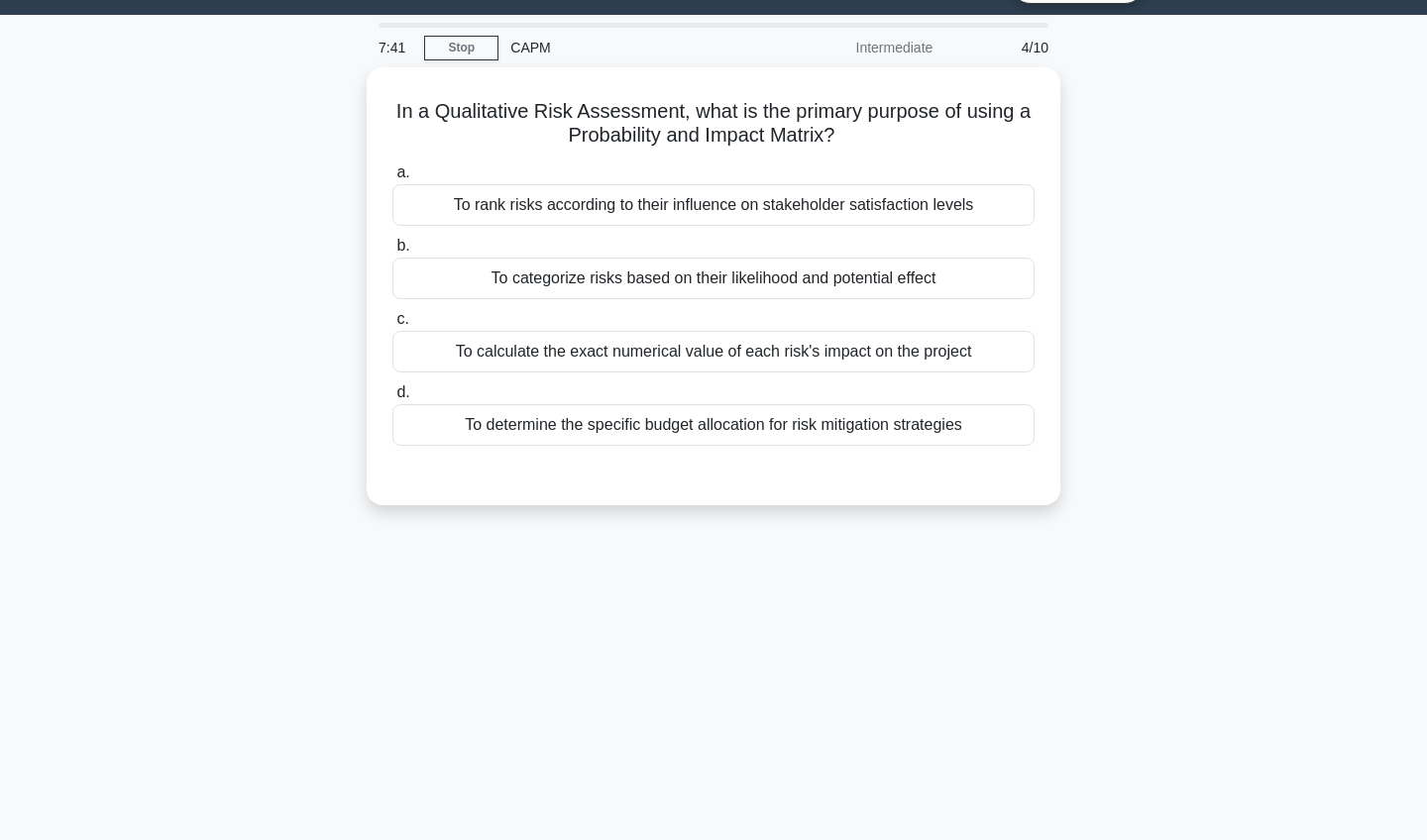 scroll, scrollTop: 50, scrollLeft: 0, axis: vertical 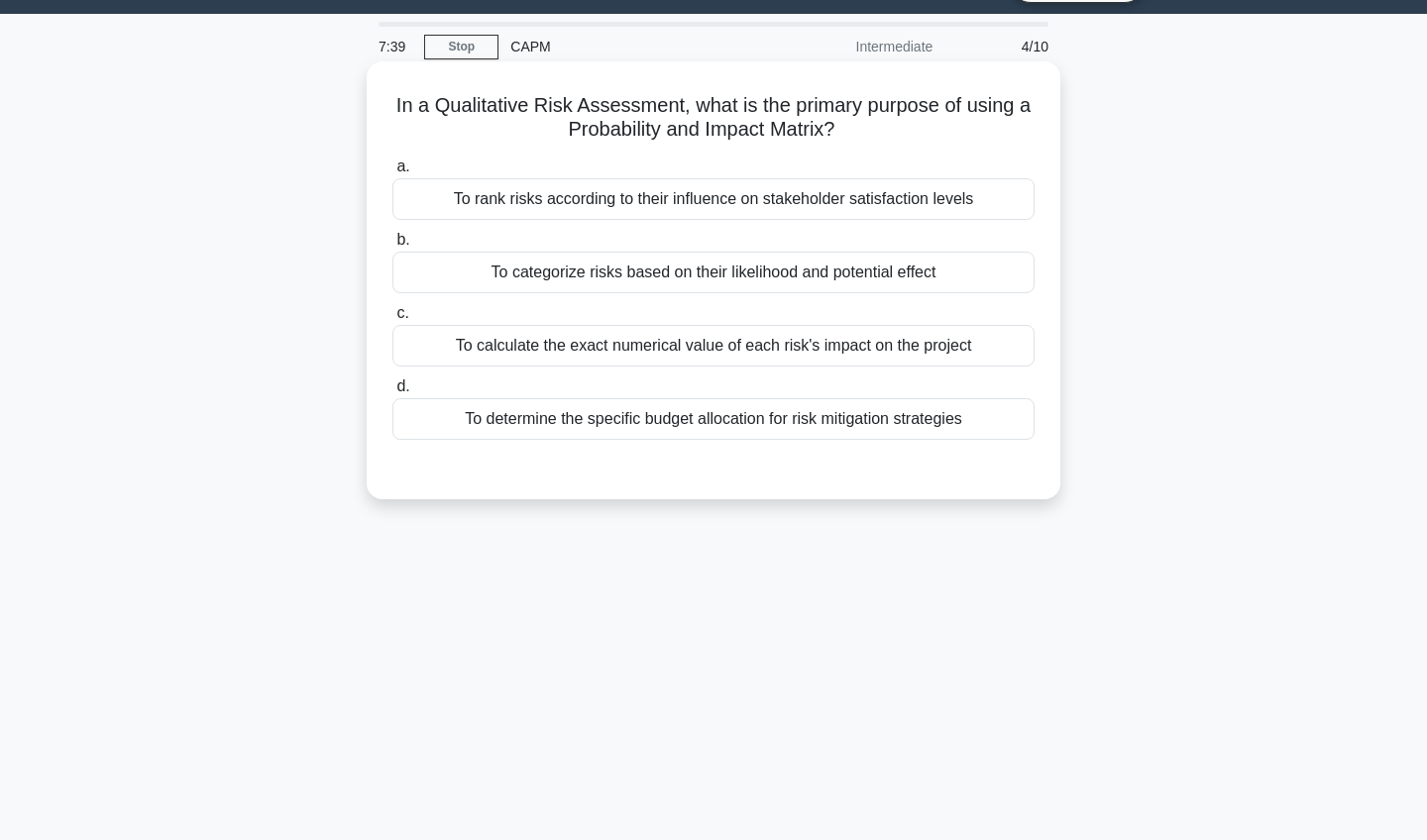 click on "To categorize risks based on their likelihood and potential effect" at bounding box center [714, 272] 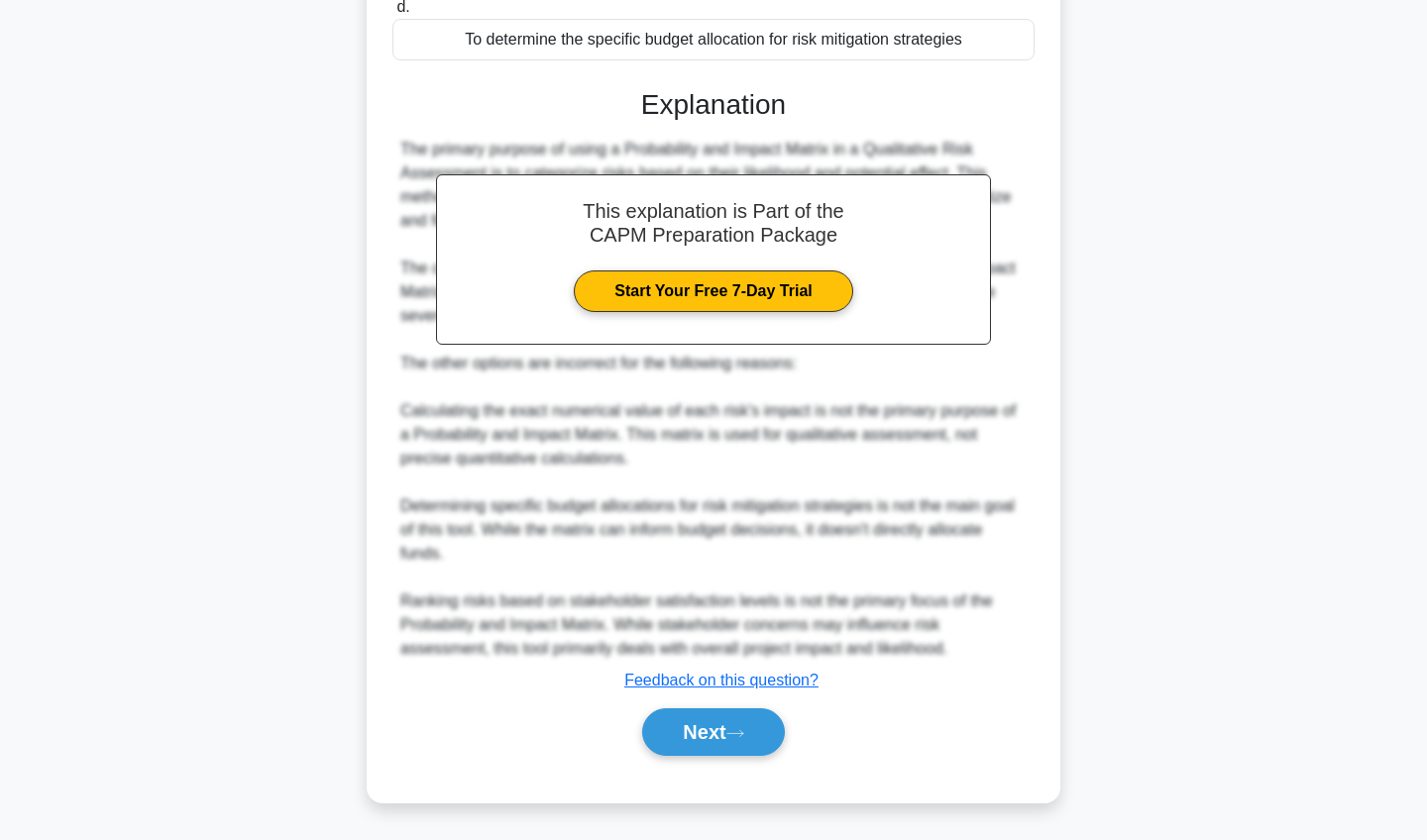 scroll, scrollTop: 429, scrollLeft: 0, axis: vertical 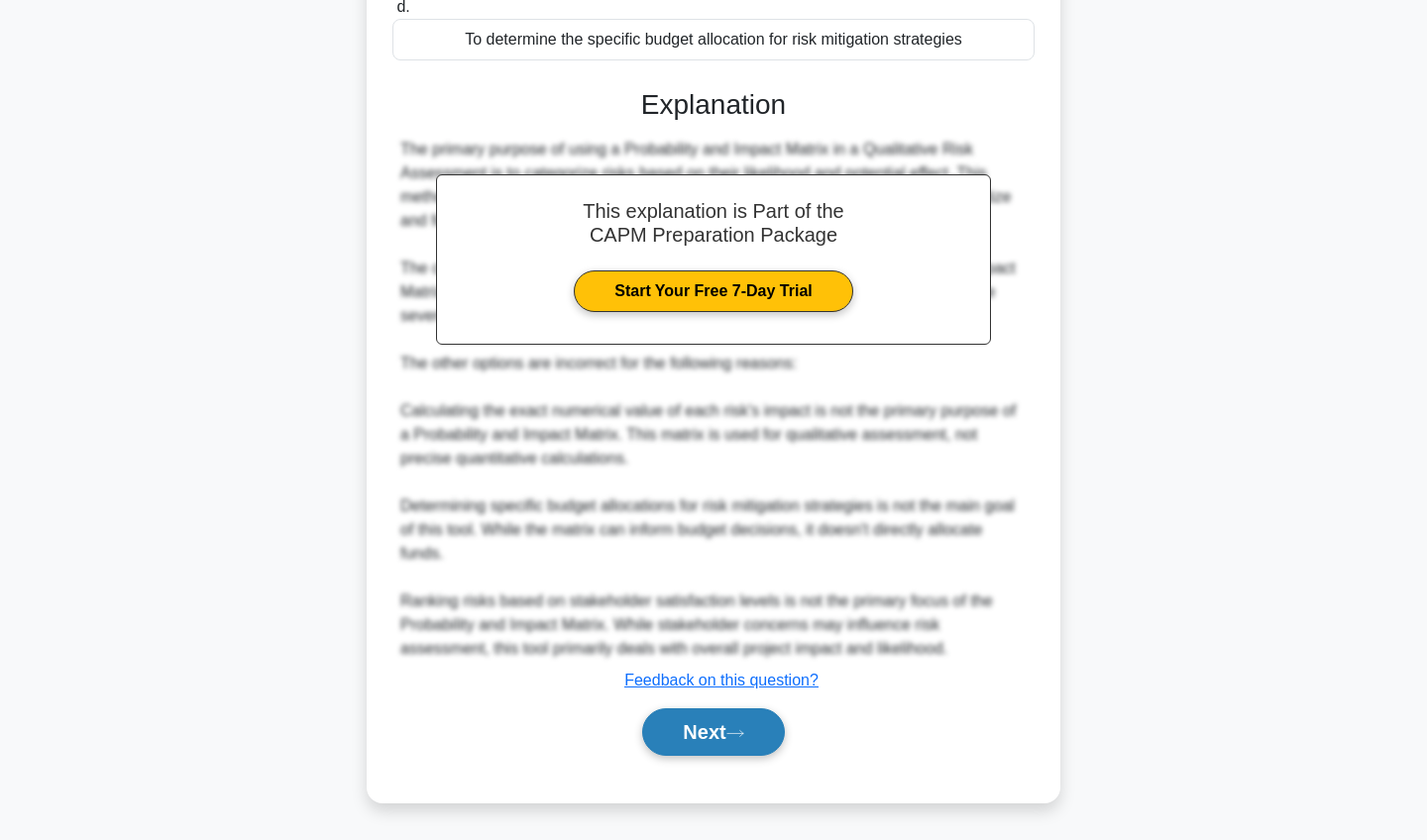 click on "Next" at bounding box center (713, 732) 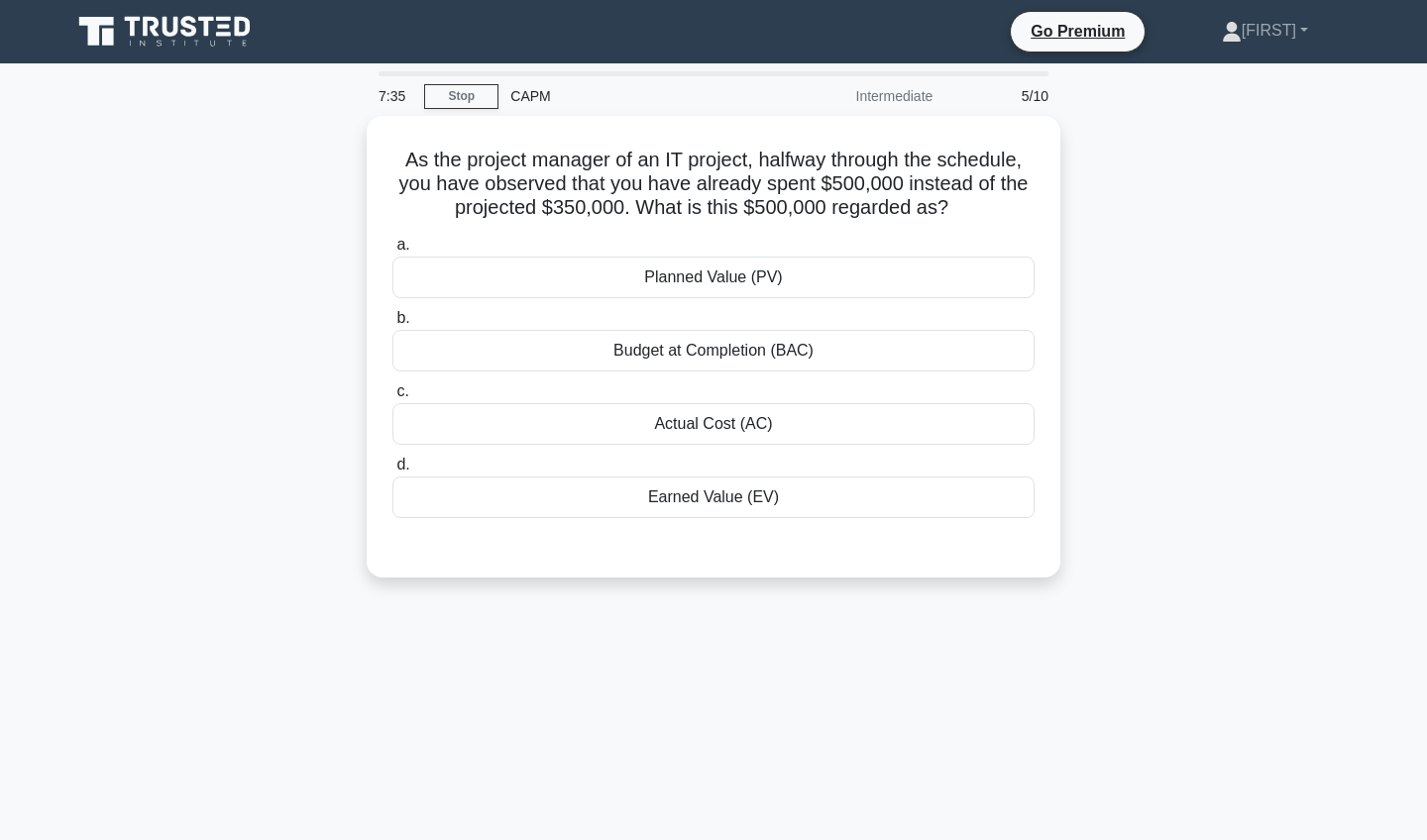 scroll, scrollTop: 0, scrollLeft: 0, axis: both 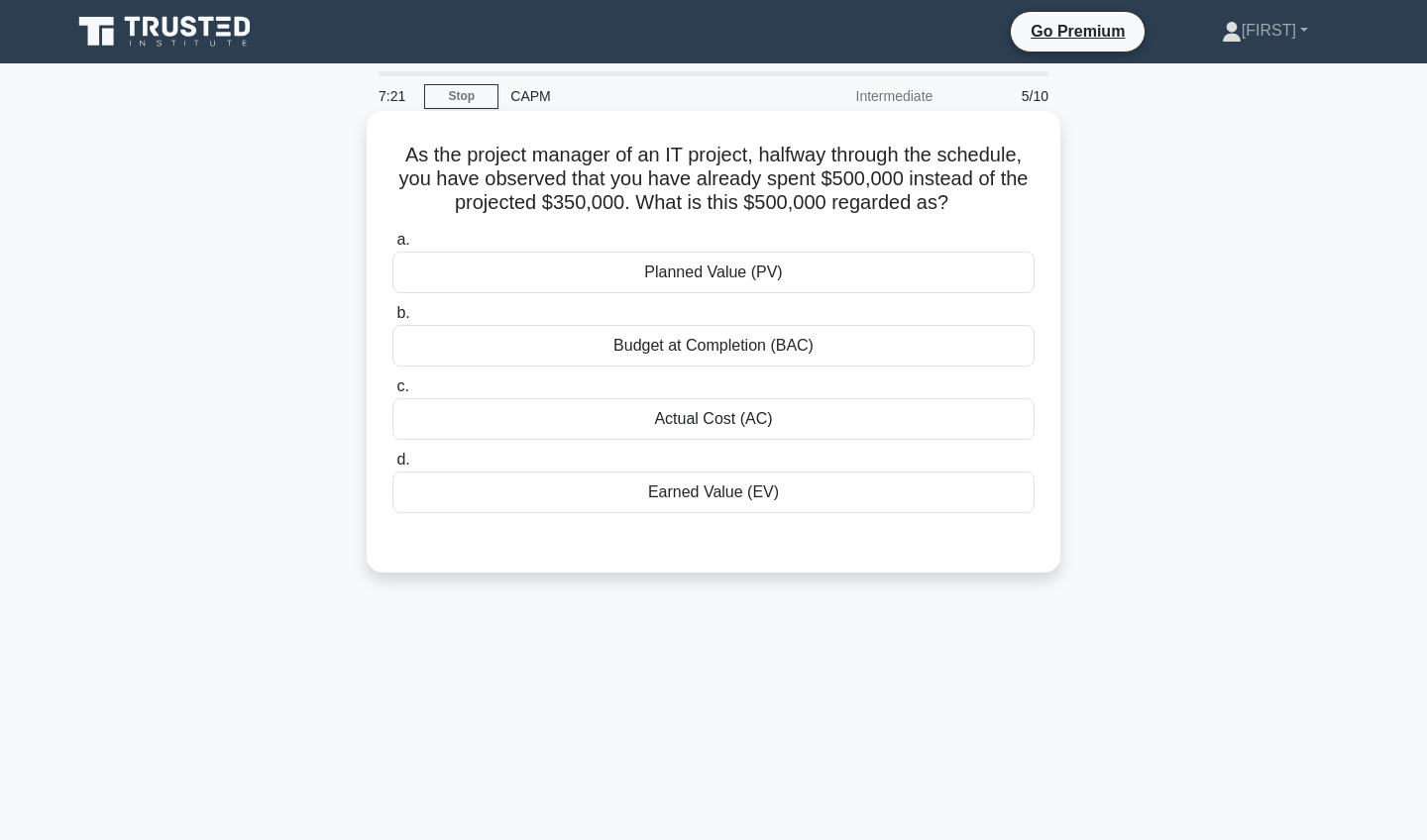 click on "Actual Cost (AC)" at bounding box center (714, 419) 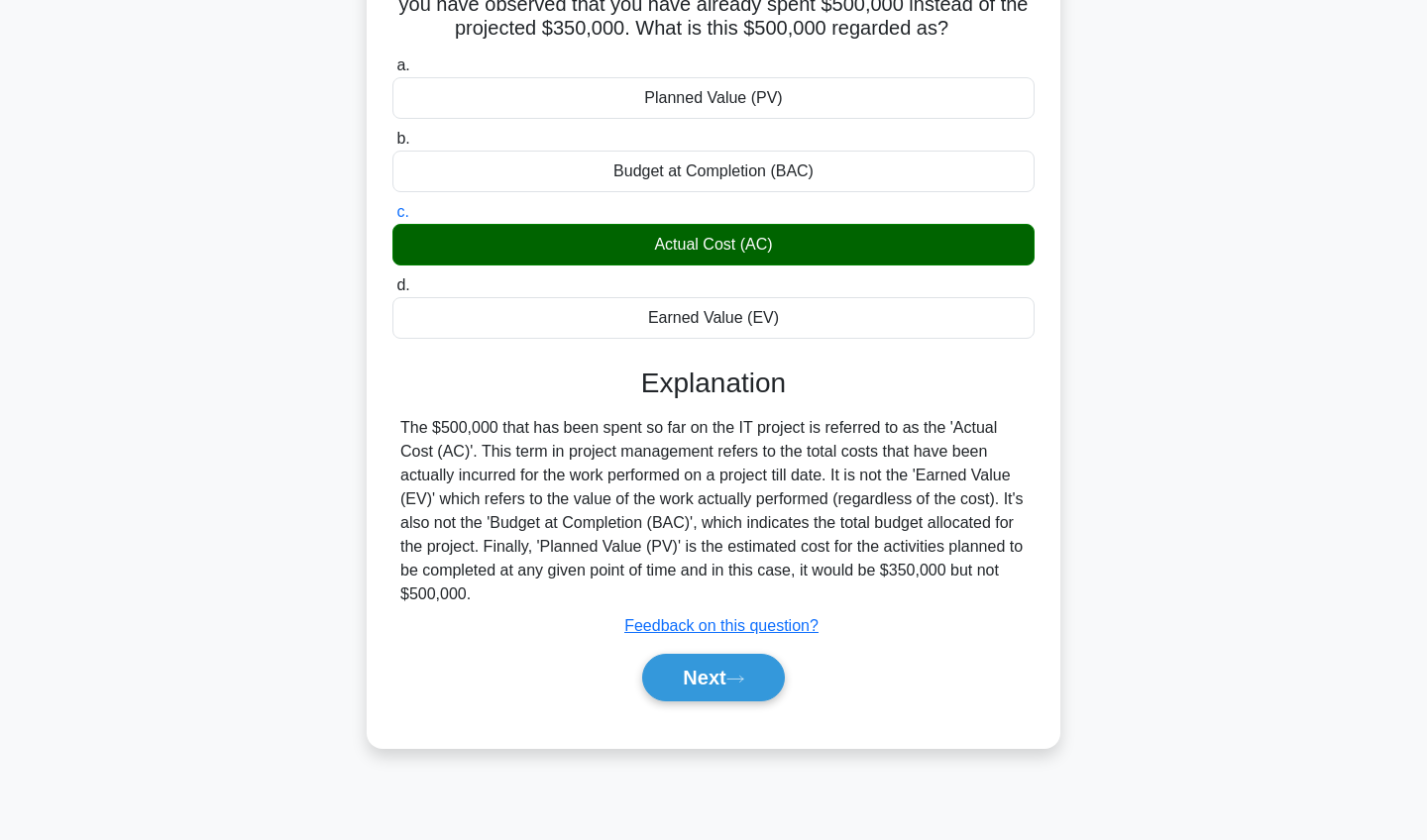 scroll, scrollTop: 185, scrollLeft: 0, axis: vertical 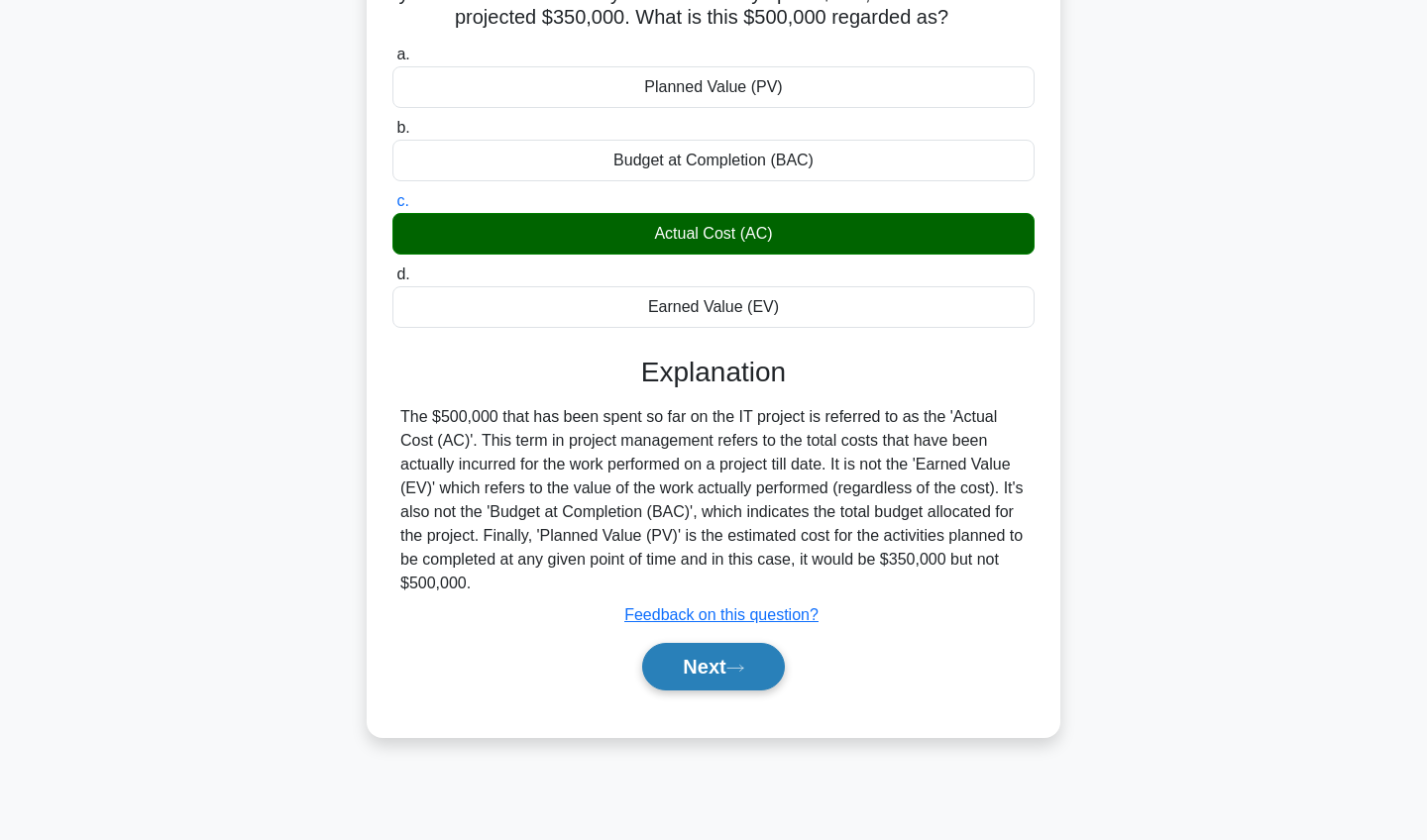 click on "Next" at bounding box center [713, 667] 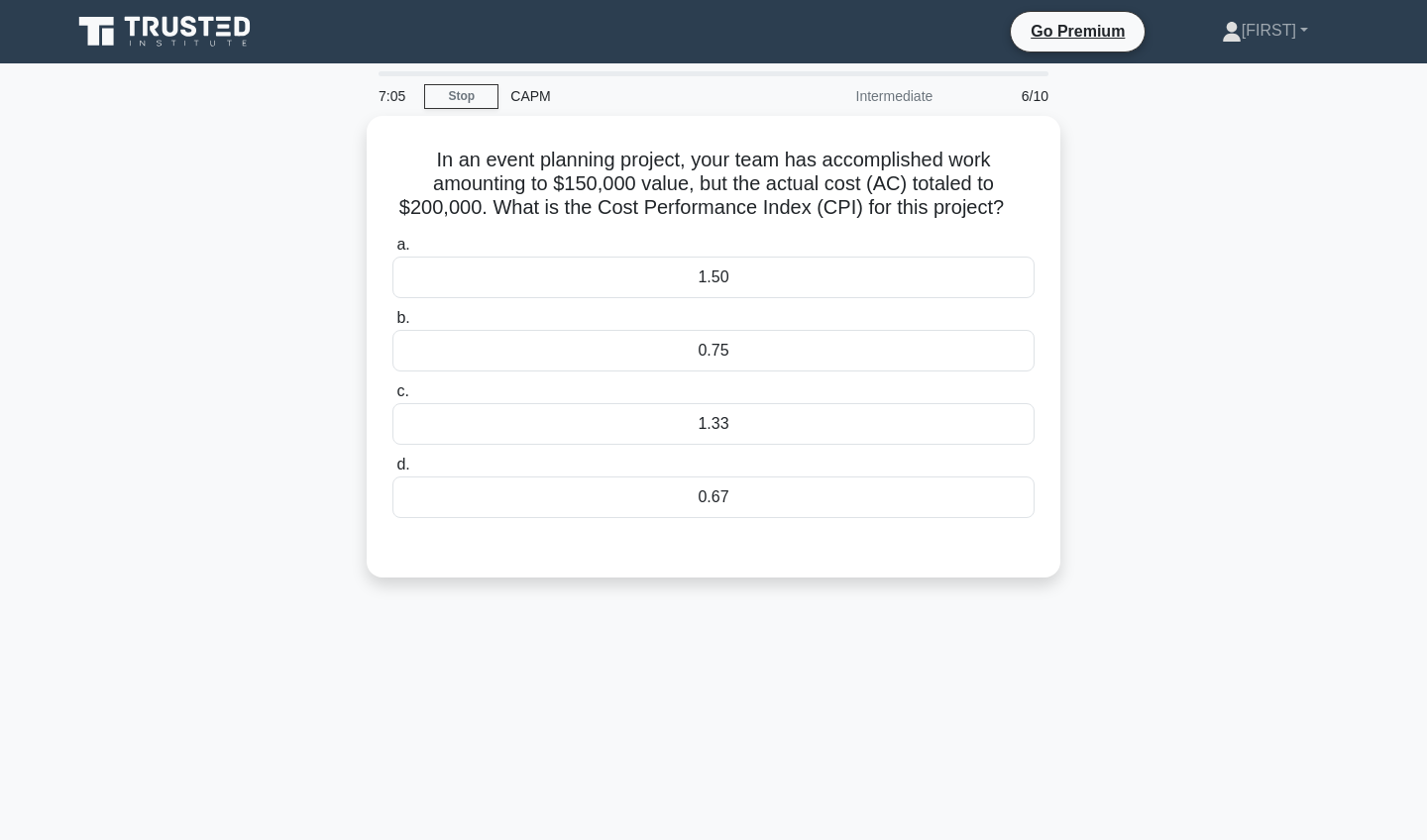 scroll, scrollTop: 0, scrollLeft: 0, axis: both 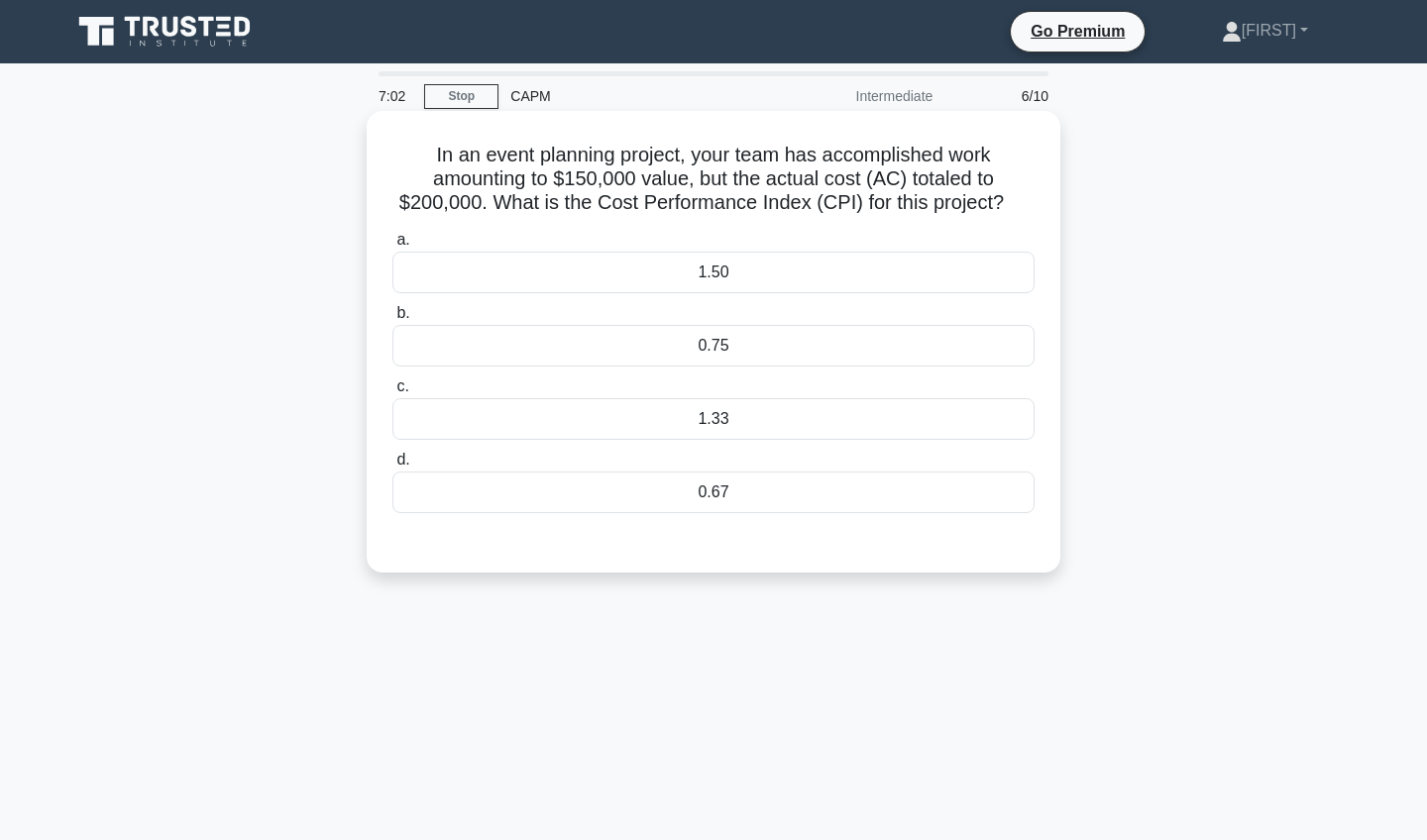 click on "0.75" at bounding box center [714, 346] 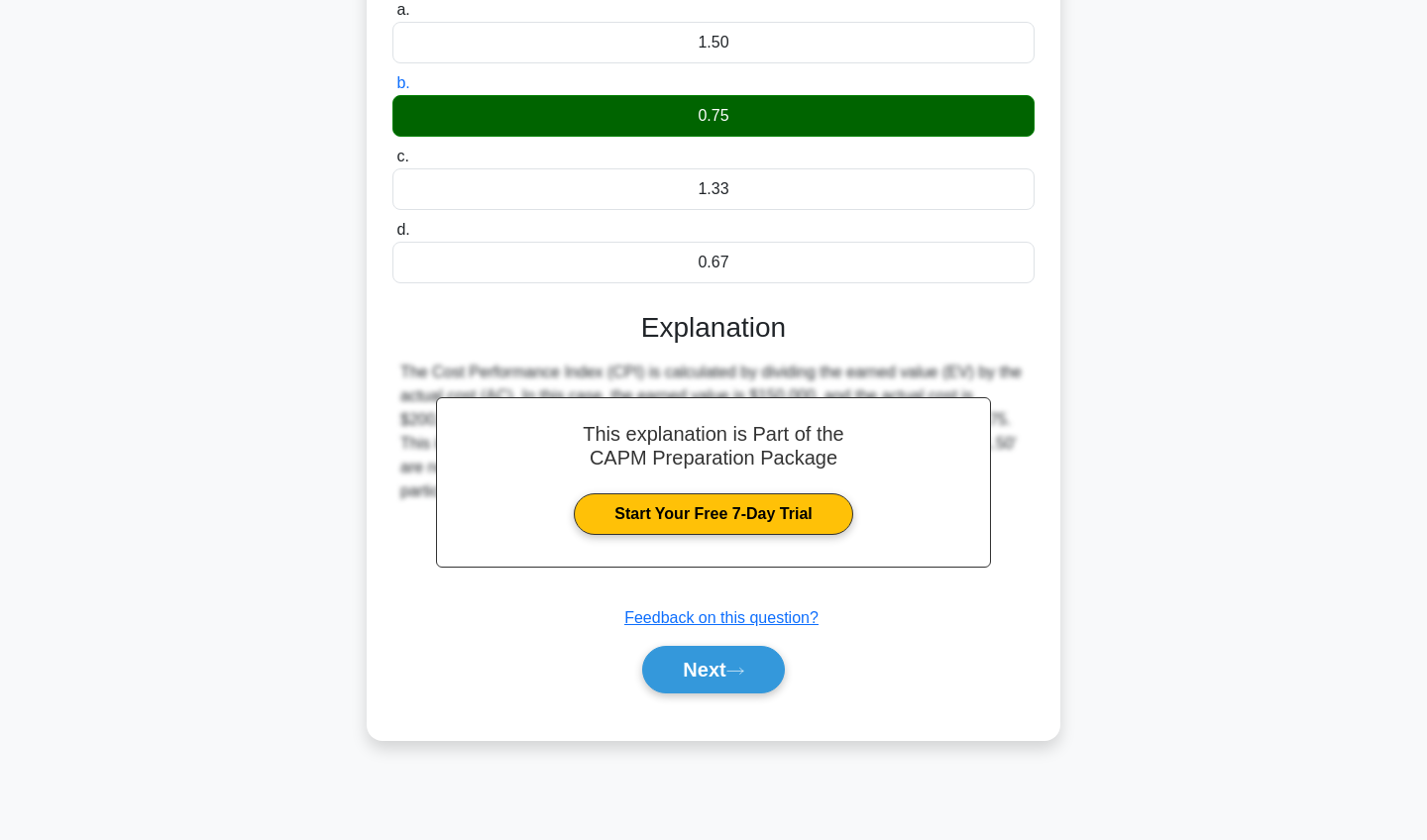 scroll, scrollTop: 230, scrollLeft: 0, axis: vertical 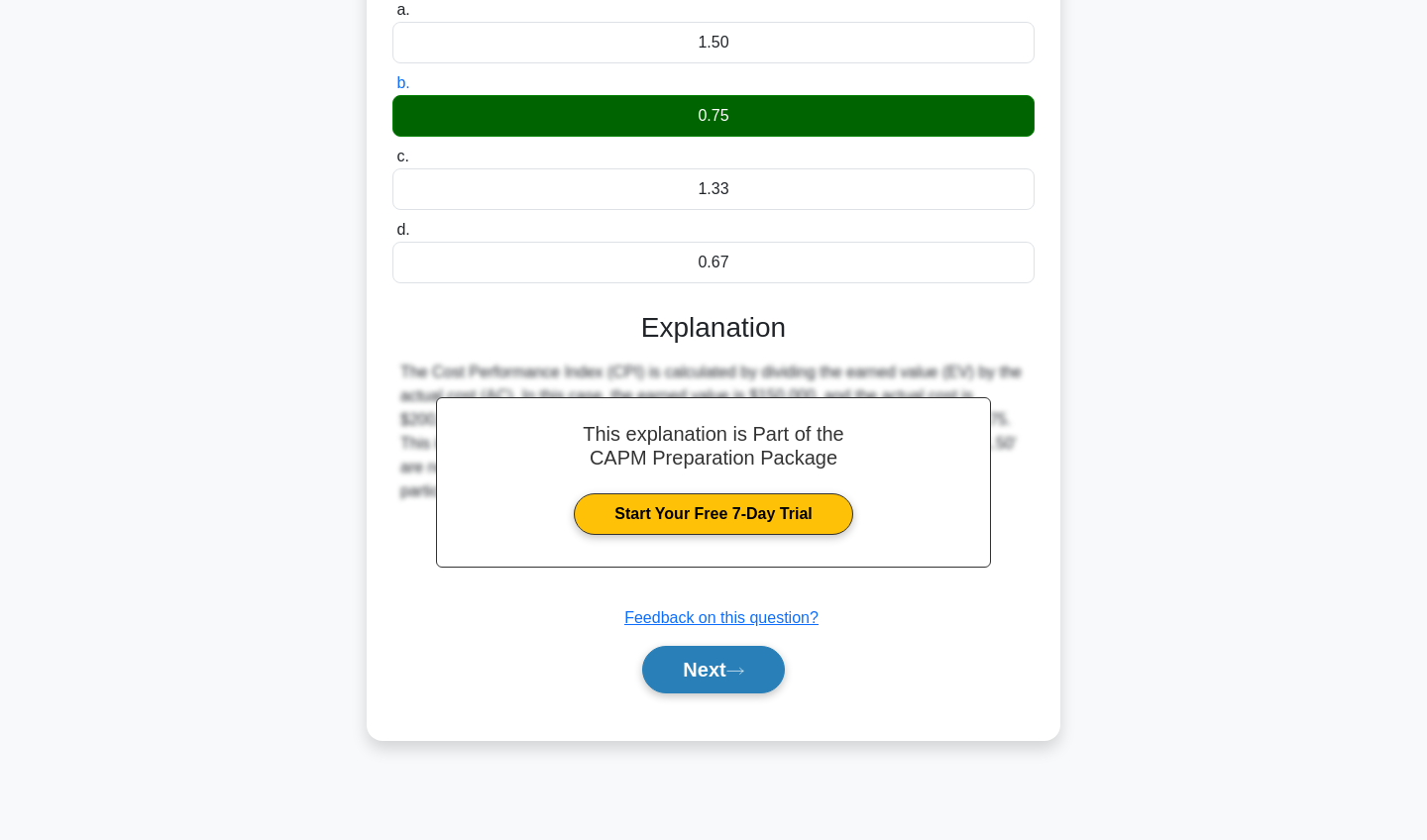 click on "Next" at bounding box center (713, 670) 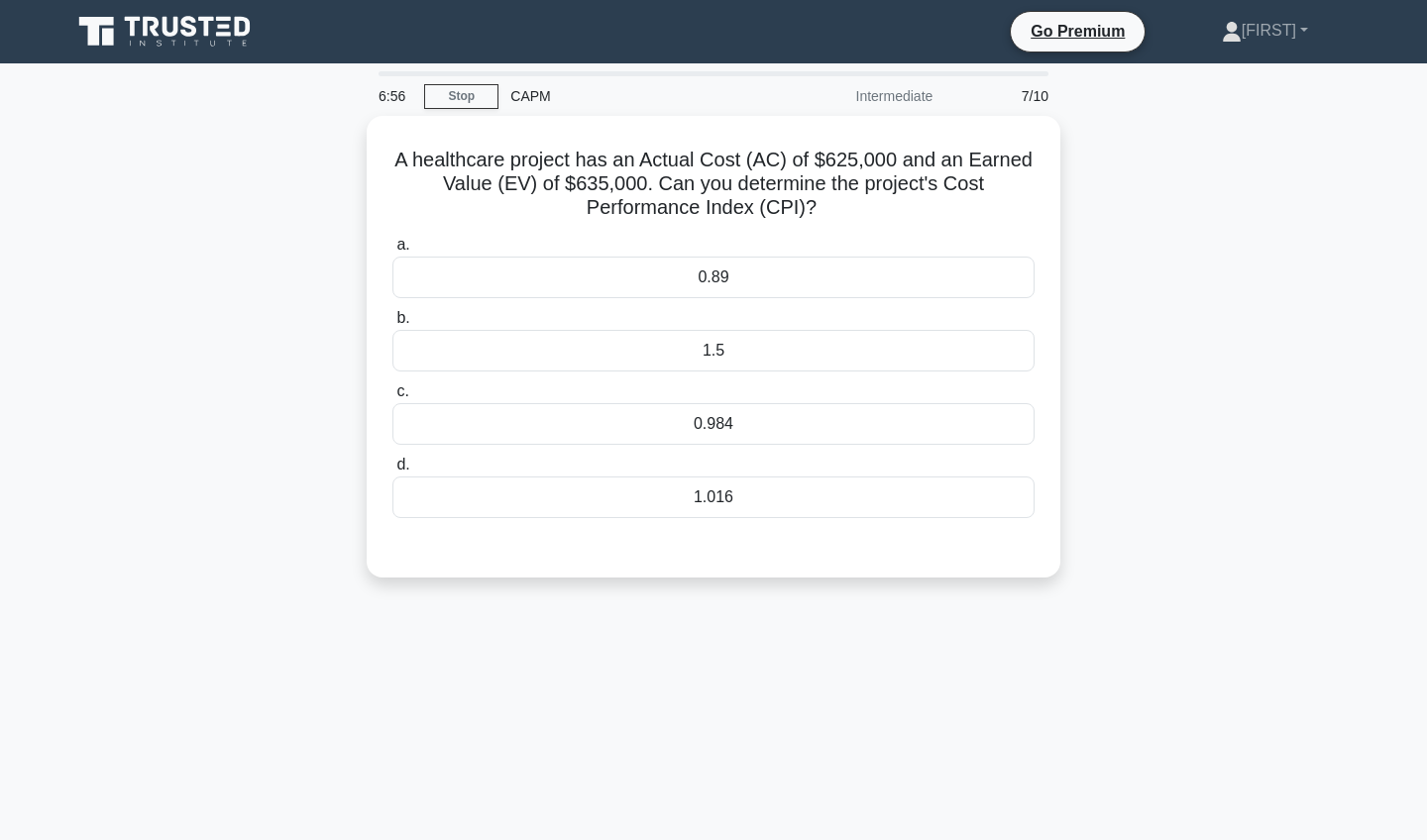 scroll, scrollTop: 0, scrollLeft: 0, axis: both 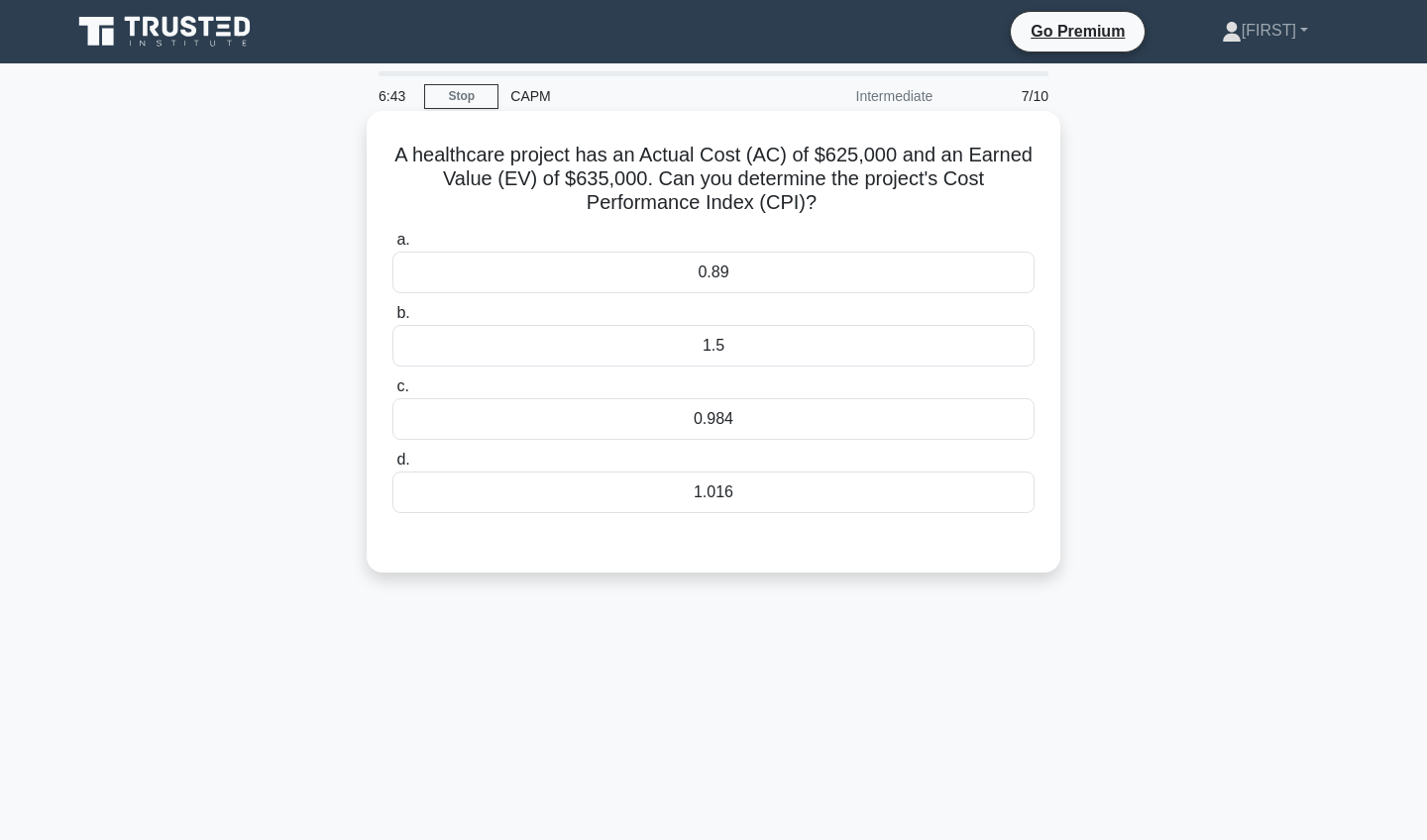 click on "0.984" at bounding box center (714, 419) 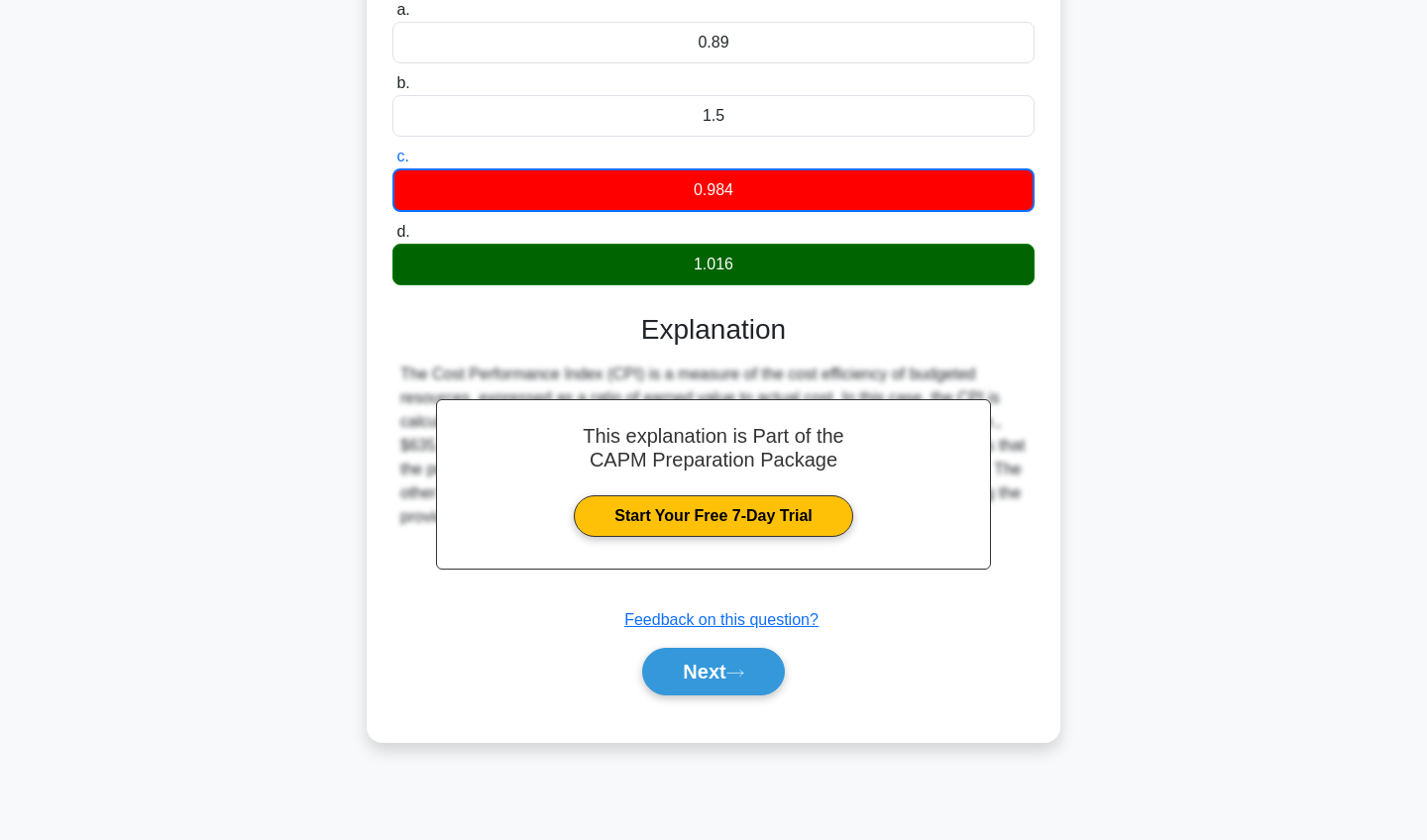 scroll, scrollTop: 230, scrollLeft: 0, axis: vertical 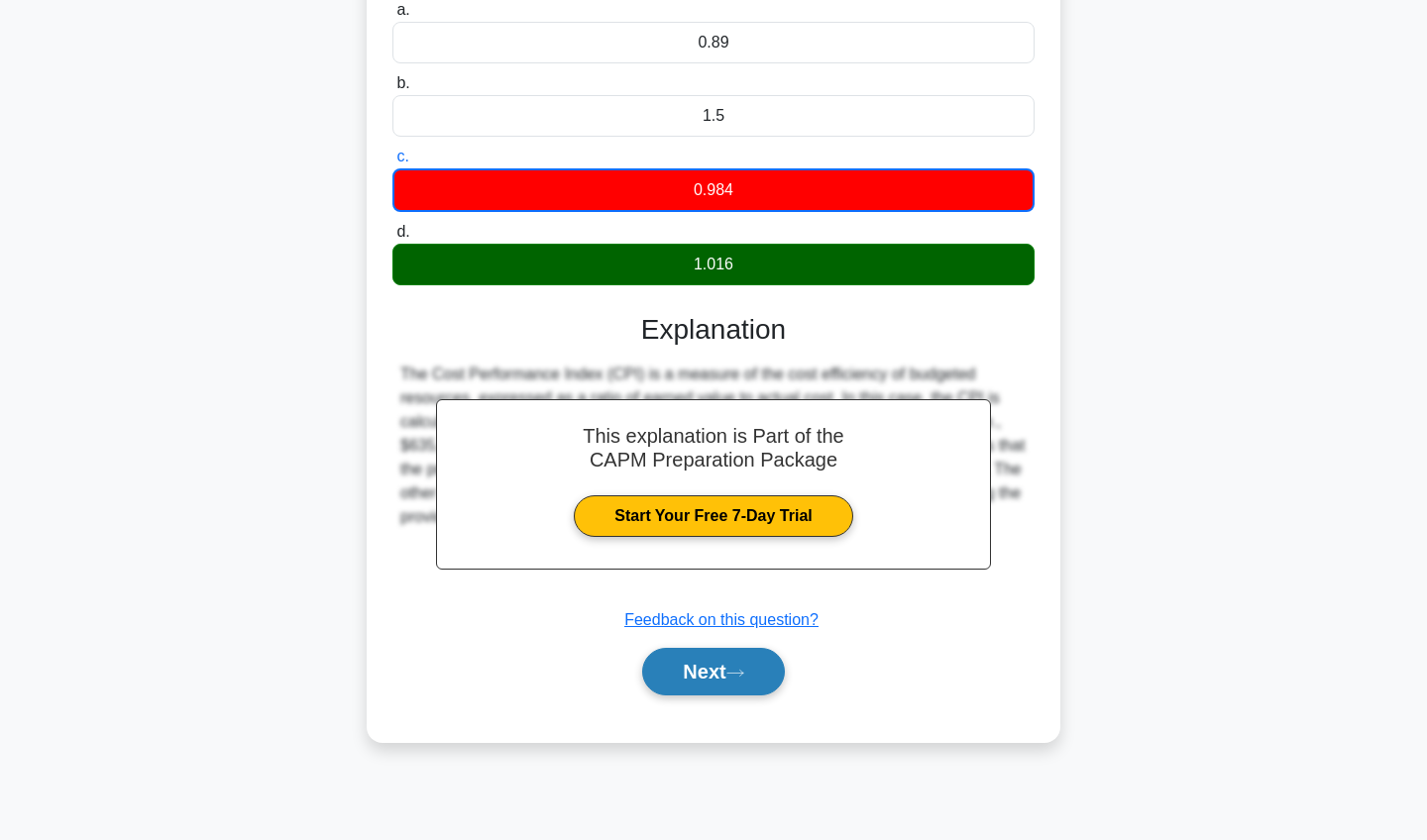 click on "Next" at bounding box center [713, 672] 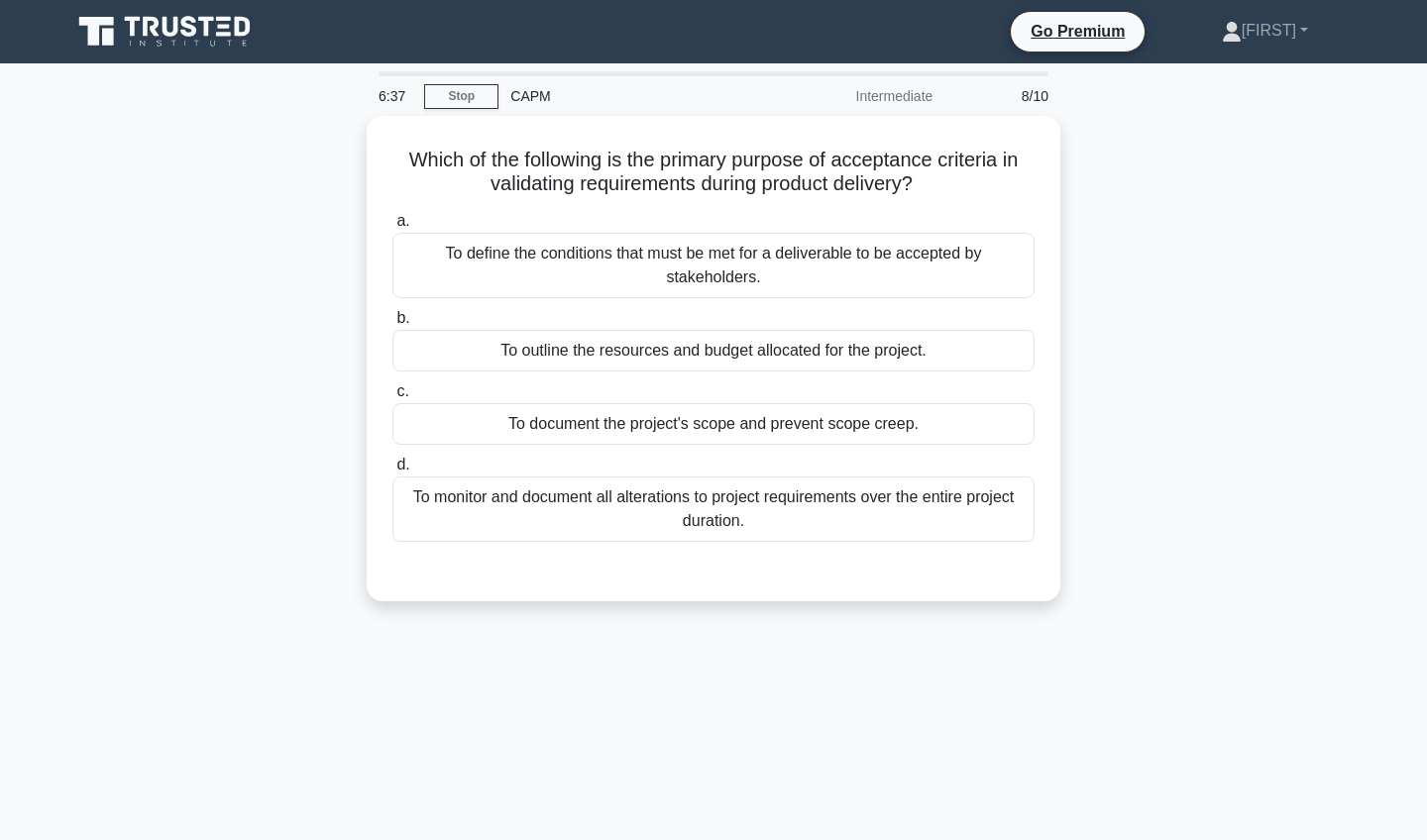 scroll, scrollTop: 0, scrollLeft: 0, axis: both 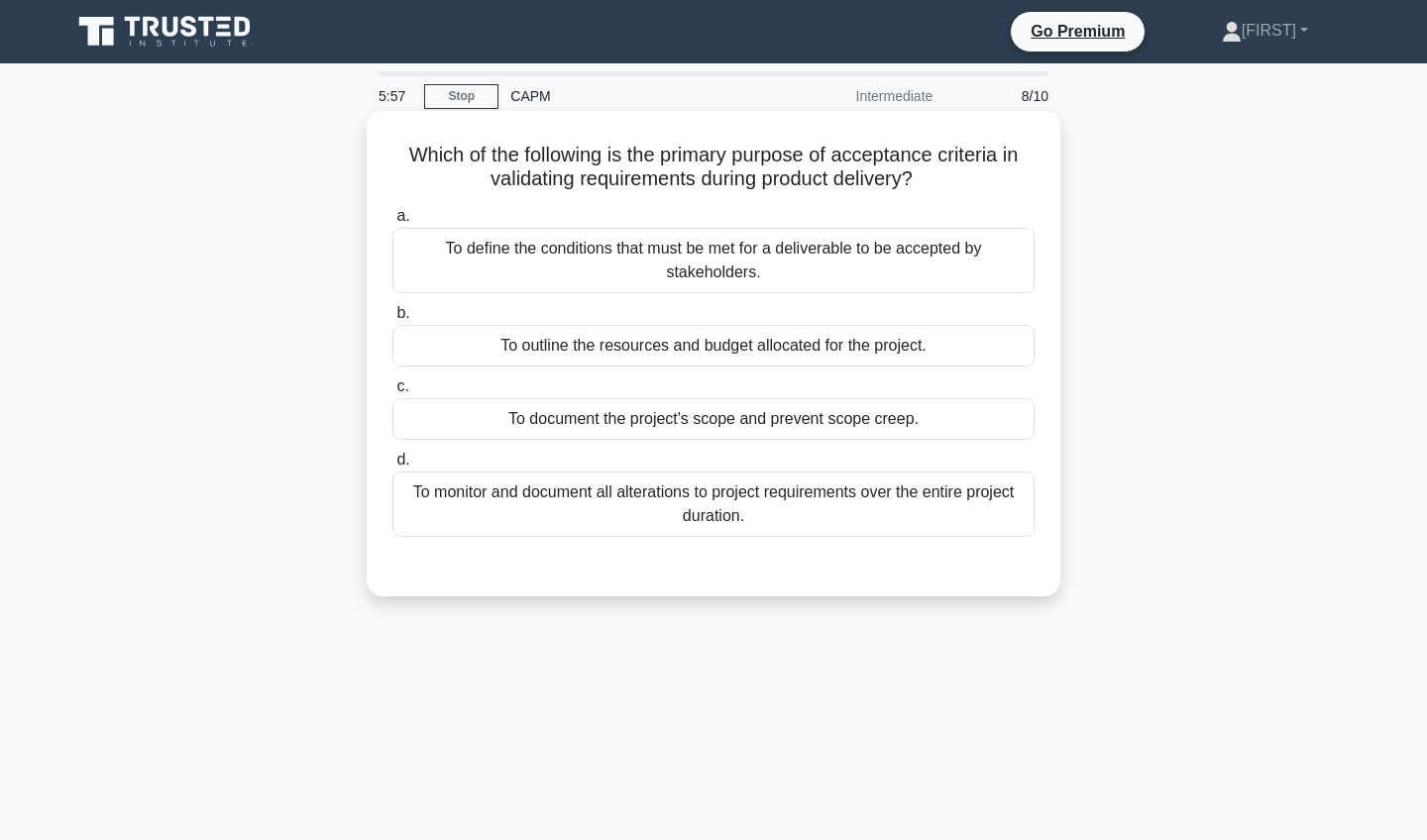 click on "To define the conditions that must be met for a deliverable to be accepted by stakeholders." at bounding box center (714, 261) 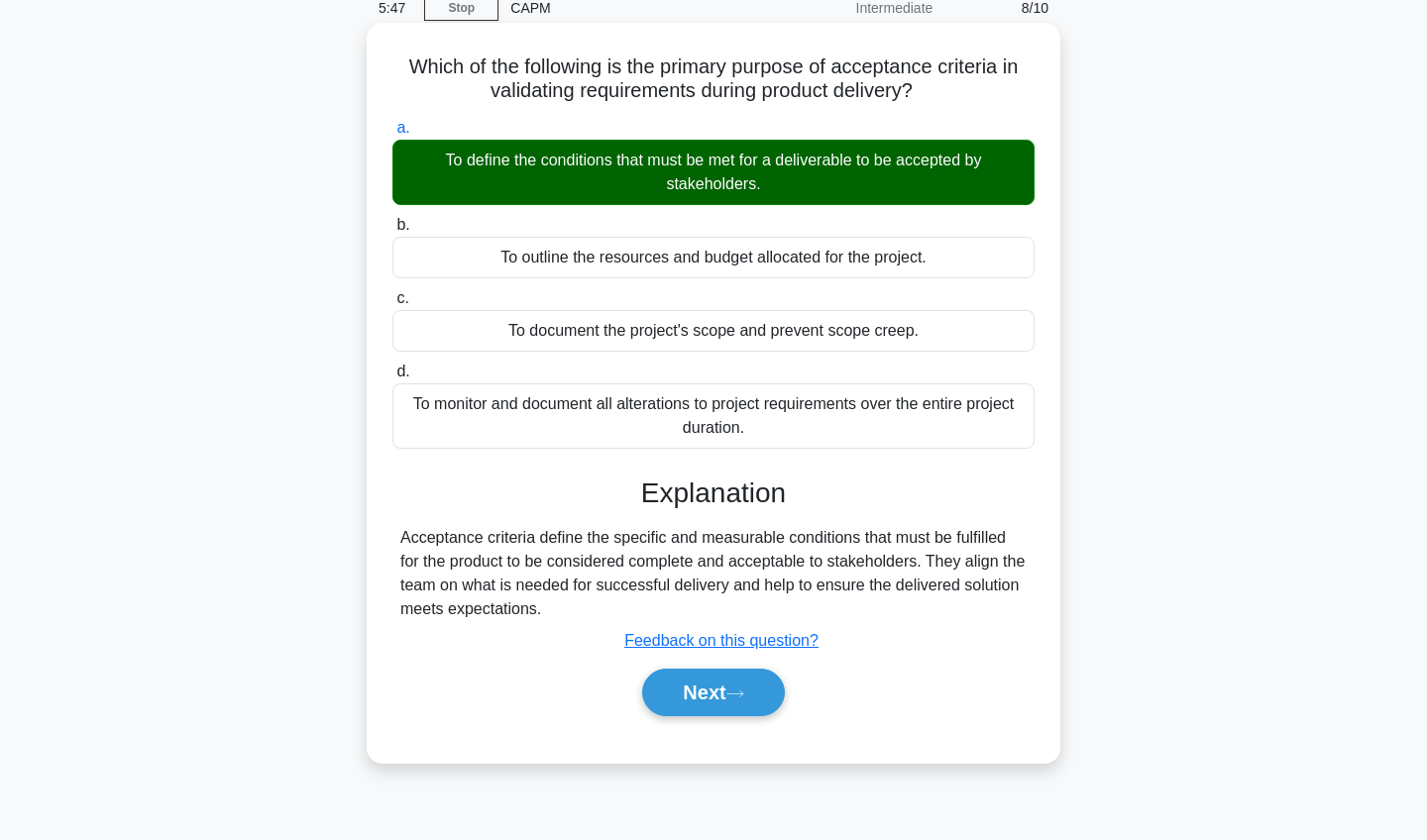 scroll, scrollTop: 123, scrollLeft: 0, axis: vertical 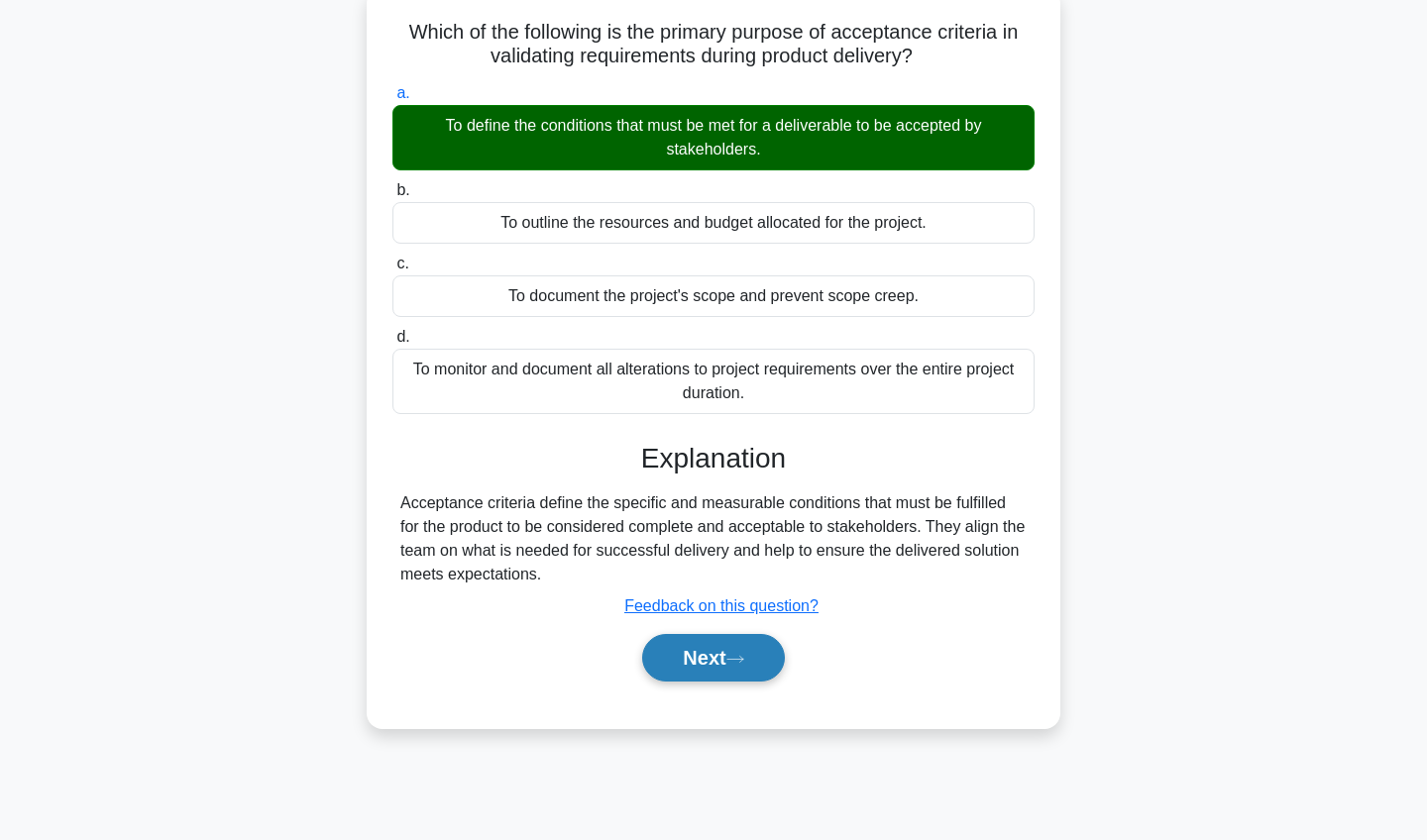 click on "Next" at bounding box center [713, 658] 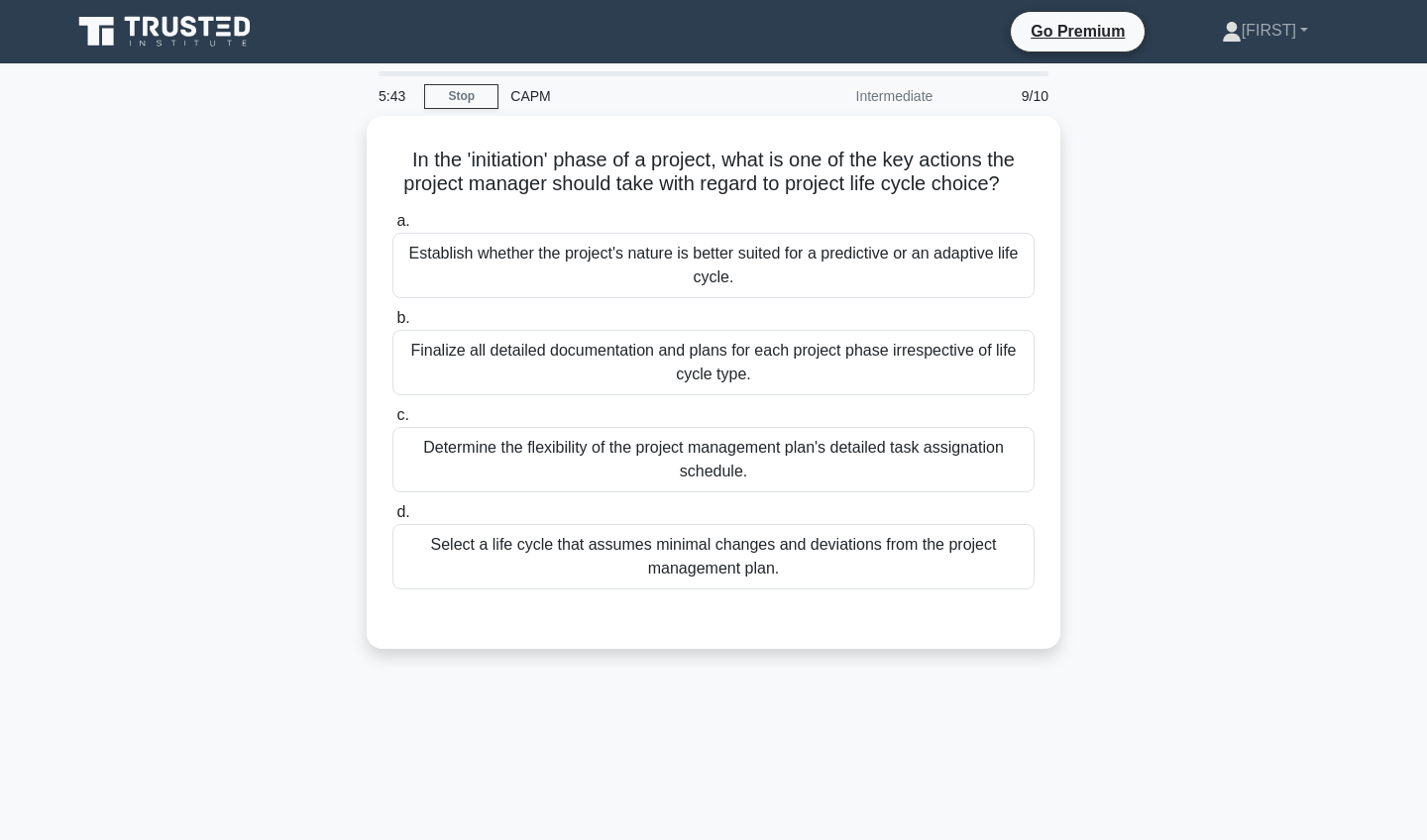 scroll, scrollTop: 0, scrollLeft: 0, axis: both 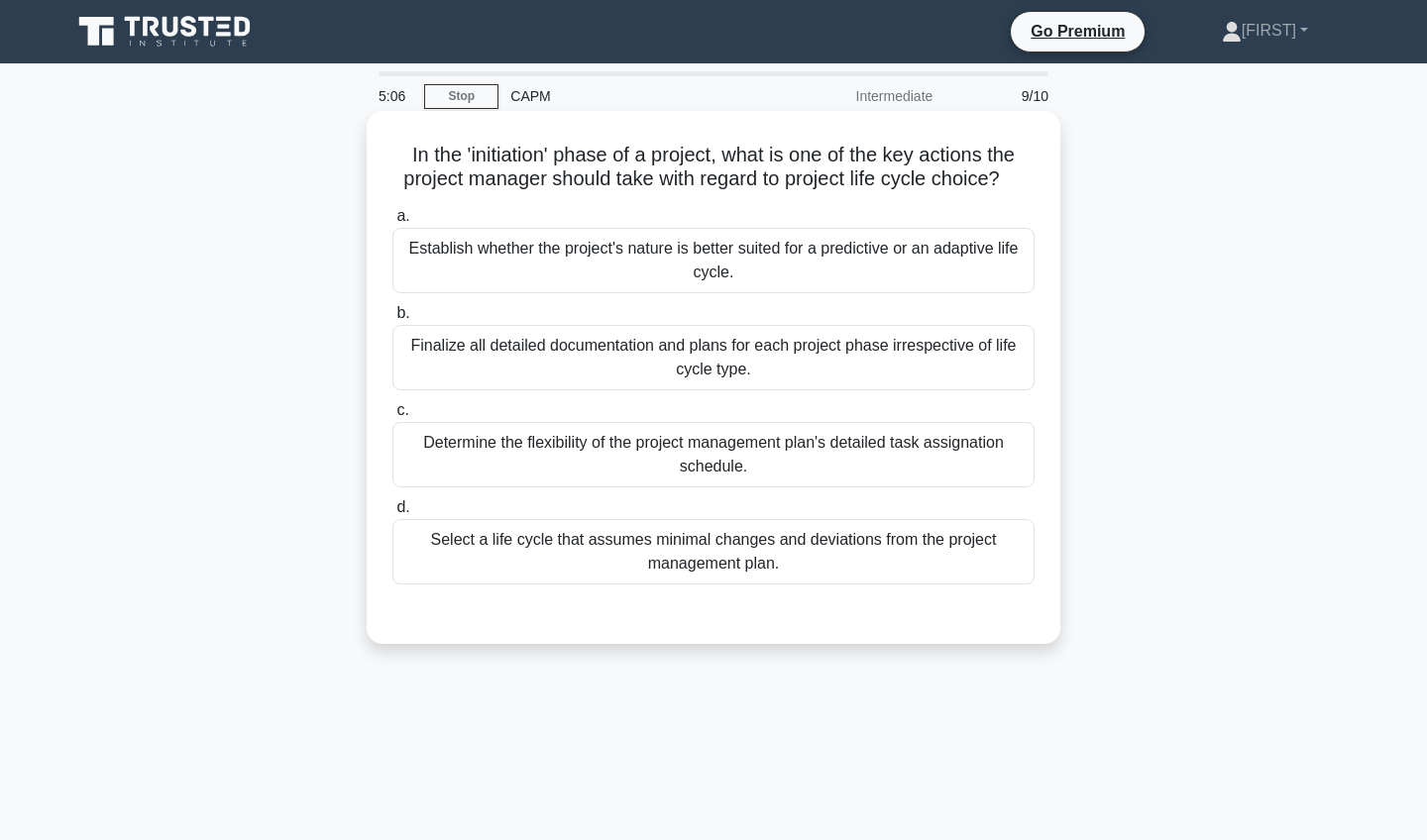 click on "Establish whether the project's nature is better suited for a predictive or an adaptive life cycle." at bounding box center [714, 261] 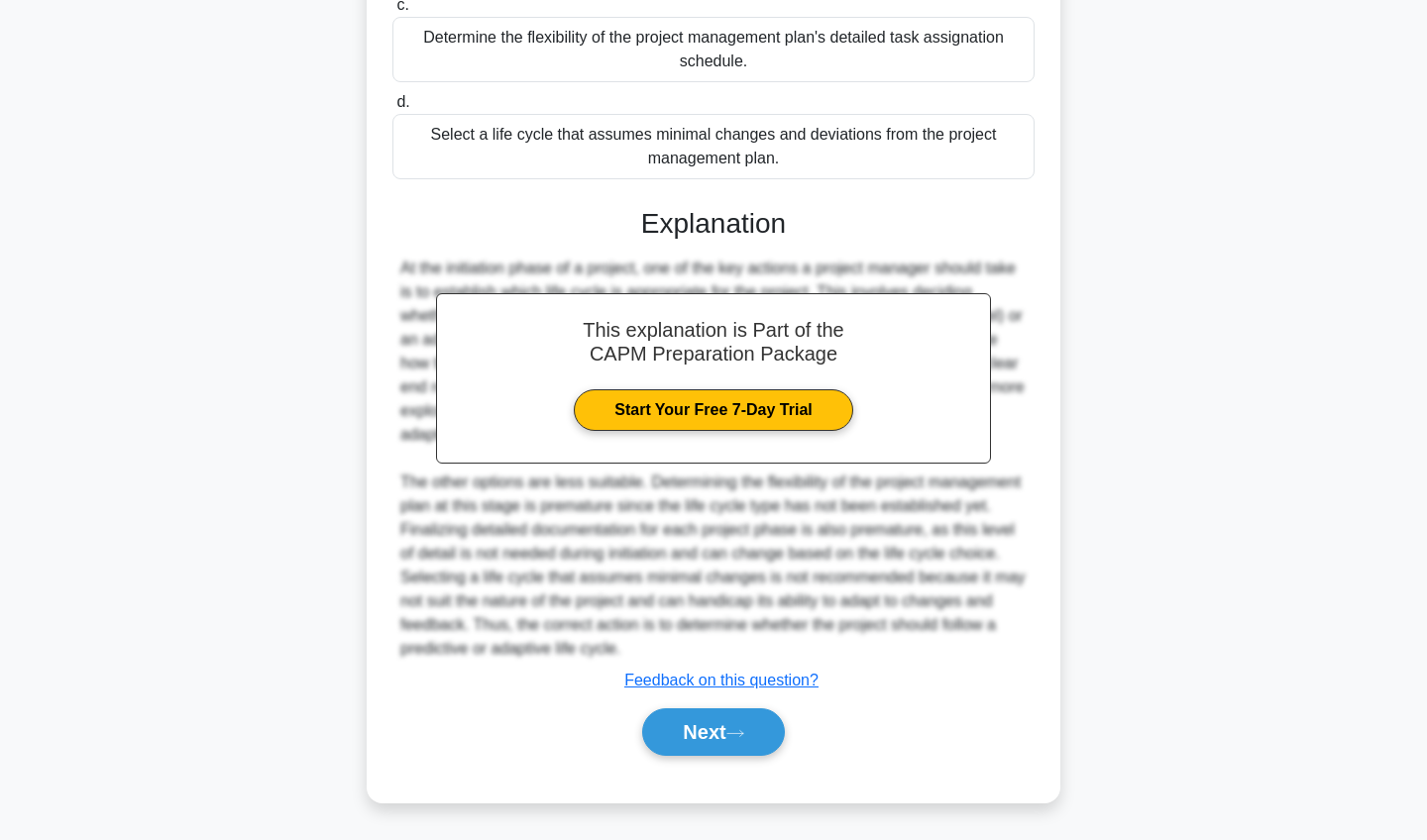 scroll, scrollTop: 405, scrollLeft: 0, axis: vertical 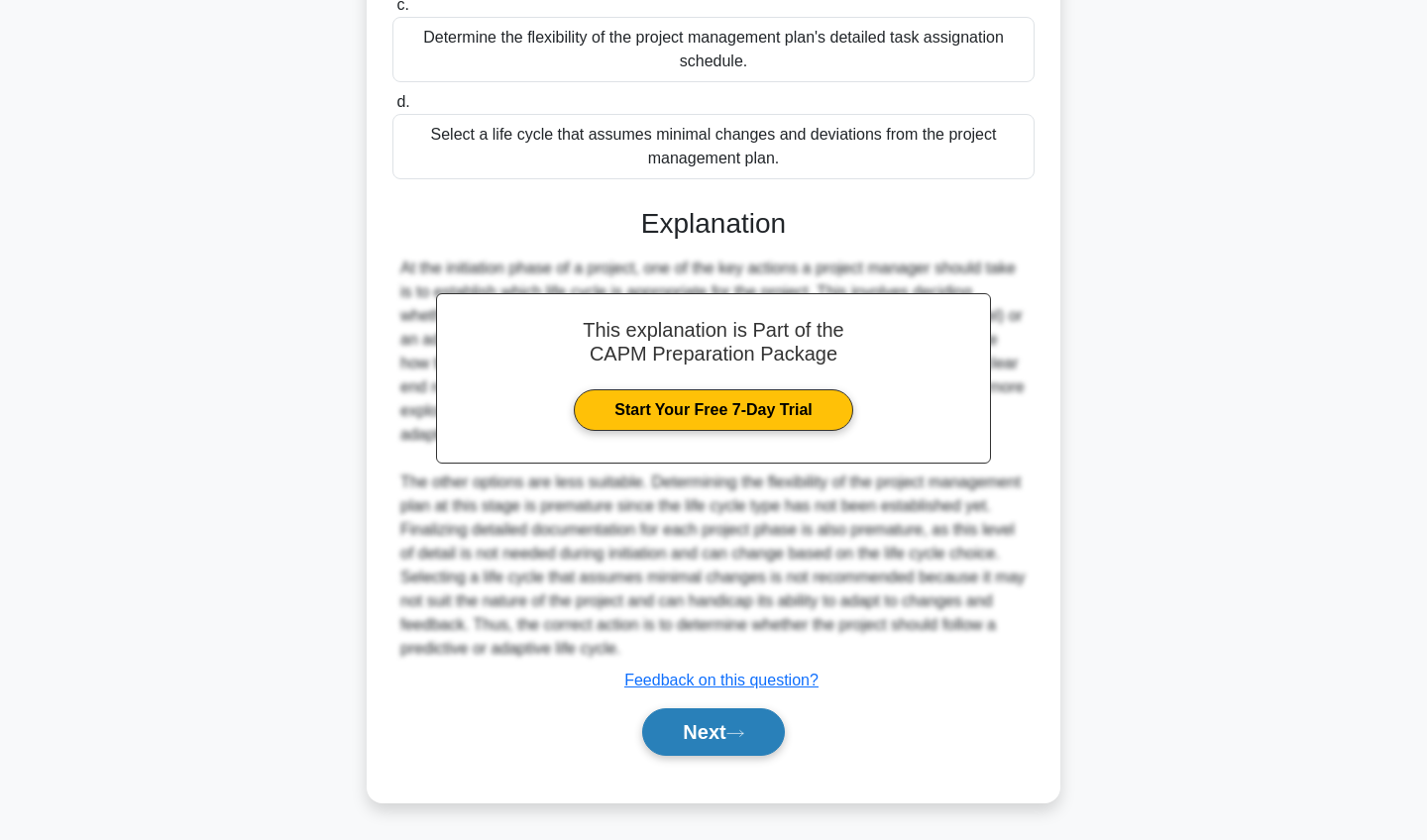 click on "Next" at bounding box center (713, 732) 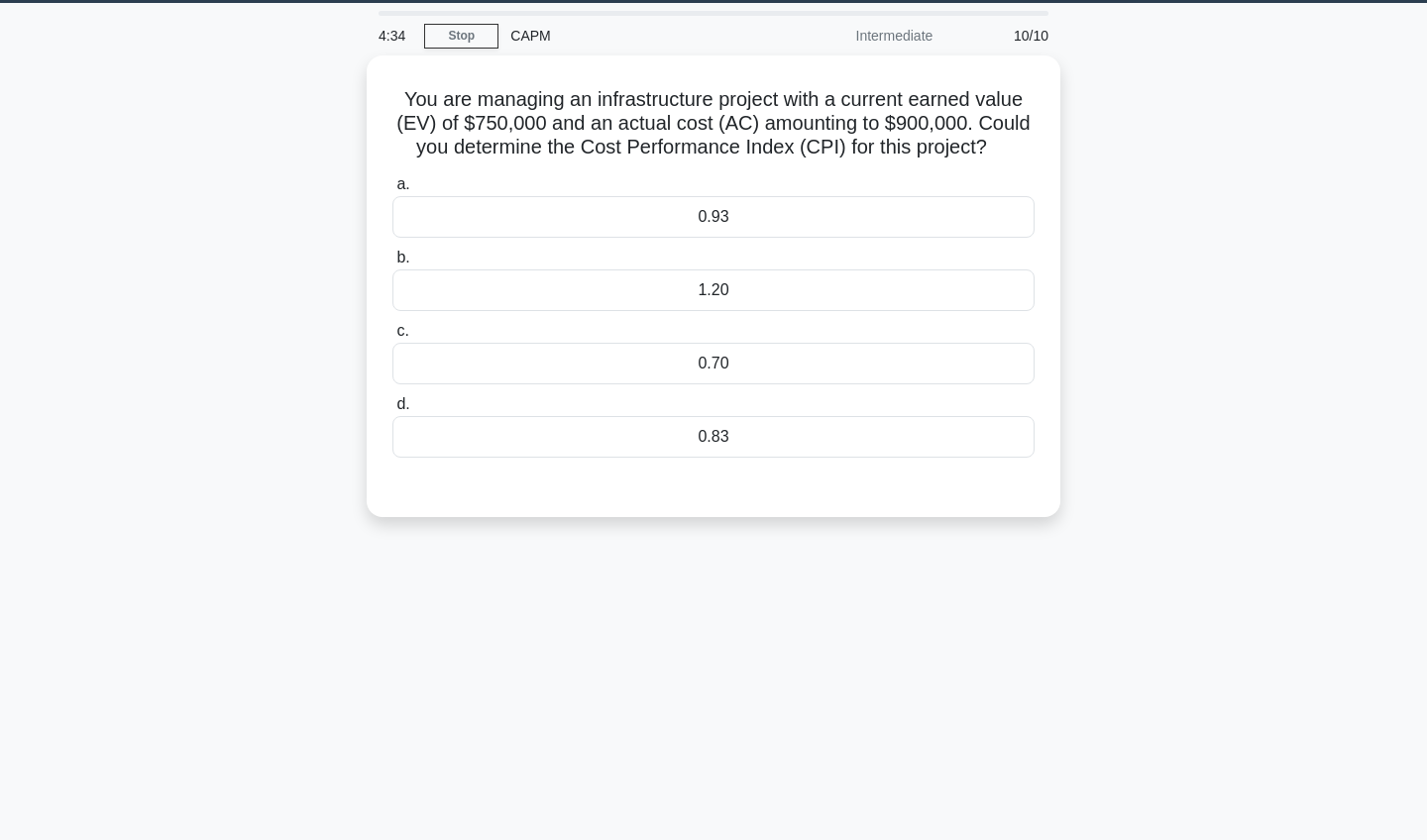 scroll, scrollTop: 79, scrollLeft: 0, axis: vertical 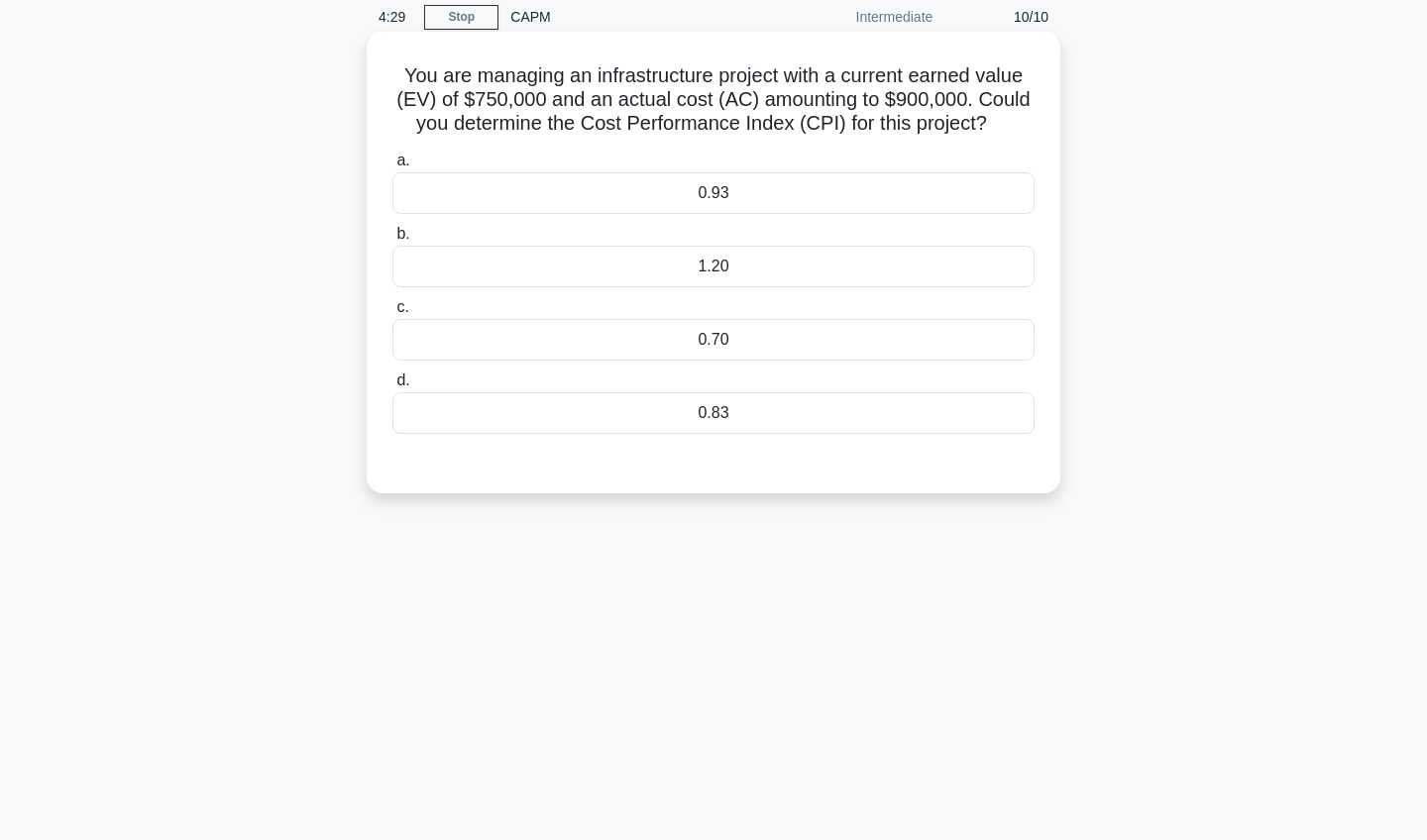 click on "0.70" at bounding box center (714, 340) 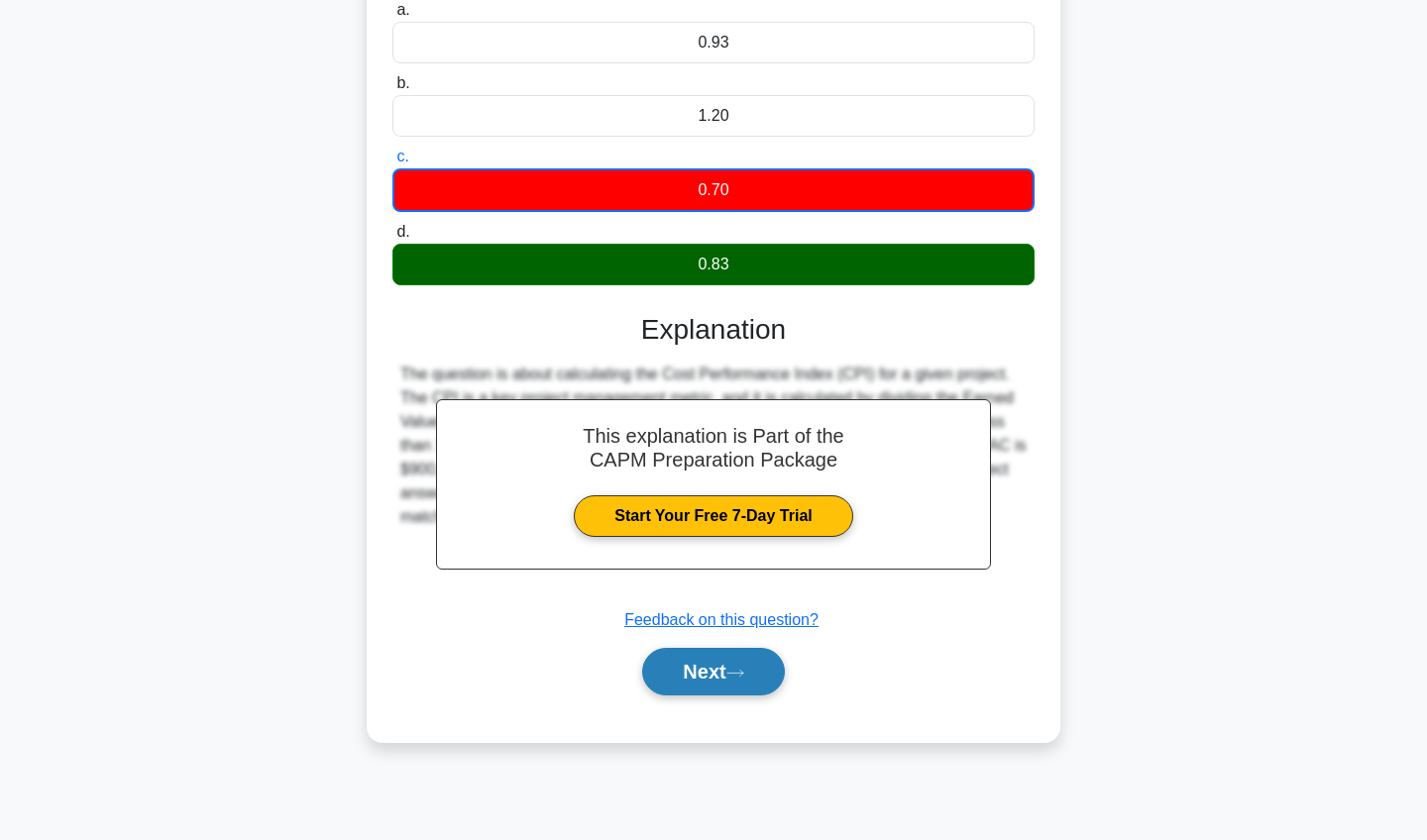 scroll, scrollTop: 230, scrollLeft: 0, axis: vertical 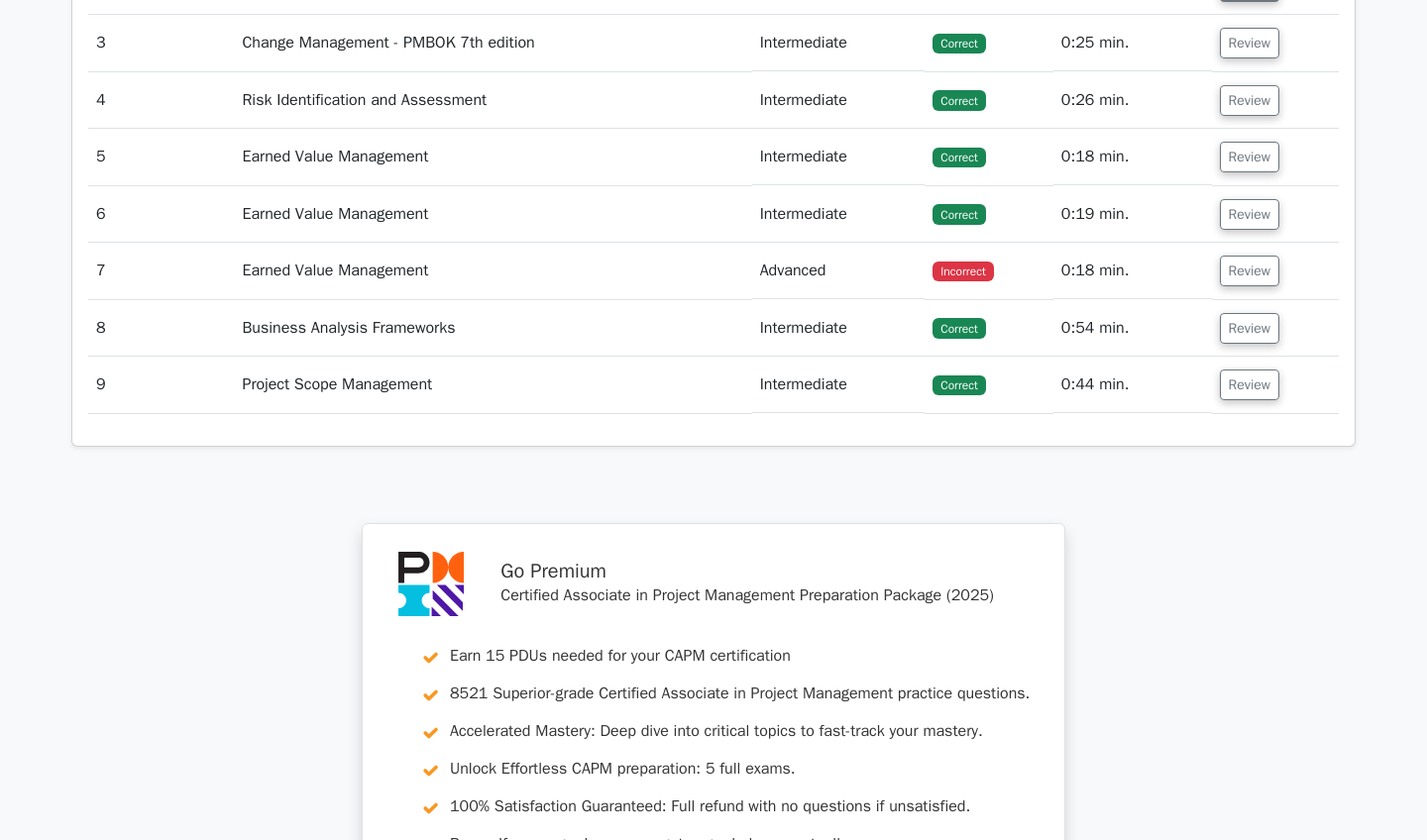click on "Review" at bounding box center [1250, -14] 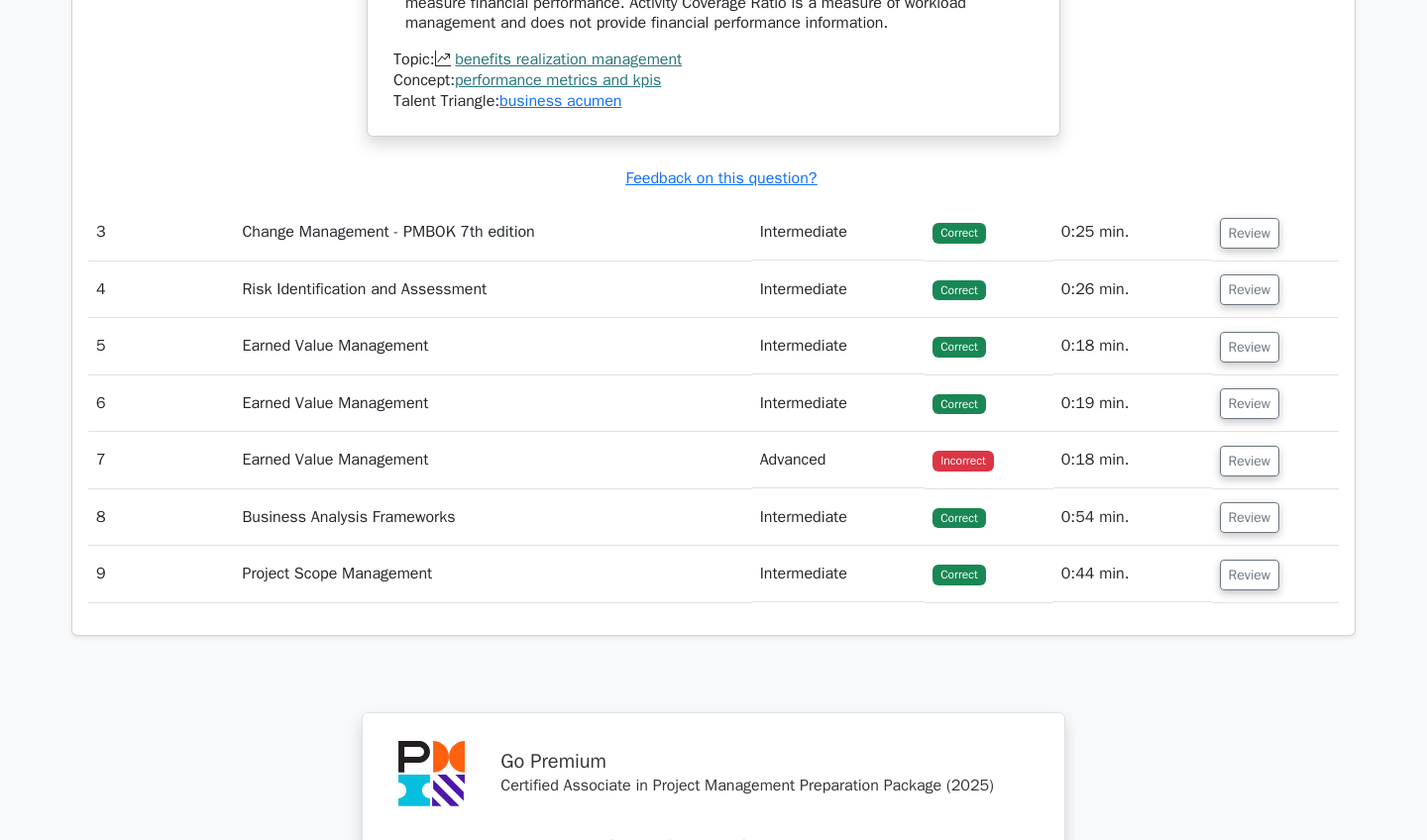 scroll, scrollTop: 3373, scrollLeft: 0, axis: vertical 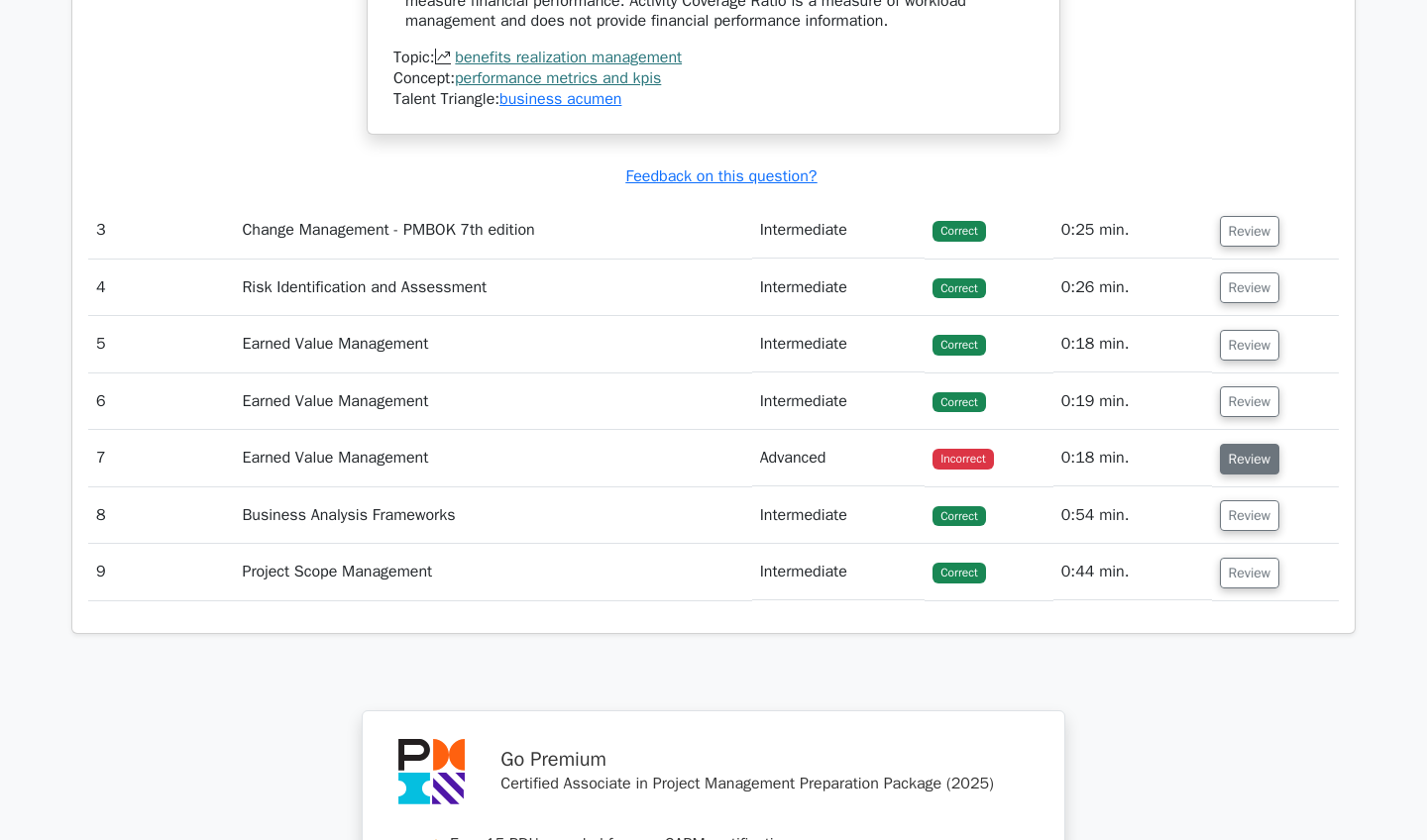 click on "Review" at bounding box center [1250, 459] 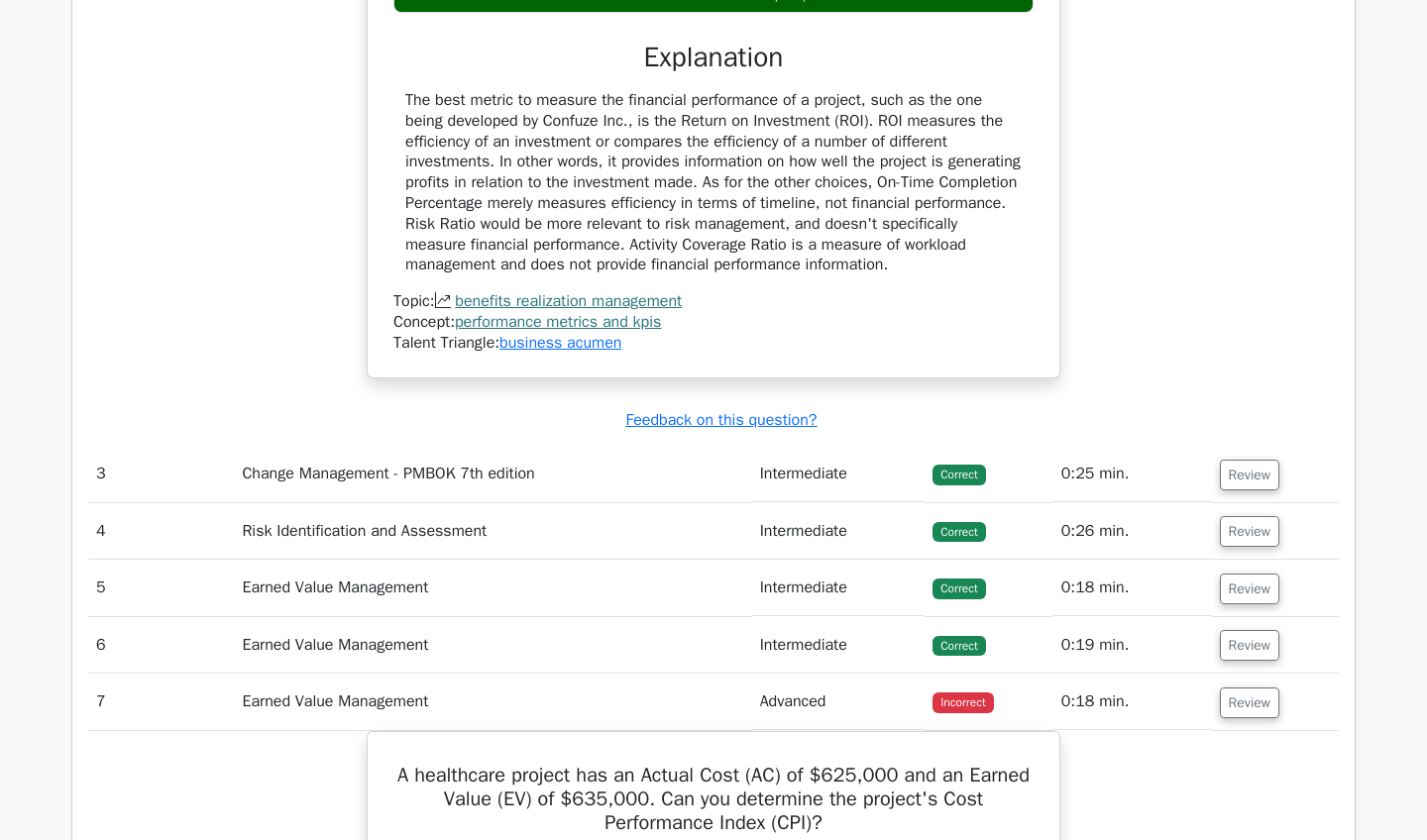 scroll, scrollTop: 3118, scrollLeft: 0, axis: vertical 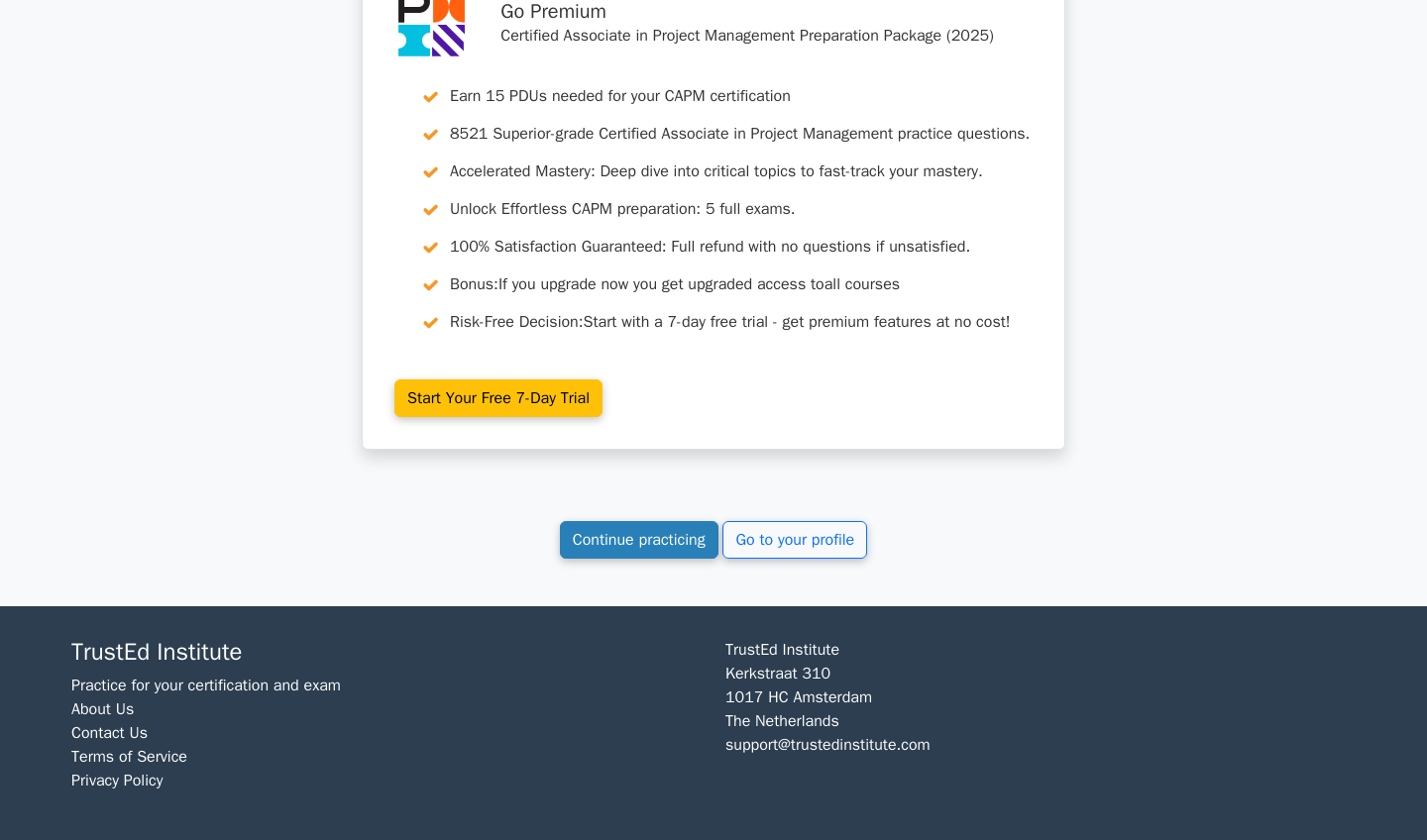 click on "Continue practicing" at bounding box center (639, 540) 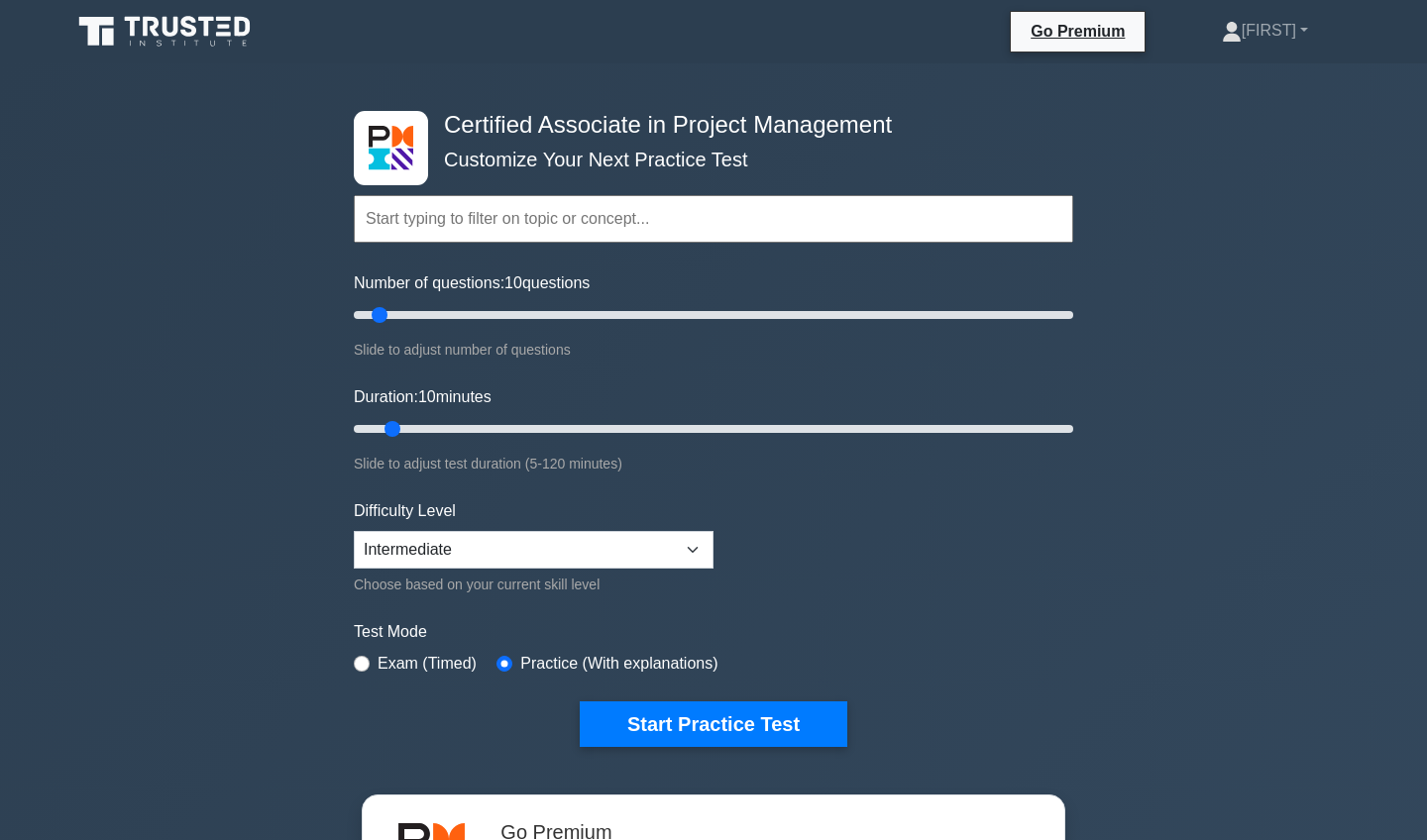 scroll, scrollTop: 0, scrollLeft: 0, axis: both 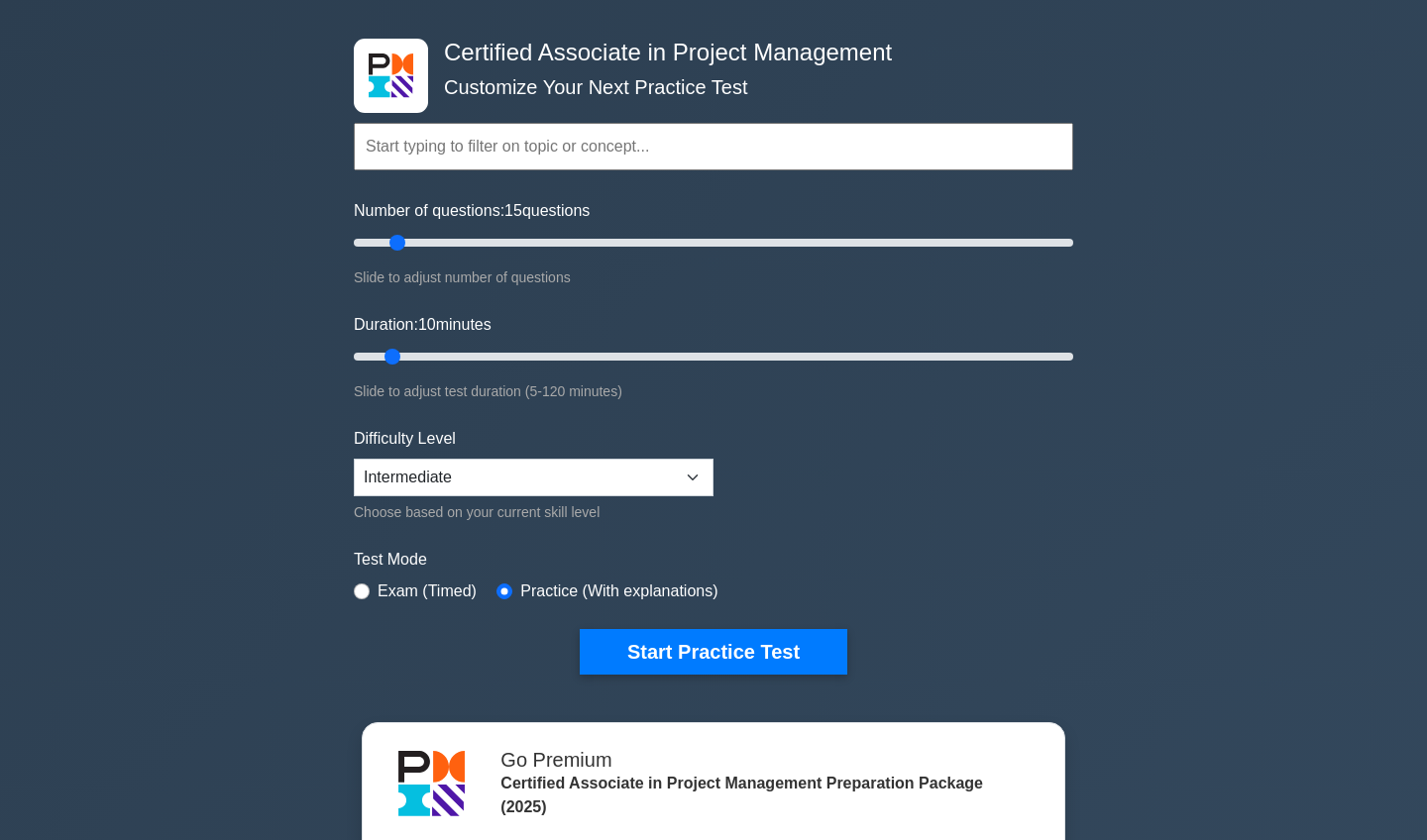 click on "Number of questions:  15  questions" at bounding box center [714, 243] 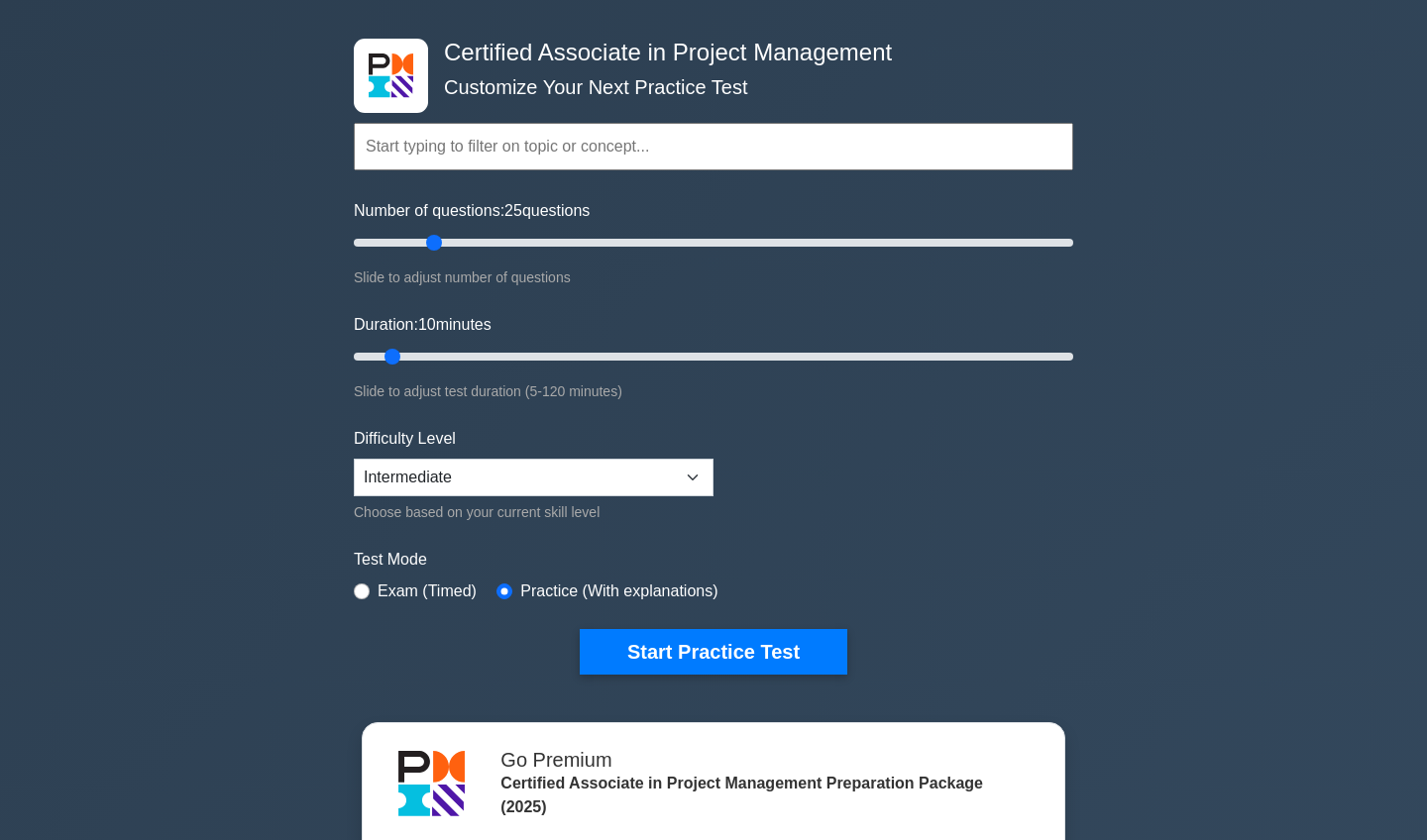 click on "Number of questions:  25  questions" at bounding box center (714, 243) 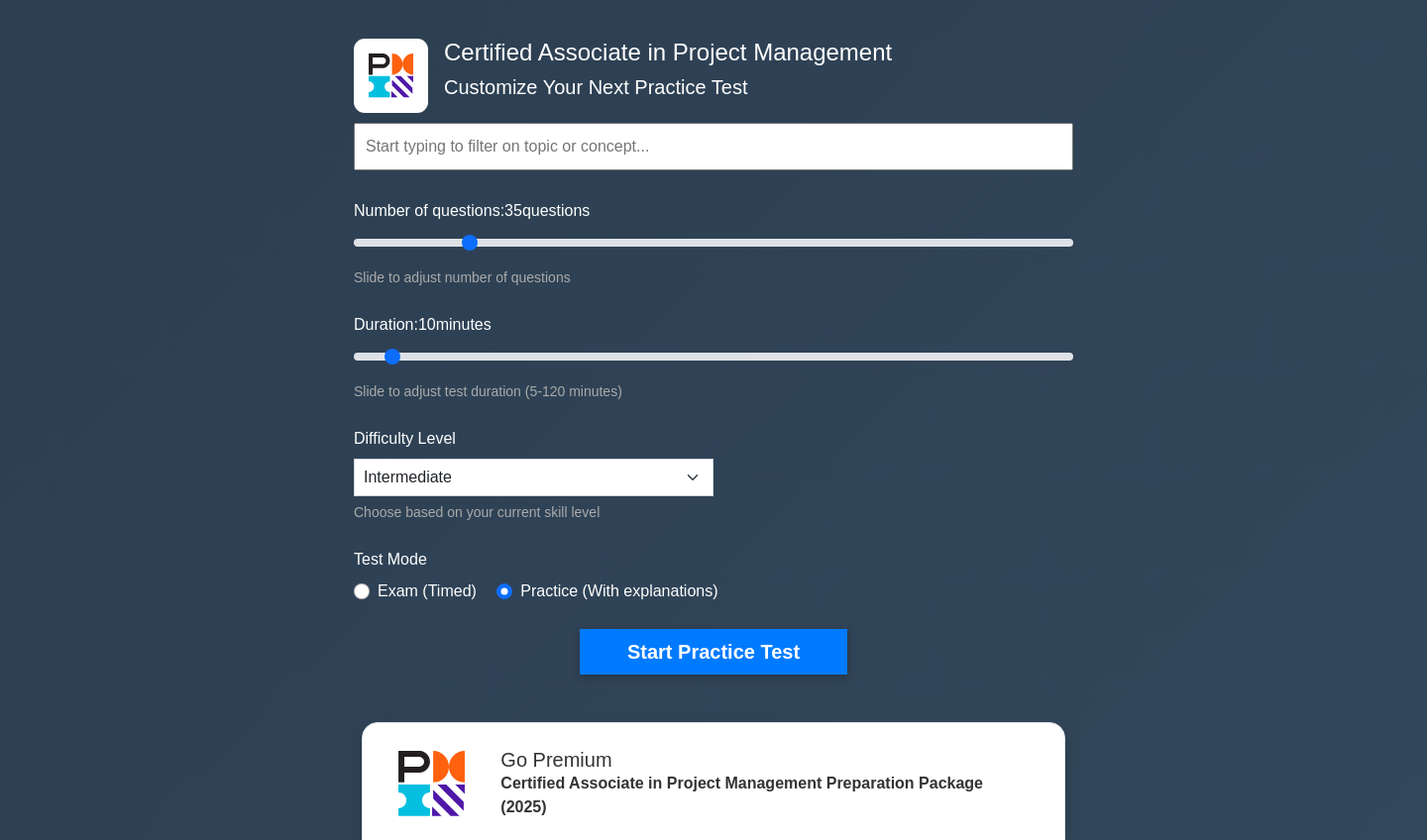click on "Number of questions:  35  questions" at bounding box center [714, 243] 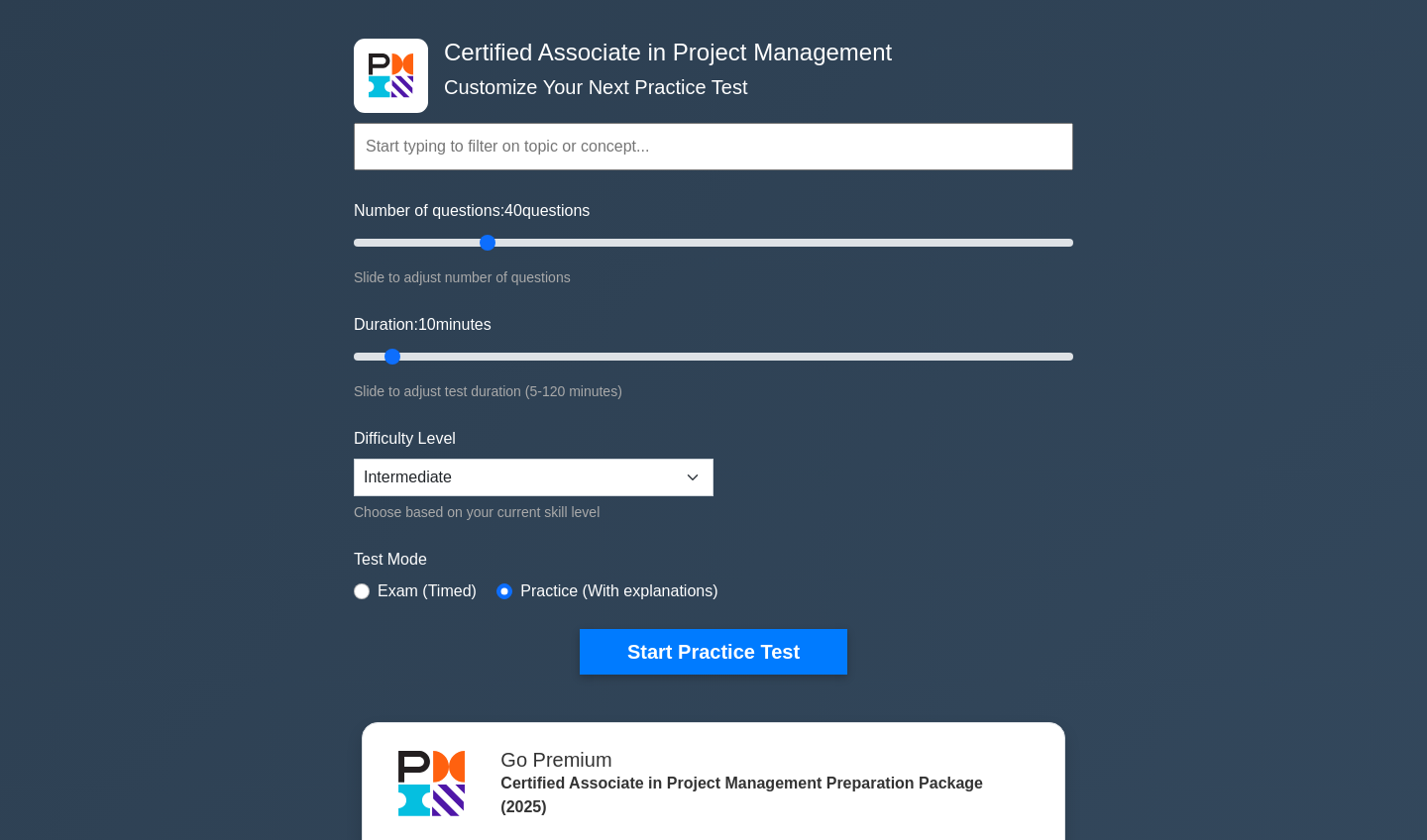 type on "40" 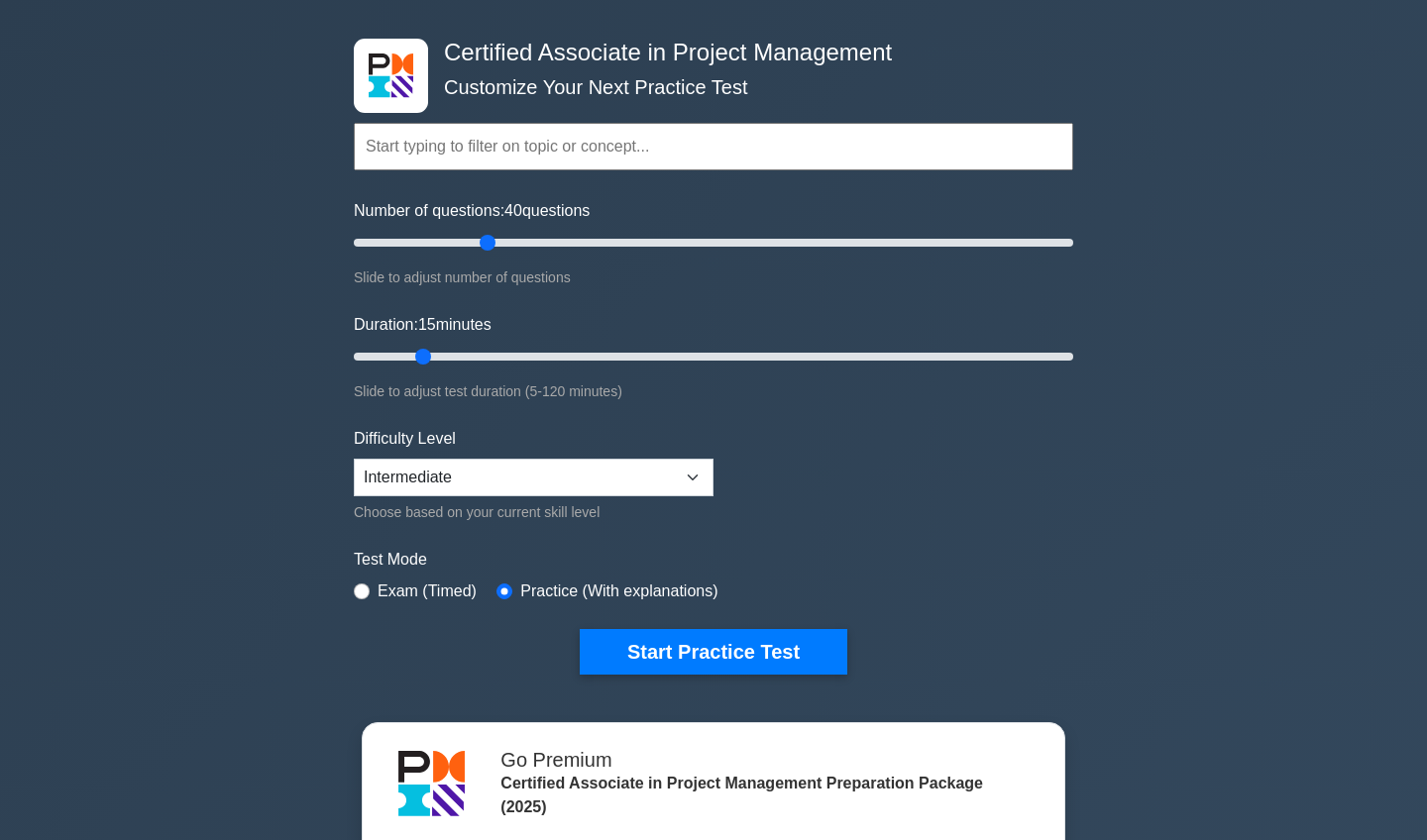 click on "Duration:  15  minutes" at bounding box center [714, 357] 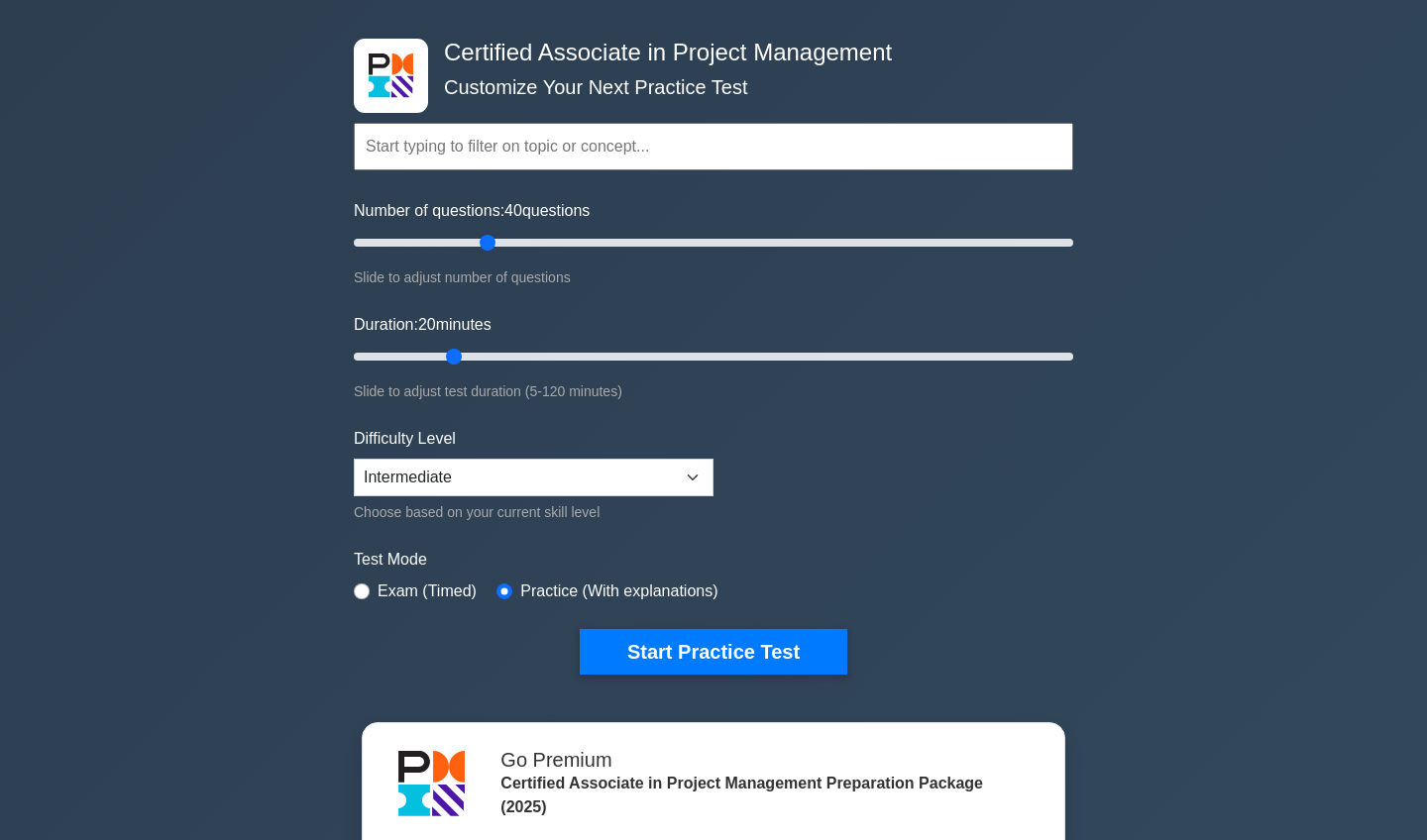 click on "Duration:  20  minutes" at bounding box center [714, 357] 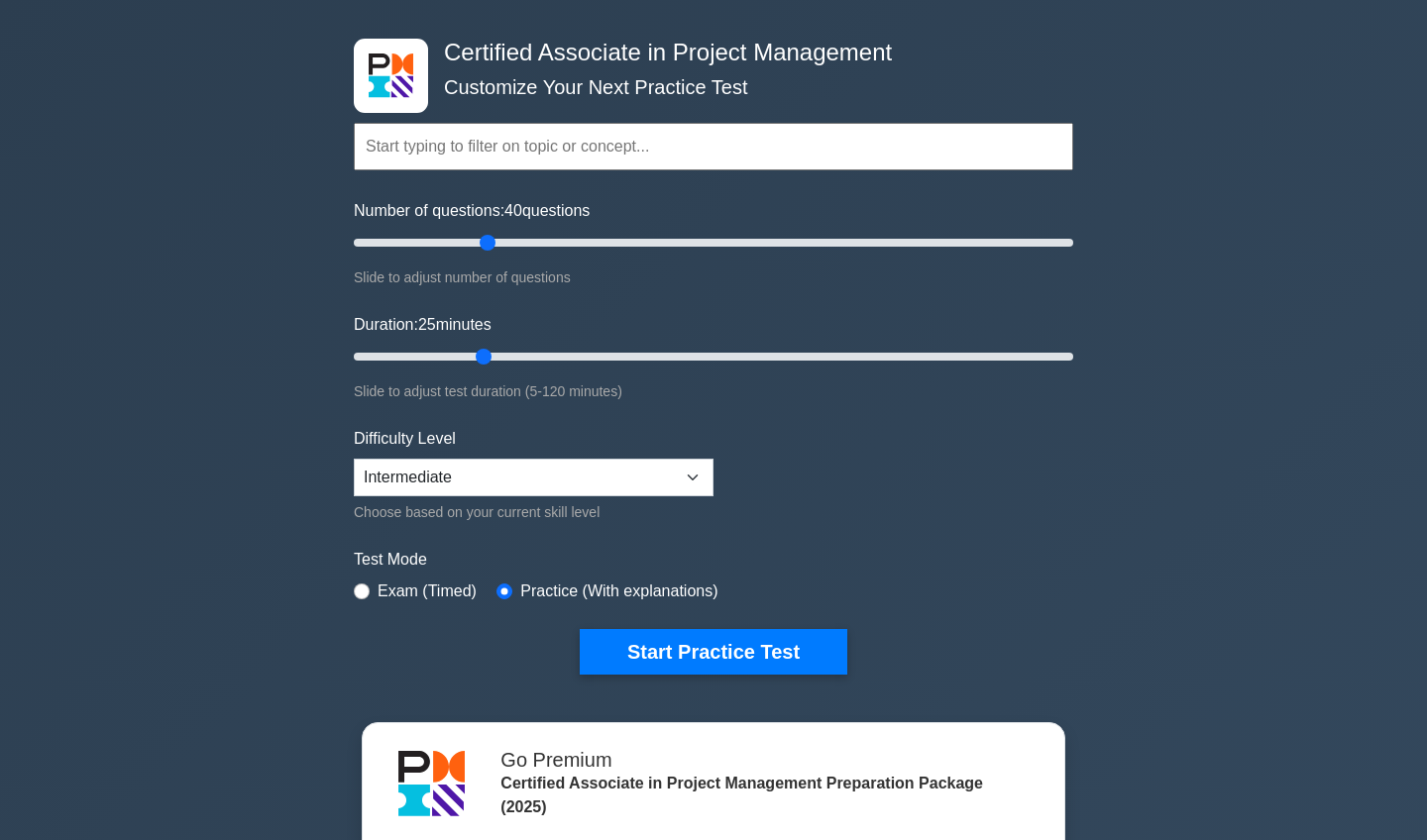 click on "Duration:  25  minutes" at bounding box center [714, 357] 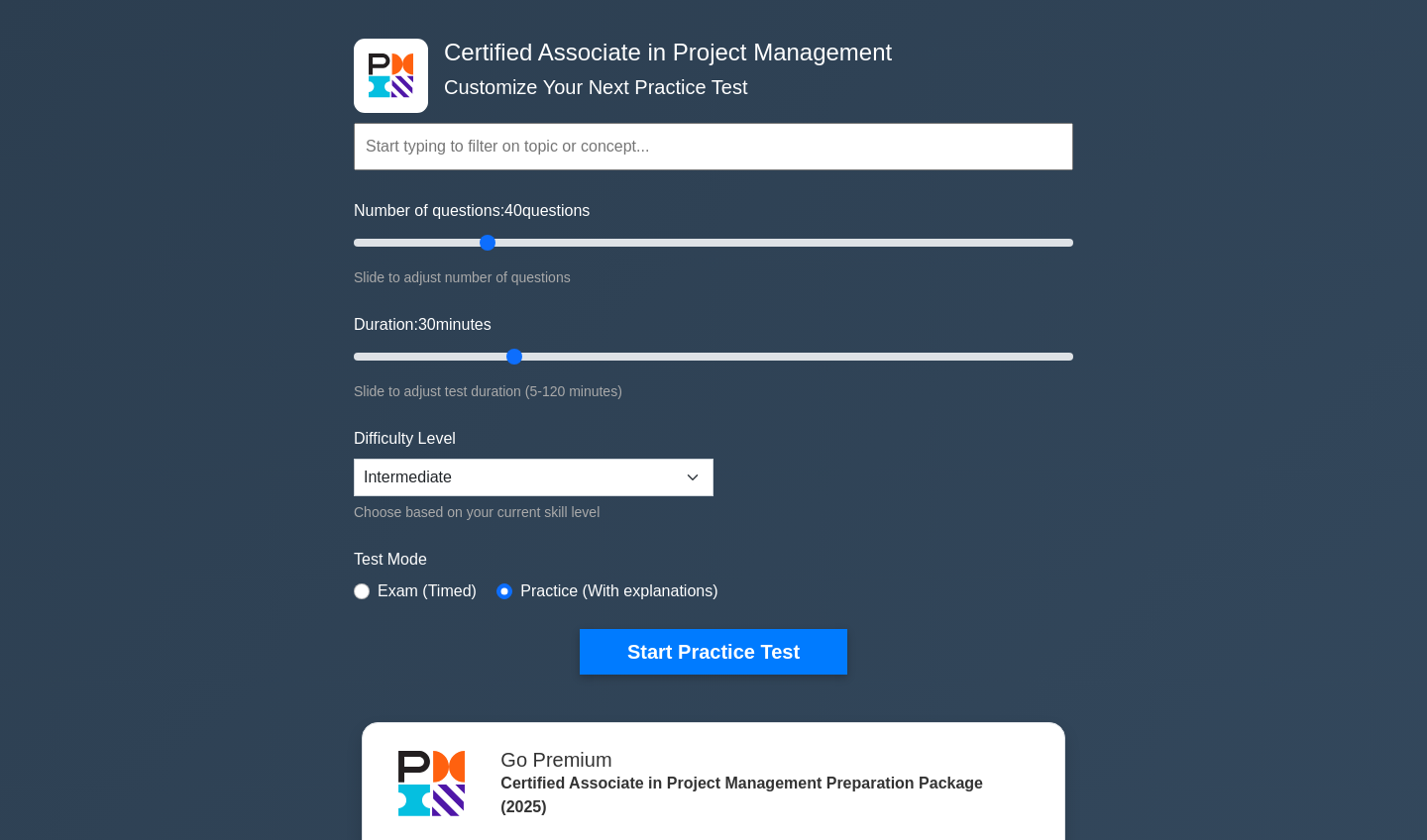 click on "Duration:  30  minutes" at bounding box center (714, 357) 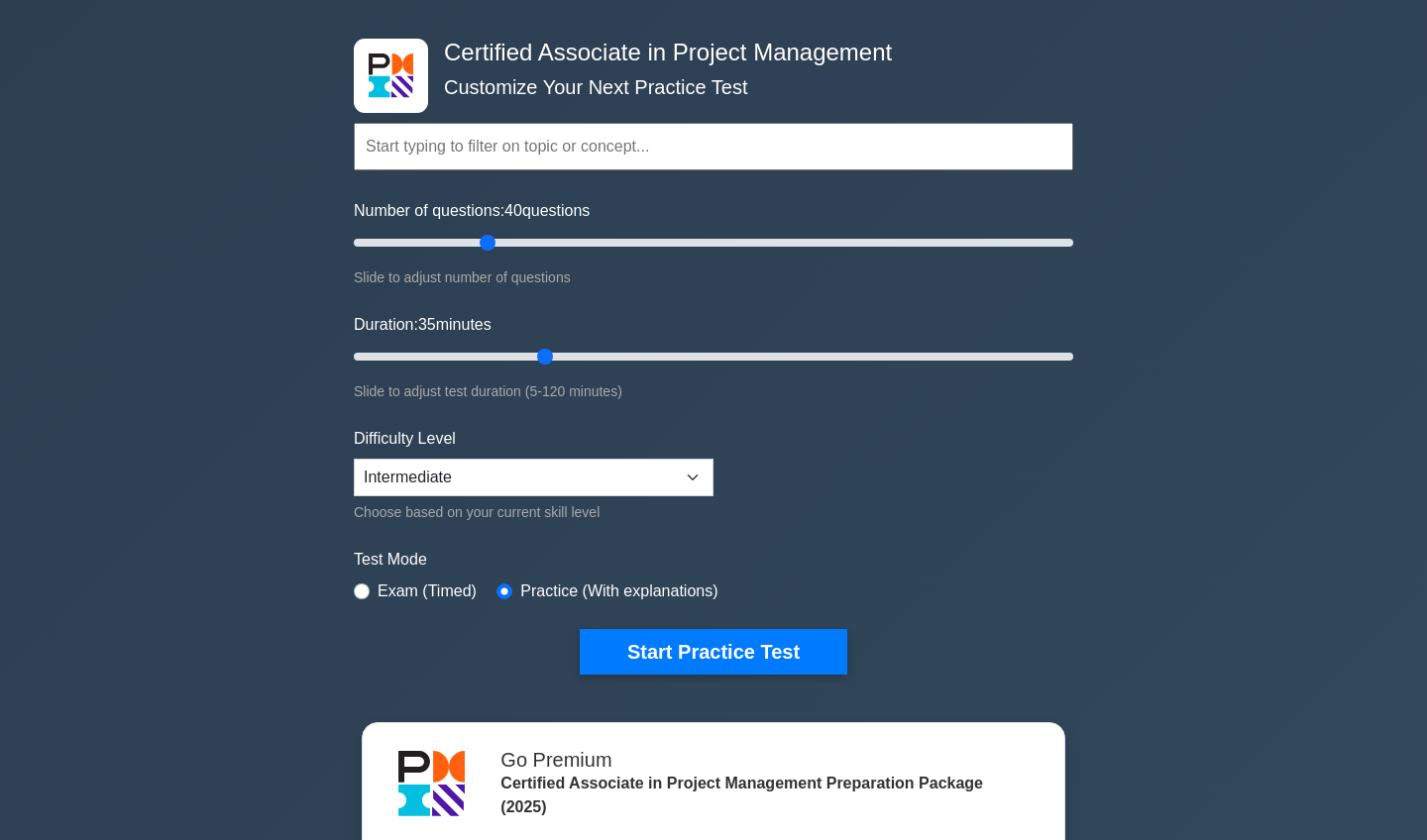 click on "Duration:  35  minutes" at bounding box center (714, 357) 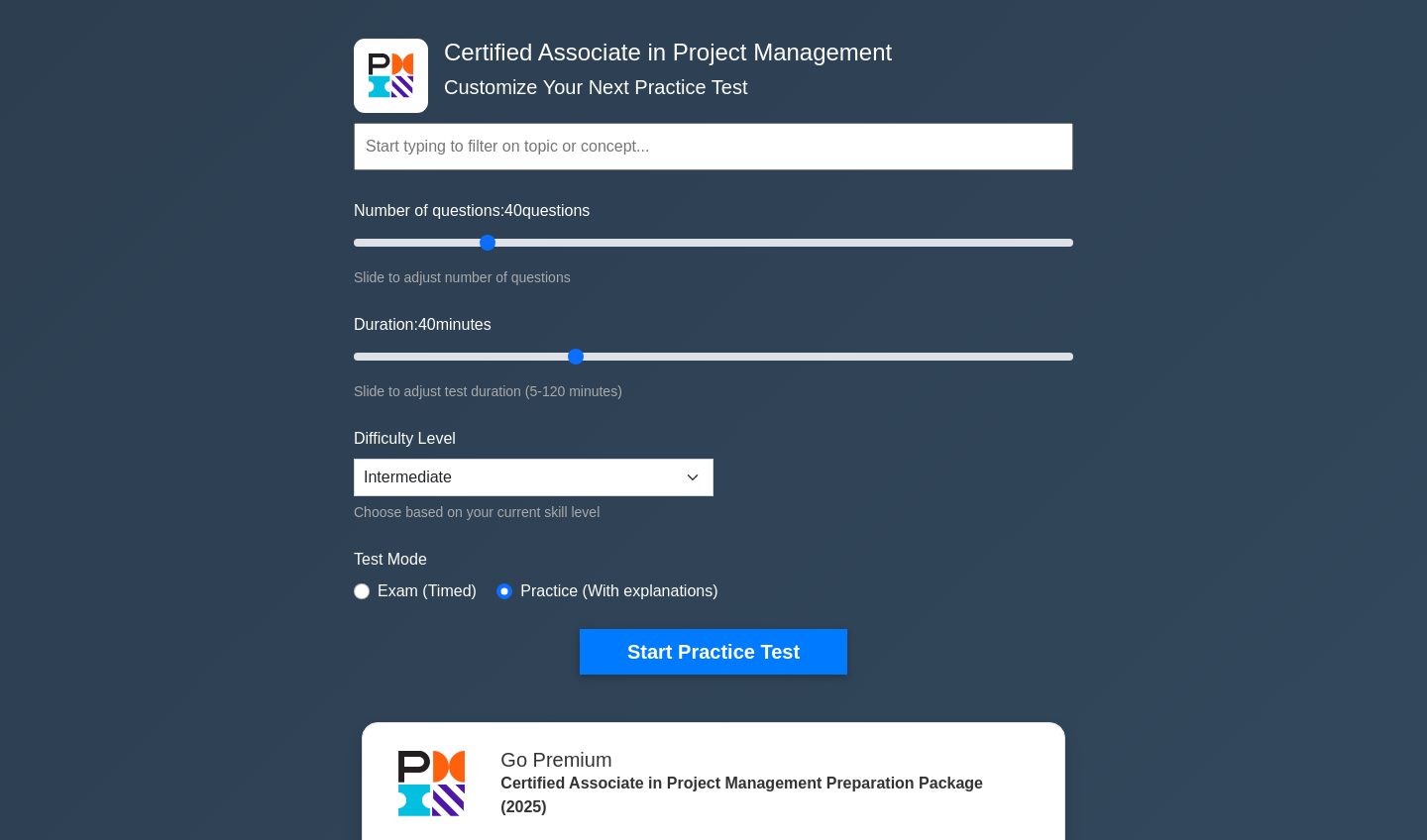 click on "Duration:  40  minutes" at bounding box center (714, 357) 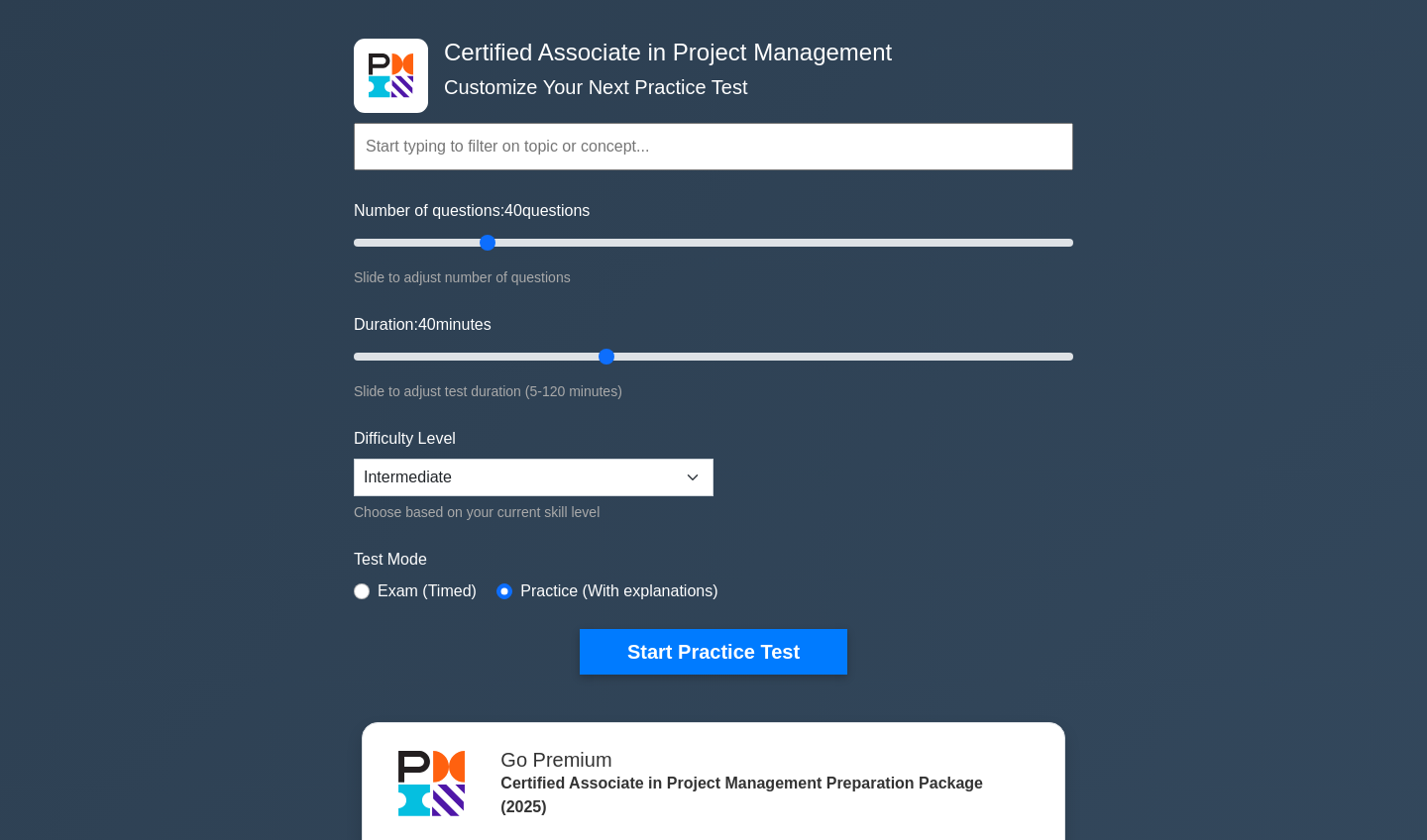 click on "Duration:  40  minutes" at bounding box center (714, 357) 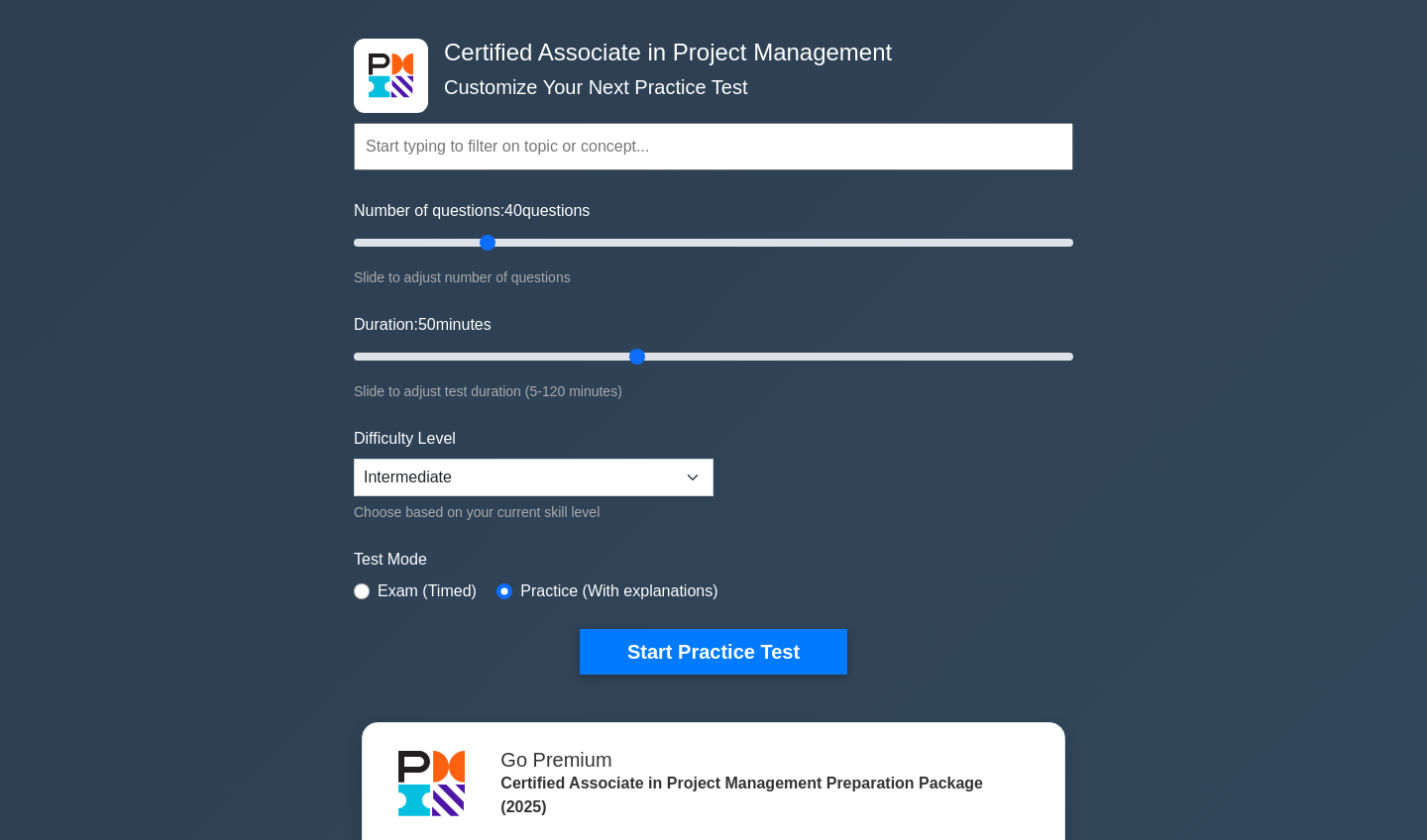 type on "50" 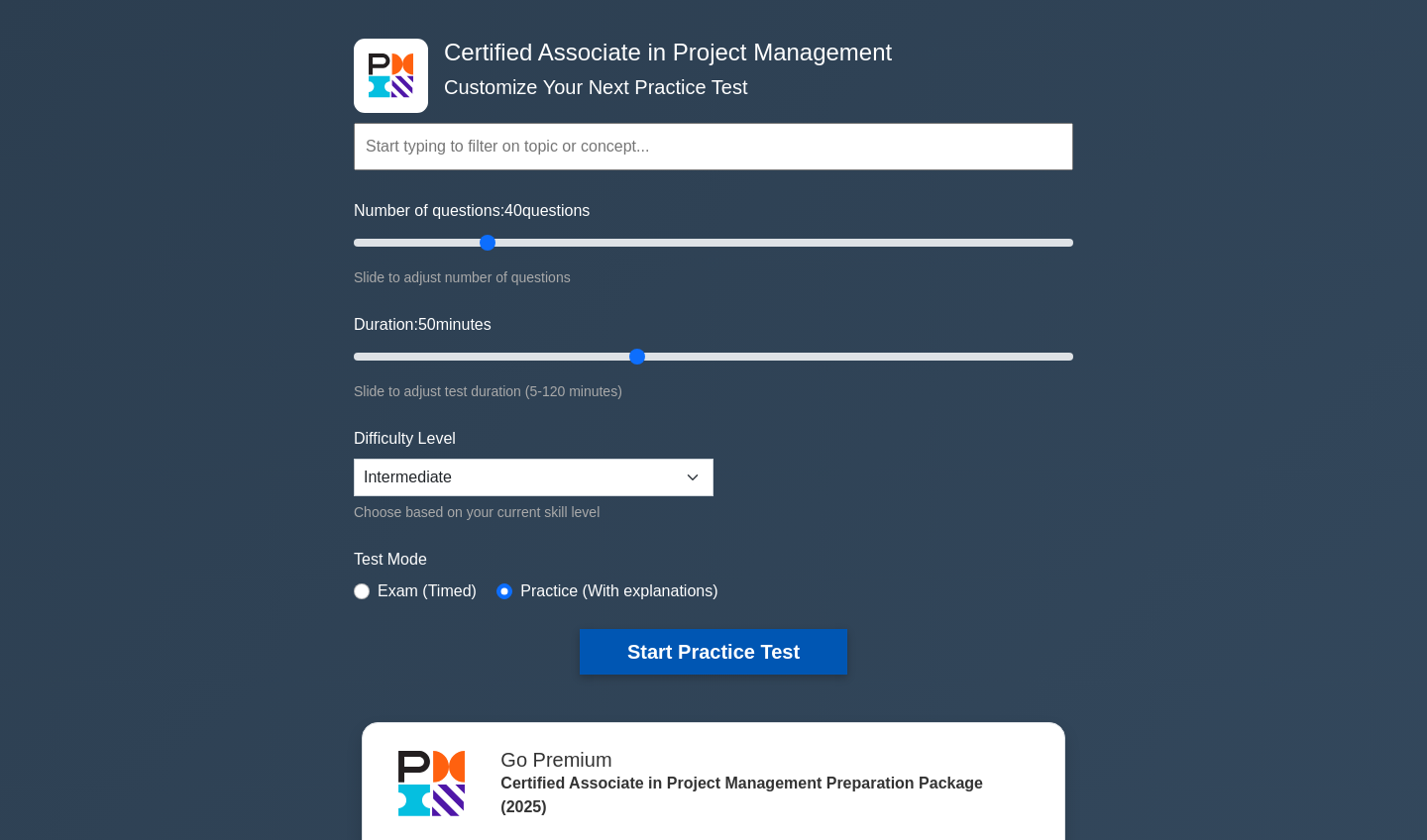 click on "Start Practice Test" at bounding box center (714, 652) 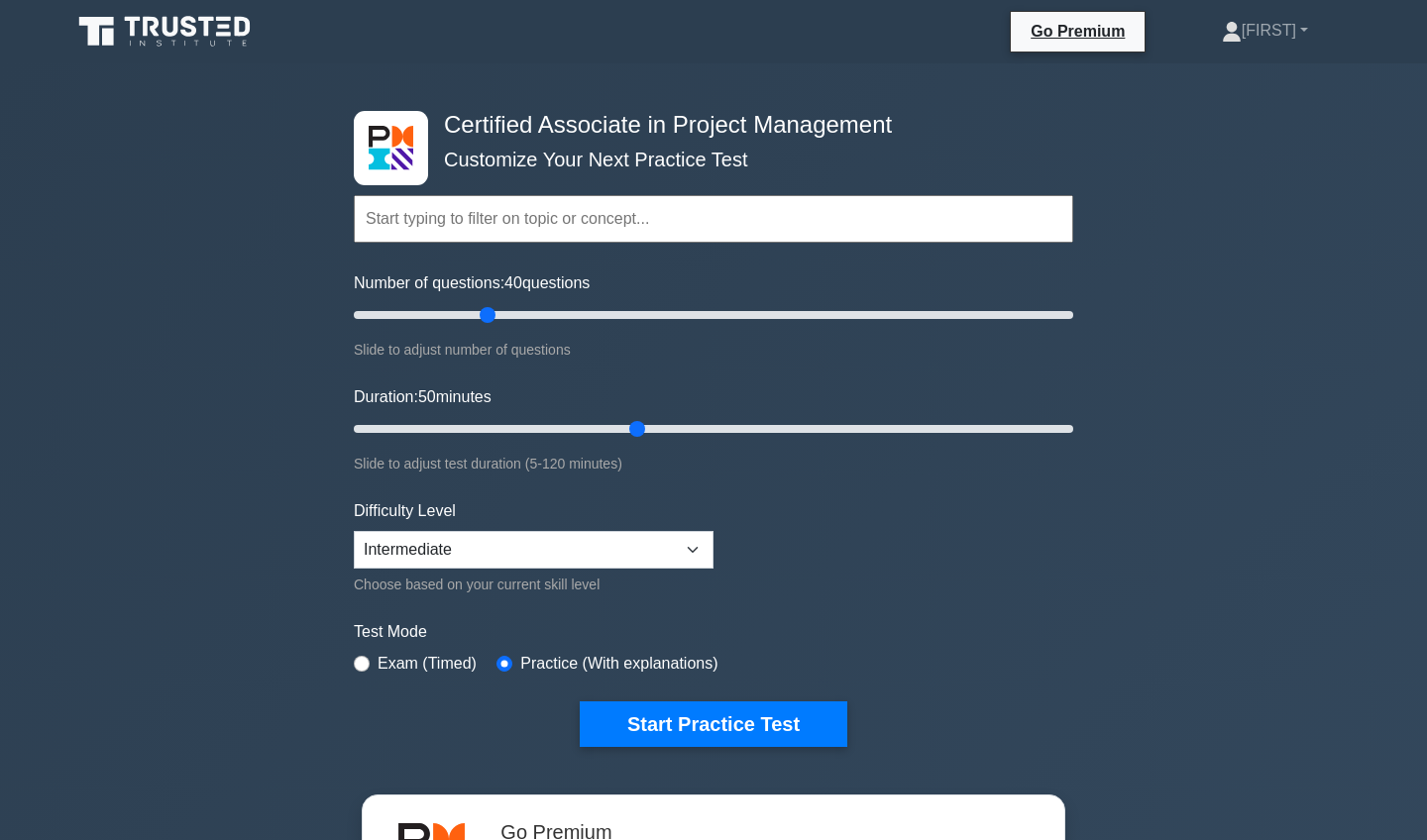 scroll, scrollTop: 0, scrollLeft: 0, axis: both 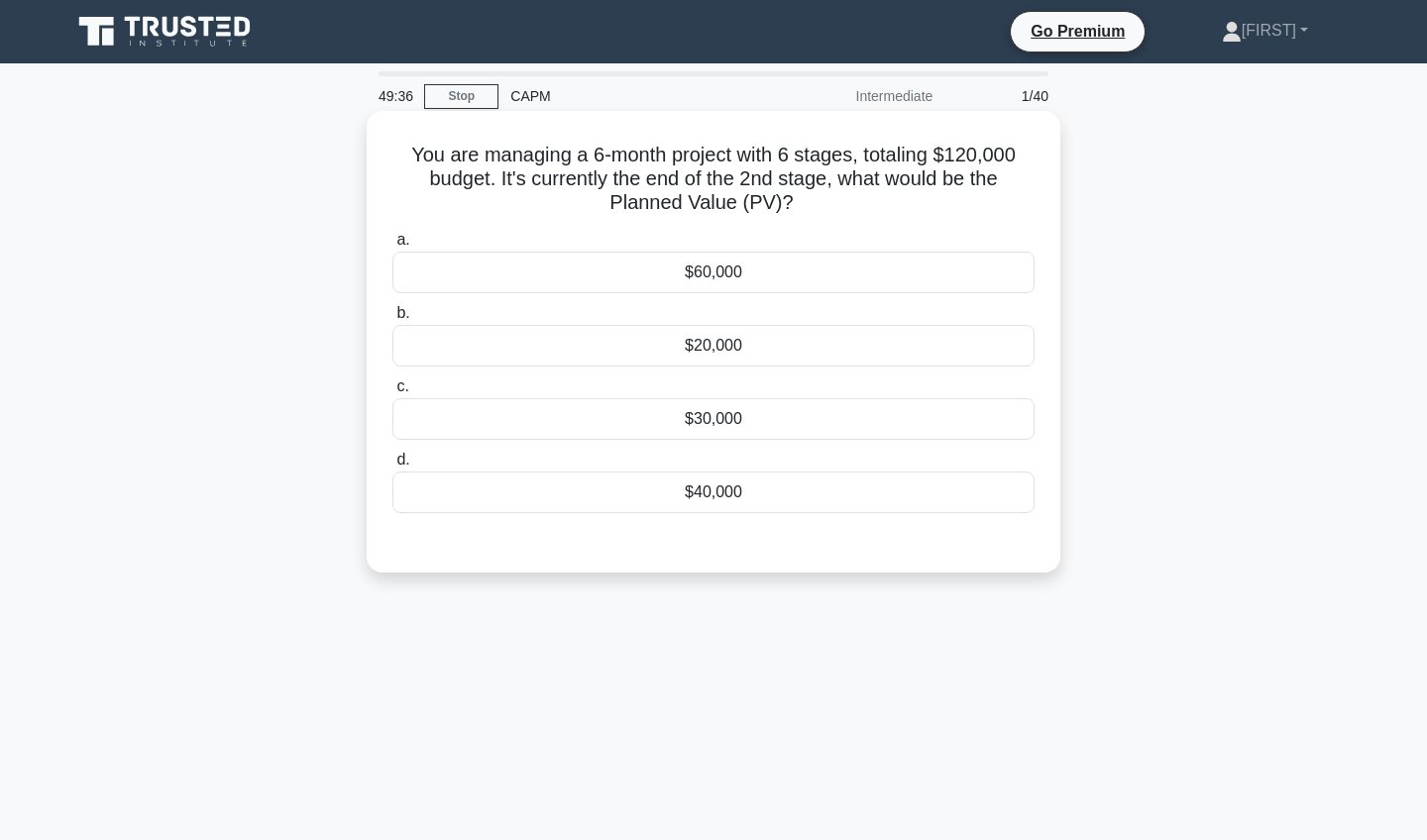 click on "$20,000" at bounding box center [714, 346] 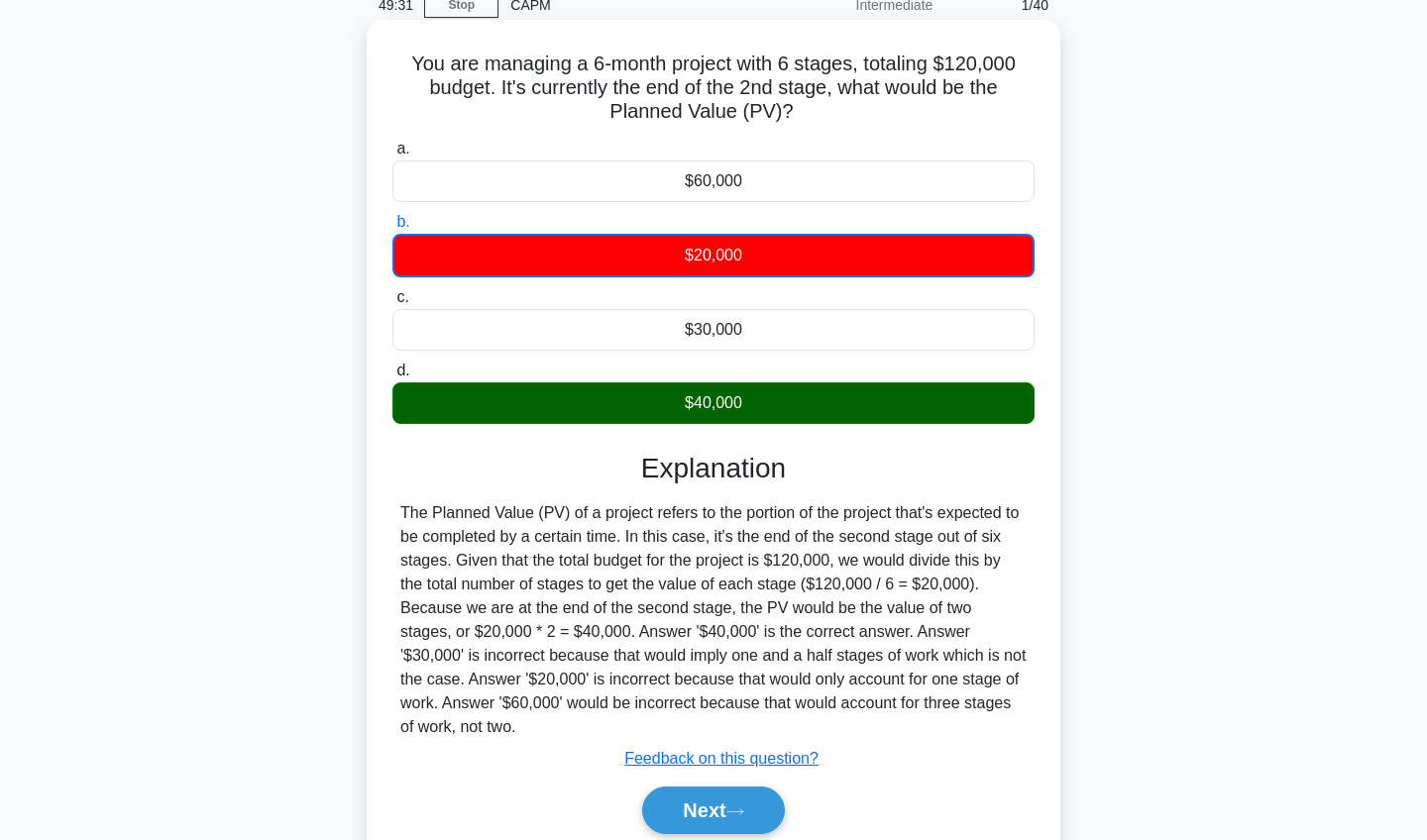 scroll, scrollTop: 85, scrollLeft: 0, axis: vertical 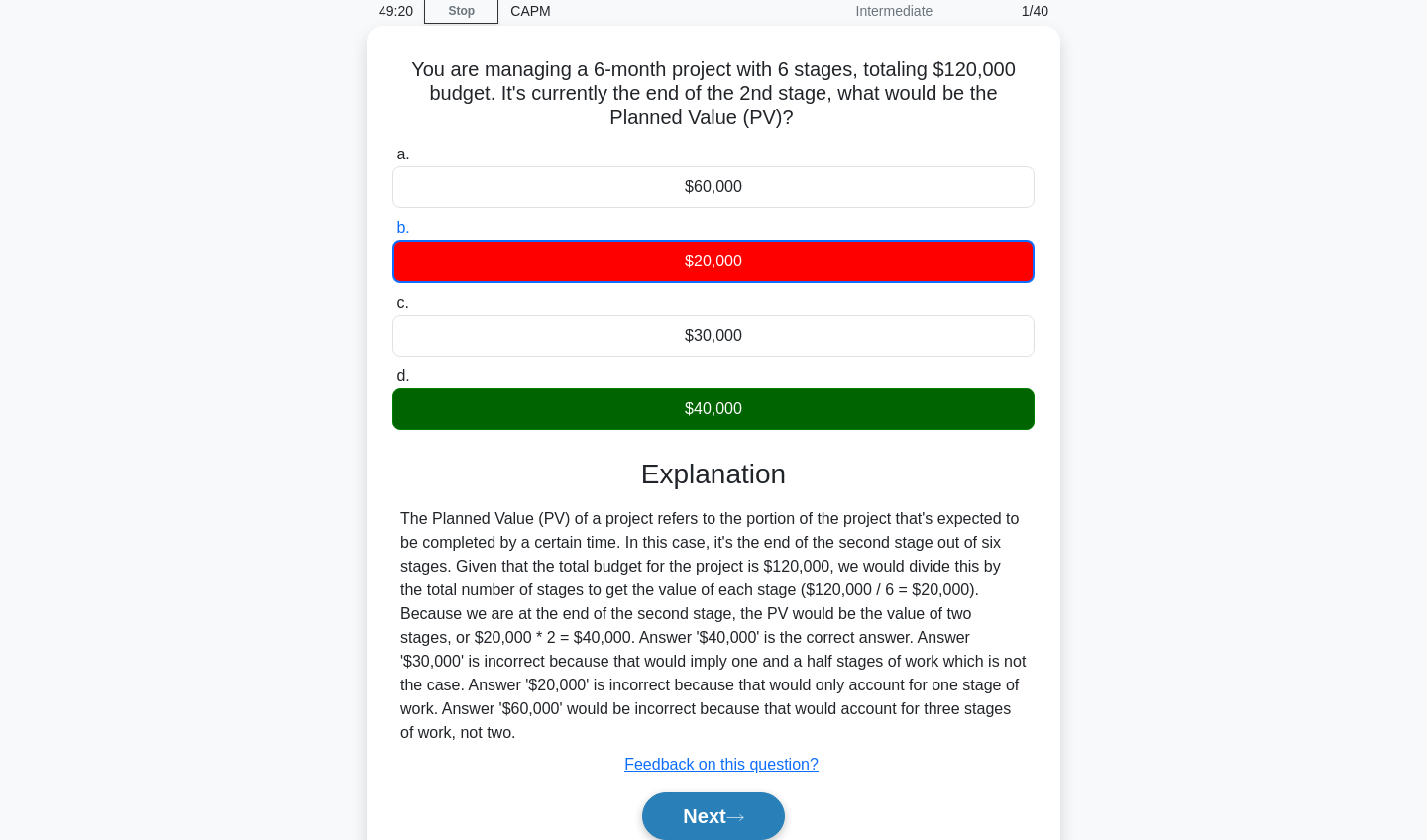 click on "Next" at bounding box center (713, 816) 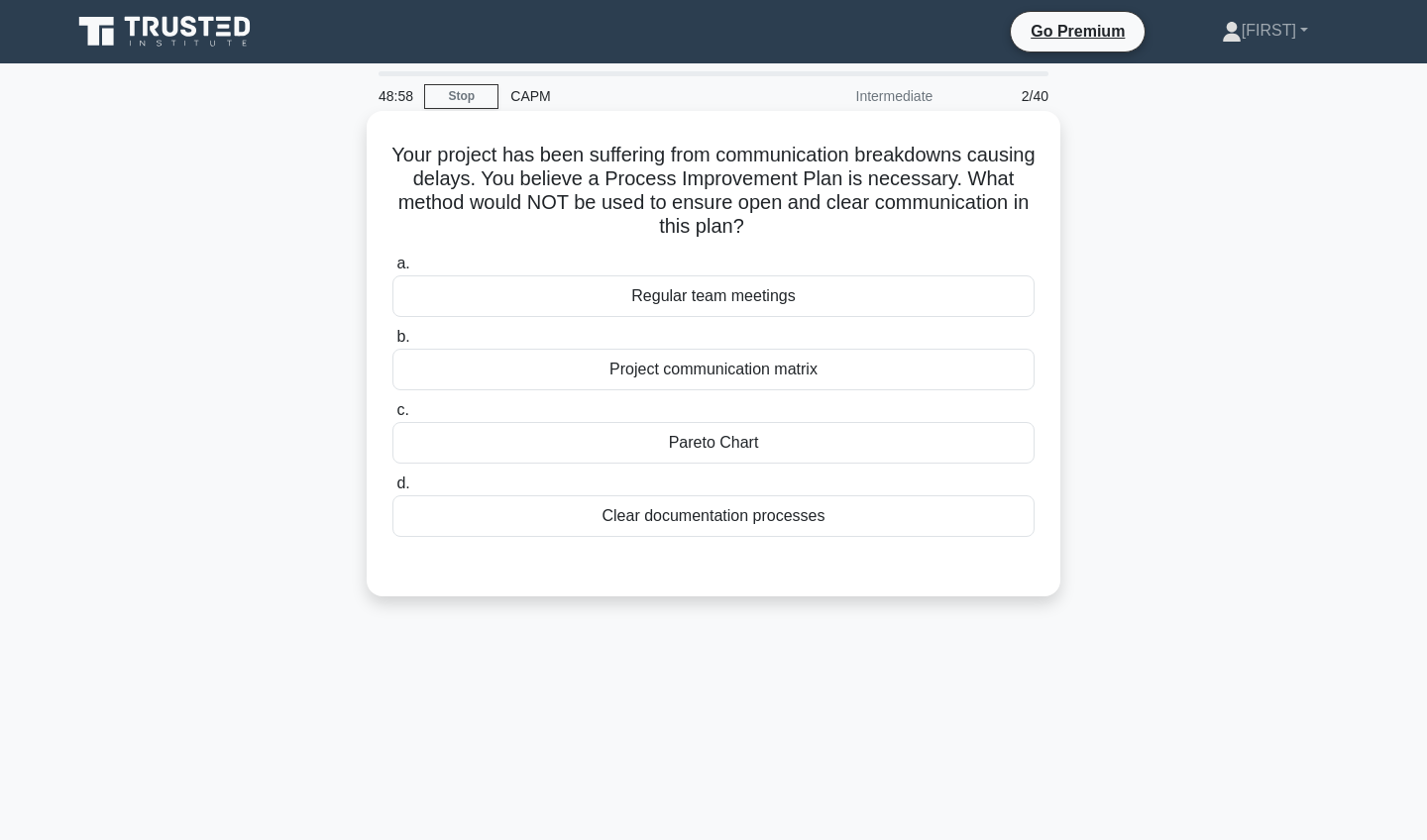 scroll, scrollTop: 0, scrollLeft: 0, axis: both 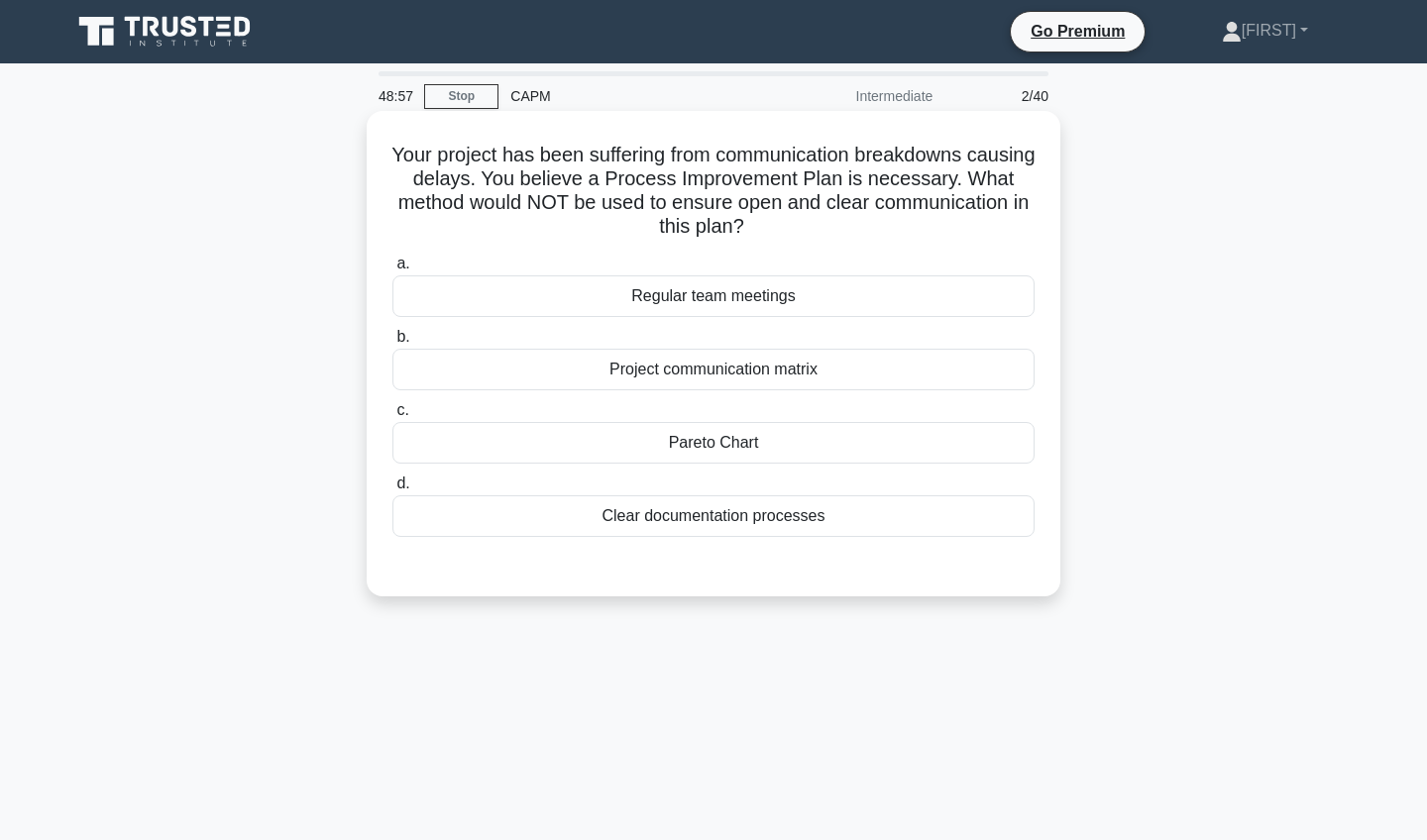 click on "Pareto Chart" at bounding box center (714, 443) 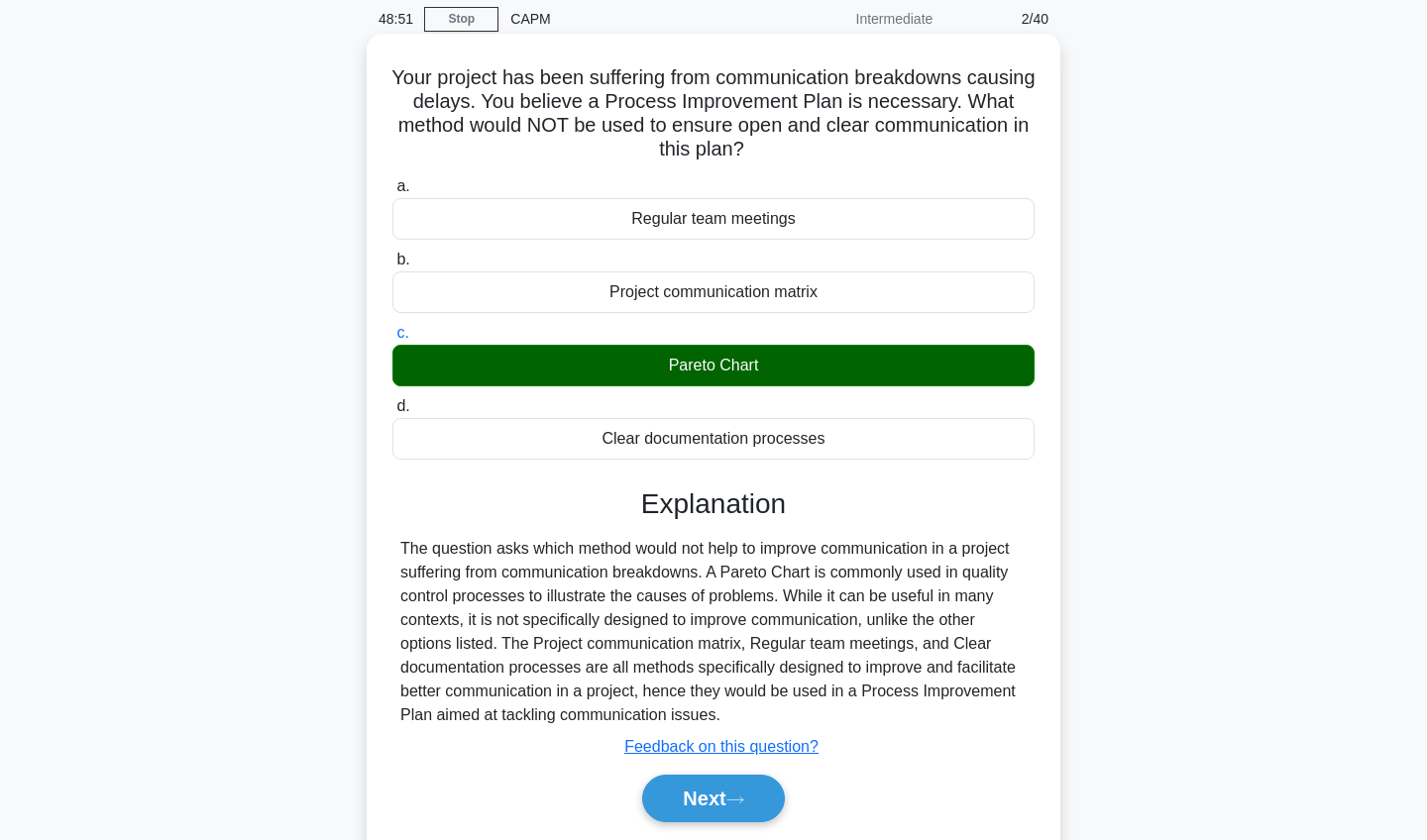 scroll, scrollTop: 74, scrollLeft: 0, axis: vertical 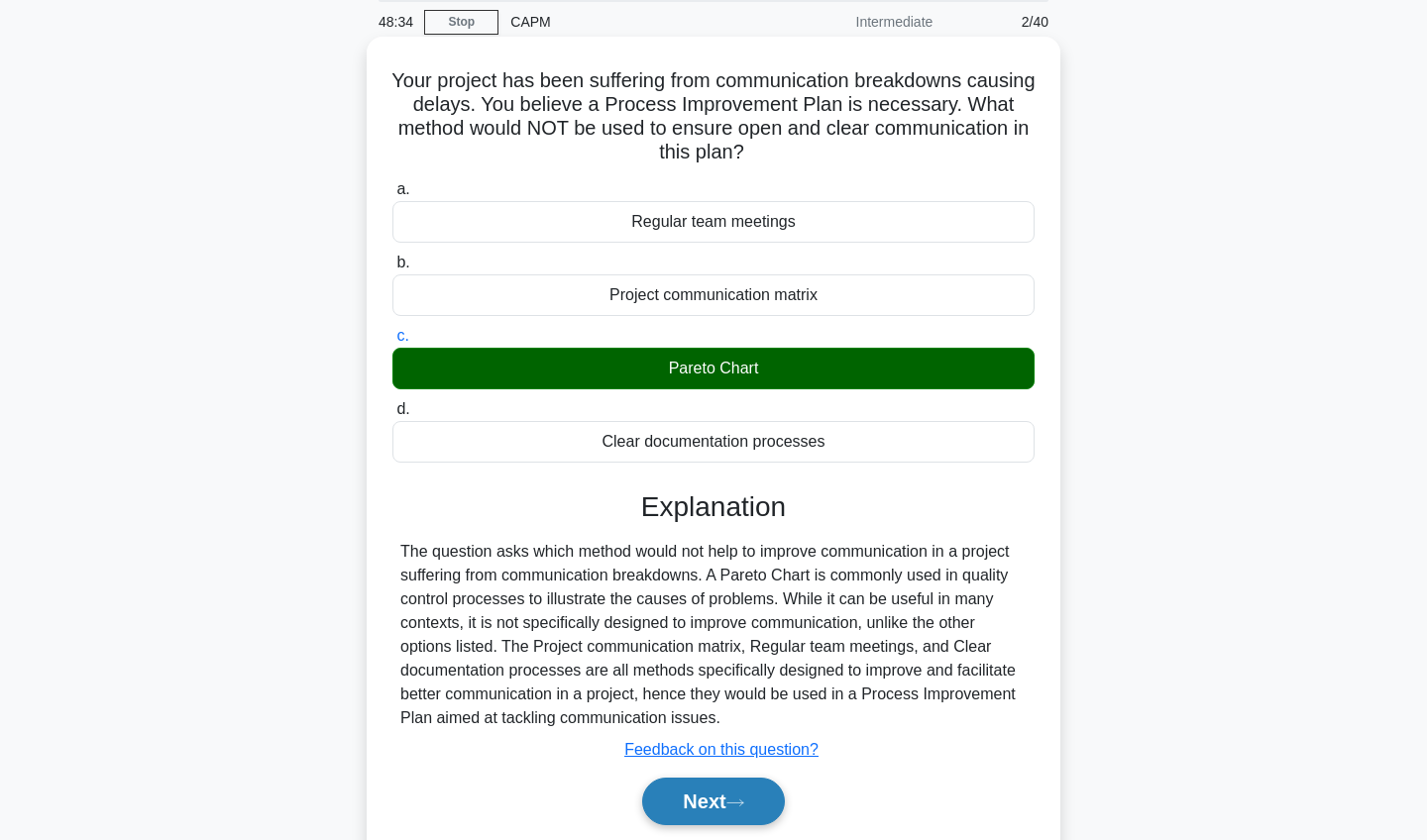 click on "Next" at bounding box center (713, 801) 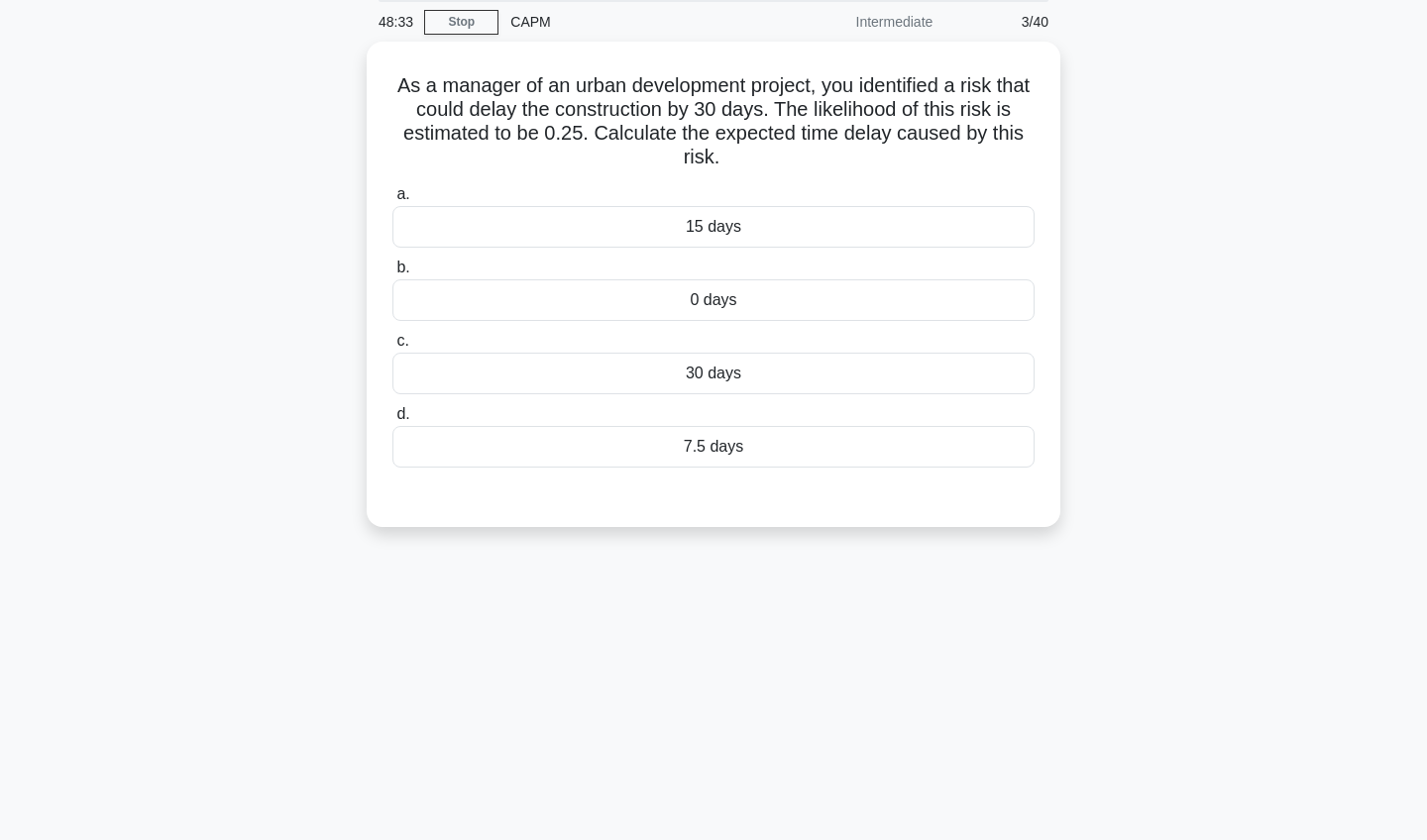 scroll, scrollTop: 0, scrollLeft: 0, axis: both 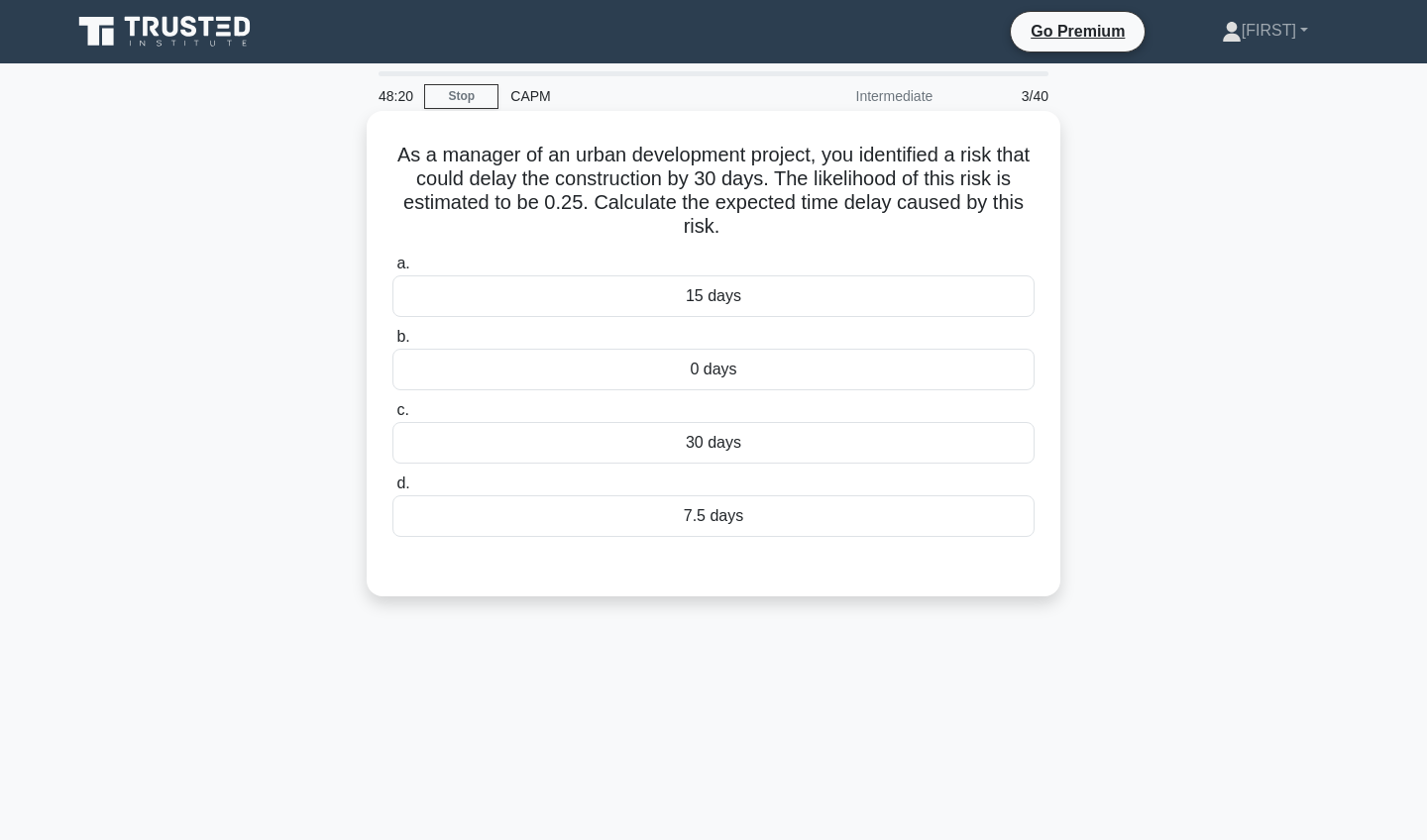 click on "7.5 days" at bounding box center [714, 516] 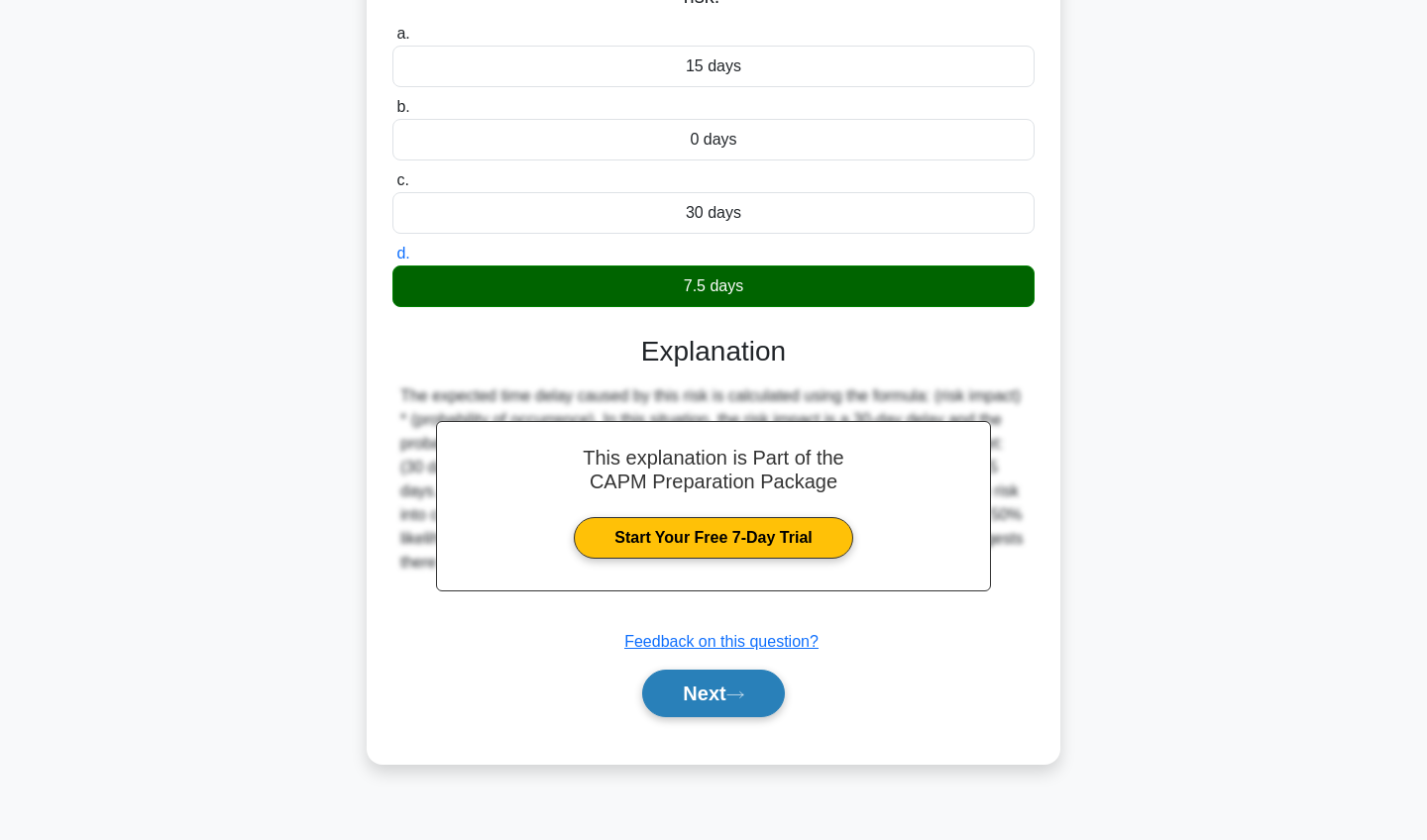 scroll, scrollTop: 230, scrollLeft: 0, axis: vertical 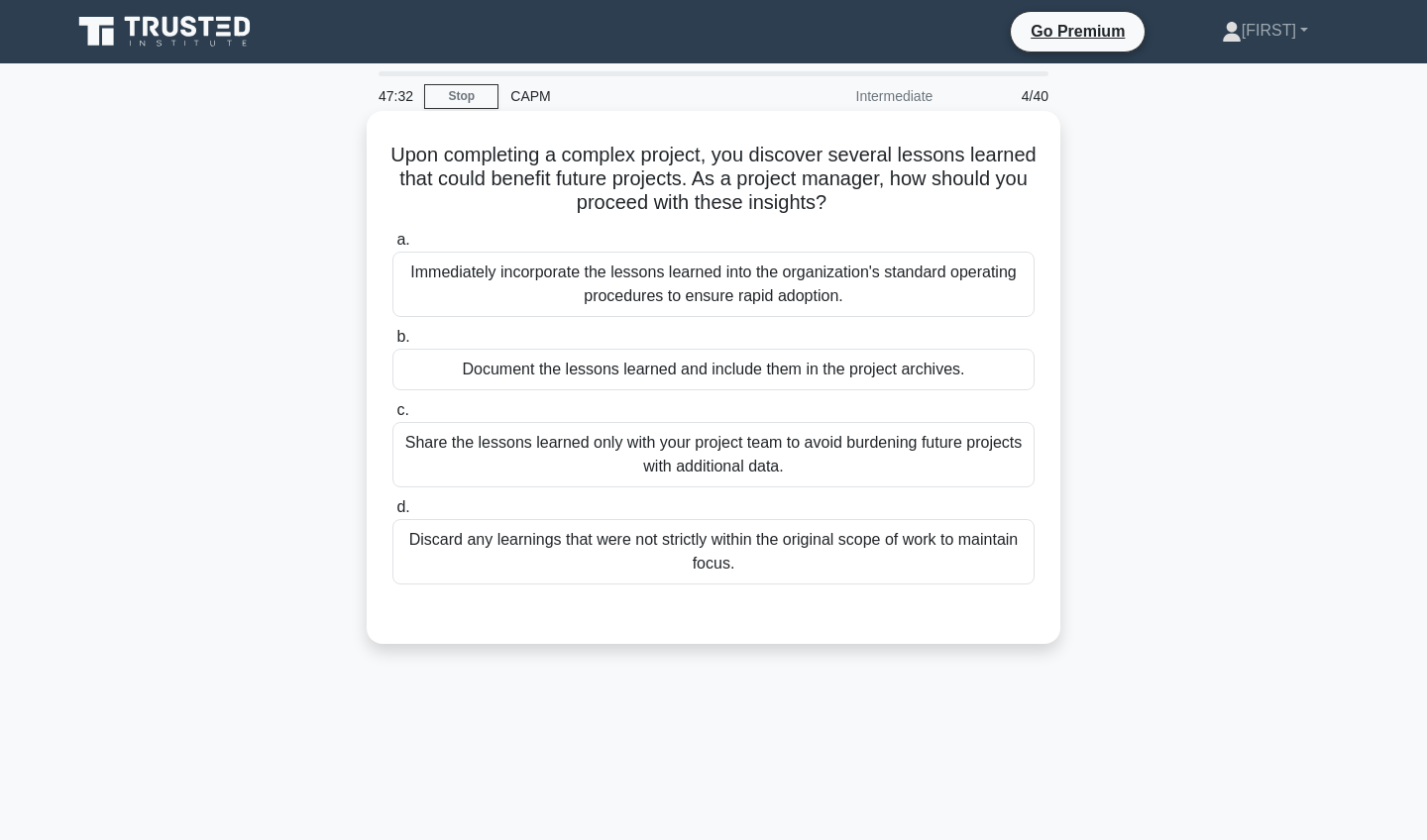 click on "Document the lessons learned and include them in the project archives." at bounding box center [714, 369] 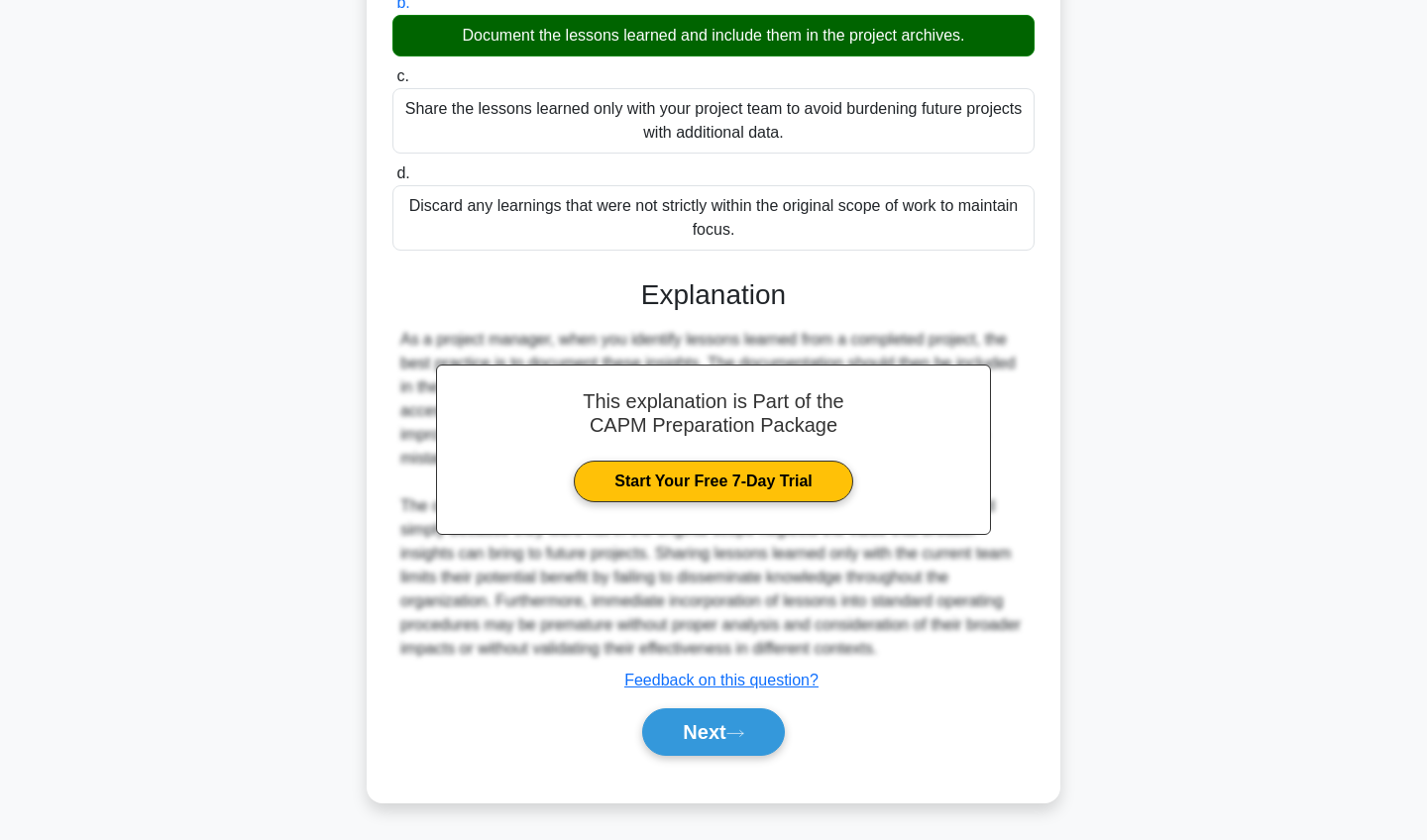 scroll, scrollTop: 334, scrollLeft: 0, axis: vertical 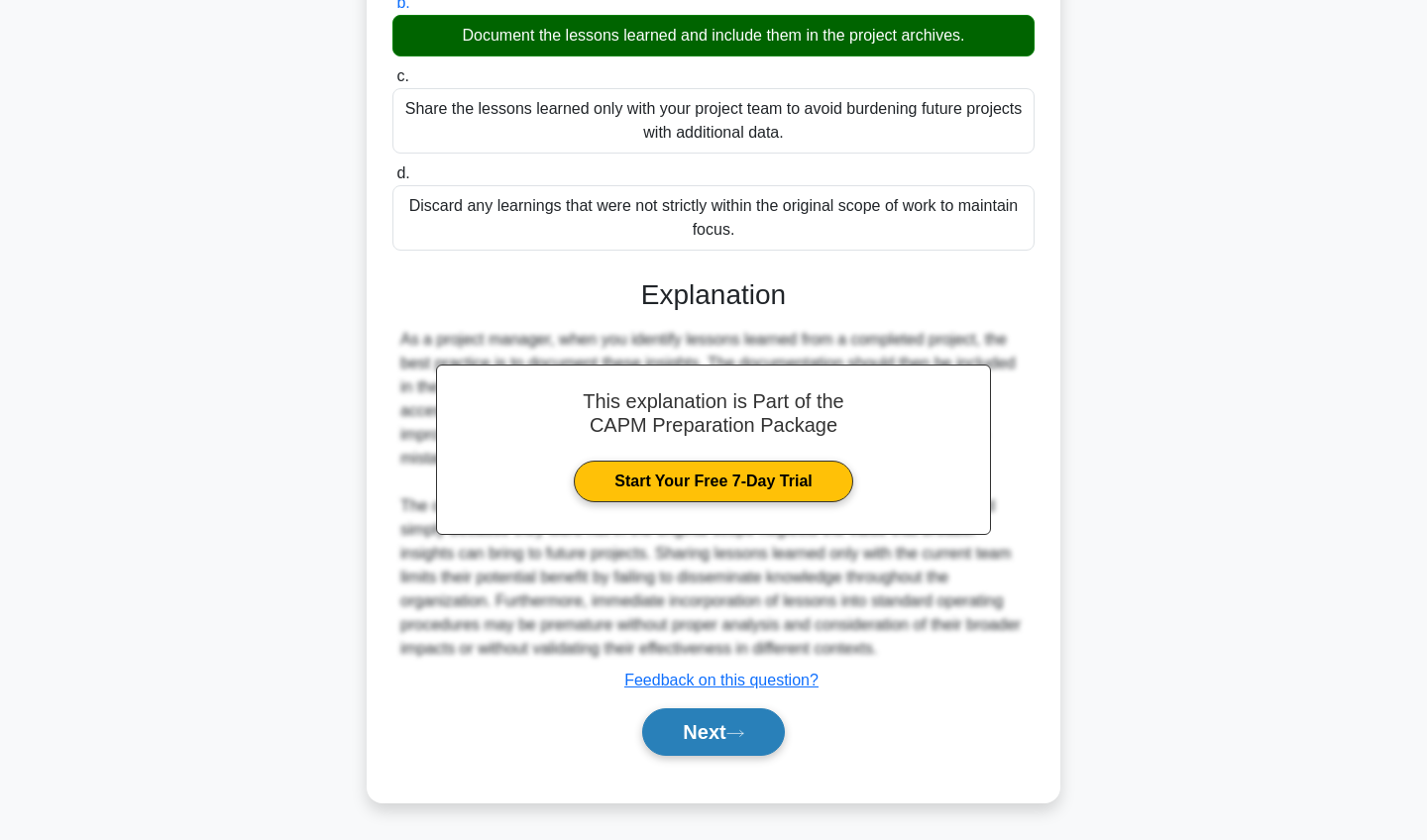 click on "Next" at bounding box center [713, 732] 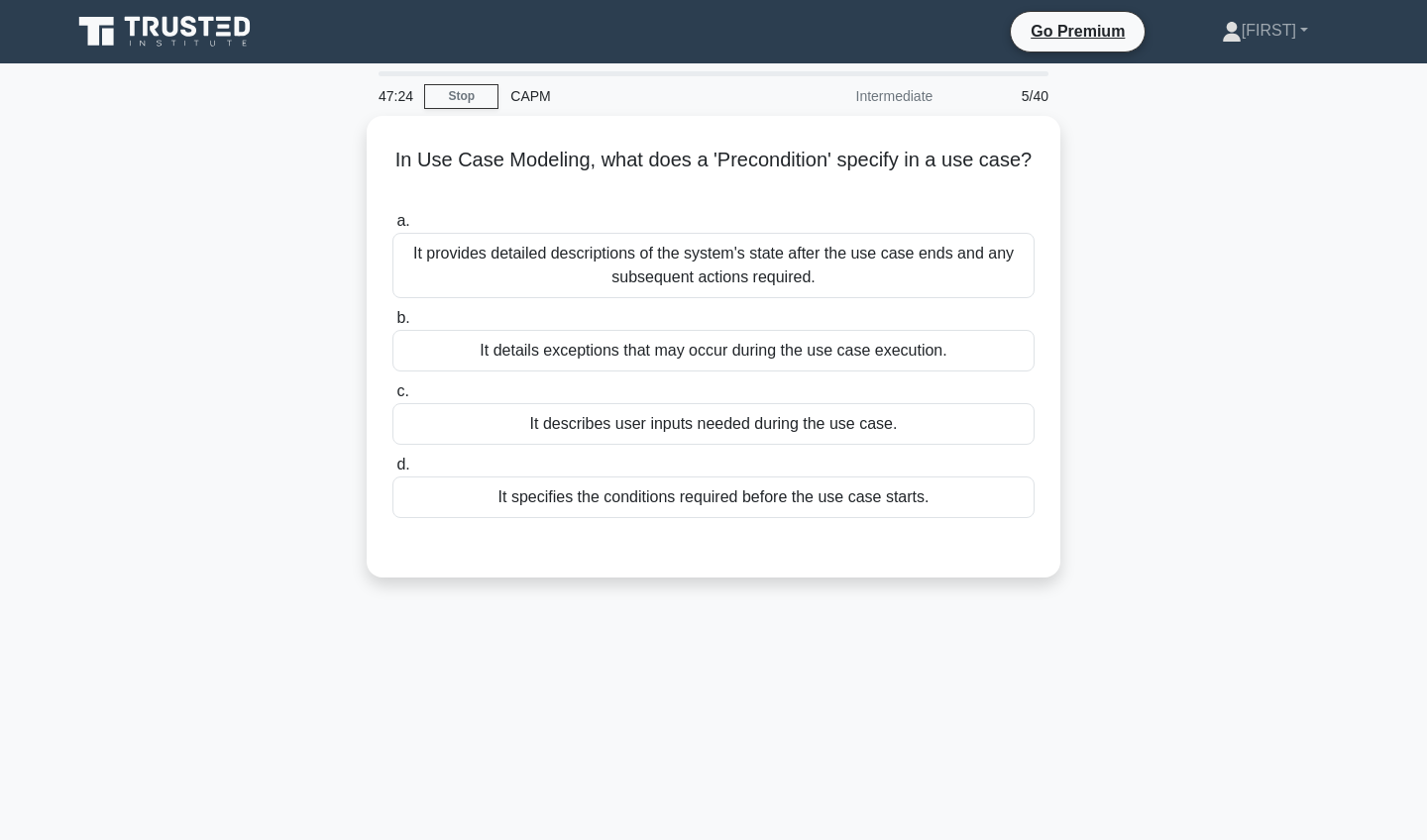 scroll, scrollTop: 0, scrollLeft: 0, axis: both 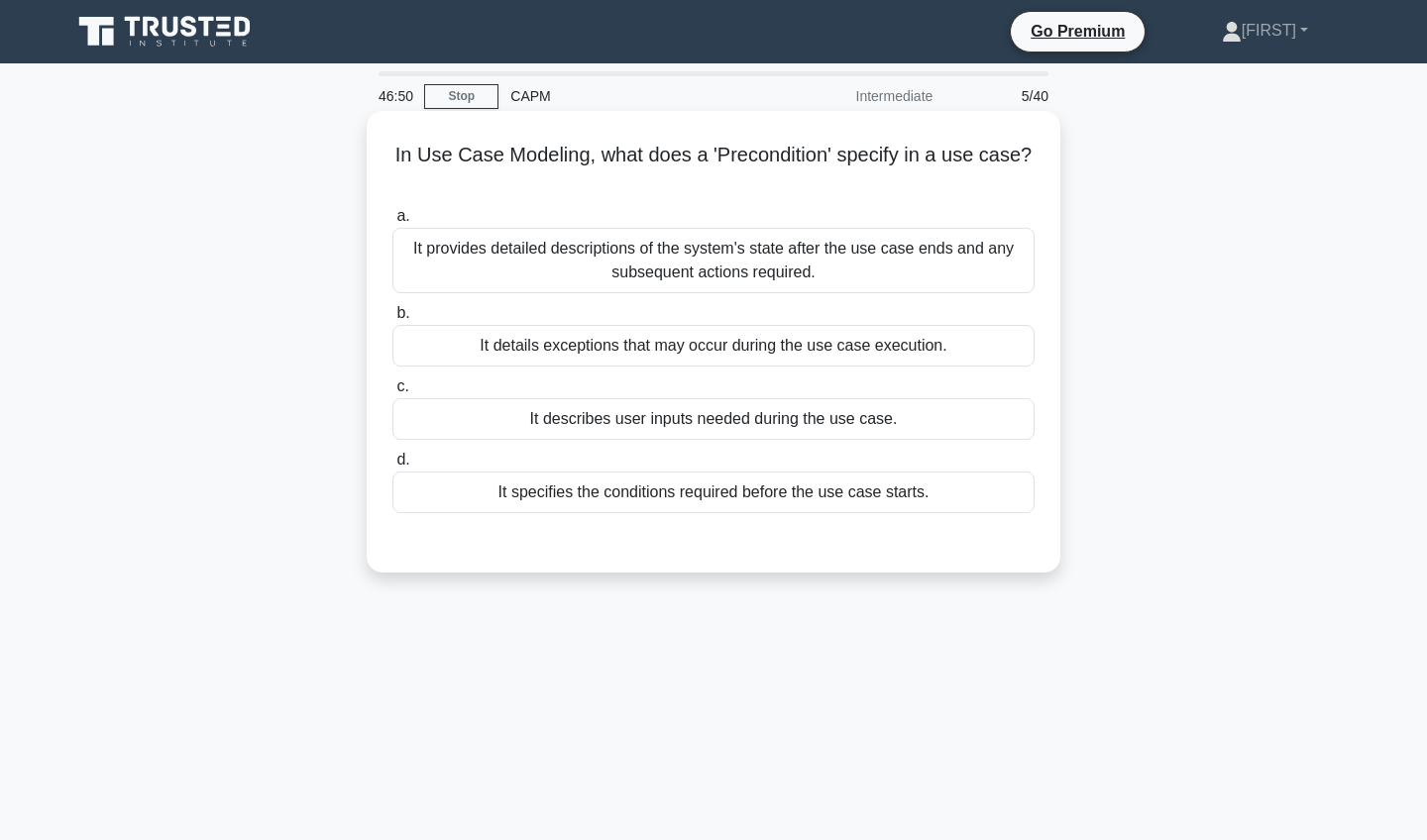 click on "It provides detailed descriptions of the system's state after the use case ends and any subsequent actions required." at bounding box center (714, 261) 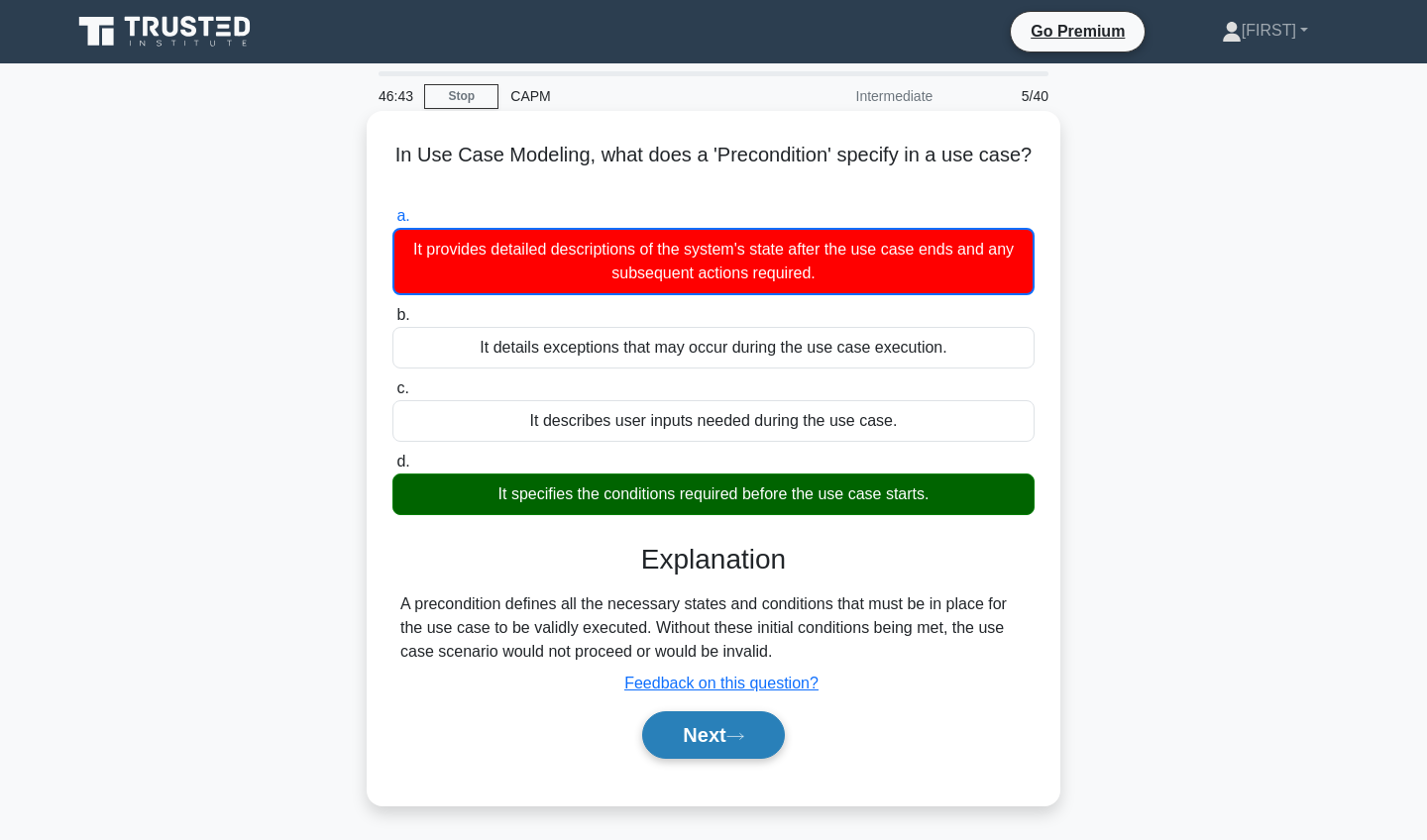 click on "Next" at bounding box center [713, 735] 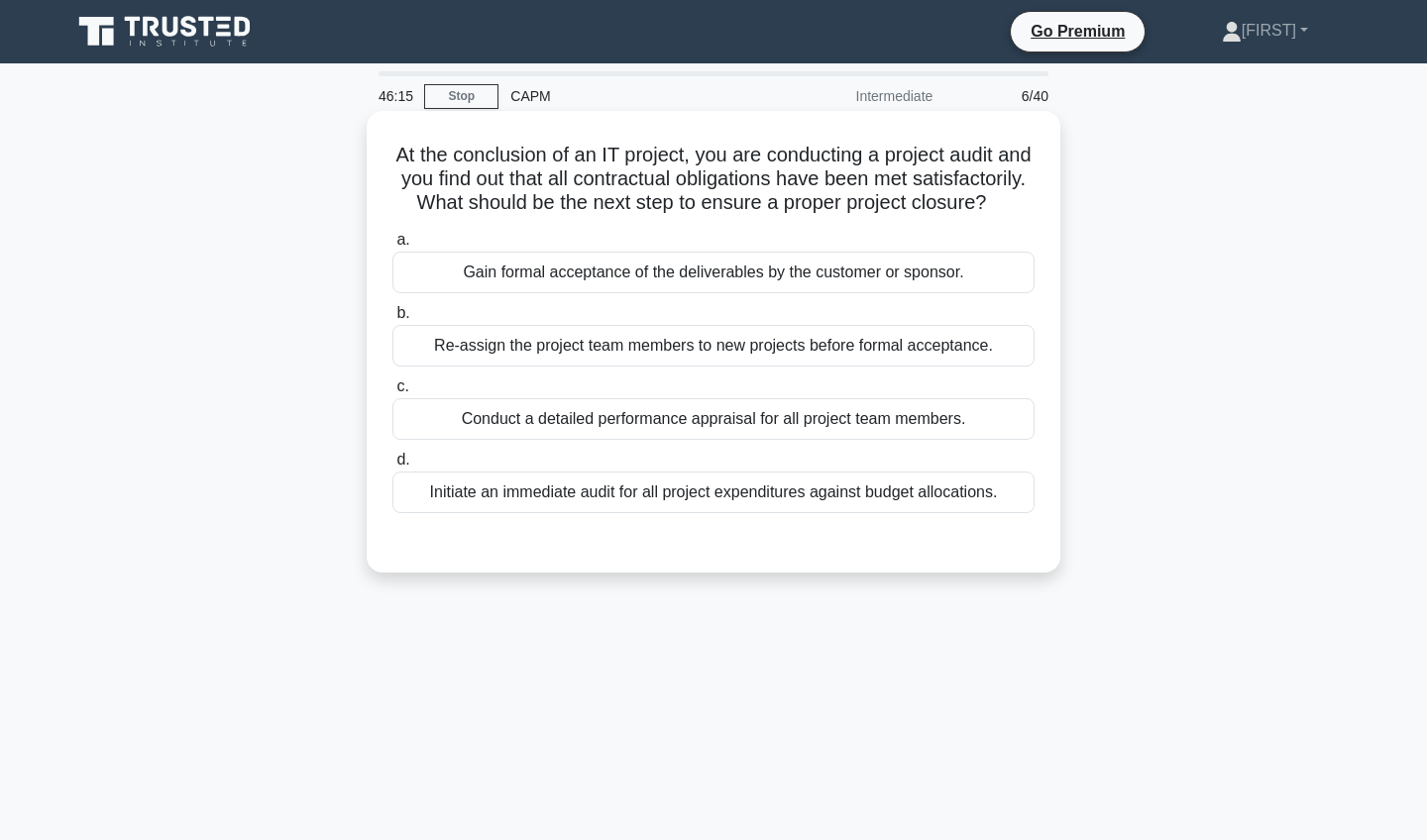 click on "Conduct a detailed performance appraisal for all project team members." at bounding box center [714, 419] 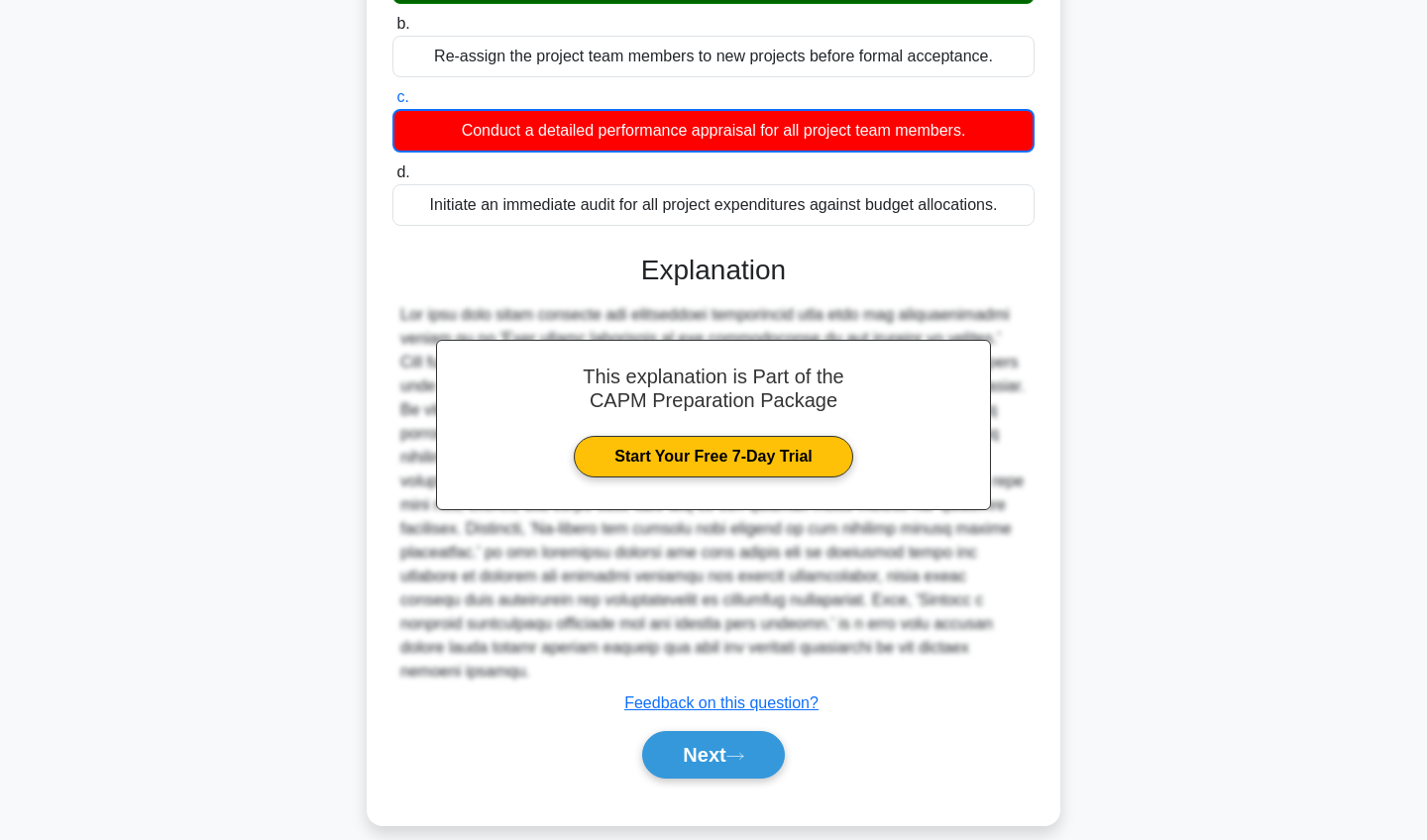 scroll, scrollTop: 288, scrollLeft: 0, axis: vertical 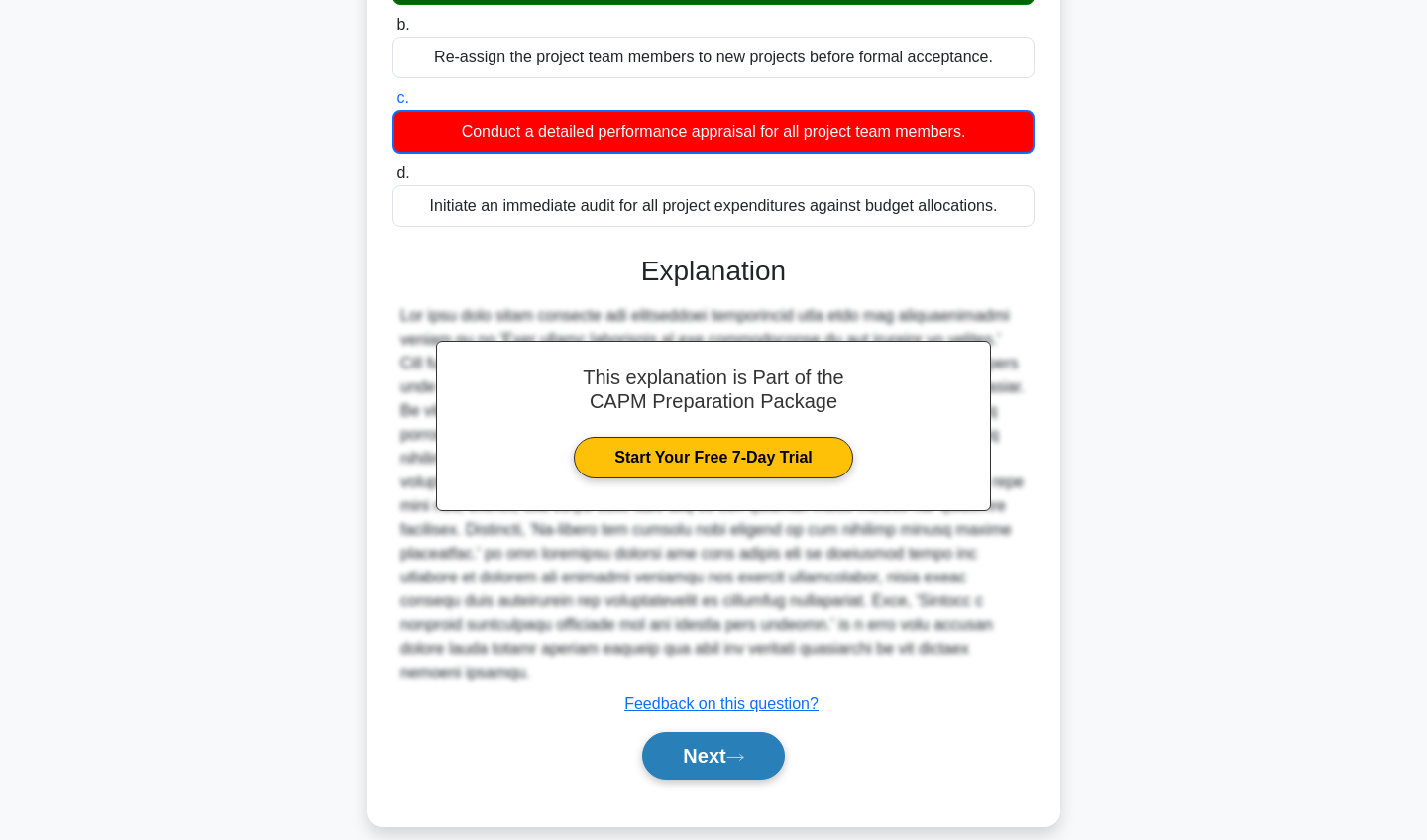 click on "Next" at bounding box center [713, 756] 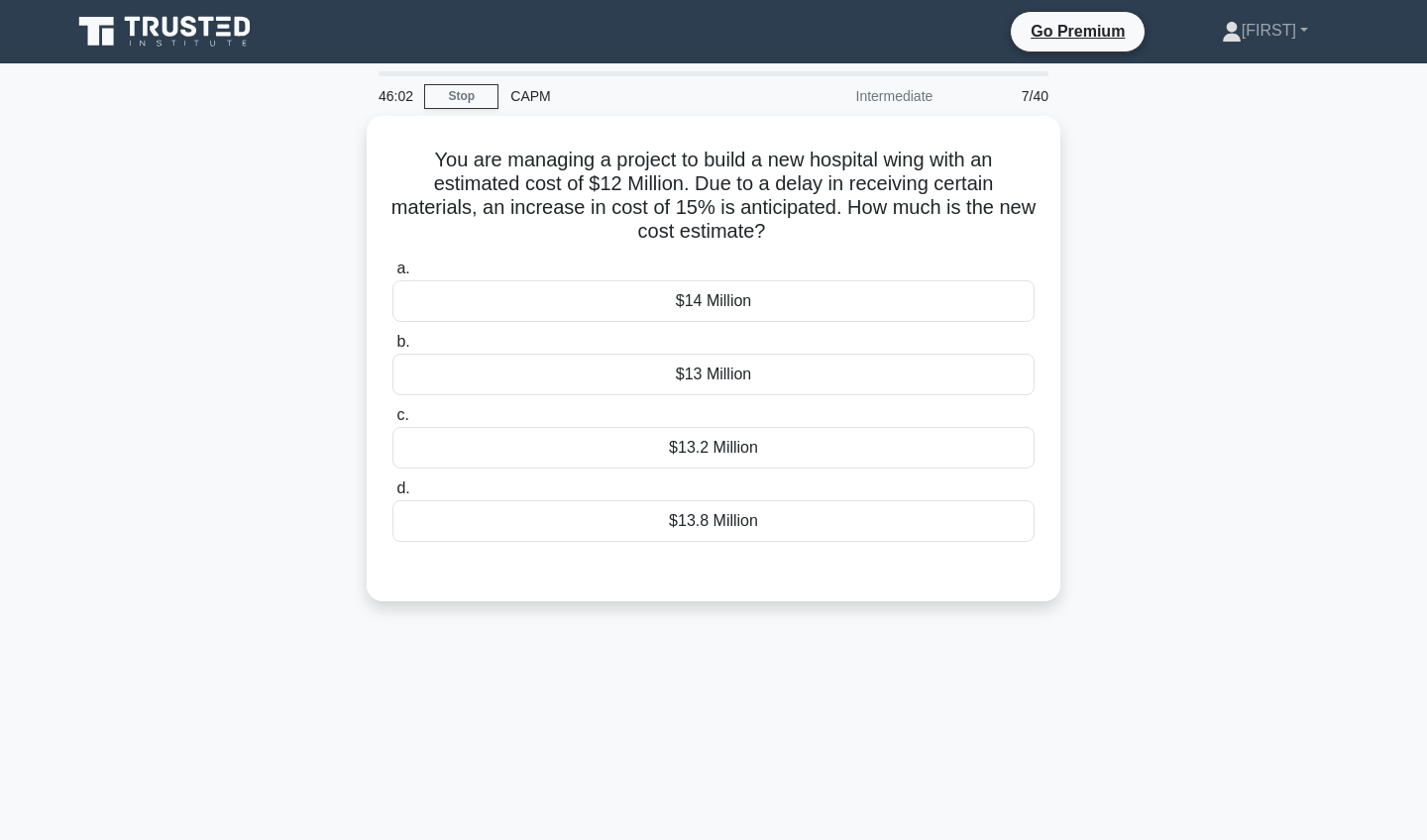 scroll, scrollTop: 0, scrollLeft: 0, axis: both 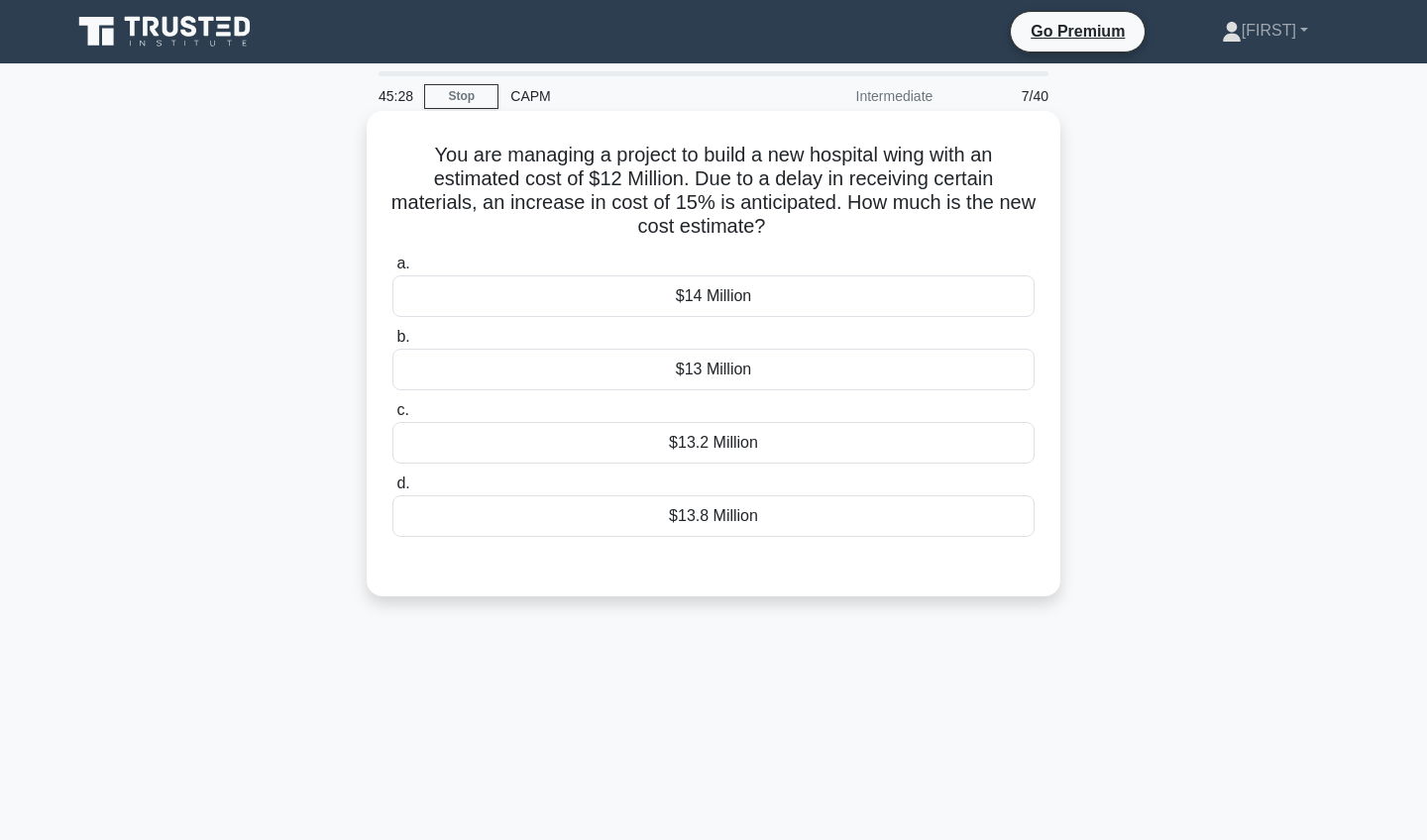 click on "$13.8 Million" at bounding box center (714, 516) 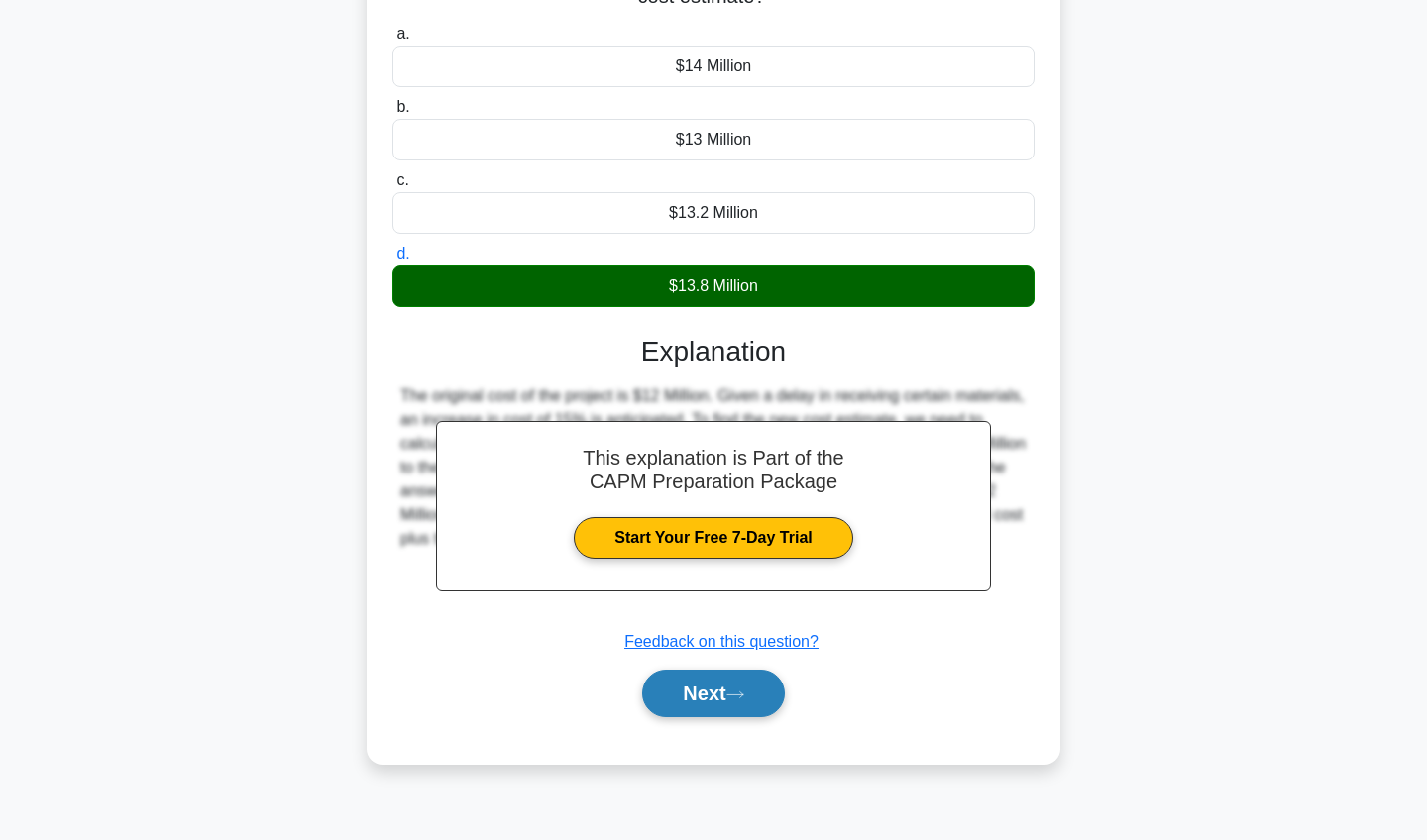 scroll, scrollTop: 230, scrollLeft: 0, axis: vertical 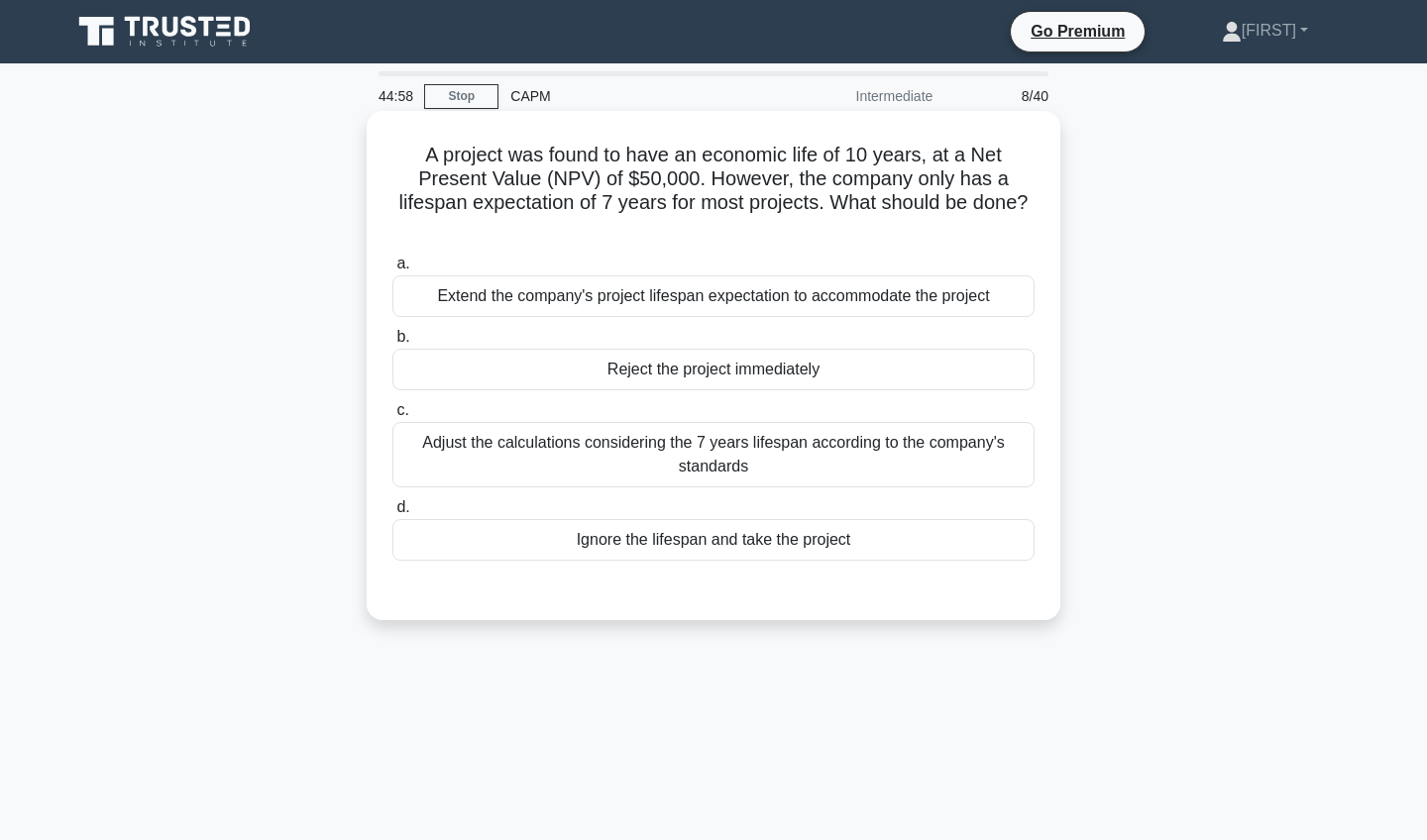 click on "Adjust the calculations considering the 7 years lifespan according to the company's standards" at bounding box center [714, 455] 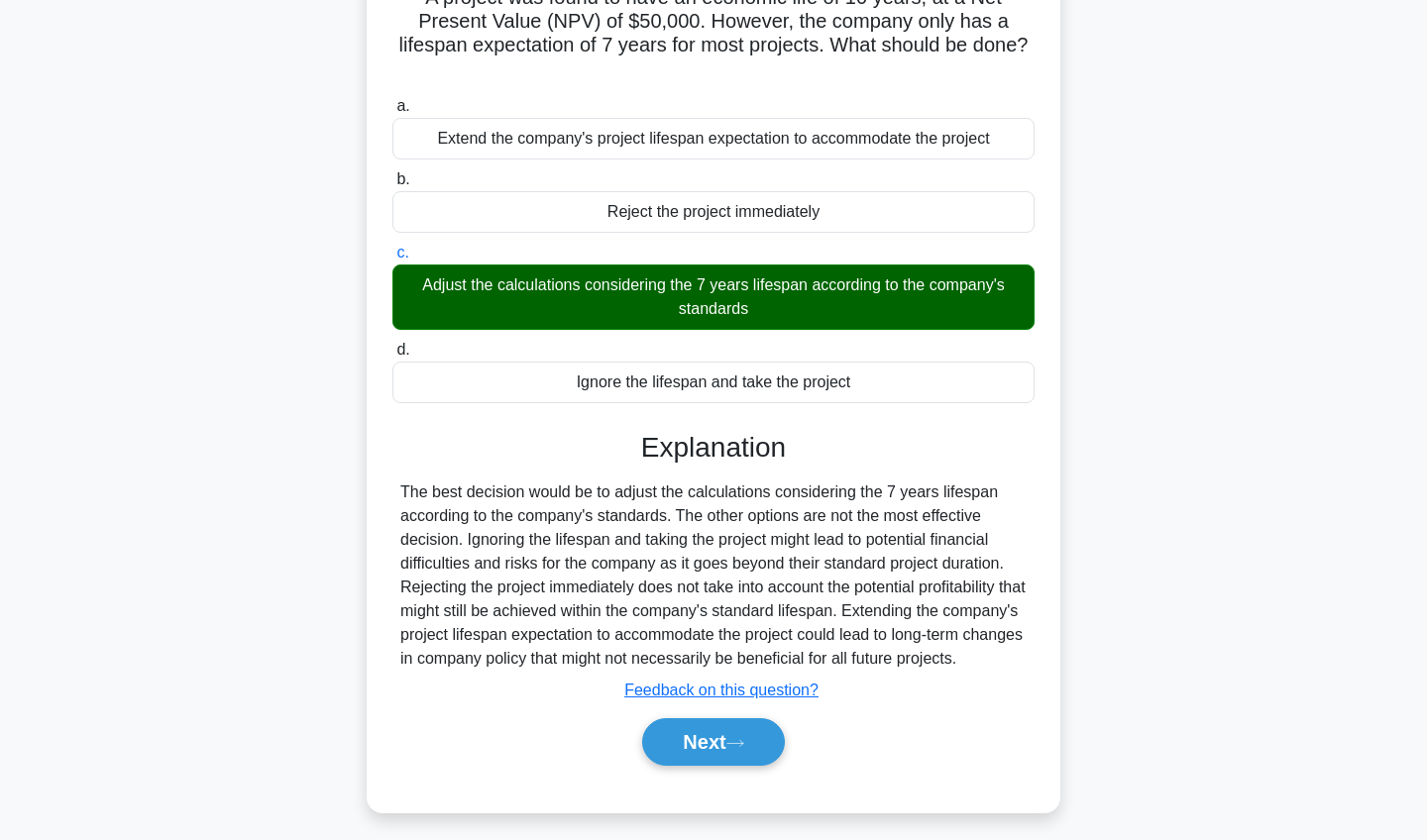 scroll, scrollTop: 170, scrollLeft: 0, axis: vertical 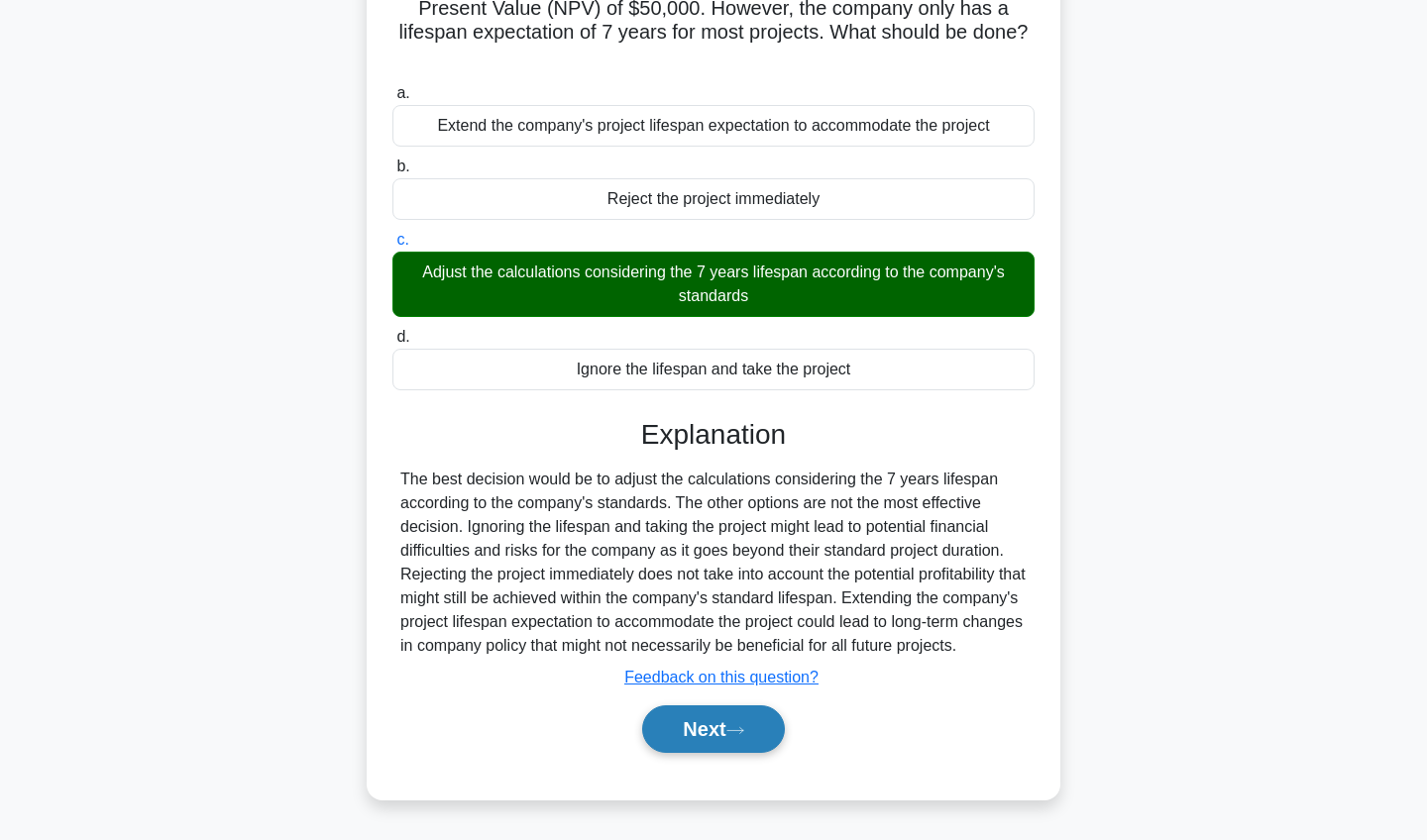 click on "Next" at bounding box center (713, 729) 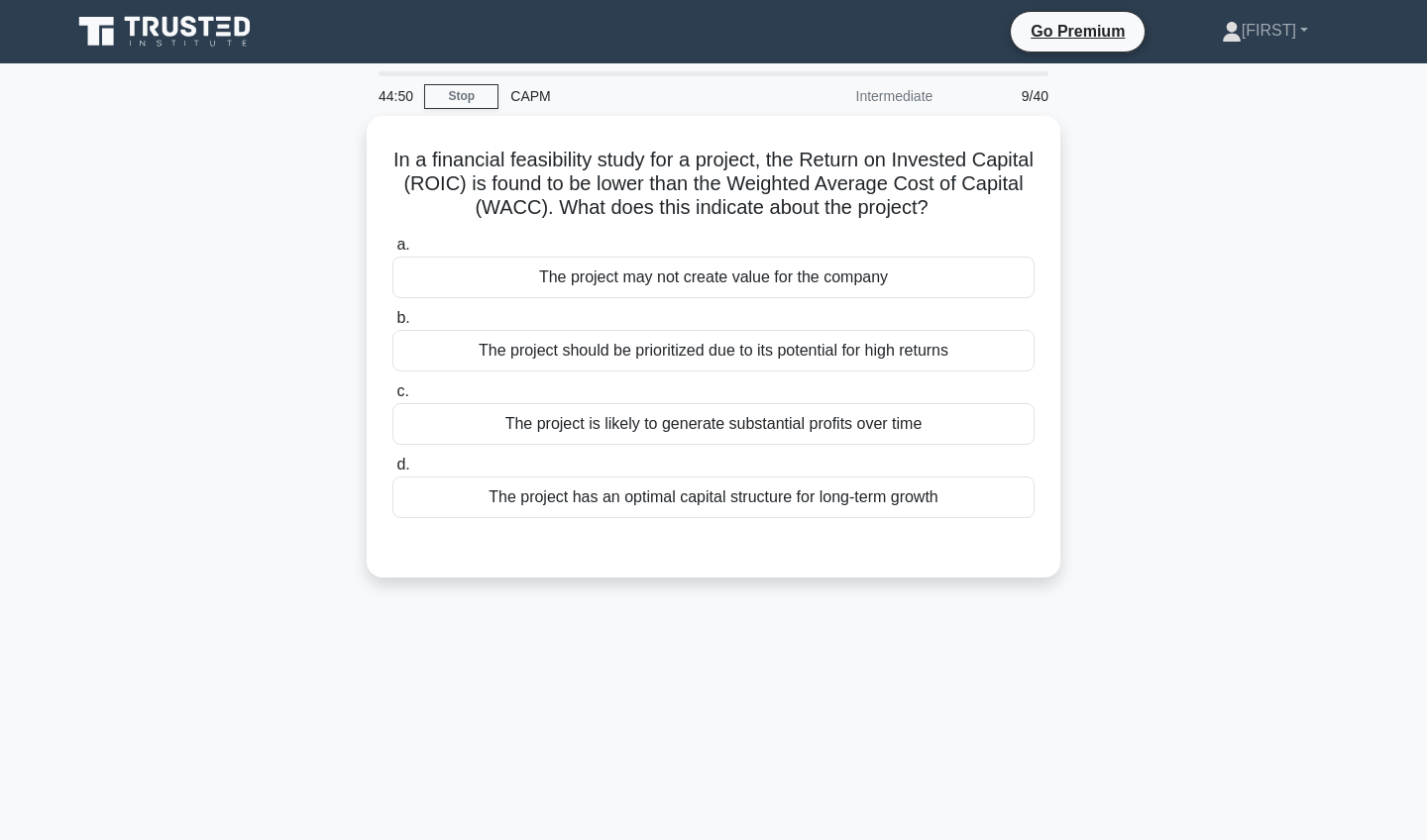 scroll, scrollTop: 0, scrollLeft: 0, axis: both 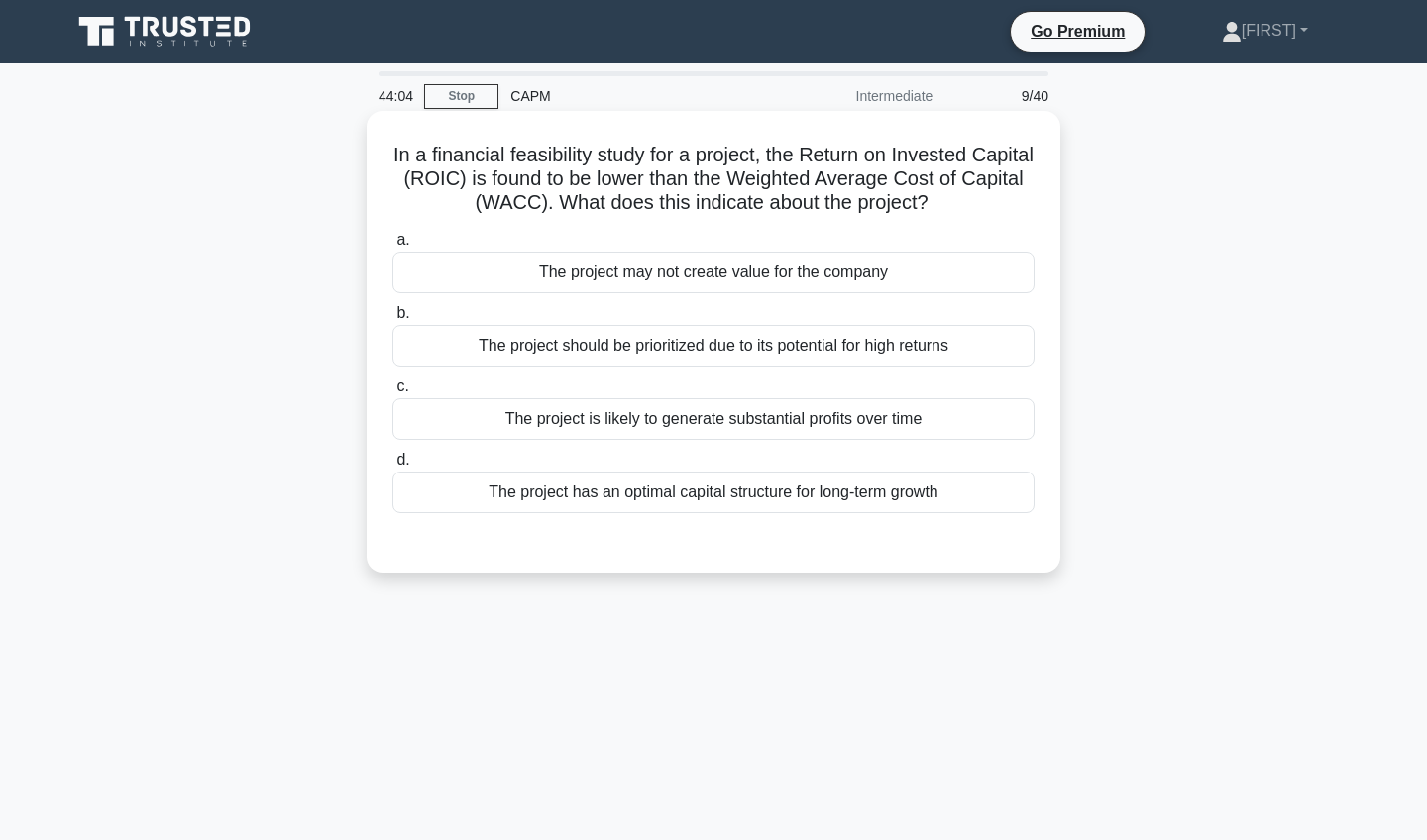 click on "The project has an optimal capital structure for long-term growth" at bounding box center (714, 492) 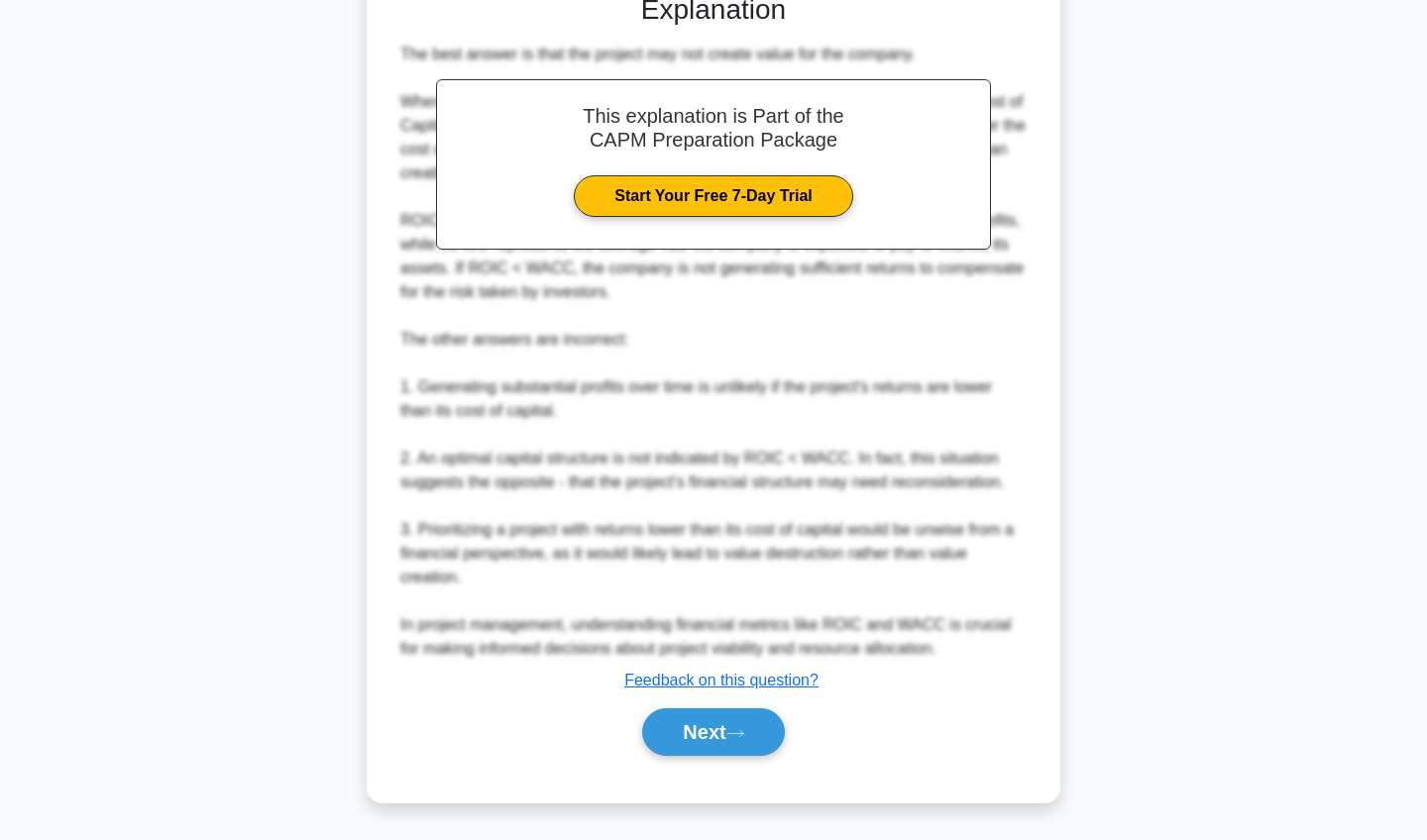 scroll, scrollTop: 550, scrollLeft: 0, axis: vertical 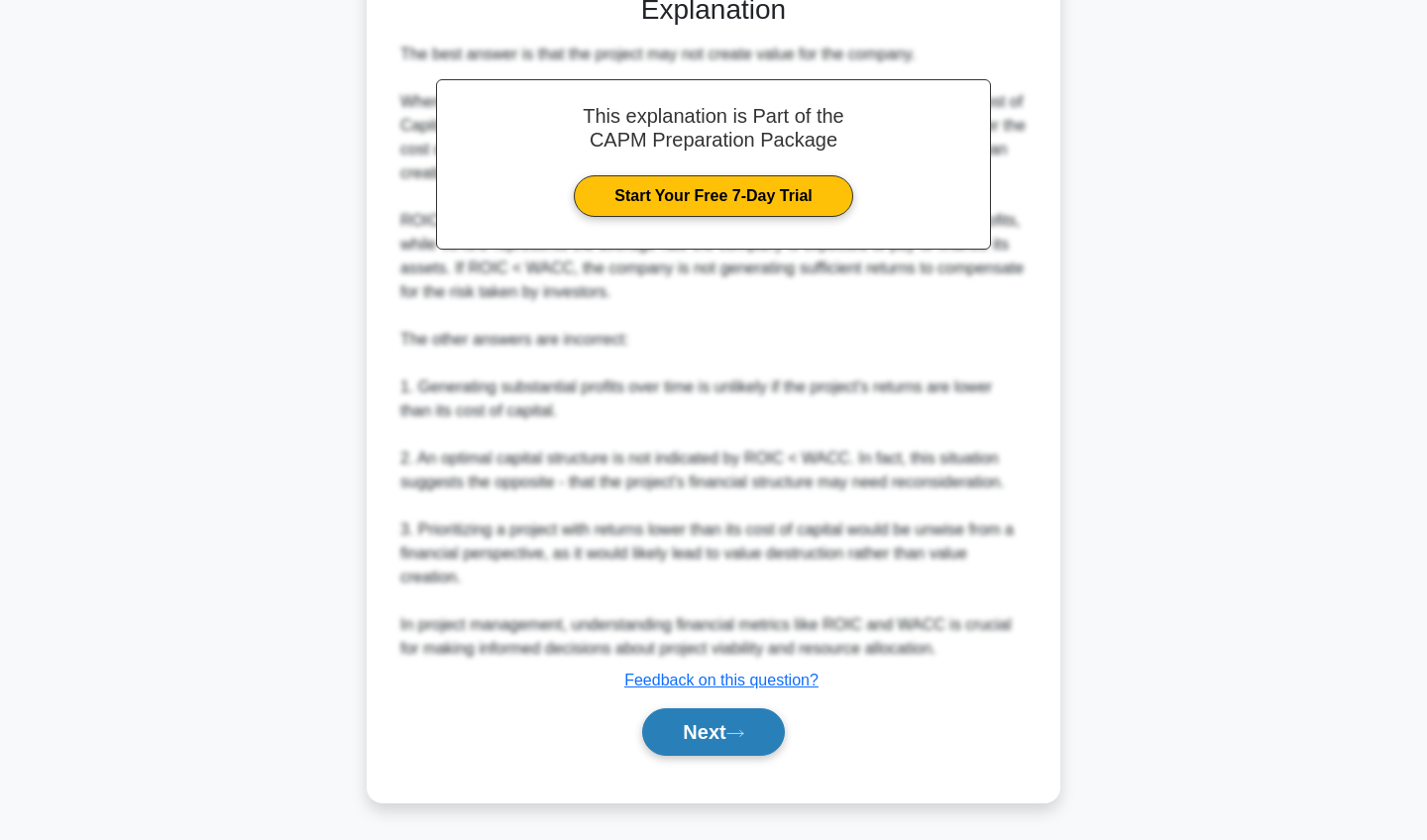 click on "Next" at bounding box center [713, 732] 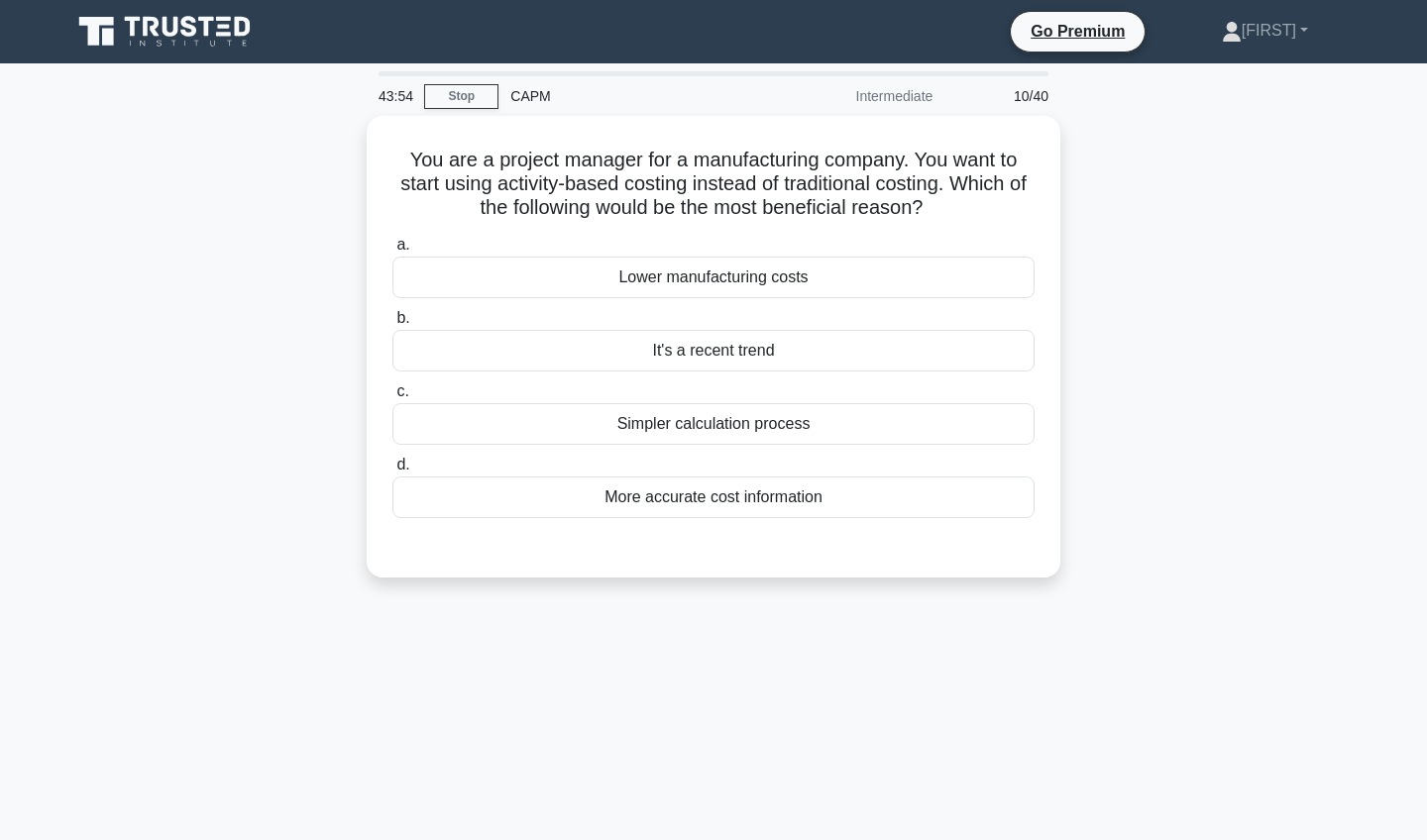 scroll, scrollTop: 0, scrollLeft: 0, axis: both 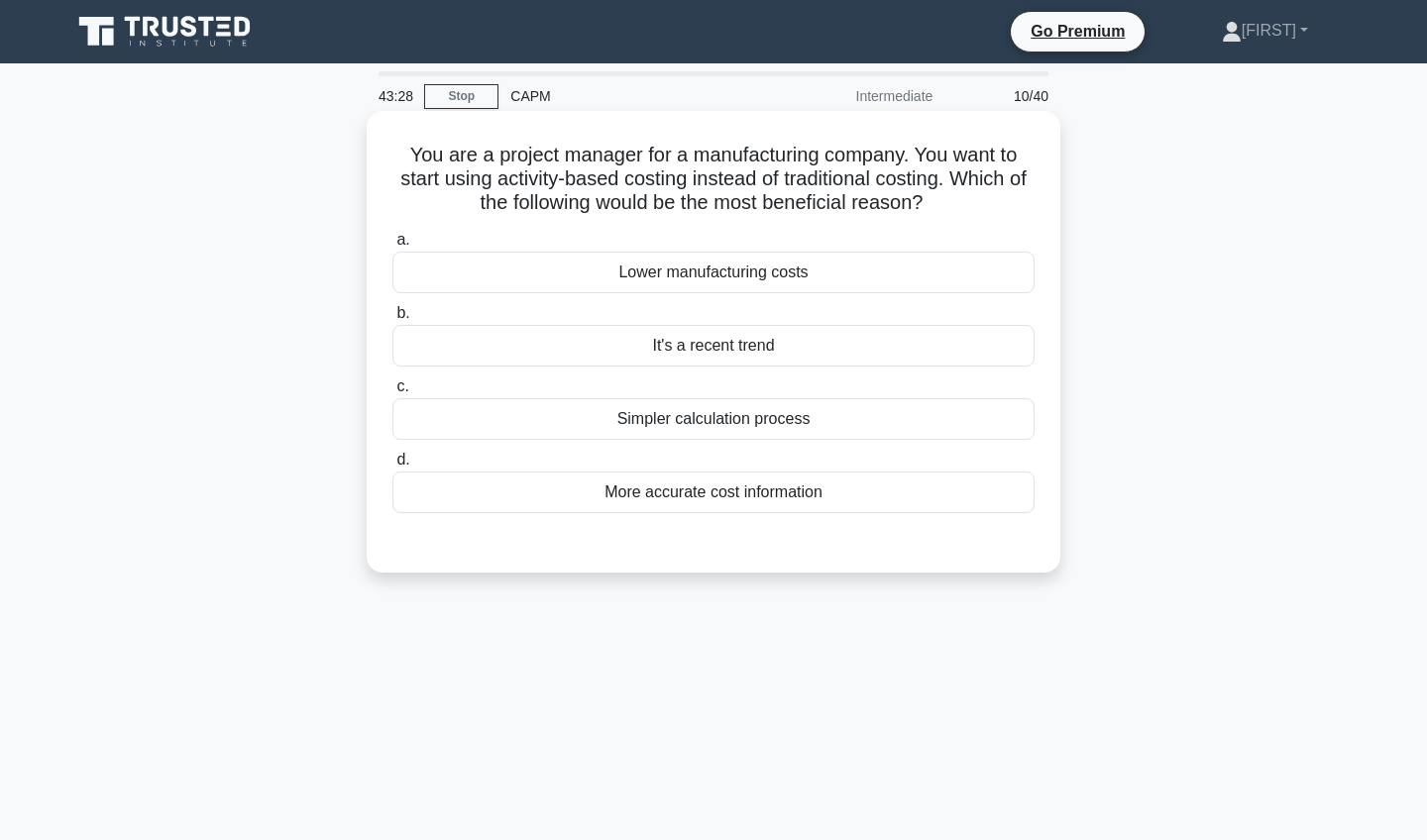 click on "More accurate cost information" at bounding box center (714, 492) 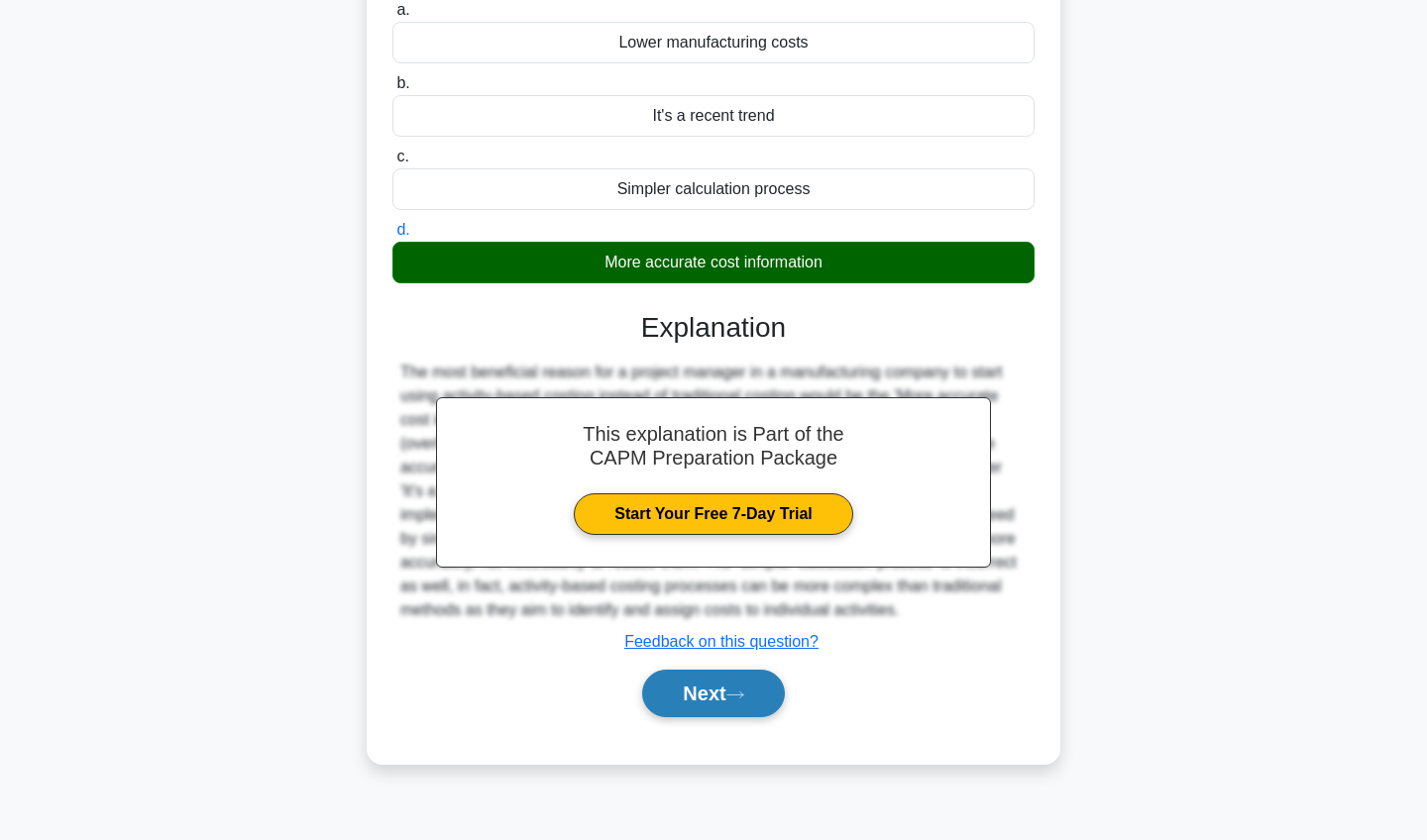 scroll, scrollTop: 230, scrollLeft: 0, axis: vertical 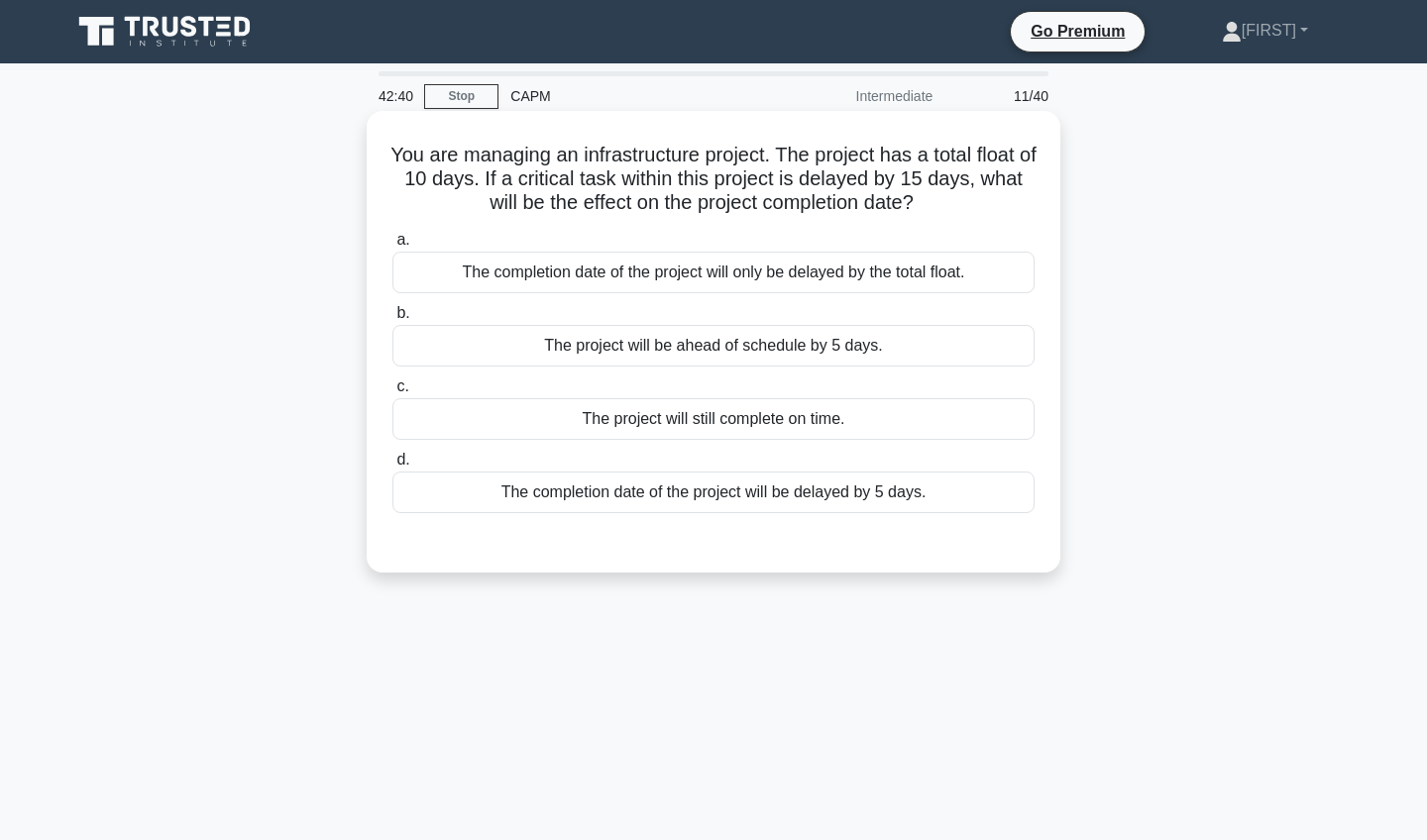 click on "The completion date of the project will be delayed by 5 days." at bounding box center (714, 492) 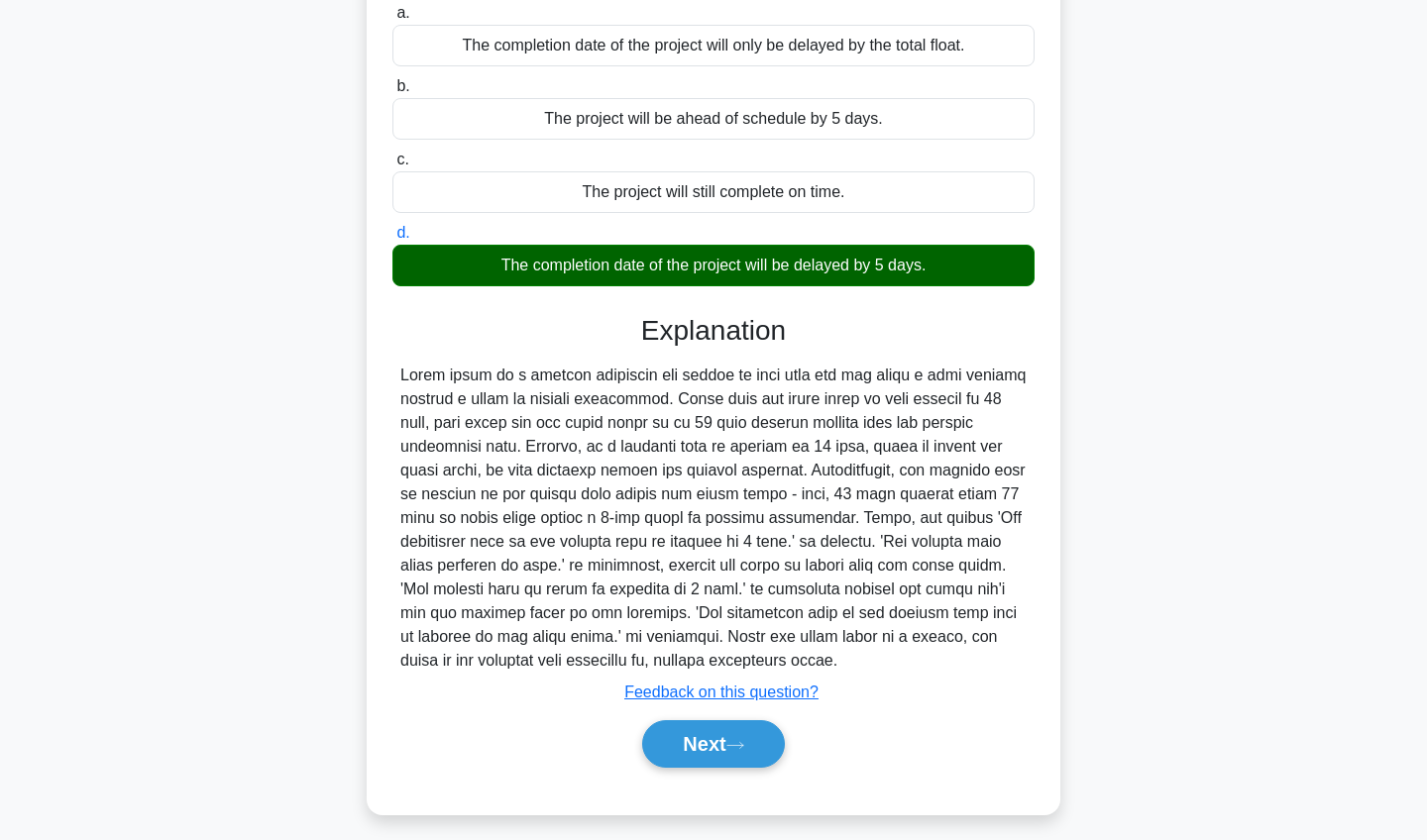 scroll, scrollTop: 234, scrollLeft: 0, axis: vertical 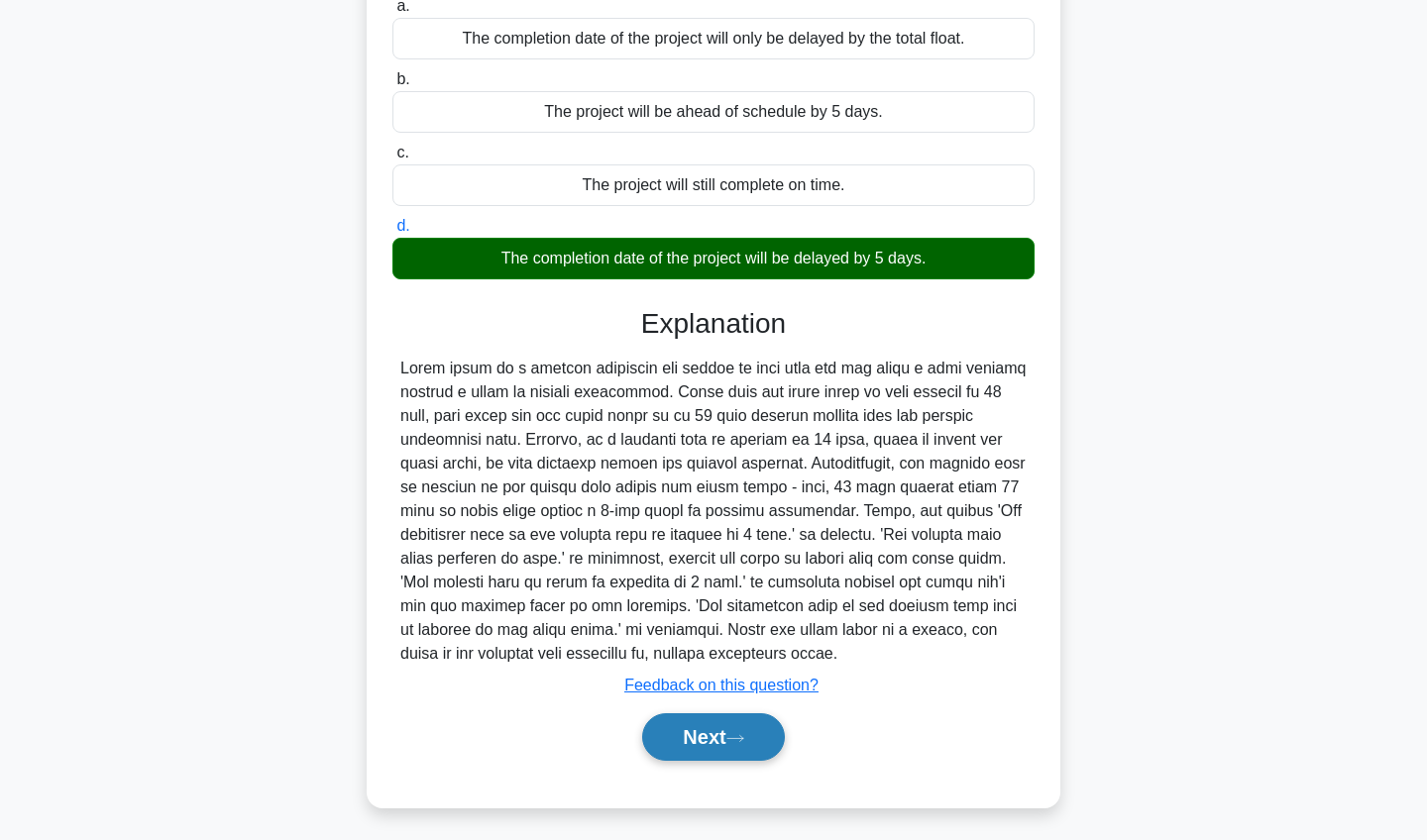 click on "Next" at bounding box center [713, 737] 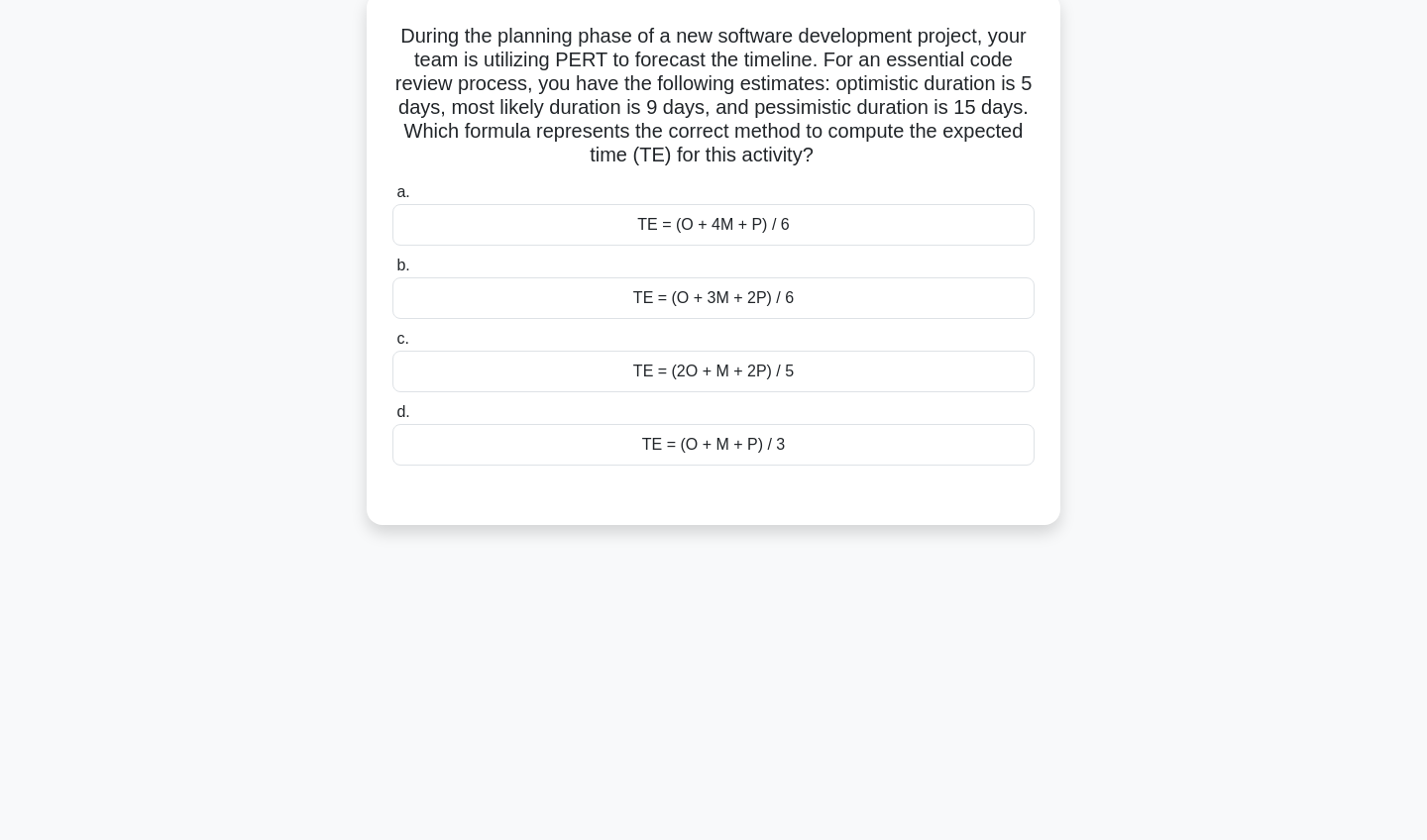scroll, scrollTop: 124, scrollLeft: 0, axis: vertical 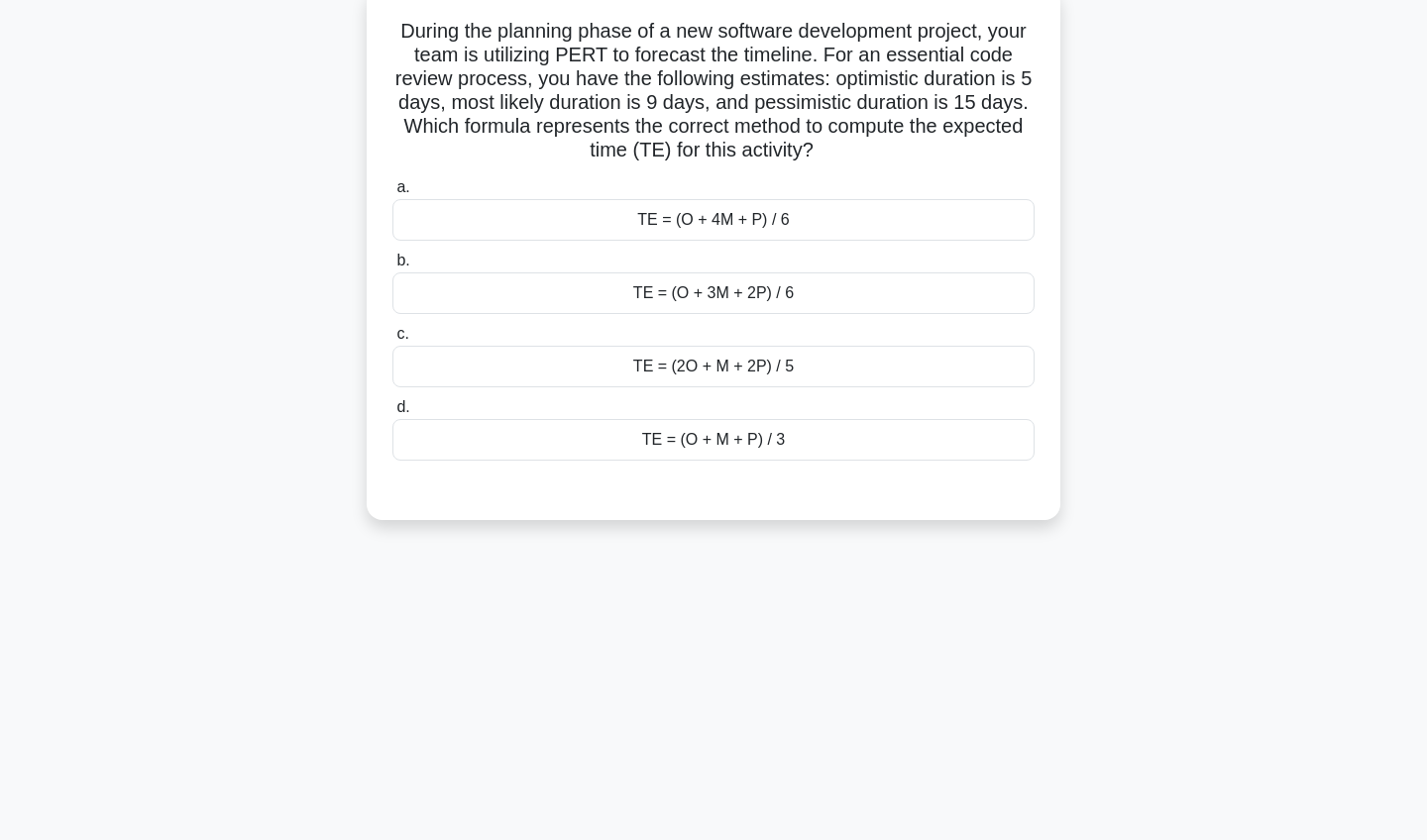 click on "TE = (2O + M + 2P) / 5" at bounding box center (714, 367) 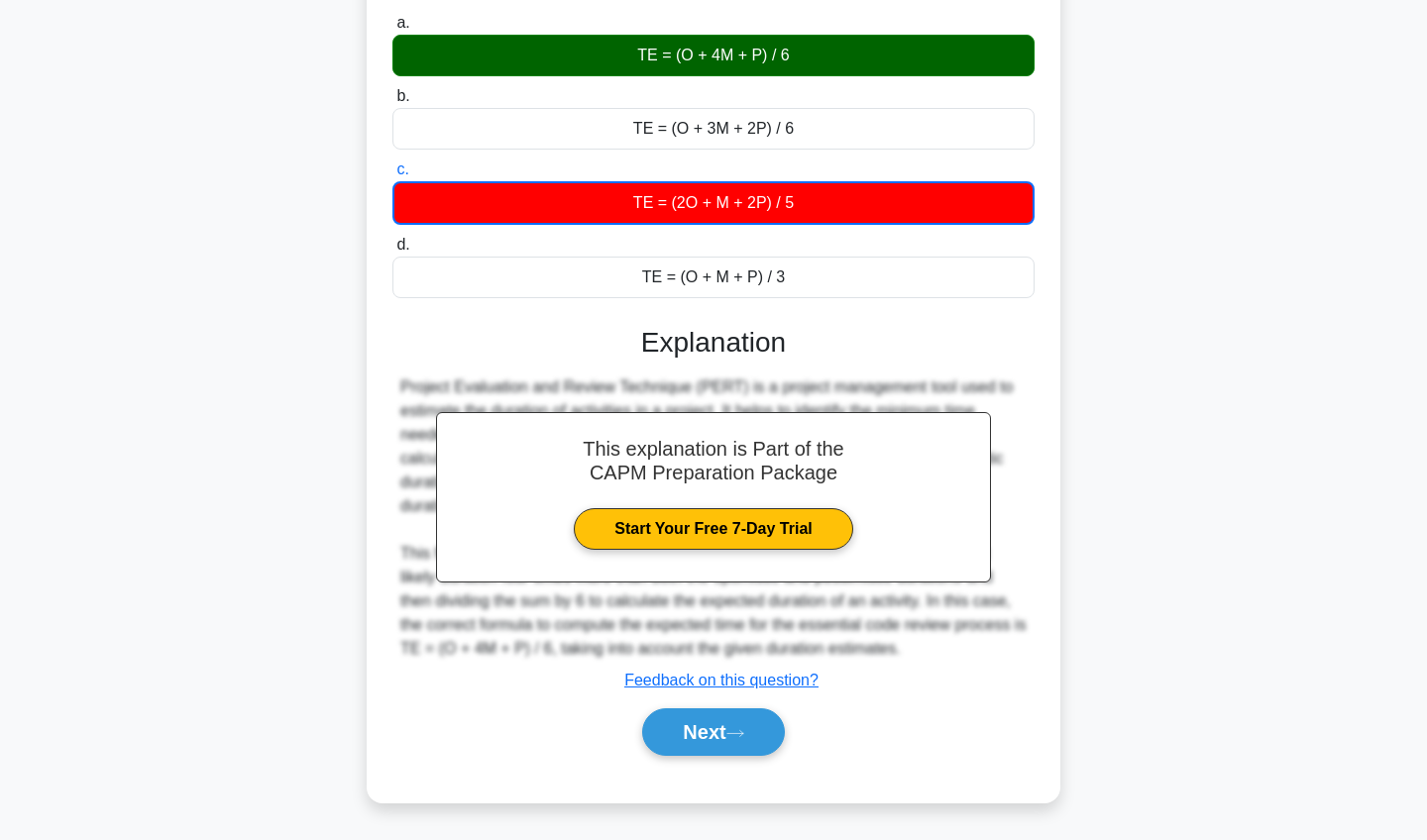 scroll, scrollTop: 288, scrollLeft: 0, axis: vertical 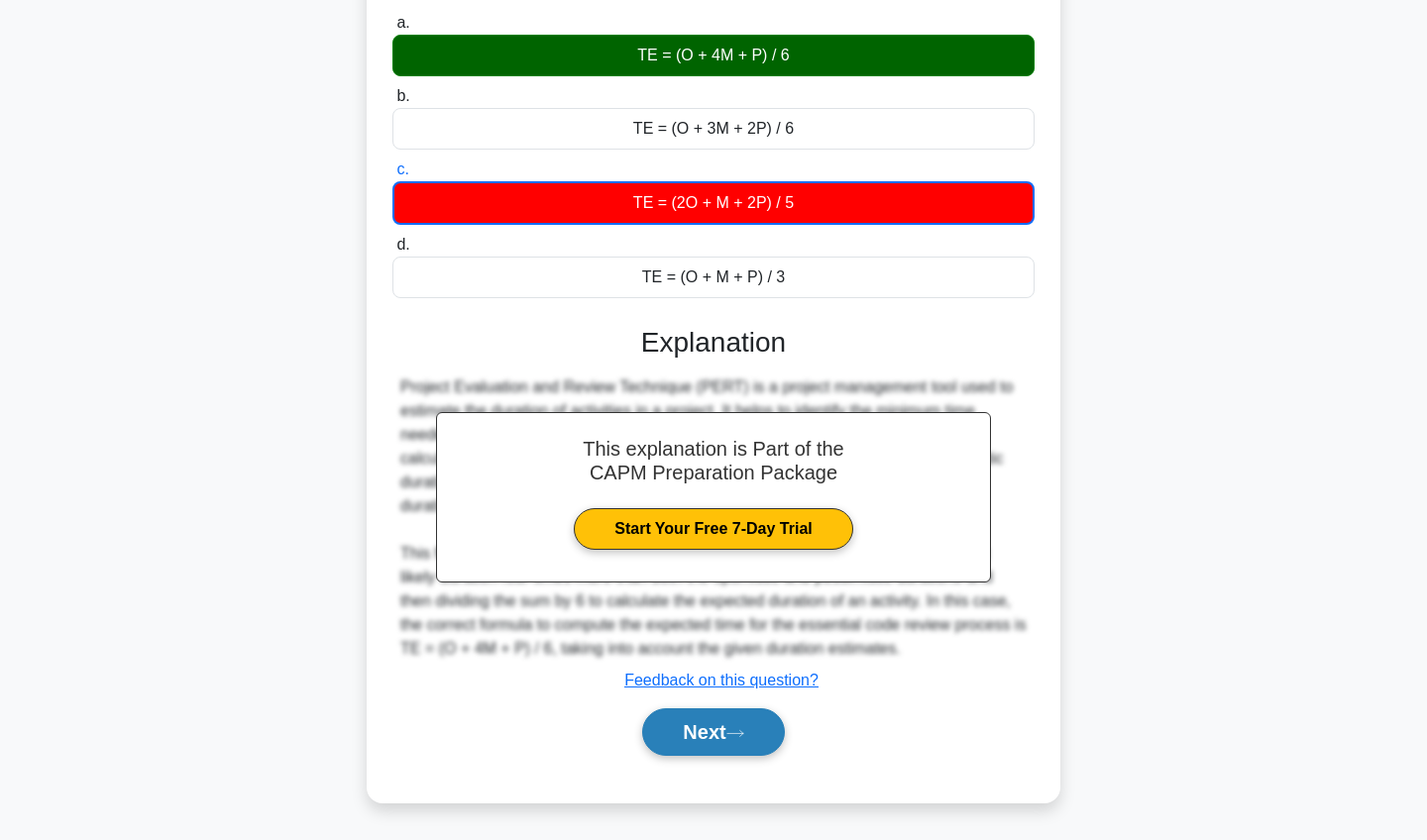 click on "Next" at bounding box center [713, 732] 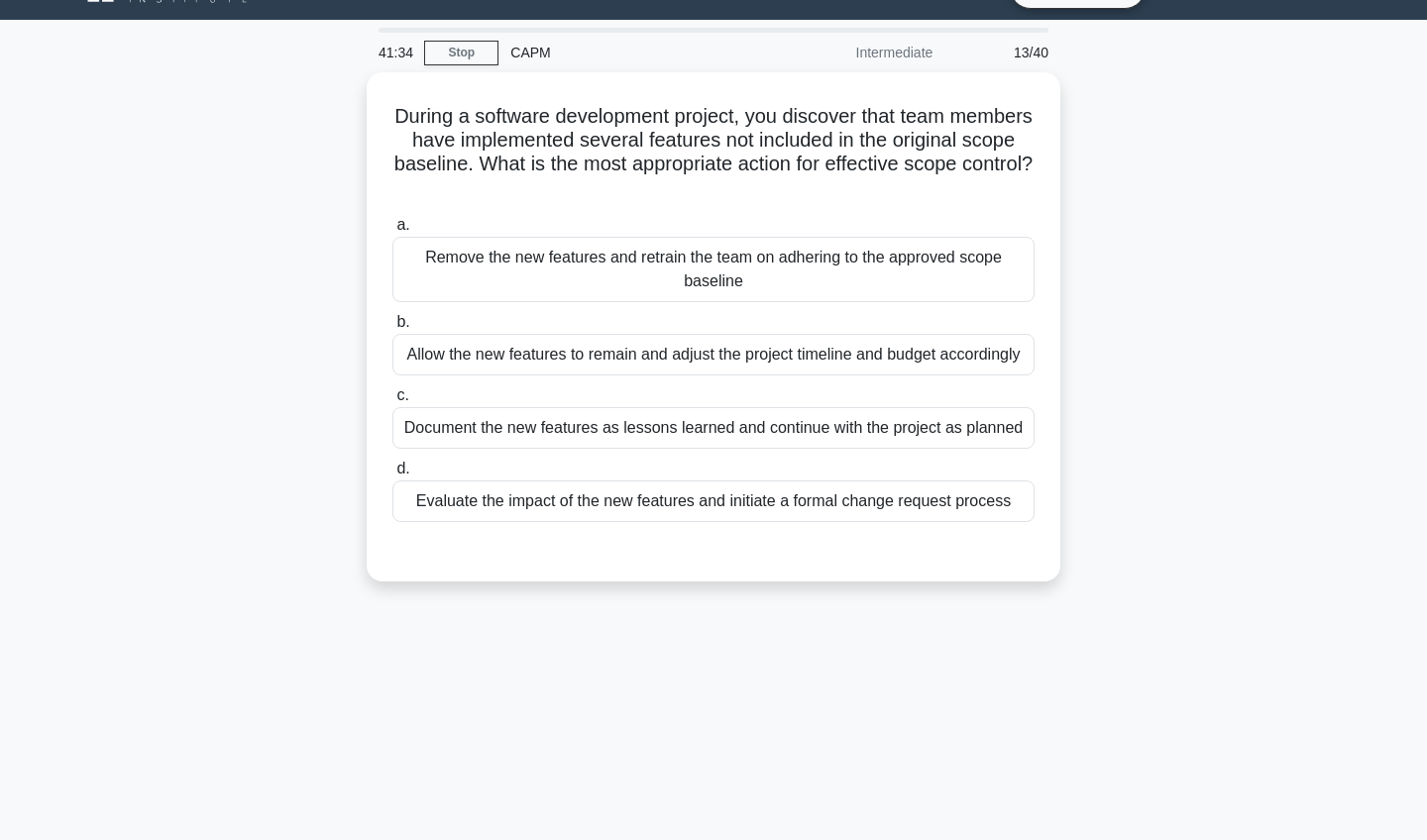 scroll, scrollTop: 58, scrollLeft: 0, axis: vertical 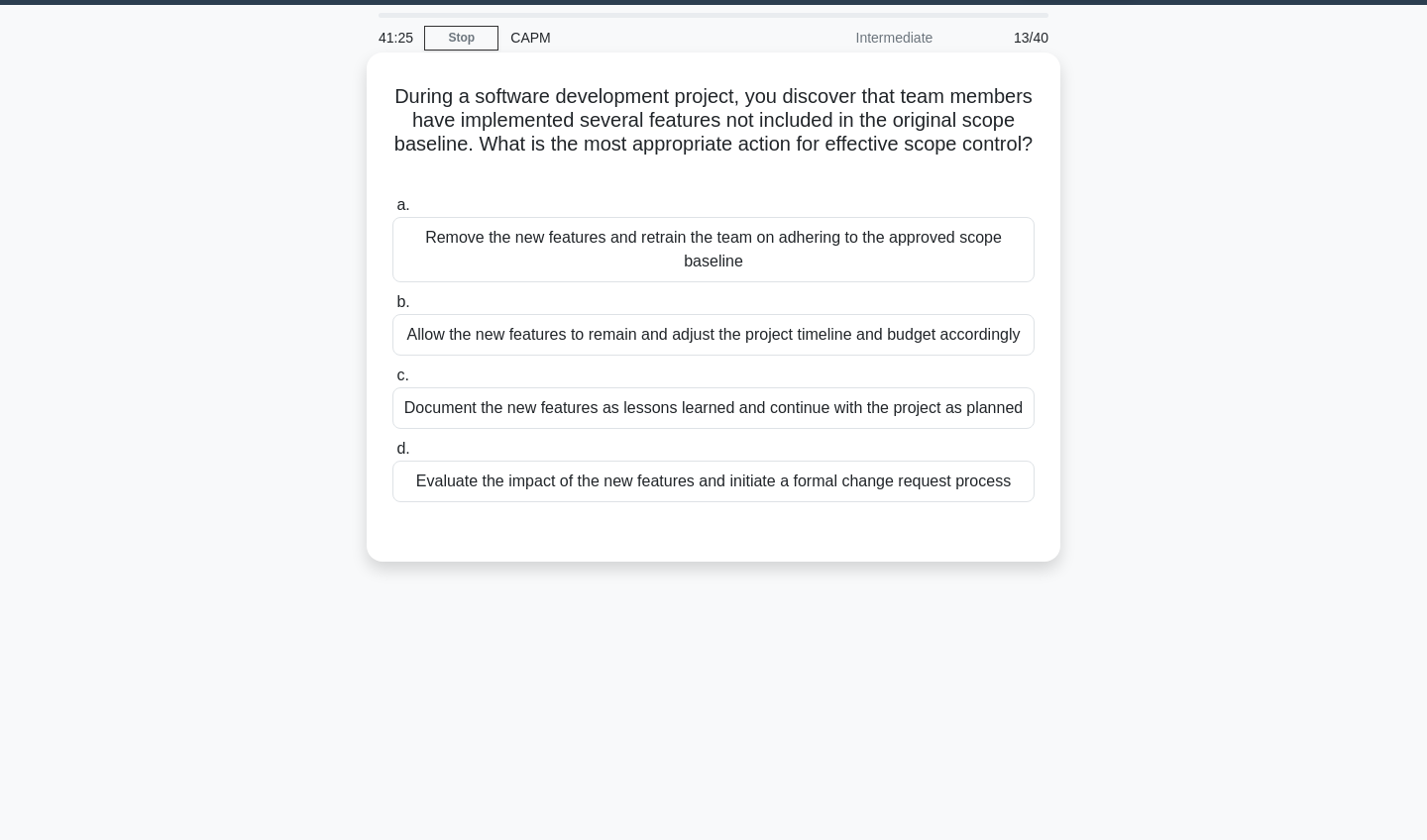 click on "Evaluate the impact of the new features and initiate a formal change request process" at bounding box center [714, 481] 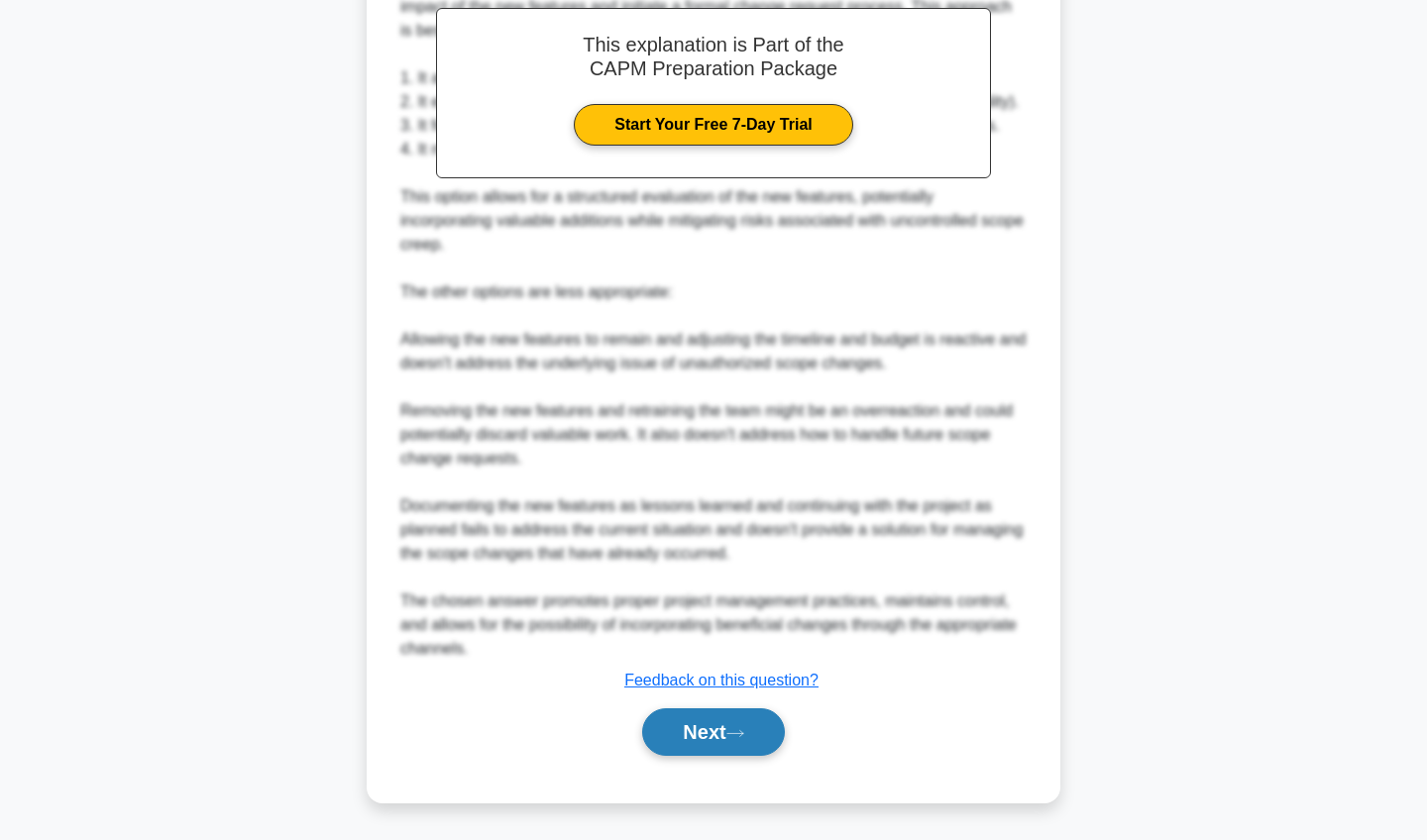 scroll, scrollTop: 667, scrollLeft: 0, axis: vertical 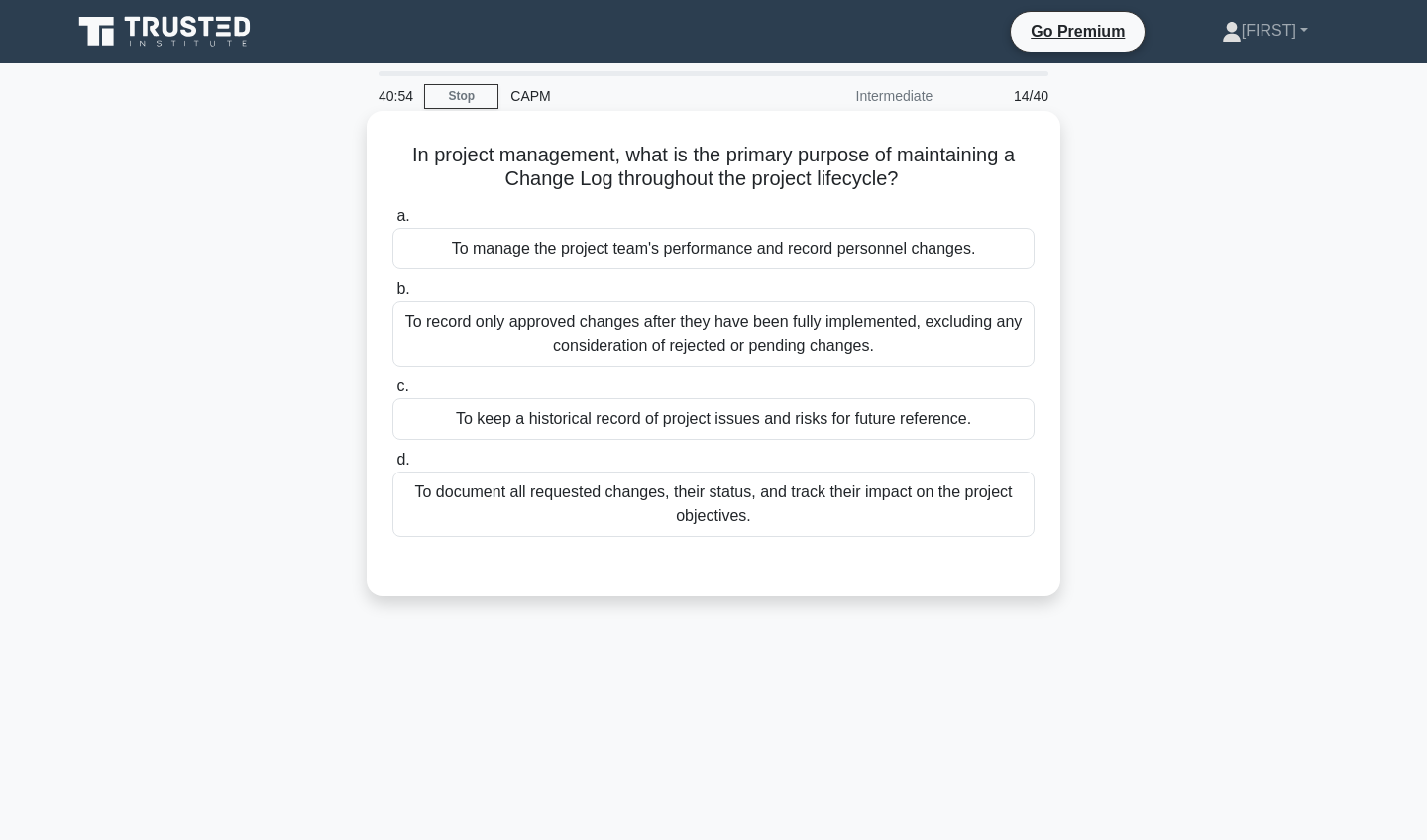 click on "To document all requested changes, their status, and track their impact on the project objectives." at bounding box center [714, 504] 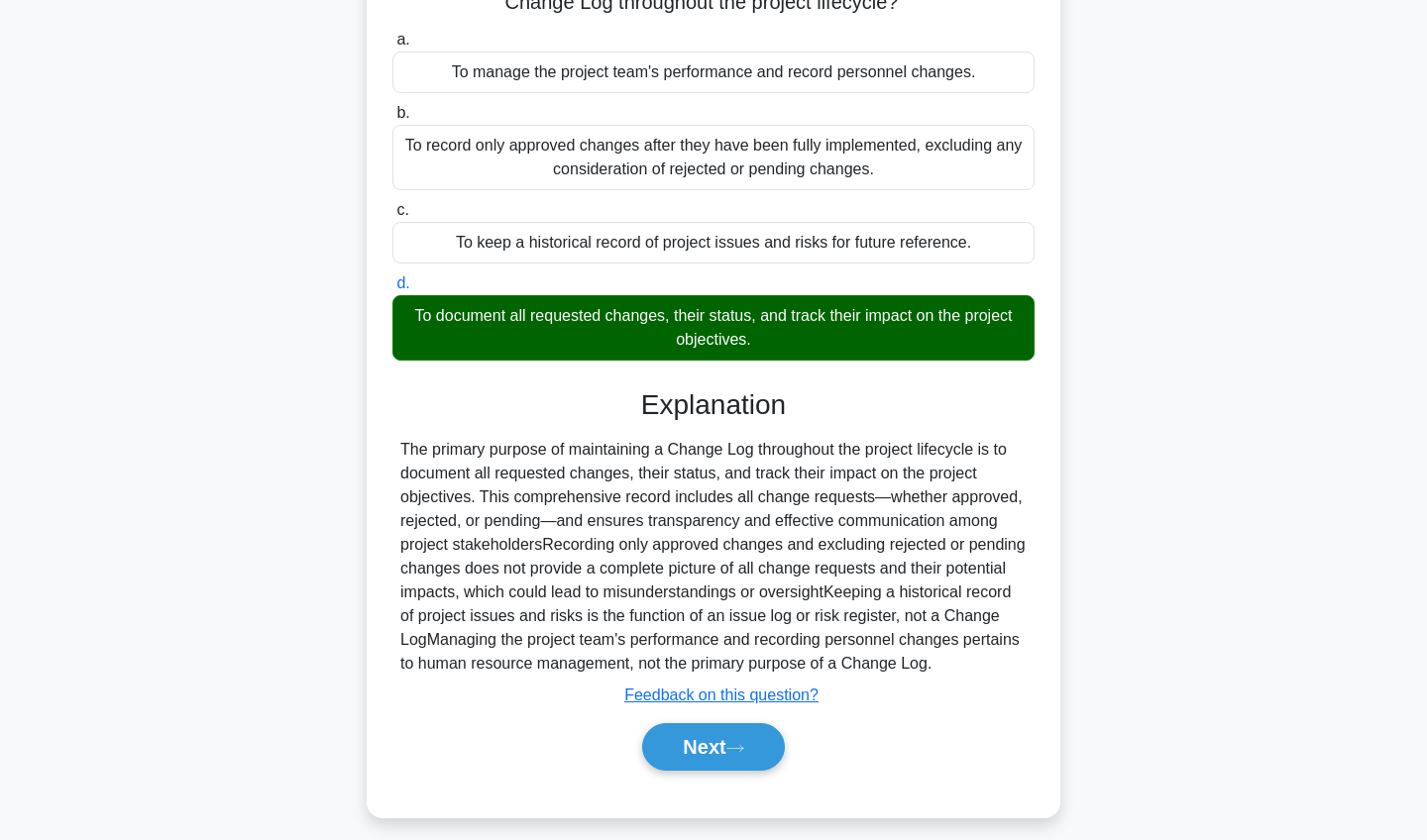 scroll, scrollTop: 177, scrollLeft: 0, axis: vertical 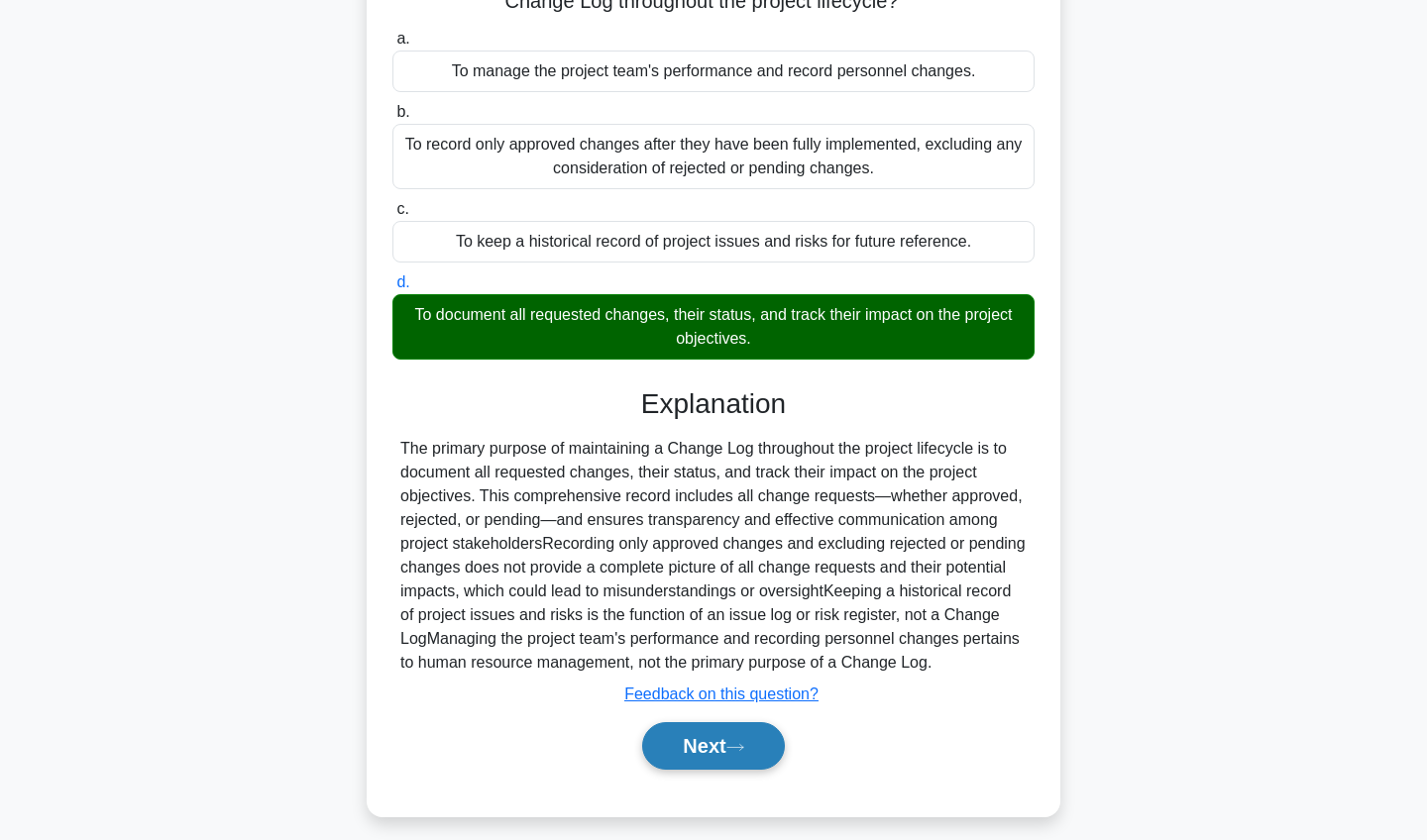 click 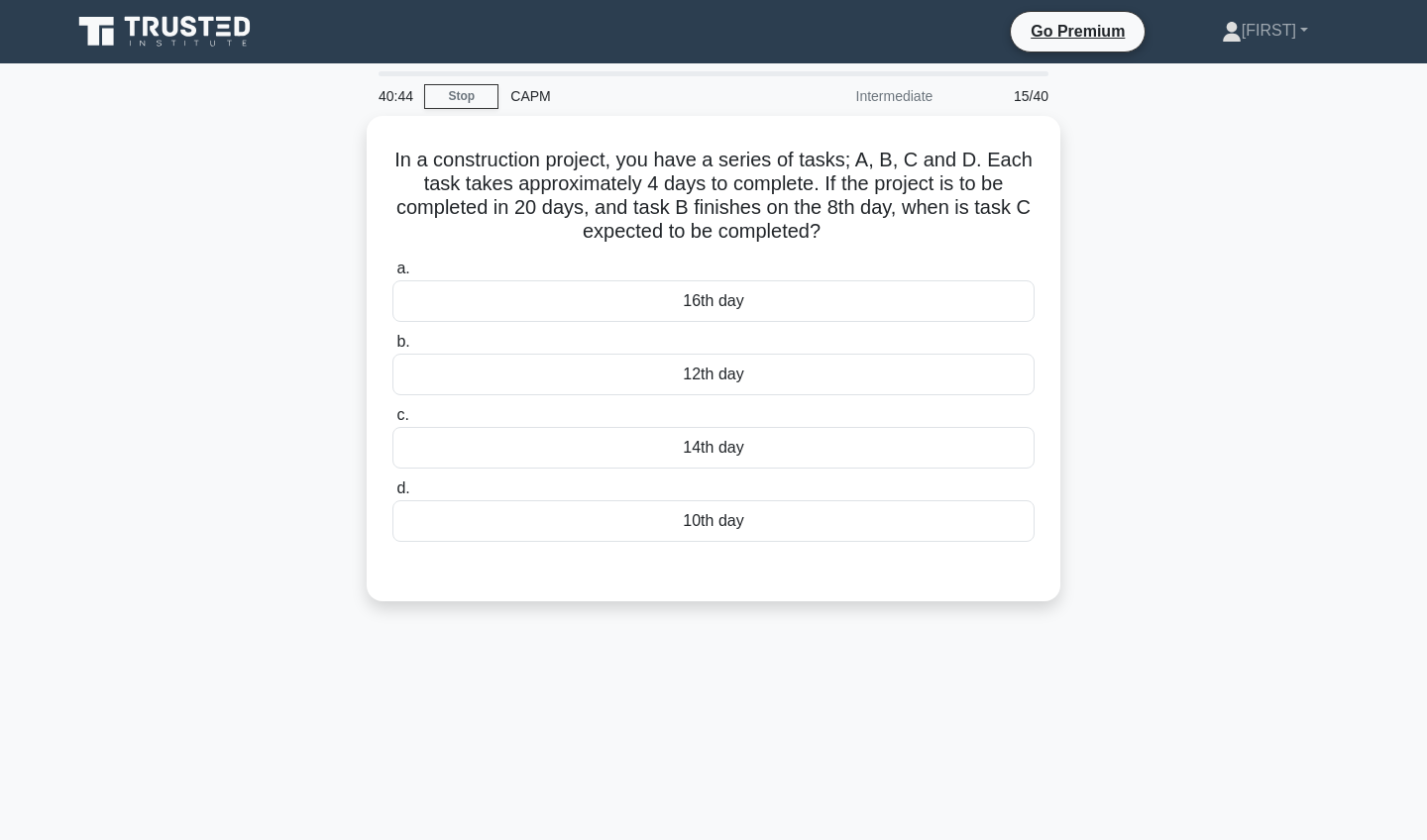 scroll, scrollTop: 0, scrollLeft: 0, axis: both 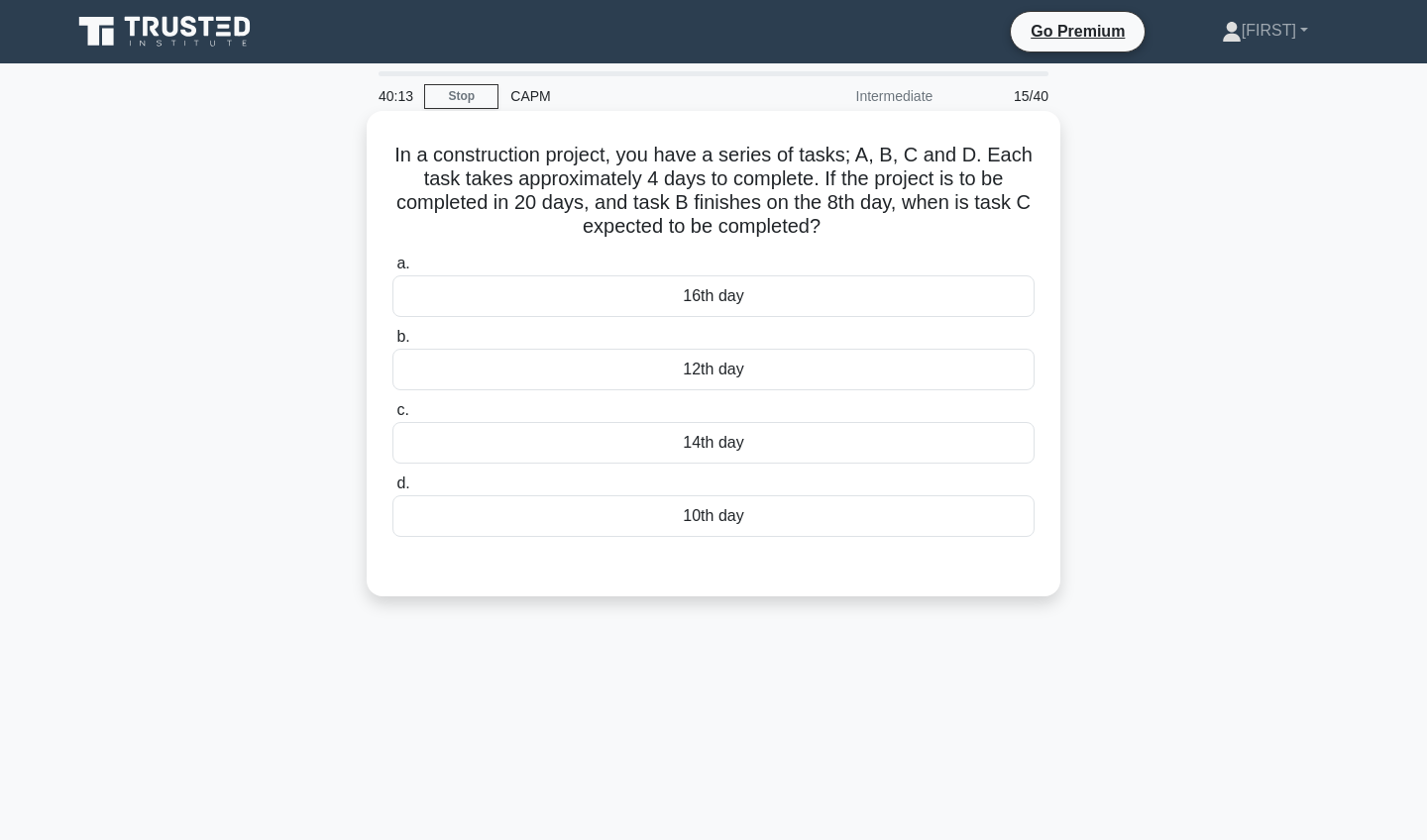click on "12th day" at bounding box center [714, 369] 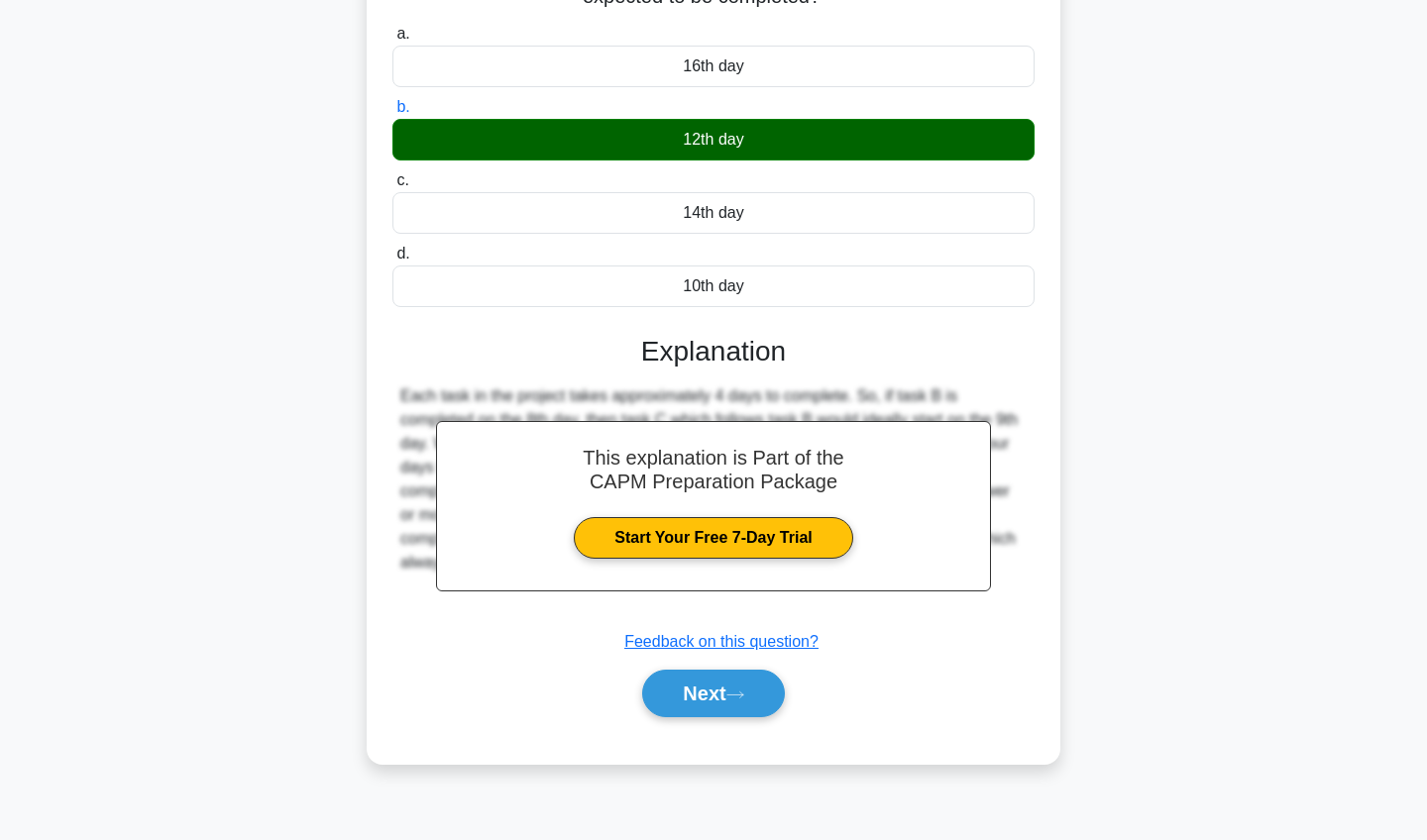 scroll, scrollTop: 230, scrollLeft: 0, axis: vertical 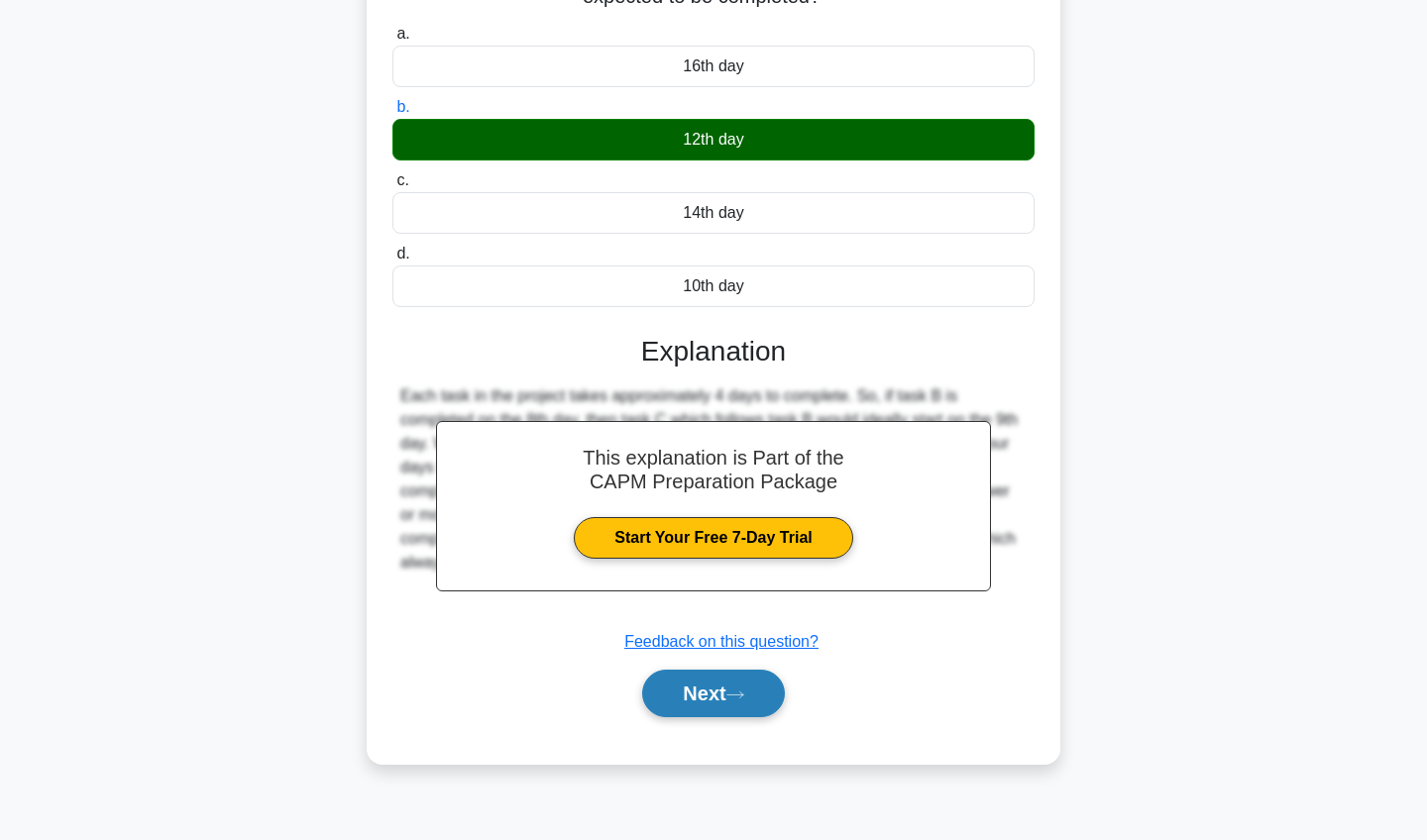 click 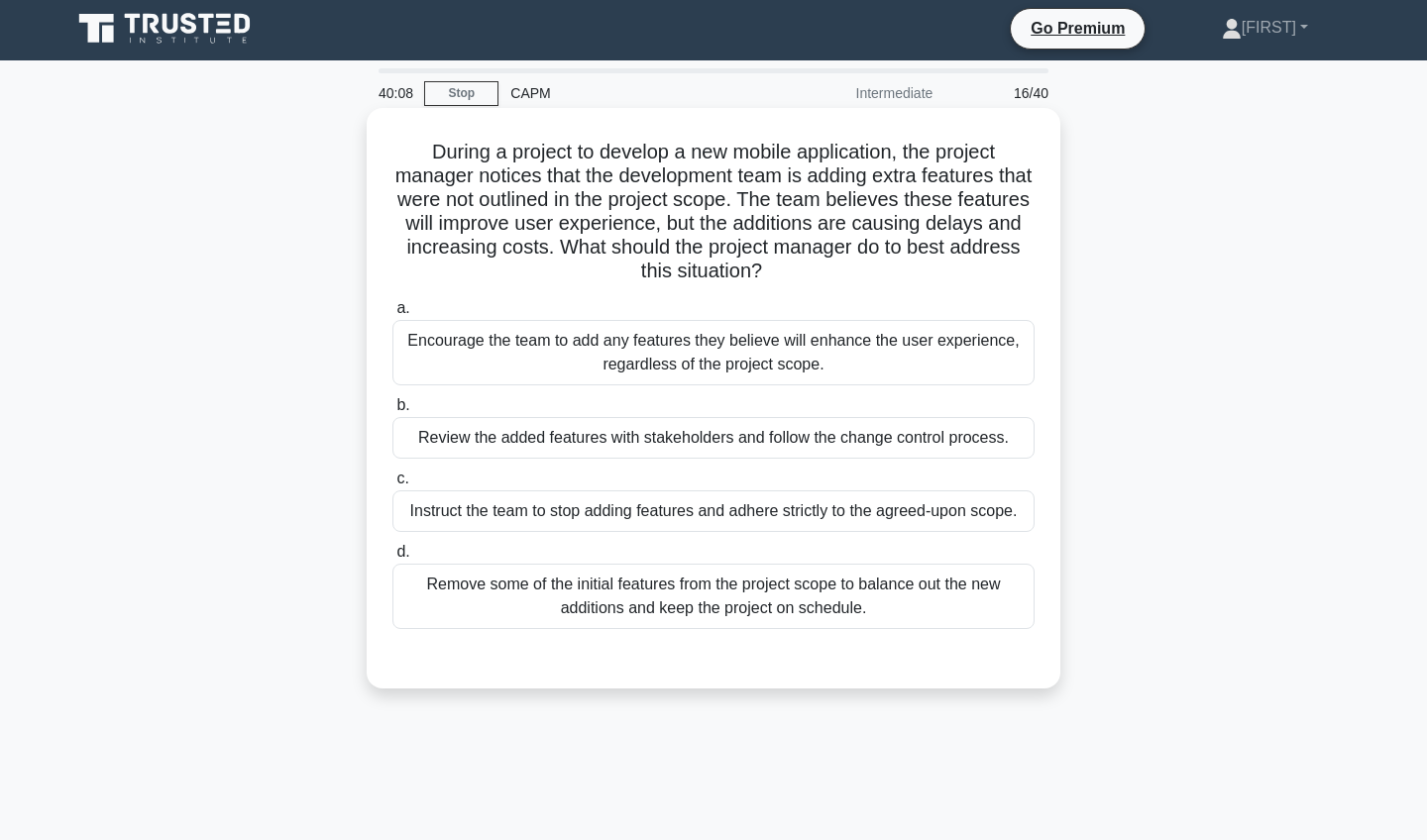 scroll, scrollTop: 0, scrollLeft: 0, axis: both 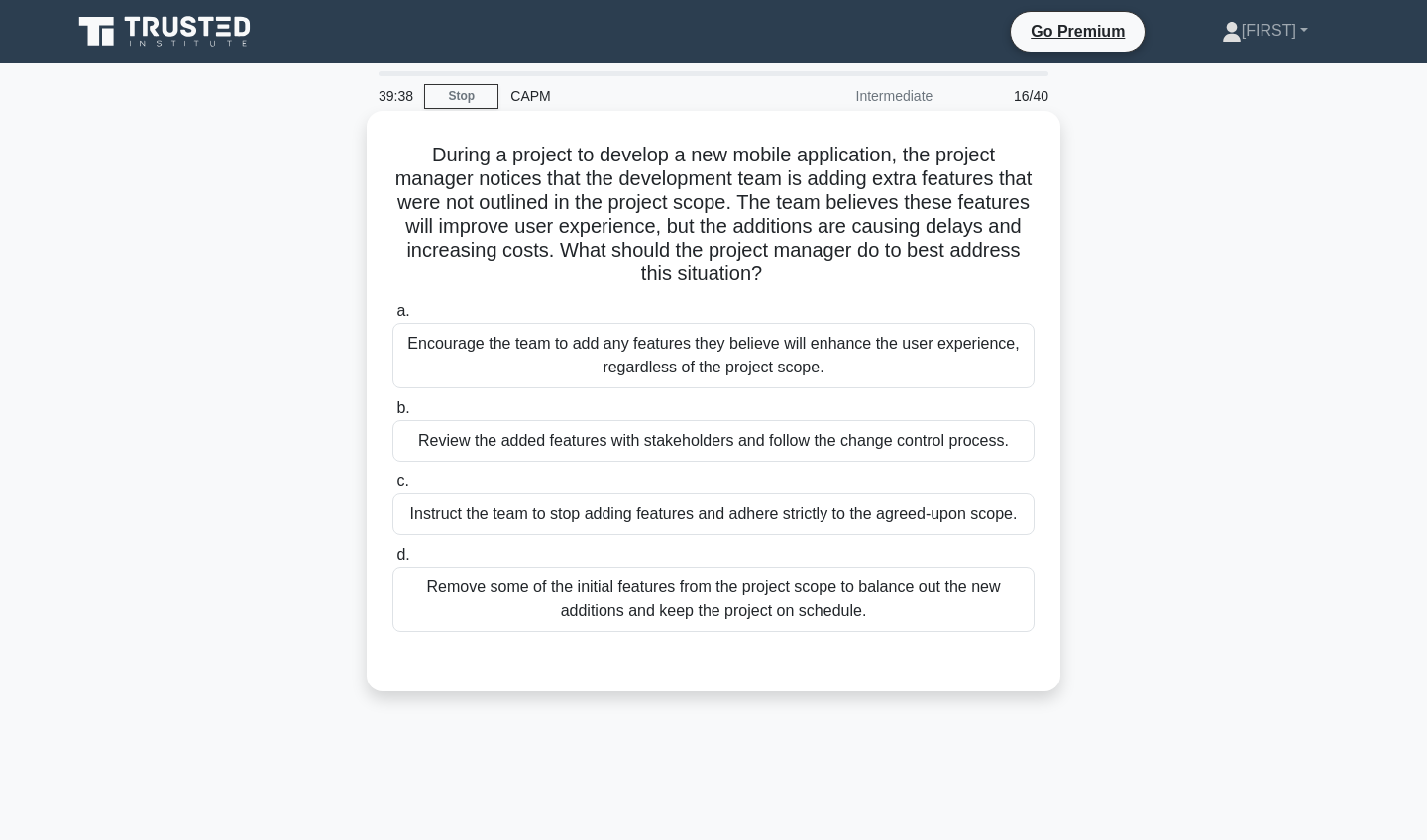 click on "Review the added features with stakeholders and follow the change control process." at bounding box center (714, 441) 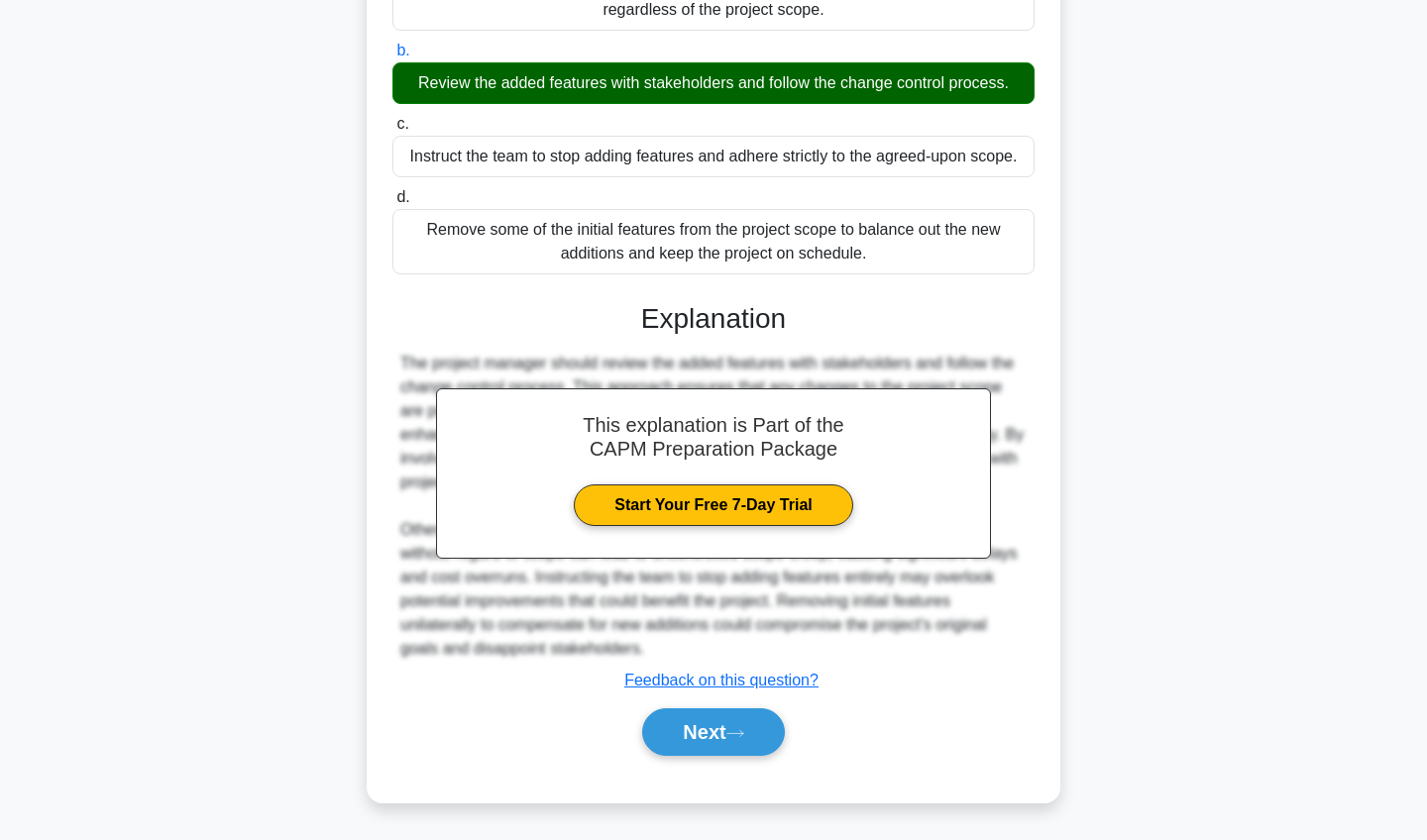 scroll, scrollTop: 358, scrollLeft: 0, axis: vertical 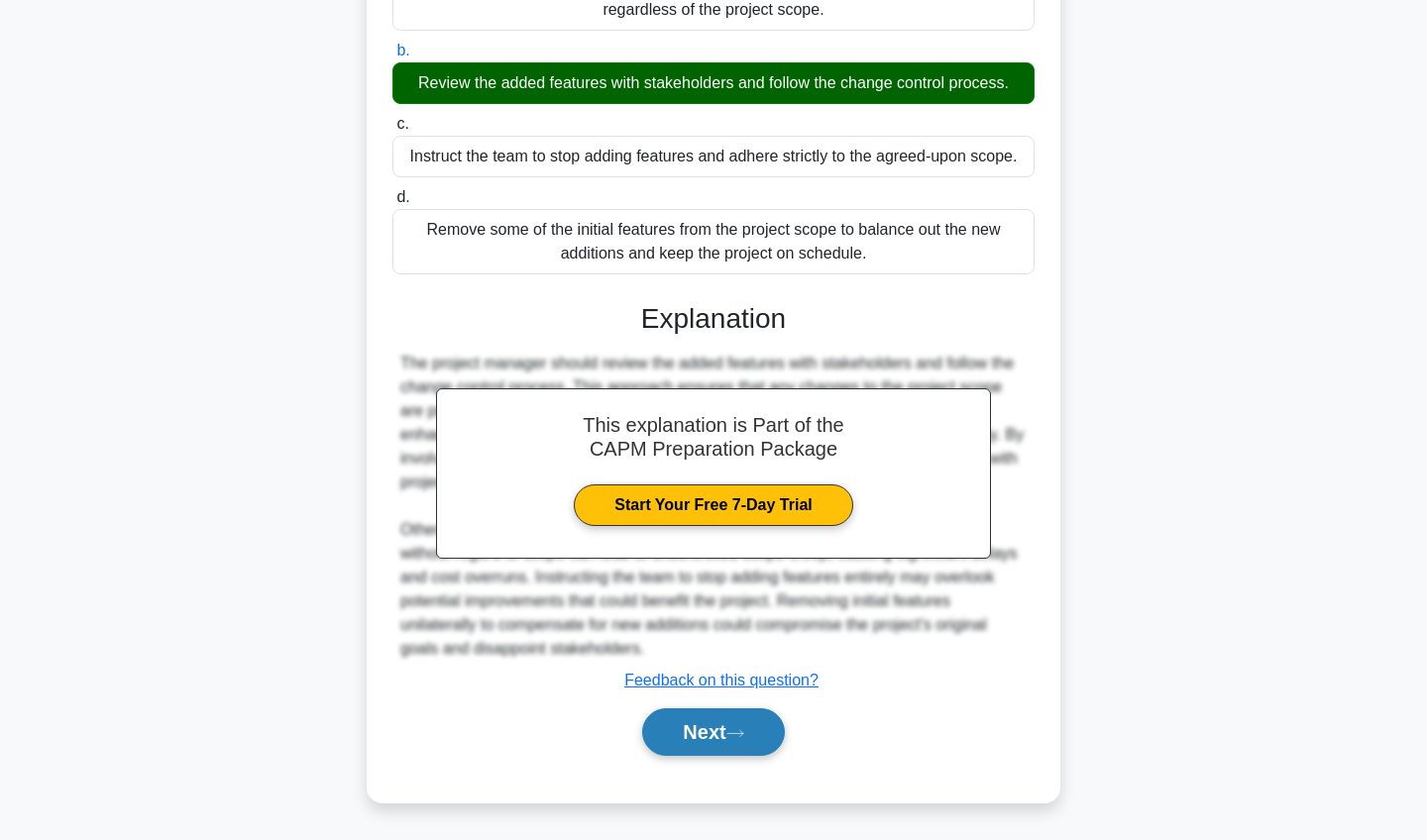 click on "Next" at bounding box center [713, 732] 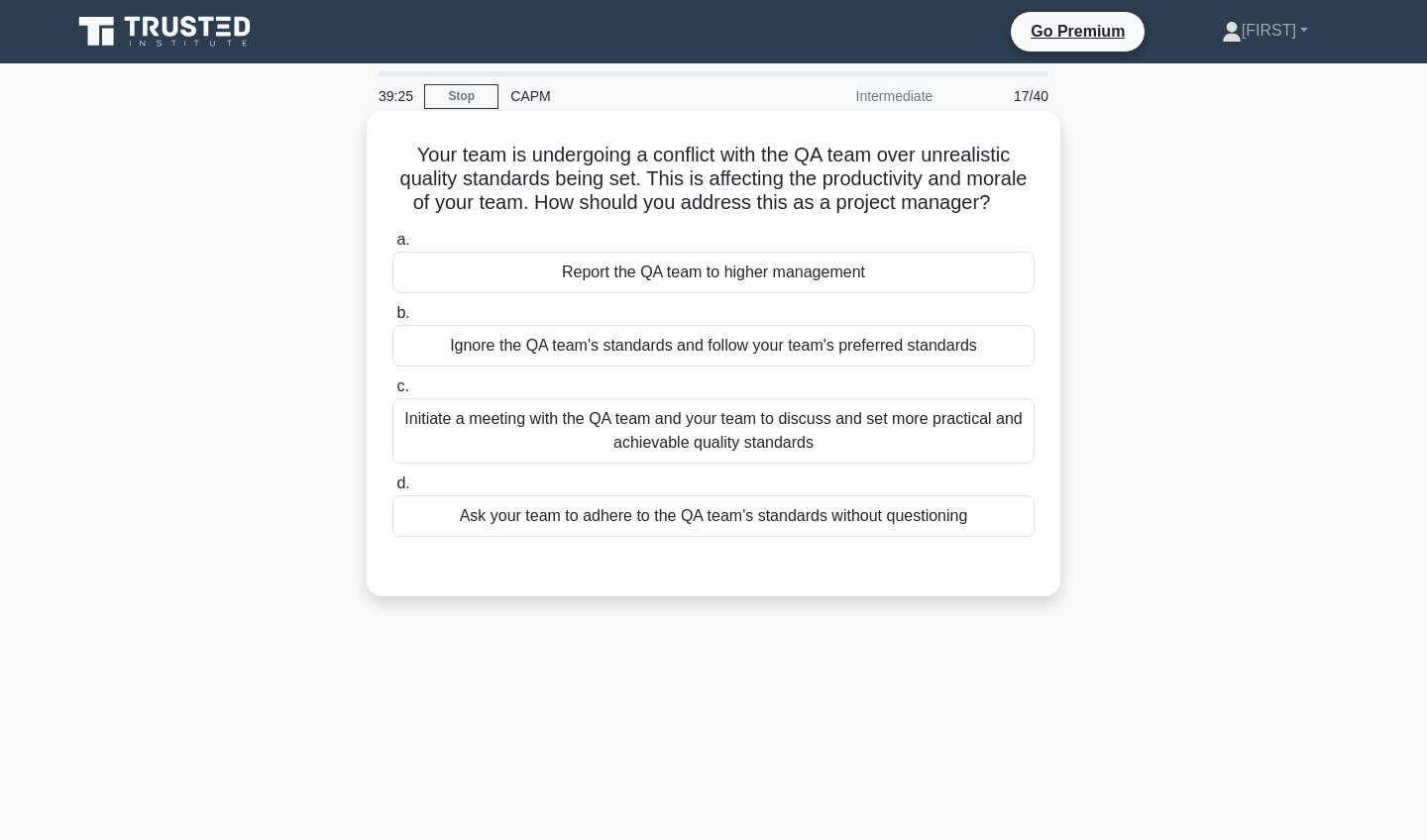 scroll, scrollTop: 0, scrollLeft: 0, axis: both 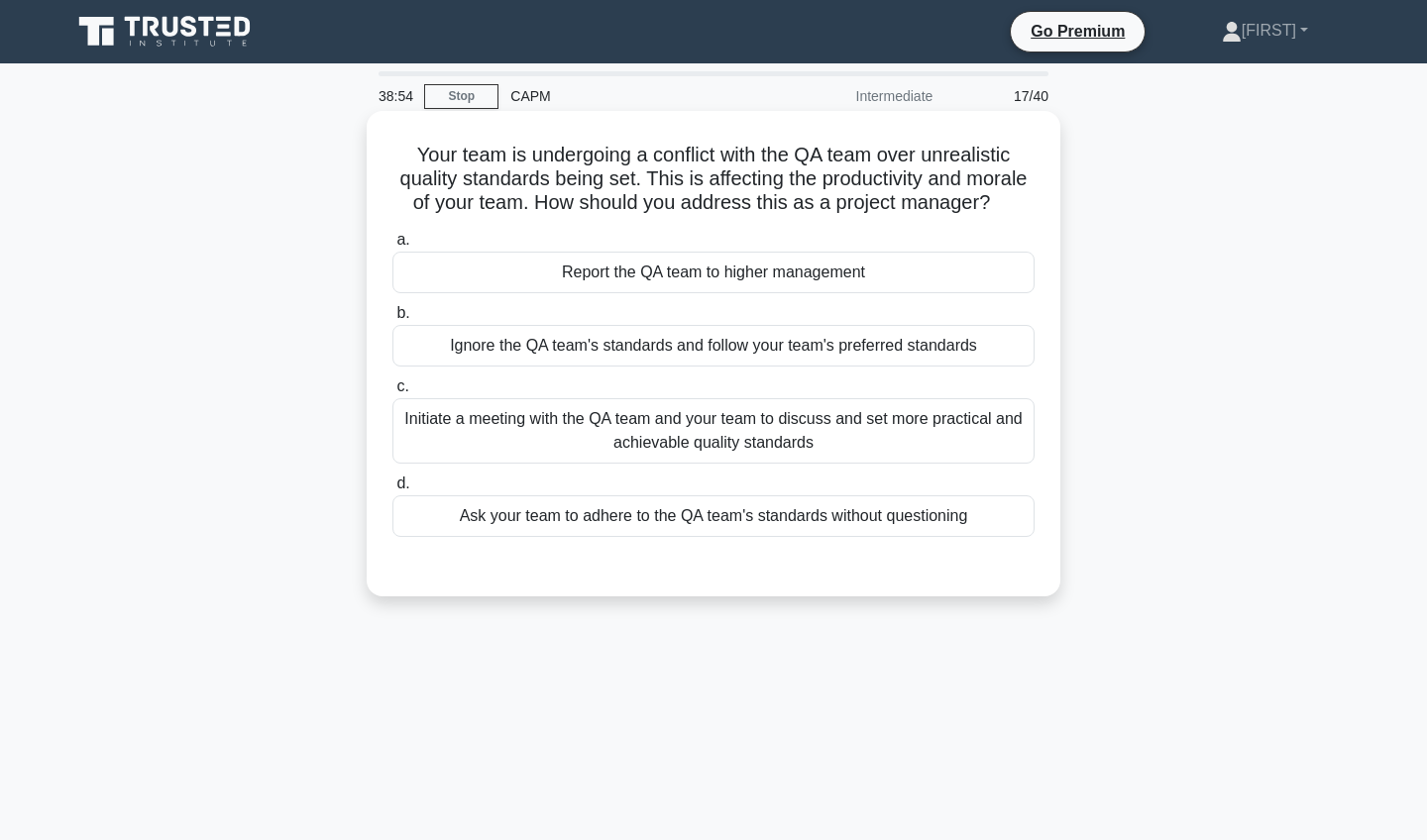 click on "Initiate a meeting with the QA team and your team to discuss and set more practical and achievable quality standards" at bounding box center (714, 431) 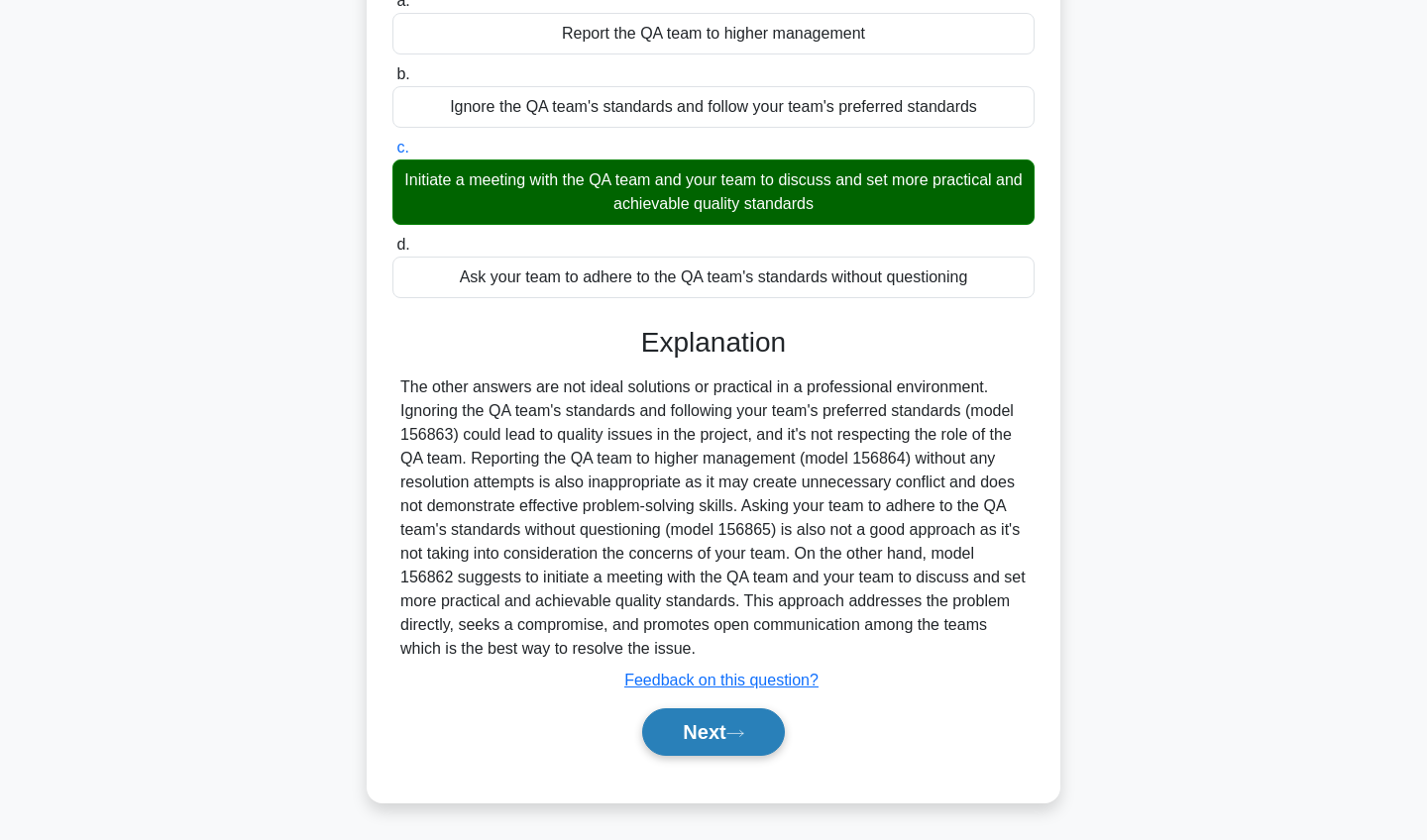 click 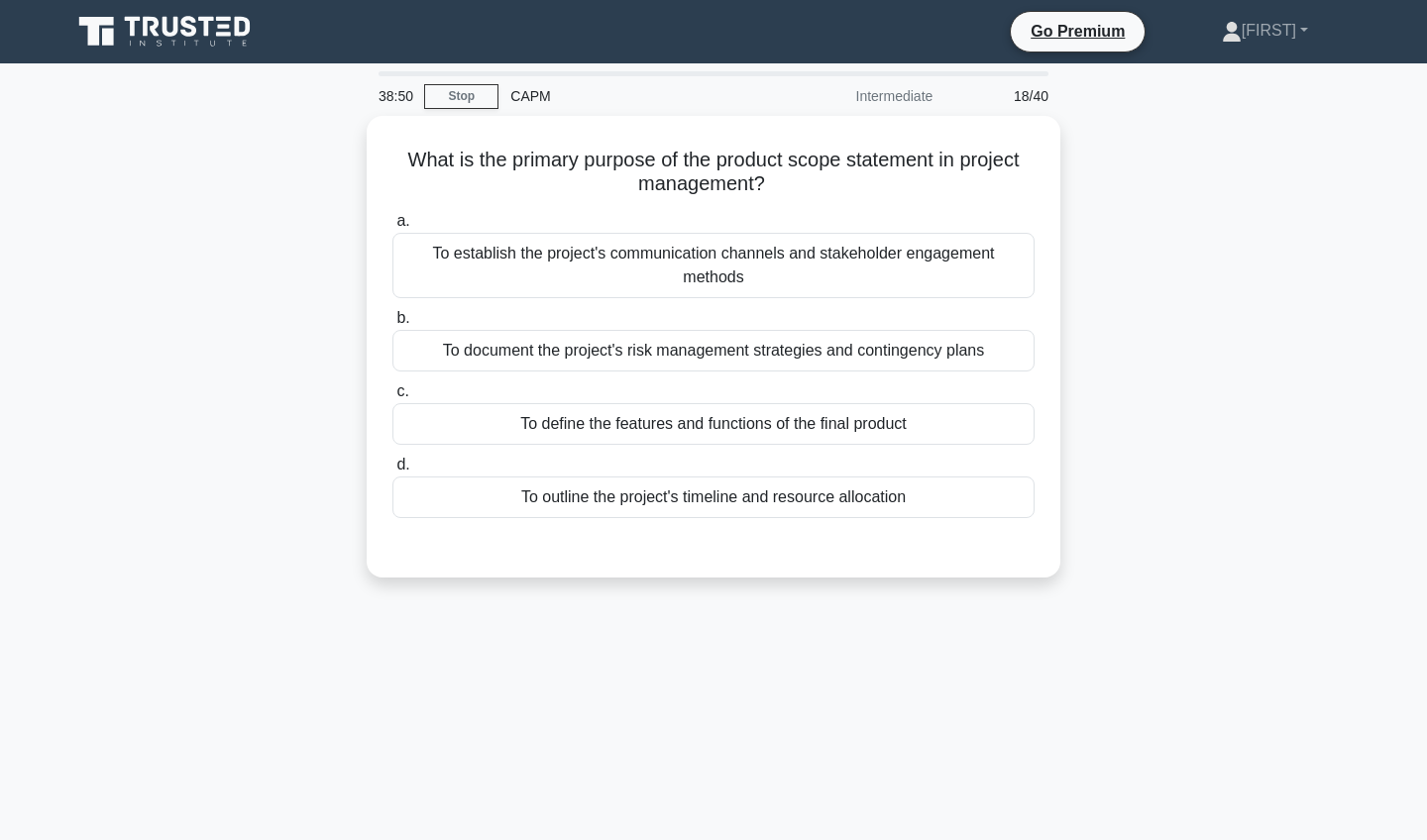 scroll, scrollTop: 0, scrollLeft: 0, axis: both 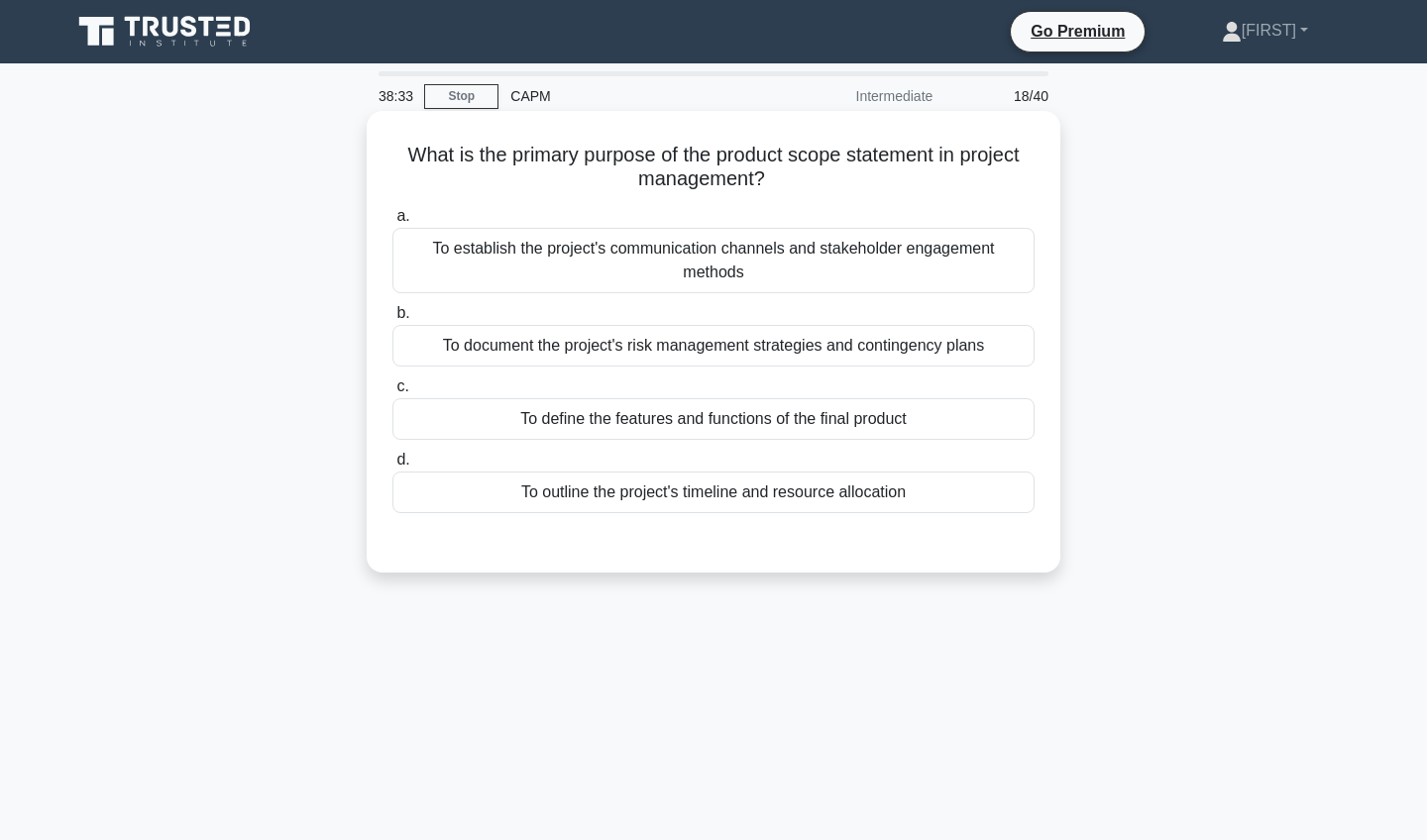 click on "To define the features and functions of the final product" at bounding box center (714, 419) 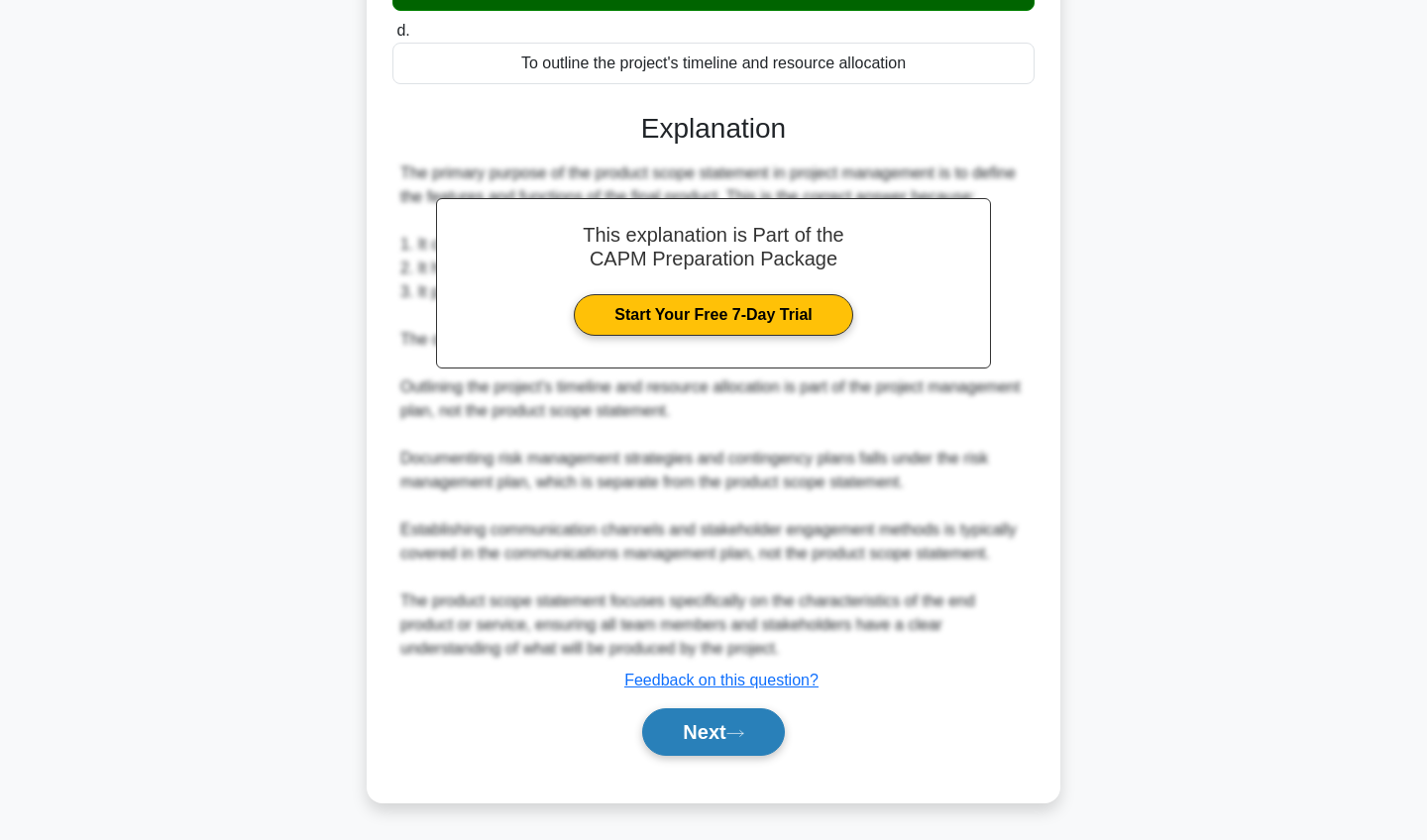click on "Next" at bounding box center (713, 732) 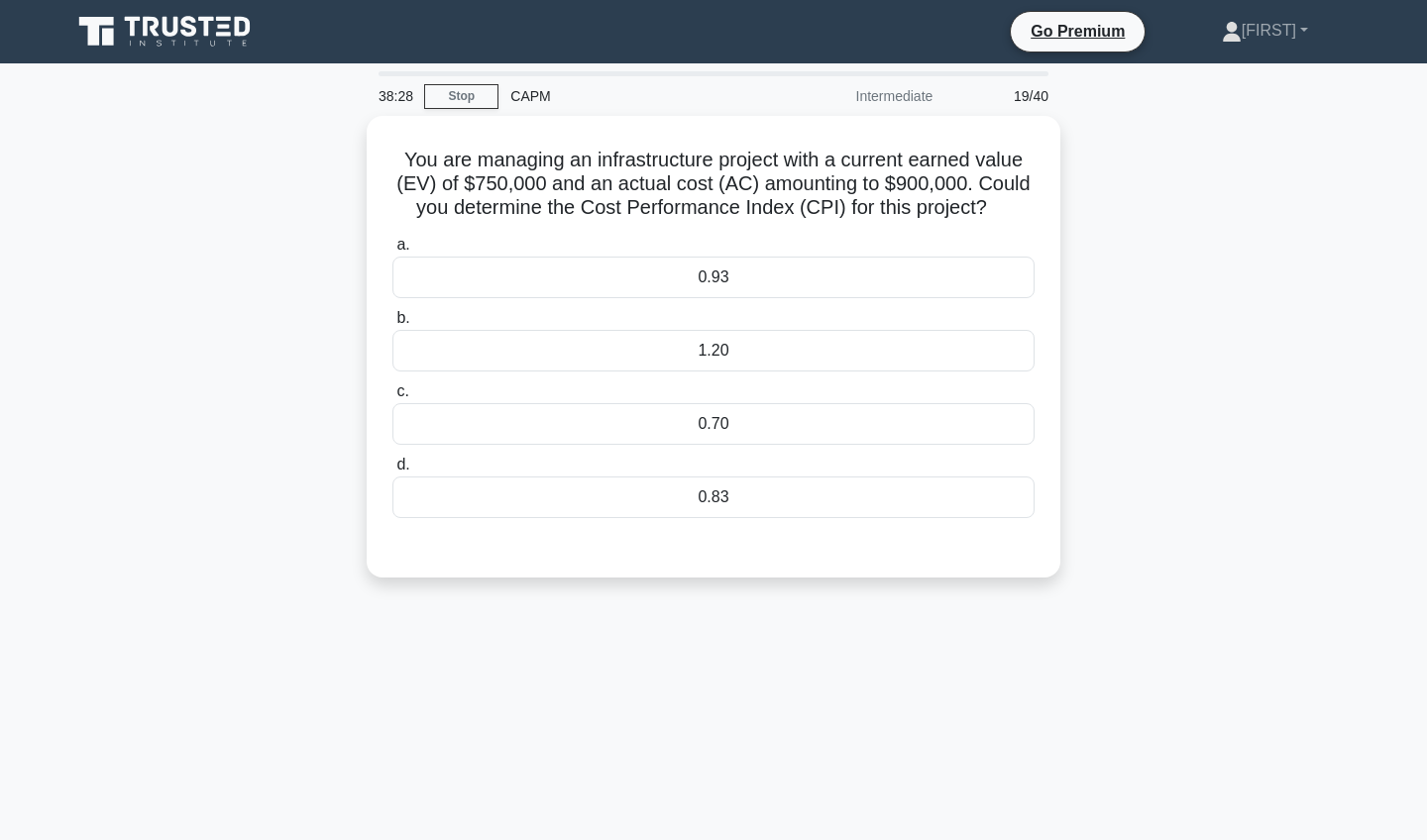 scroll, scrollTop: 0, scrollLeft: 0, axis: both 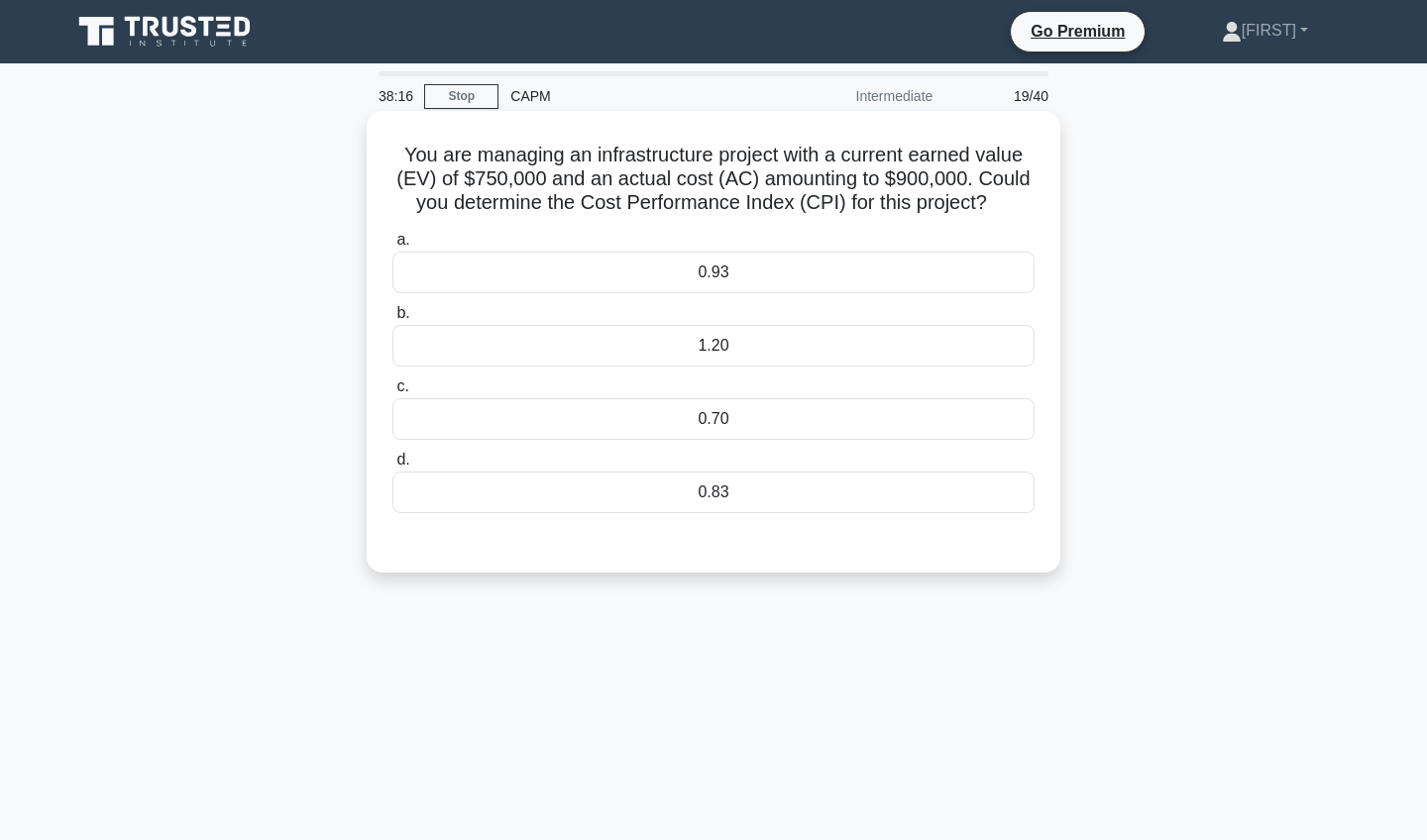 click on "0.83" at bounding box center (714, 492) 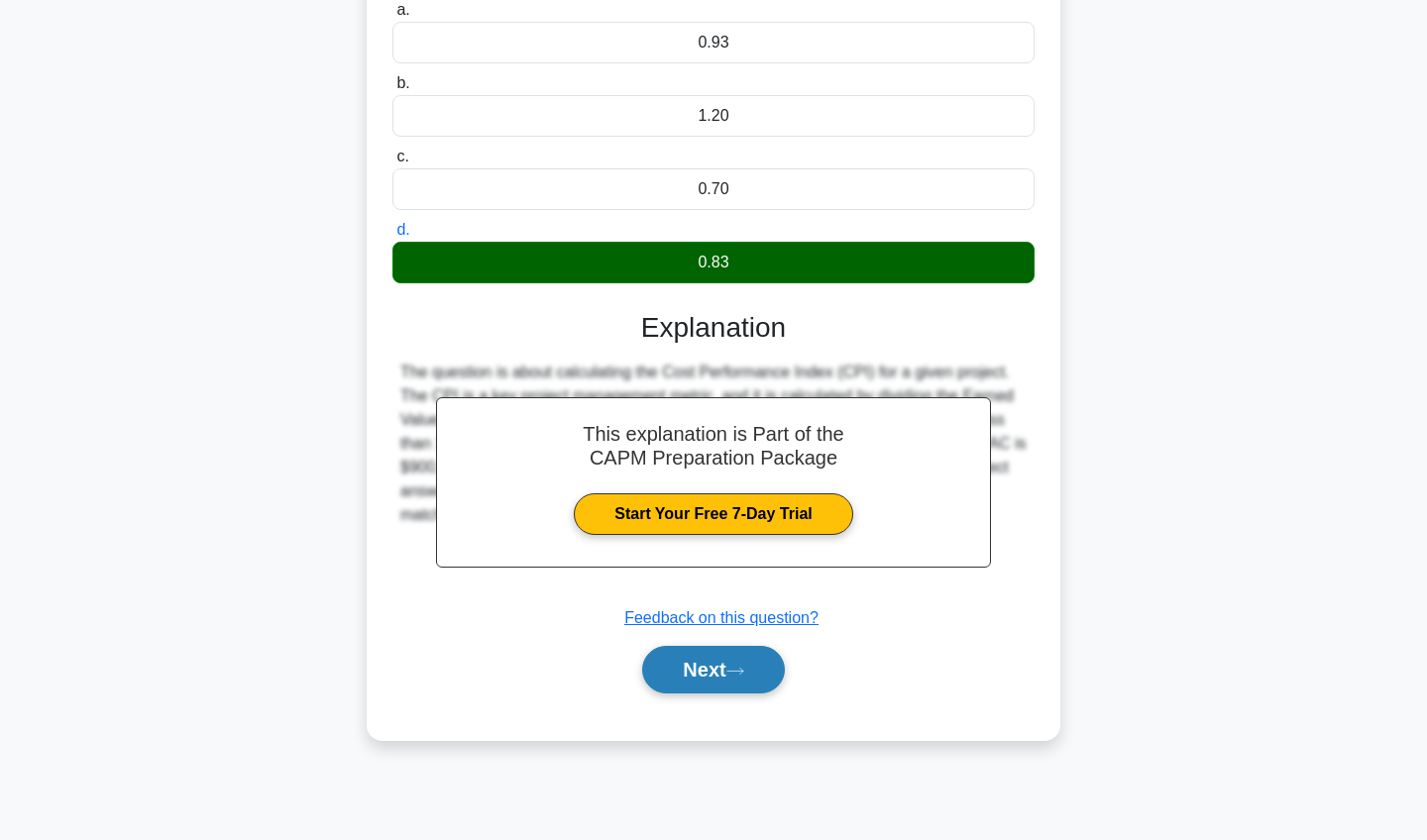 scroll, scrollTop: 230, scrollLeft: 0, axis: vertical 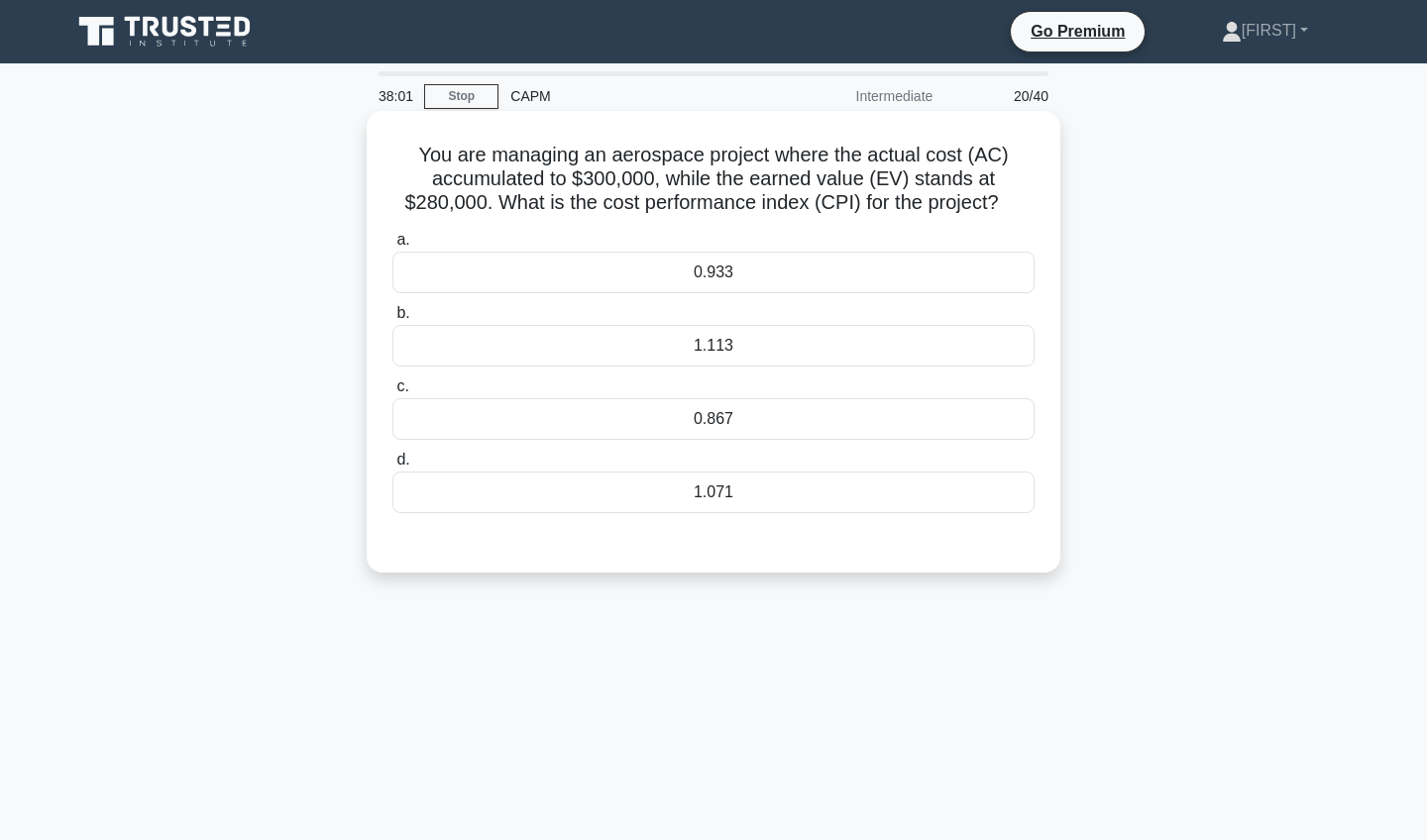 click on "1.113" at bounding box center [714, 346] 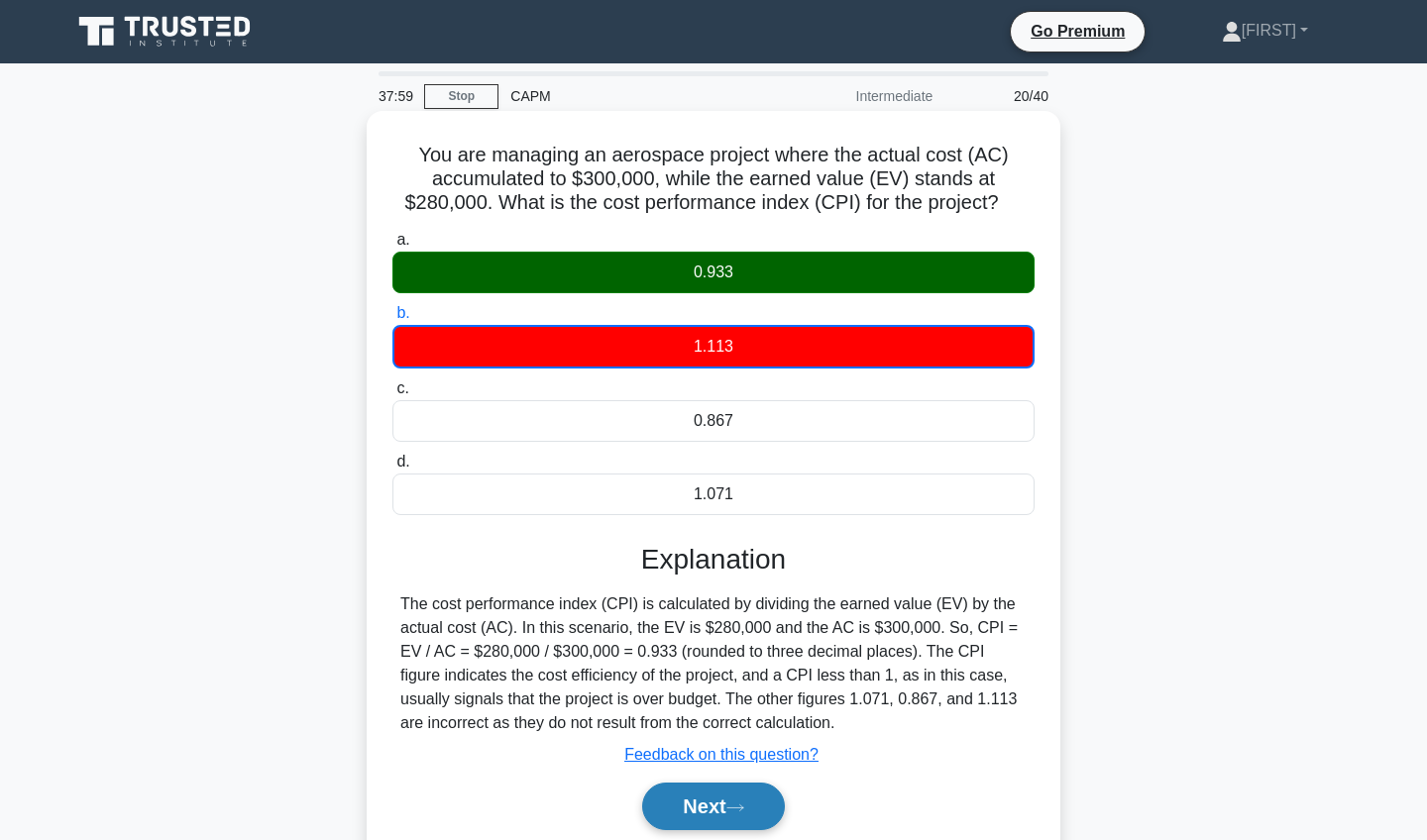 click on "Next" at bounding box center [713, 806] 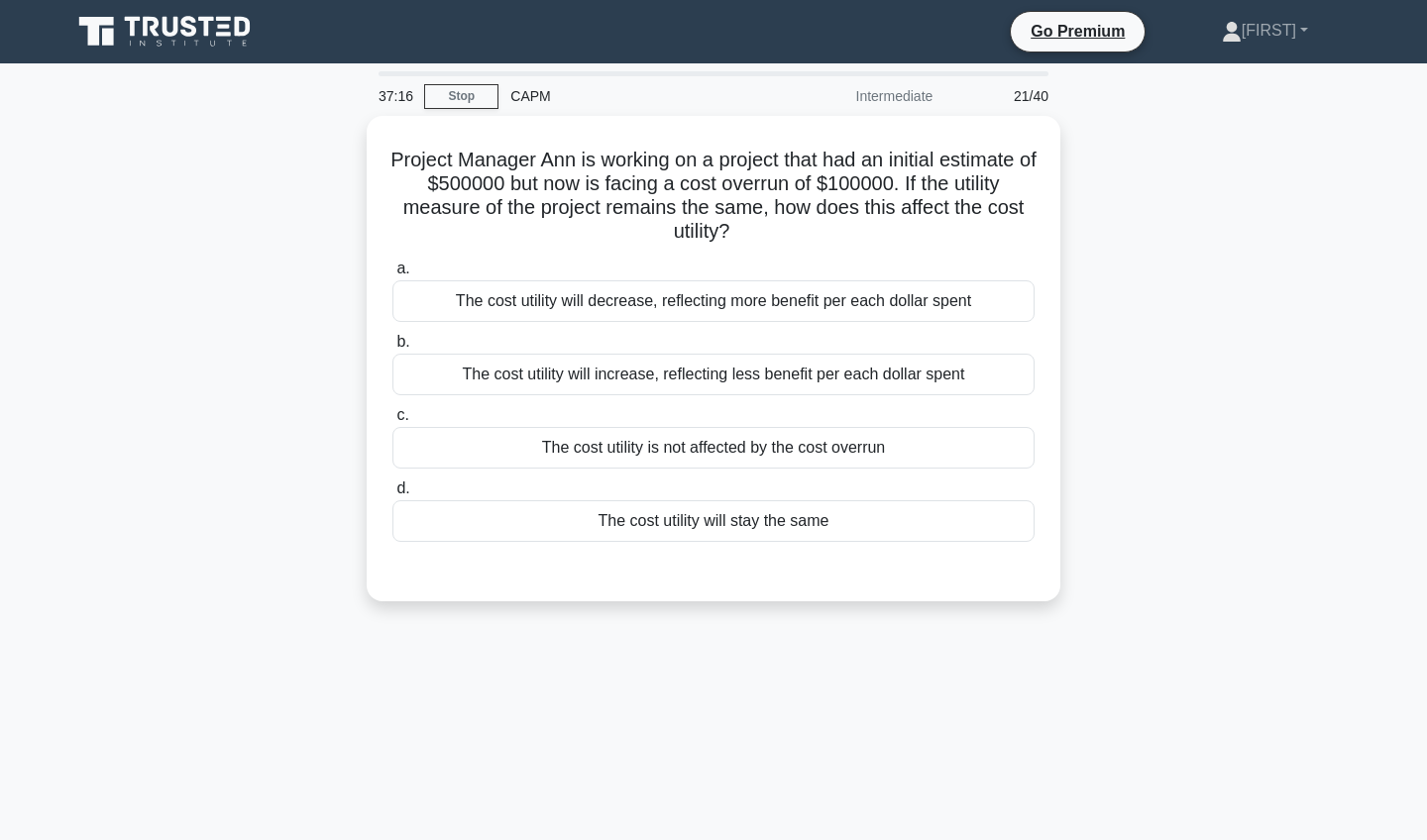 scroll, scrollTop: 0, scrollLeft: 0, axis: both 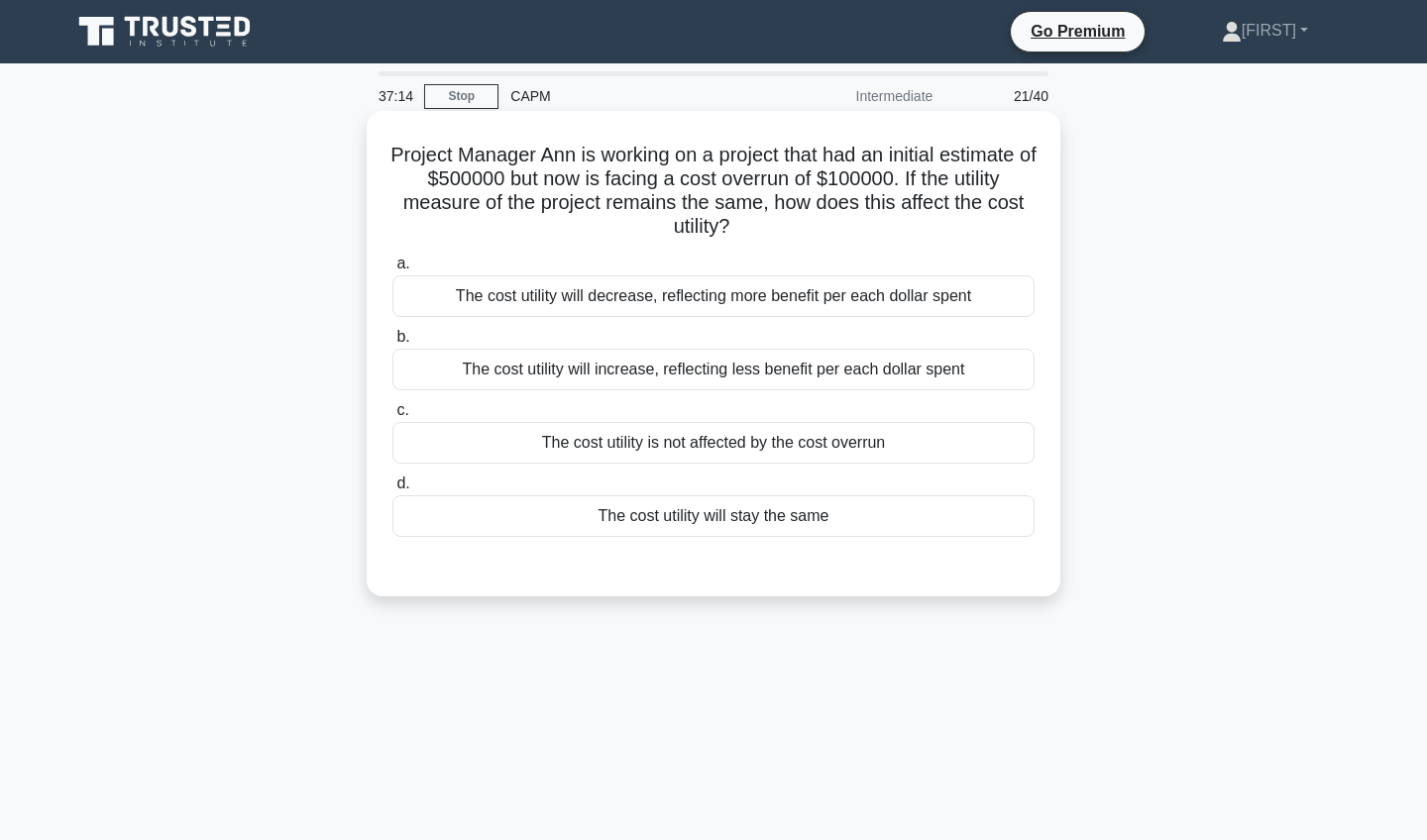 click on "The cost utility will increase, reflecting less benefit per each dollar spent" at bounding box center (714, 369) 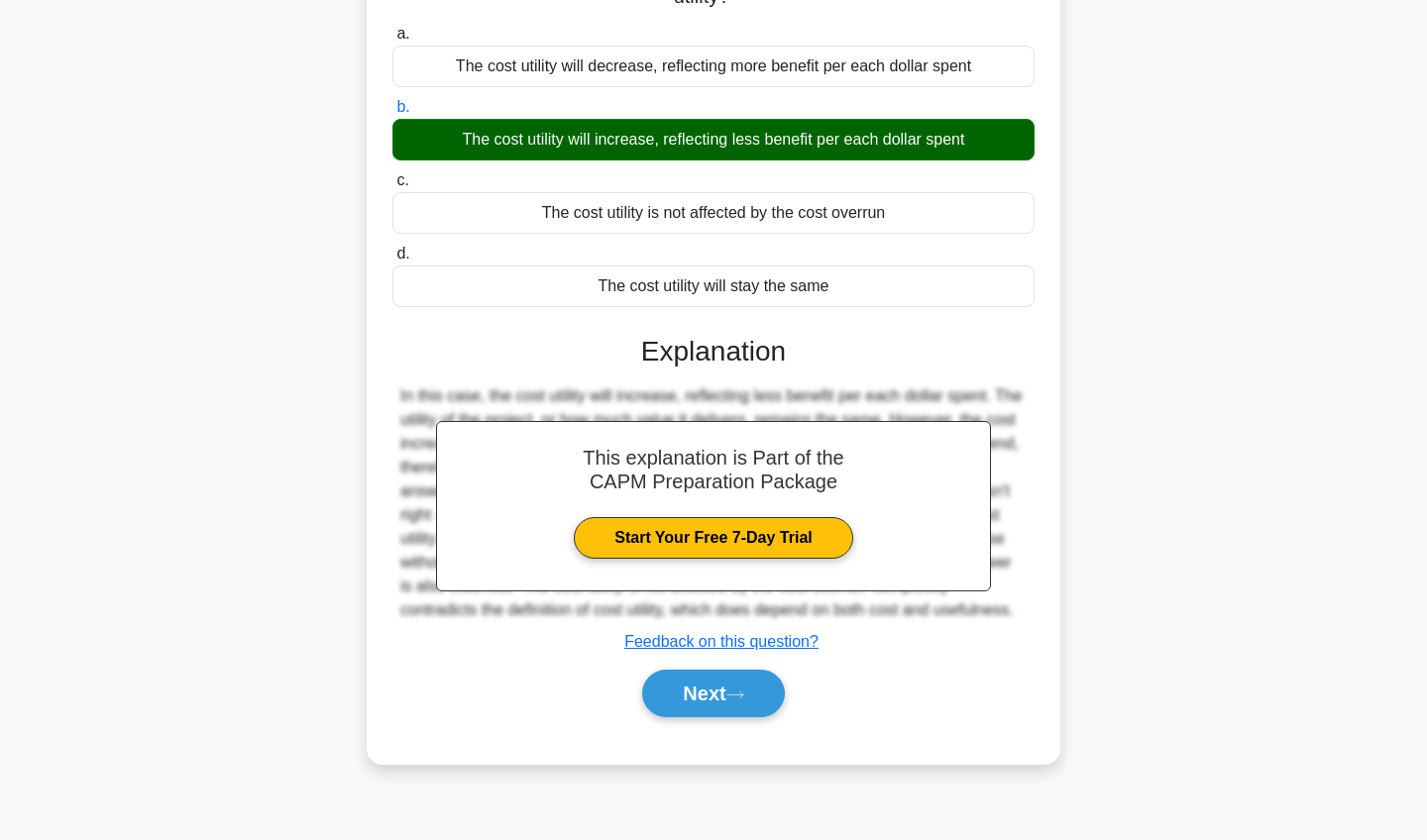 scroll, scrollTop: 230, scrollLeft: 0, axis: vertical 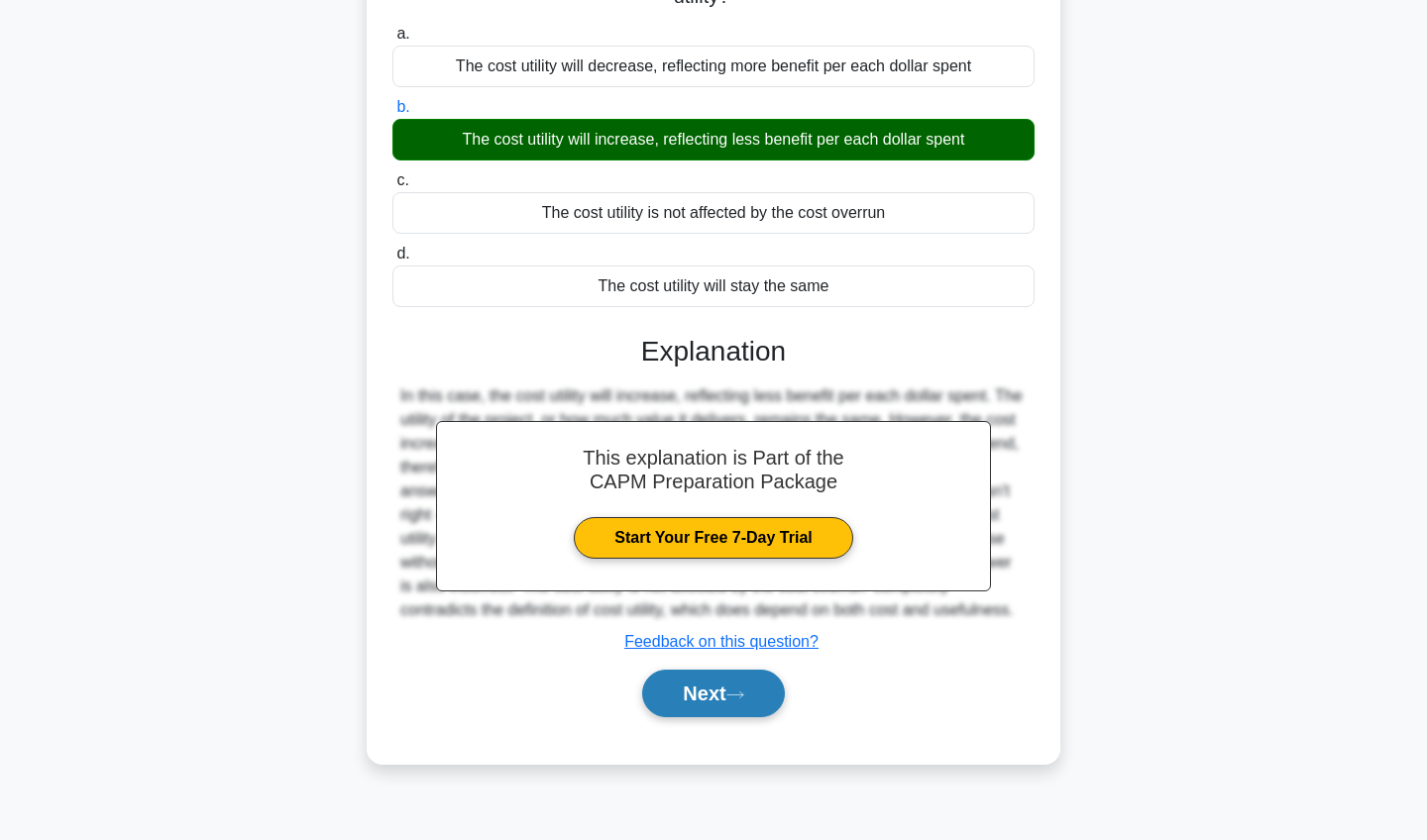 click on "Next" at bounding box center [713, 693] 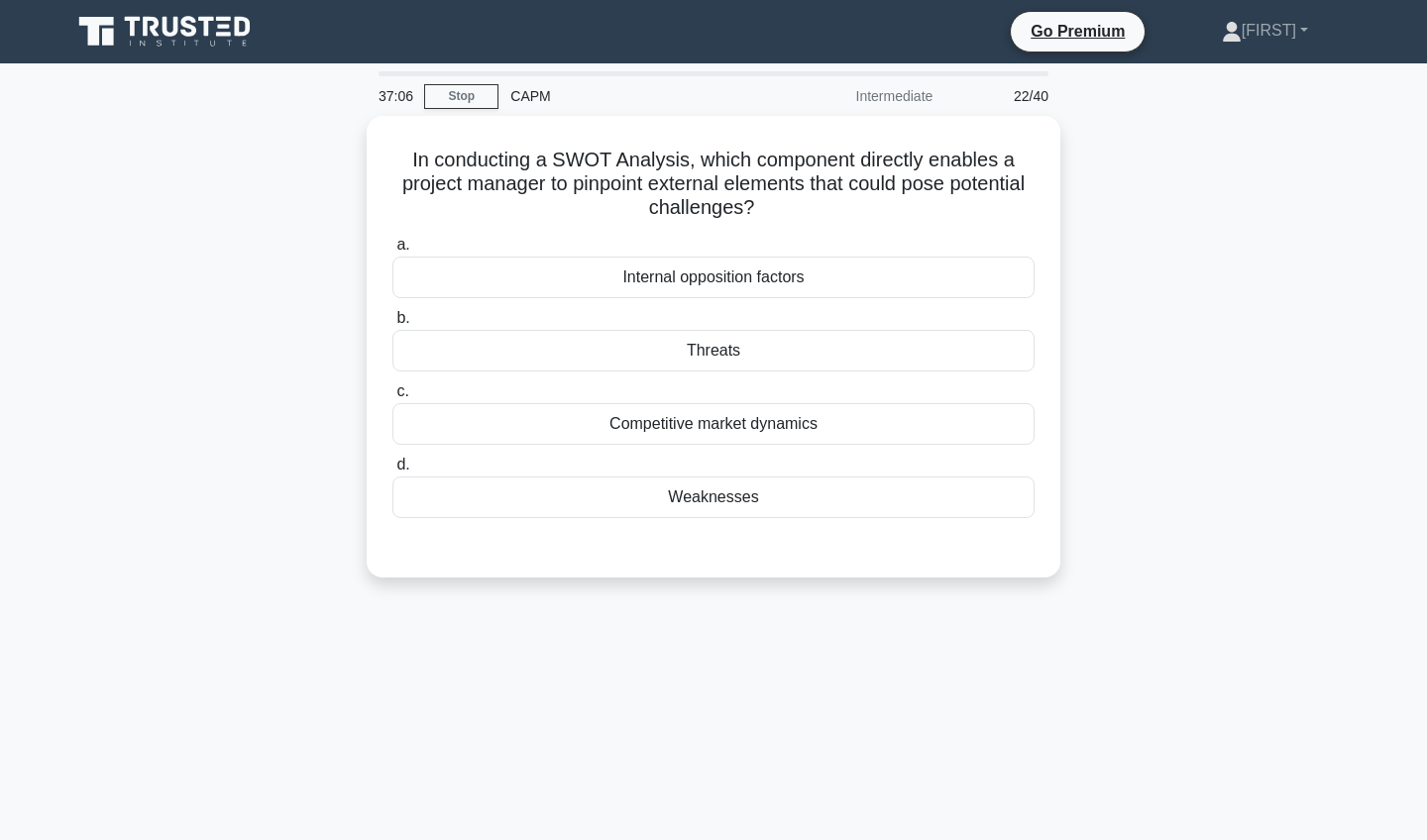 scroll, scrollTop: 0, scrollLeft: 0, axis: both 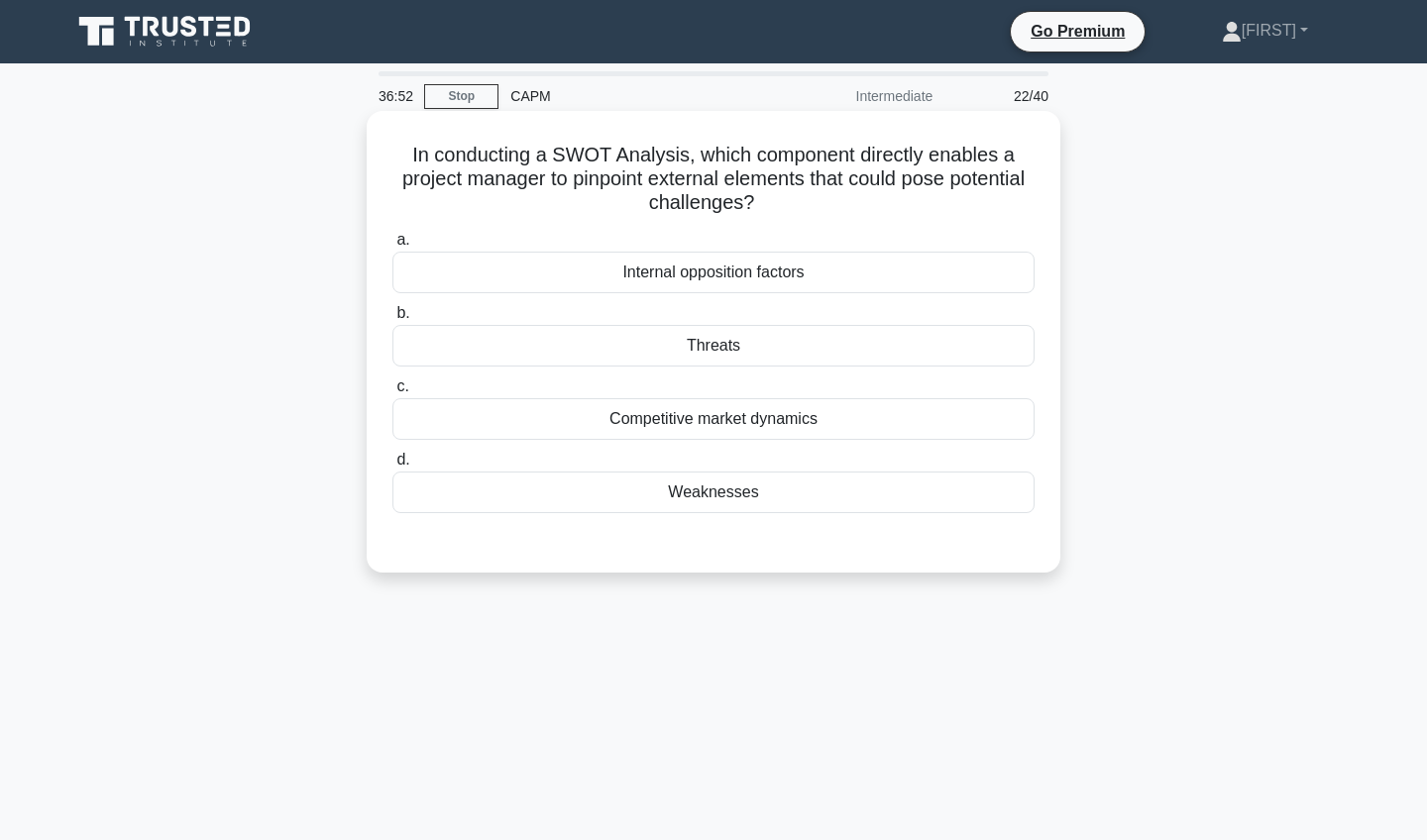 click on "Threats" at bounding box center [714, 346] 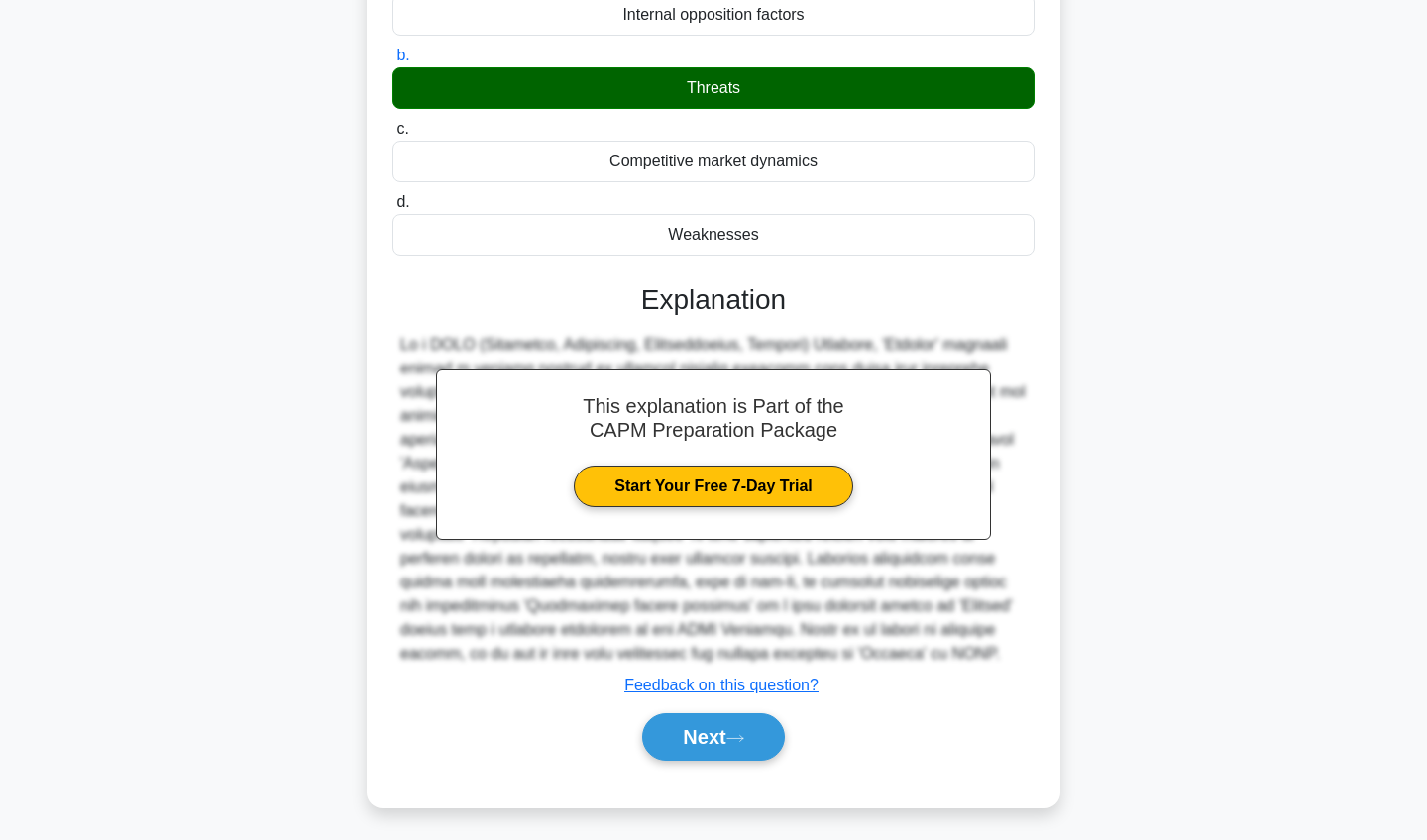 scroll, scrollTop: 262, scrollLeft: 0, axis: vertical 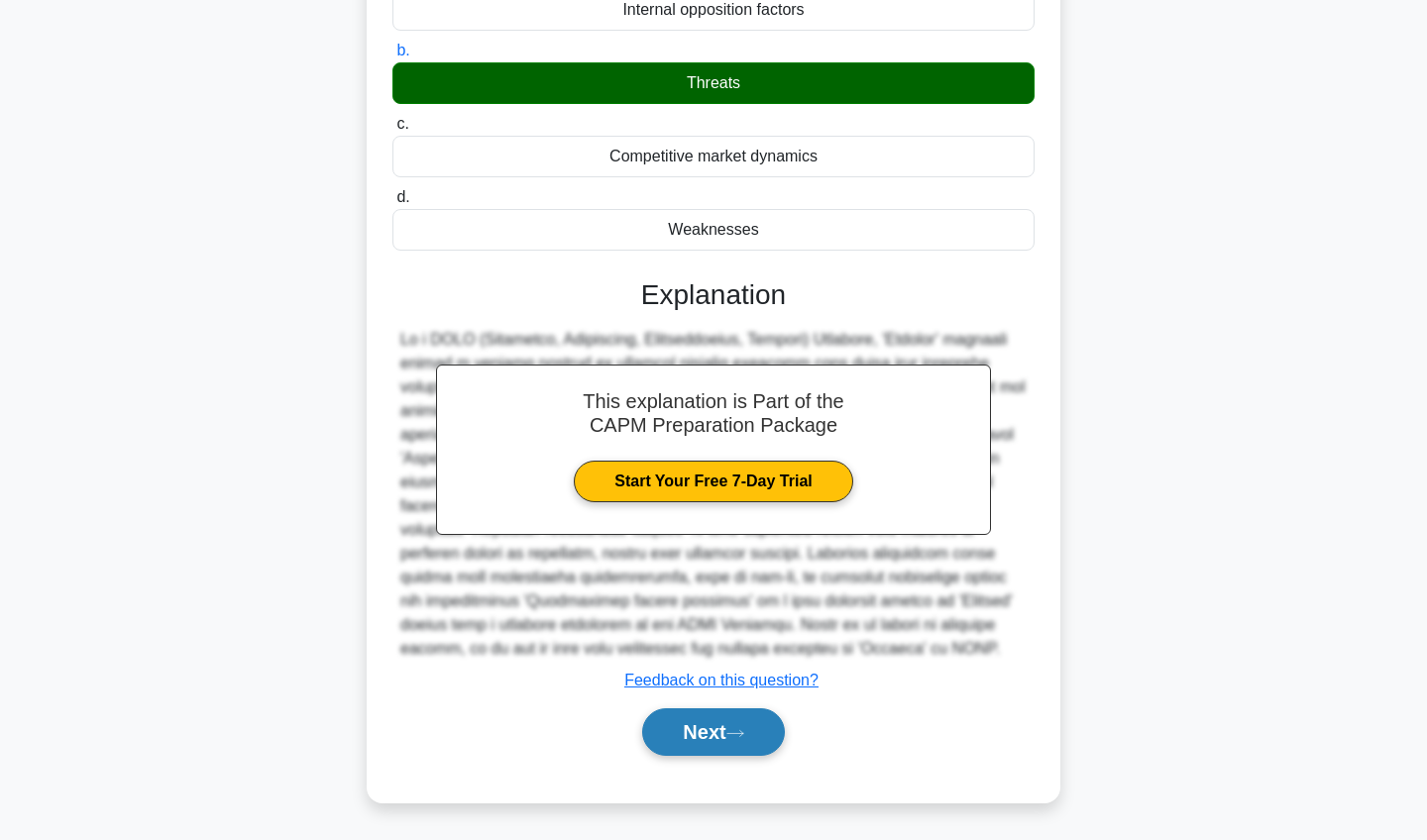 click on "Next" at bounding box center (713, 732) 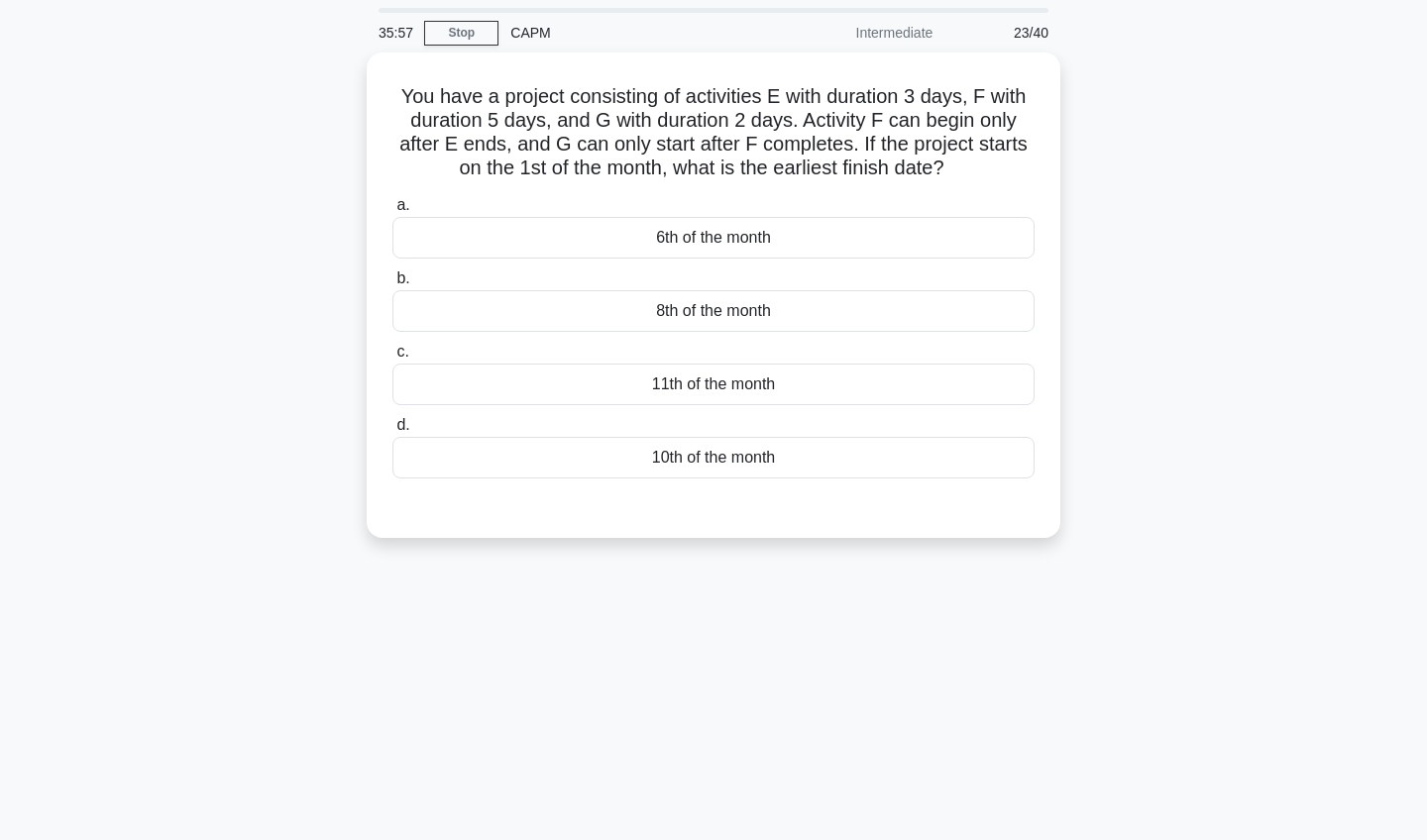 scroll, scrollTop: 63, scrollLeft: 0, axis: vertical 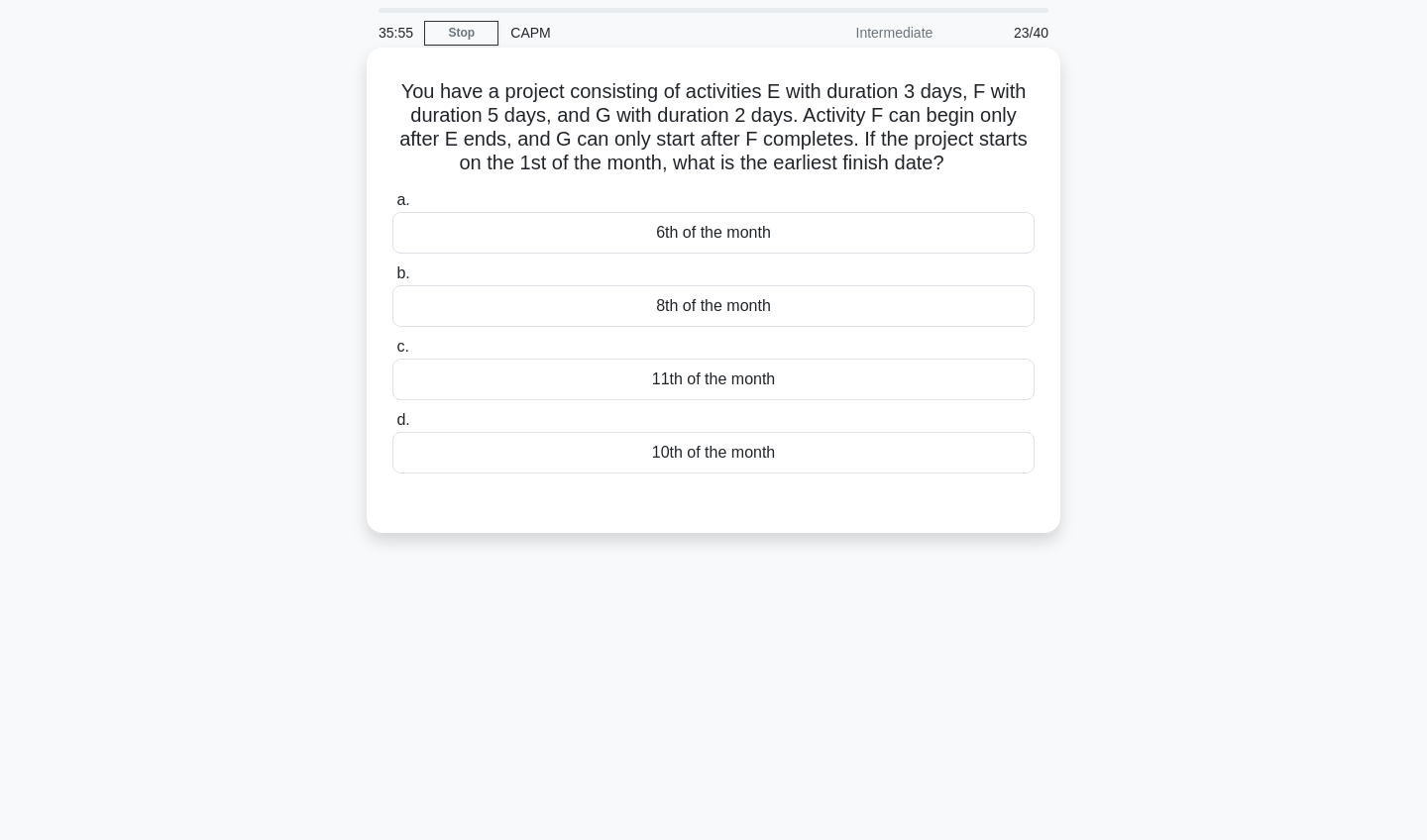click on "10th of the month" at bounding box center [714, 453] 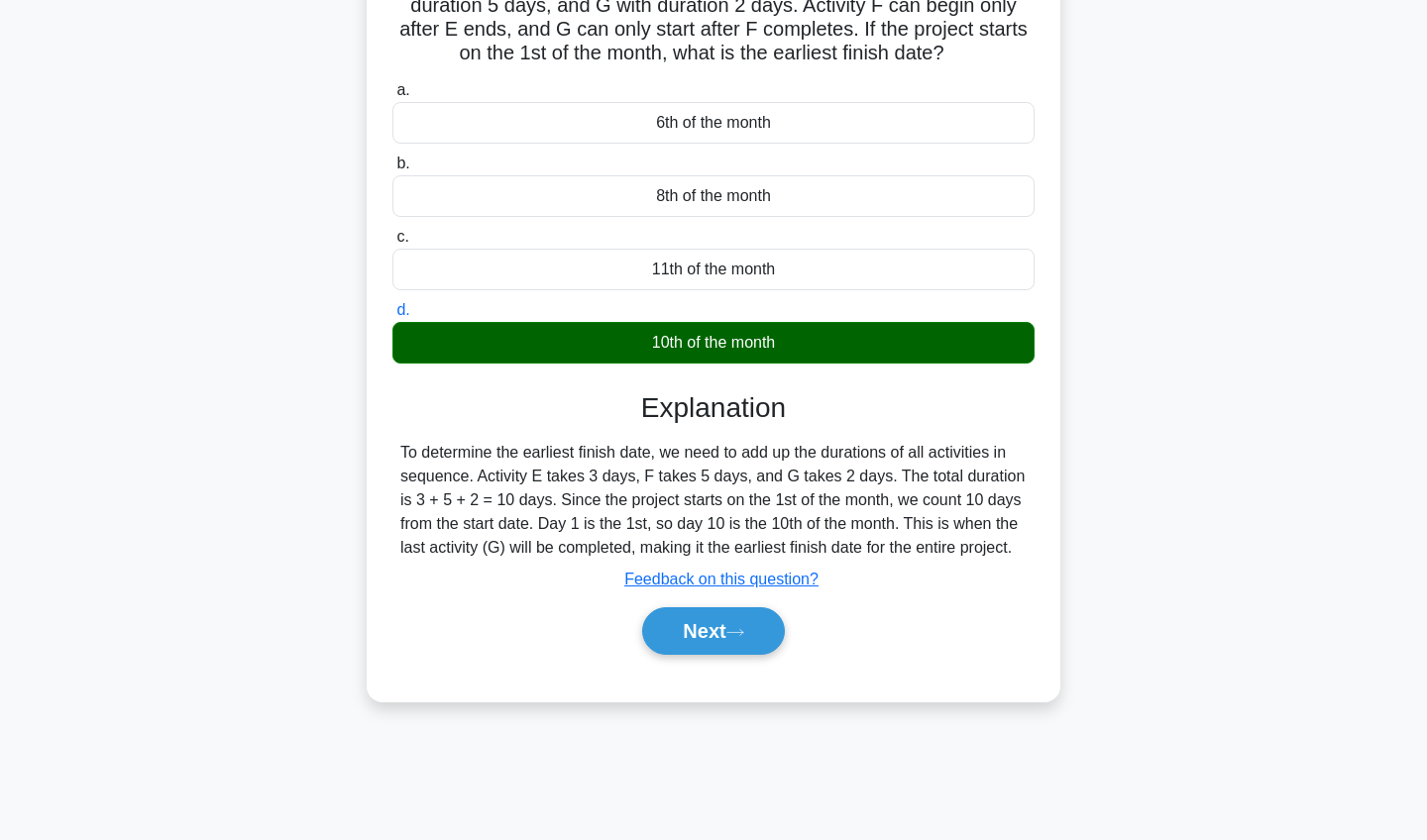 scroll, scrollTop: 177, scrollLeft: 0, axis: vertical 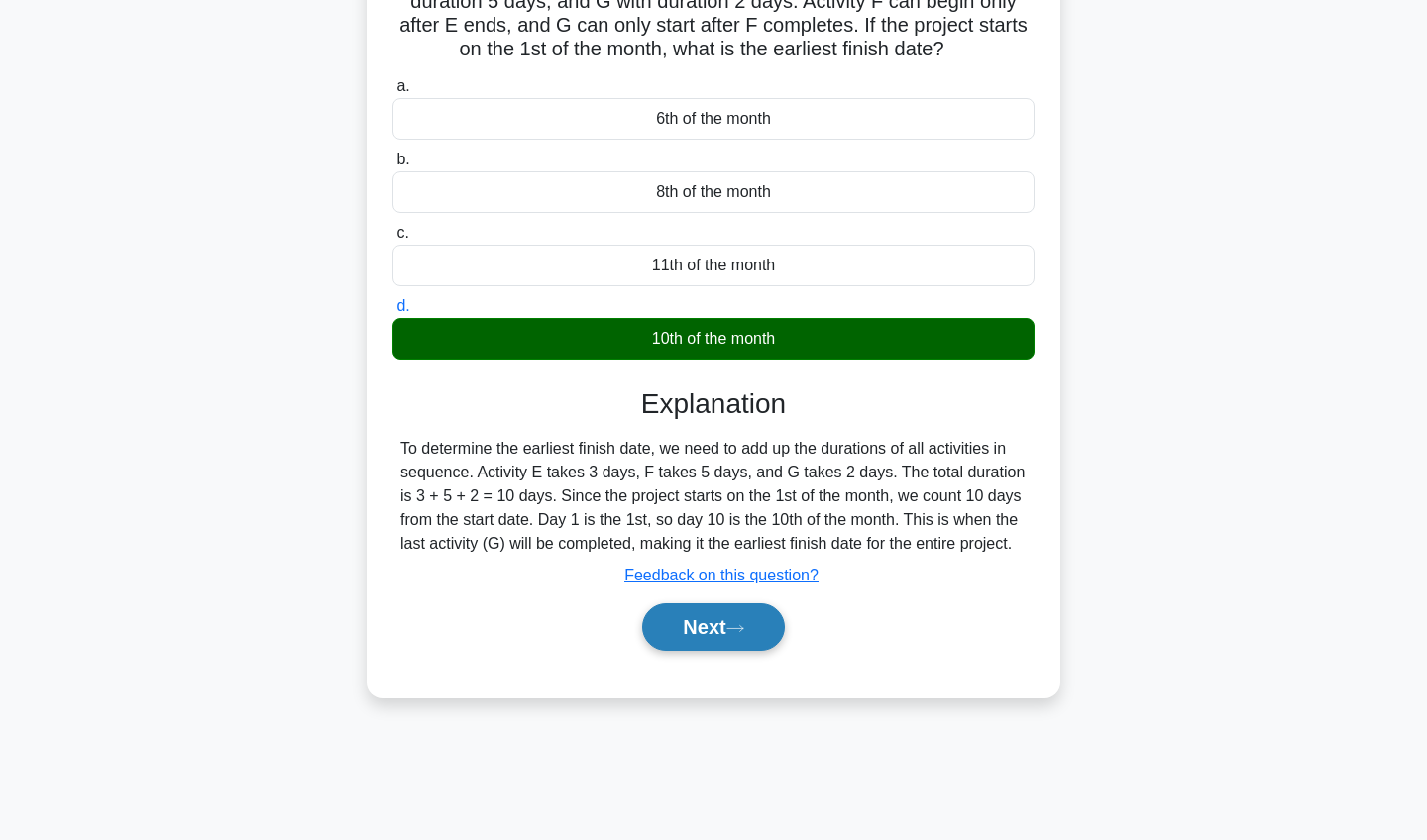 click on "Next" at bounding box center [713, 627] 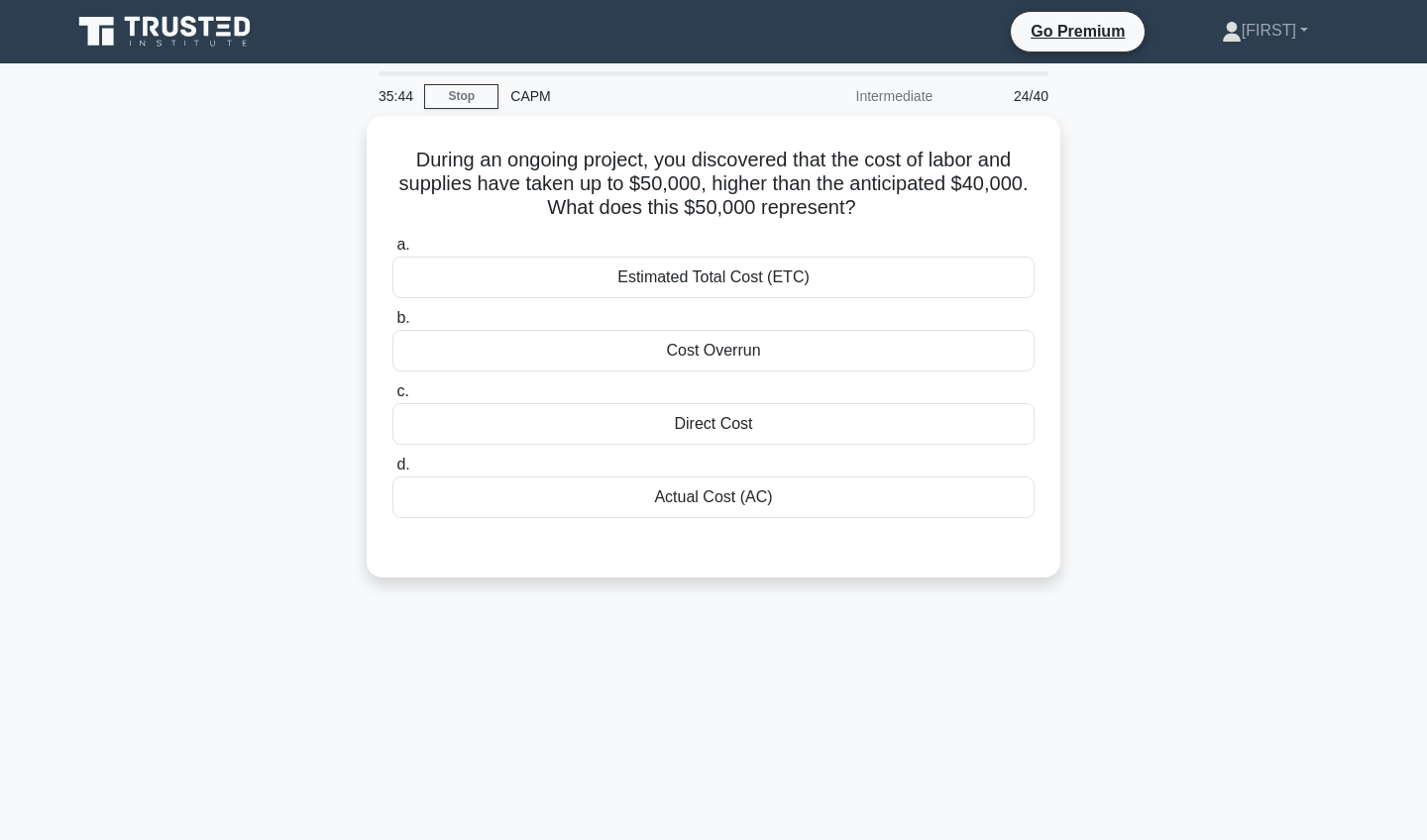 scroll, scrollTop: 0, scrollLeft: 0, axis: both 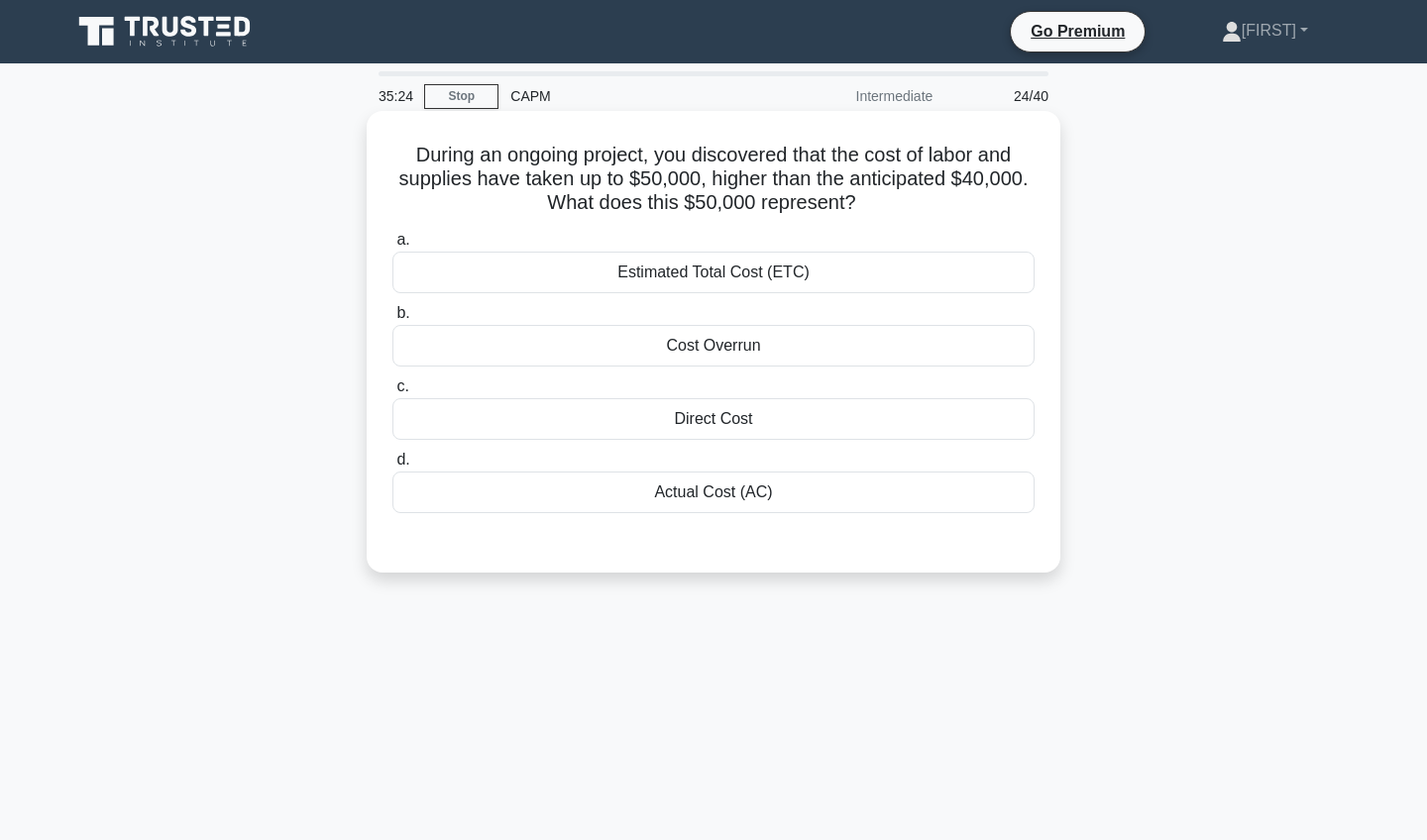 click on "Cost Overrun" at bounding box center [714, 346] 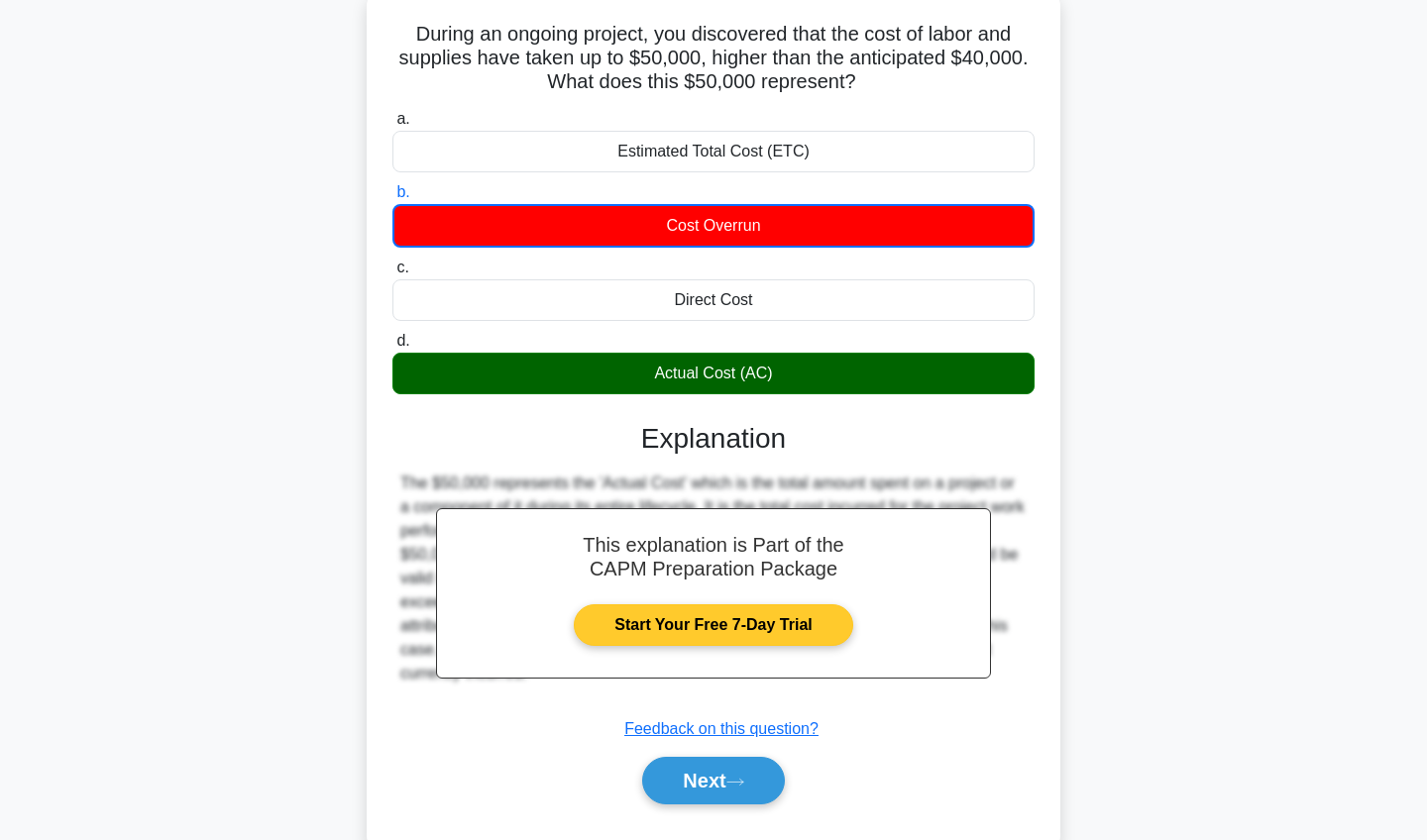 scroll, scrollTop: 131, scrollLeft: 0, axis: vertical 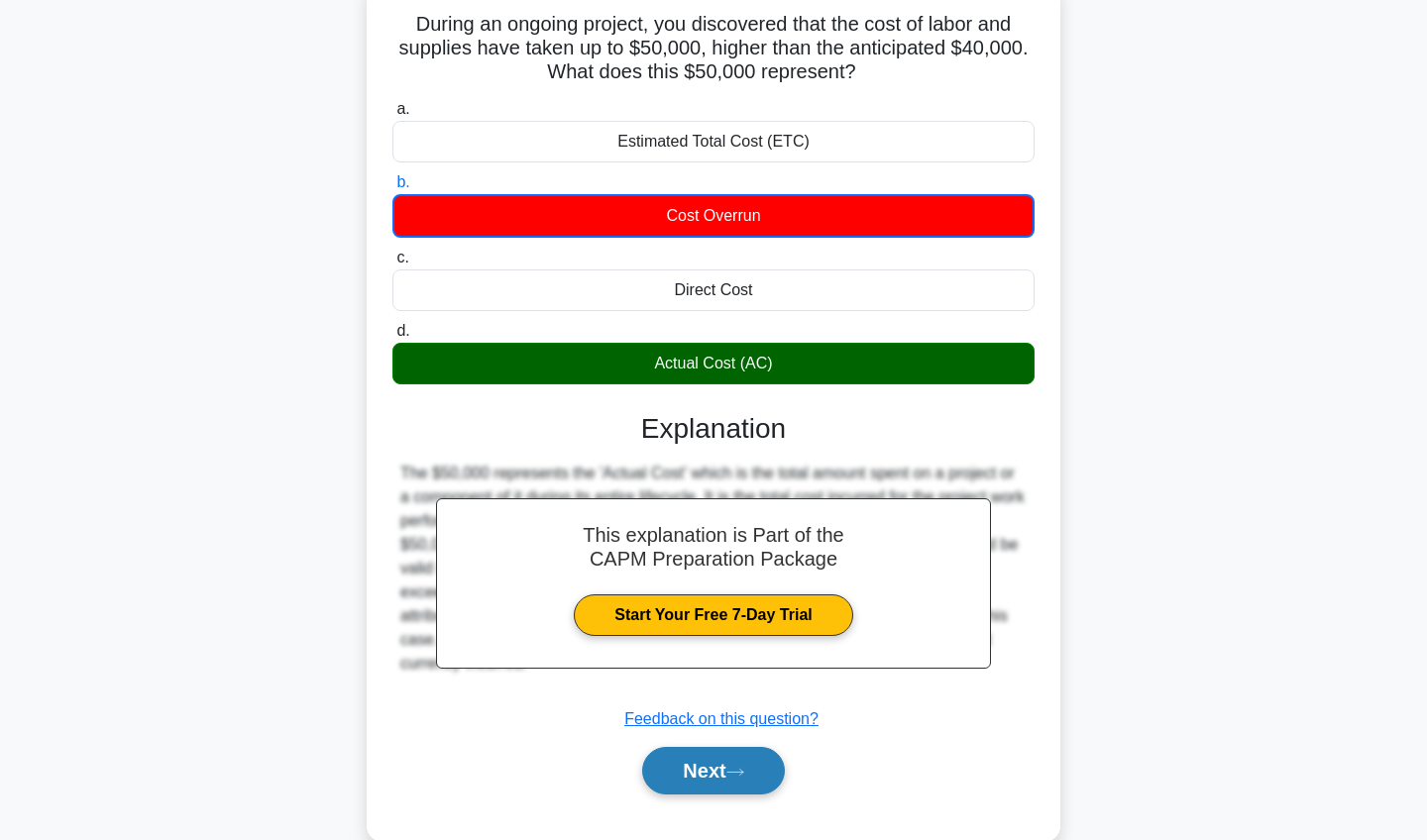 click on "Next" at bounding box center (713, 771) 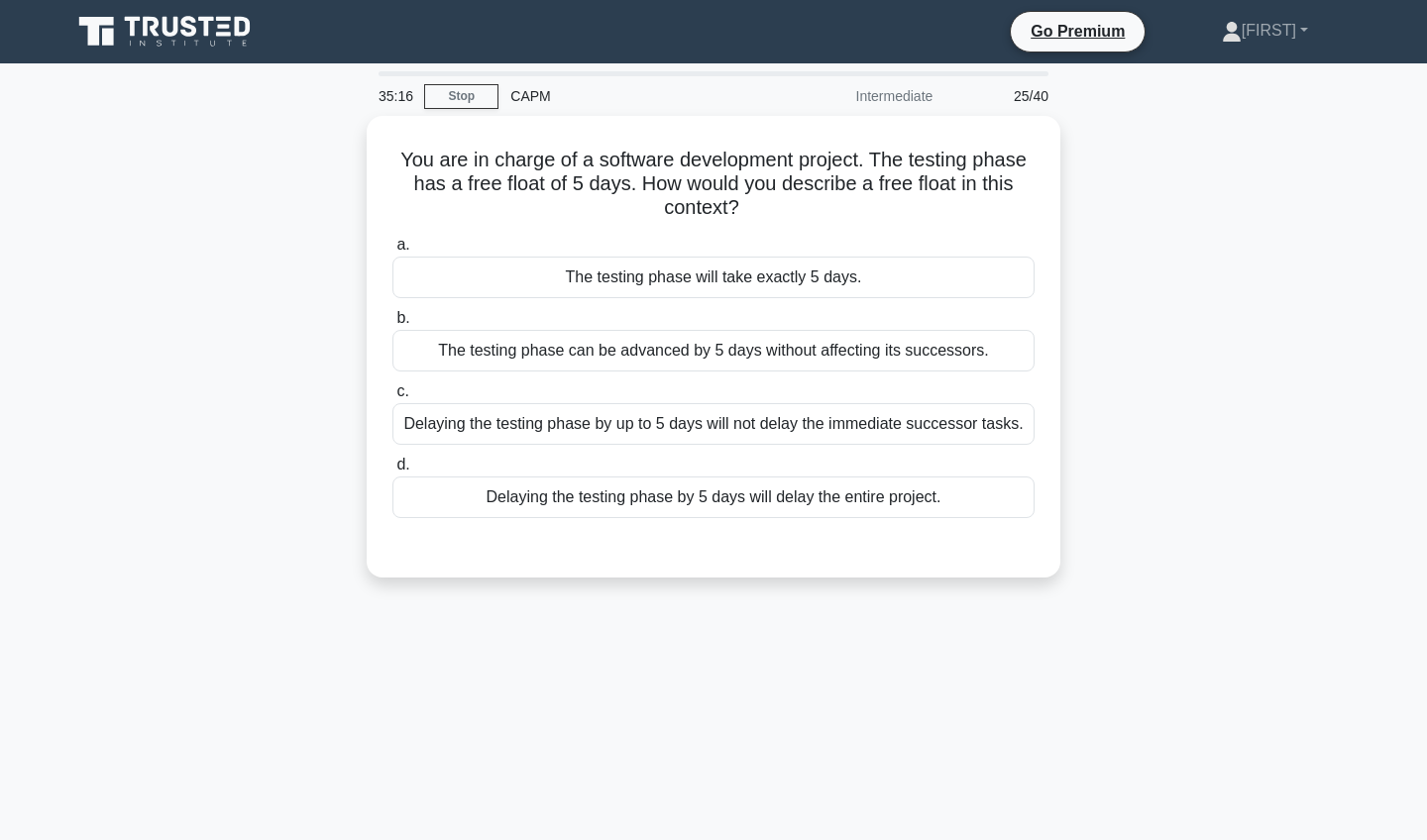scroll, scrollTop: 0, scrollLeft: 0, axis: both 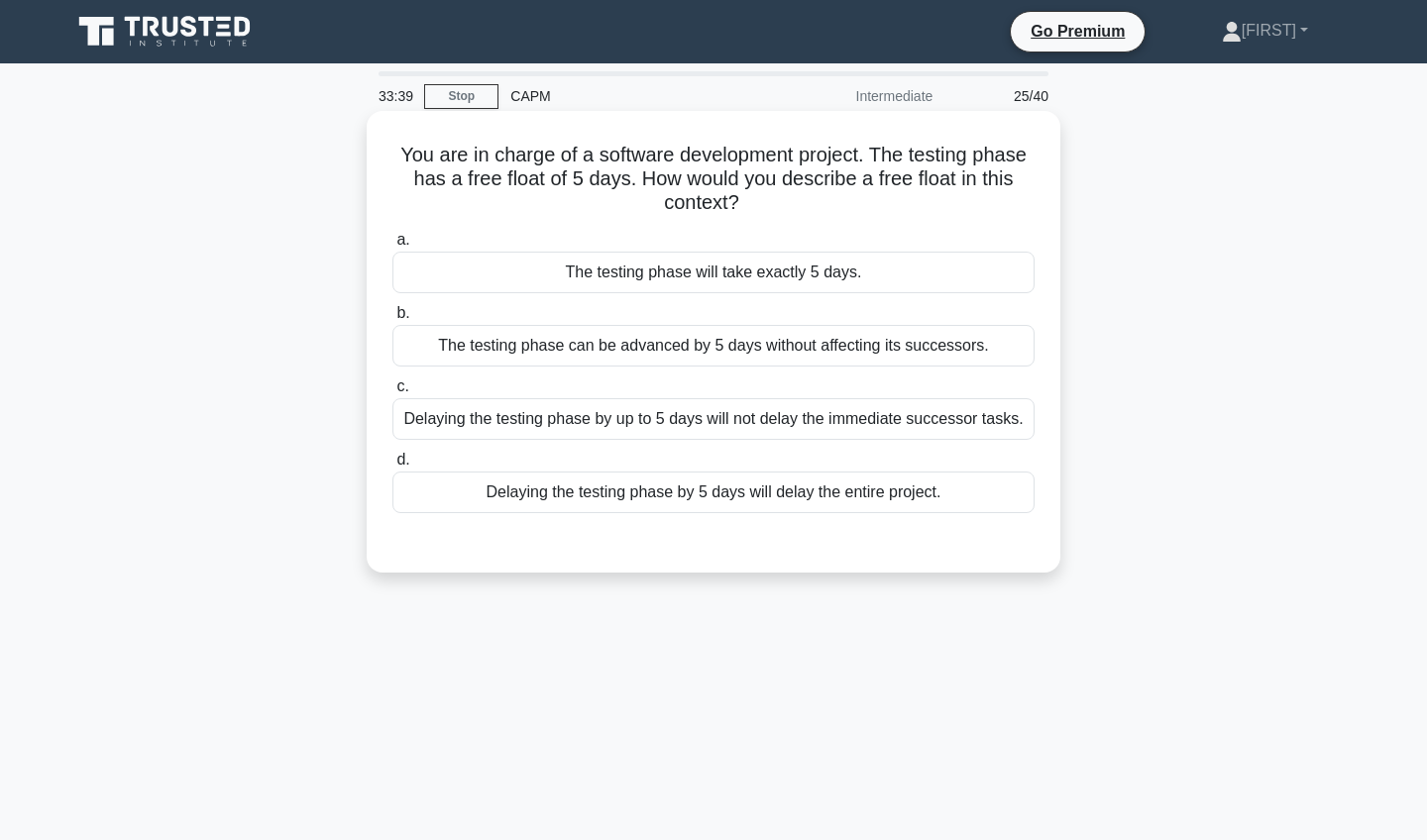 click on "The testing phase can be advanced by 5 days without affecting its successors." at bounding box center [714, 346] 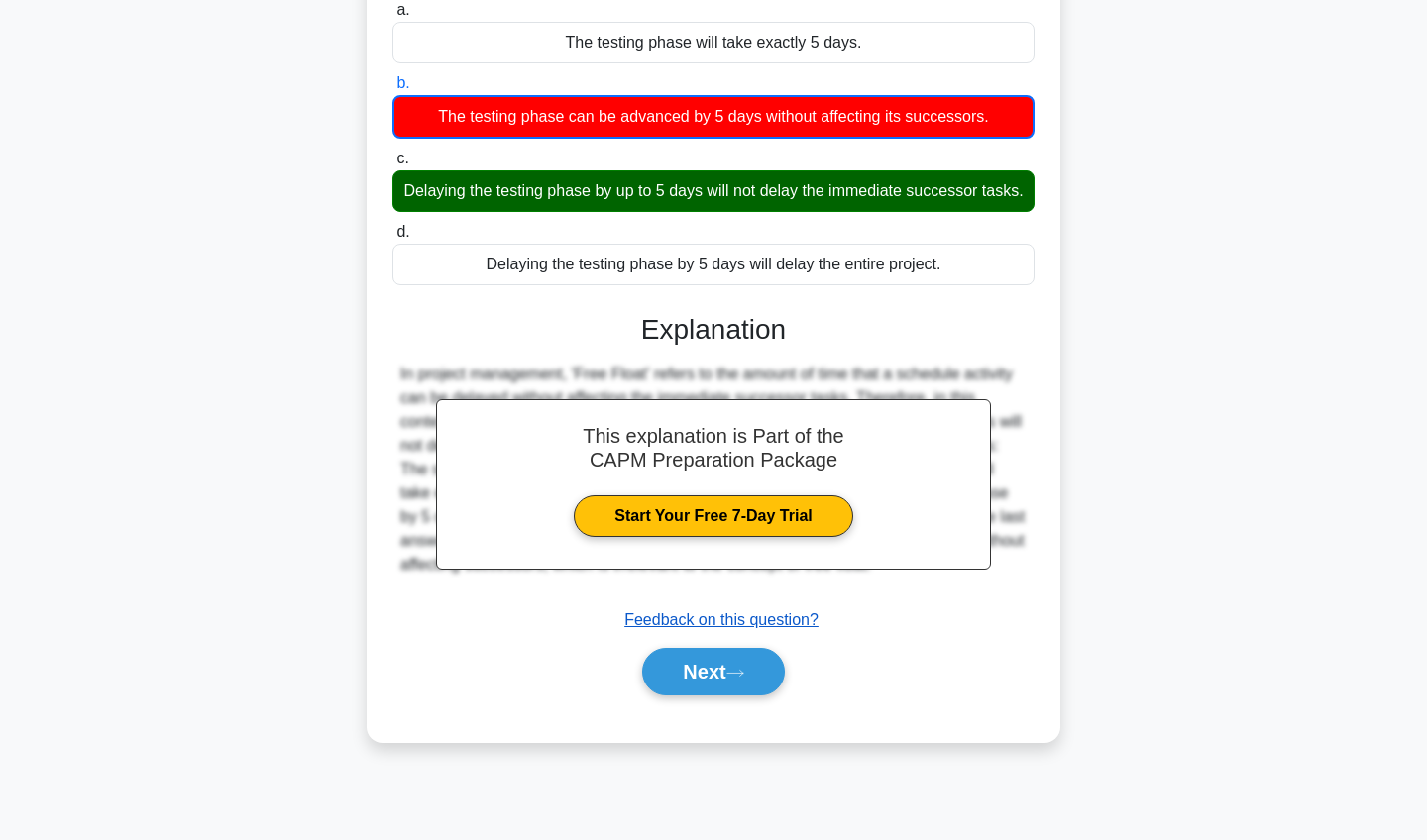scroll, scrollTop: 230, scrollLeft: 0, axis: vertical 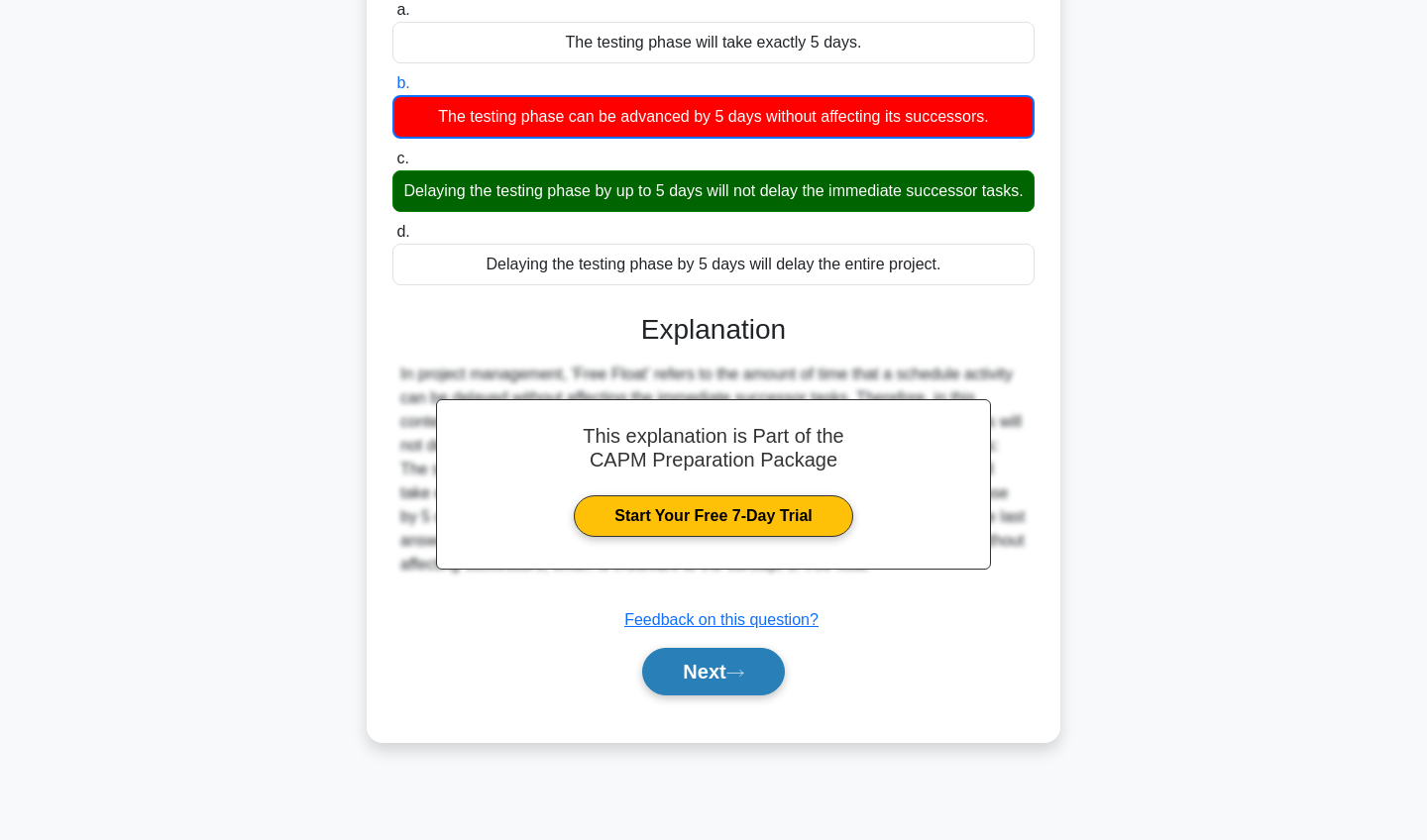 click on "Next" at bounding box center [713, 672] 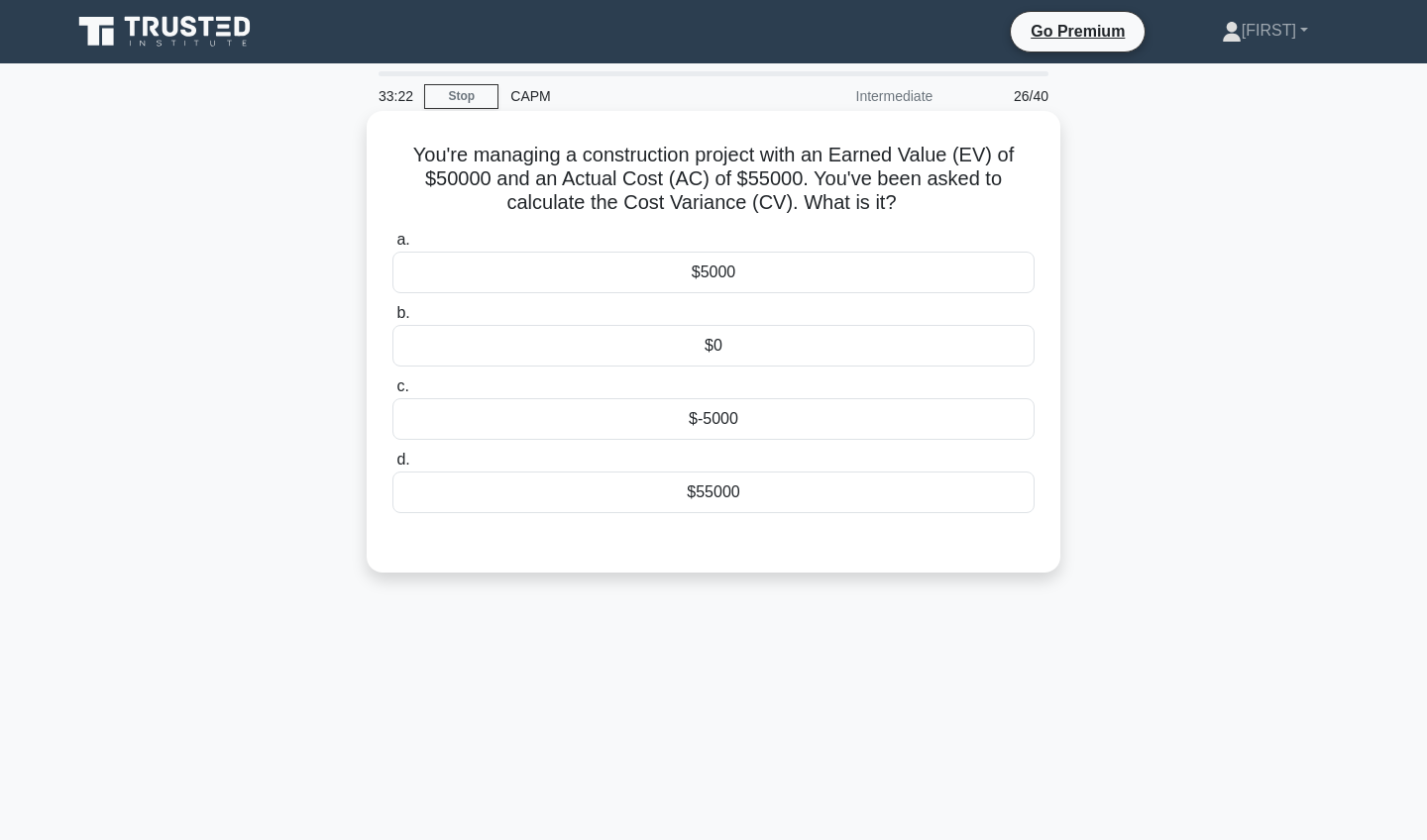 scroll, scrollTop: 0, scrollLeft: 0, axis: both 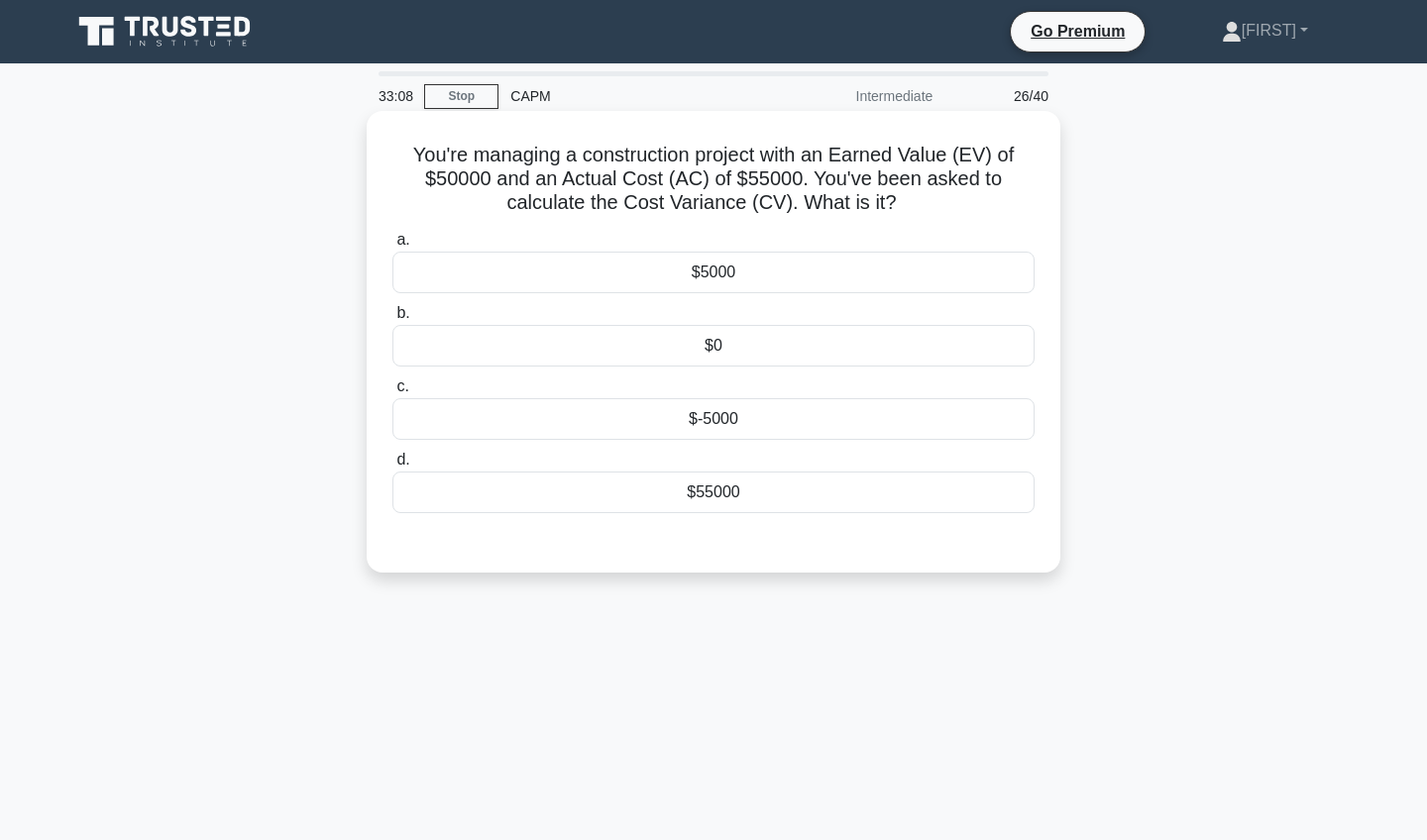 click on "$5000" at bounding box center (714, 272) 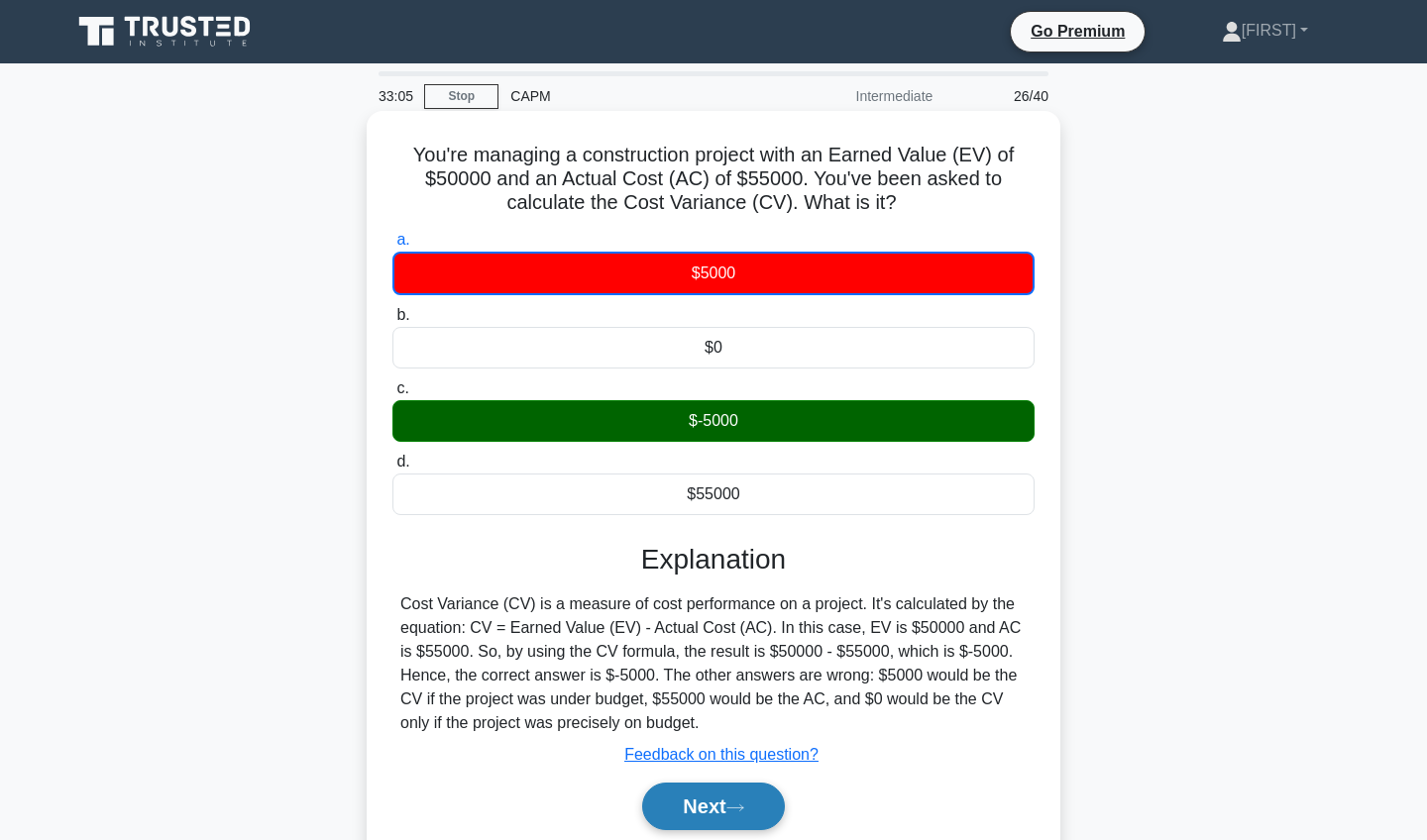 click on "Next" at bounding box center [713, 806] 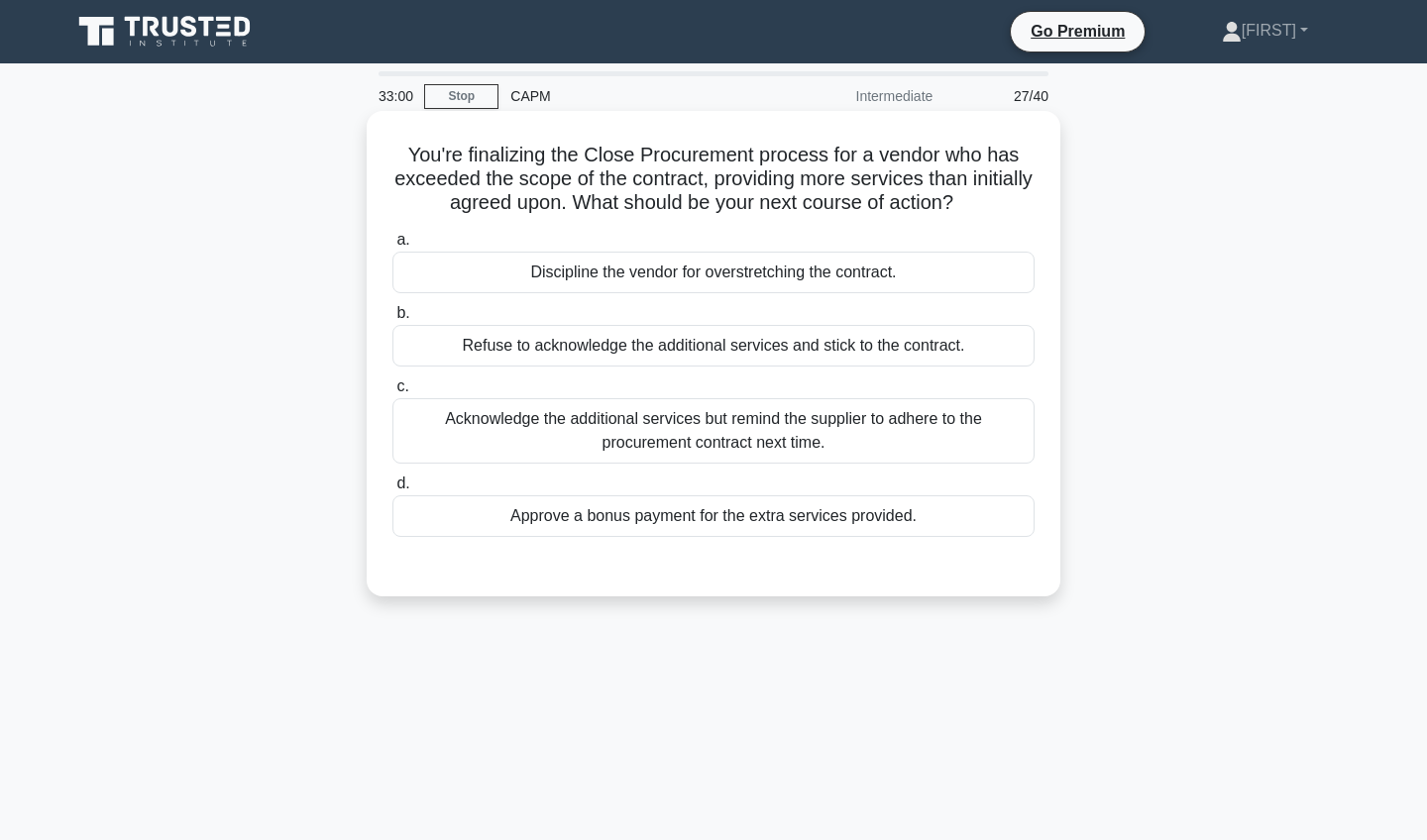 scroll, scrollTop: 0, scrollLeft: 0, axis: both 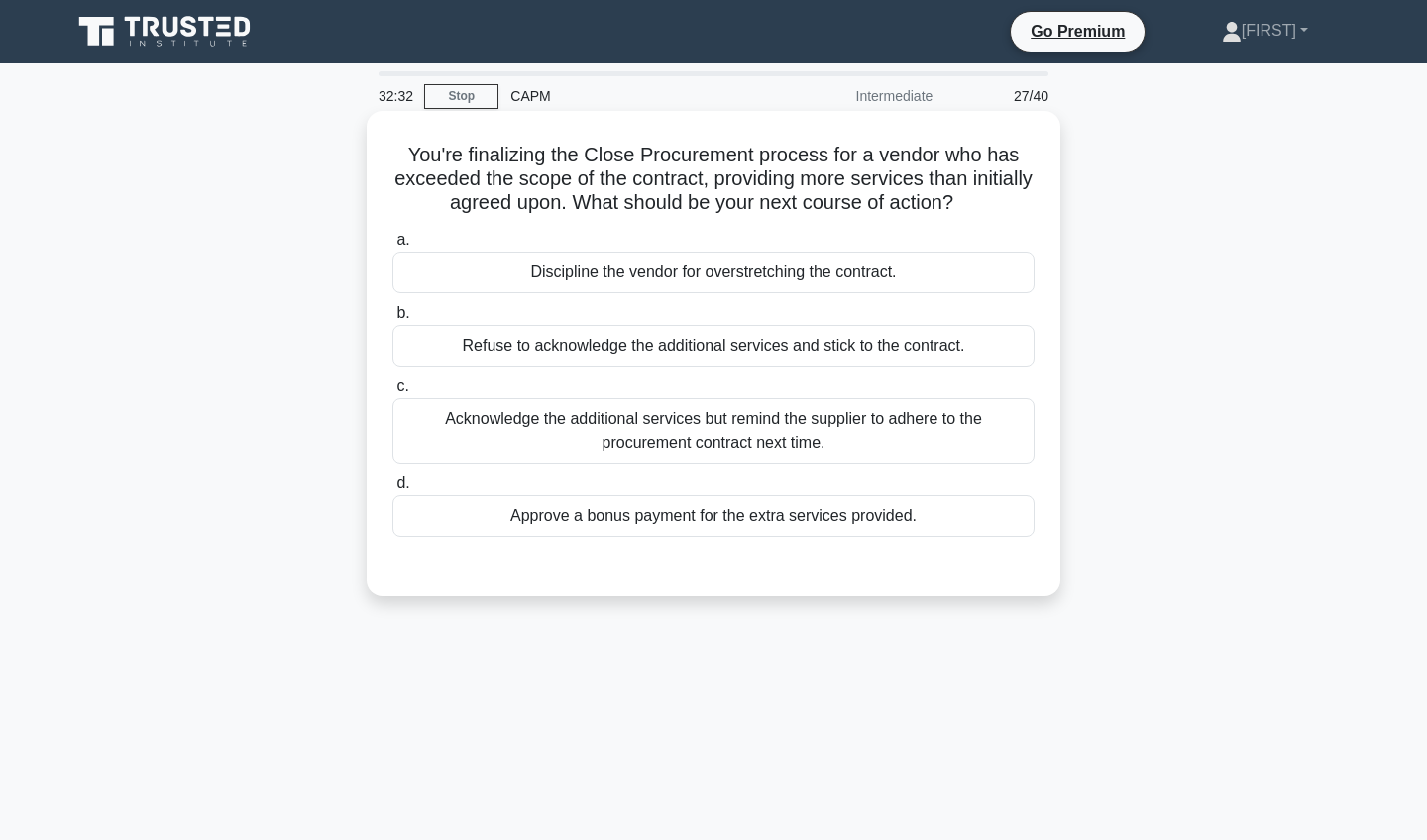 click on "Acknowledge the additional services but remind the supplier to adhere to the procurement contract next time." at bounding box center (714, 431) 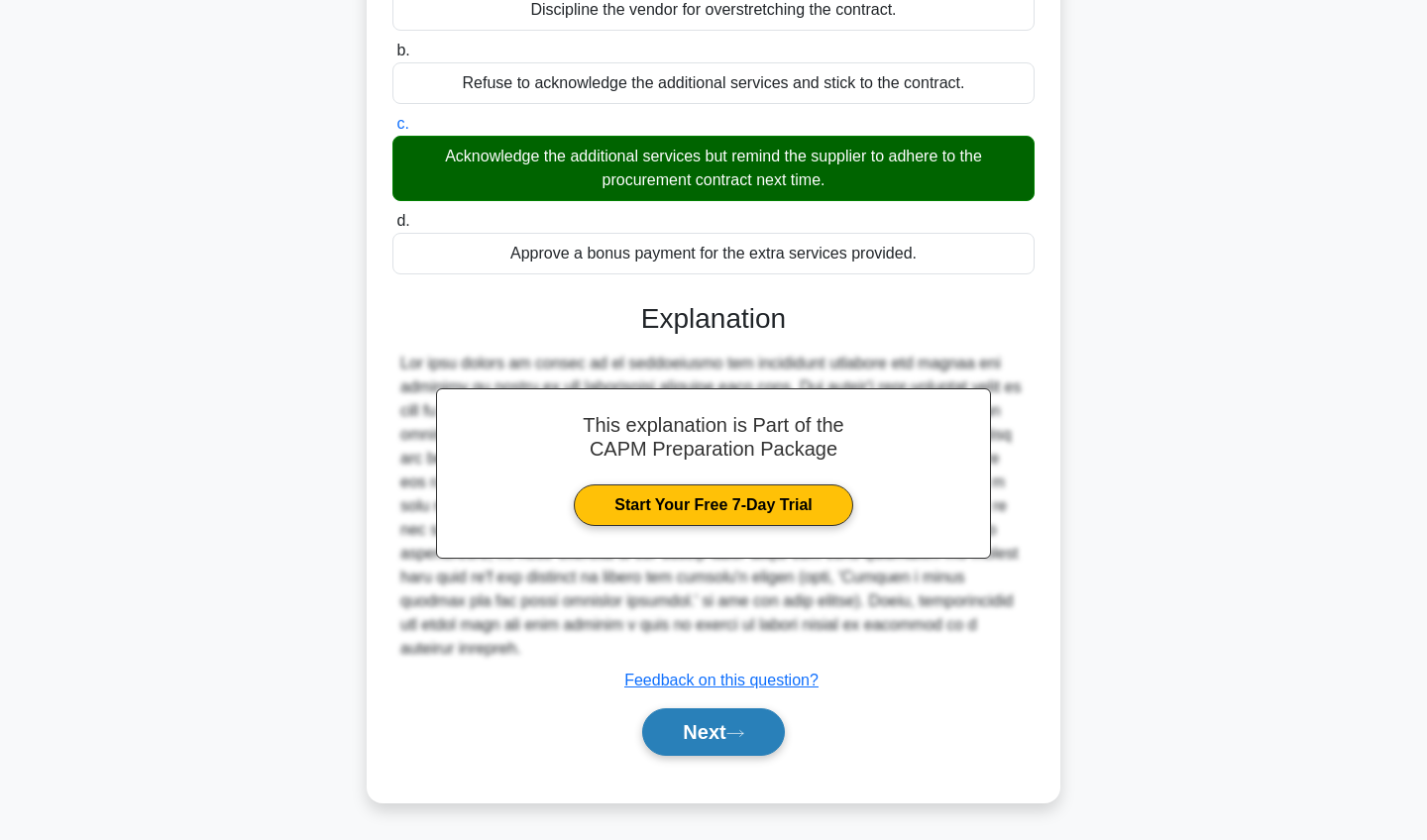 scroll, scrollTop: 262, scrollLeft: 0, axis: vertical 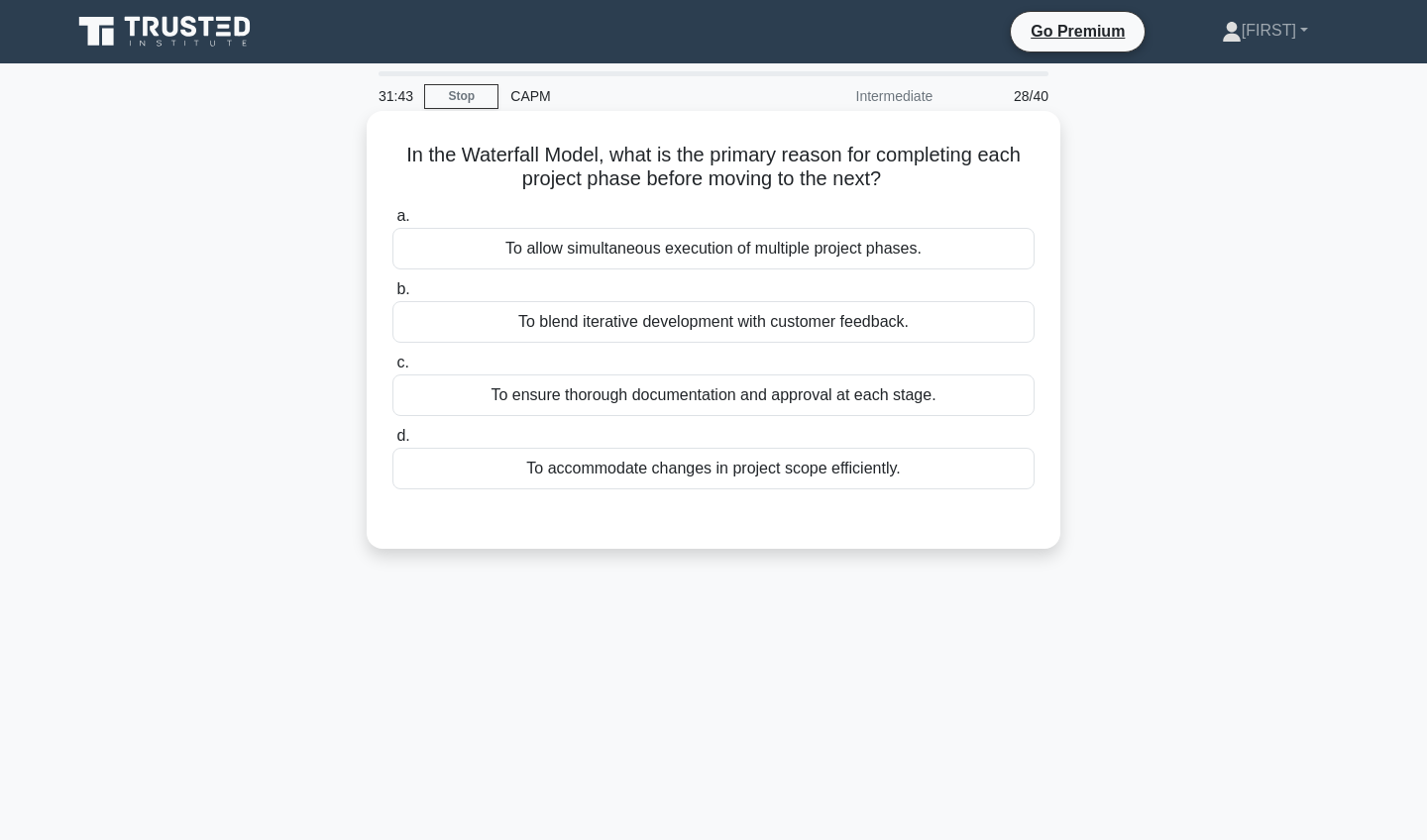 click on "To allow simultaneous execution of multiple project phases." at bounding box center [714, 249] 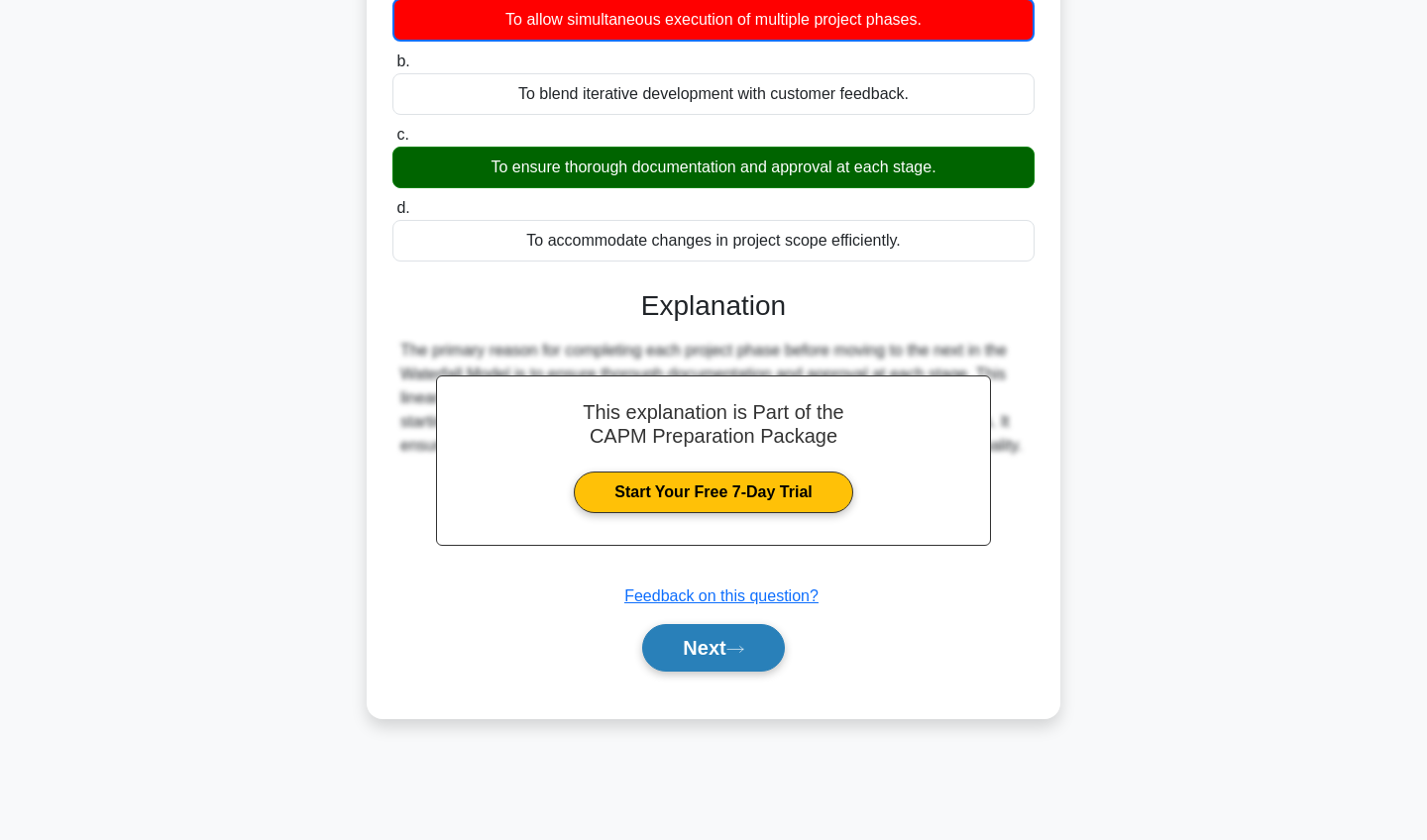 scroll, scrollTop: 230, scrollLeft: 0, axis: vertical 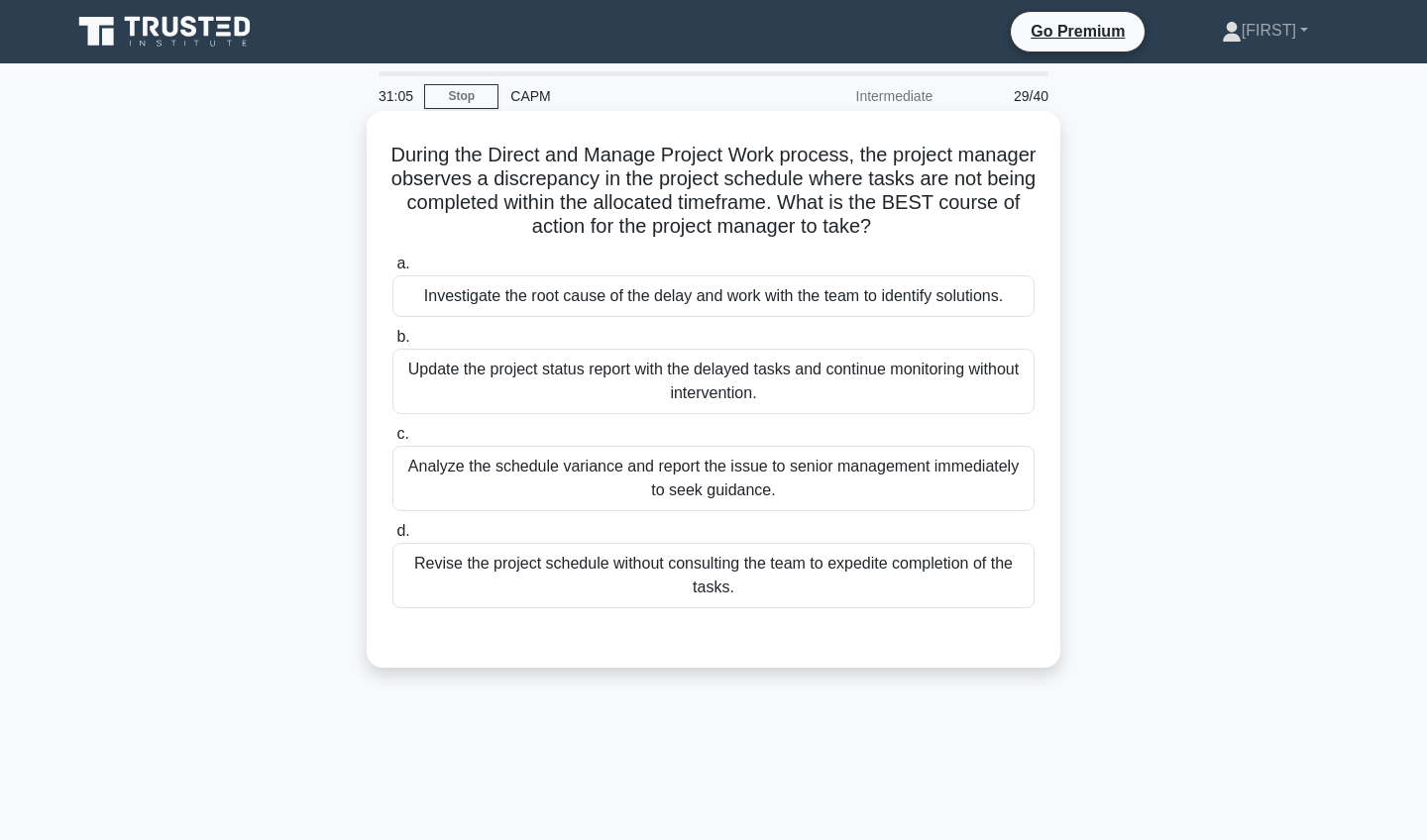 click on "Investigate the root cause of the delay and work with the team to identify solutions." at bounding box center (714, 296) 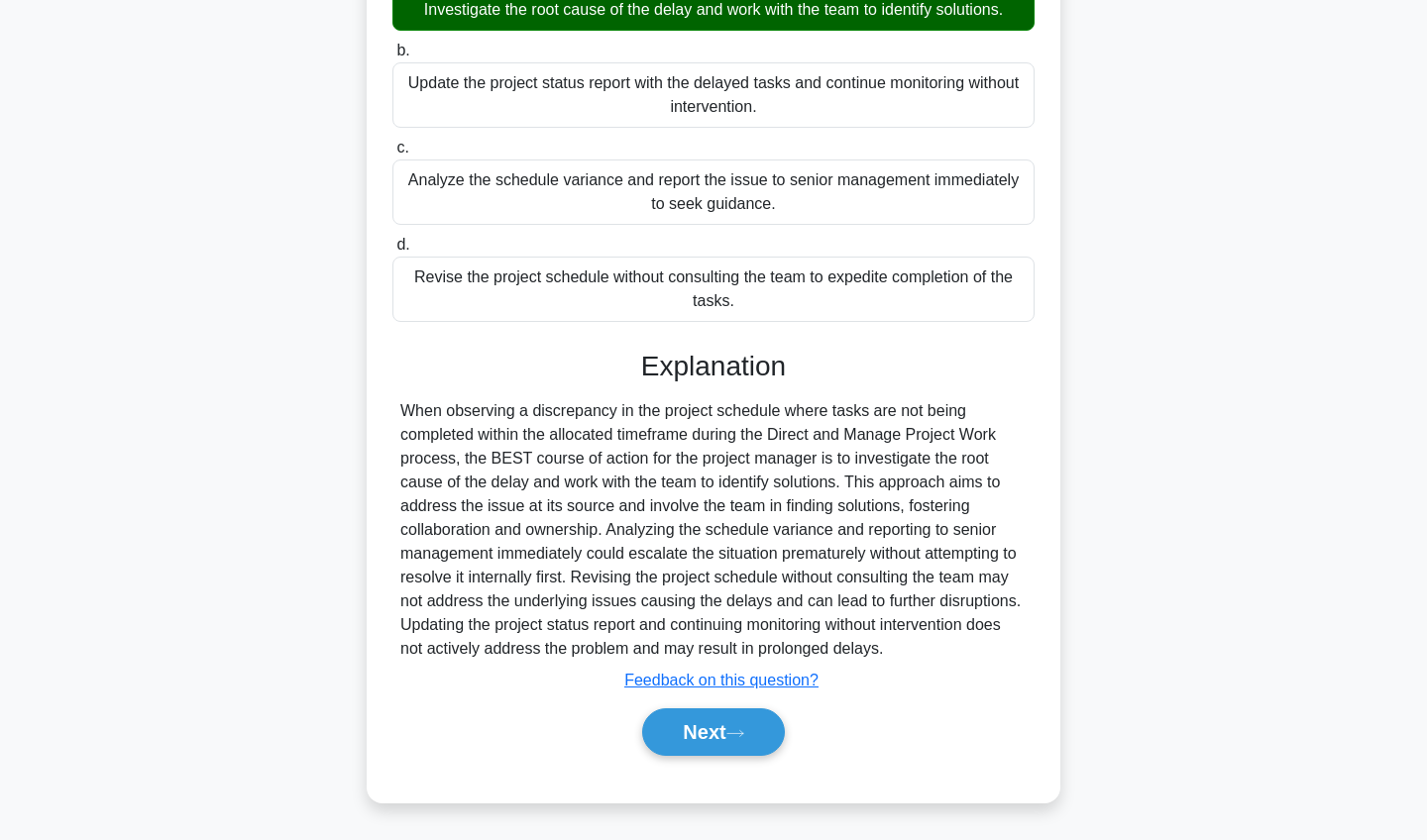 scroll, scrollTop: 286, scrollLeft: 0, axis: vertical 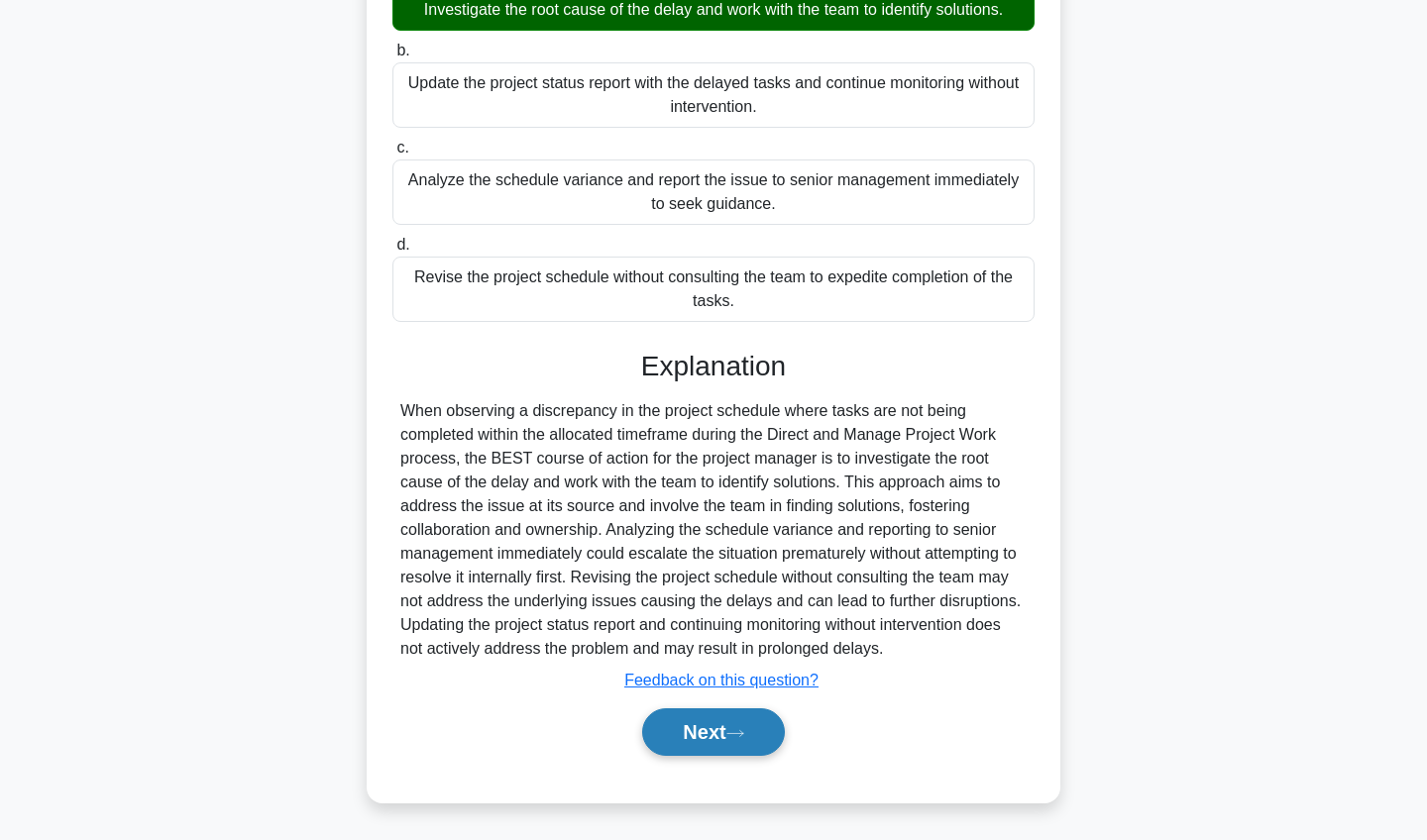 click on "Next" at bounding box center (713, 732) 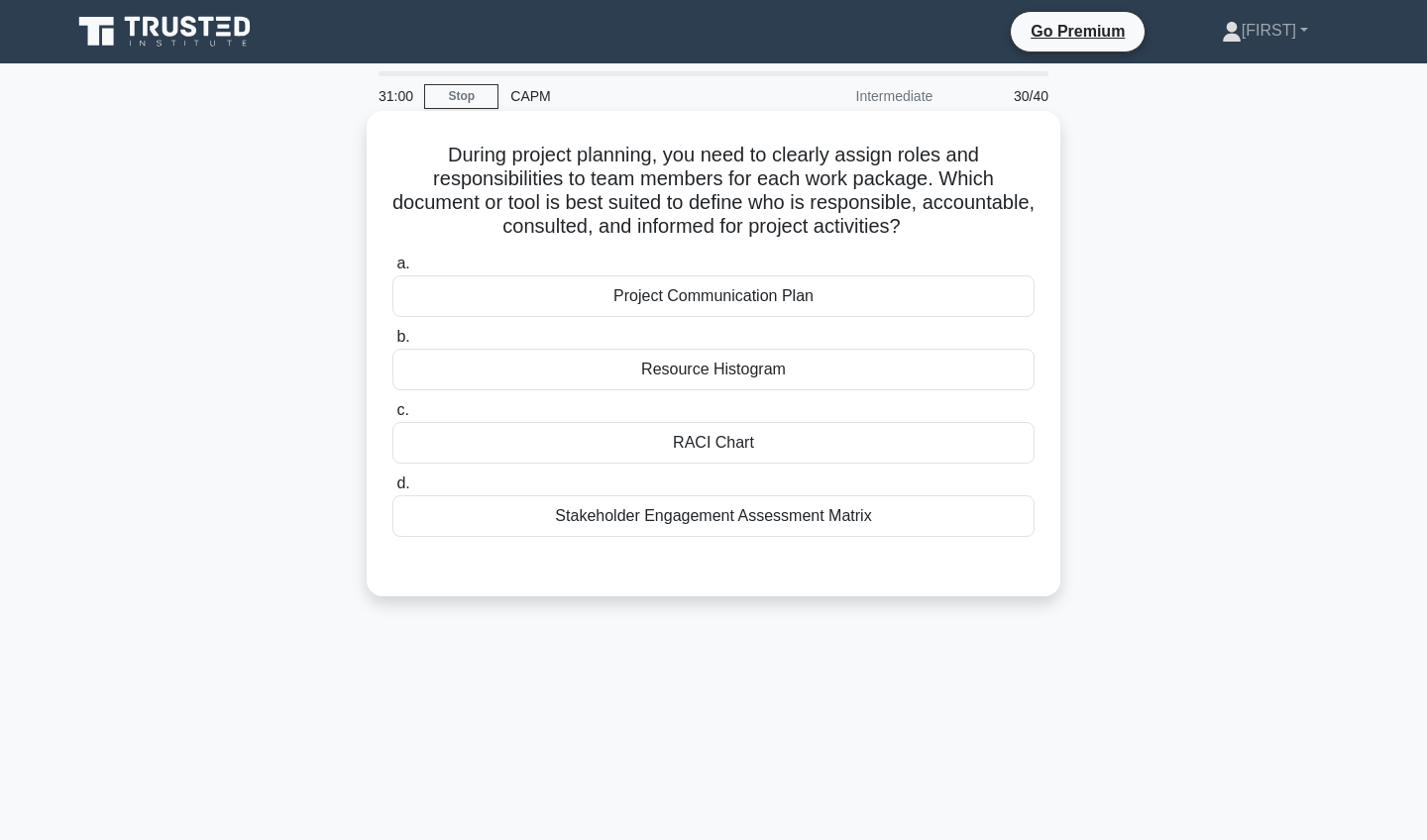 scroll, scrollTop: 0, scrollLeft: 0, axis: both 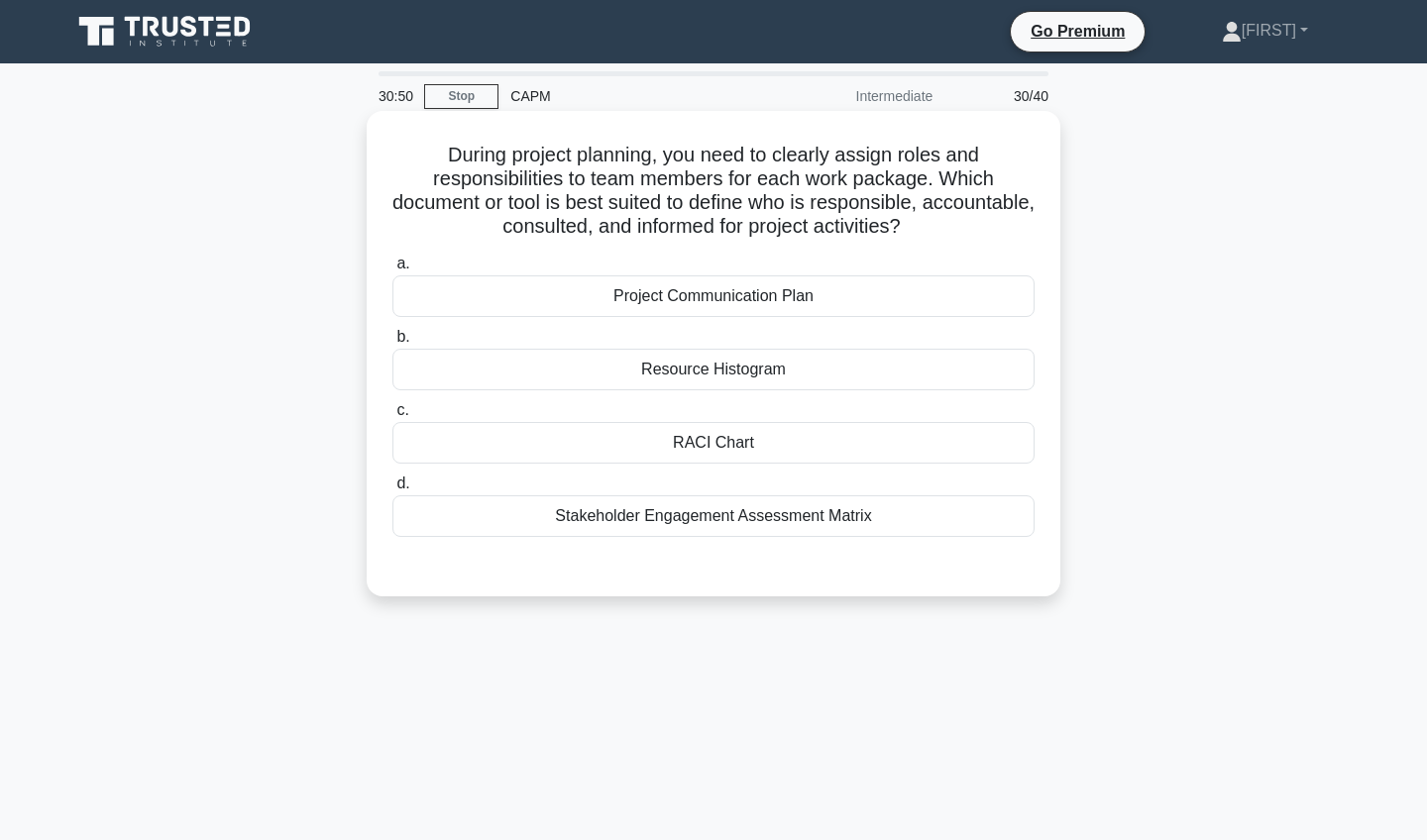 click on "Stakeholder Engagement Assessment Matrix" at bounding box center (714, 516) 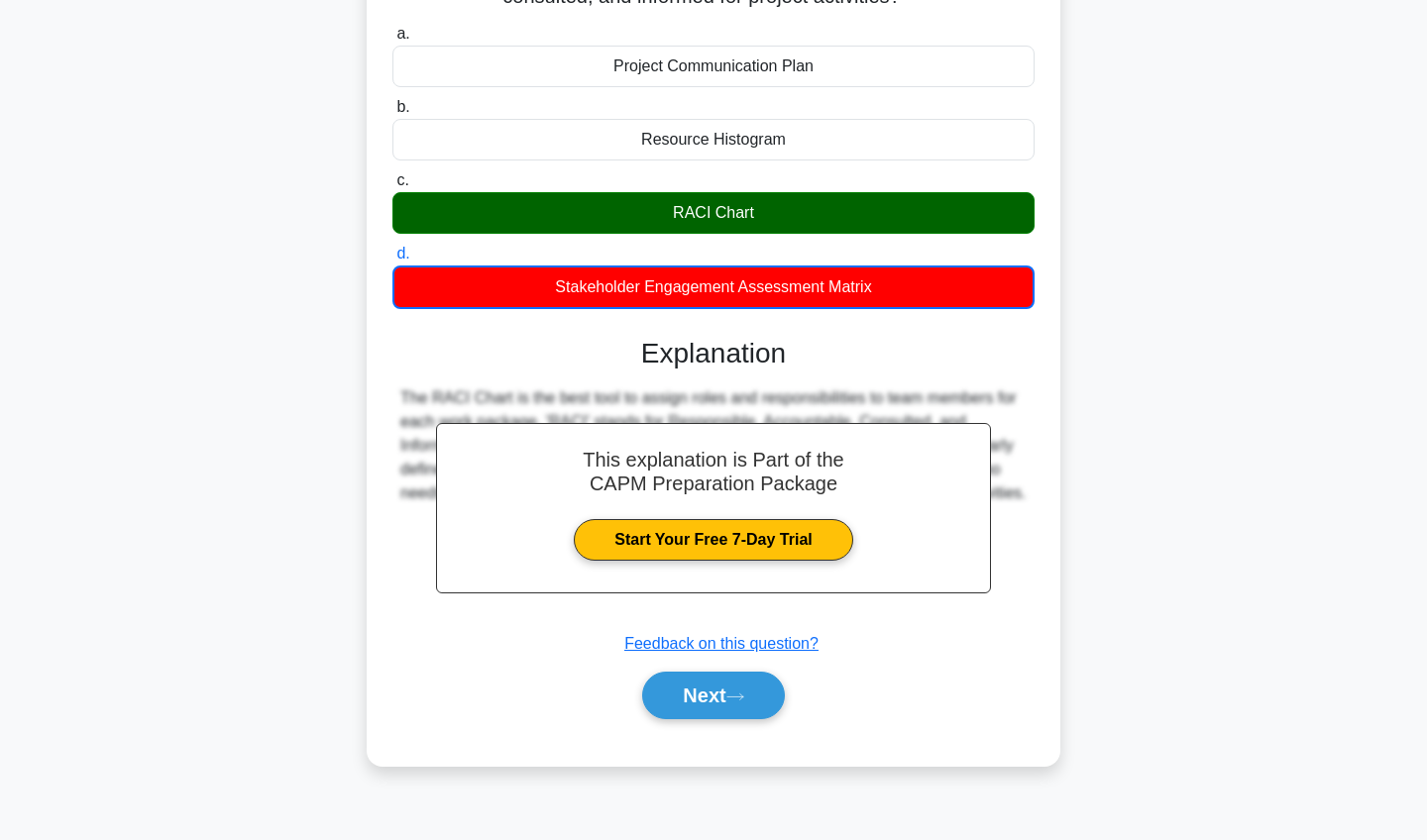 scroll, scrollTop: 230, scrollLeft: 0, axis: vertical 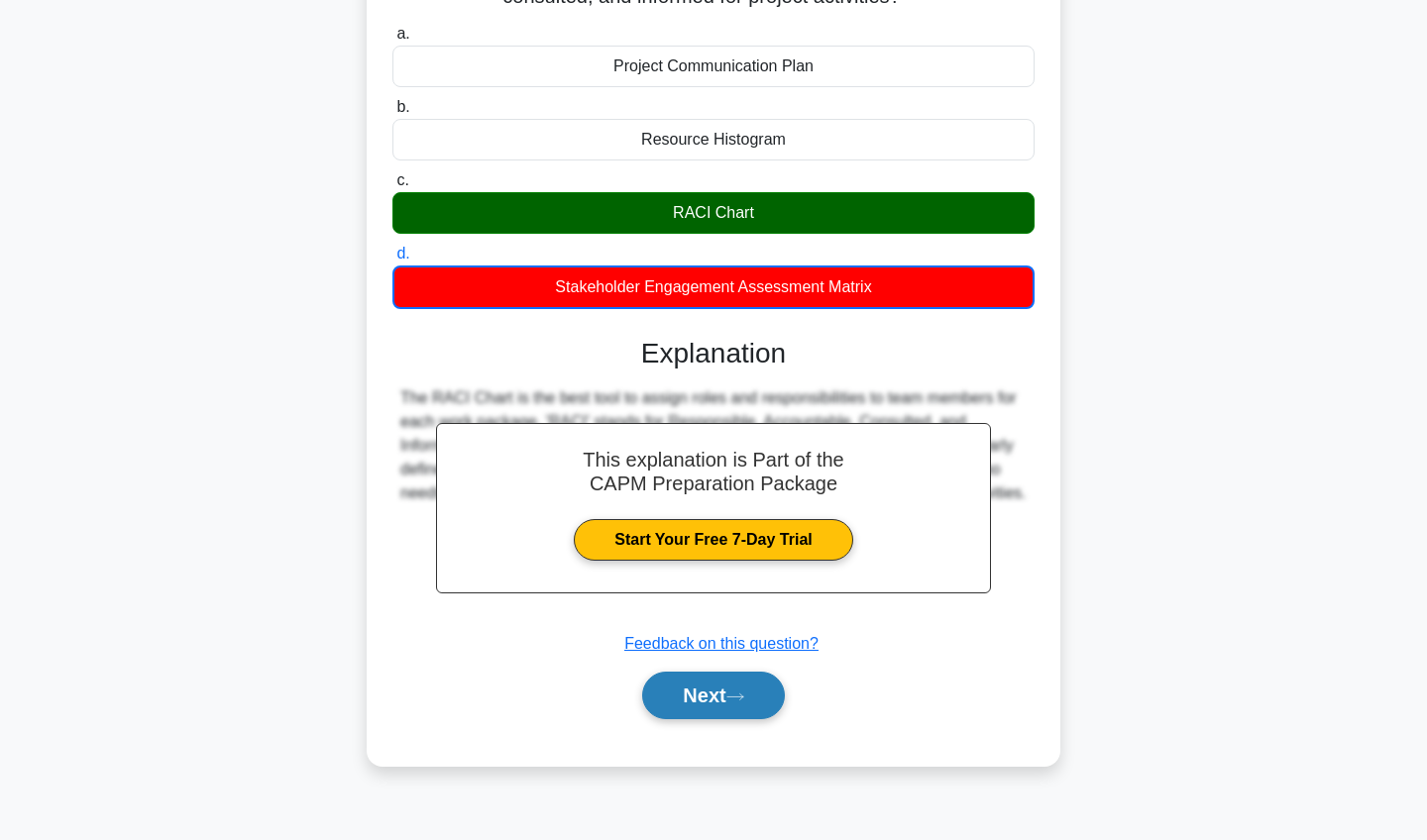 click on "Next" at bounding box center [713, 695] 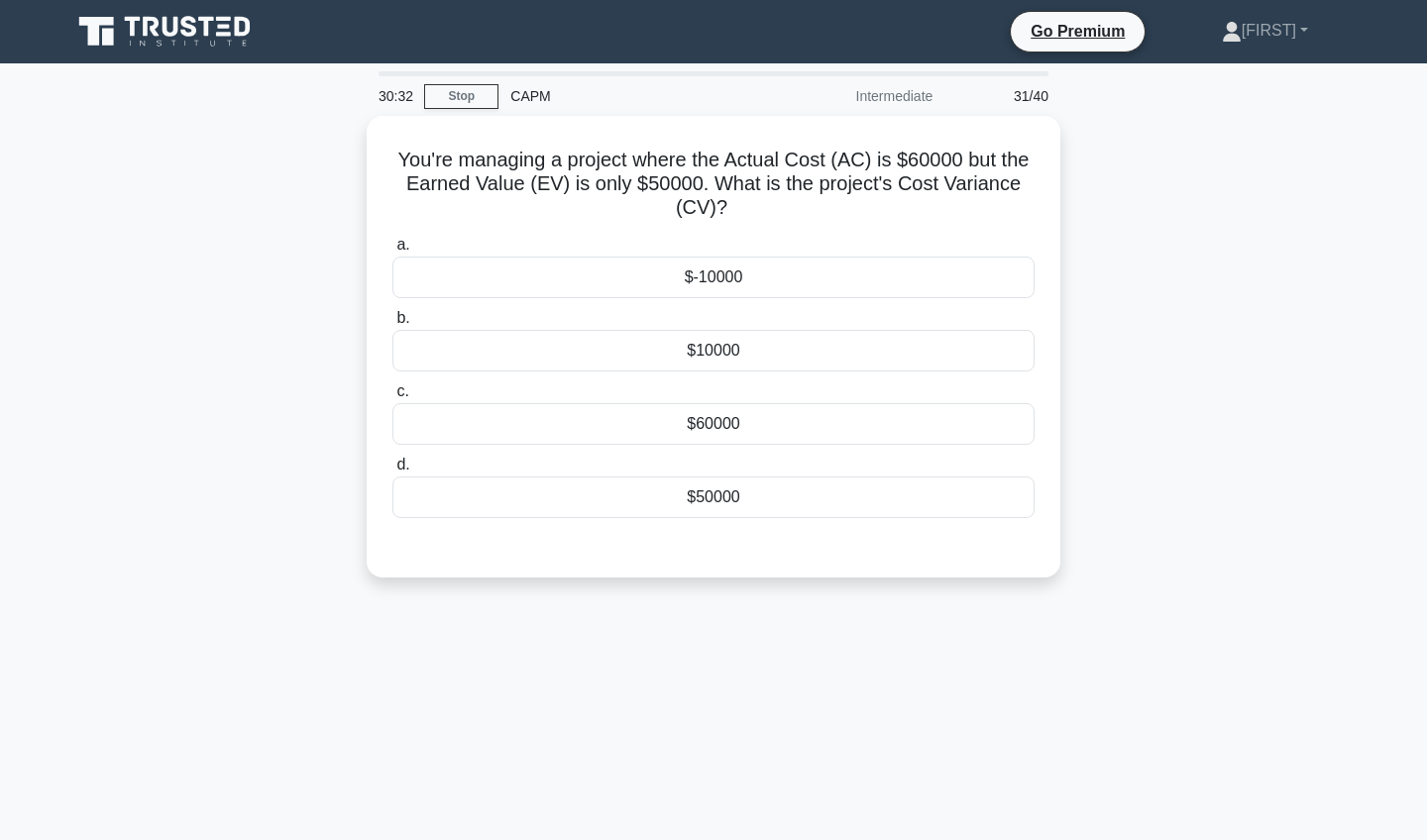 scroll, scrollTop: 0, scrollLeft: 0, axis: both 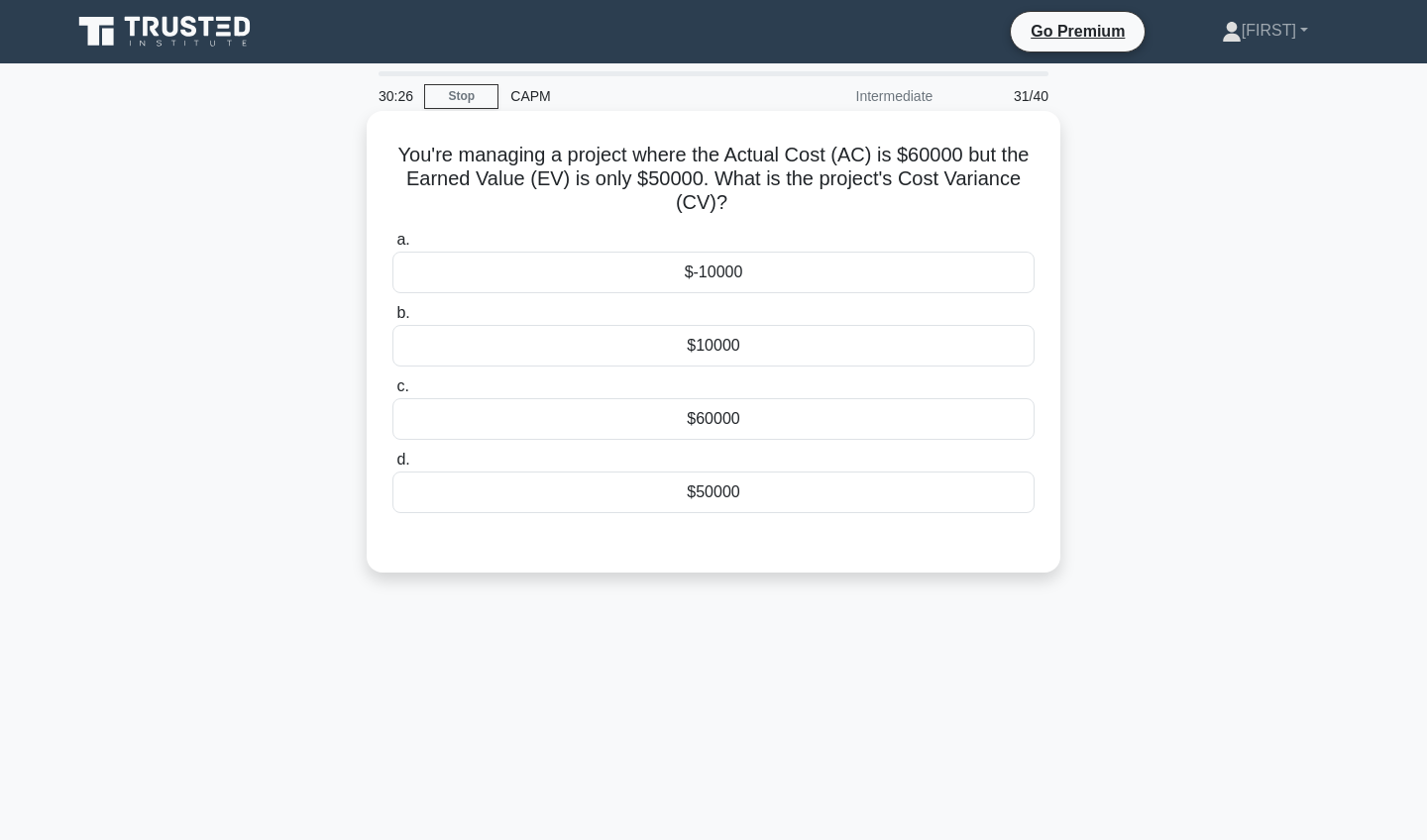 click on "$-10000" at bounding box center (714, 272) 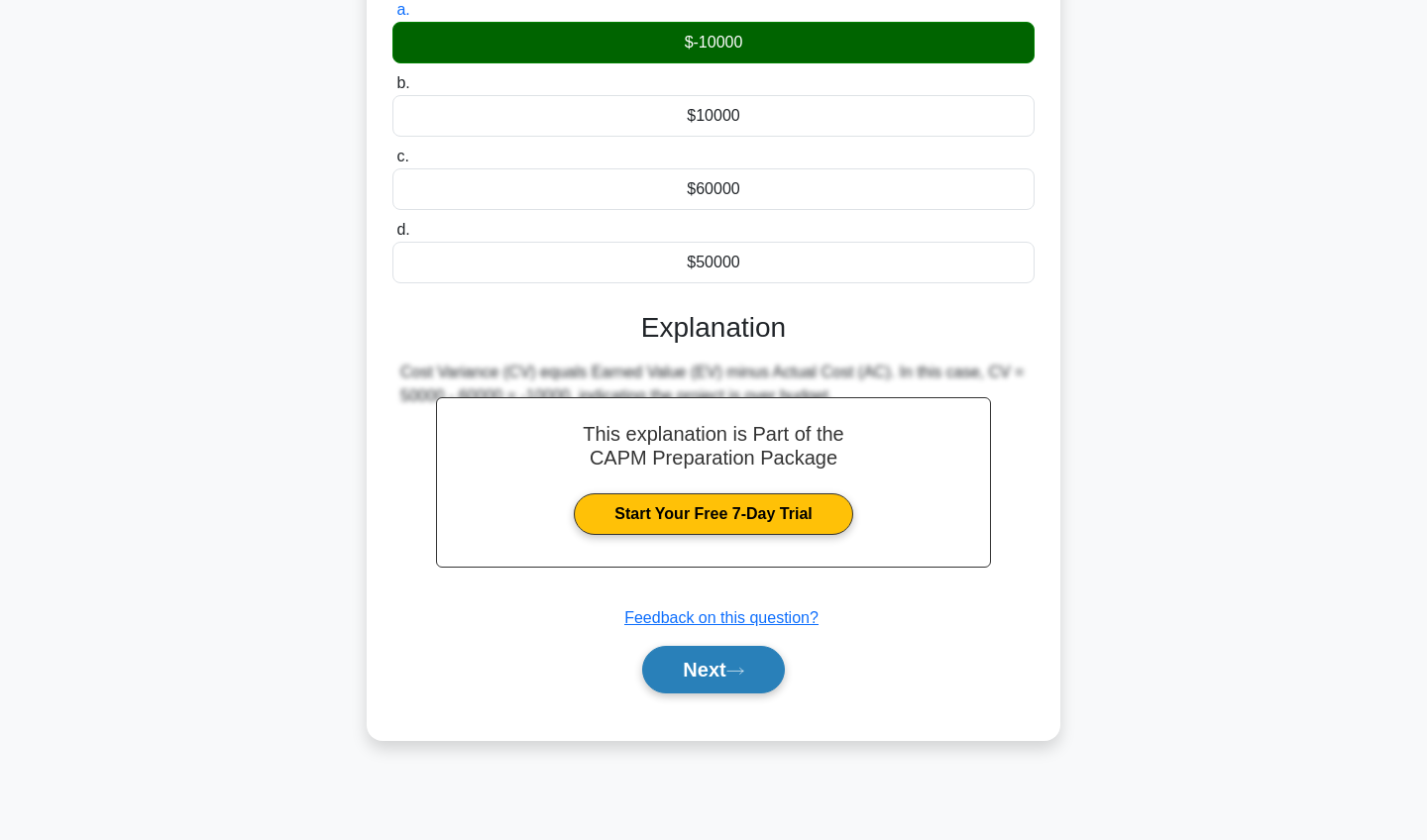 scroll, scrollTop: 230, scrollLeft: 0, axis: vertical 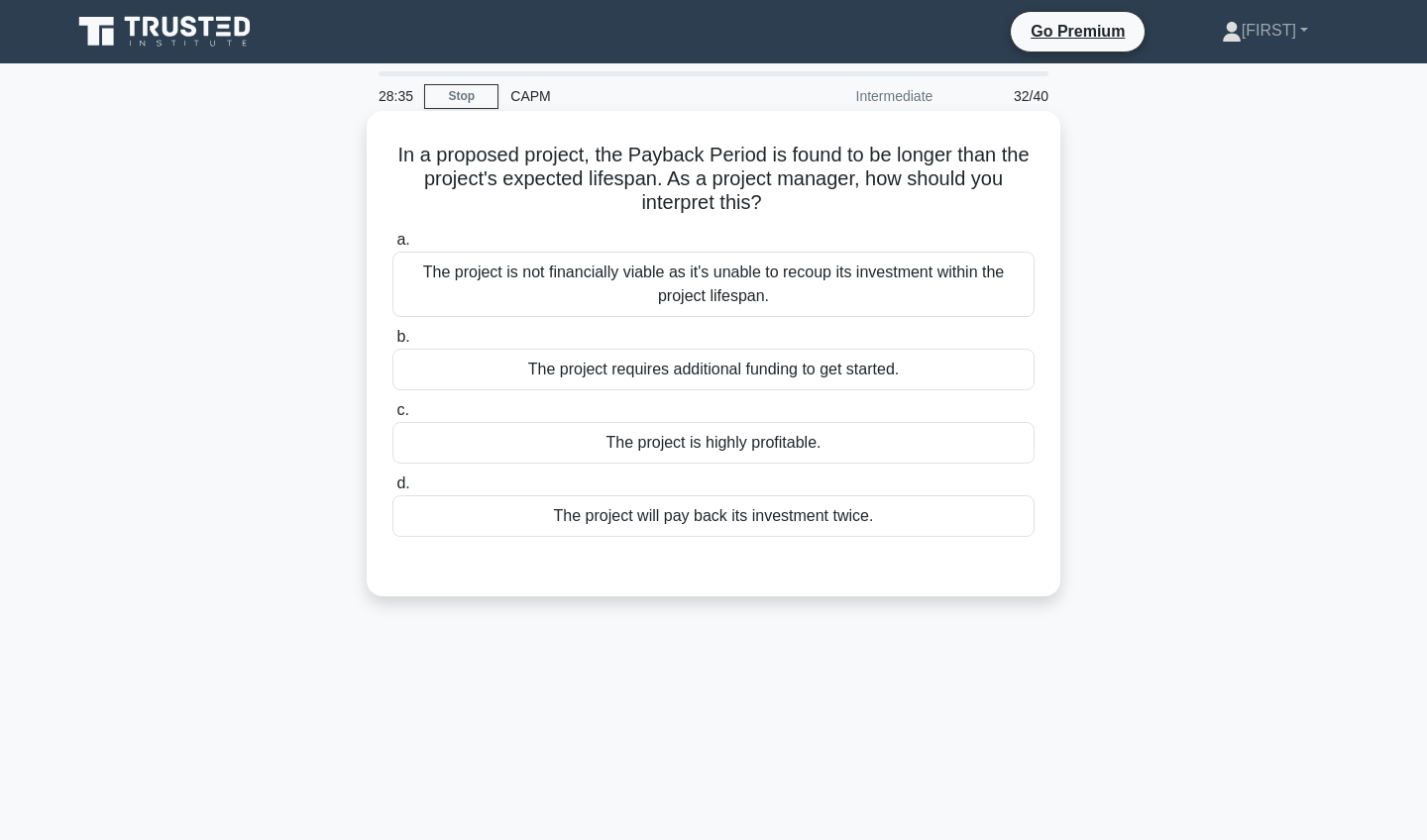 click on "The project is not financially viable as it's unable to recoup its investment within the project lifespan." at bounding box center [714, 284] 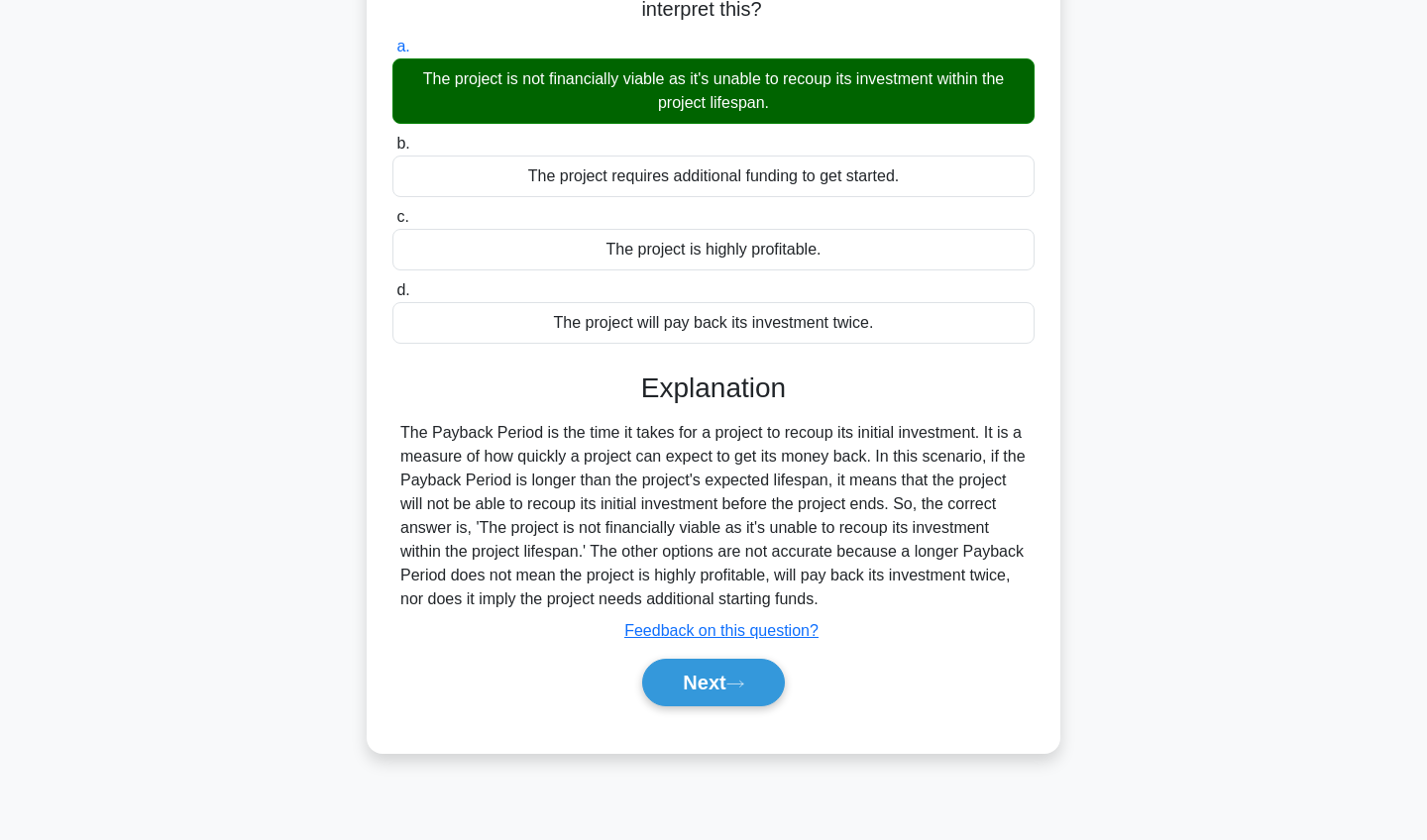 scroll, scrollTop: 194, scrollLeft: 0, axis: vertical 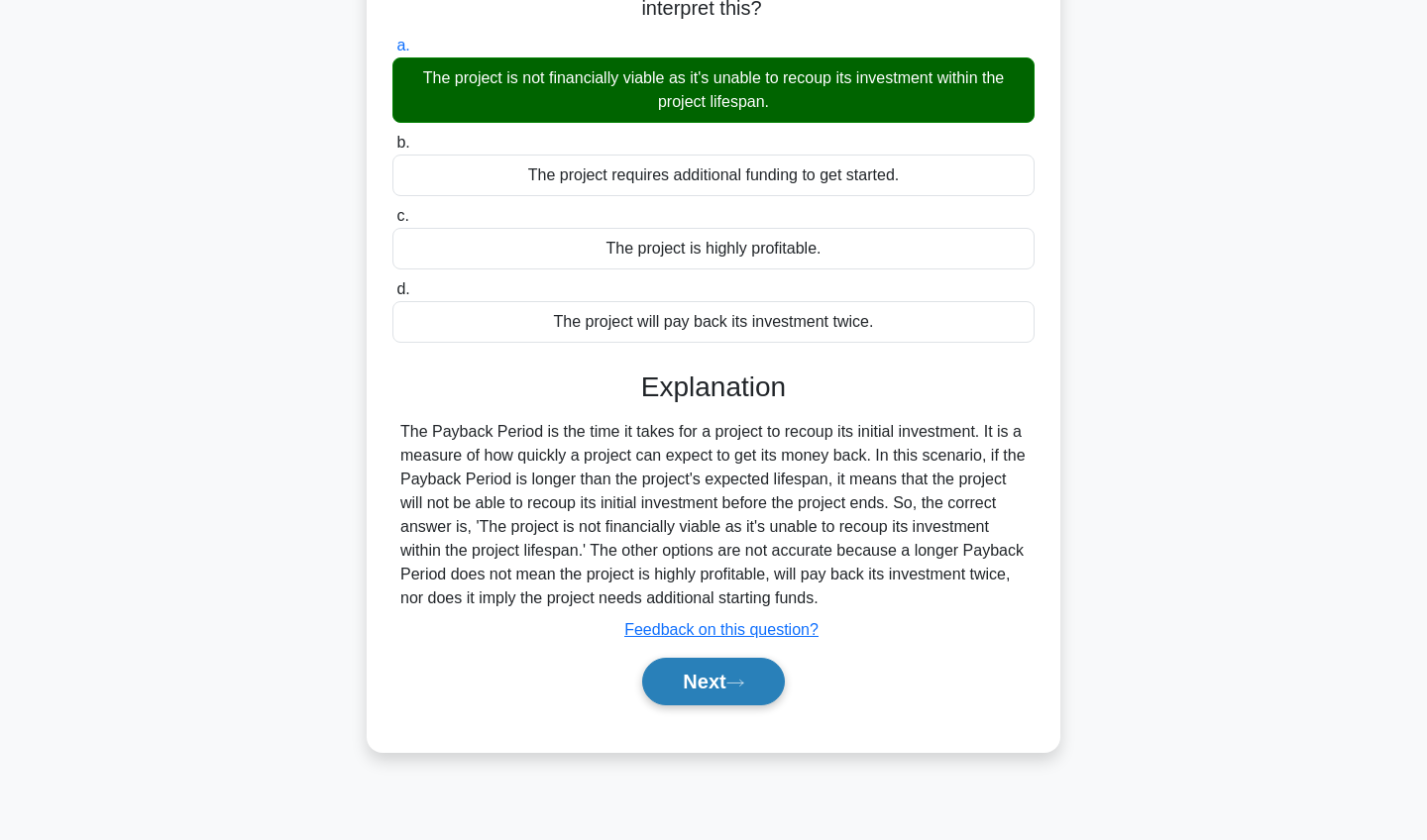 click 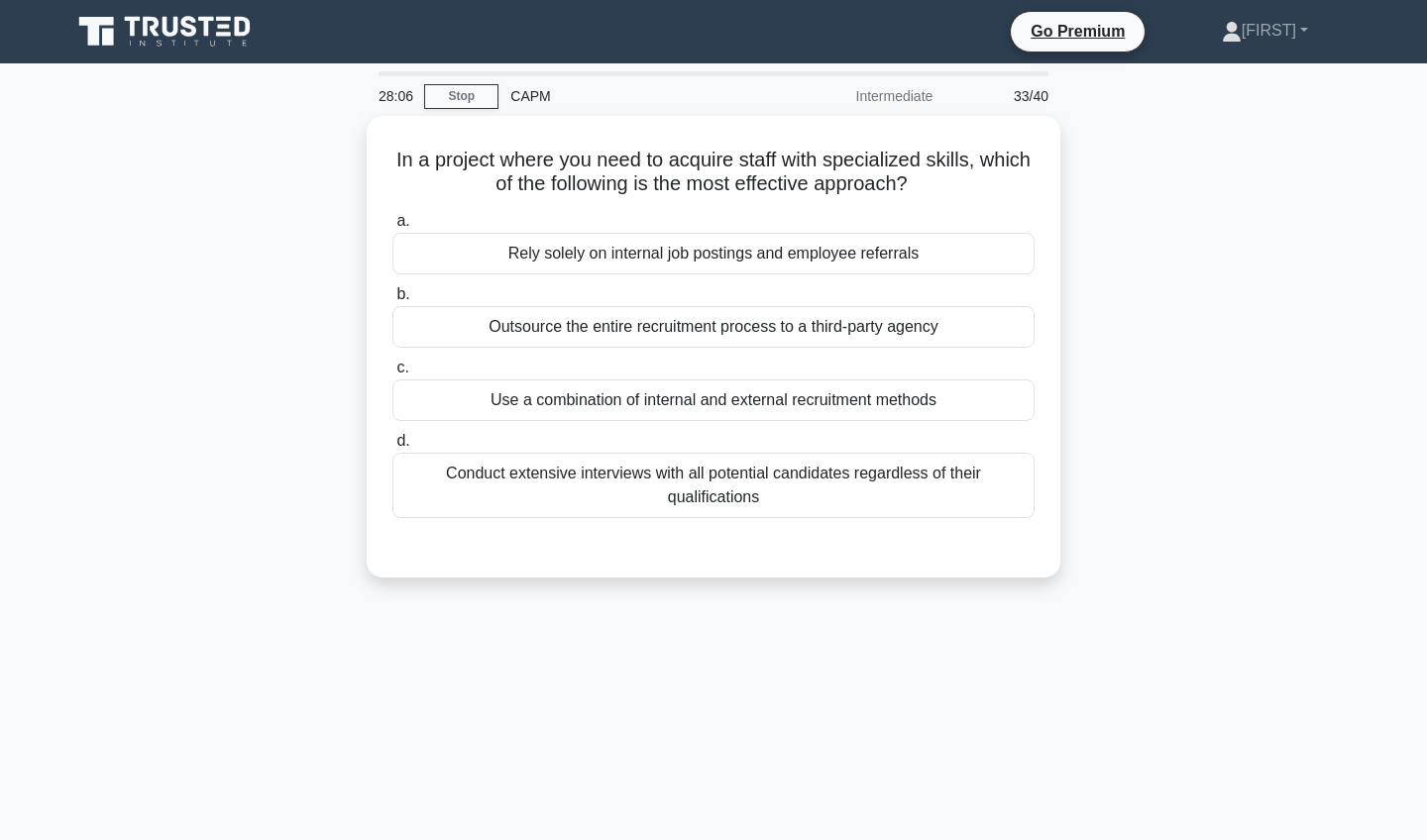 scroll, scrollTop: 0, scrollLeft: 0, axis: both 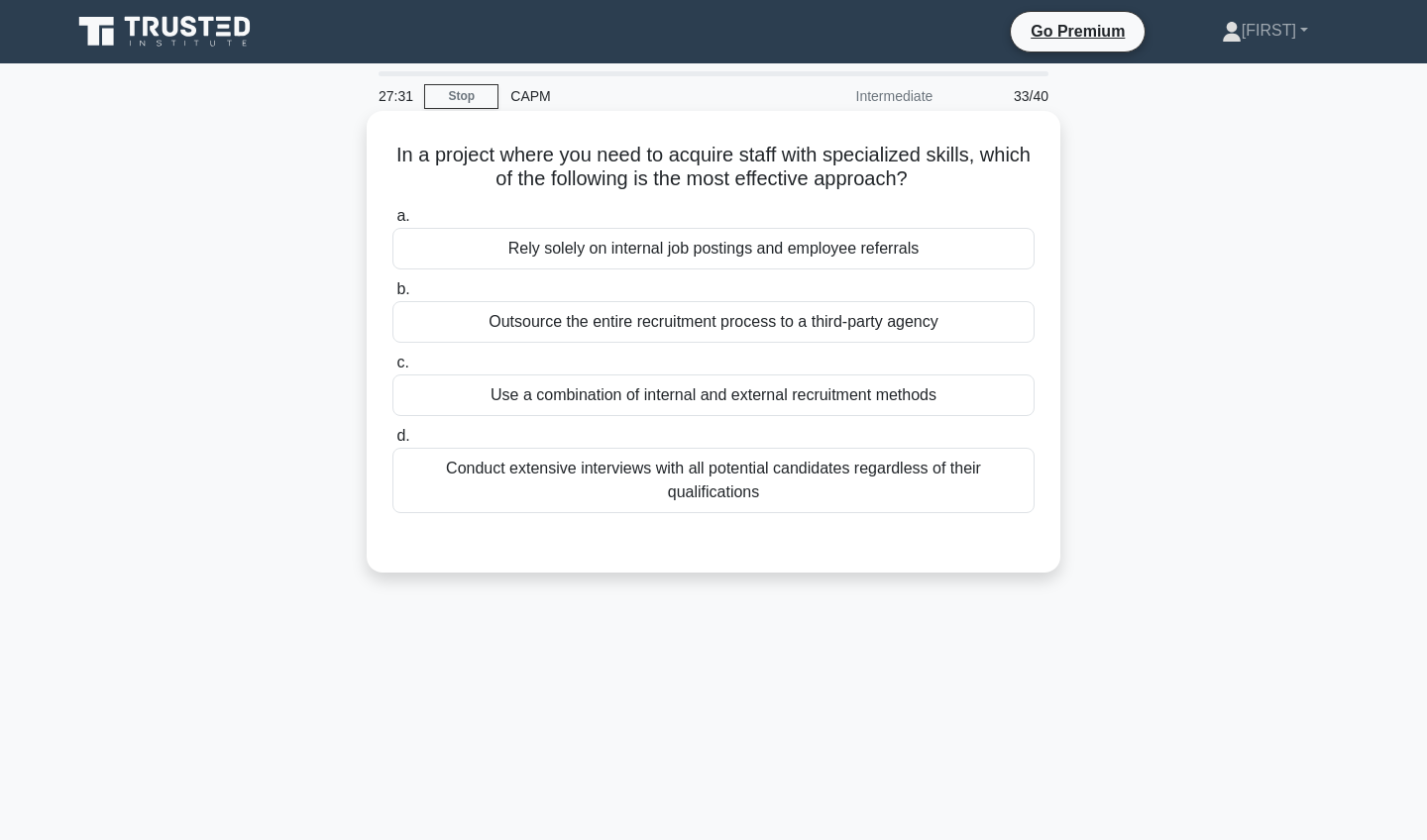 click on "Use a combination of internal and external recruitment methods" at bounding box center [714, 395] 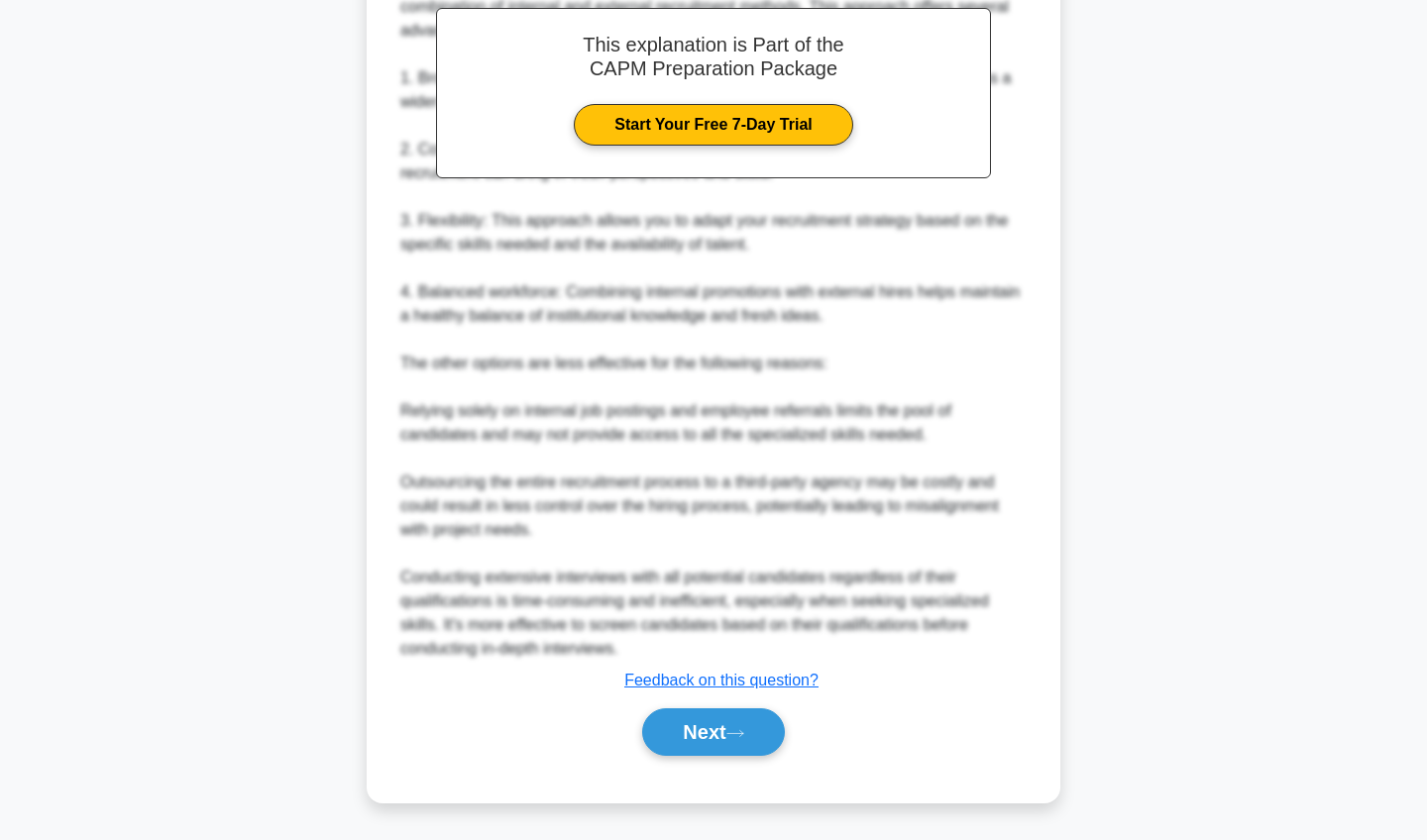 scroll, scrollTop: 619, scrollLeft: 0, axis: vertical 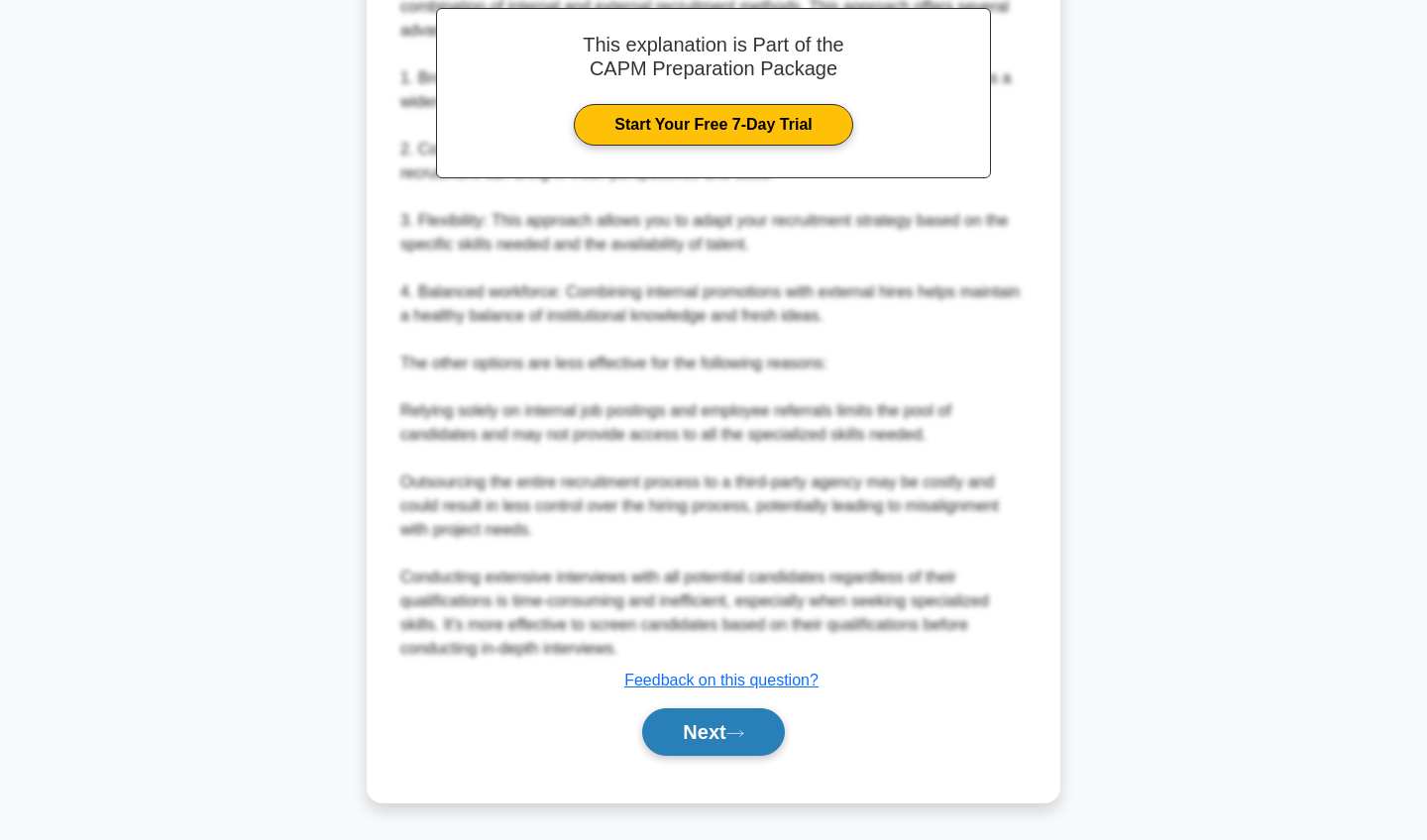 click on "Next" at bounding box center (713, 732) 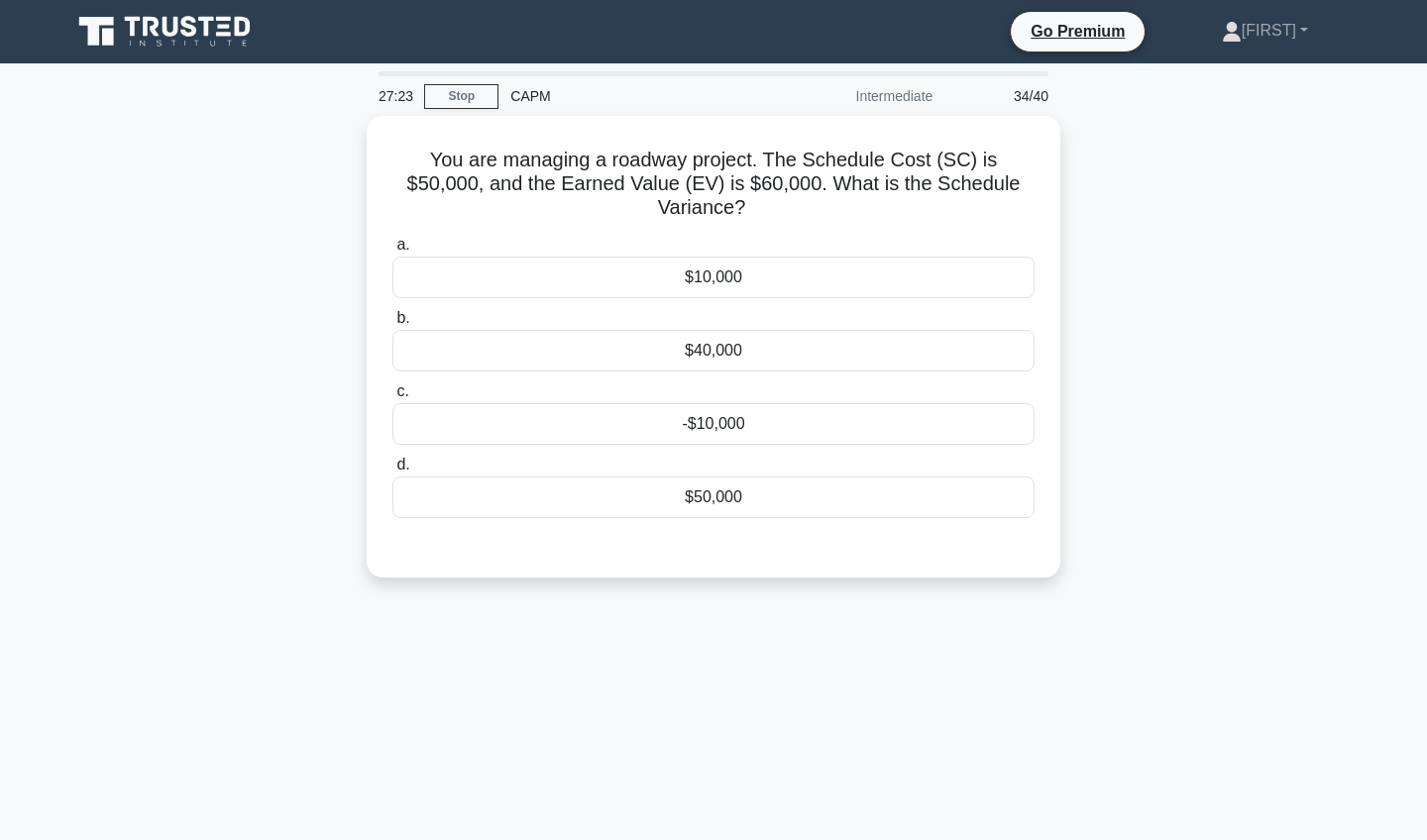 scroll, scrollTop: 0, scrollLeft: 0, axis: both 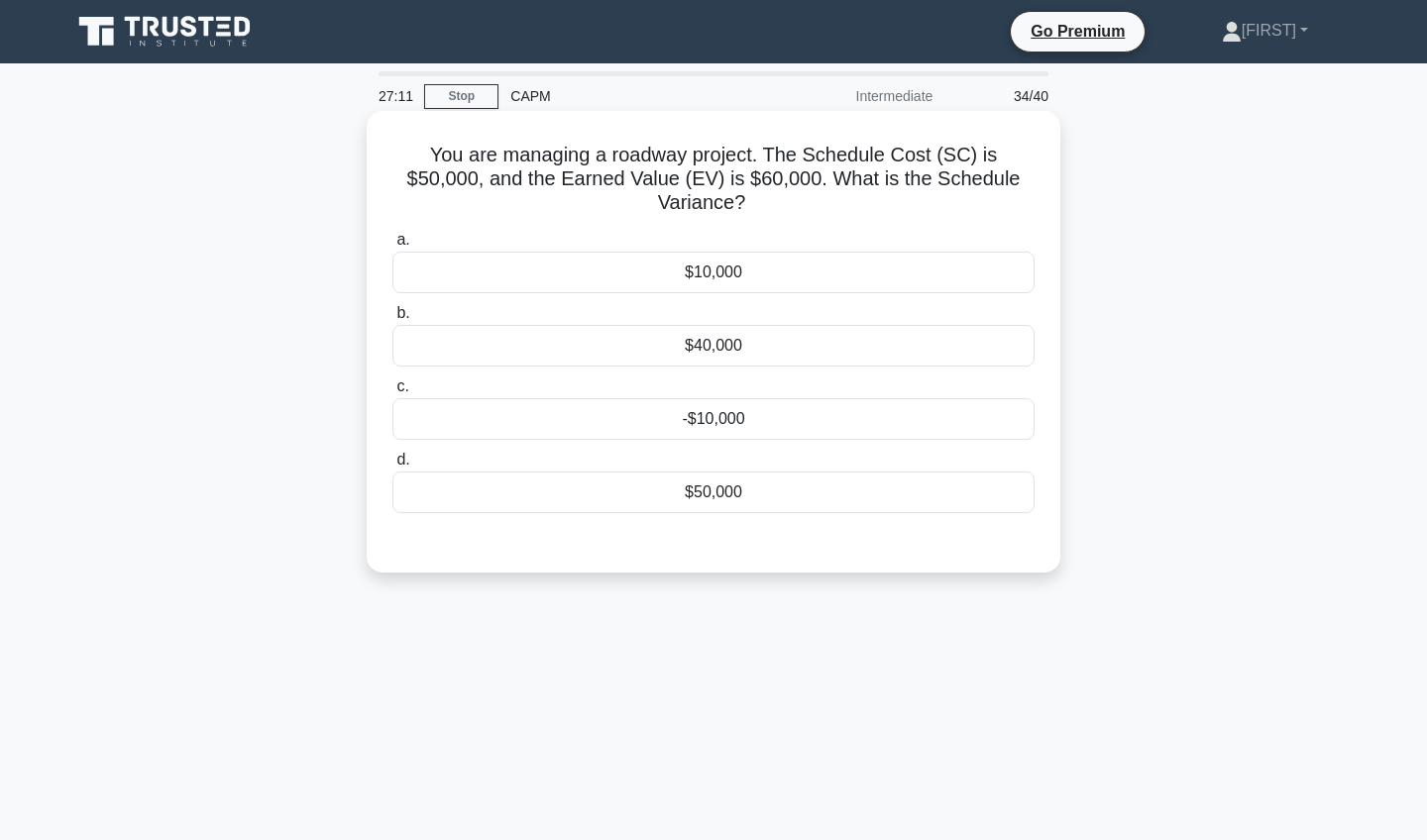 click on "-$10,000" at bounding box center [714, 419] 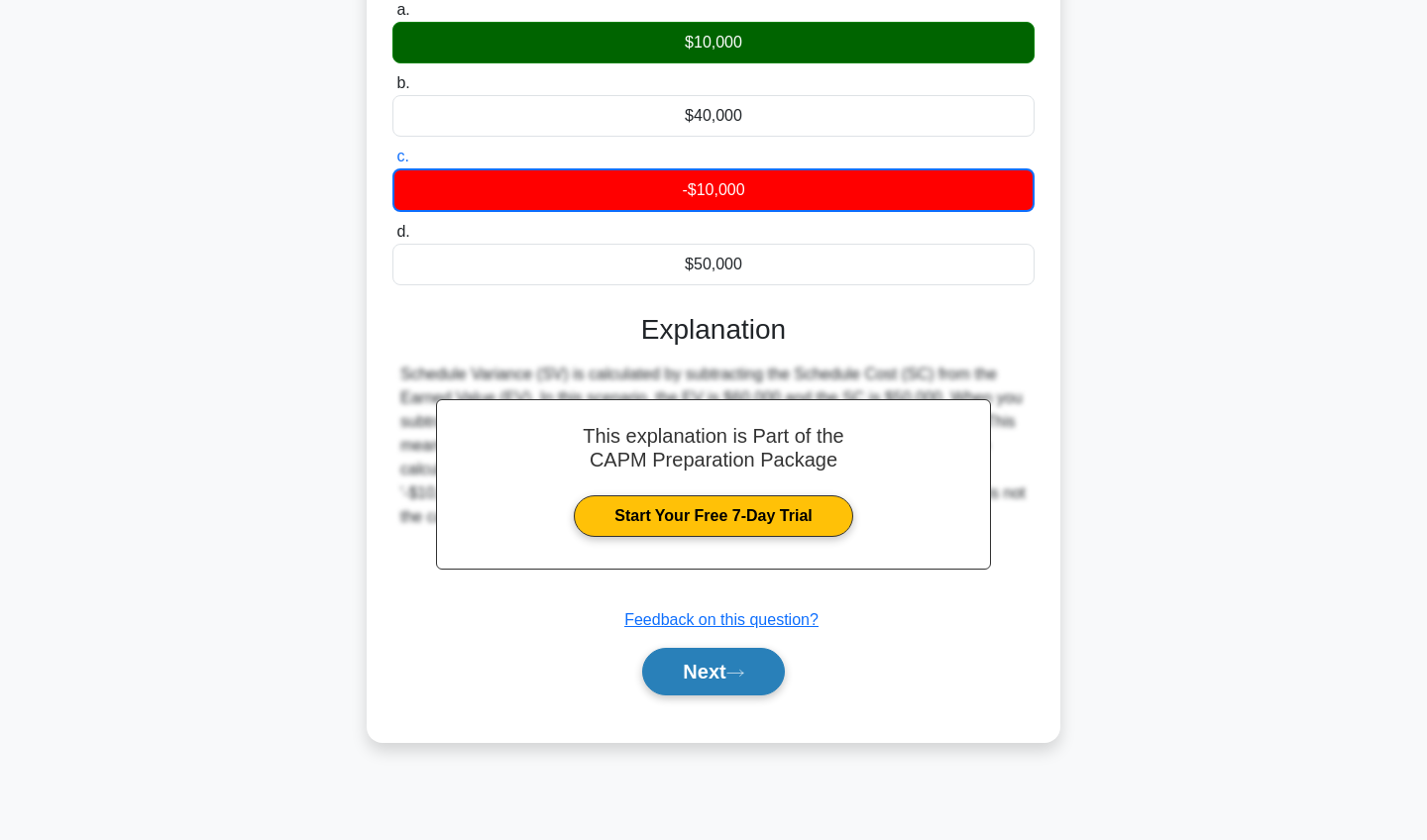 scroll, scrollTop: 230, scrollLeft: 0, axis: vertical 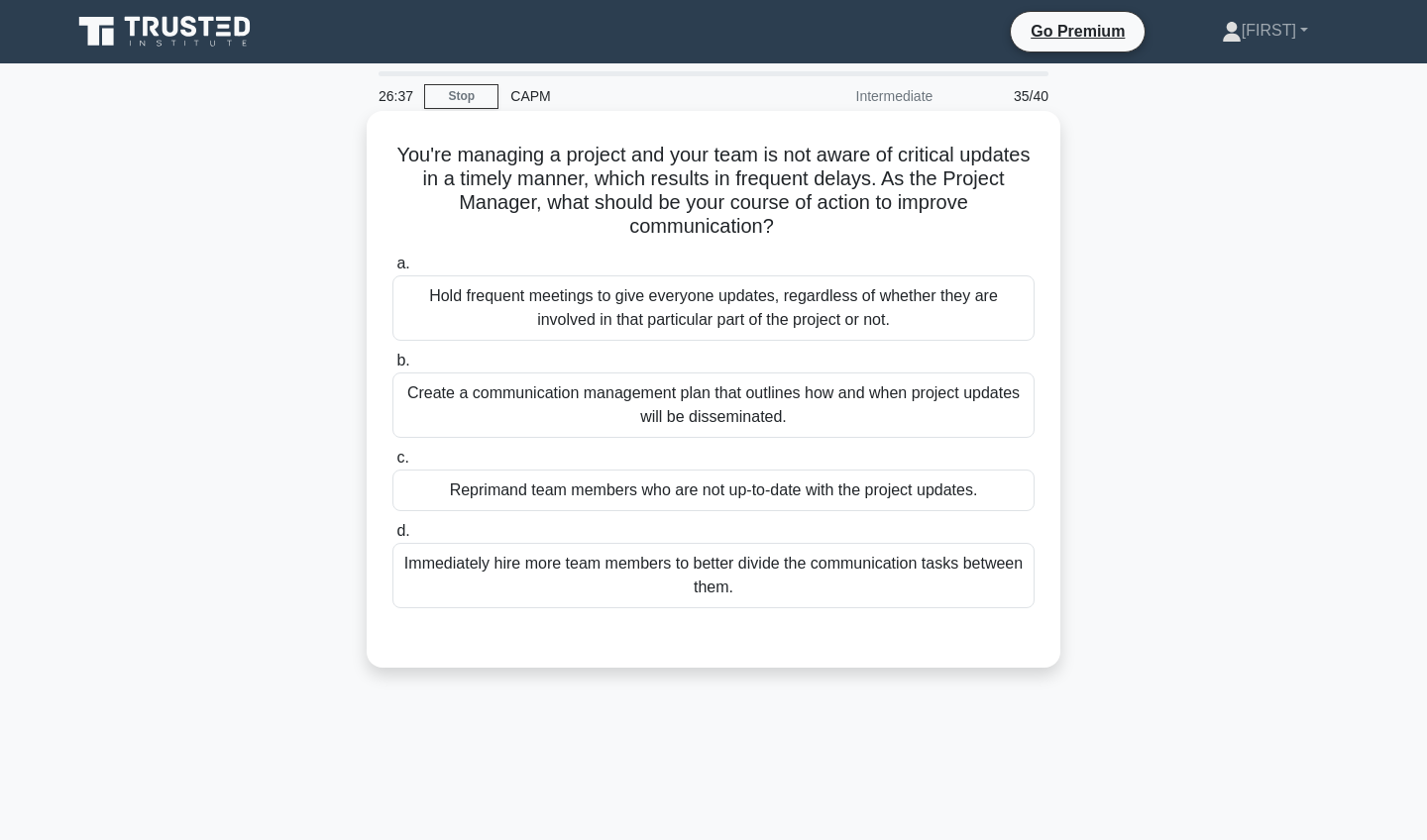 click on "Hold frequent meetings to give everyone updates, regardless of whether they are involved in that particular part of the project or not." at bounding box center [714, 308] 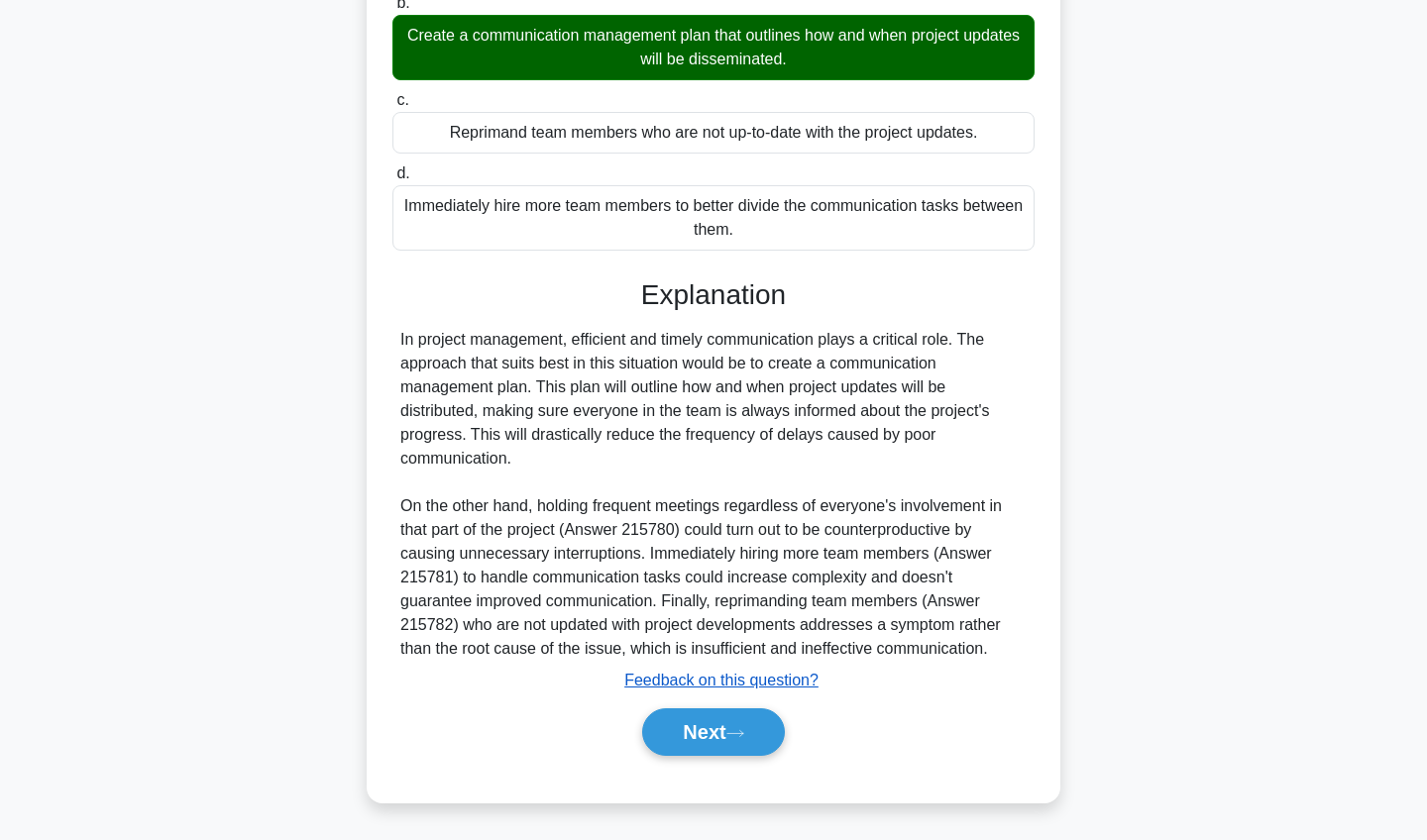 scroll, scrollTop: 360, scrollLeft: 0, axis: vertical 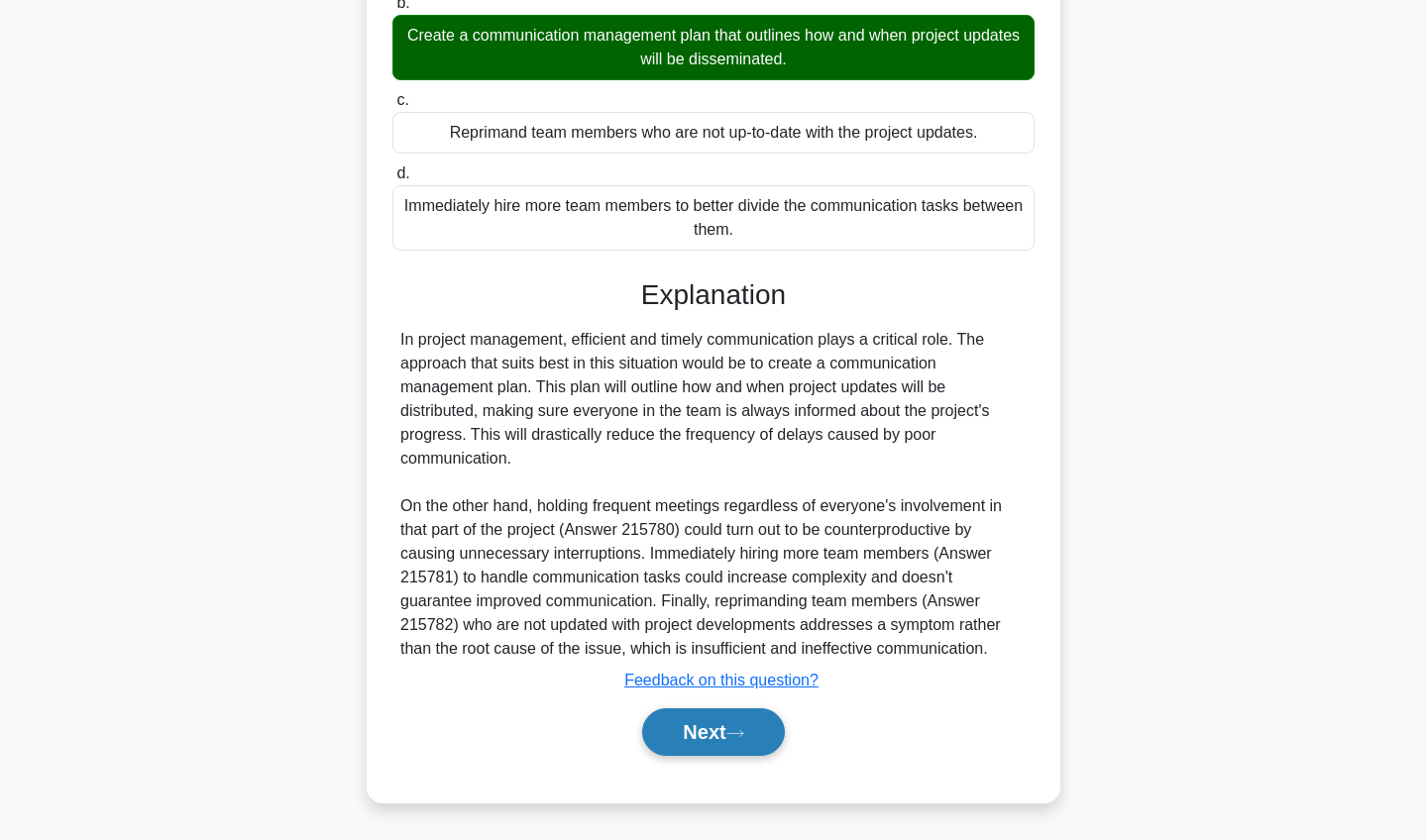 click on "Next" at bounding box center (713, 732) 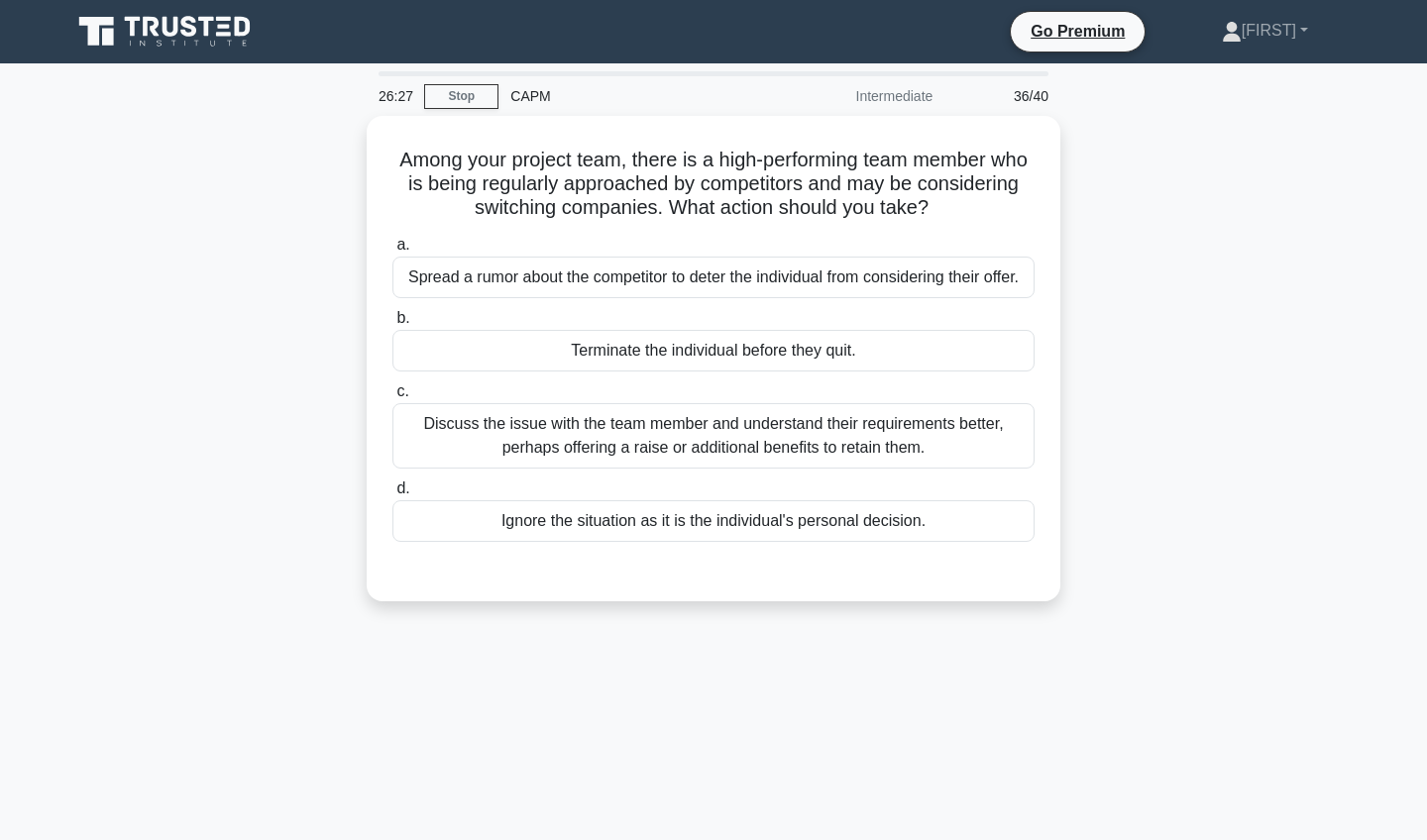 scroll, scrollTop: 0, scrollLeft: 0, axis: both 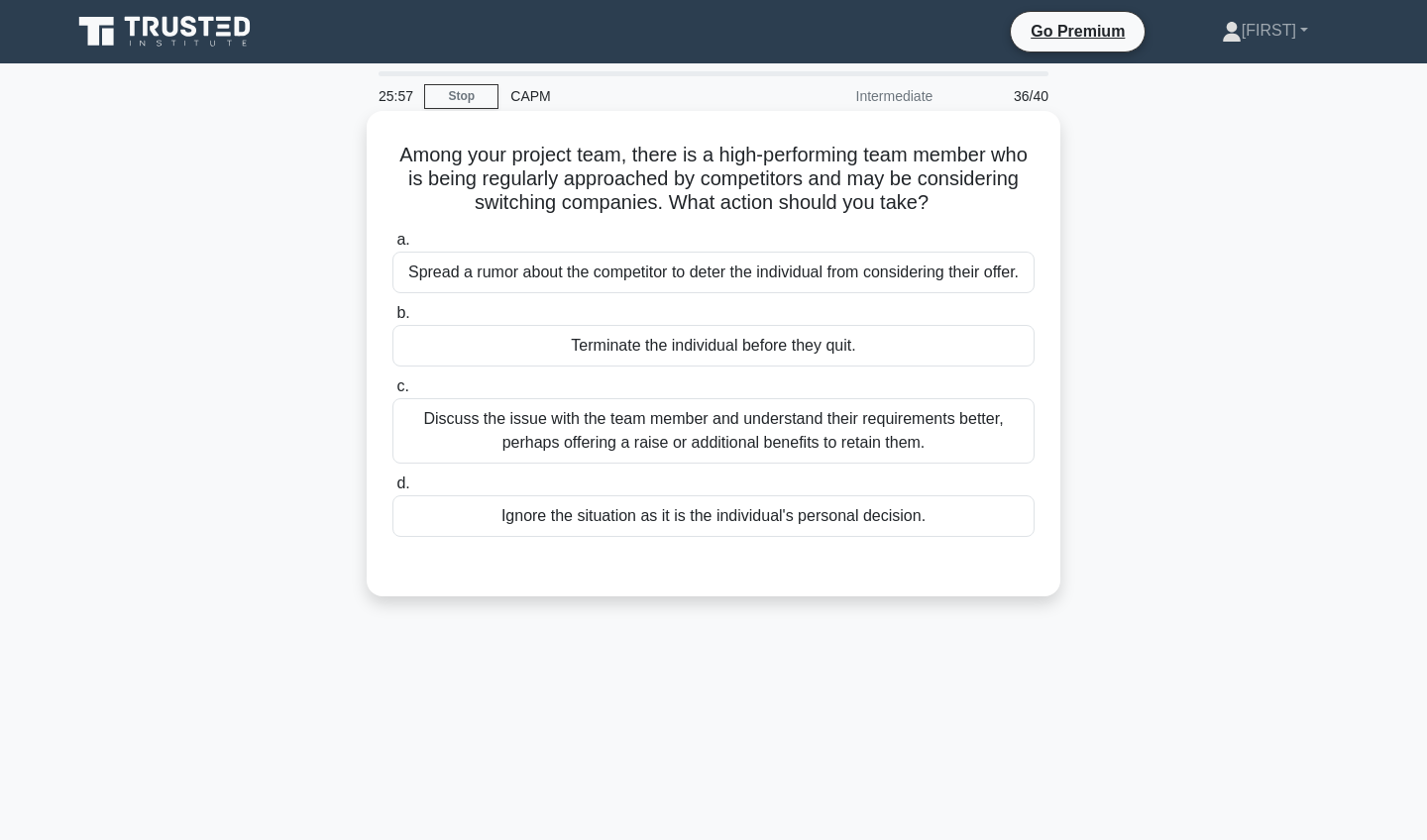 click on "Discuss the issue with the team member and understand their requirements better, perhaps offering a raise or additional benefits to retain them." at bounding box center (714, 431) 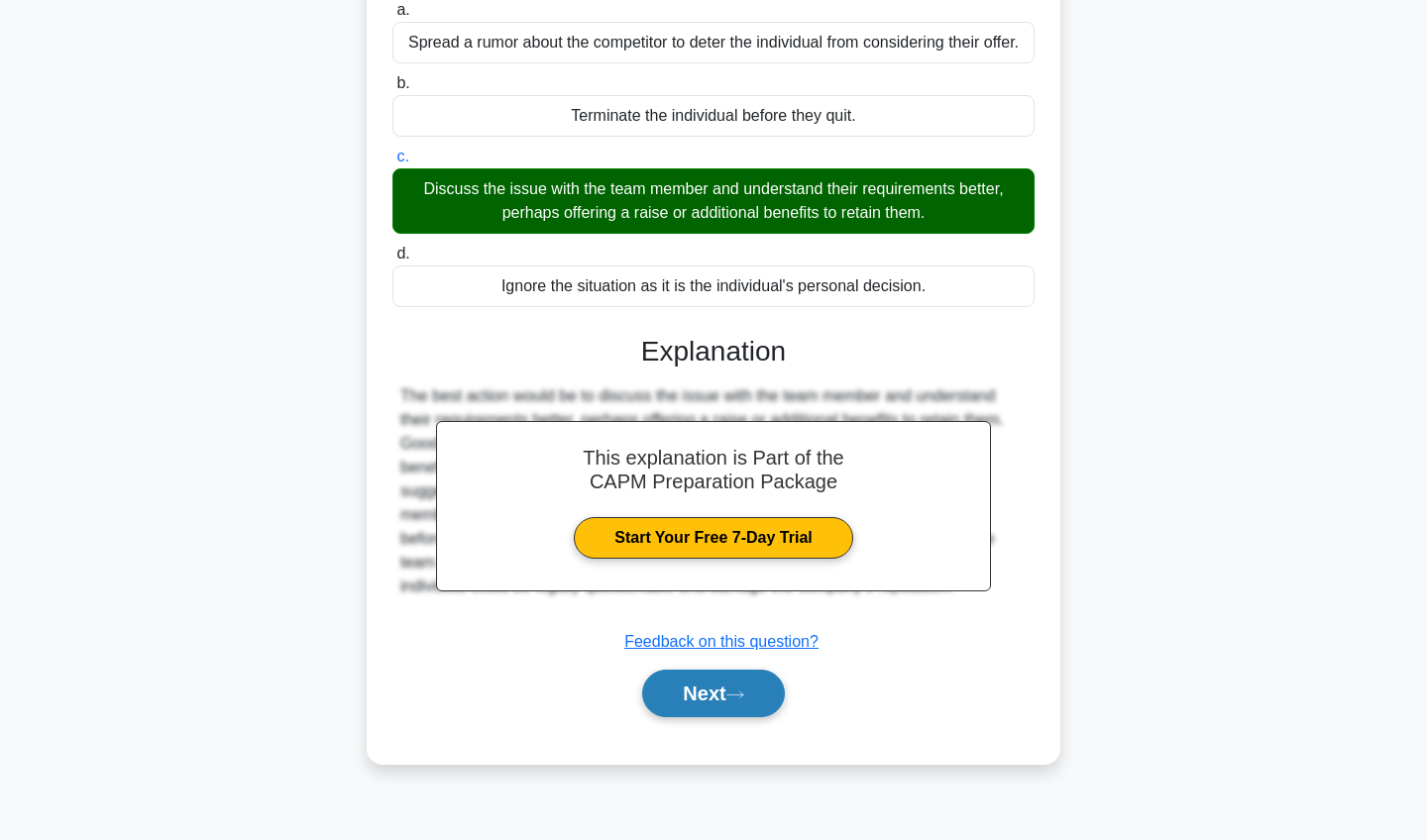 scroll, scrollTop: 230, scrollLeft: 0, axis: vertical 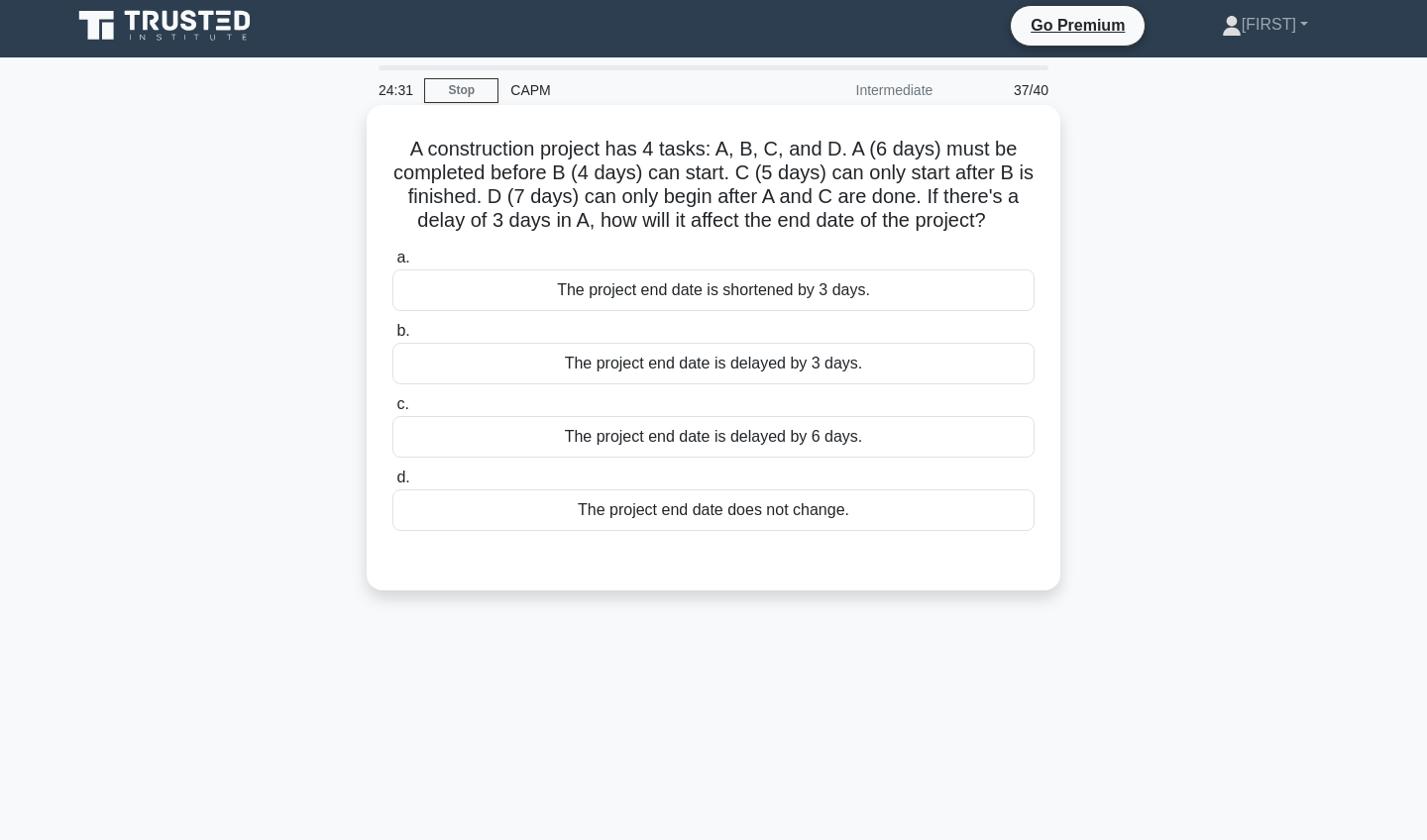 click on "The project end date is delayed by 3 days." at bounding box center (714, 364) 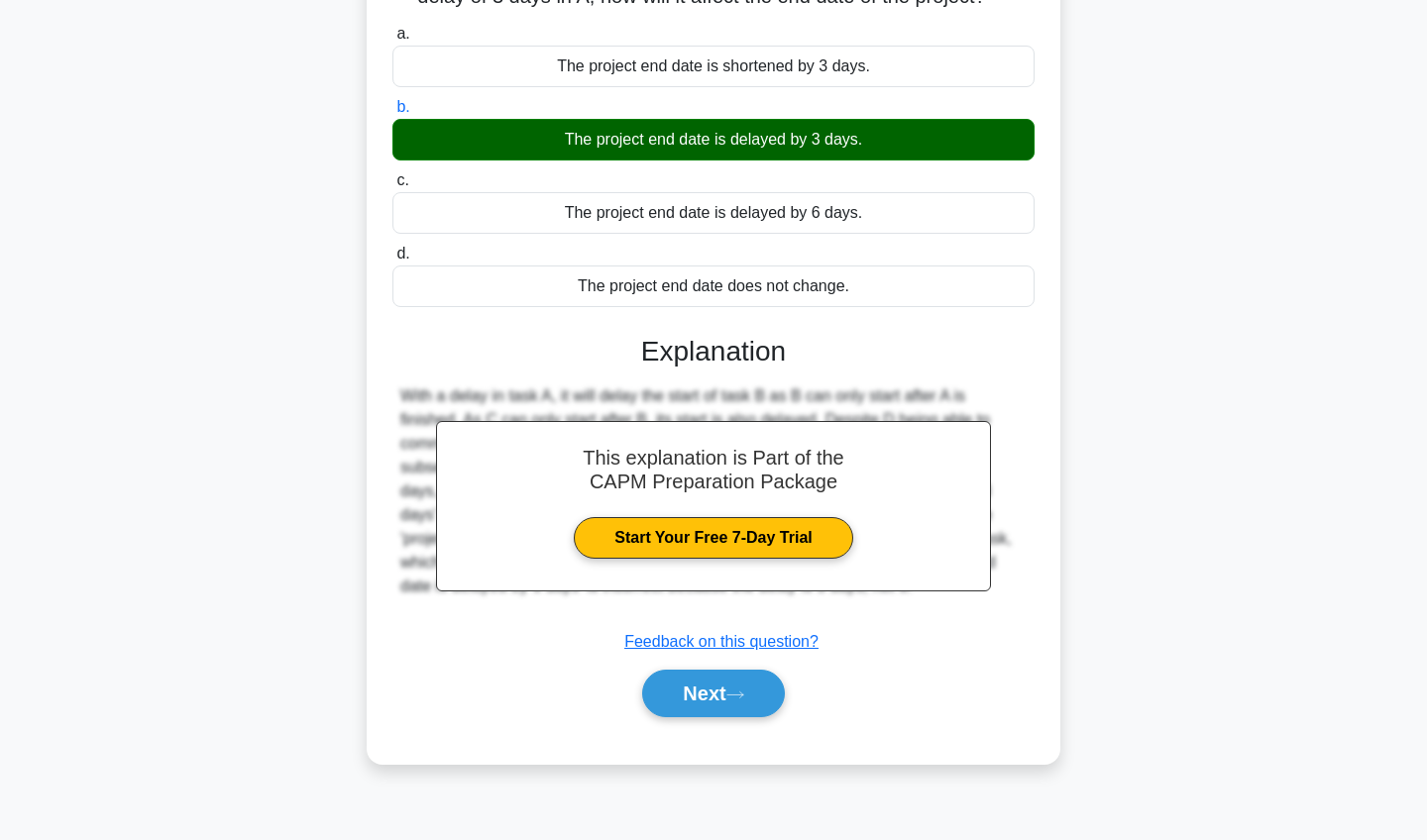scroll, scrollTop: 230, scrollLeft: 0, axis: vertical 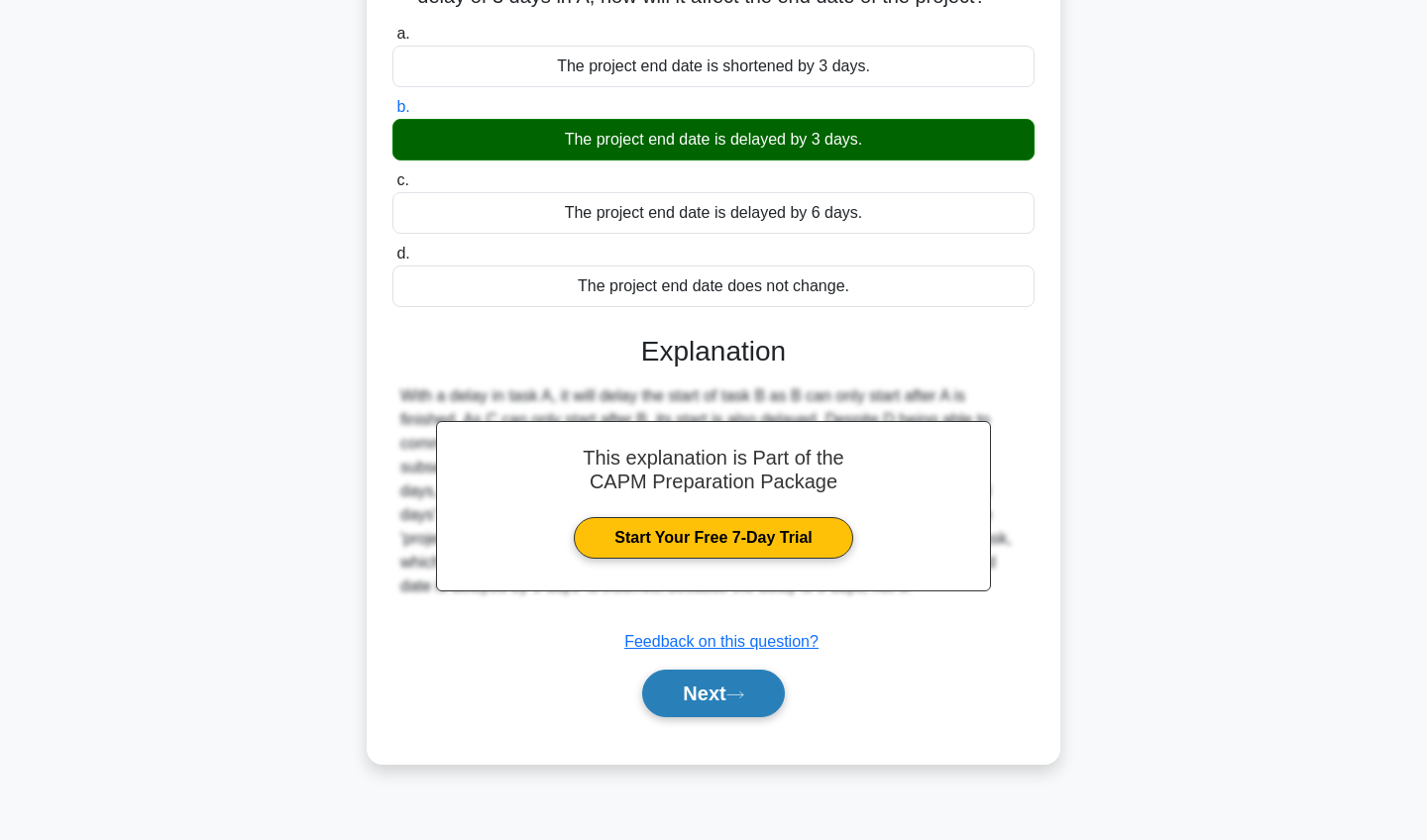 click on "Next" at bounding box center (713, 693) 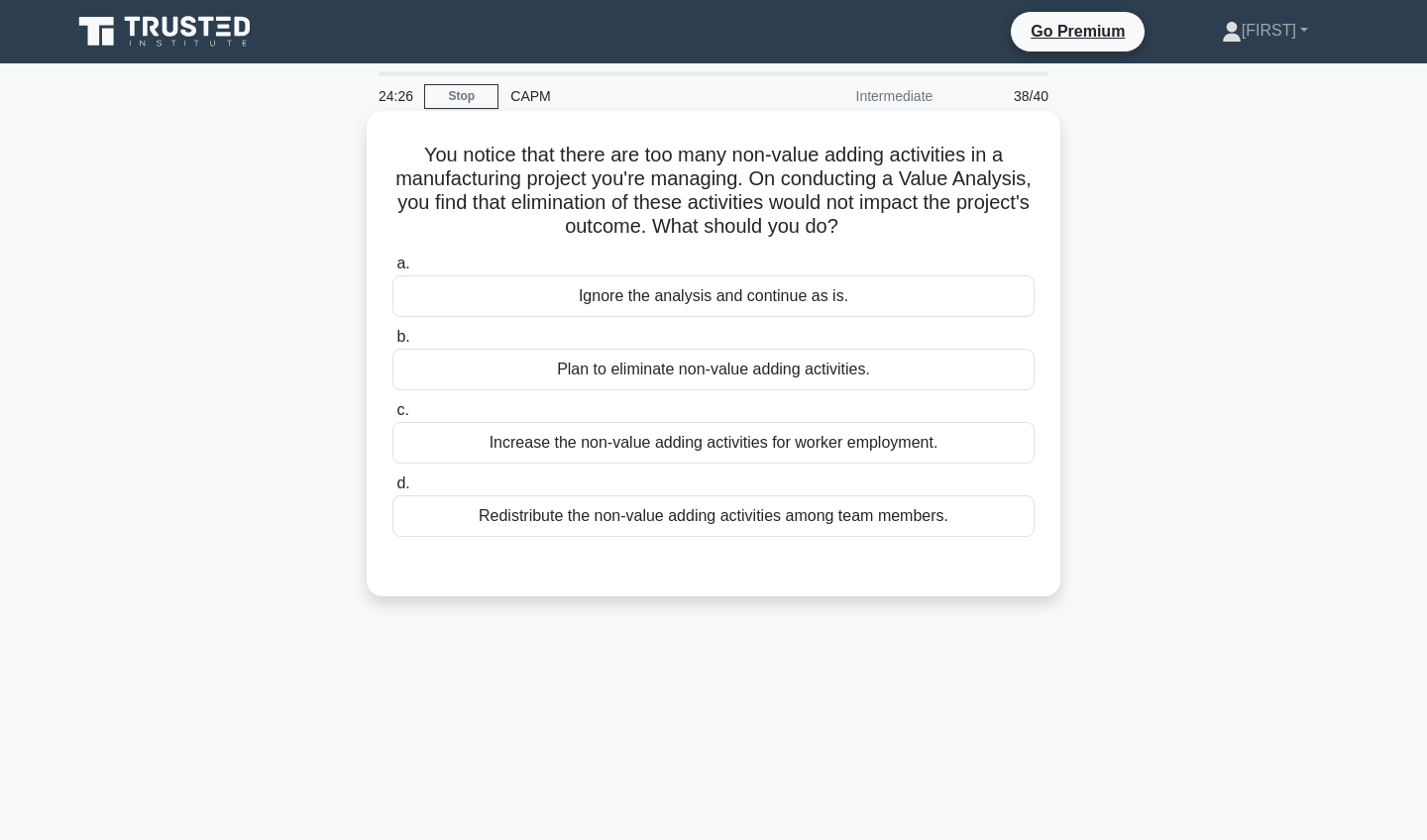 scroll, scrollTop: 0, scrollLeft: 0, axis: both 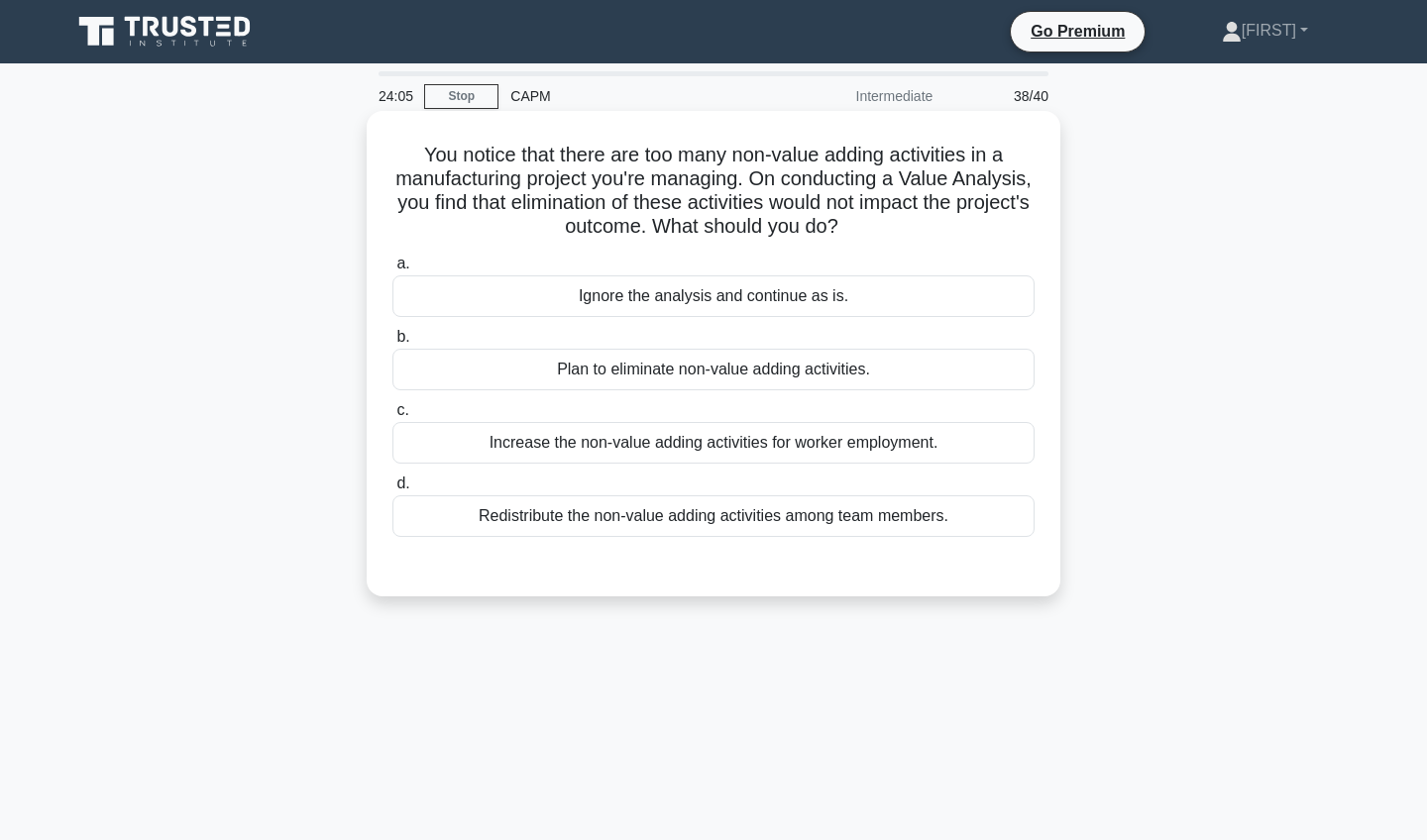 click on "Plan to eliminate non-value adding activities." at bounding box center (714, 369) 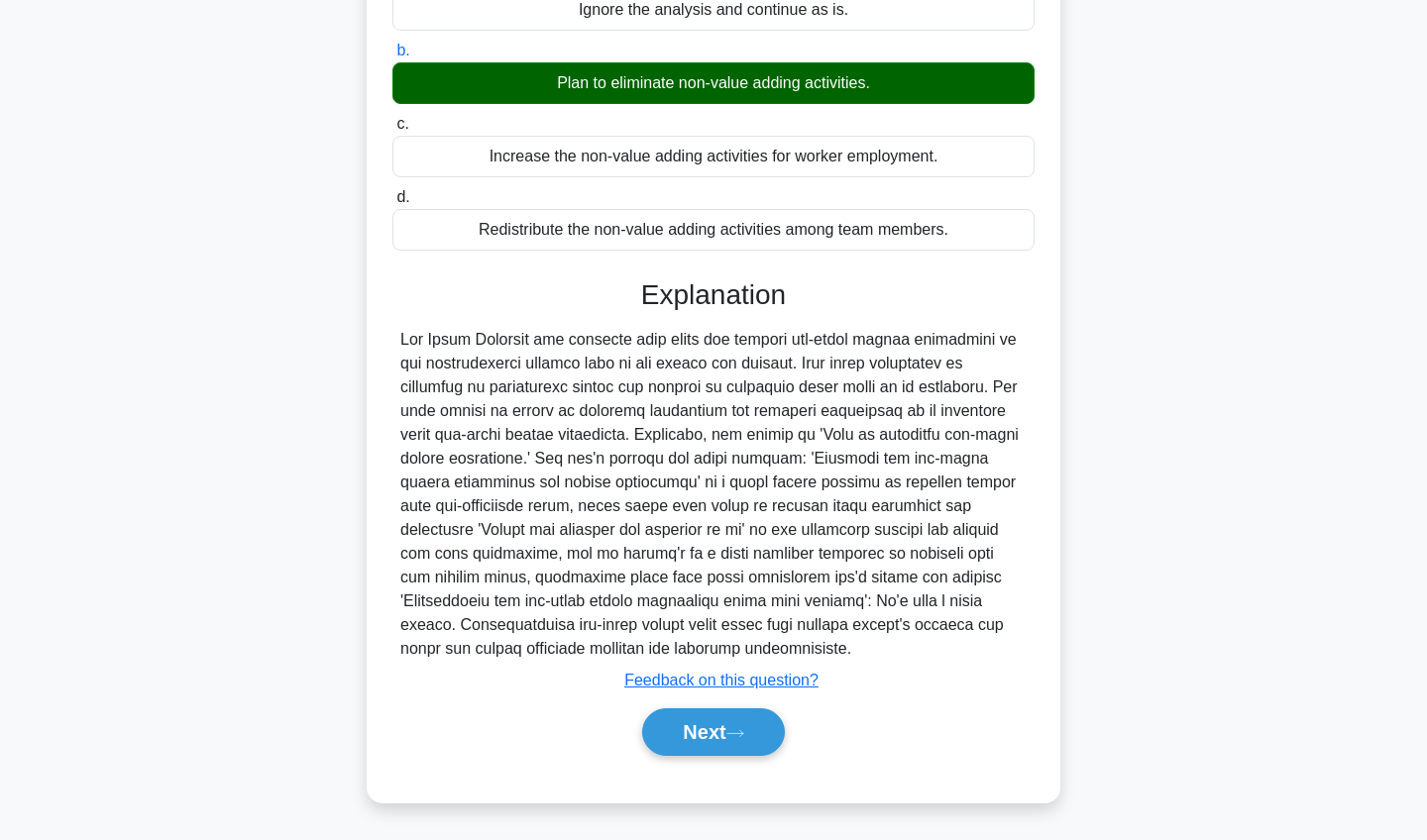 scroll, scrollTop: 286, scrollLeft: 0, axis: vertical 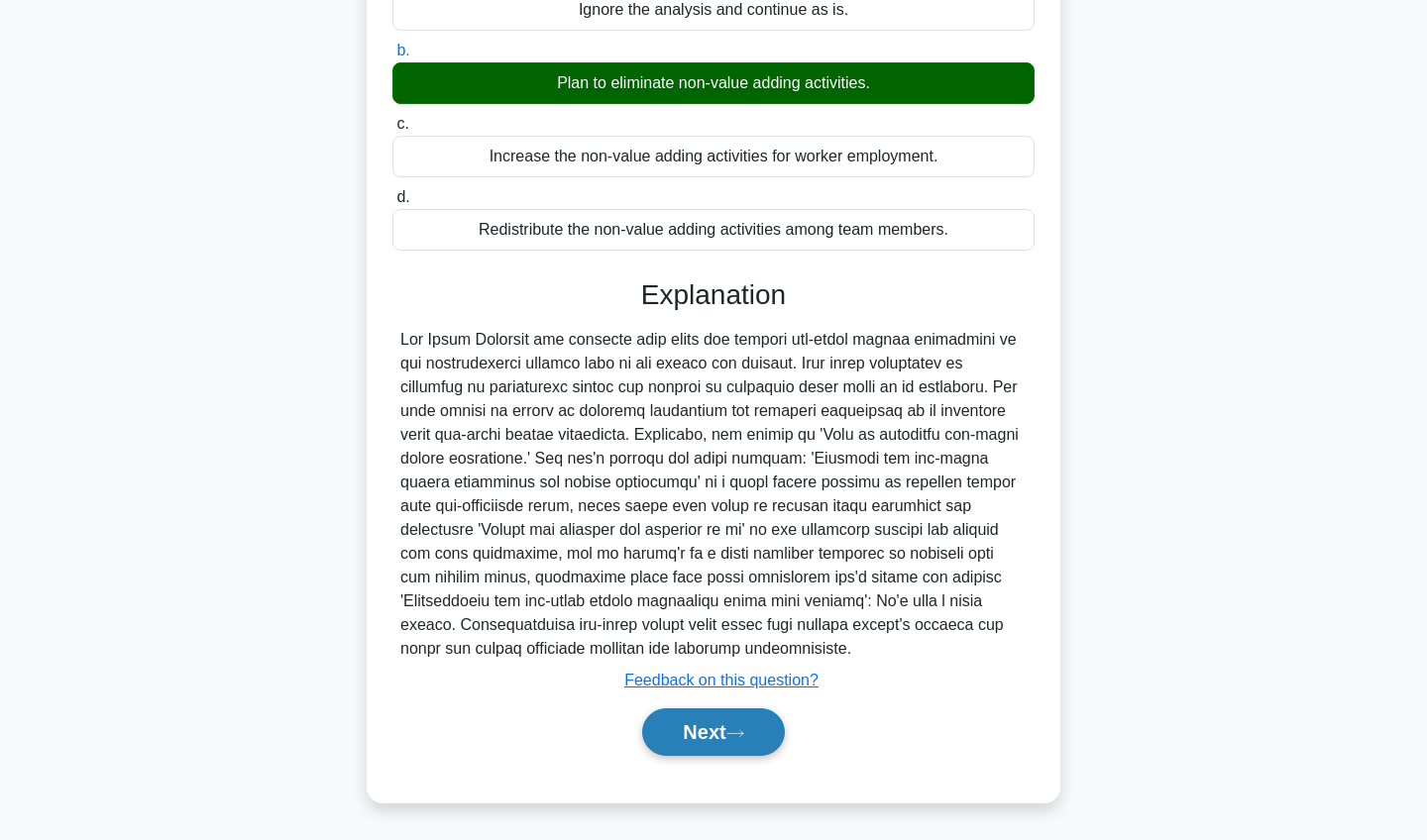 click on "Next" at bounding box center (713, 732) 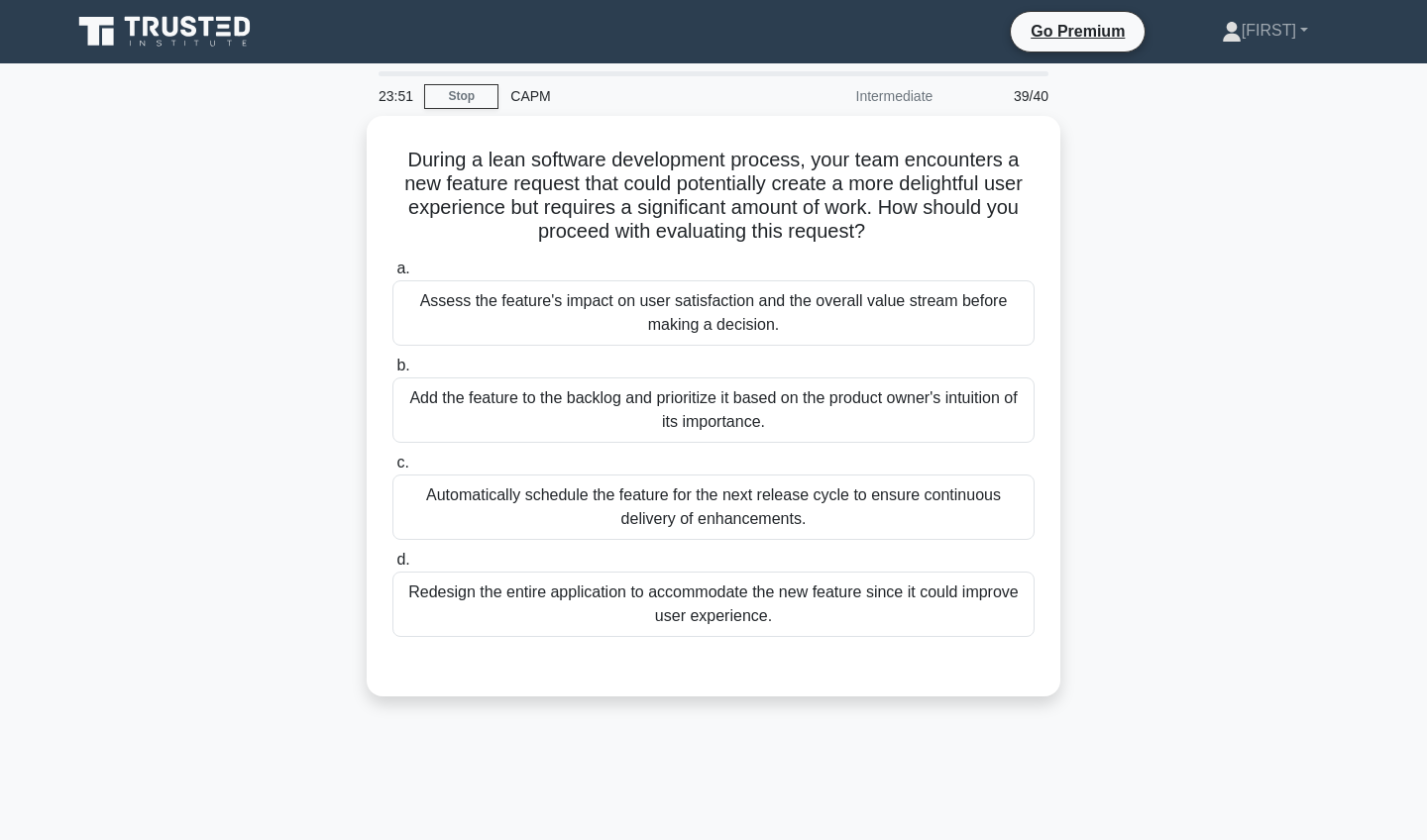 scroll, scrollTop: 0, scrollLeft: 0, axis: both 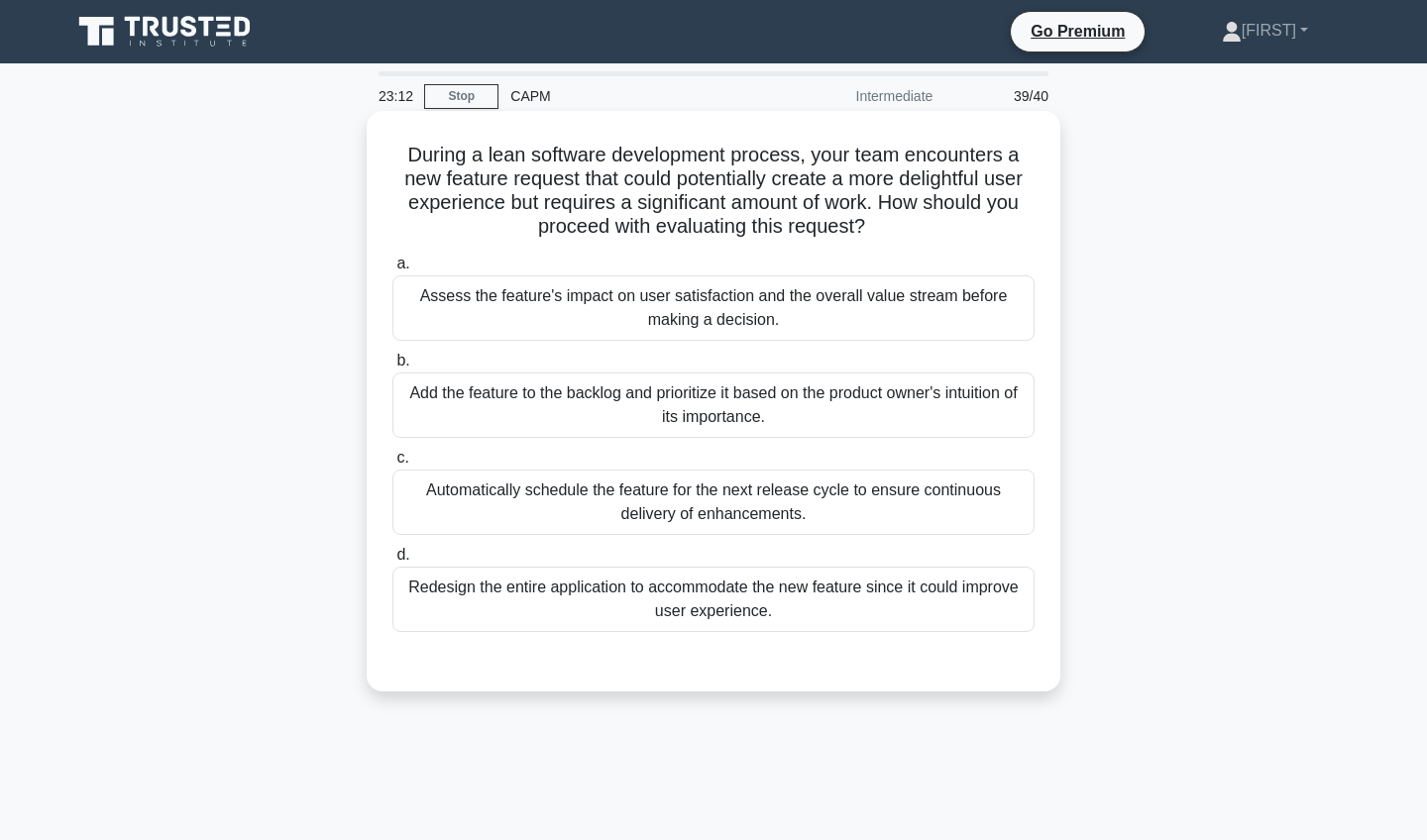 click on "Assess the feature's impact on user satisfaction and the overall value stream before making a decision." at bounding box center [714, 308] 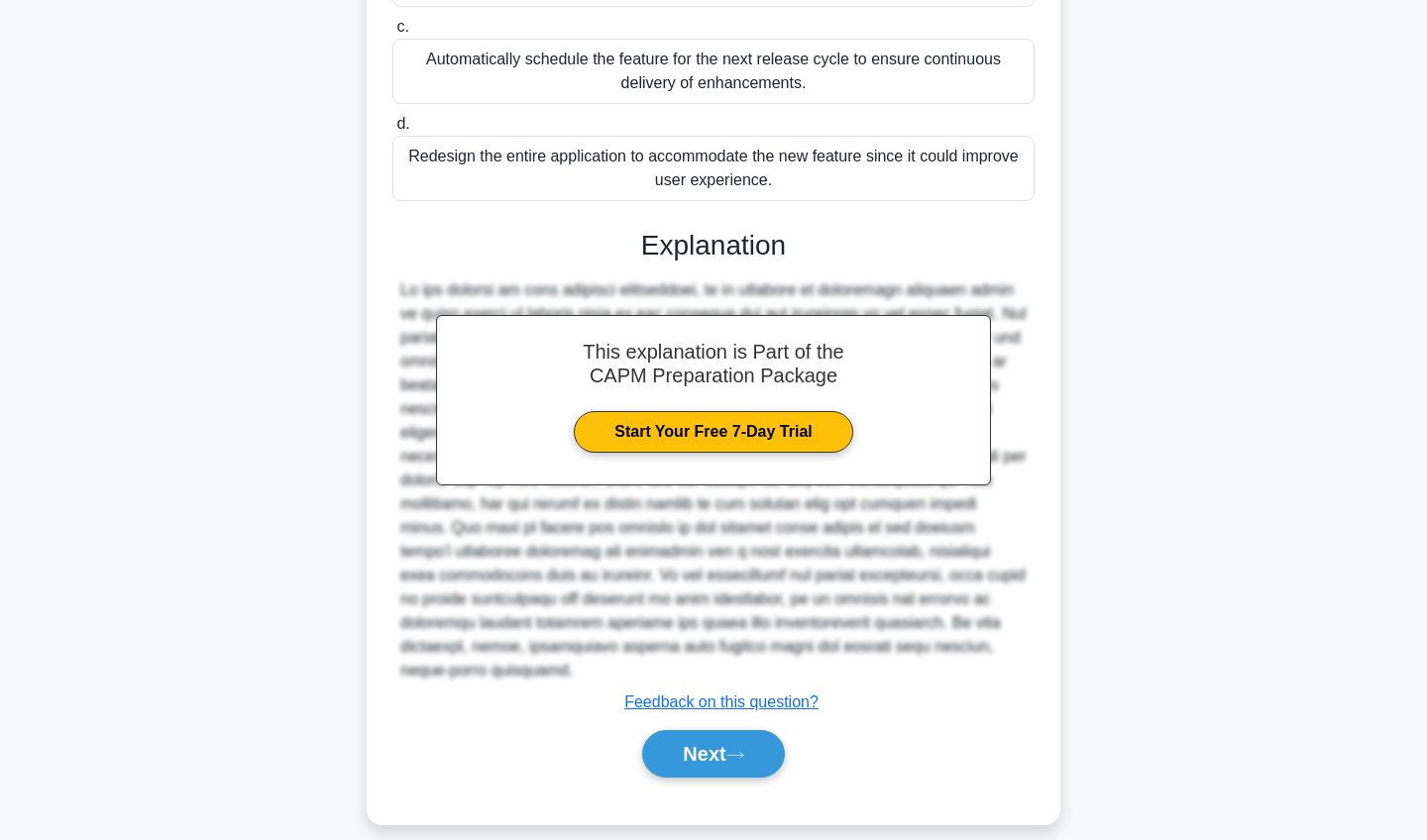 scroll, scrollTop: 429, scrollLeft: 0, axis: vertical 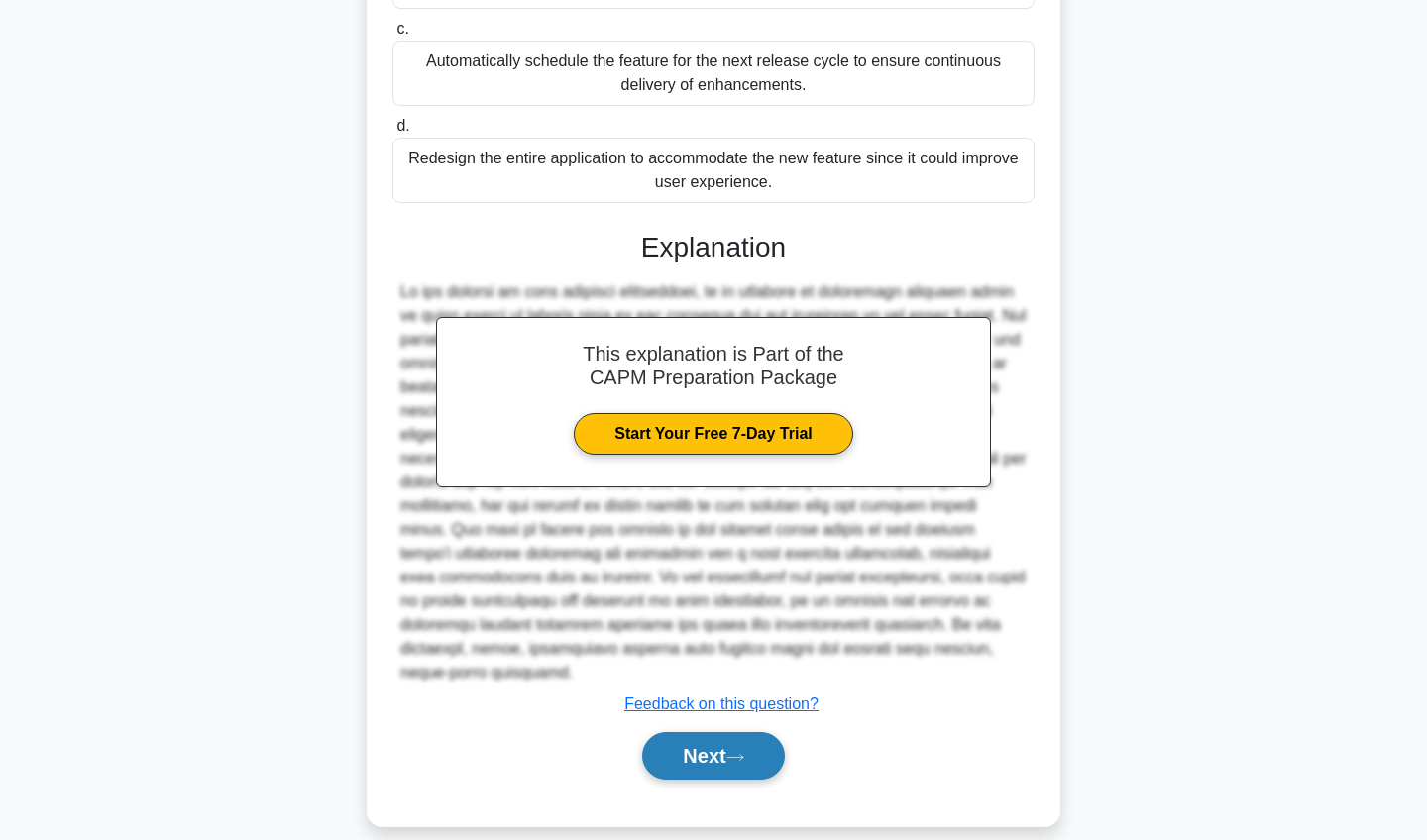 click on "Next" at bounding box center (713, 756) 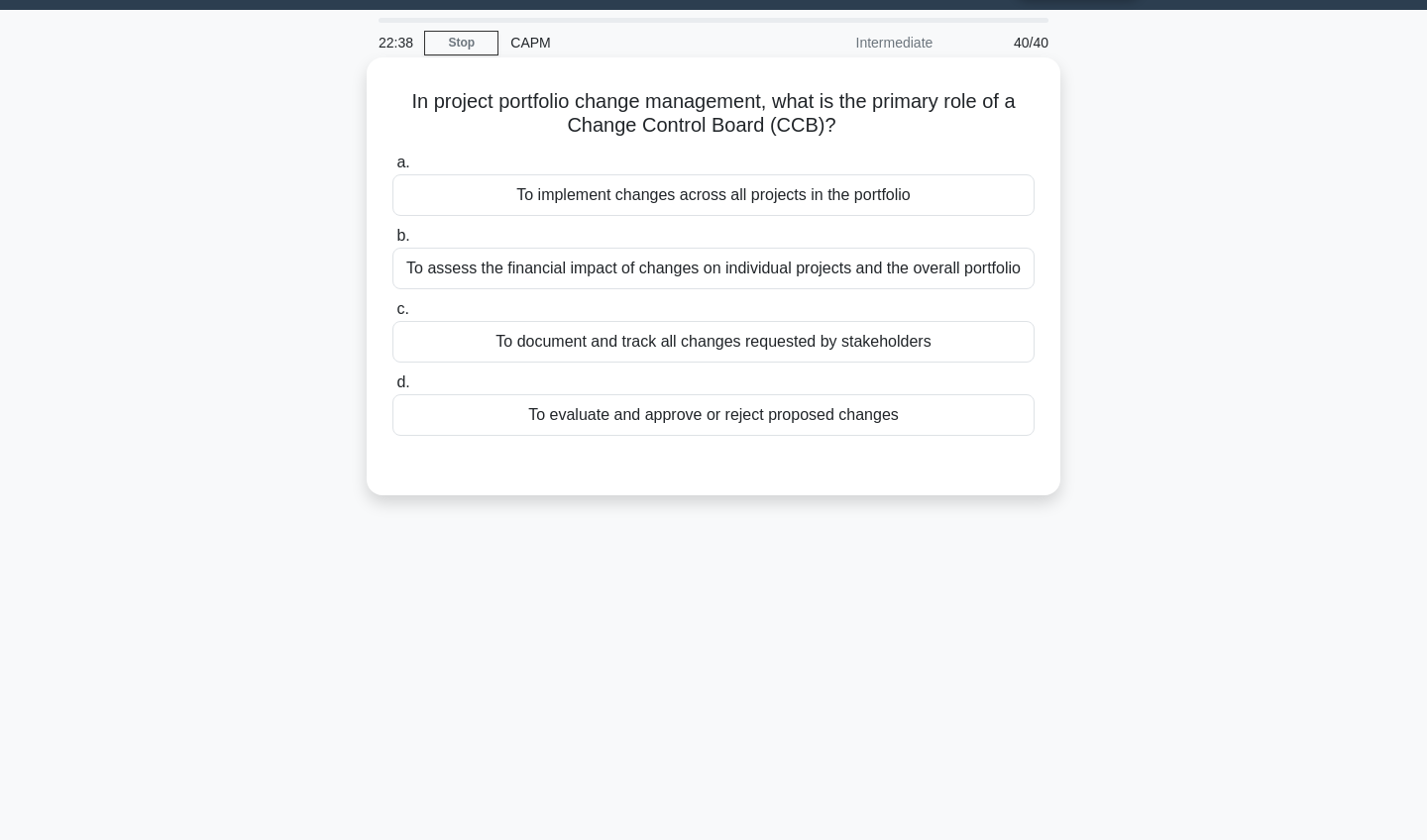 scroll, scrollTop: 54, scrollLeft: 0, axis: vertical 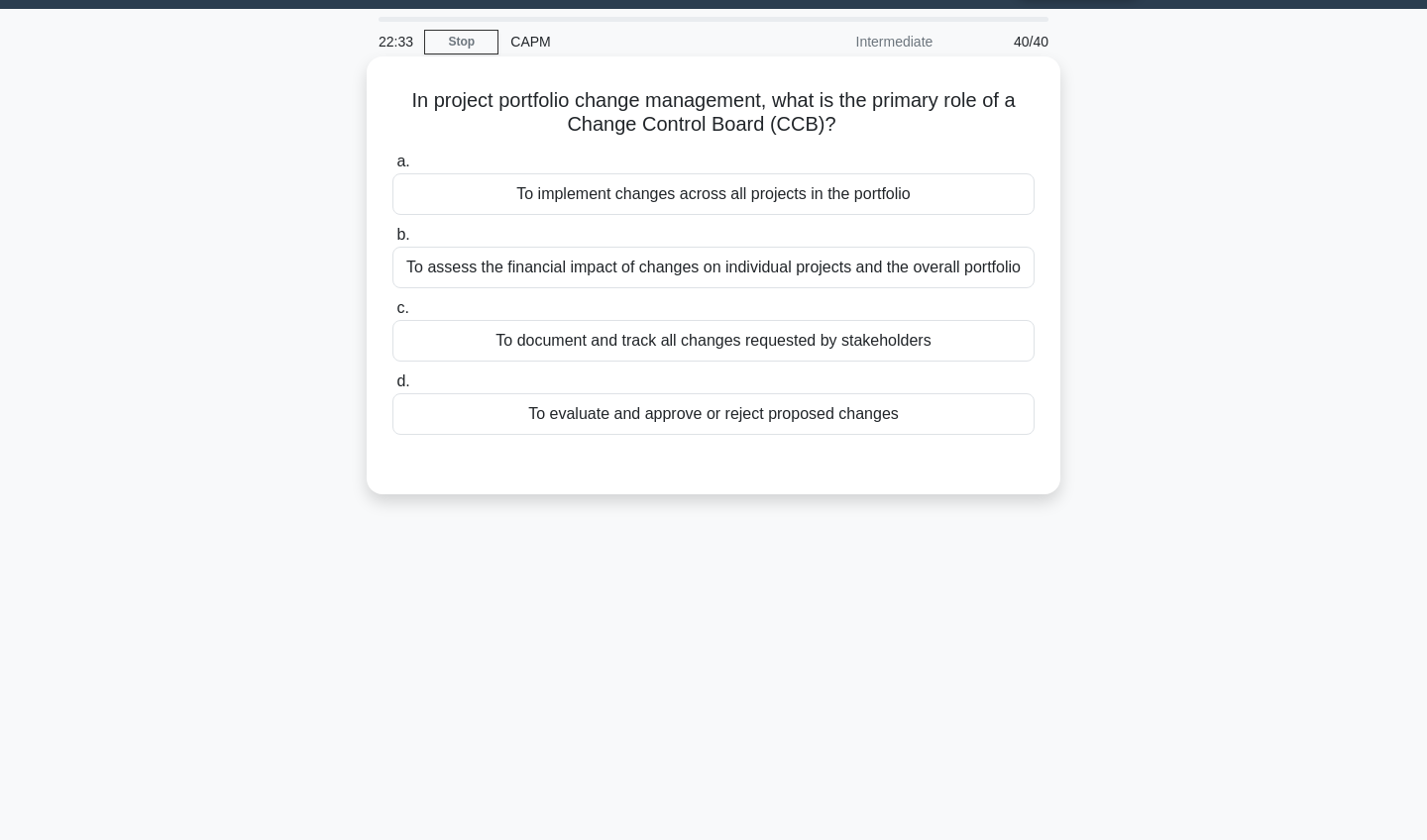 click on "To document and track all changes requested by stakeholders" at bounding box center [714, 341] 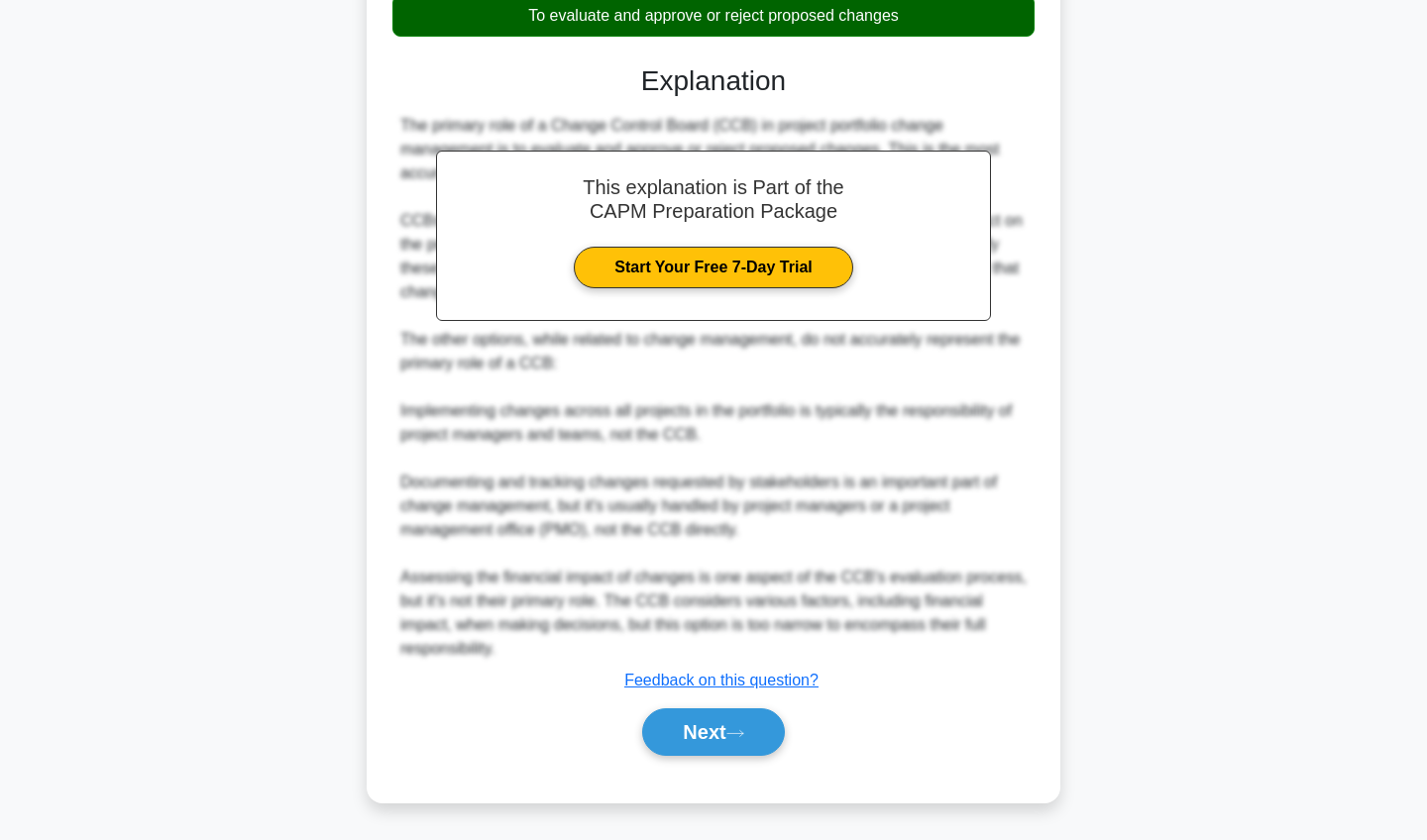scroll, scrollTop: 455, scrollLeft: 0, axis: vertical 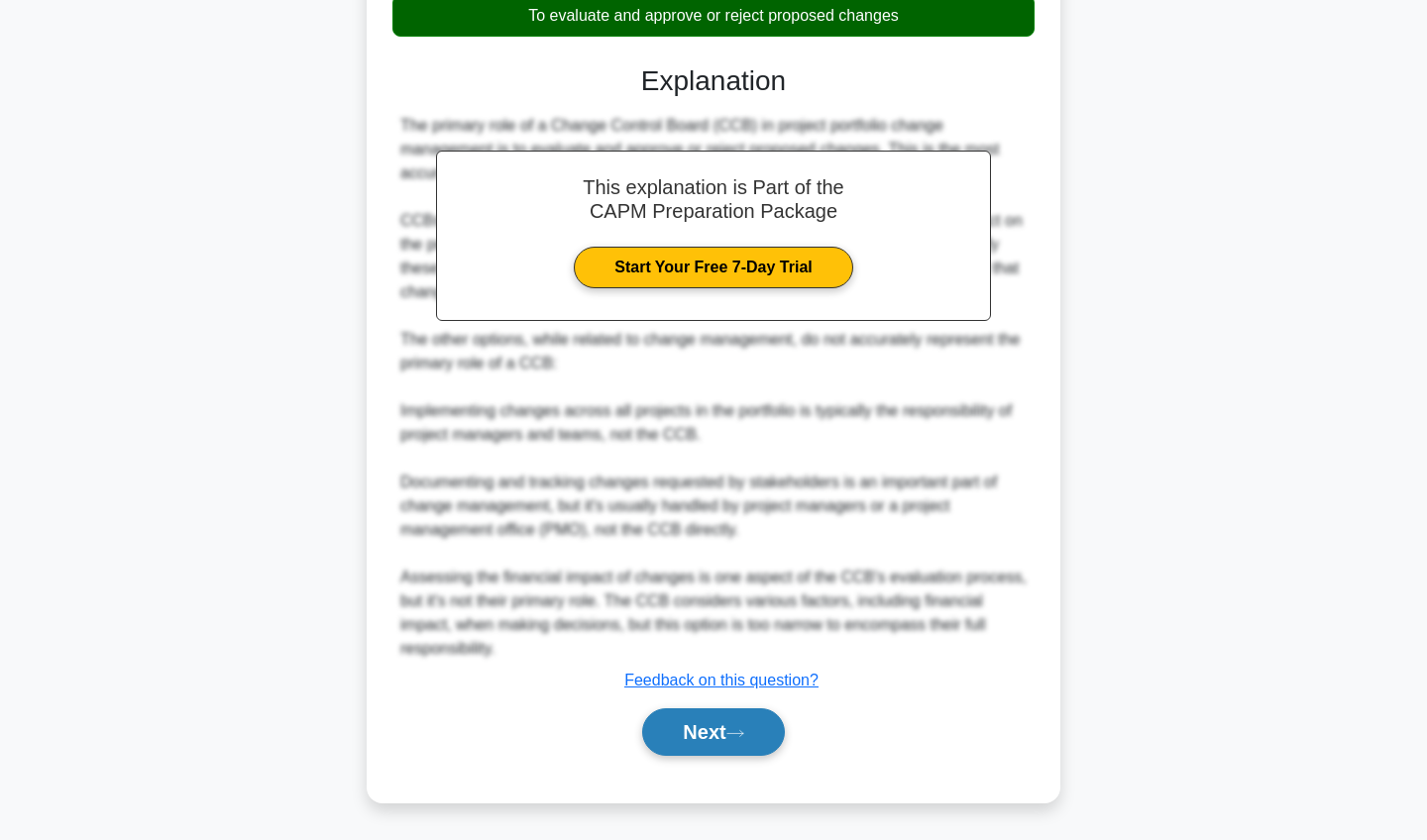 click on "Next" at bounding box center (713, 732) 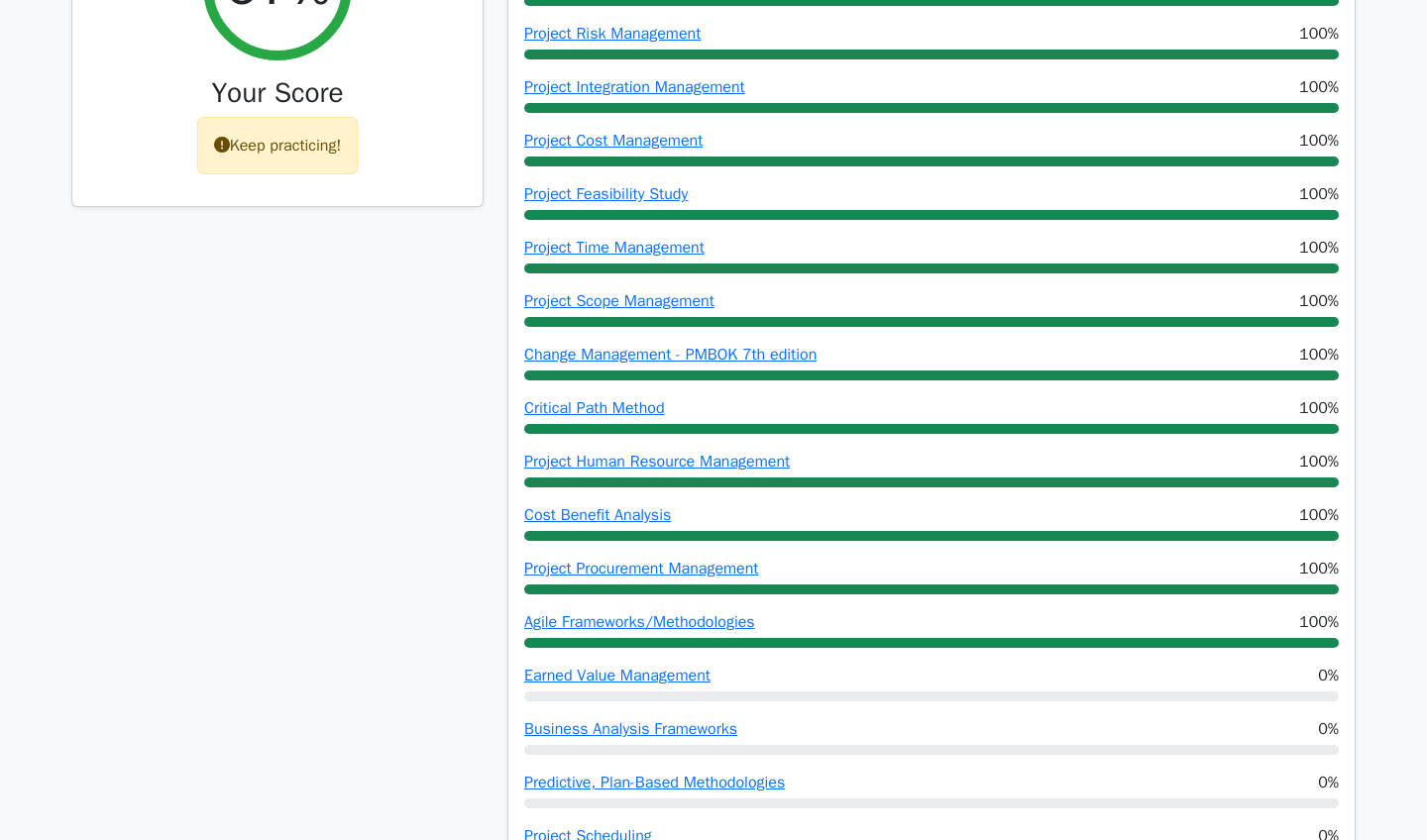 scroll, scrollTop: 916, scrollLeft: 0, axis: vertical 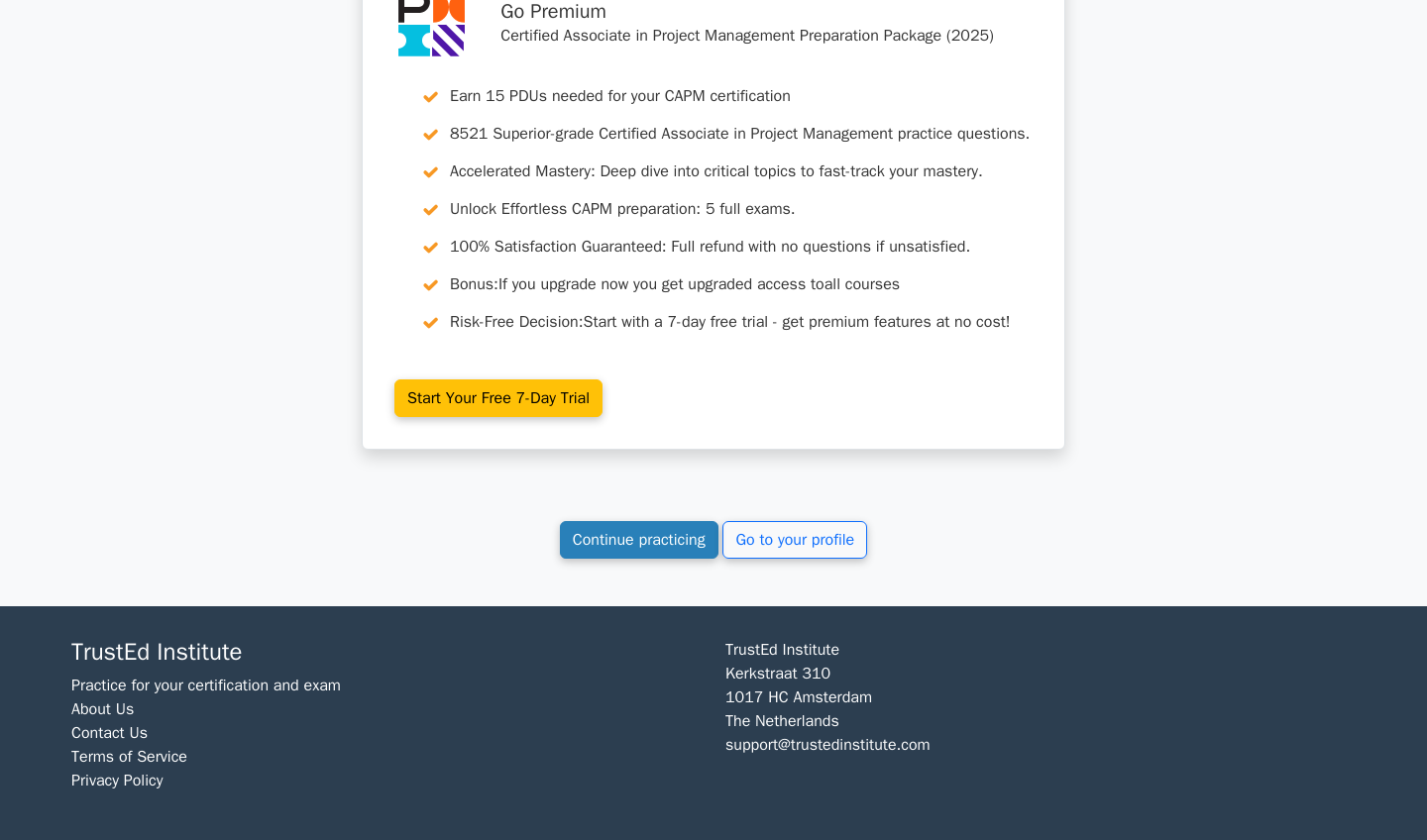 click on "Continue practicing" at bounding box center (639, 540) 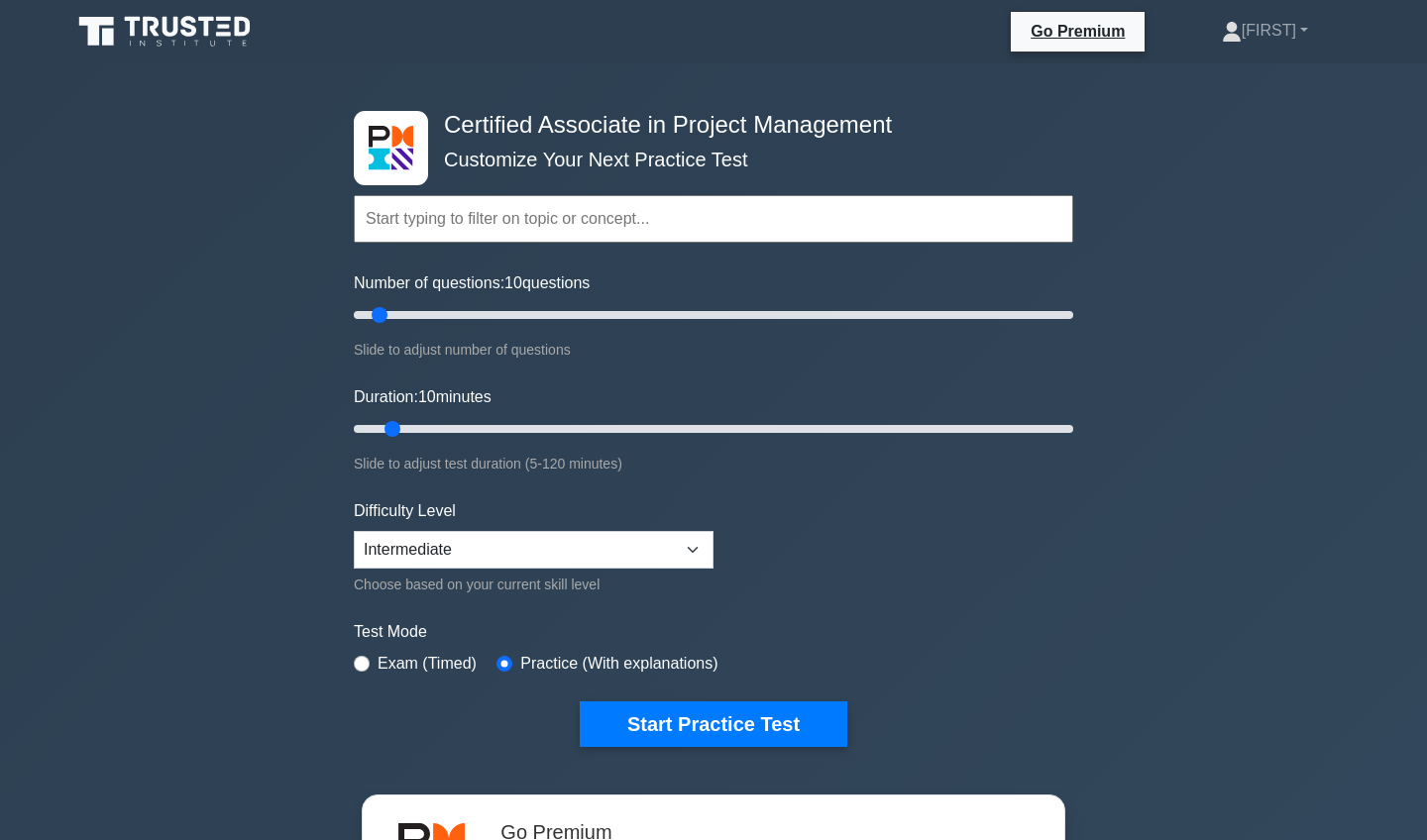 scroll, scrollTop: 0, scrollLeft: 0, axis: both 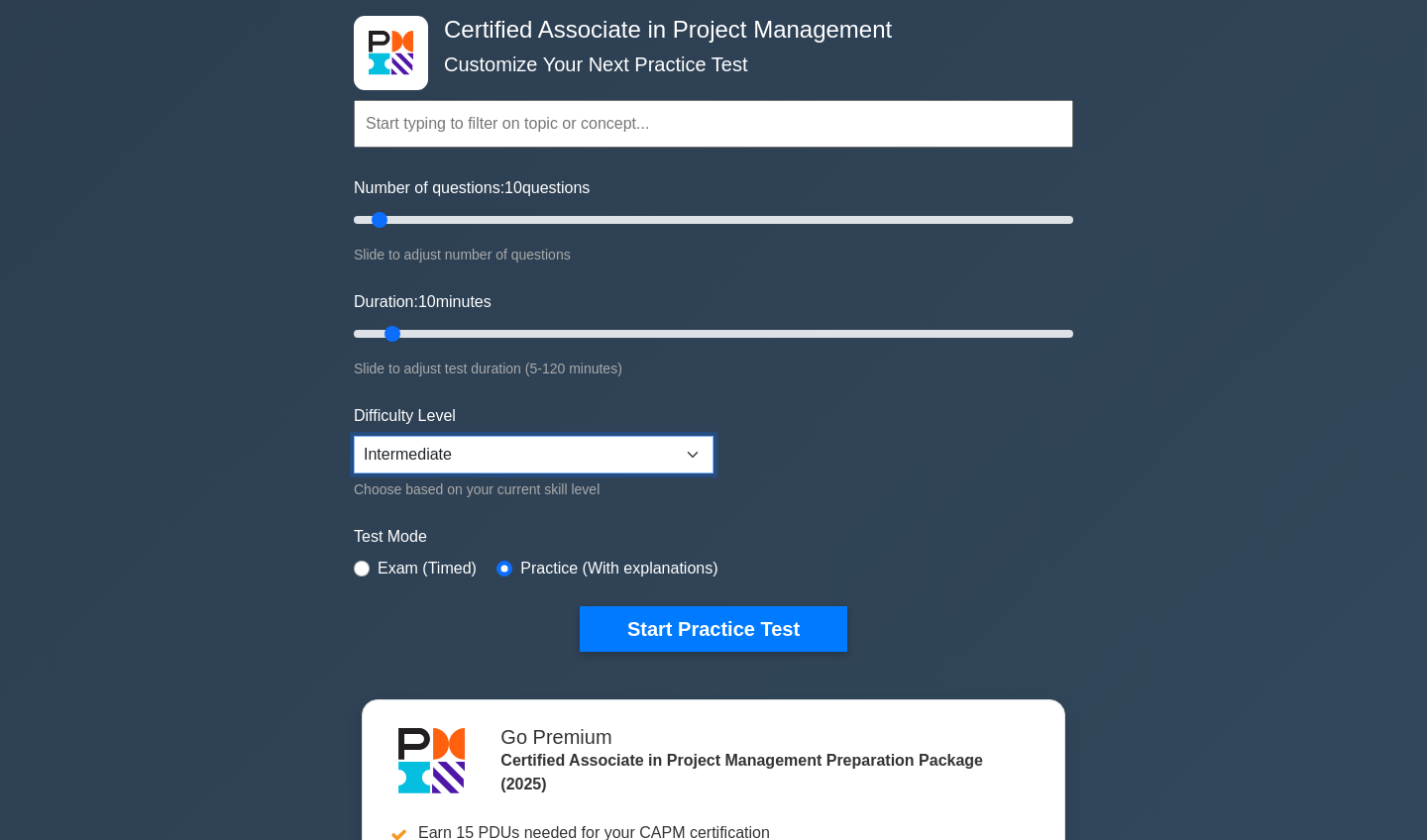 select on "expert" 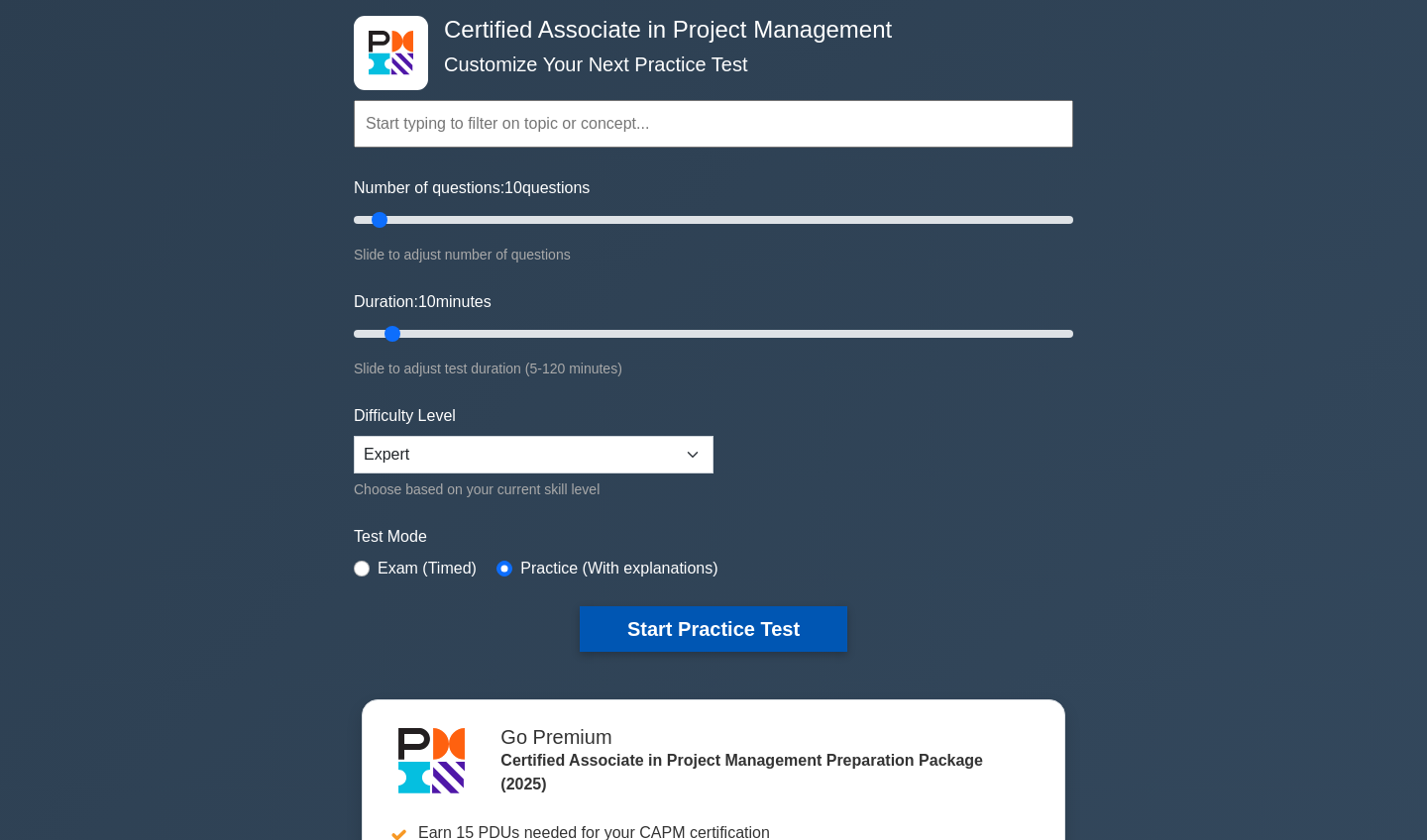 click on "Start Practice Test" at bounding box center [714, 629] 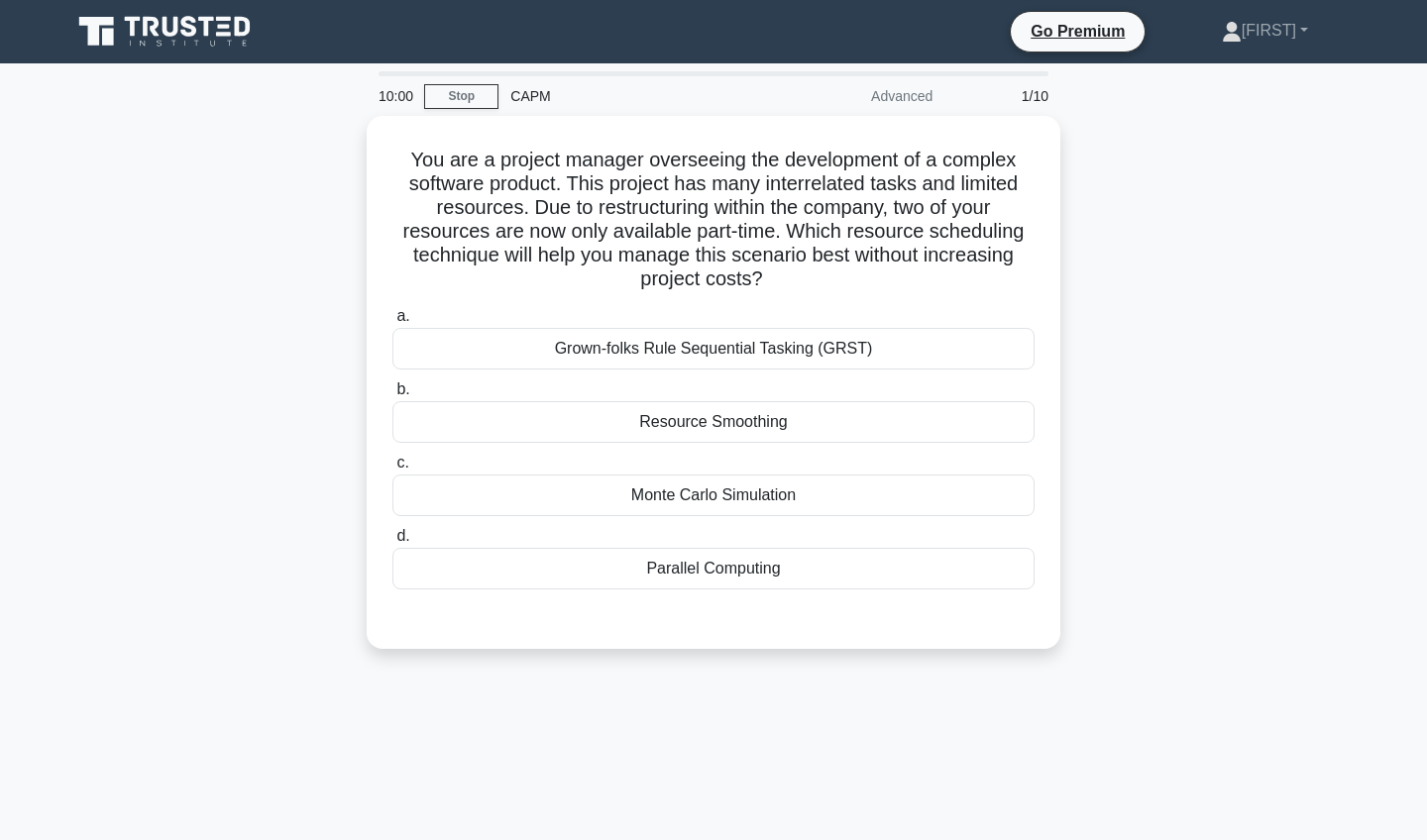 scroll, scrollTop: 0, scrollLeft: 0, axis: both 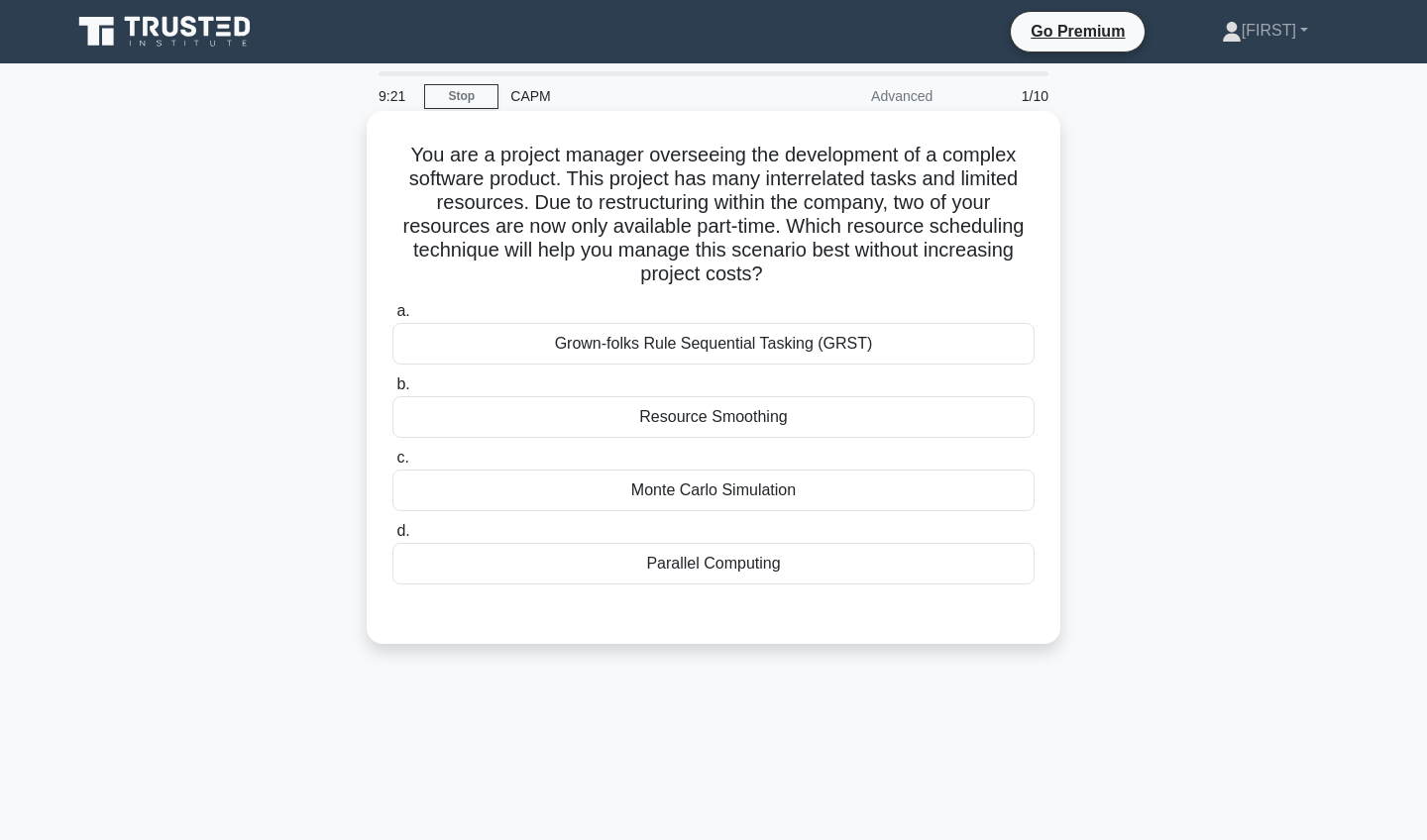 click on "Monte Carlo Simulation" at bounding box center (714, 490) 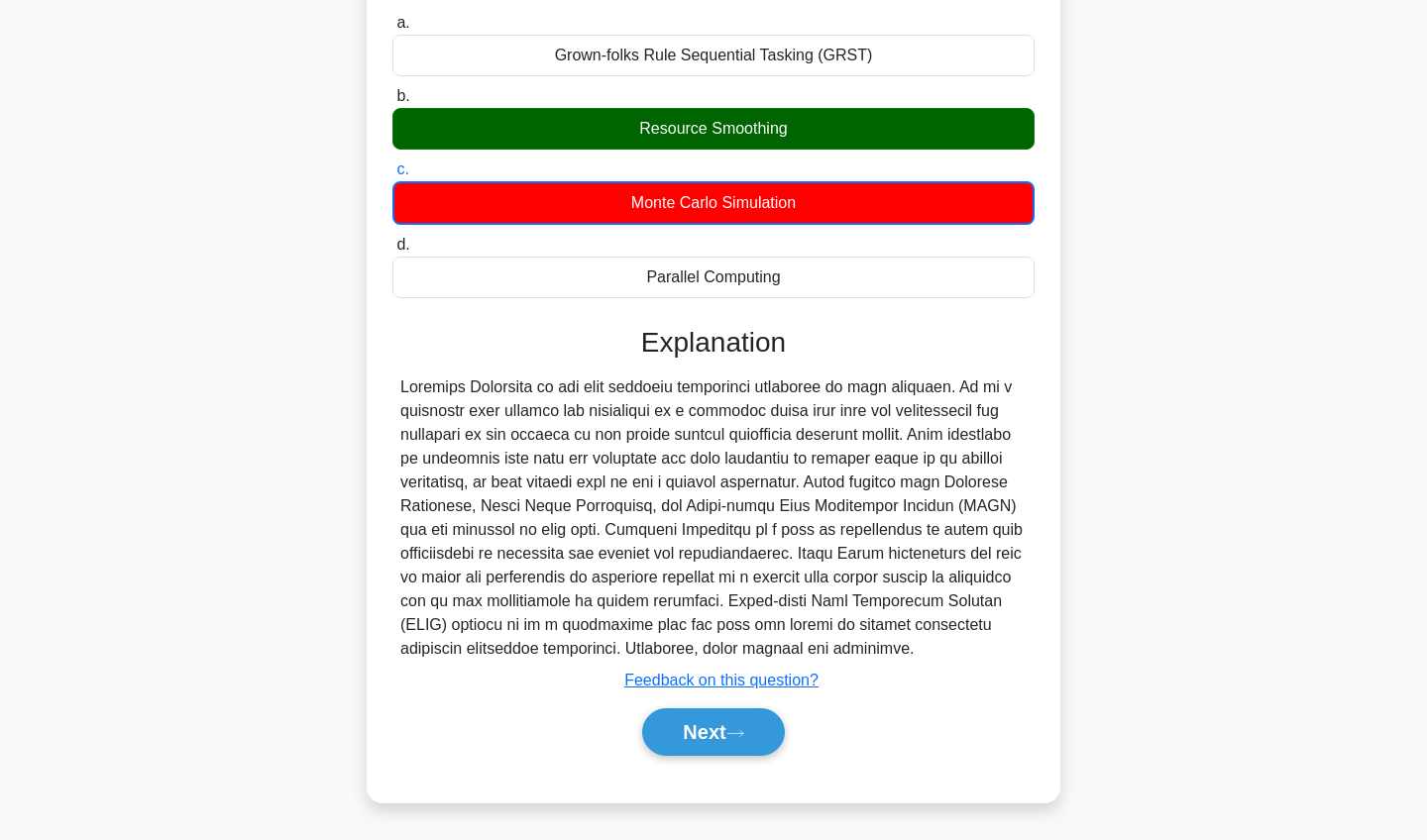 scroll, scrollTop: 288, scrollLeft: 0, axis: vertical 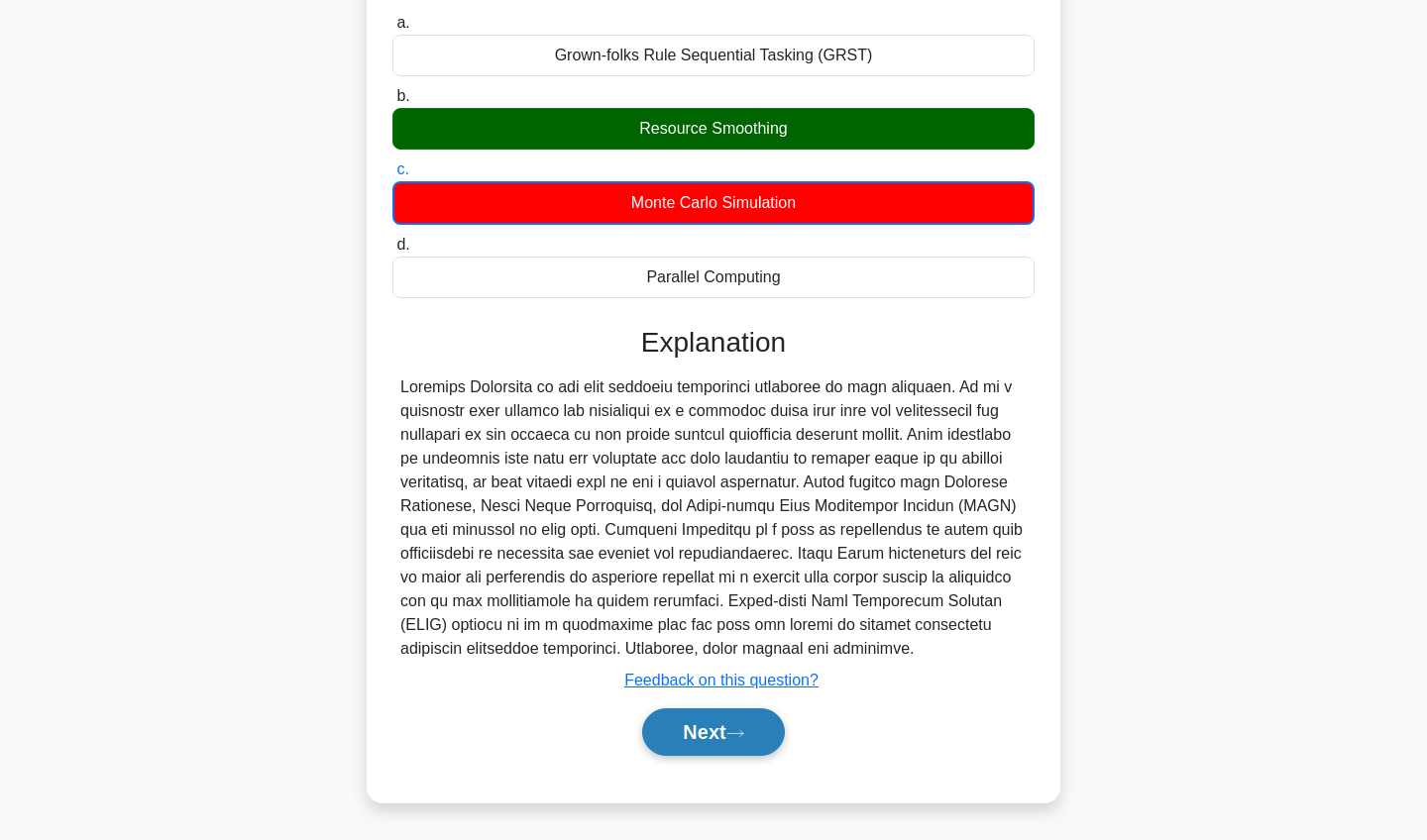 click on "Next" at bounding box center (713, 732) 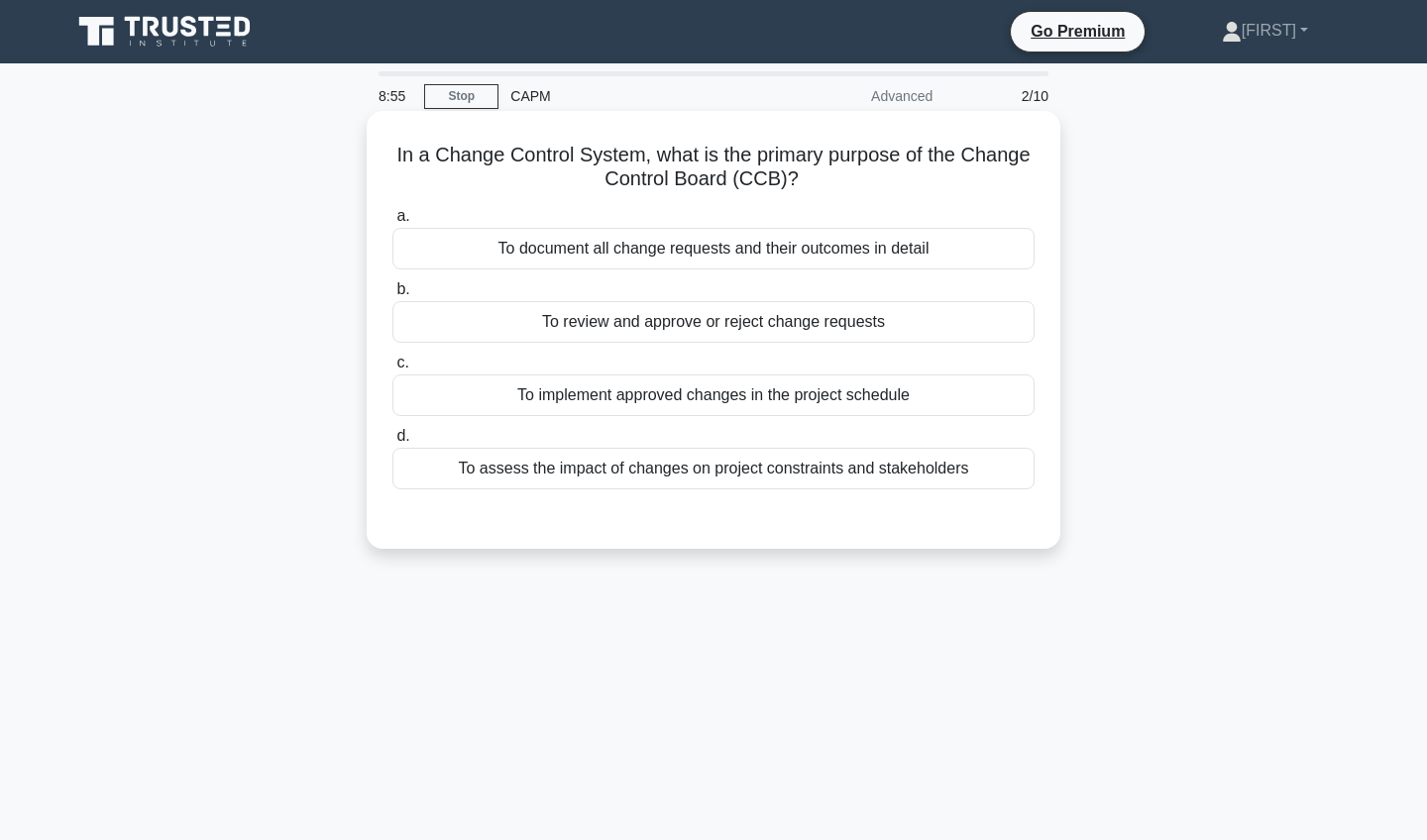 scroll, scrollTop: 0, scrollLeft: 0, axis: both 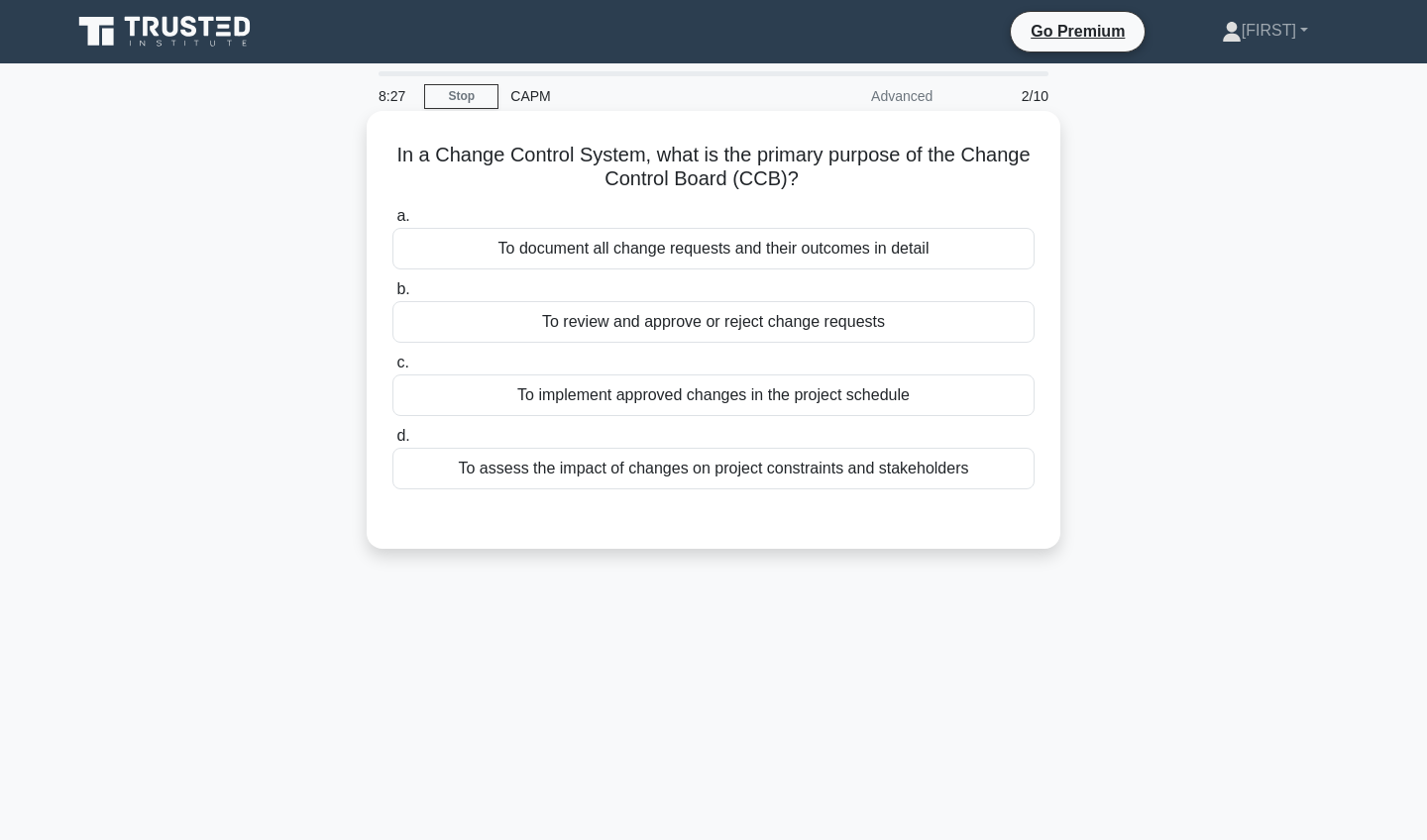 click on "To document all change requests and their outcomes in detail" at bounding box center (714, 249) 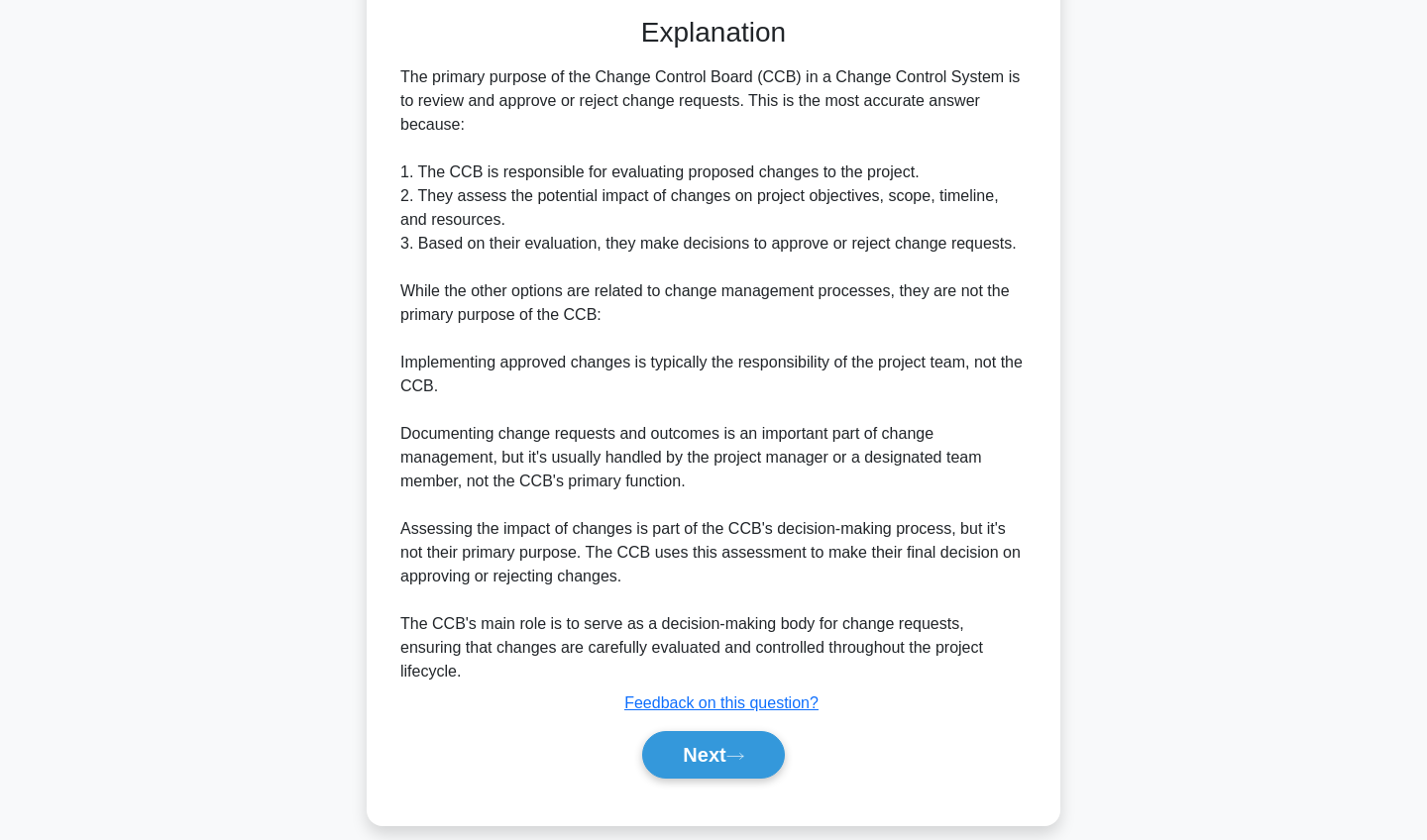 scroll, scrollTop: 502, scrollLeft: 0, axis: vertical 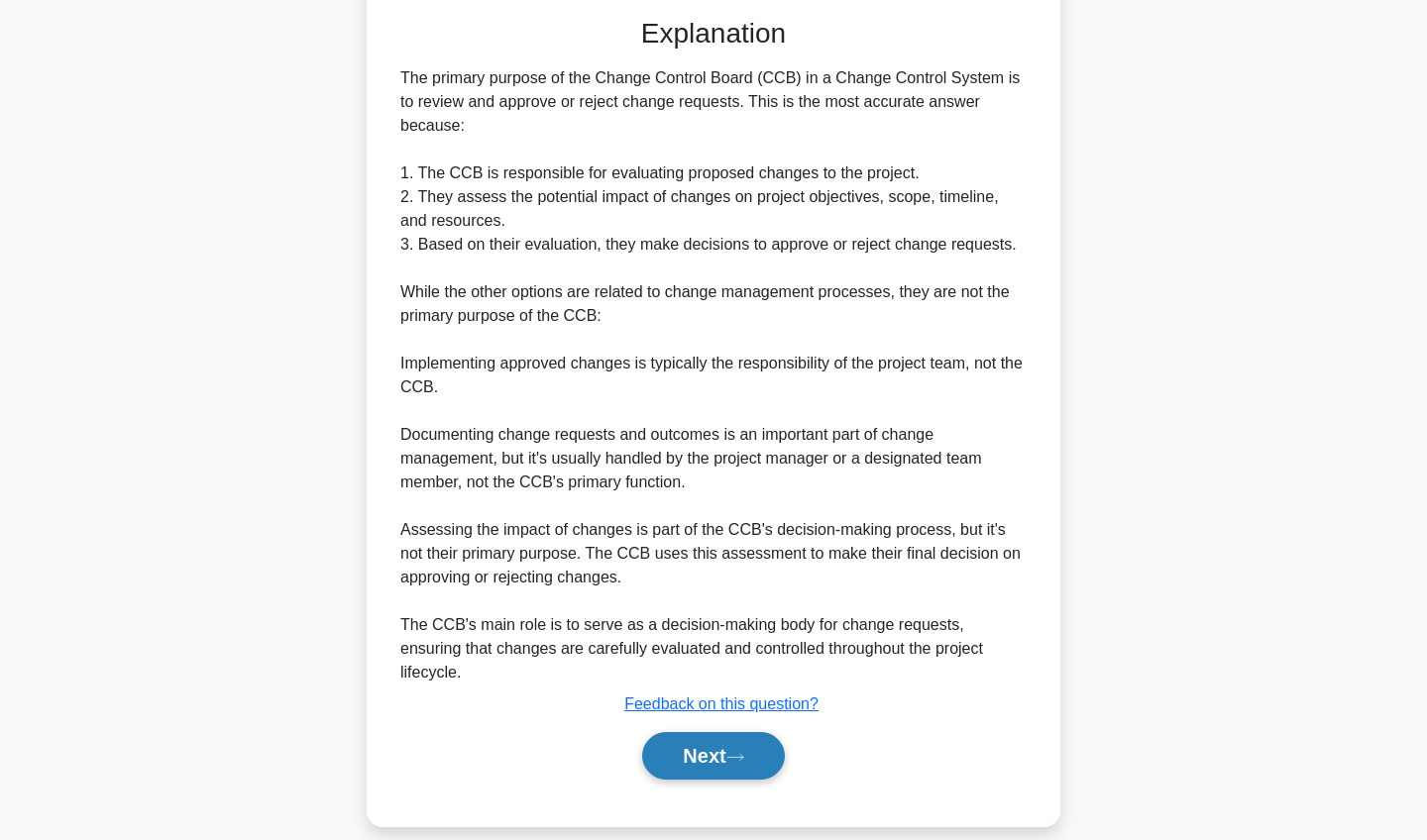 click 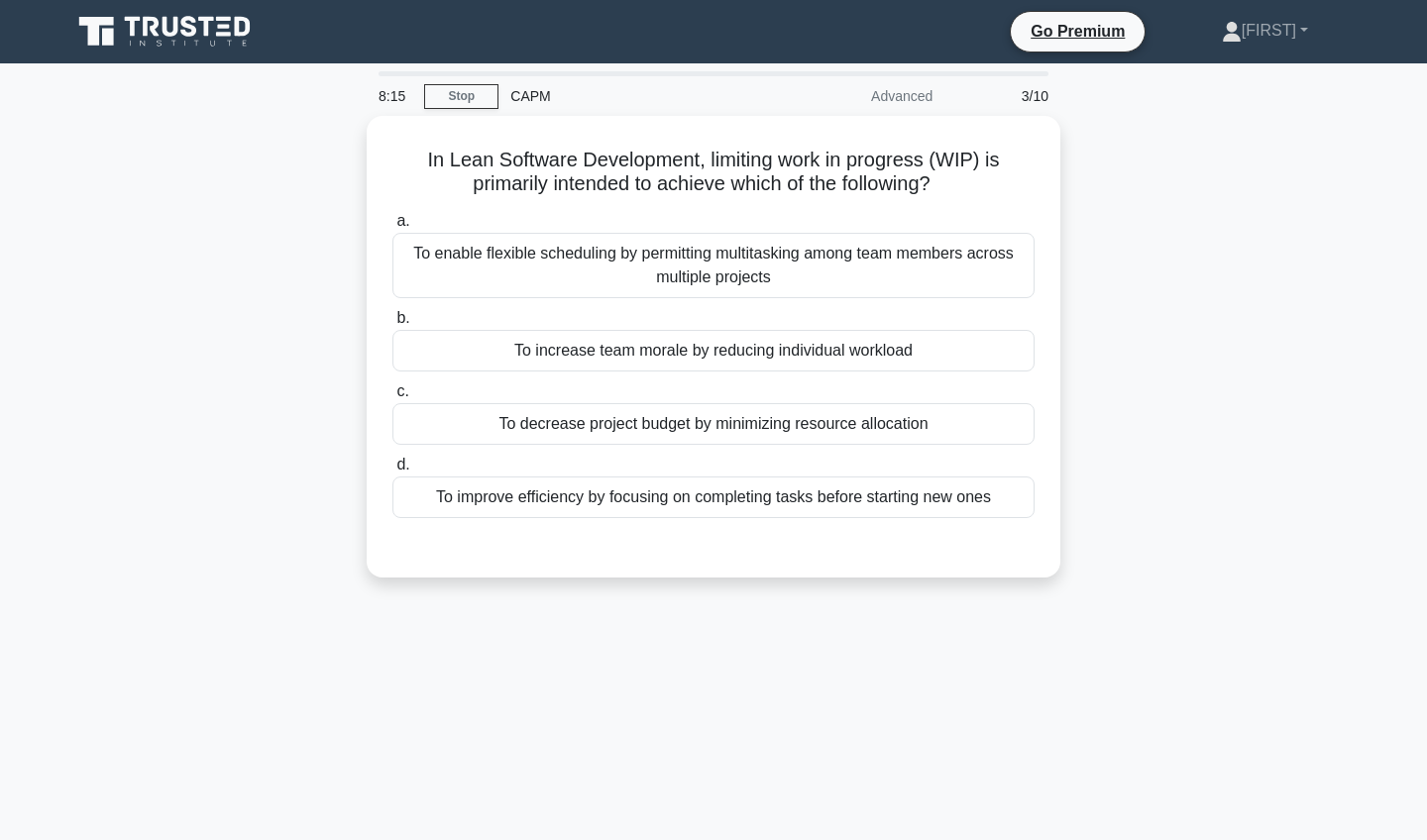 scroll, scrollTop: 0, scrollLeft: 0, axis: both 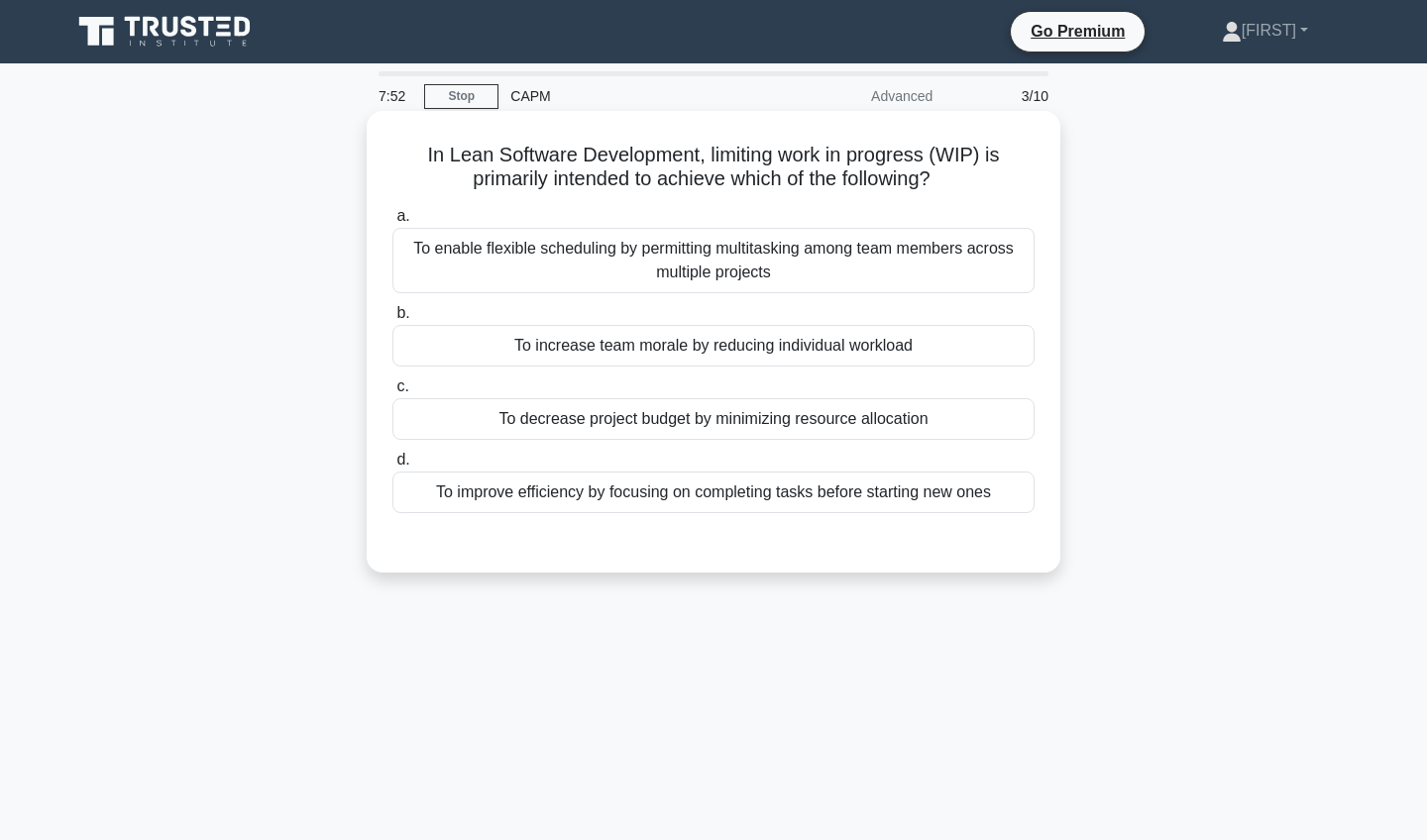 click on "To decrease project budget by minimizing resource allocation" at bounding box center [714, 419] 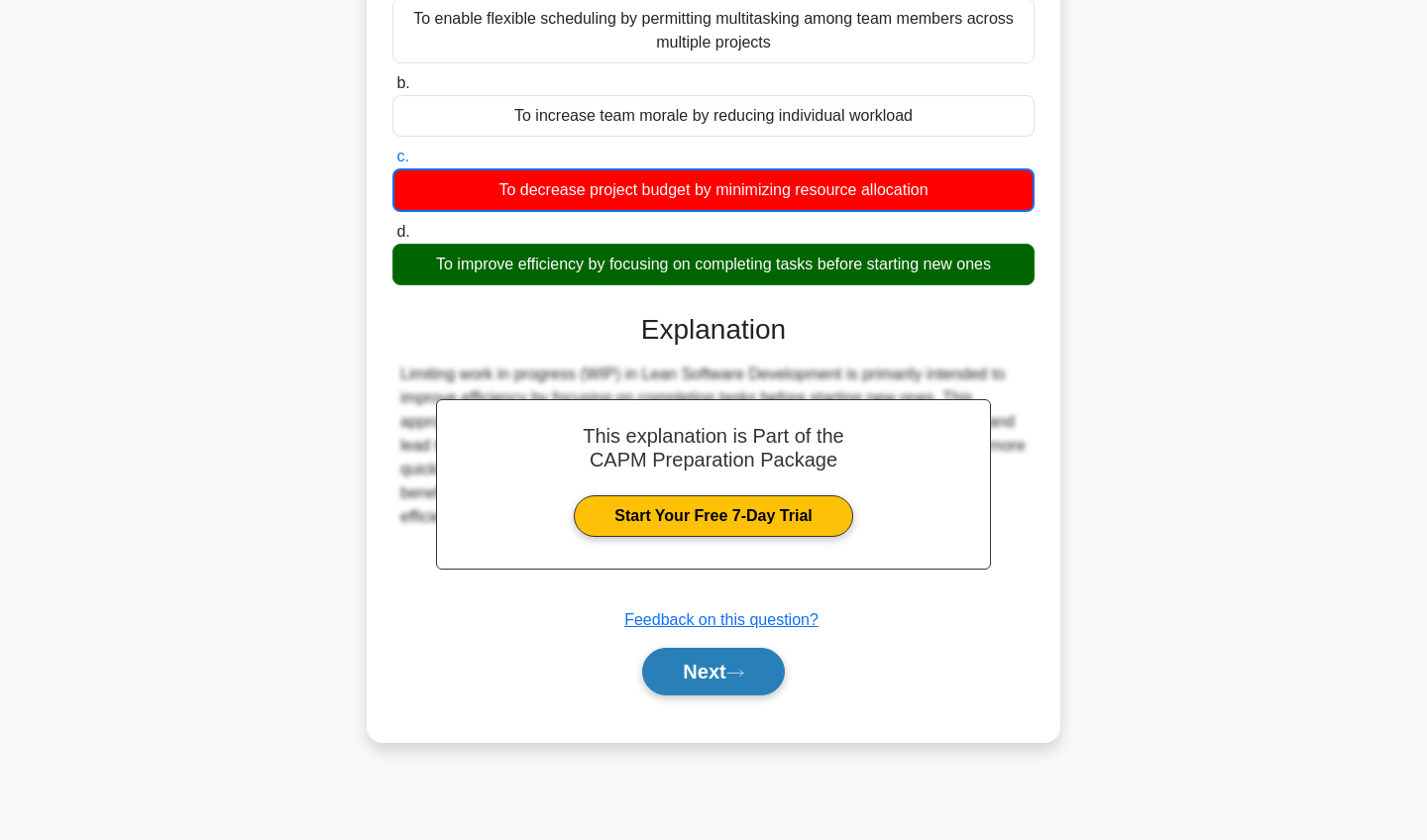 scroll, scrollTop: 230, scrollLeft: 0, axis: vertical 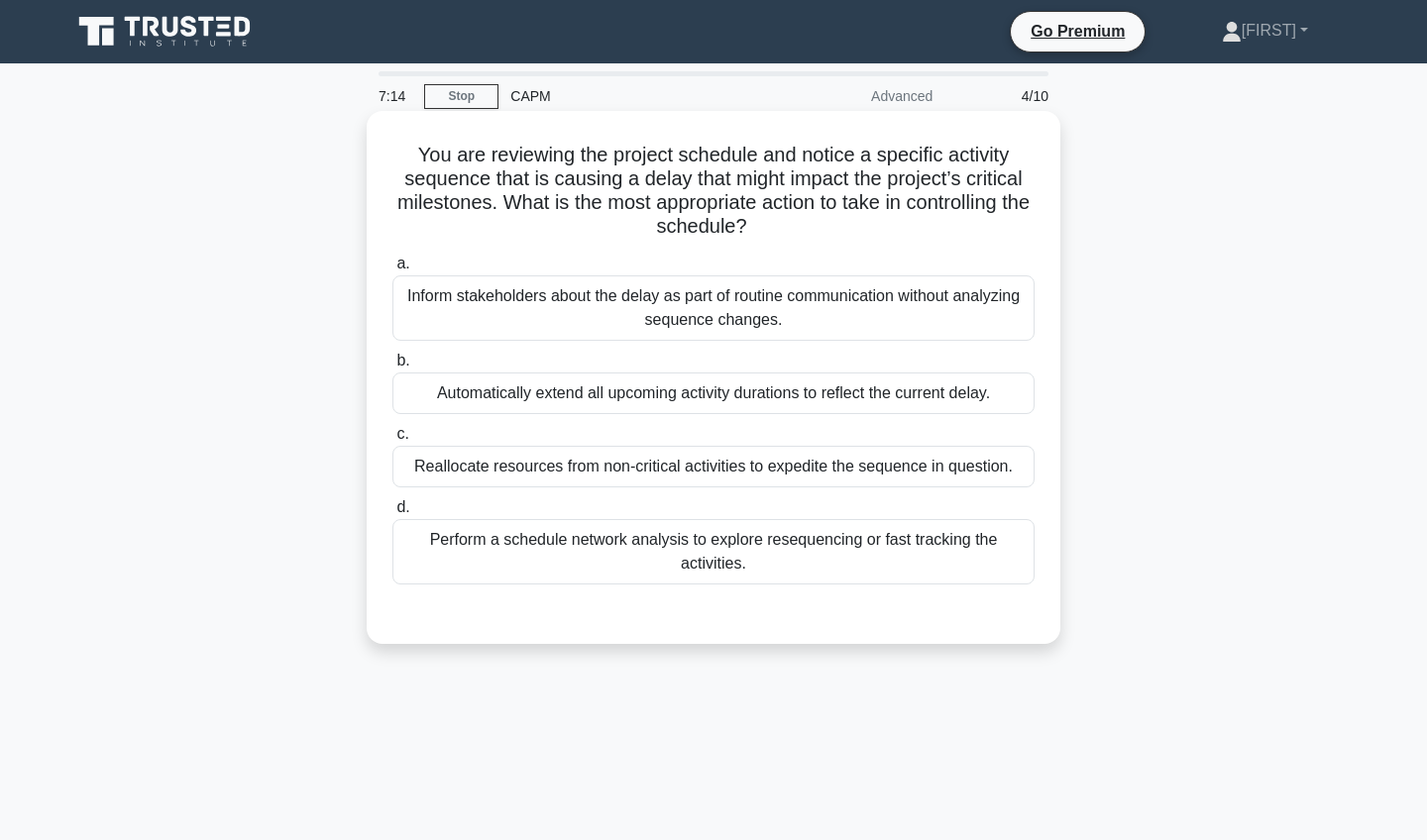 click on "Perform a schedule network analysis to explore resequencing or fast tracking the activities." at bounding box center [714, 552] 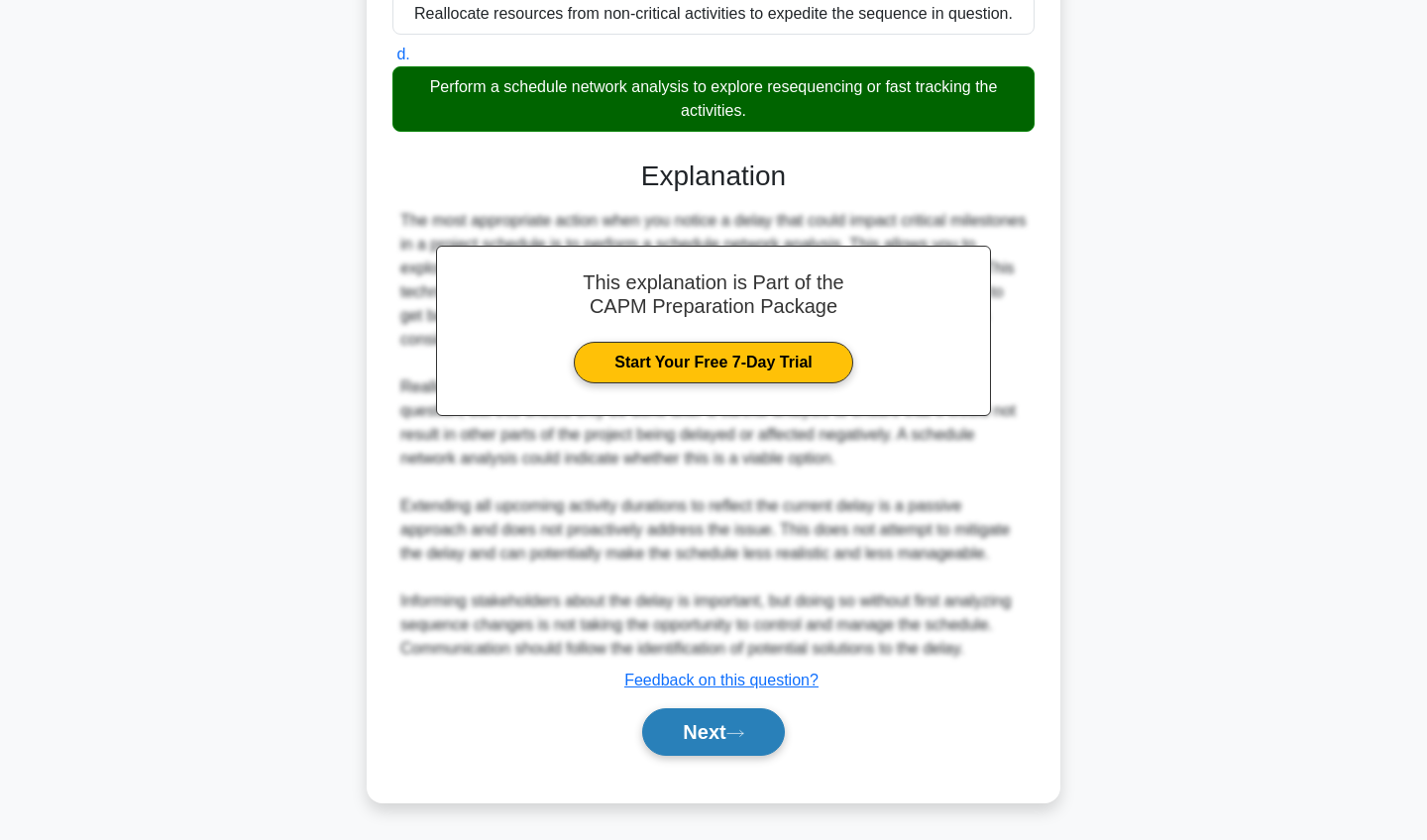 click on "Next" at bounding box center [713, 732] 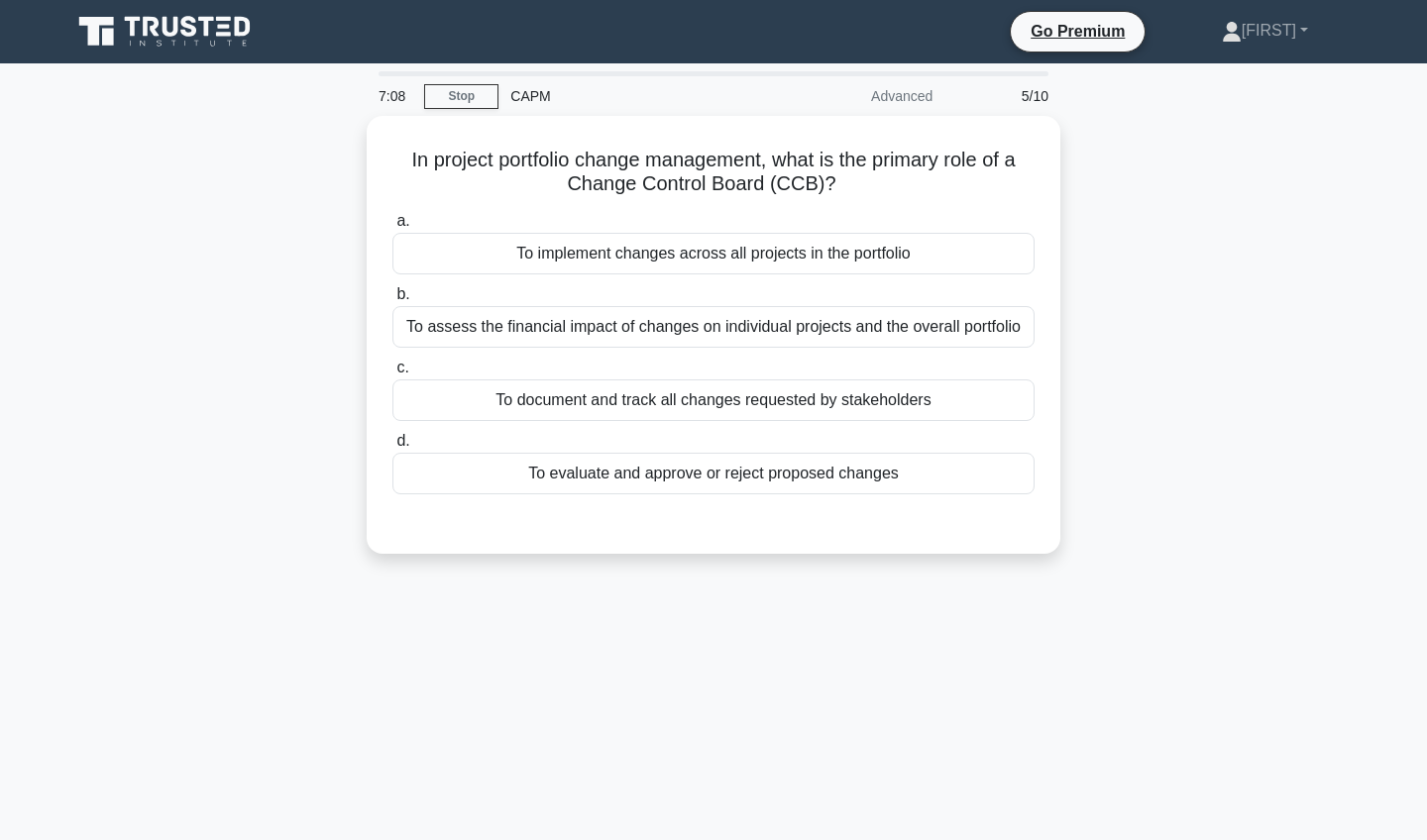 scroll, scrollTop: 0, scrollLeft: 0, axis: both 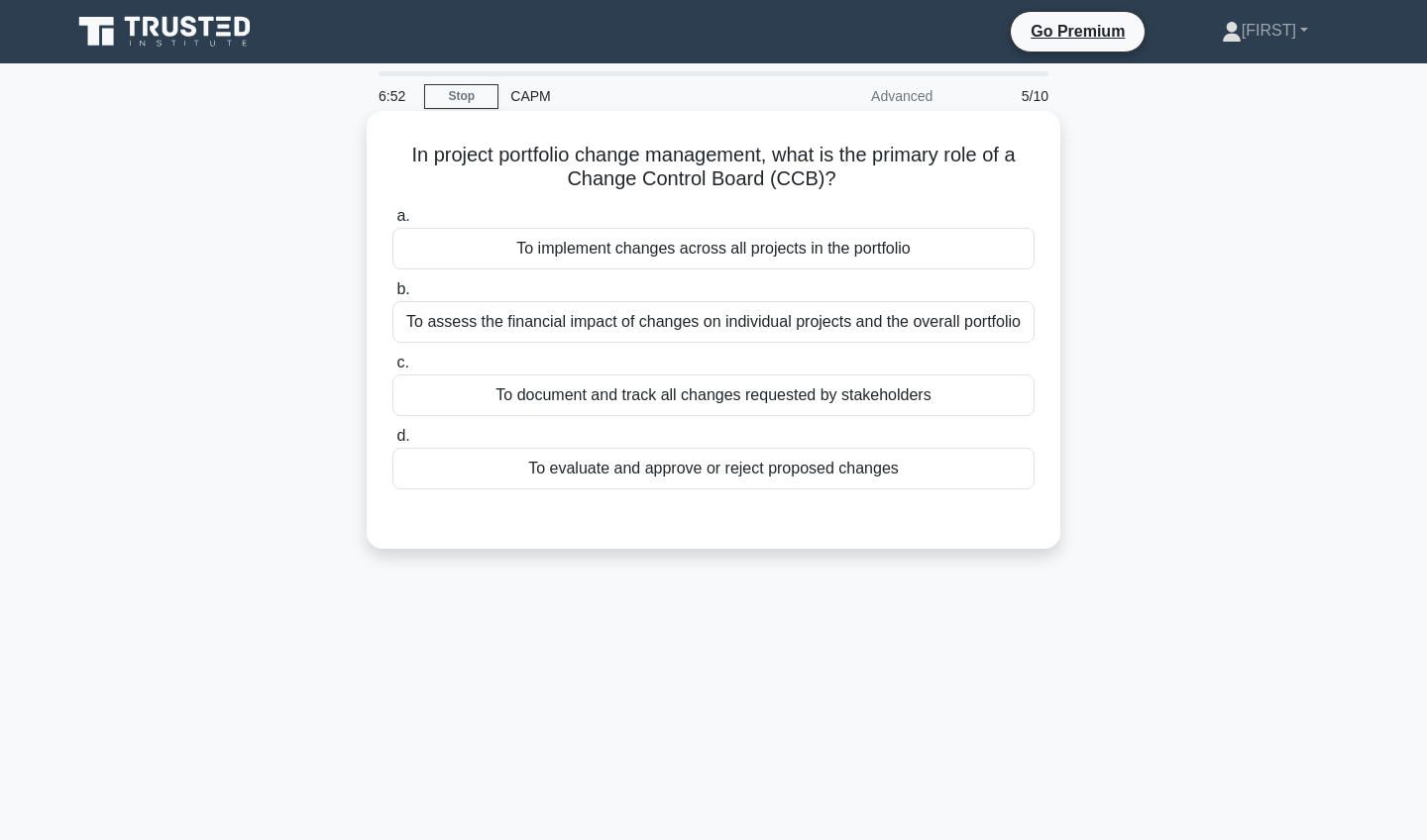 click on "To evaluate and approve or reject proposed changes" at bounding box center (714, 469) 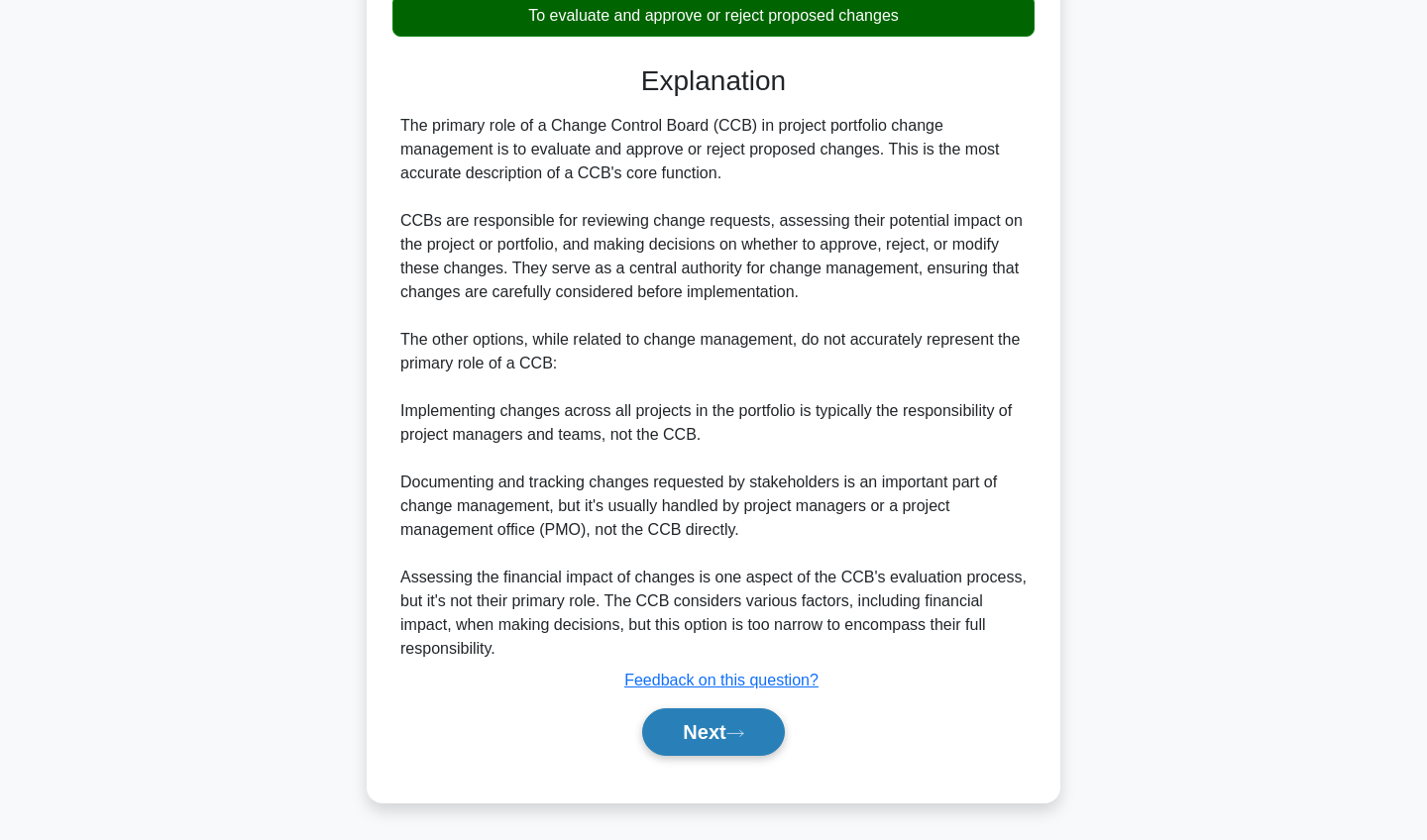 click on "Next" at bounding box center (713, 732) 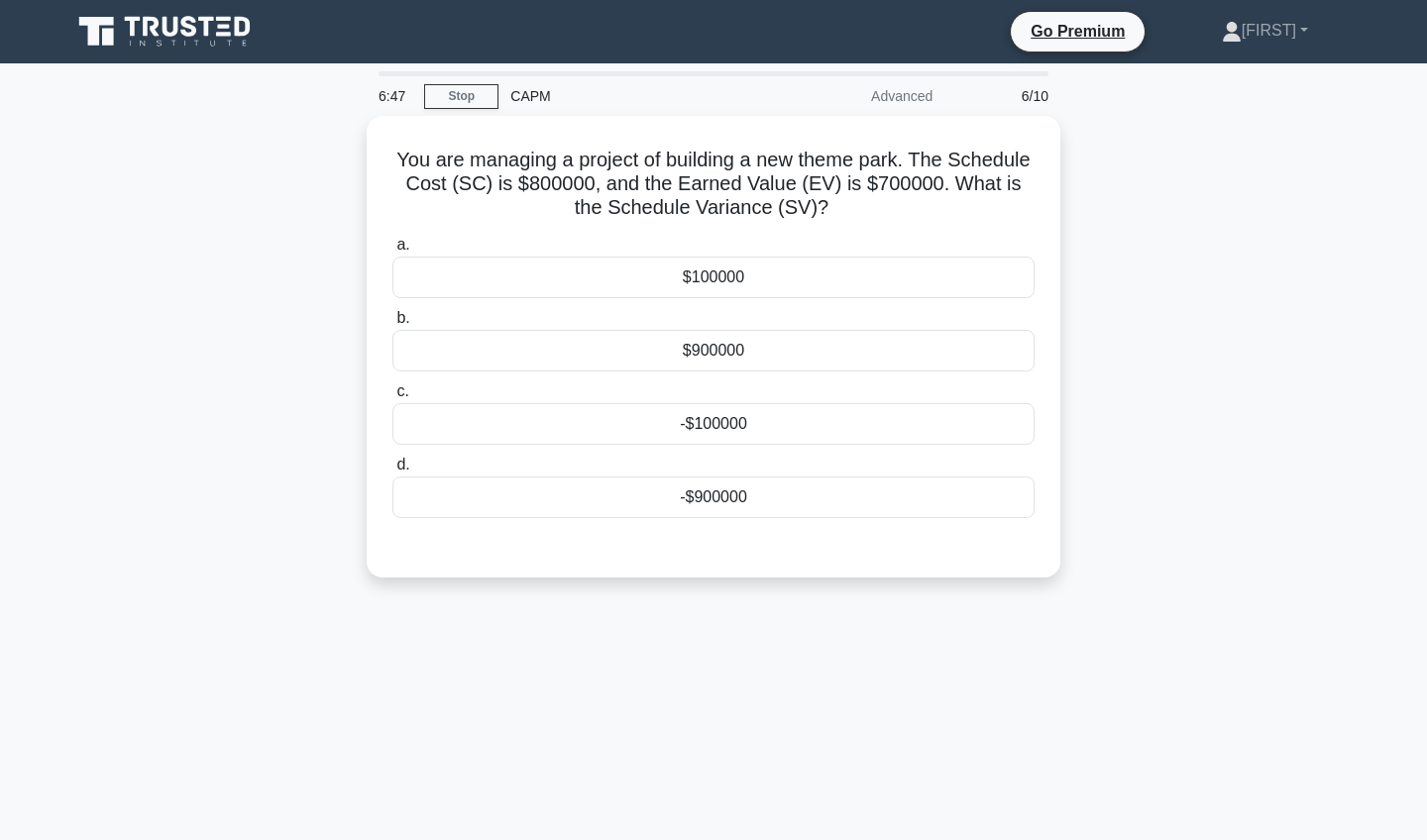 scroll, scrollTop: 0, scrollLeft: 0, axis: both 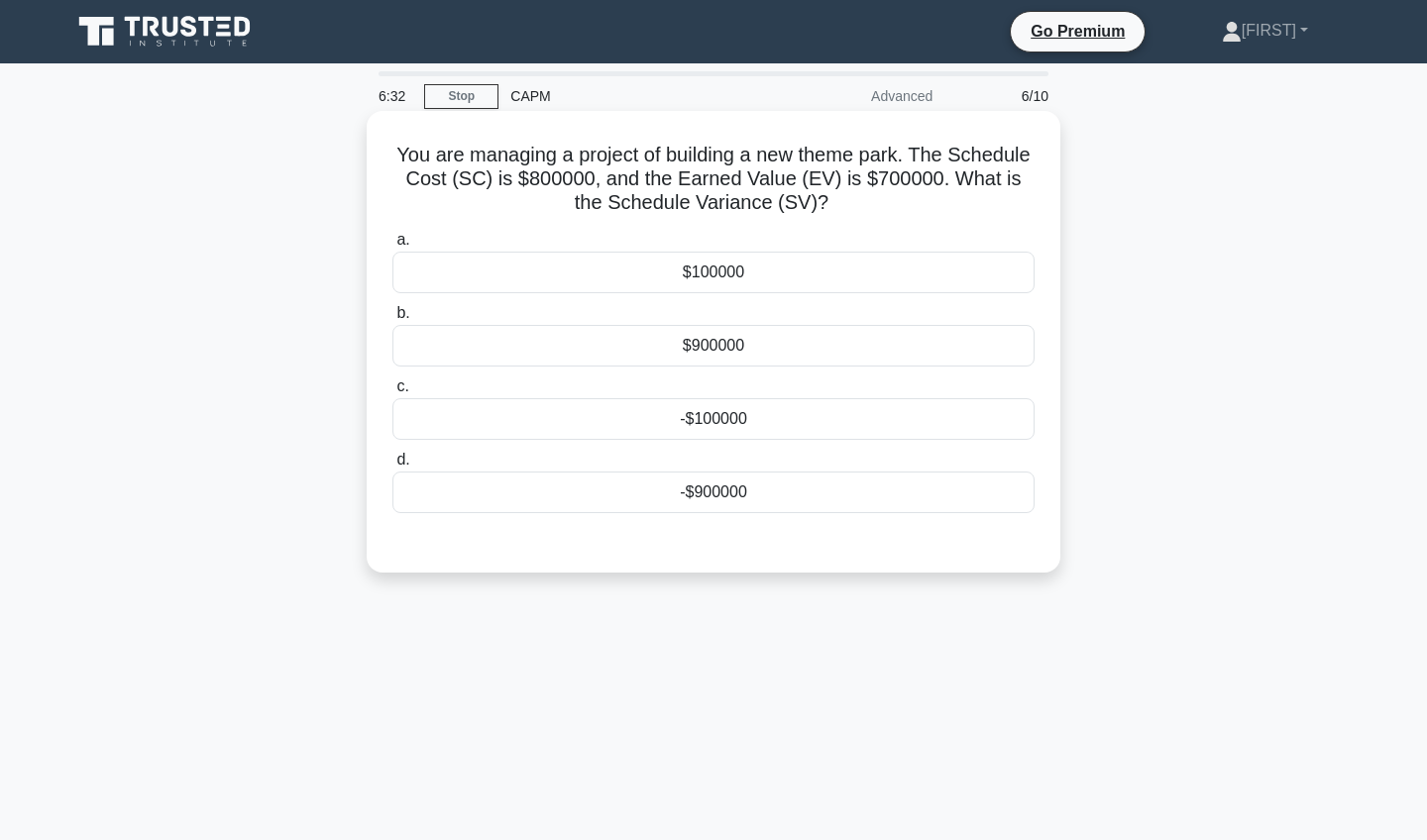 click on "$100000" at bounding box center (714, 272) 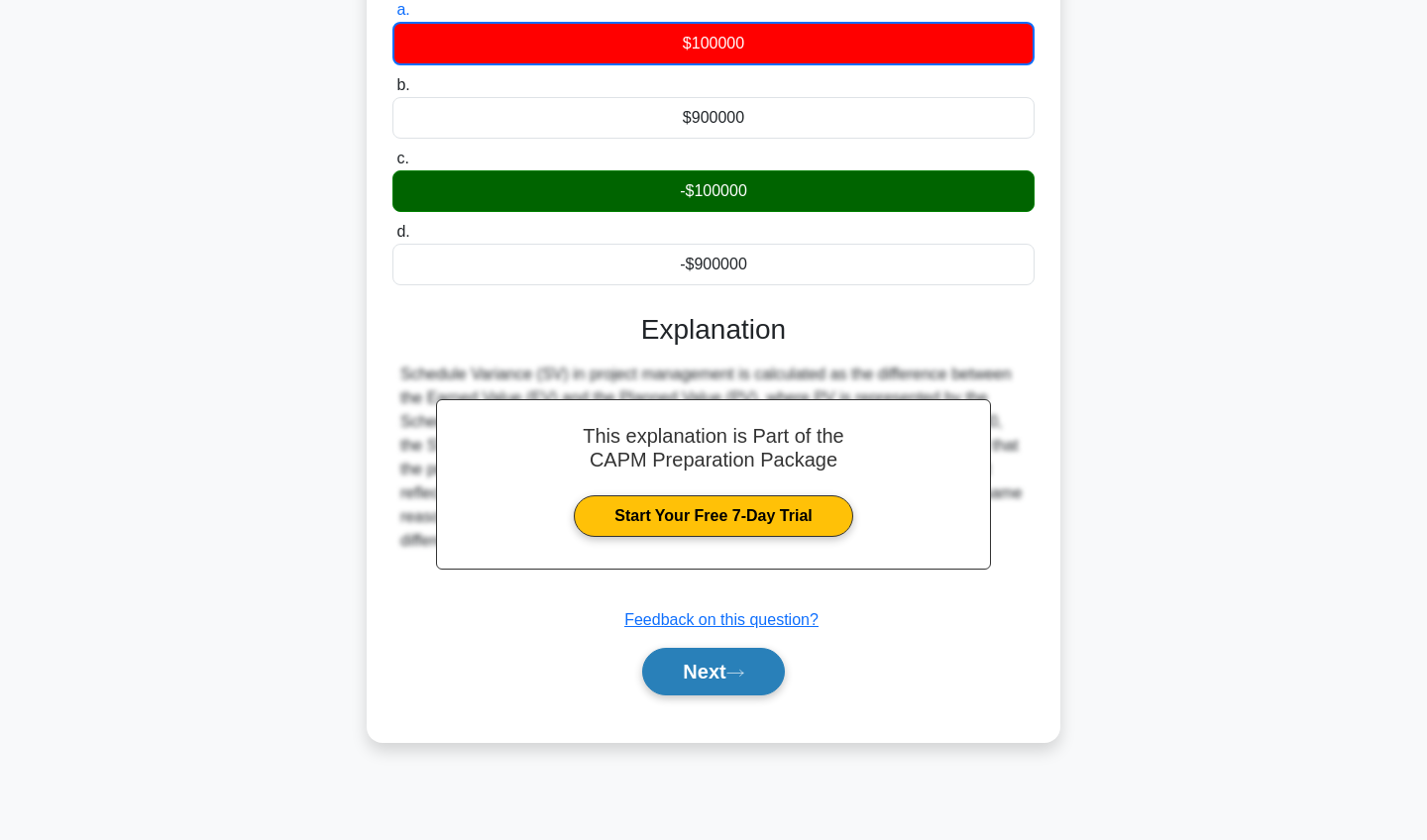 scroll, scrollTop: 230, scrollLeft: 0, axis: vertical 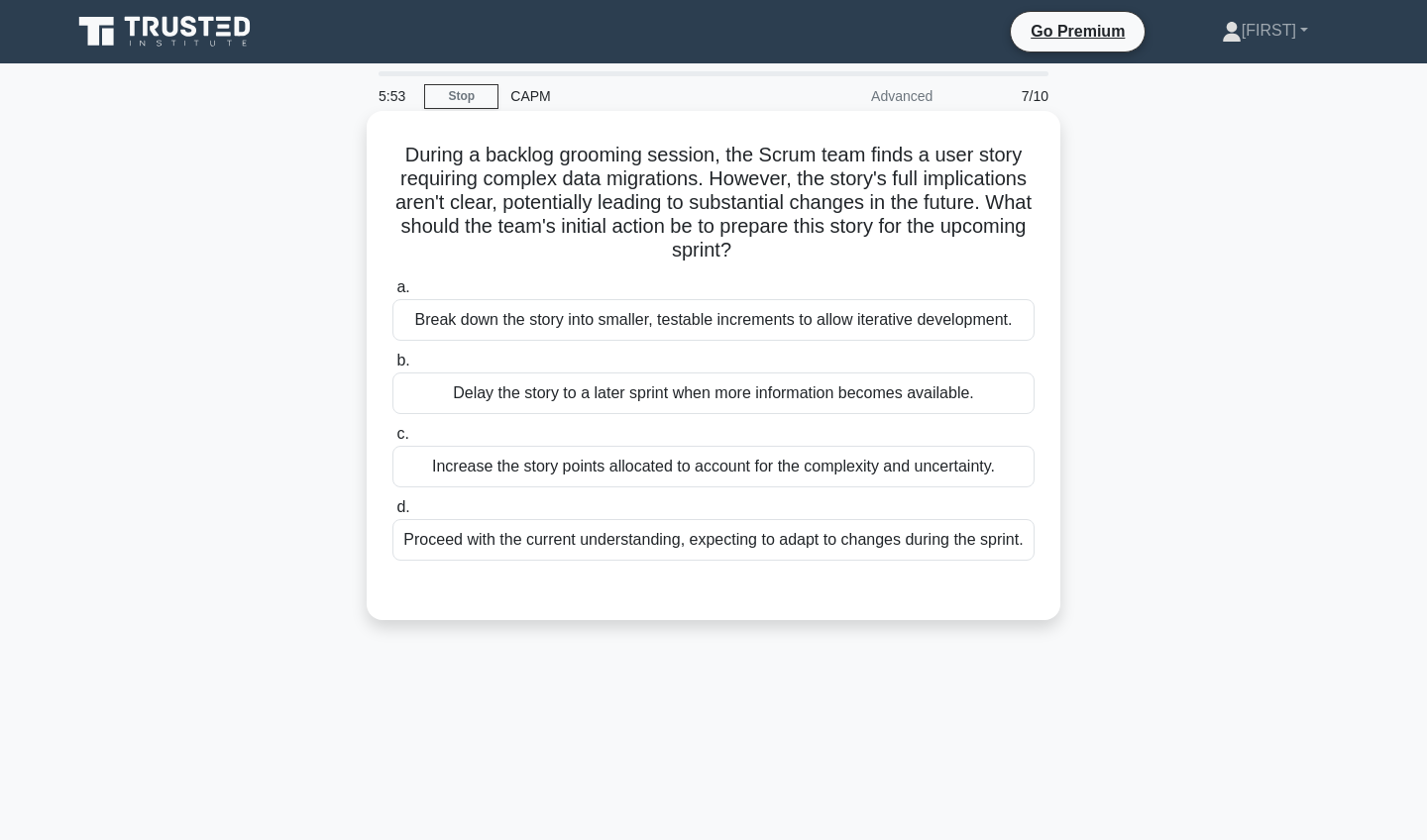 click on "Break down the story into smaller, testable increments to allow iterative development." at bounding box center [714, 320] 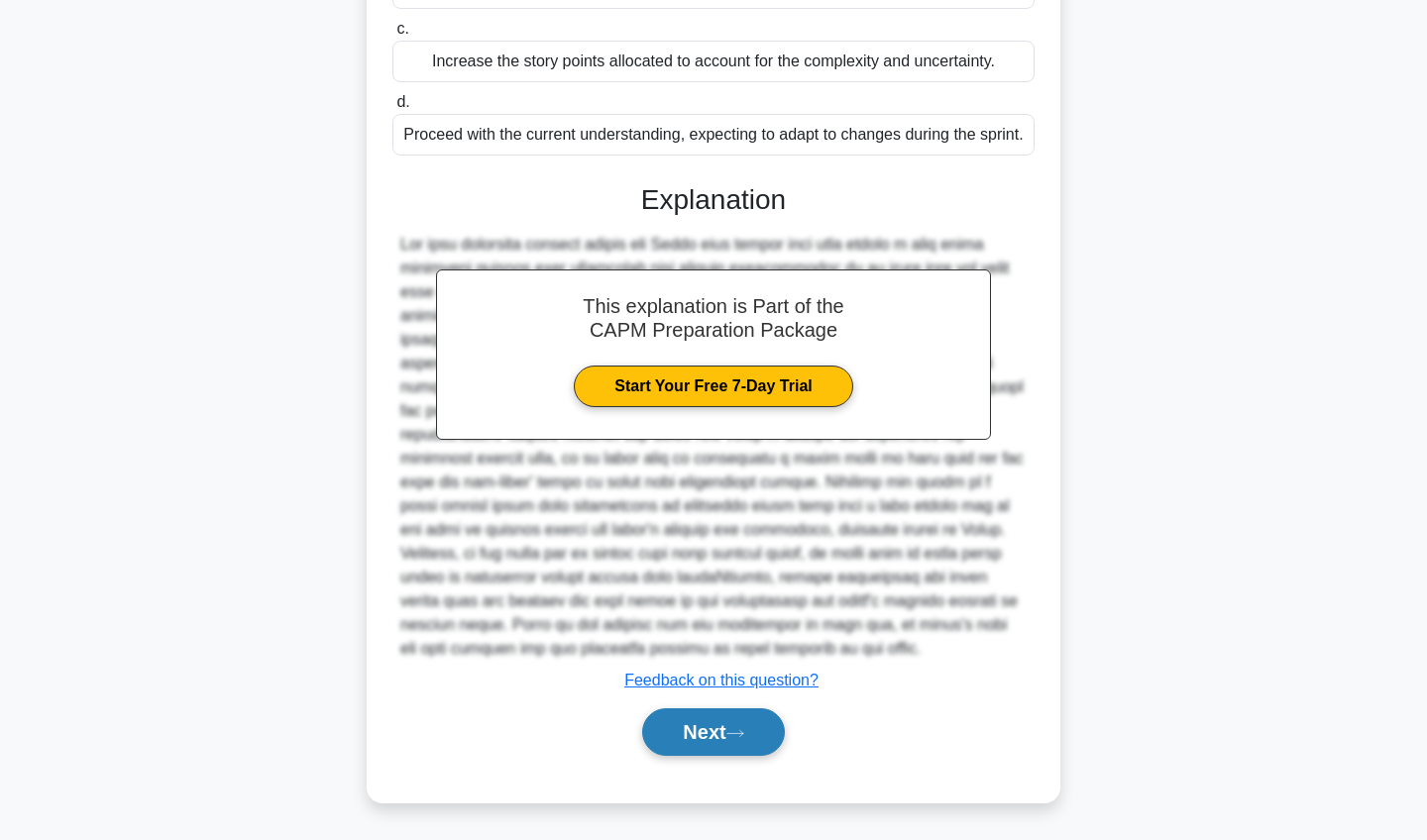 click on "Next" at bounding box center (713, 732) 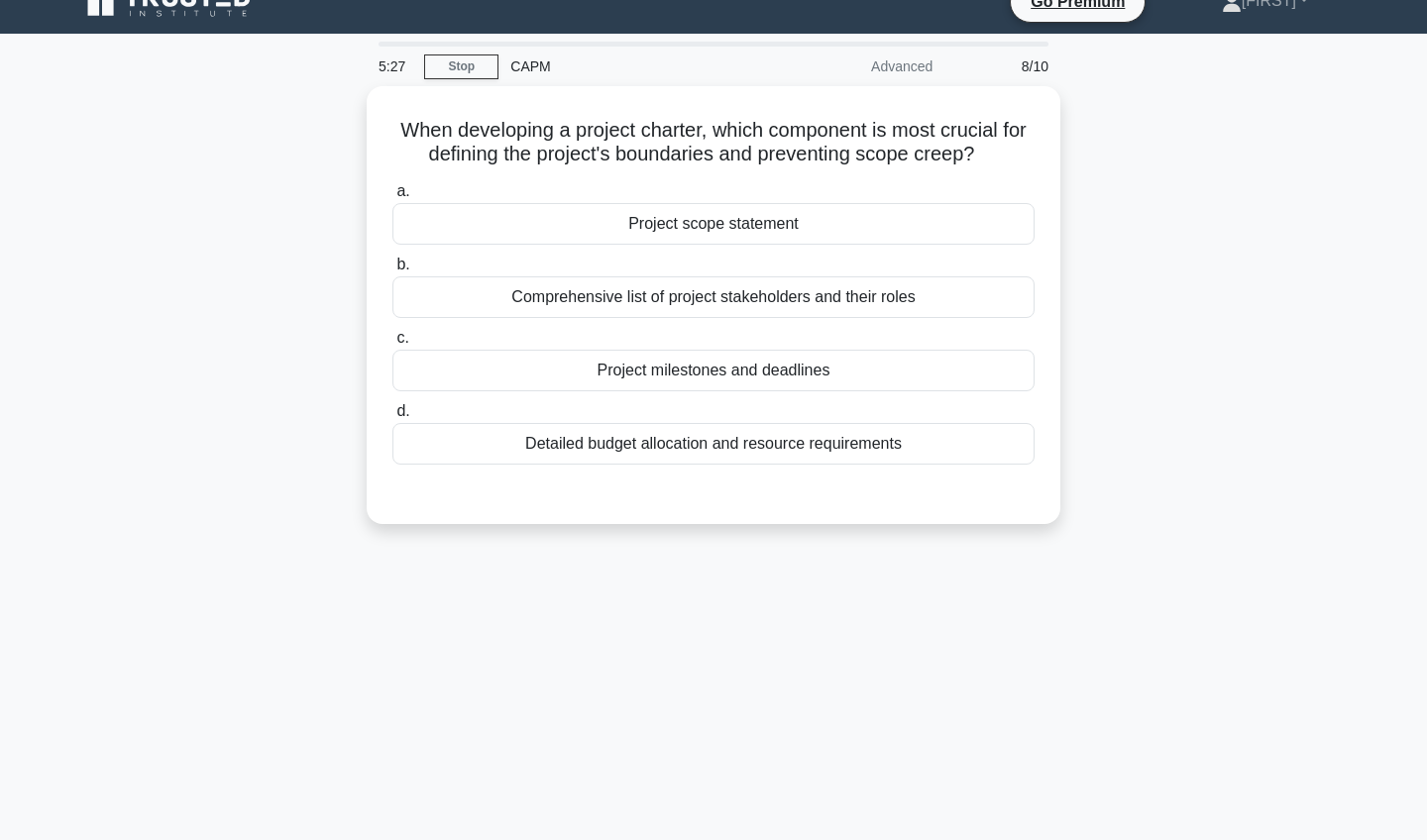 scroll, scrollTop: 42, scrollLeft: 0, axis: vertical 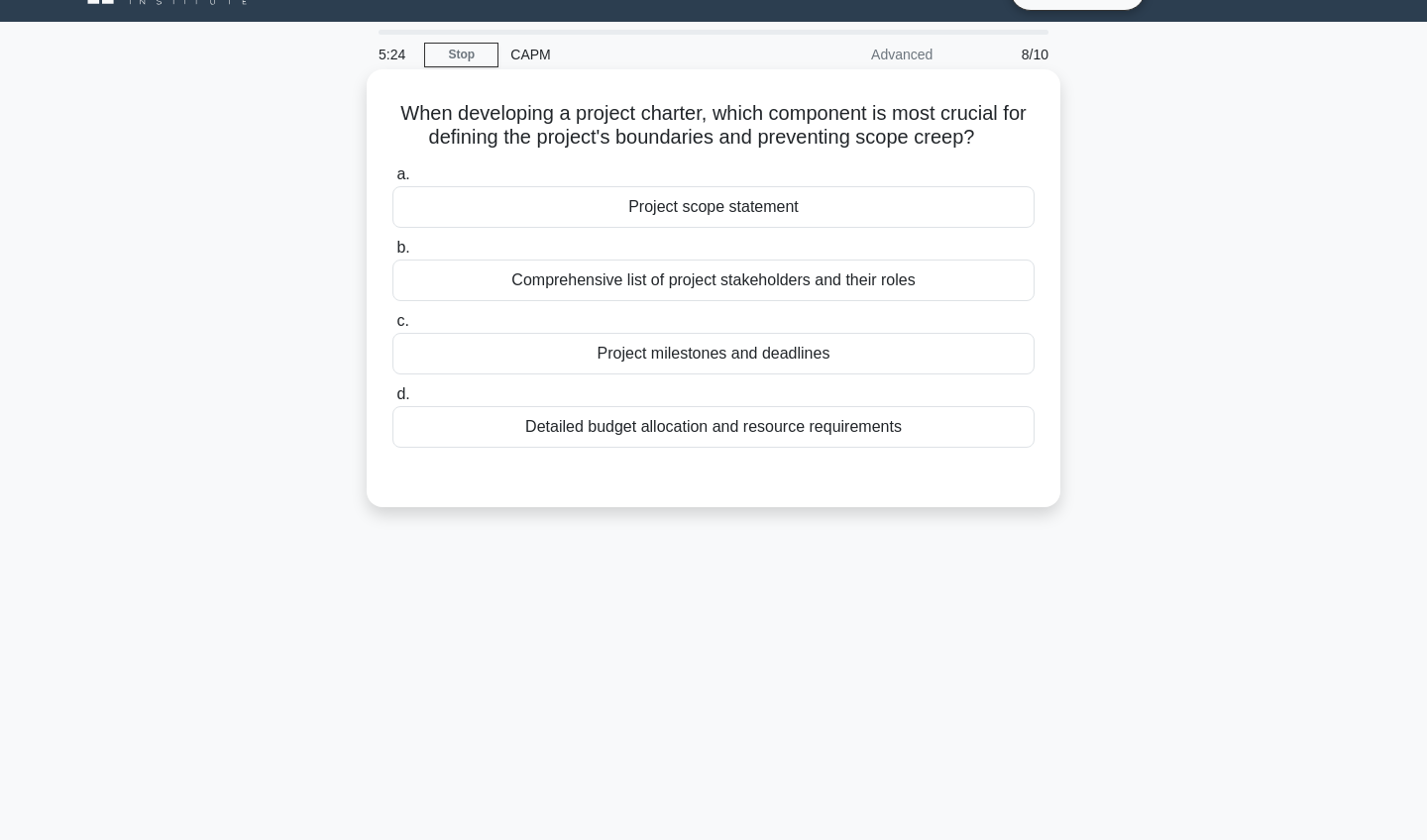 click on "Project scope statement" at bounding box center (714, 207) 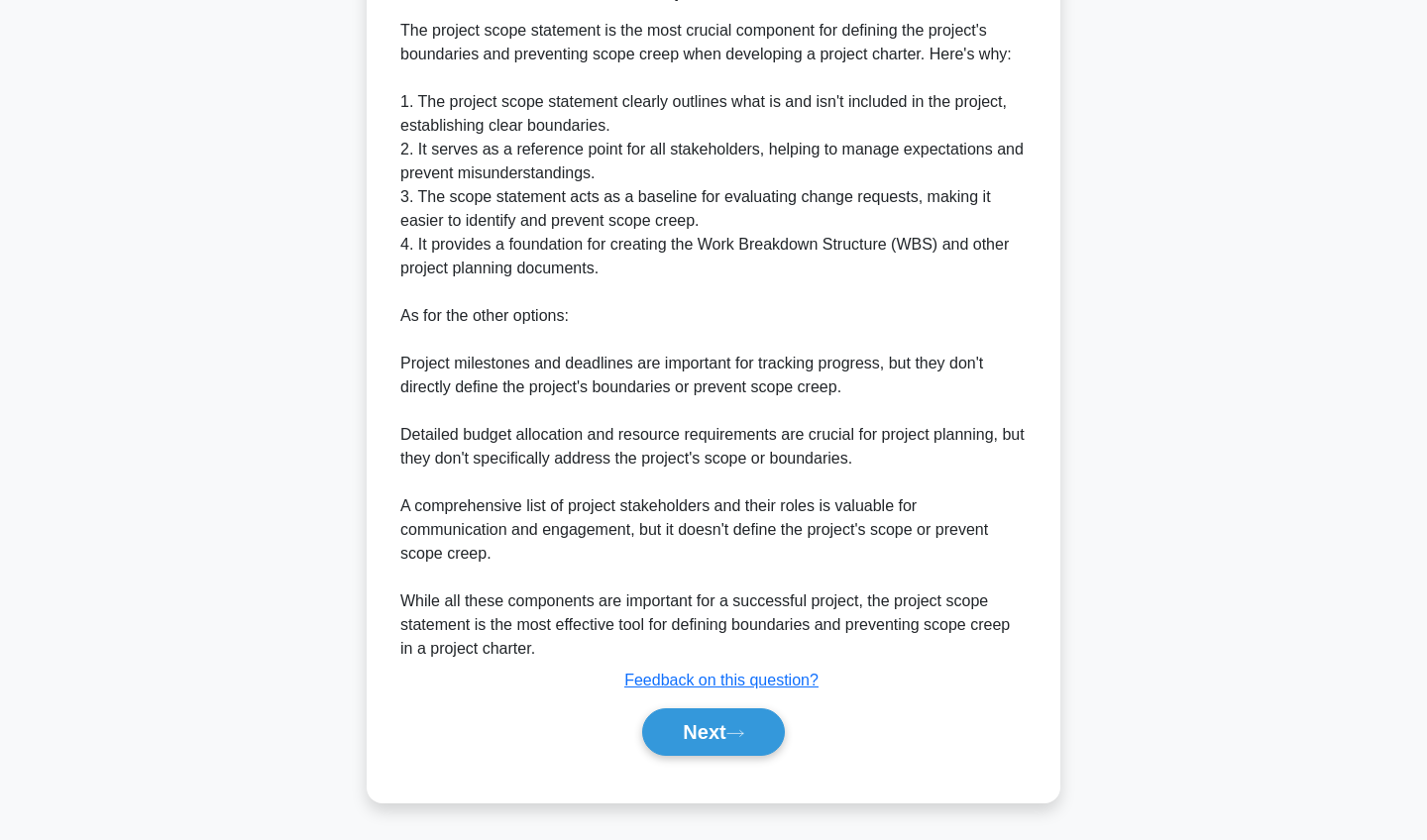scroll, scrollTop: 548, scrollLeft: 0, axis: vertical 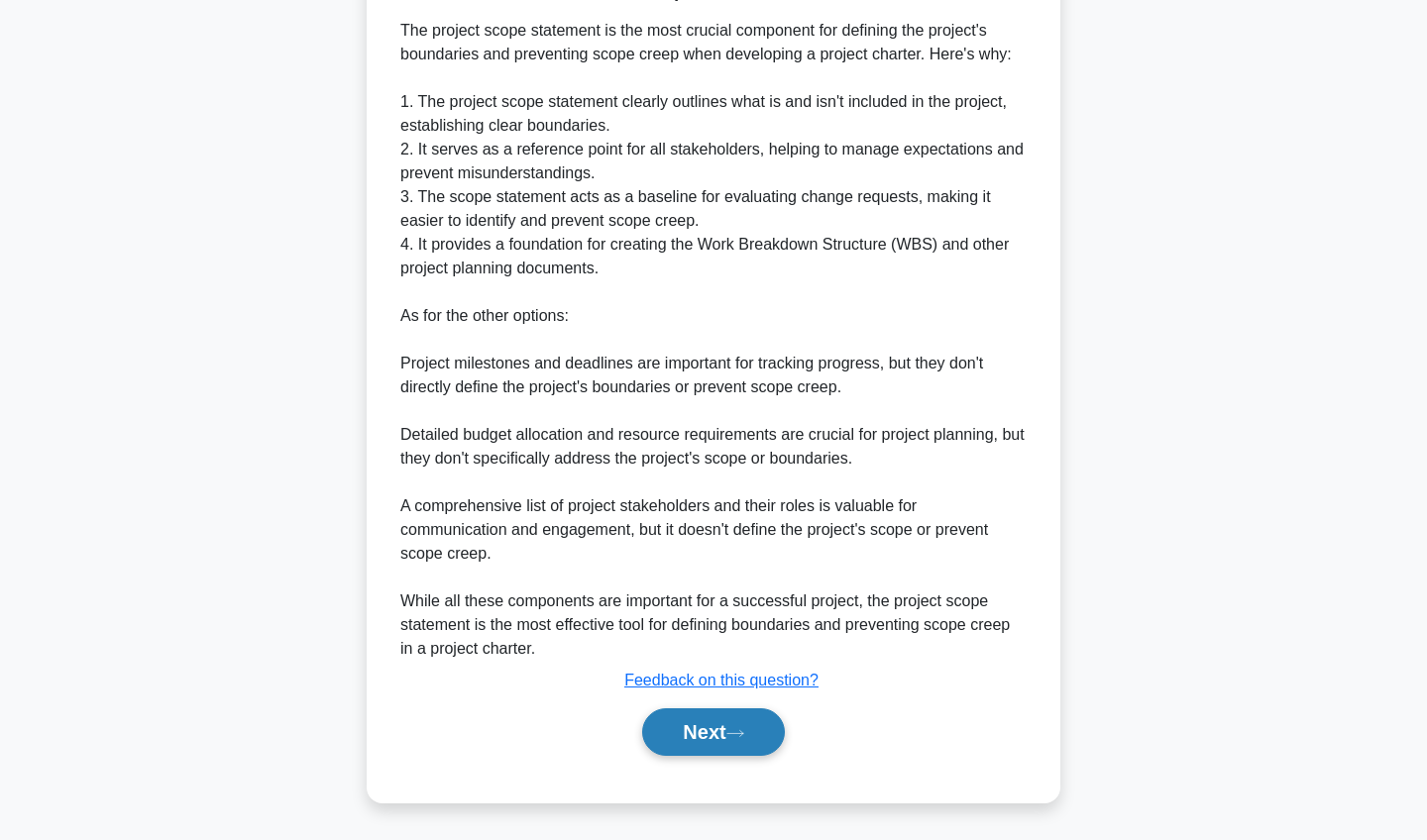 click on "Next" at bounding box center (713, 732) 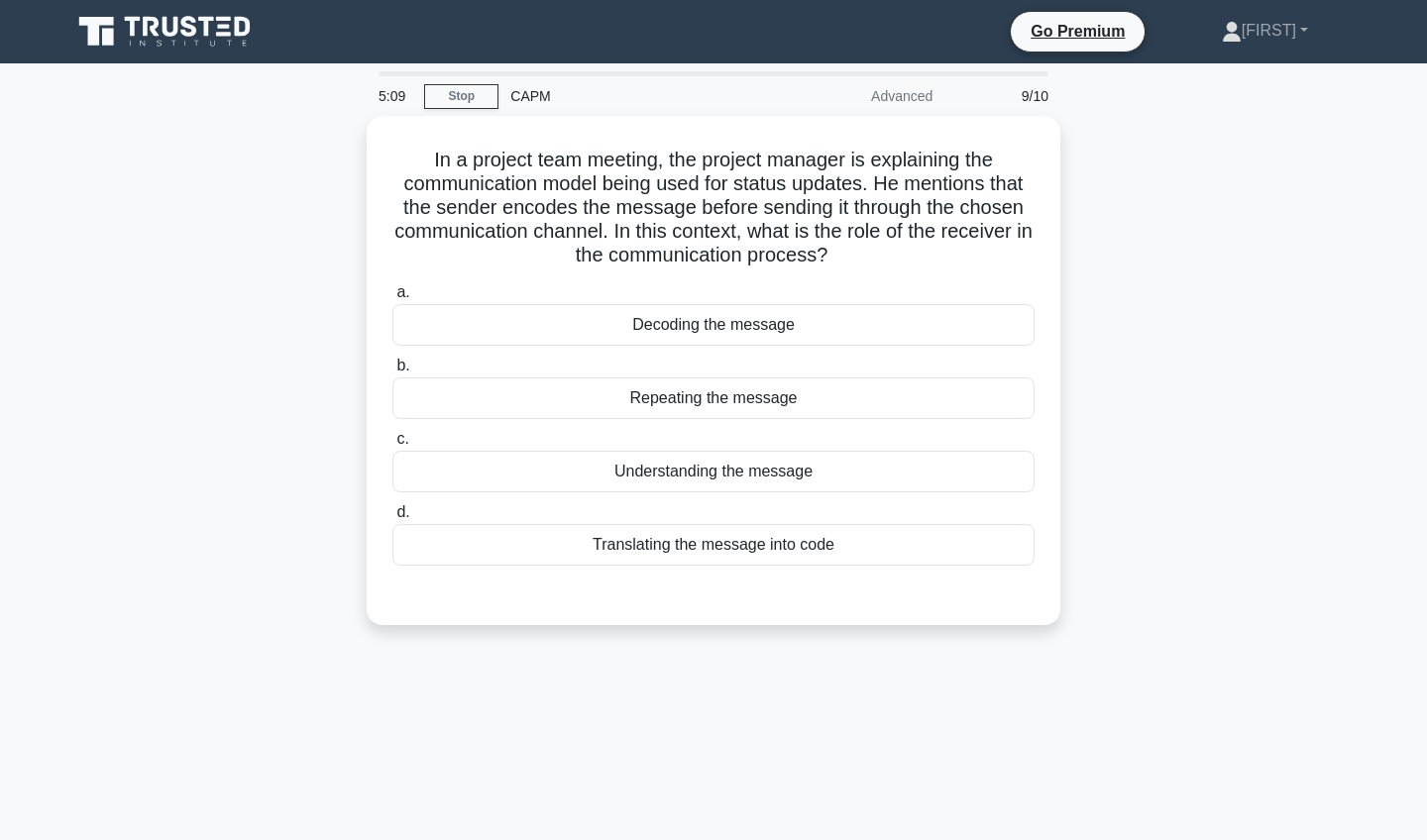 scroll, scrollTop: 0, scrollLeft: 0, axis: both 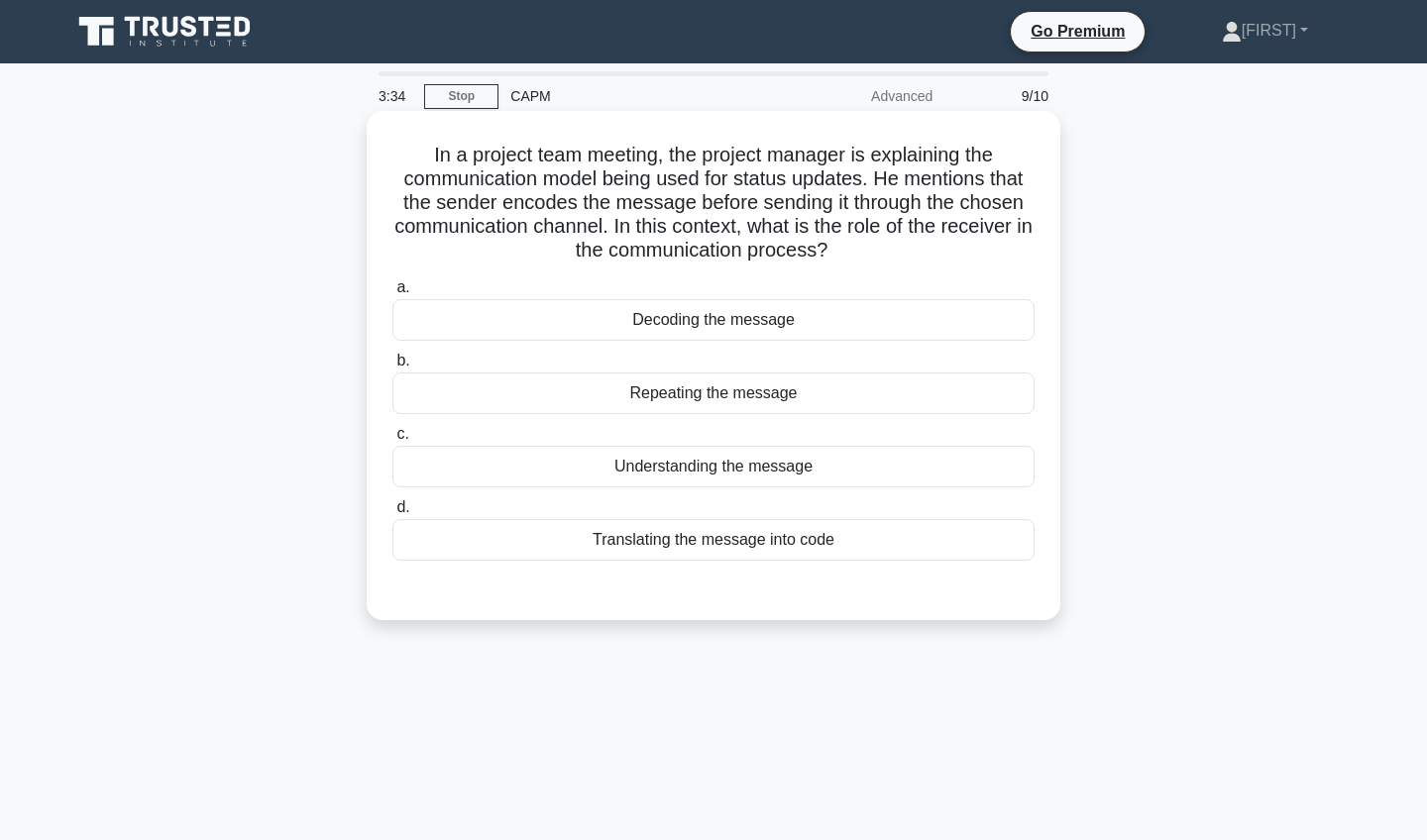 click on "Understanding the message" at bounding box center [714, 467] 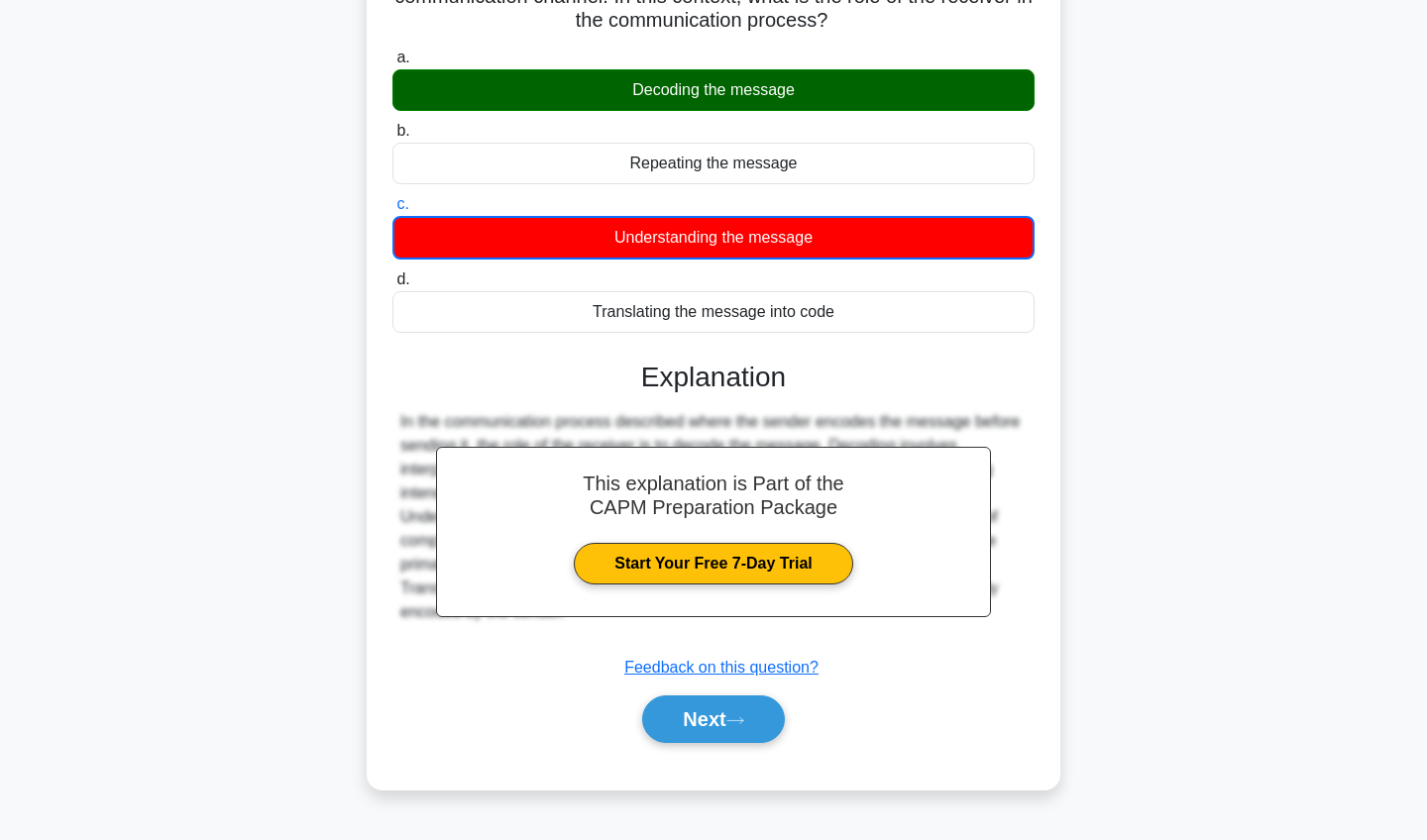 scroll, scrollTop: 230, scrollLeft: 0, axis: vertical 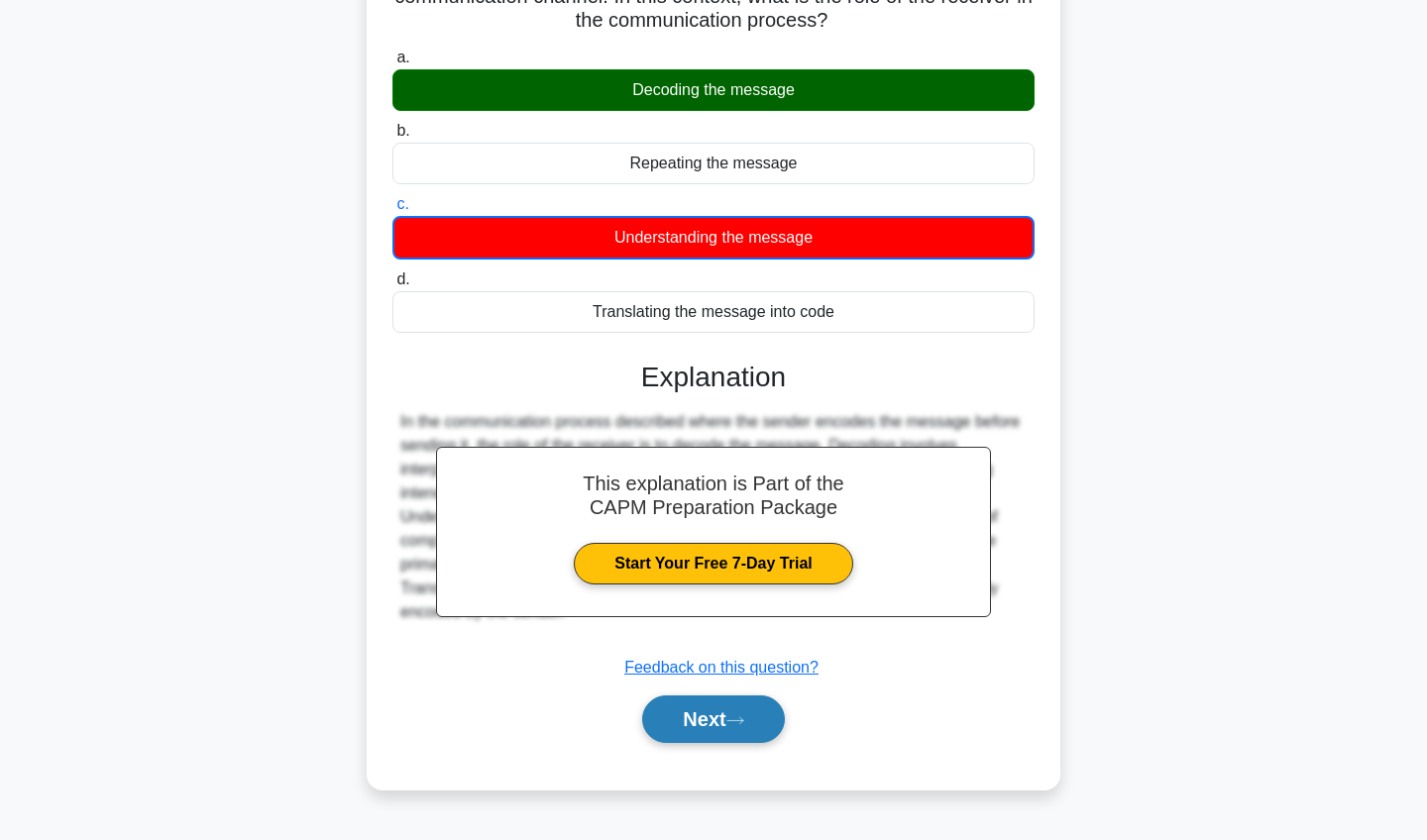 click on "Next" at bounding box center [713, 719] 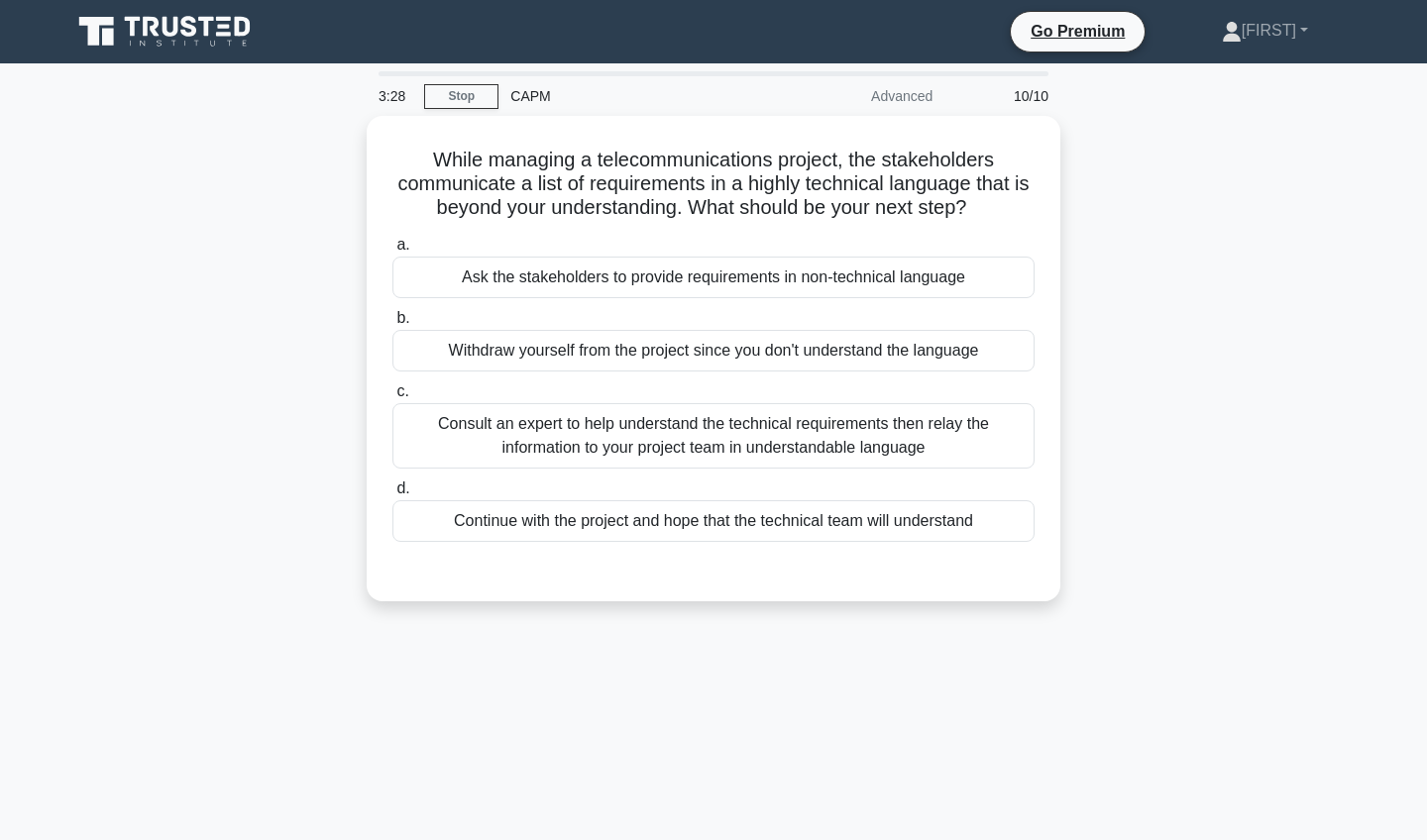 scroll, scrollTop: 0, scrollLeft: 0, axis: both 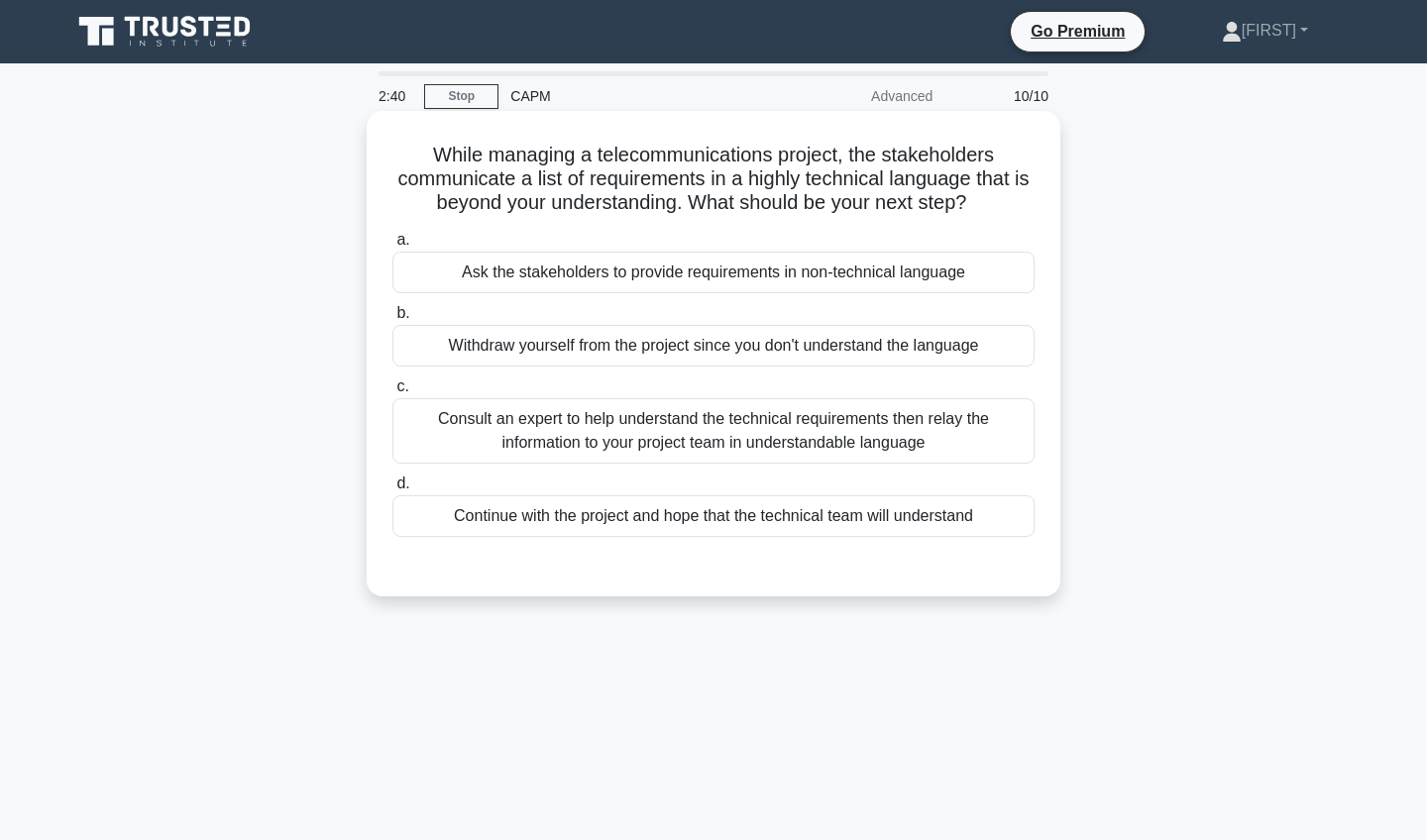 click on "Consult an expert to help understand the technical requirements then relay the information to your project team in understandable language" at bounding box center [714, 431] 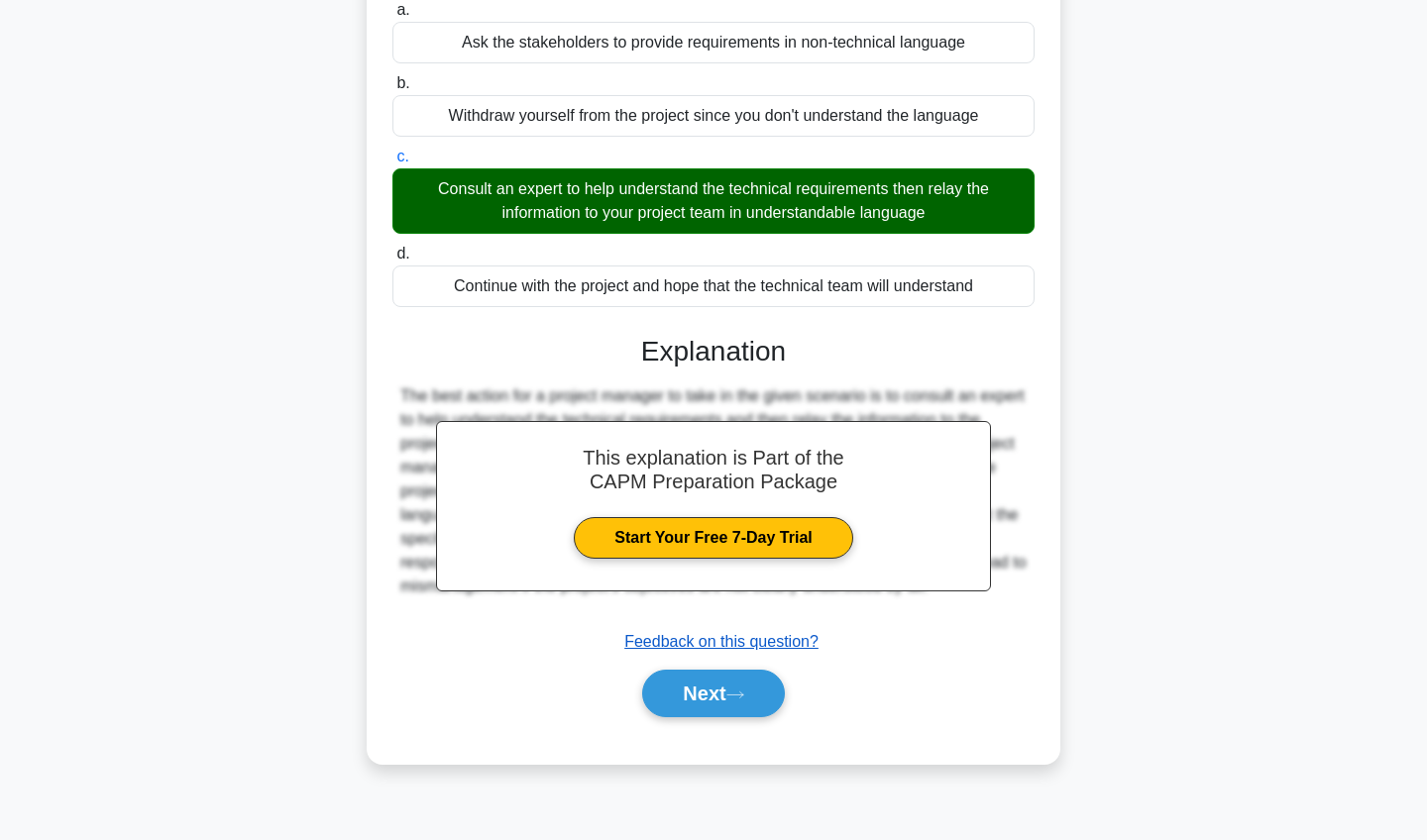 scroll, scrollTop: 230, scrollLeft: 0, axis: vertical 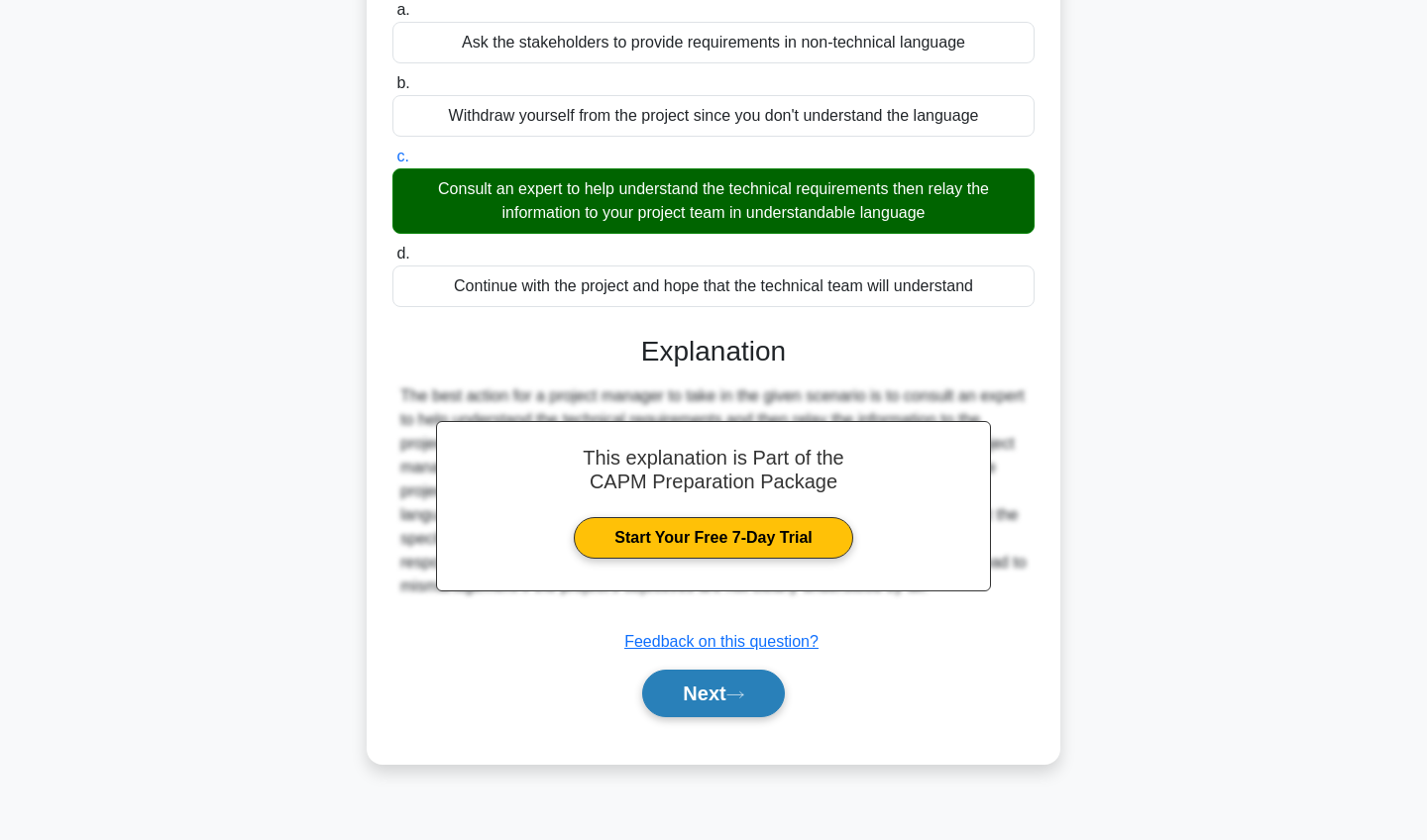 click on "Next" at bounding box center [713, 693] 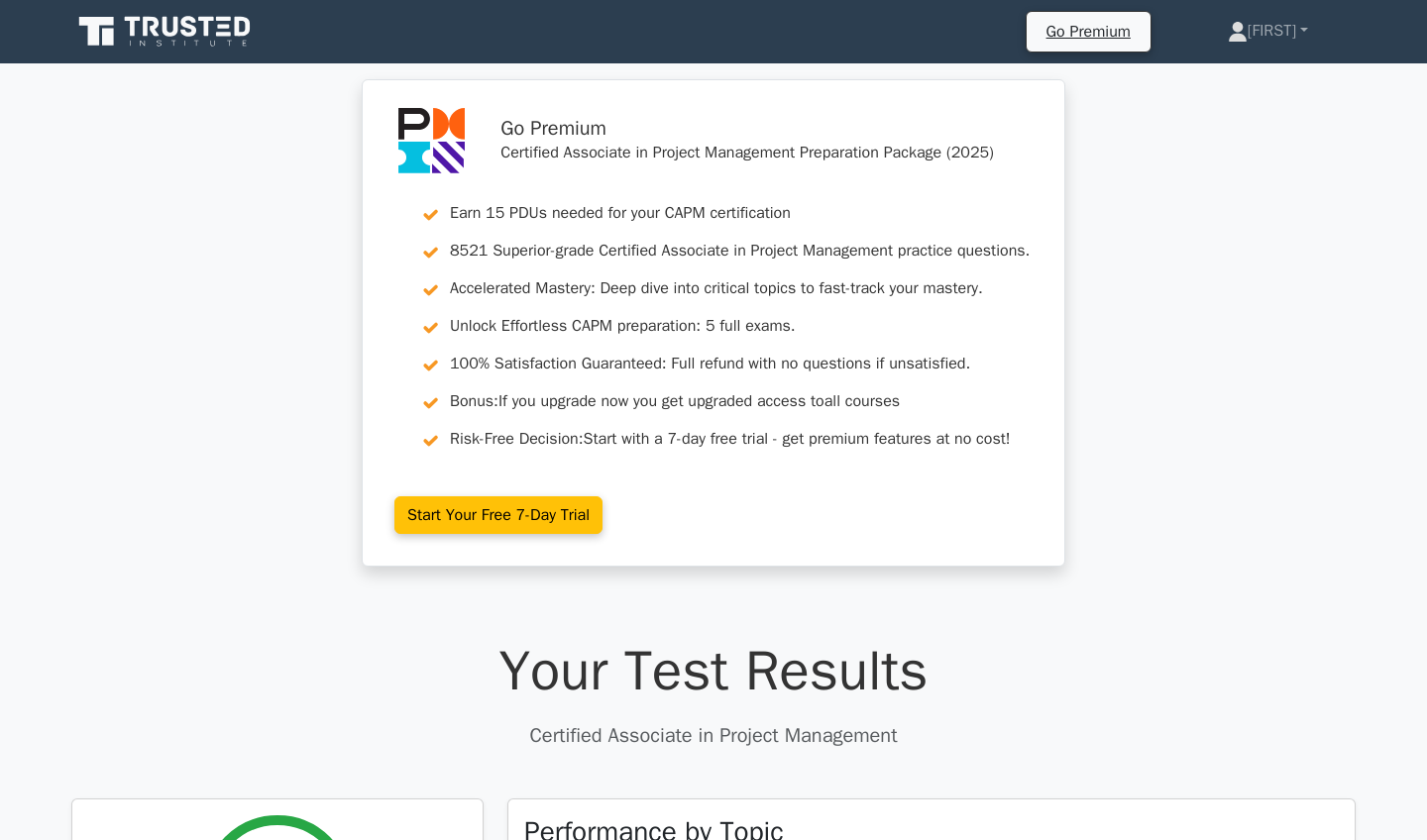 scroll, scrollTop: 0, scrollLeft: 0, axis: both 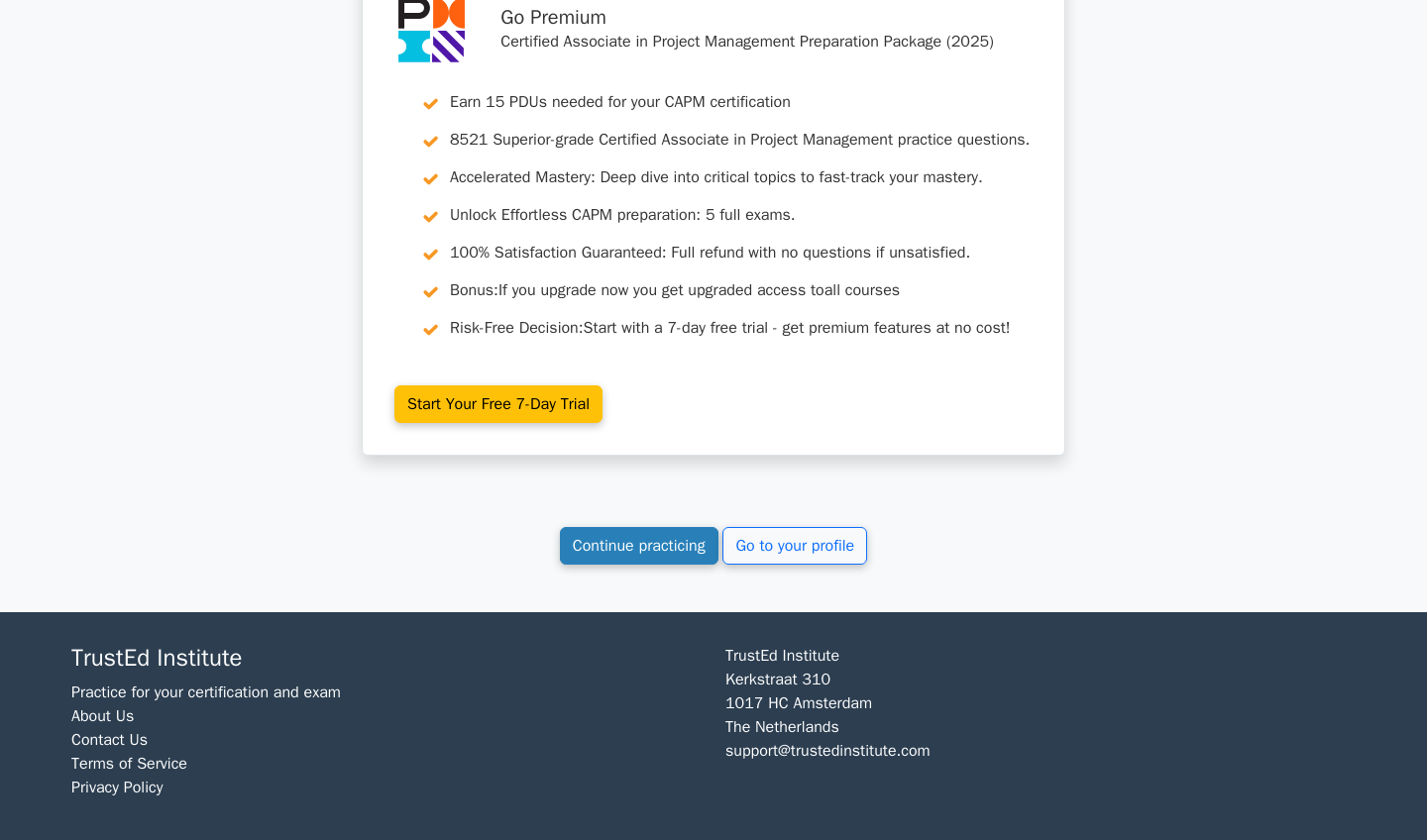 click on "Continue practicing" at bounding box center [639, 546] 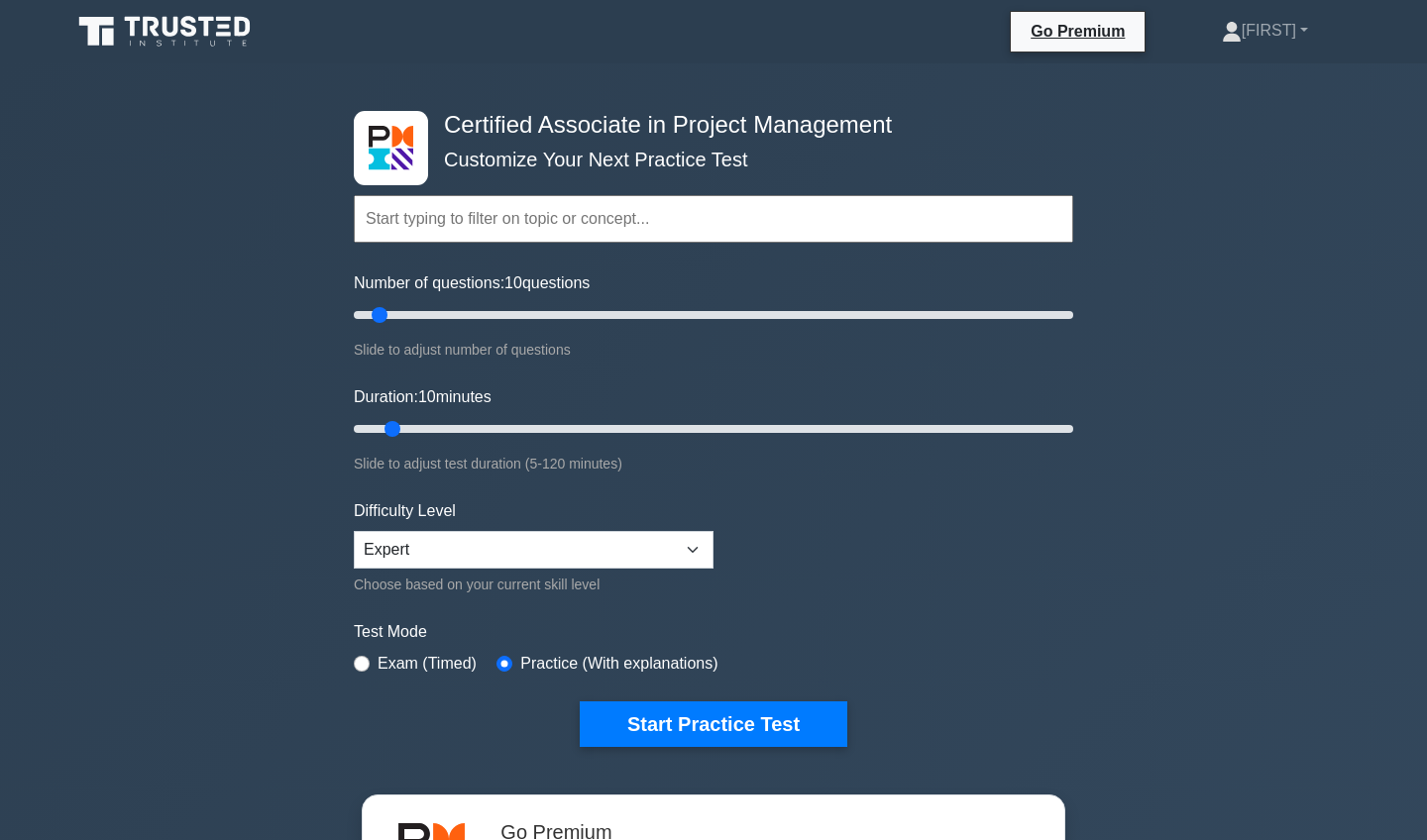 scroll, scrollTop: 0, scrollLeft: 0, axis: both 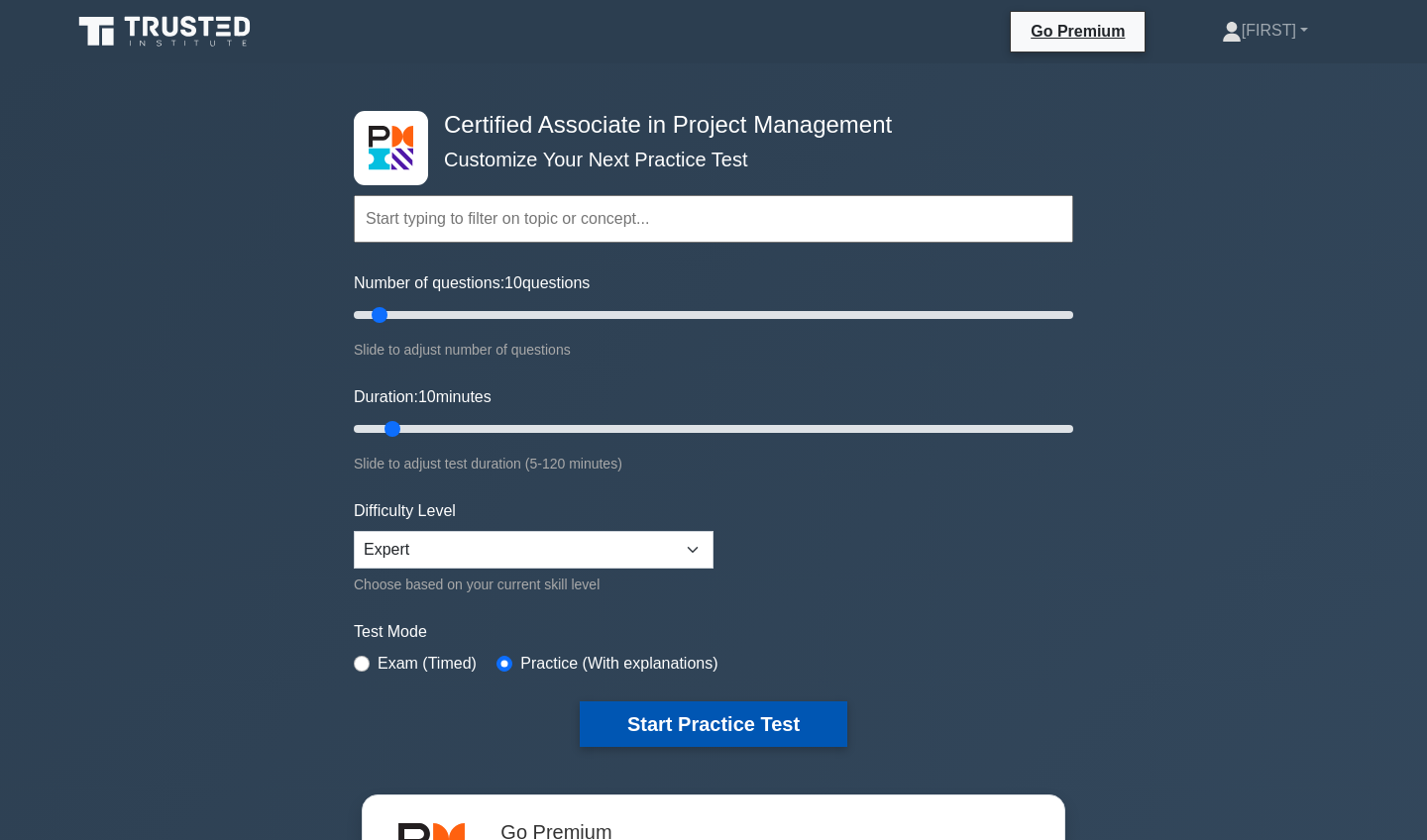 click on "Start Practice Test" at bounding box center (714, 724) 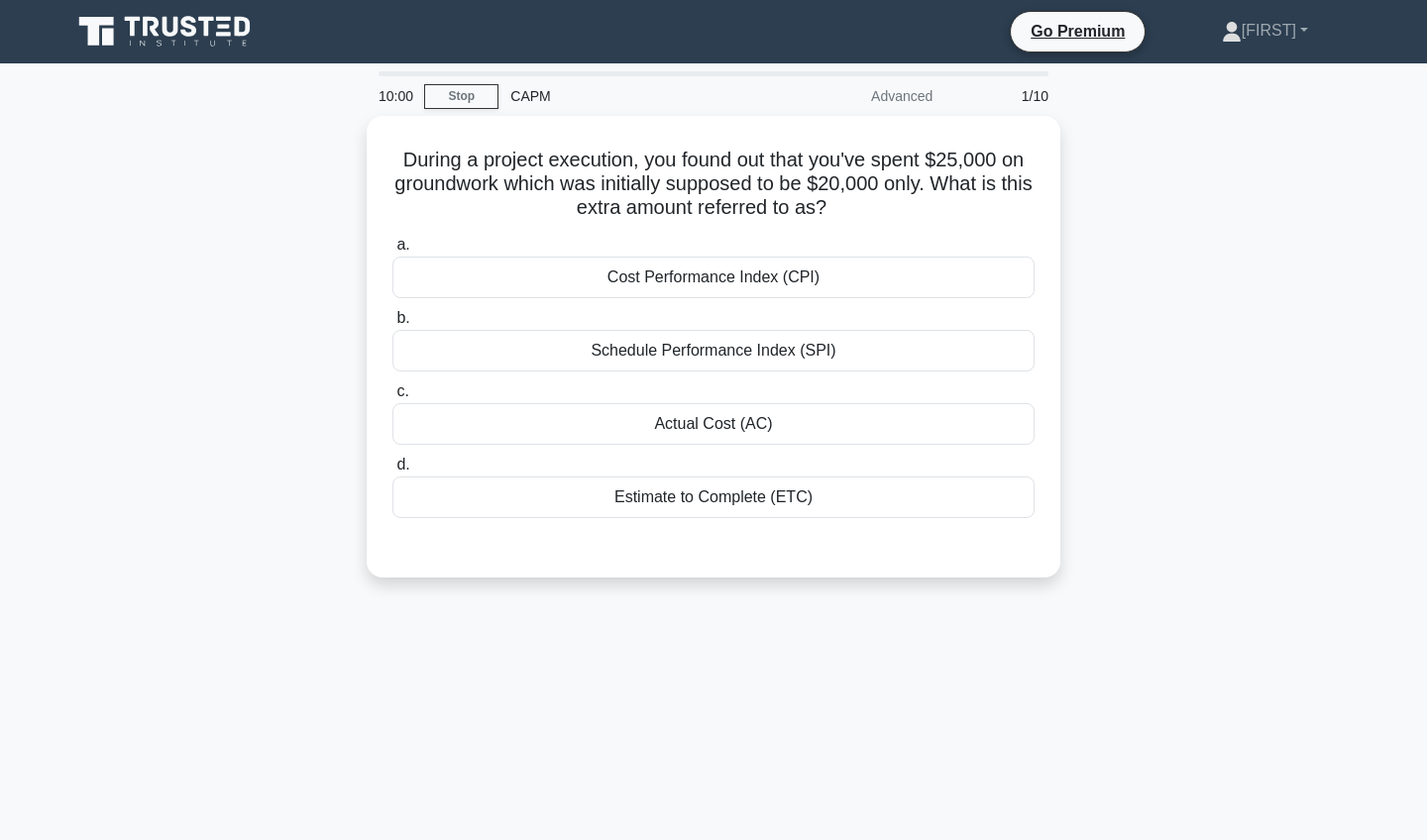 scroll, scrollTop: 0, scrollLeft: 0, axis: both 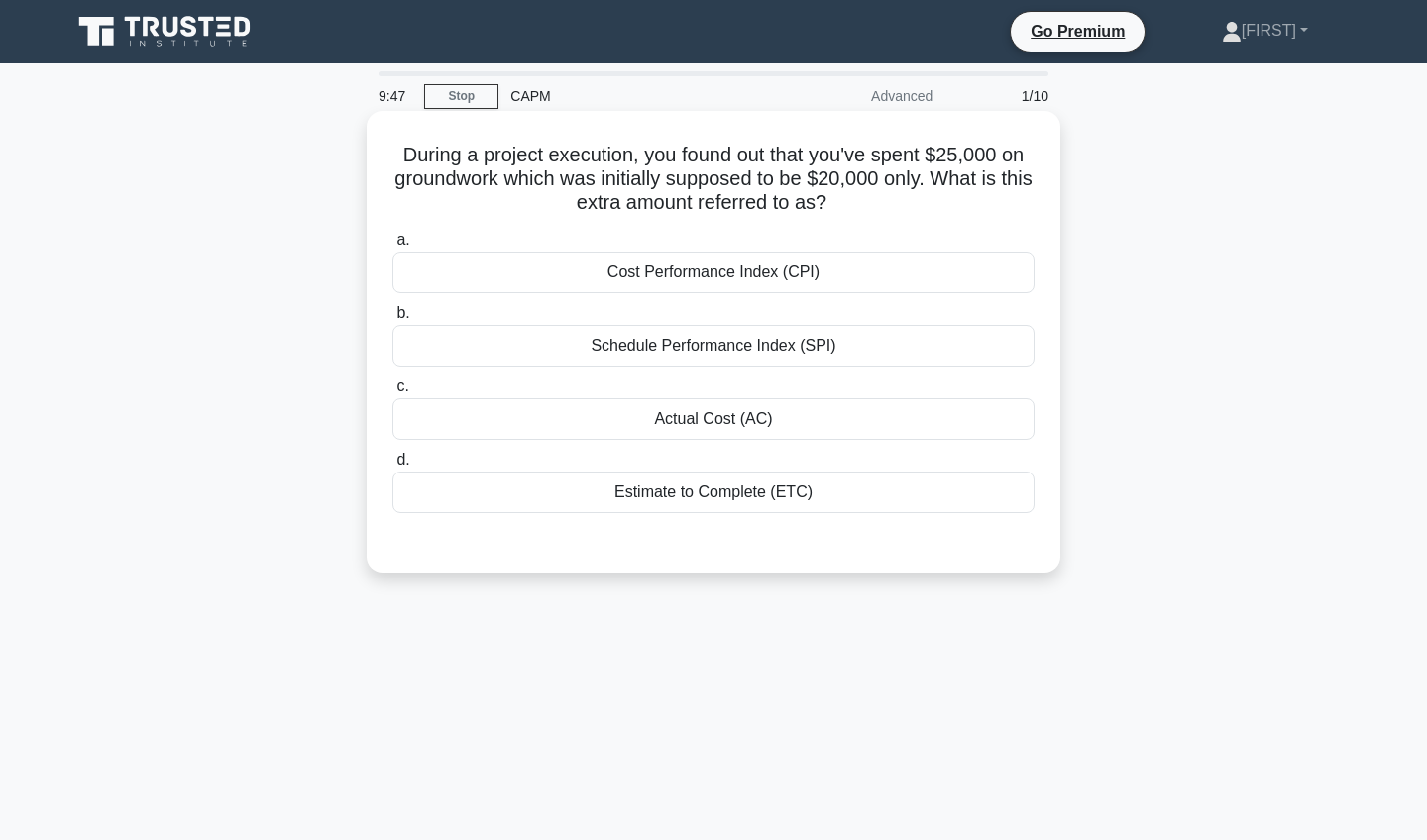 click on "Actual Cost (AC)" at bounding box center (714, 419) 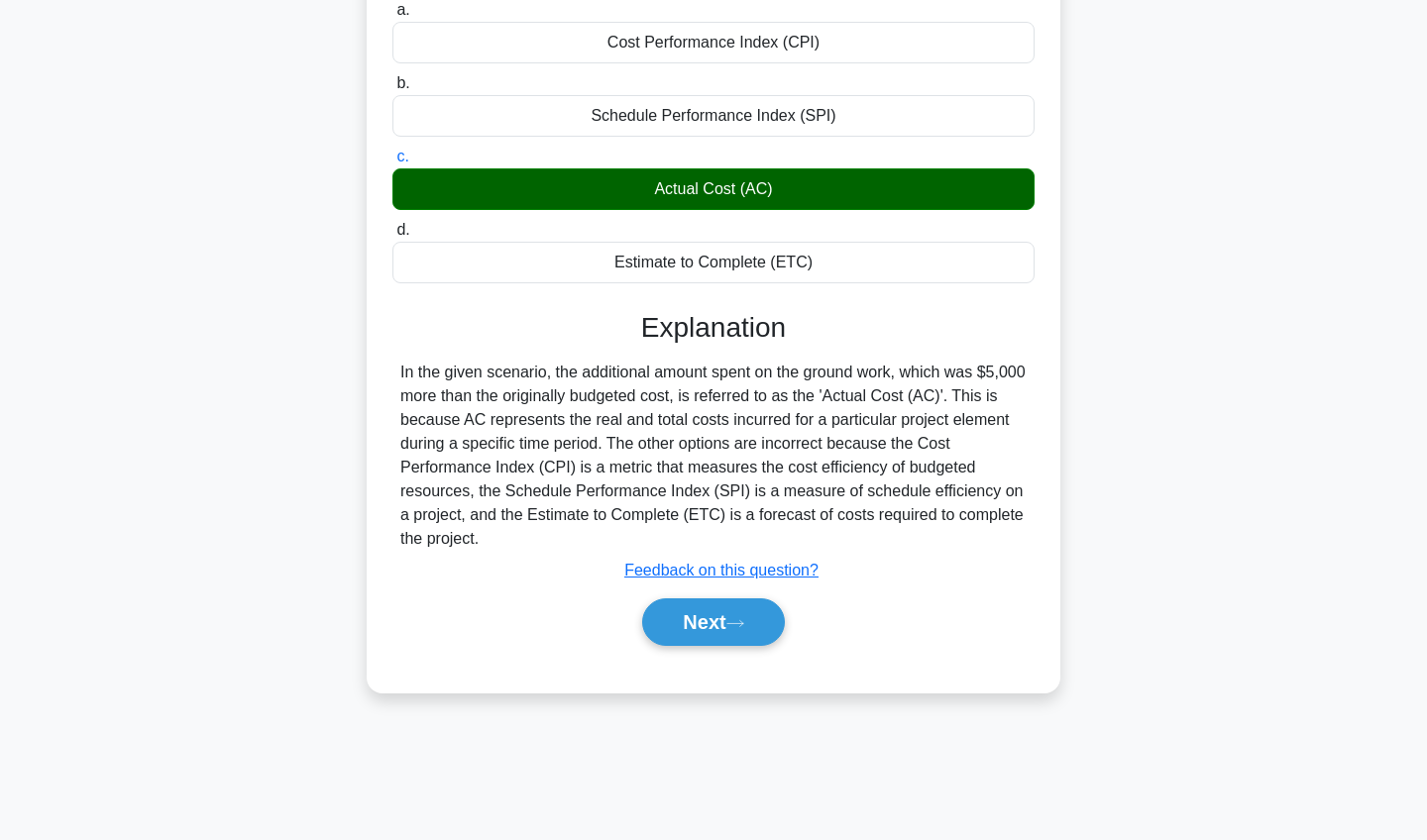 scroll, scrollTop: 230, scrollLeft: 0, axis: vertical 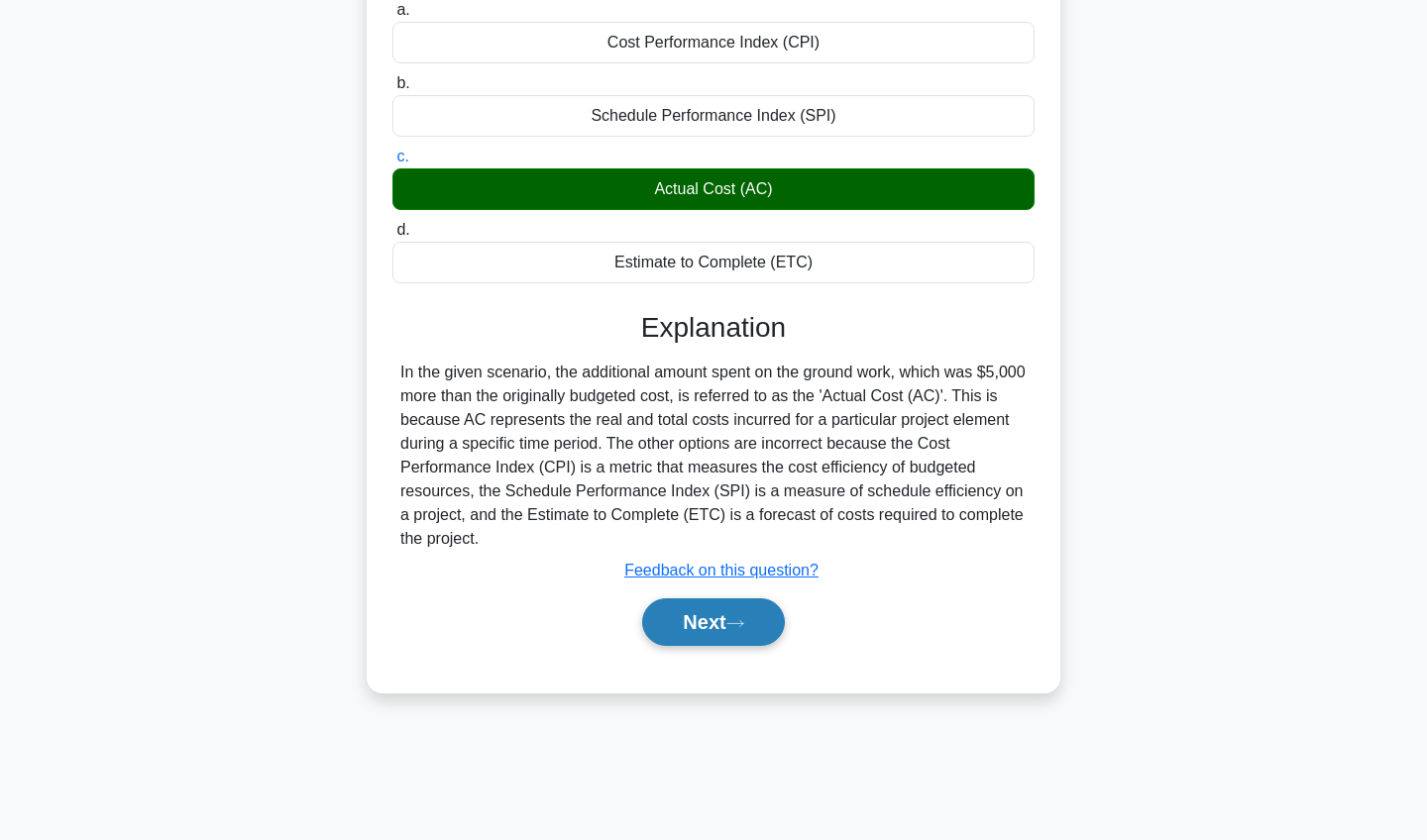 click on "Next" at bounding box center (713, 622) 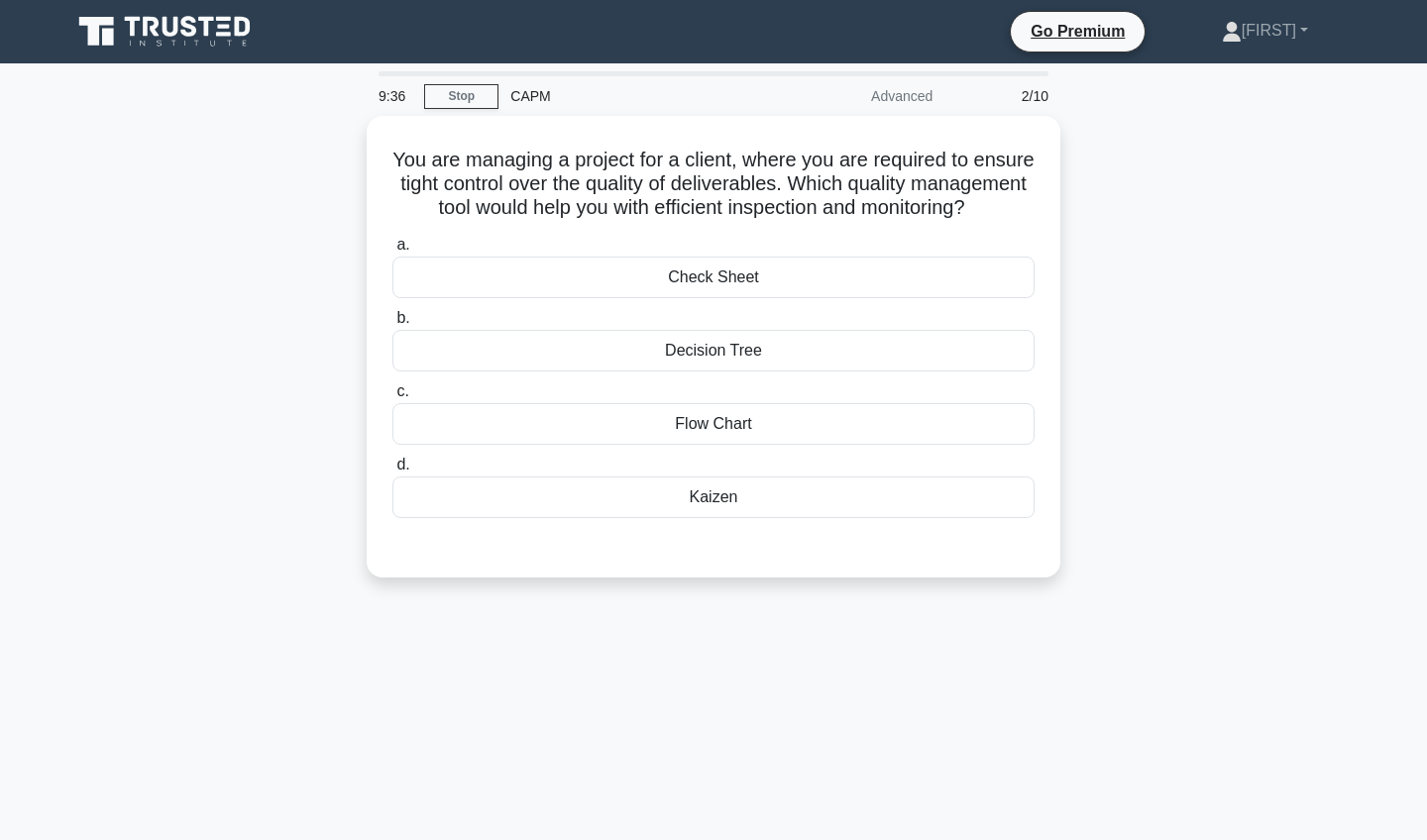 scroll, scrollTop: 0, scrollLeft: 0, axis: both 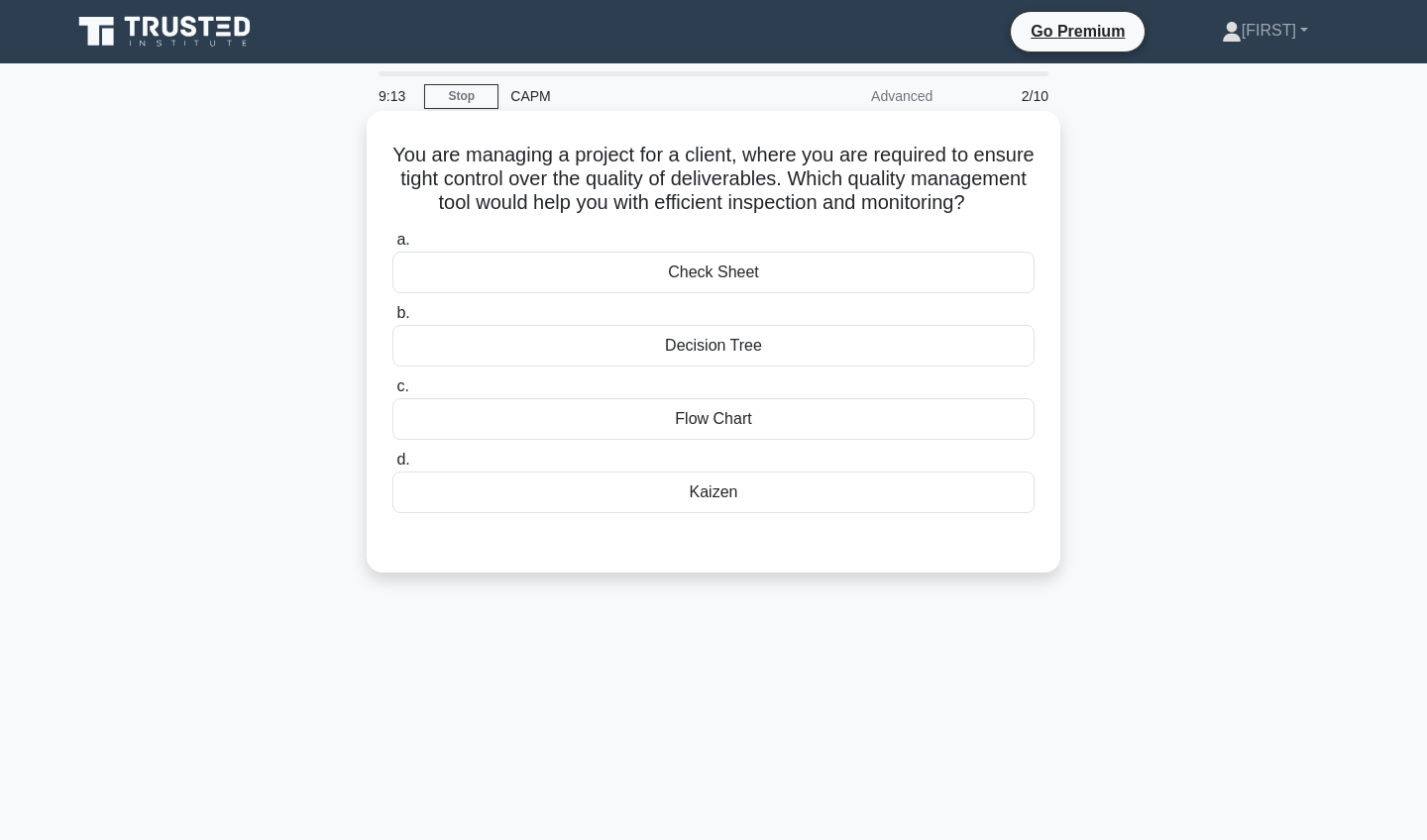 click on "Check Sheet" at bounding box center (714, 272) 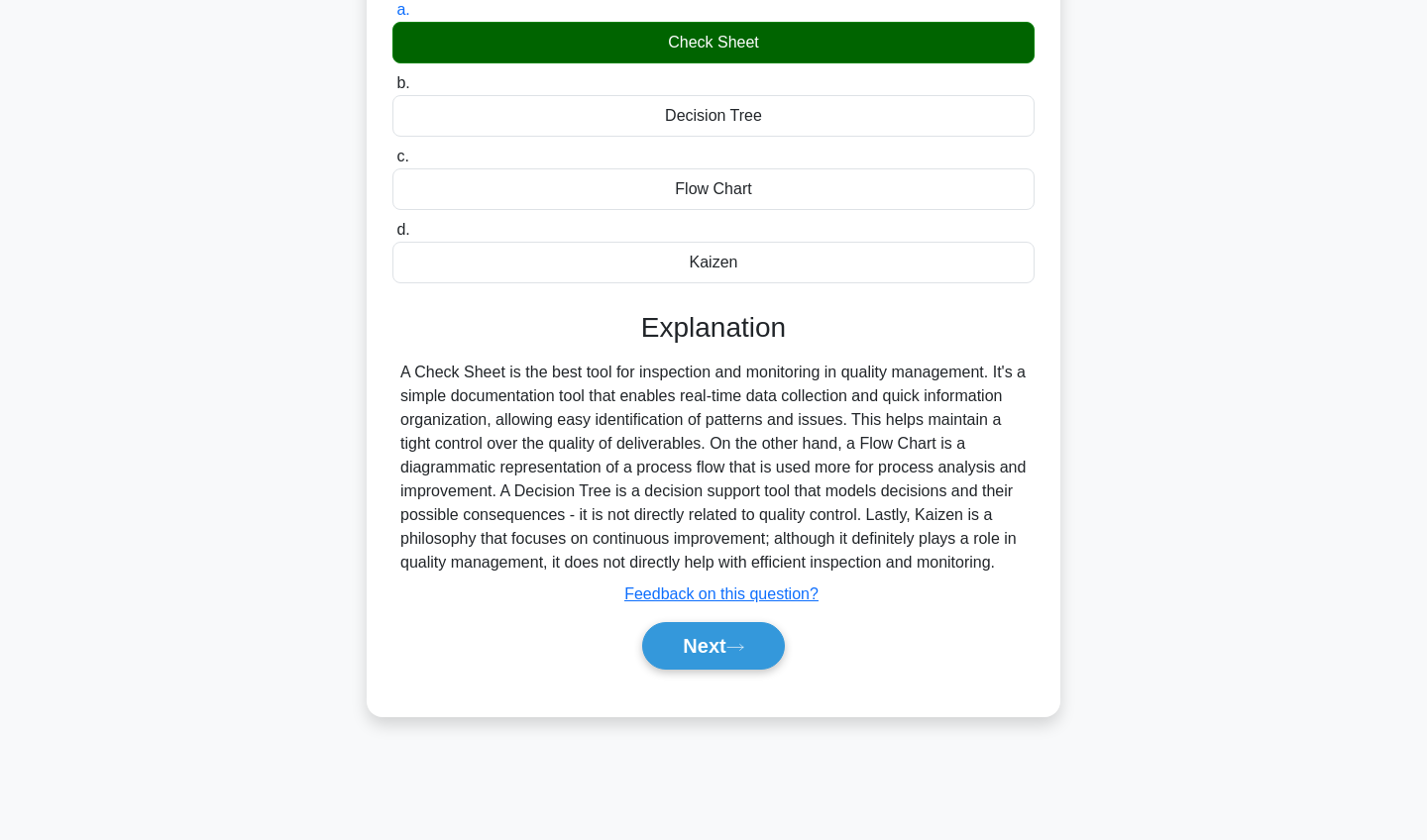 scroll, scrollTop: 230, scrollLeft: 0, axis: vertical 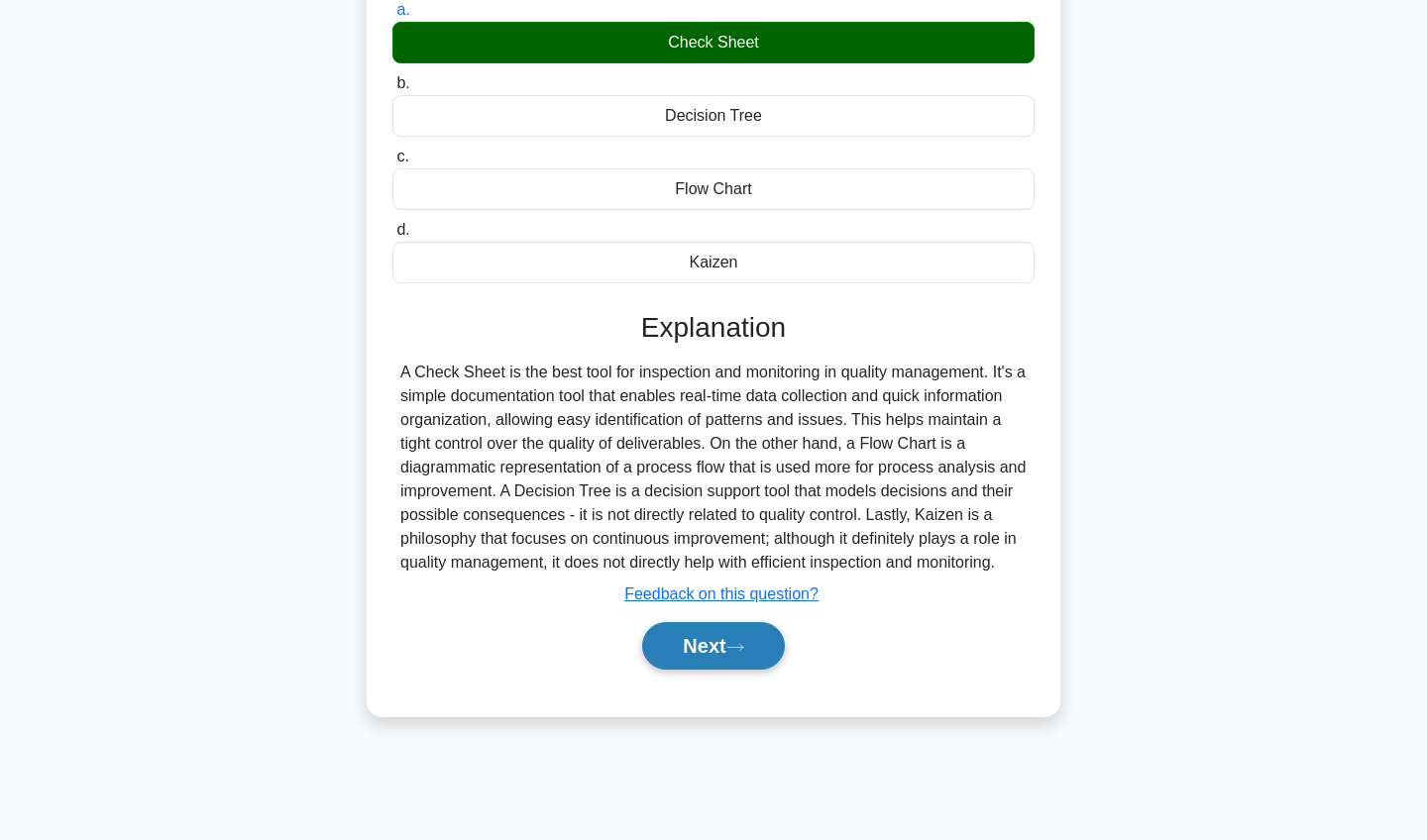 click on "Next" at bounding box center [713, 646] 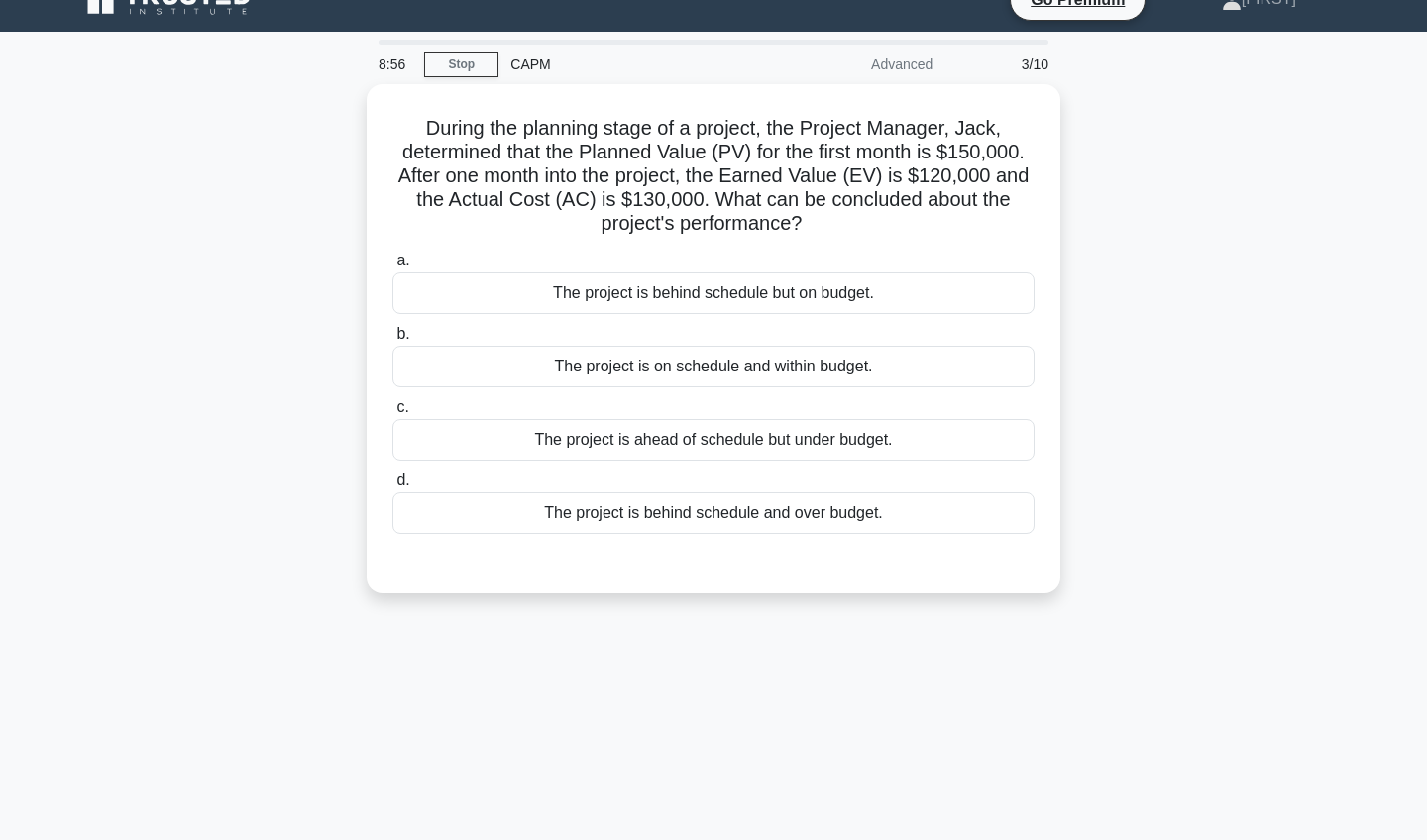 scroll, scrollTop: 28, scrollLeft: 0, axis: vertical 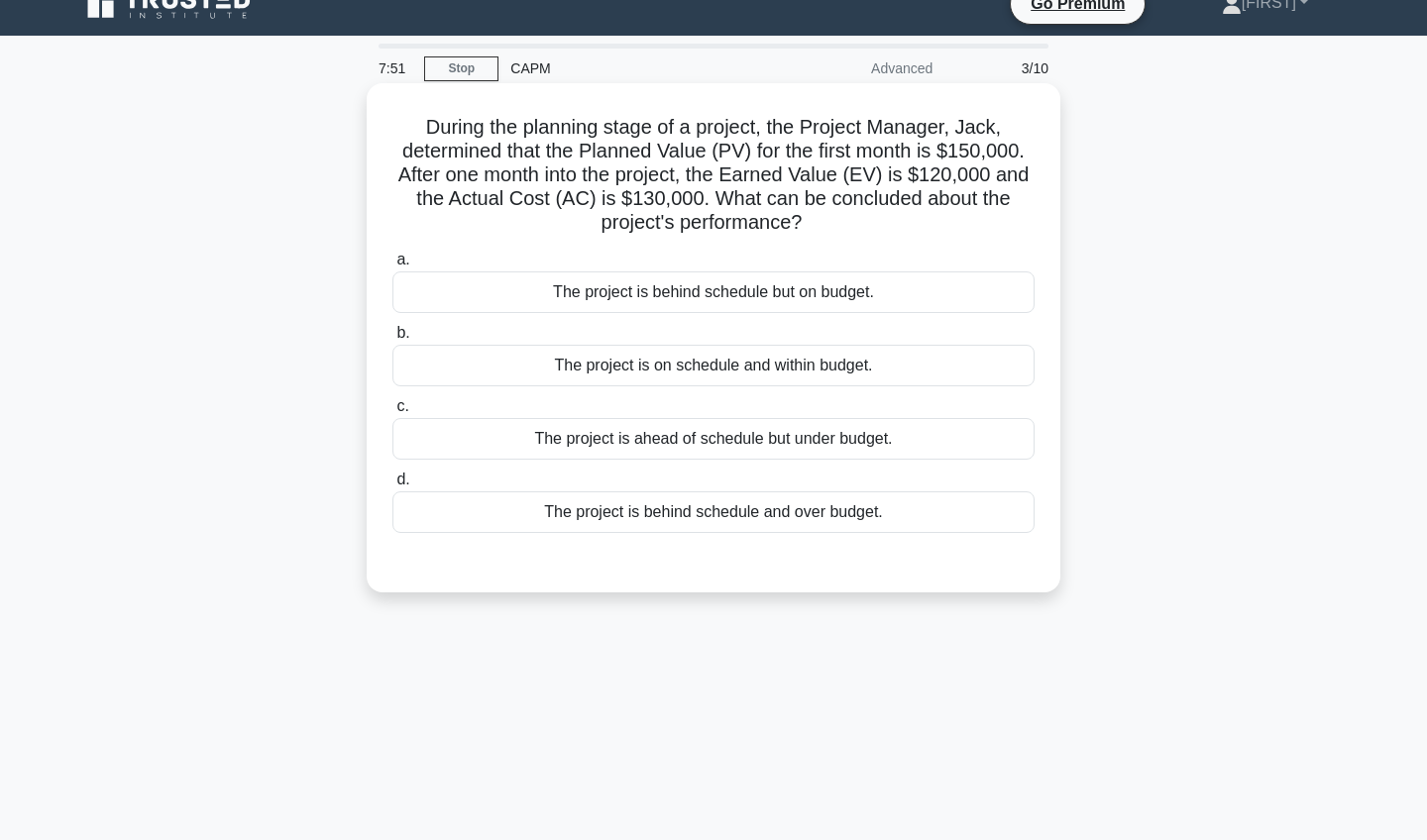 click on "The project is behind schedule and over budget." at bounding box center [714, 512] 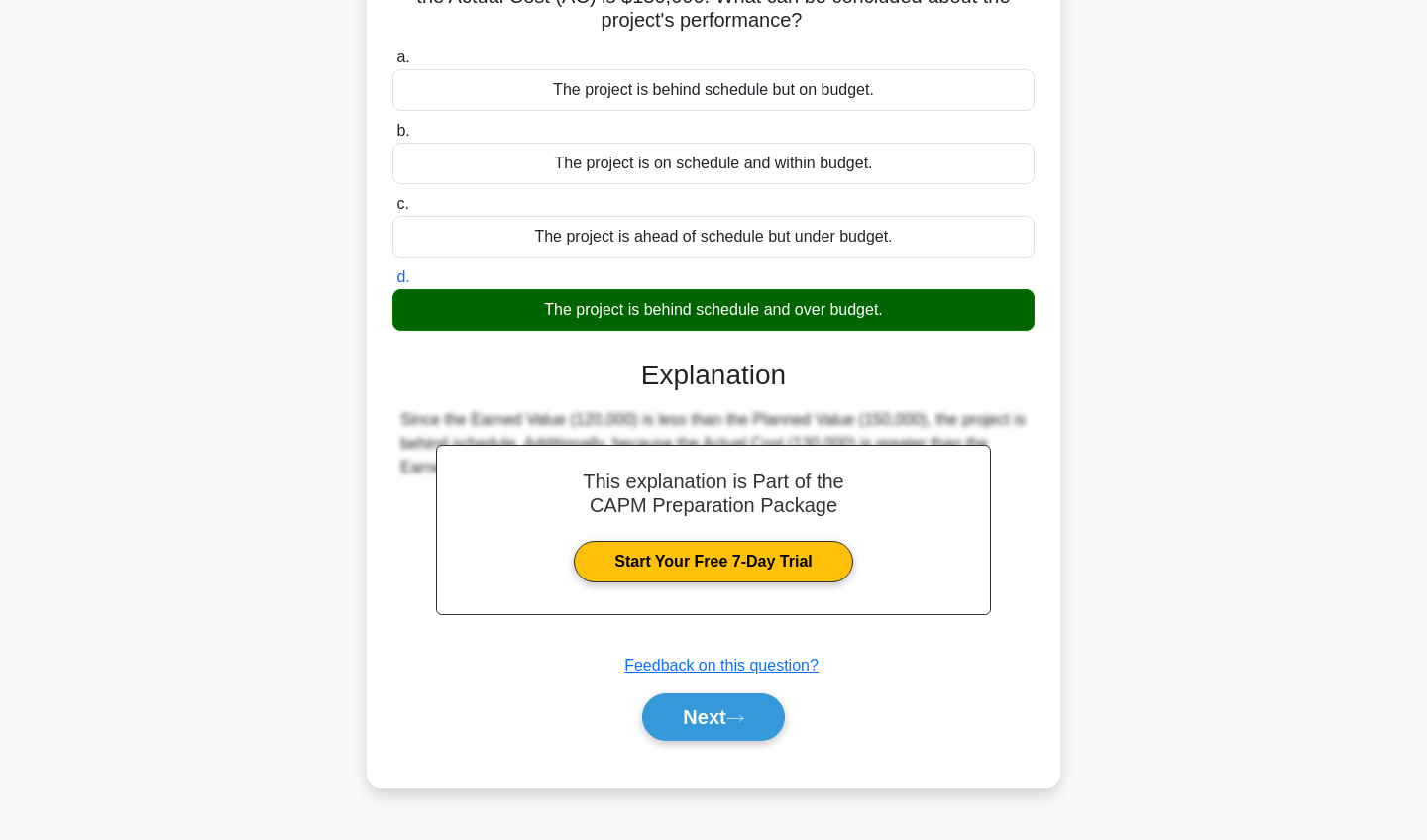 scroll, scrollTop: 230, scrollLeft: 0, axis: vertical 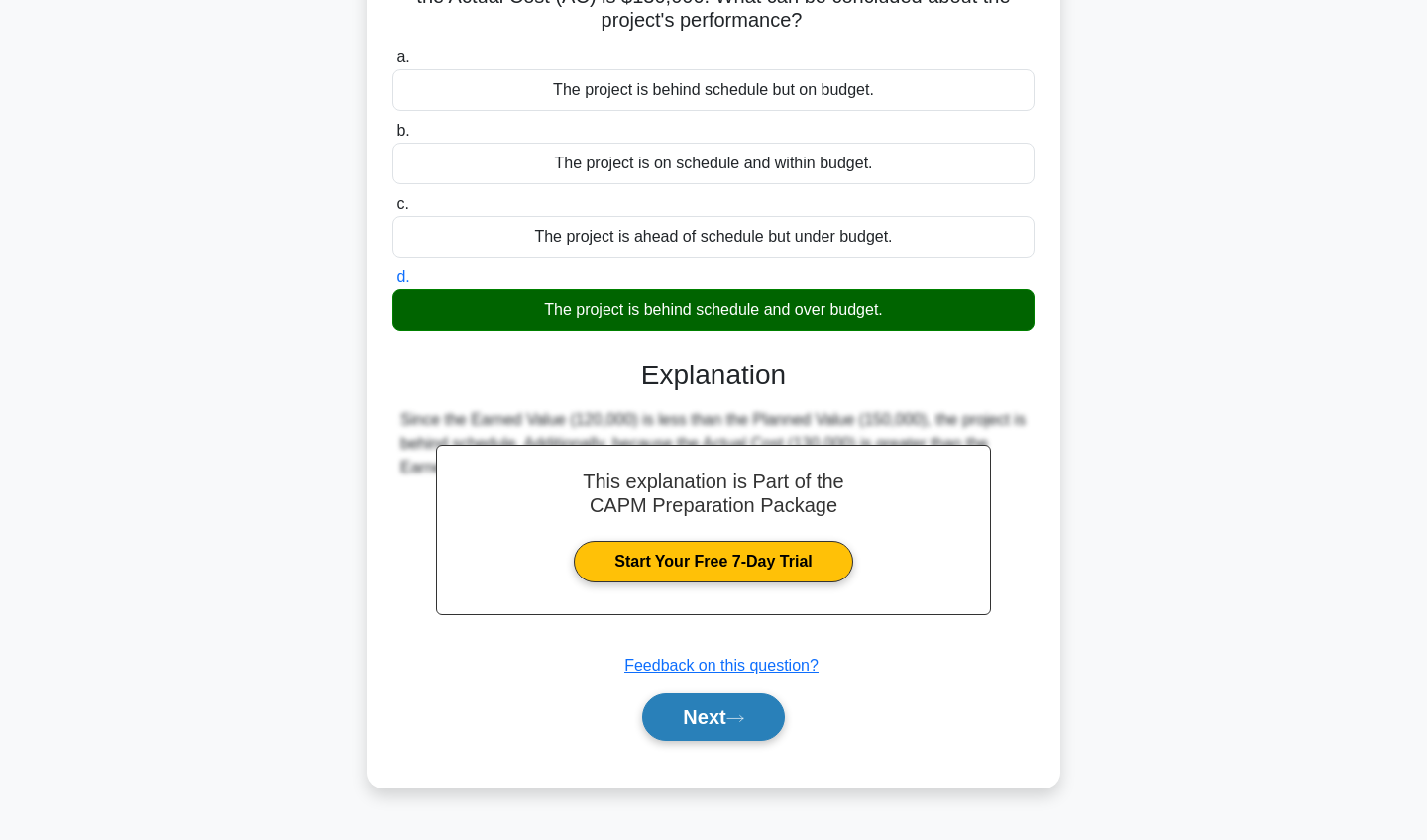 click on "Next" at bounding box center [713, 717] 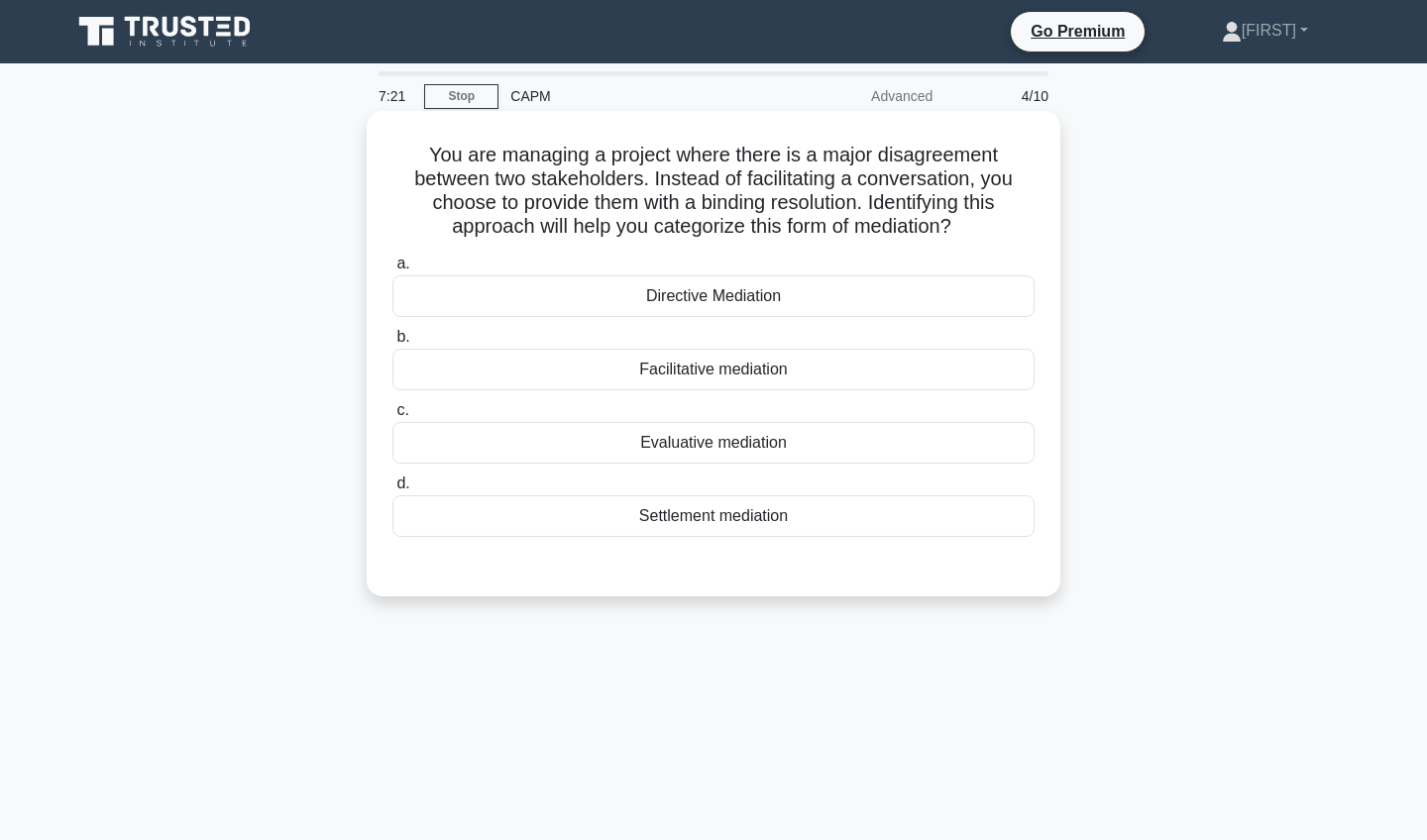 scroll, scrollTop: 0, scrollLeft: 0, axis: both 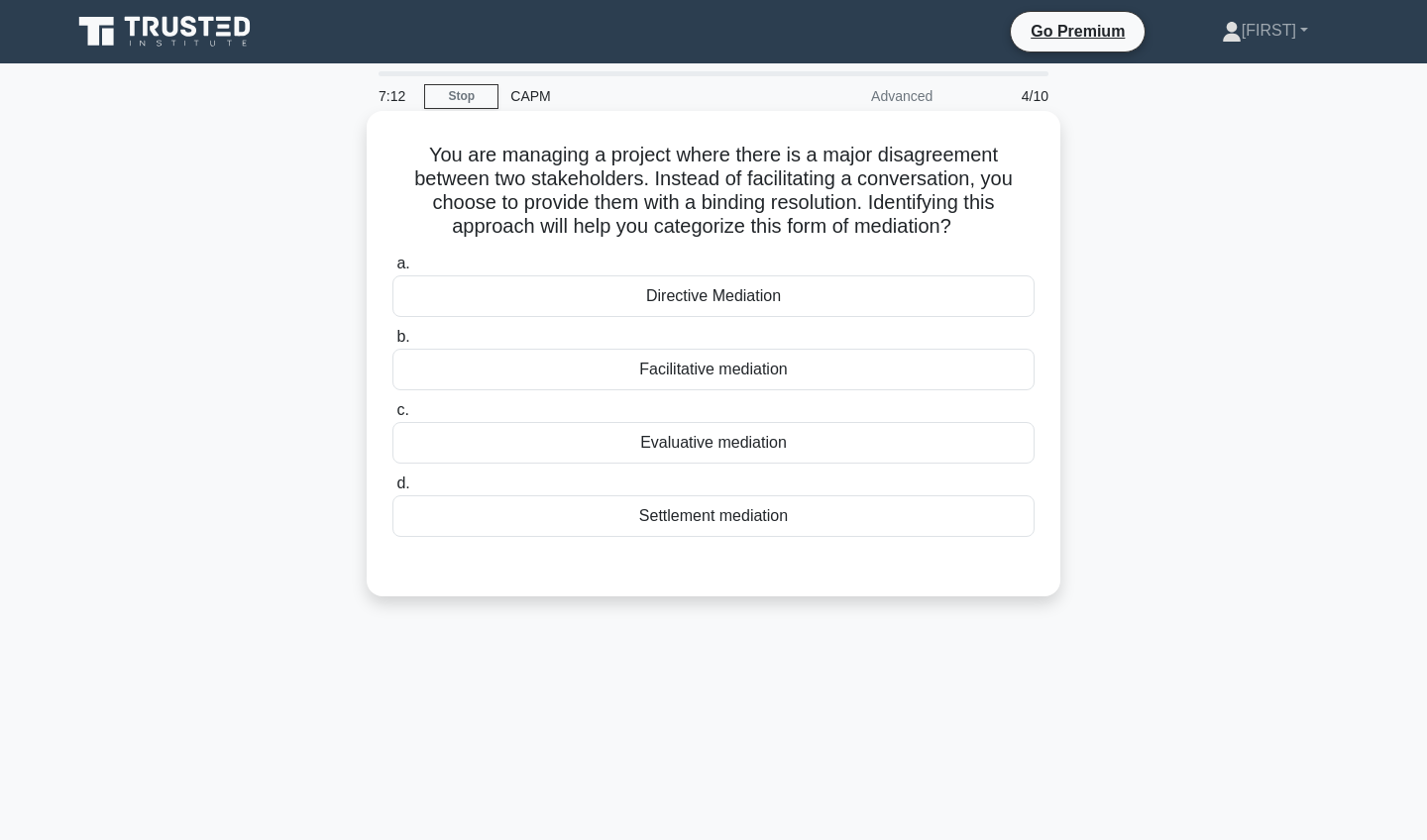 click on "Directive Mediation" at bounding box center (714, 296) 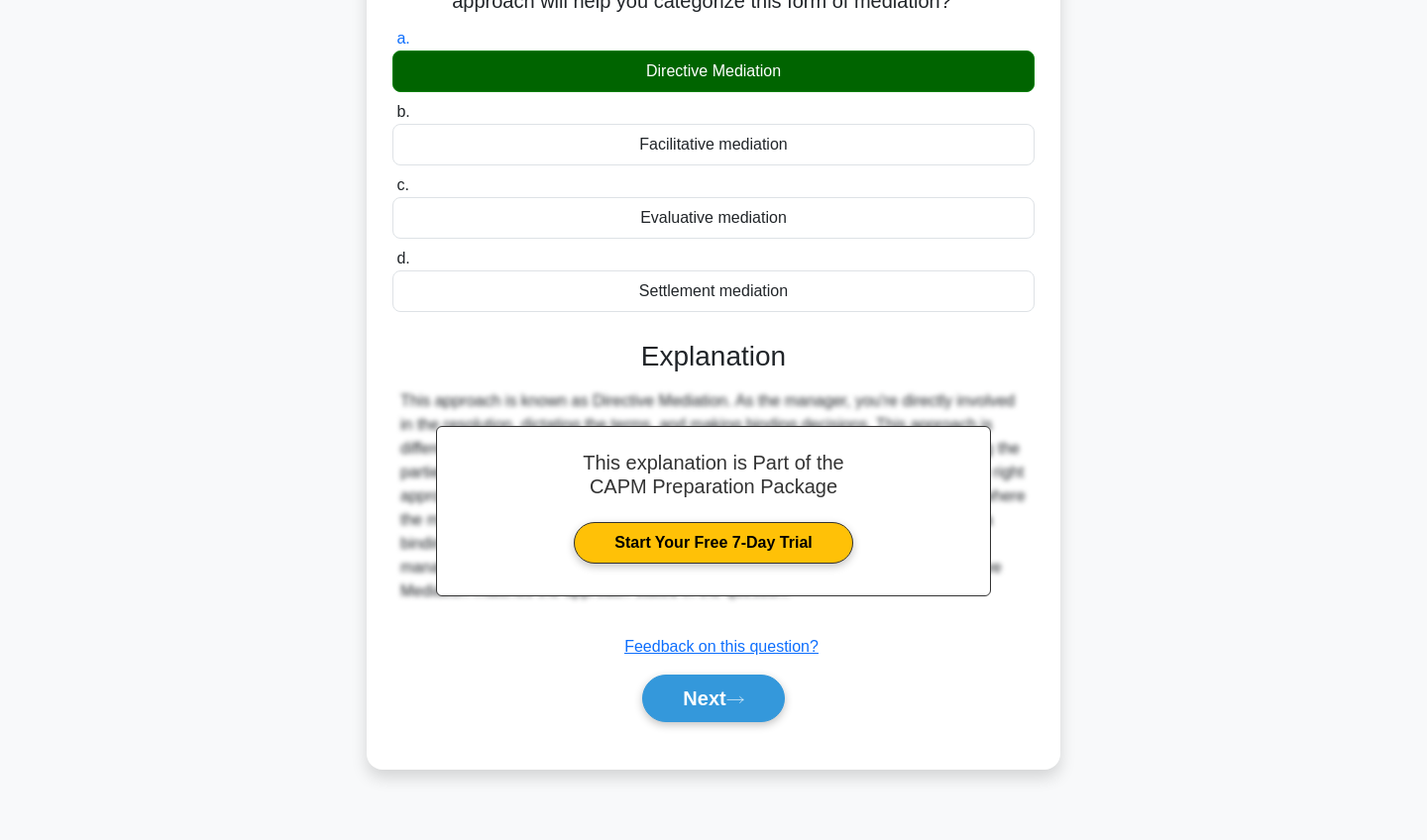 scroll, scrollTop: 230, scrollLeft: 0, axis: vertical 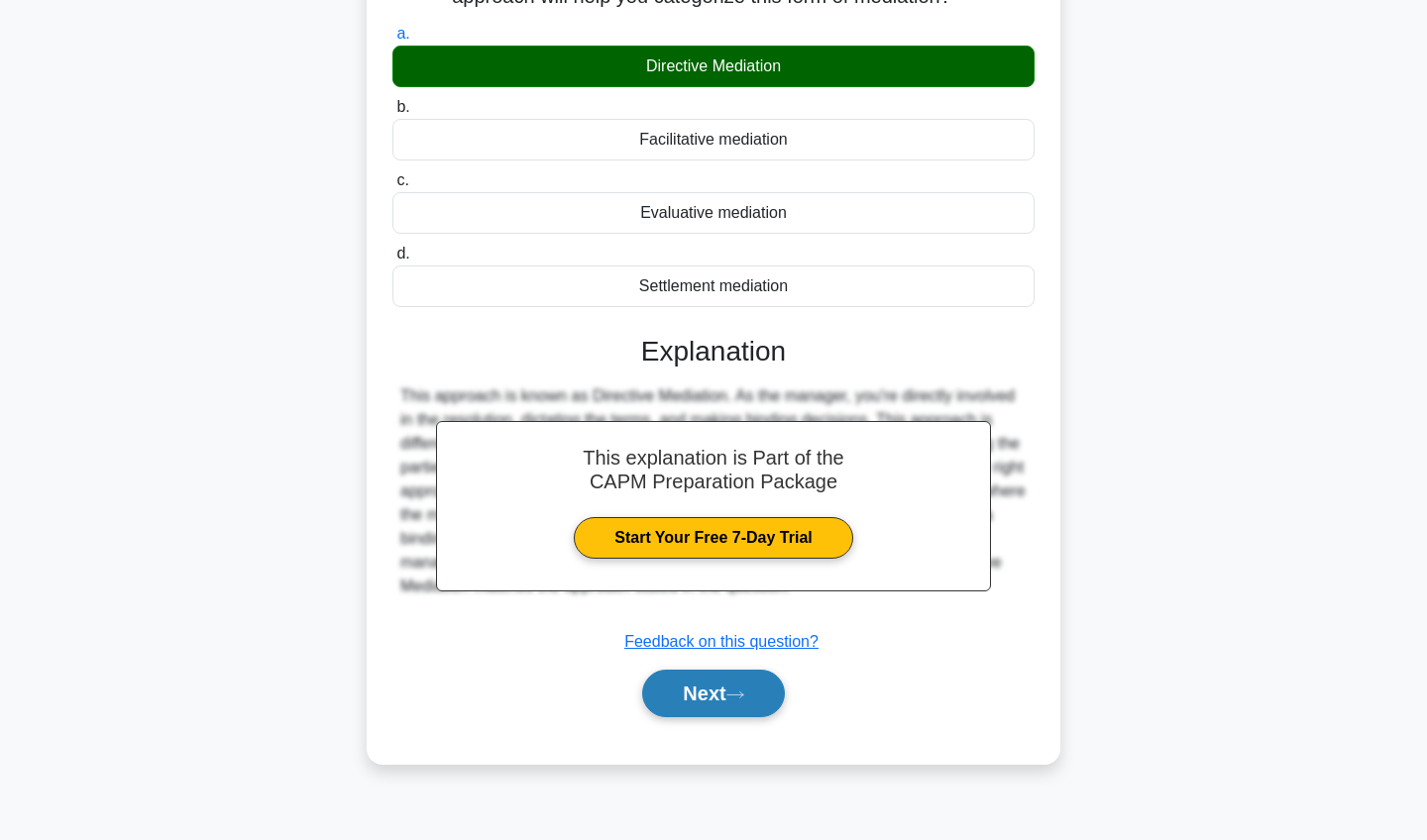 click on "Next" at bounding box center [713, 693] 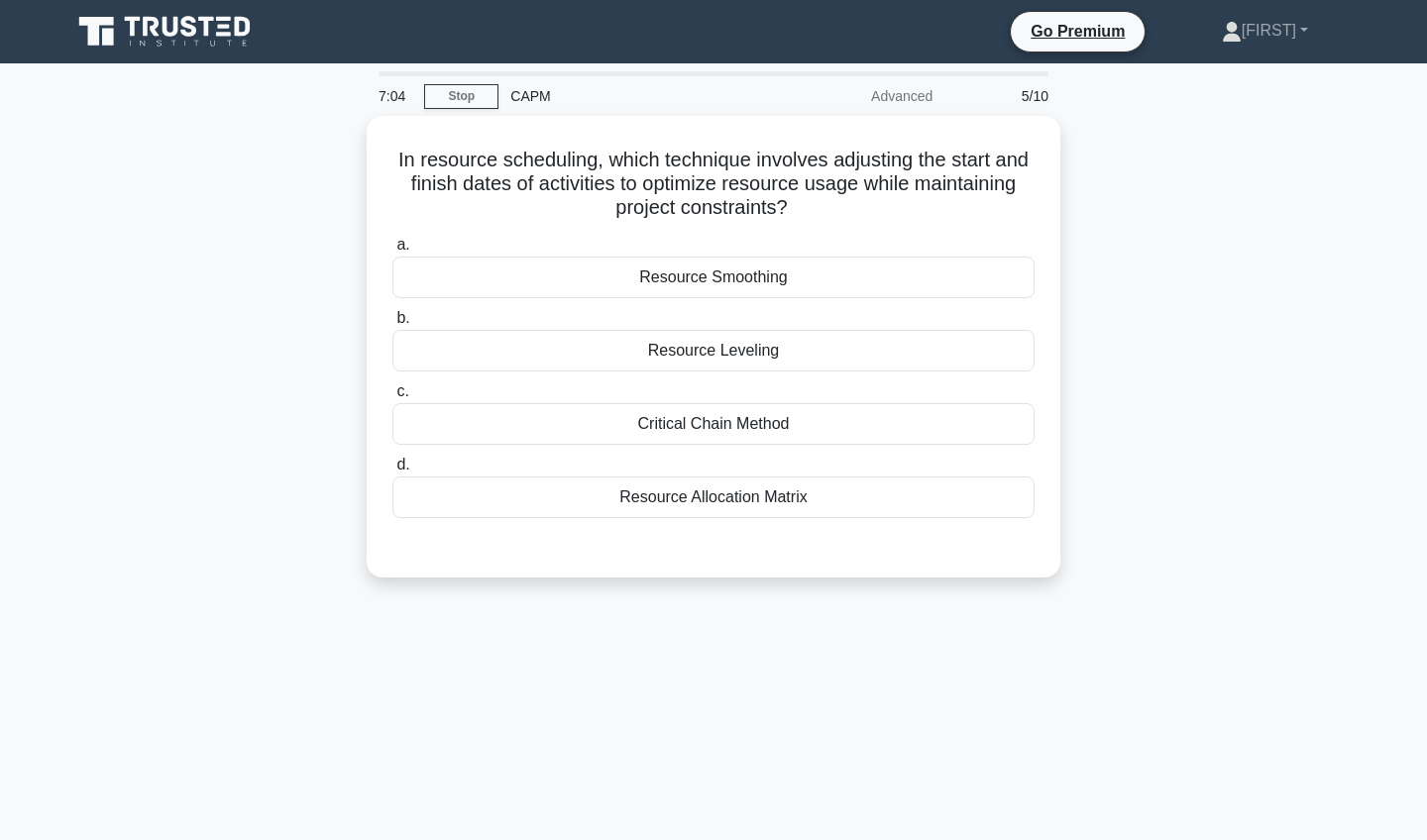 scroll, scrollTop: 0, scrollLeft: 0, axis: both 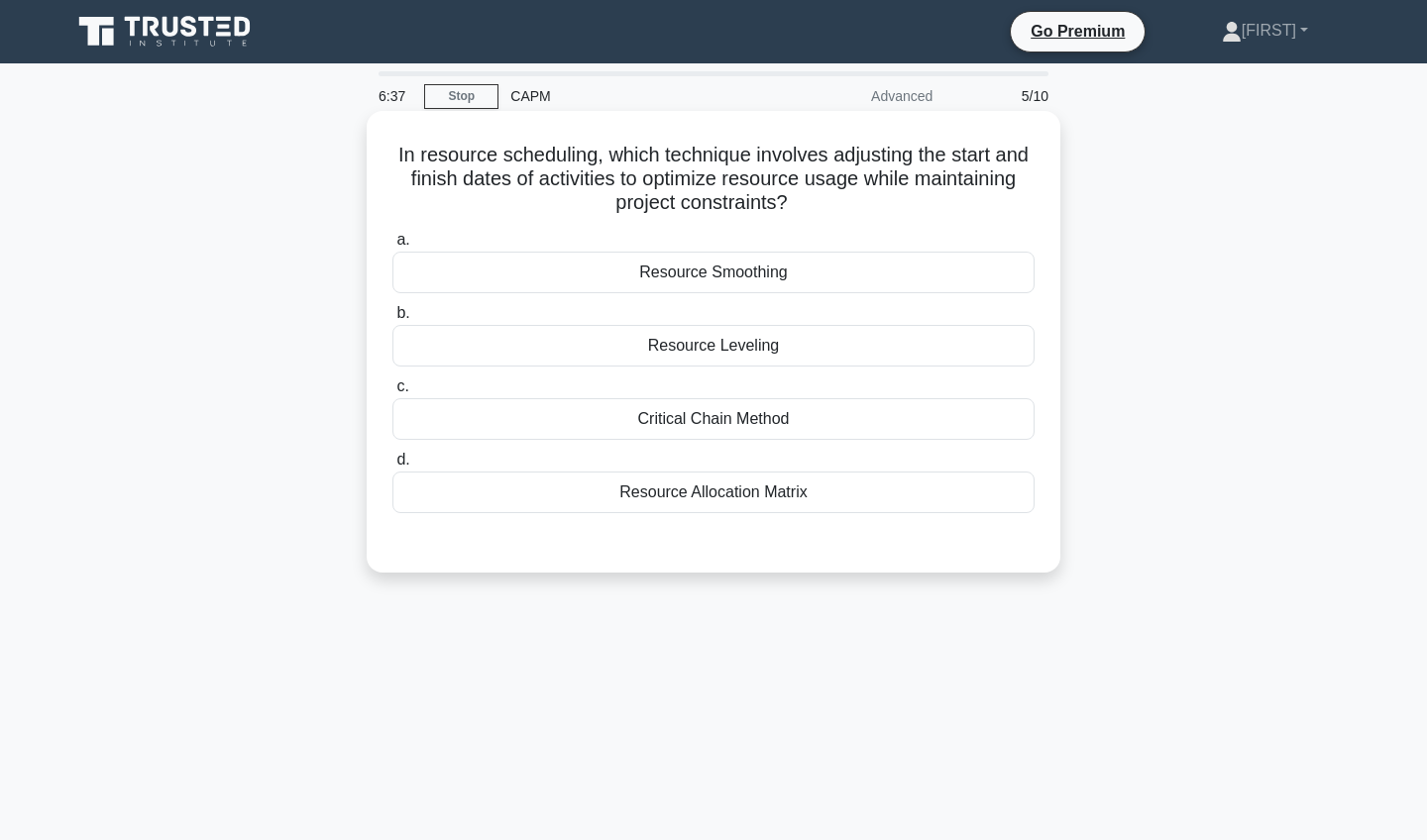 click on "Resource Allocation Matrix" at bounding box center (714, 492) 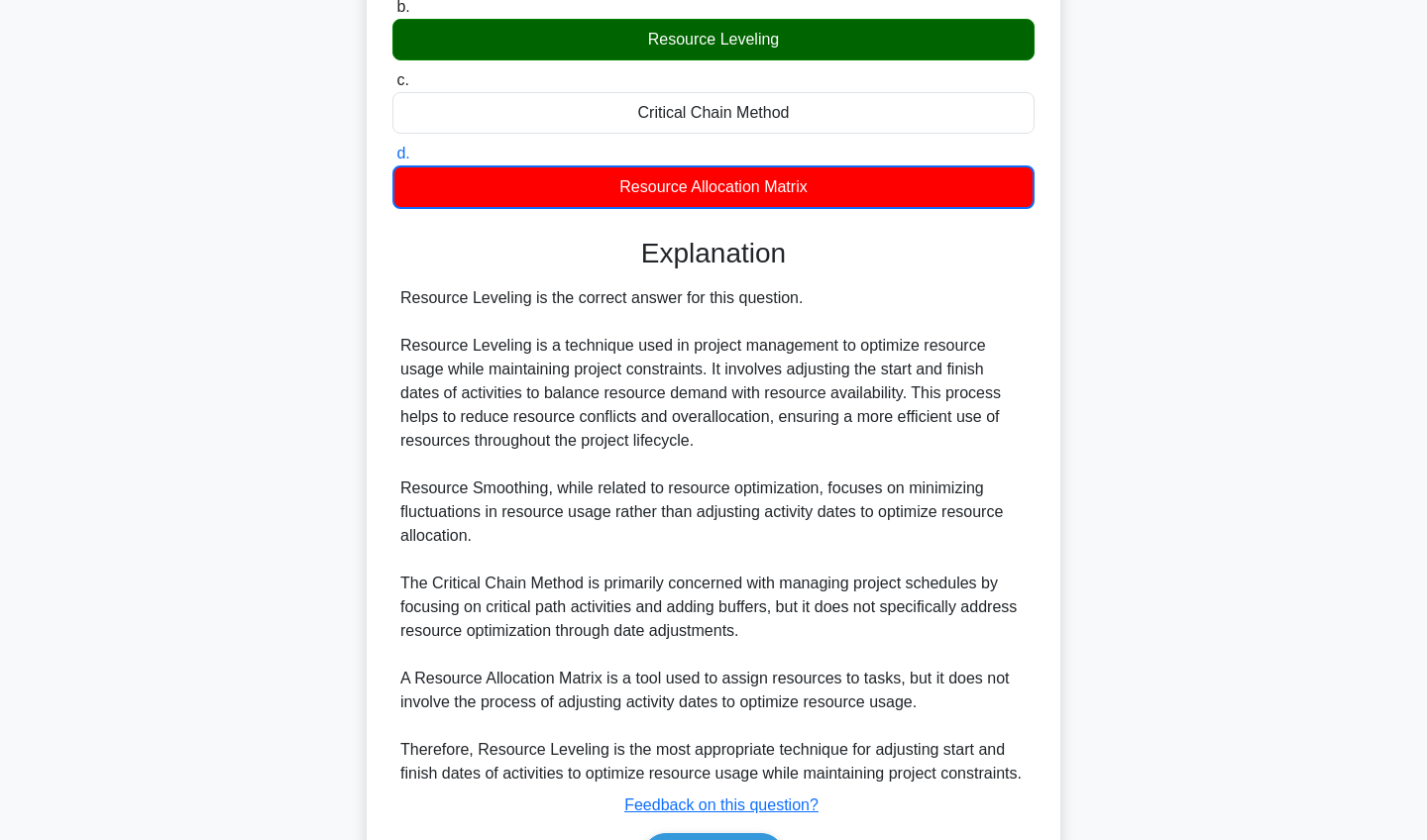 scroll, scrollTop: 431, scrollLeft: 0, axis: vertical 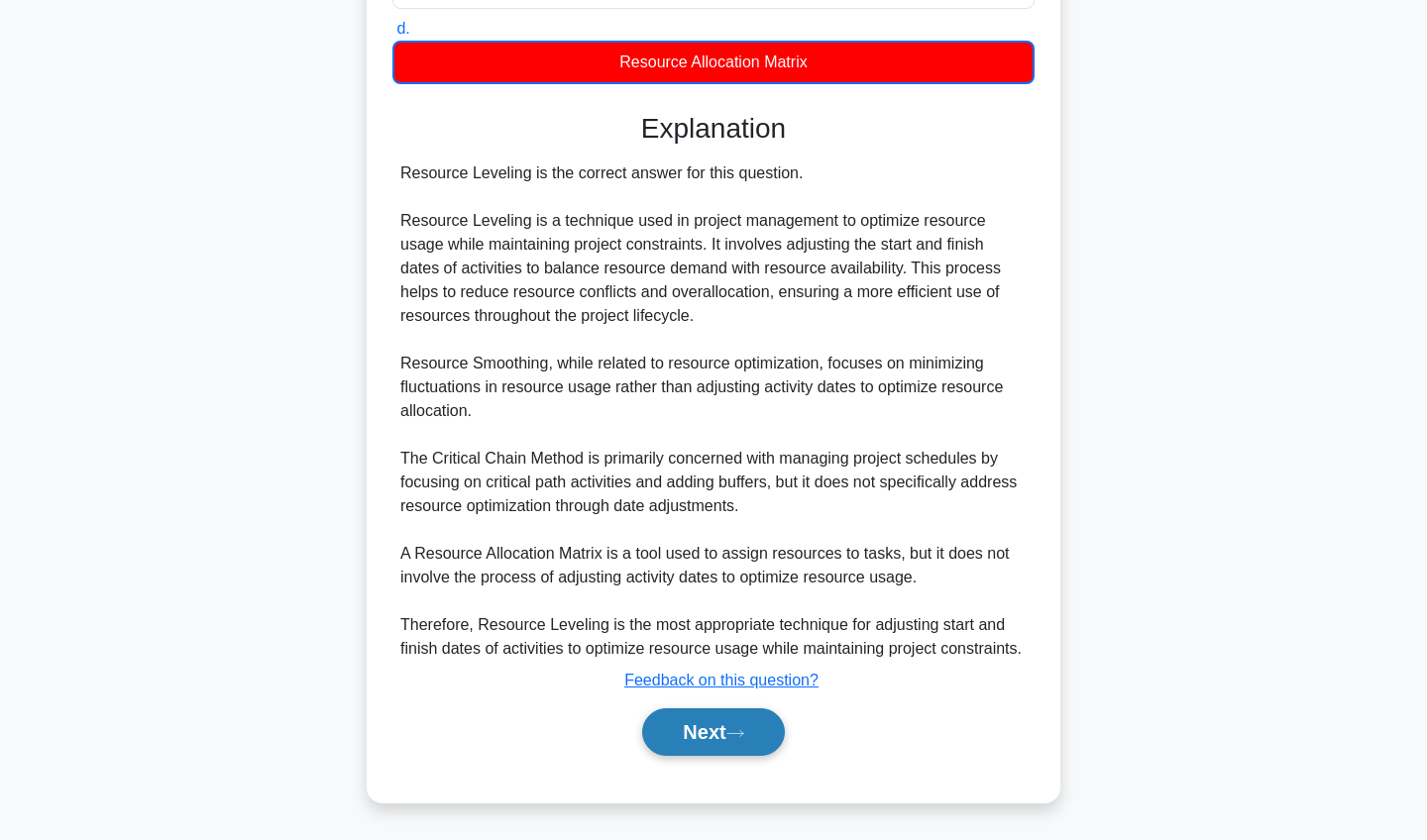click on "Next" at bounding box center [713, 732] 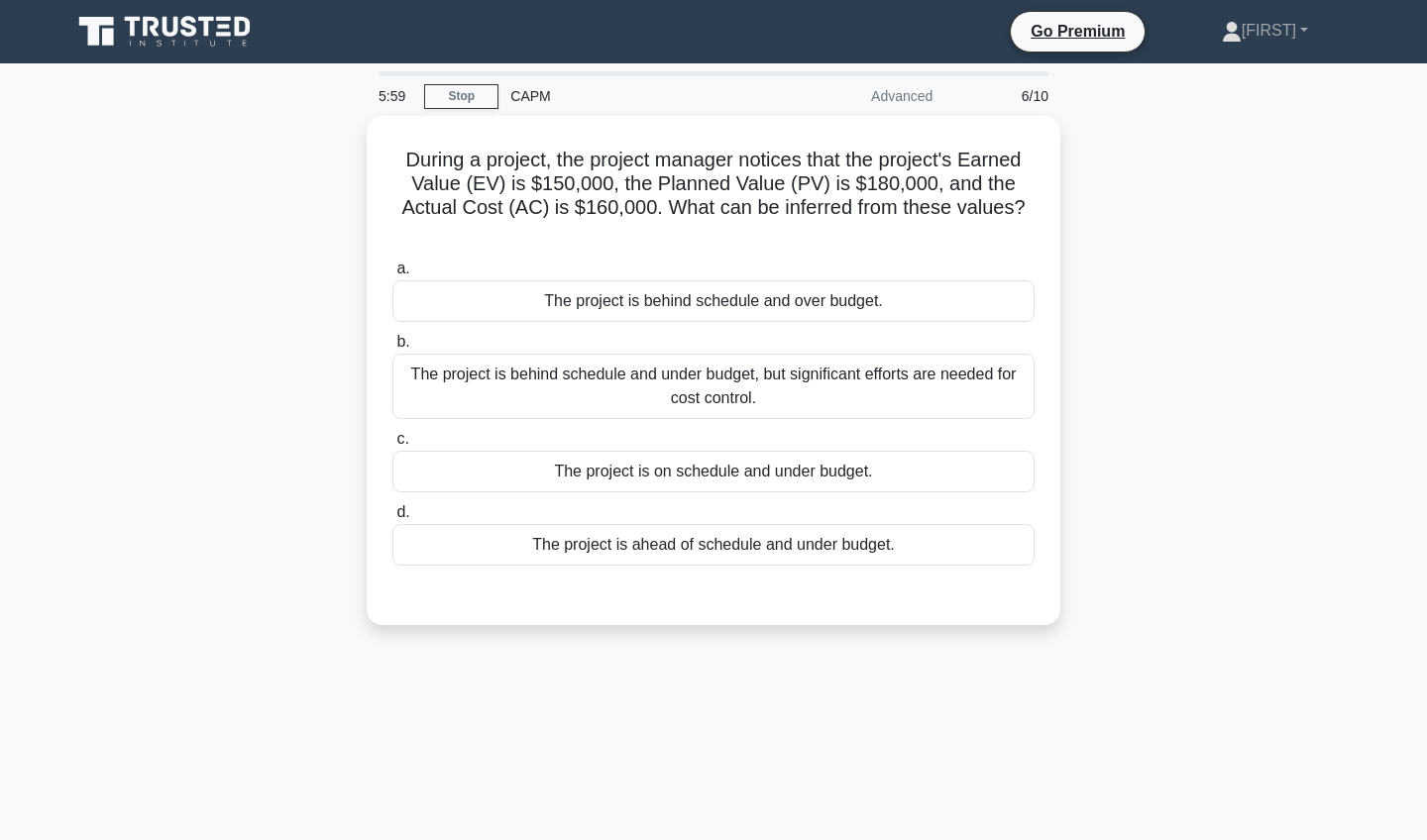 scroll, scrollTop: 0, scrollLeft: 0, axis: both 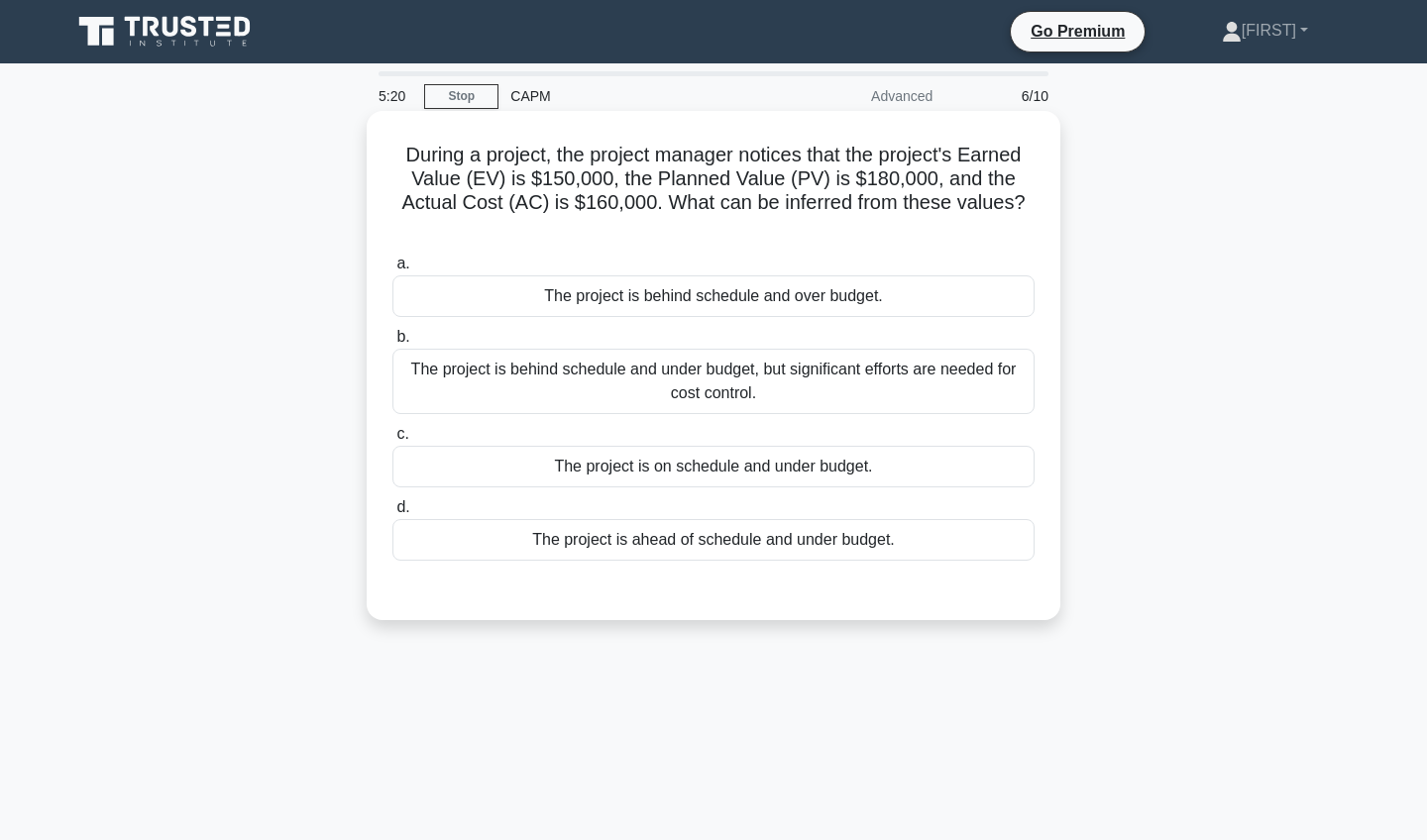 click on "The project is behind schedule and over budget." at bounding box center [714, 296] 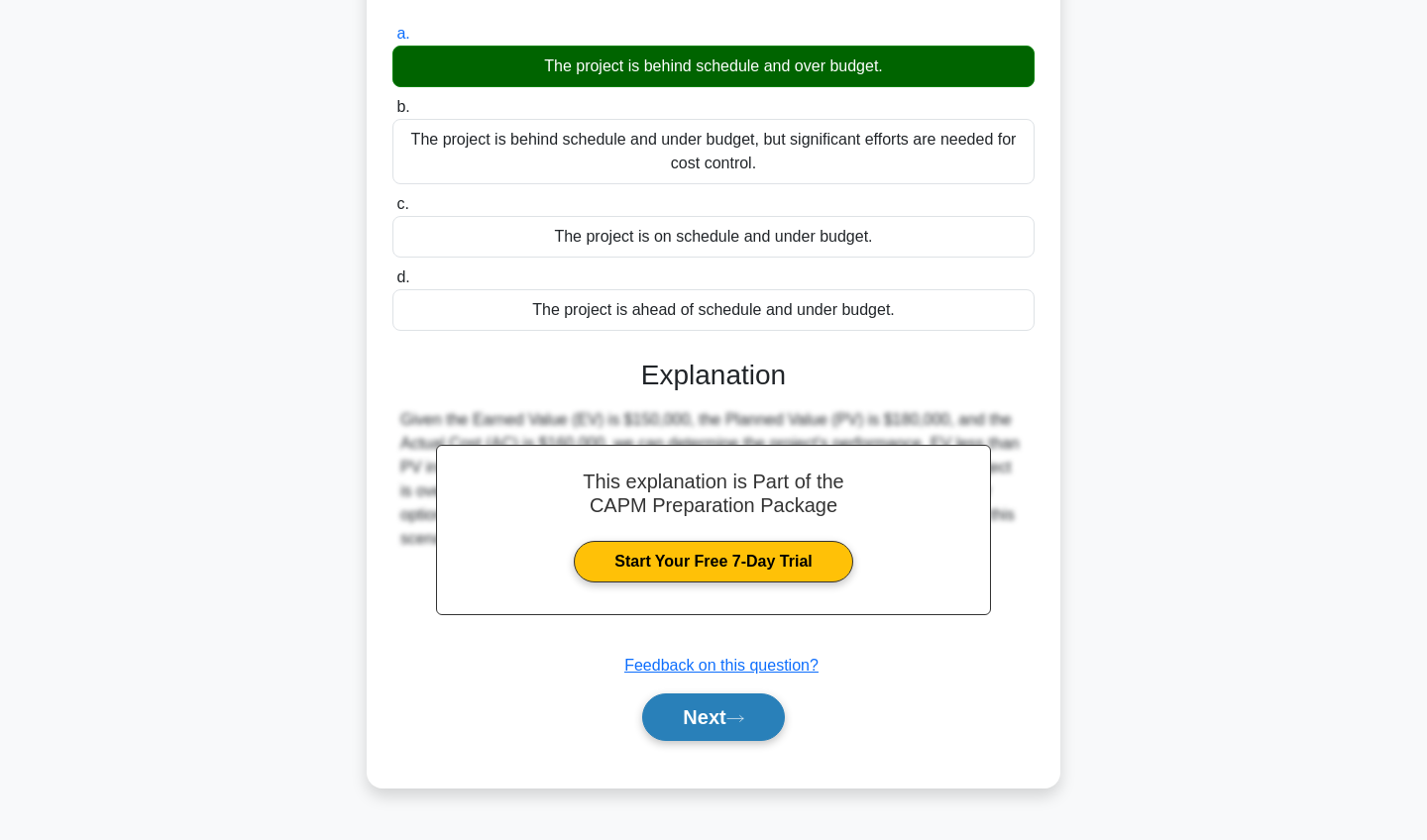 scroll, scrollTop: 230, scrollLeft: 0, axis: vertical 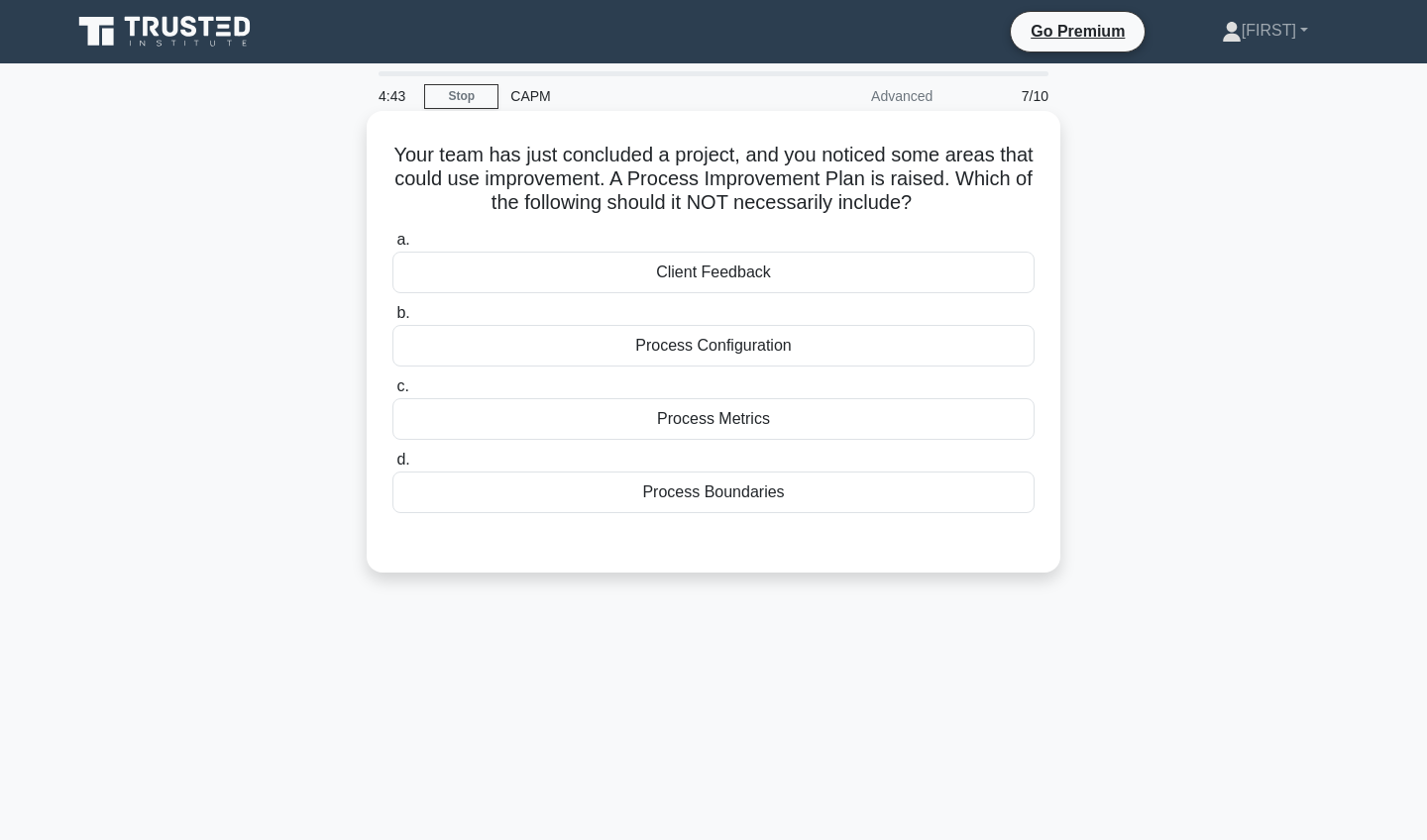 click on "Process Boundaries" at bounding box center (714, 492) 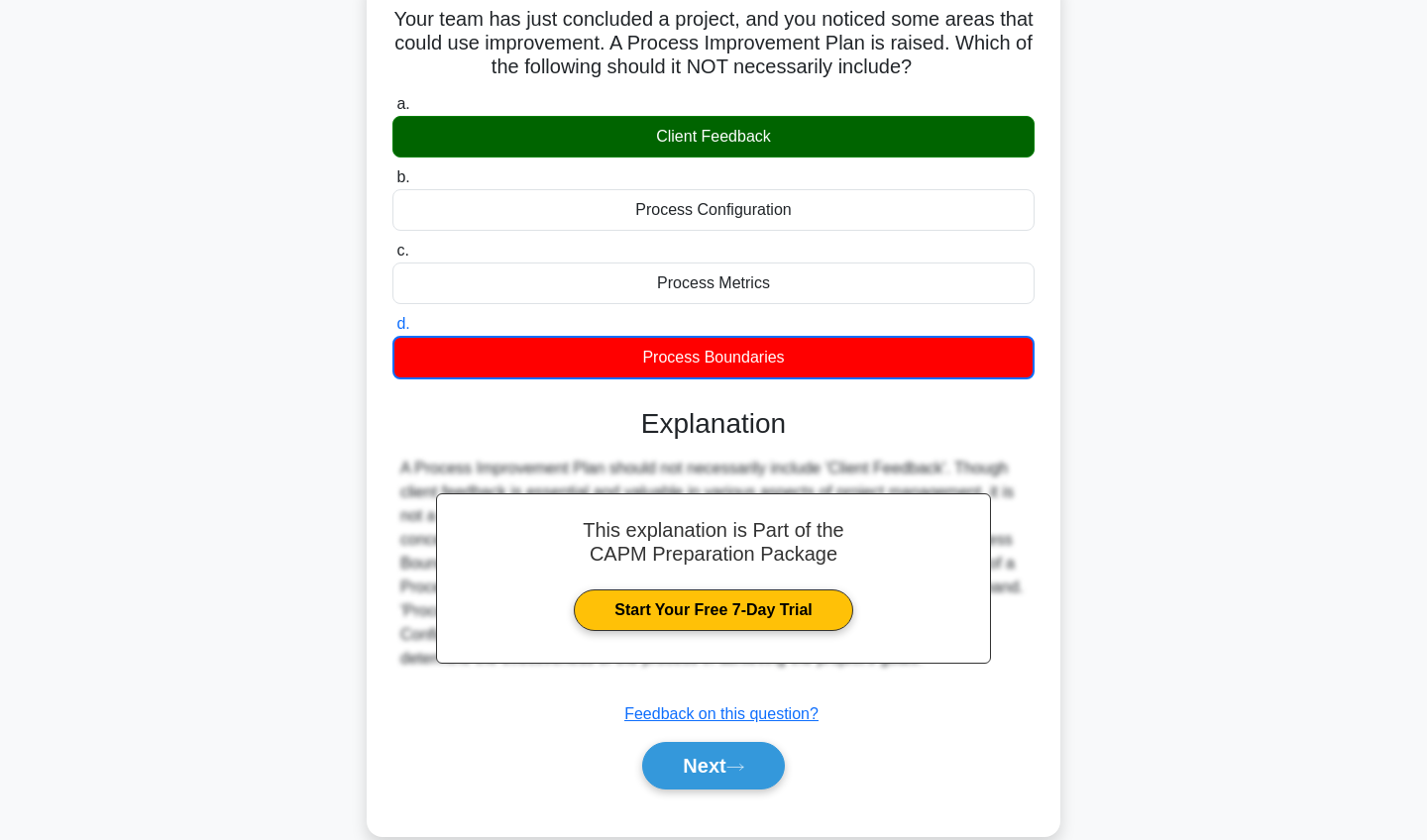 scroll, scrollTop: 138, scrollLeft: 0, axis: vertical 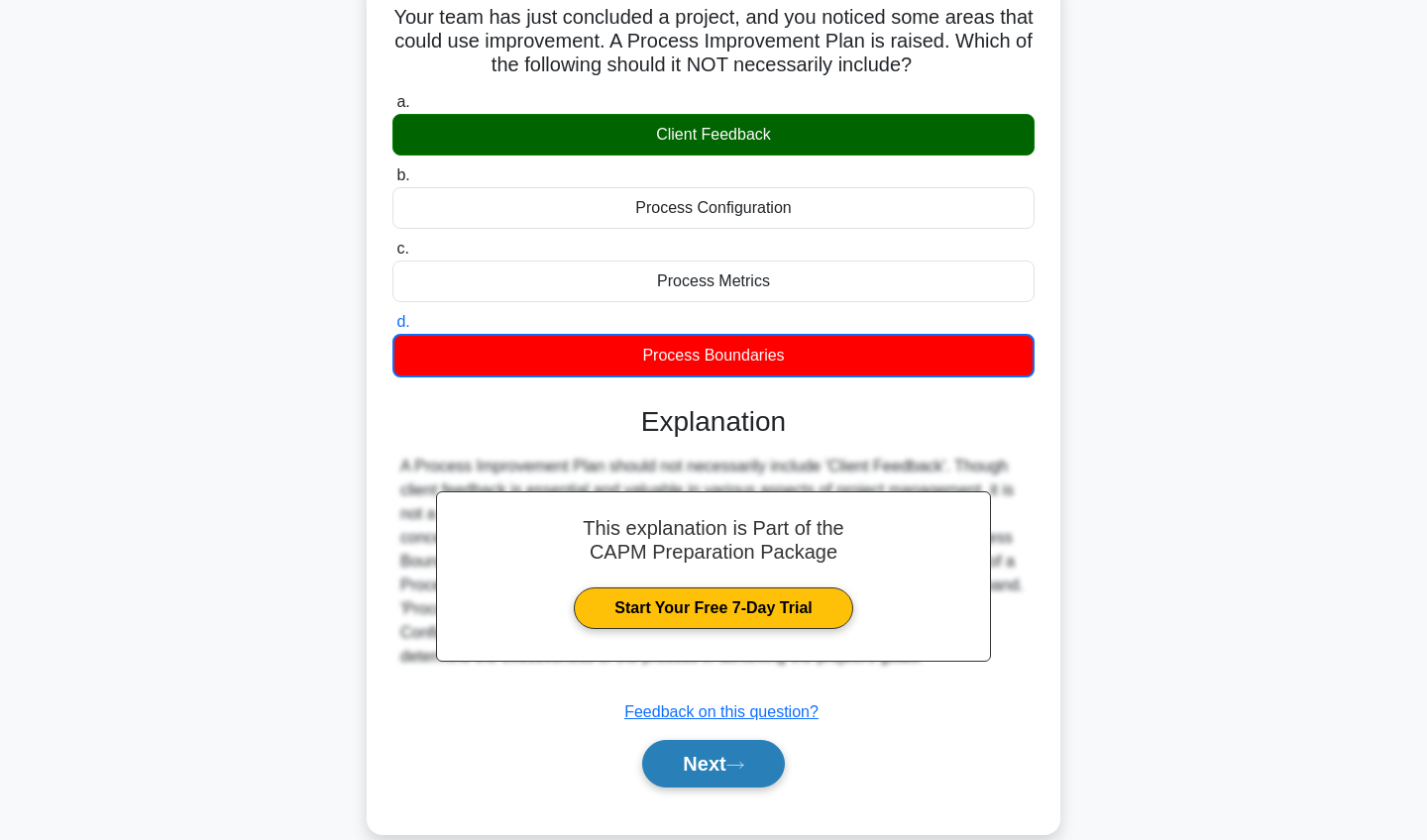 click on "Next" at bounding box center (713, 764) 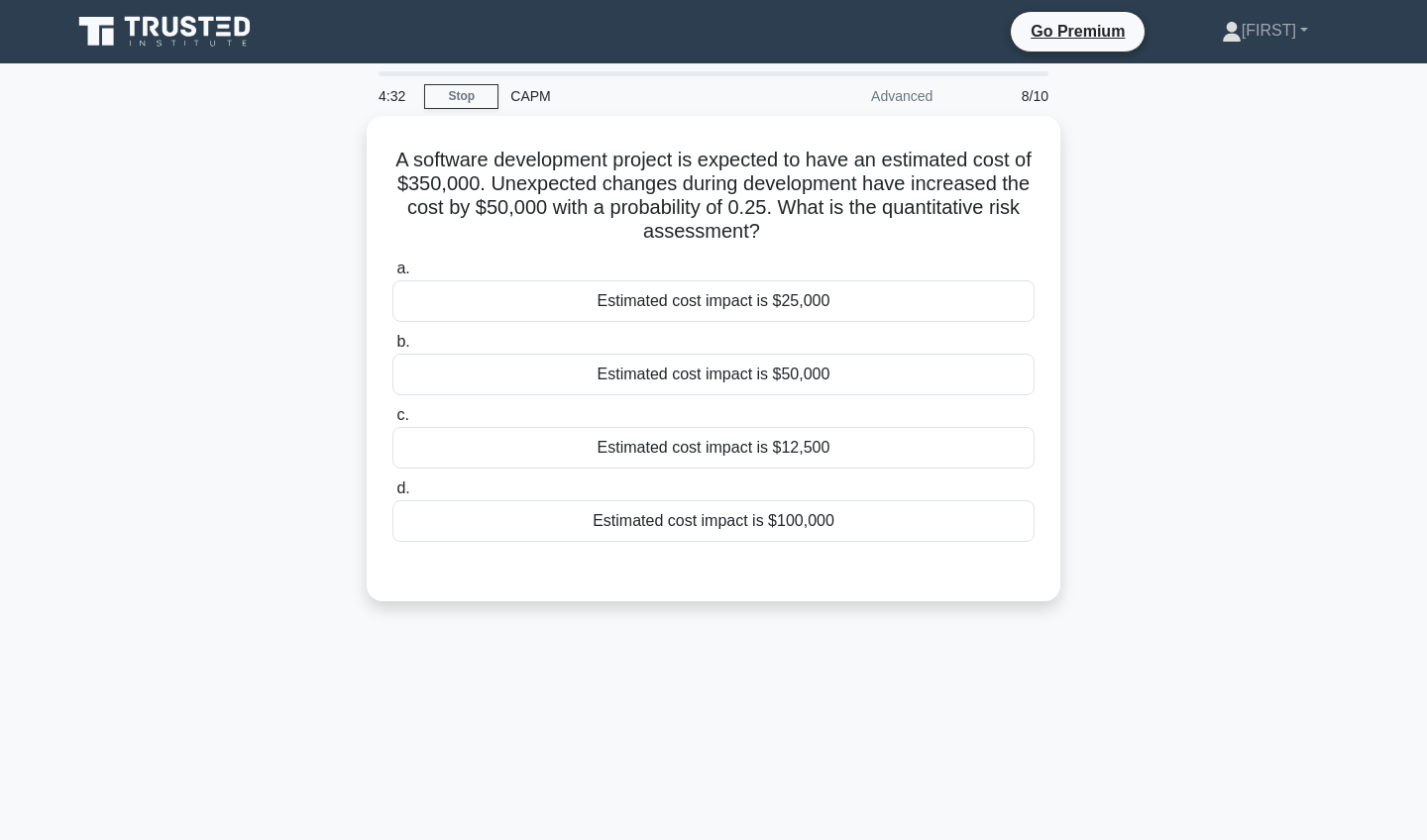 scroll, scrollTop: 0, scrollLeft: 0, axis: both 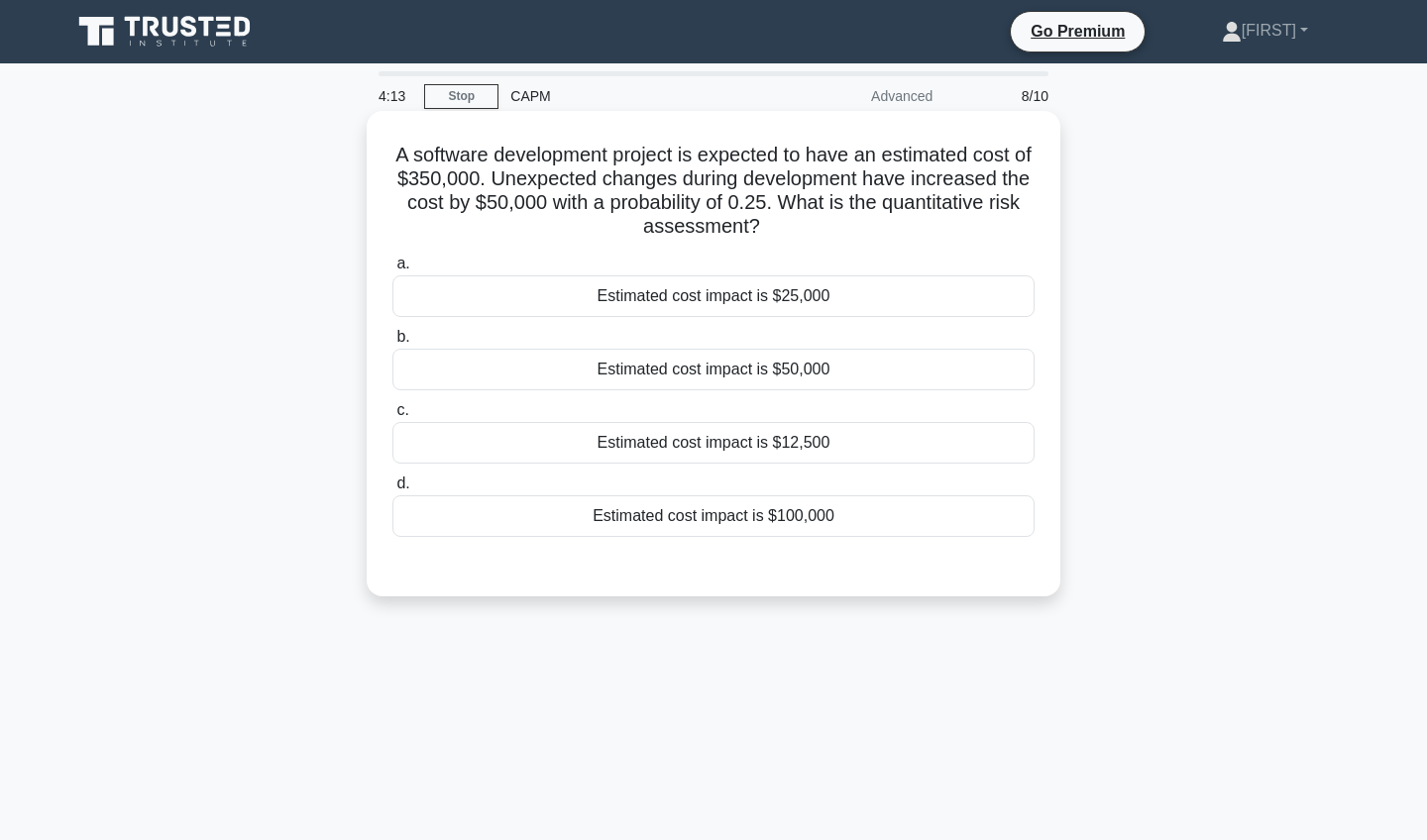click on "Estimated cost impact is $25,000" at bounding box center [714, 296] 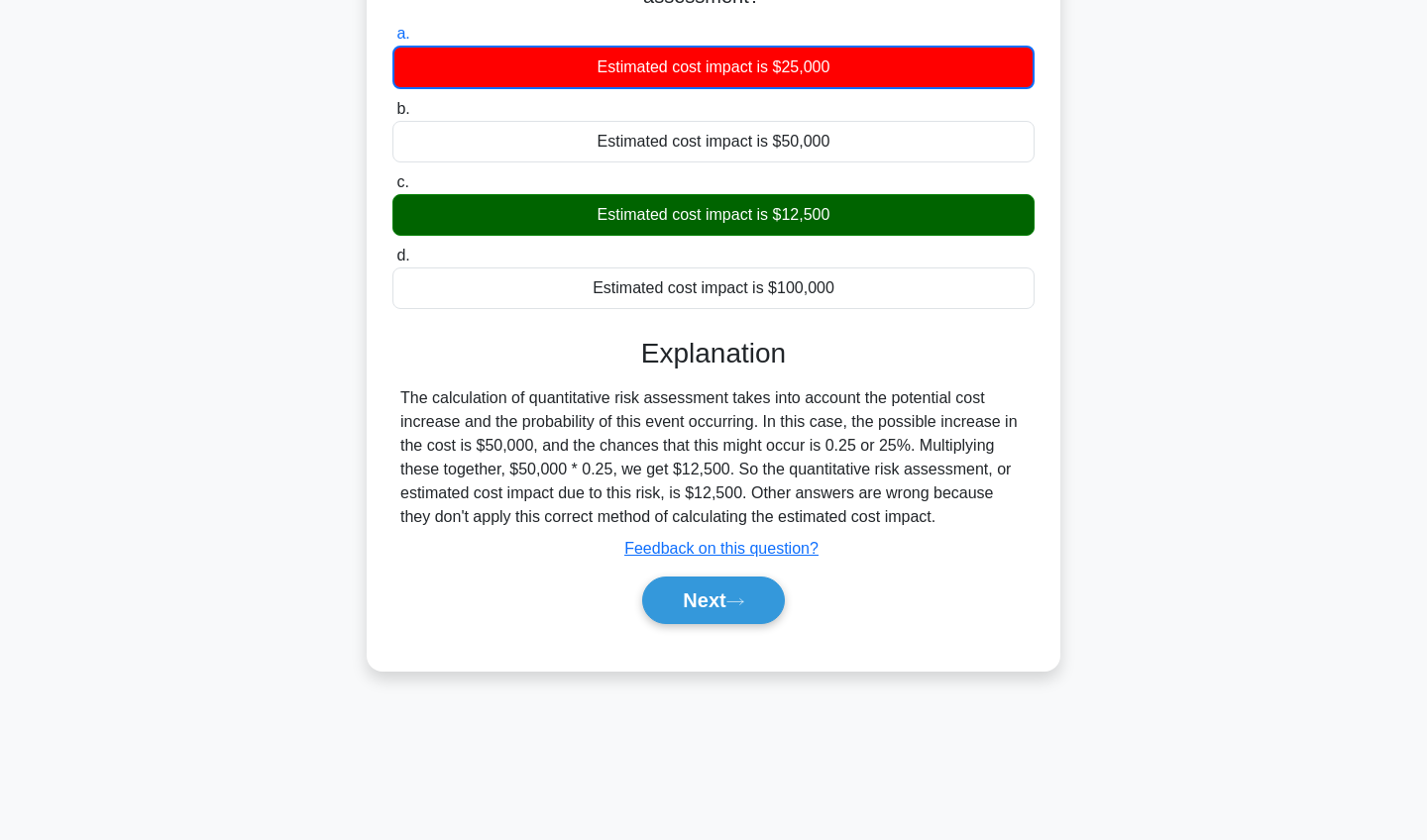 scroll, scrollTop: 230, scrollLeft: 0, axis: vertical 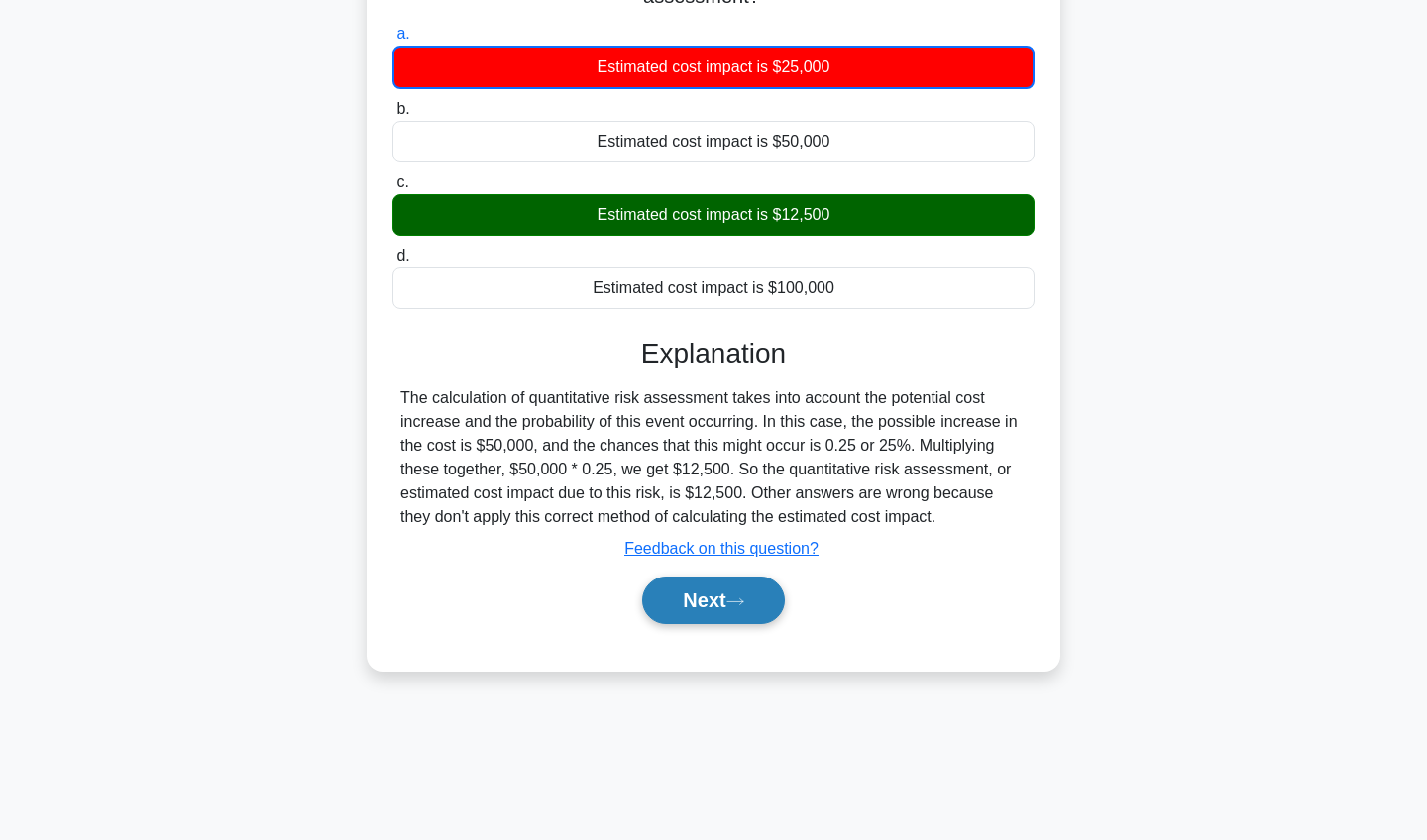 click on "Next" at bounding box center (713, 600) 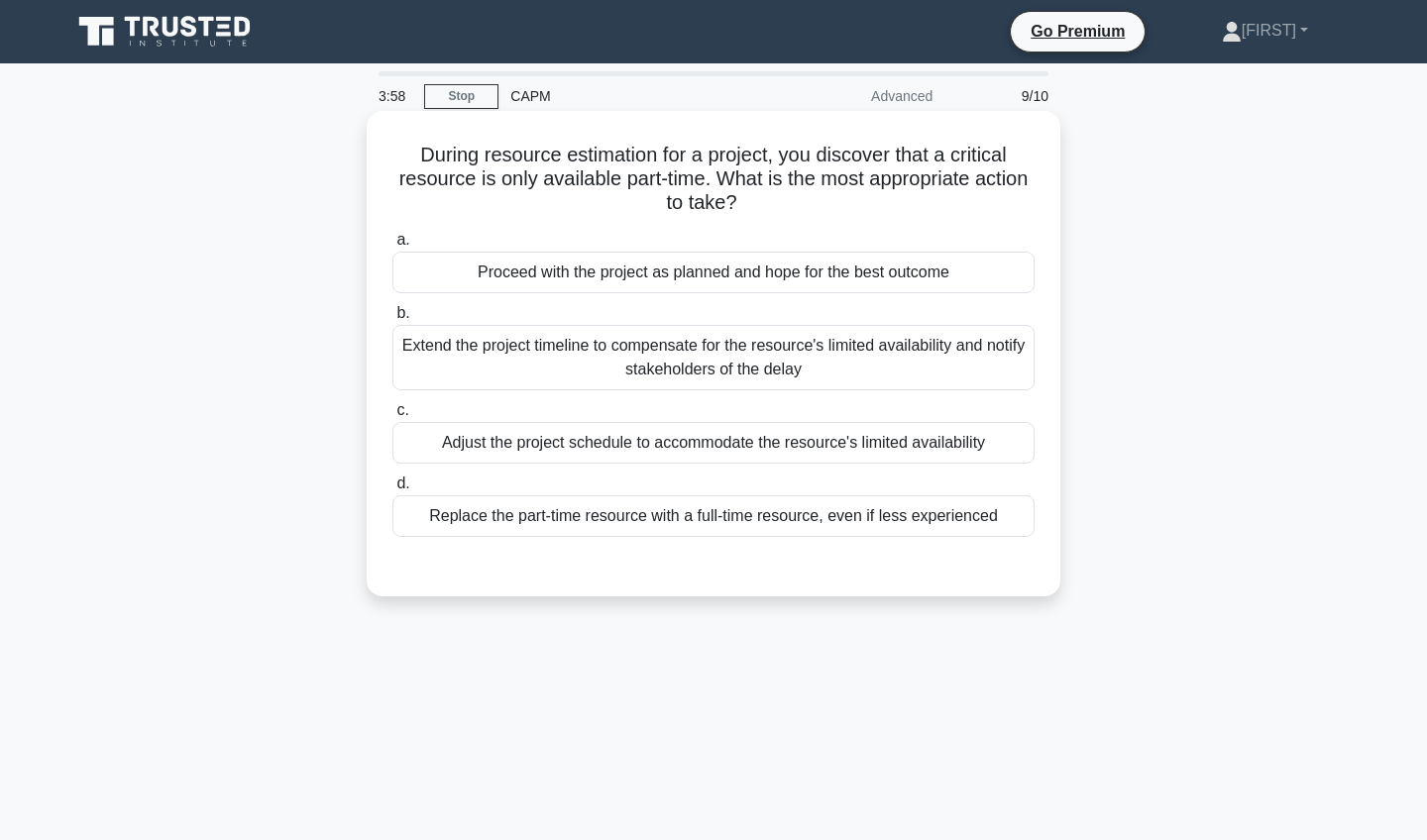 scroll, scrollTop: 0, scrollLeft: 0, axis: both 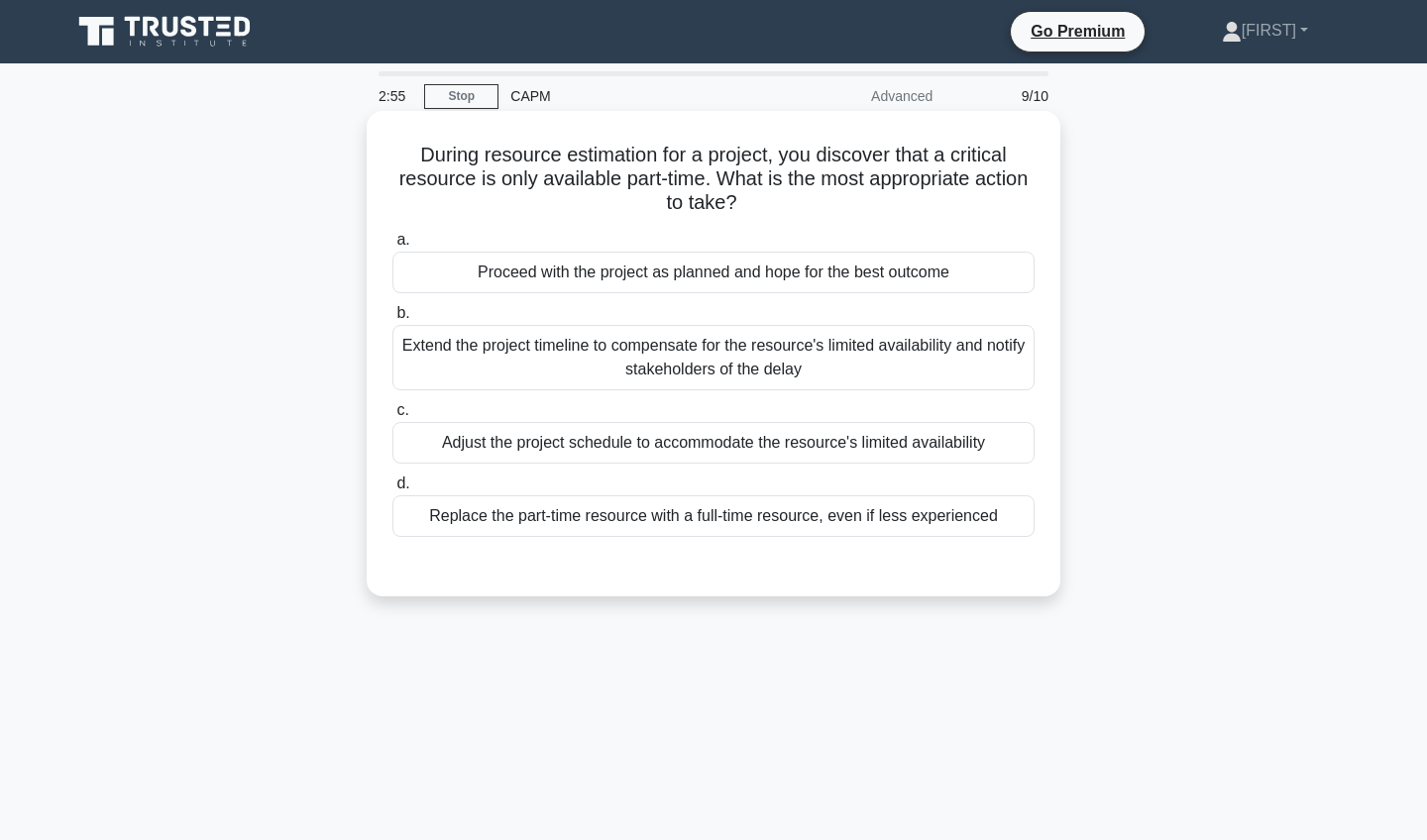 click on "Adjust the project schedule to accommodate the resource's limited availability" at bounding box center [714, 443] 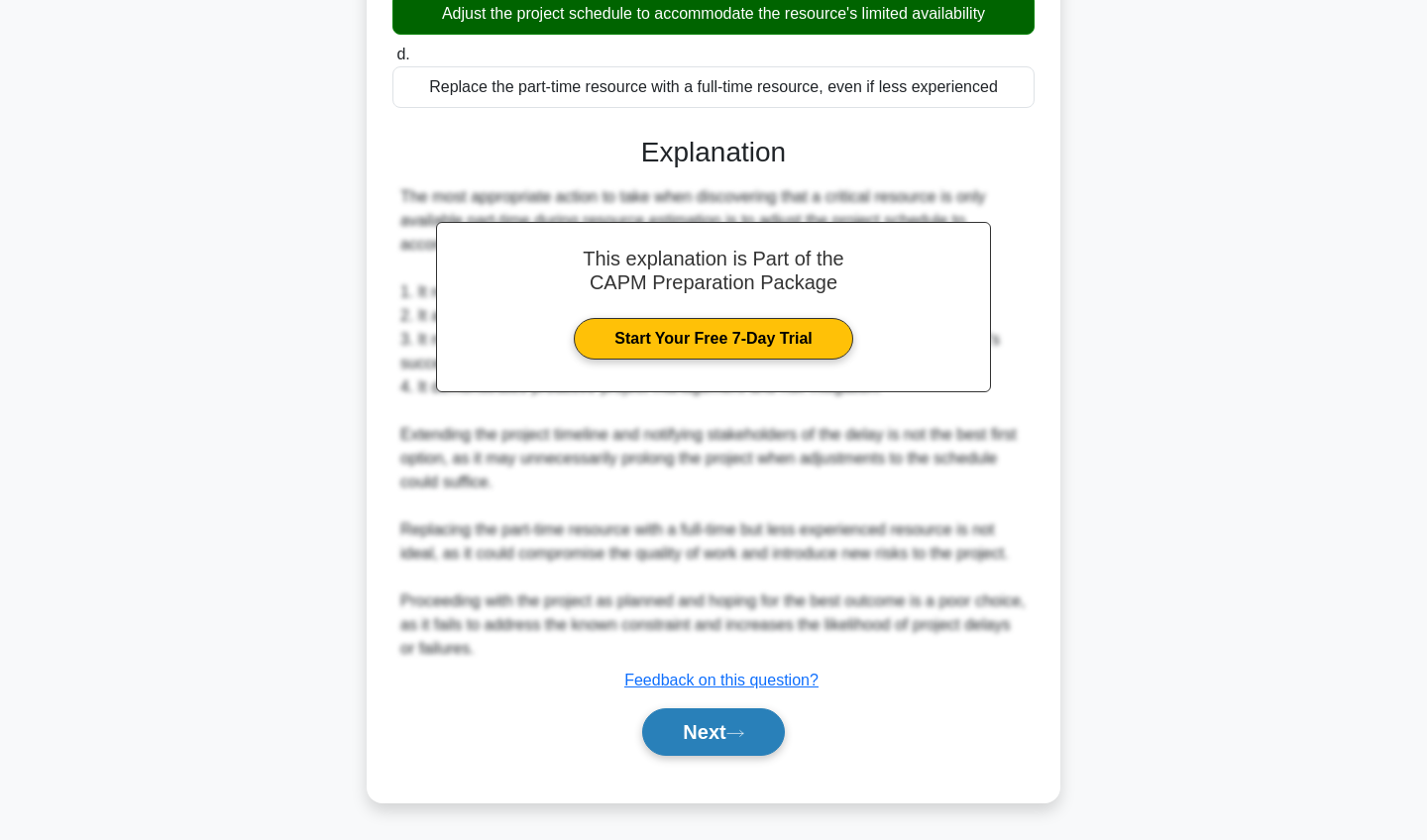 scroll, scrollTop: 429, scrollLeft: 0, axis: vertical 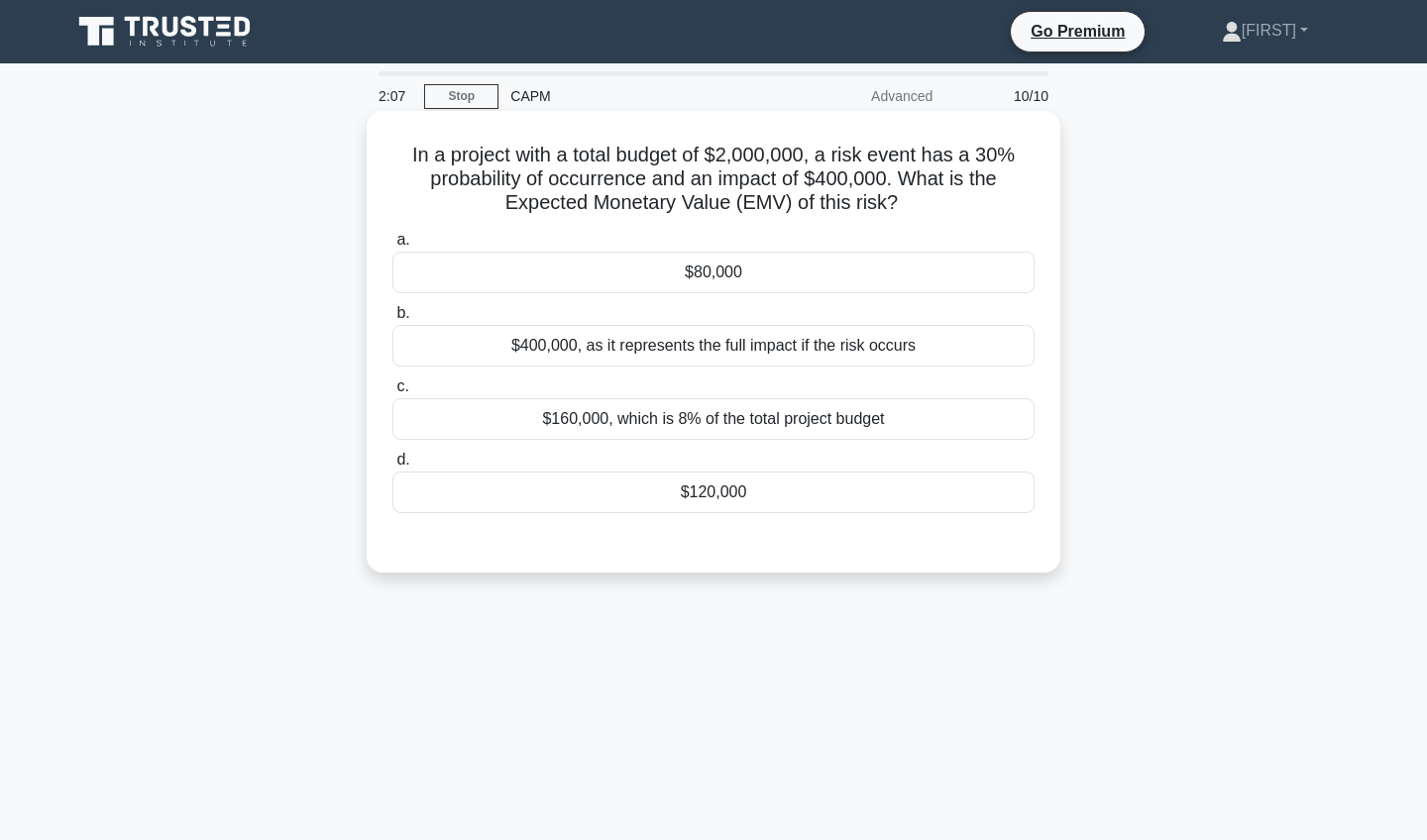 click on "$80,000" at bounding box center (714, 272) 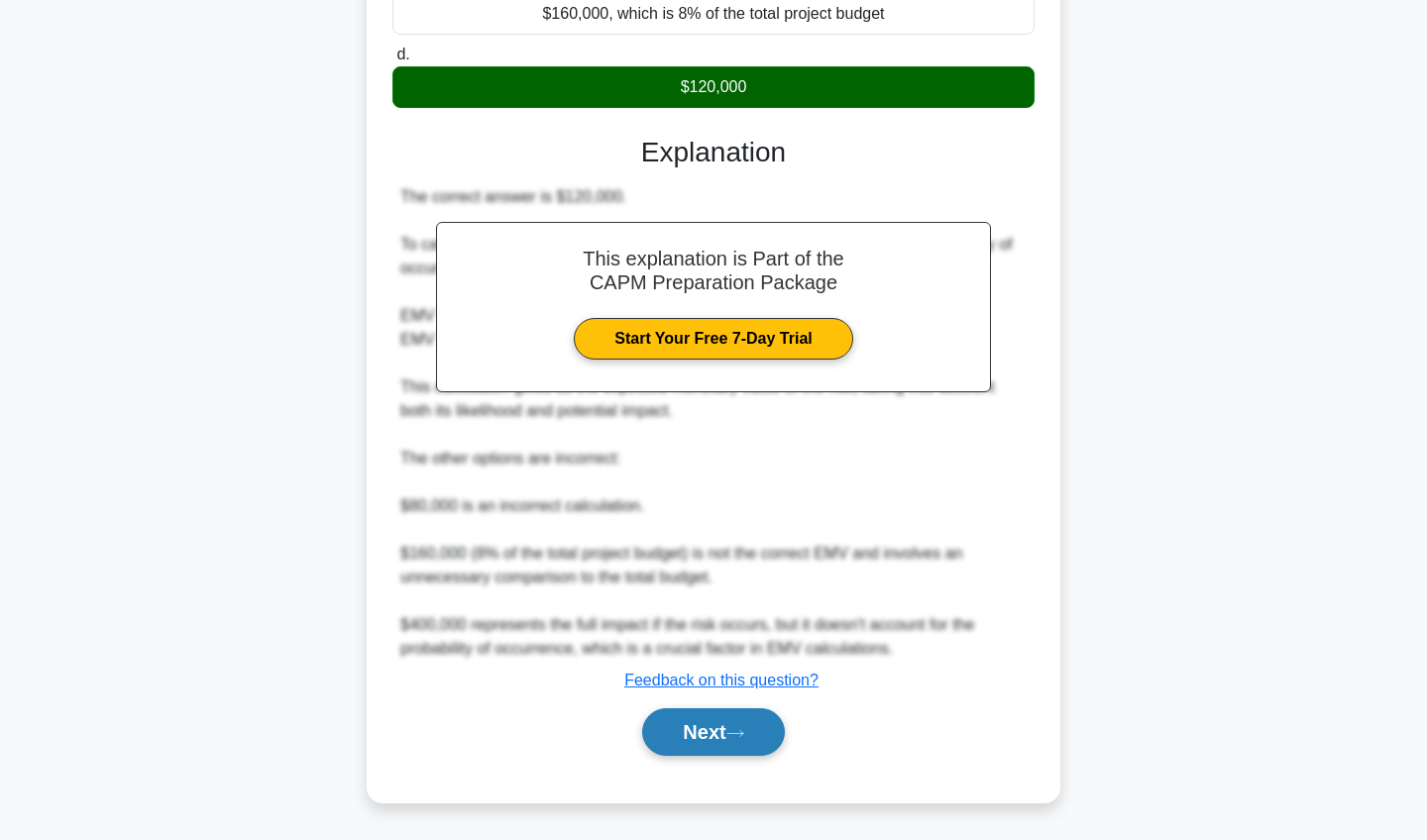 scroll, scrollTop: 407, scrollLeft: 0, axis: vertical 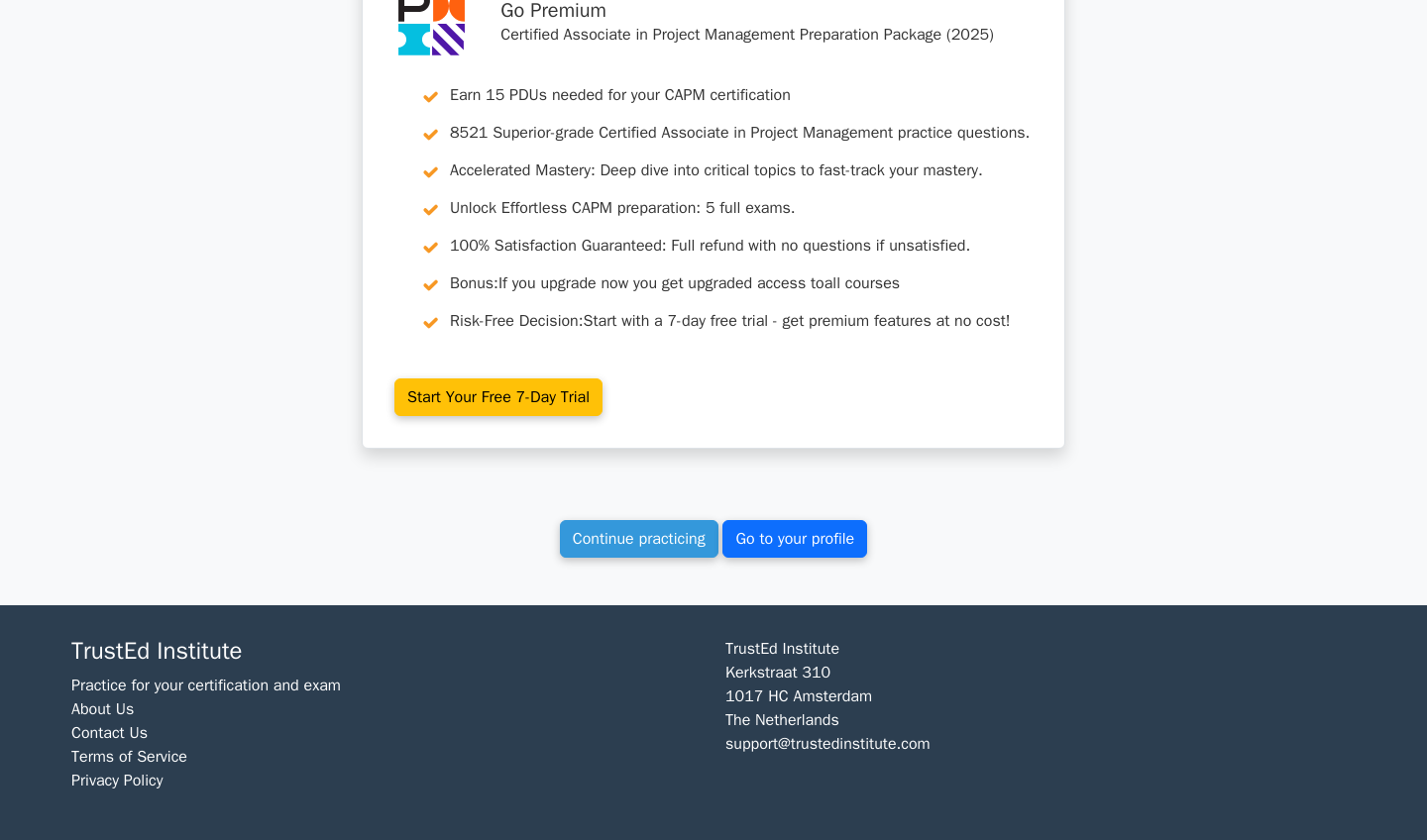 click on "Go to your profile" at bounding box center (795, 539) 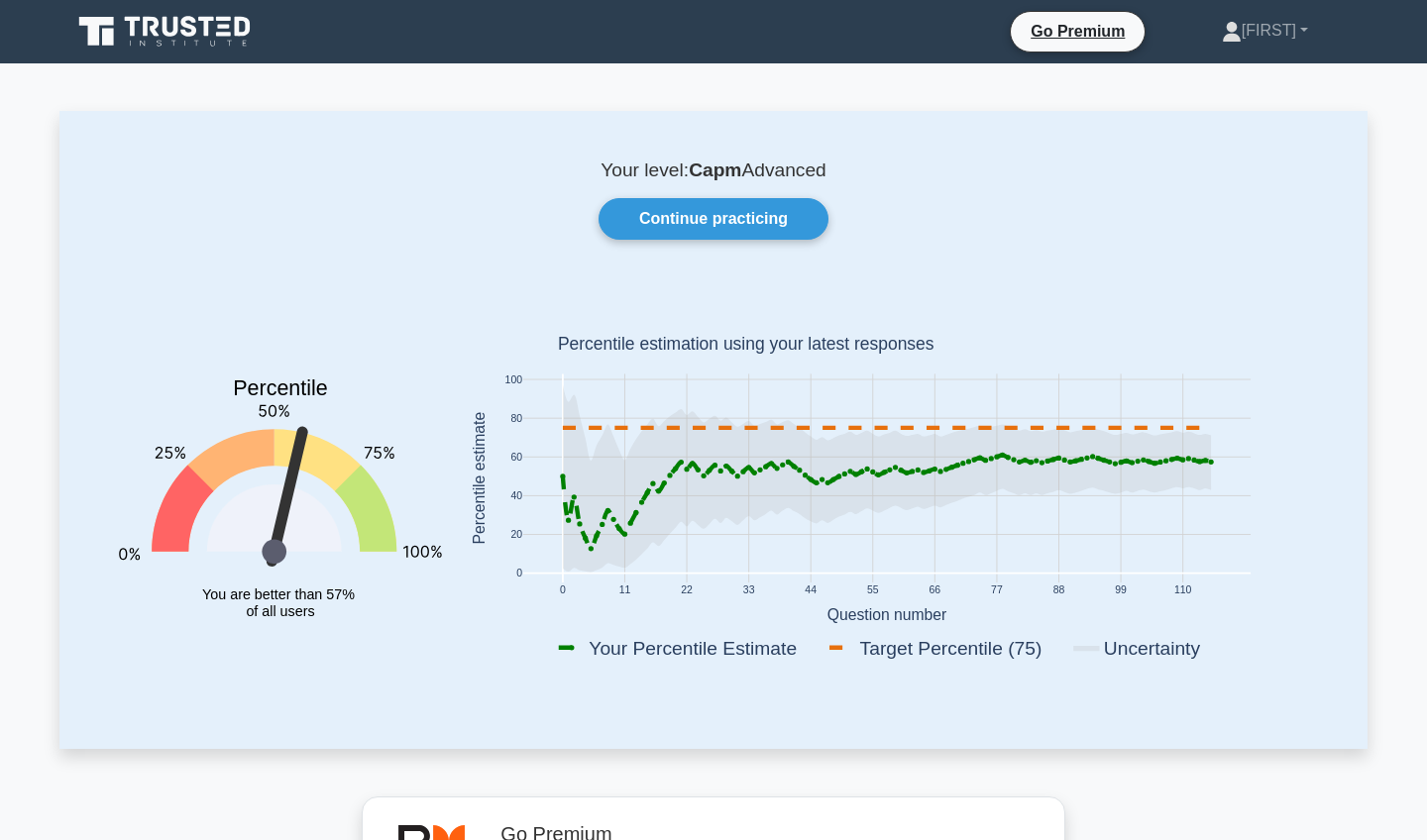 scroll, scrollTop: 0, scrollLeft: 0, axis: both 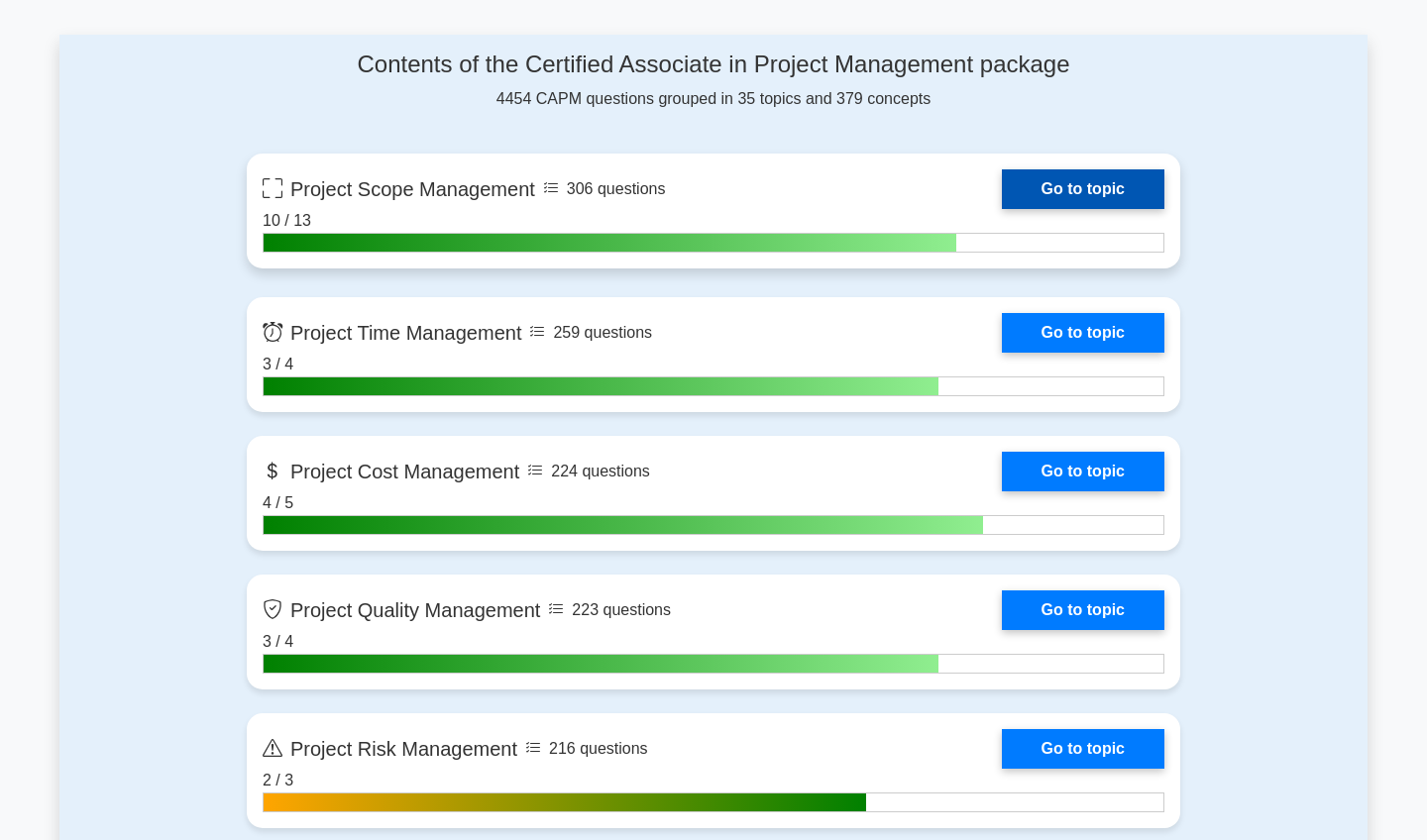 click on "Go to topic" at bounding box center (1083, 189) 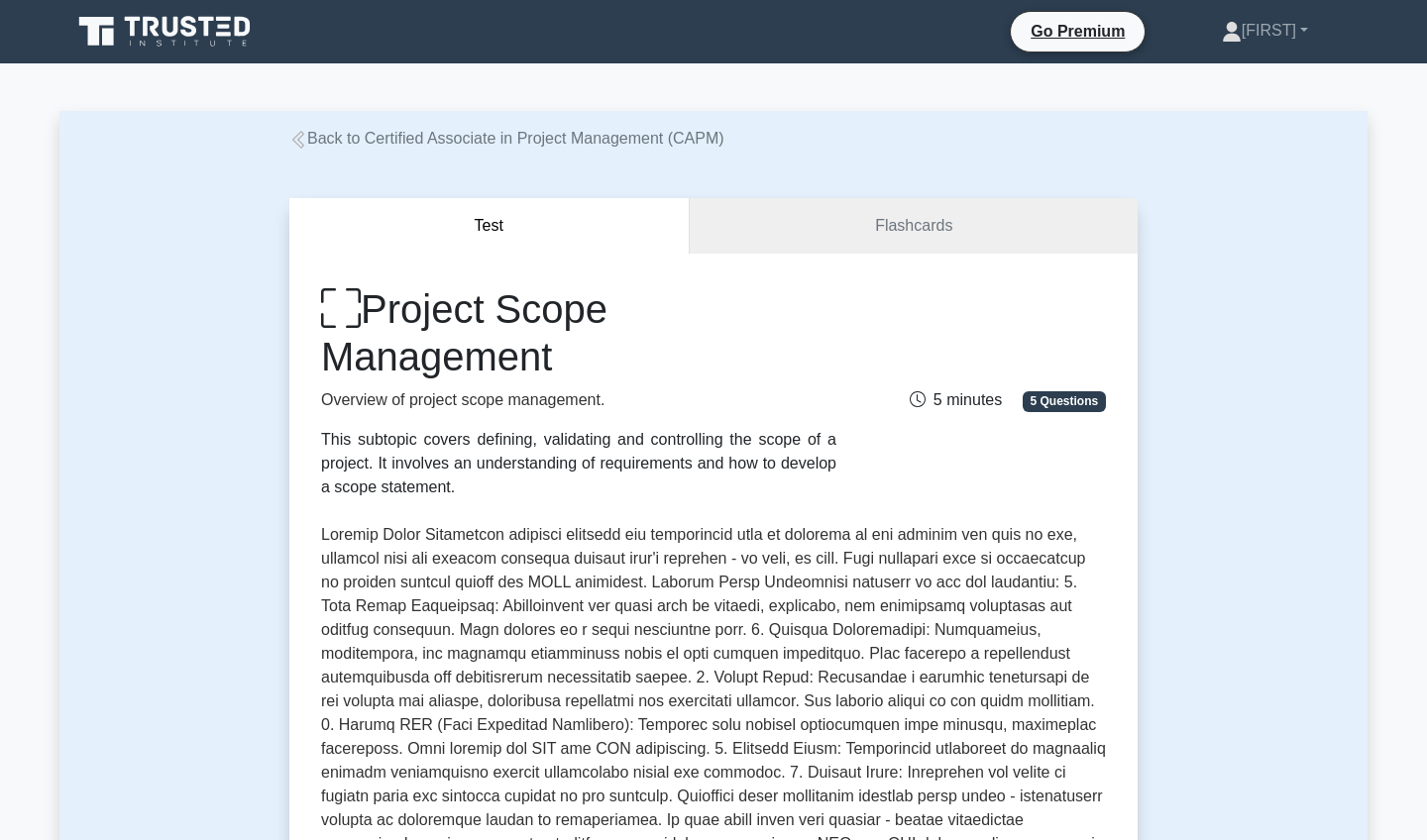 scroll, scrollTop: 0, scrollLeft: 0, axis: both 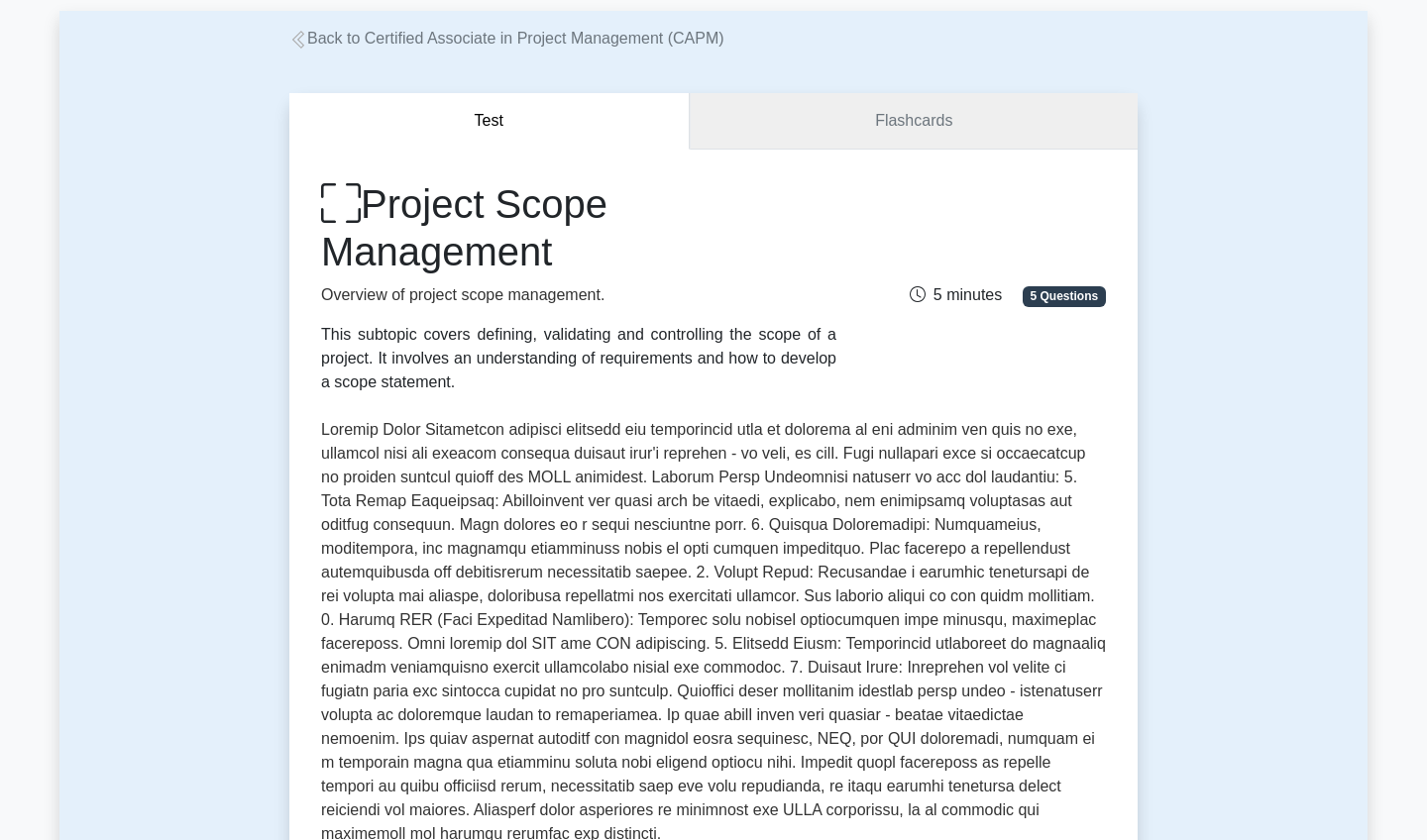 click on "Flashcards" at bounding box center [914, 121] 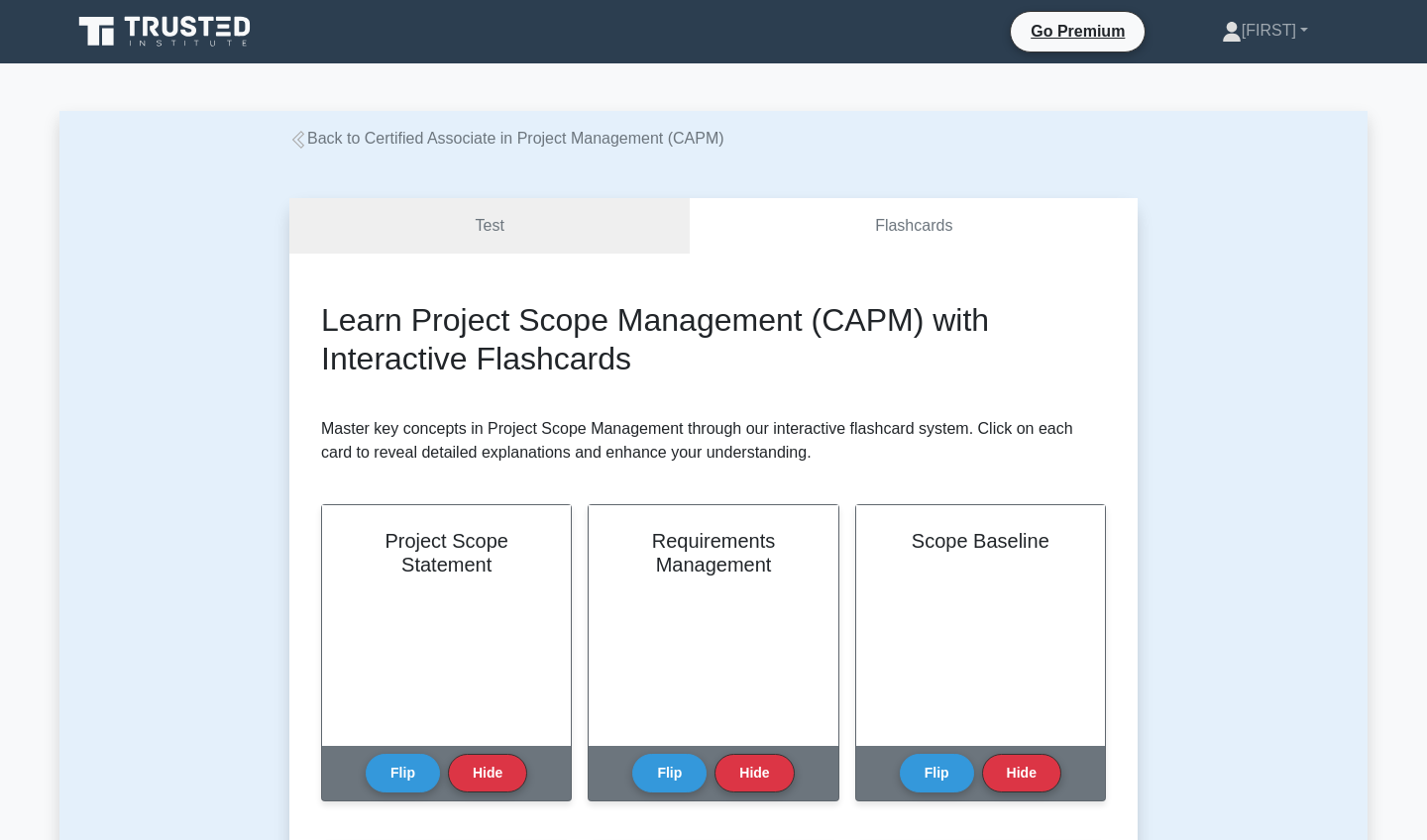 scroll, scrollTop: 0, scrollLeft: 0, axis: both 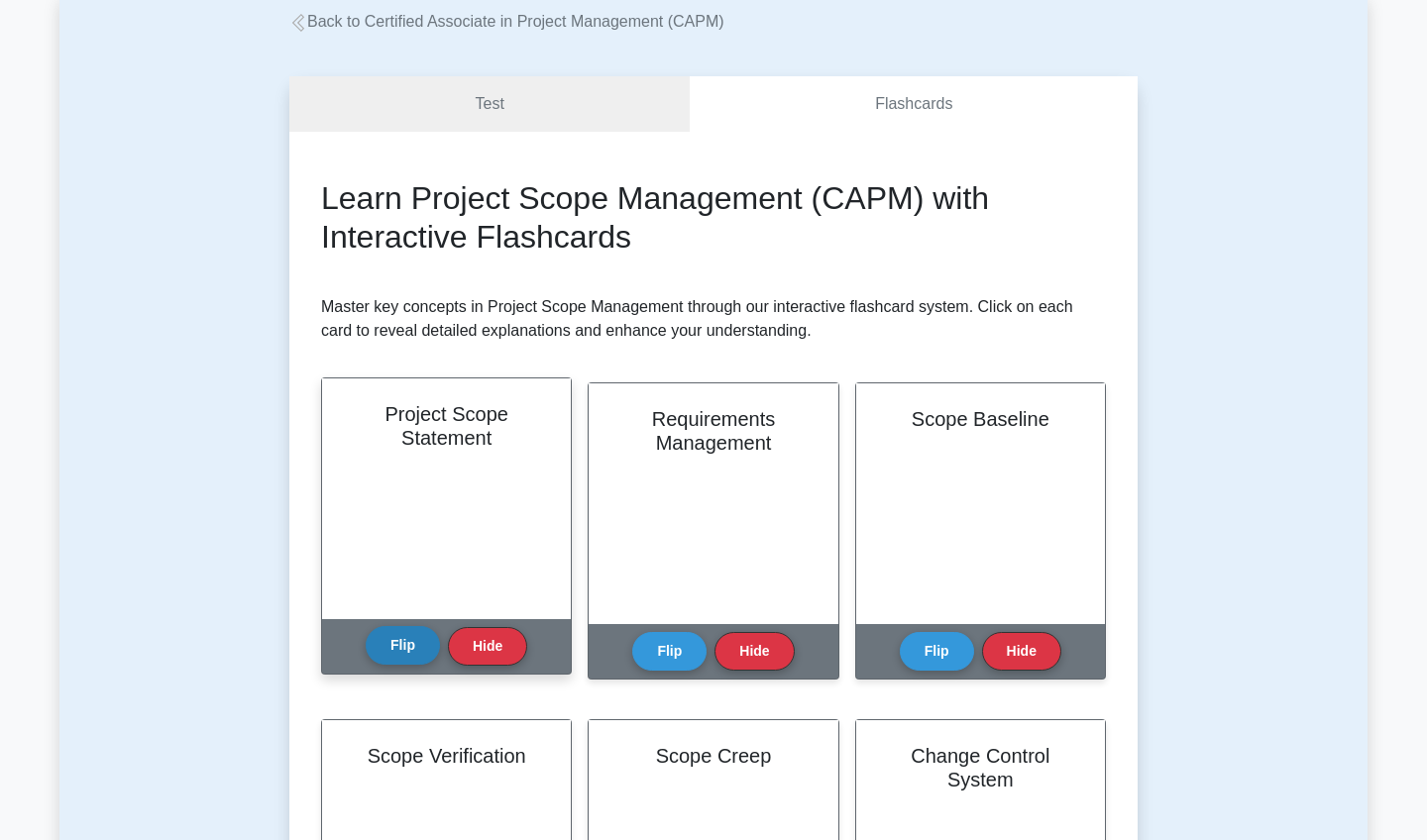 click on "Flip" at bounding box center (402, 645) 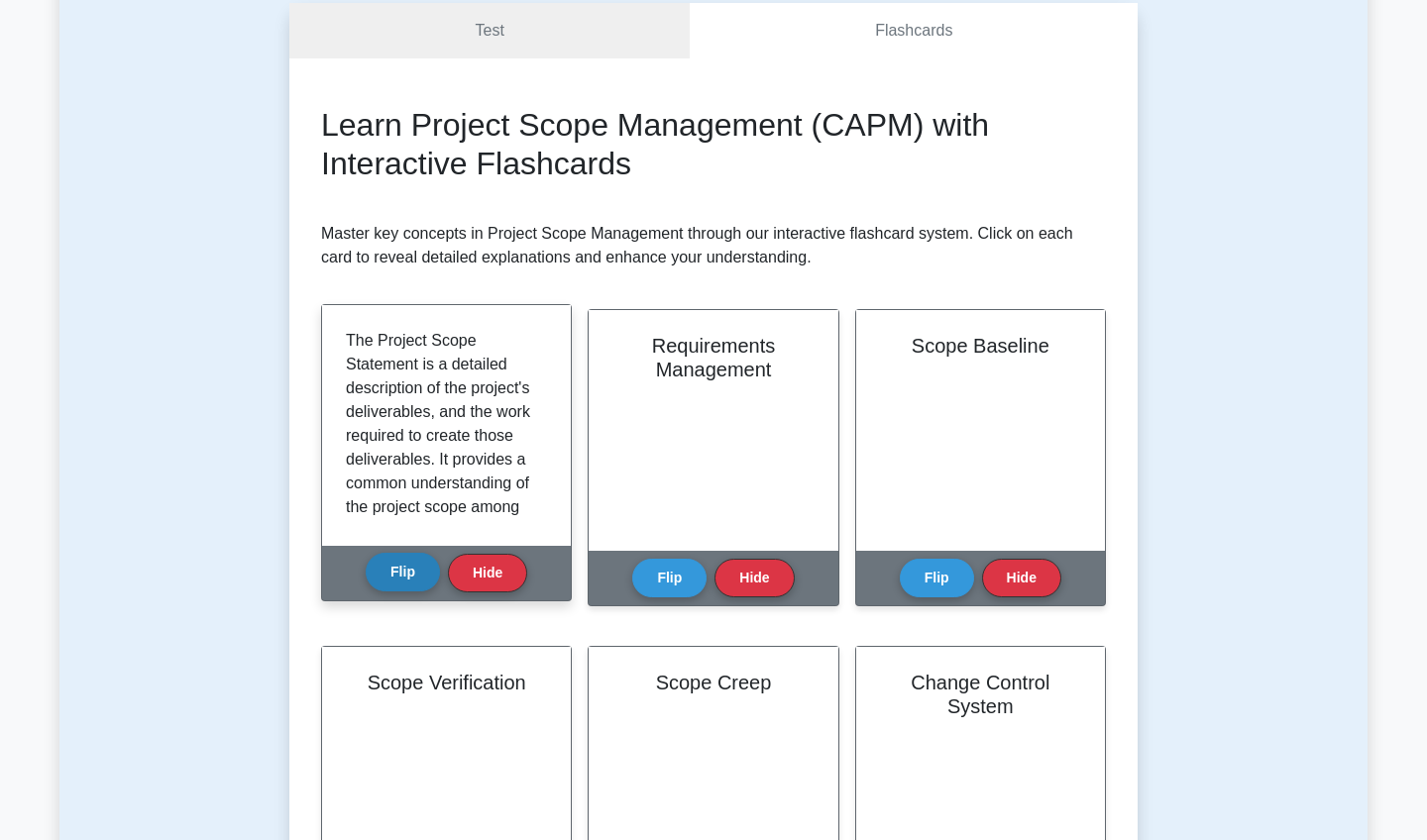 scroll, scrollTop: 192, scrollLeft: 0, axis: vertical 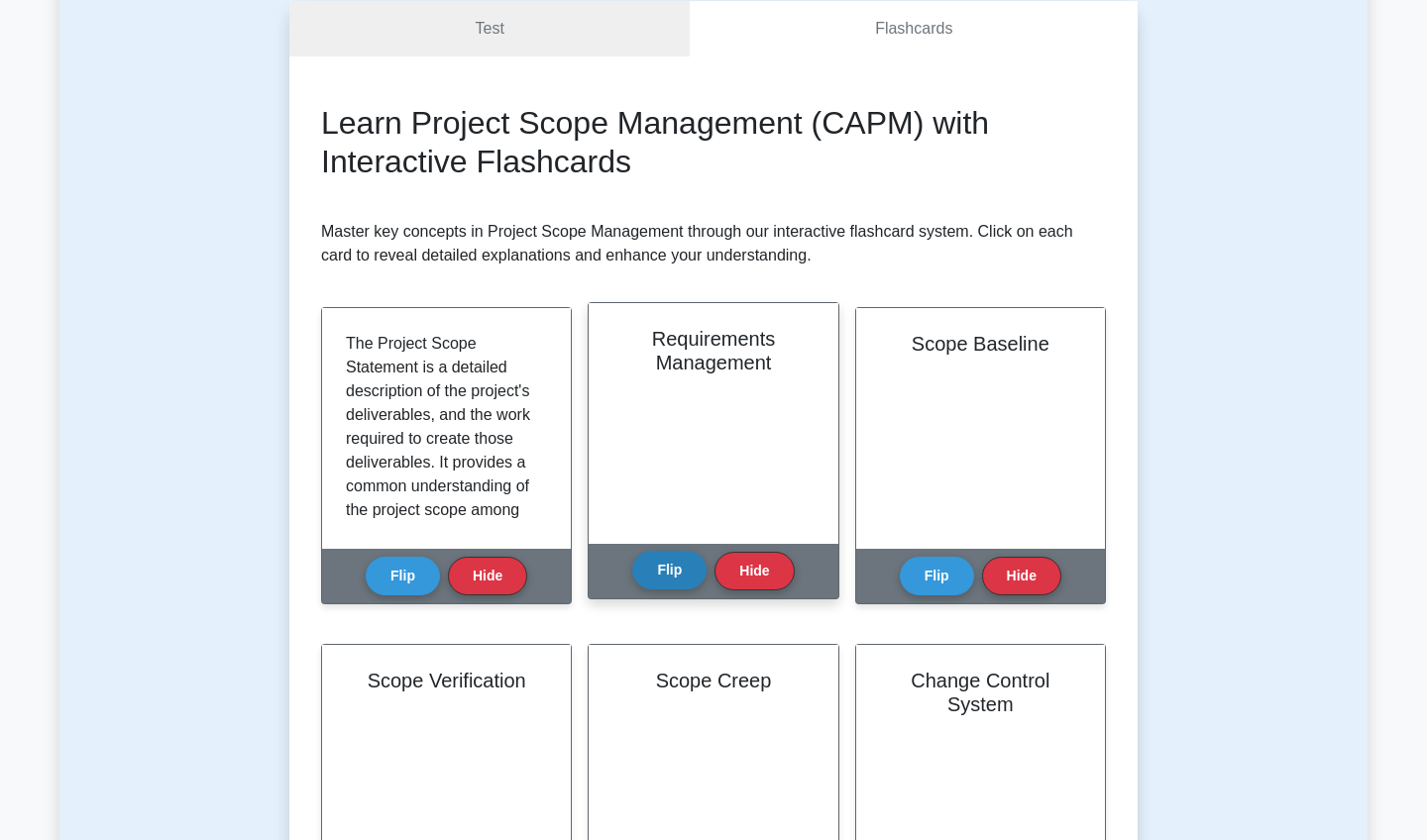 click on "Flip" at bounding box center [669, 570] 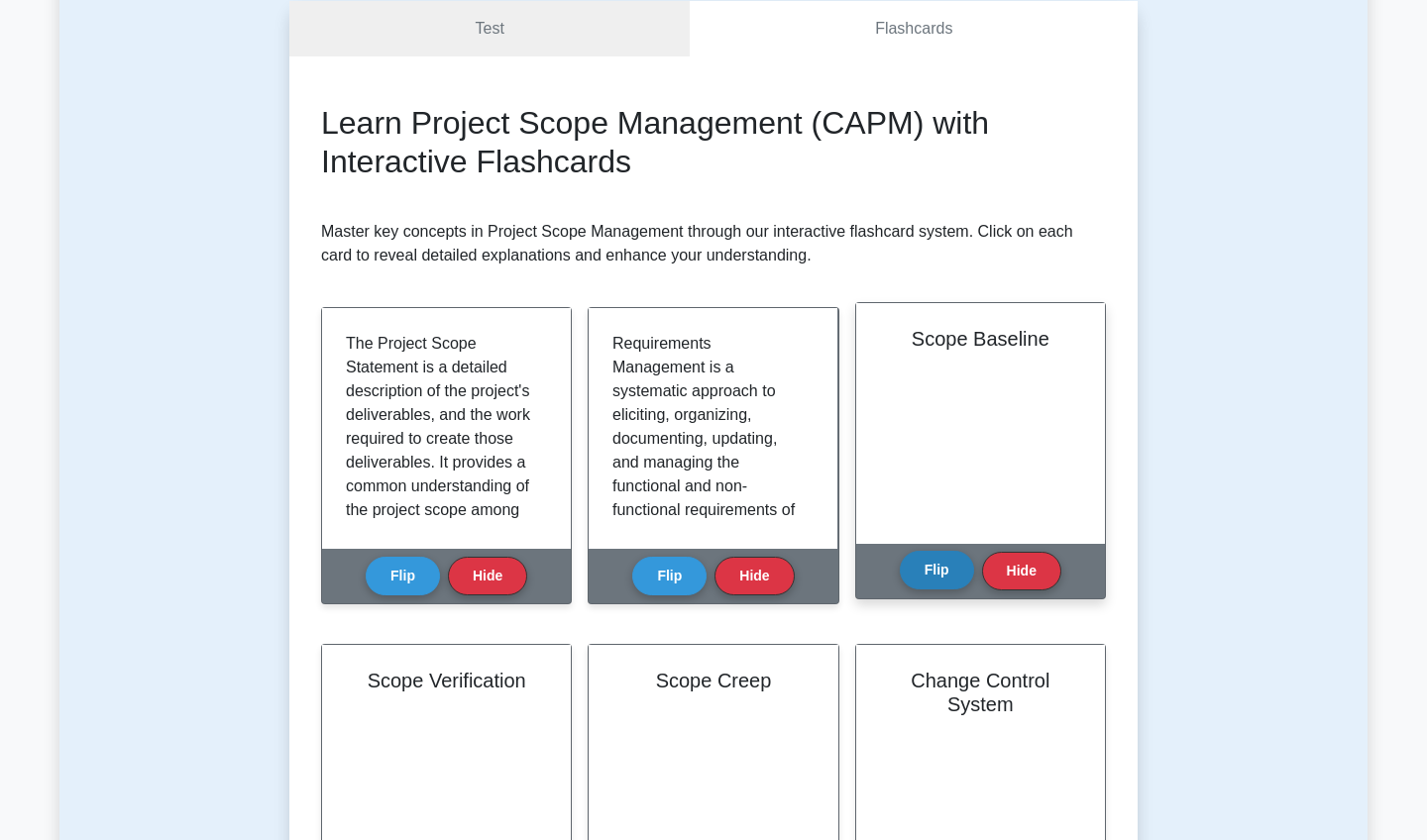 click on "Flip" at bounding box center [936, 570] 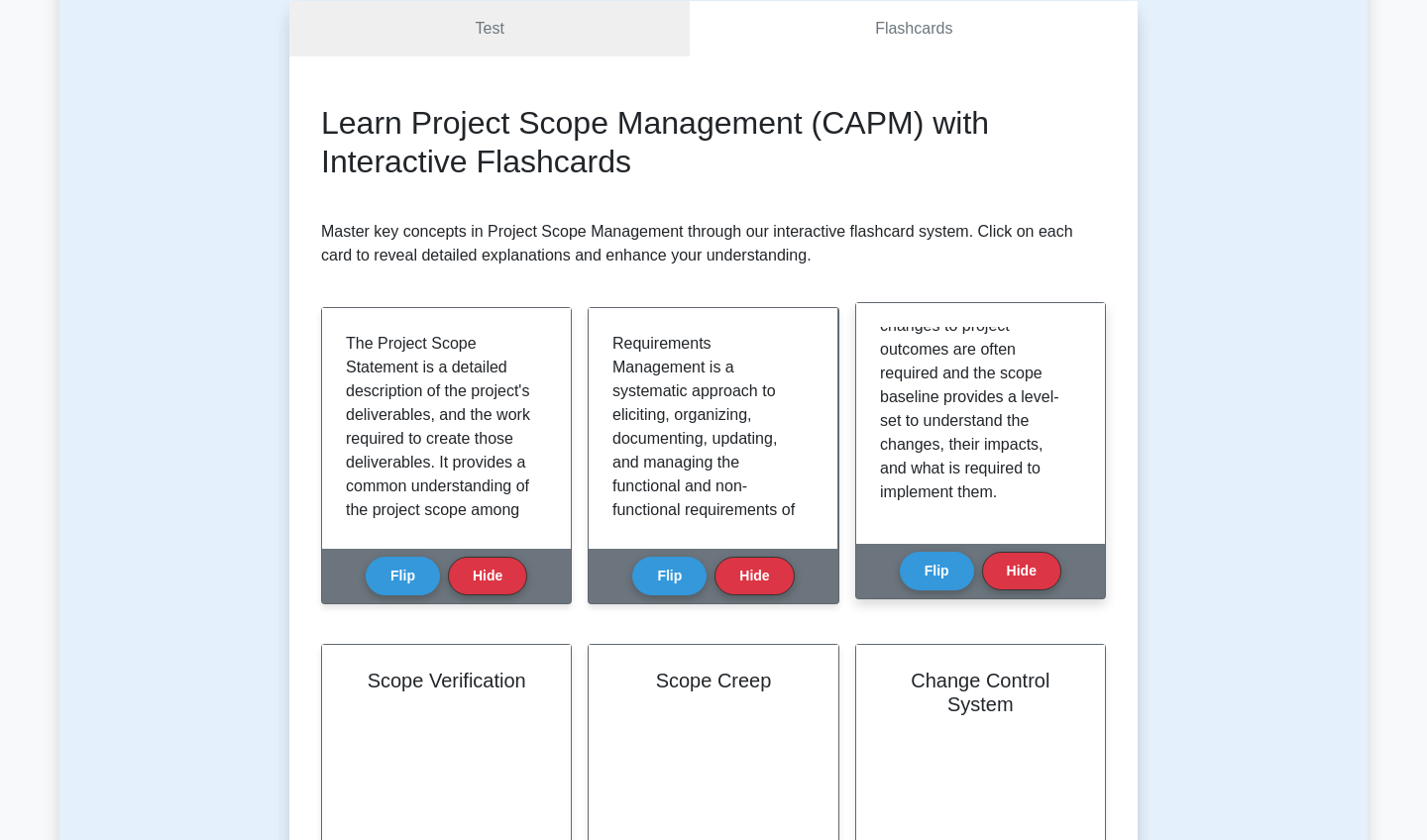 scroll, scrollTop: 274, scrollLeft: 0, axis: vertical 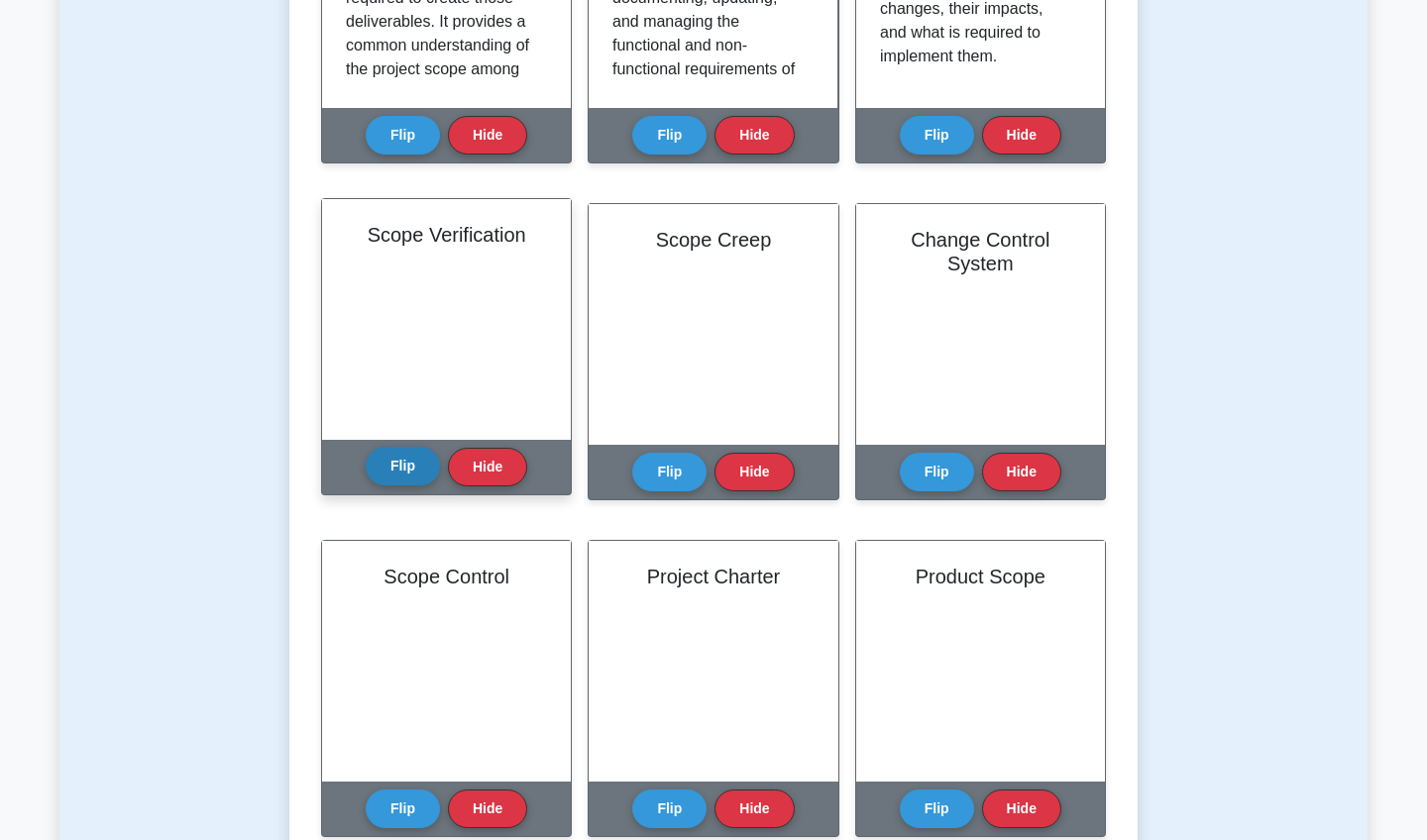 click on "Flip" at bounding box center [402, 466] 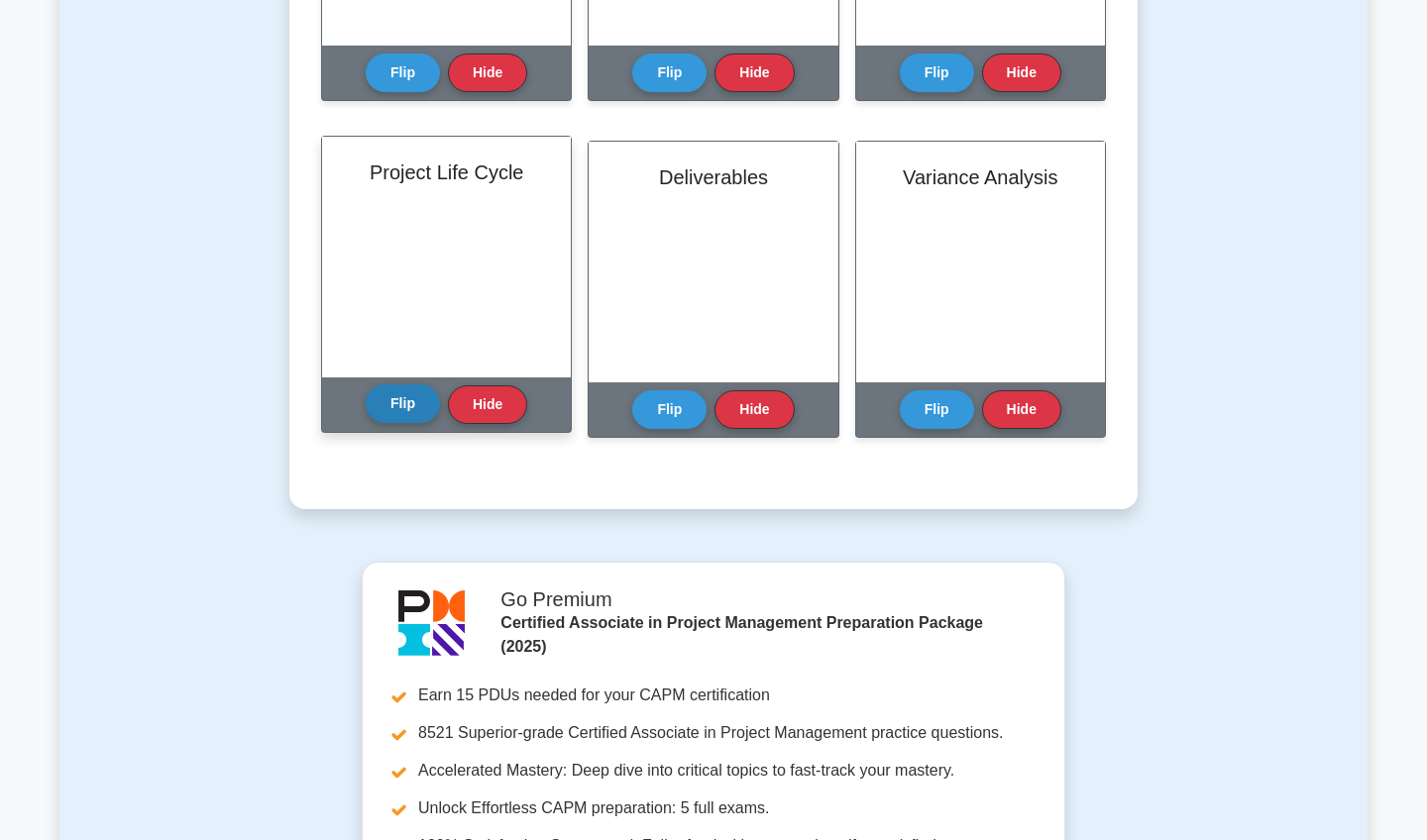 scroll, scrollTop: 1372, scrollLeft: 0, axis: vertical 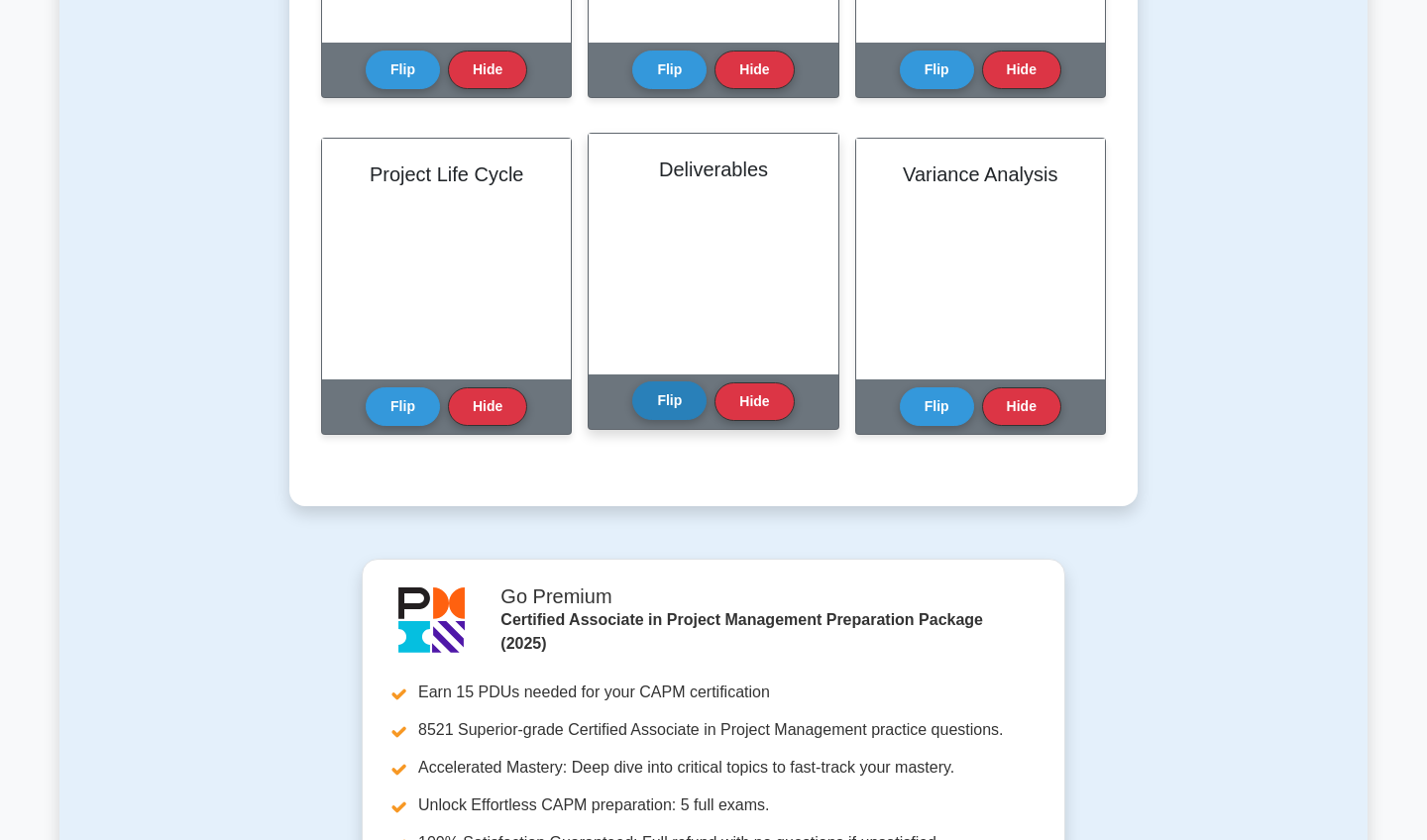 click on "Flip" at bounding box center (669, 400) 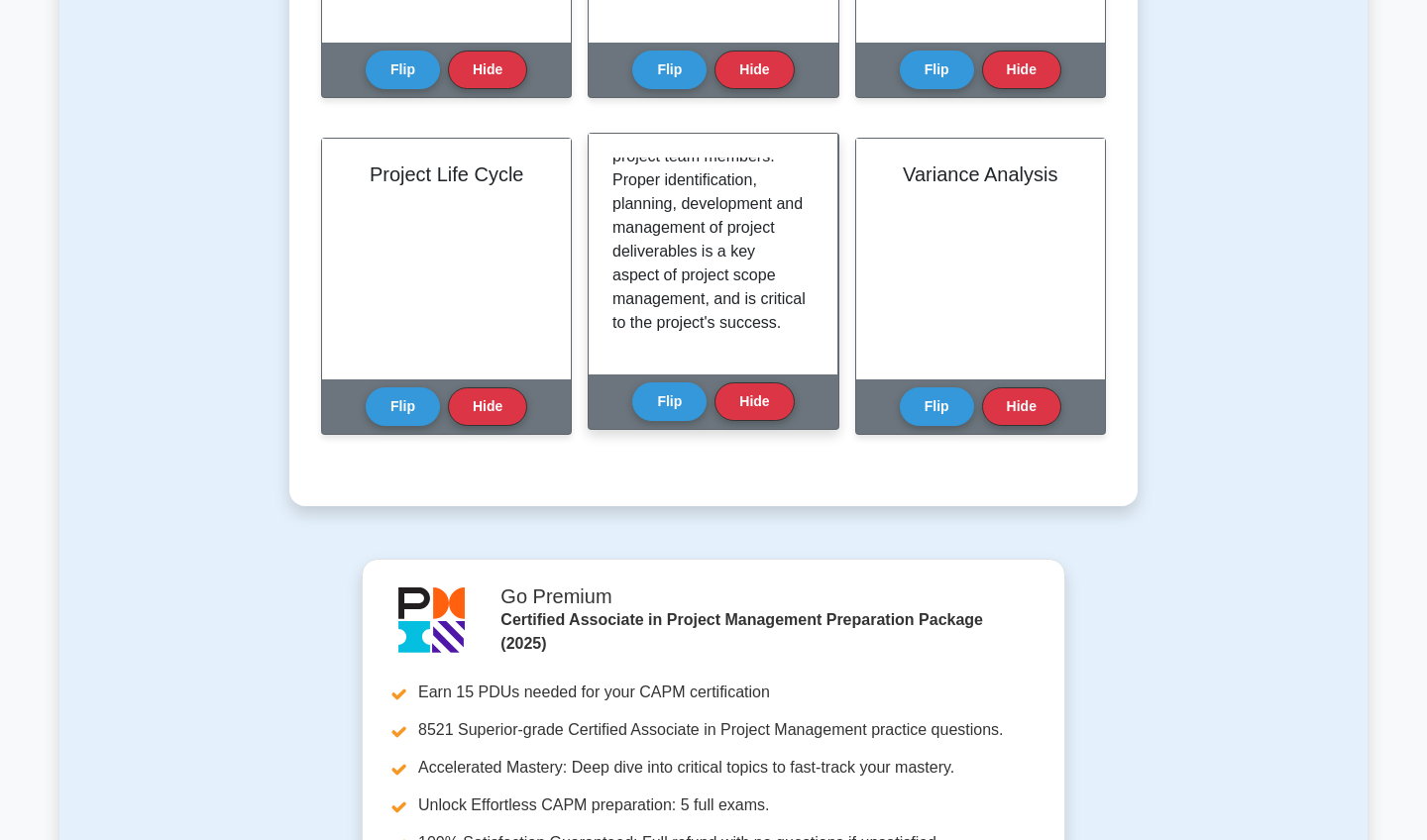scroll, scrollTop: 417, scrollLeft: 0, axis: vertical 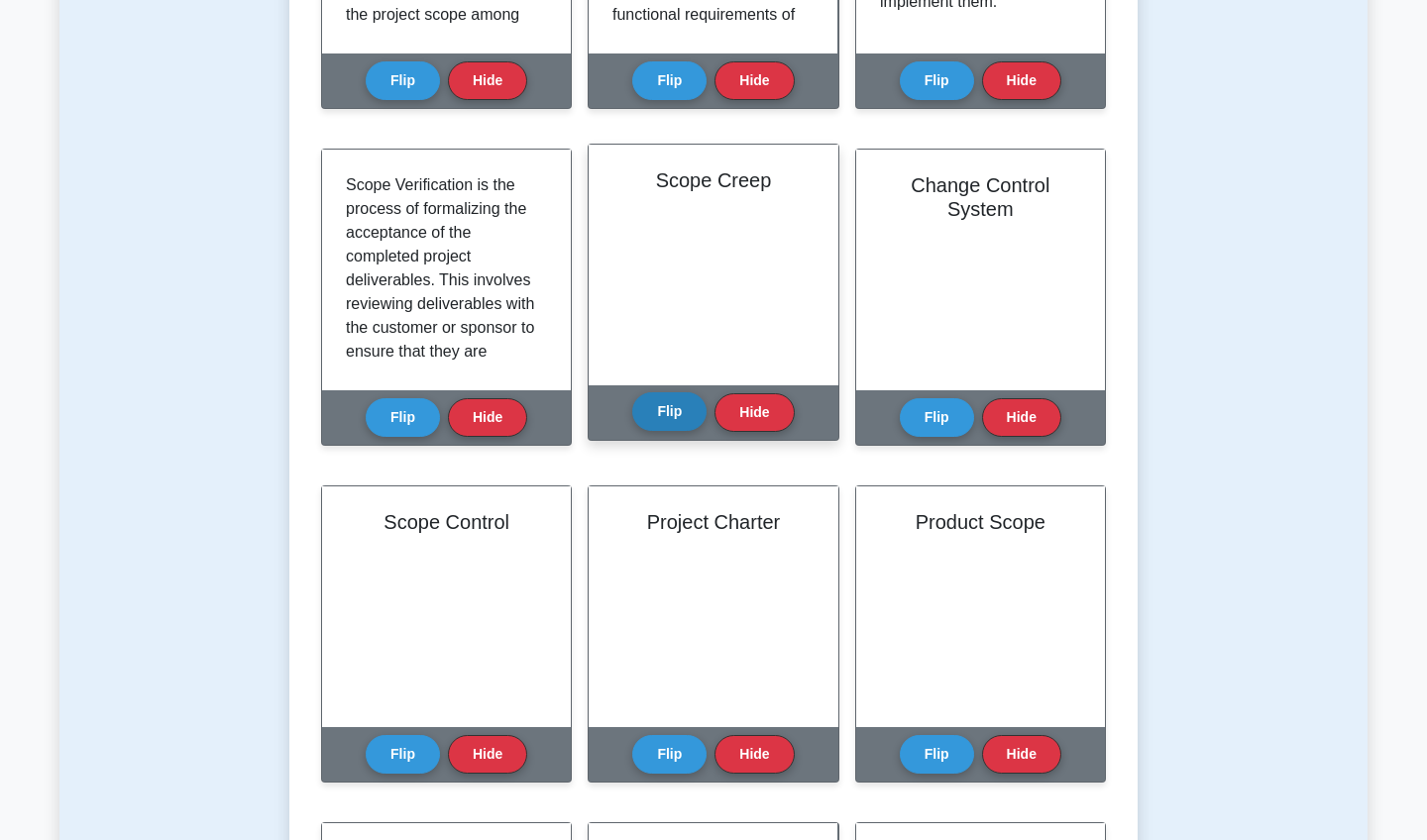 click on "Flip" at bounding box center [669, 411] 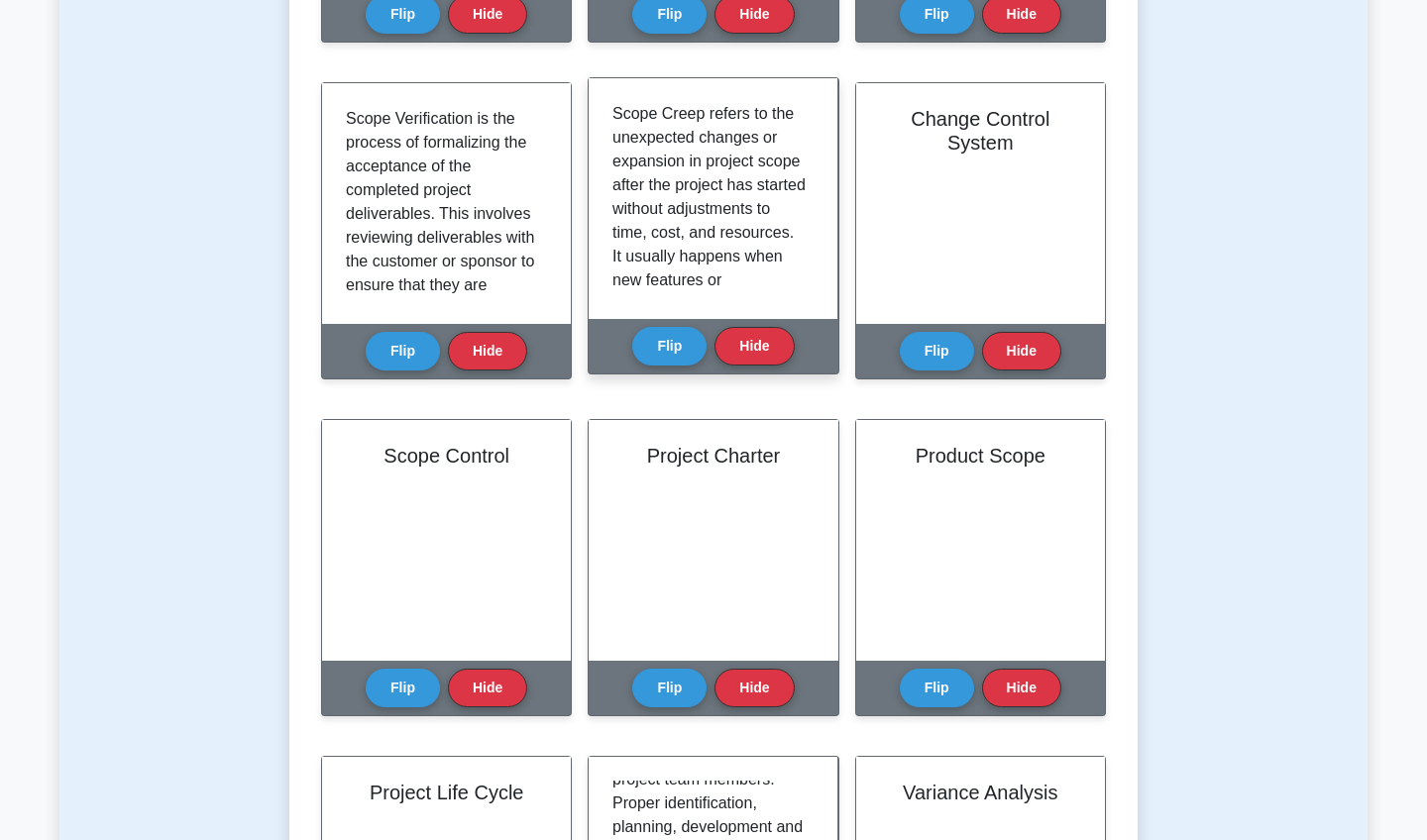 scroll, scrollTop: 757, scrollLeft: 0, axis: vertical 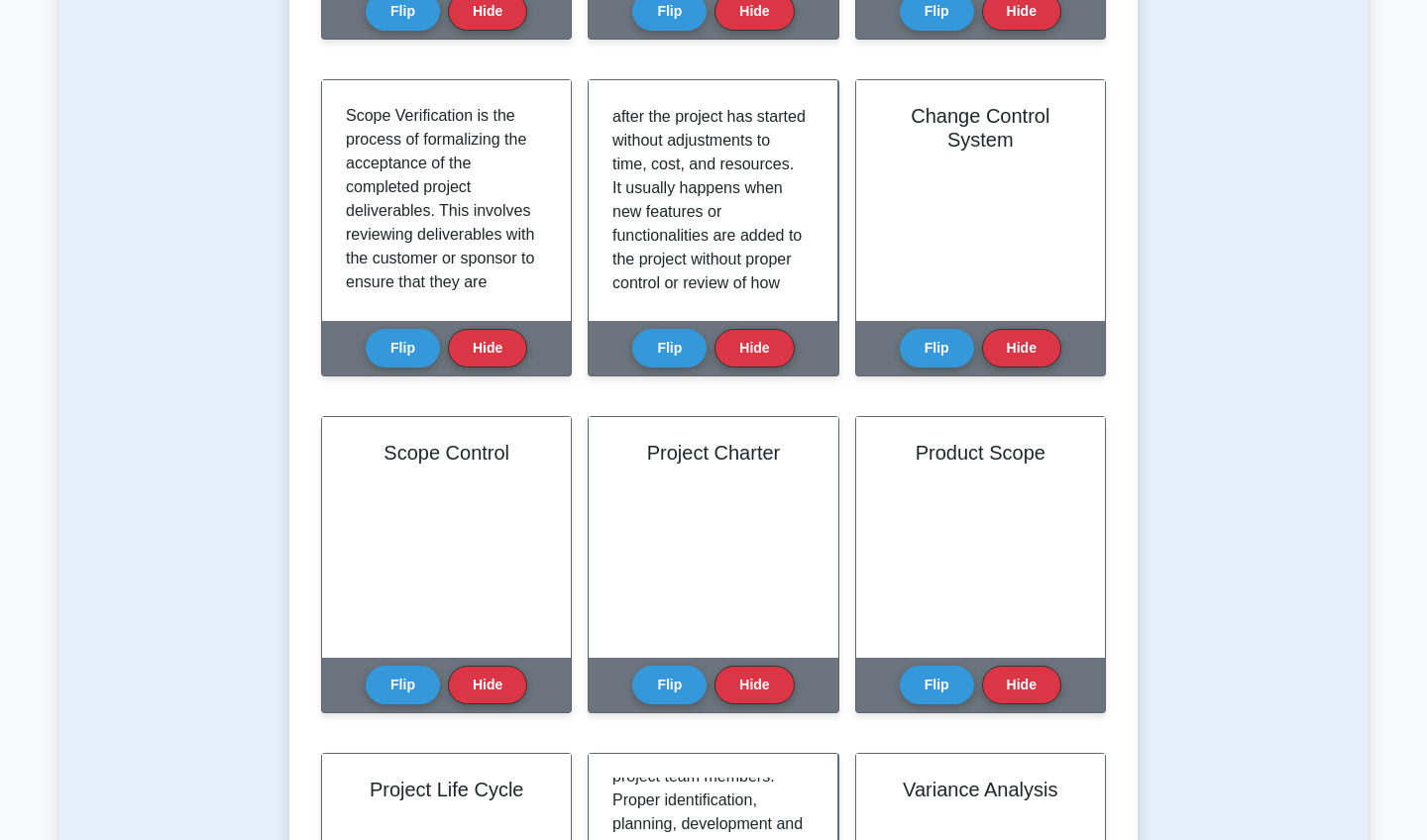 click on "Flip
Hide" at bounding box center (713, 348) 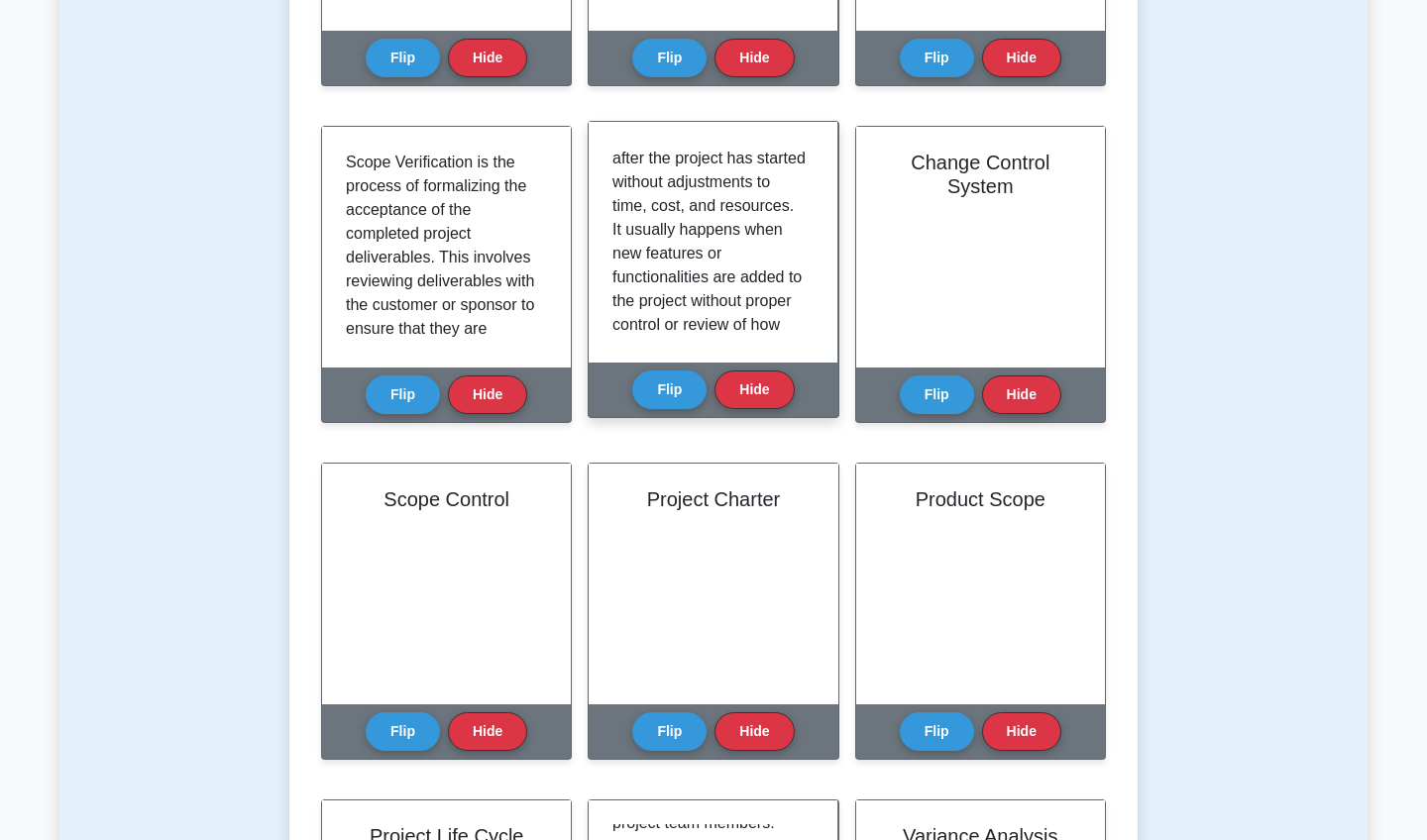scroll, scrollTop: 706, scrollLeft: 0, axis: vertical 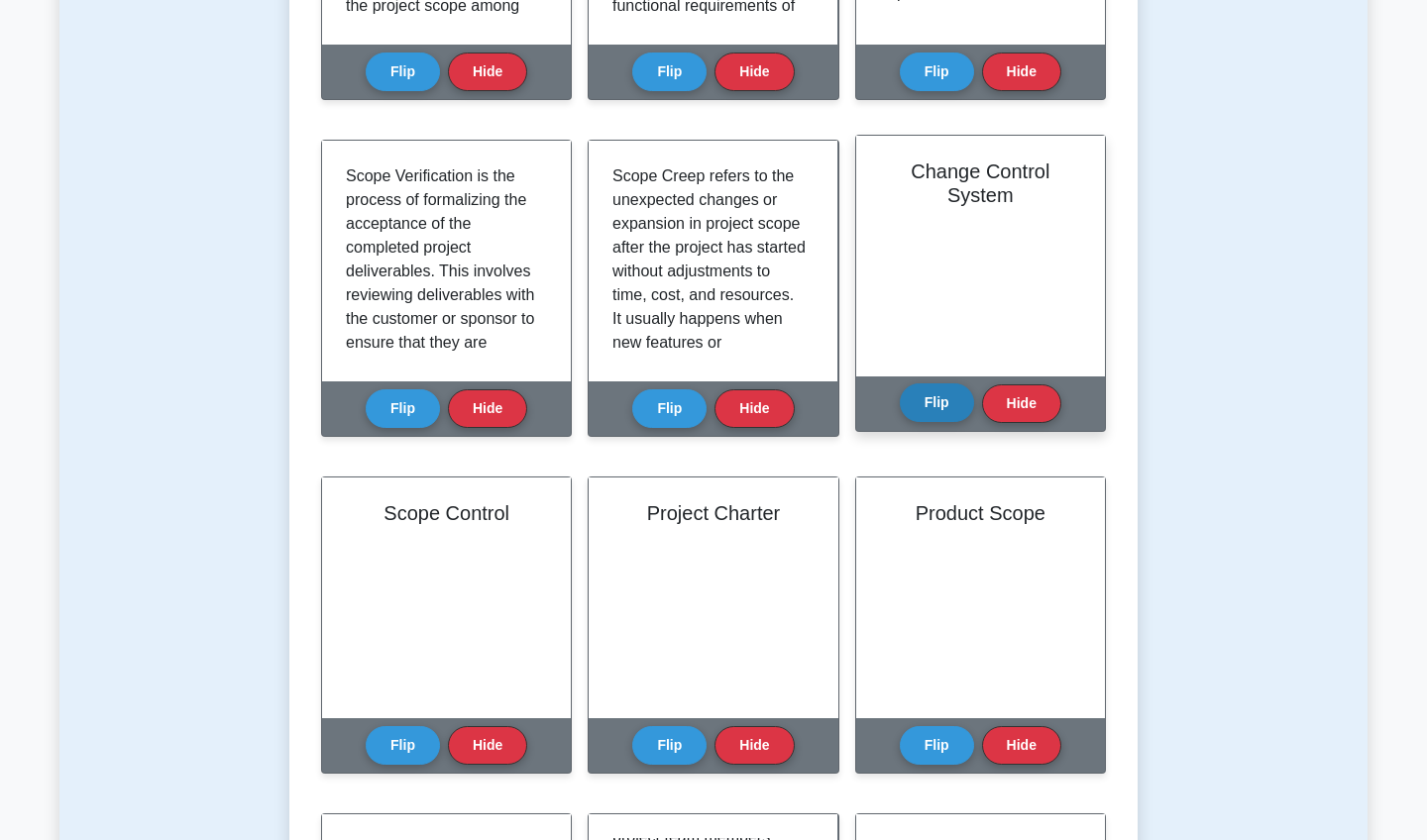 click on "Flip" at bounding box center [936, 402] 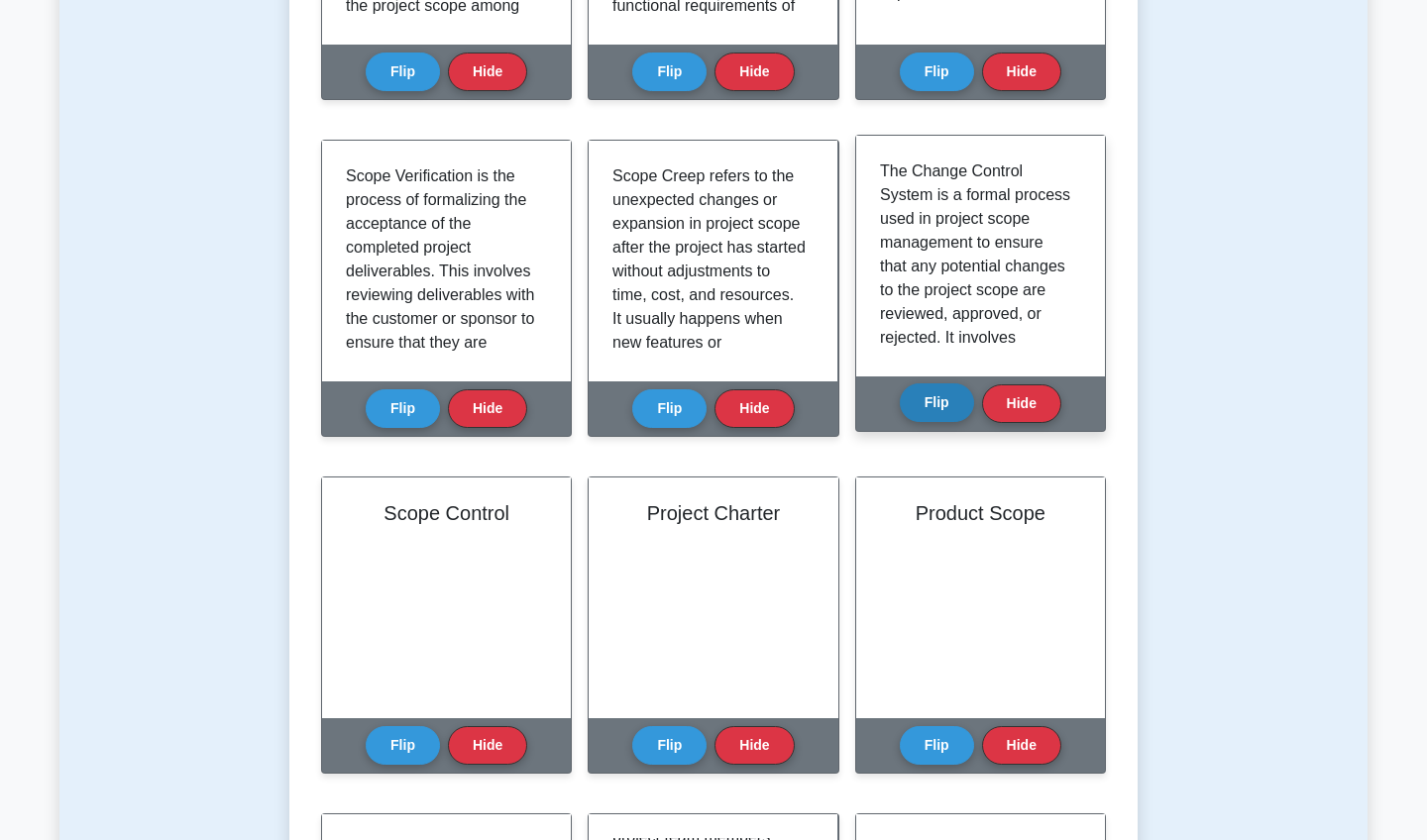 scroll, scrollTop: 715, scrollLeft: 0, axis: vertical 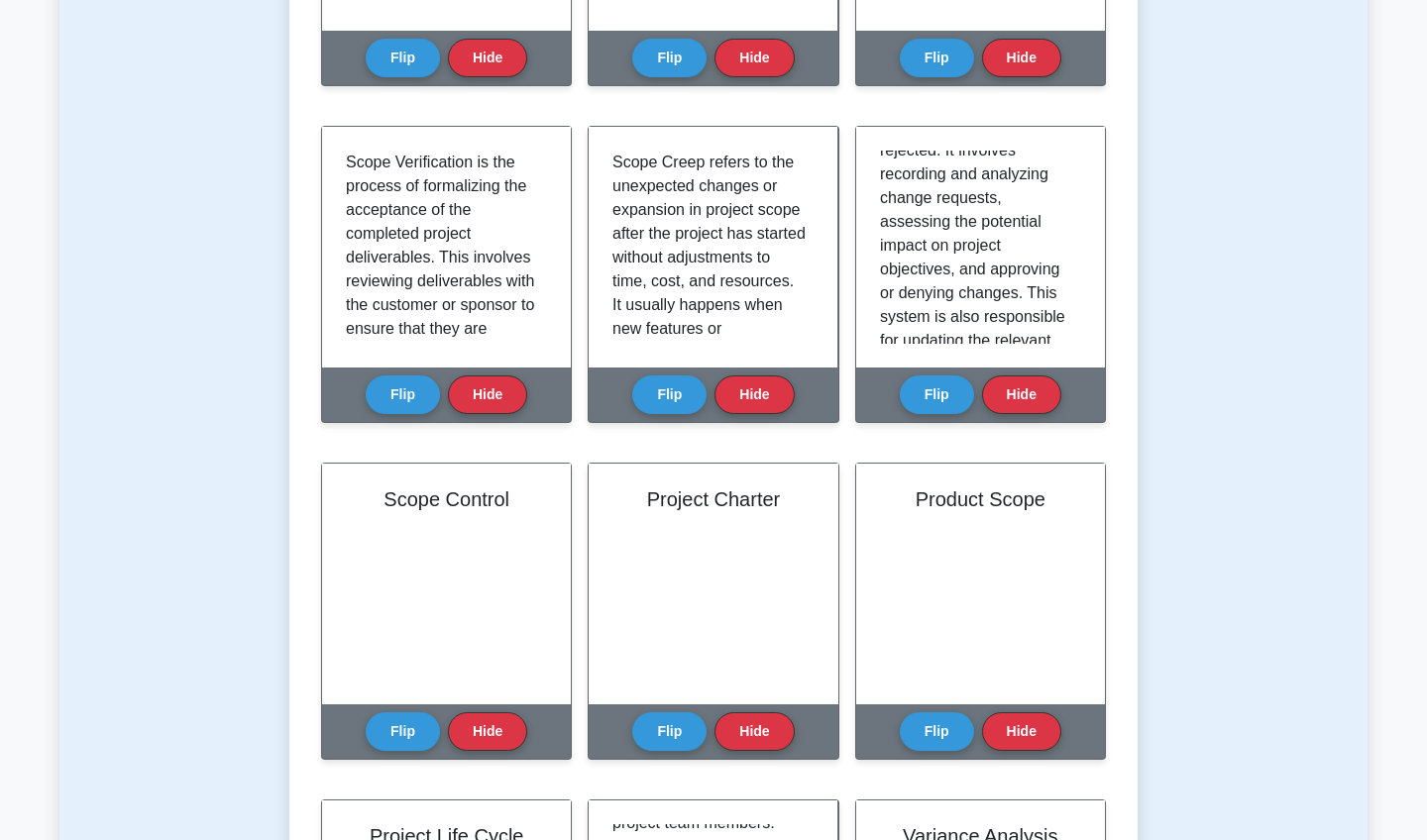 click on "The Change Control System is a formal process used in project scope management to ensure that any potential changes to the project scope are reviewed, approved, or rejected. It involves recording and analyzing change requests, assessing the potential impact on project objectives, and approving or denying changes. This system is also responsible for updating the relevant project documents and communicating approved changes to all stakeholders. It helps in maintaining the scope baseline and mitigating scope creep, therefore ensuring project objectives are met within the agreed-upon constraints." at bounding box center (976, 281) 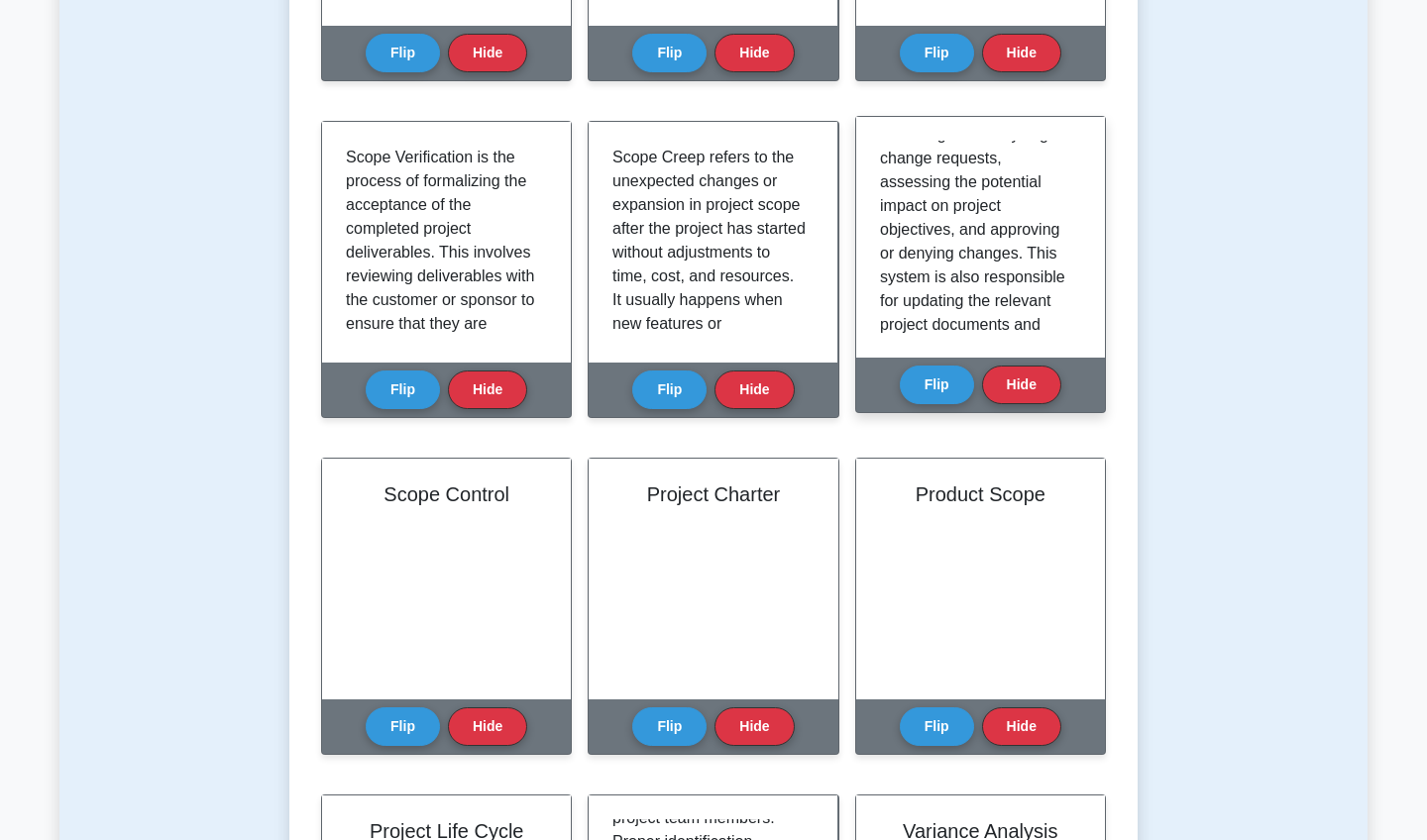 scroll, scrollTop: 192, scrollLeft: 0, axis: vertical 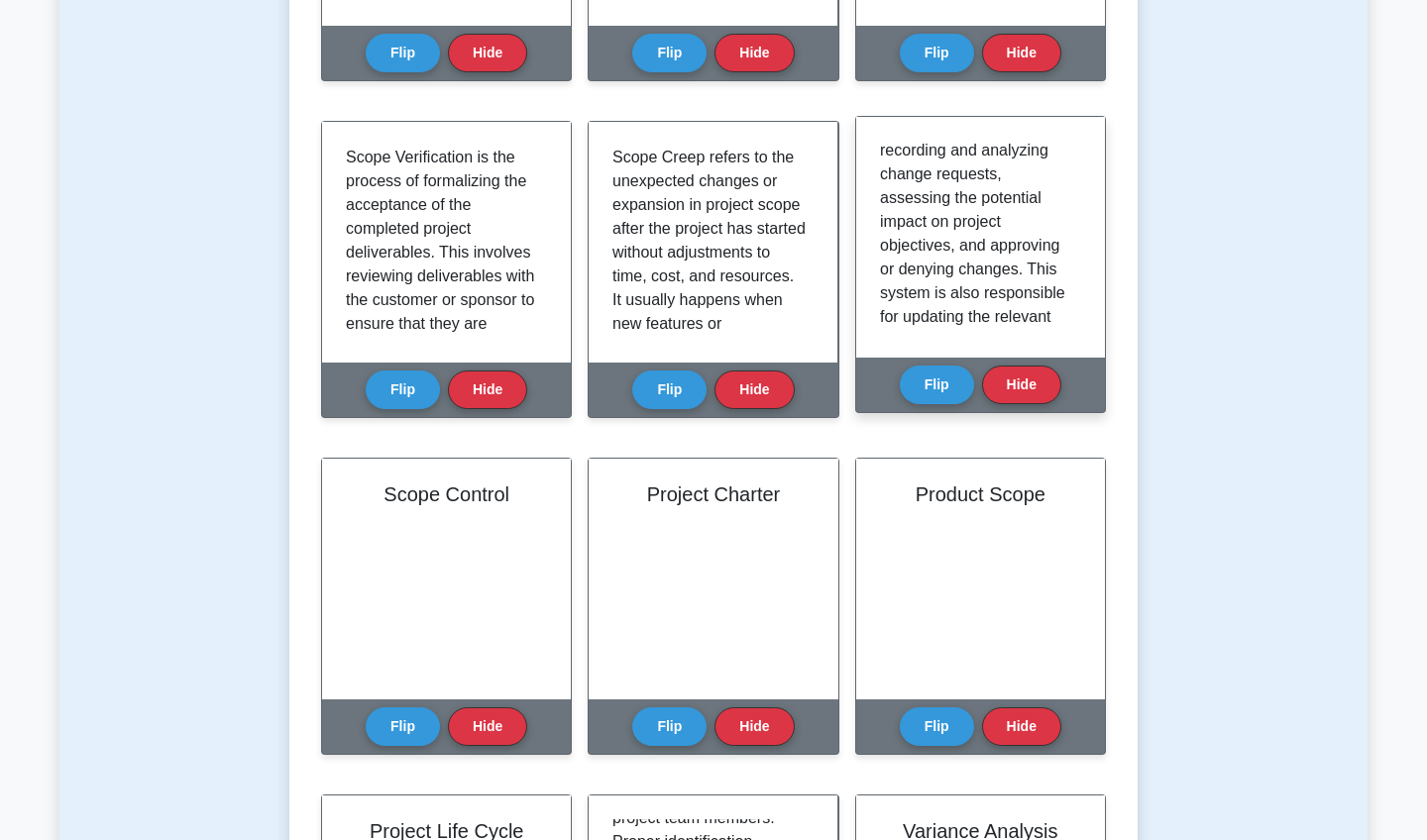 click on "The Change Control System is a formal process used in project scope management to ensure that any potential changes to the project scope are reviewed, approved, or rejected. It involves recording and analyzing change requests, assessing the potential impact on project objectives, and approving or denying changes. This system is also responsible for updating the relevant project documents and communicating approved changes to all stakeholders. It helps in maintaining the scope baseline and mitigating scope creep, therefore ensuring project objectives are met within the agreed-upon constraints." at bounding box center (976, 258) 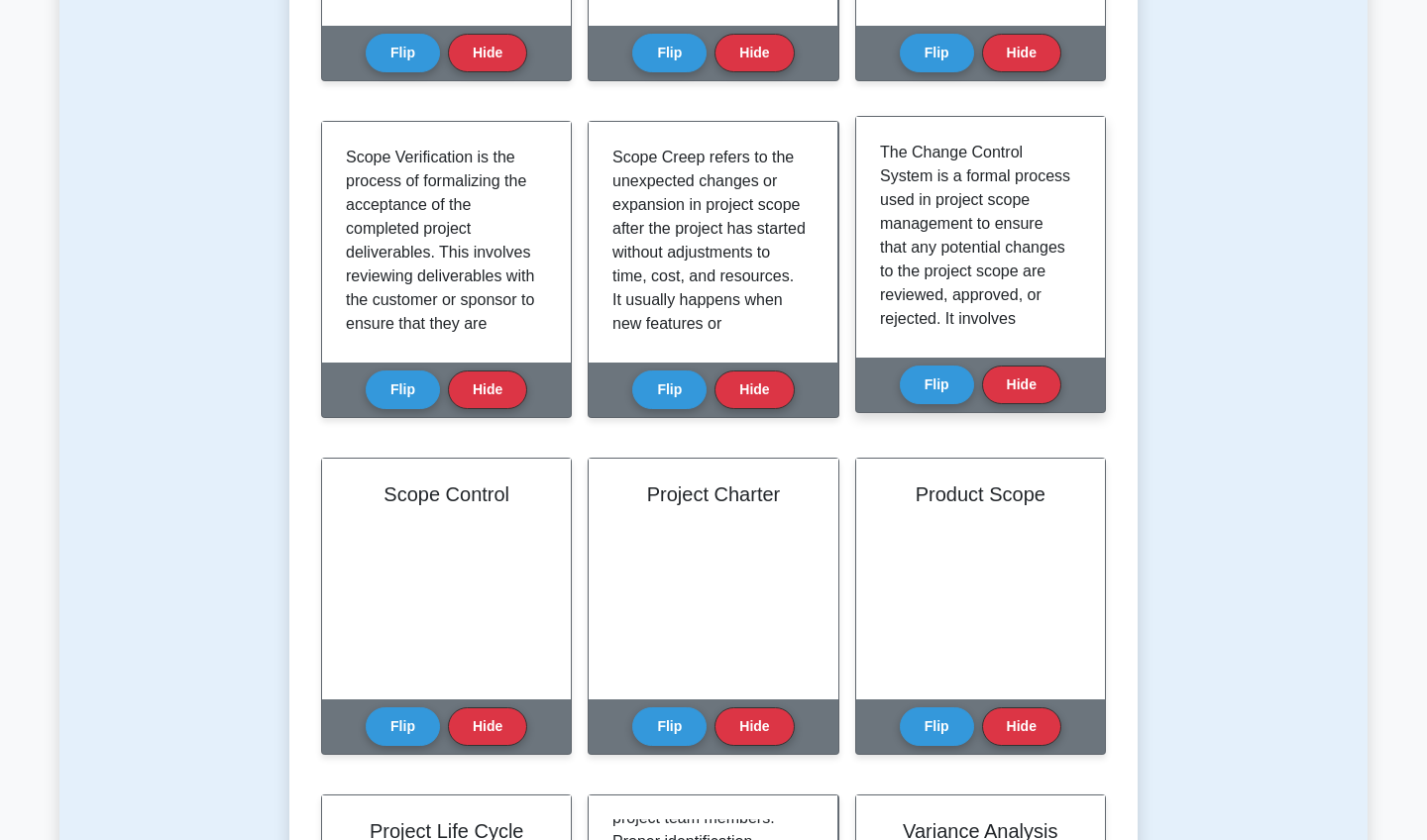 scroll, scrollTop: 0, scrollLeft: 0, axis: both 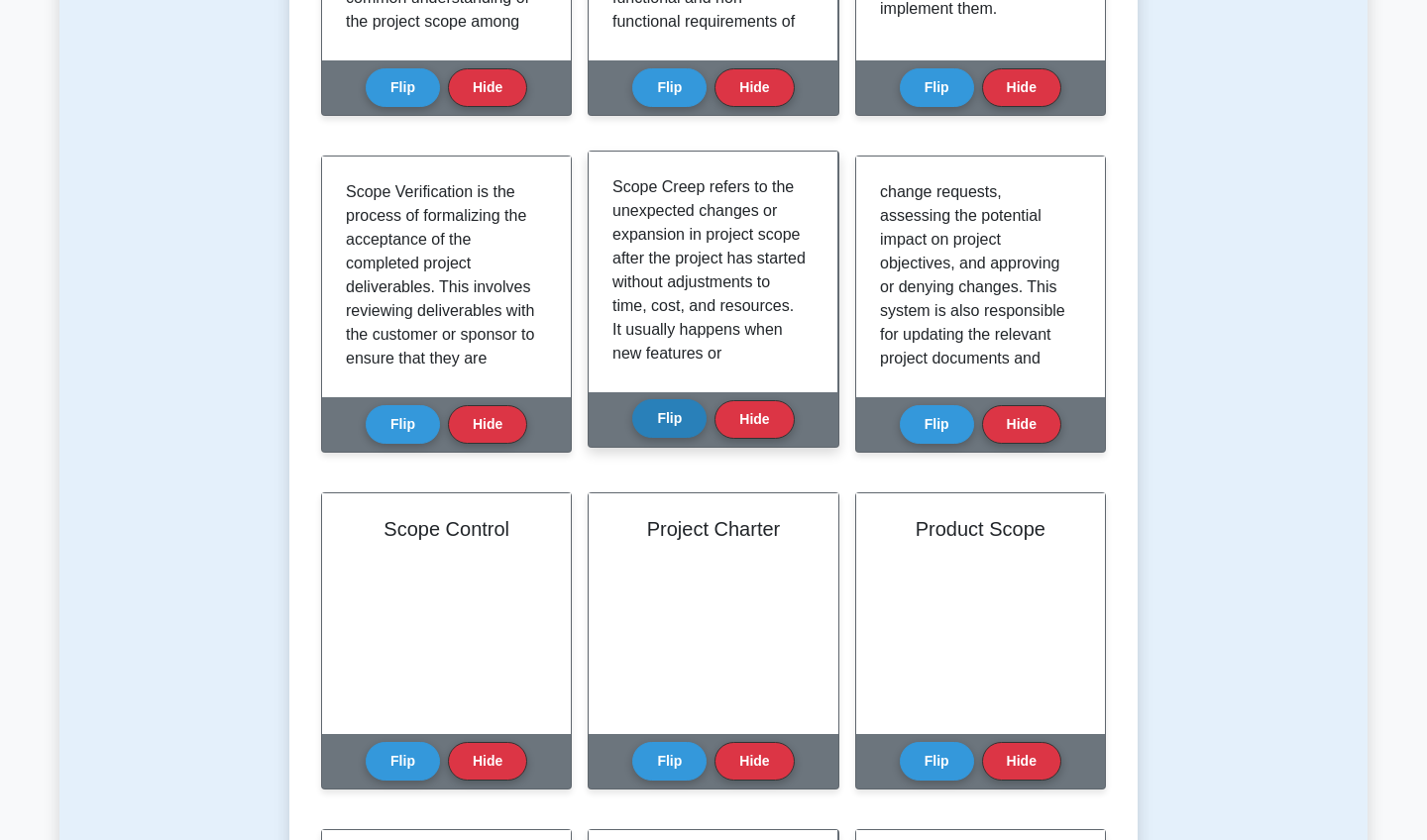 click on "Flip" at bounding box center [669, 418] 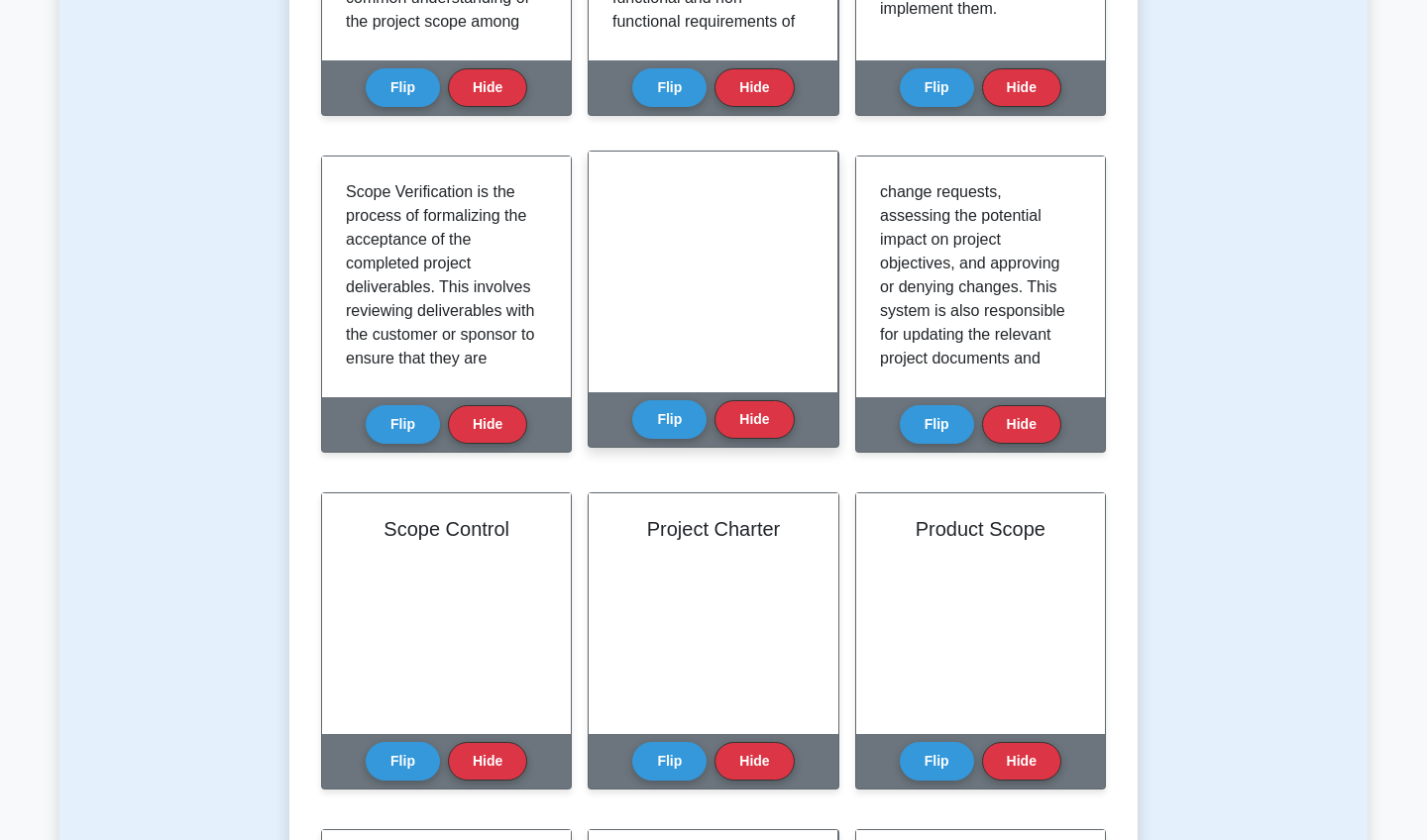 scroll, scrollTop: 141, scrollLeft: 0, axis: vertical 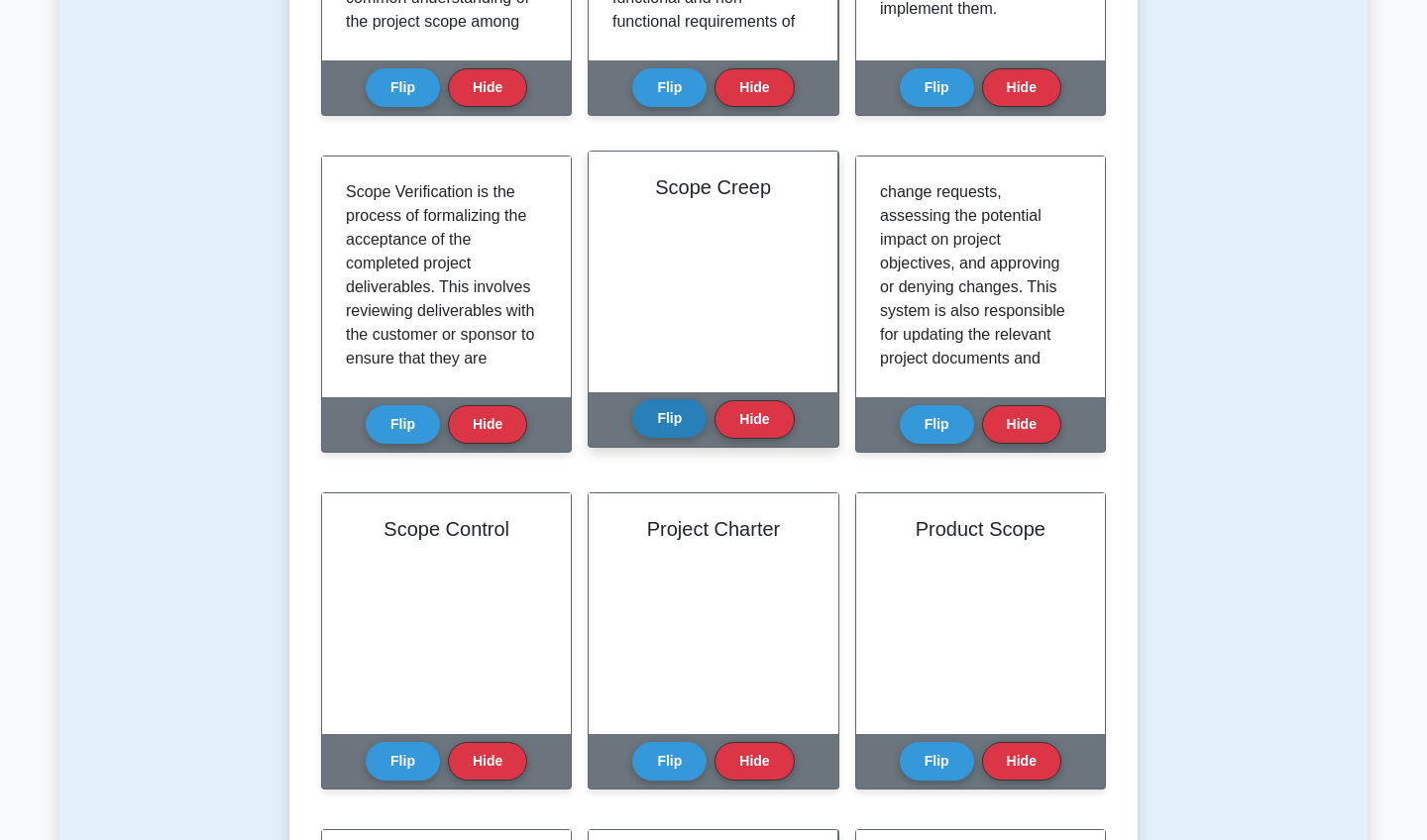 click on "Flip" at bounding box center (669, 418) 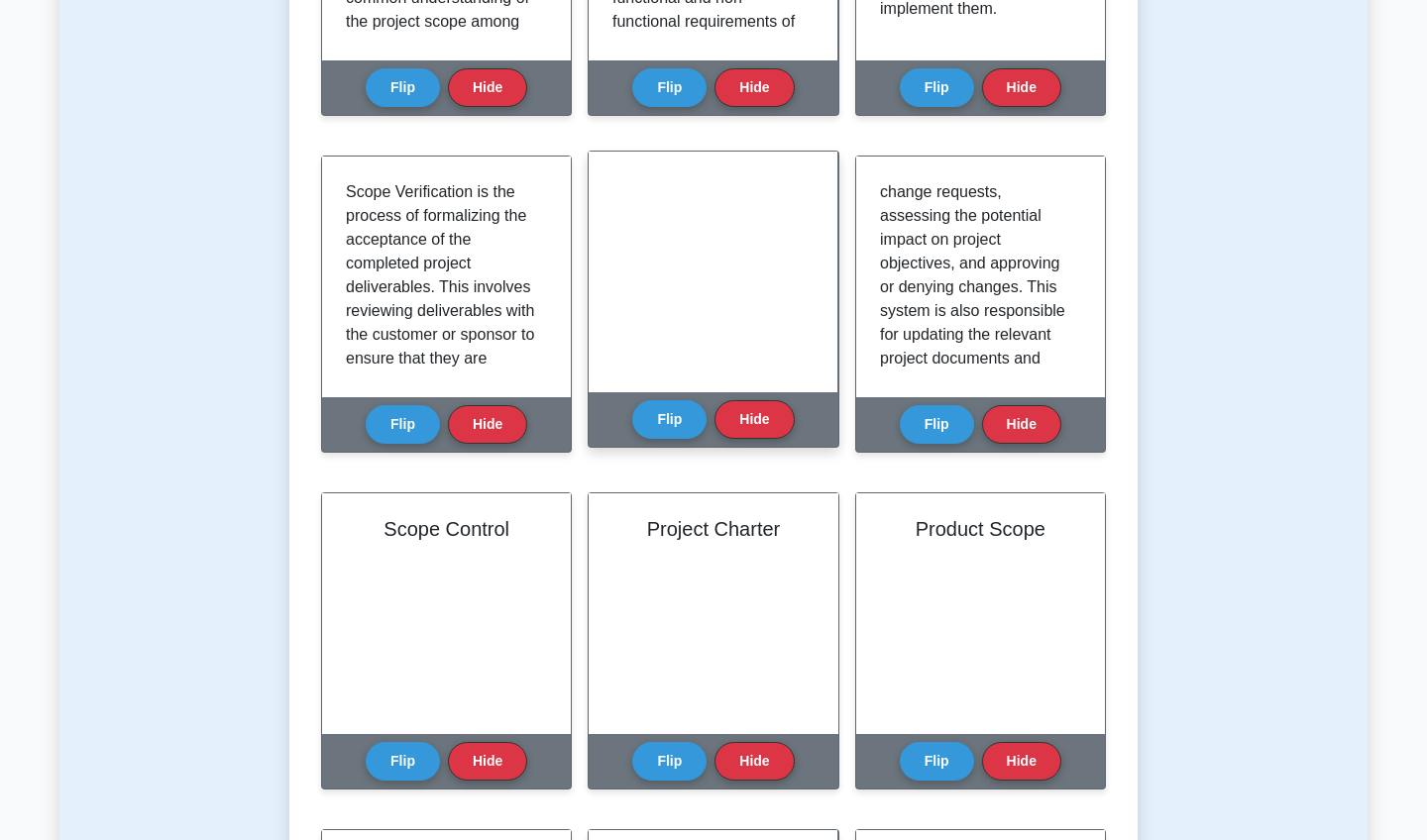 scroll, scrollTop: 393, scrollLeft: 0, axis: vertical 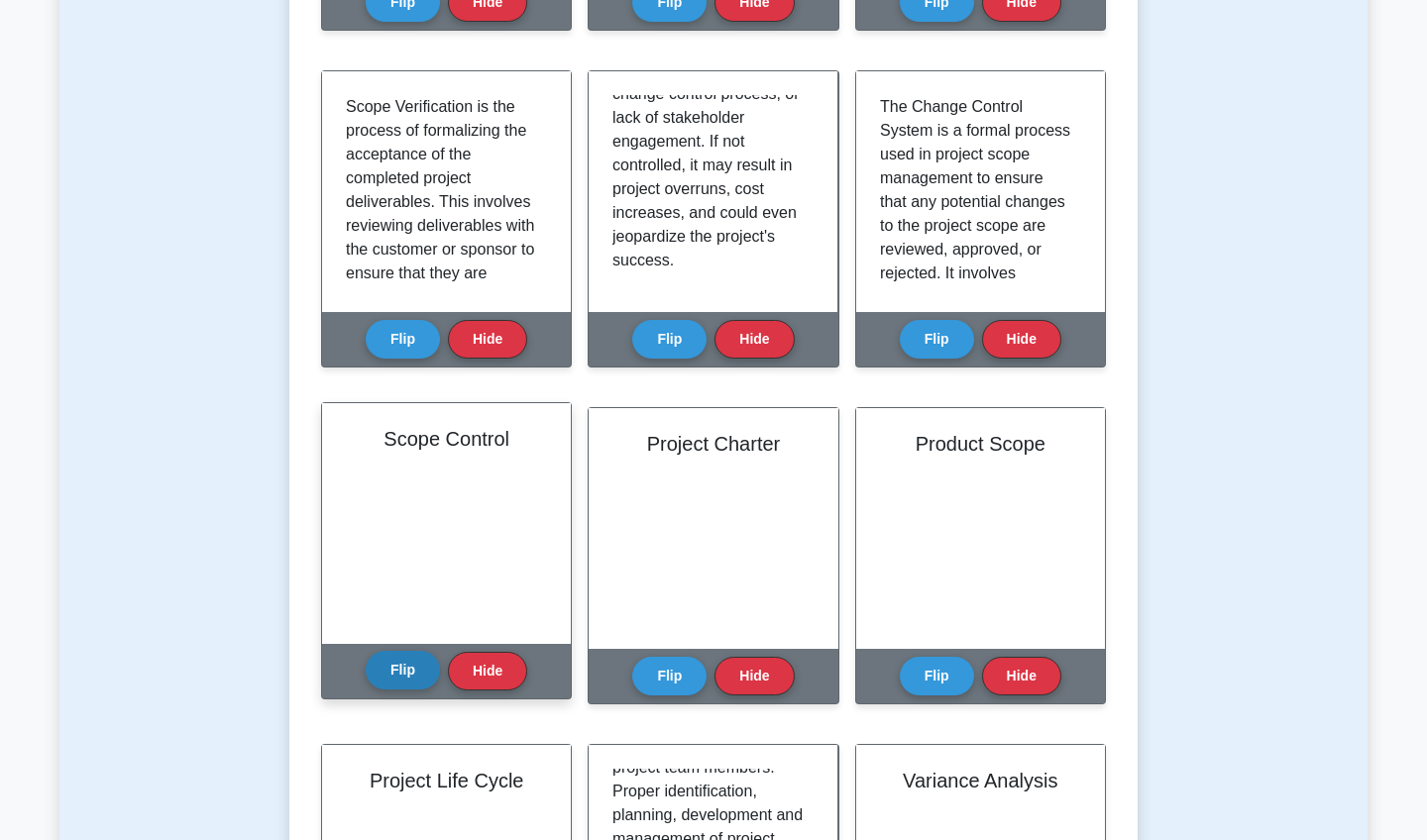 click on "Flip" at bounding box center [402, 670] 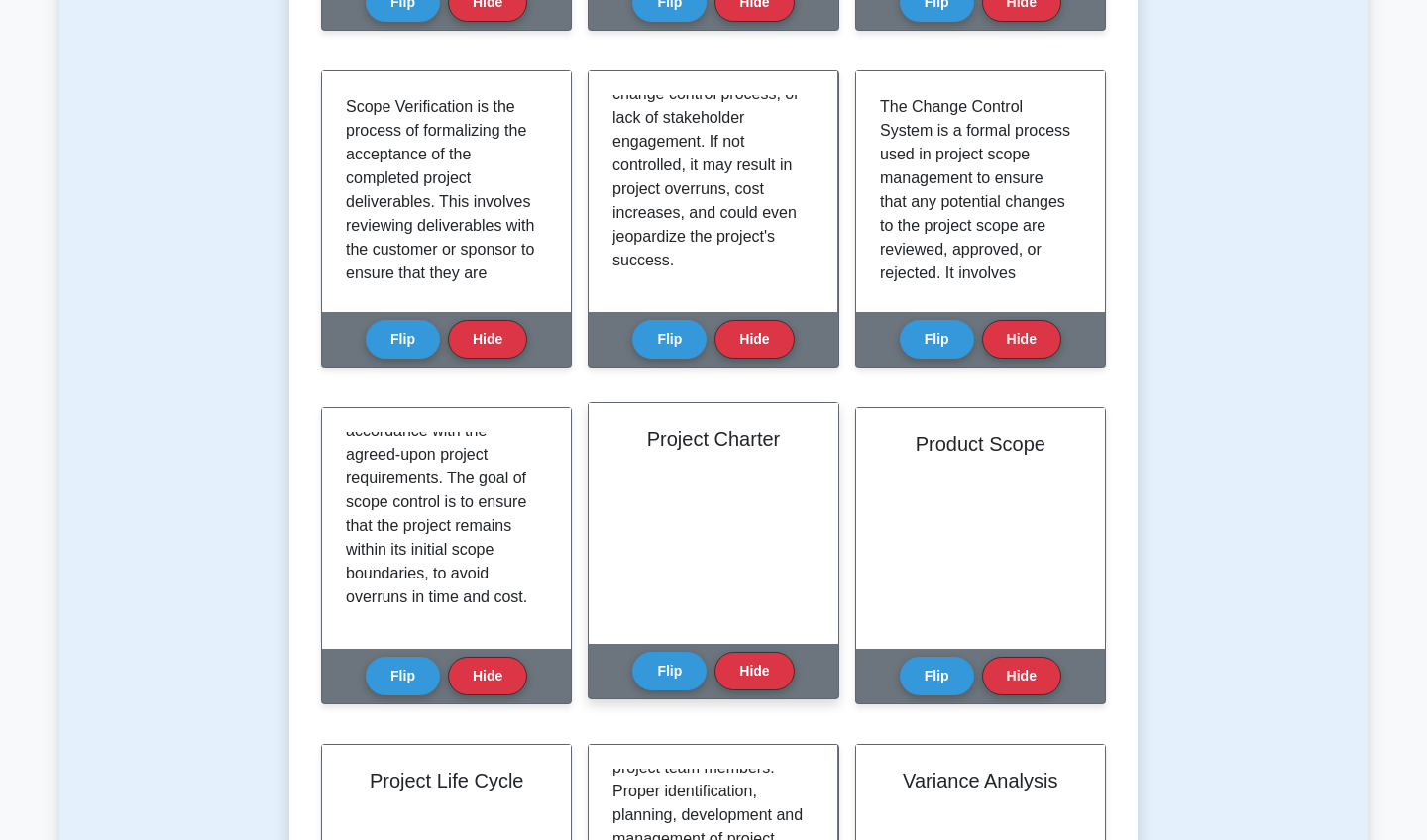 scroll, scrollTop: 393, scrollLeft: 0, axis: vertical 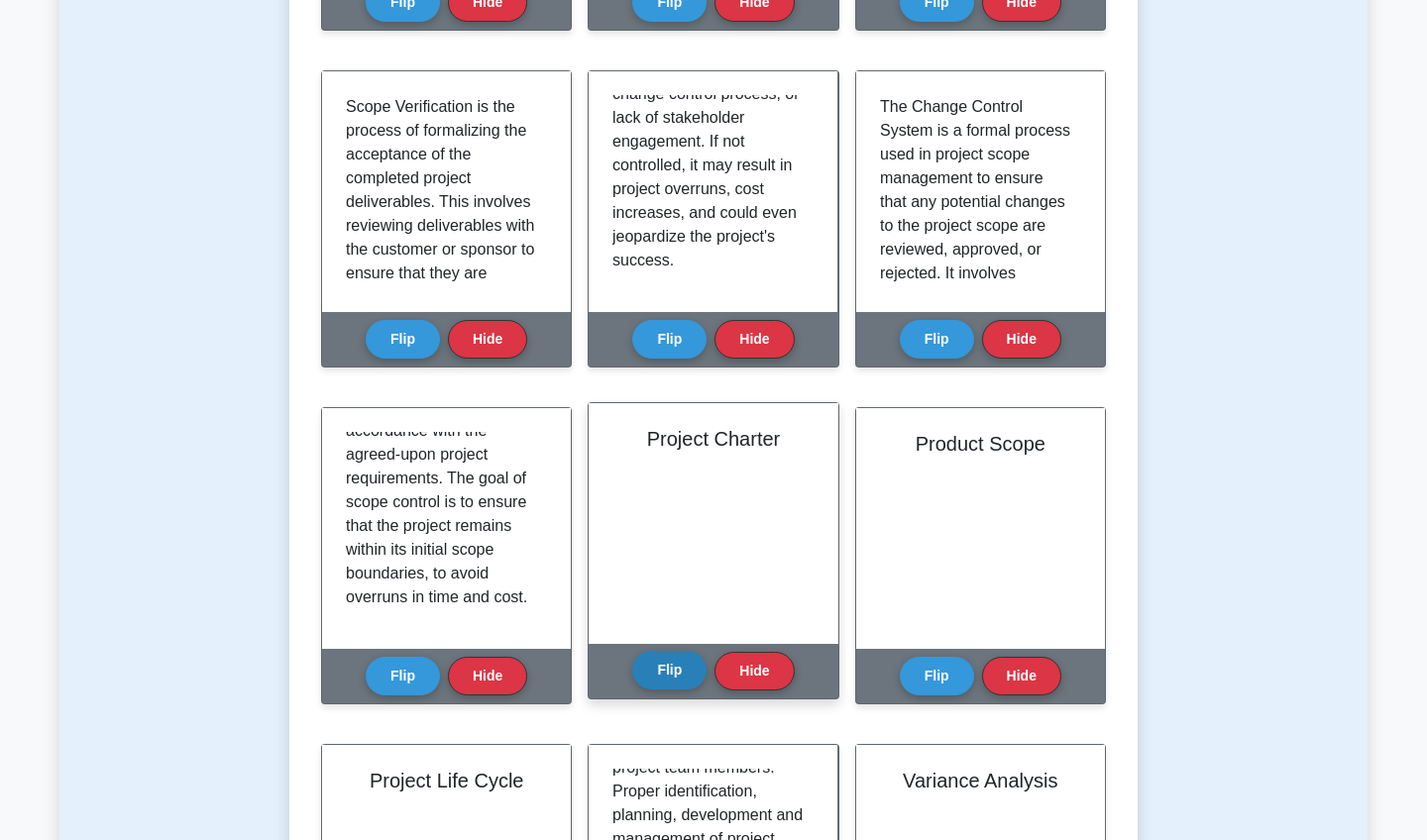 click on "Flip" at bounding box center (669, 670) 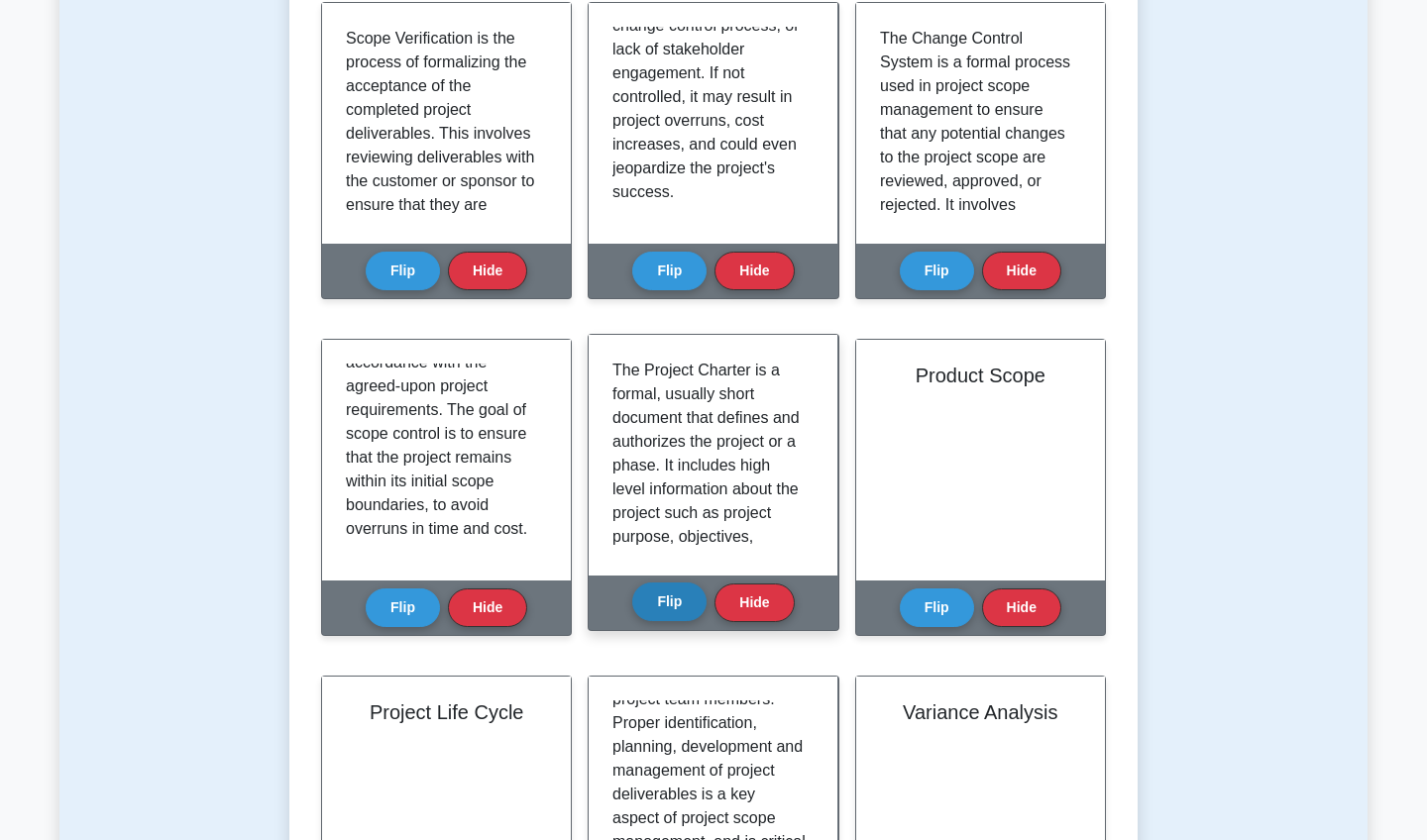 scroll, scrollTop: 825, scrollLeft: 0, axis: vertical 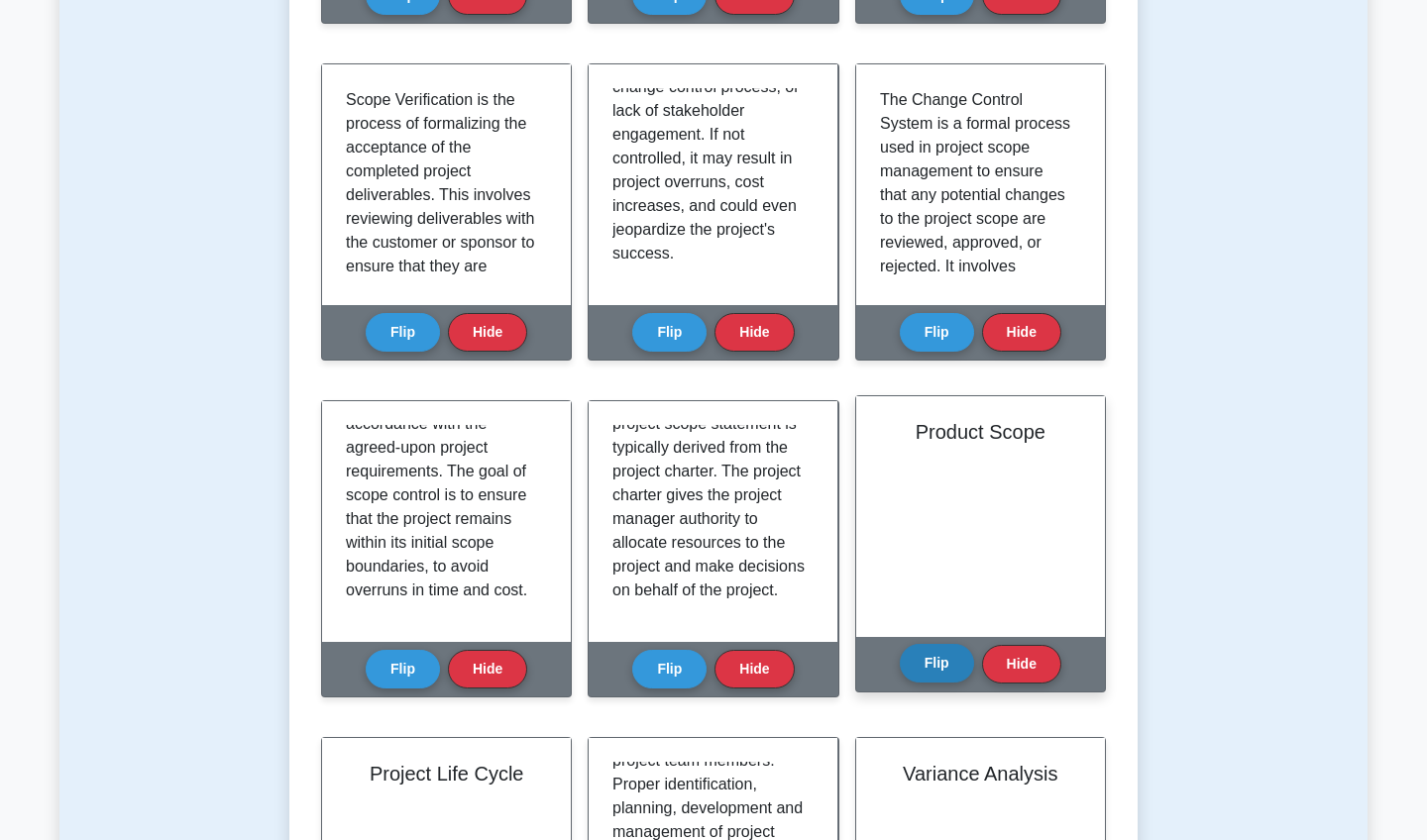 click on "Flip" at bounding box center (936, 663) 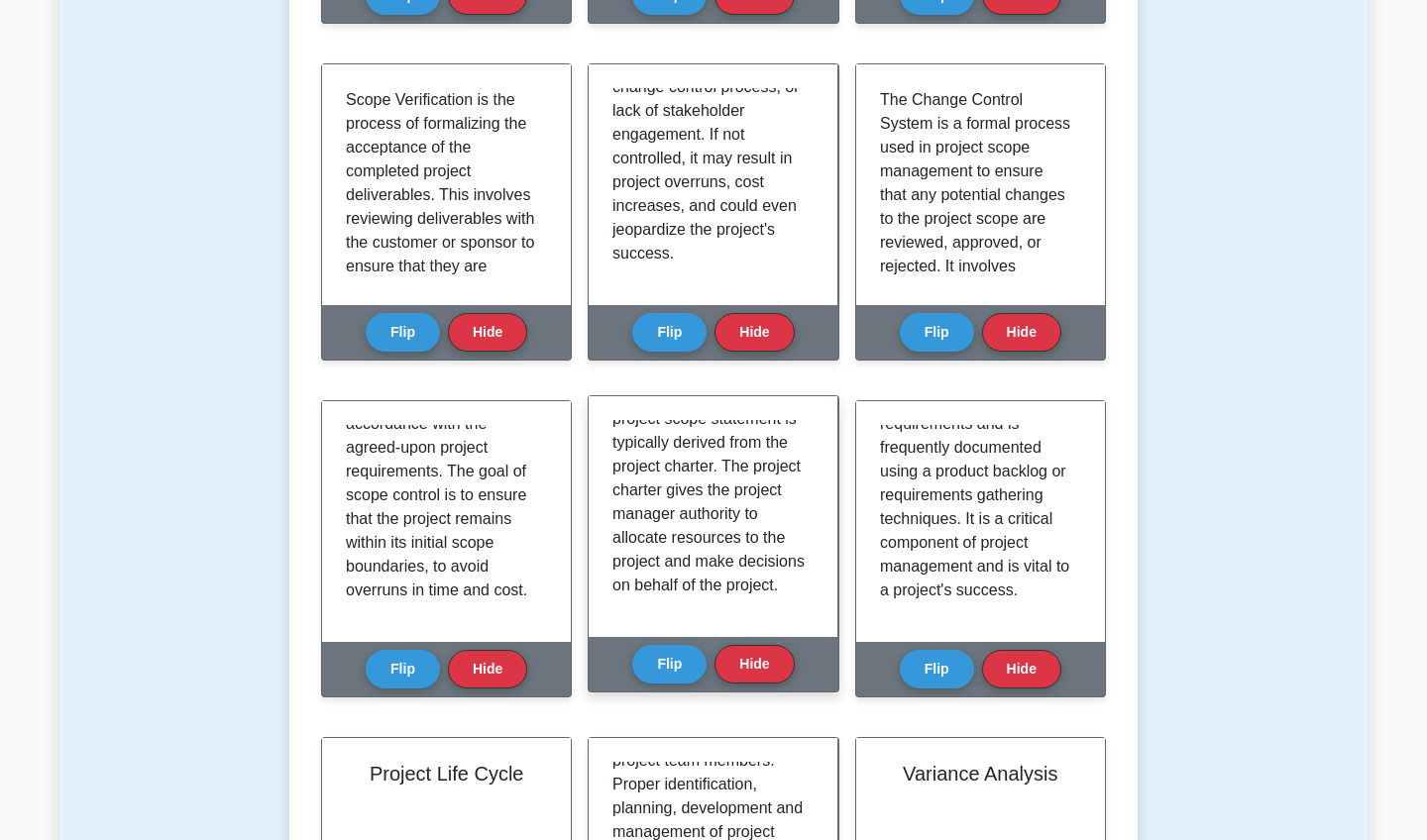 scroll, scrollTop: 393, scrollLeft: 0, axis: vertical 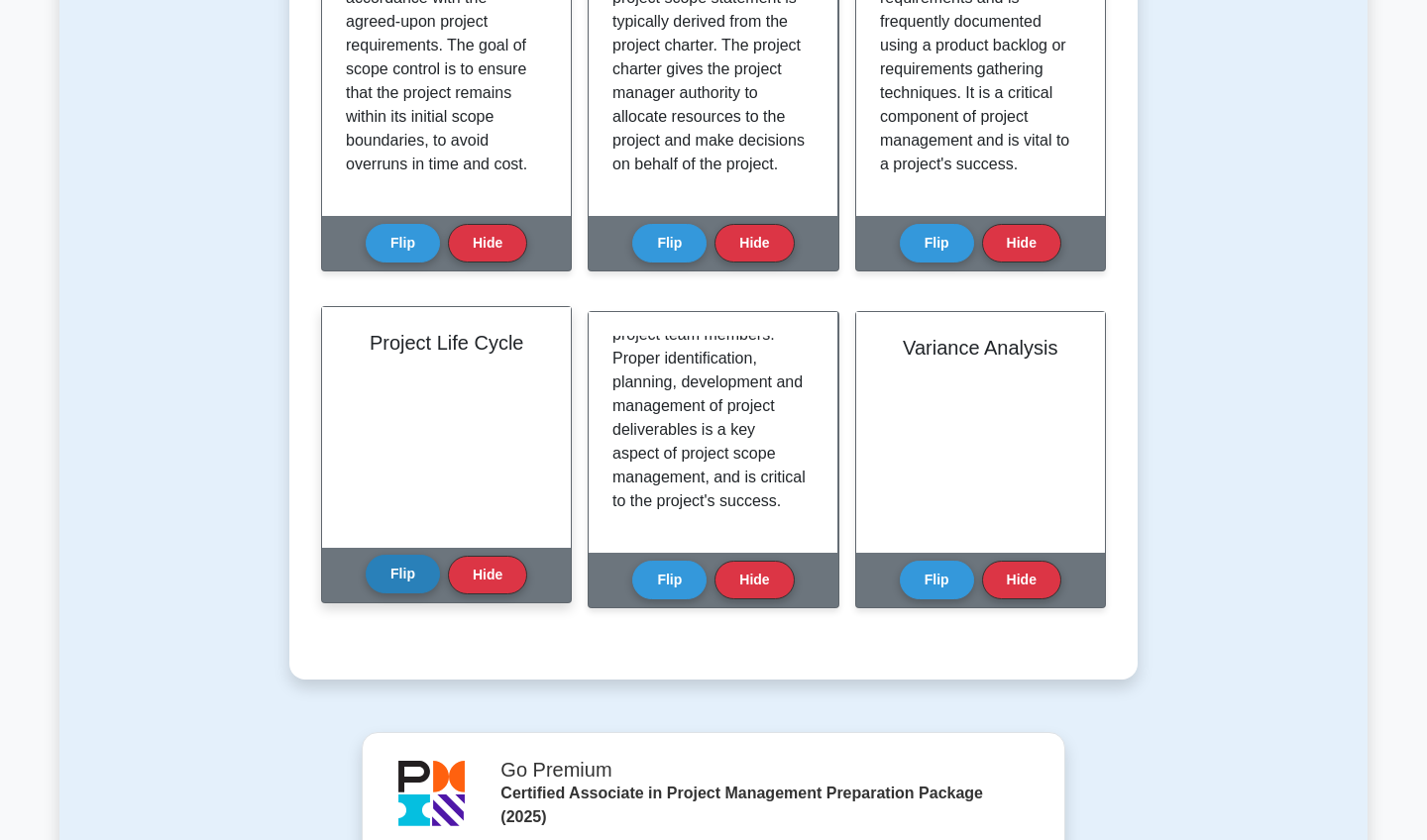 click on "Flip" at bounding box center [402, 574] 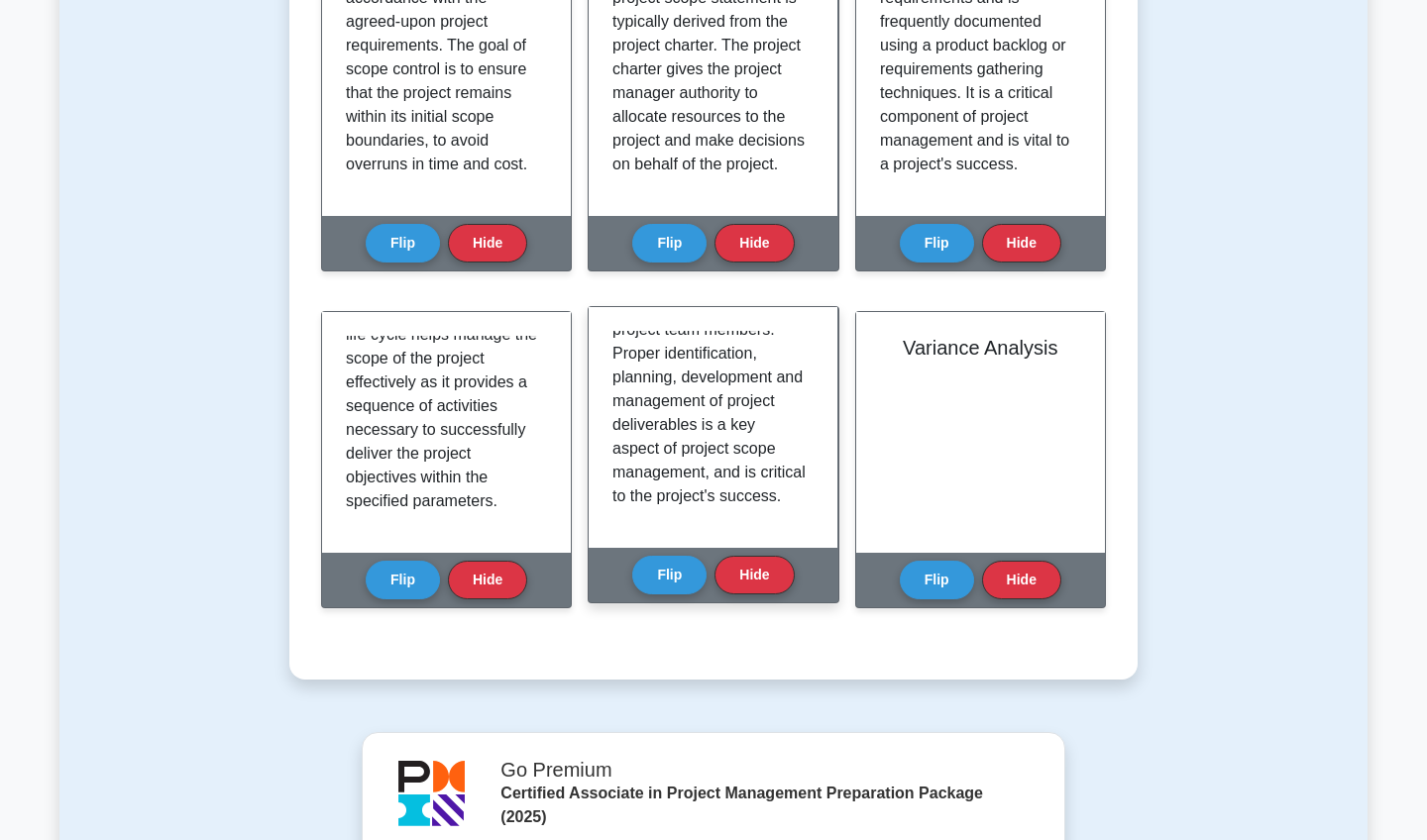 scroll, scrollTop: 393, scrollLeft: 0, axis: vertical 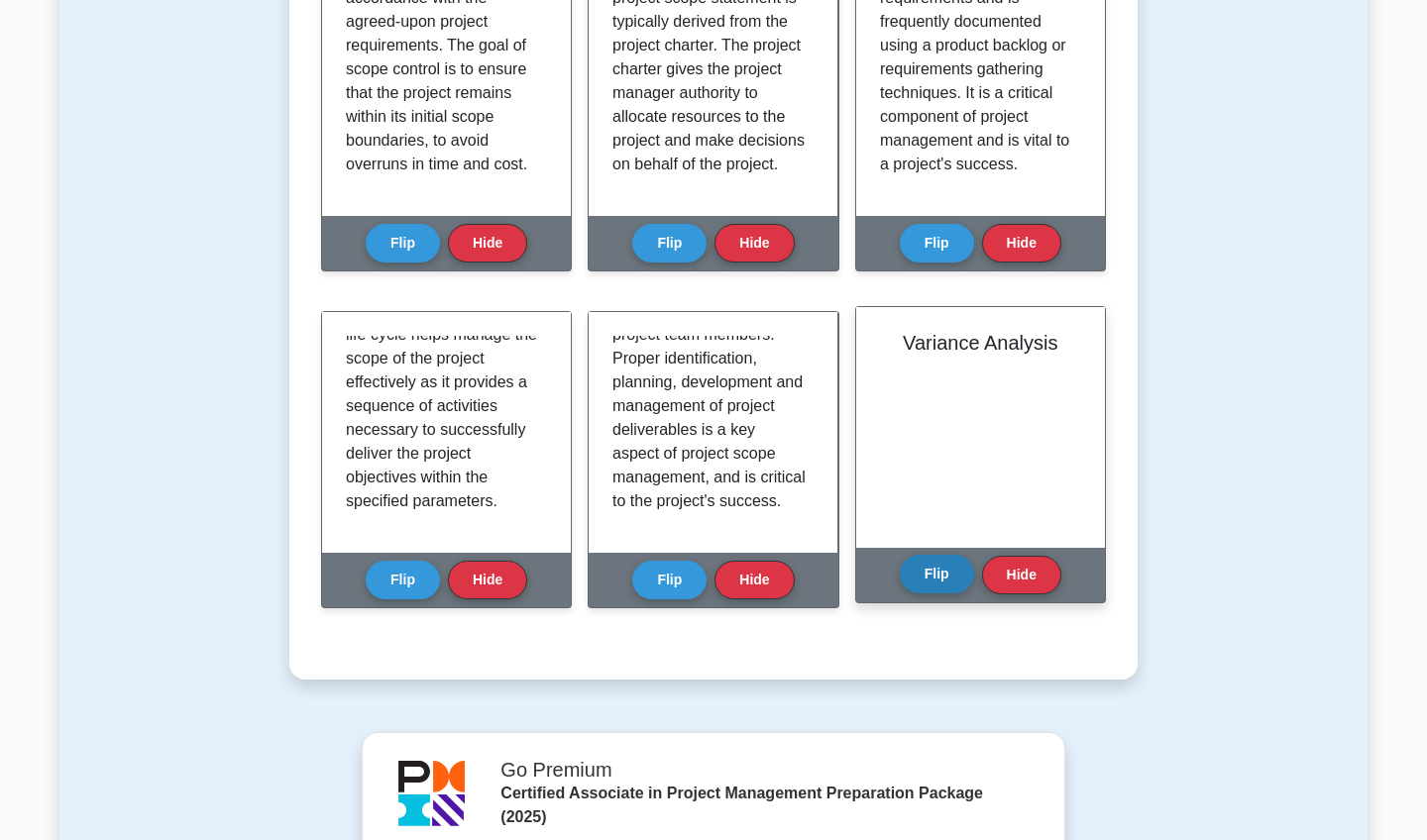 click on "Flip" at bounding box center (936, 574) 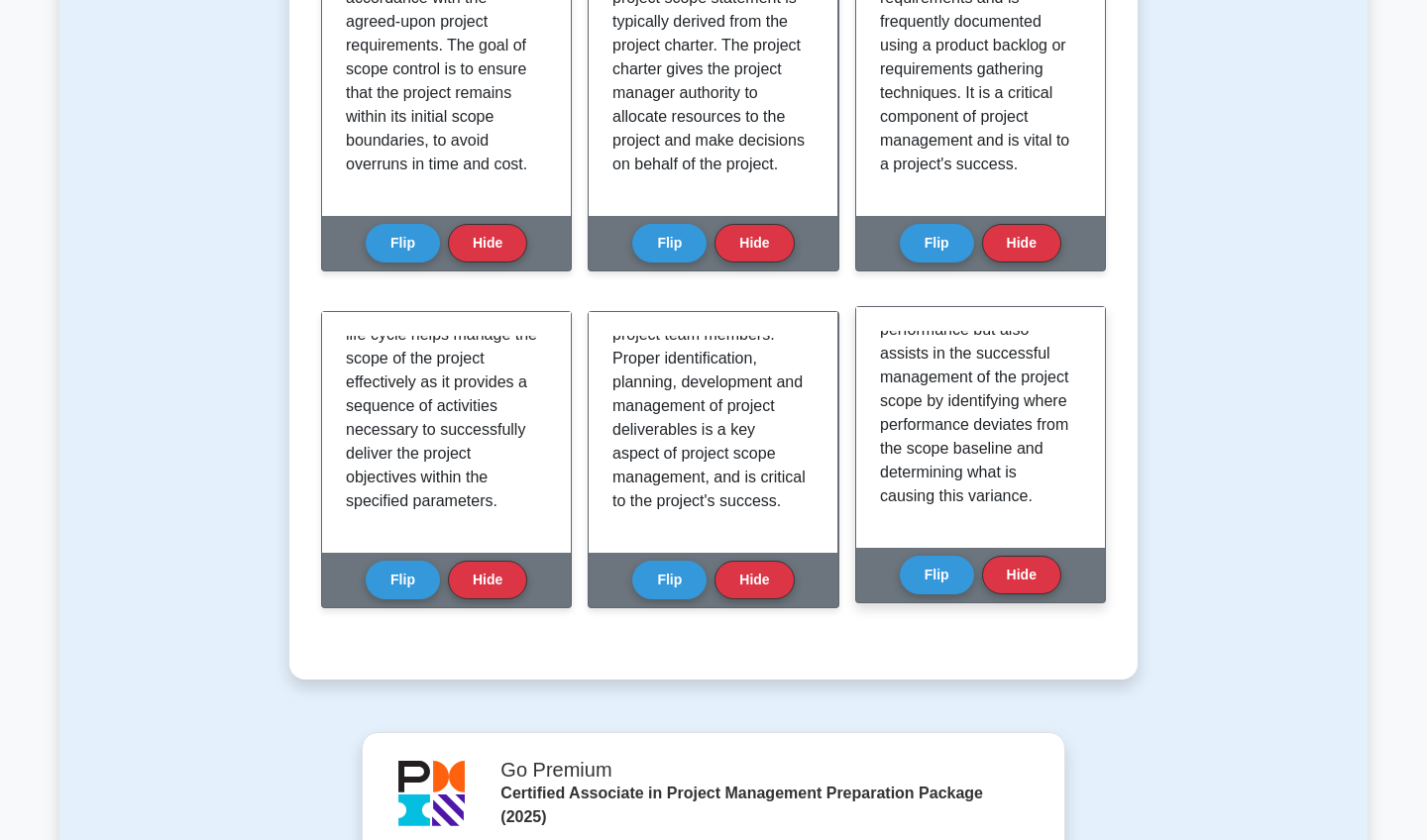 scroll, scrollTop: 465, scrollLeft: 0, axis: vertical 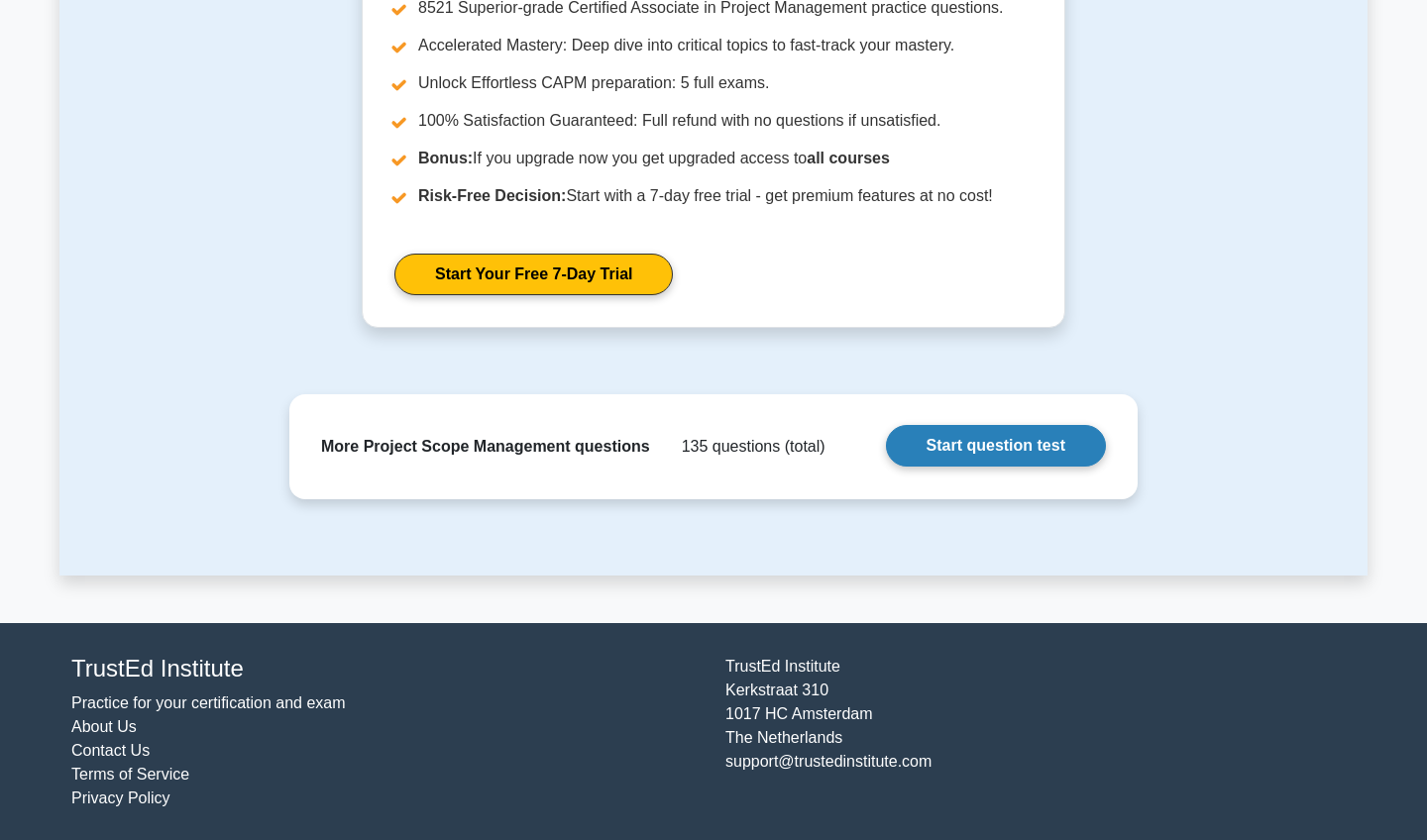 click on "Start  question test" at bounding box center (996, 446) 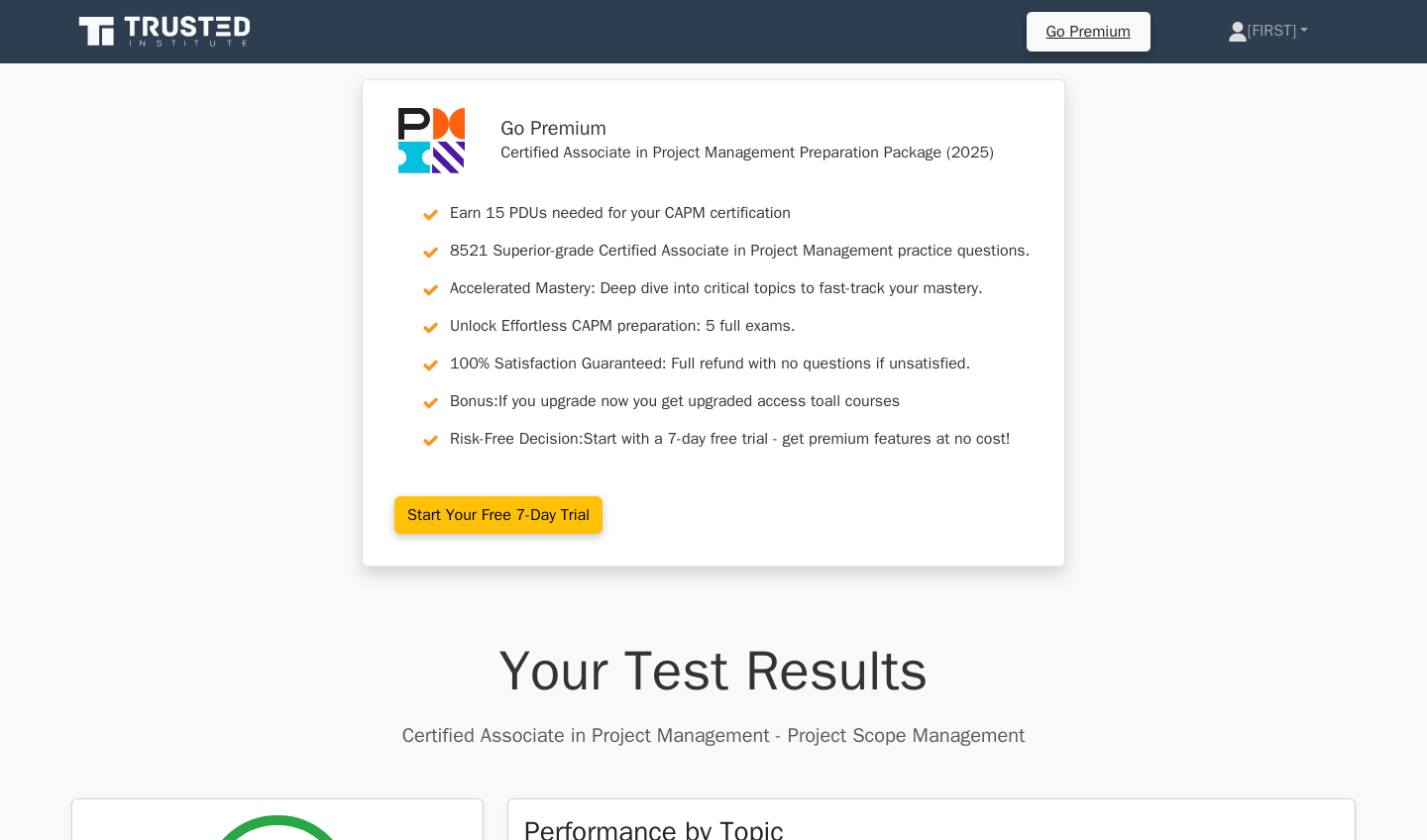 scroll, scrollTop: 0, scrollLeft: 0, axis: both 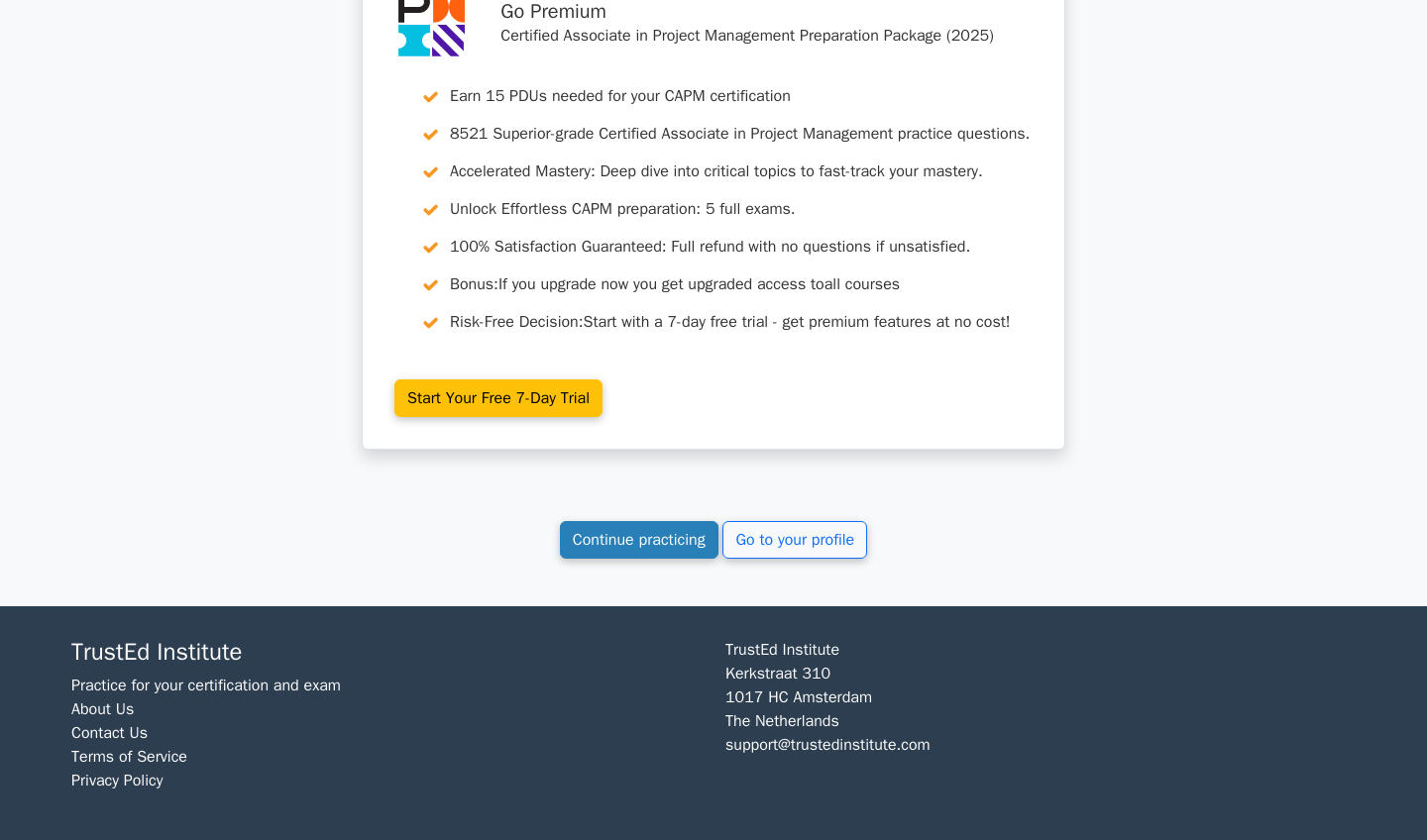 click on "Continue practicing" at bounding box center [639, 540] 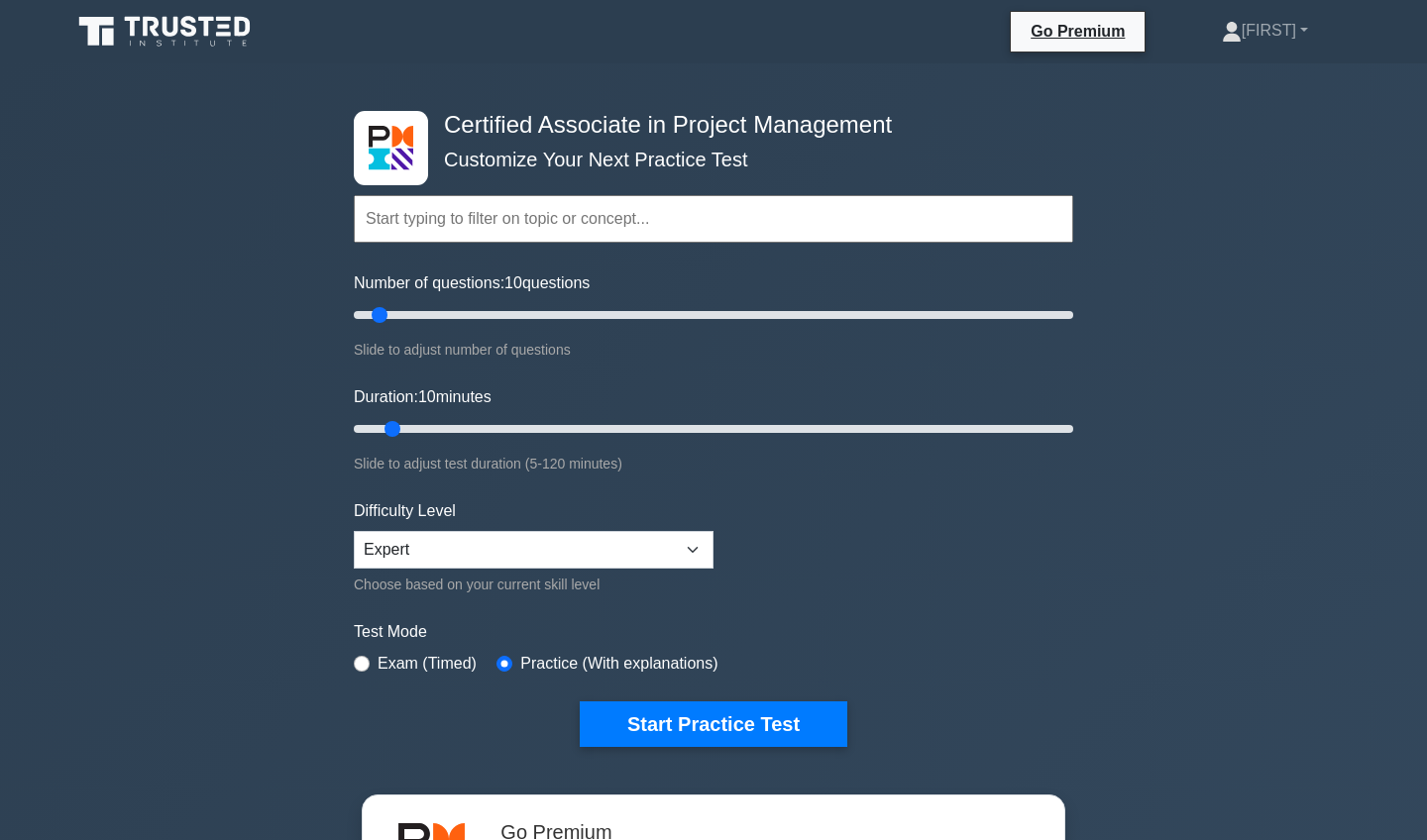 scroll, scrollTop: 0, scrollLeft: 0, axis: both 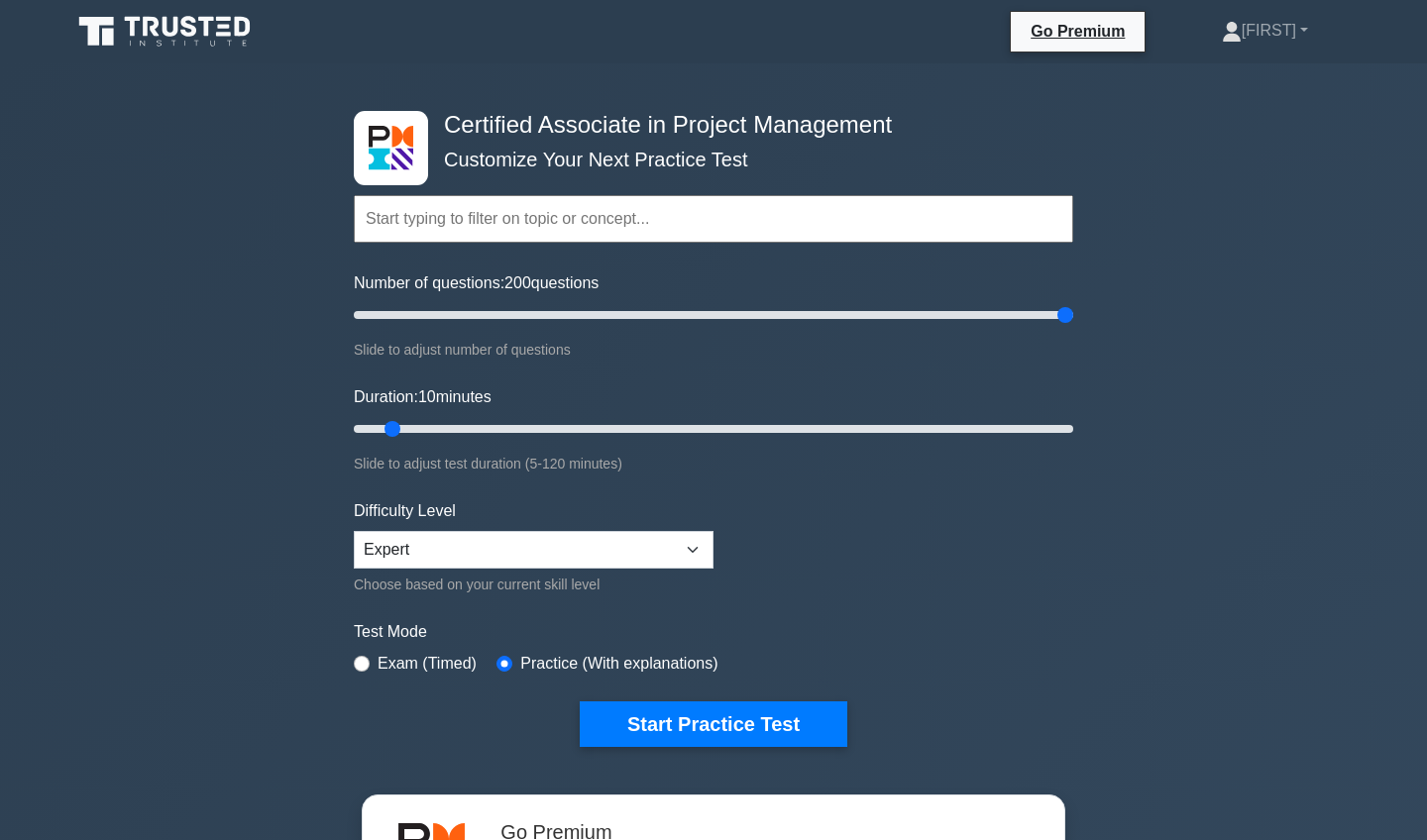 drag, startPoint x: 383, startPoint y: 307, endPoint x: 1142, endPoint y: 335, distance: 759.5163 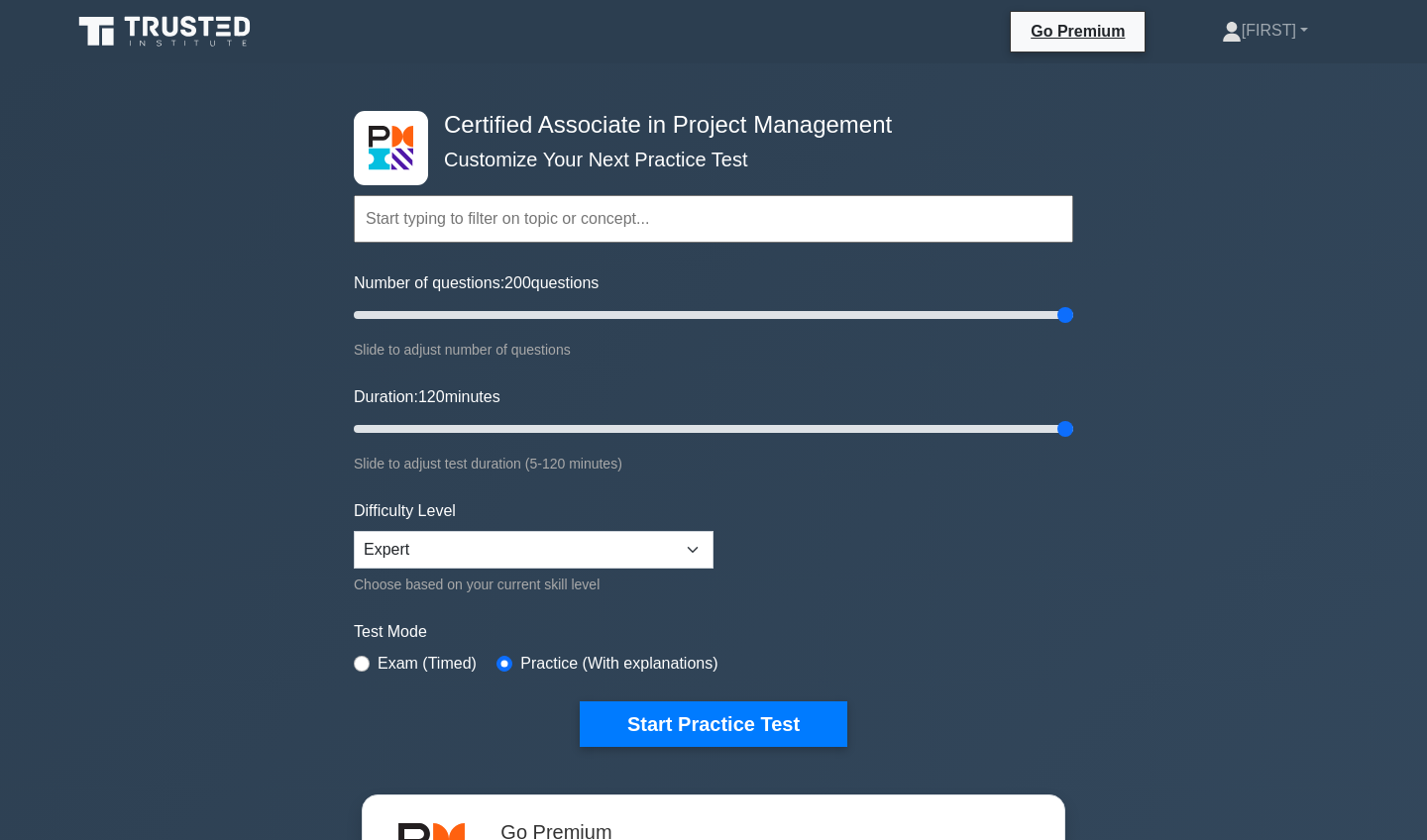drag, startPoint x: 386, startPoint y: 427, endPoint x: 1245, endPoint y: 397, distance: 859.5237 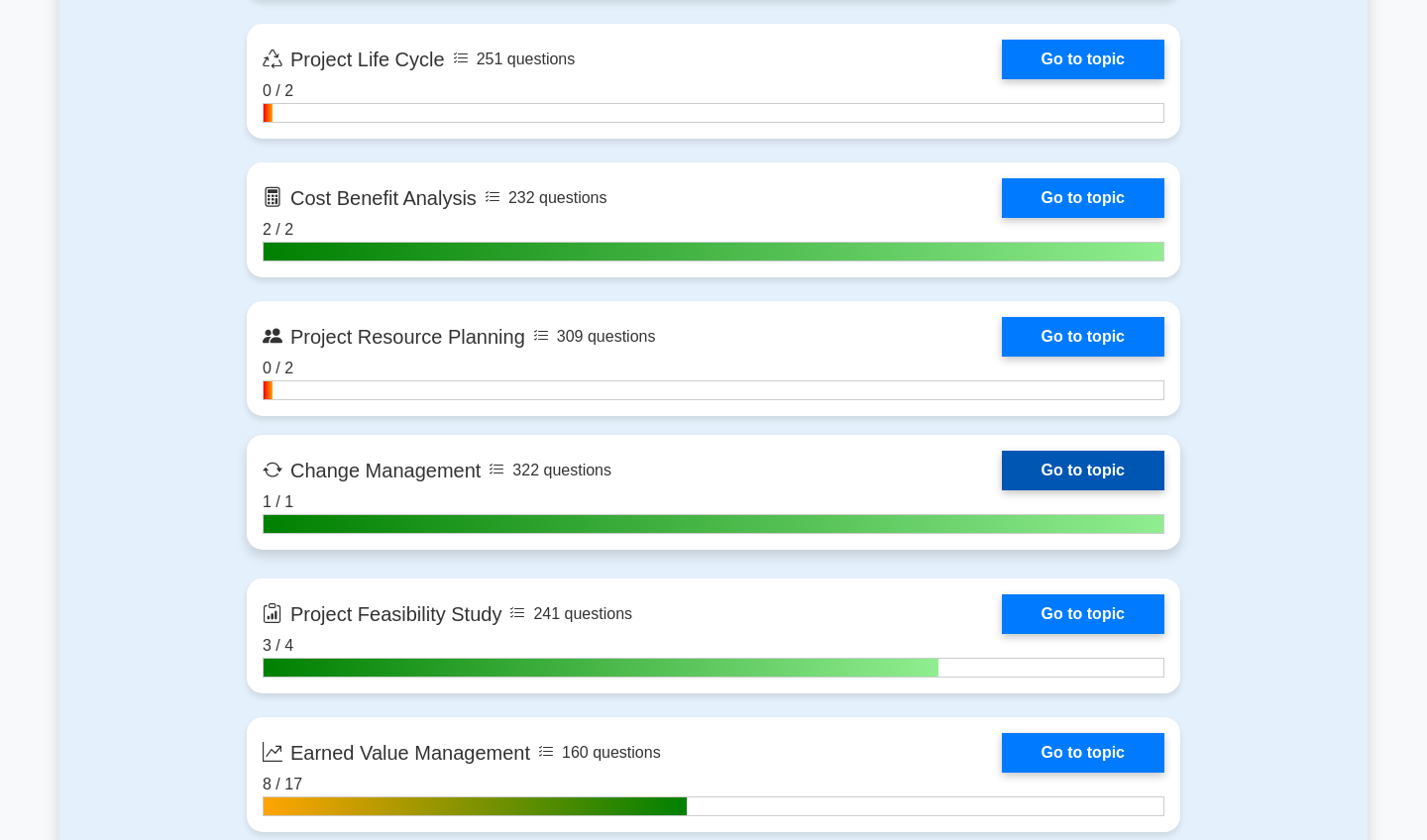 scroll, scrollTop: 2845, scrollLeft: 0, axis: vertical 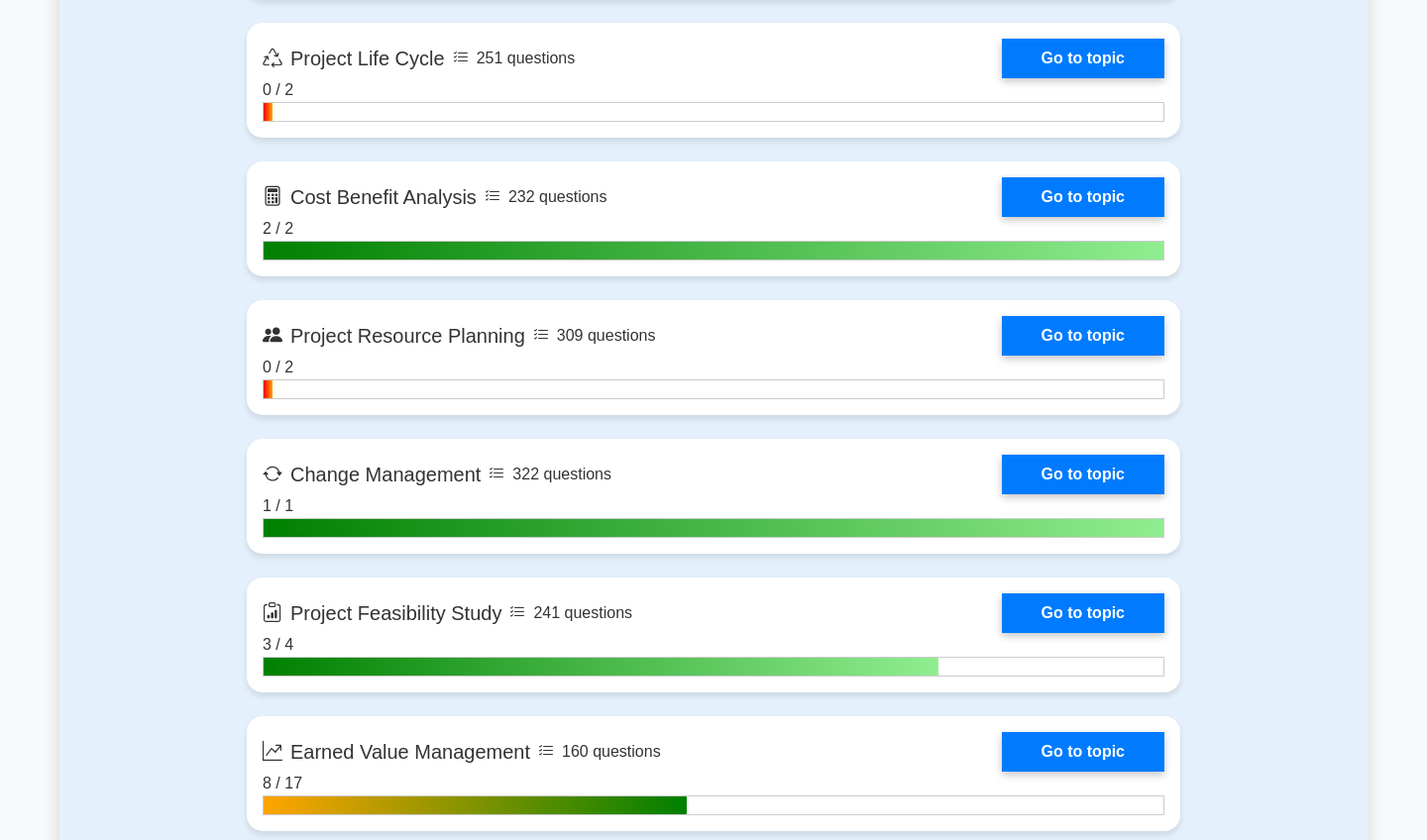 drag, startPoint x: 697, startPoint y: 547, endPoint x: 1262, endPoint y: 247, distance: 639.707 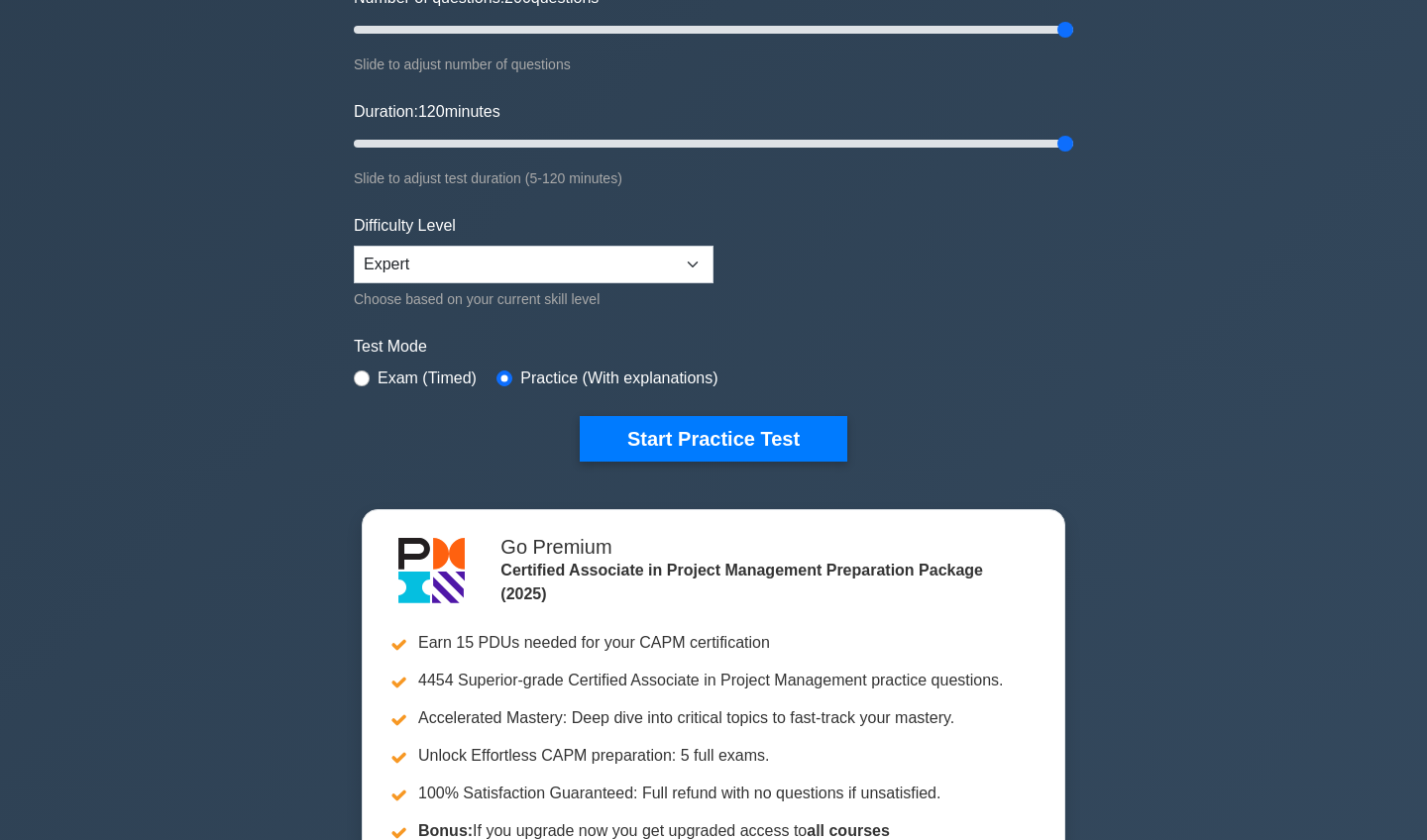 scroll, scrollTop: 276, scrollLeft: 0, axis: vertical 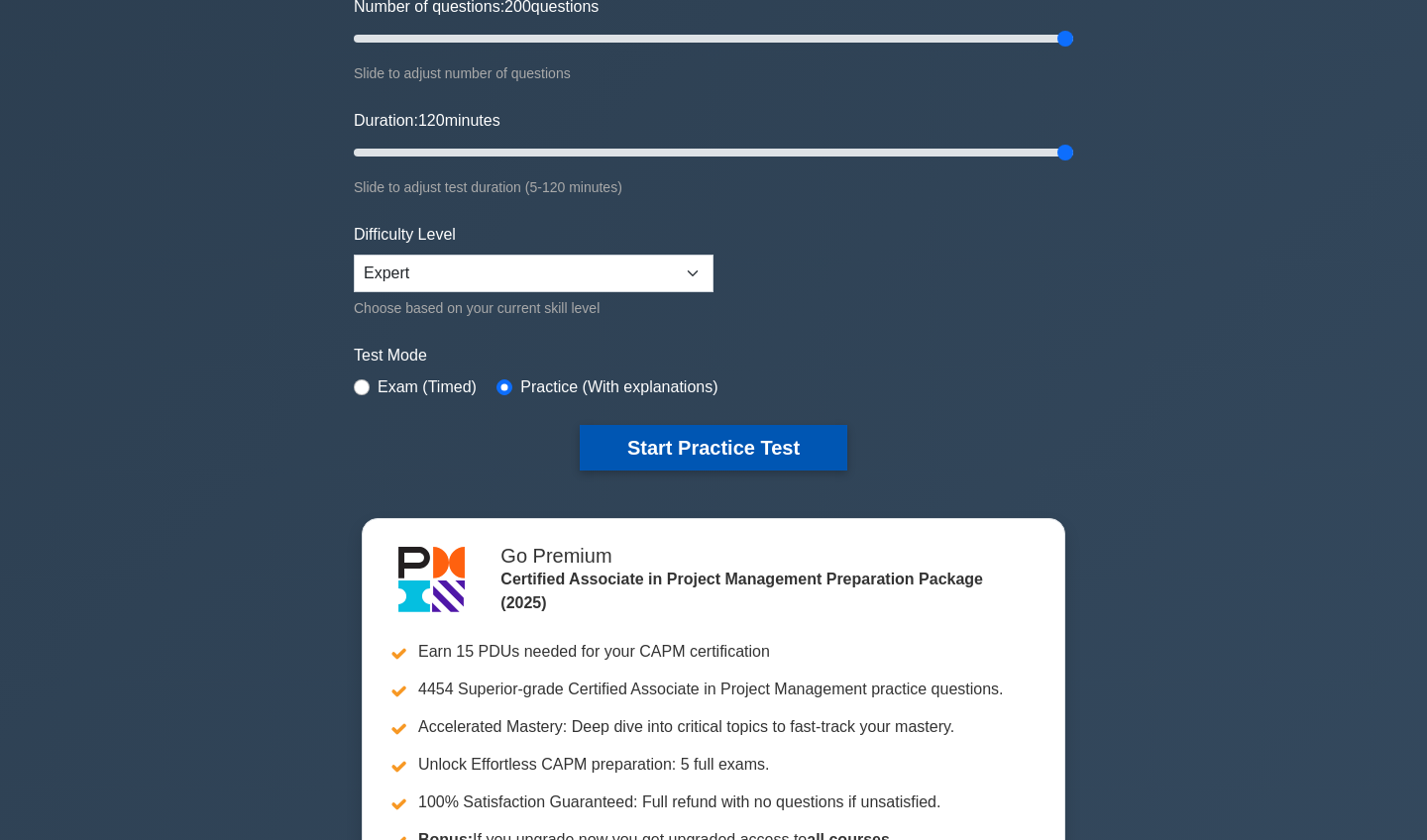 drag, startPoint x: 760, startPoint y: 452, endPoint x: 760, endPoint y: 435, distance: 17 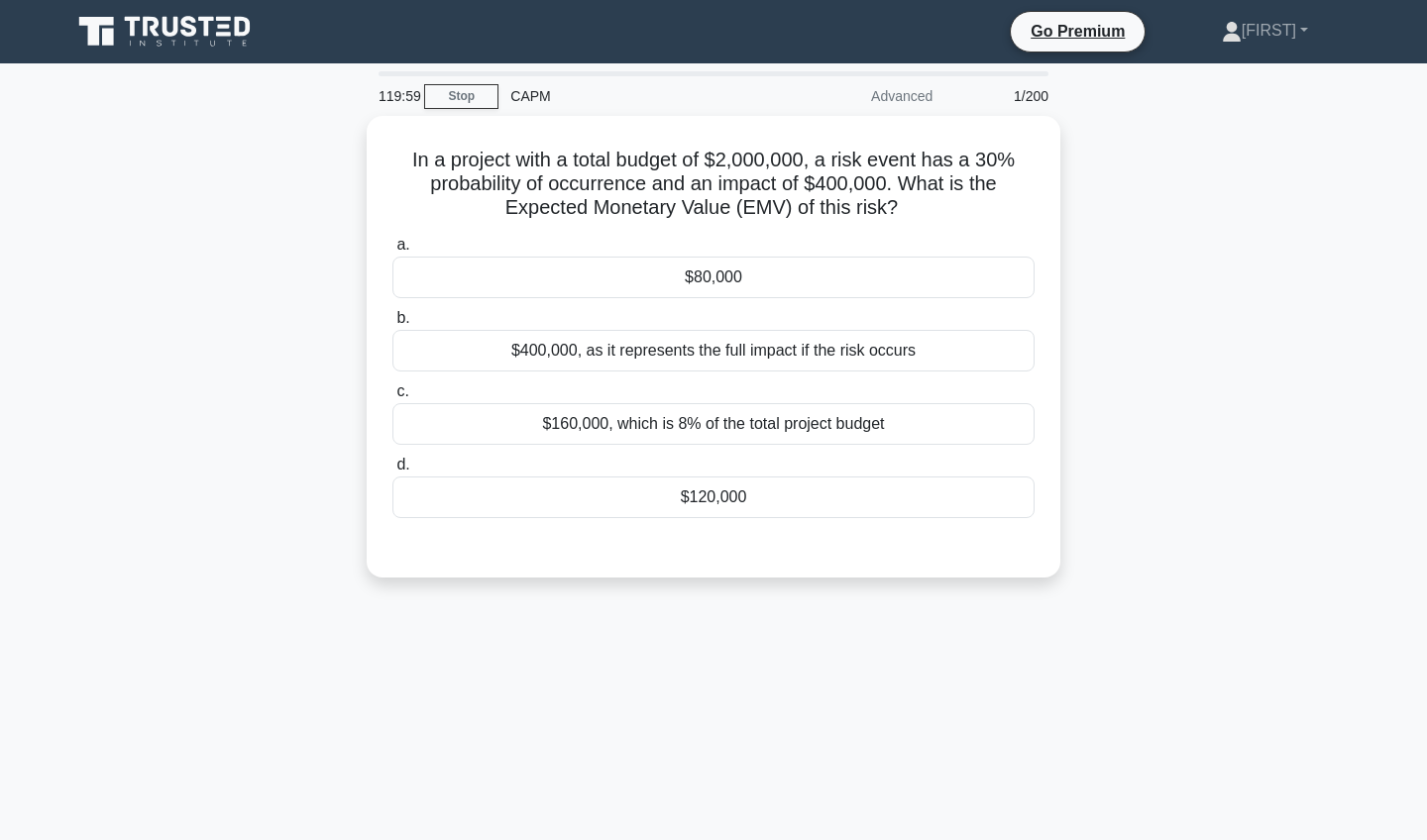 scroll, scrollTop: 0, scrollLeft: 0, axis: both 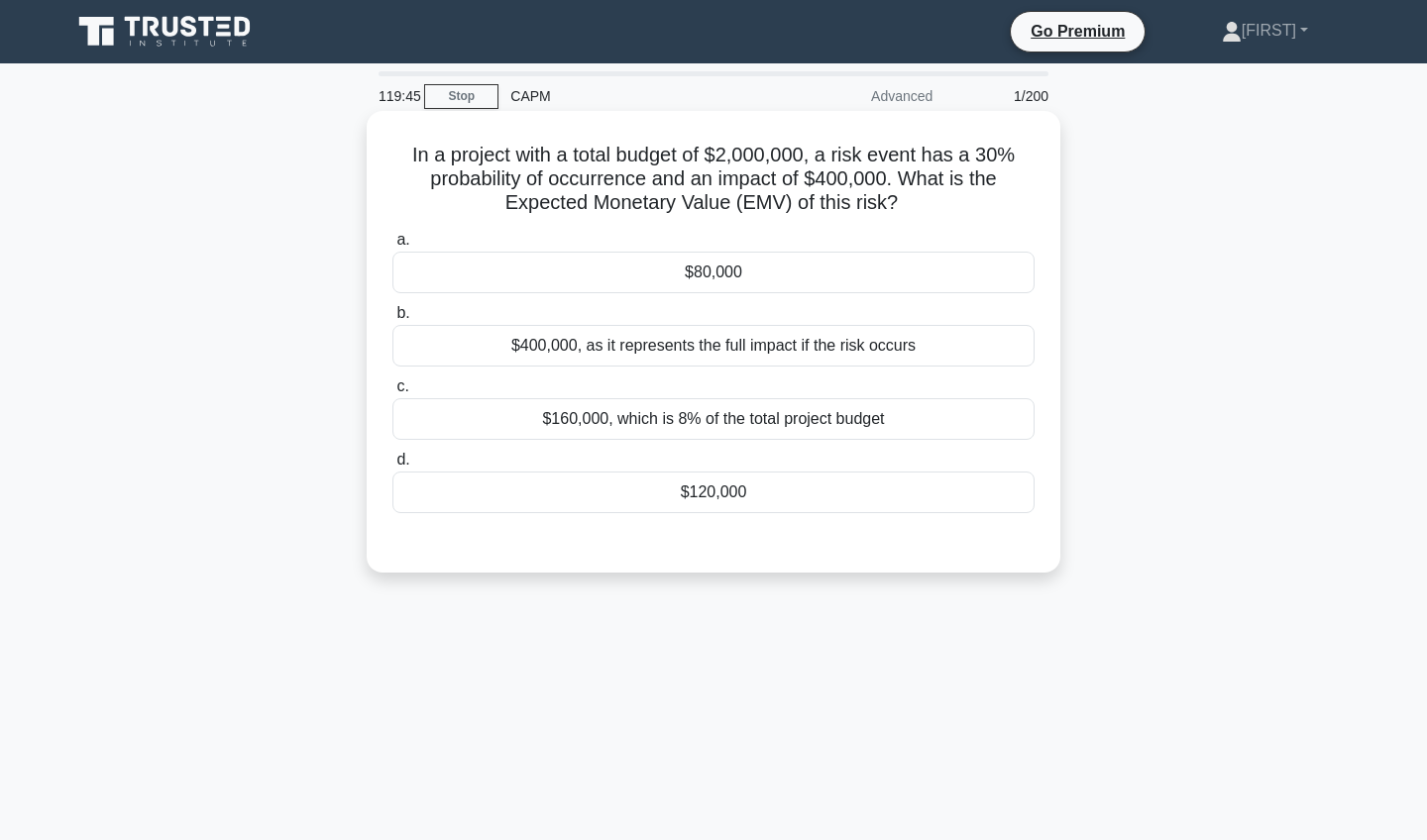 click on "$120,000" at bounding box center [714, 492] 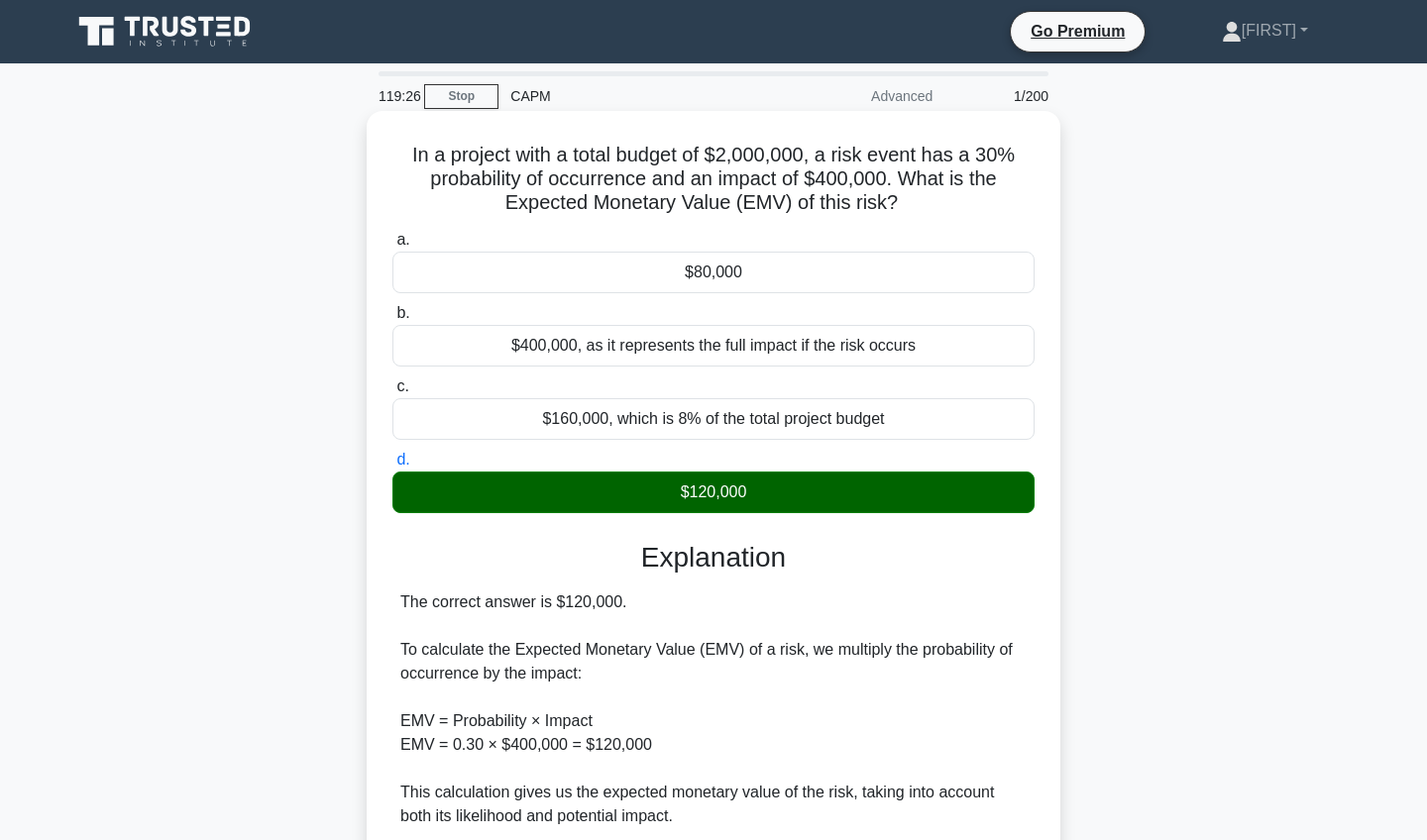 scroll, scrollTop: 0, scrollLeft: 0, axis: both 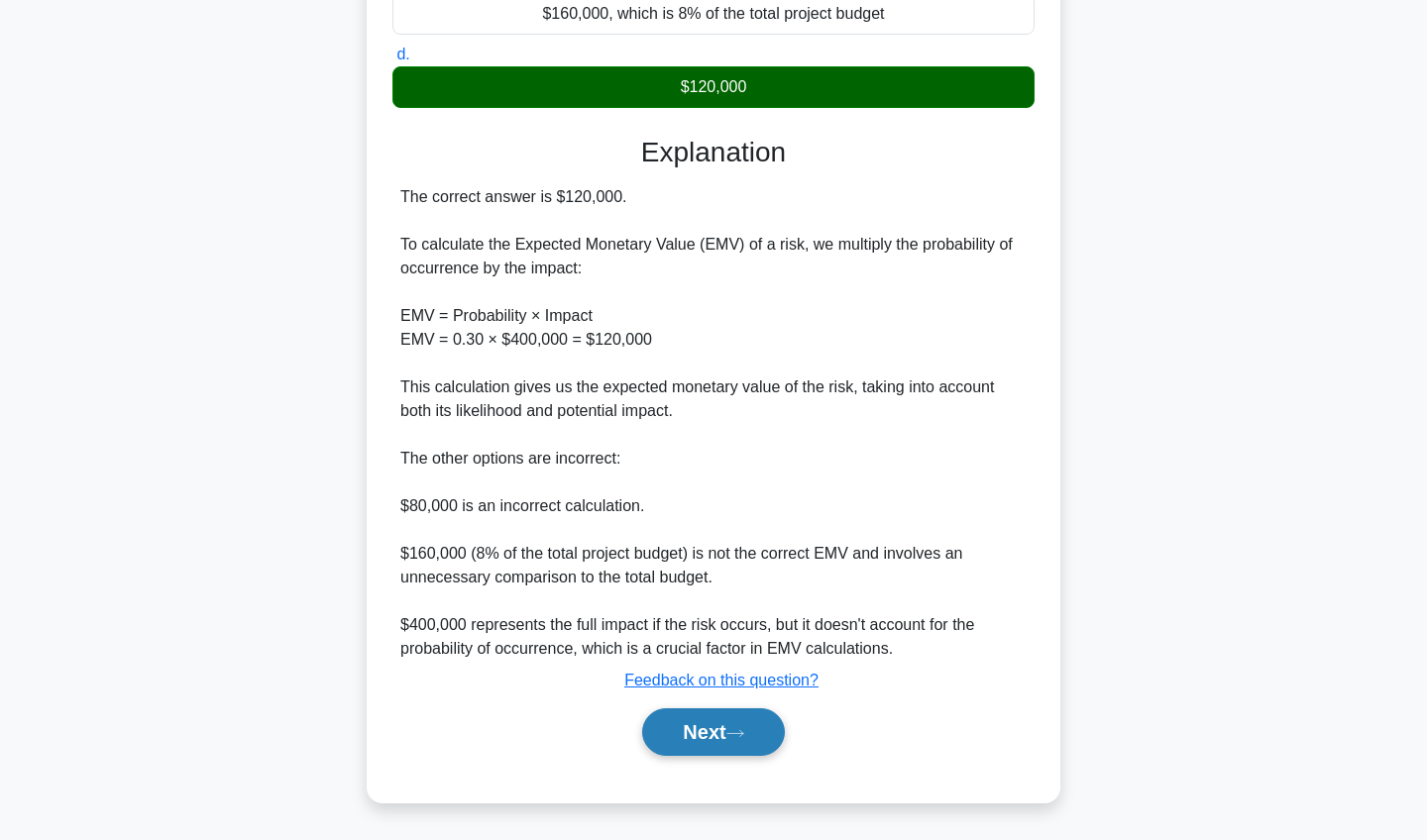 click on "Next" at bounding box center [713, 732] 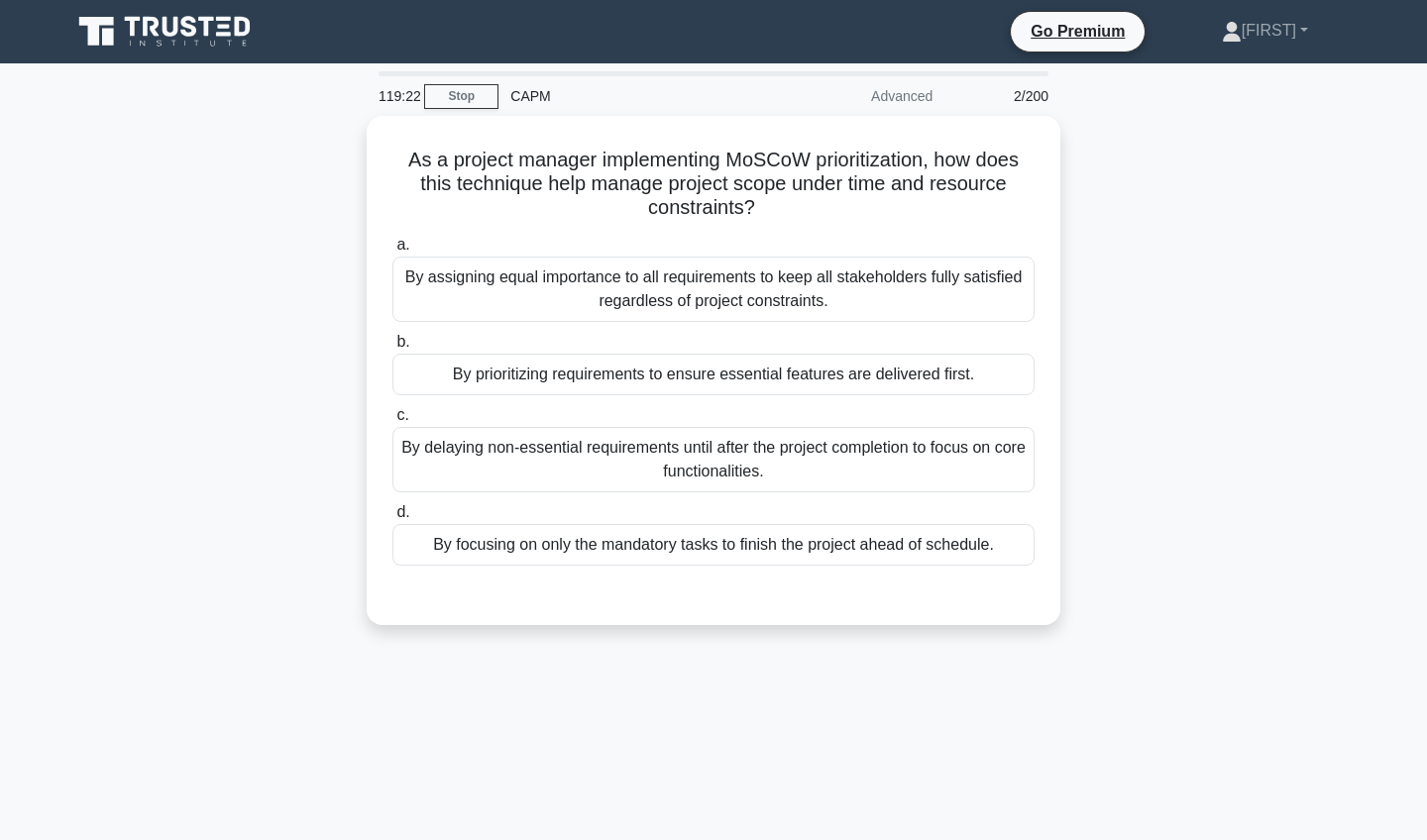 scroll, scrollTop: 0, scrollLeft: 0, axis: both 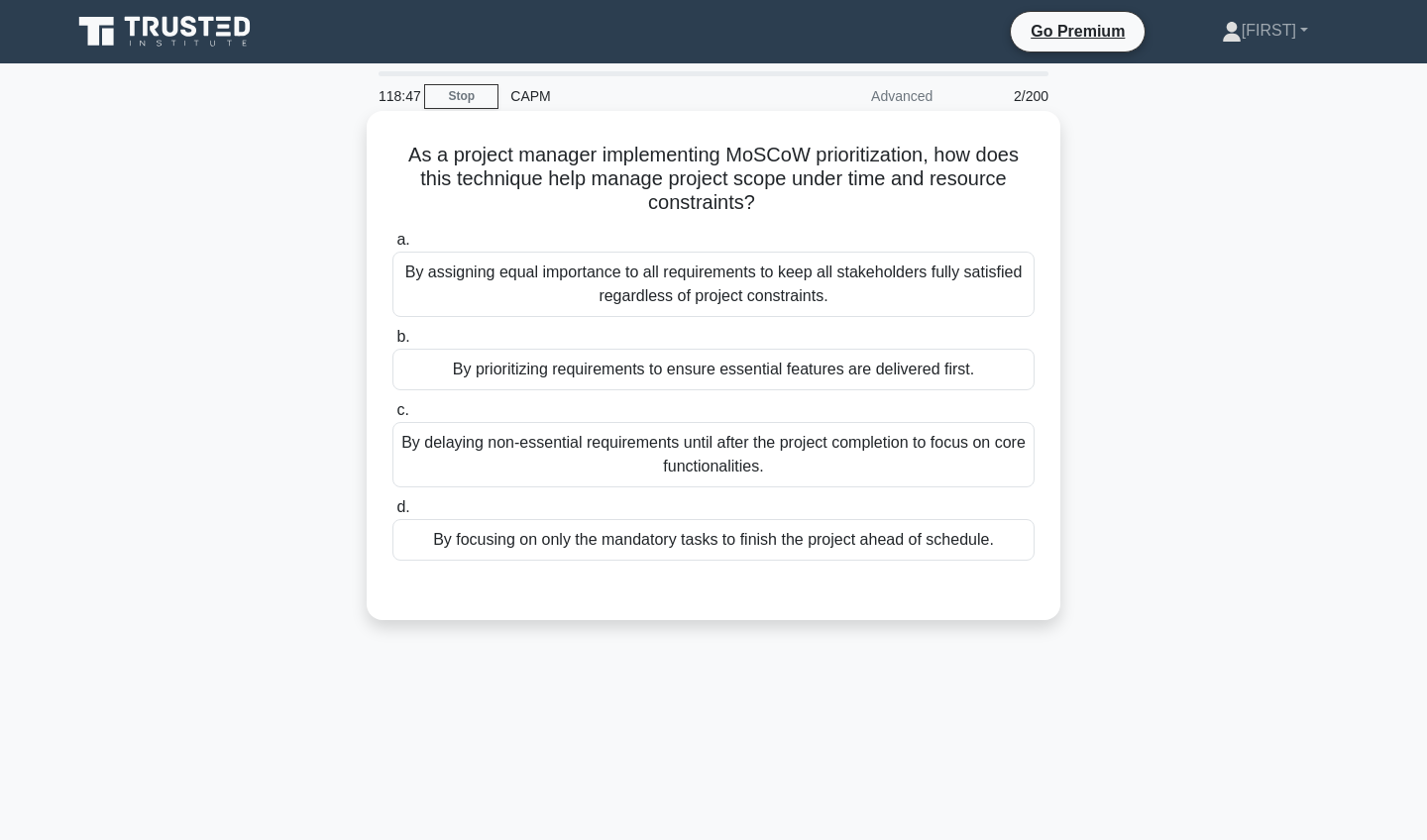 click on "By assigning equal importance to all requirements to keep all stakeholders fully satisfied regardless of project constraints." at bounding box center [714, 284] 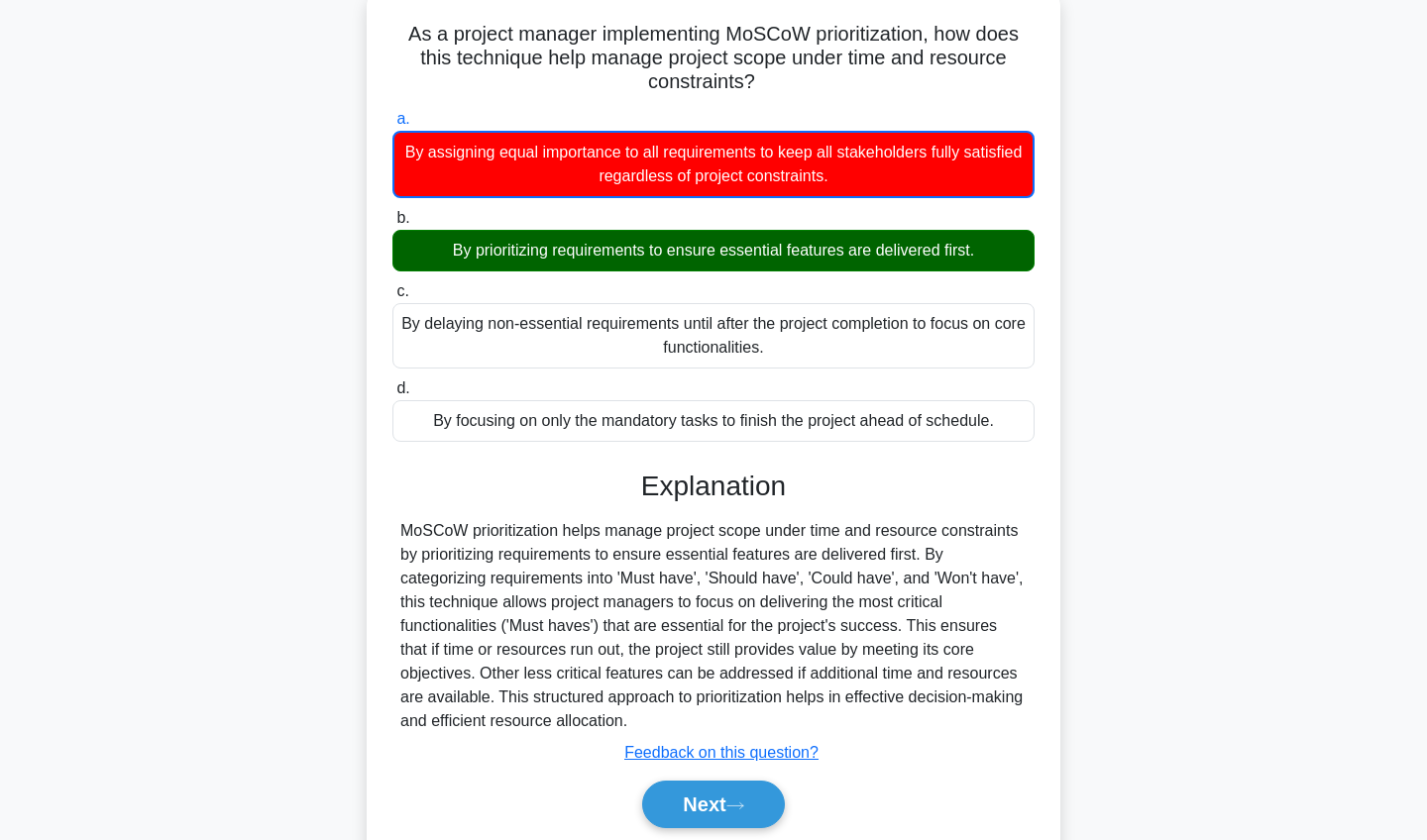 scroll, scrollTop: 220, scrollLeft: 0, axis: vertical 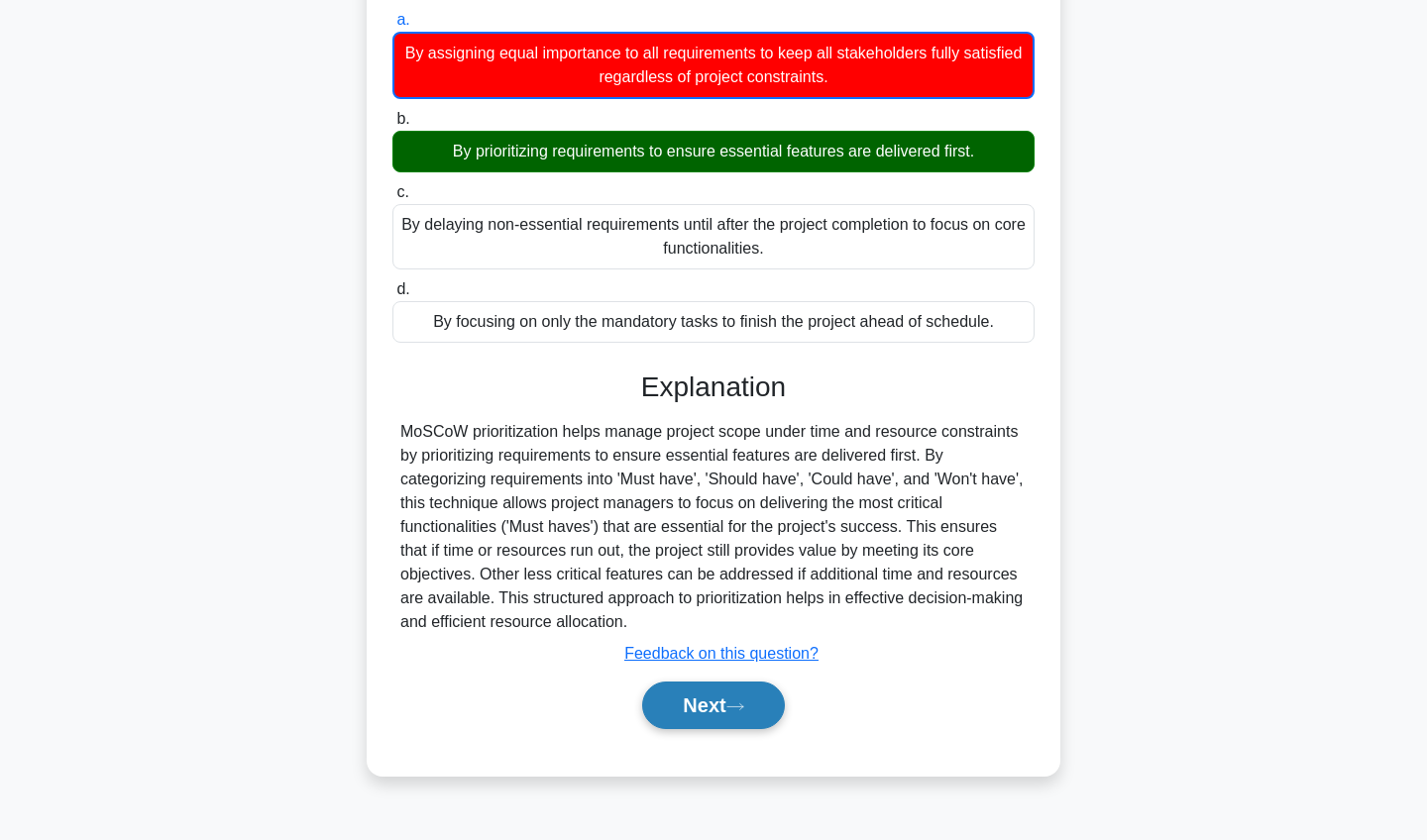 click on "Next" at bounding box center [713, 705] 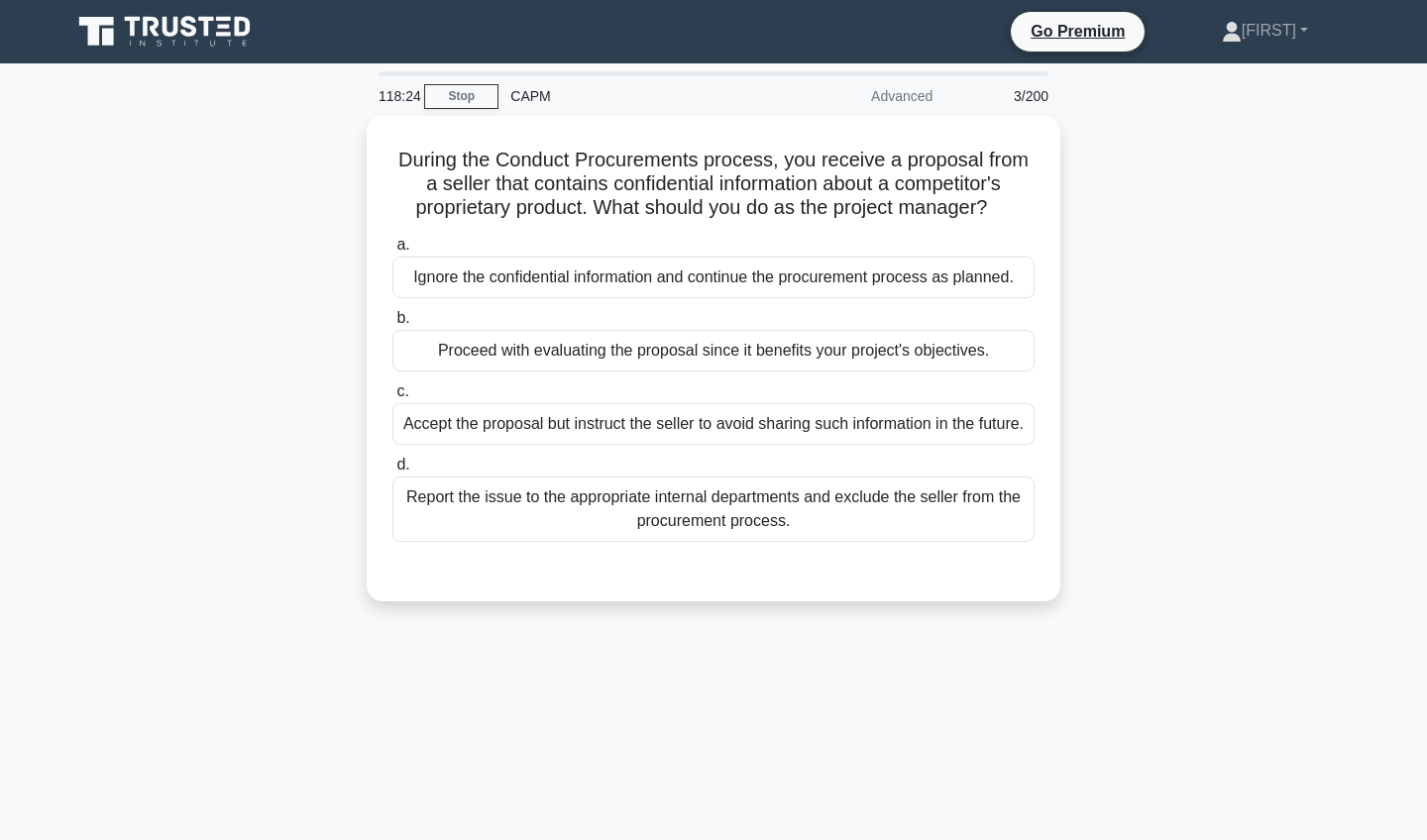 scroll, scrollTop: 0, scrollLeft: 0, axis: both 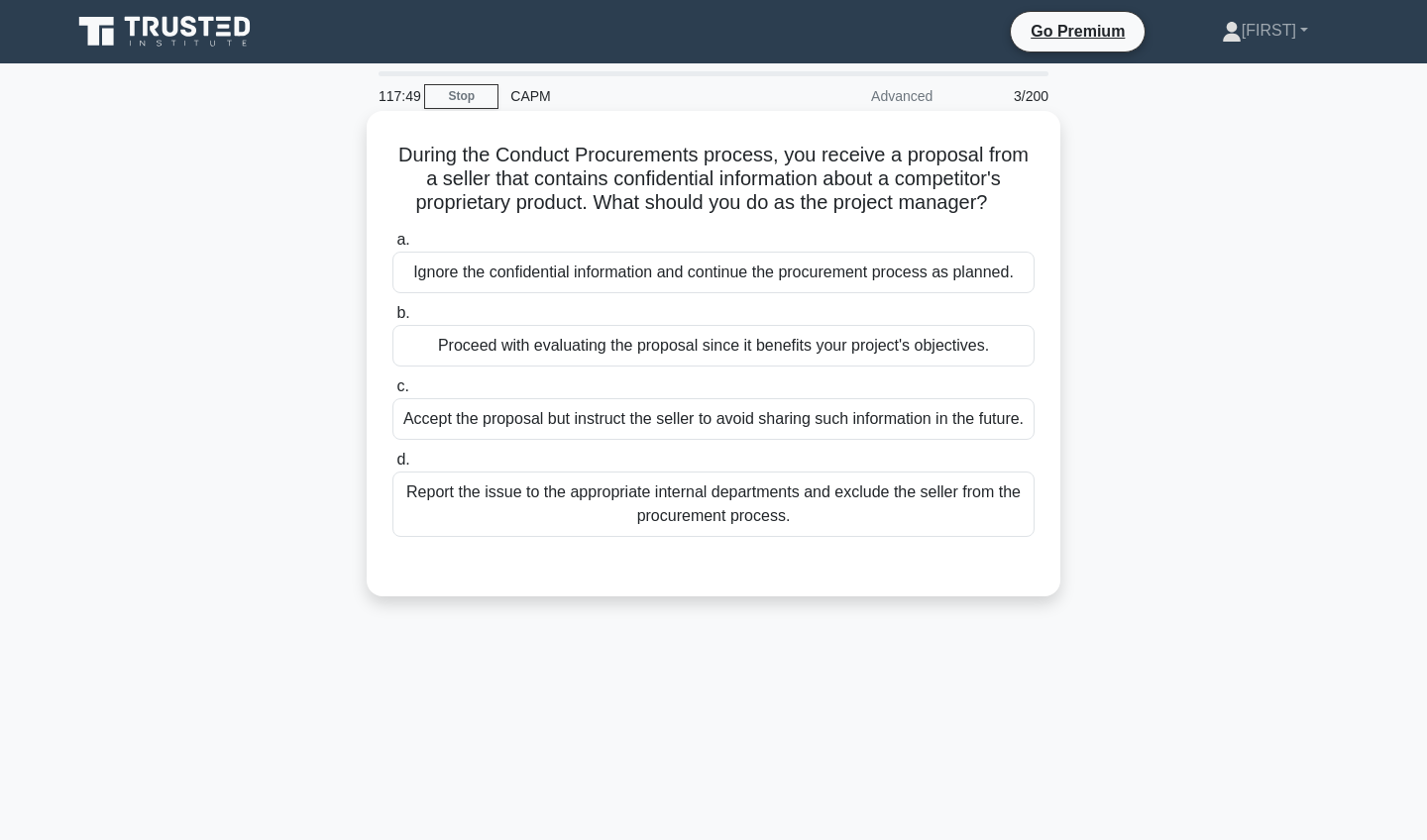 click on "Proceed with evaluating the proposal since it benefits your project's objectives." at bounding box center (714, 346) 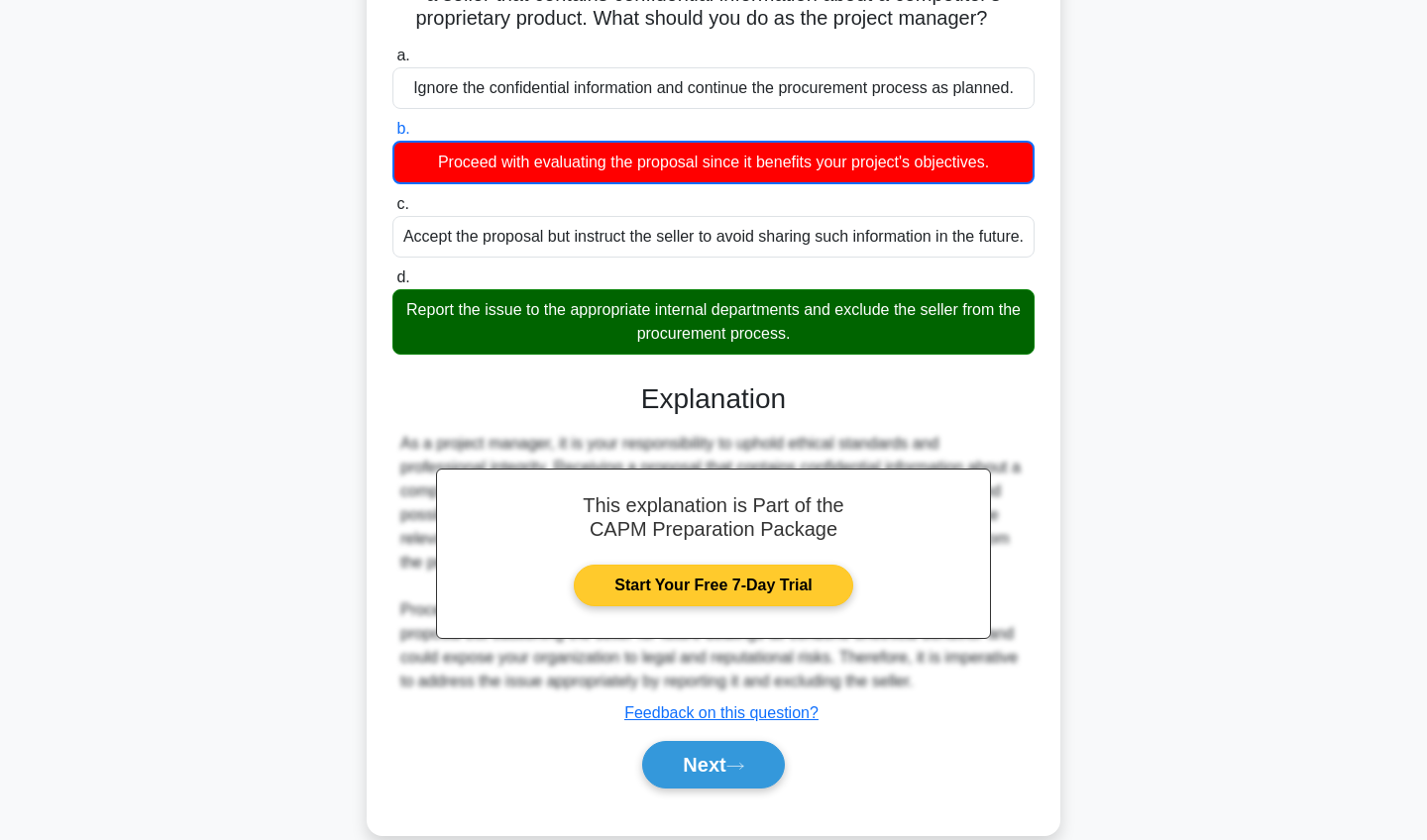 scroll, scrollTop: 183, scrollLeft: 0, axis: vertical 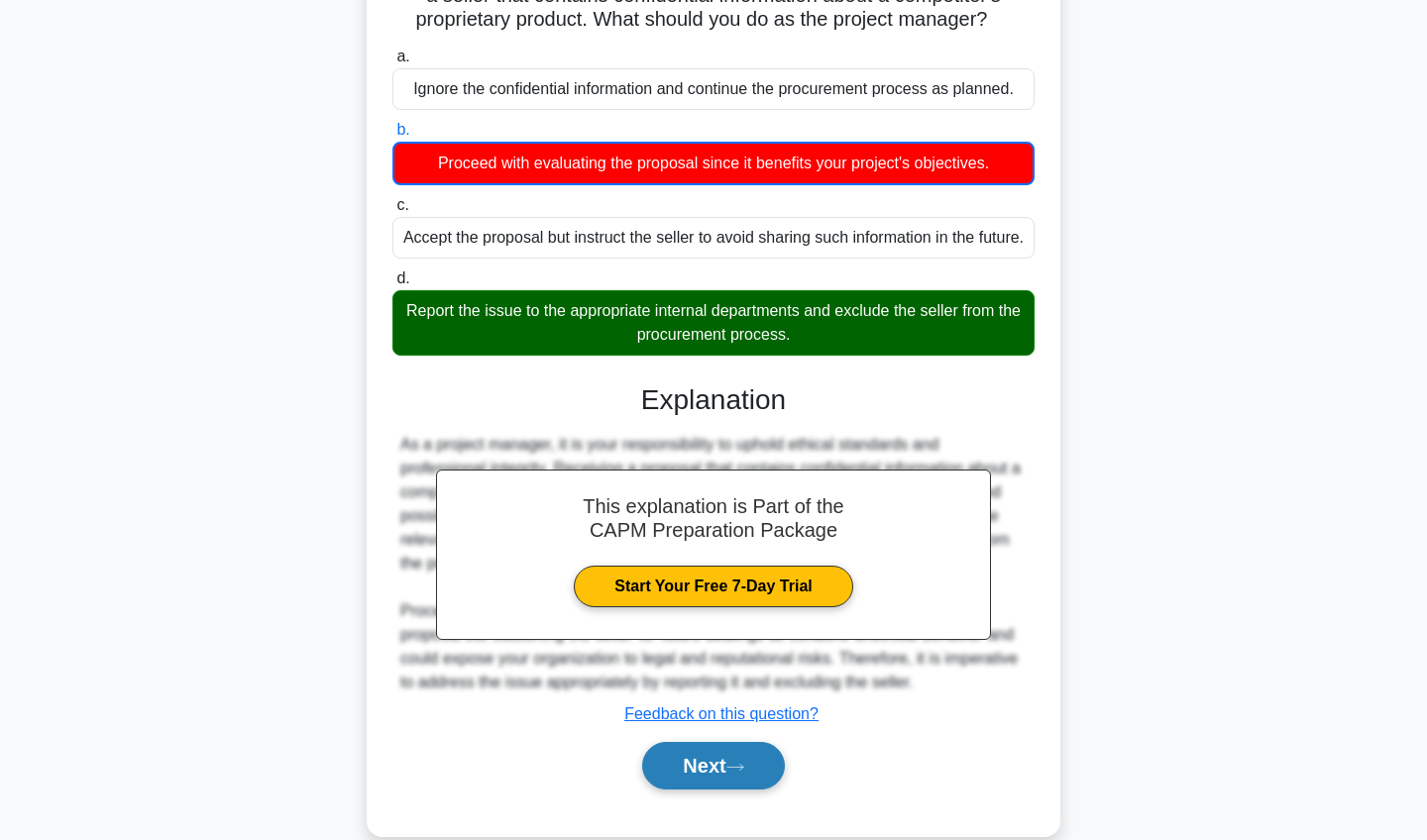 click on "Next" at bounding box center (713, 766) 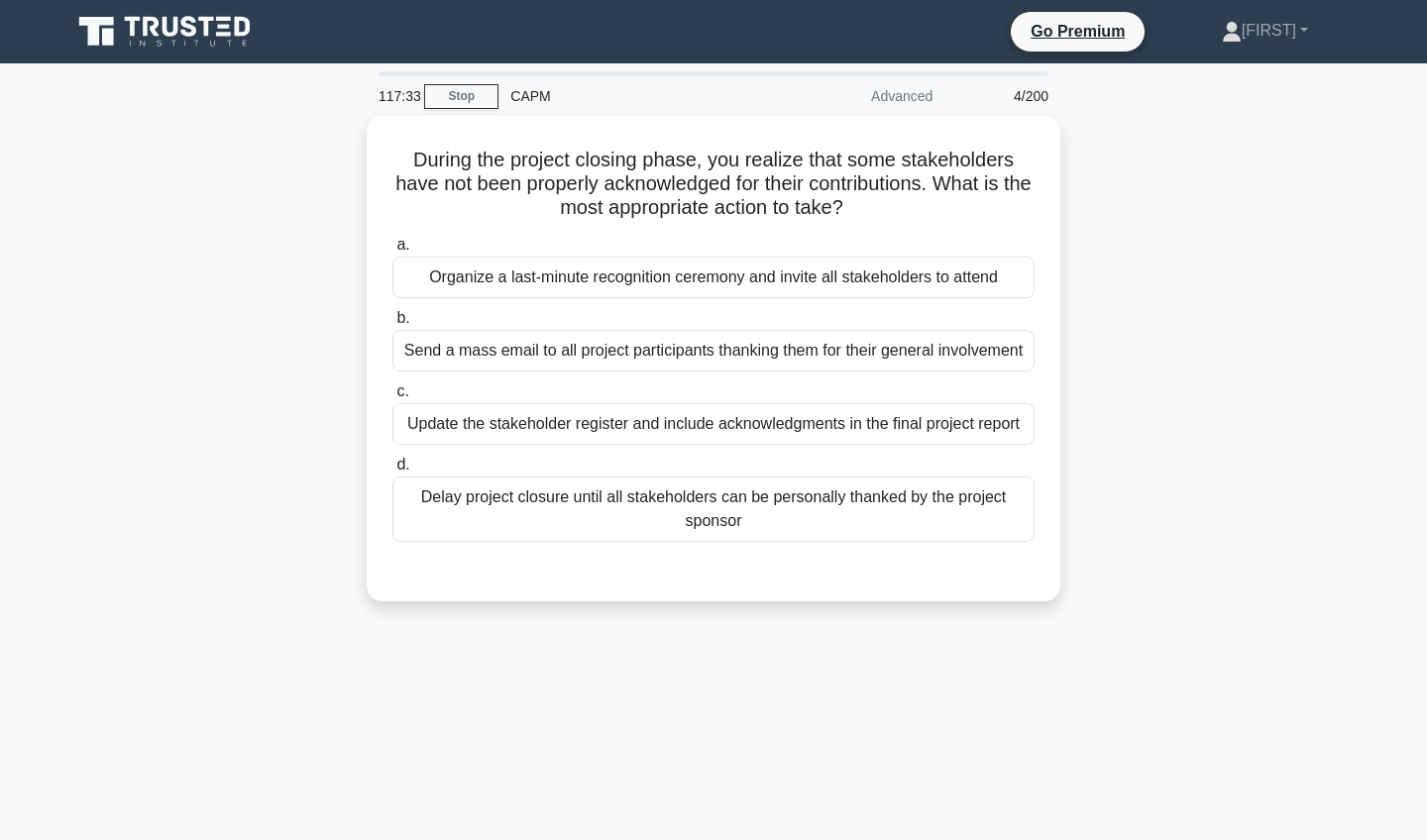 scroll, scrollTop: 0, scrollLeft: 0, axis: both 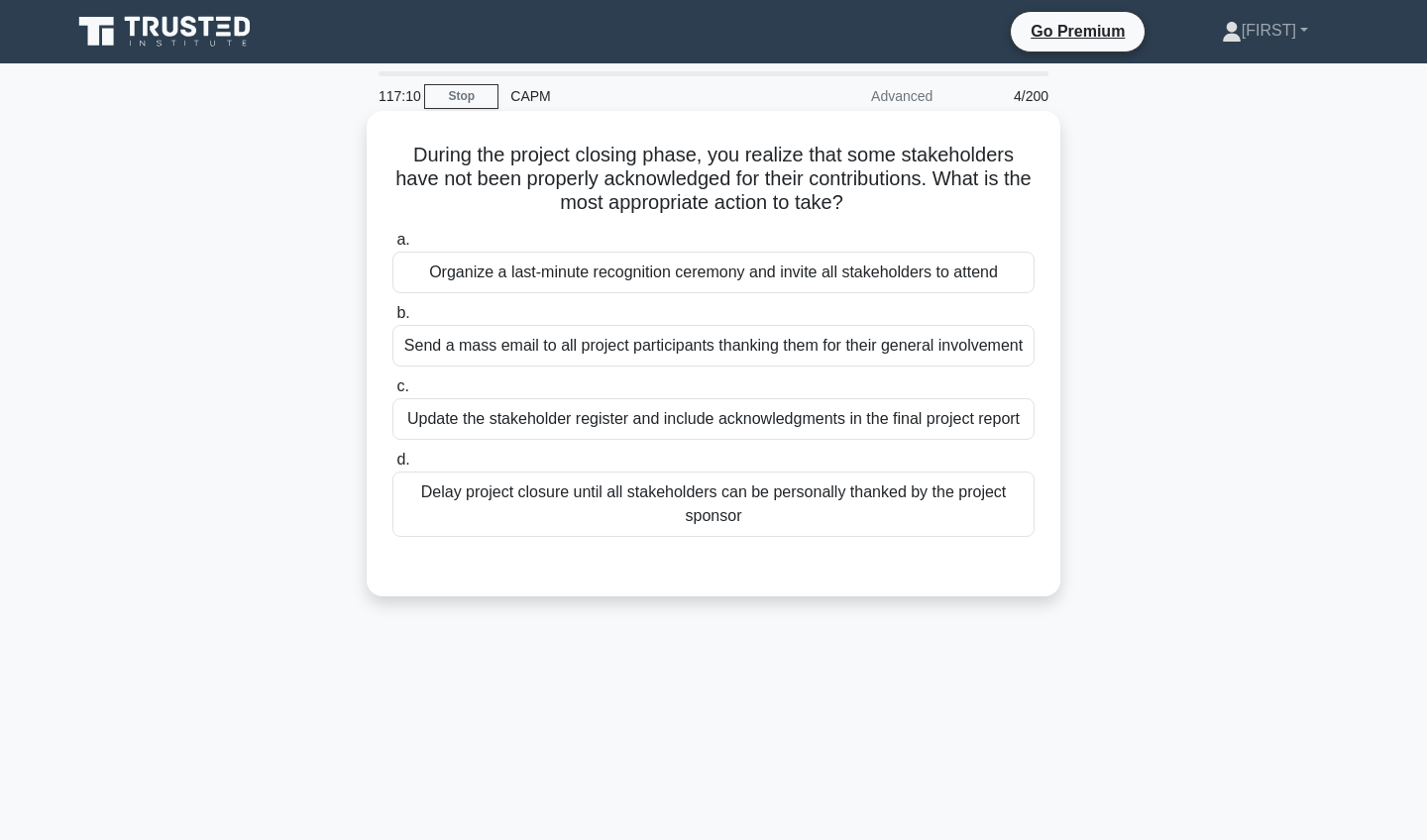 click on "Update the stakeholder register and include acknowledgments in the final project report" at bounding box center [714, 419] 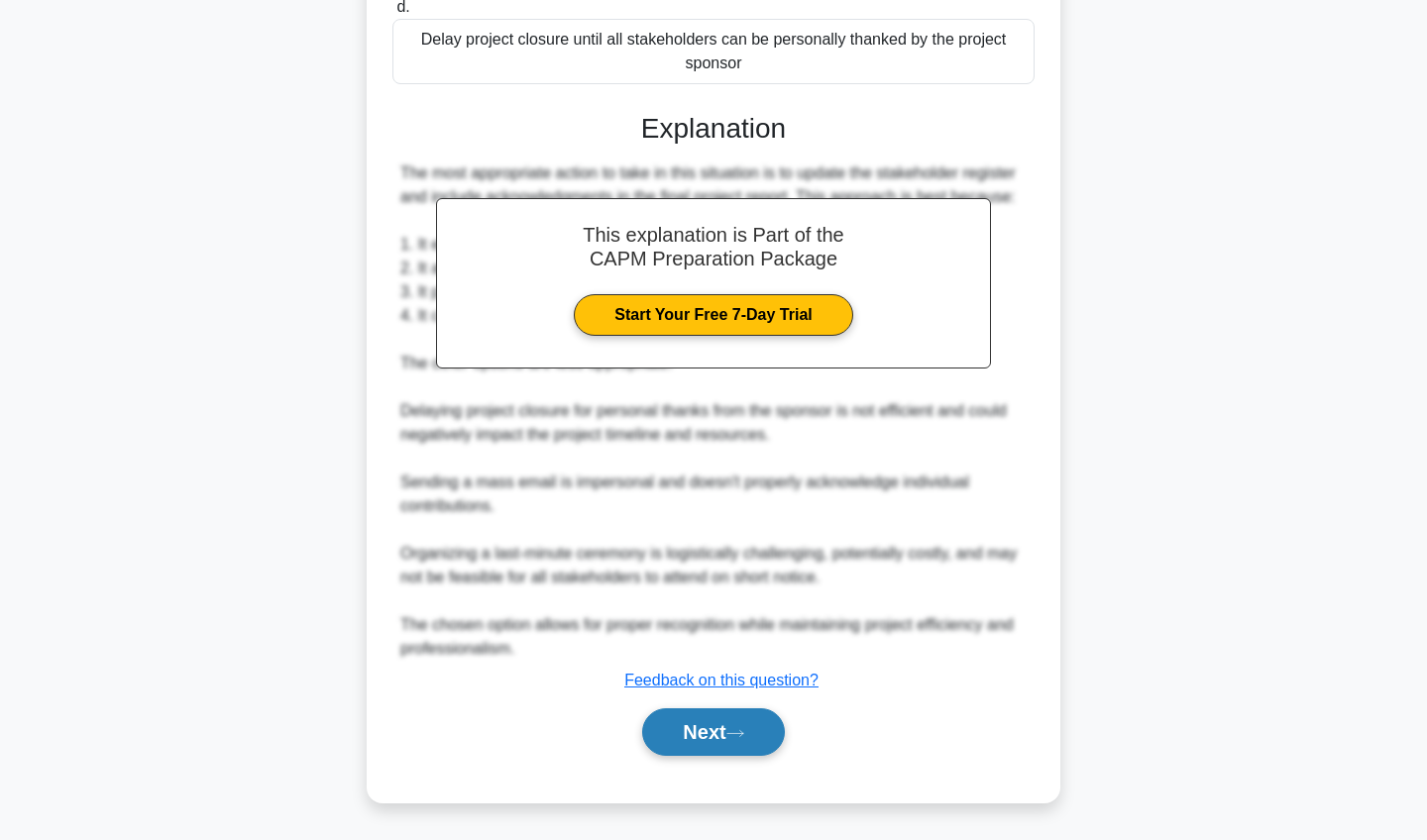 scroll, scrollTop: 453, scrollLeft: 0, axis: vertical 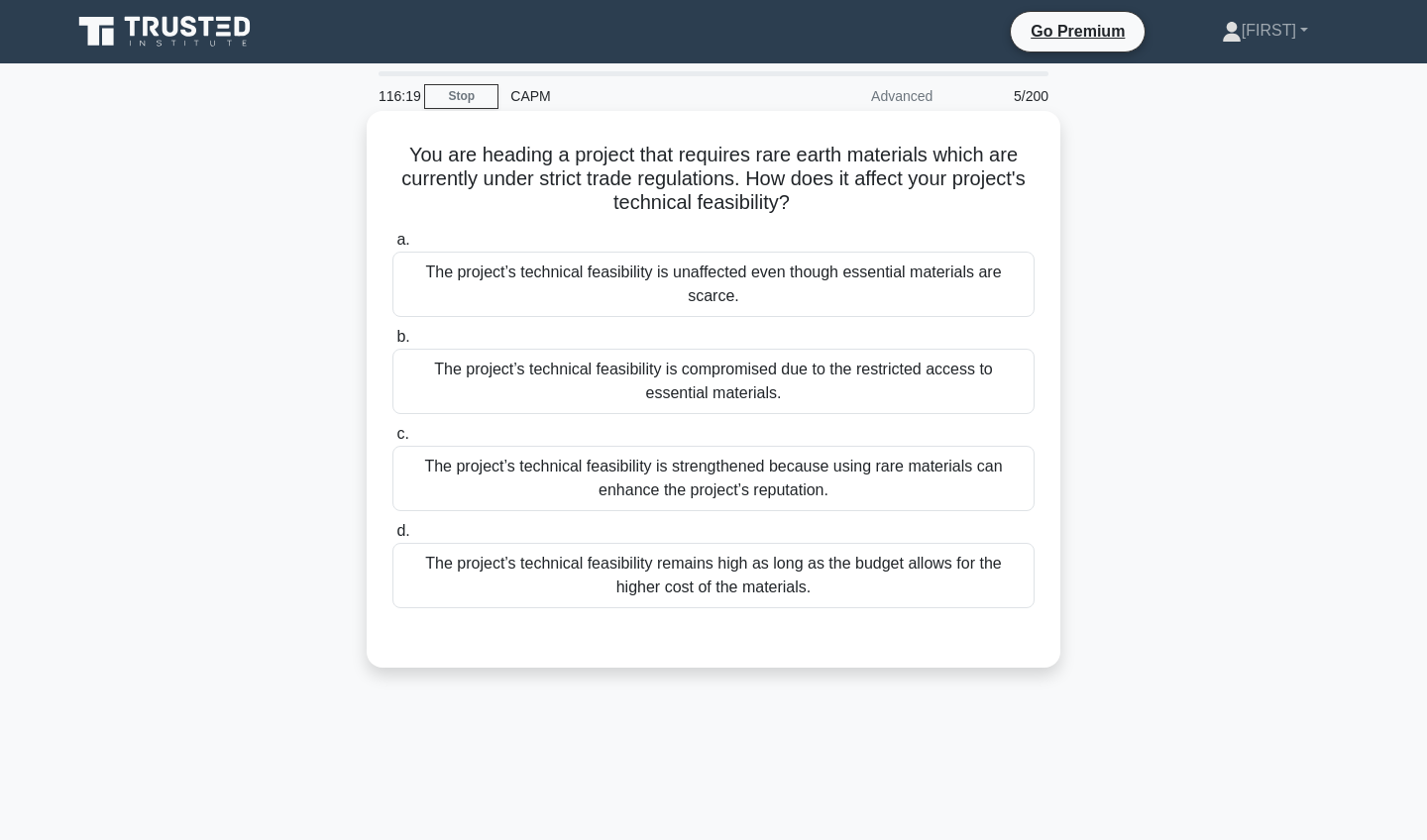 click on "The project’s technical feasibility is strengthened because using rare materials can enhance the project’s reputation." at bounding box center (714, 478) 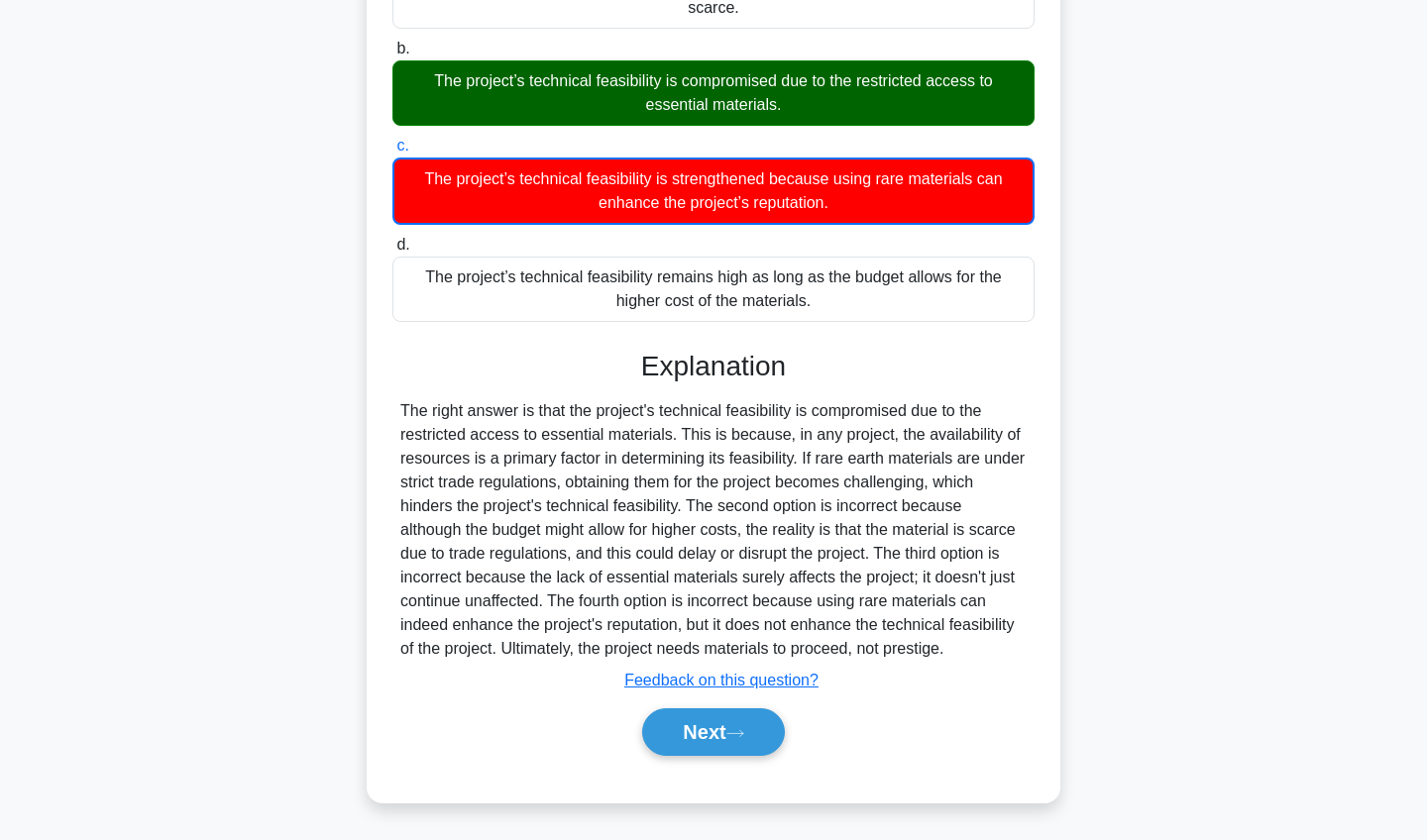scroll, scrollTop: 288, scrollLeft: 0, axis: vertical 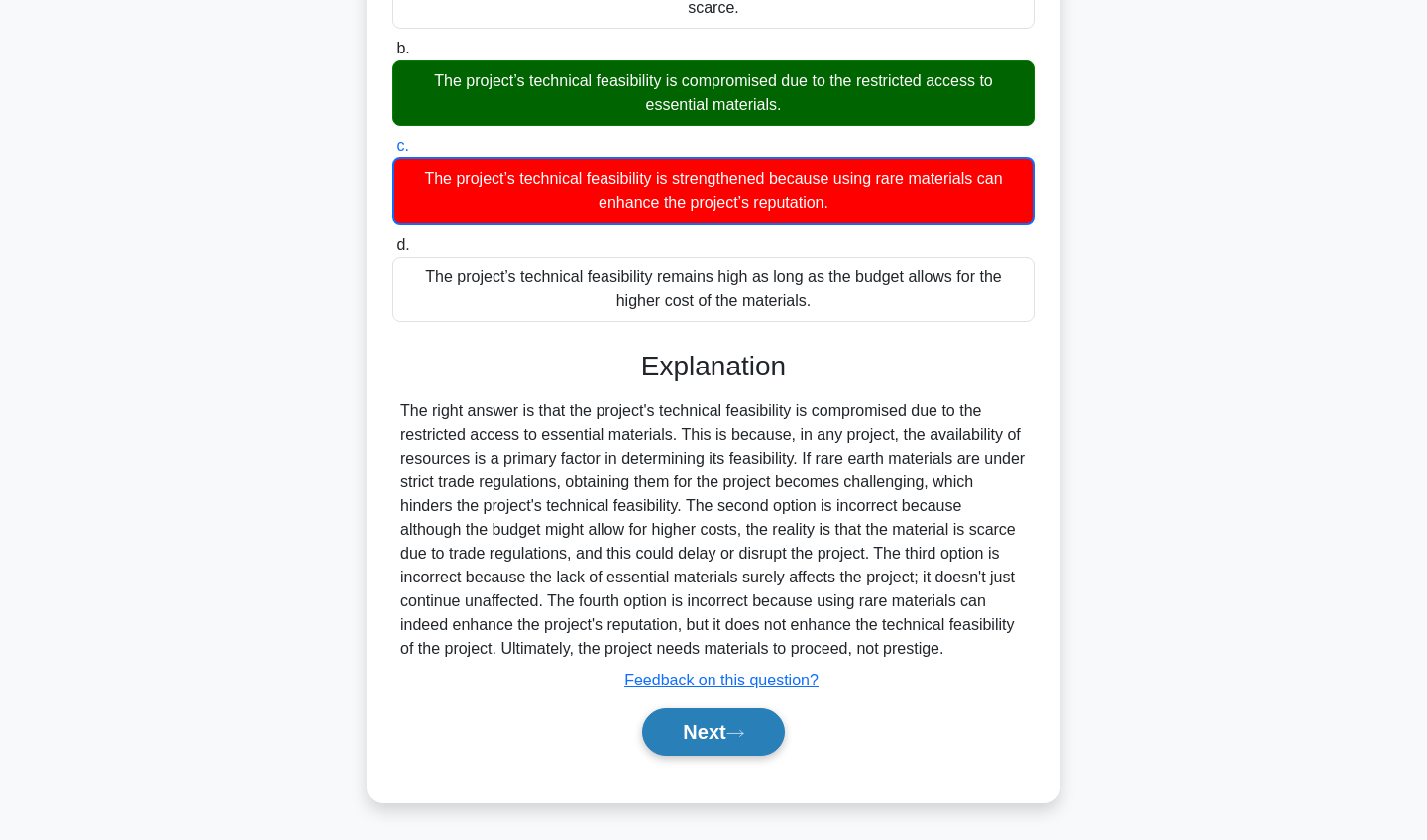 click on "Next" at bounding box center [713, 732] 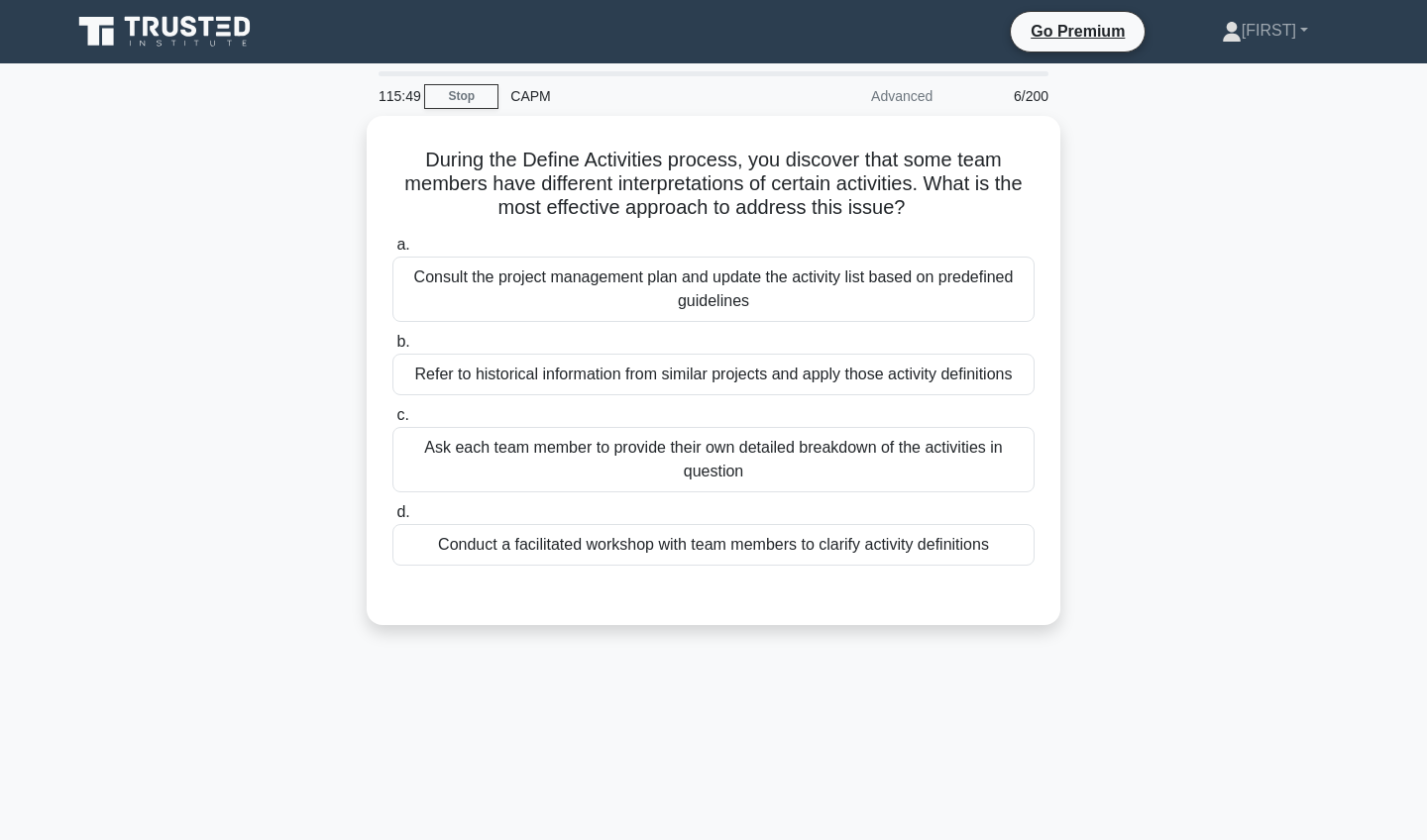 scroll, scrollTop: 0, scrollLeft: 0, axis: both 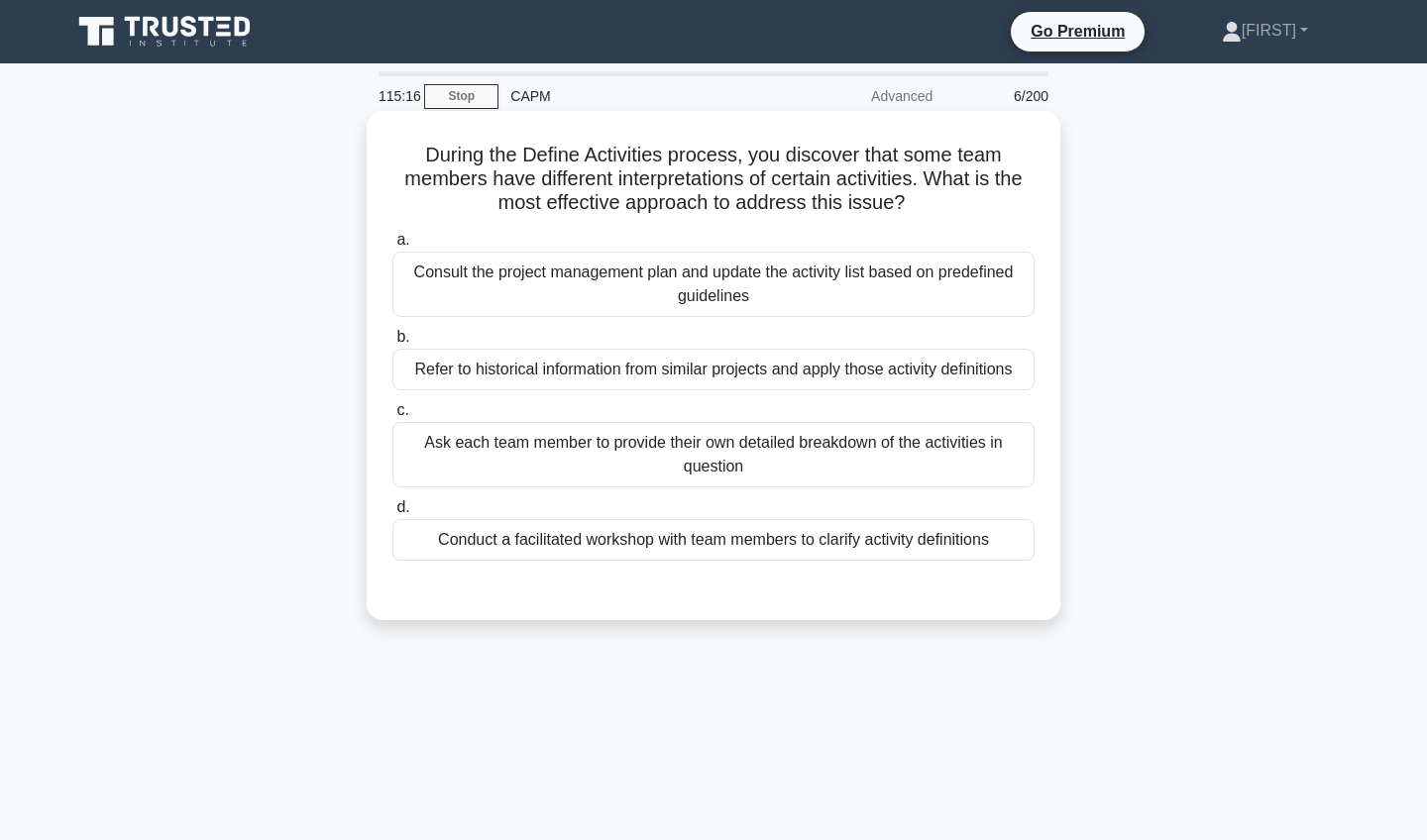 click on "Conduct a facilitated workshop with team members to clarify activity definitions" at bounding box center [714, 540] 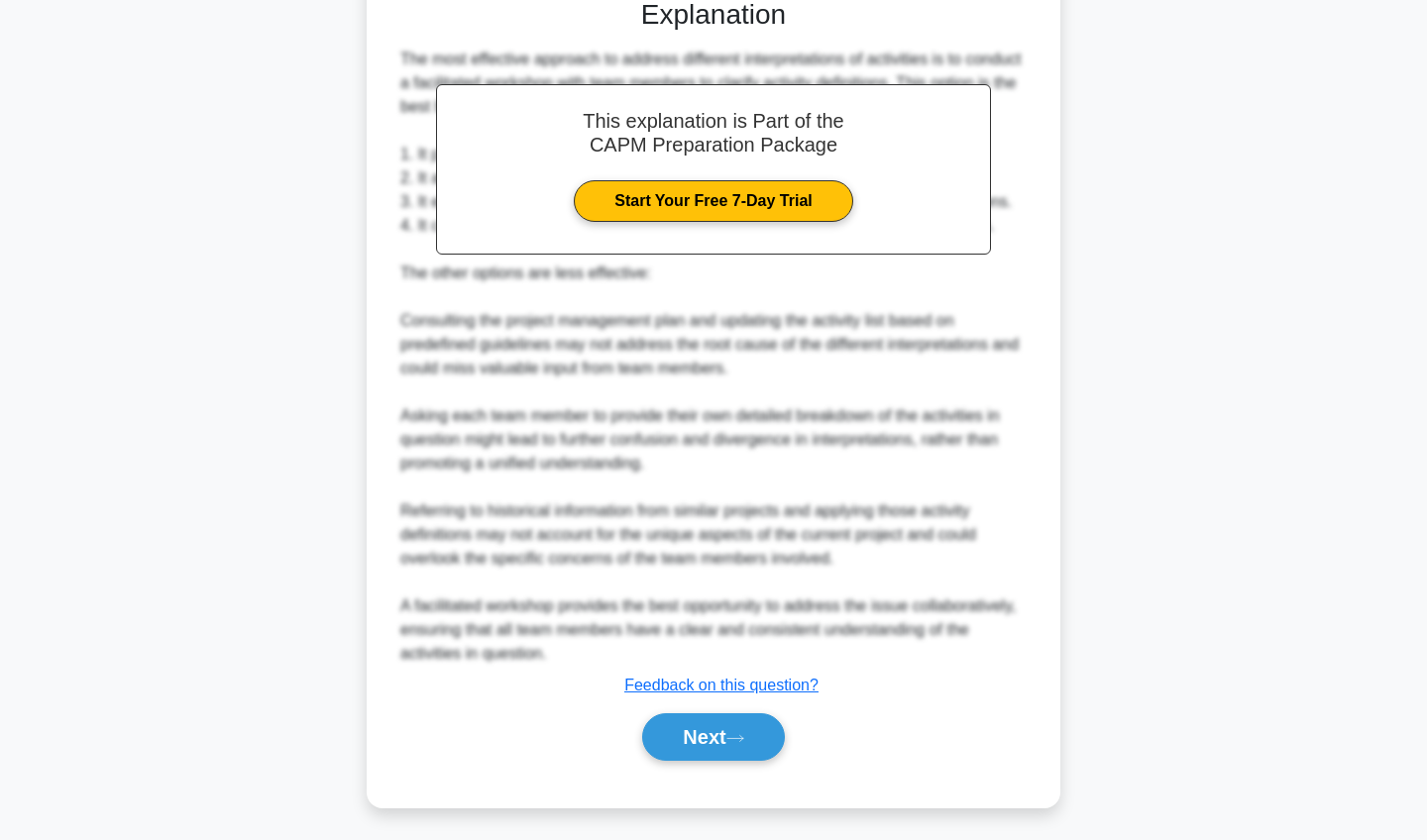 scroll, scrollTop: 595, scrollLeft: 0, axis: vertical 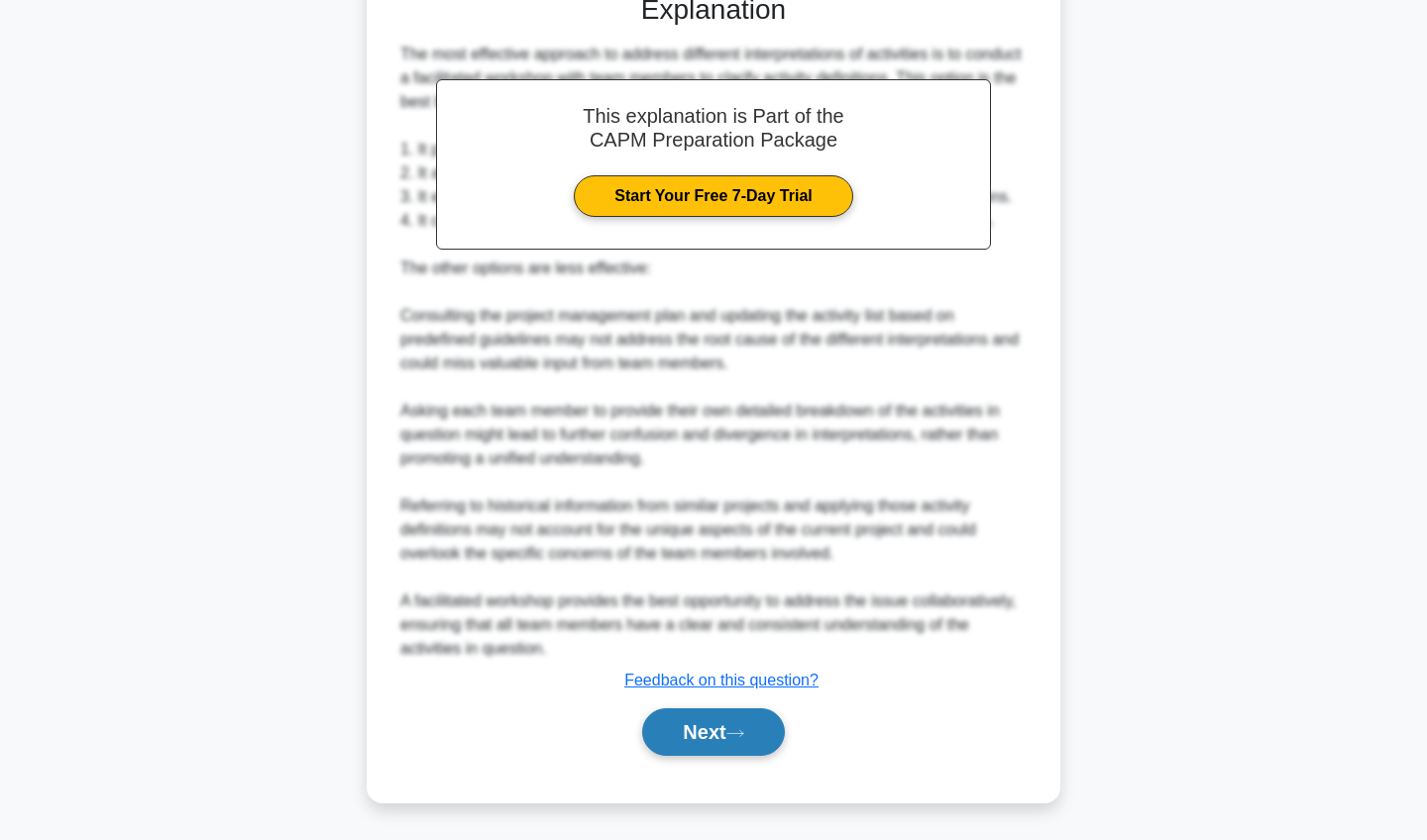 click on "Next" at bounding box center [713, 732] 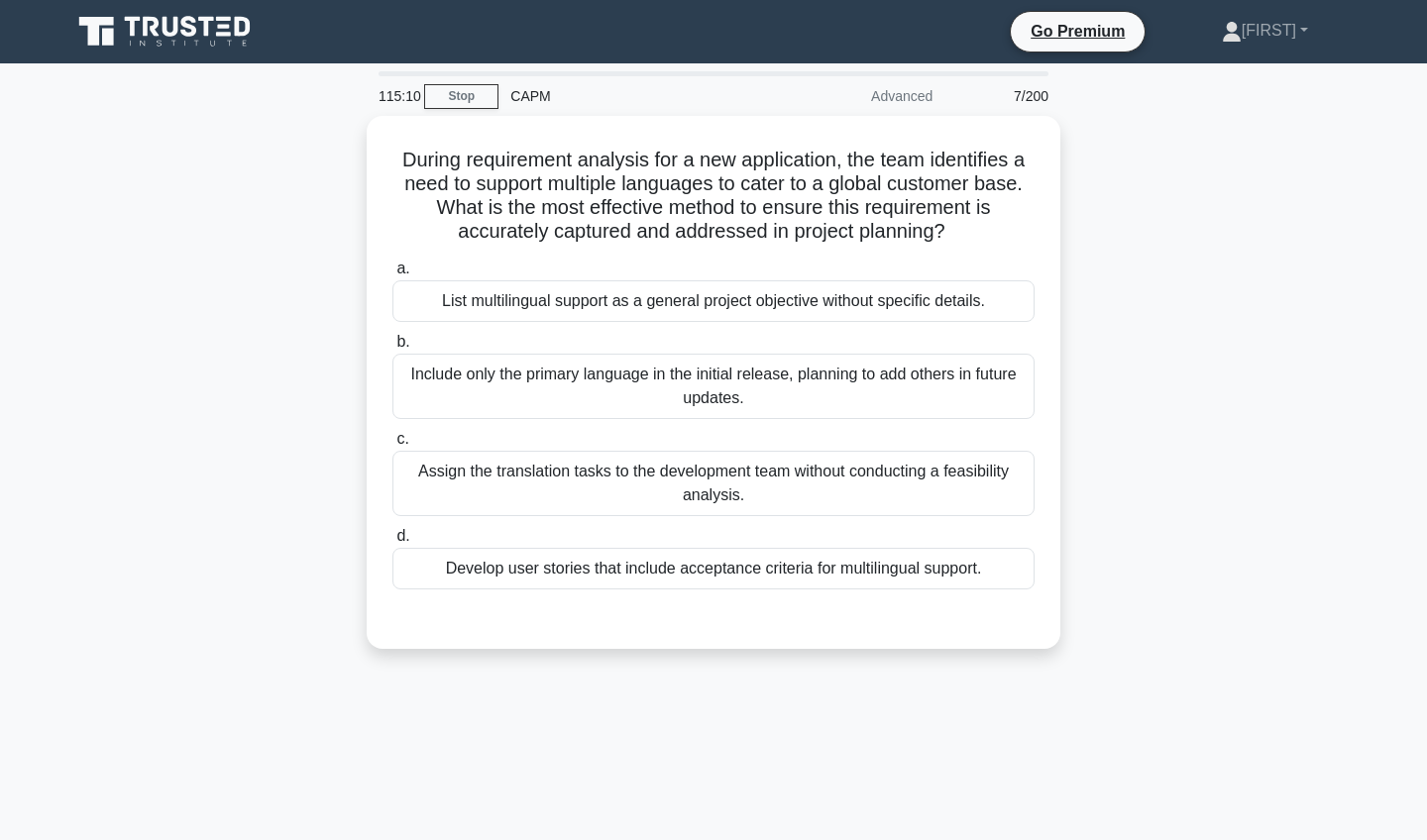 scroll, scrollTop: 0, scrollLeft: 0, axis: both 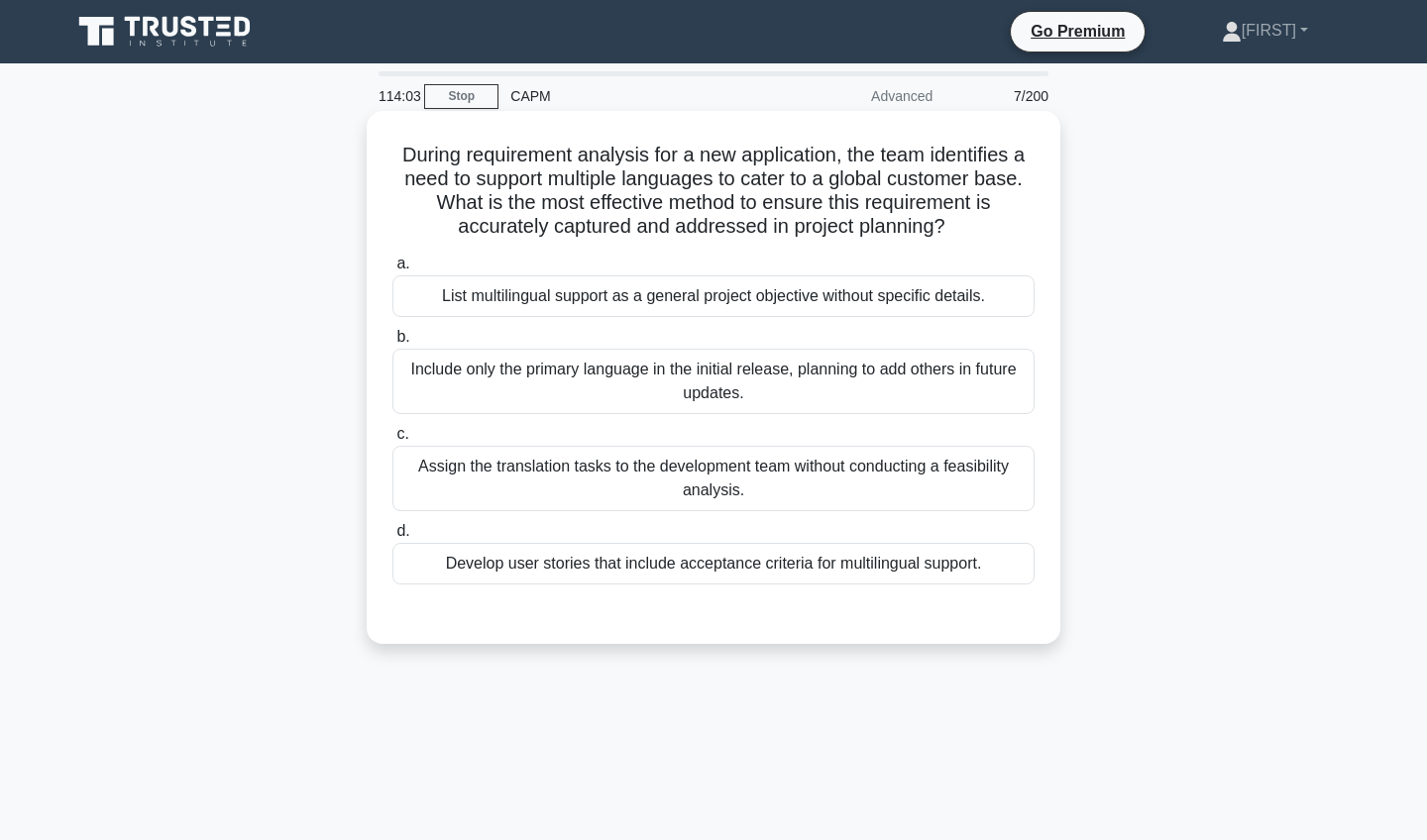 click on "Develop user stories that include acceptance criteria for multilingual support." at bounding box center (714, 564) 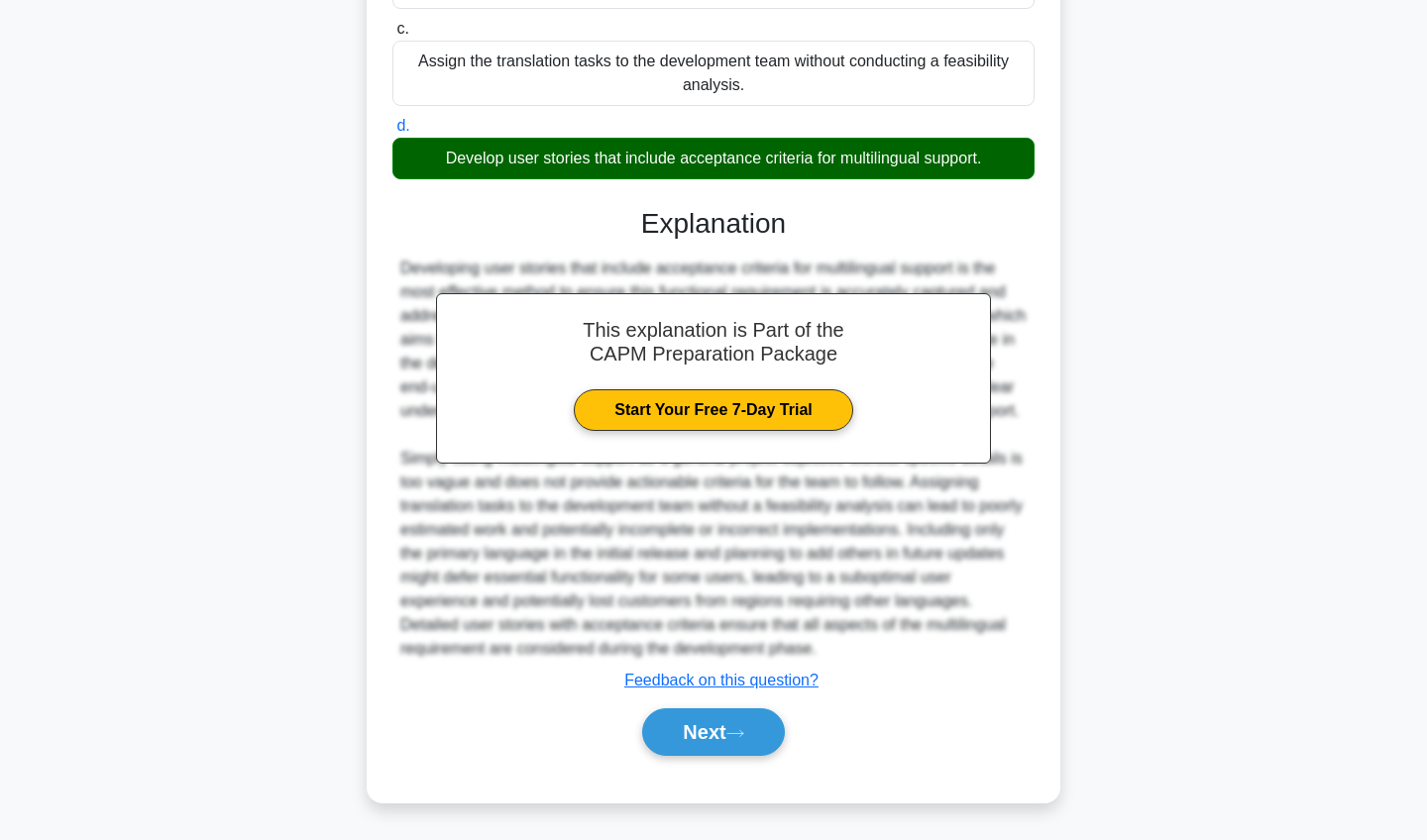 scroll, scrollTop: 429, scrollLeft: 0, axis: vertical 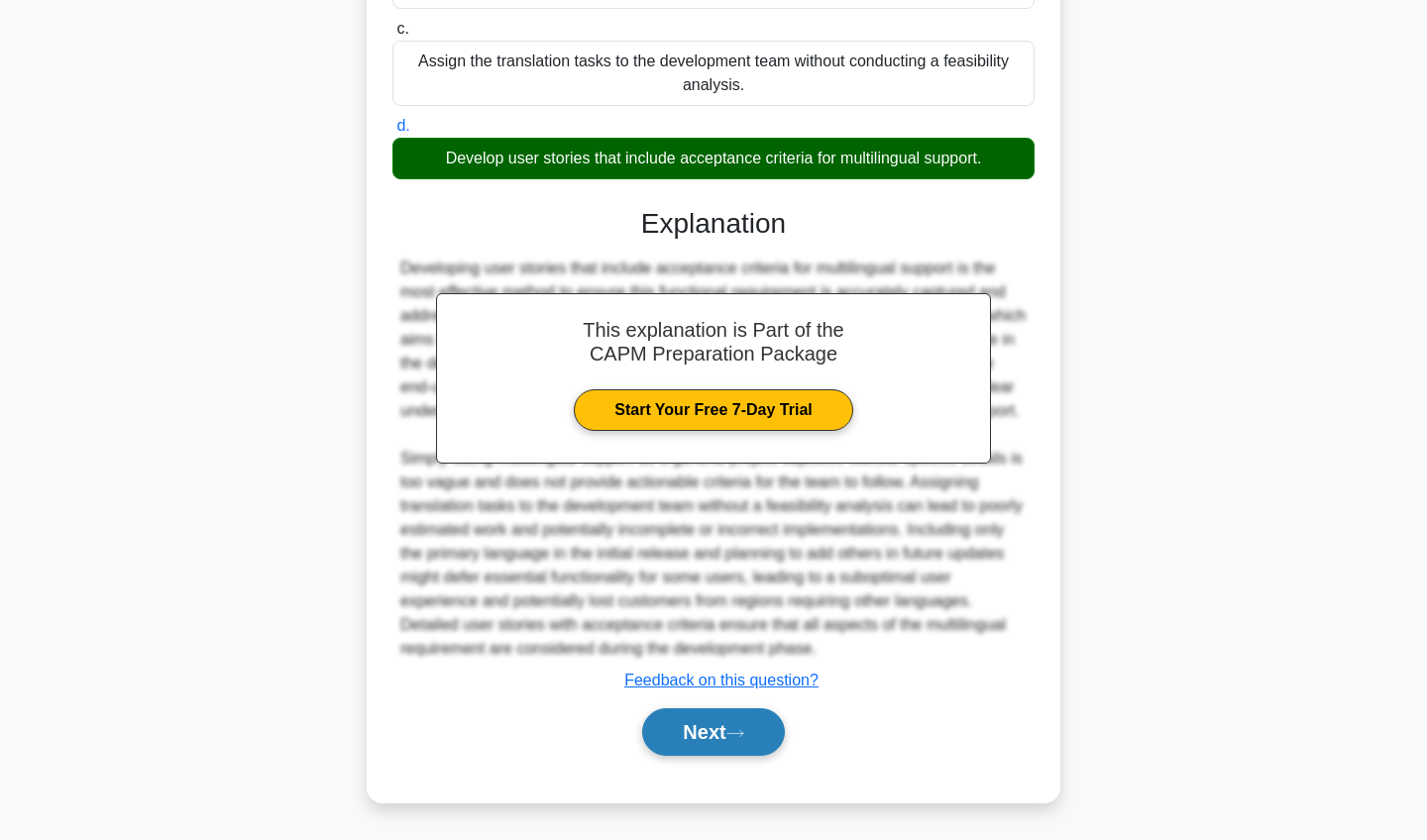 click on "Next" at bounding box center [713, 732] 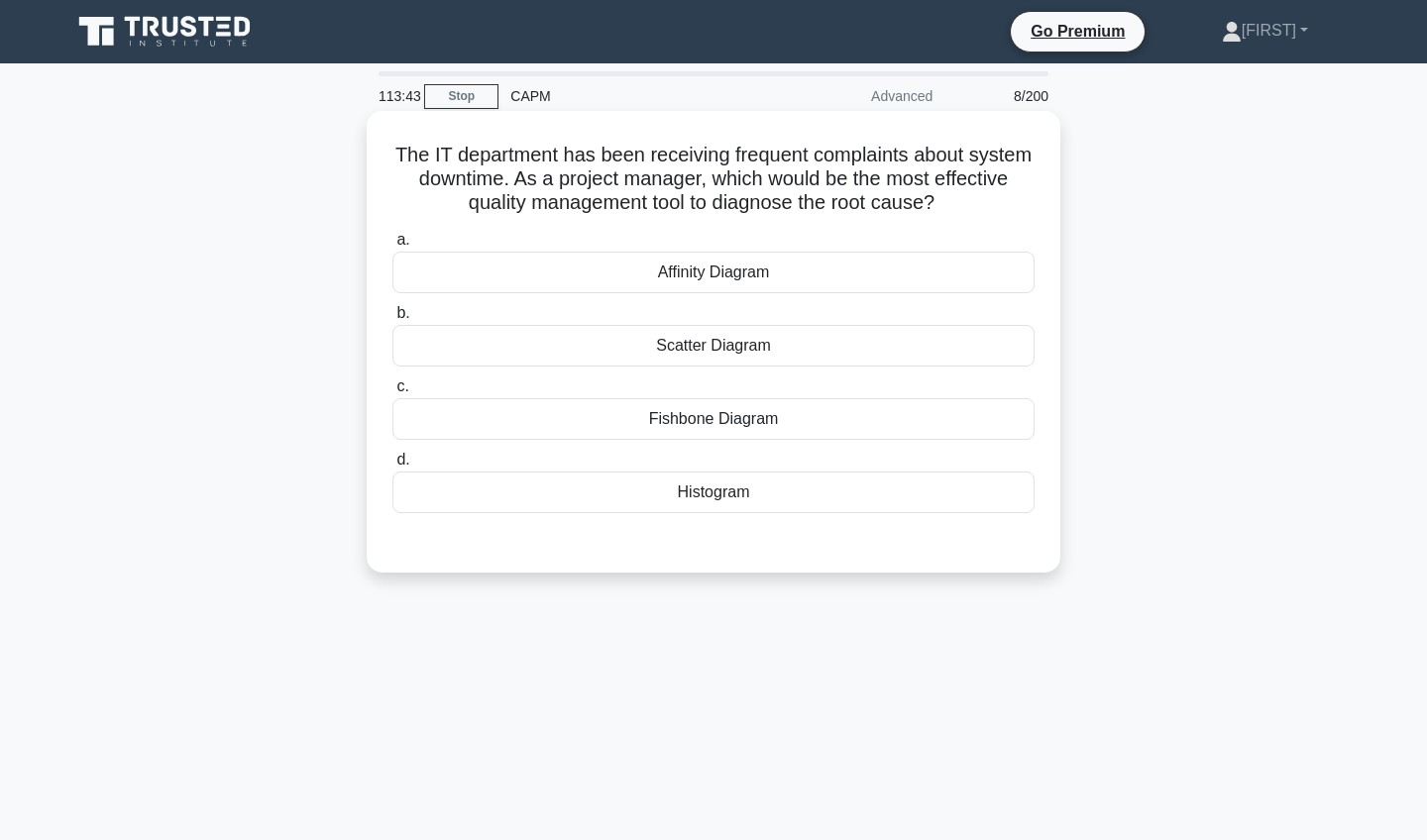 scroll, scrollTop: 0, scrollLeft: 0, axis: both 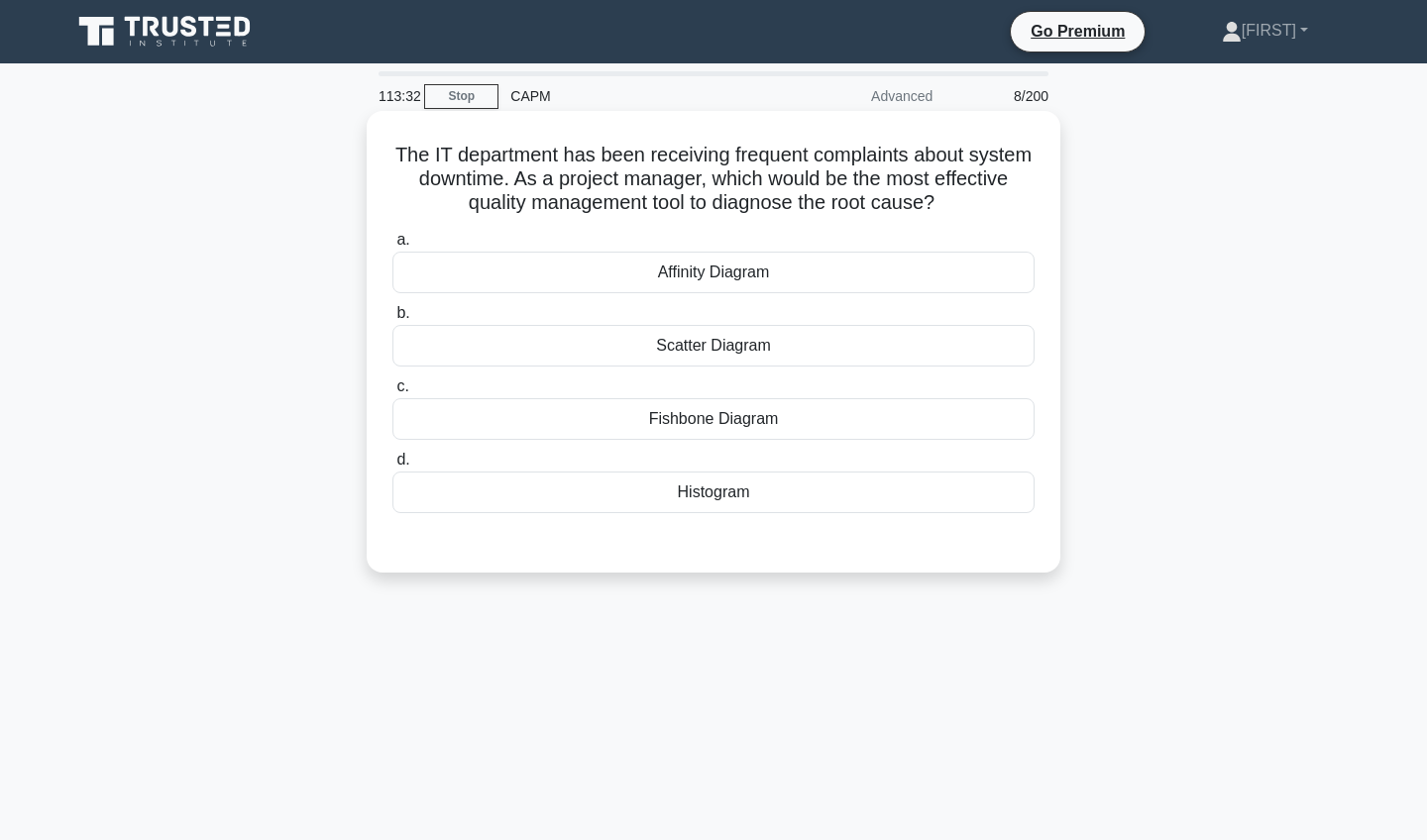 click on "Histogram" at bounding box center [714, 492] 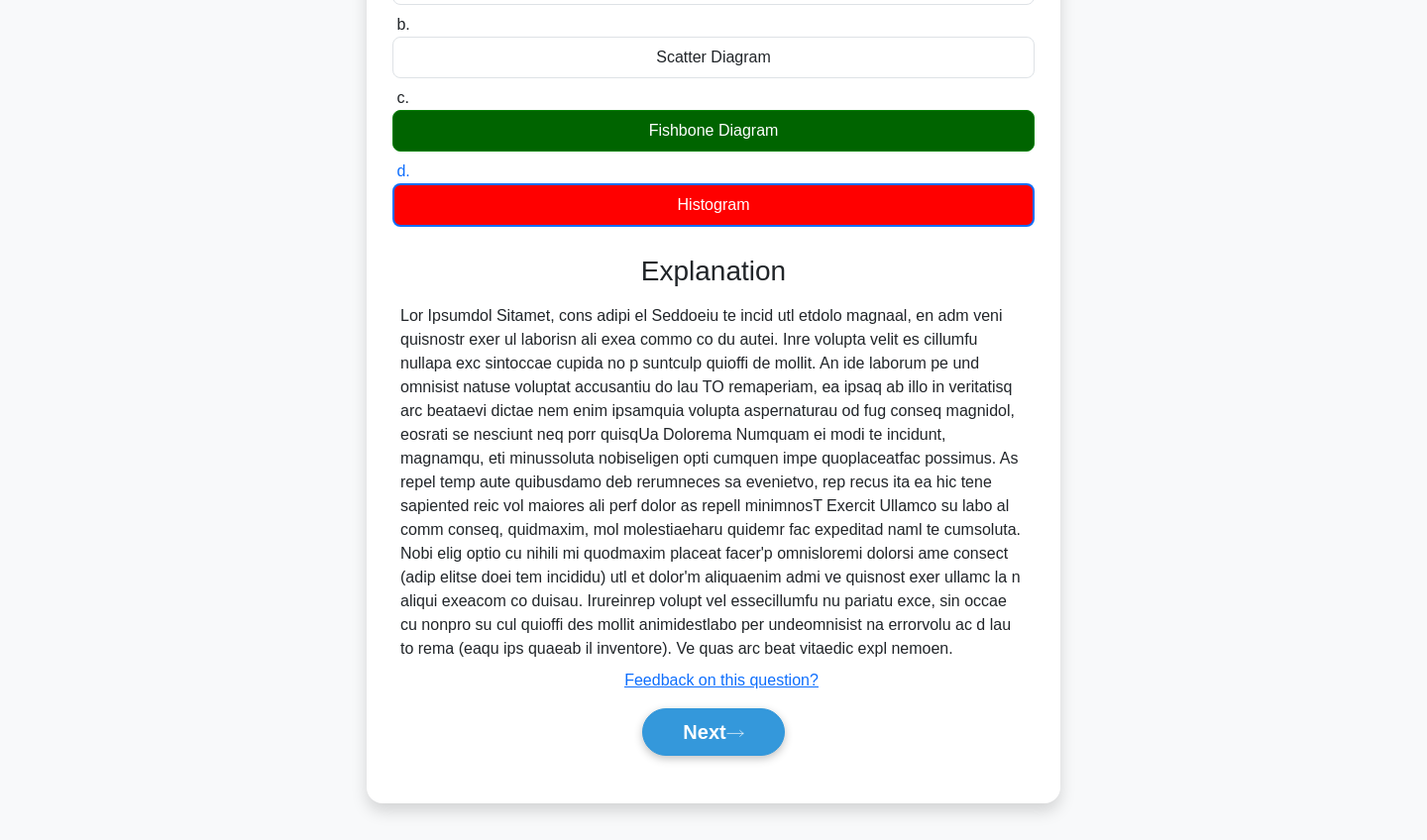 scroll, scrollTop: 288, scrollLeft: 0, axis: vertical 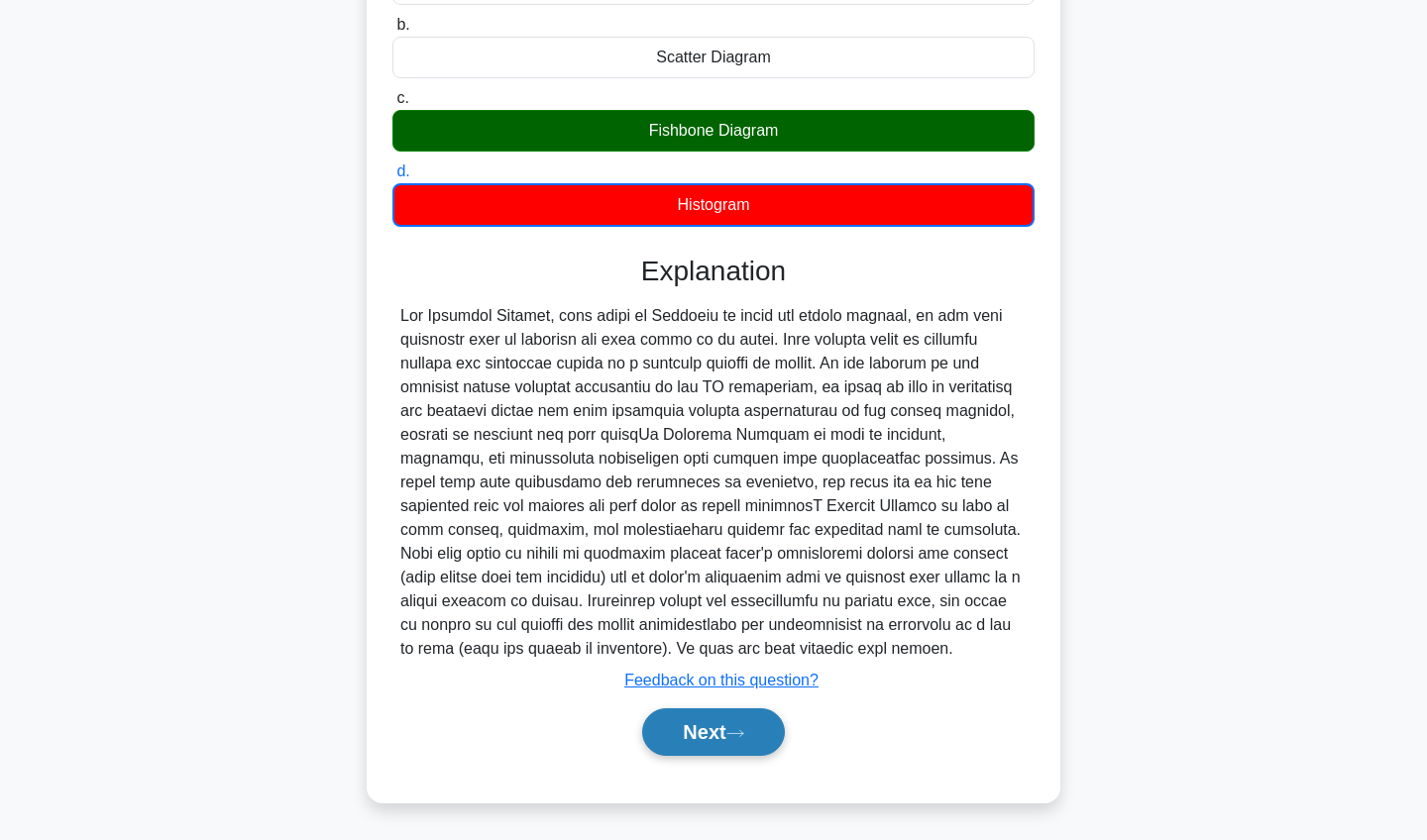 click on "Next" at bounding box center [713, 732] 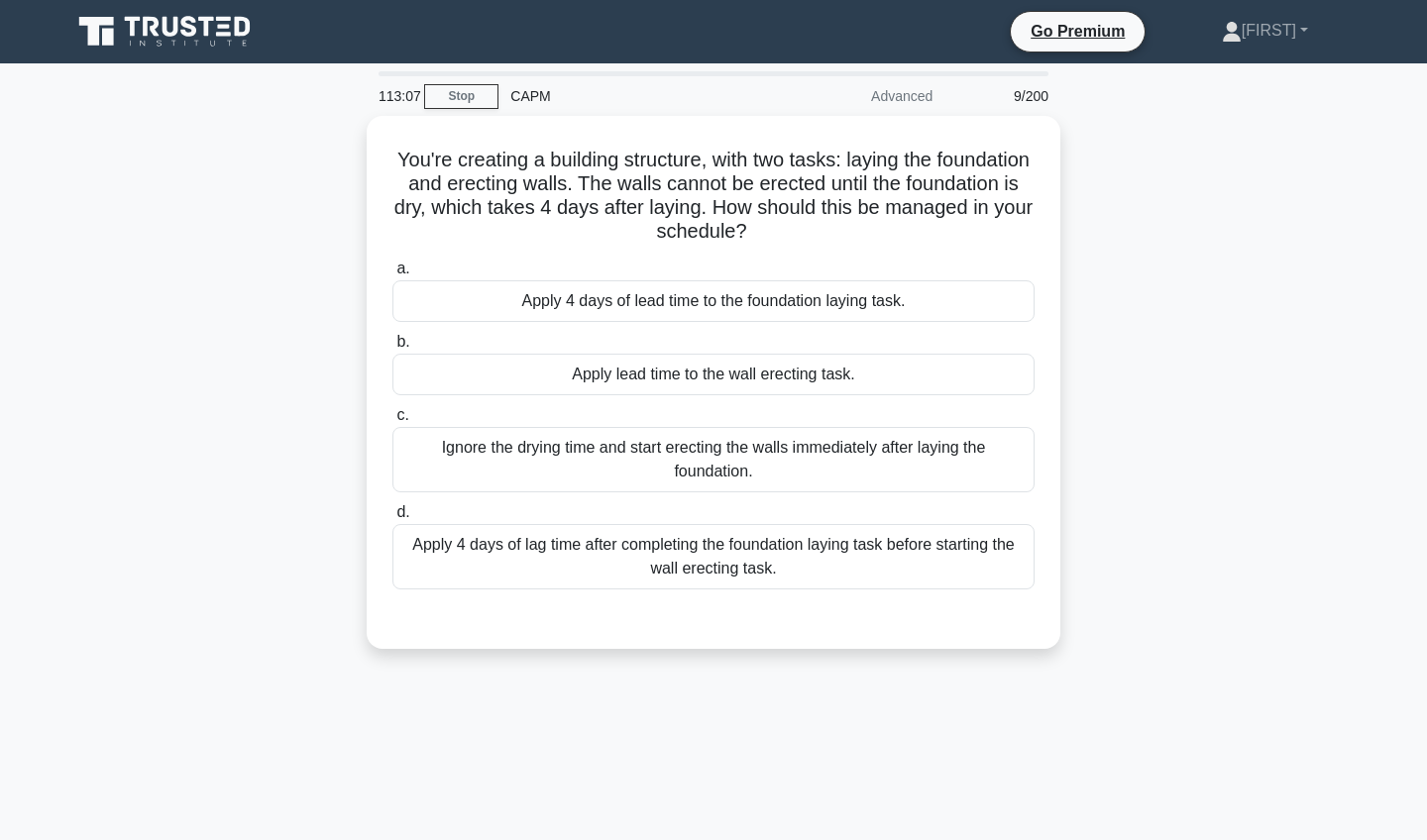 scroll, scrollTop: 0, scrollLeft: 0, axis: both 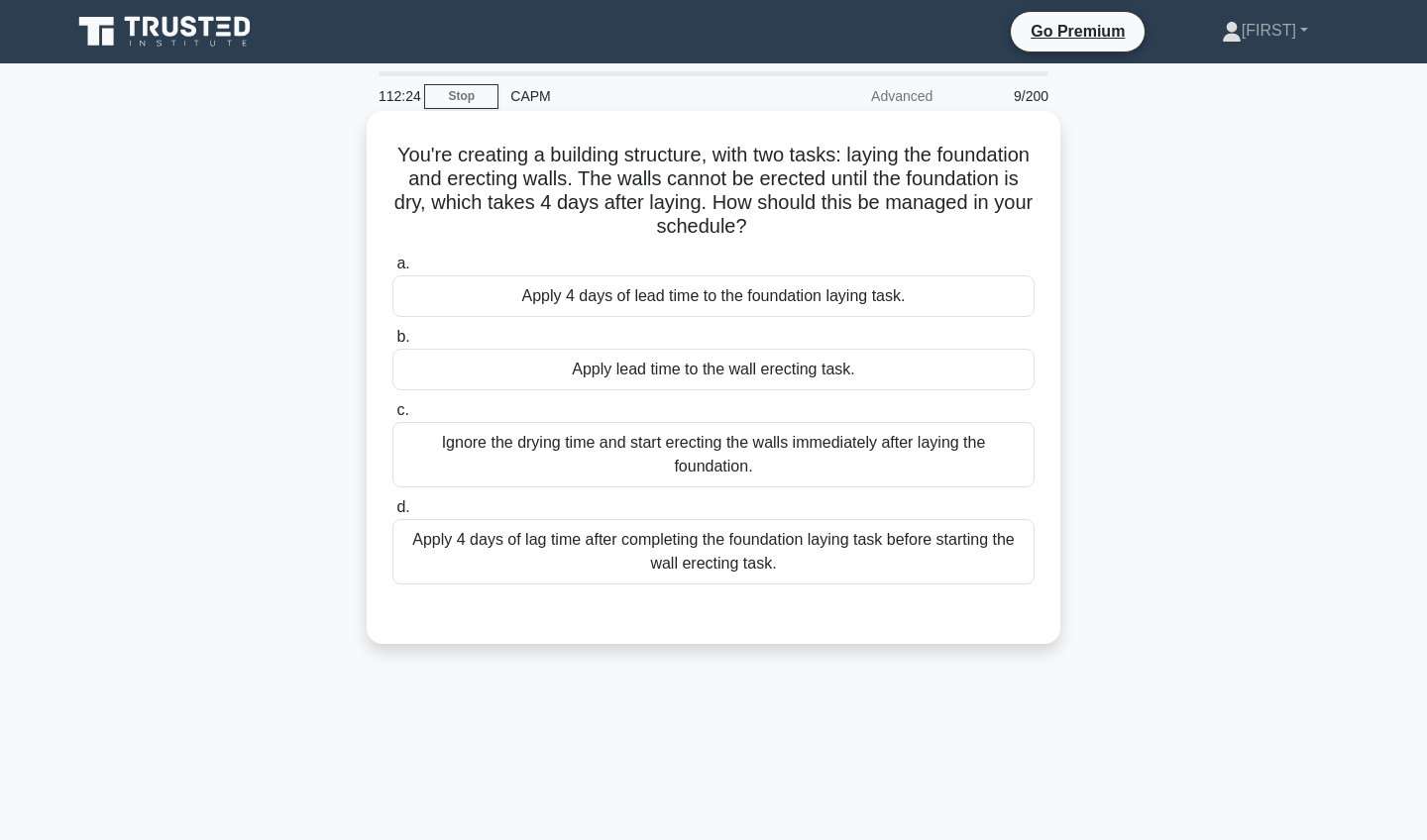 click on "Apply 4 days of lead time to the foundation laying task." at bounding box center (714, 296) 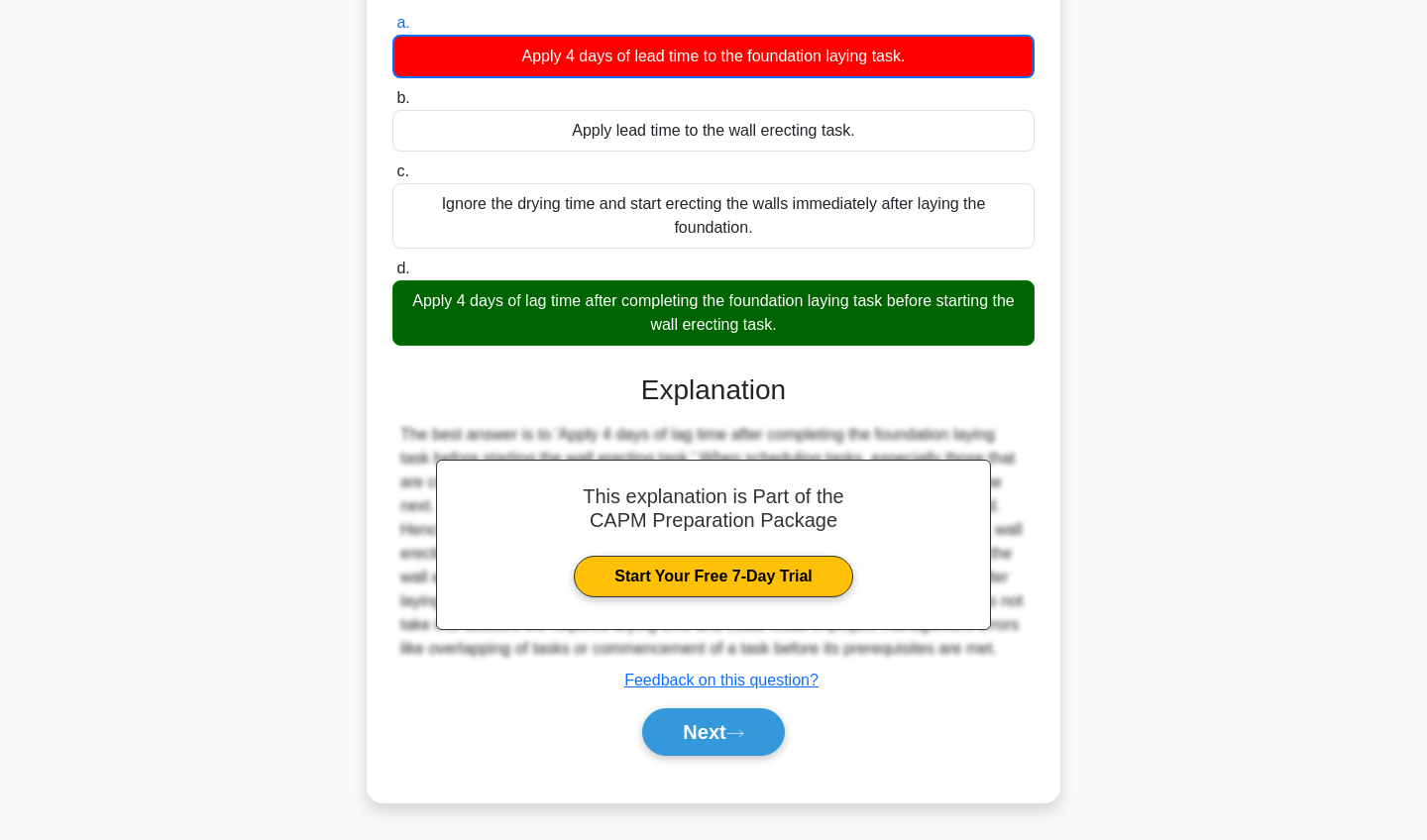 scroll, scrollTop: 264, scrollLeft: 0, axis: vertical 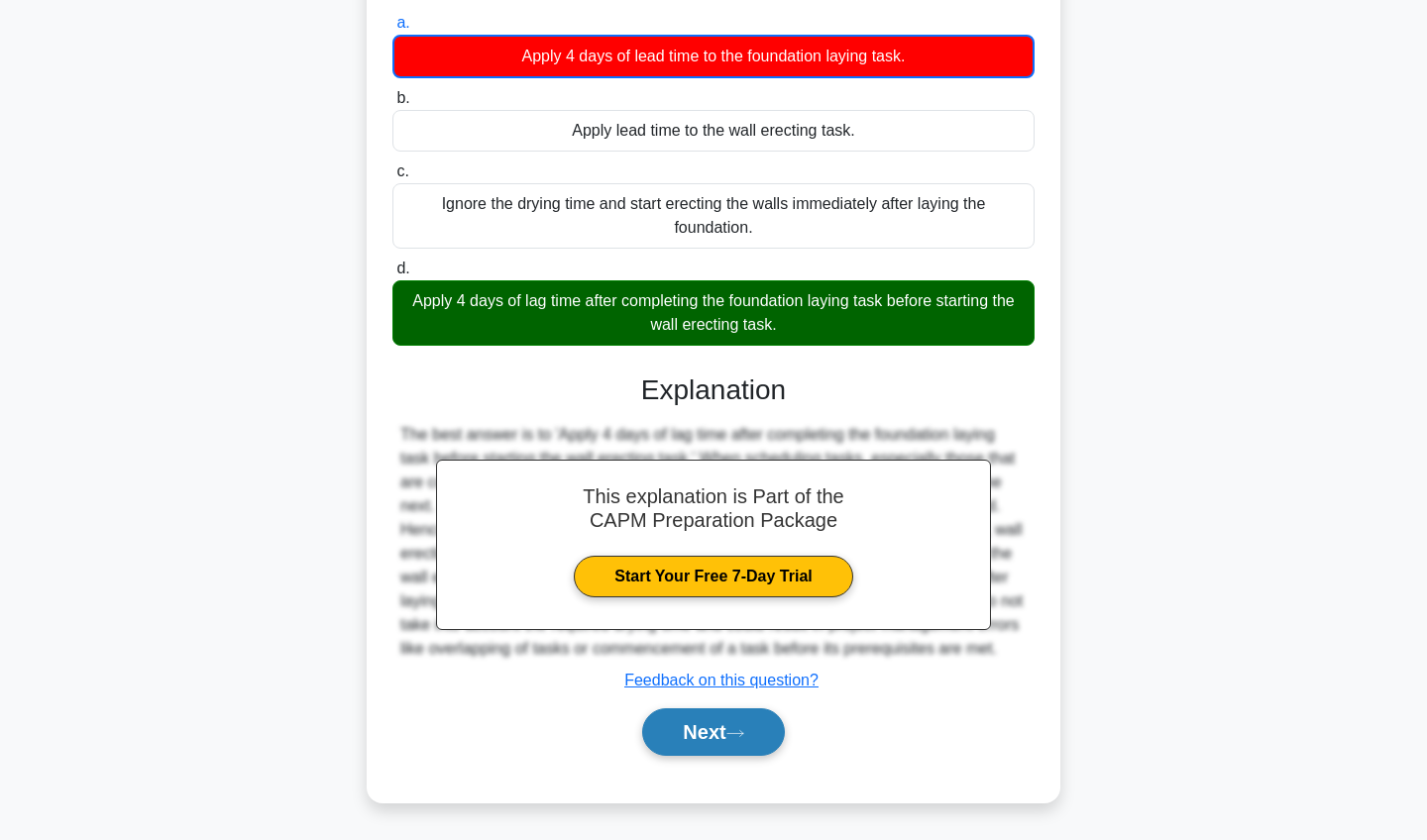 click on "Next" at bounding box center (713, 732) 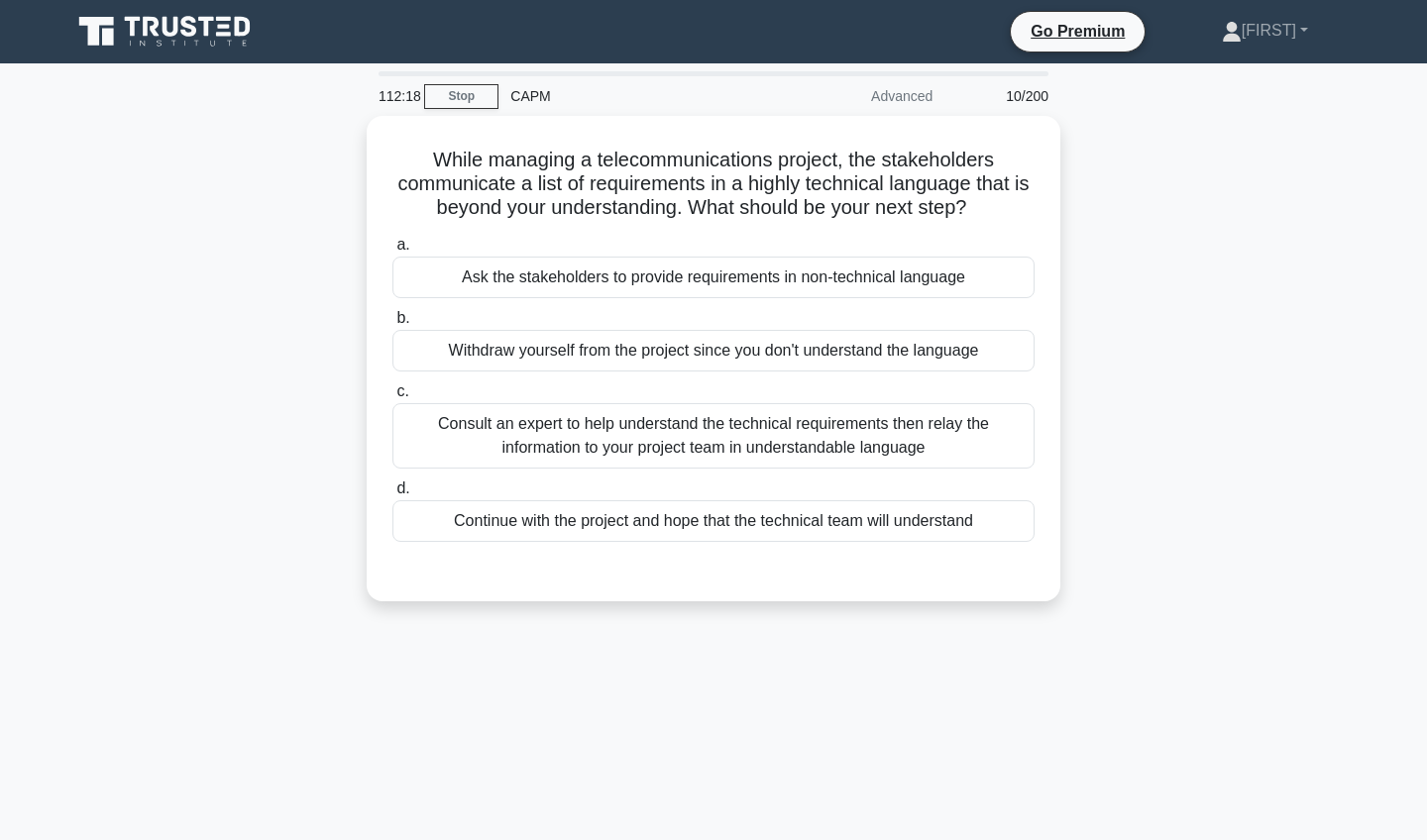 scroll, scrollTop: 0, scrollLeft: 0, axis: both 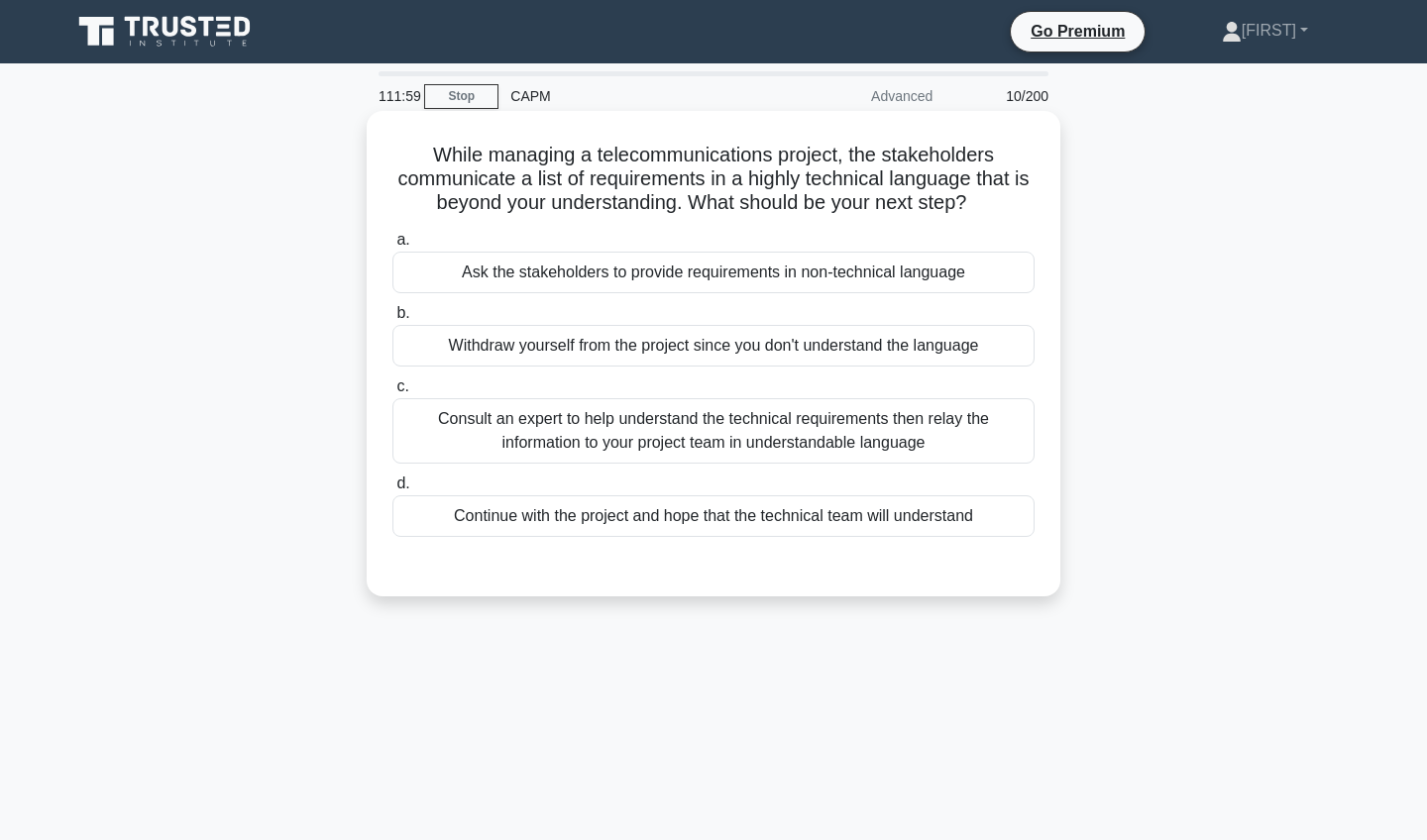 click on "Consult an expert to help understand the technical requirements then relay the information to your project team in understandable language" at bounding box center (714, 431) 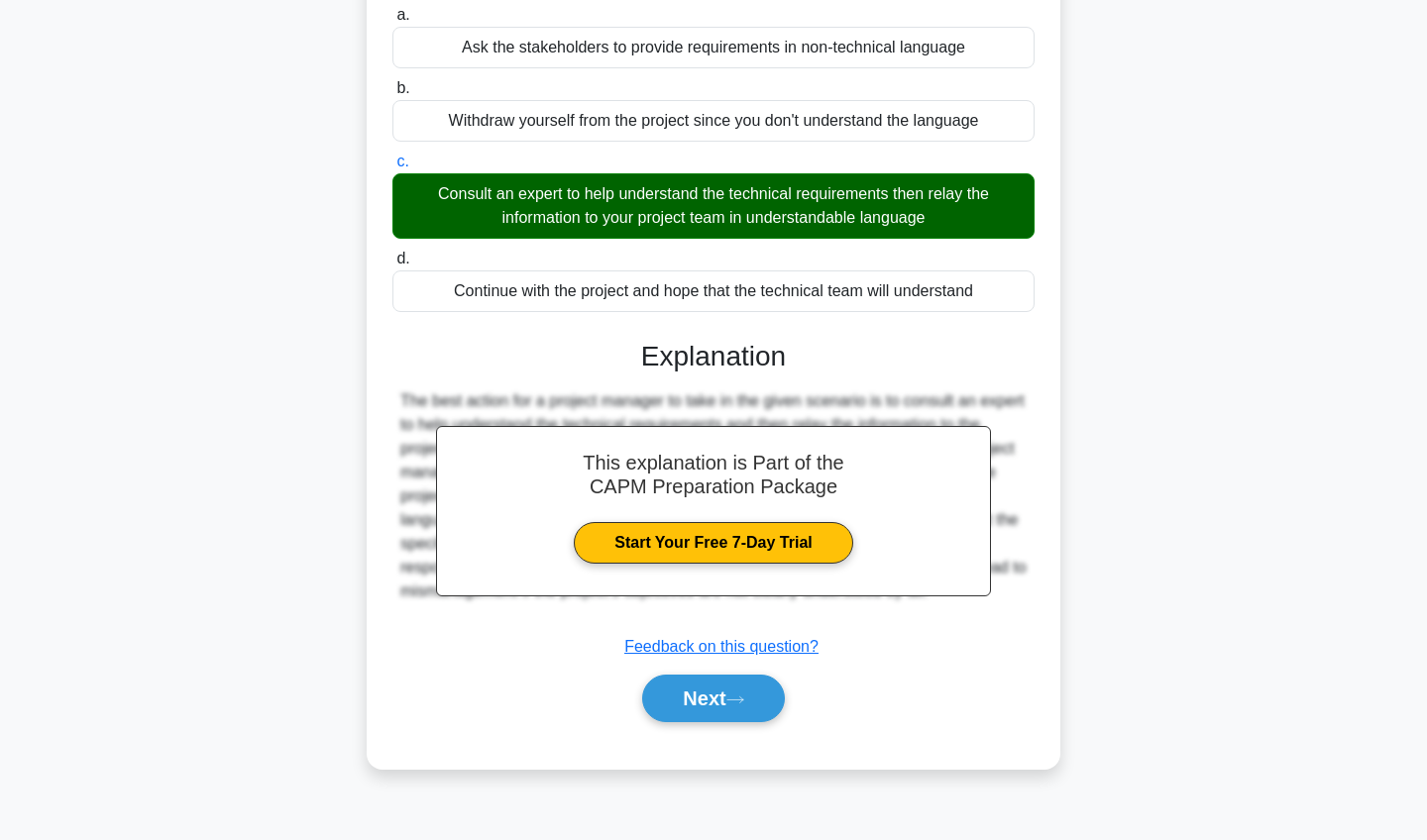 scroll, scrollTop: 230, scrollLeft: 0, axis: vertical 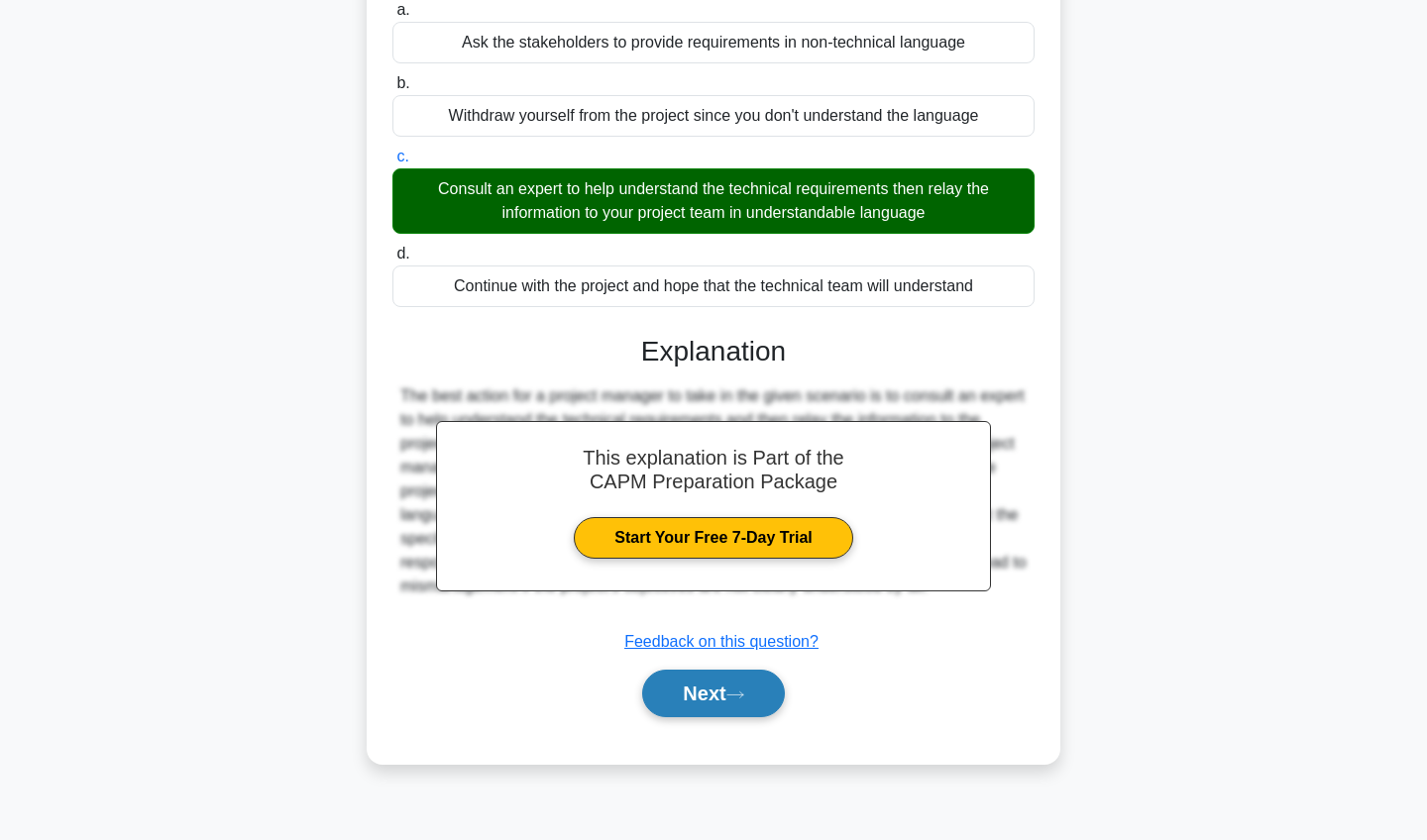 click on "Next" at bounding box center [713, 693] 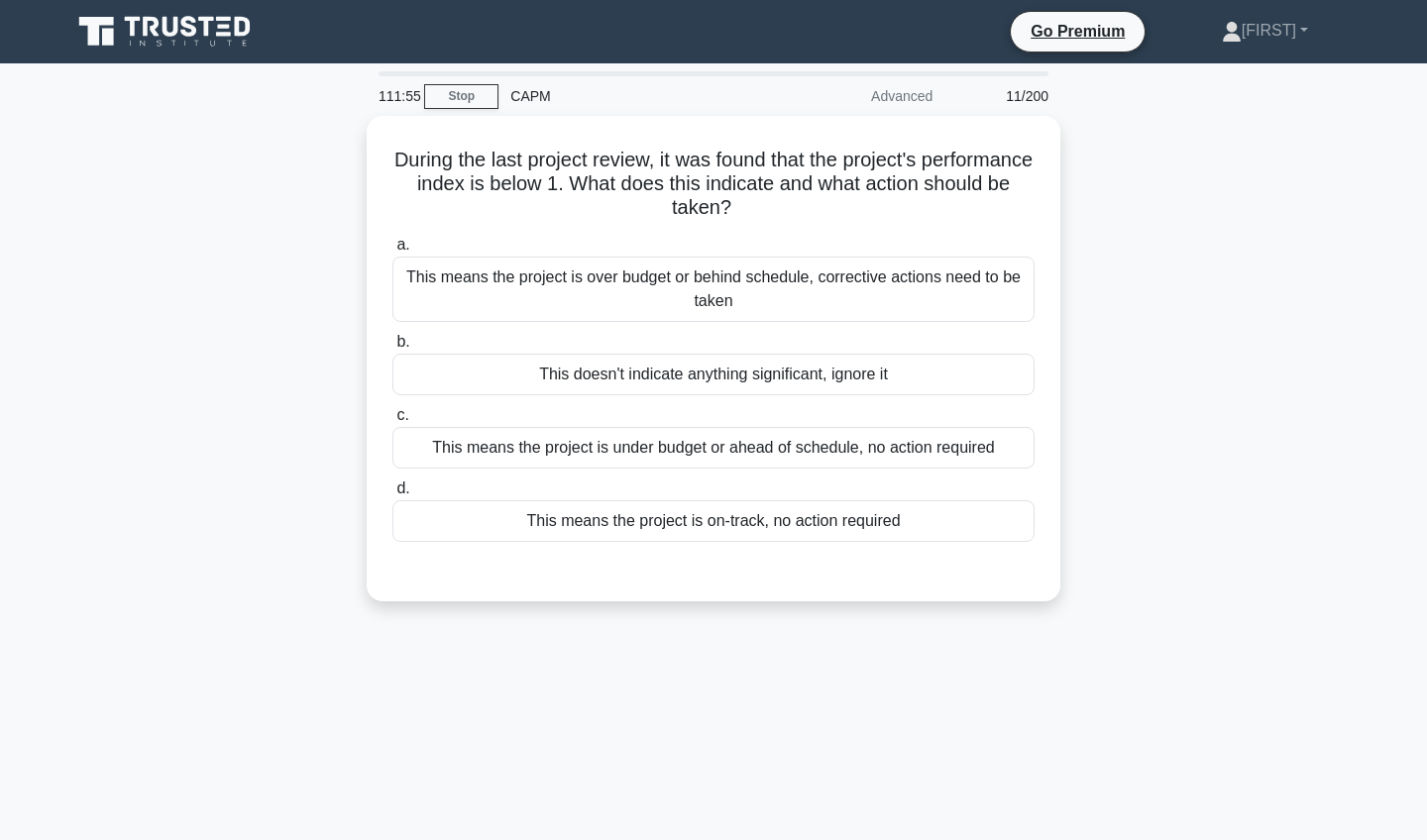 scroll, scrollTop: 0, scrollLeft: 0, axis: both 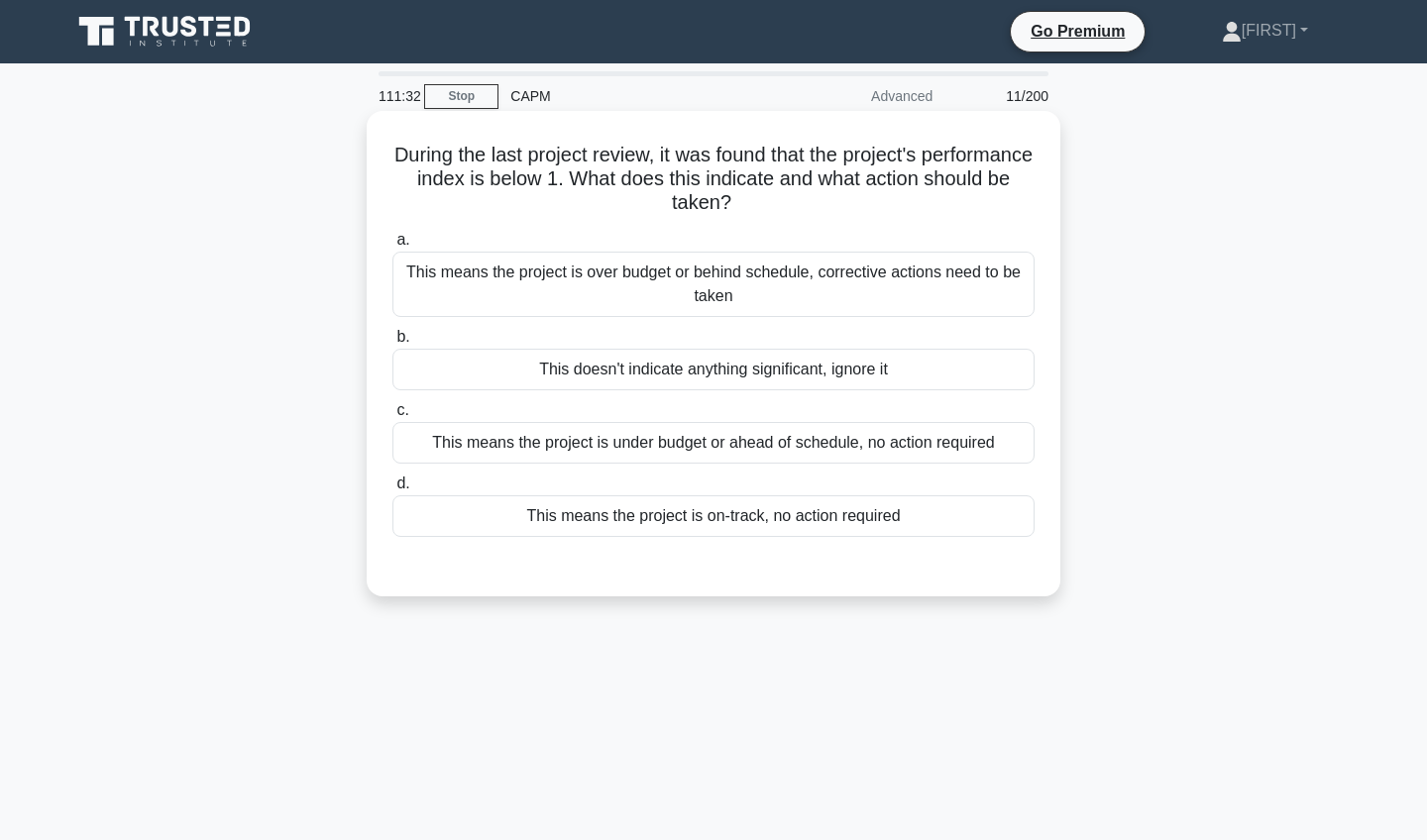 click on "This means the project is over budget or behind schedule, corrective actions need to be taken" at bounding box center [714, 284] 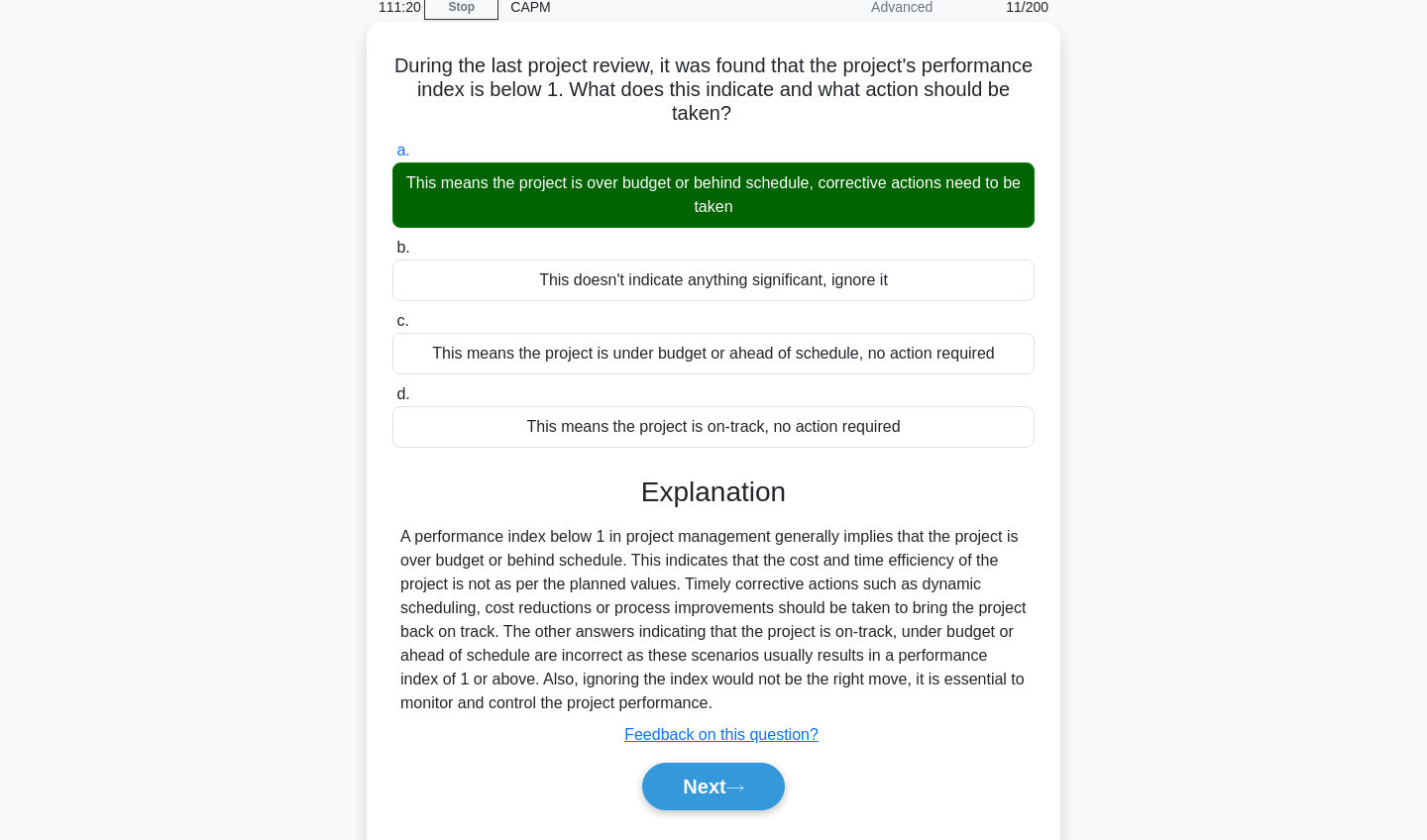 scroll, scrollTop: 89, scrollLeft: 0, axis: vertical 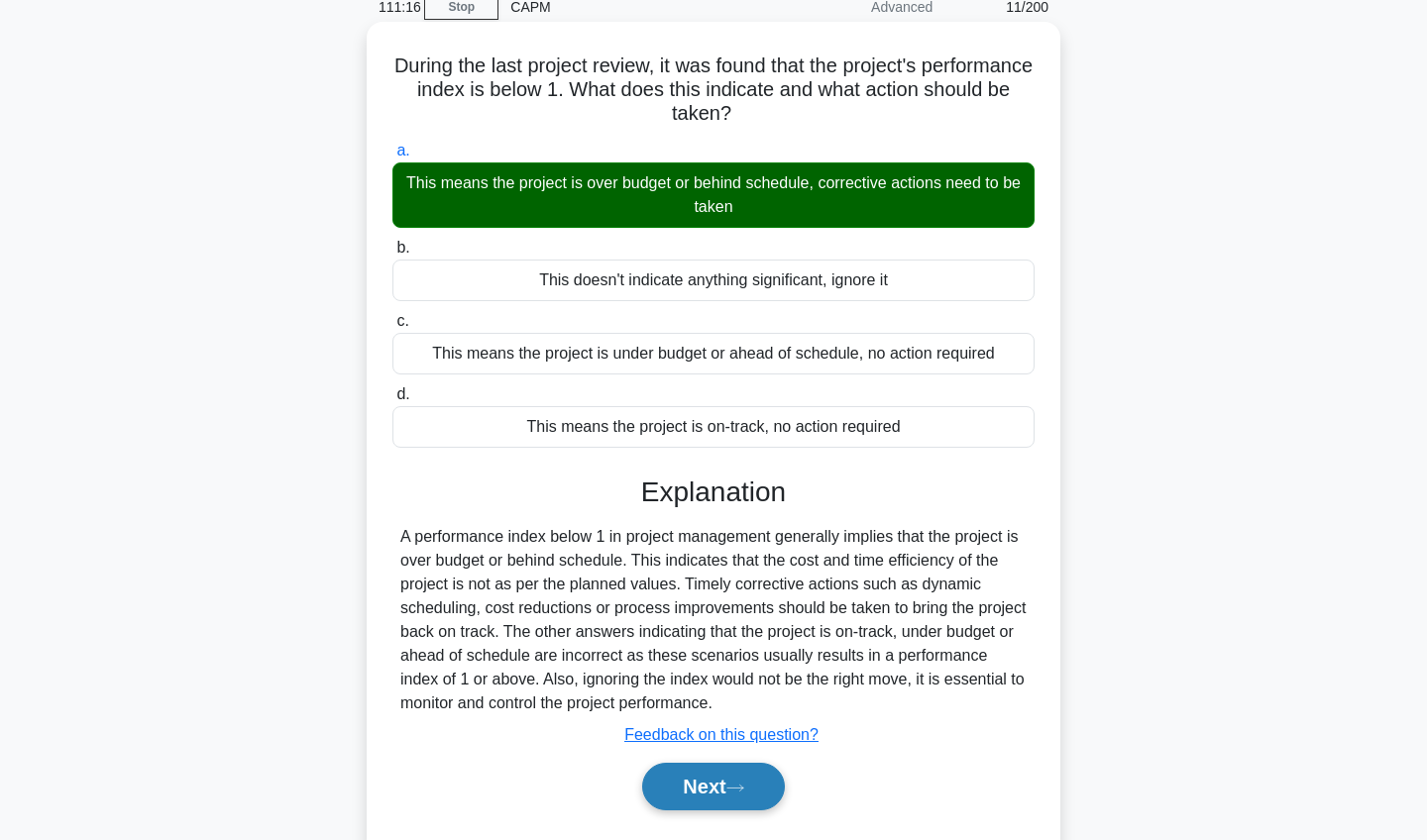 click on "Next" at bounding box center (713, 787) 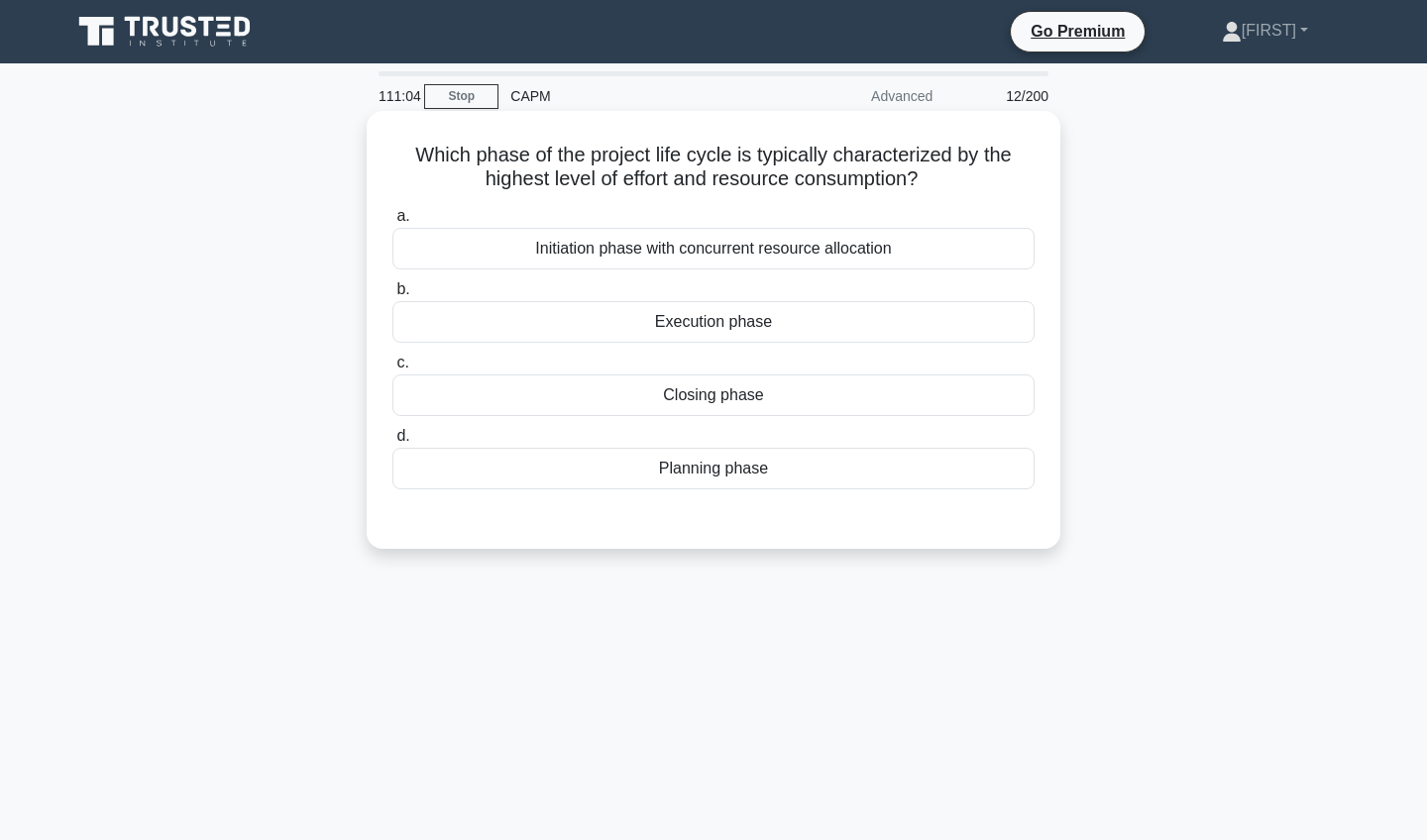 scroll, scrollTop: 0, scrollLeft: 0, axis: both 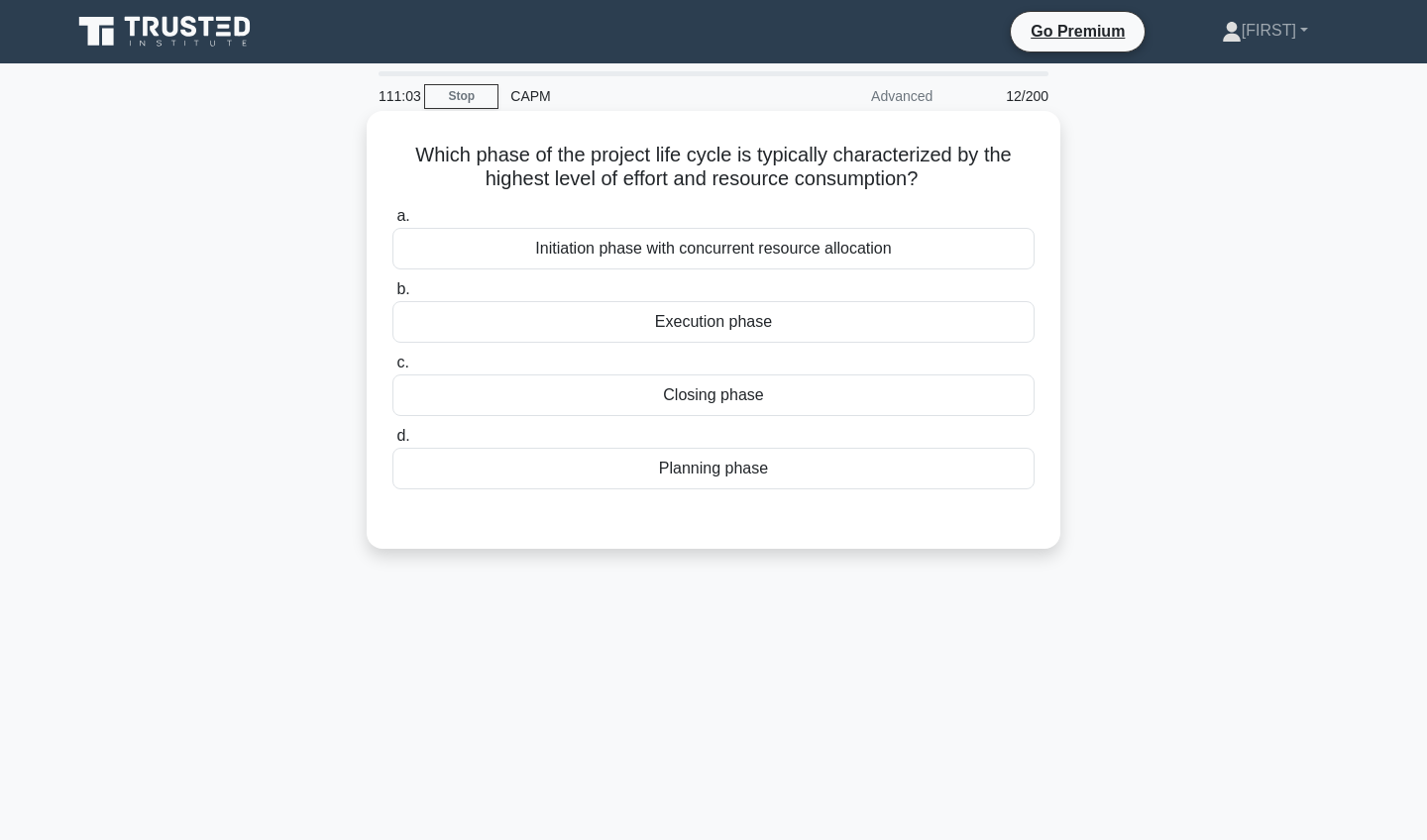 click on "Execution phase" at bounding box center [714, 322] 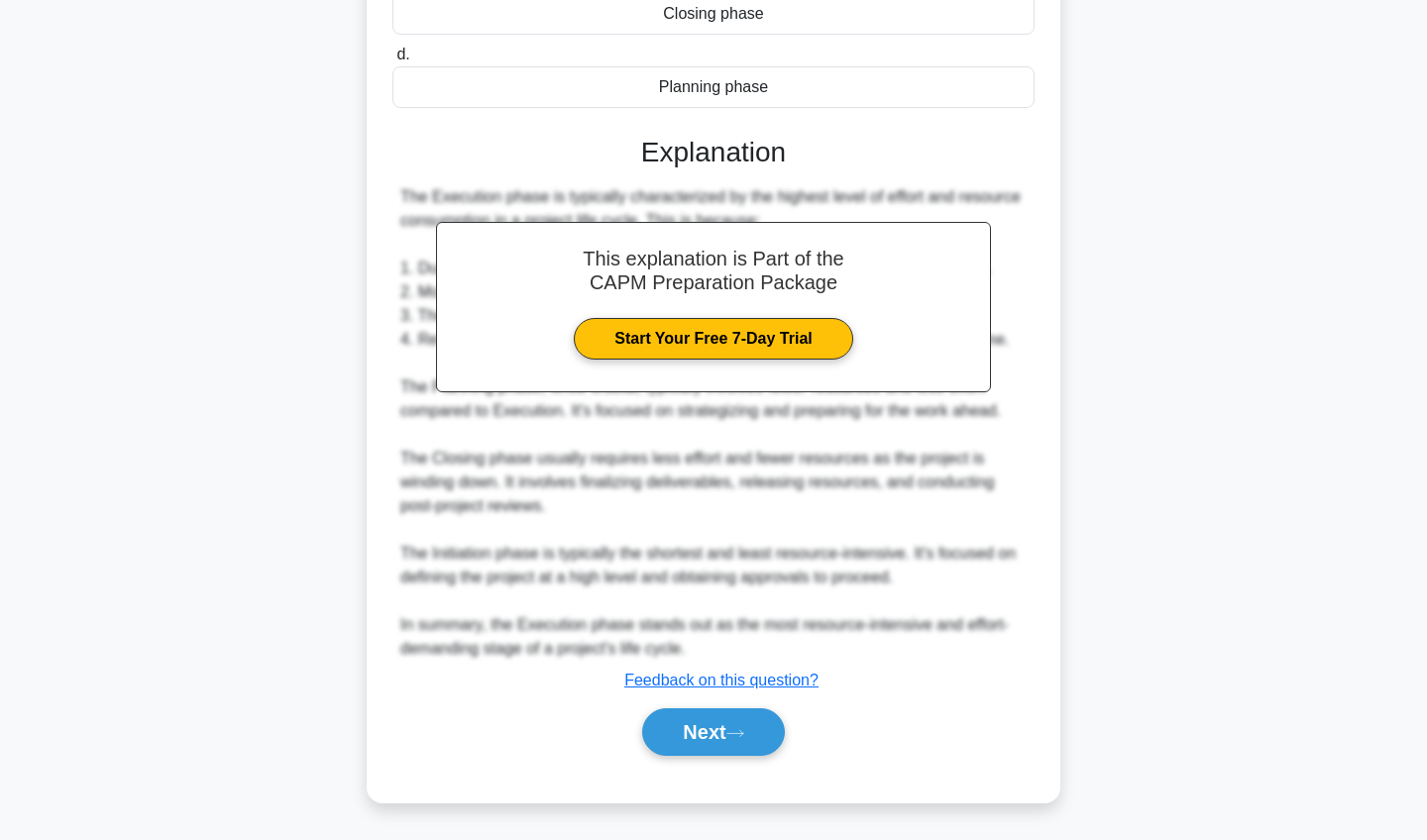 scroll, scrollTop: 381, scrollLeft: 0, axis: vertical 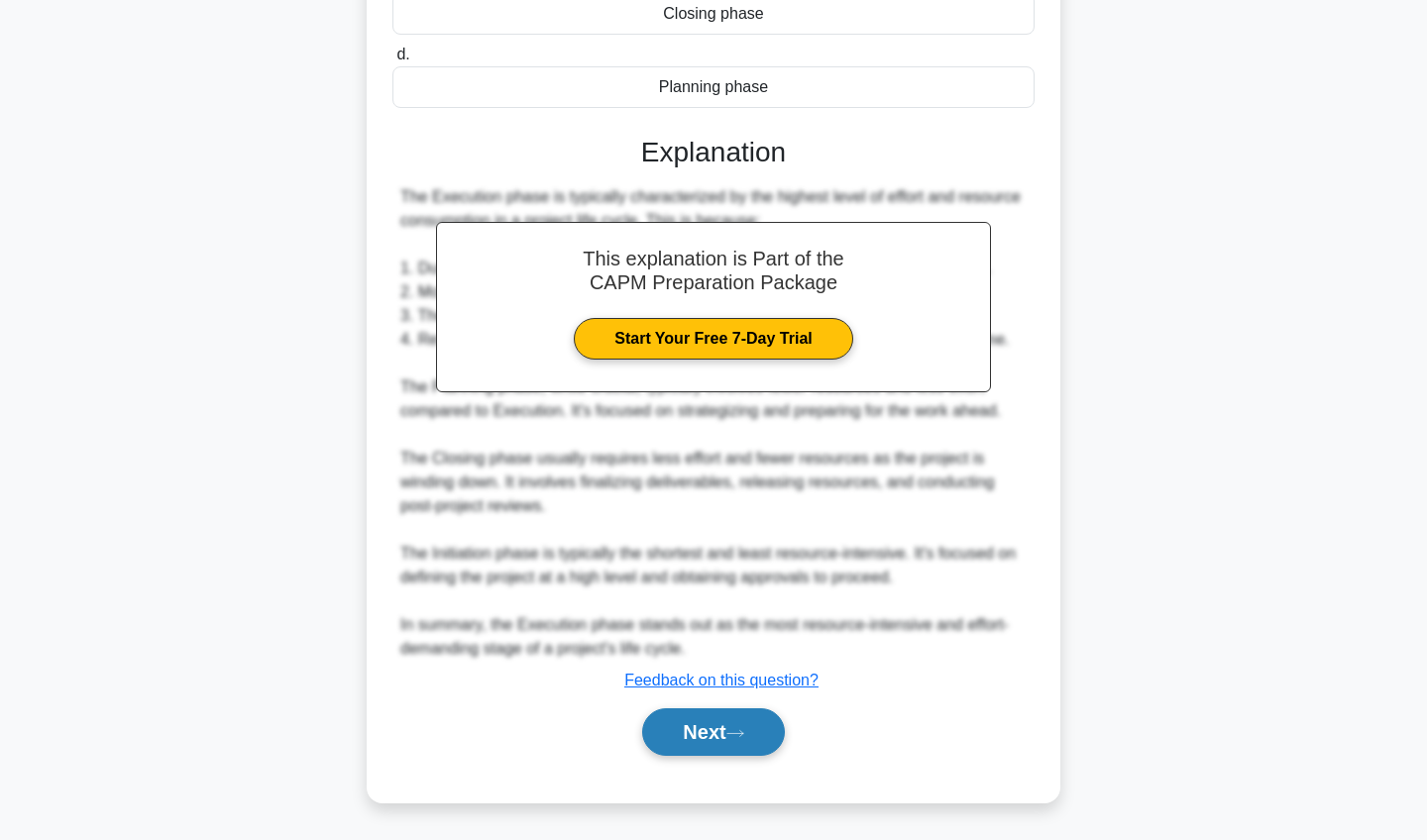 click on "Next" at bounding box center [713, 732] 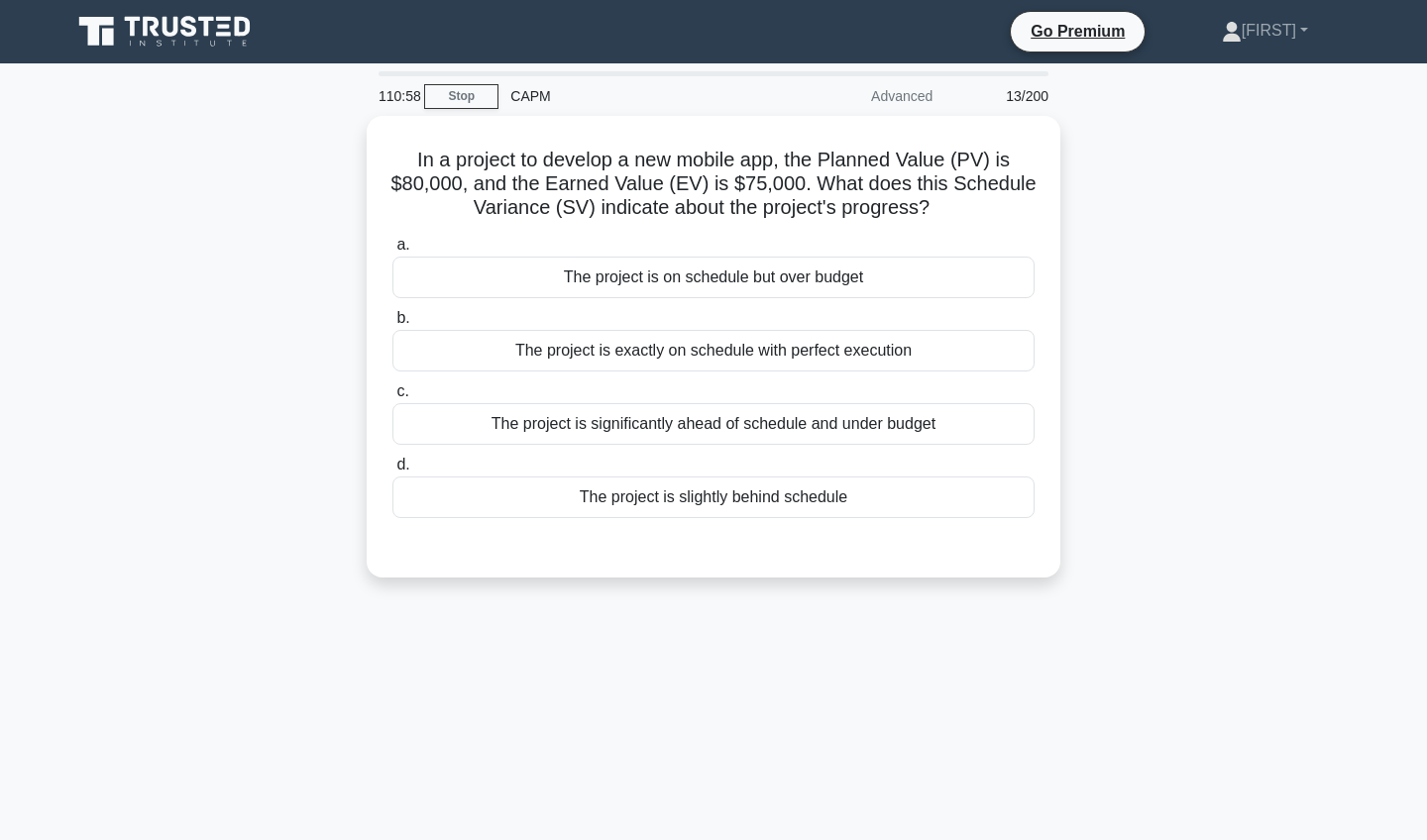scroll, scrollTop: 0, scrollLeft: 0, axis: both 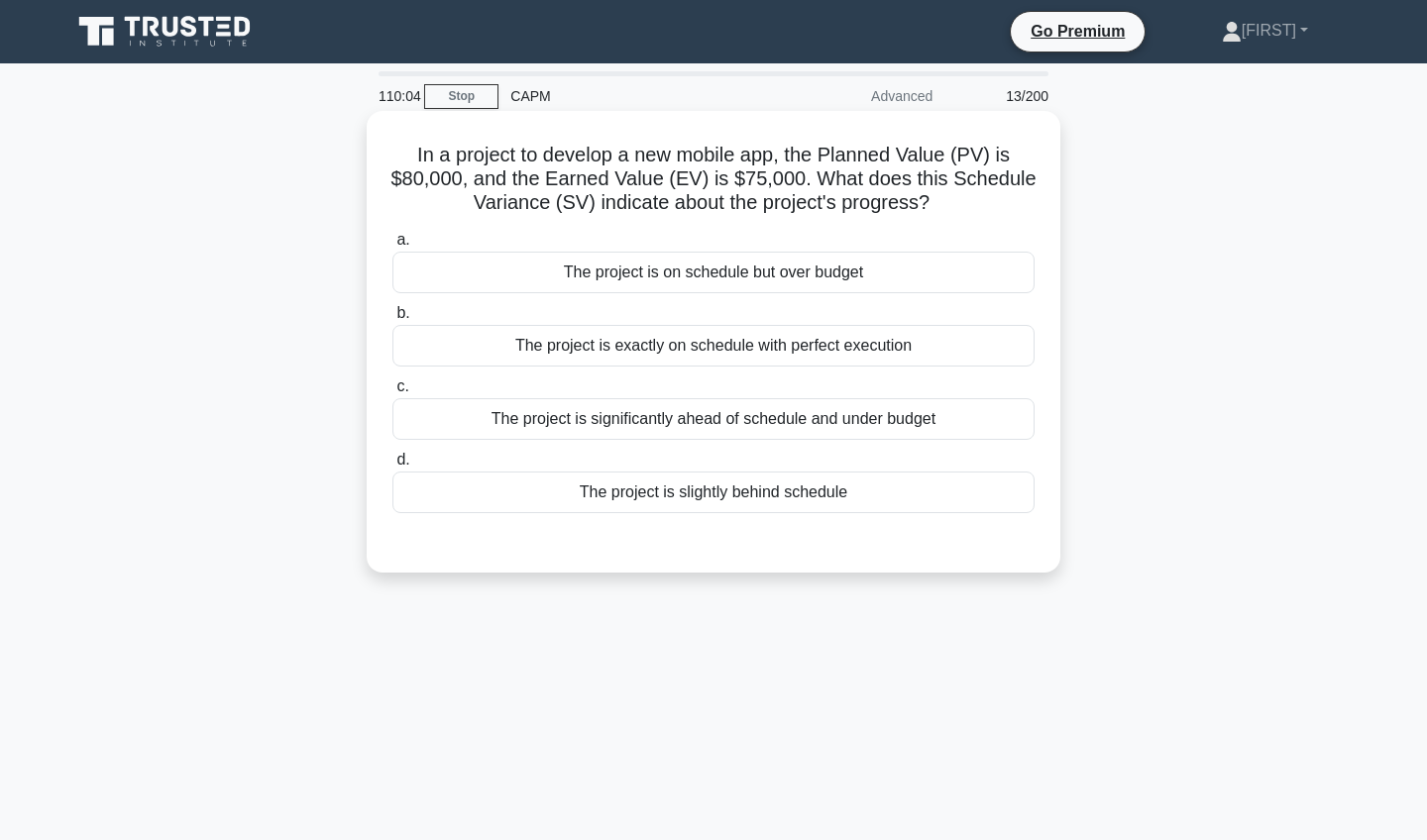 click on "The project is exactly on schedule with perfect execution" at bounding box center [714, 346] 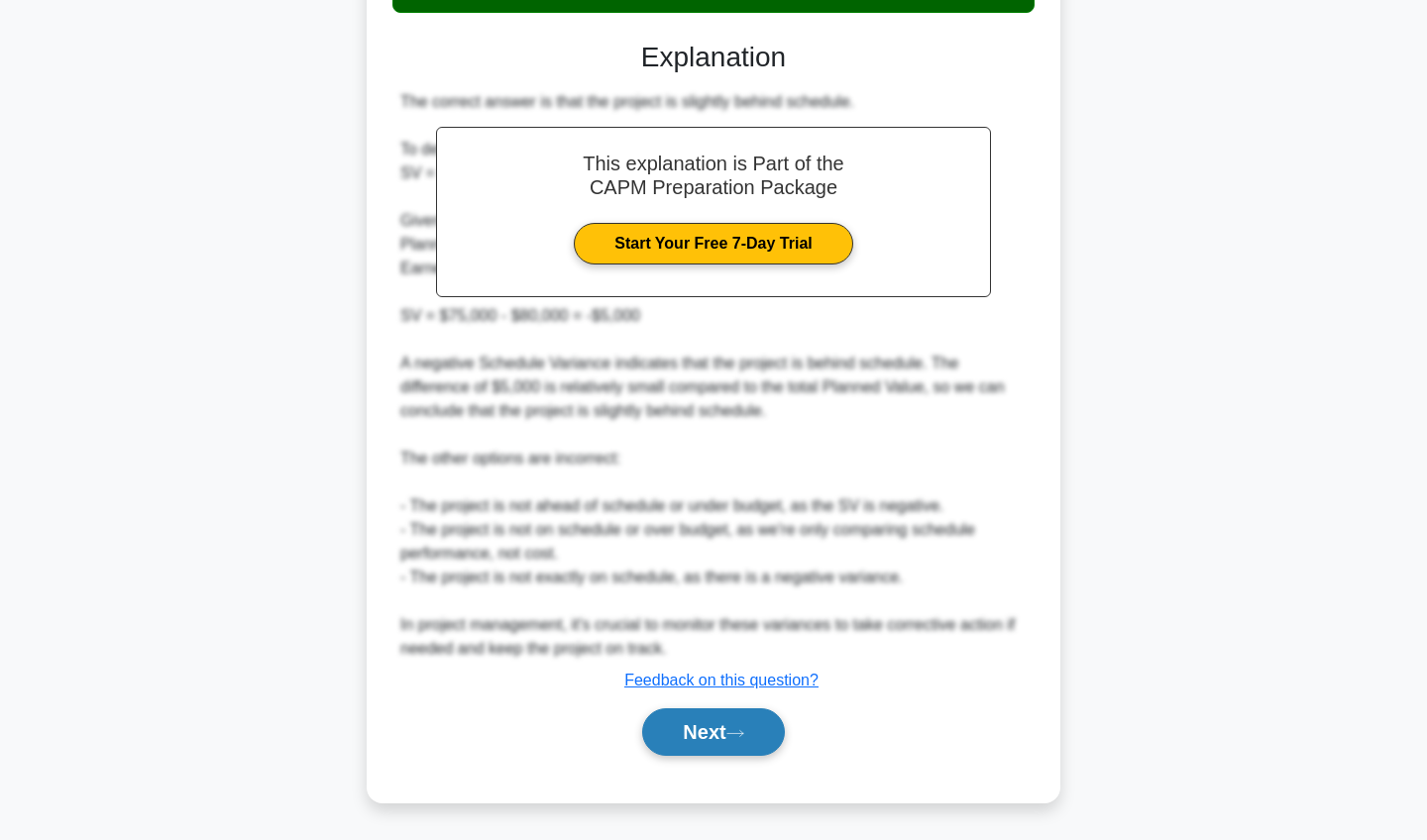 scroll, scrollTop: 502, scrollLeft: 0, axis: vertical 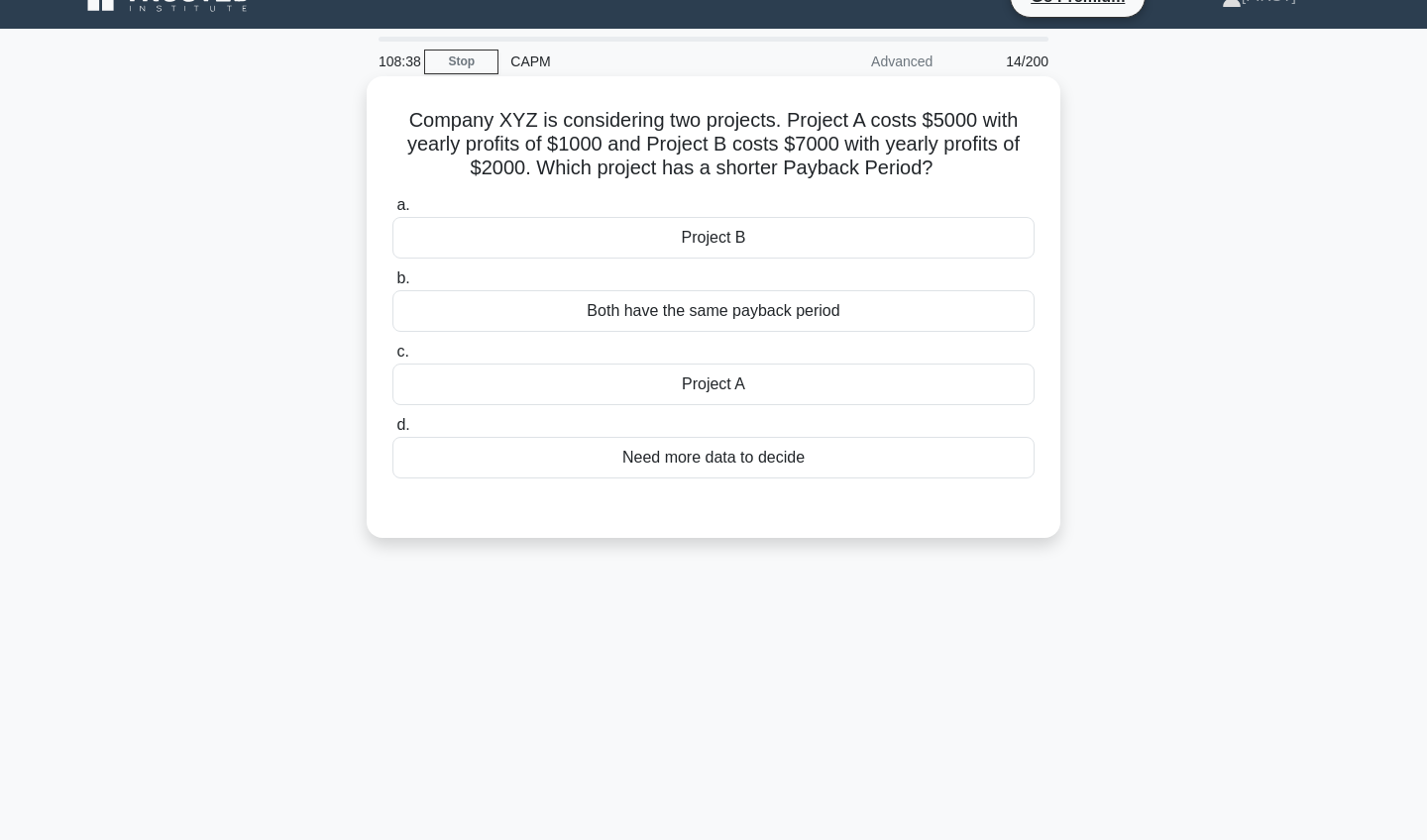 click on "Need more data to decide" at bounding box center [714, 458] 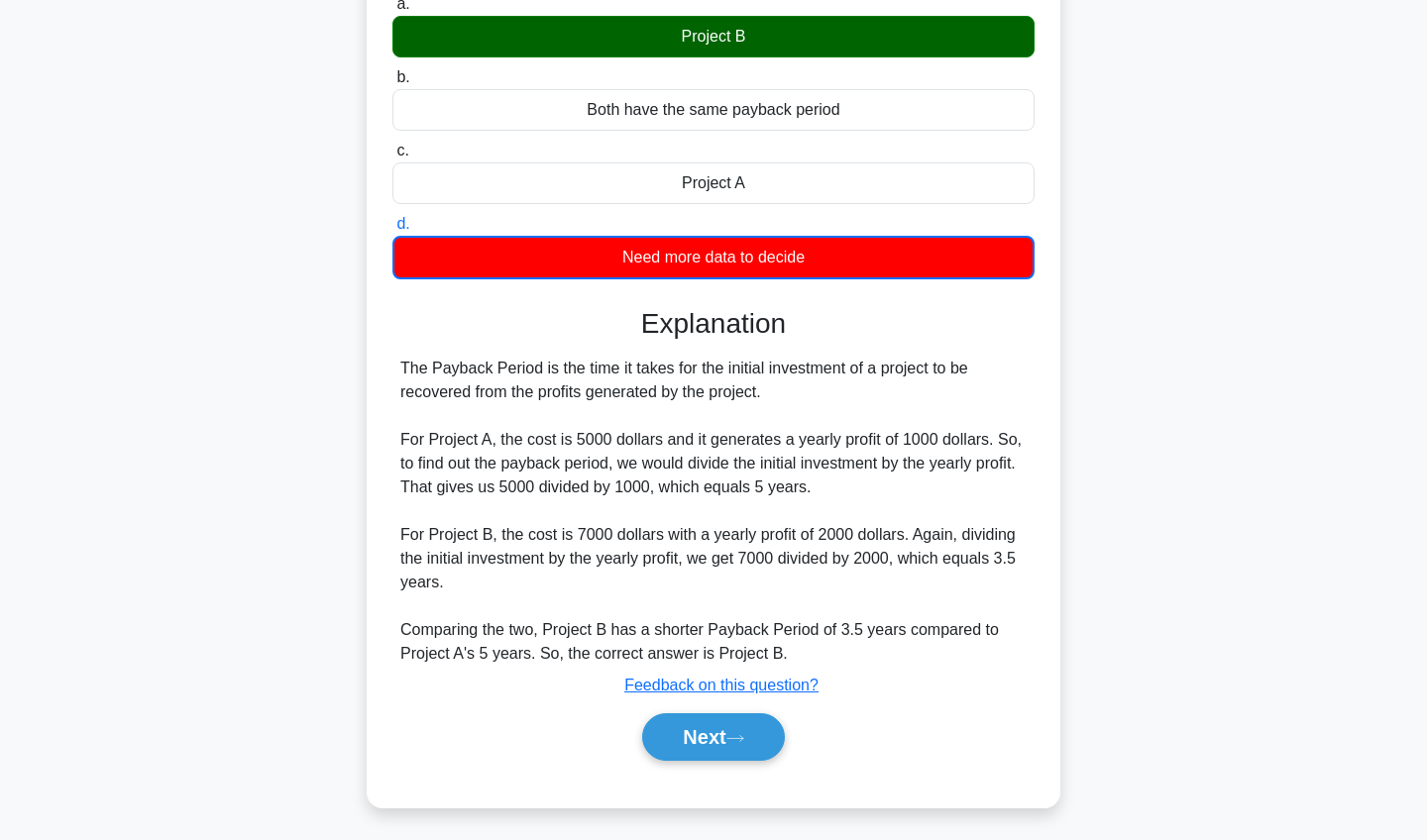 scroll, scrollTop: 241, scrollLeft: 0, axis: vertical 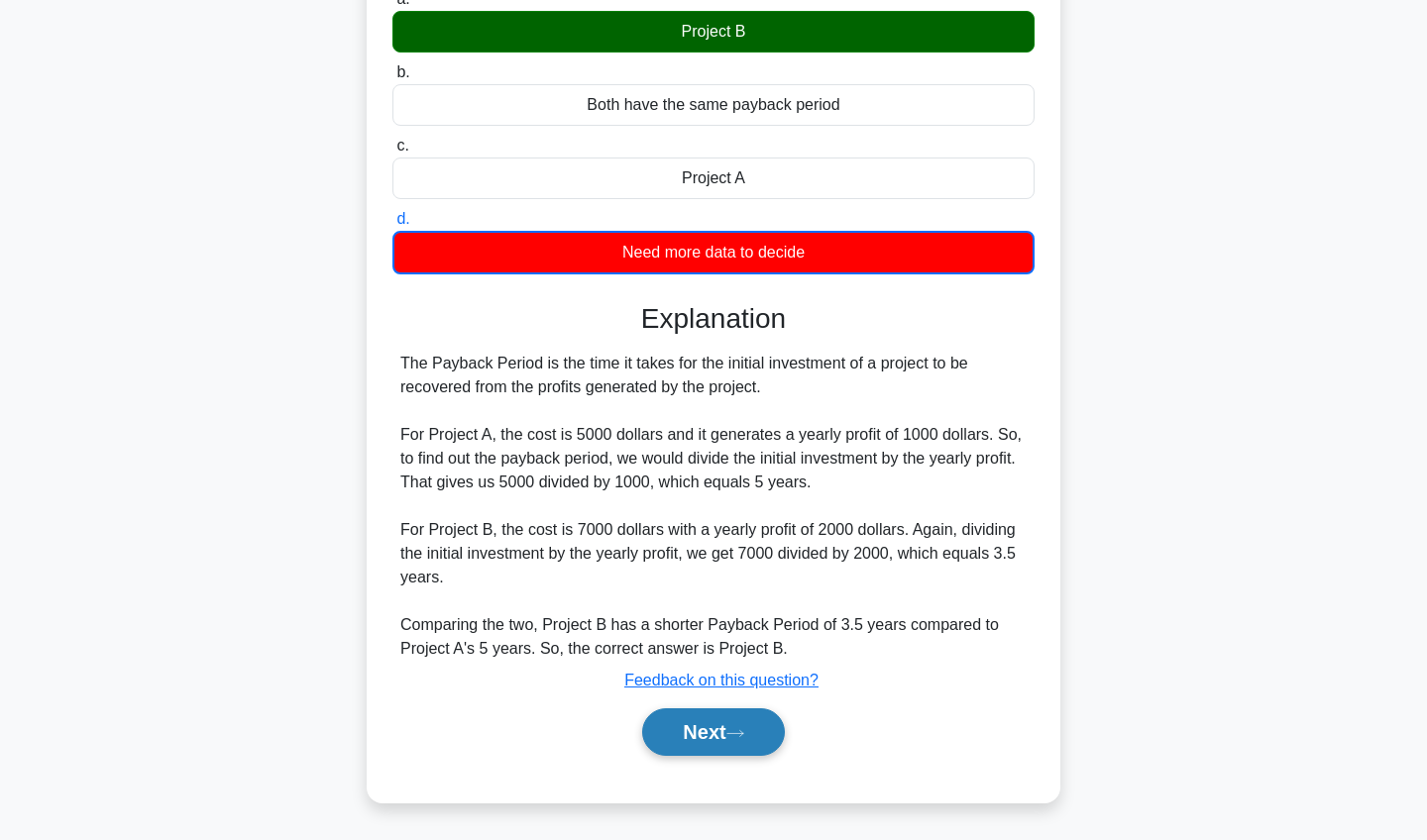 click on "Next" at bounding box center [713, 732] 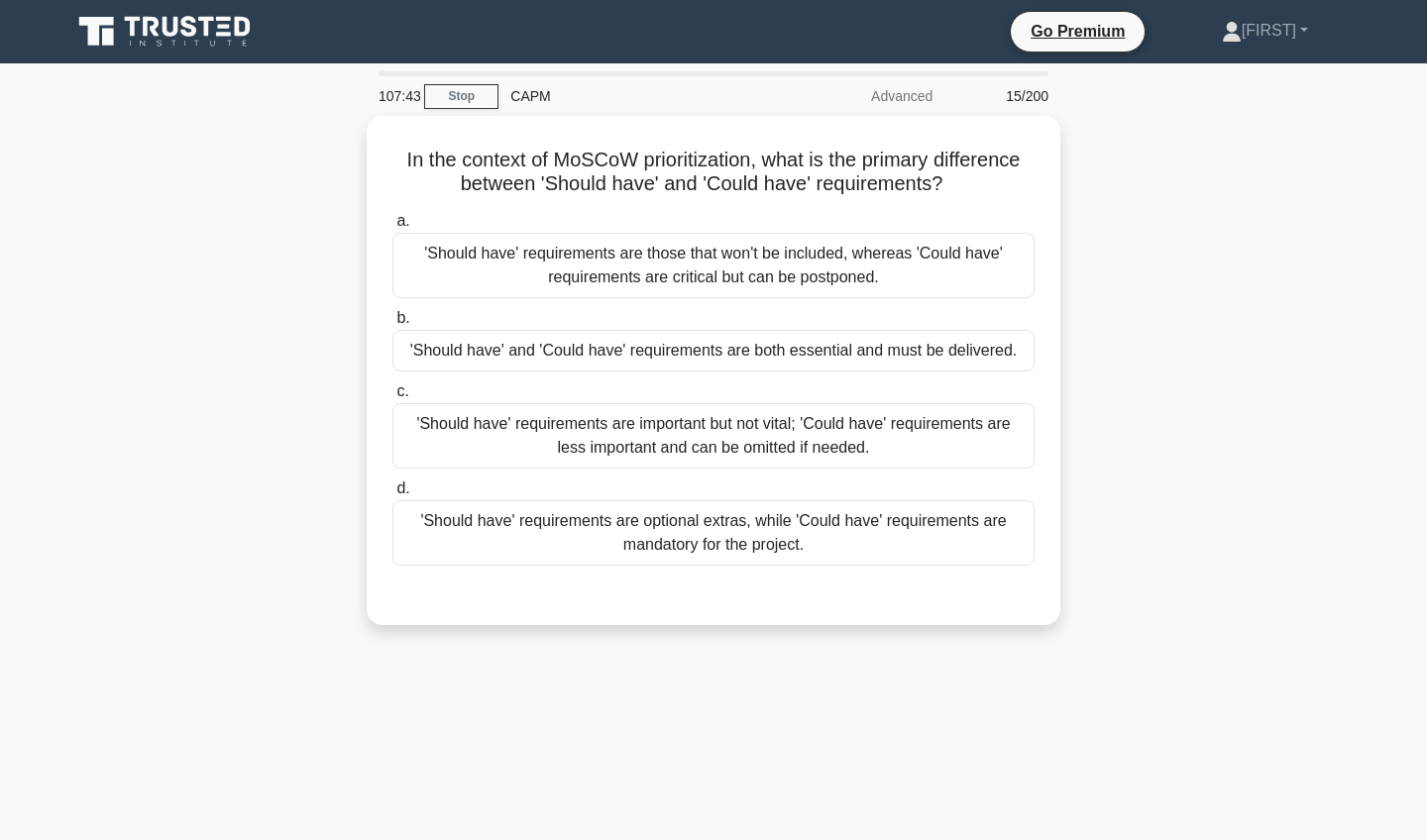 scroll, scrollTop: 0, scrollLeft: 0, axis: both 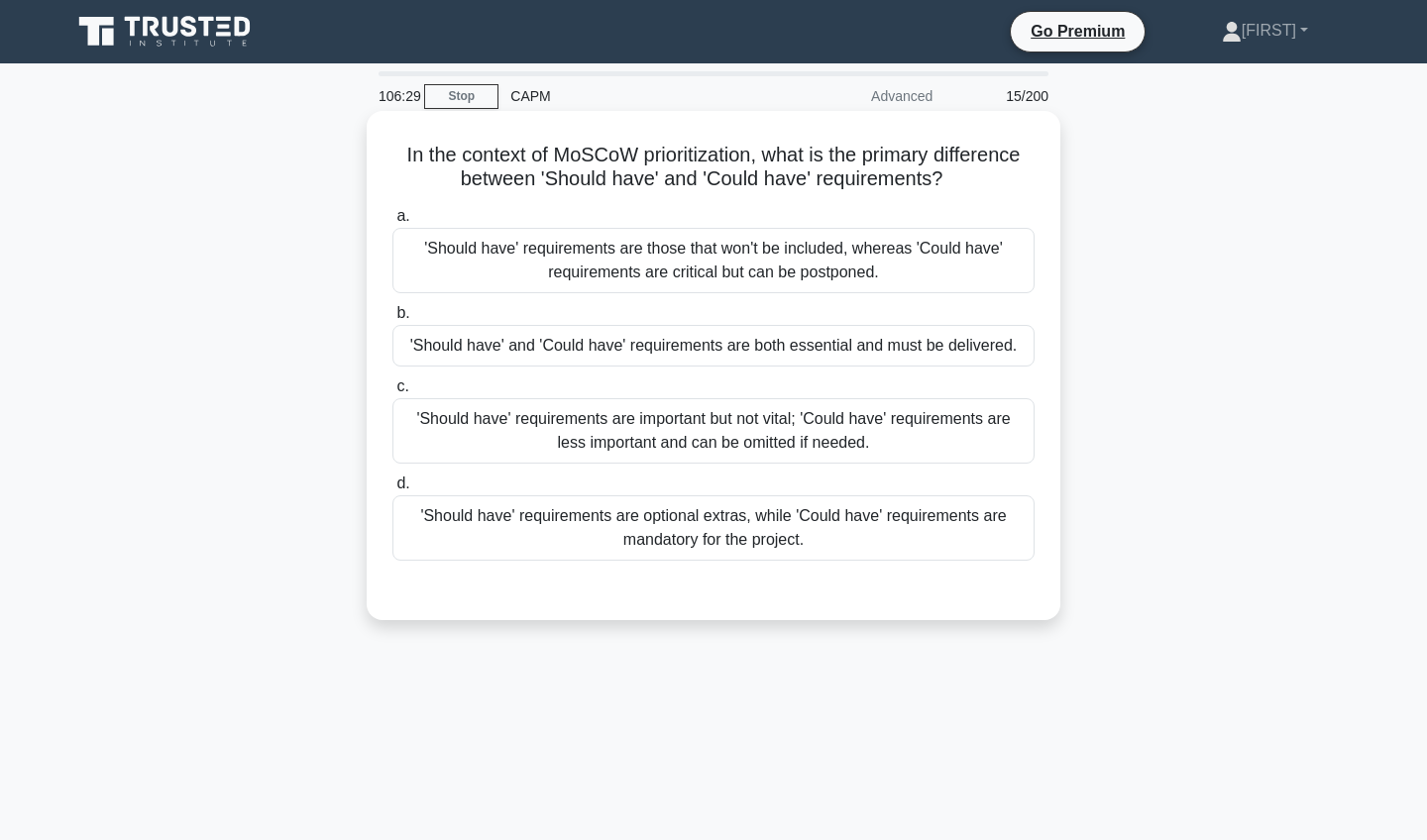 click on "'Should have' requirements are those that won't be included, whereas 'Could have' requirements are critical but can be postponed." at bounding box center [714, 261] 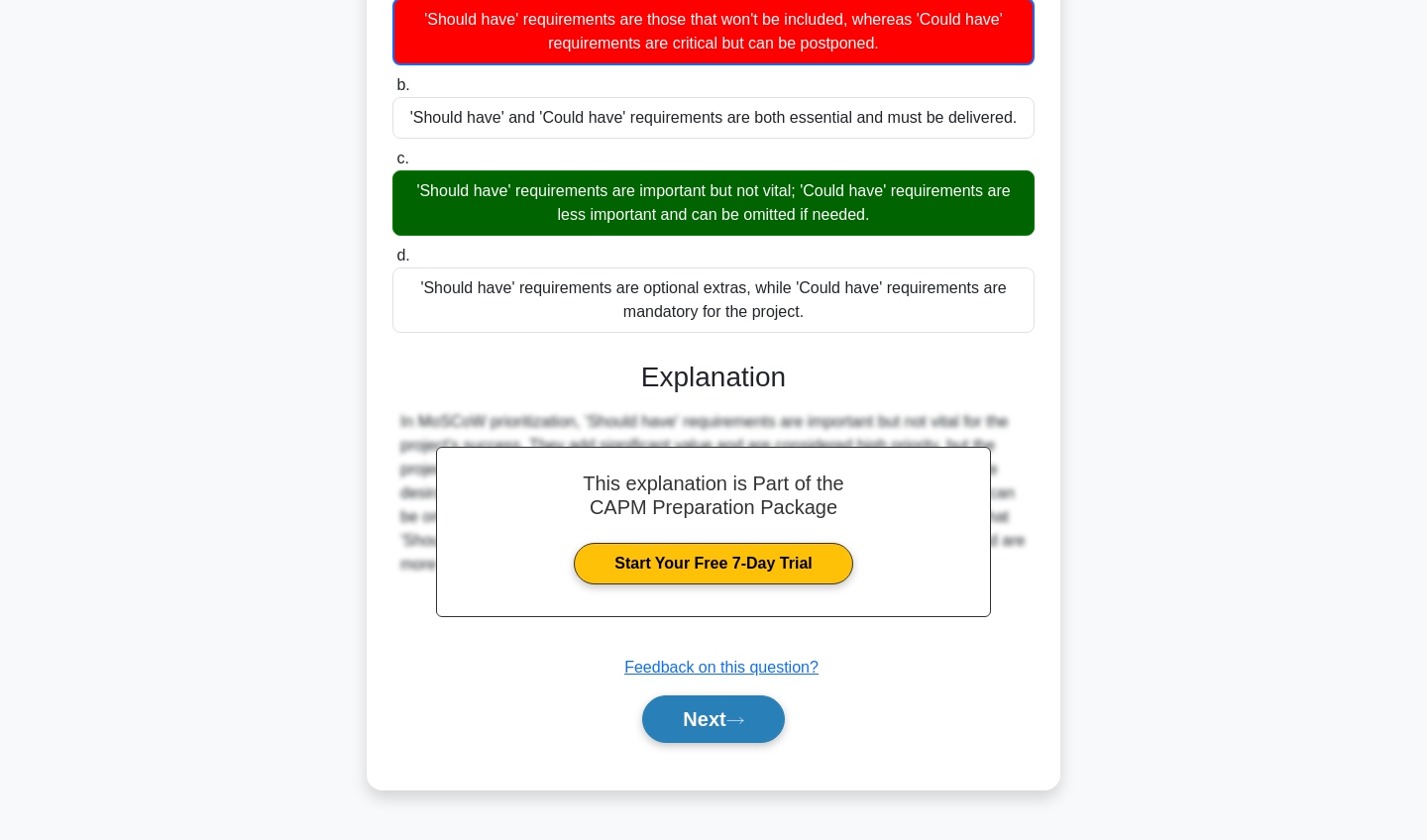 scroll, scrollTop: 230, scrollLeft: 0, axis: vertical 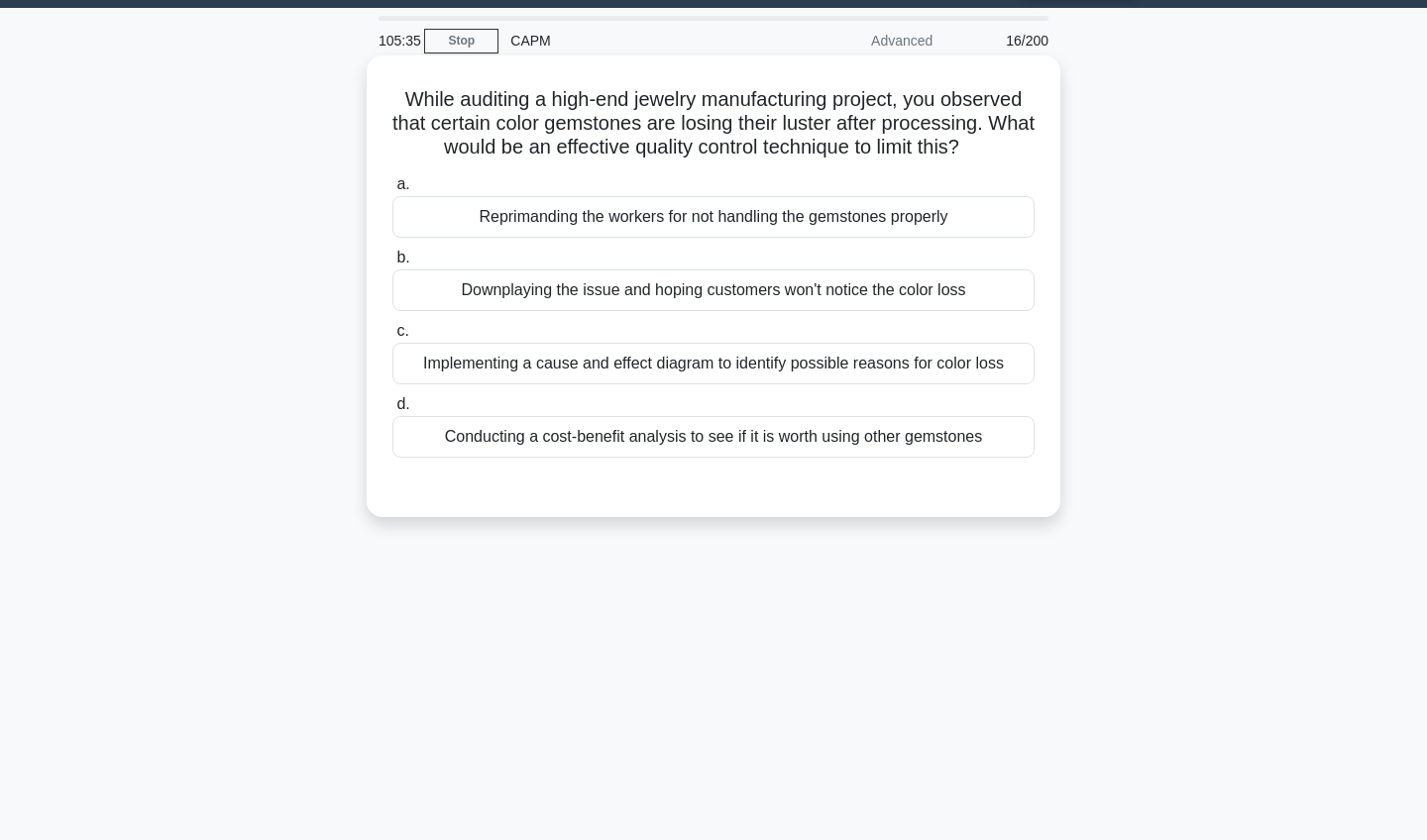 click on "Implementing a cause and effect diagram to identify possible reasons for color loss" at bounding box center [714, 364] 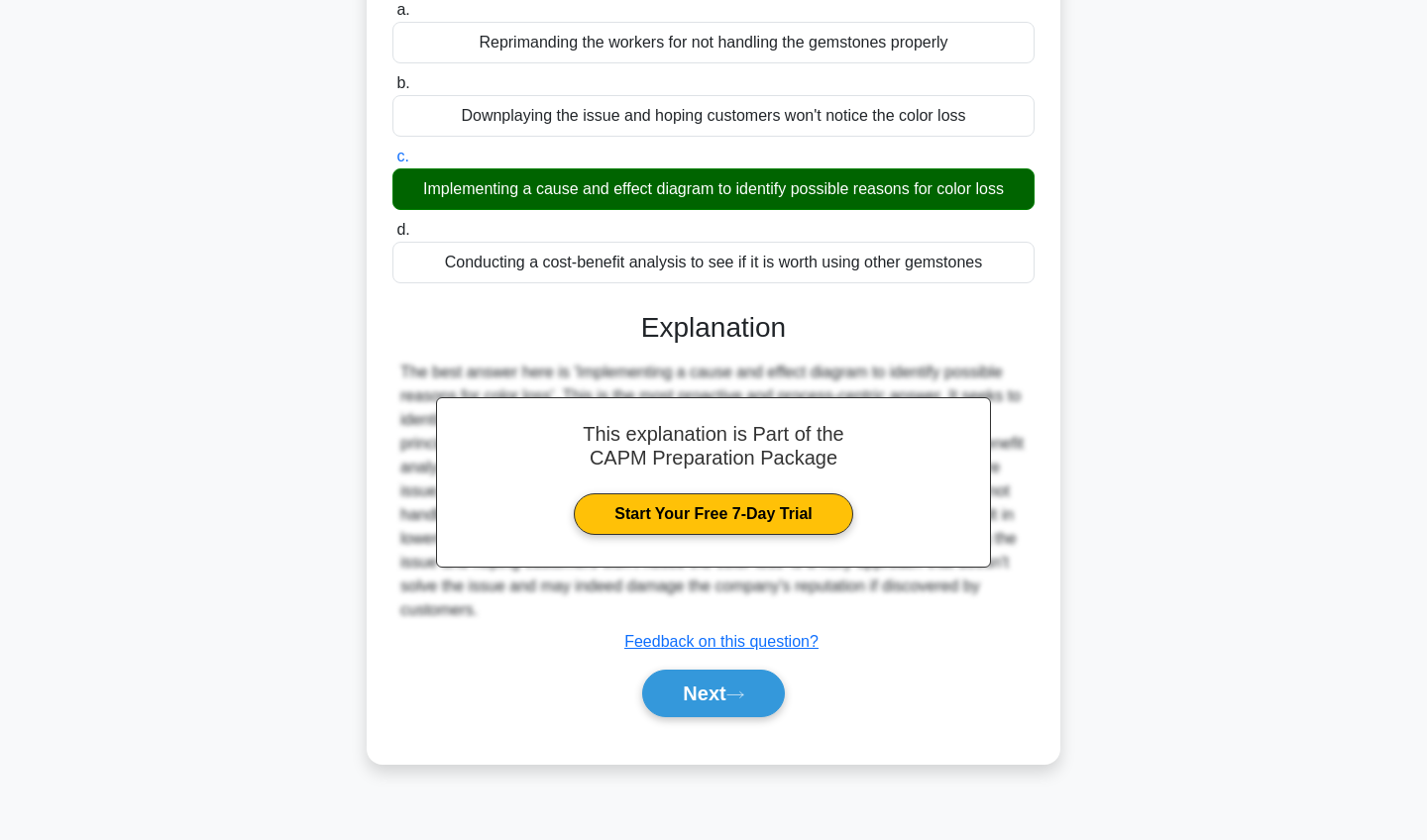 scroll, scrollTop: 230, scrollLeft: 0, axis: vertical 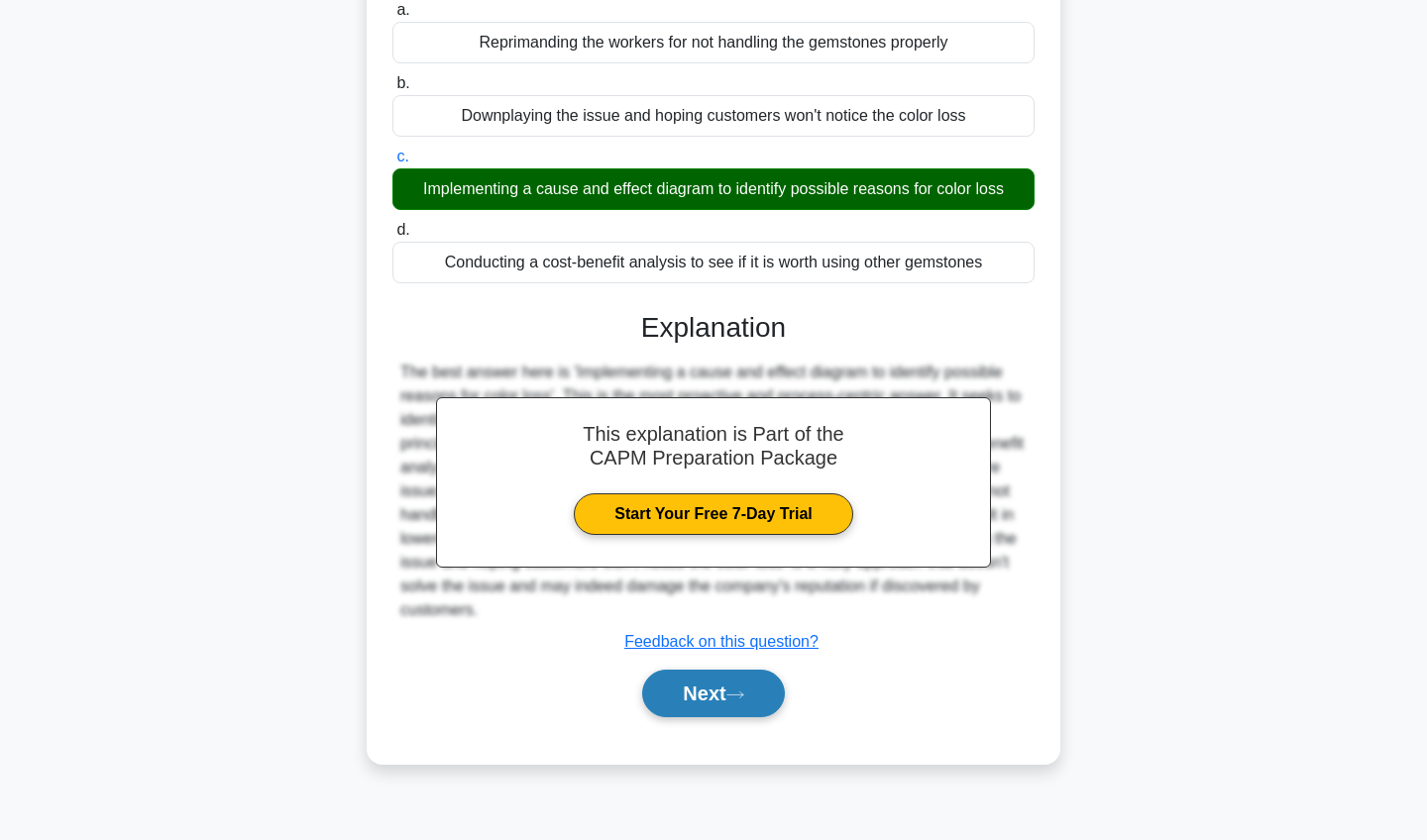 click on "Next" at bounding box center (713, 693) 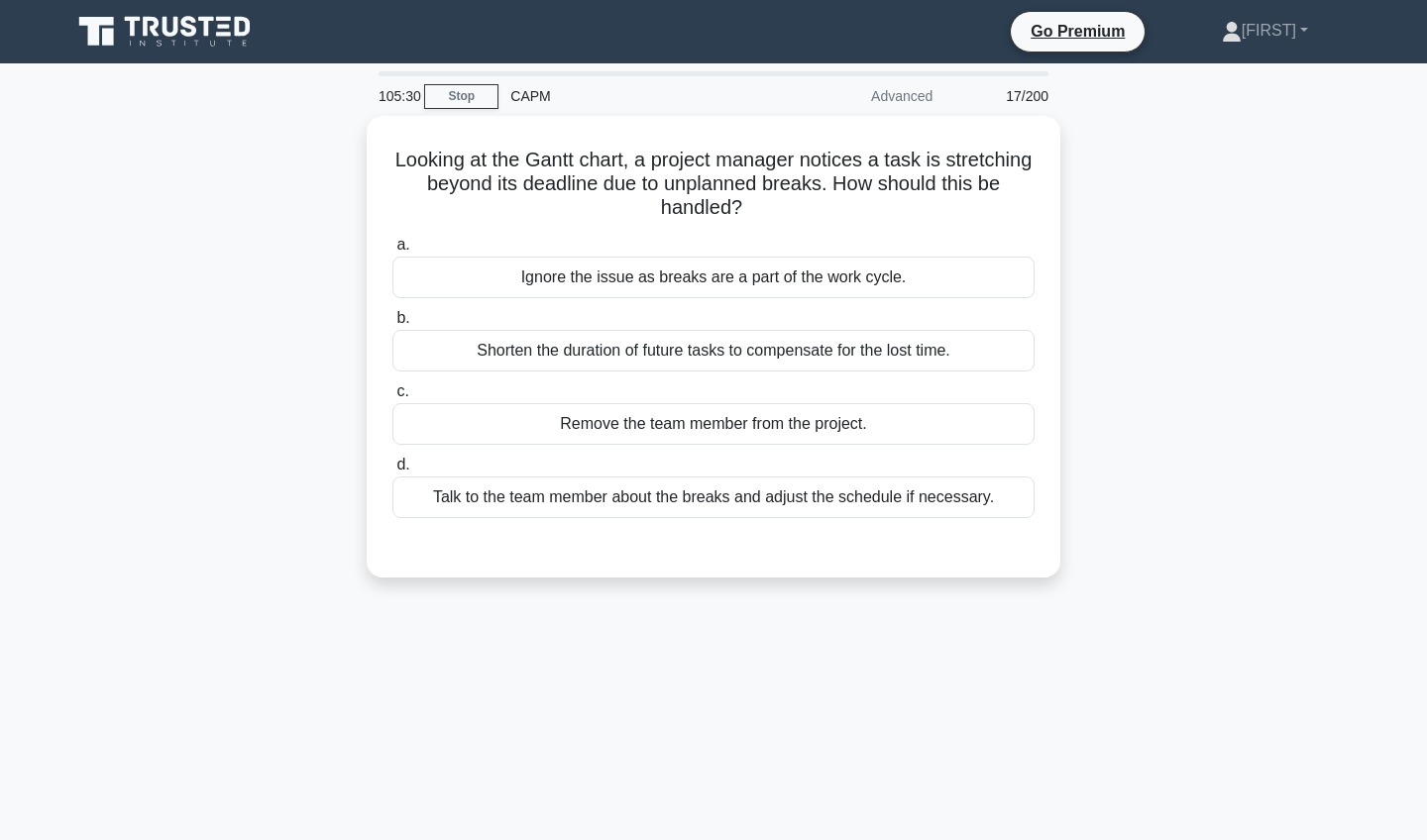 scroll, scrollTop: 0, scrollLeft: 0, axis: both 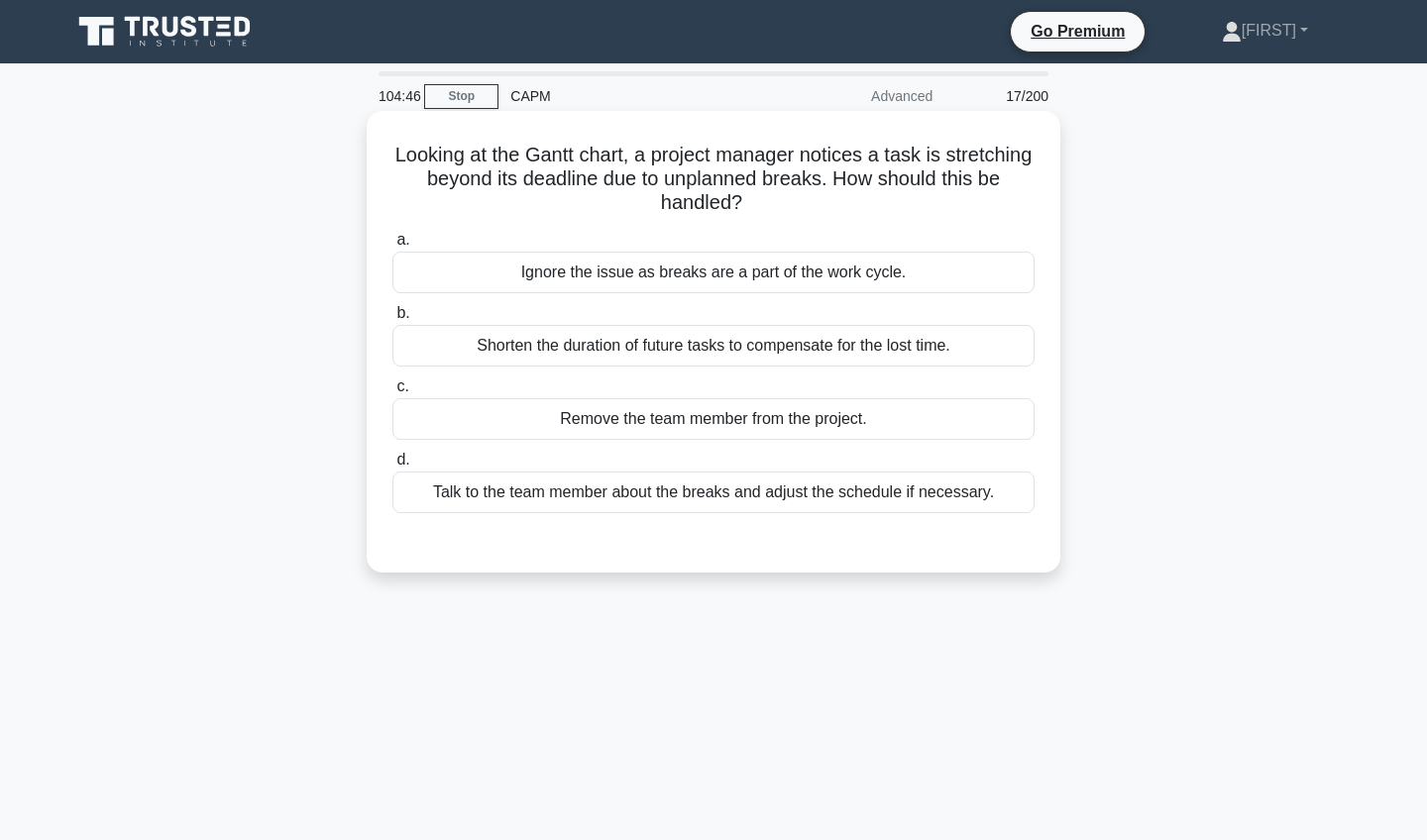 click on "Talk to the team member about the breaks and adjust the schedule if necessary." at bounding box center (714, 492) 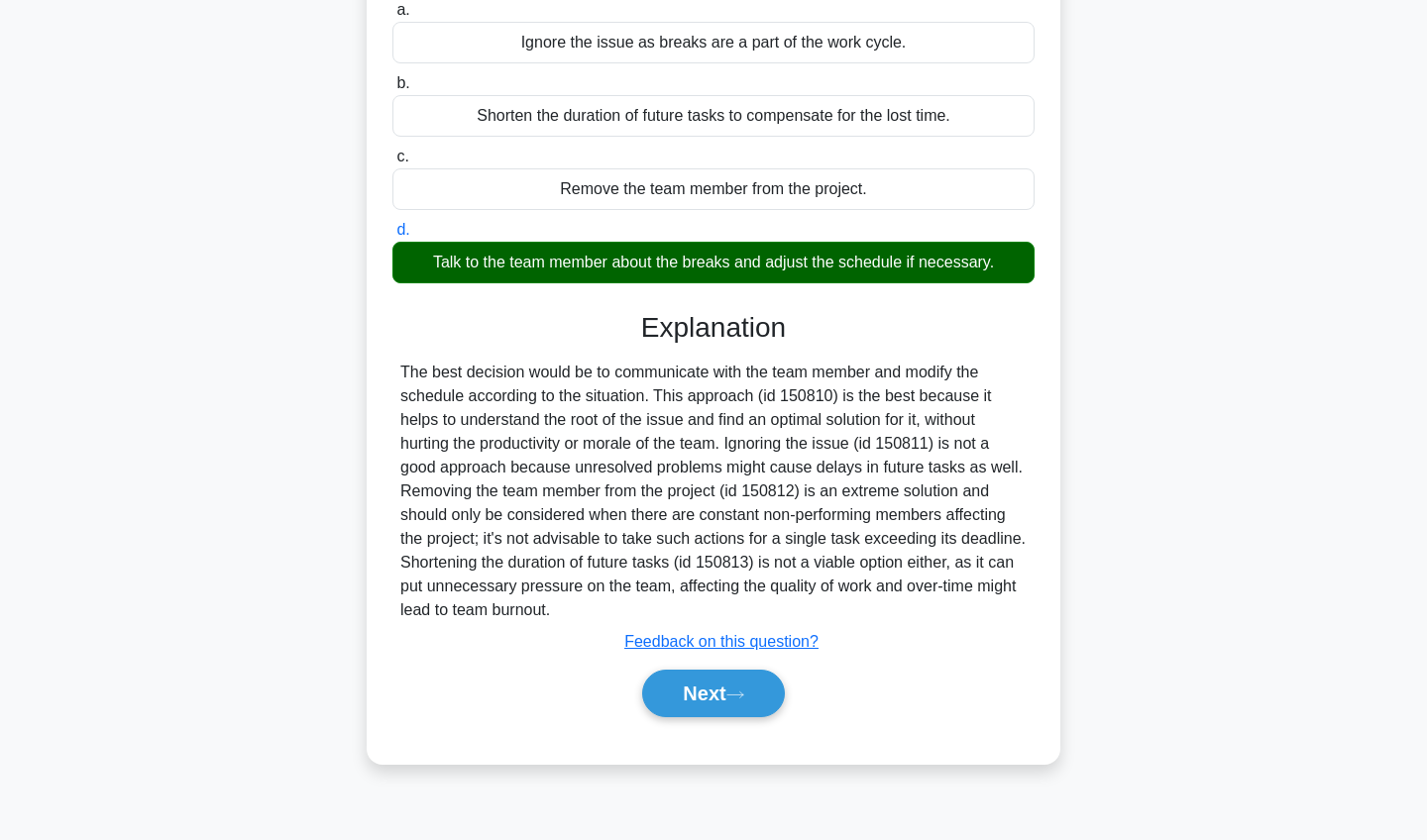 scroll, scrollTop: 230, scrollLeft: 0, axis: vertical 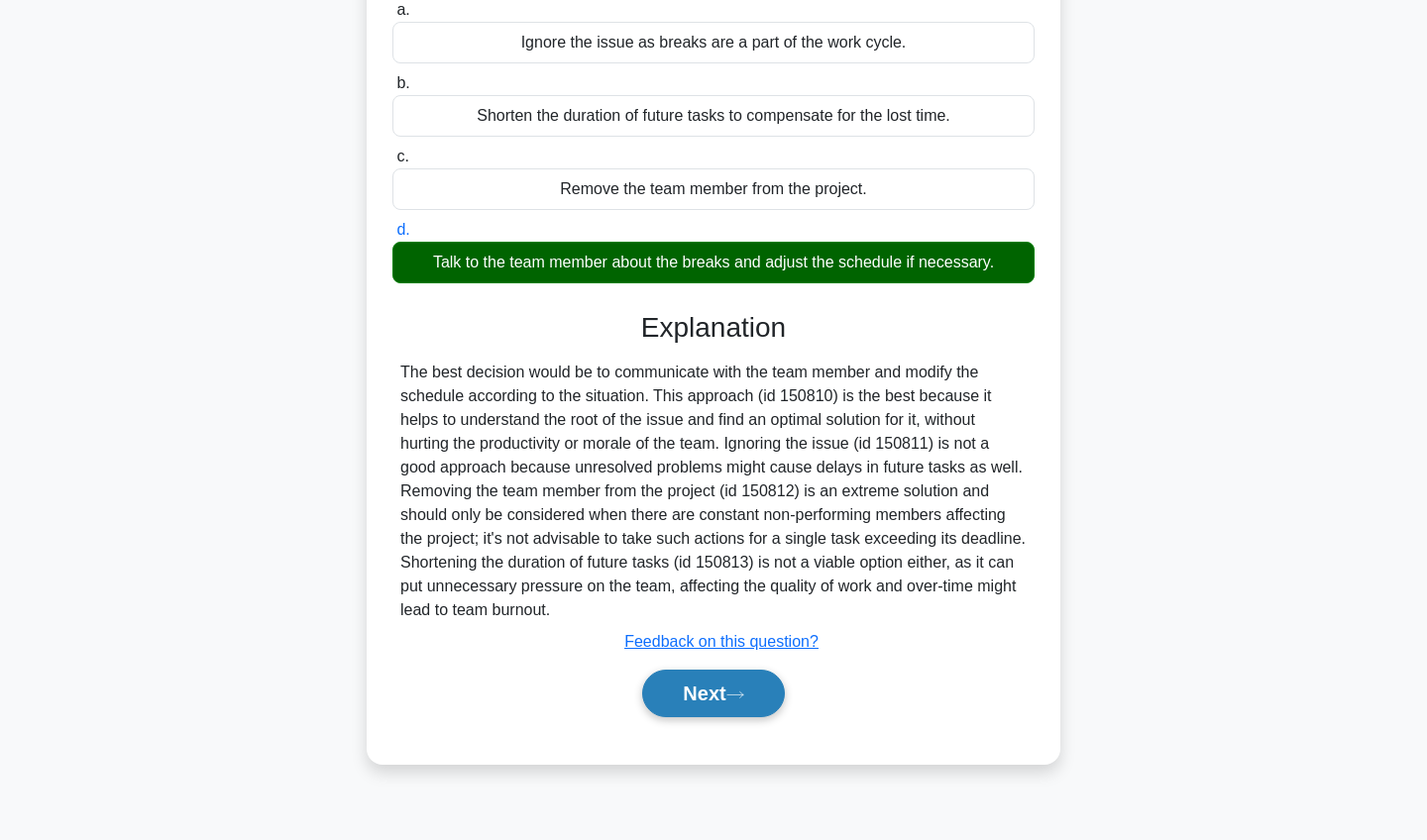 click on "Next" at bounding box center (713, 693) 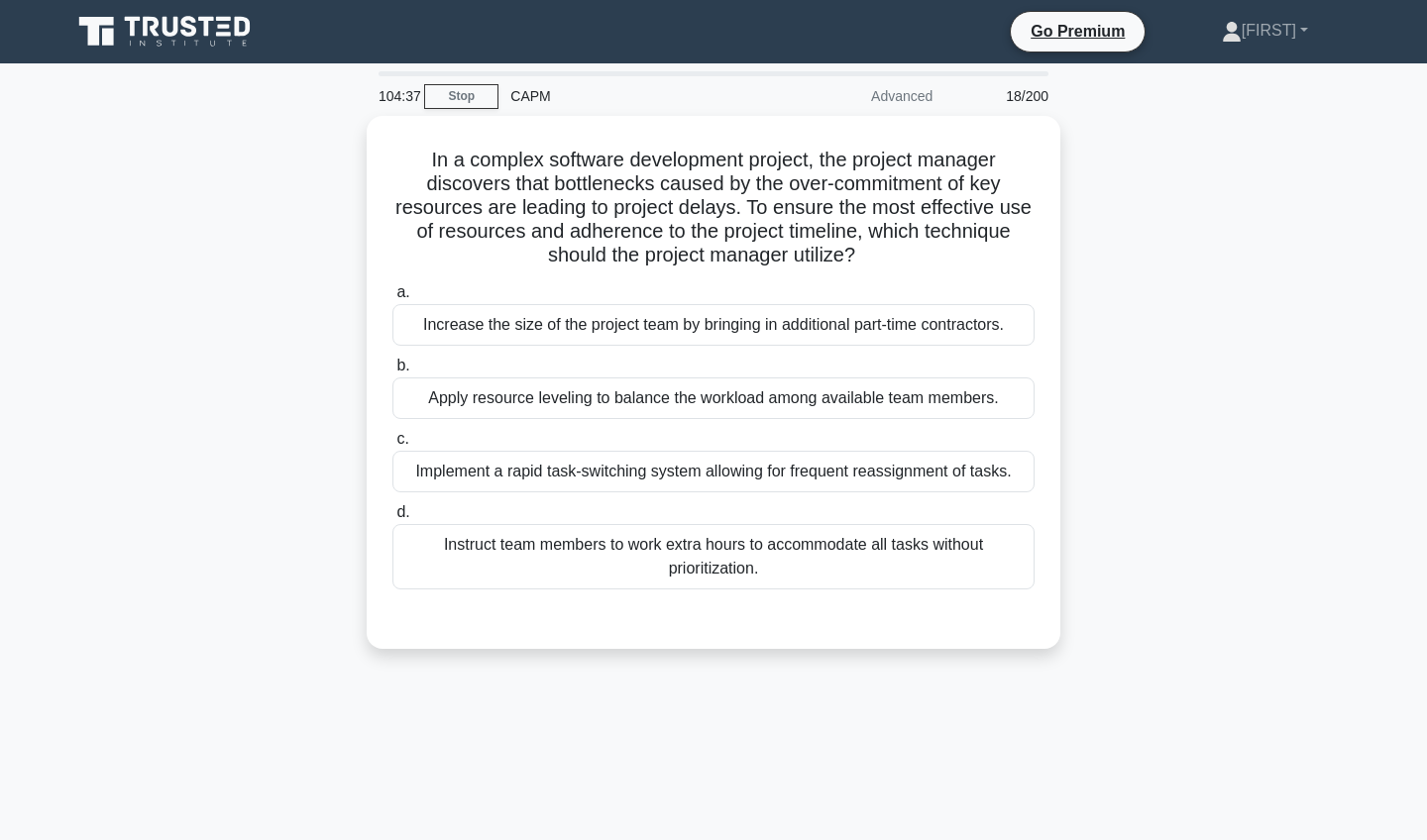 scroll, scrollTop: 0, scrollLeft: 0, axis: both 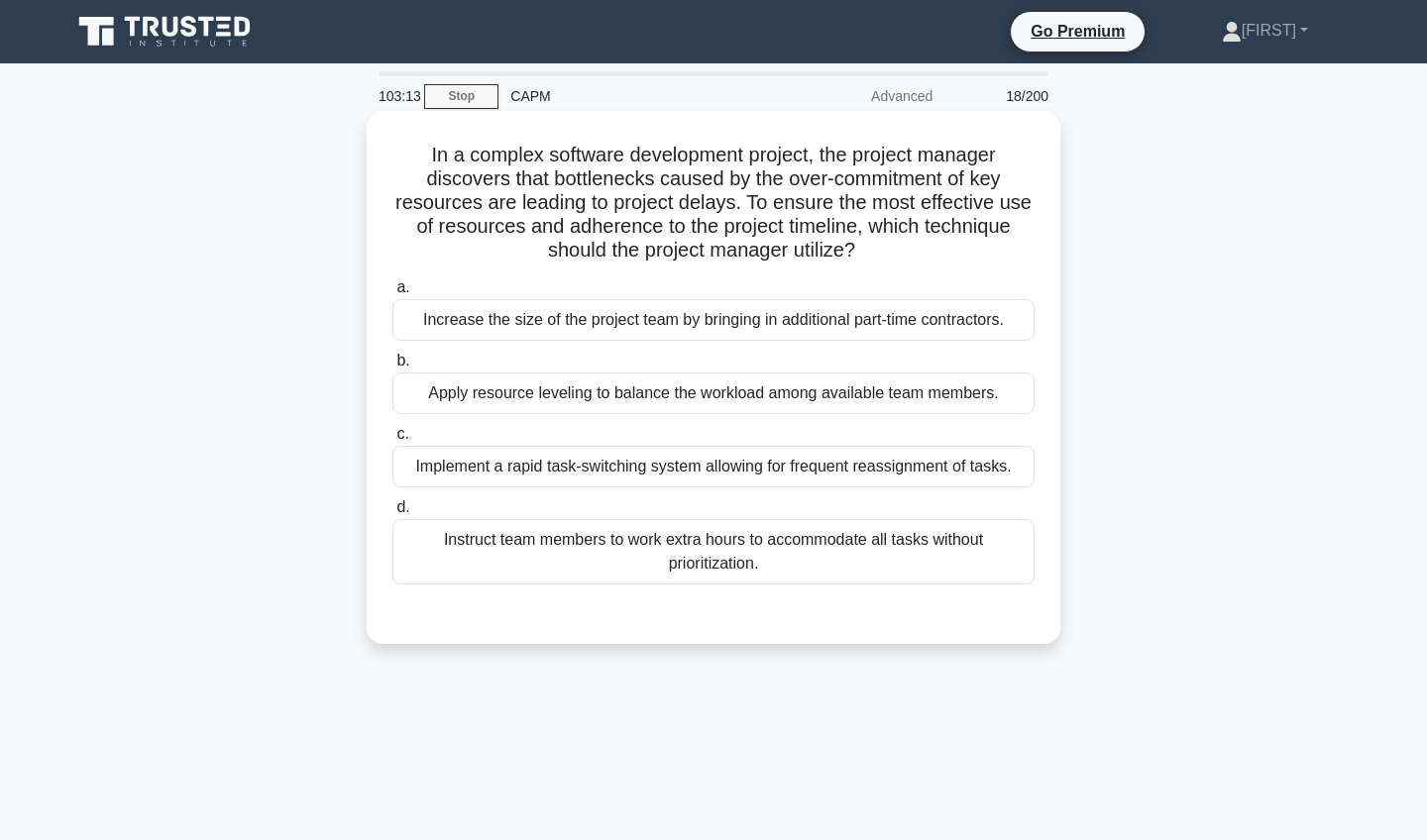 click on "Apply resource leveling to balance the workload among available team members." at bounding box center [714, 393] 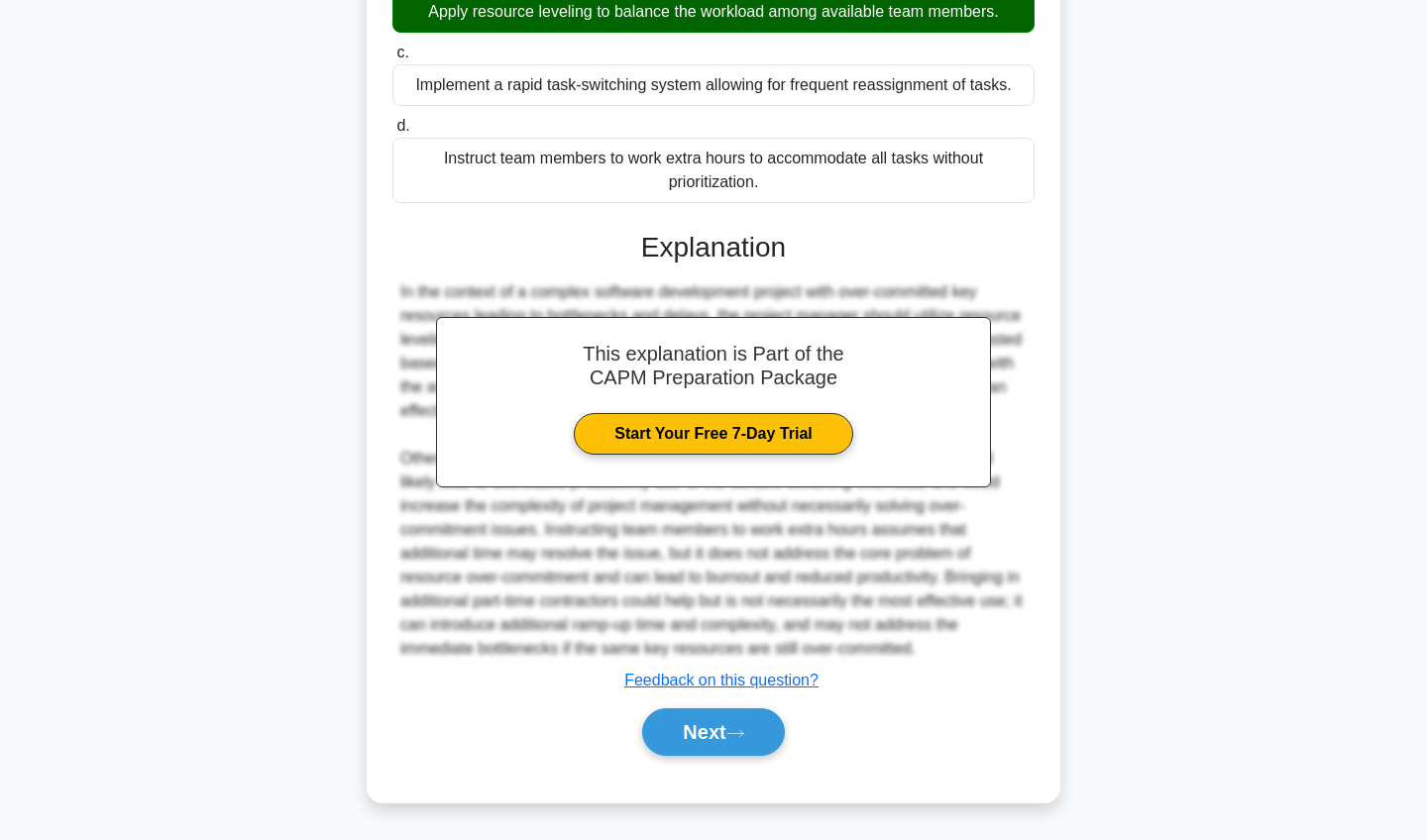 scroll, scrollTop: 381, scrollLeft: 0, axis: vertical 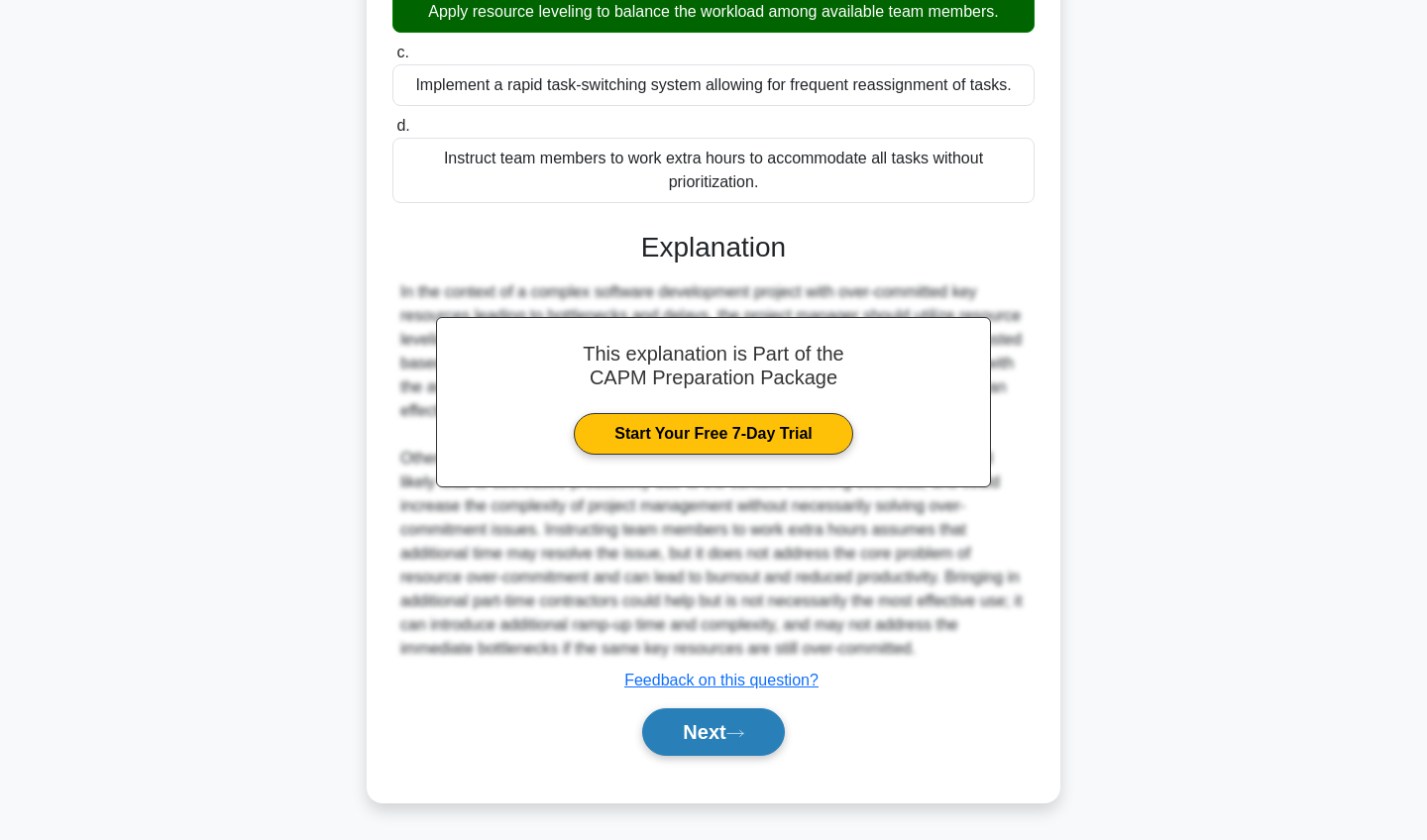 click on "Next" at bounding box center (713, 732) 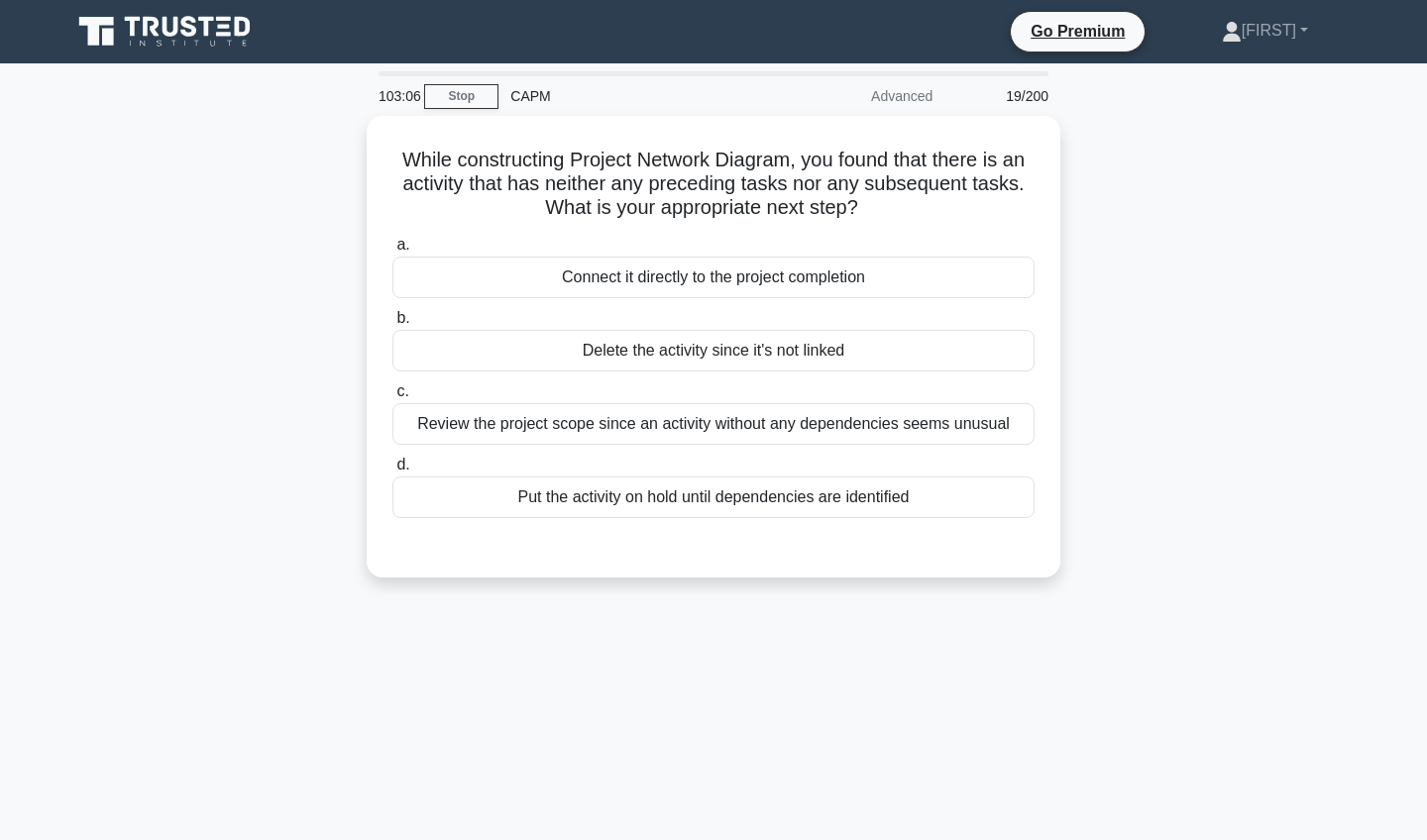 scroll, scrollTop: 0, scrollLeft: 0, axis: both 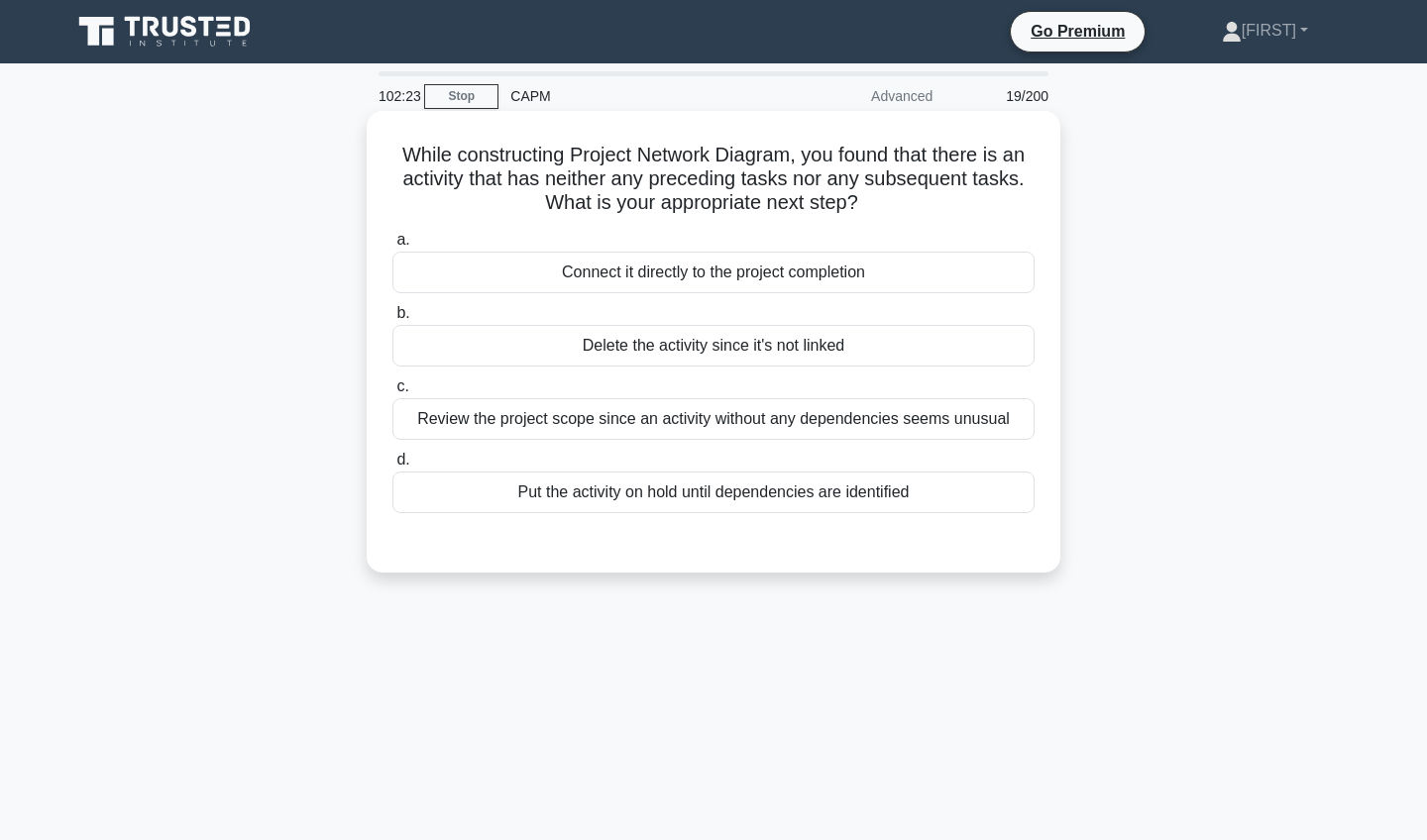 click on "Review the project scope since an activity without any dependencies seems unusual" at bounding box center (714, 419) 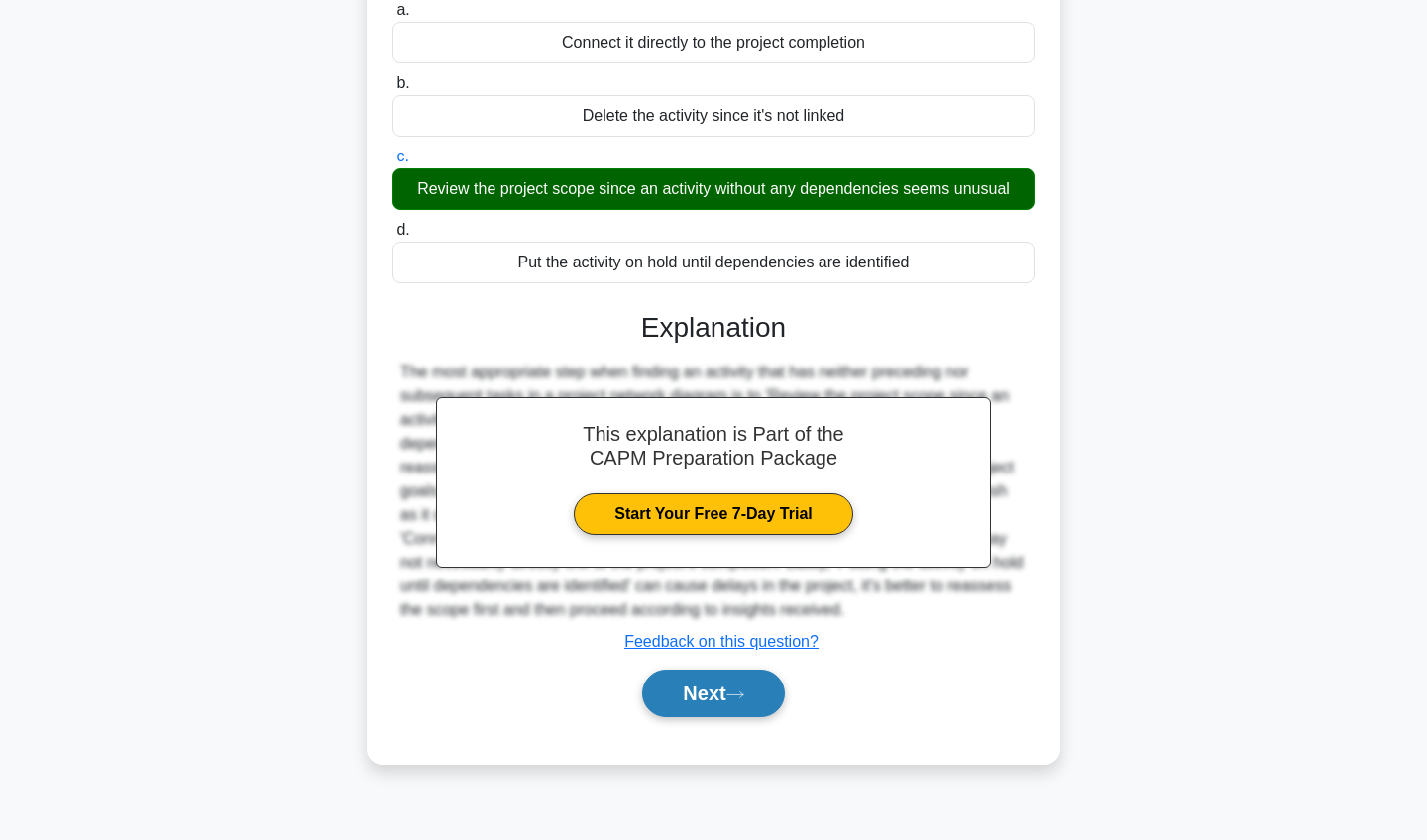 scroll, scrollTop: 230, scrollLeft: 0, axis: vertical 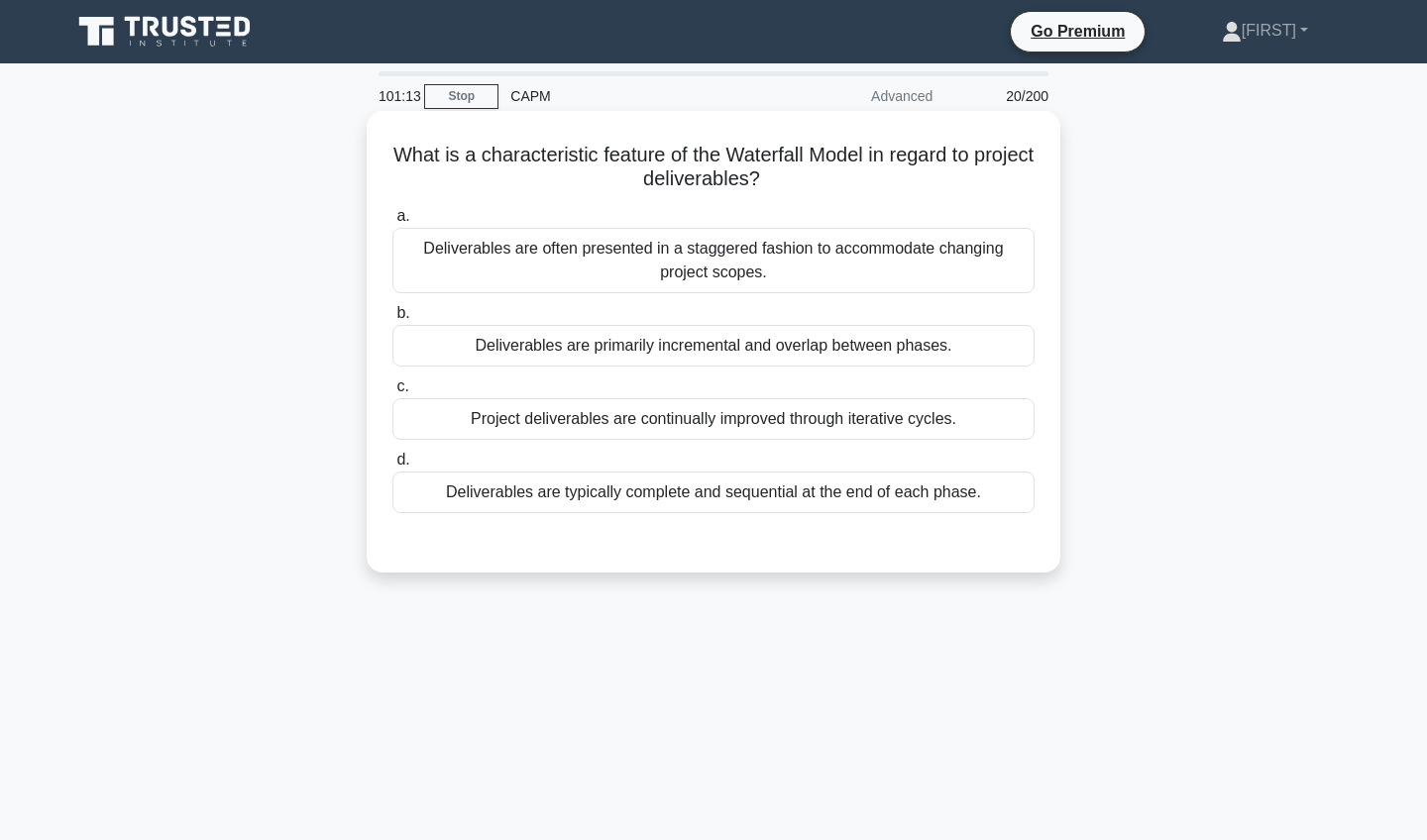 click on "Deliverables are typically complete and sequential at the end of each phase." at bounding box center [714, 492] 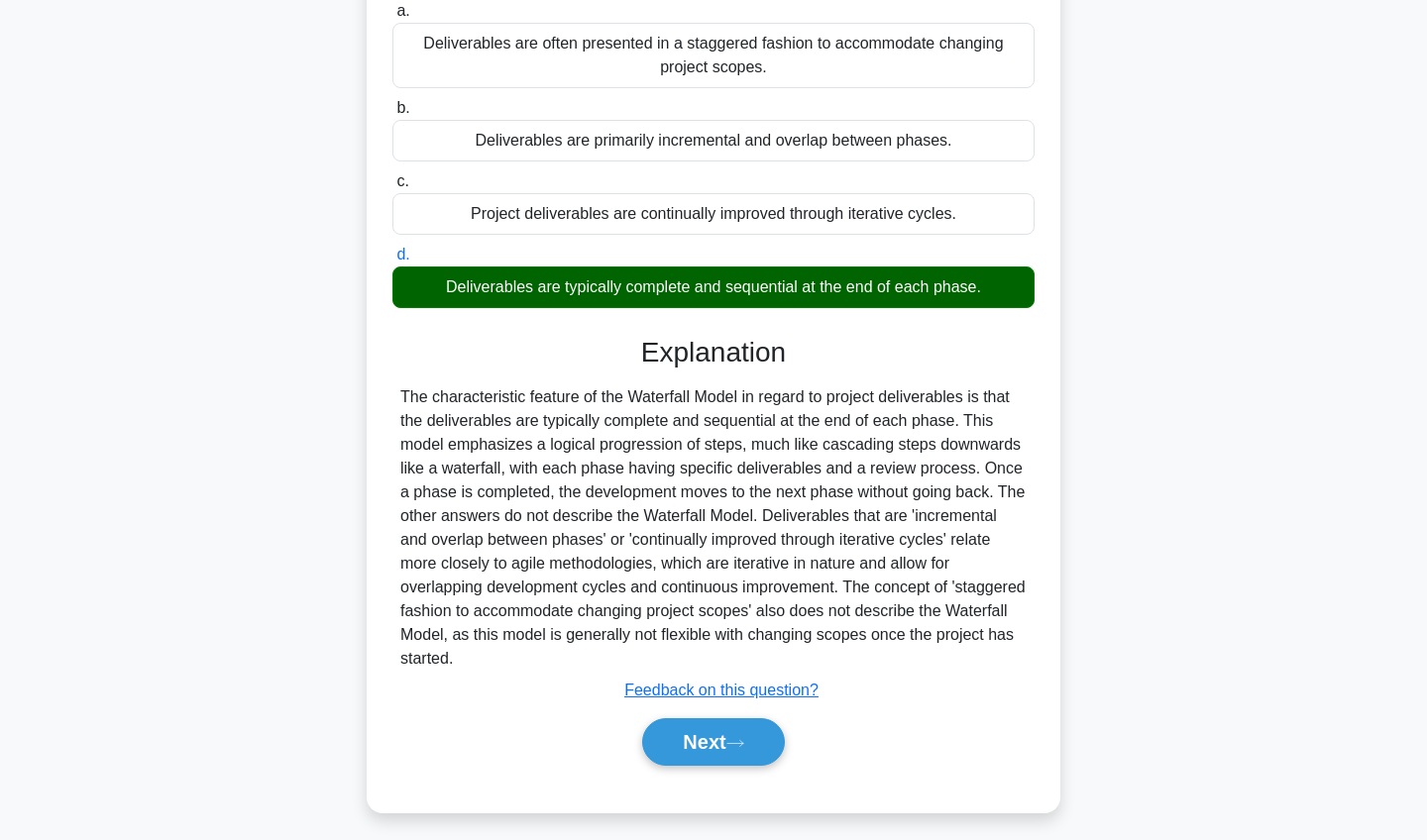 scroll, scrollTop: 205, scrollLeft: 0, axis: vertical 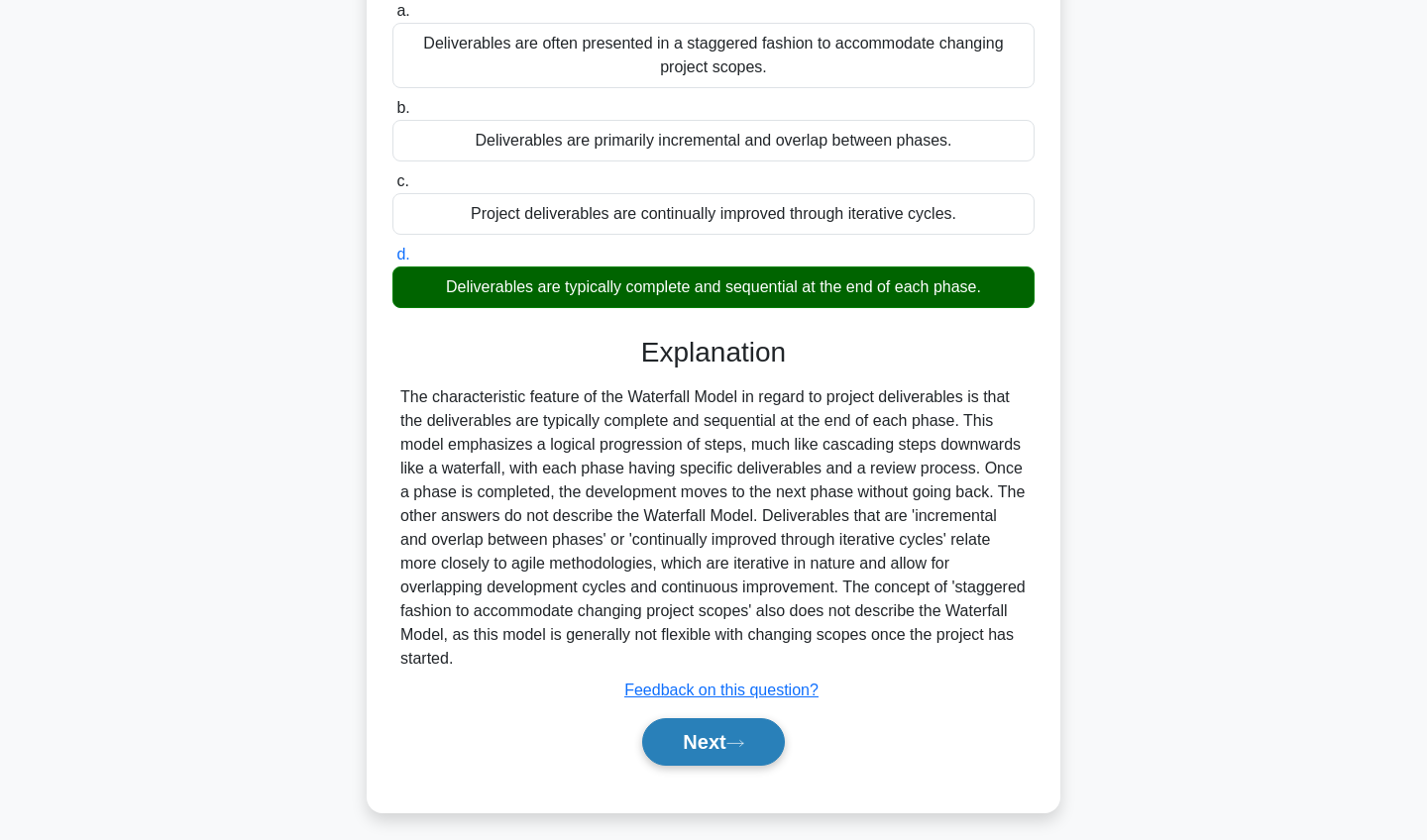 click on "Next" at bounding box center (713, 742) 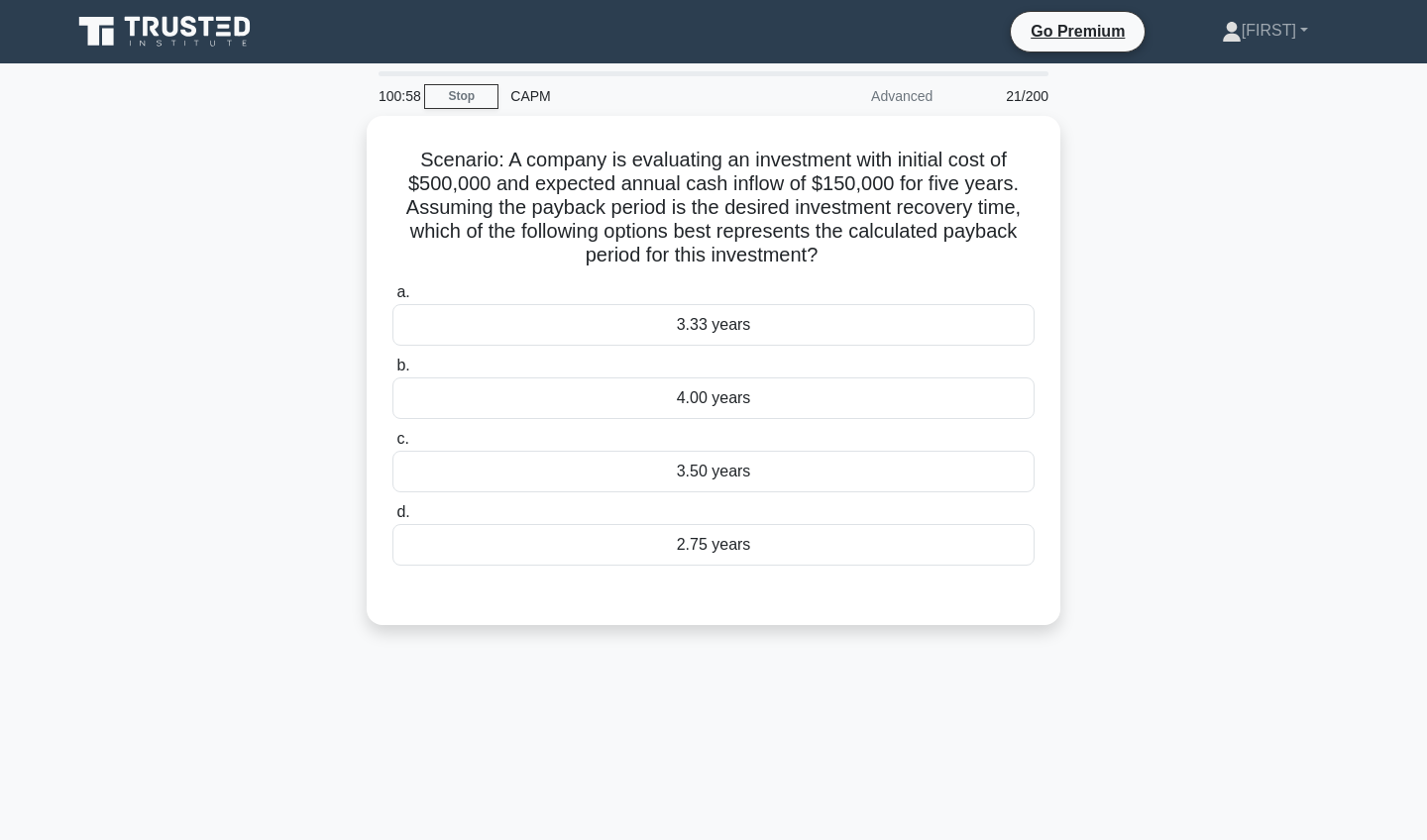 scroll, scrollTop: 0, scrollLeft: 0, axis: both 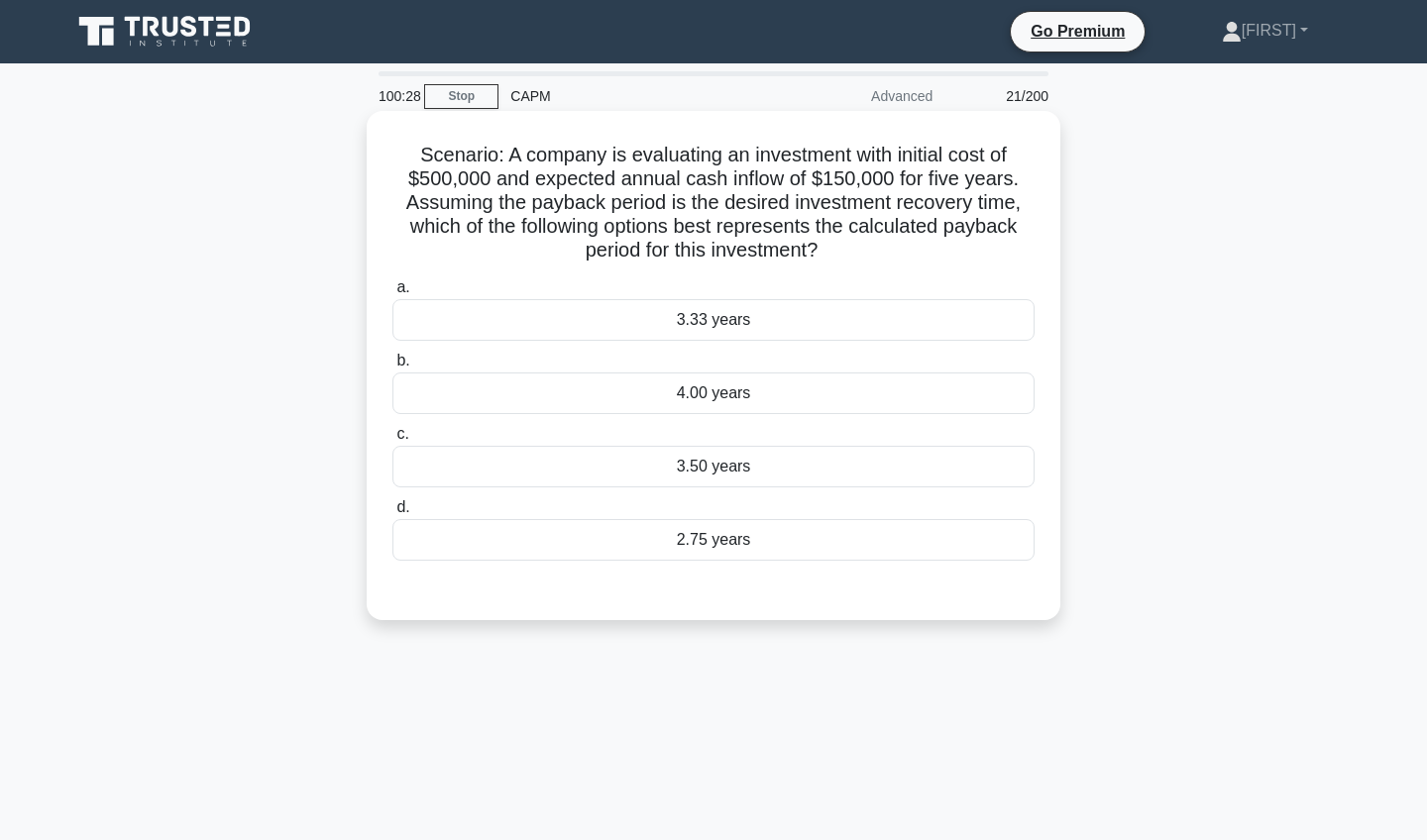 click on "3.50 years" at bounding box center [714, 467] 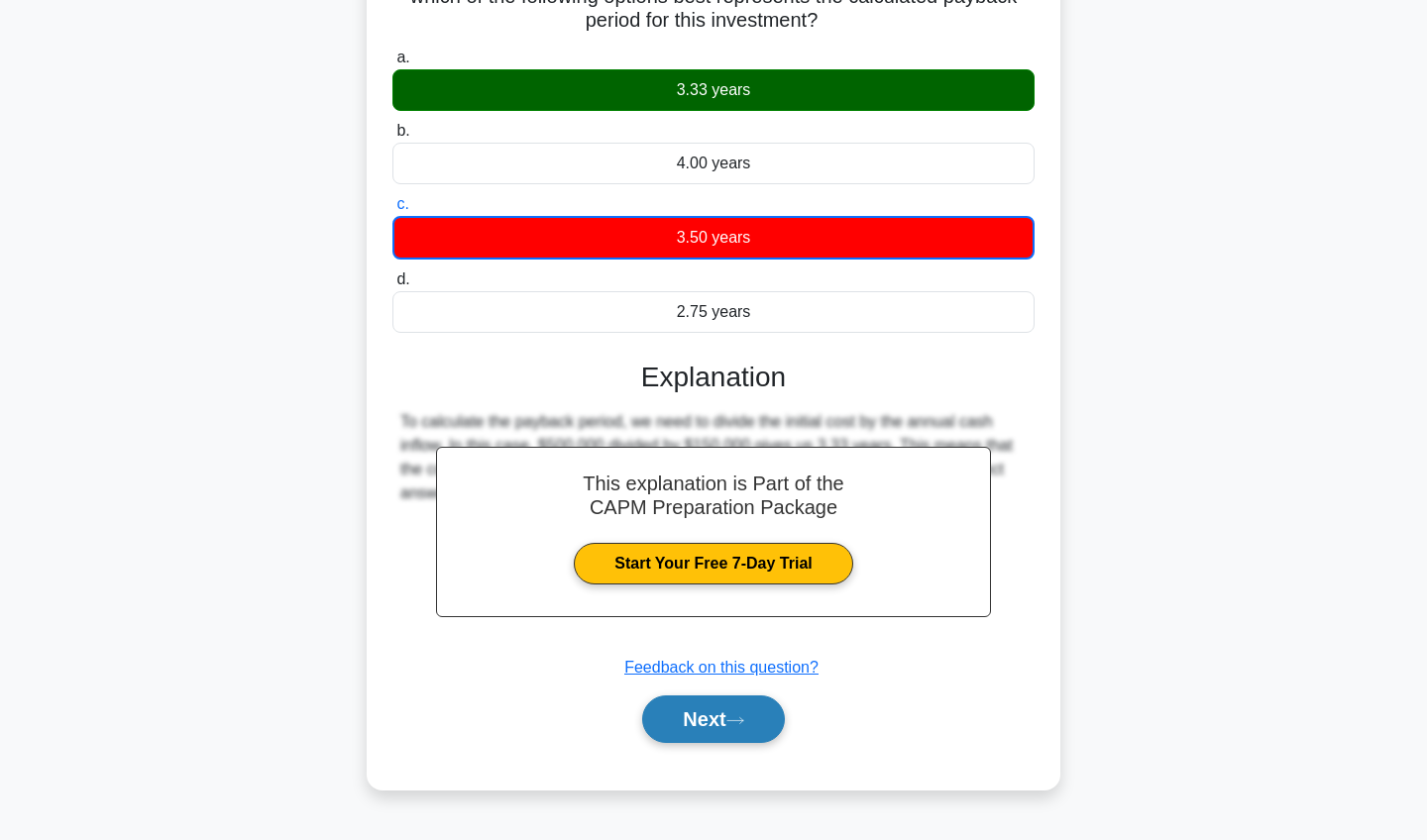 scroll, scrollTop: 230, scrollLeft: 0, axis: vertical 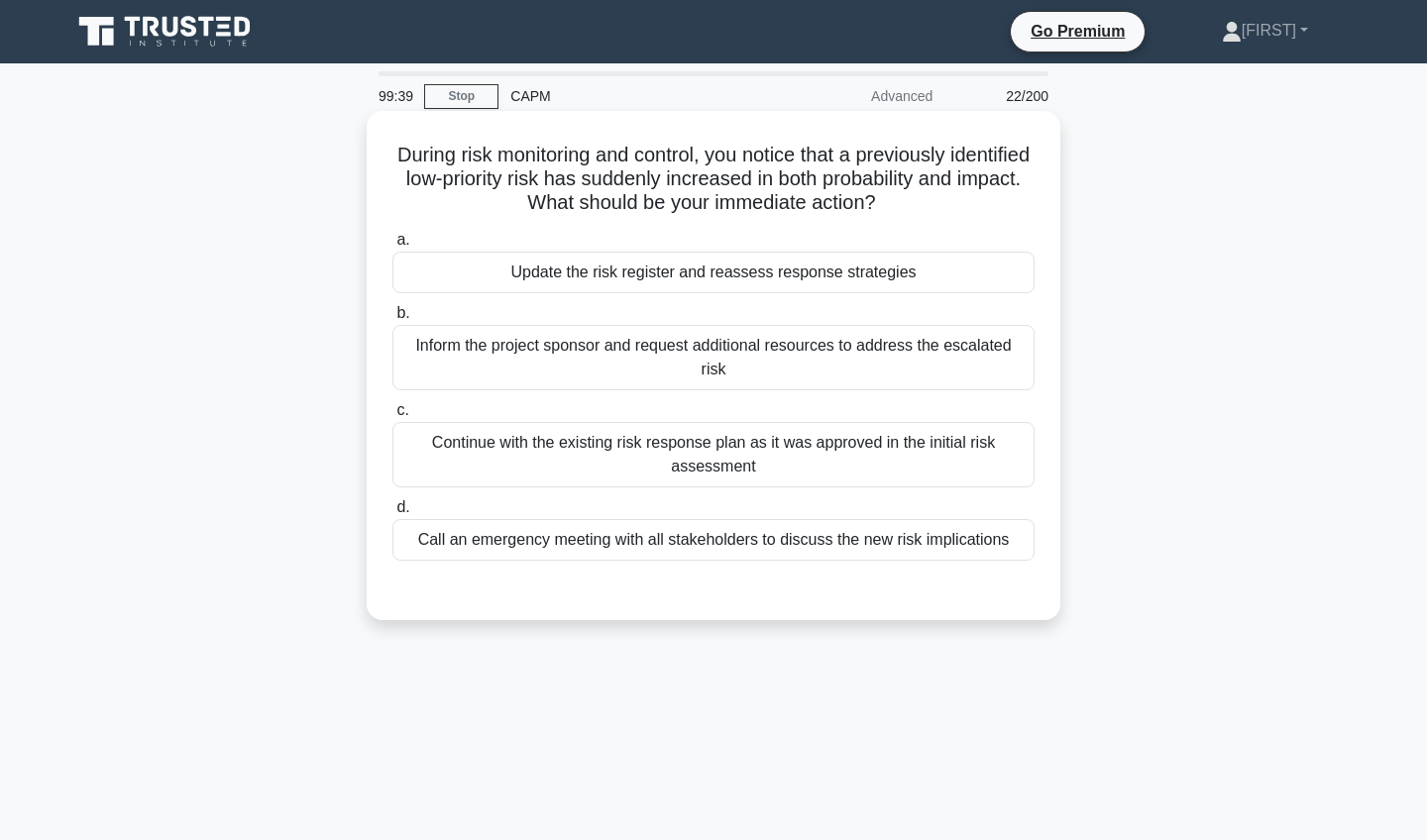click on "Update the risk register and reassess response strategies" at bounding box center [714, 272] 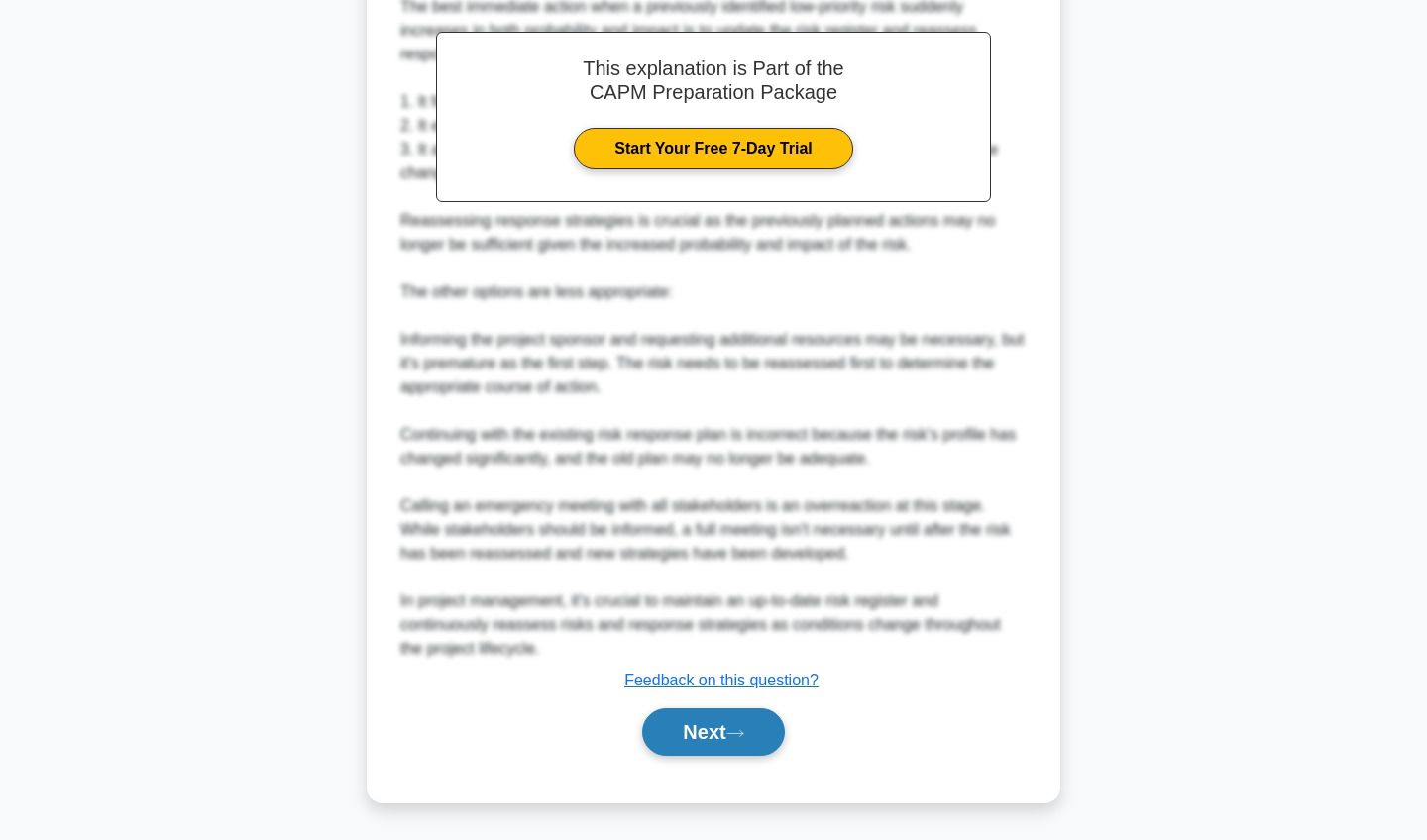 click on "Next" at bounding box center (713, 732) 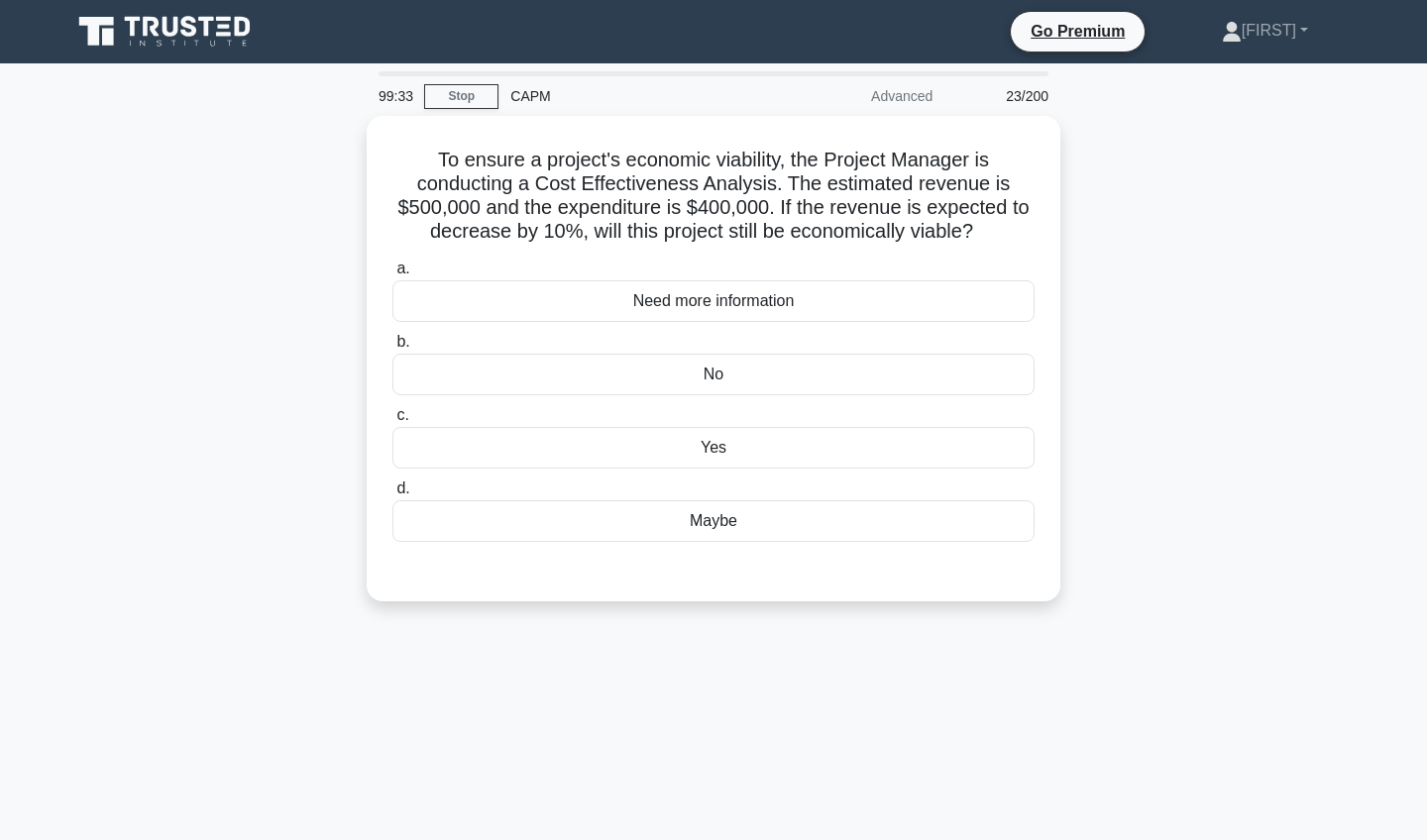 scroll, scrollTop: 0, scrollLeft: 0, axis: both 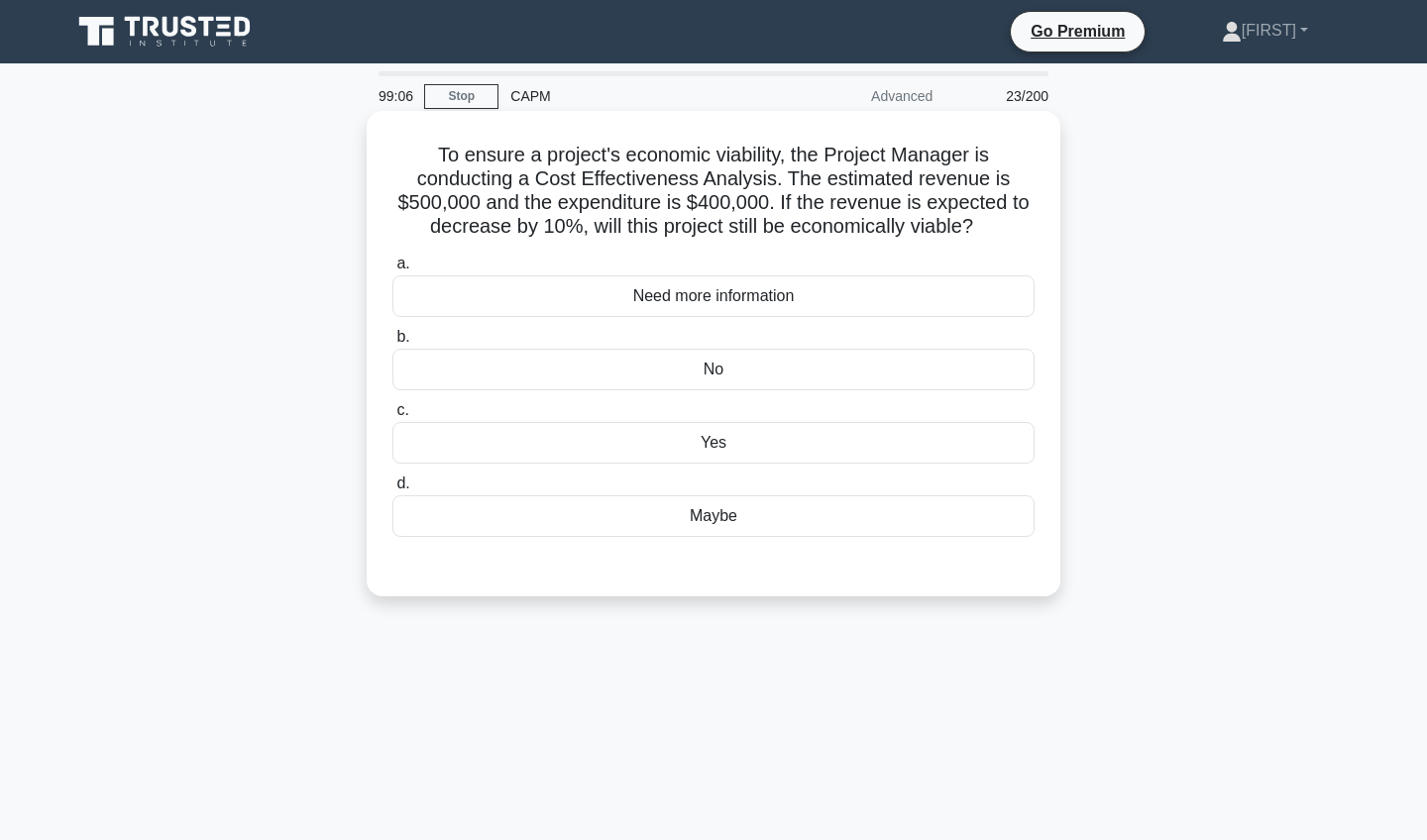 click on "No" at bounding box center [714, 369] 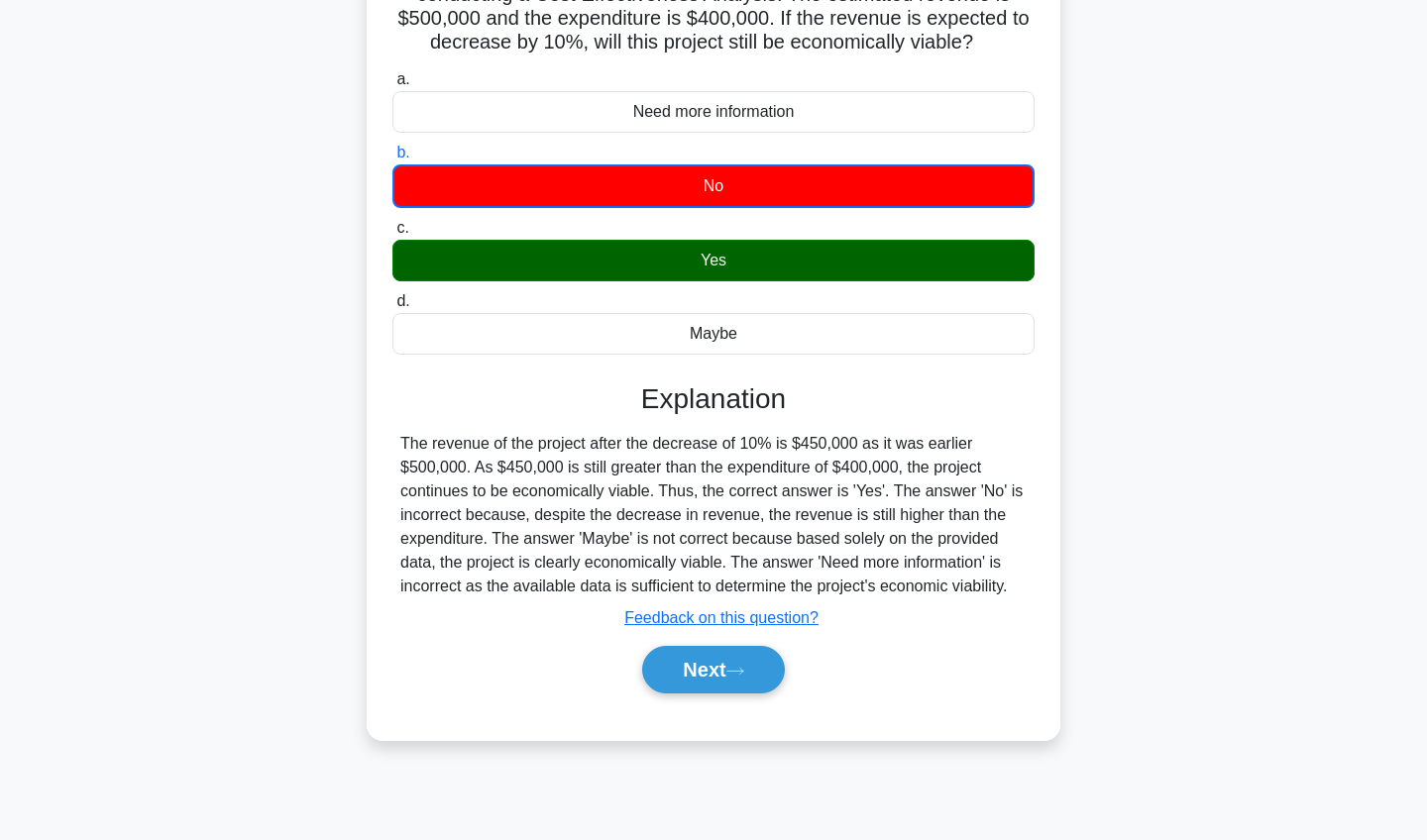 scroll, scrollTop: 186, scrollLeft: 0, axis: vertical 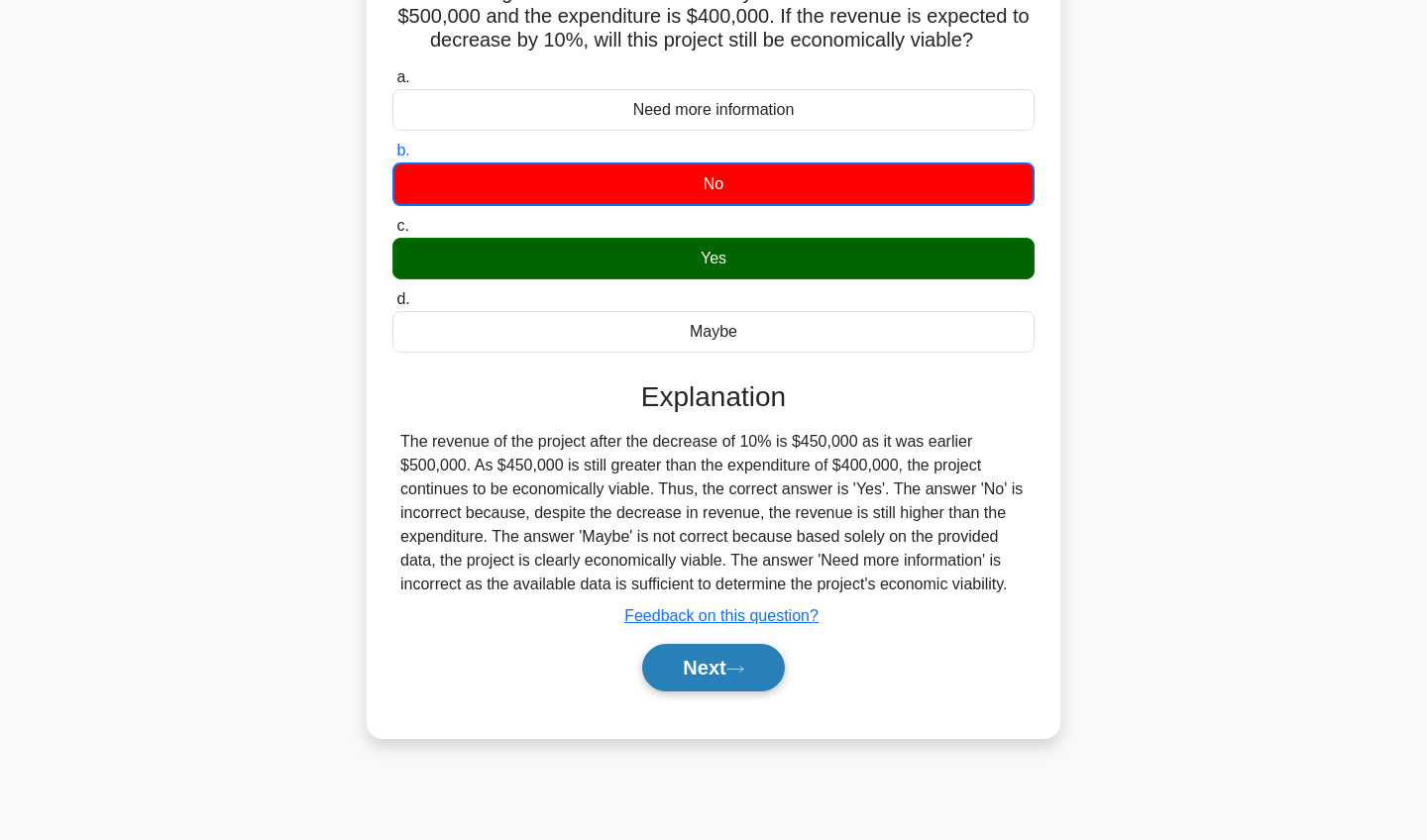click on "Next" at bounding box center (713, 668) 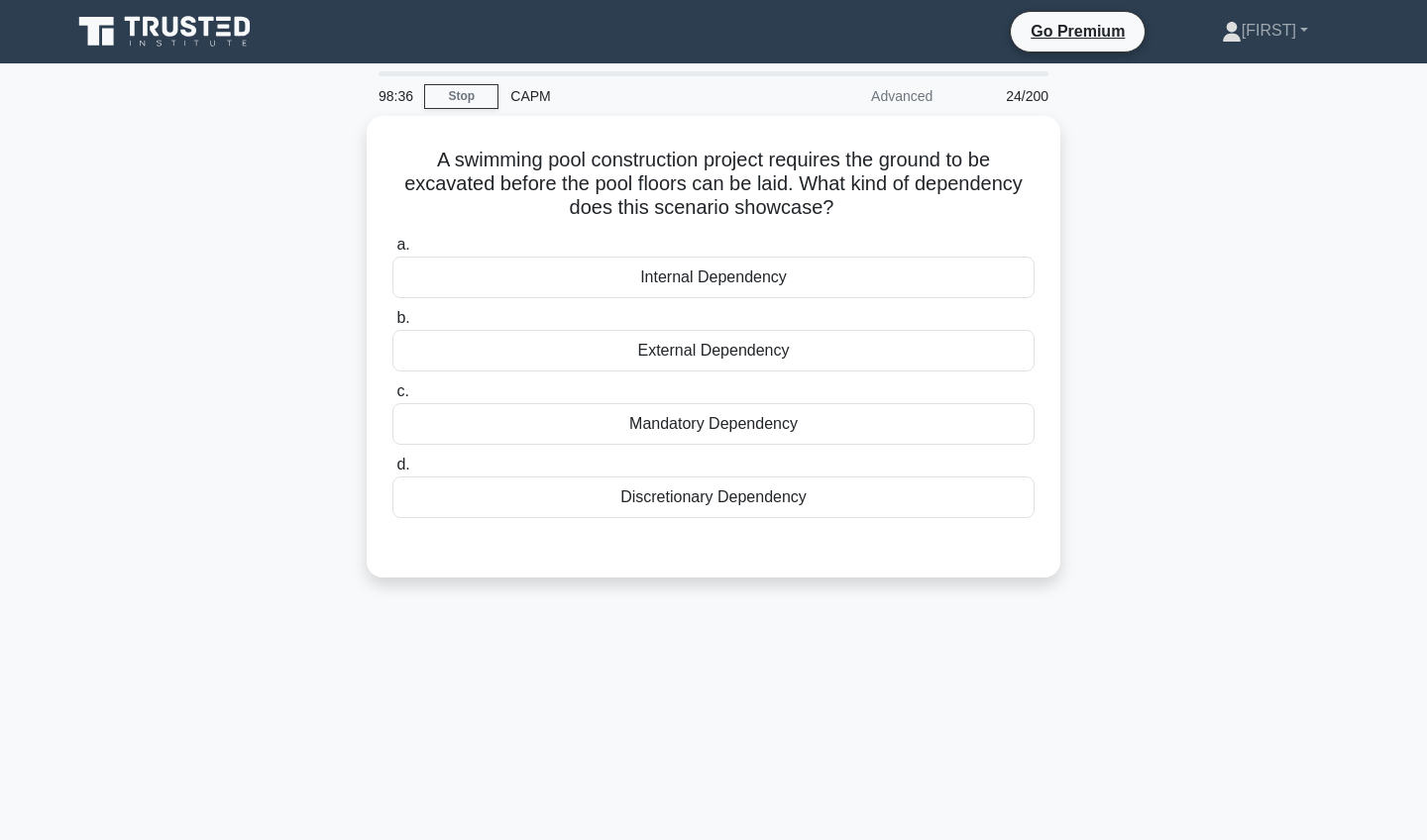 scroll, scrollTop: 0, scrollLeft: 0, axis: both 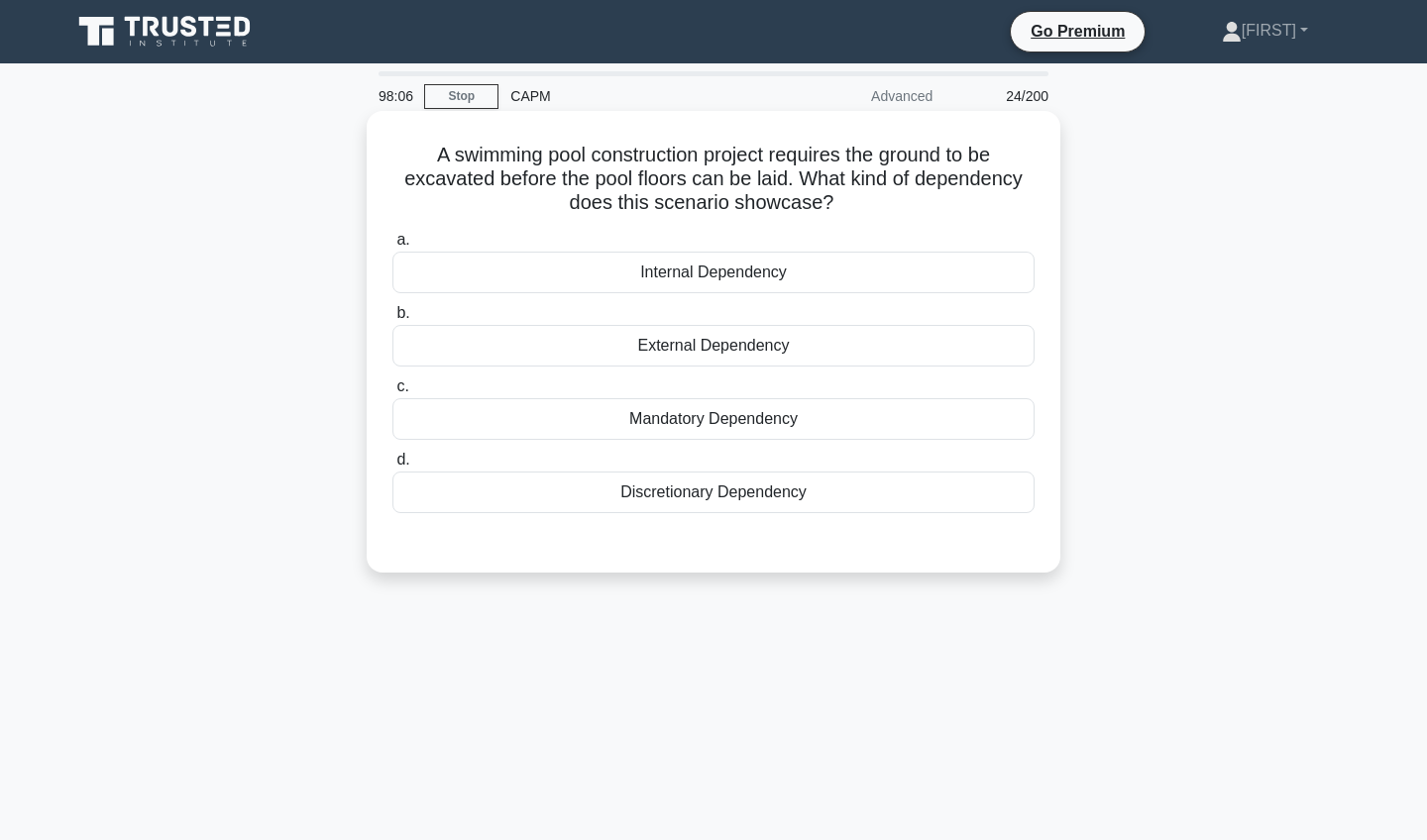 click on "Mandatory Dependency" at bounding box center [714, 419] 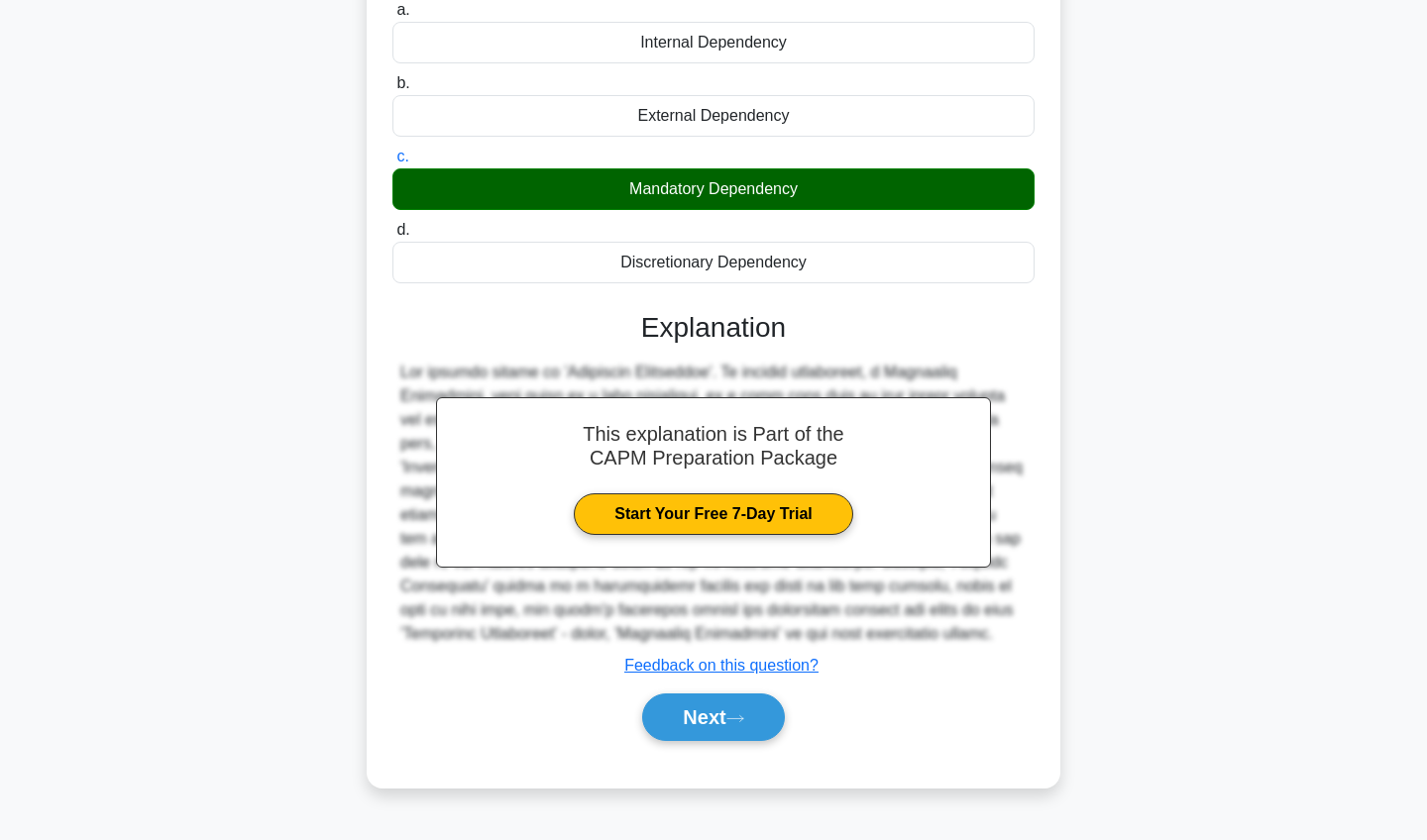 scroll, scrollTop: 239, scrollLeft: 0, axis: vertical 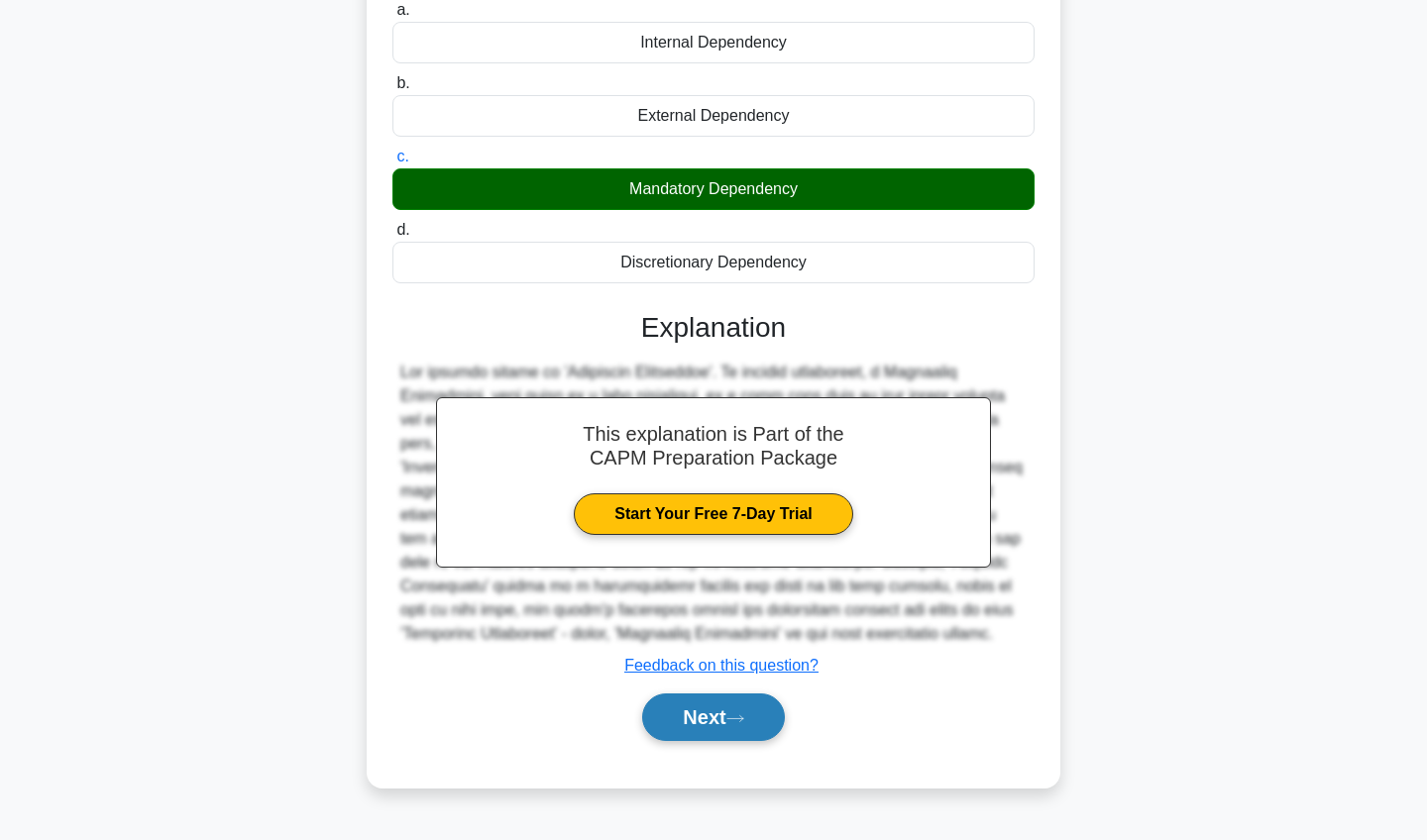 click on "Next" at bounding box center (713, 717) 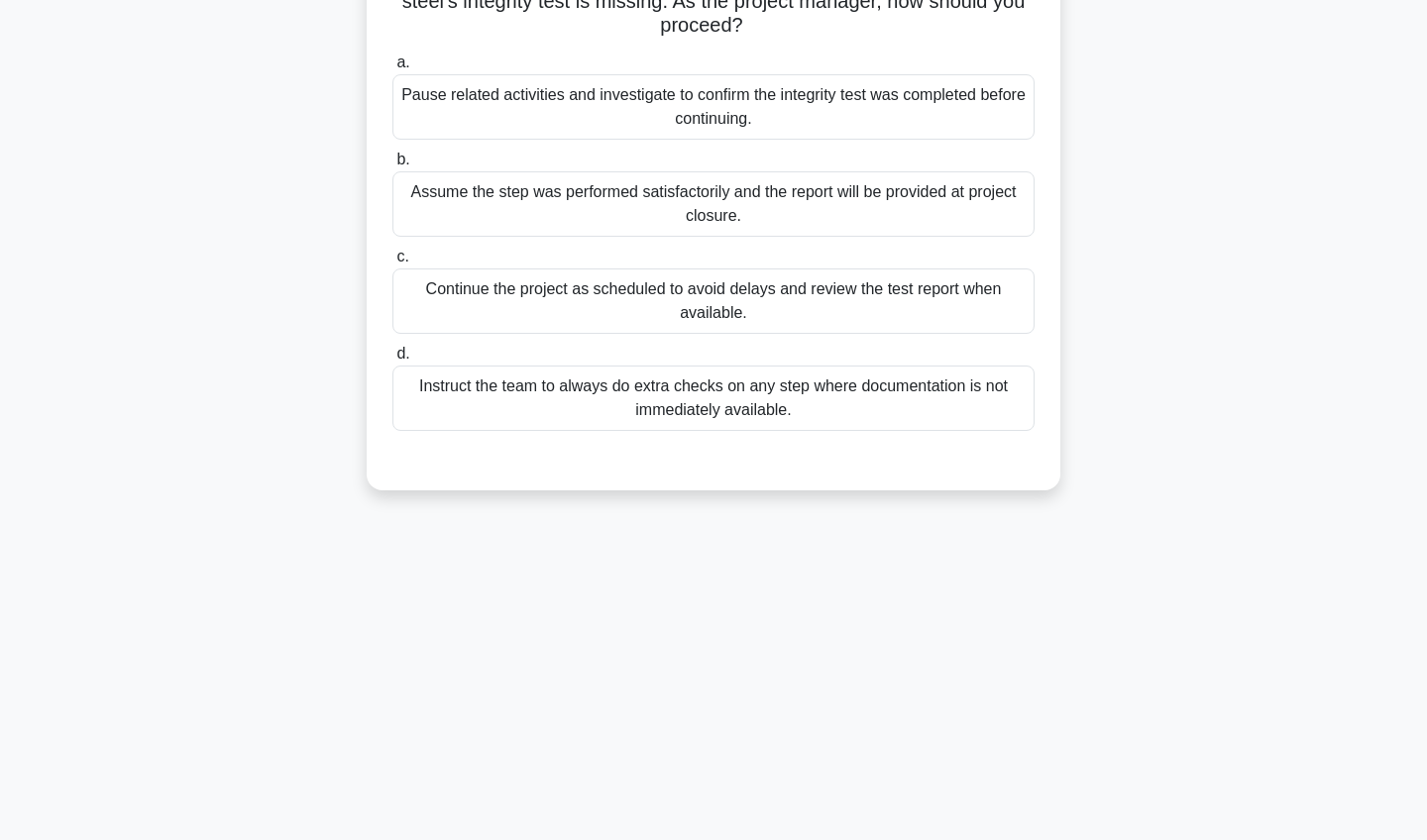 scroll, scrollTop: 0, scrollLeft: 0, axis: both 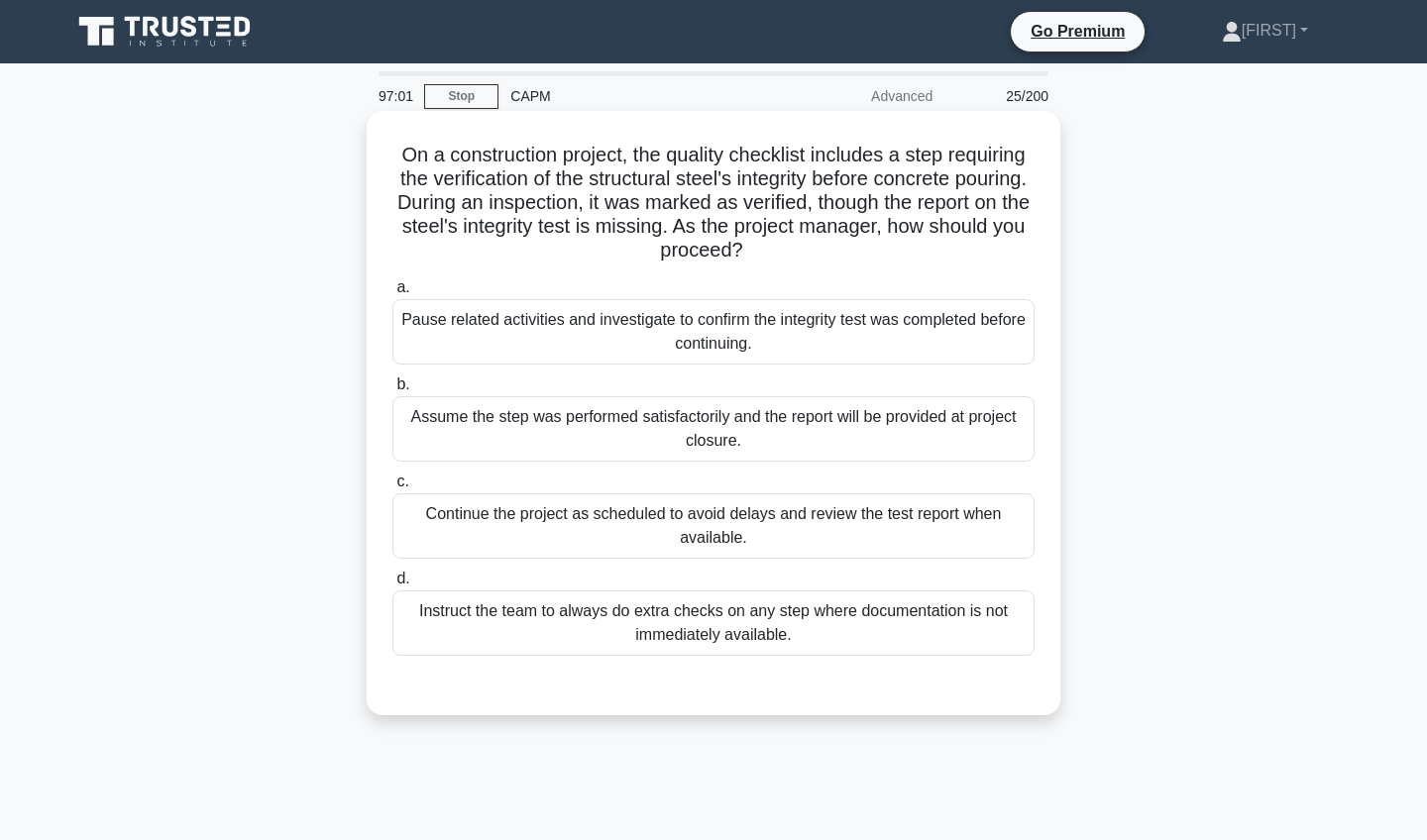 click on "Pause related activities and investigate to confirm the integrity test was completed before continuing." at bounding box center [714, 332] 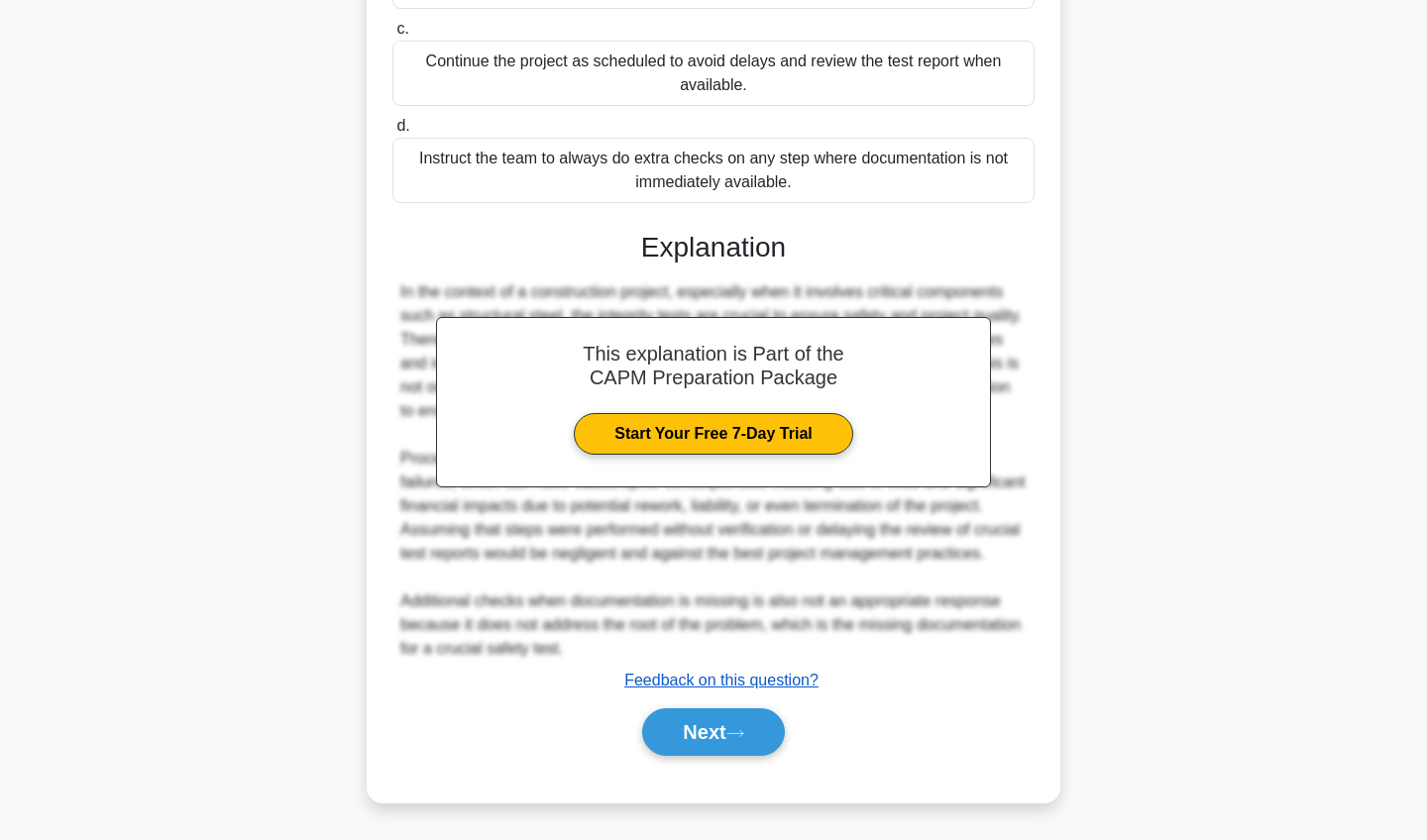 scroll, scrollTop: 453, scrollLeft: 0, axis: vertical 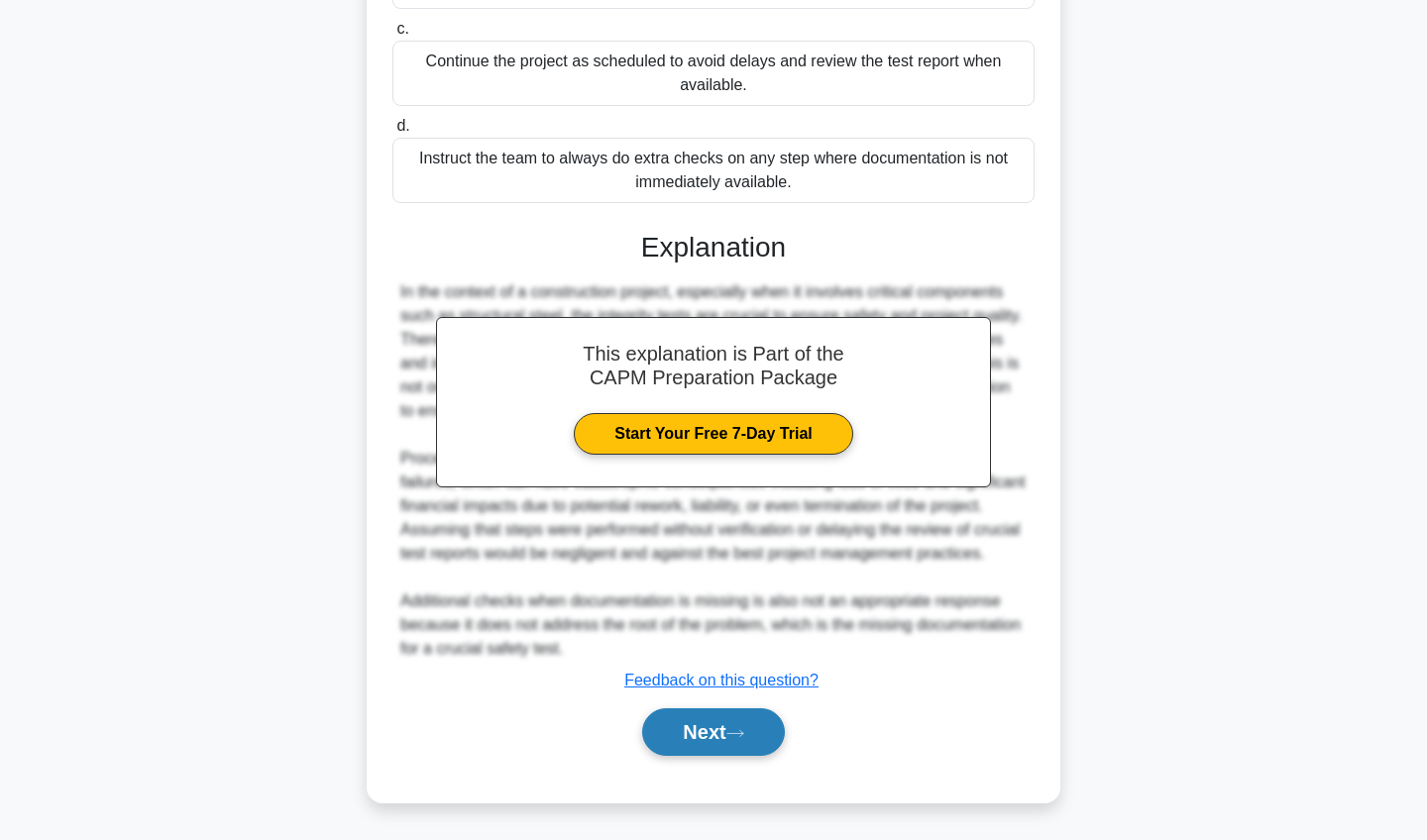 click on "Next" at bounding box center (713, 732) 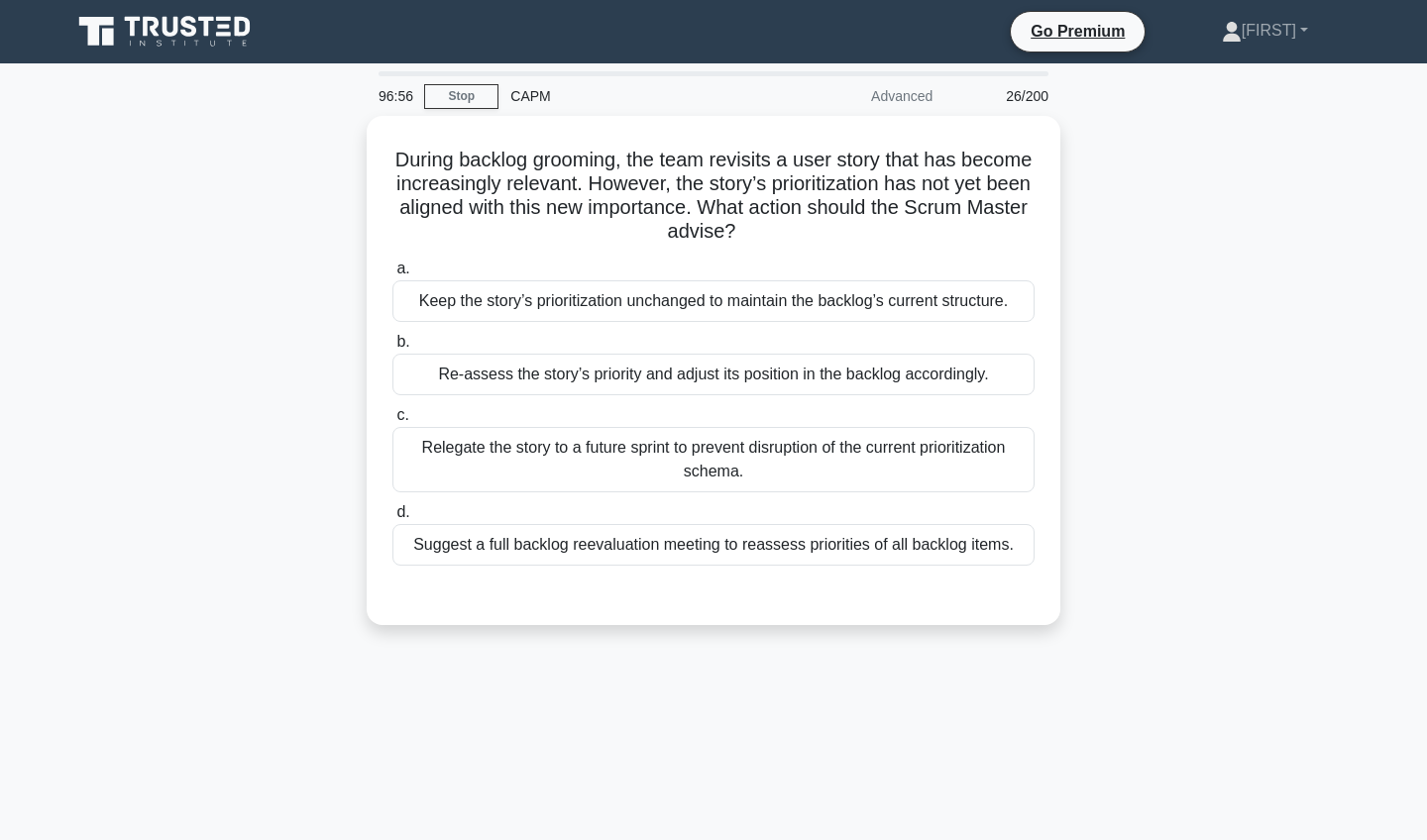 scroll, scrollTop: 0, scrollLeft: 0, axis: both 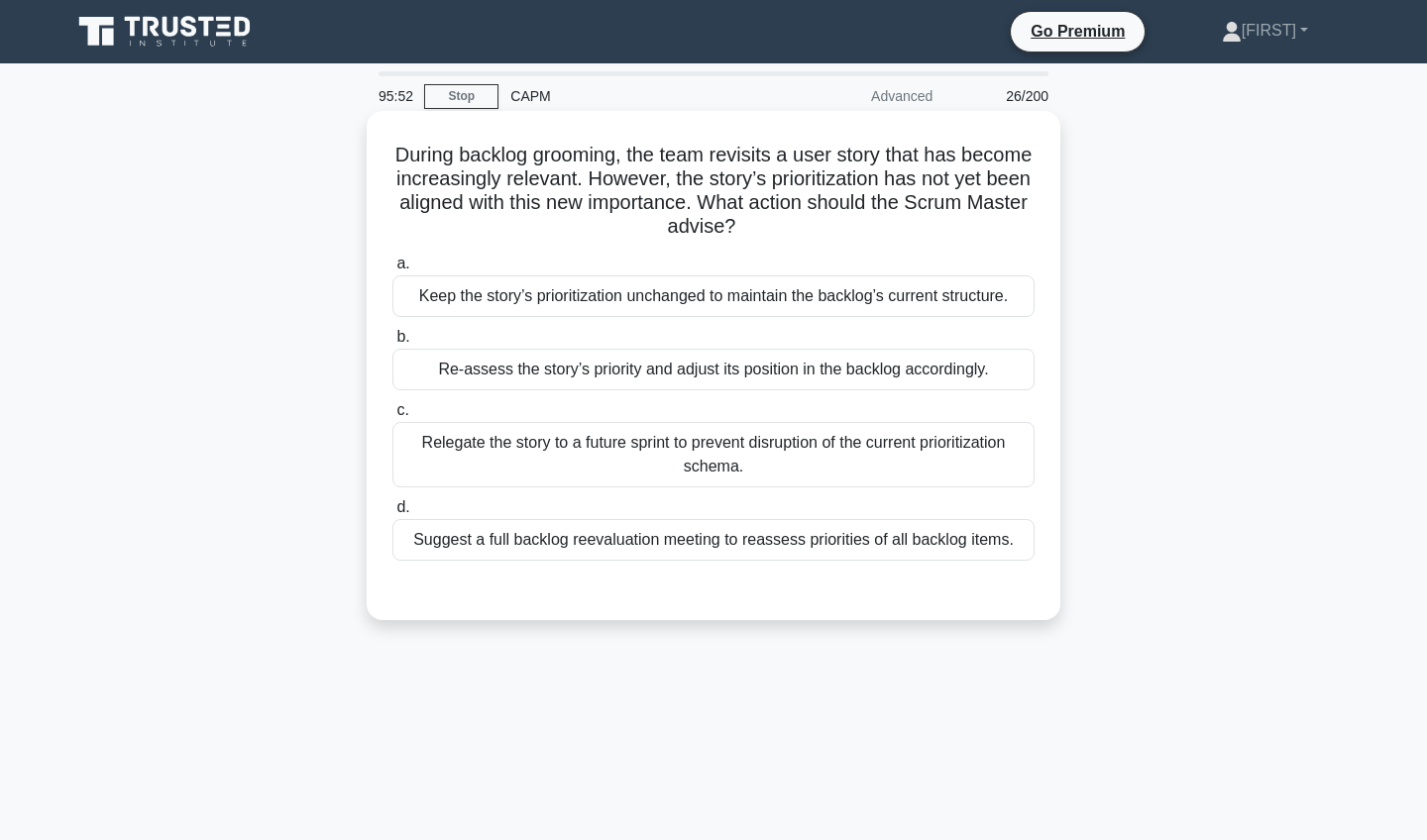 click on "Suggest a full backlog reevaluation meeting to reassess priorities of all backlog items." at bounding box center [714, 540] 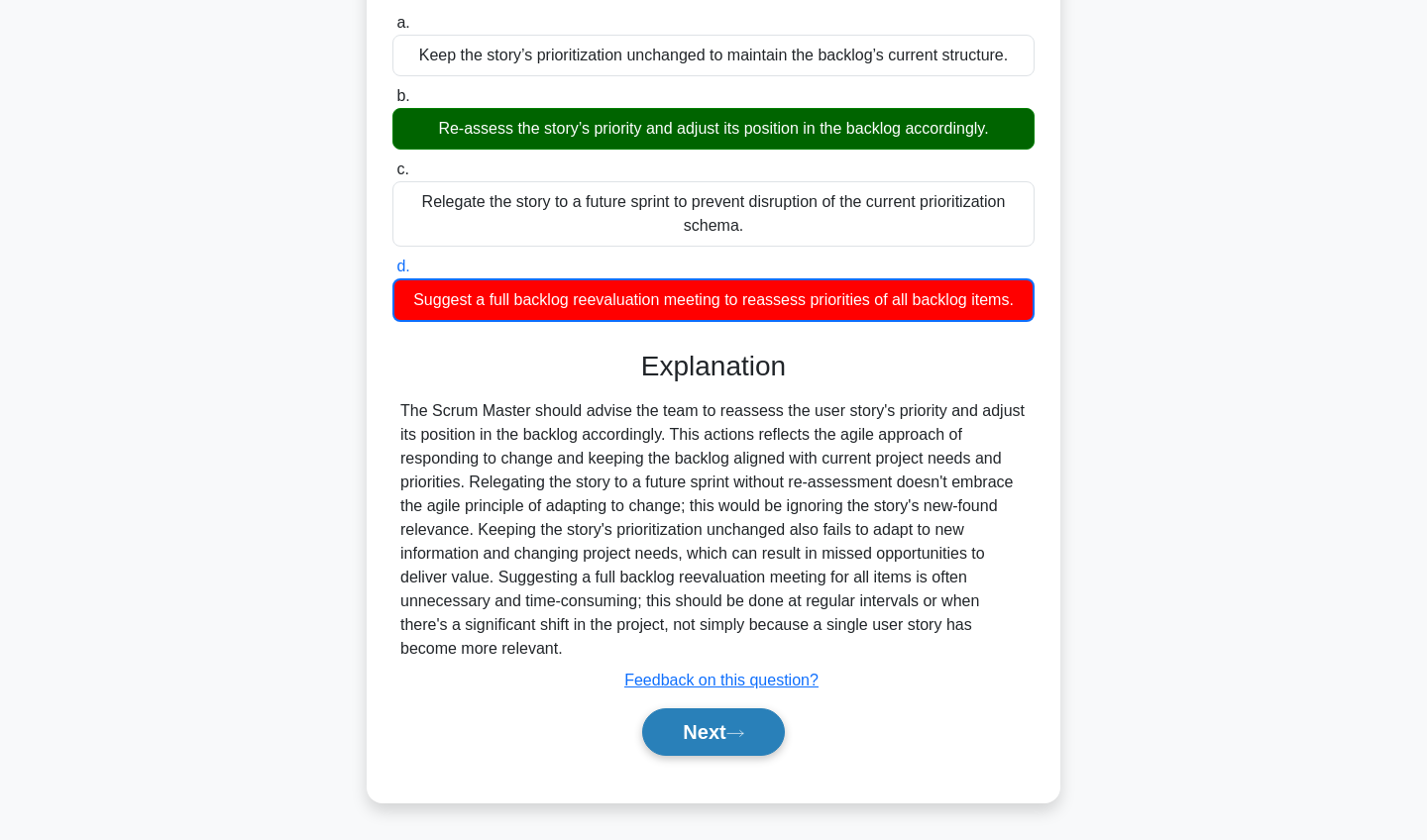 scroll, scrollTop: 241, scrollLeft: 0, axis: vertical 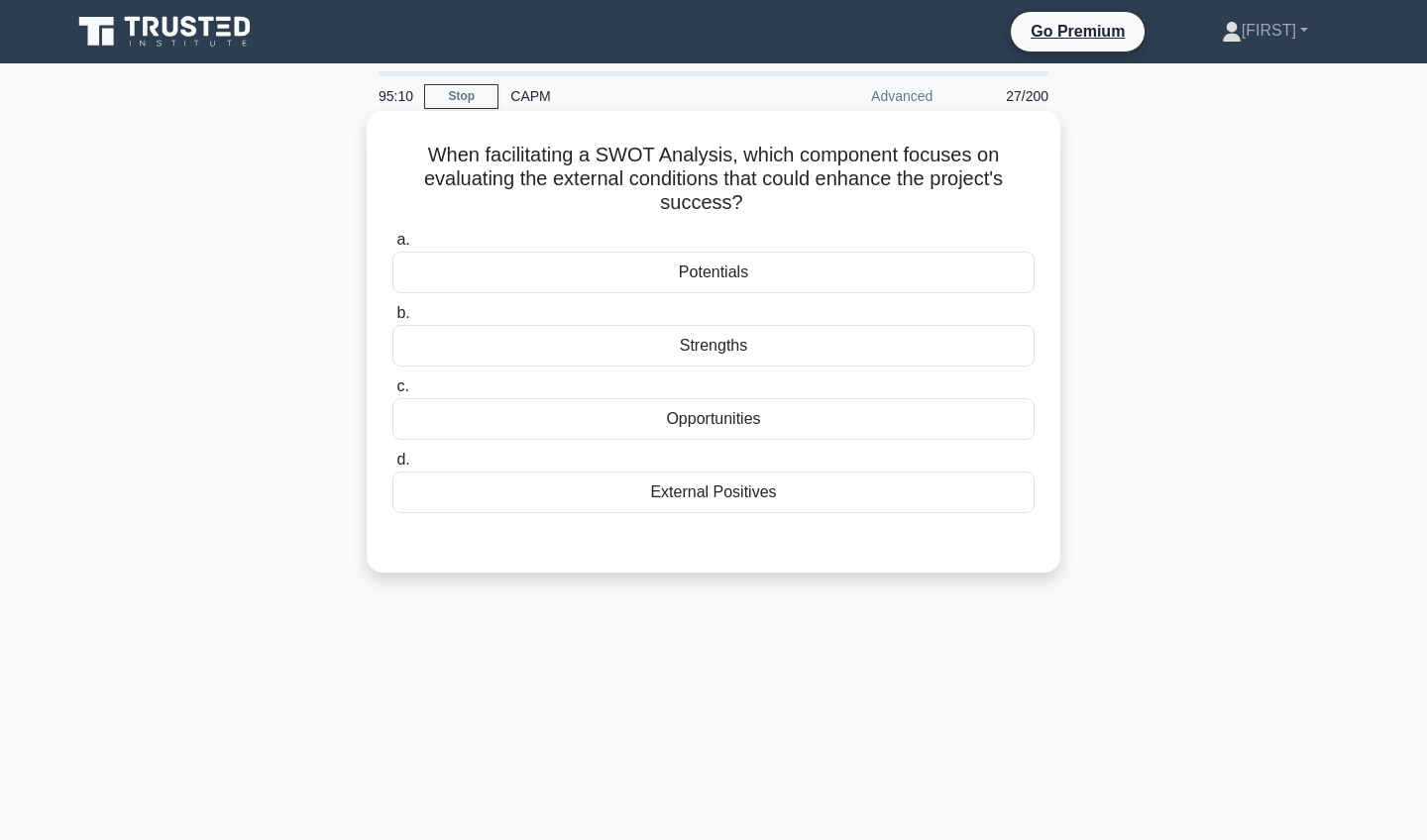 click on "Opportunities" at bounding box center [714, 419] 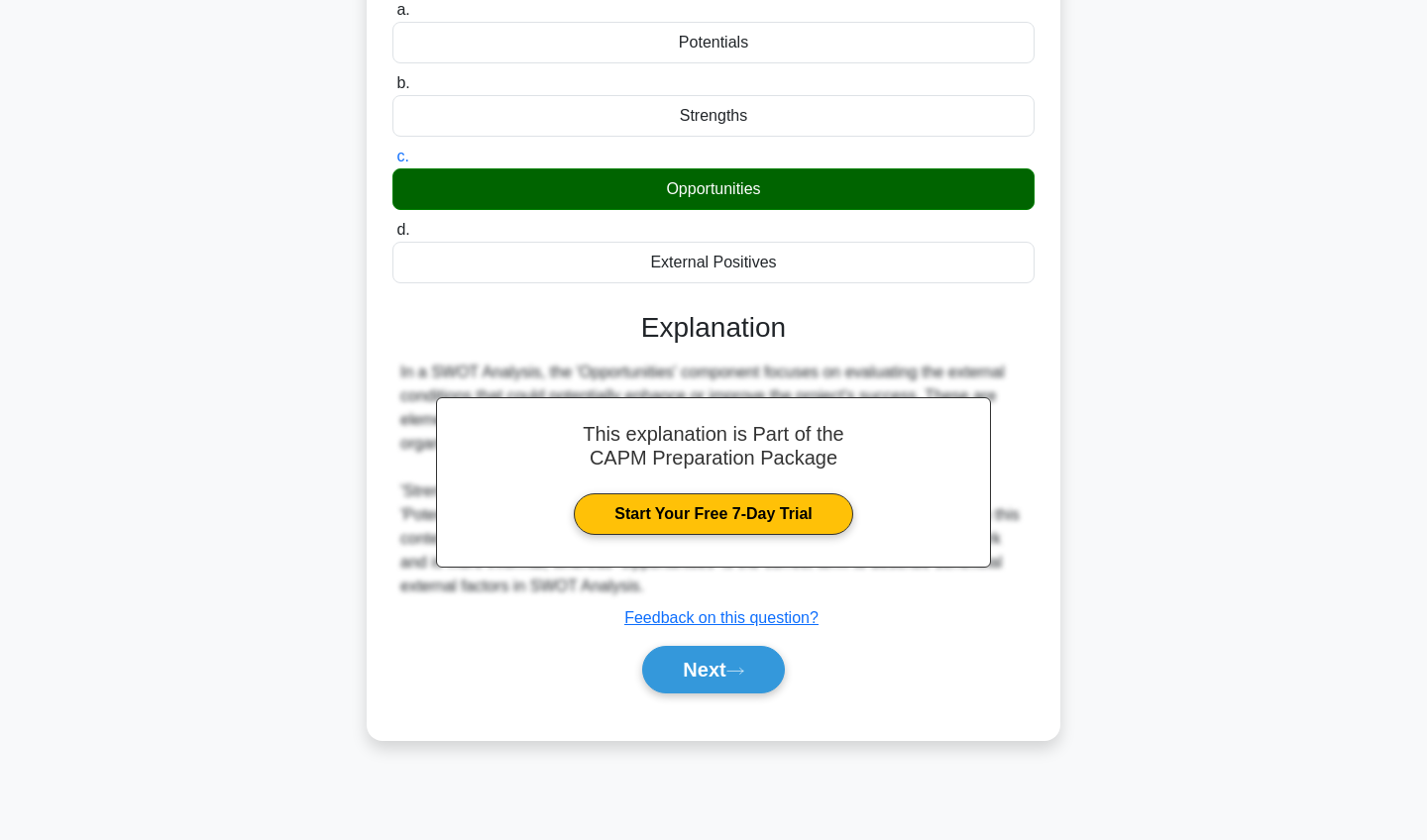 scroll, scrollTop: 230, scrollLeft: 0, axis: vertical 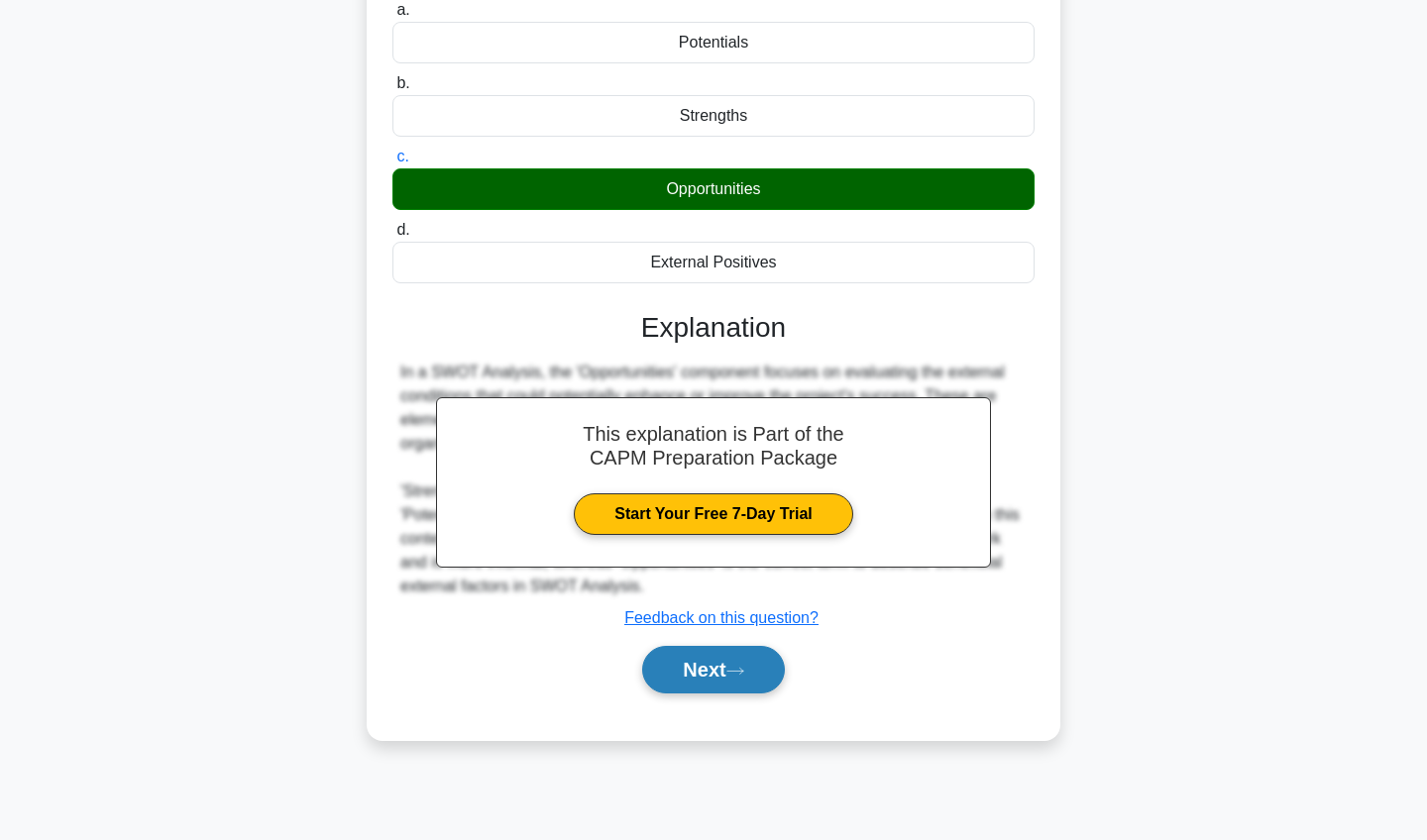 click on "Next" at bounding box center [713, 670] 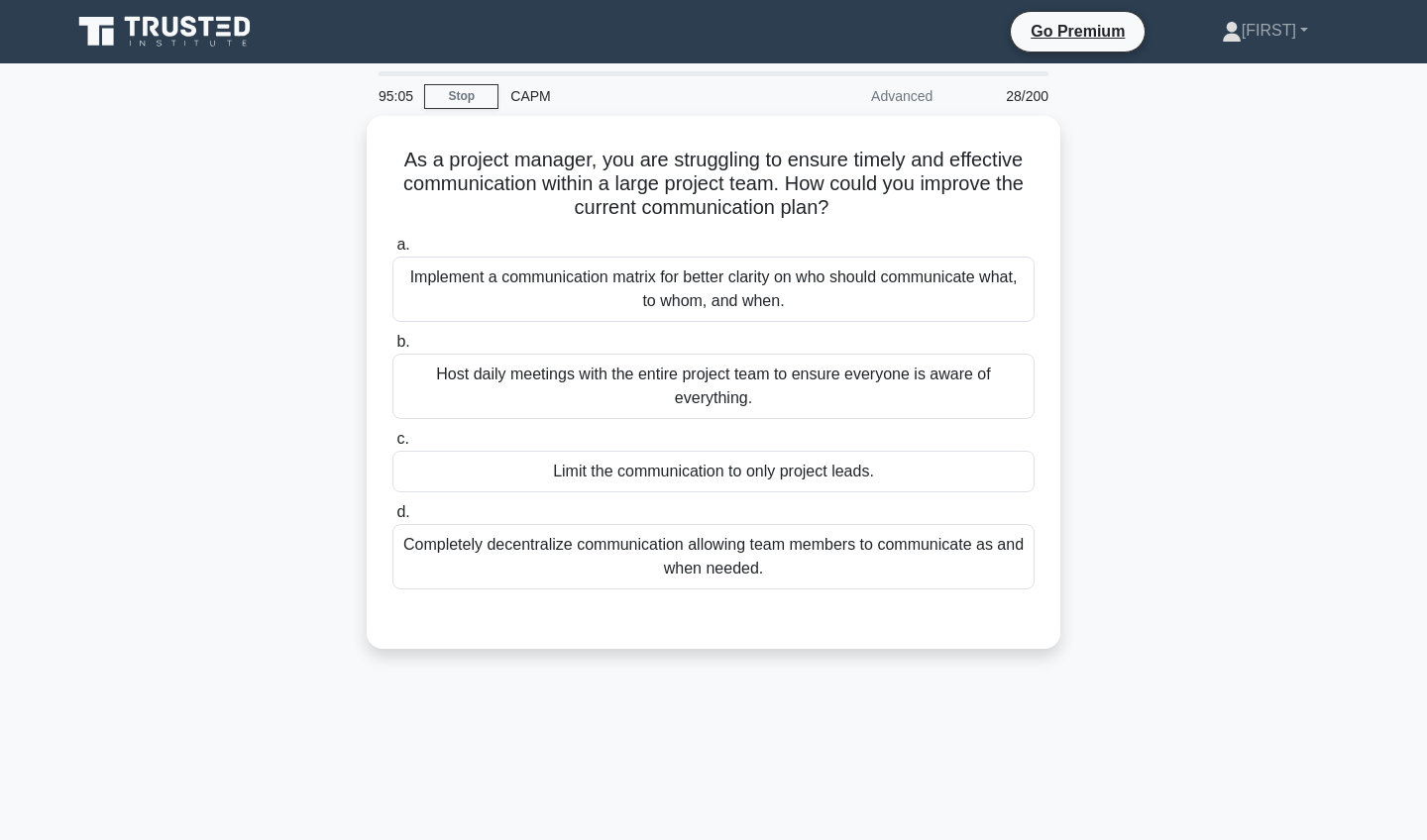 scroll, scrollTop: 0, scrollLeft: 0, axis: both 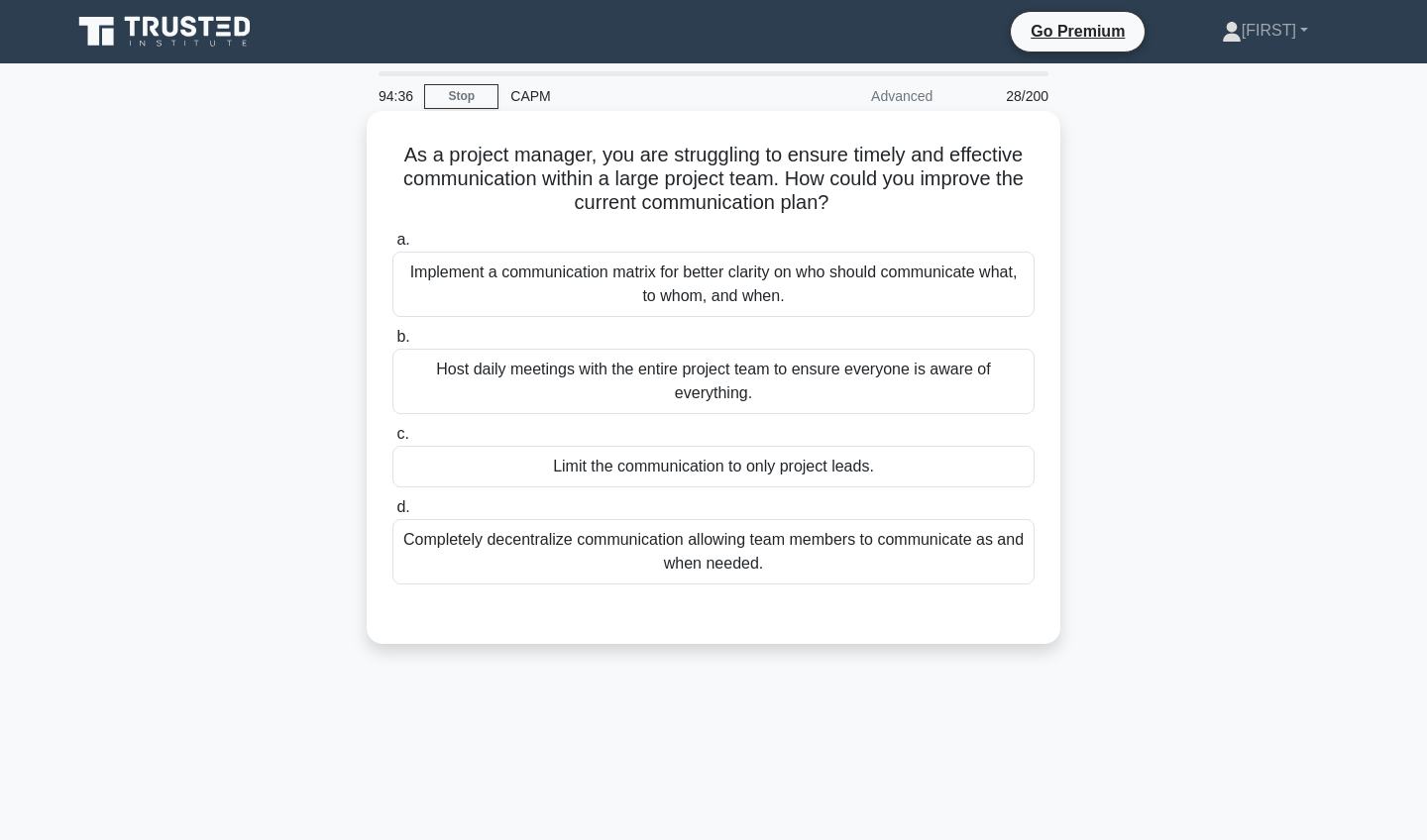 click on "Implement a communication matrix for better clarity on who should communicate what, to whom, and when." at bounding box center [714, 284] 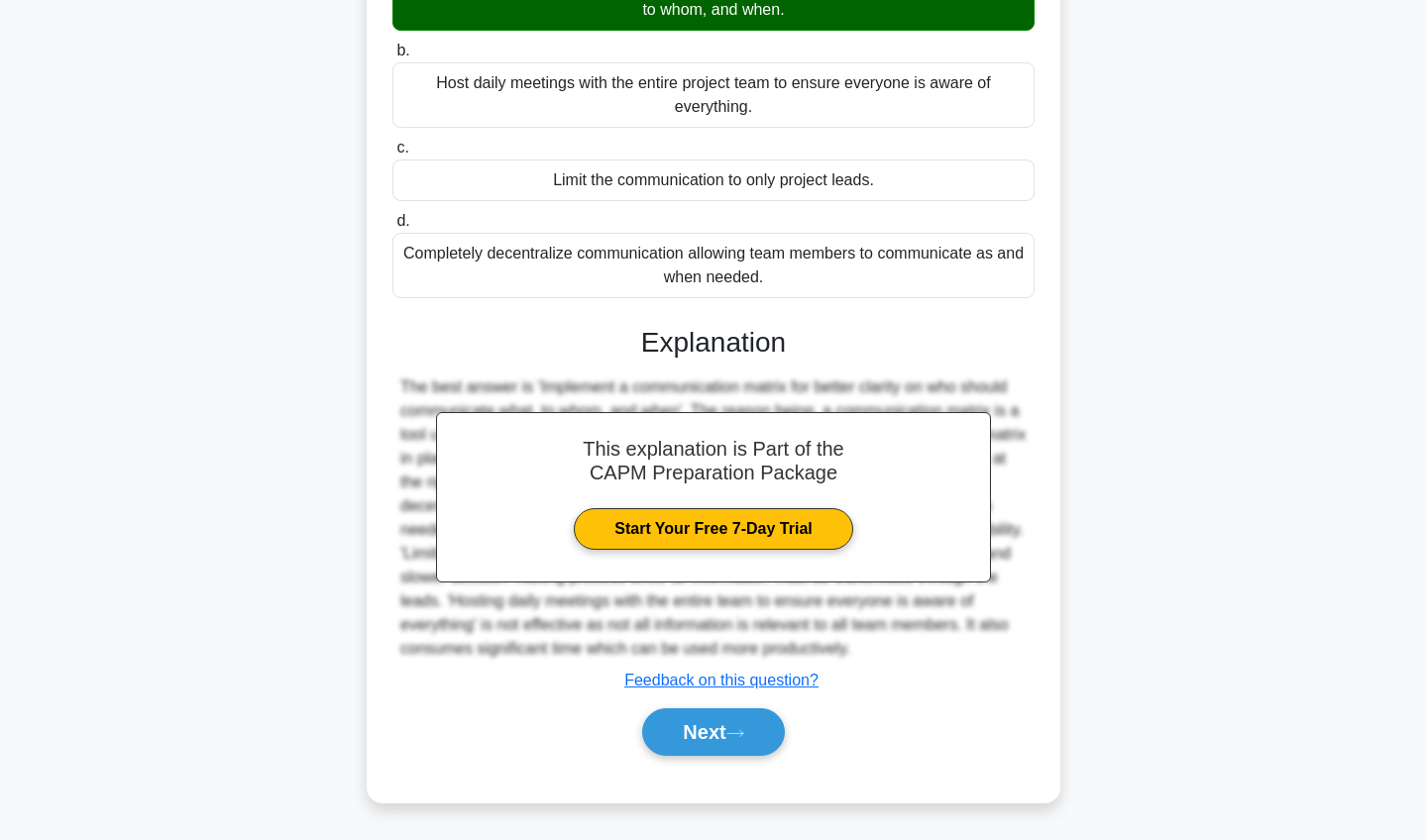 scroll, scrollTop: 286, scrollLeft: 0, axis: vertical 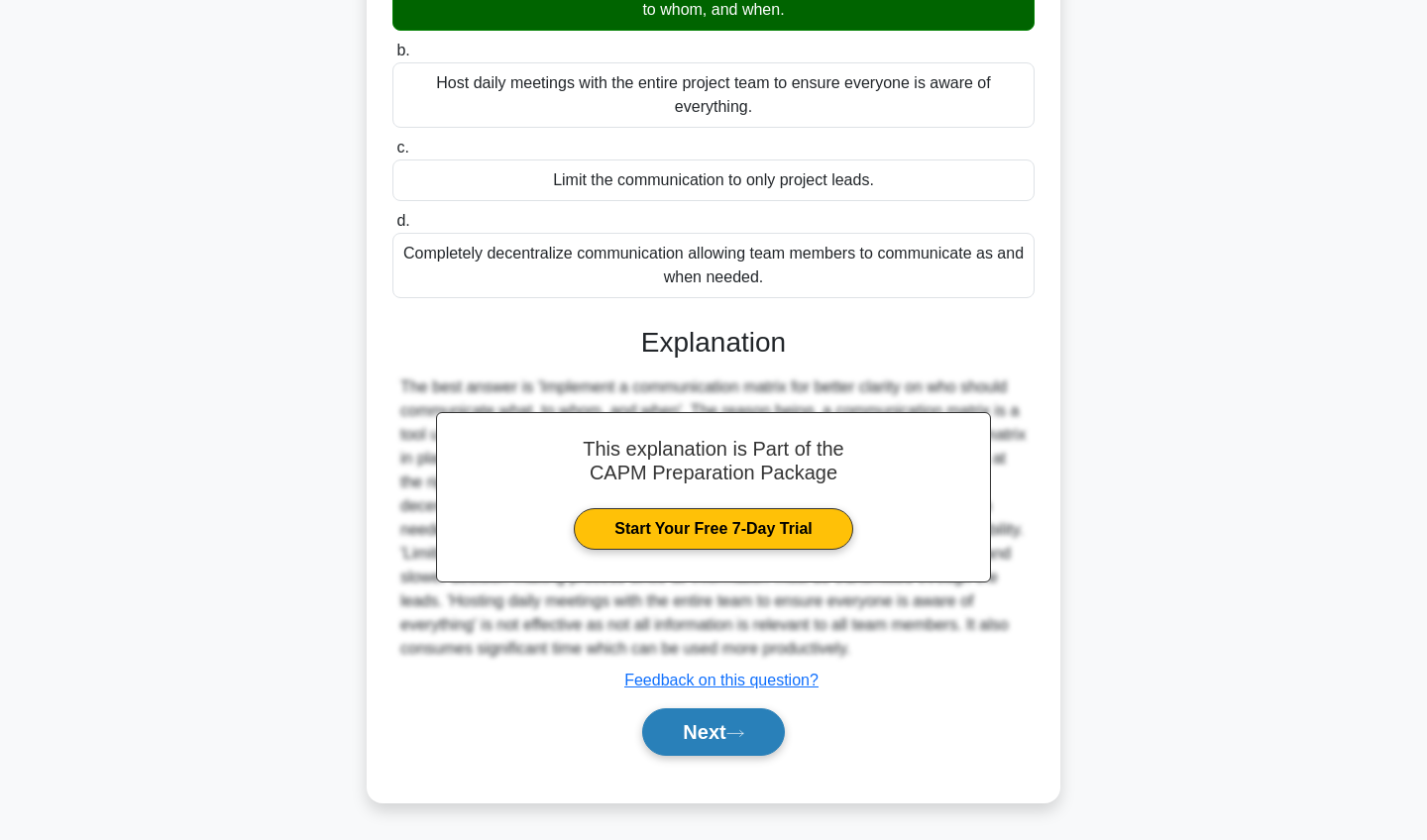 click on "Next" at bounding box center [713, 732] 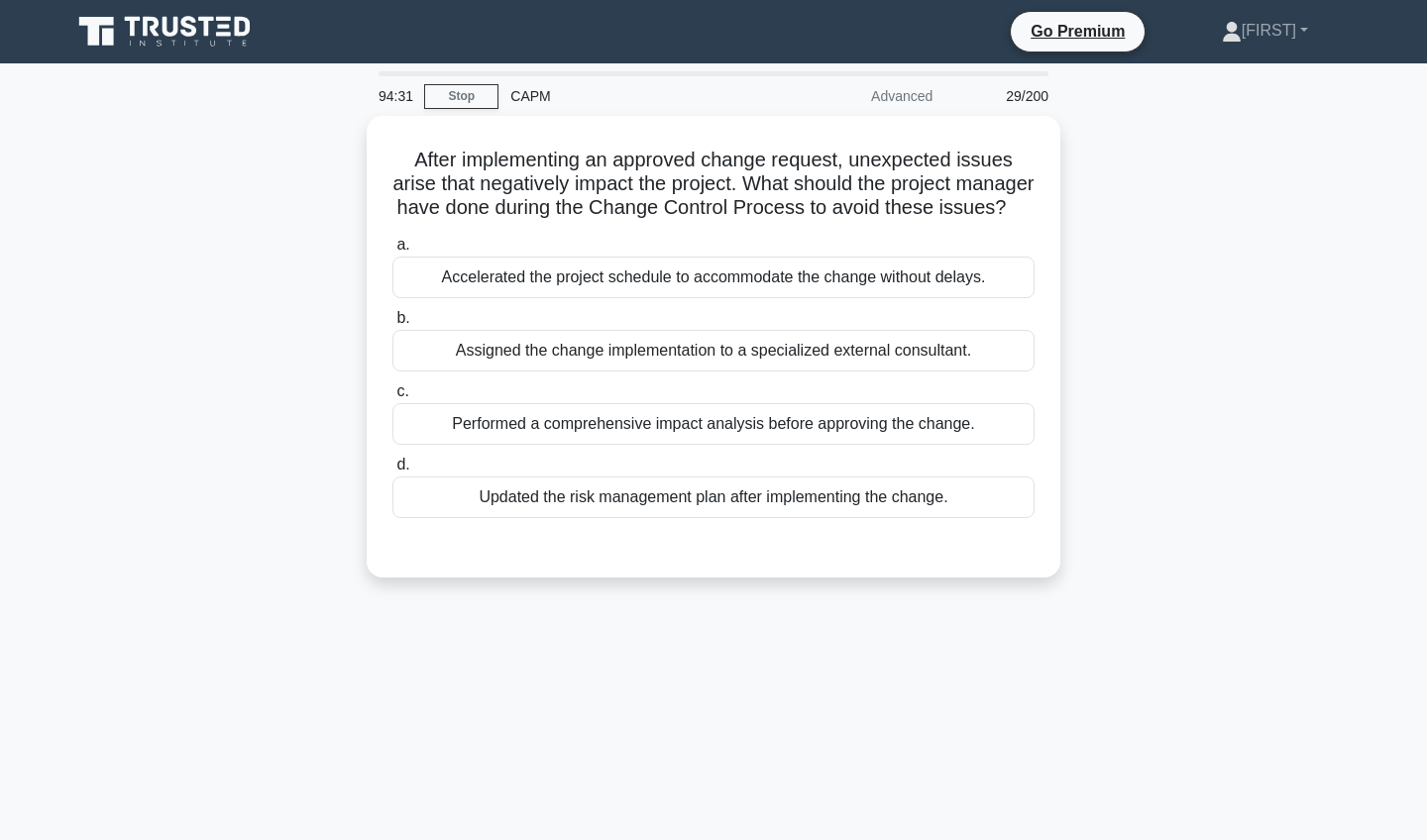 scroll, scrollTop: 0, scrollLeft: 0, axis: both 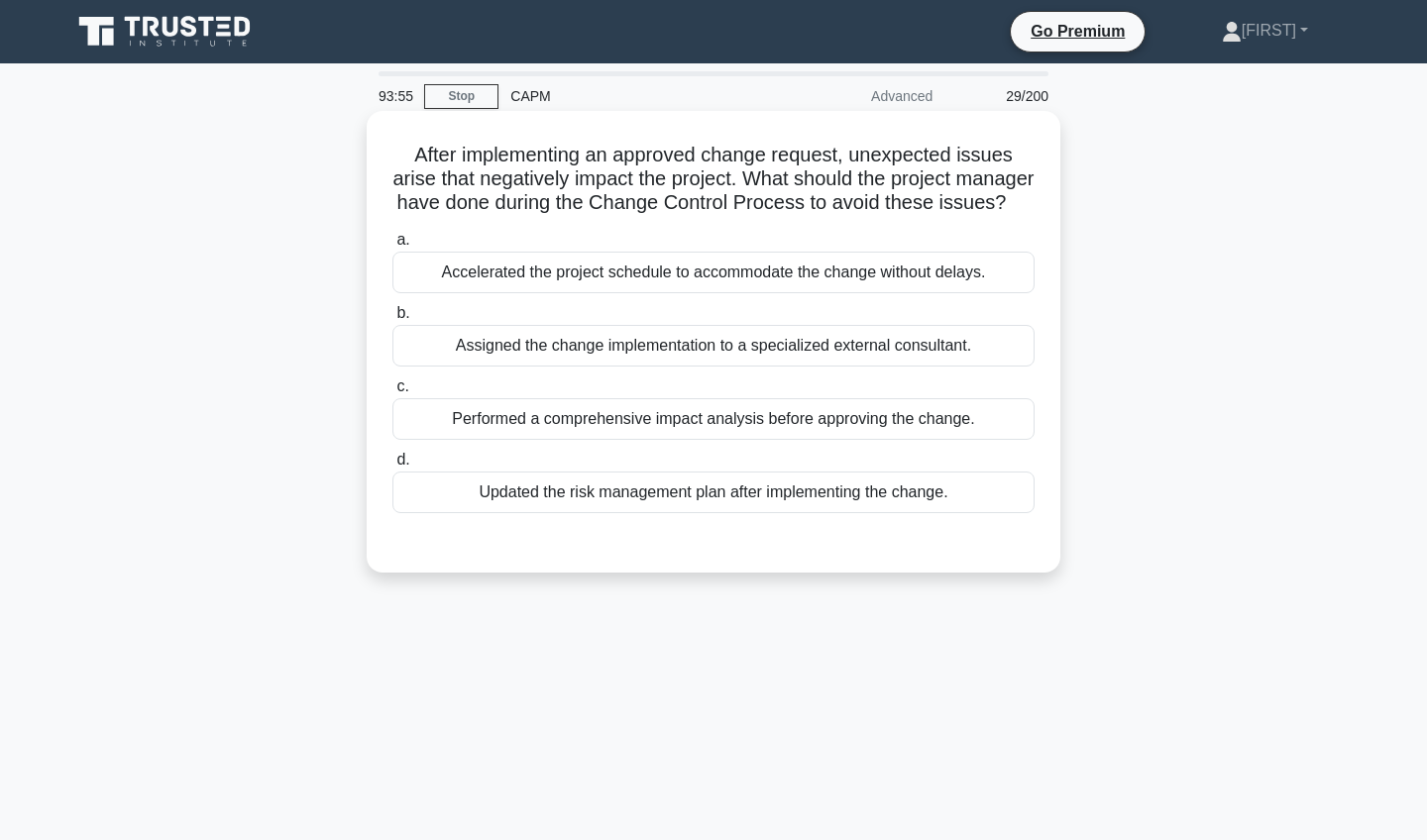 click on "Performed a comprehensive impact analysis before approving the change." at bounding box center (714, 419) 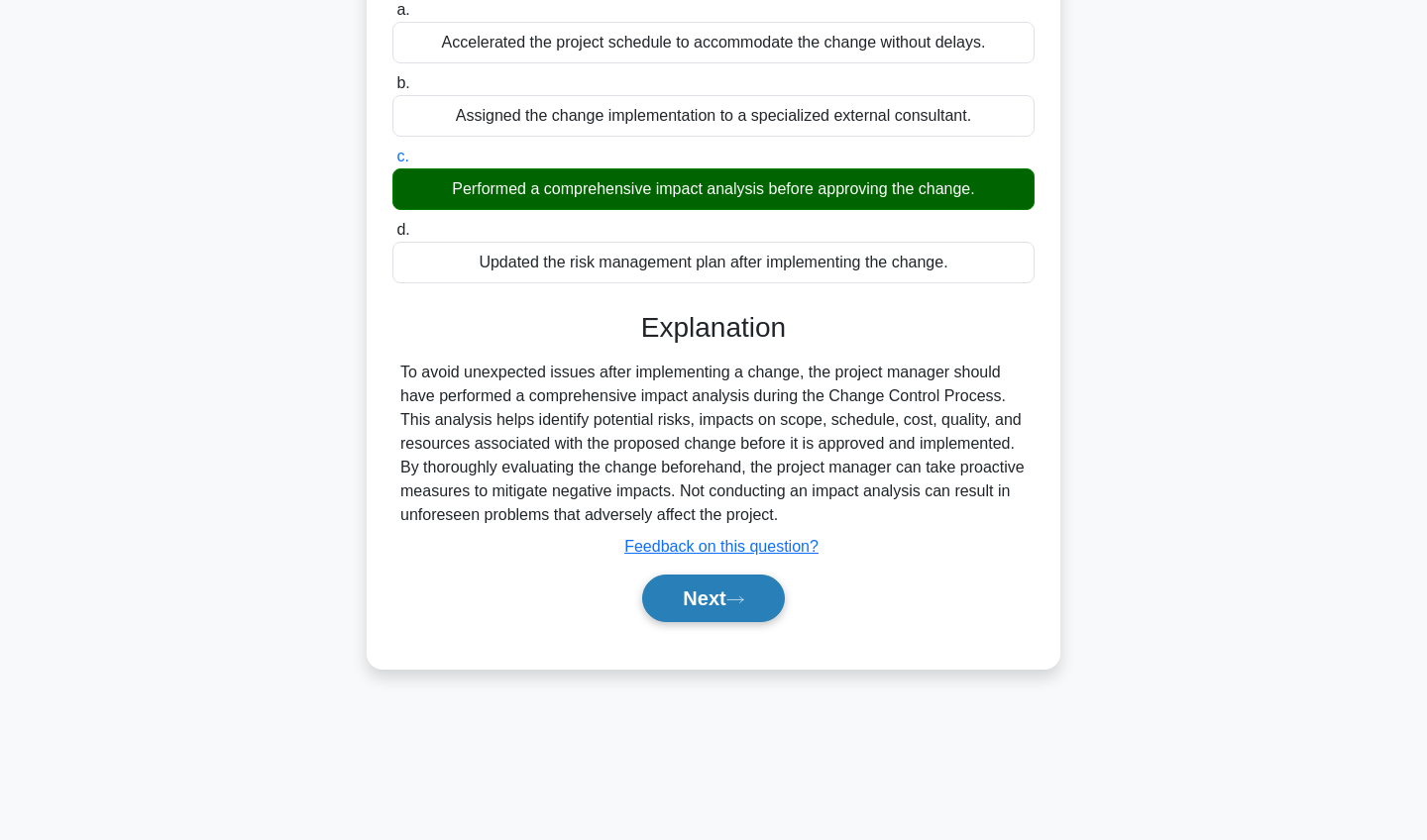 scroll, scrollTop: 230, scrollLeft: 0, axis: vertical 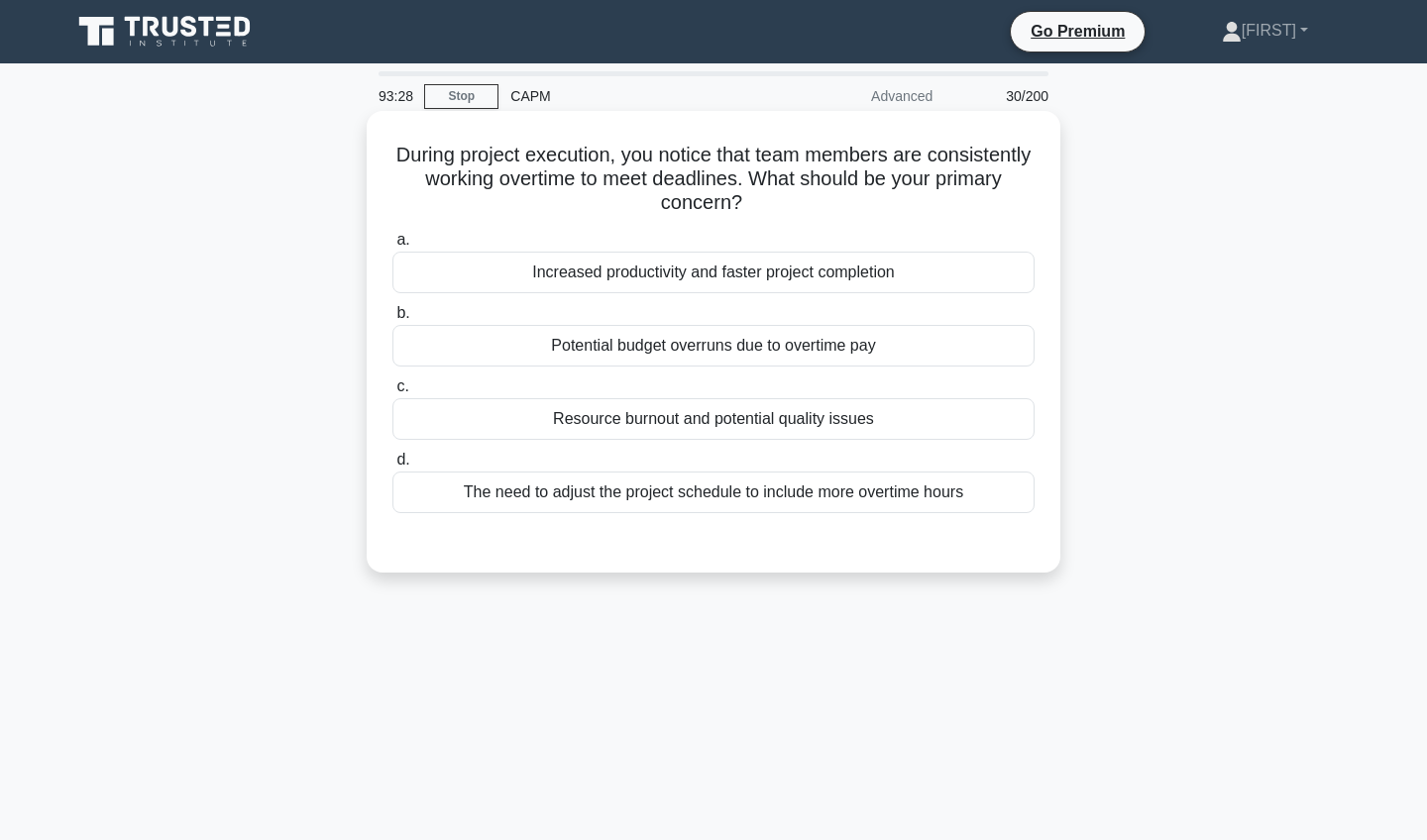 click on "The need to adjust the project schedule to include more overtime hours" at bounding box center [714, 492] 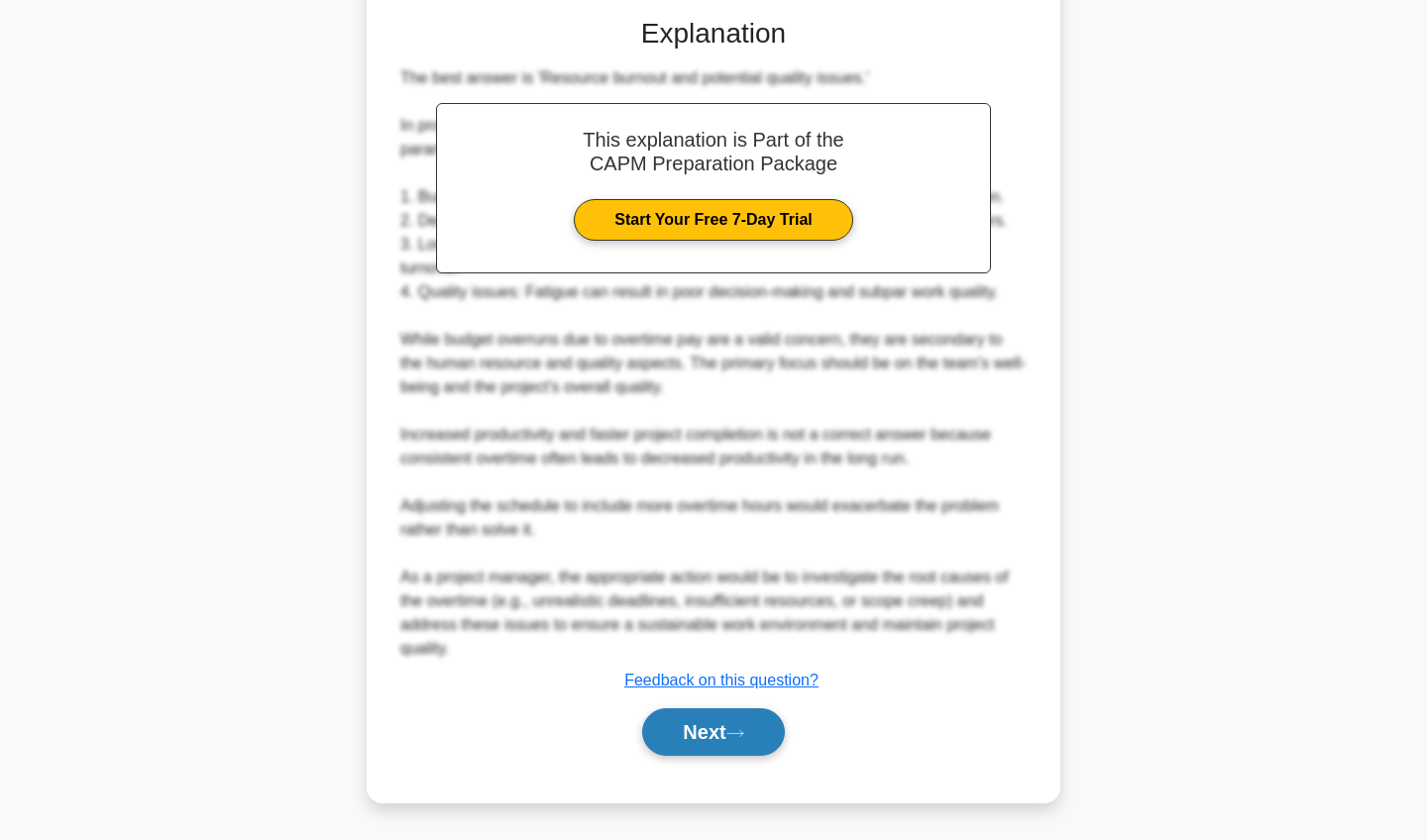 click on "Next" at bounding box center (713, 732) 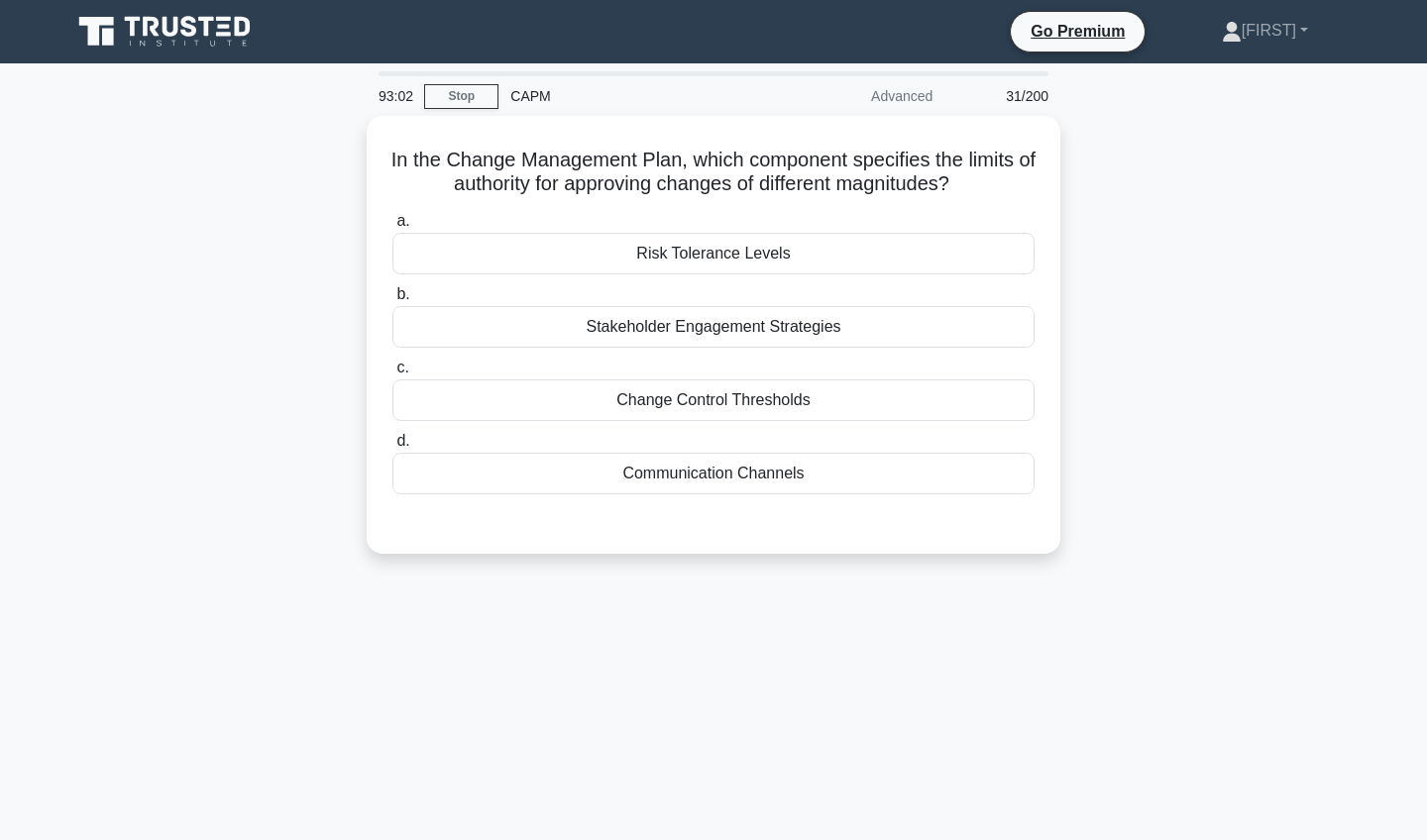 scroll, scrollTop: 0, scrollLeft: 0, axis: both 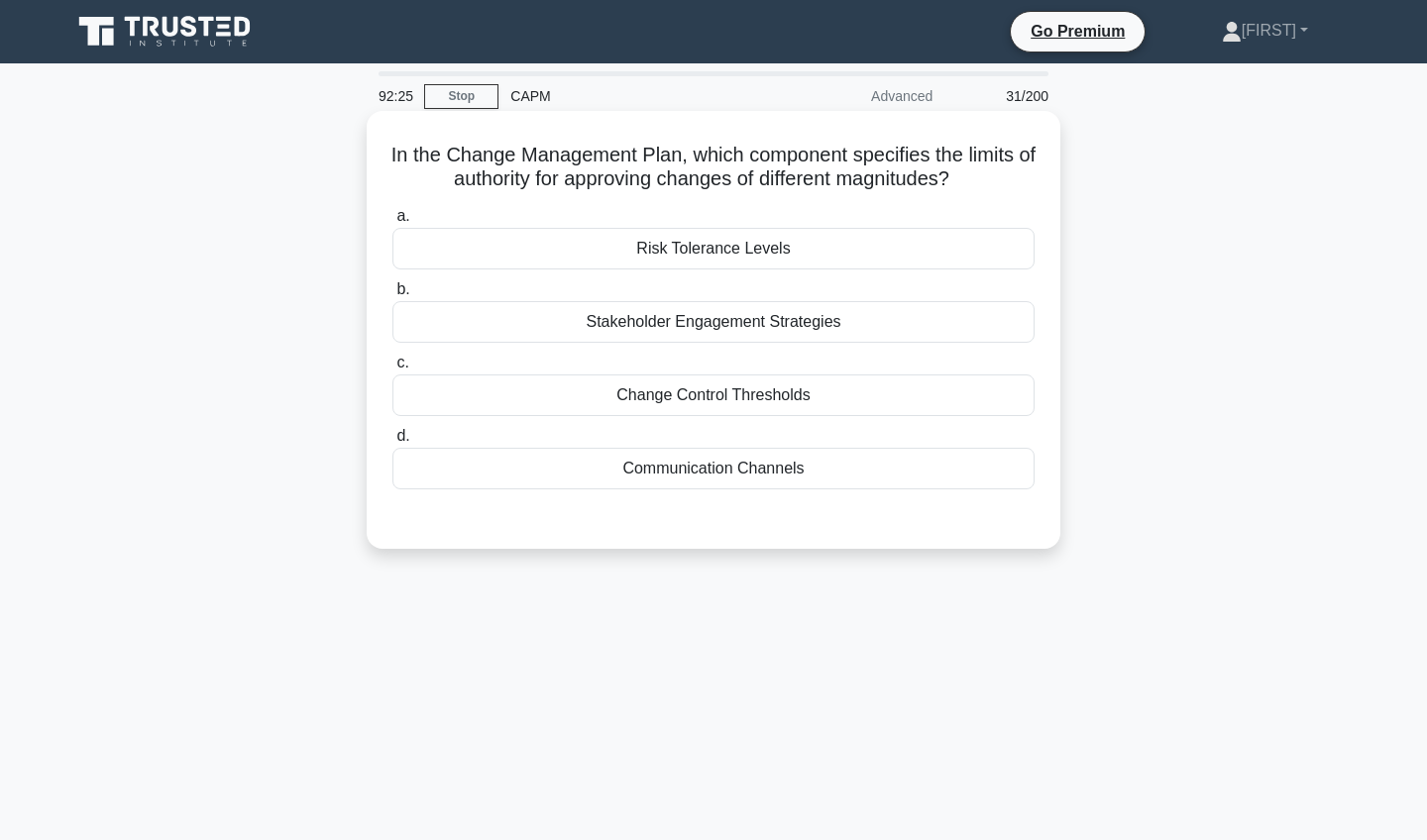 click on "Stakeholder Engagement Strategies" at bounding box center [714, 322] 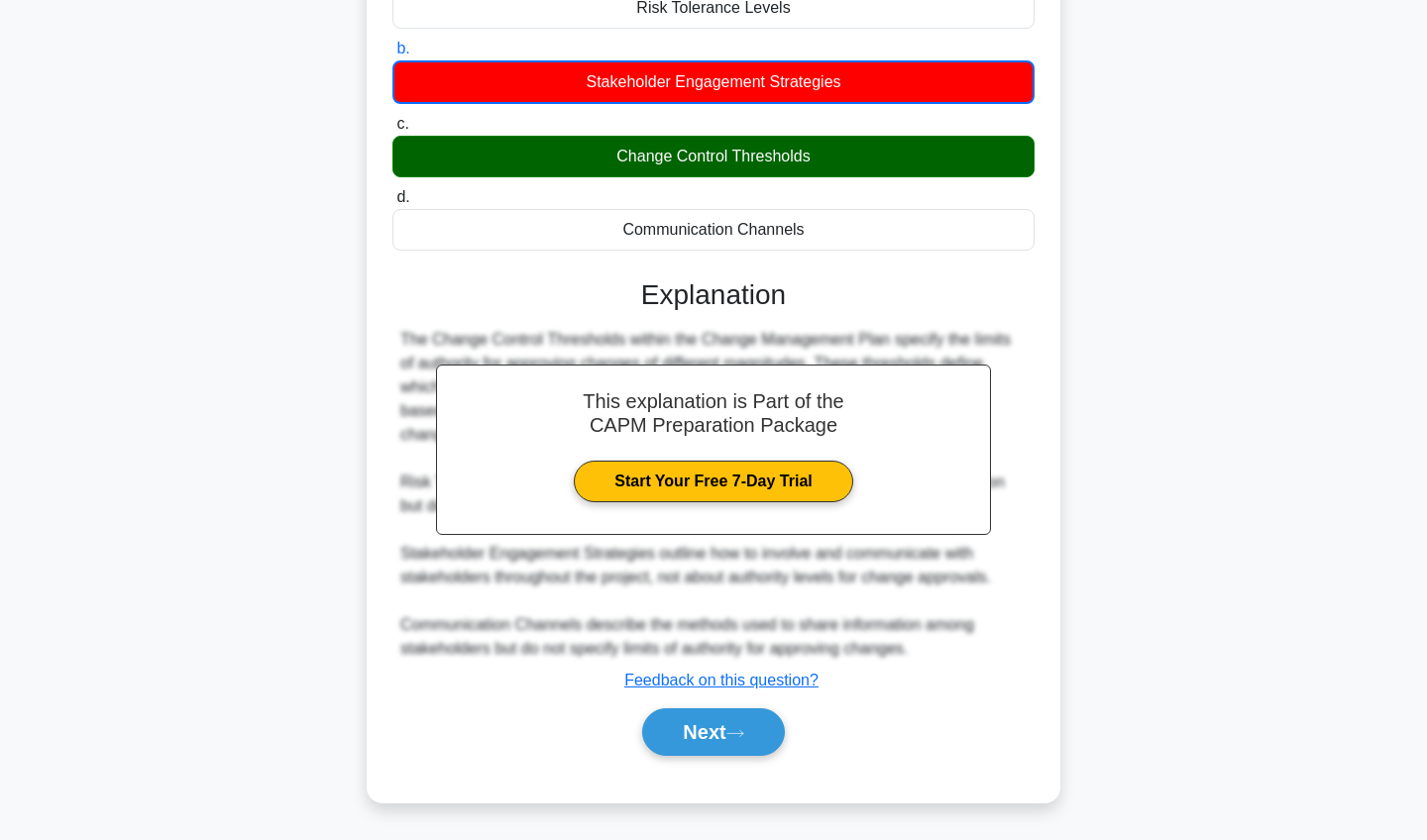 scroll, scrollTop: 241, scrollLeft: 0, axis: vertical 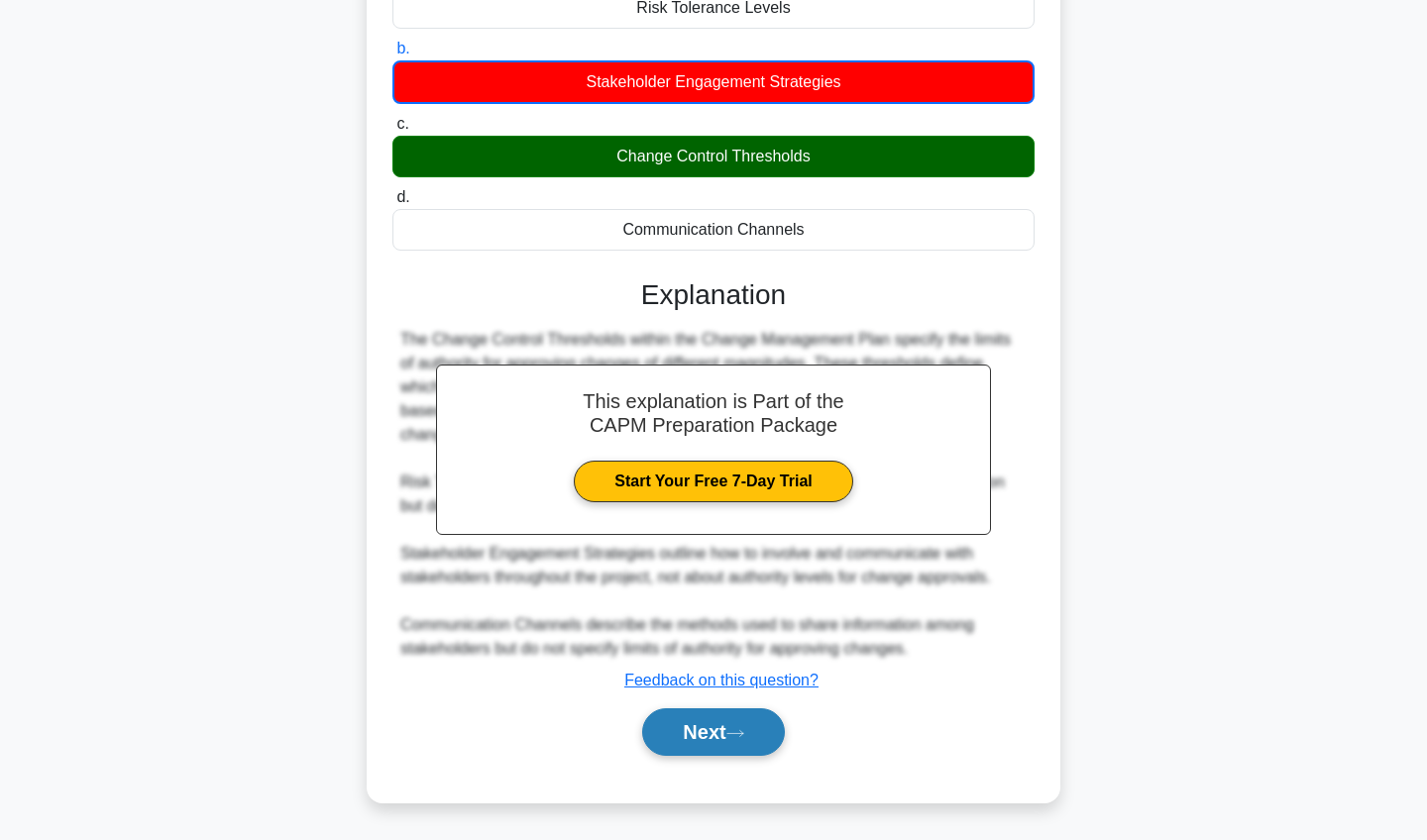 click on "Next" at bounding box center [713, 732] 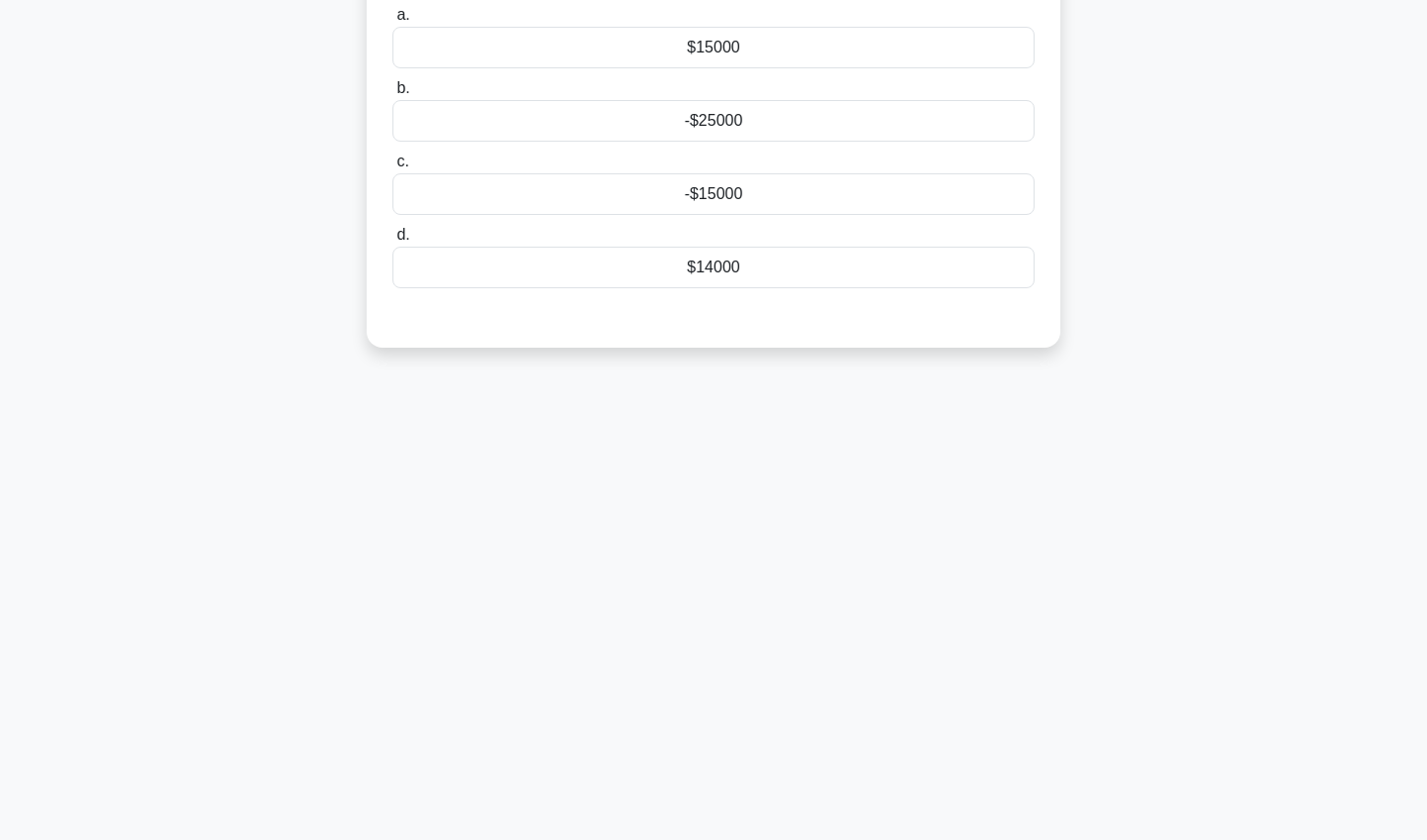 click on "92:08
Stop
CAPM
Advanced
32/200
You're working on a software upgrade project with an Earned Value (EV) of $[NUMBER] and an Actual Cost (AC) of $[NUMBER]. Your supervisor requests an immediate report on the Cost Variance (CV). What is it?
.spinner_0XTQ{transform-origin:center;animation:spinner_y6GP .75s linear infinite}@keyframes spinner_y6GP{100%{transform:rotate(360deg)}}
a." at bounding box center (714, 337) 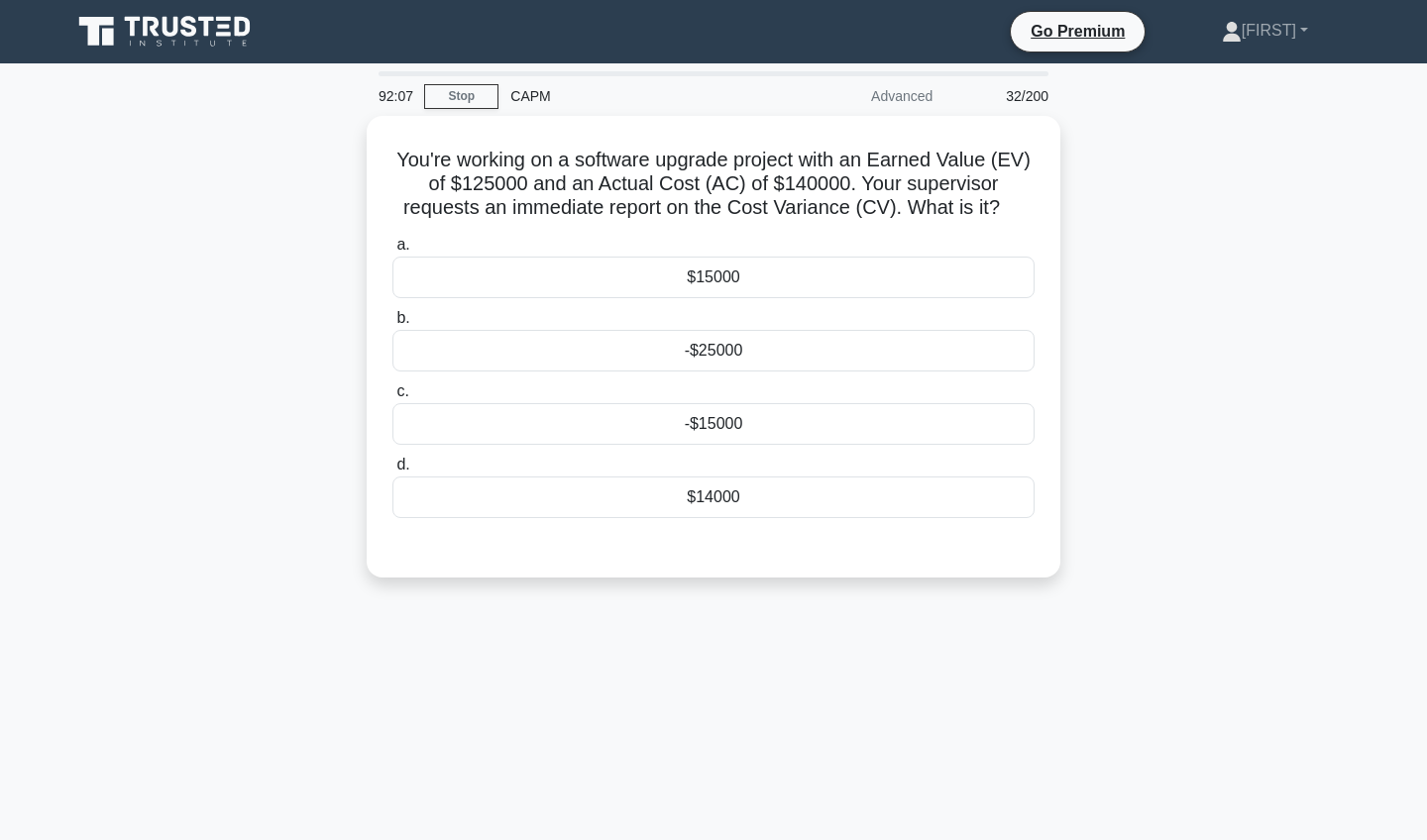 scroll, scrollTop: 0, scrollLeft: 0, axis: both 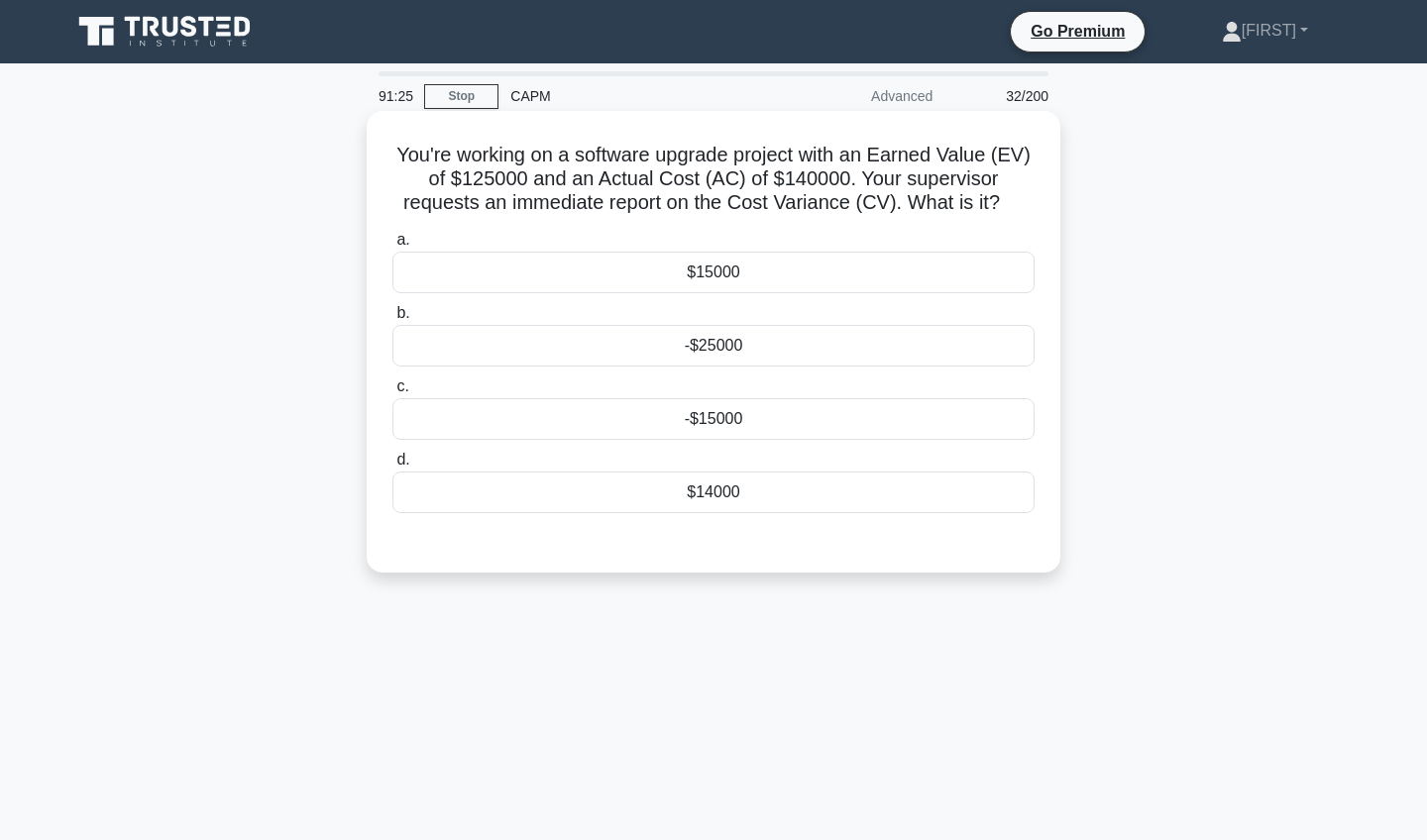 click on "$15000" at bounding box center [714, 272] 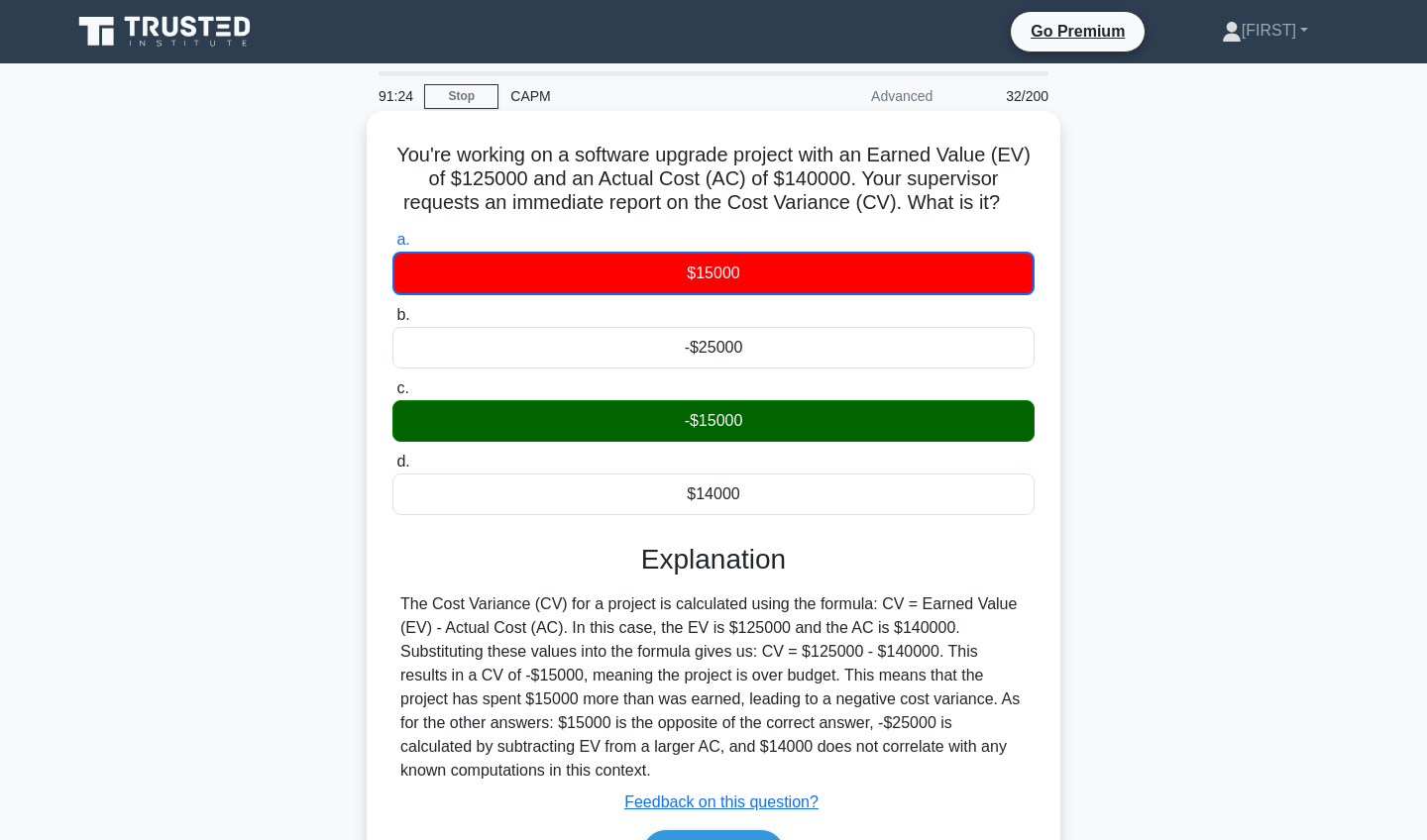 click on "$15000" at bounding box center (714, 273) 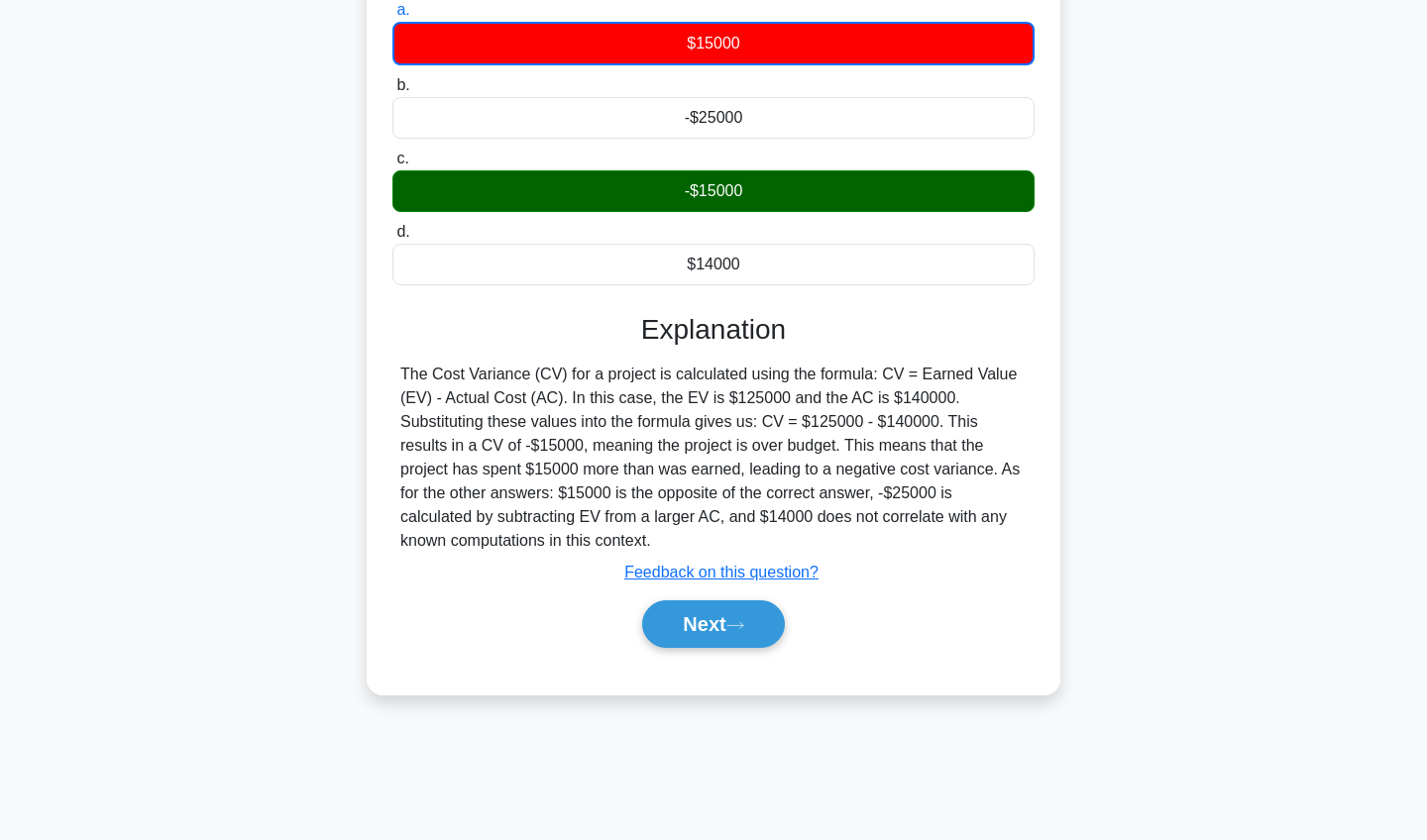 scroll, scrollTop: 230, scrollLeft: 0, axis: vertical 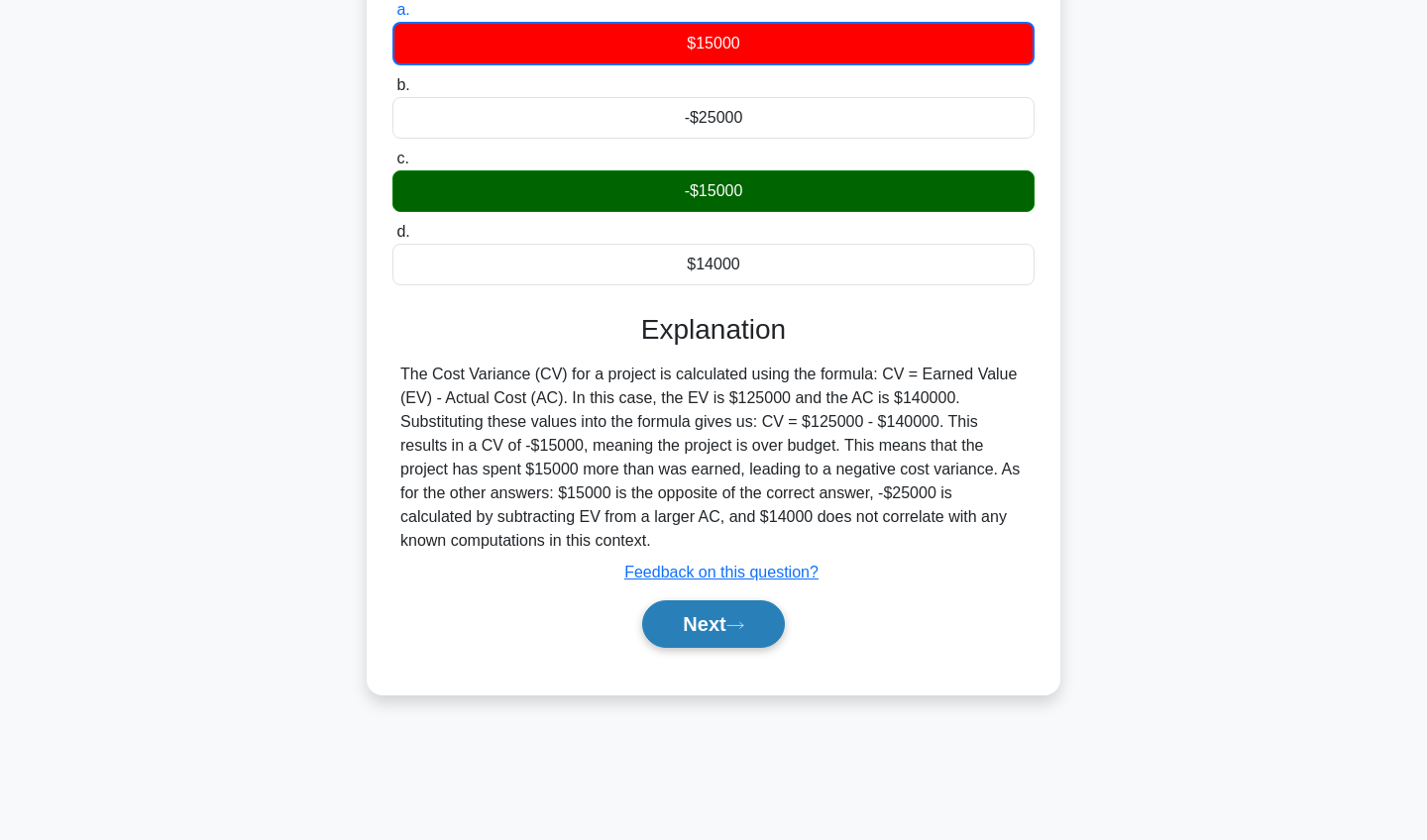 click on "Next" at bounding box center [713, 624] 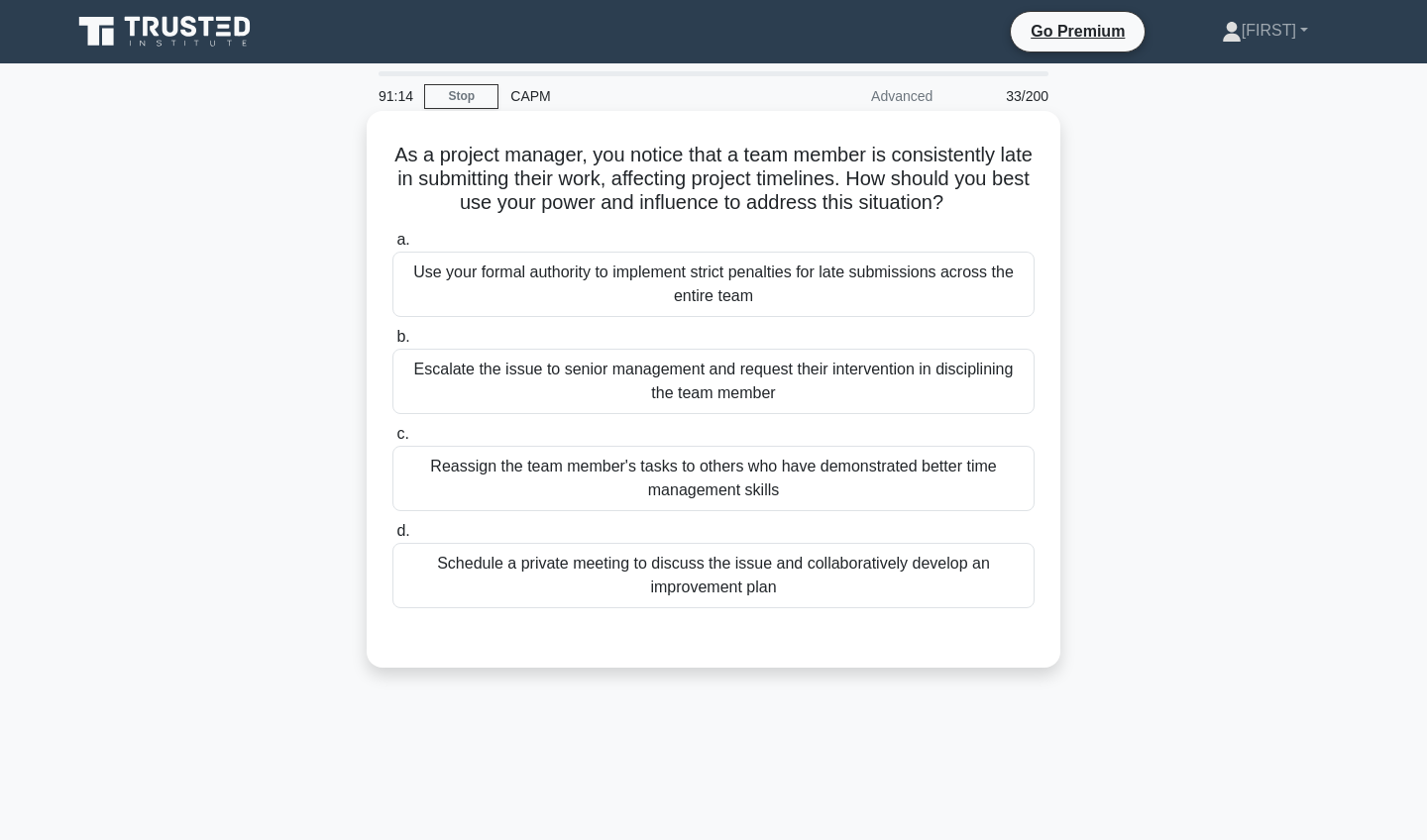 scroll, scrollTop: 0, scrollLeft: 0, axis: both 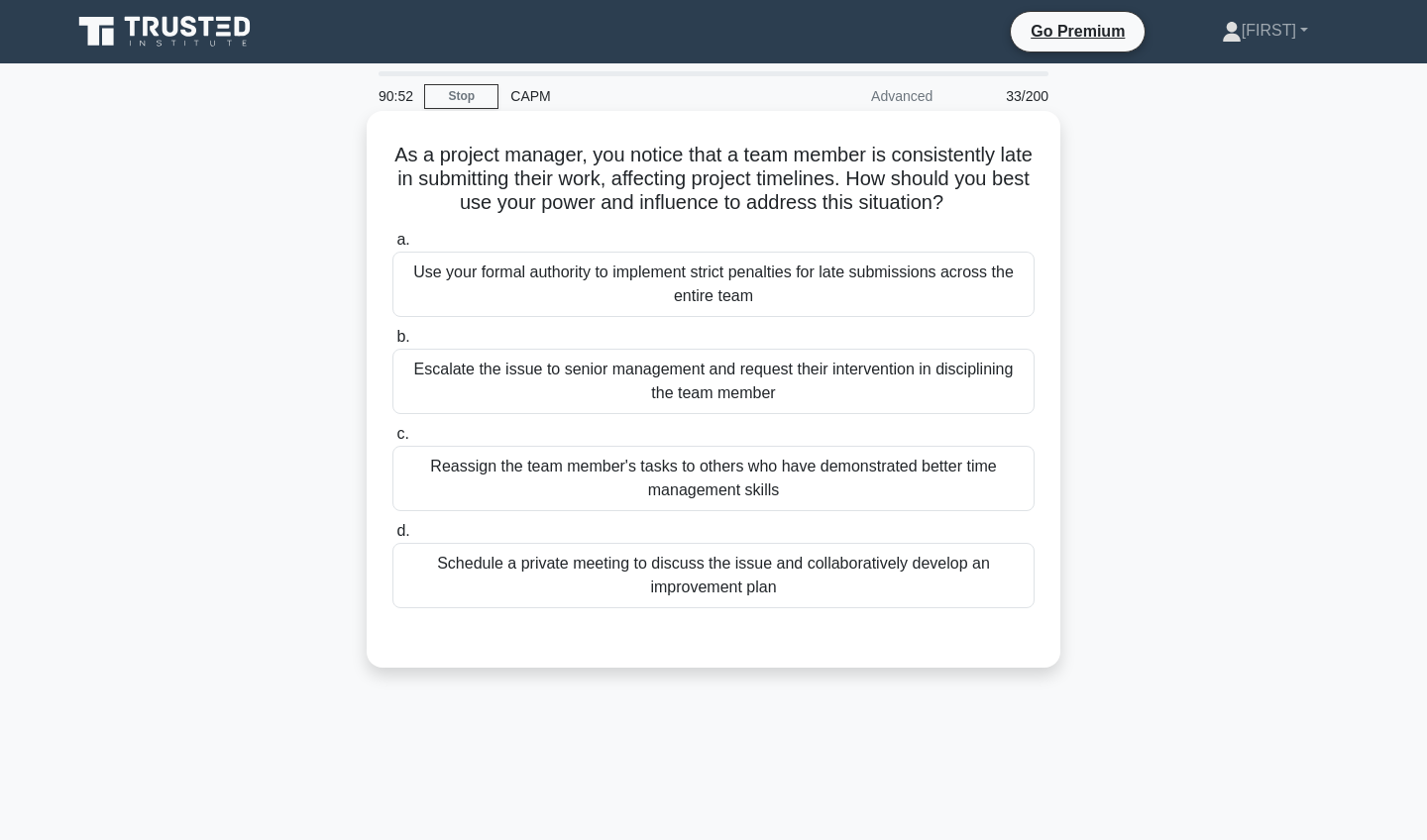click on "Schedule a private meeting to discuss the issue and collaboratively develop an improvement plan" at bounding box center [714, 576] 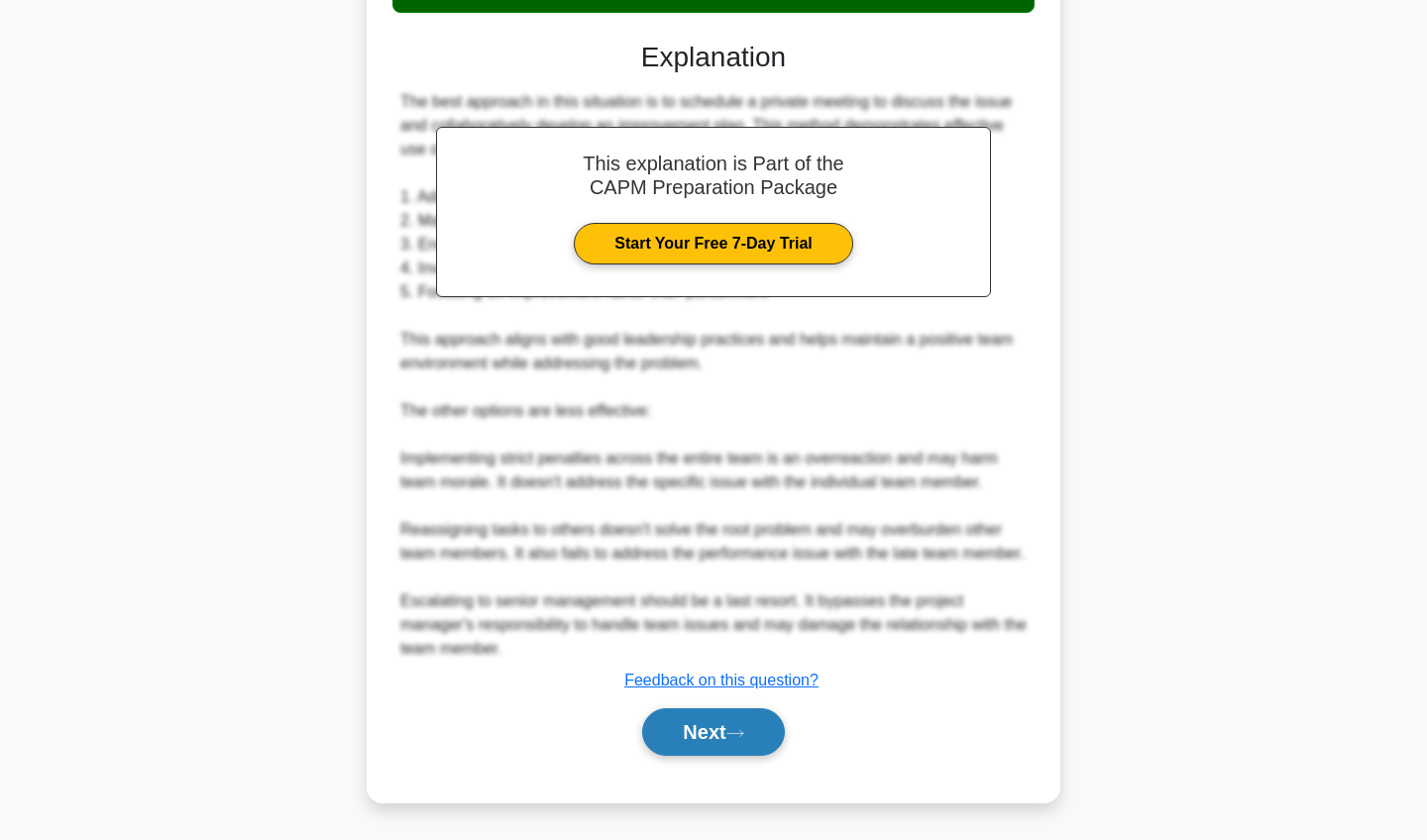 click on "Next" at bounding box center (713, 732) 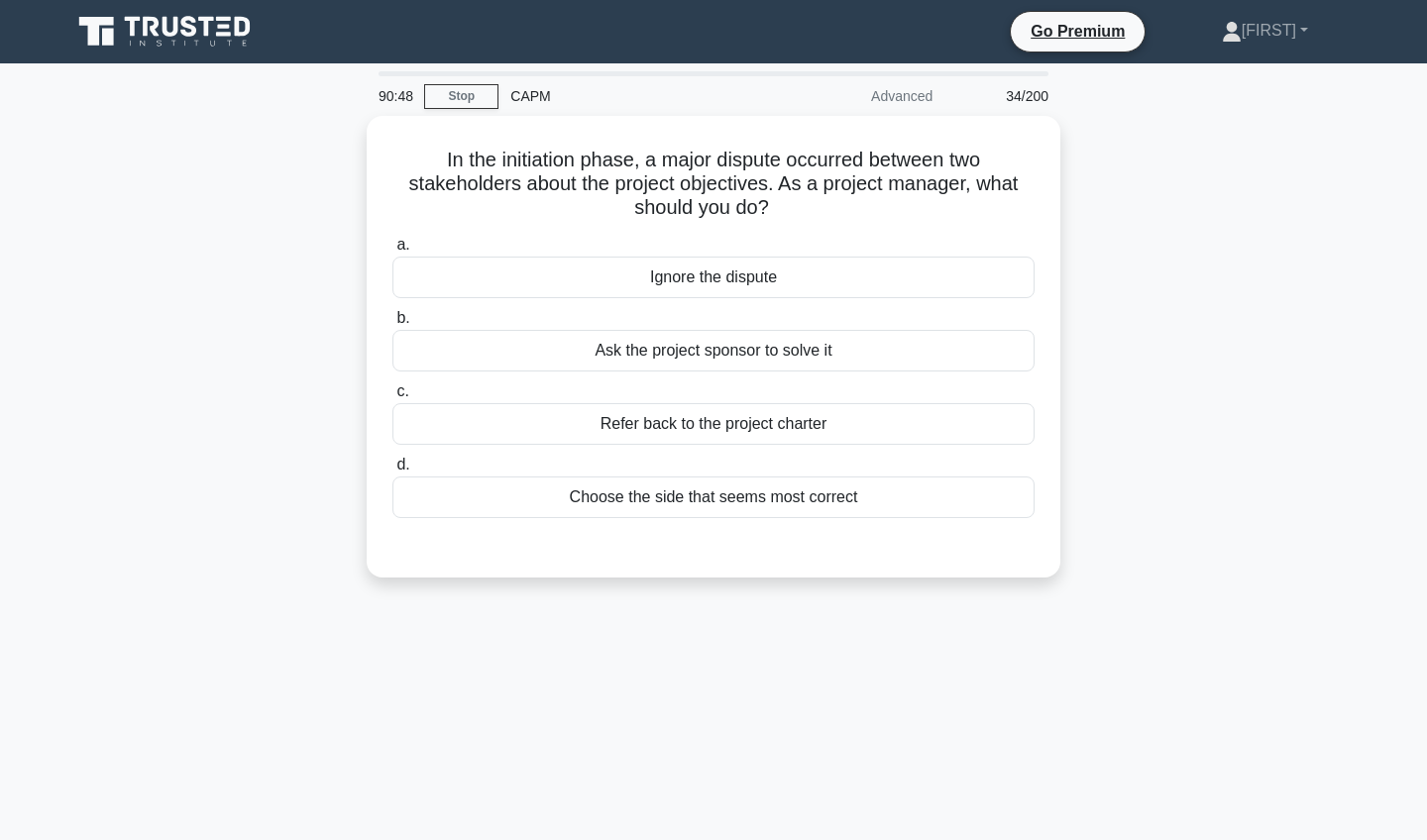 scroll, scrollTop: 0, scrollLeft: 0, axis: both 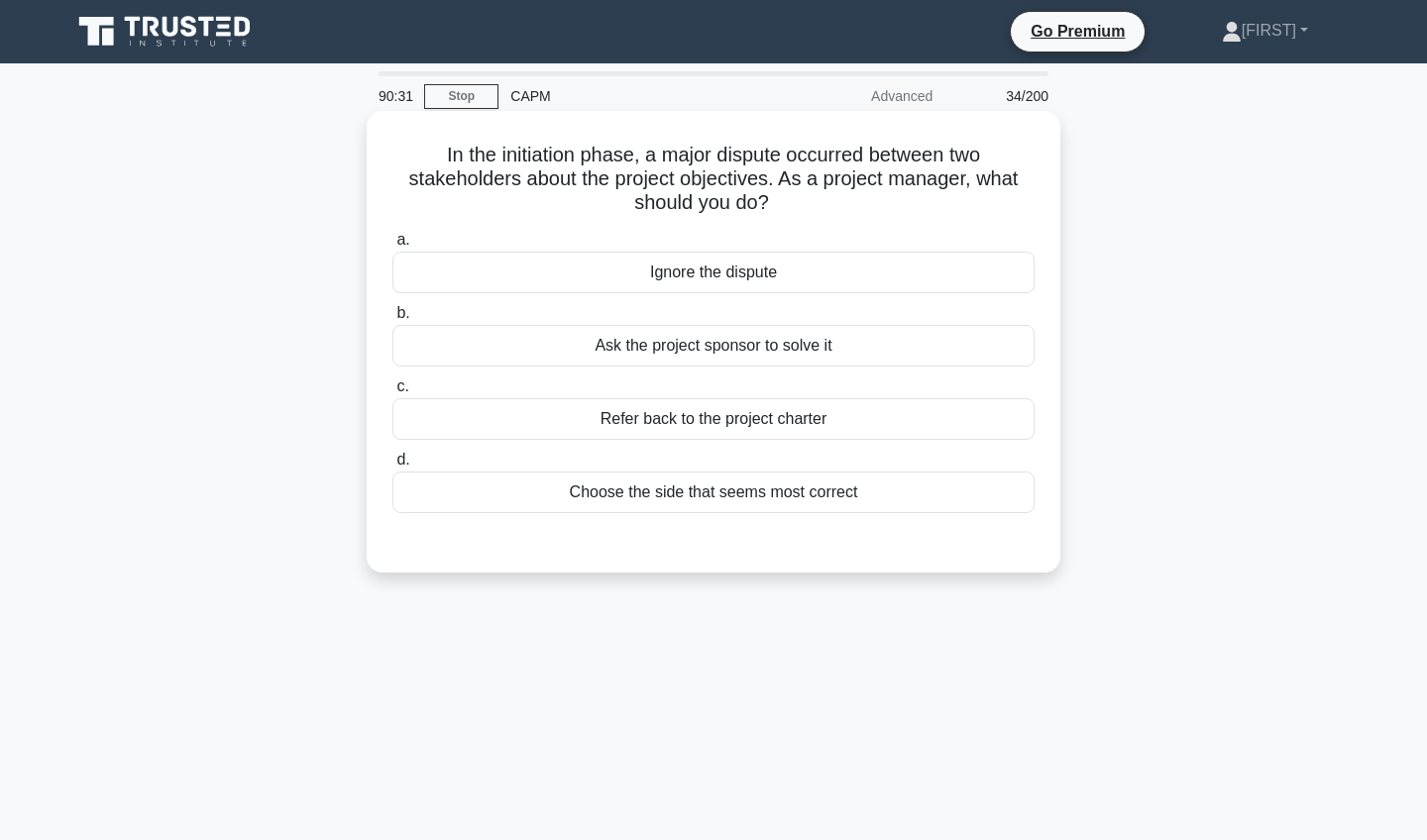click on "Refer back to the project charter" at bounding box center [714, 419] 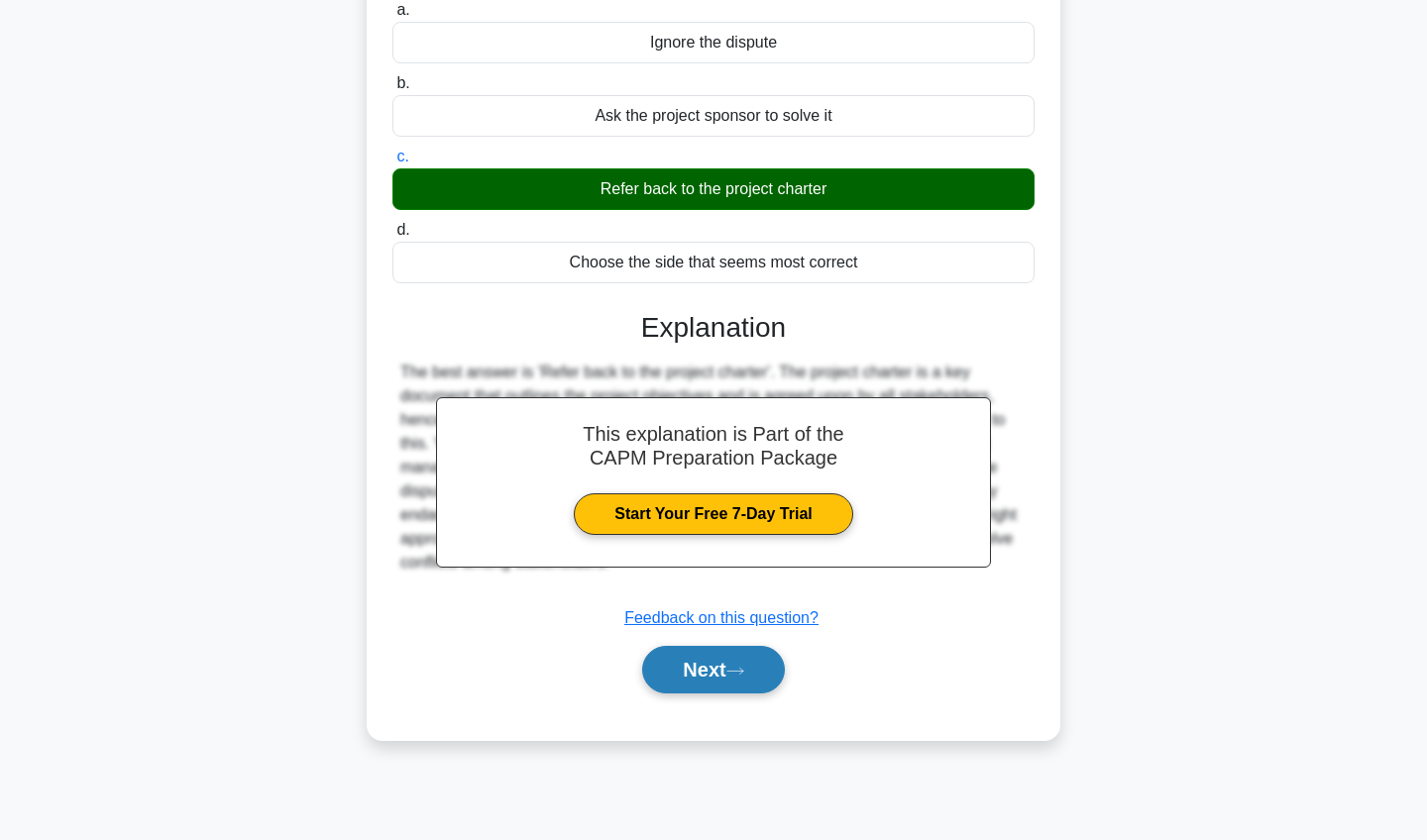 scroll, scrollTop: 230, scrollLeft: 0, axis: vertical 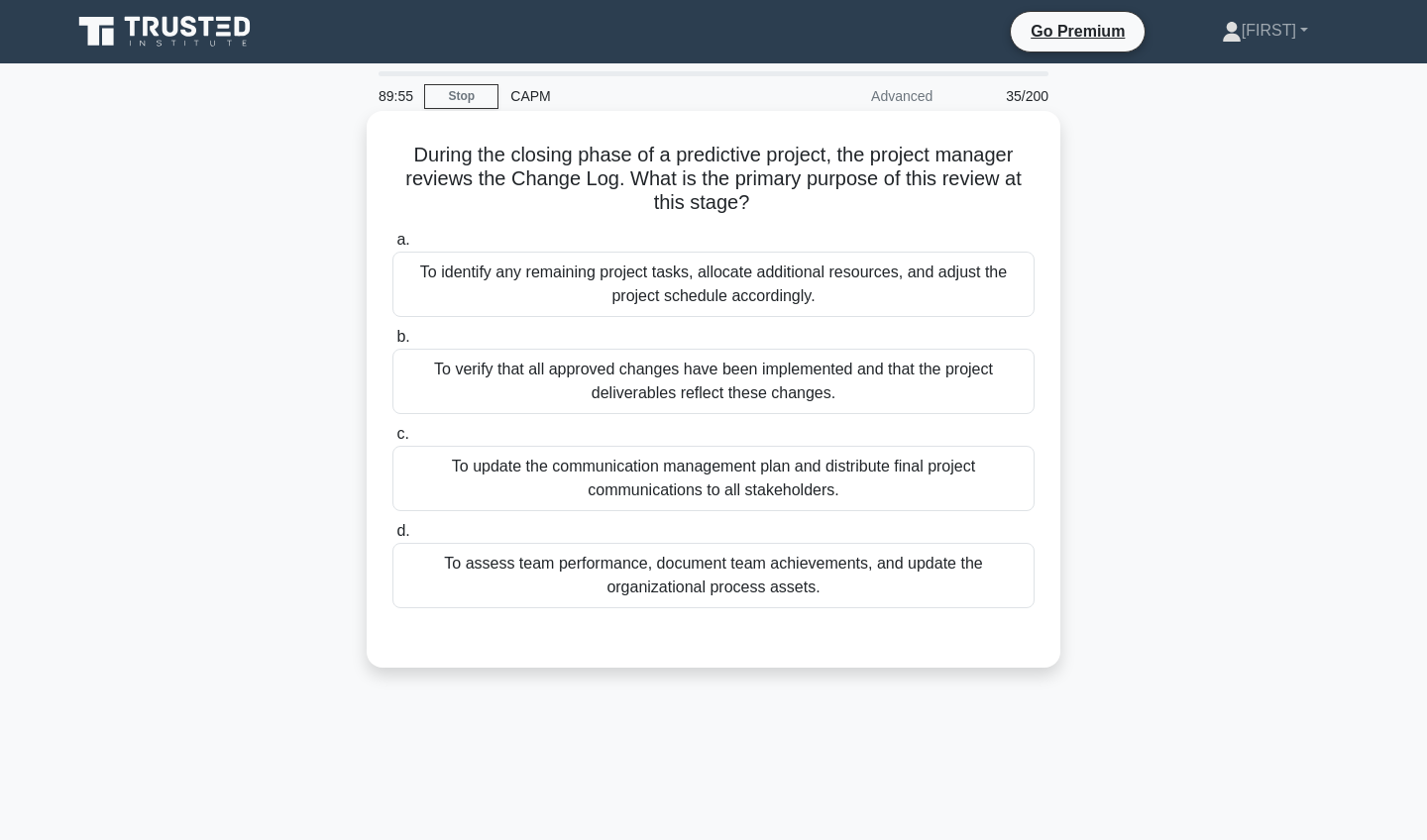 click on "To verify that all approved changes have been implemented and that the project deliverables reflect these changes." at bounding box center (714, 381) 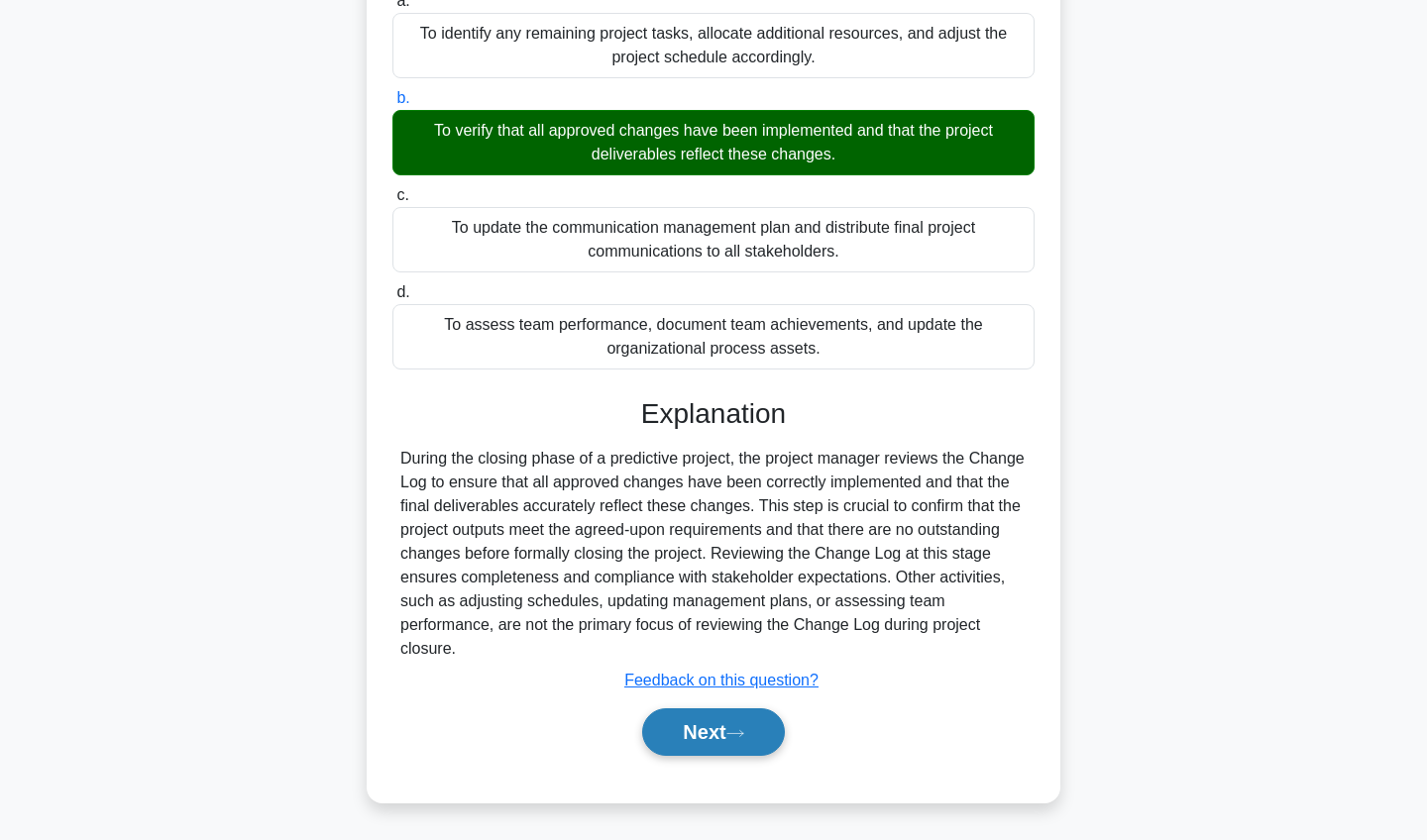 scroll, scrollTop: 239, scrollLeft: 0, axis: vertical 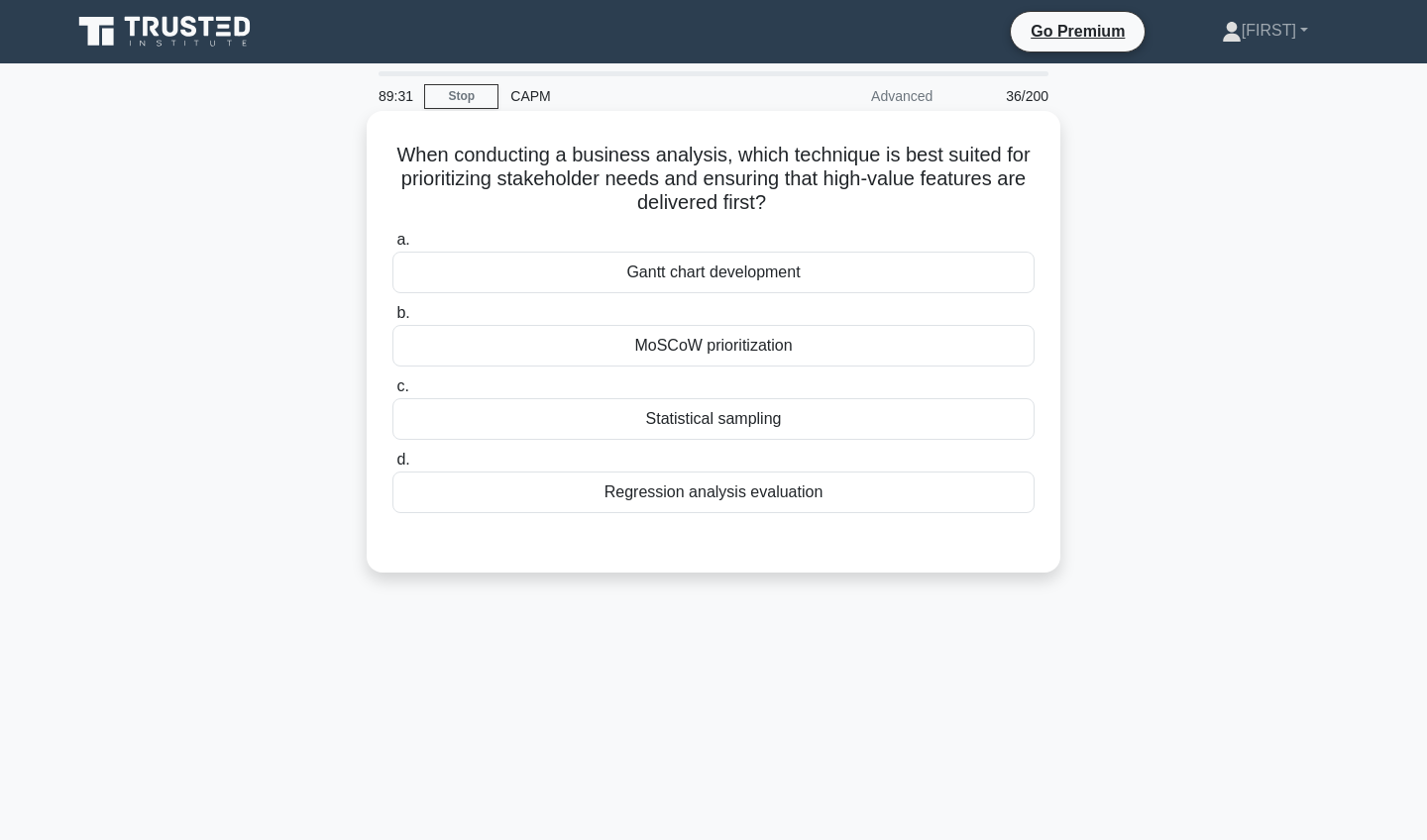 click on "MoSCoW prioritization" at bounding box center [714, 346] 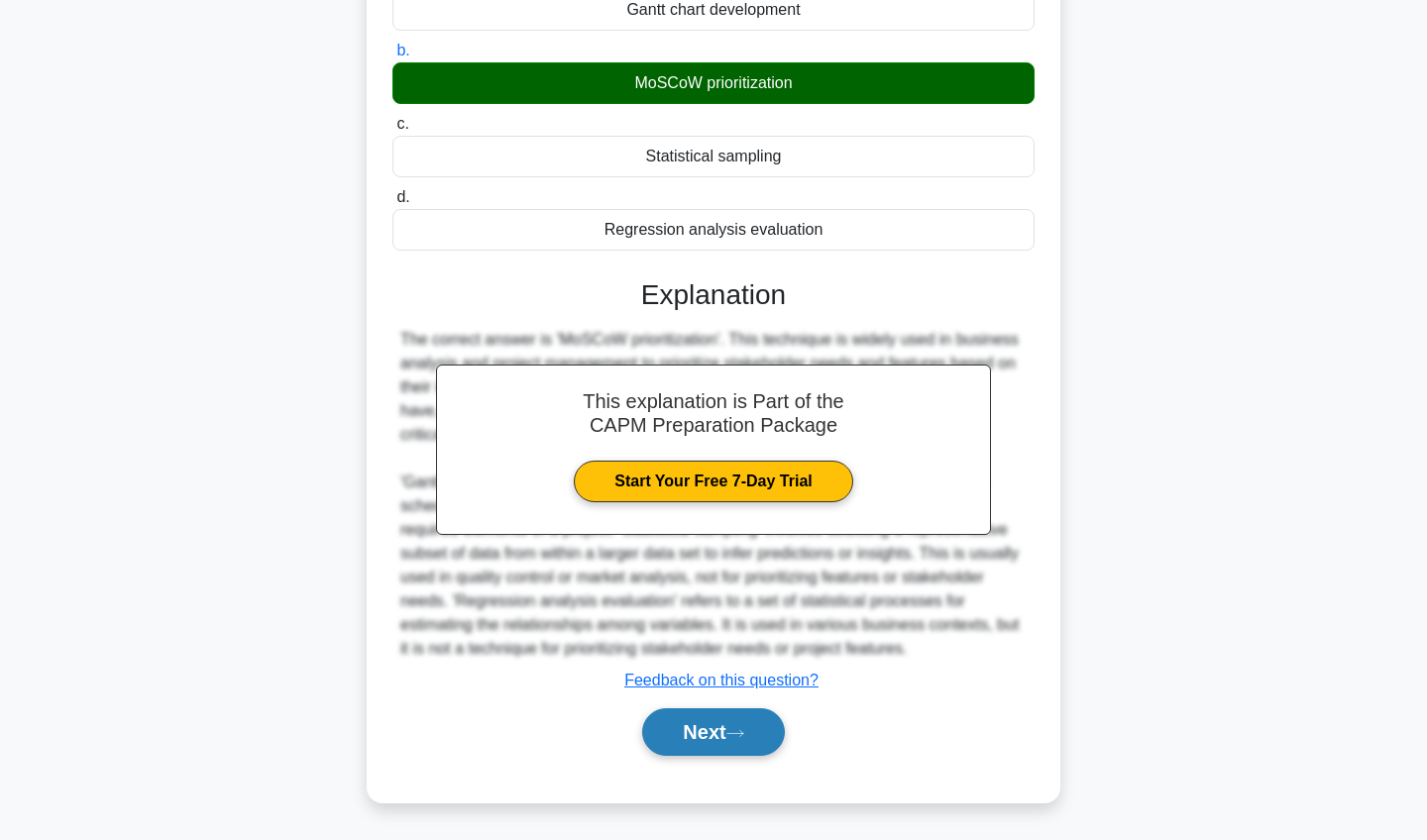 click on "Next" at bounding box center [713, 732] 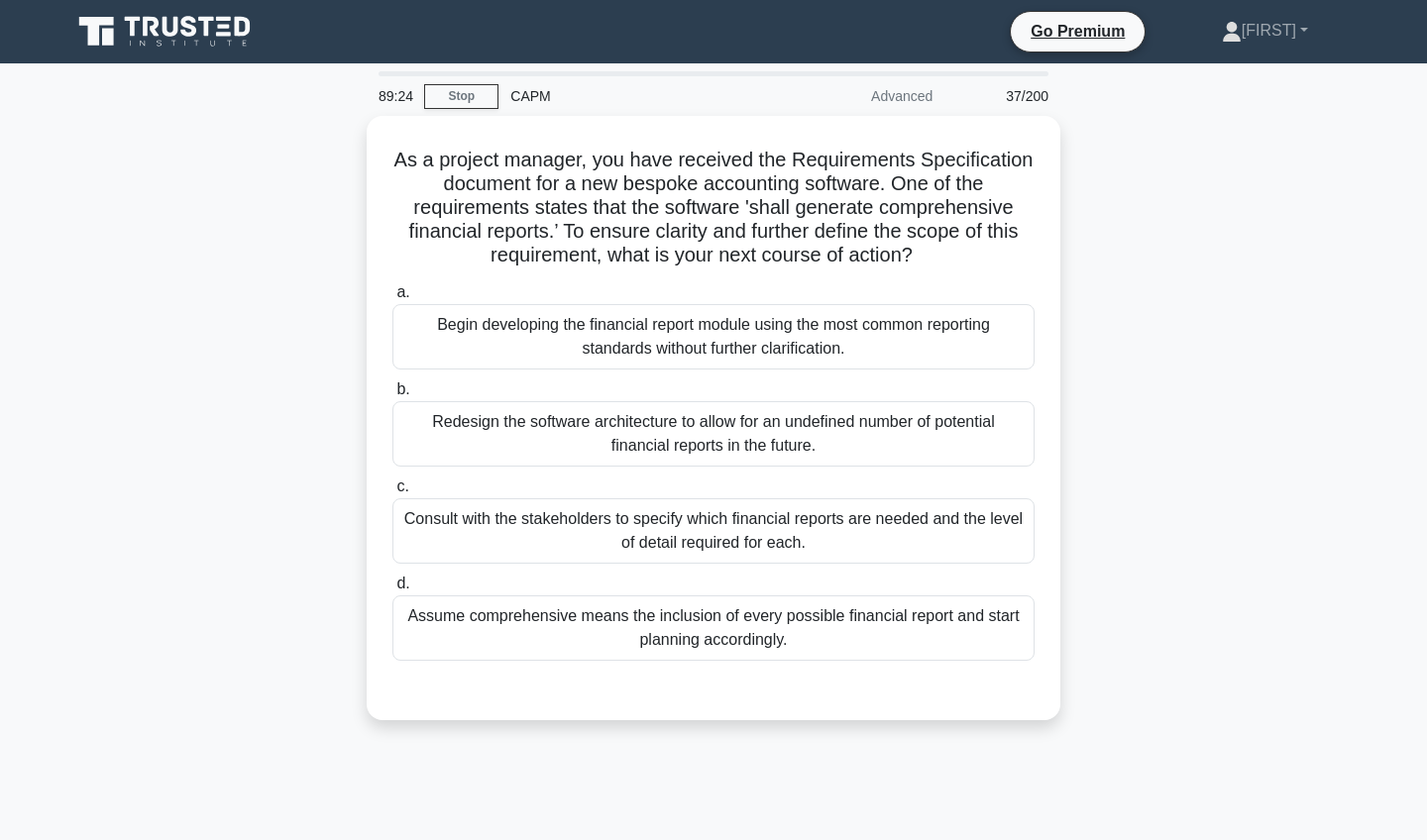 scroll, scrollTop: 0, scrollLeft: 0, axis: both 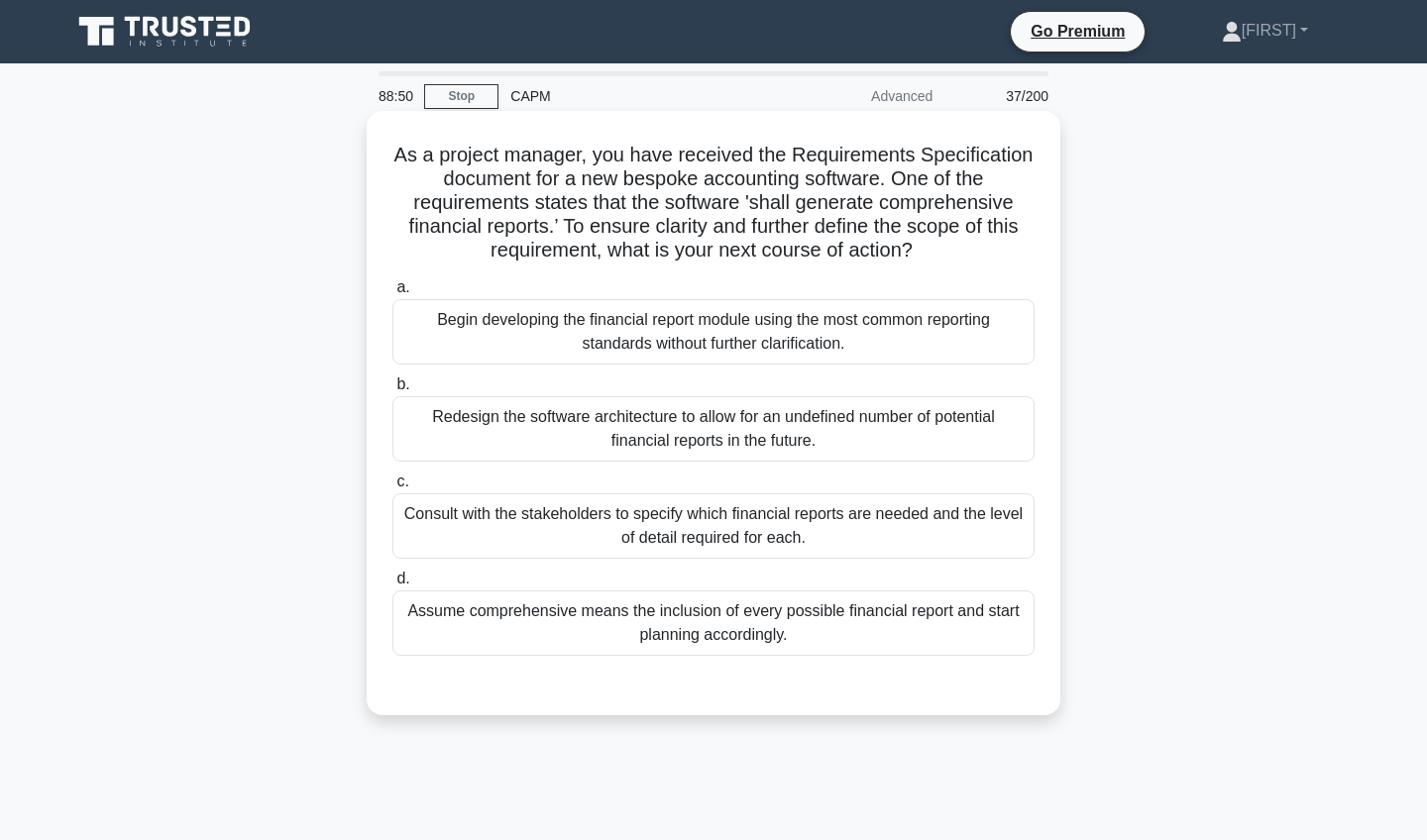 click on "Consult with the stakeholders to specify which financial reports are needed and the level of detail required for each." at bounding box center [714, 526] 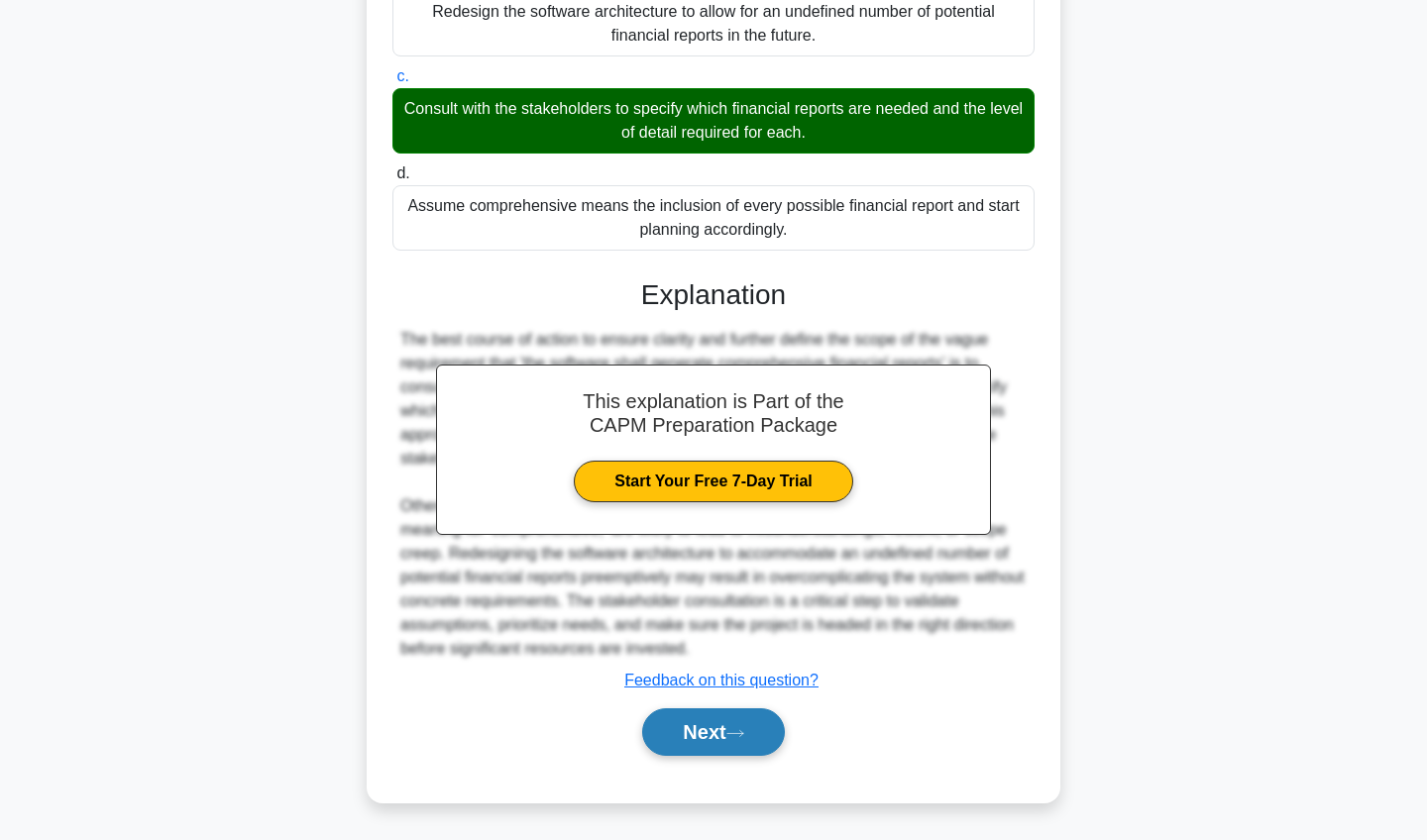 scroll, scrollTop: 405, scrollLeft: 0, axis: vertical 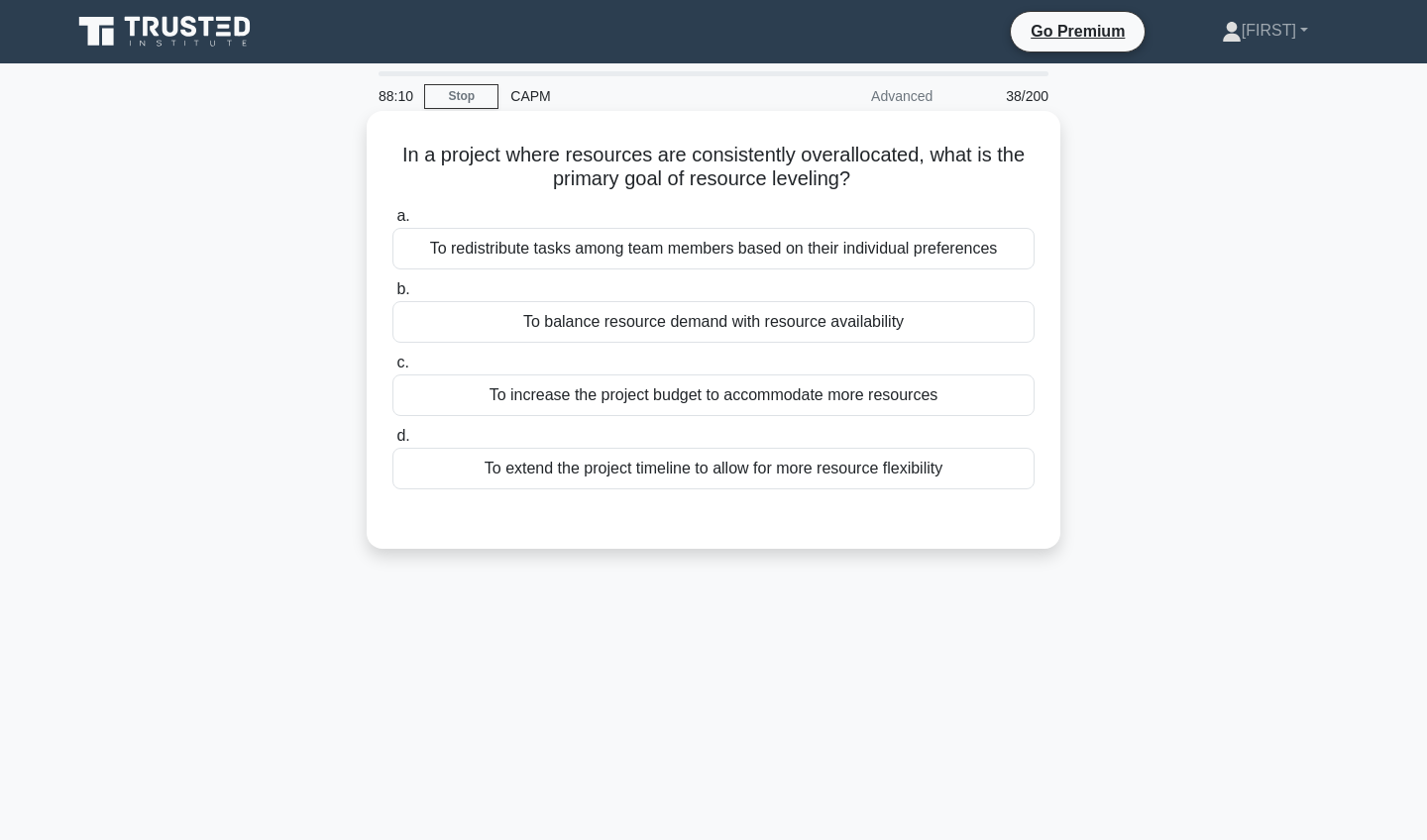 click on "To balance resource demand with resource availability" at bounding box center (714, 322) 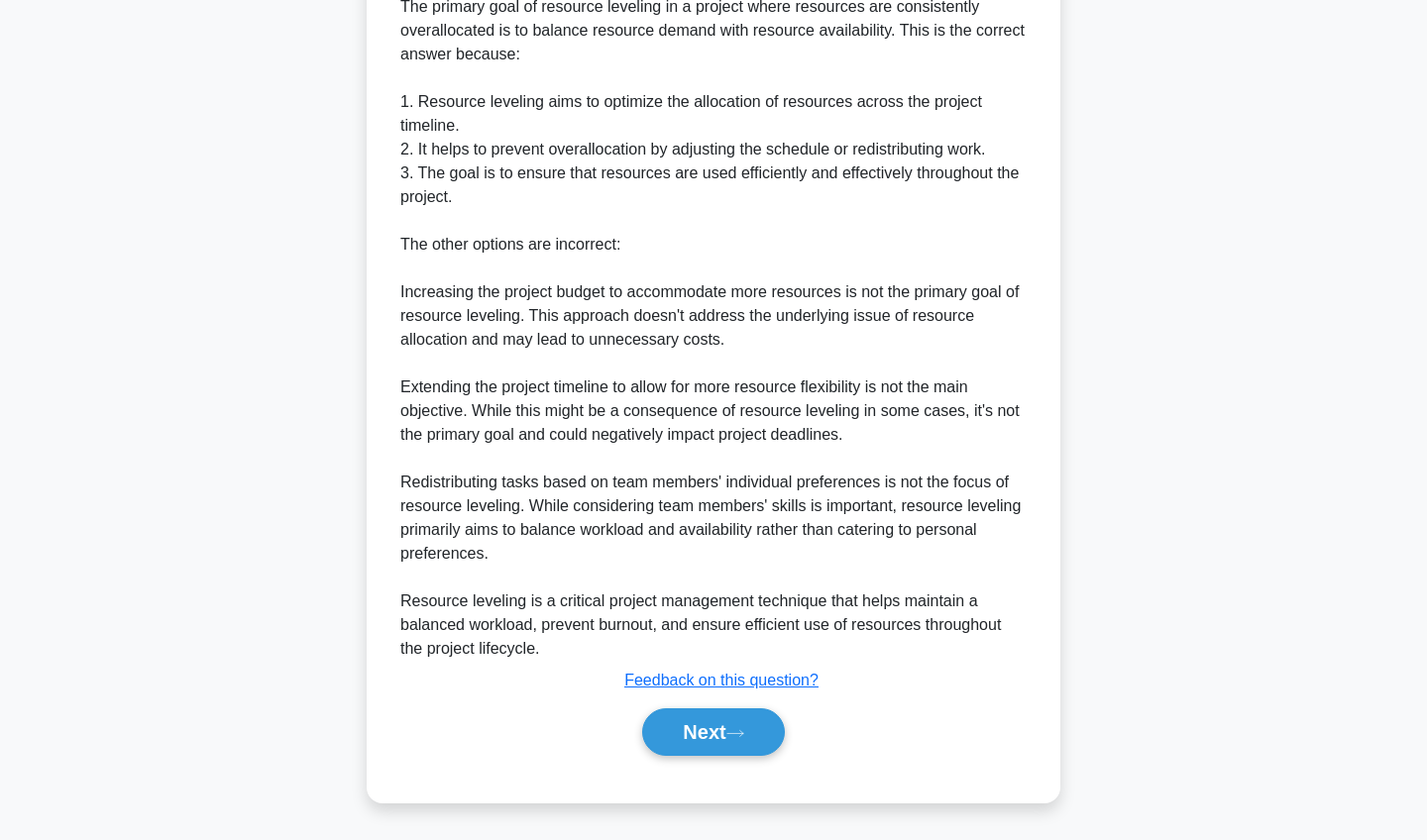 scroll, scrollTop: 572, scrollLeft: 0, axis: vertical 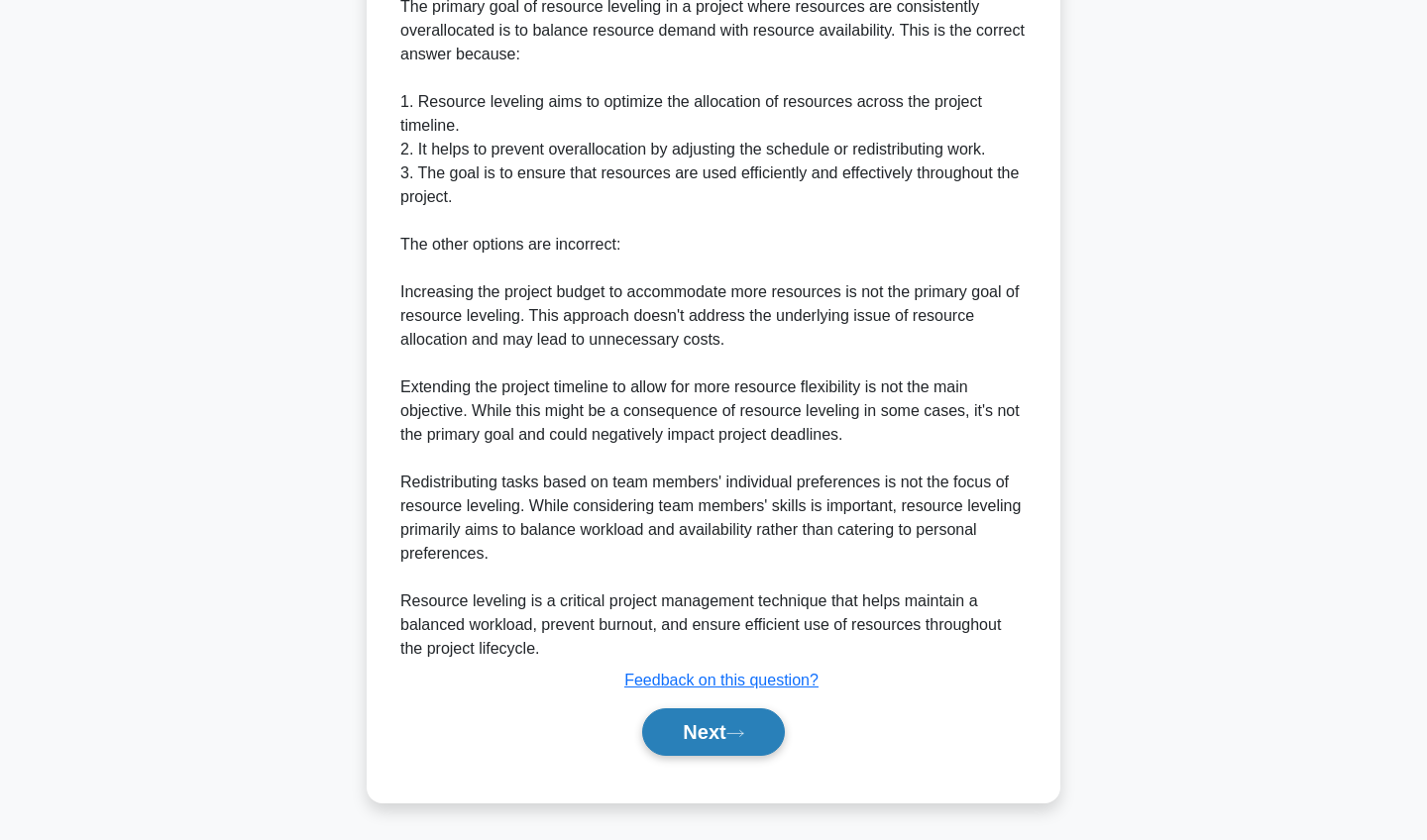 click on "Next" at bounding box center (713, 732) 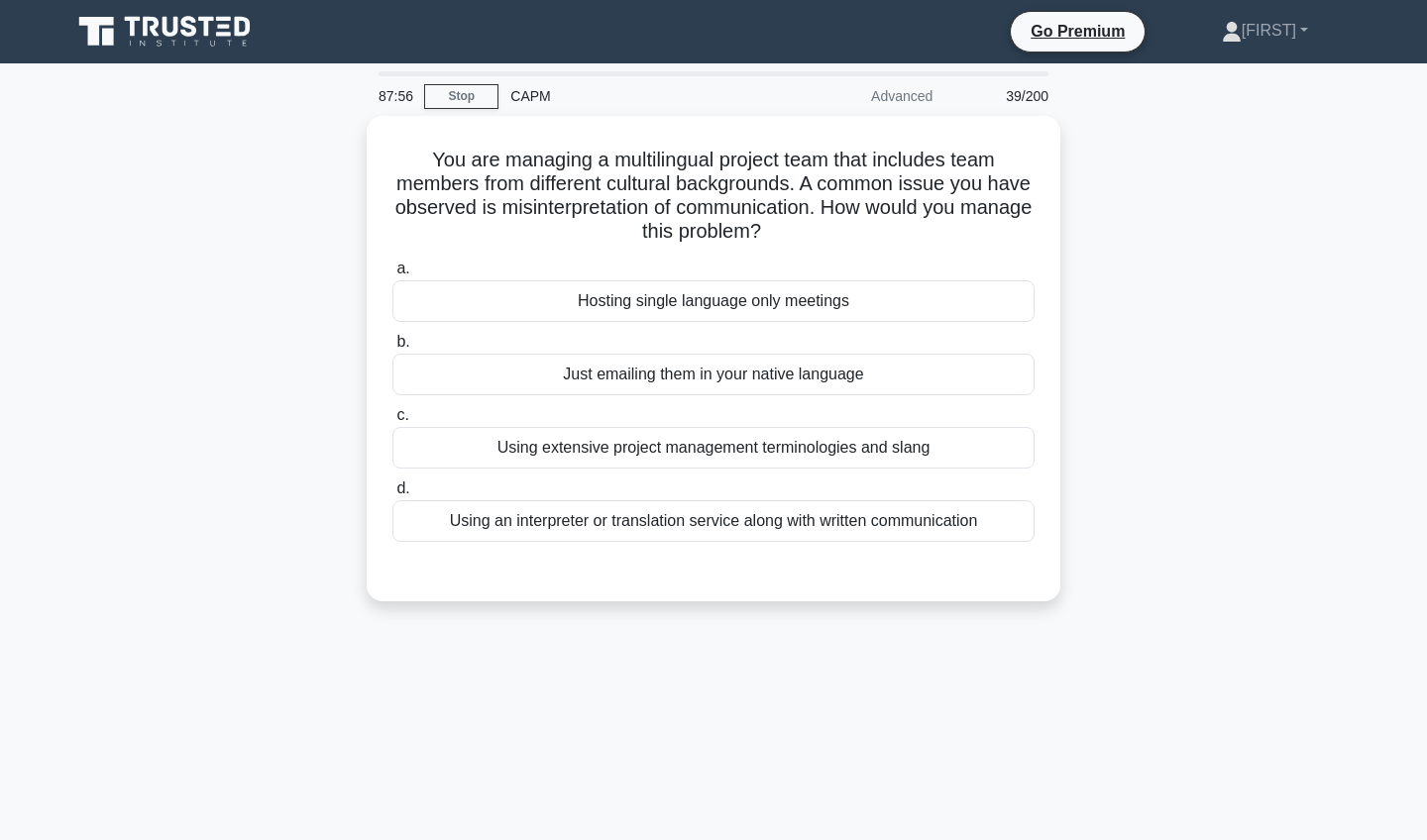 scroll, scrollTop: 0, scrollLeft: 0, axis: both 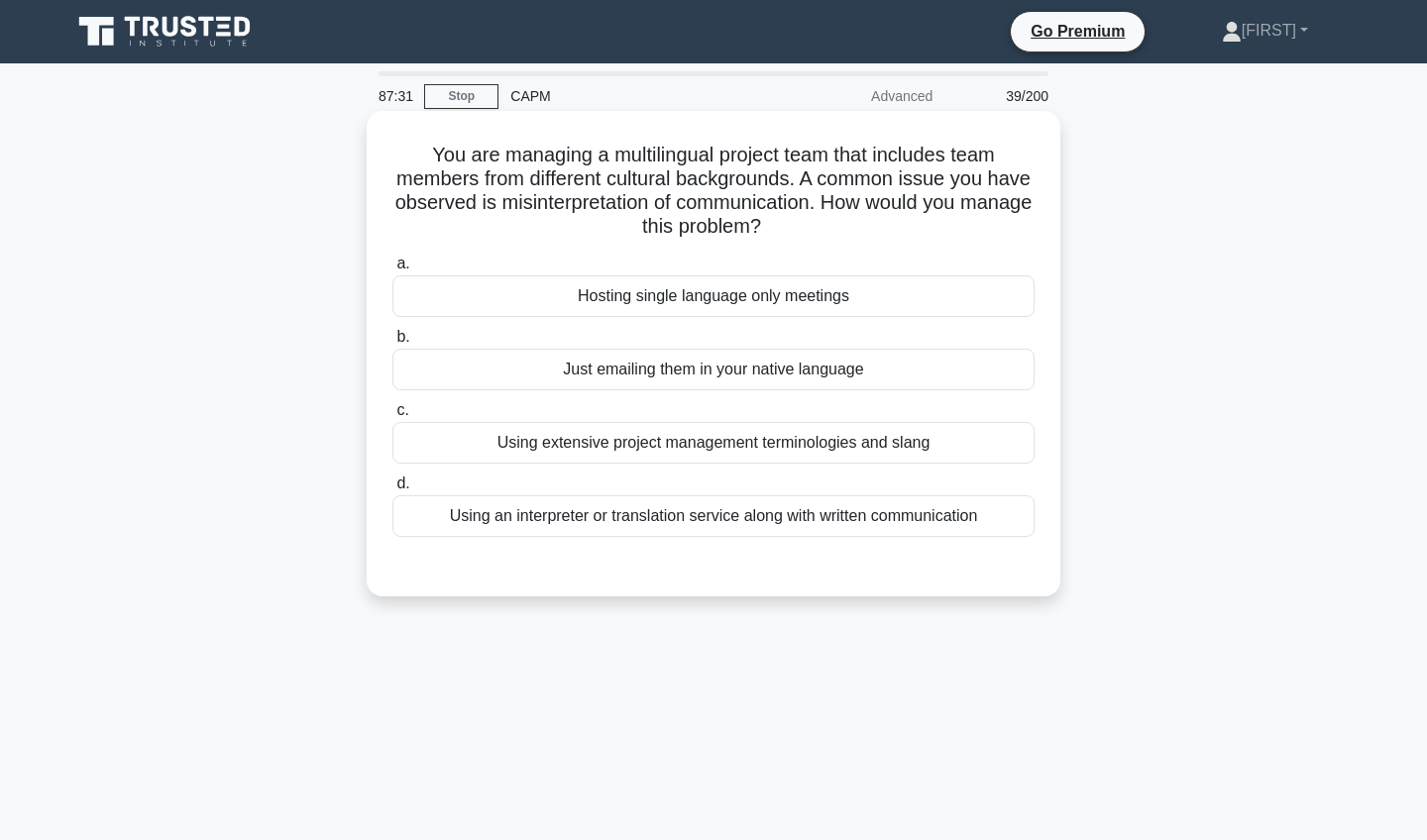 click on "Using an interpreter or translation service along with written communication" at bounding box center (714, 516) 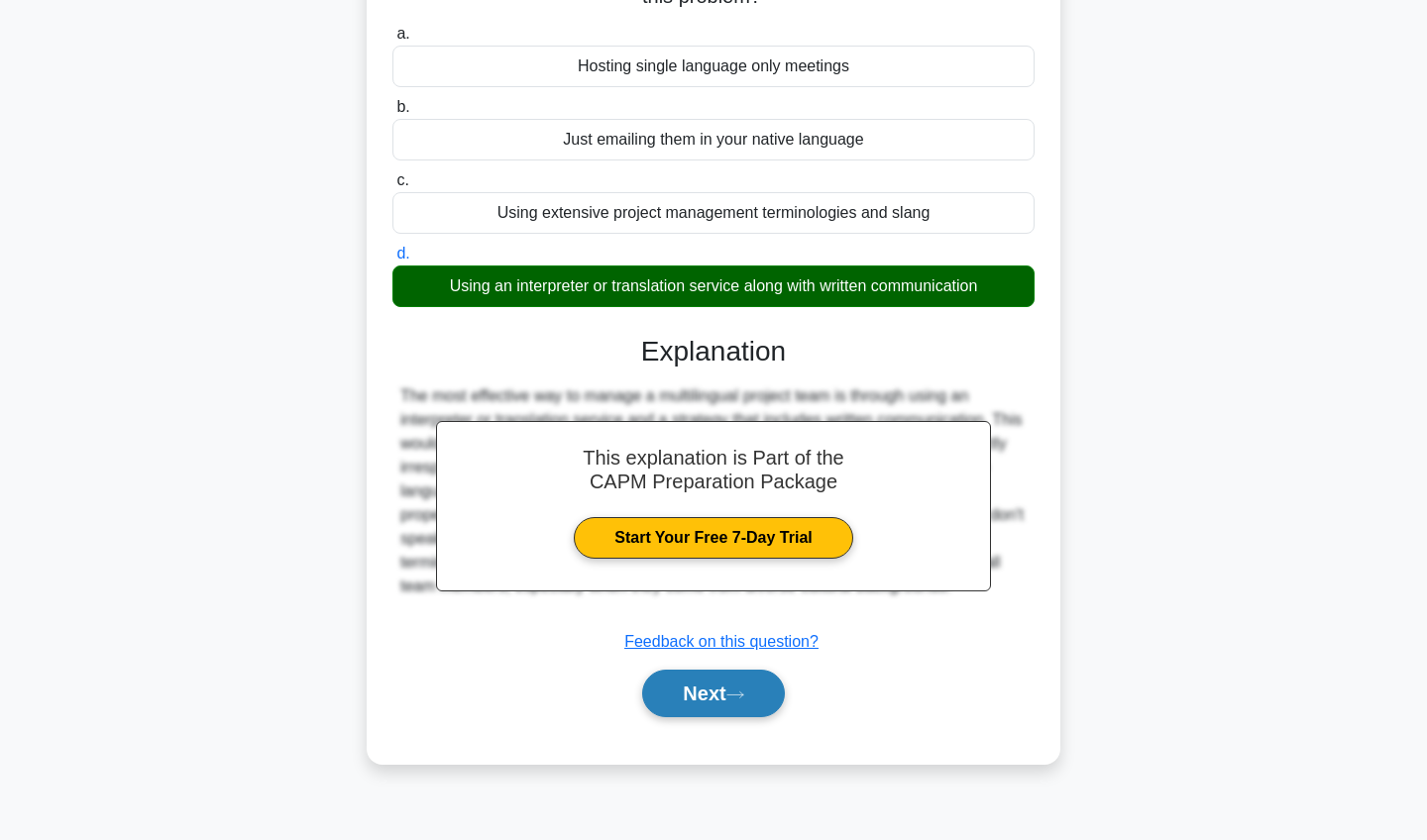scroll, scrollTop: 230, scrollLeft: 0, axis: vertical 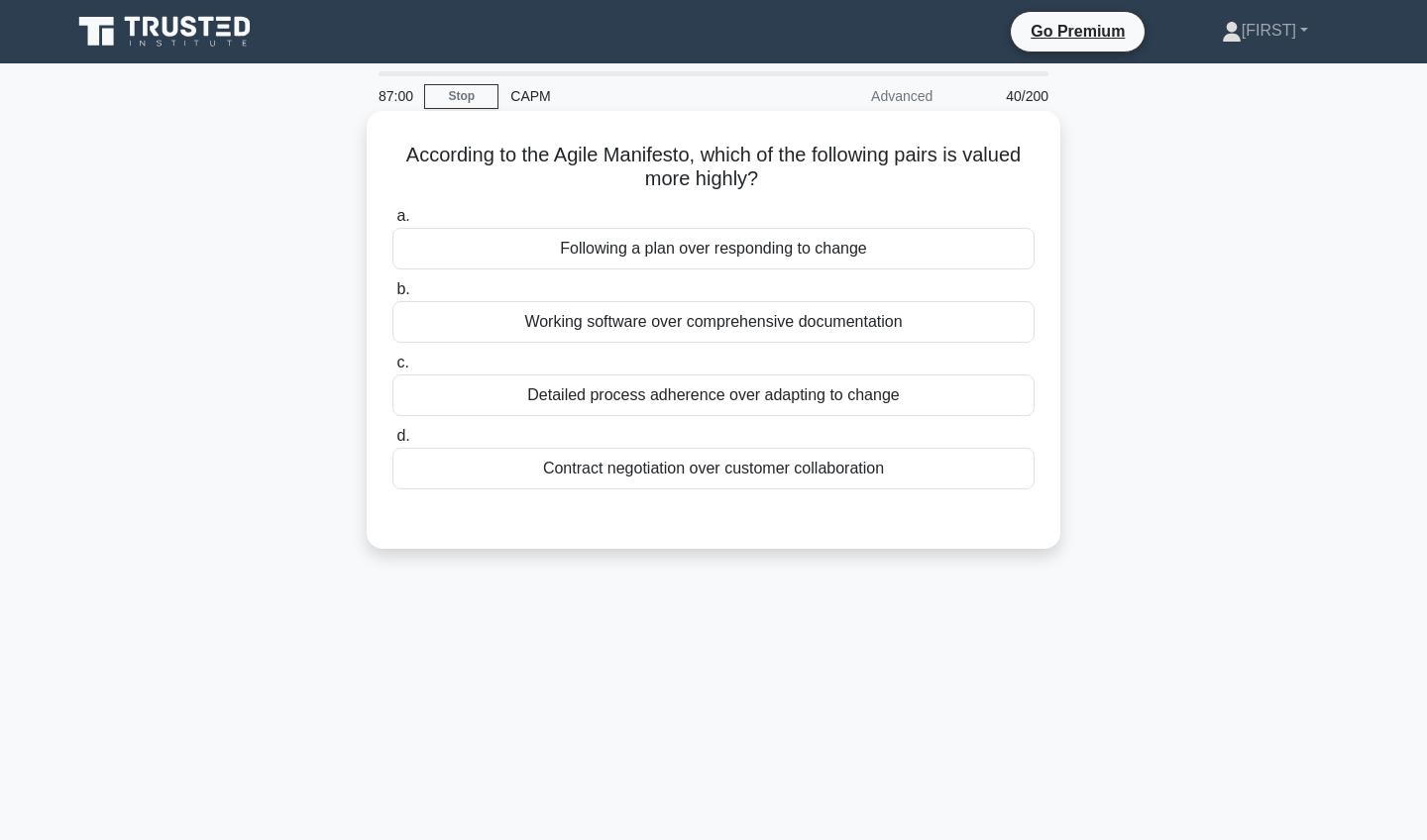 click on "Working software over comprehensive documentation" at bounding box center (714, 322) 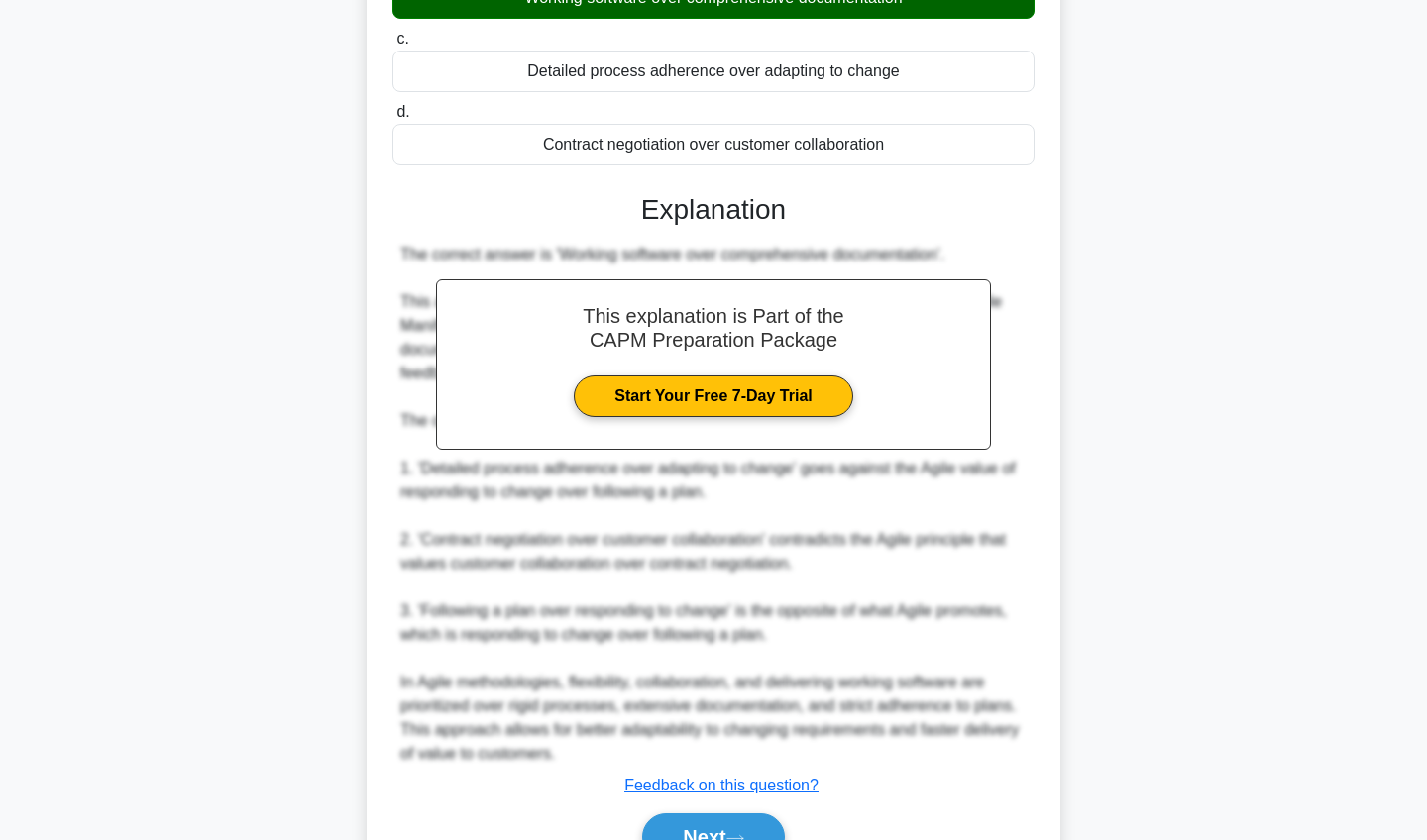 scroll, scrollTop: 347, scrollLeft: 0, axis: vertical 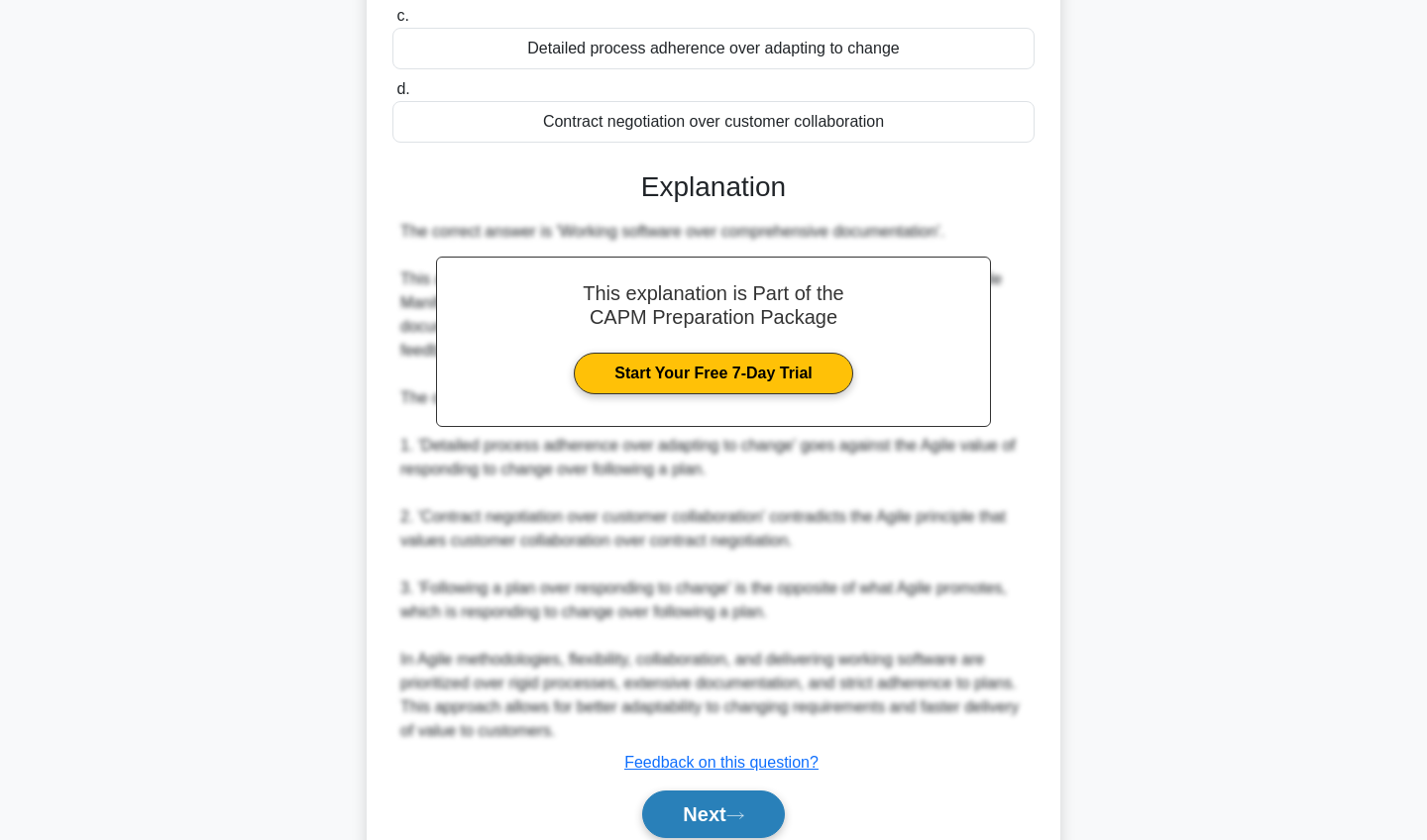 click on "Next" at bounding box center [713, 814] 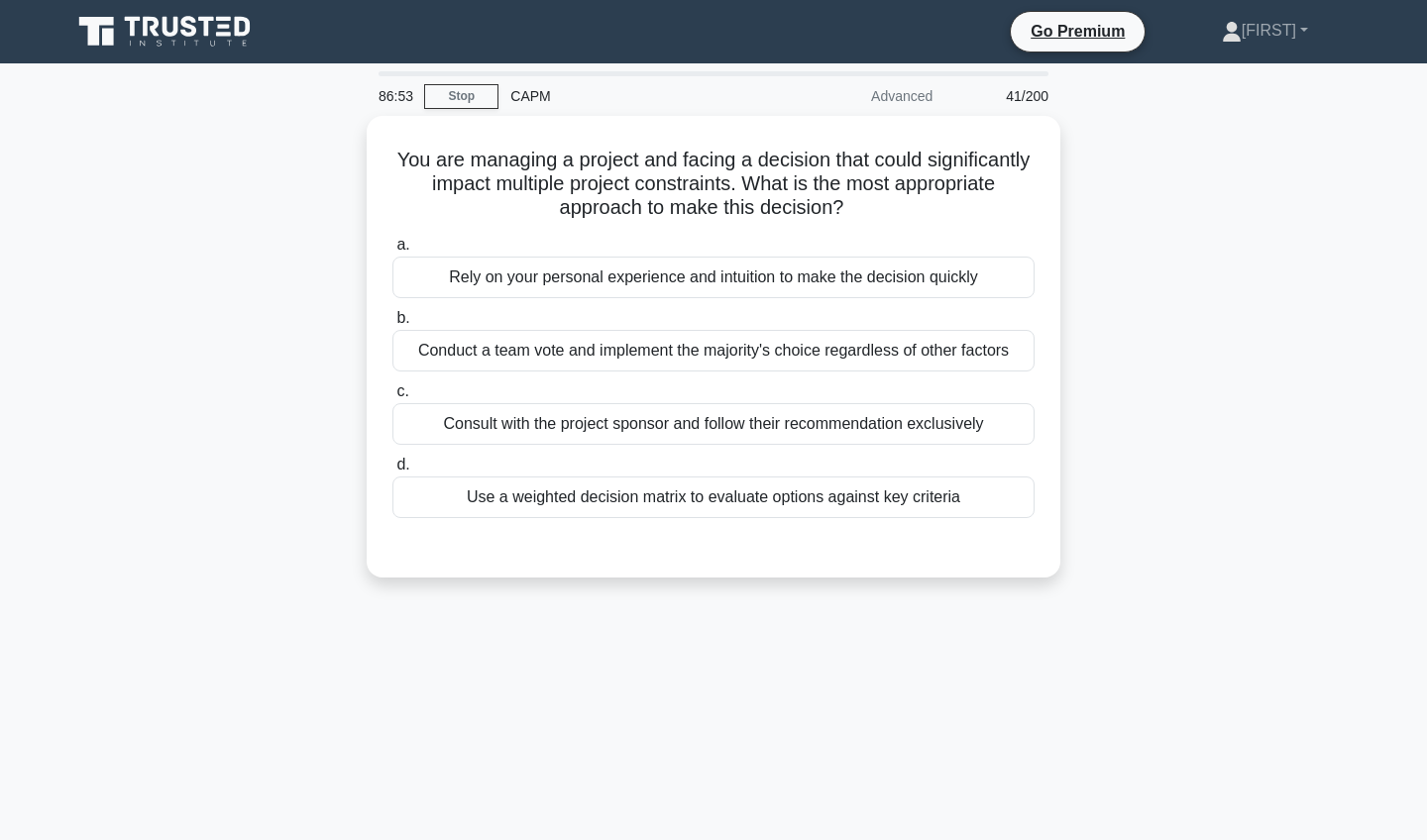 scroll, scrollTop: 0, scrollLeft: 0, axis: both 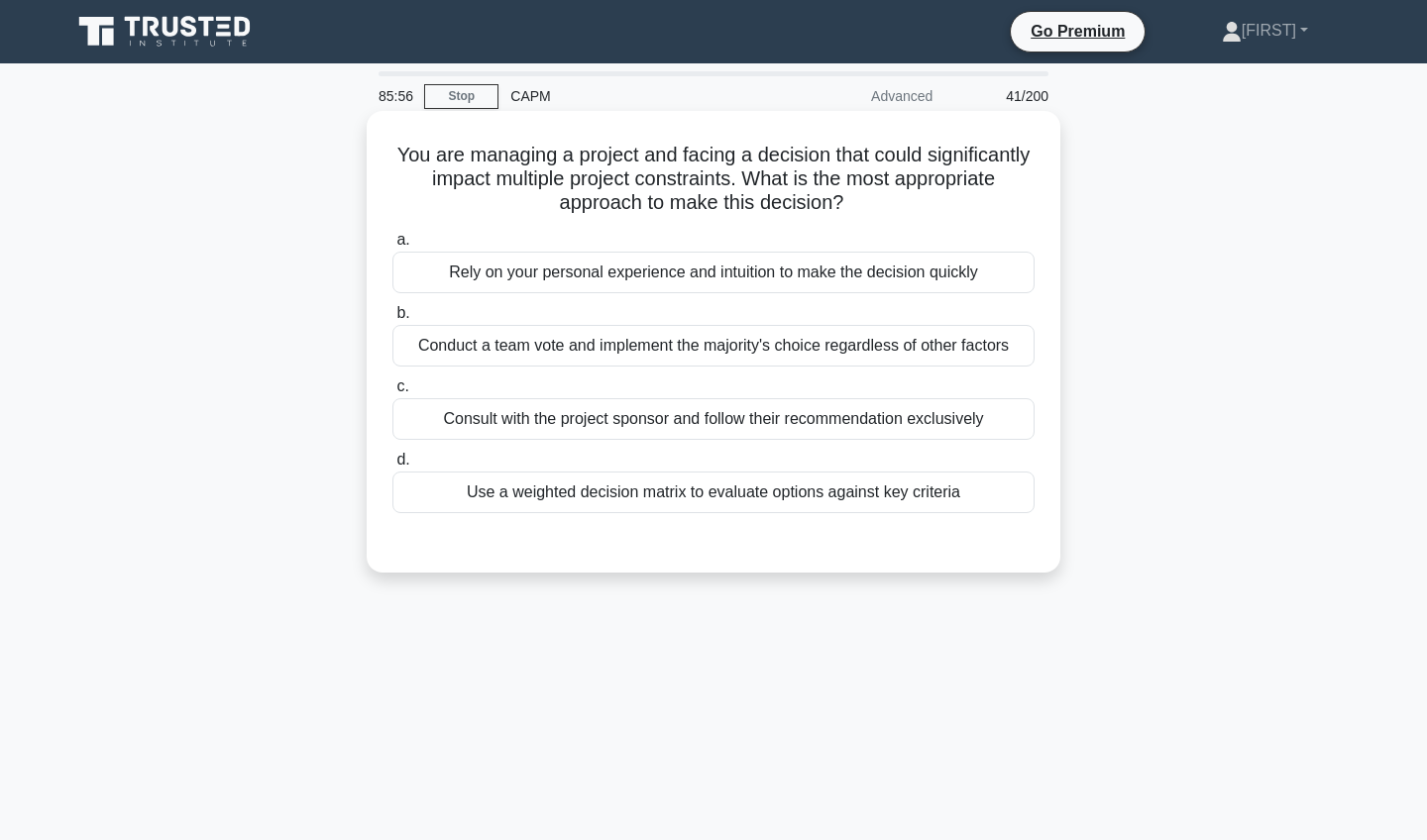 click on "Use a weighted decision matrix to evaluate options against key criteria" at bounding box center (714, 492) 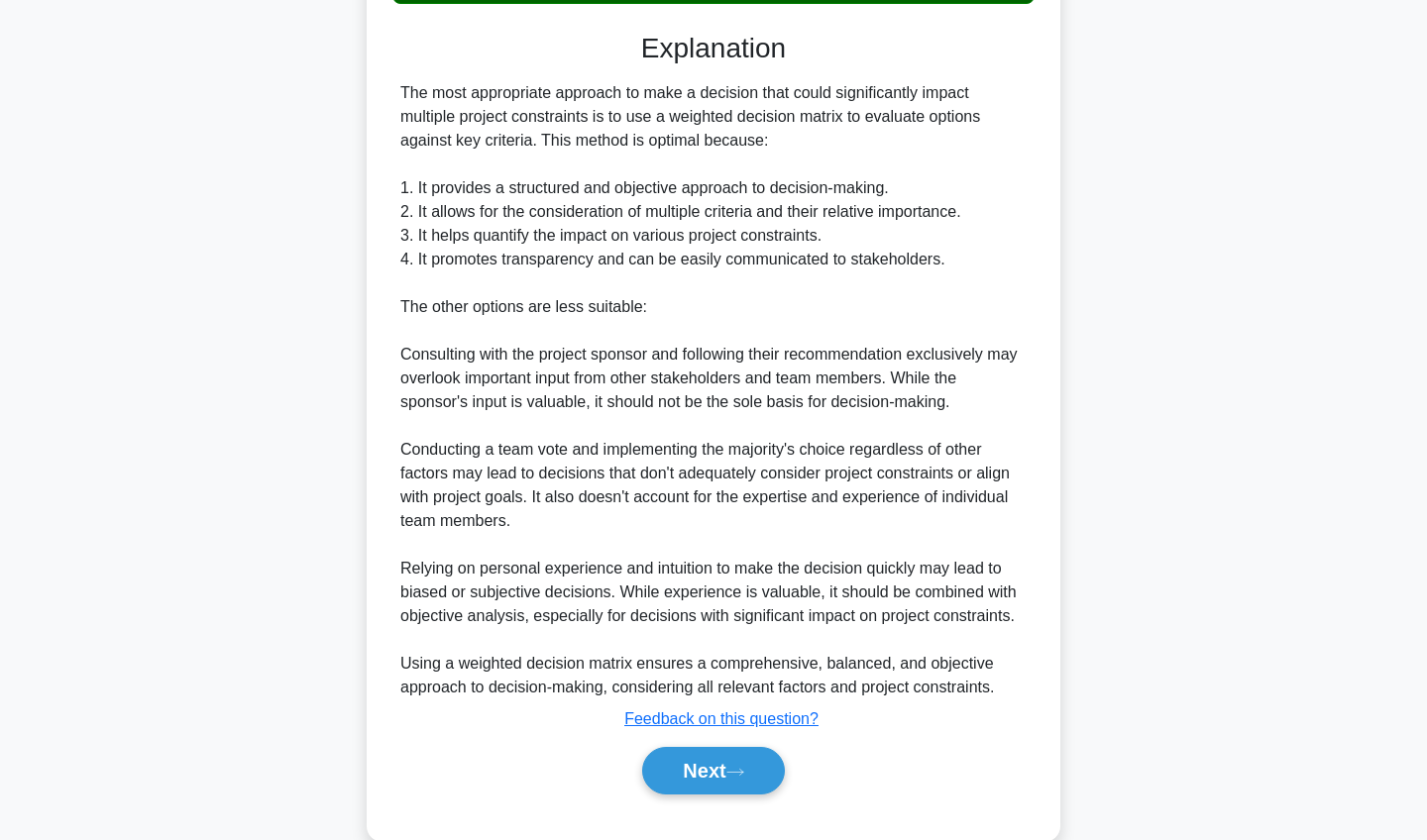scroll, scrollTop: 509, scrollLeft: 0, axis: vertical 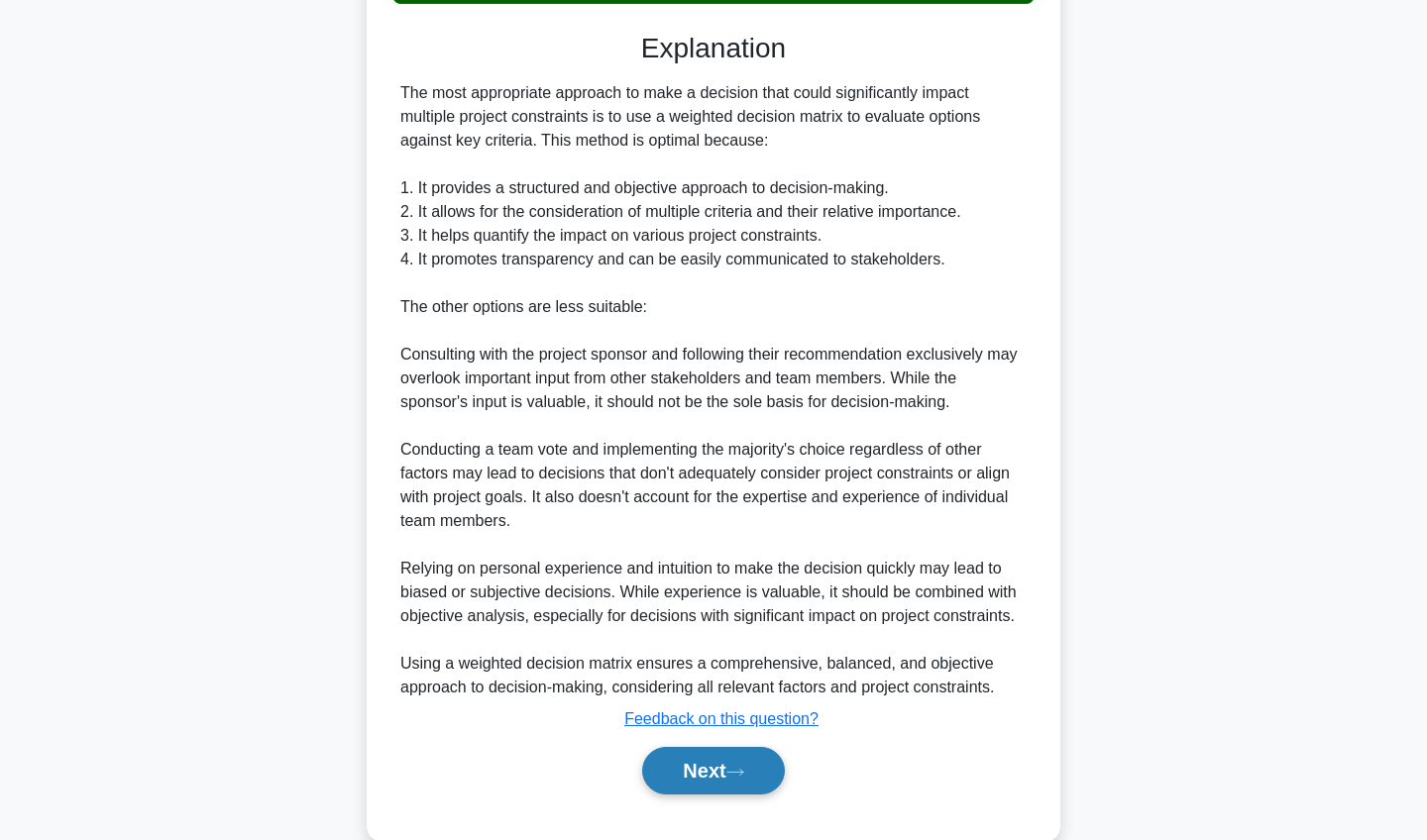 click on "Next" at bounding box center [713, 771] 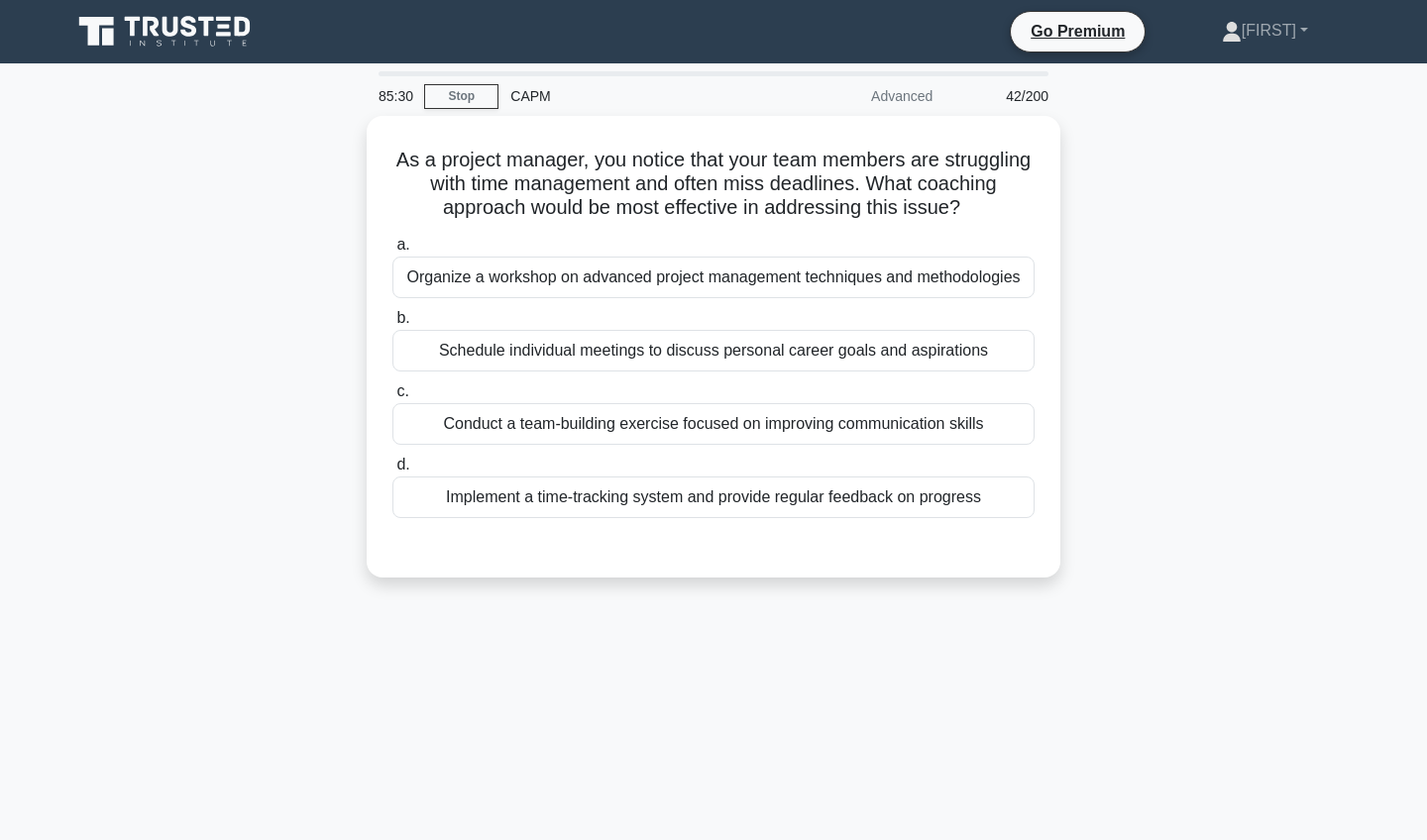 scroll, scrollTop: 0, scrollLeft: 0, axis: both 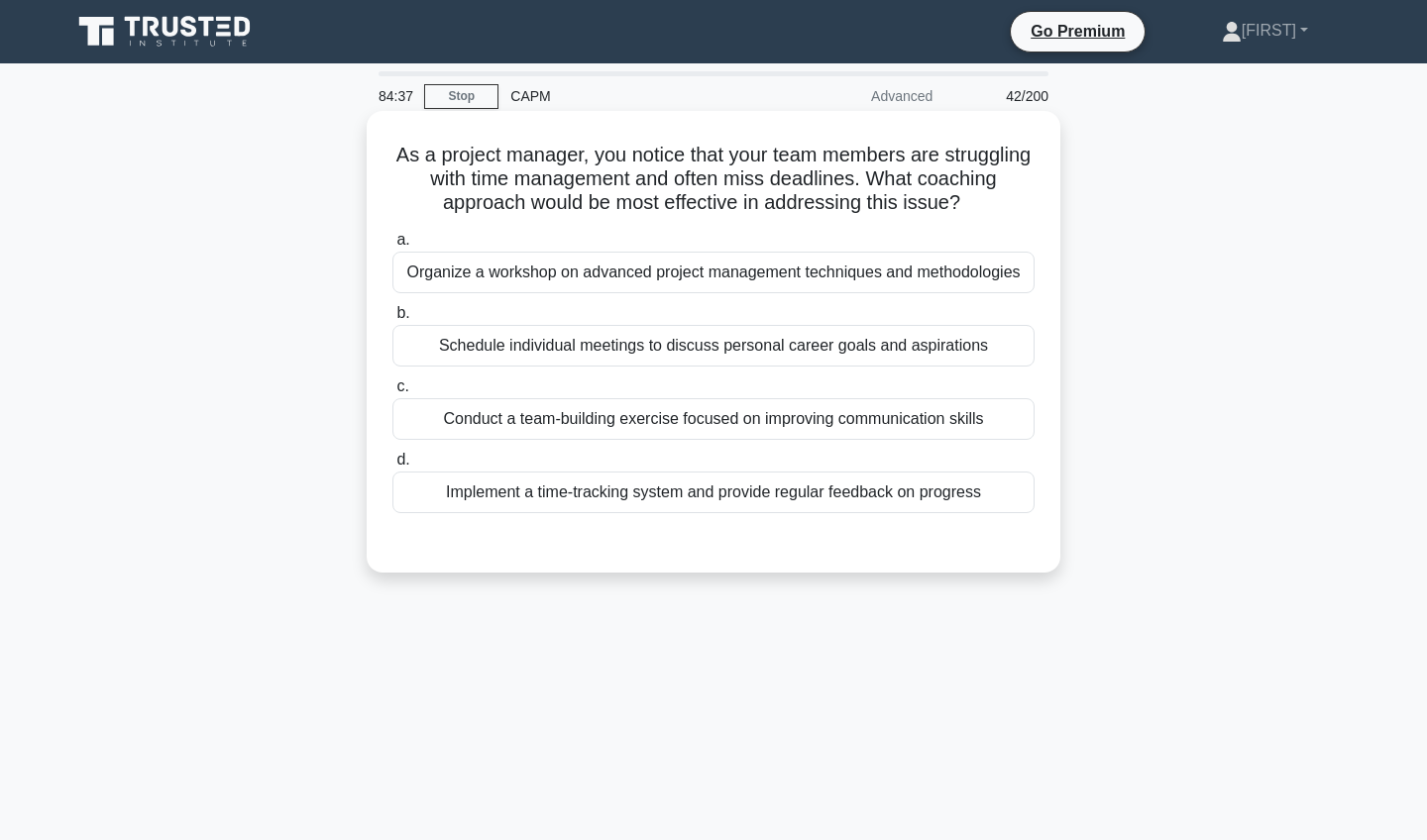 click on "Implement a time-tracking system and provide regular feedback on progress" at bounding box center (714, 492) 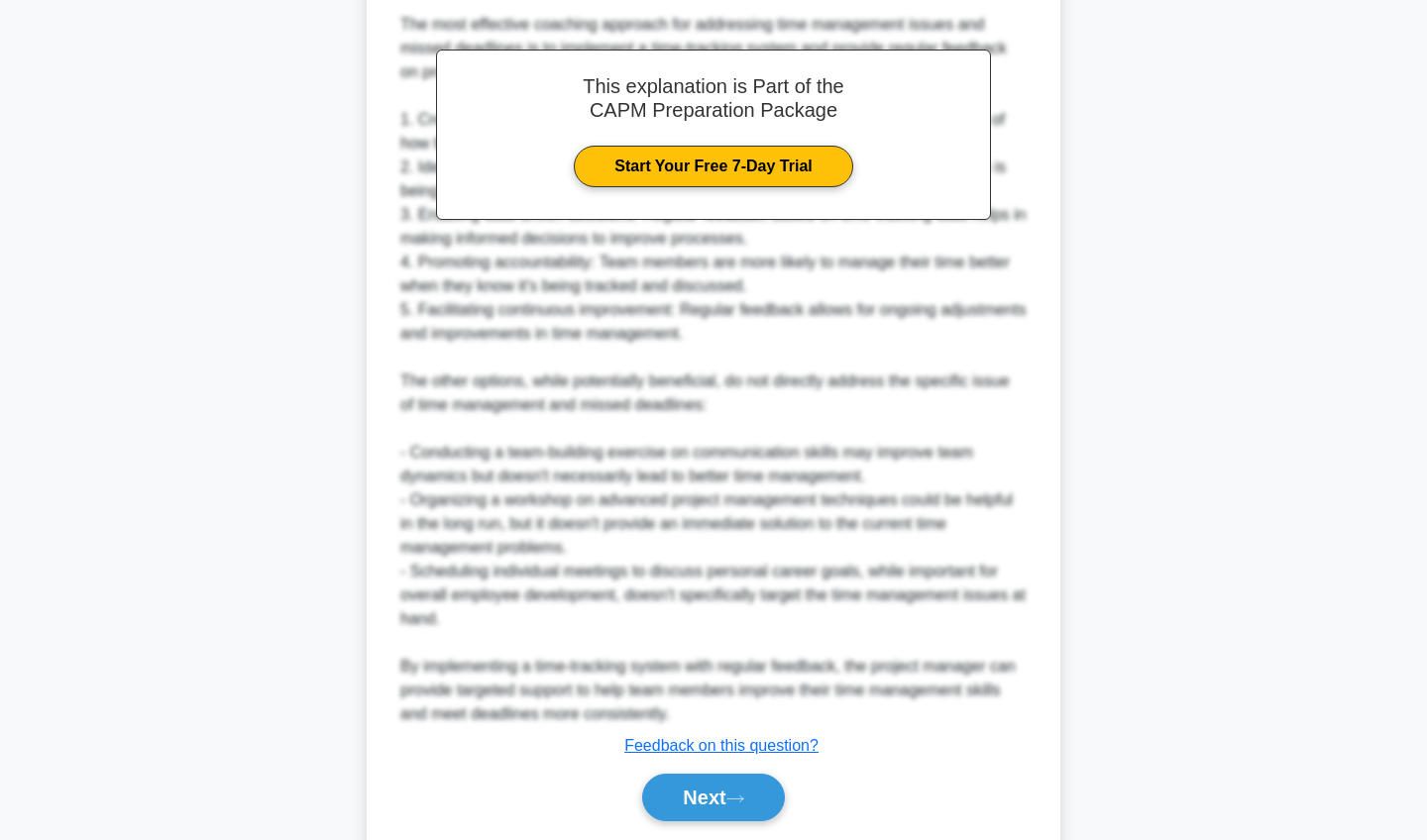 scroll, scrollTop: 596, scrollLeft: 0, axis: vertical 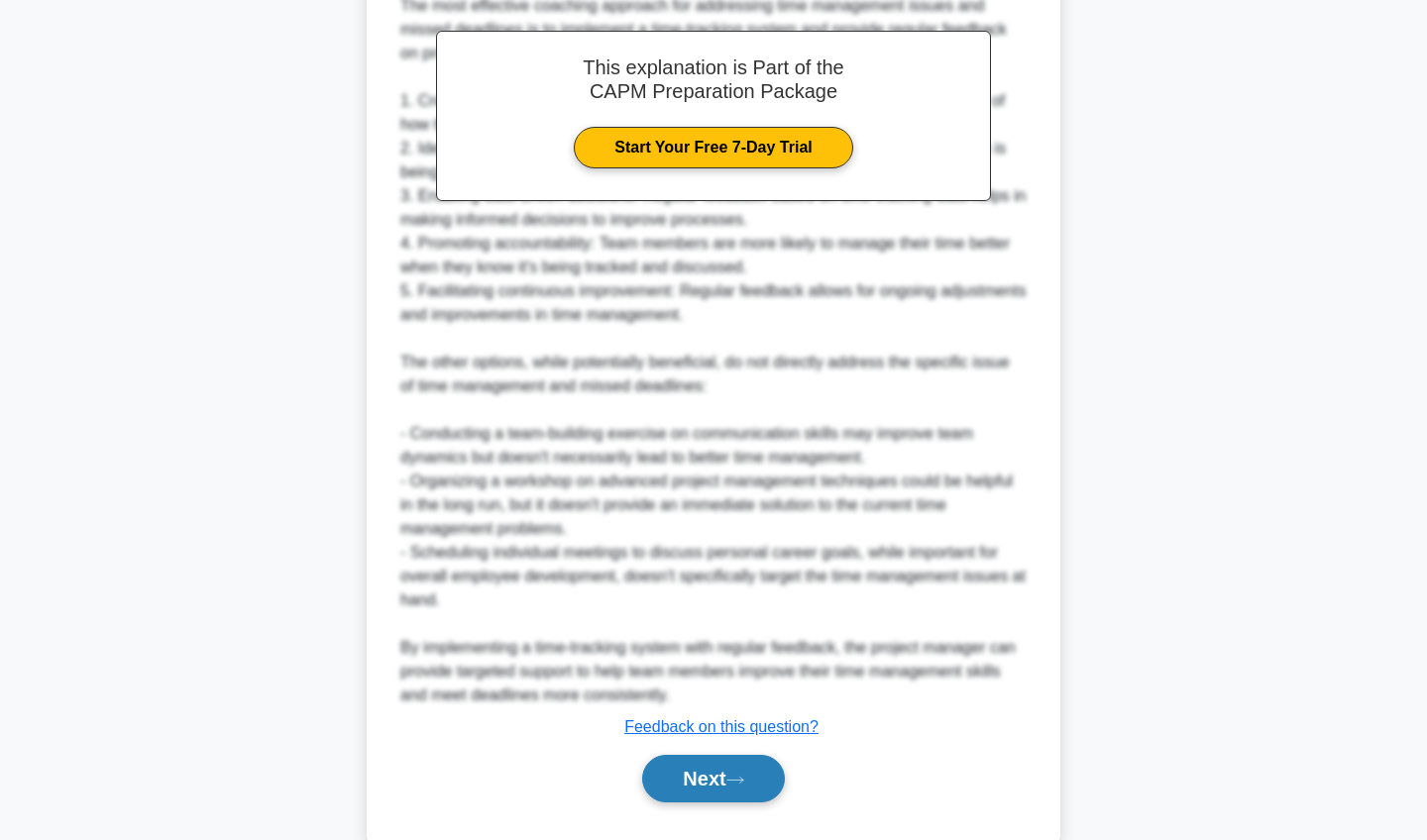 click on "Next" at bounding box center (713, 779) 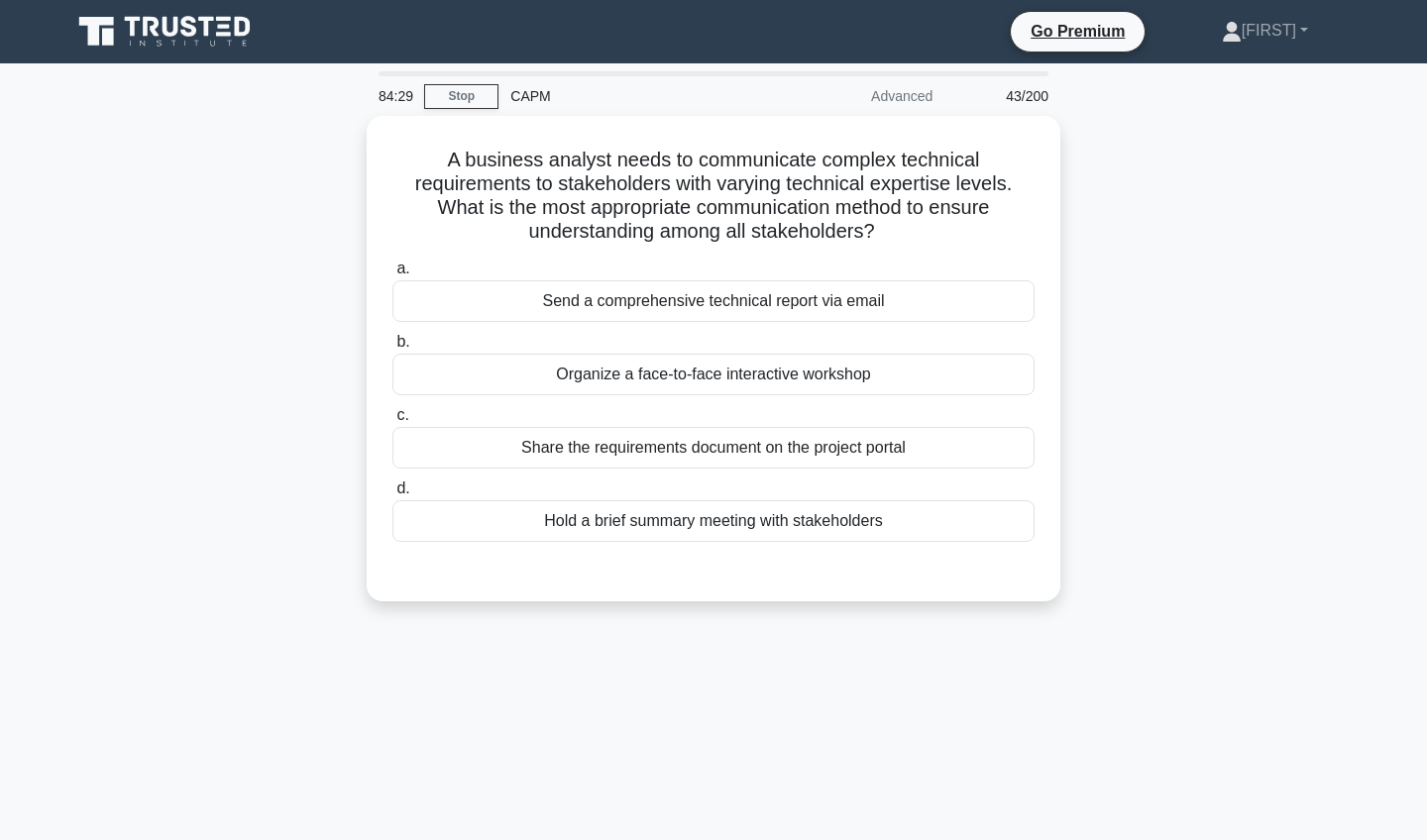 scroll, scrollTop: 0, scrollLeft: 0, axis: both 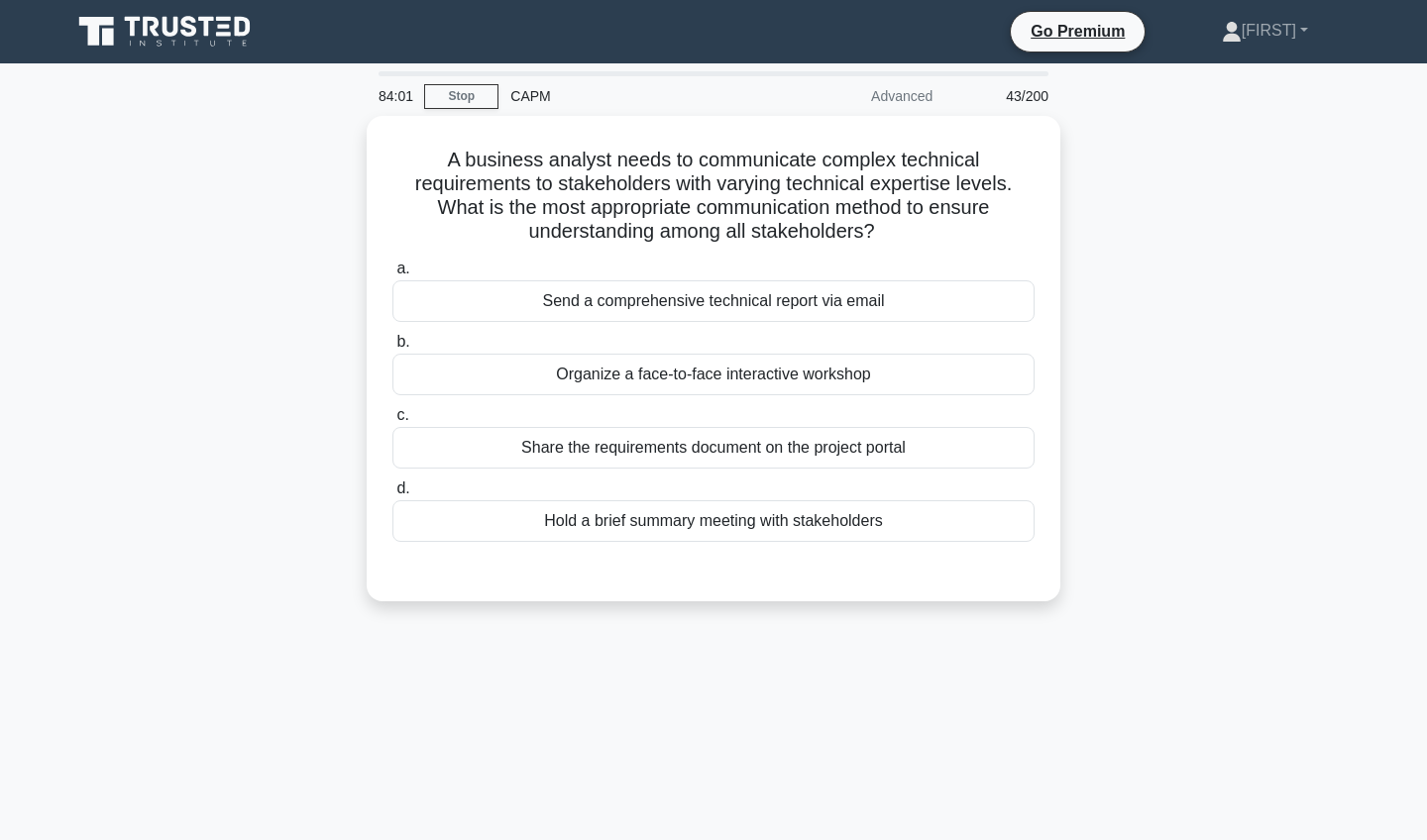 click on "84:01
Stop
CAPM
Advanced
43/200
A business analyst needs to communicate complex technical requirements to stakeholders with varying technical expertise levels. What is the most appropriate communication method to ensure understanding among all stakeholders?
.spinner_0XTQ{transform-origin:center;animation:spinner_y6GP .75s linear infinite}@keyframes spinner_y6GP{100%{transform:rotate(360deg)}}" at bounding box center (714, 567) 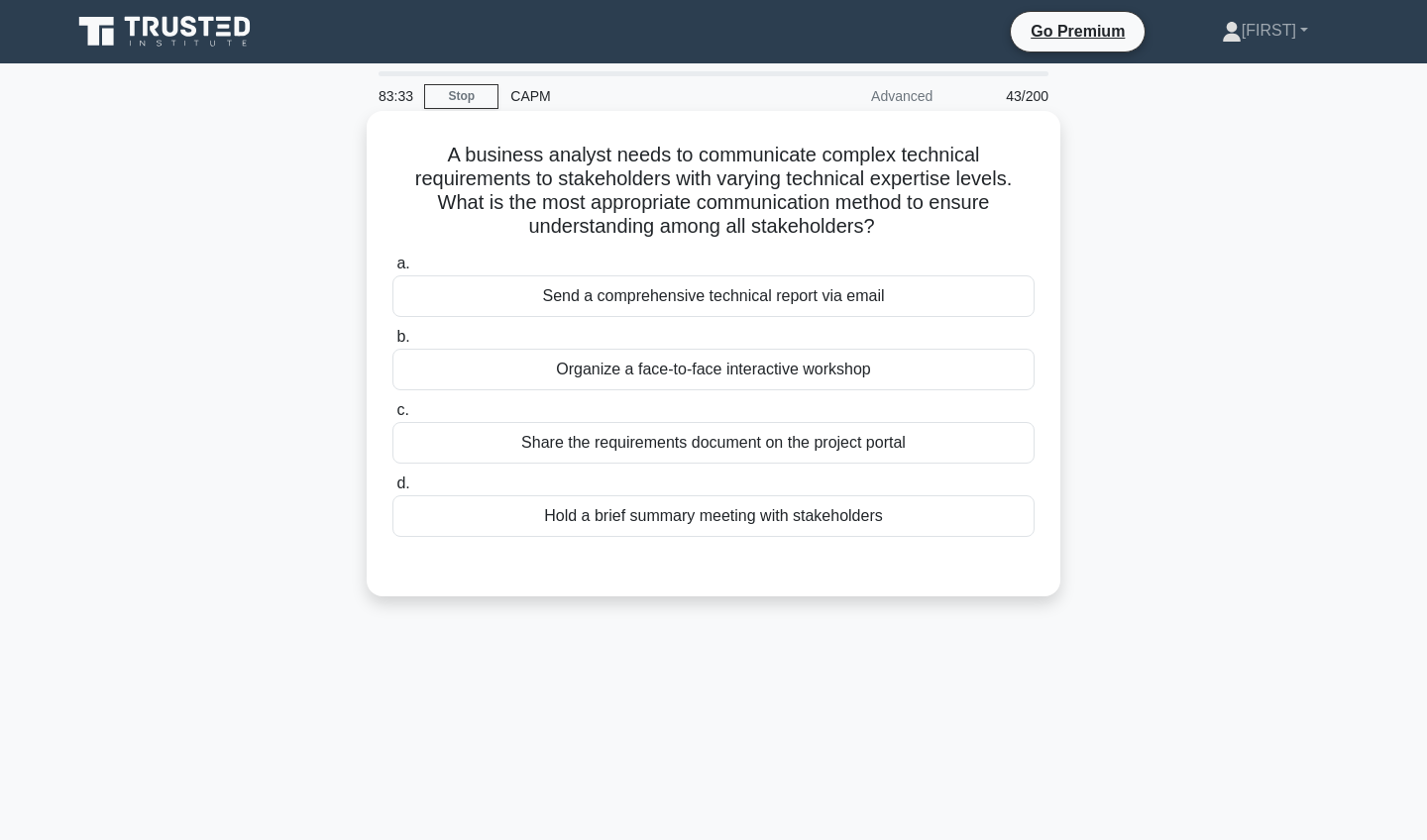 click on "Hold a brief summary meeting with stakeholders" at bounding box center (714, 516) 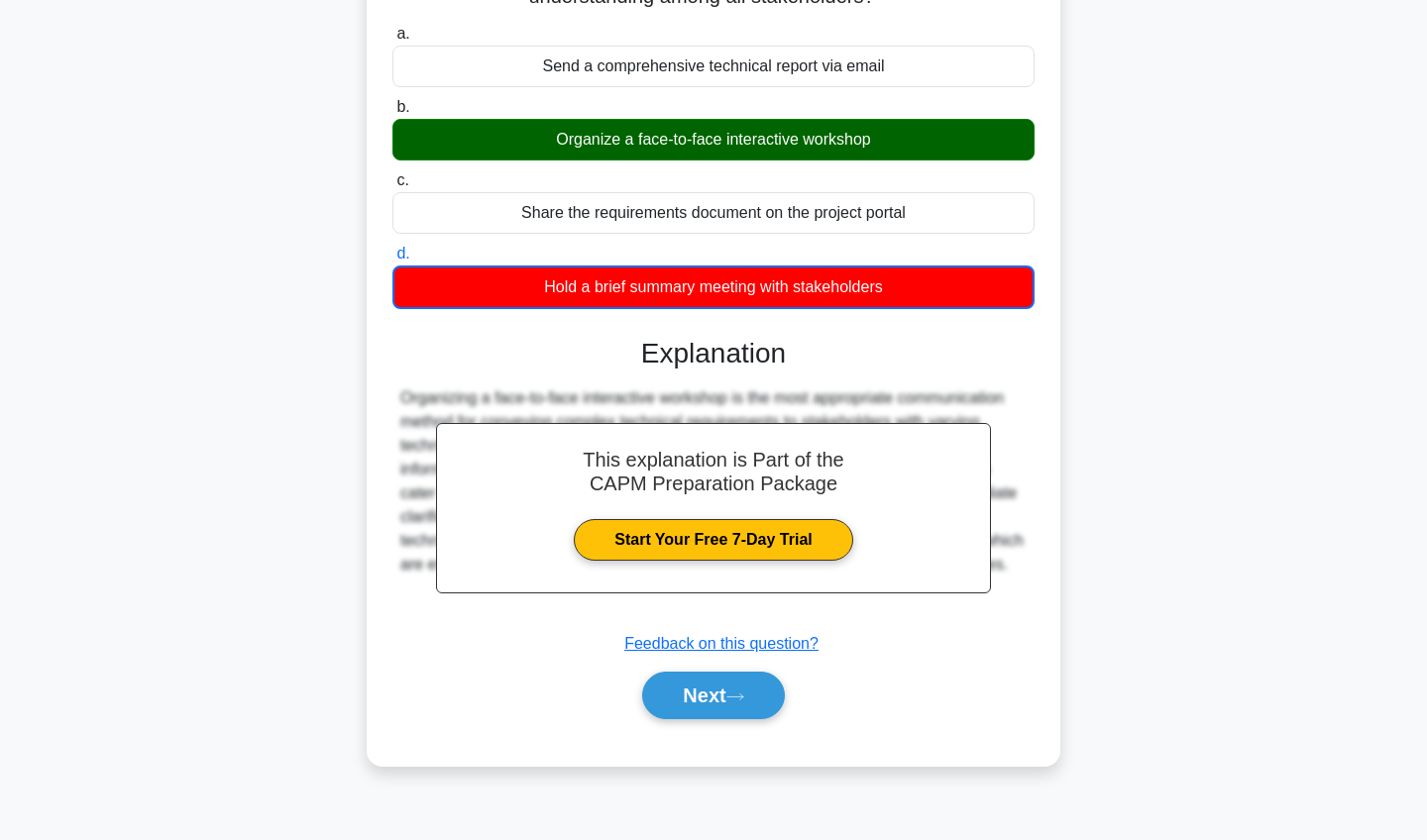 scroll, scrollTop: 230, scrollLeft: 0, axis: vertical 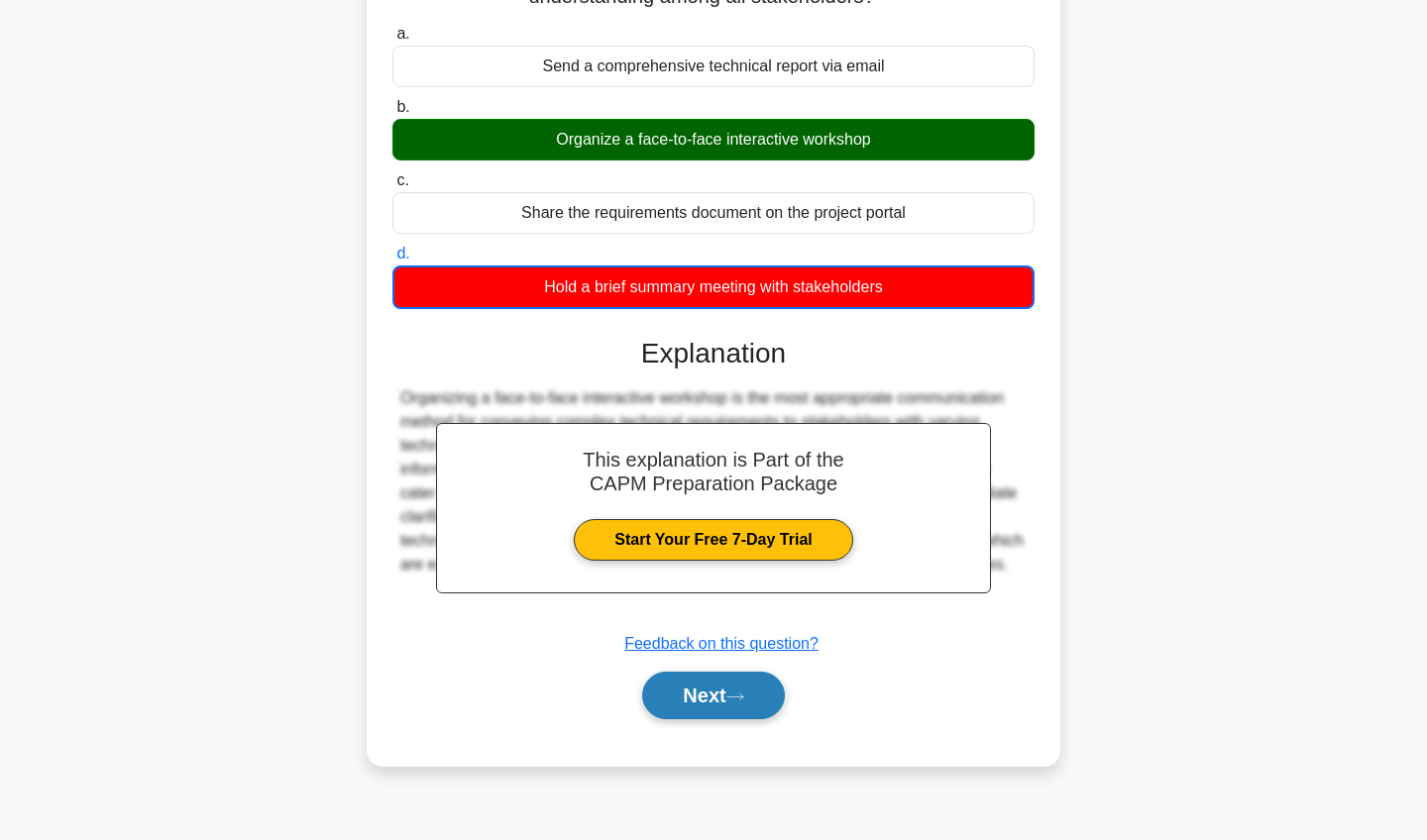 click on "Next" at bounding box center [713, 695] 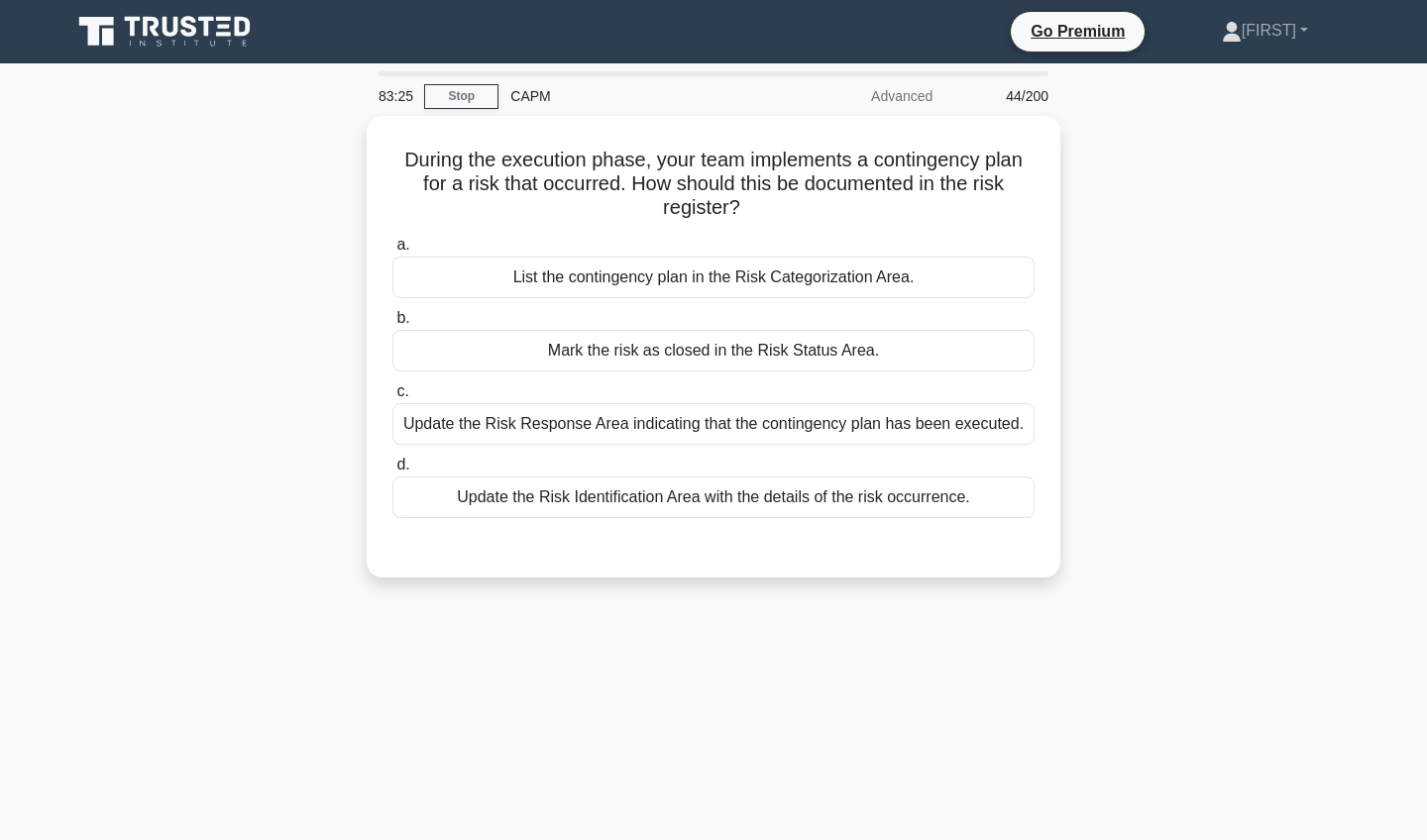 scroll, scrollTop: 0, scrollLeft: 0, axis: both 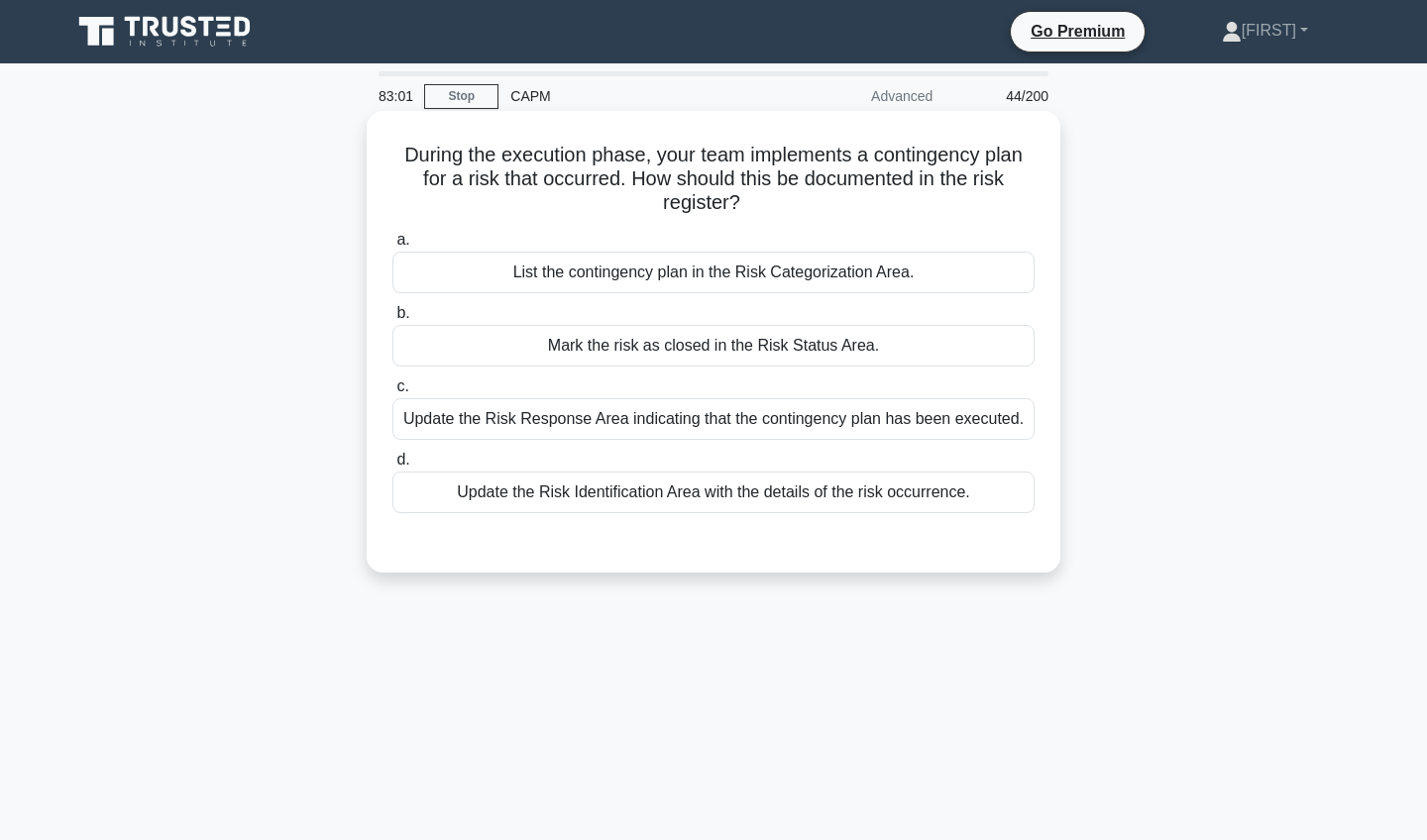 click on "Update the Risk Identification Area with the details of the risk occurrence." at bounding box center [714, 492] 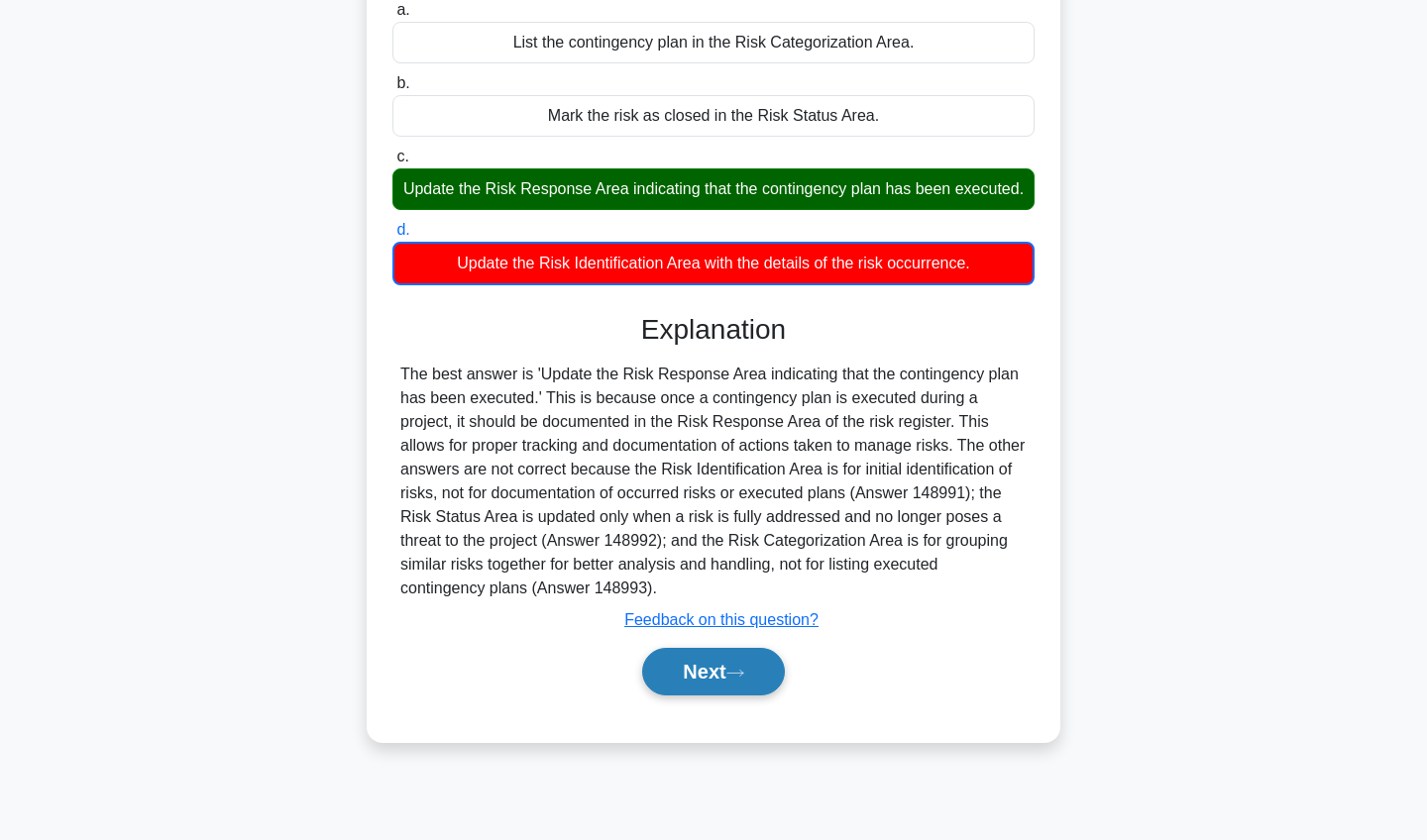 scroll, scrollTop: 230, scrollLeft: 0, axis: vertical 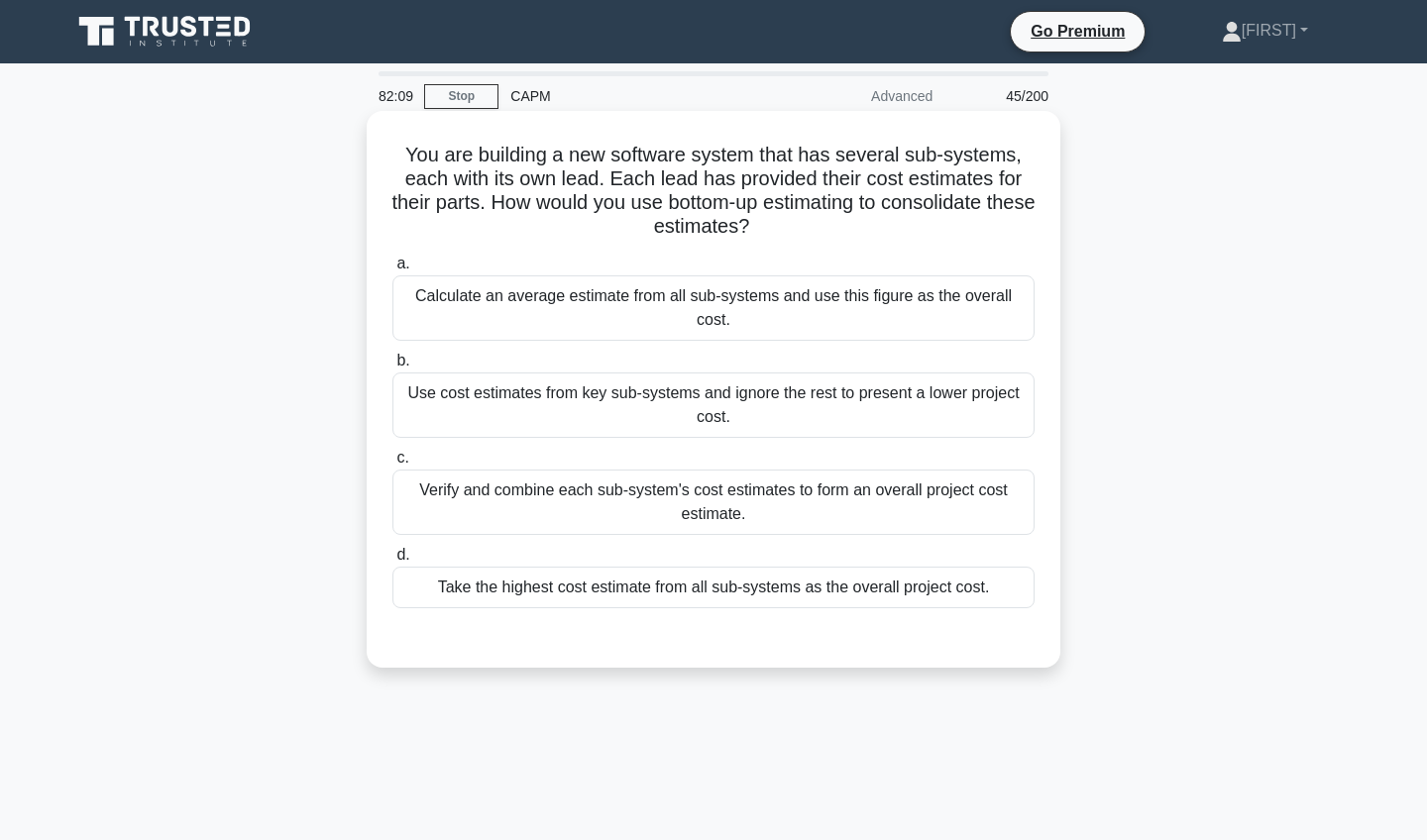 click on "Verify and combine each sub-system's cost estimates to form an overall project cost estimate." at bounding box center (714, 502) 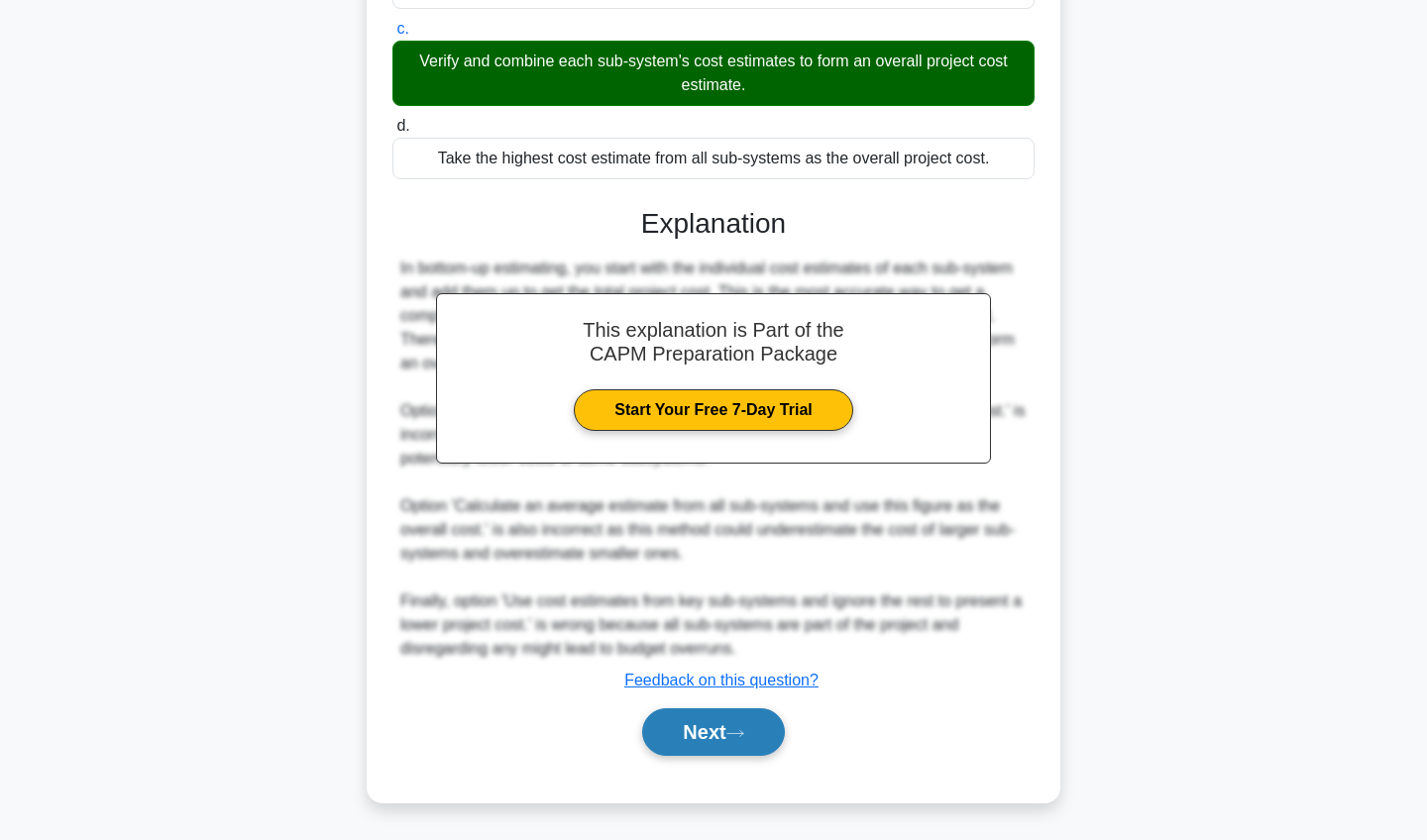 click on "Next" at bounding box center (713, 732) 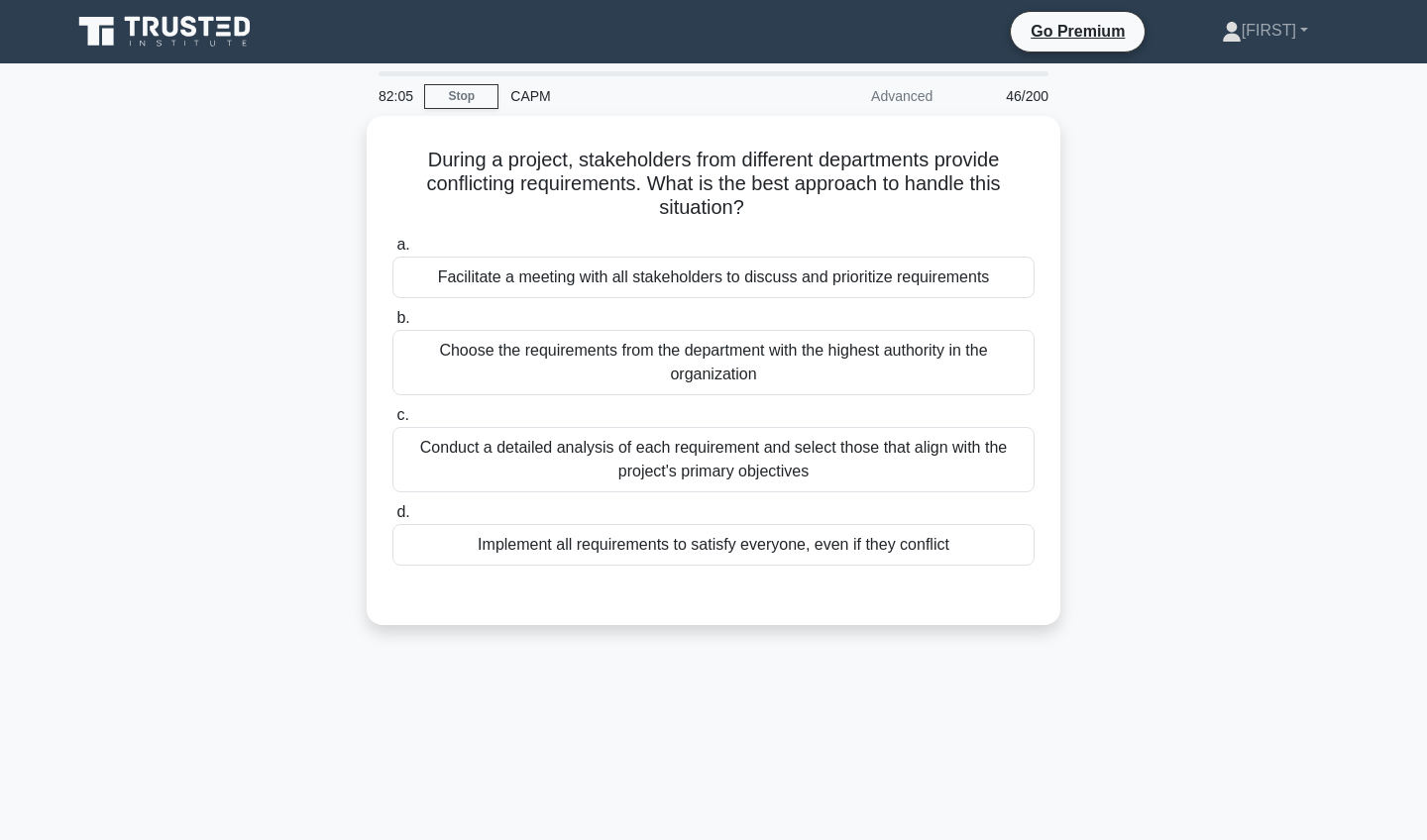 scroll, scrollTop: 0, scrollLeft: 0, axis: both 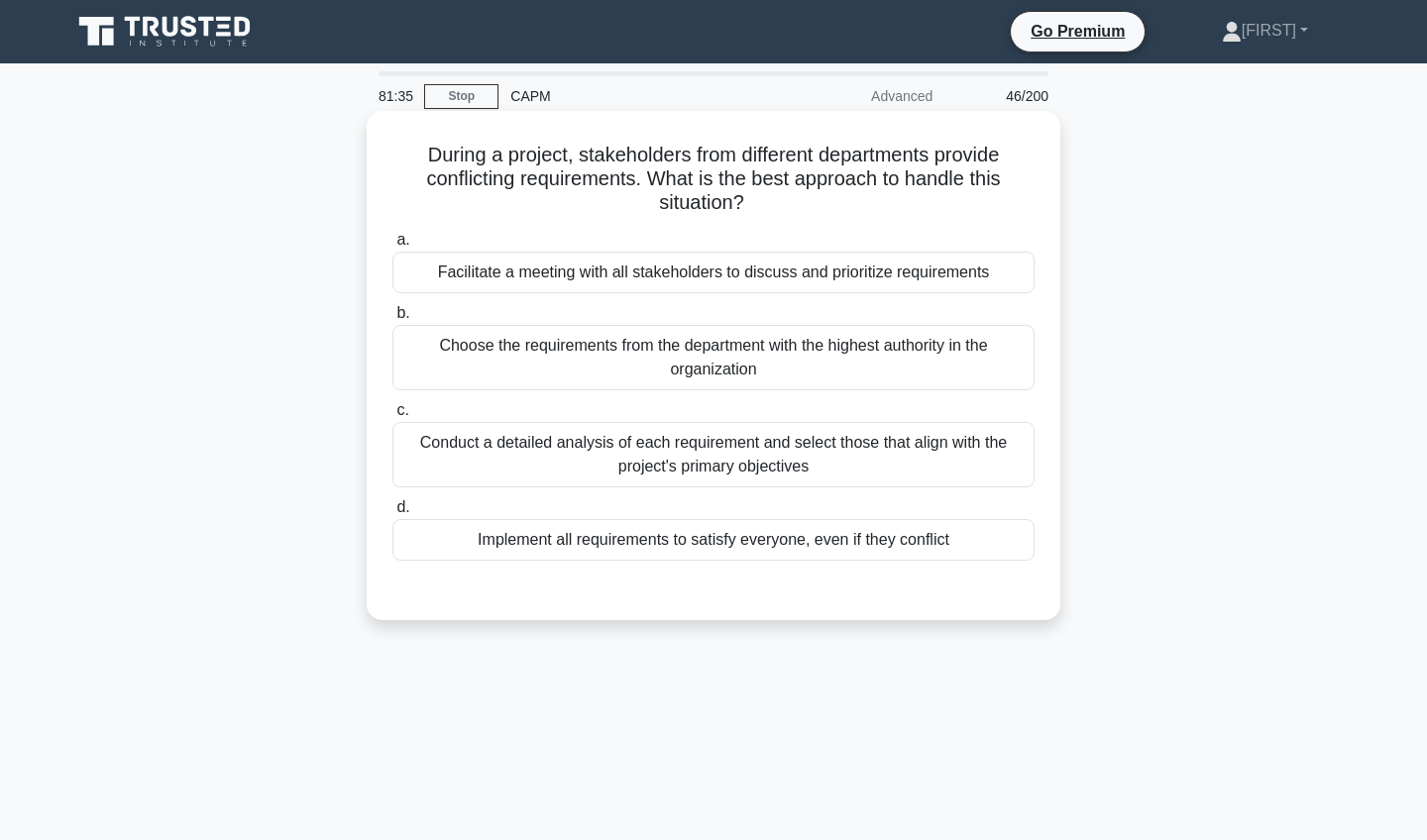 click on "Facilitate a meeting with all stakeholders to discuss and prioritize requirements" at bounding box center (714, 272) 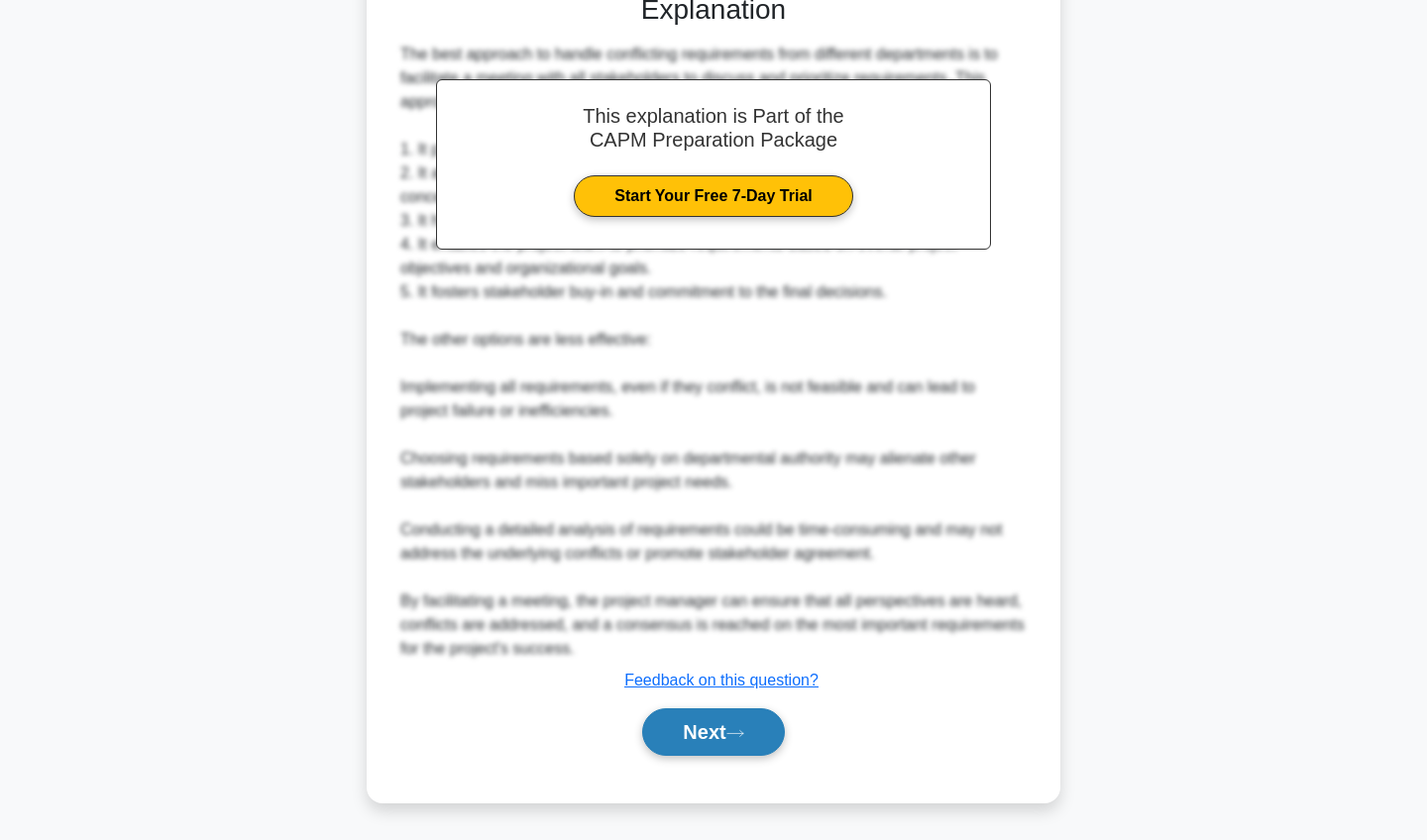 click on "Next" at bounding box center (713, 732) 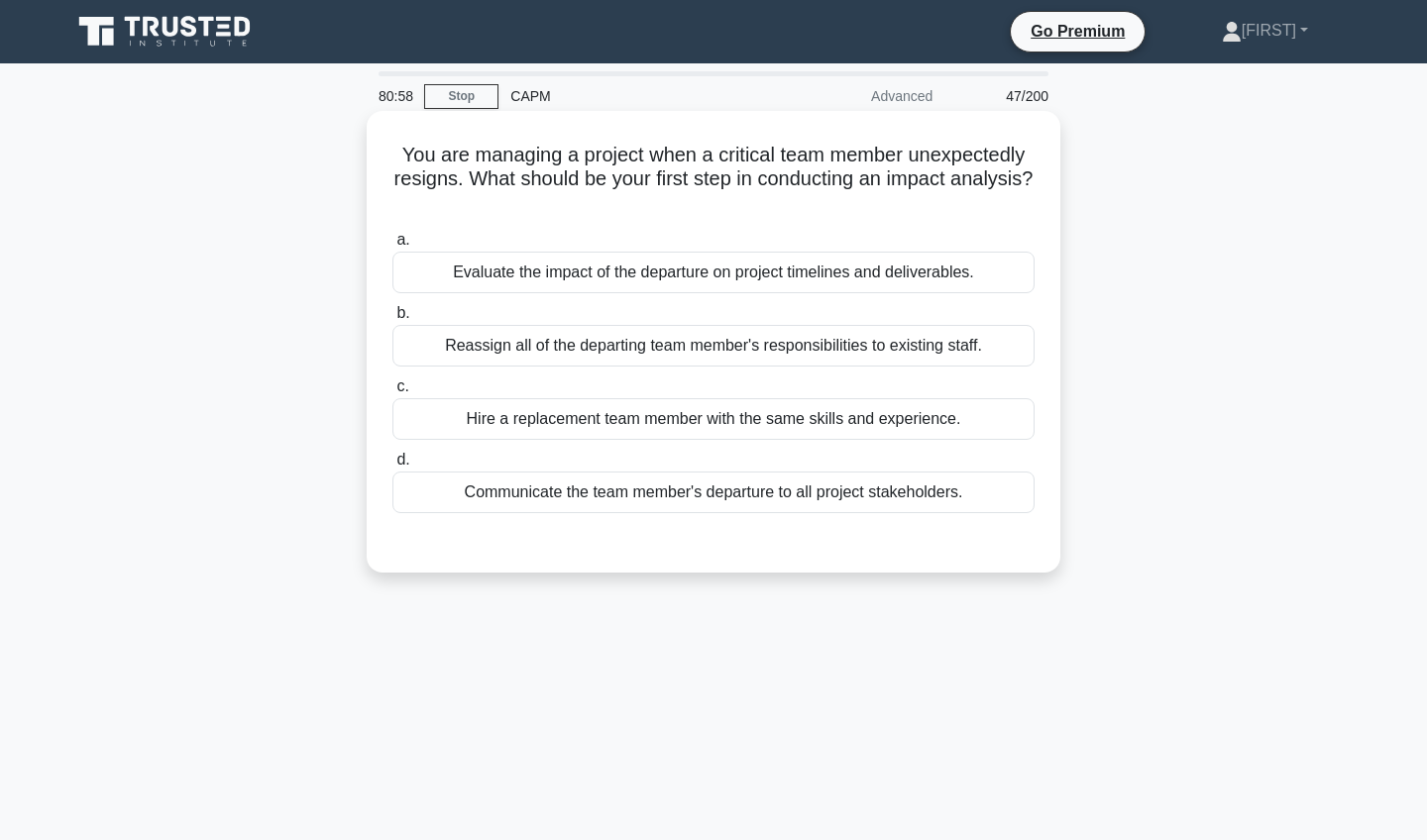 scroll, scrollTop: 0, scrollLeft: 0, axis: both 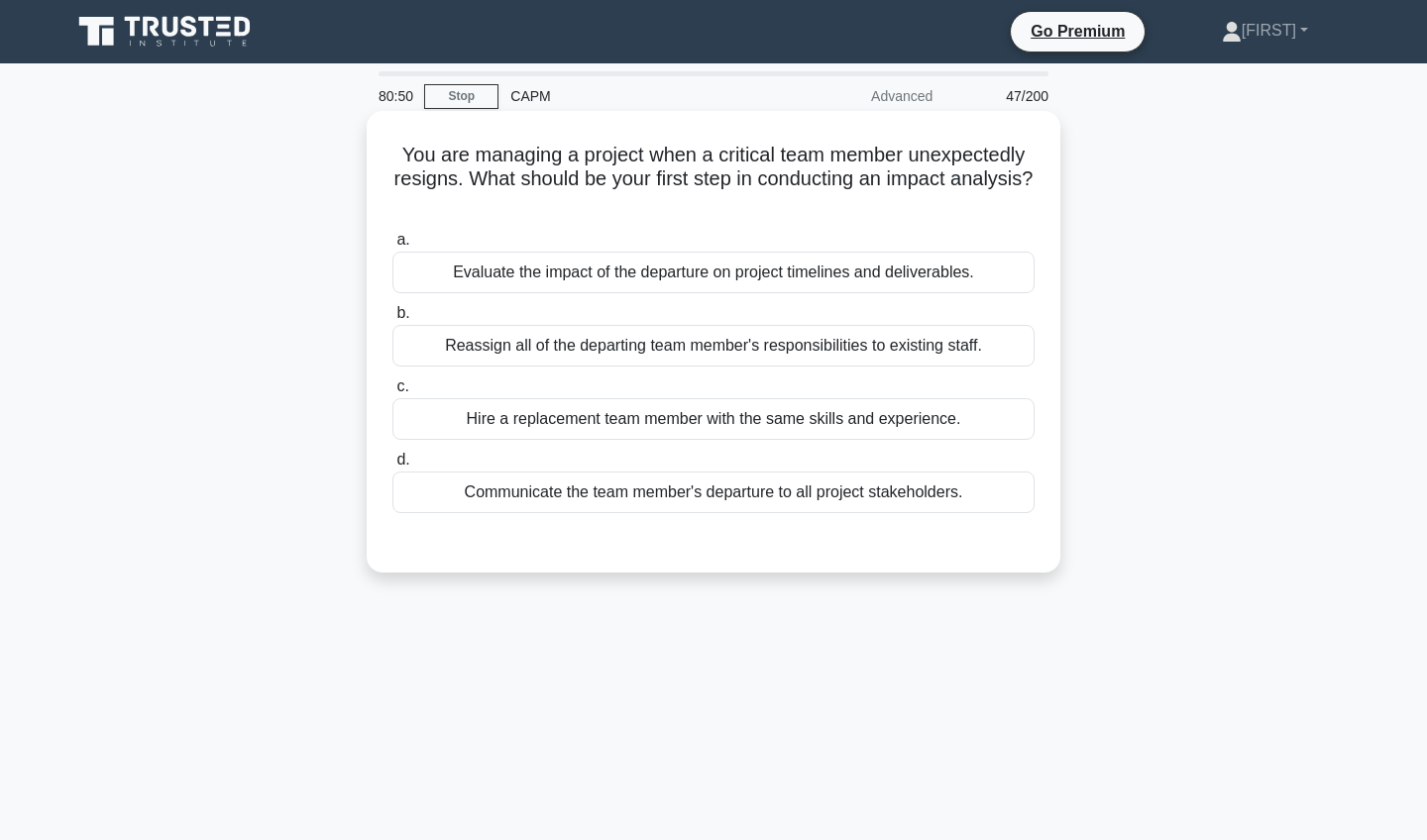 click on "Communicate the team member's departure to all project stakeholders." at bounding box center (714, 492) 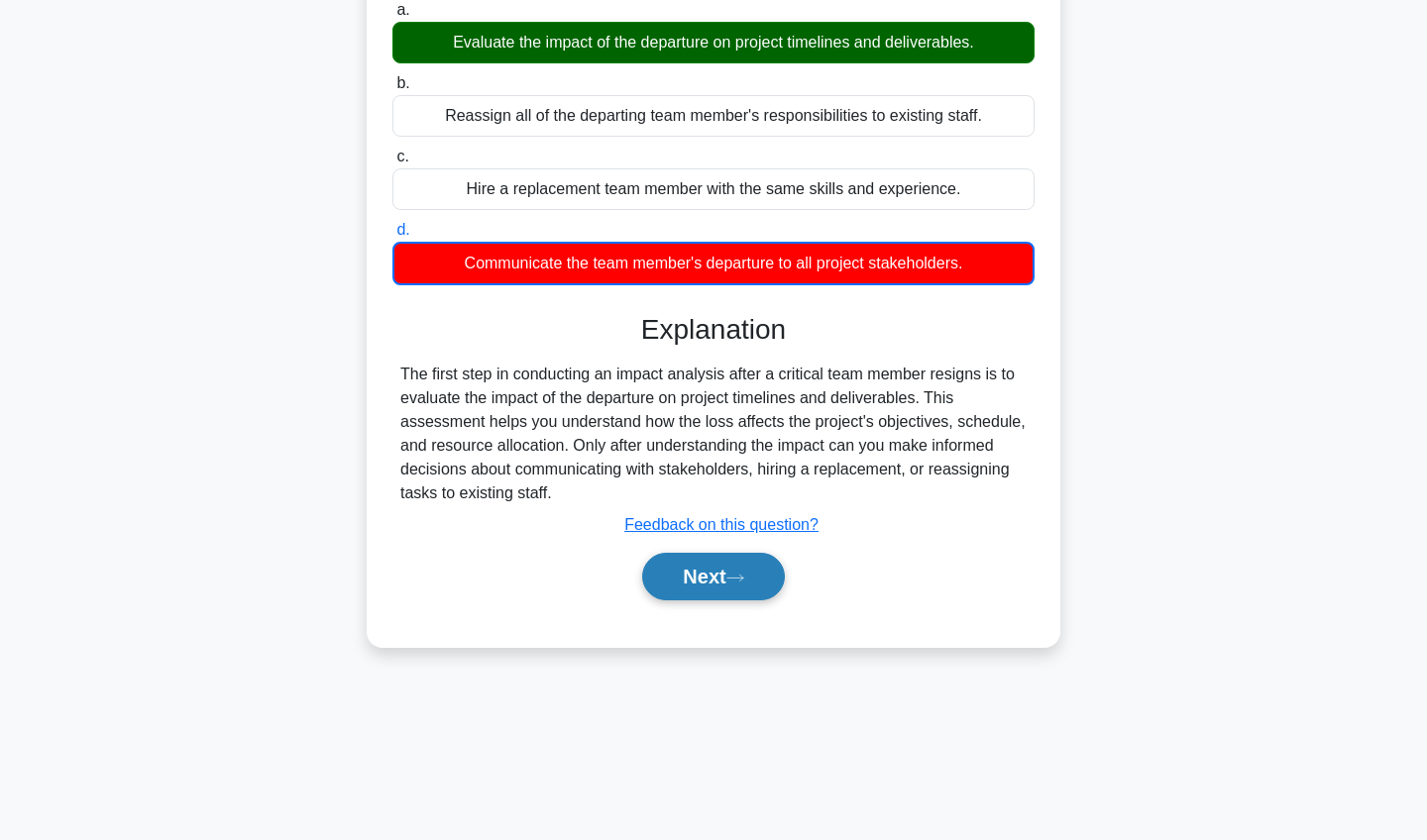 scroll, scrollTop: 230, scrollLeft: 0, axis: vertical 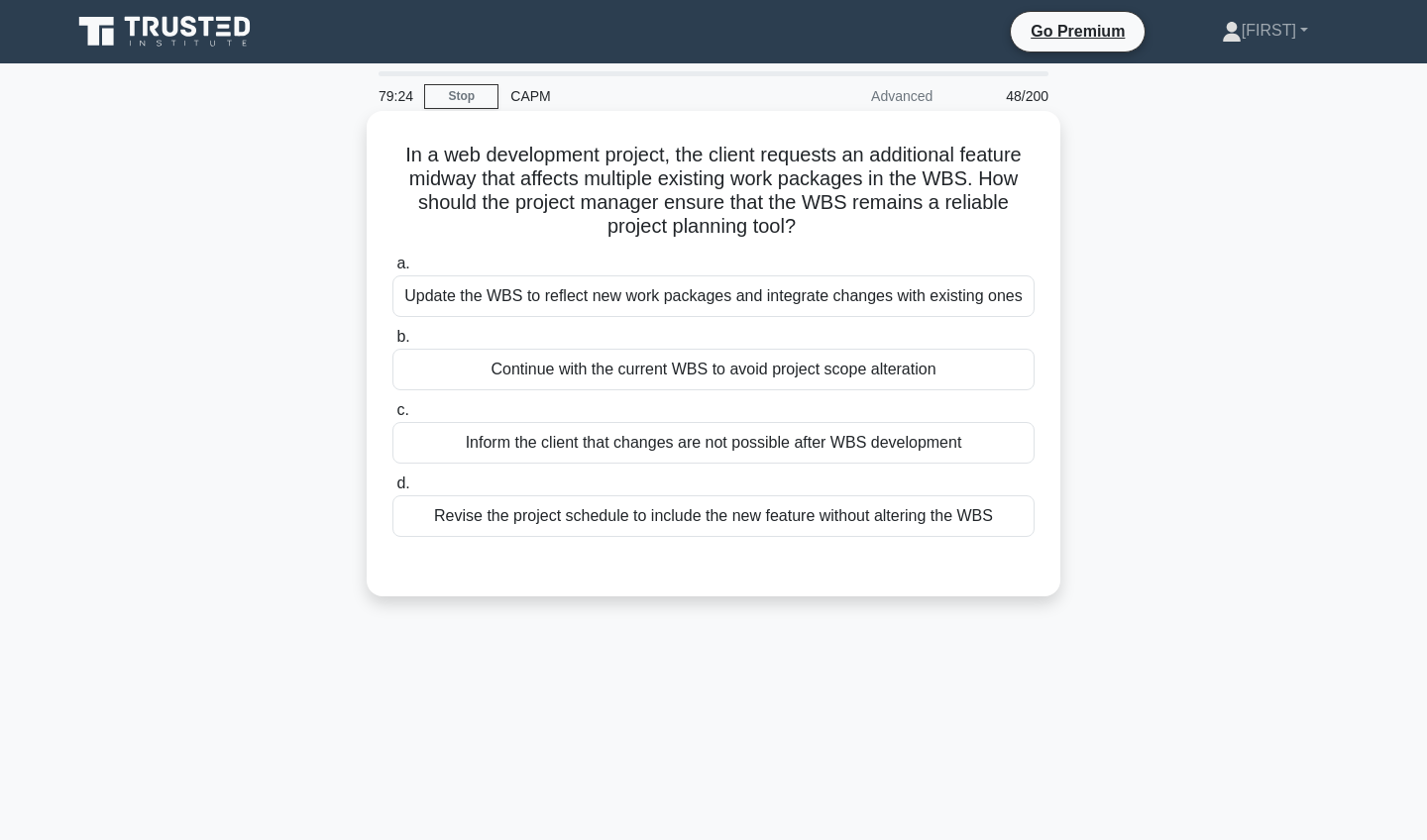 click on "Revise the project schedule to include the new feature without altering the WBS" at bounding box center (714, 516) 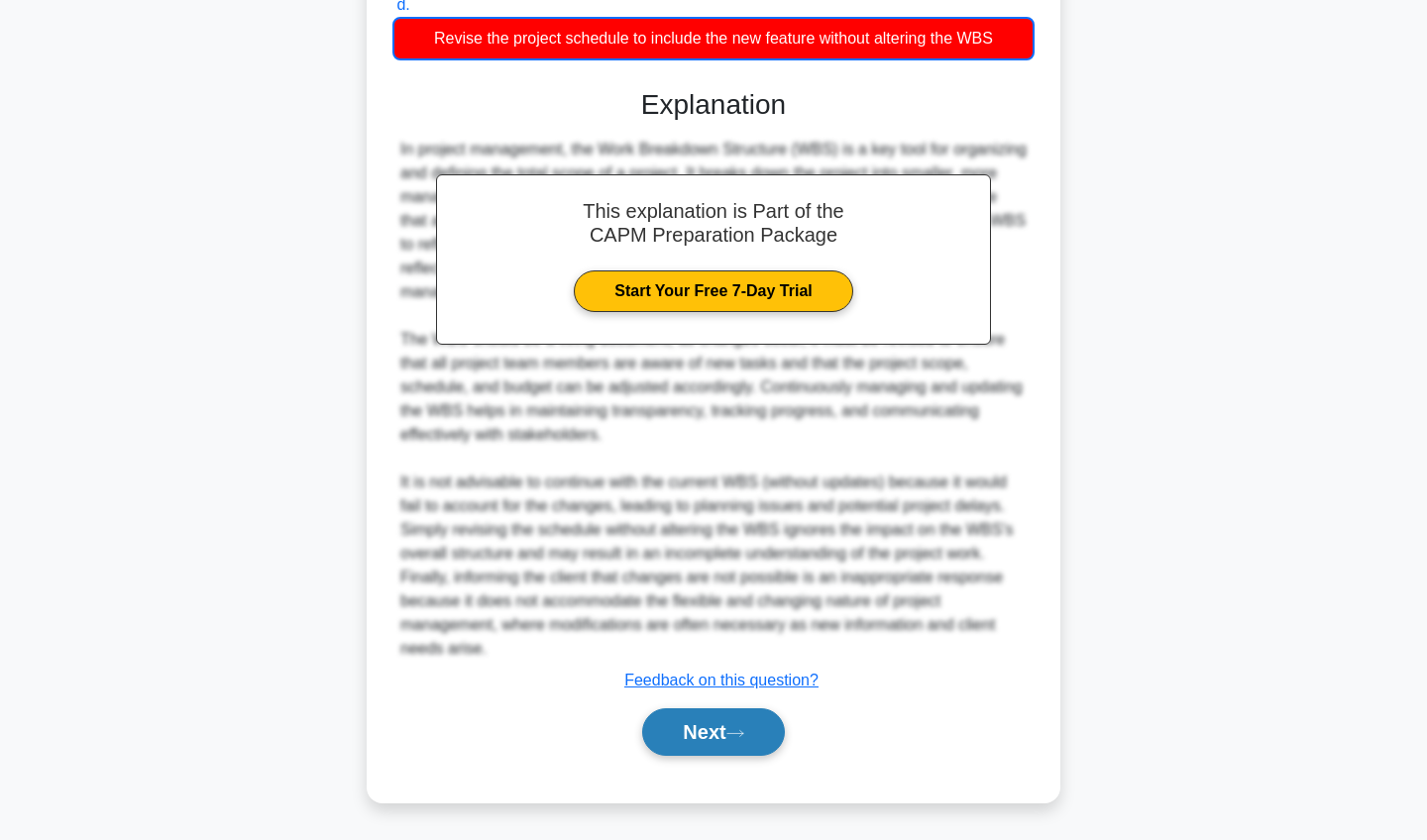 click on "Next" at bounding box center (713, 732) 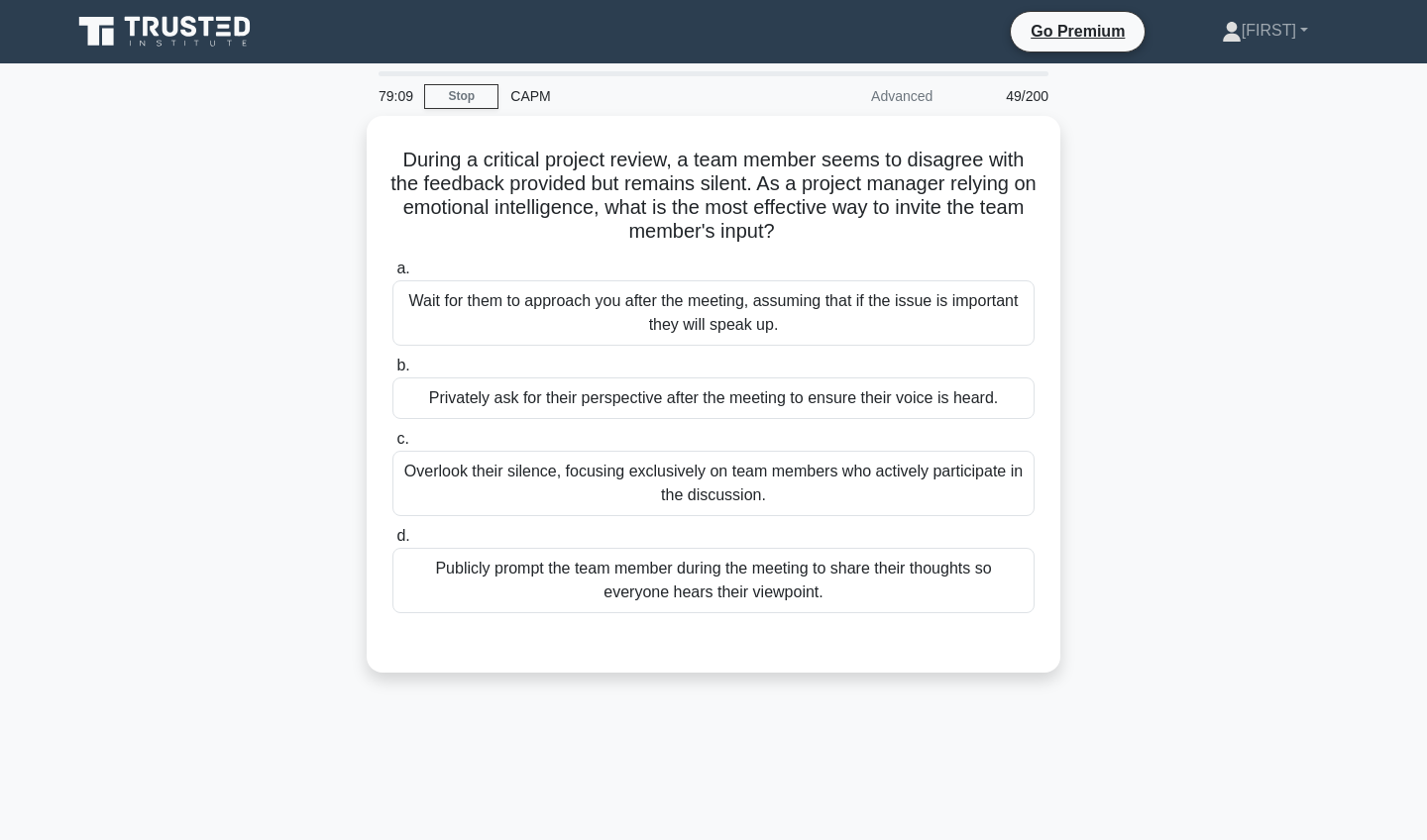 scroll, scrollTop: 0, scrollLeft: 0, axis: both 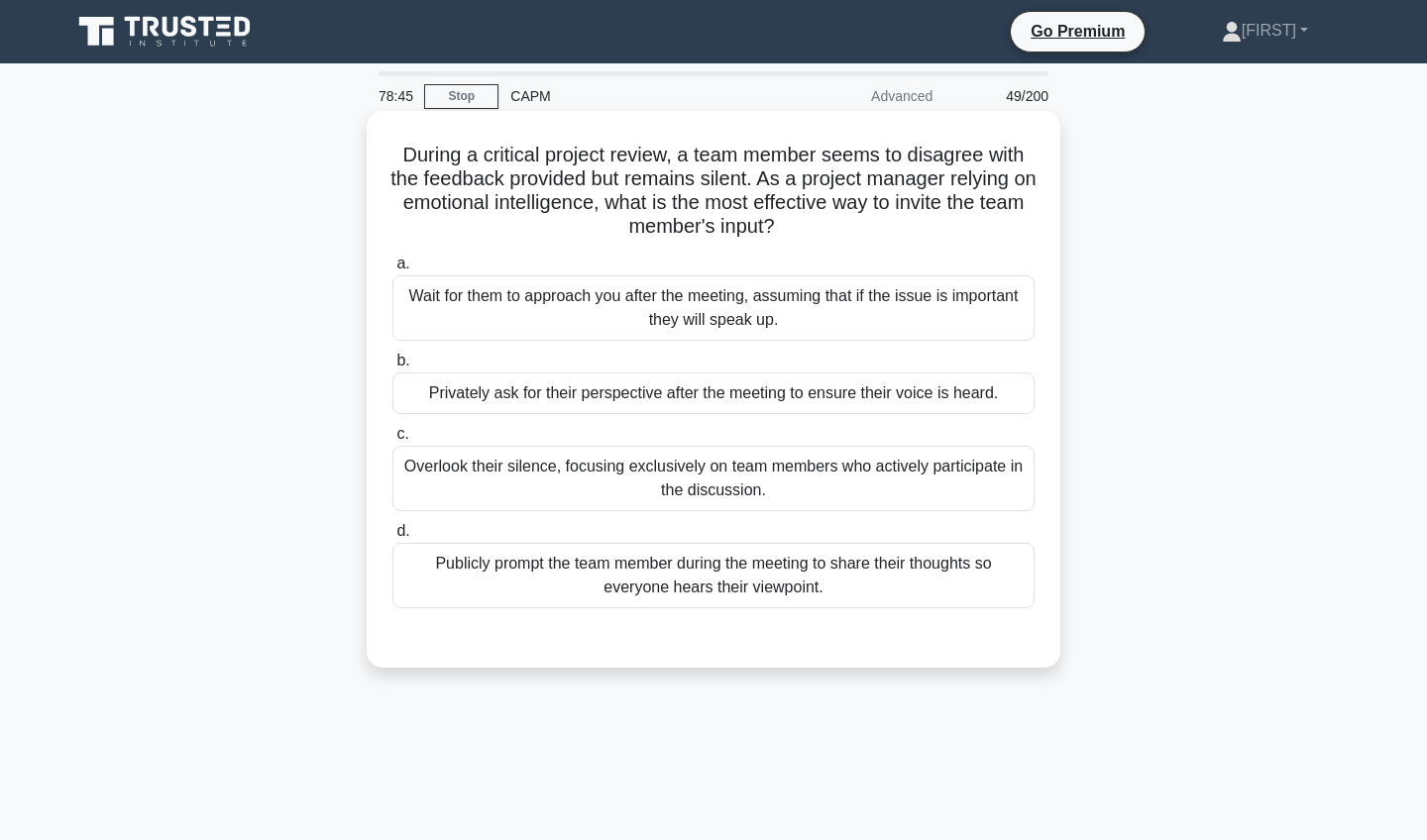 click on "Privately ask for their perspective after the meeting to ensure their voice is heard." at bounding box center (714, 393) 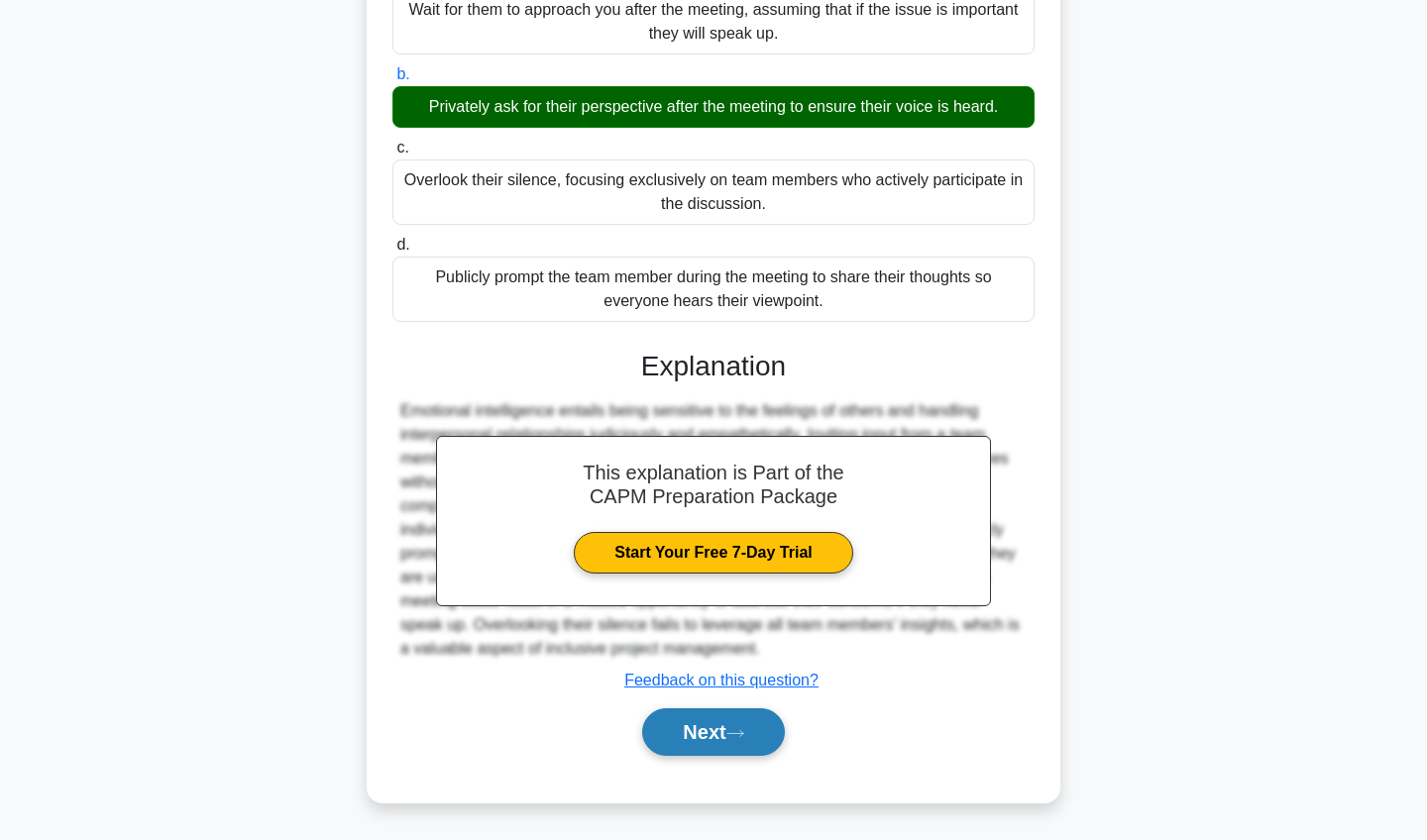 scroll, scrollTop: 286, scrollLeft: 0, axis: vertical 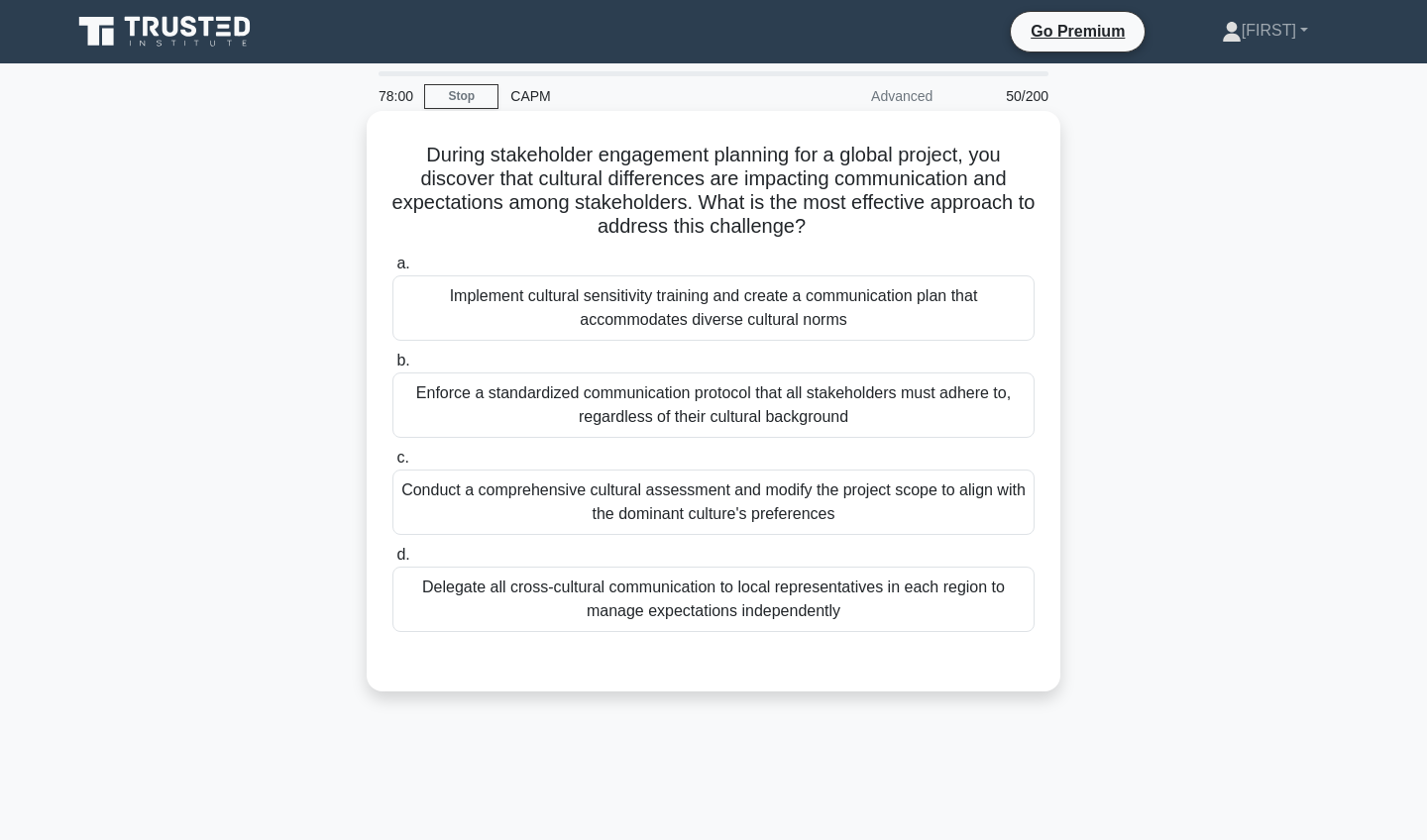 click on "Implement cultural sensitivity training and create a communication plan that accommodates diverse cultural norms" at bounding box center [714, 308] 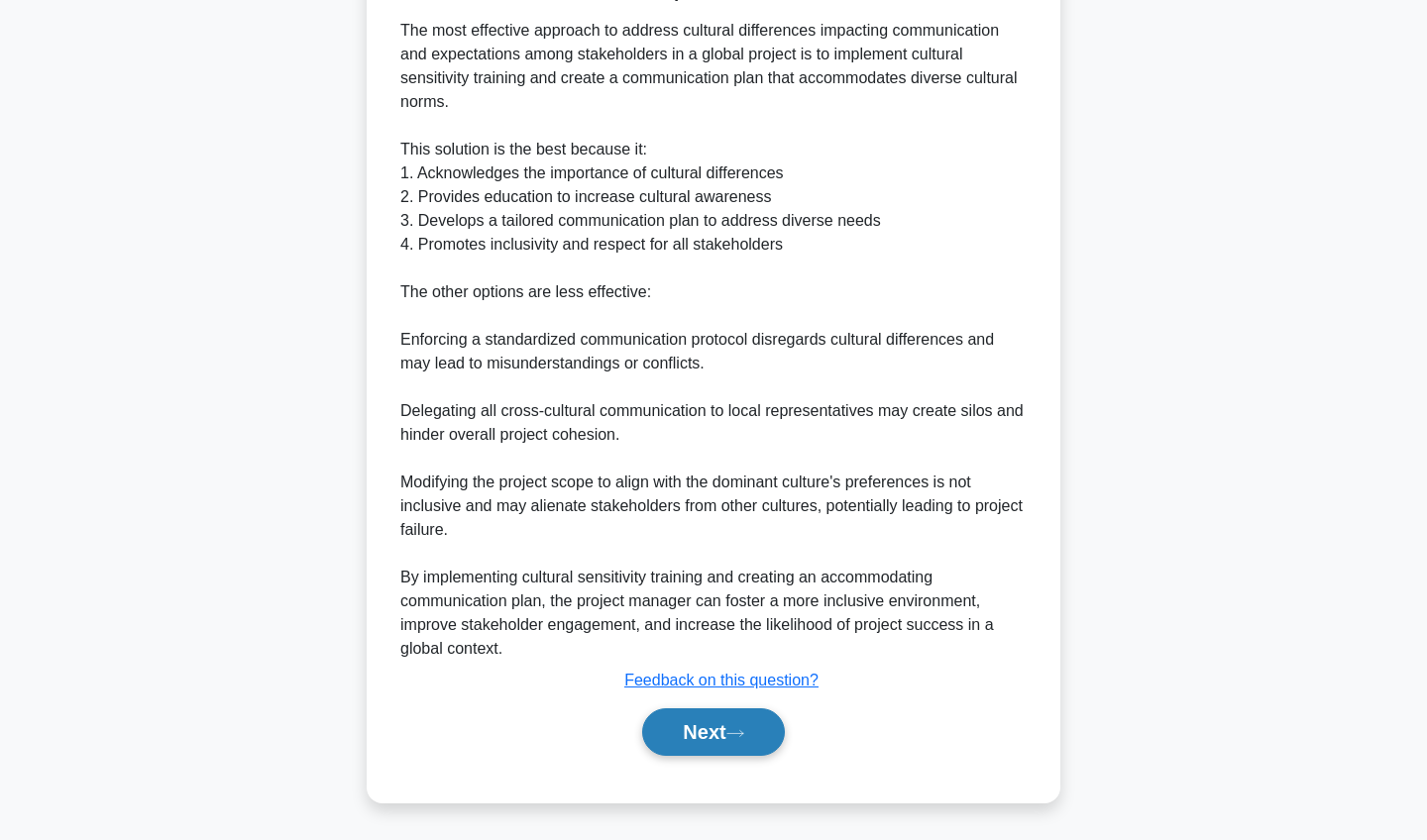 click on "Next" at bounding box center (713, 732) 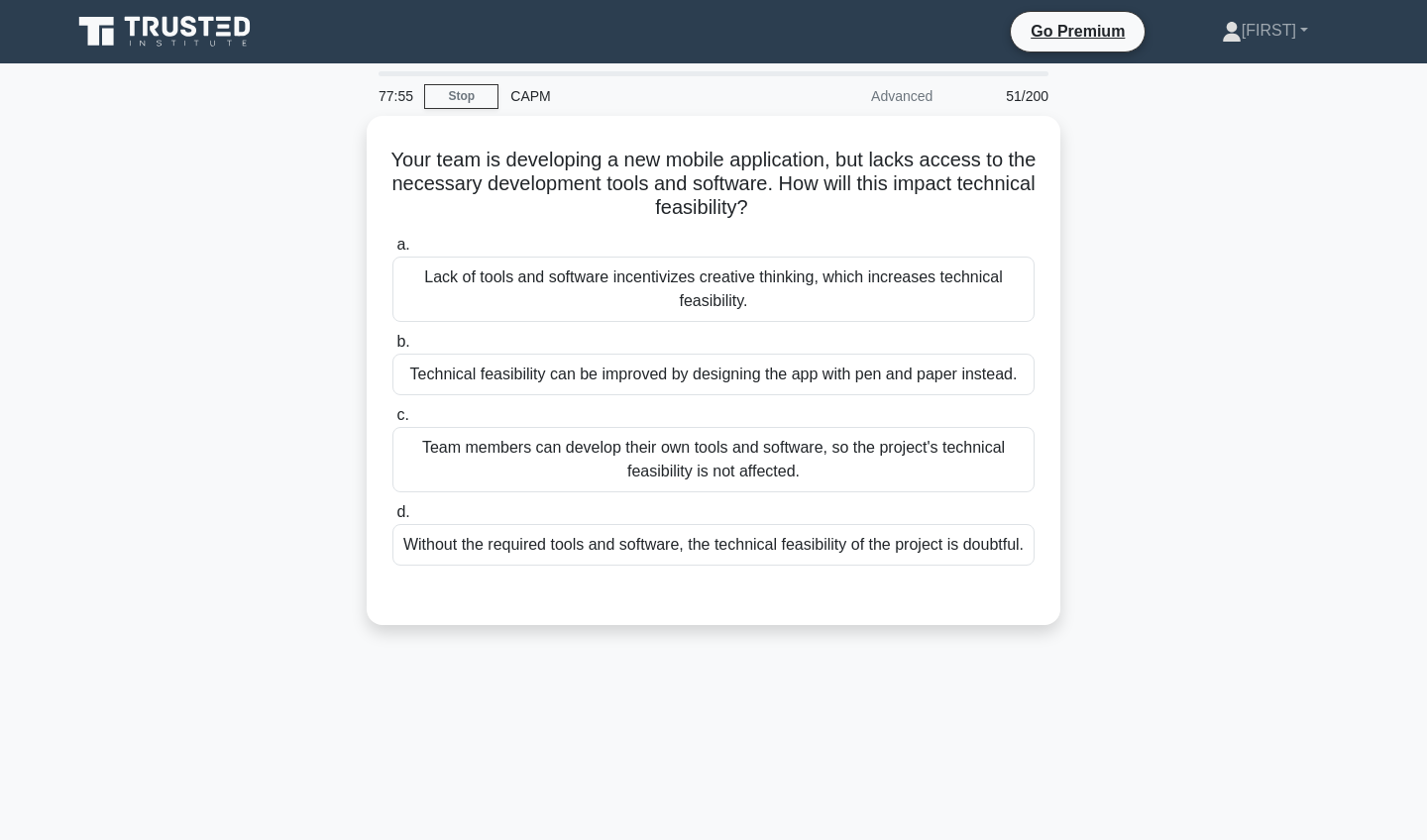 scroll, scrollTop: 0, scrollLeft: 0, axis: both 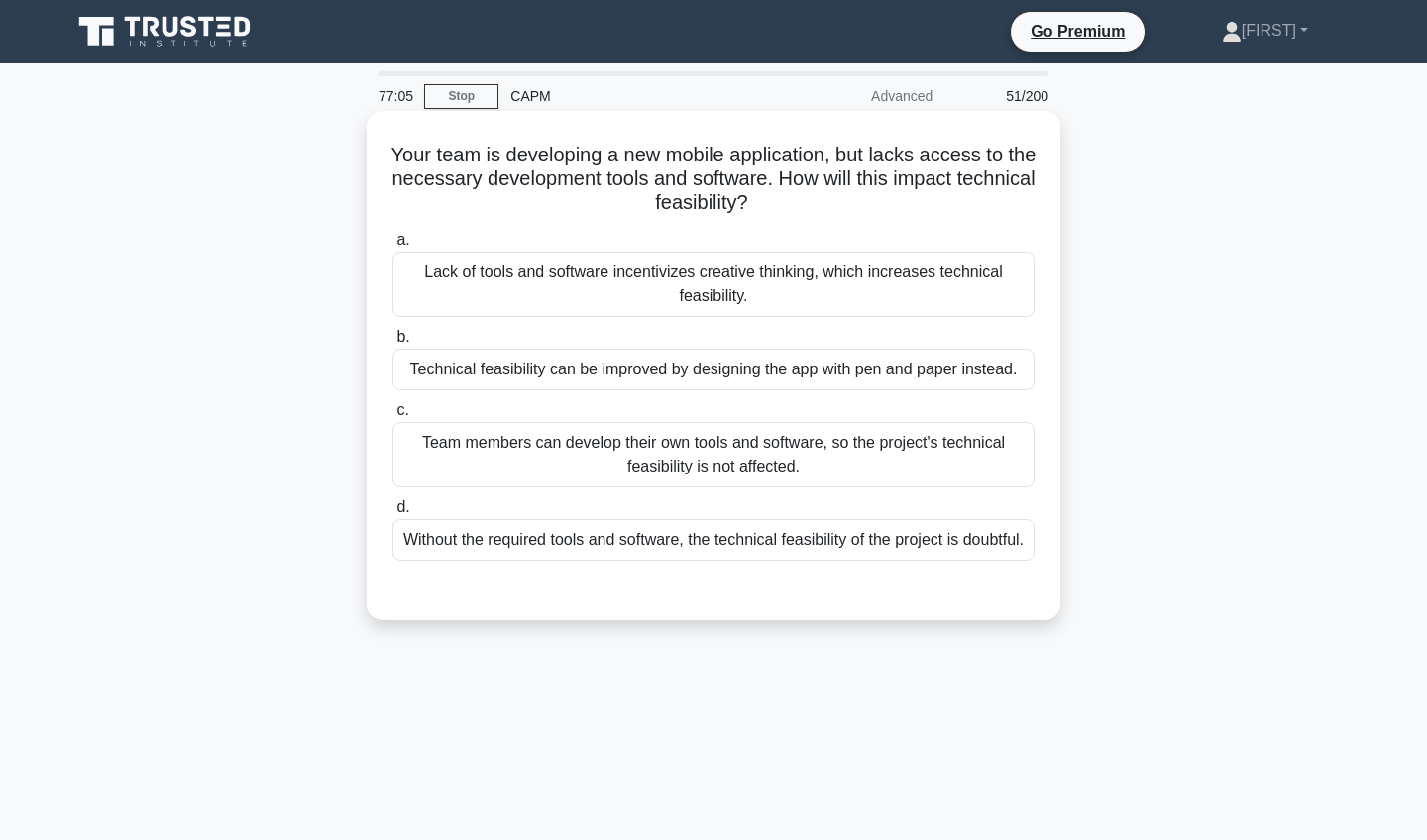 click on "Without the required tools and software, the technical feasibility of the project is doubtful." at bounding box center (714, 540) 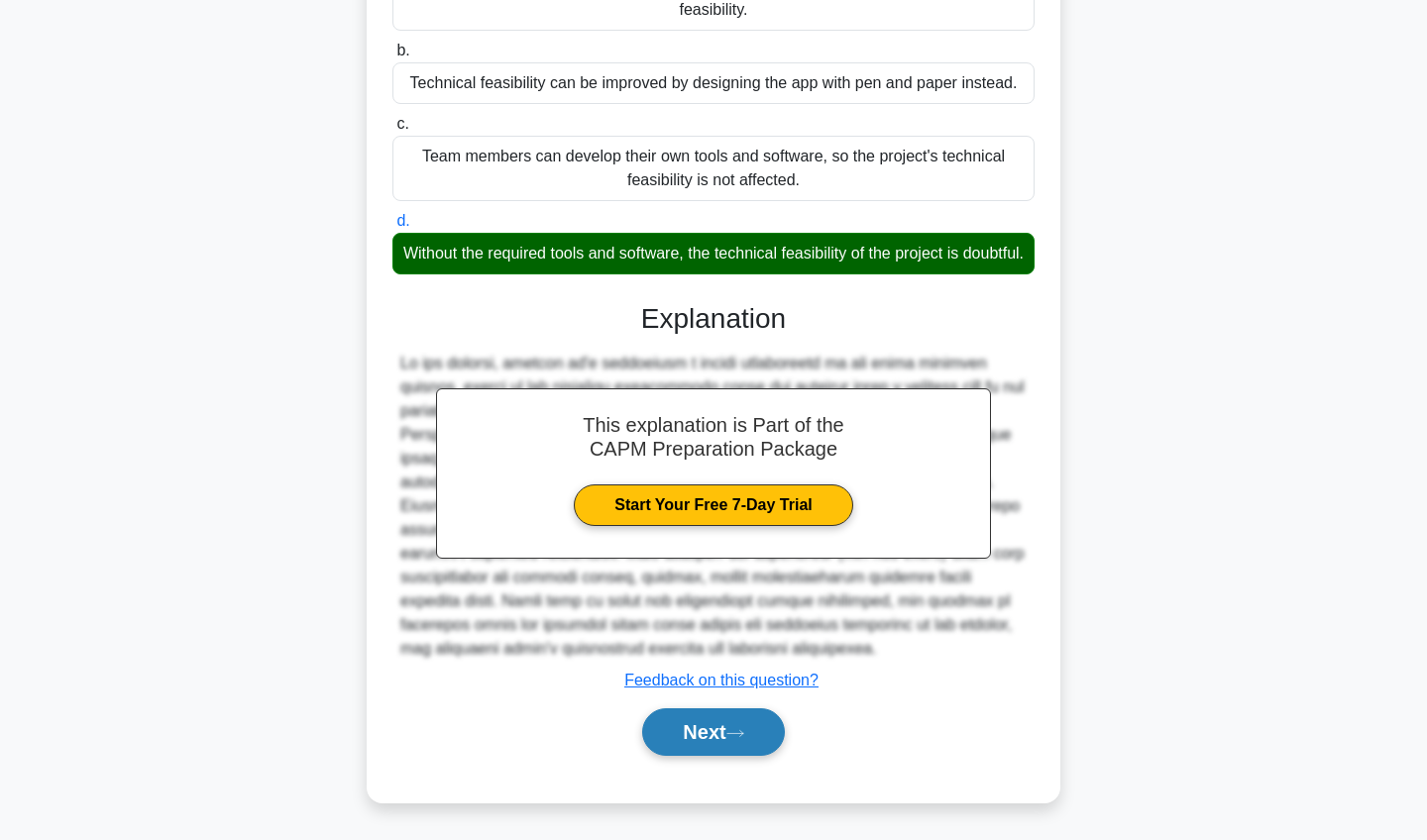 scroll, scrollTop: 310, scrollLeft: 0, axis: vertical 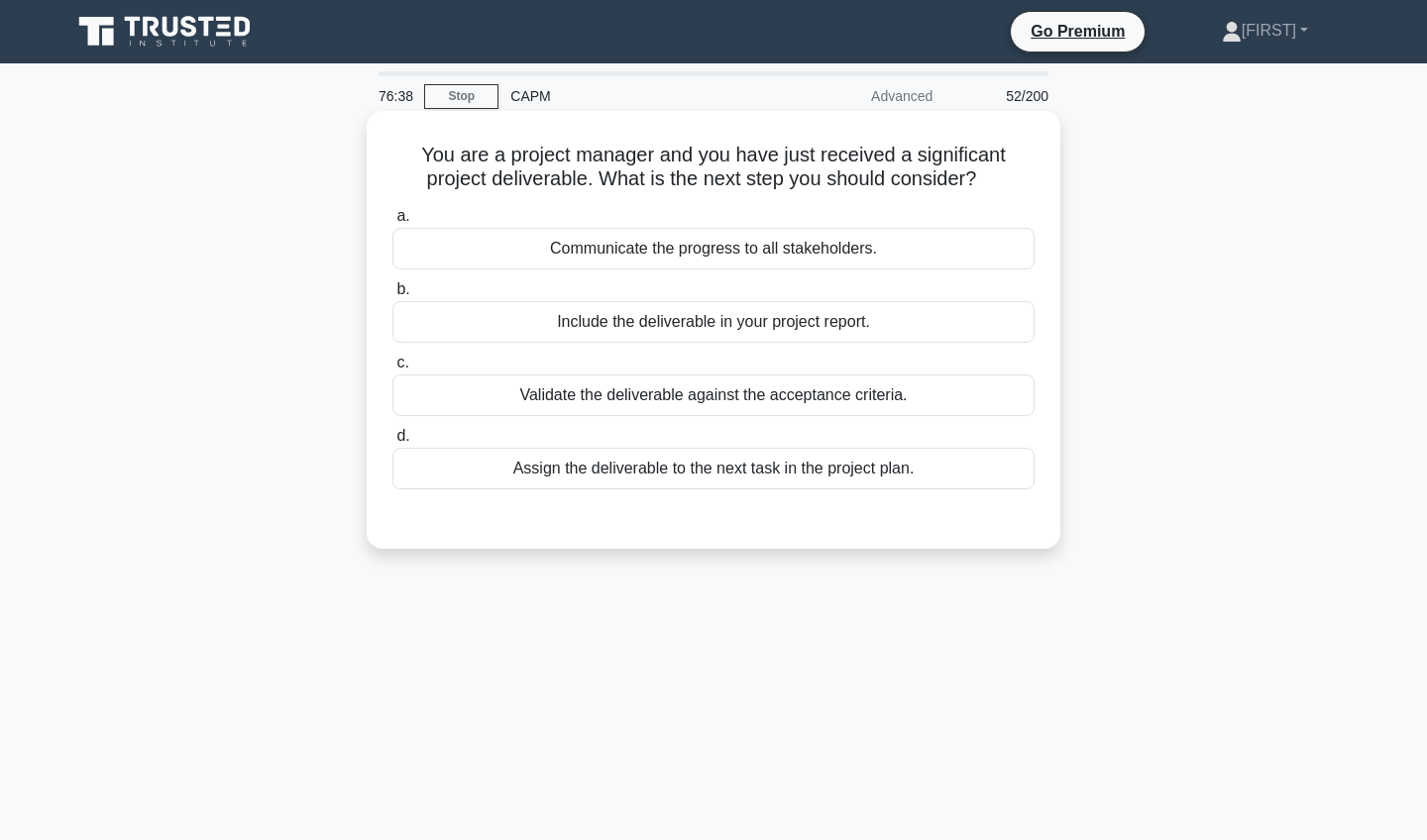 click on "Communicate the progress to all stakeholders." at bounding box center [714, 249] 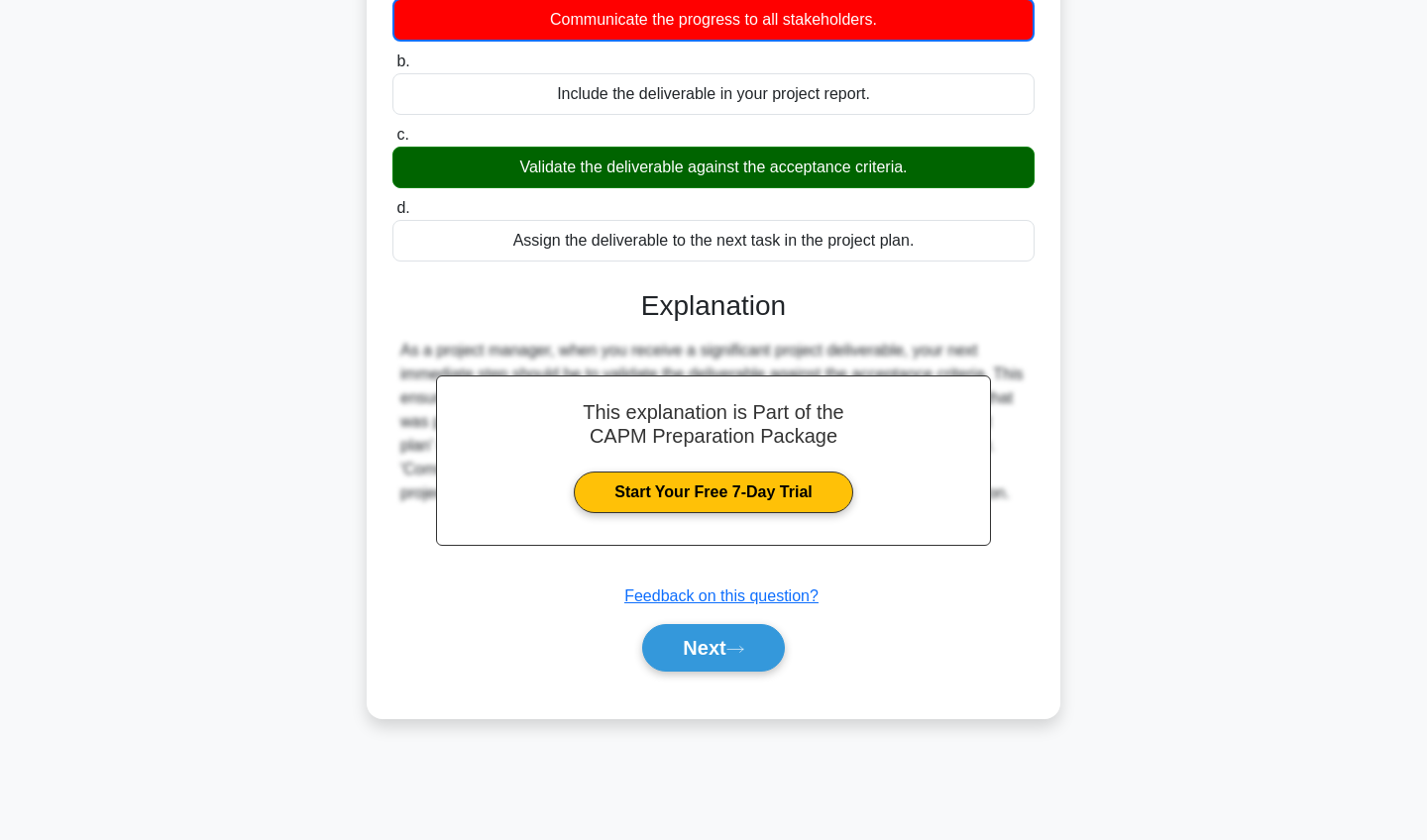 scroll, scrollTop: 230, scrollLeft: 0, axis: vertical 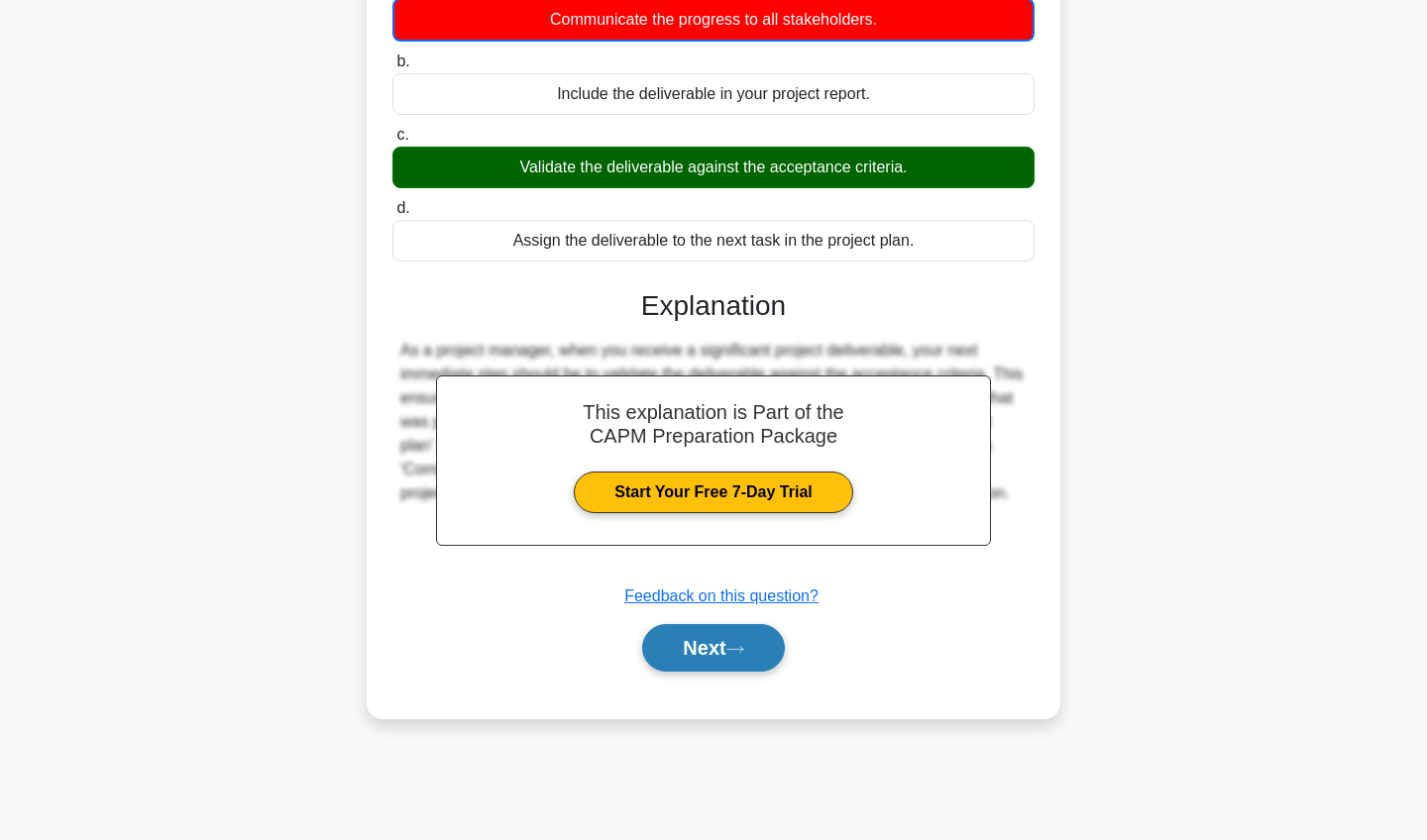 click on "Next" at bounding box center (713, 648) 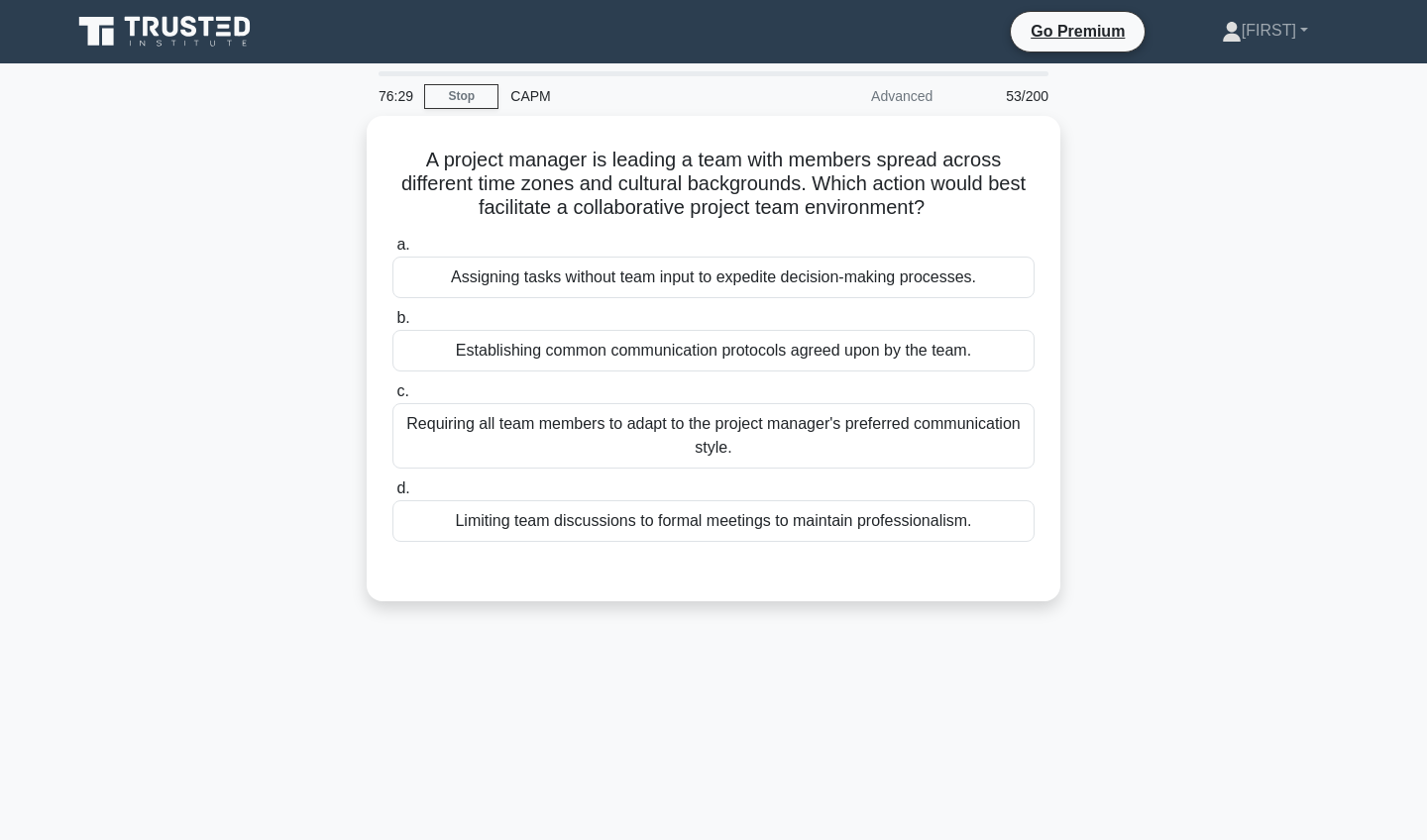 scroll, scrollTop: 0, scrollLeft: 0, axis: both 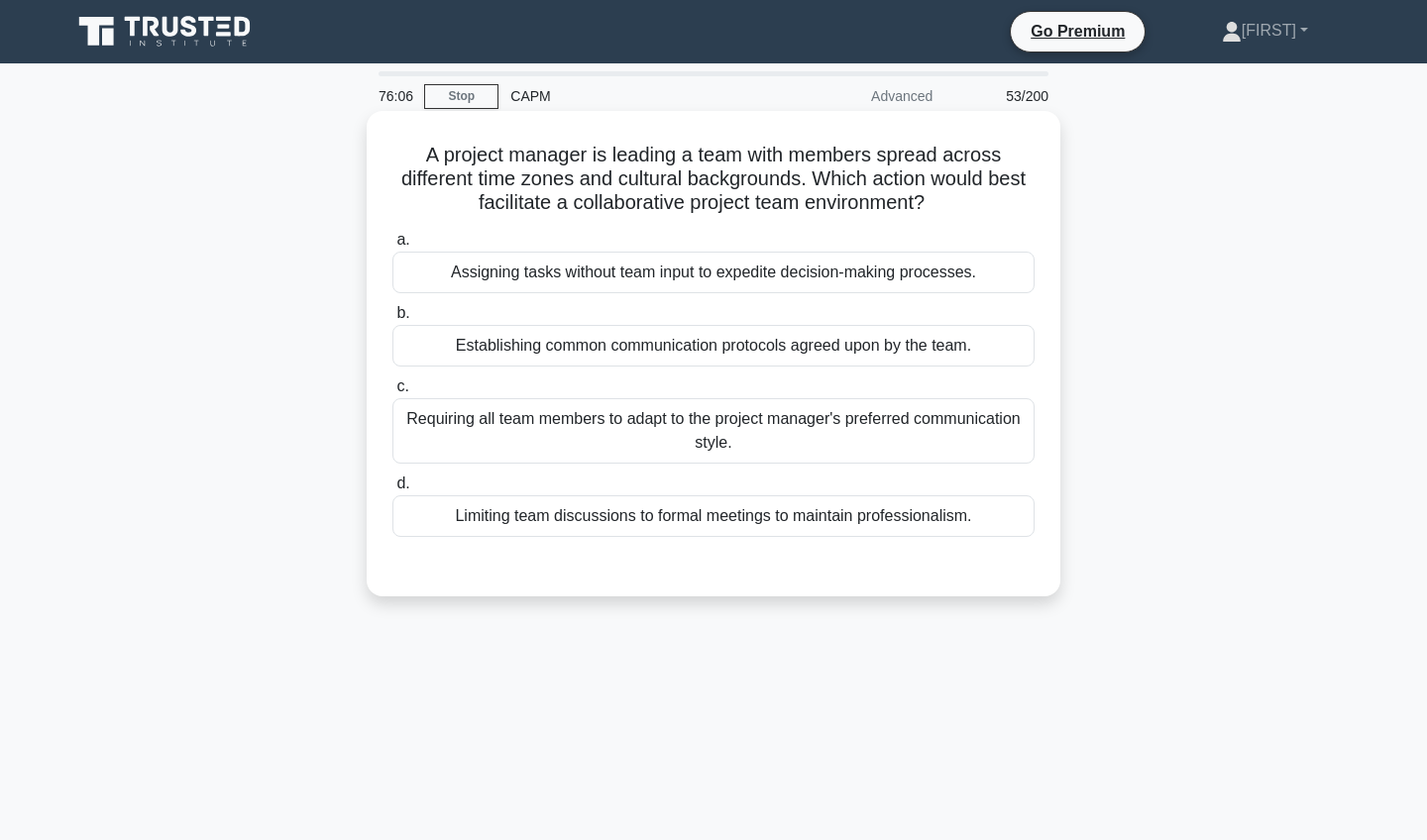 click on "Establishing common communication protocols agreed upon by the team." at bounding box center (714, 346) 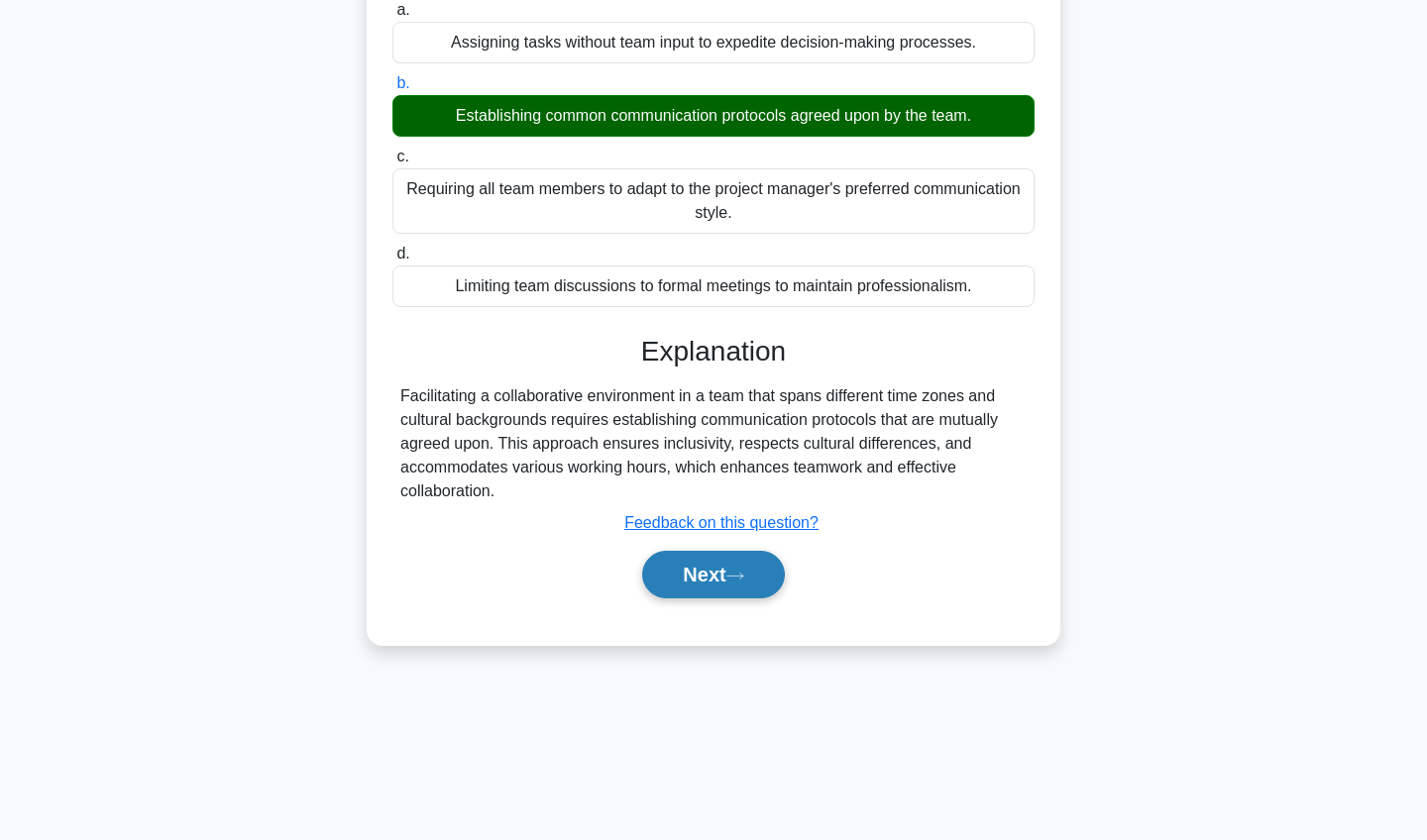 scroll, scrollTop: 230, scrollLeft: 0, axis: vertical 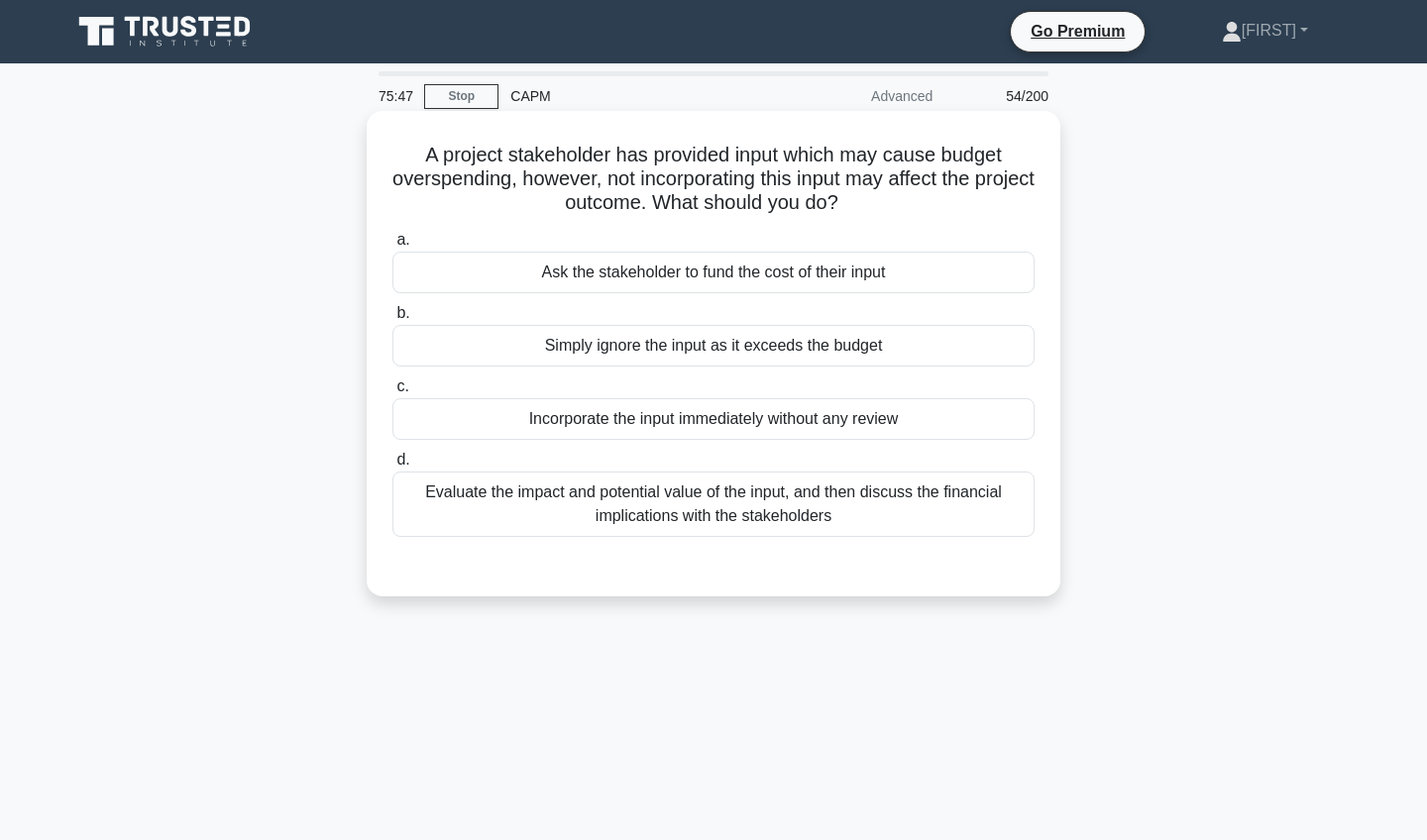 click on "Evaluate the impact and potential value of the input, and then discuss the financial implications with the stakeholders" at bounding box center [714, 504] 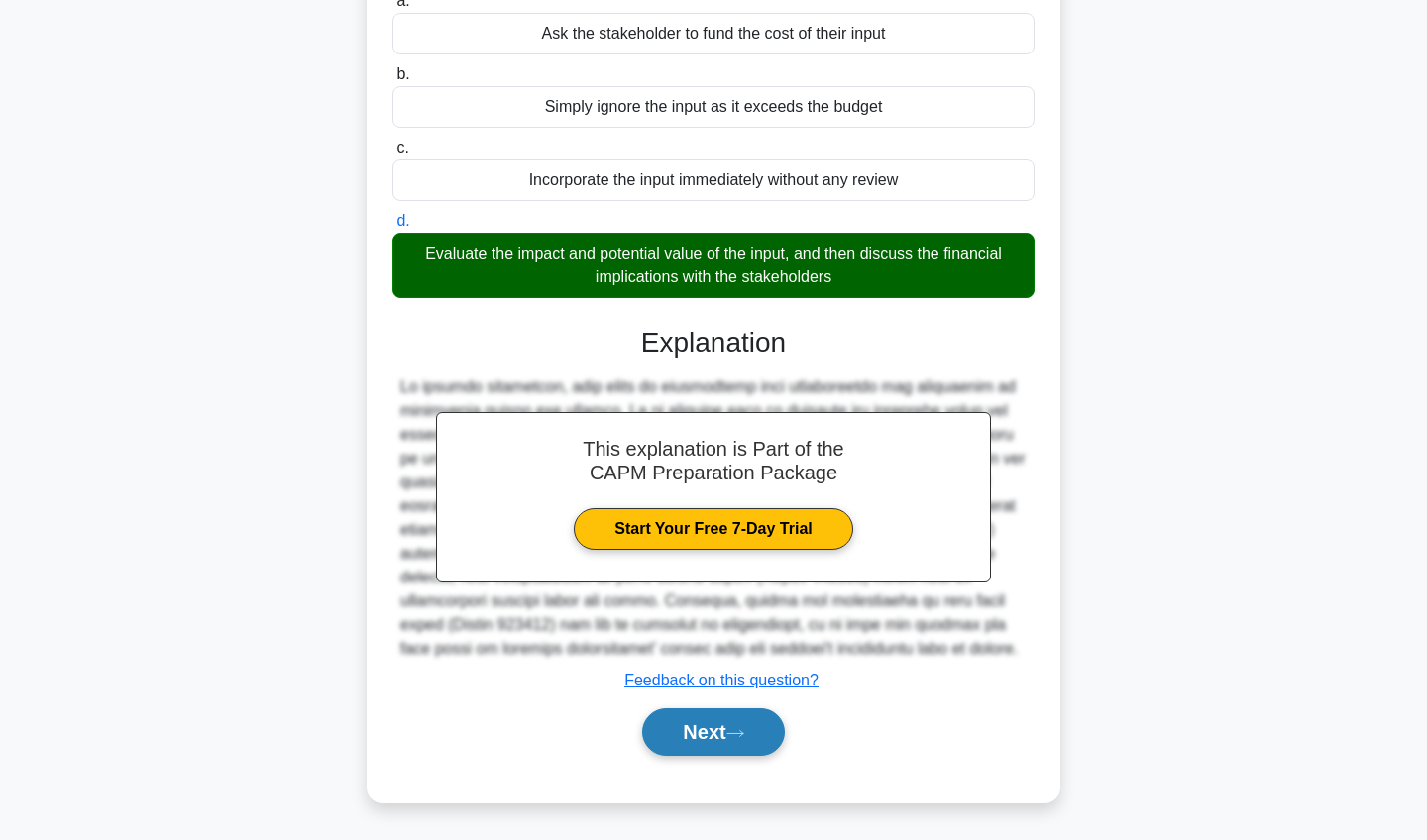 click on "Next" at bounding box center [713, 732] 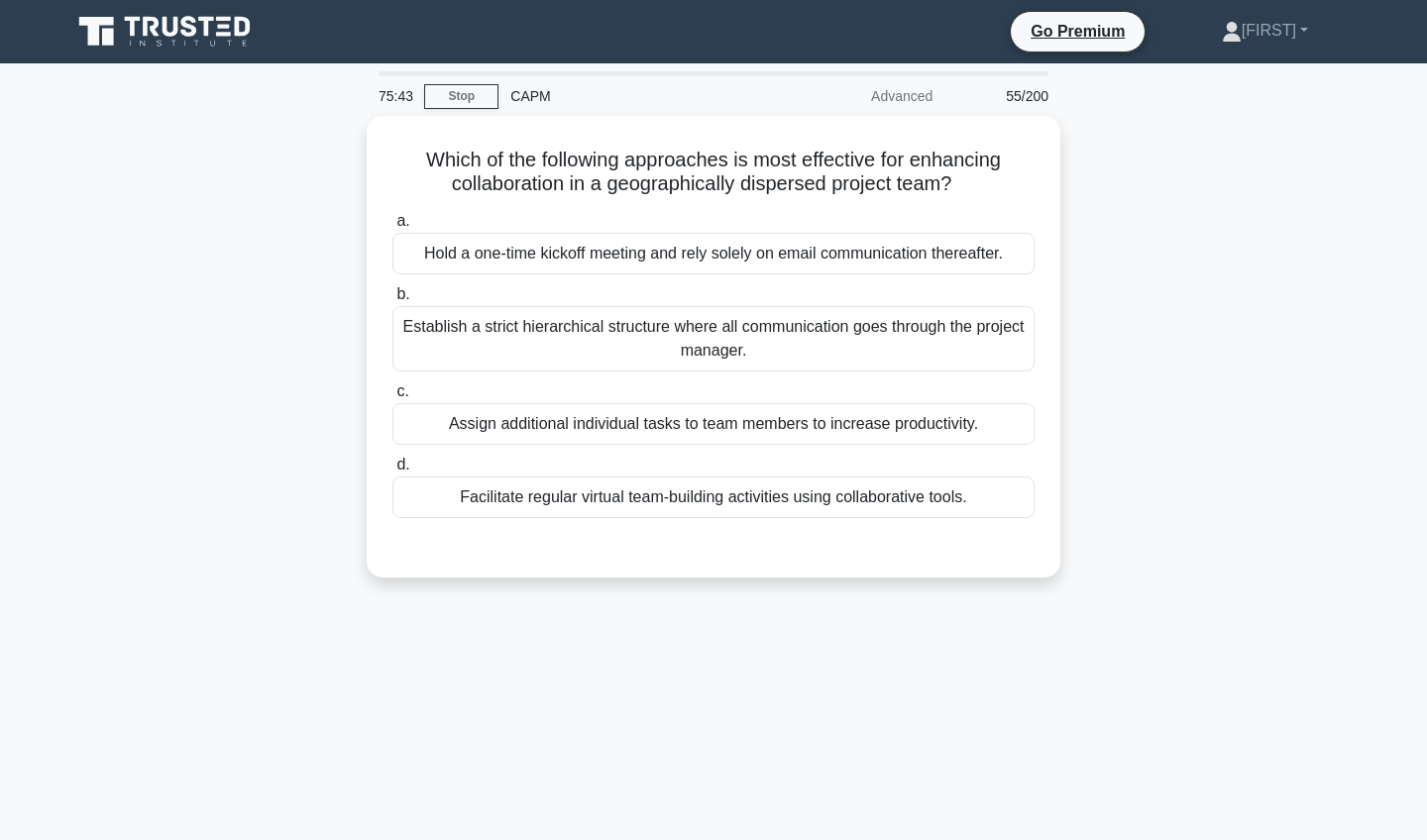 scroll, scrollTop: 0, scrollLeft: 0, axis: both 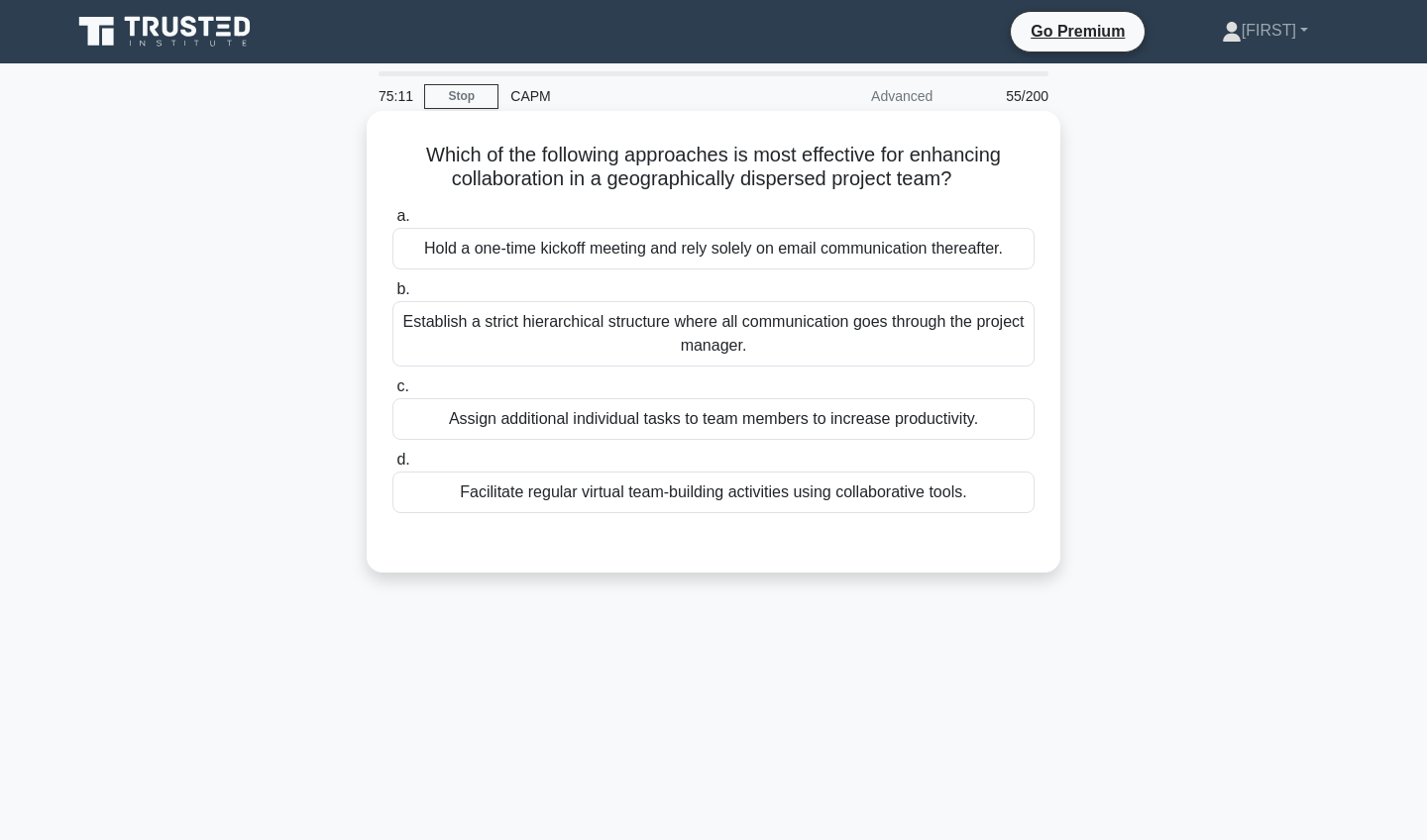 click on "Facilitate regular virtual team-building activities using collaborative tools." at bounding box center (714, 492) 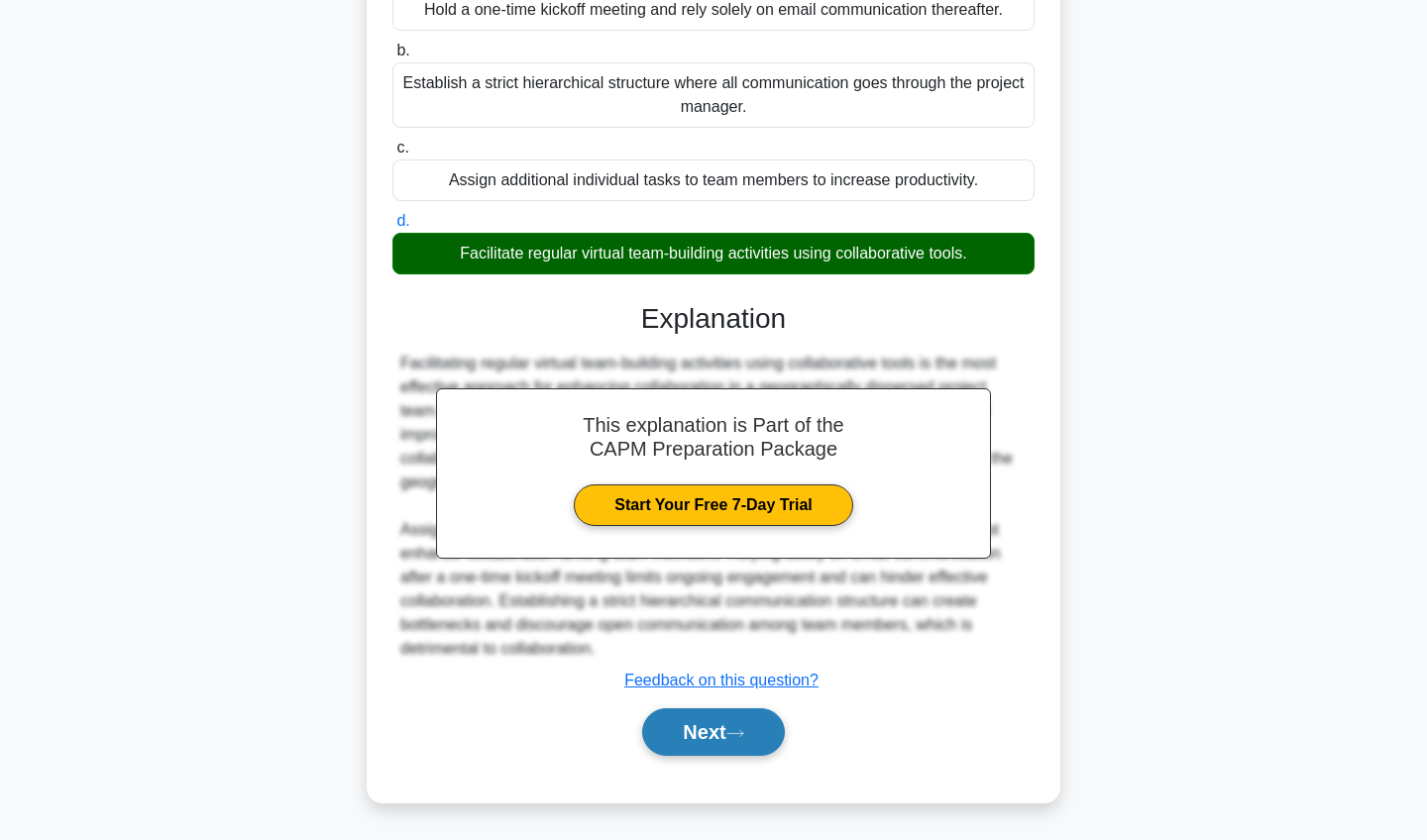 click on "Next" at bounding box center (713, 732) 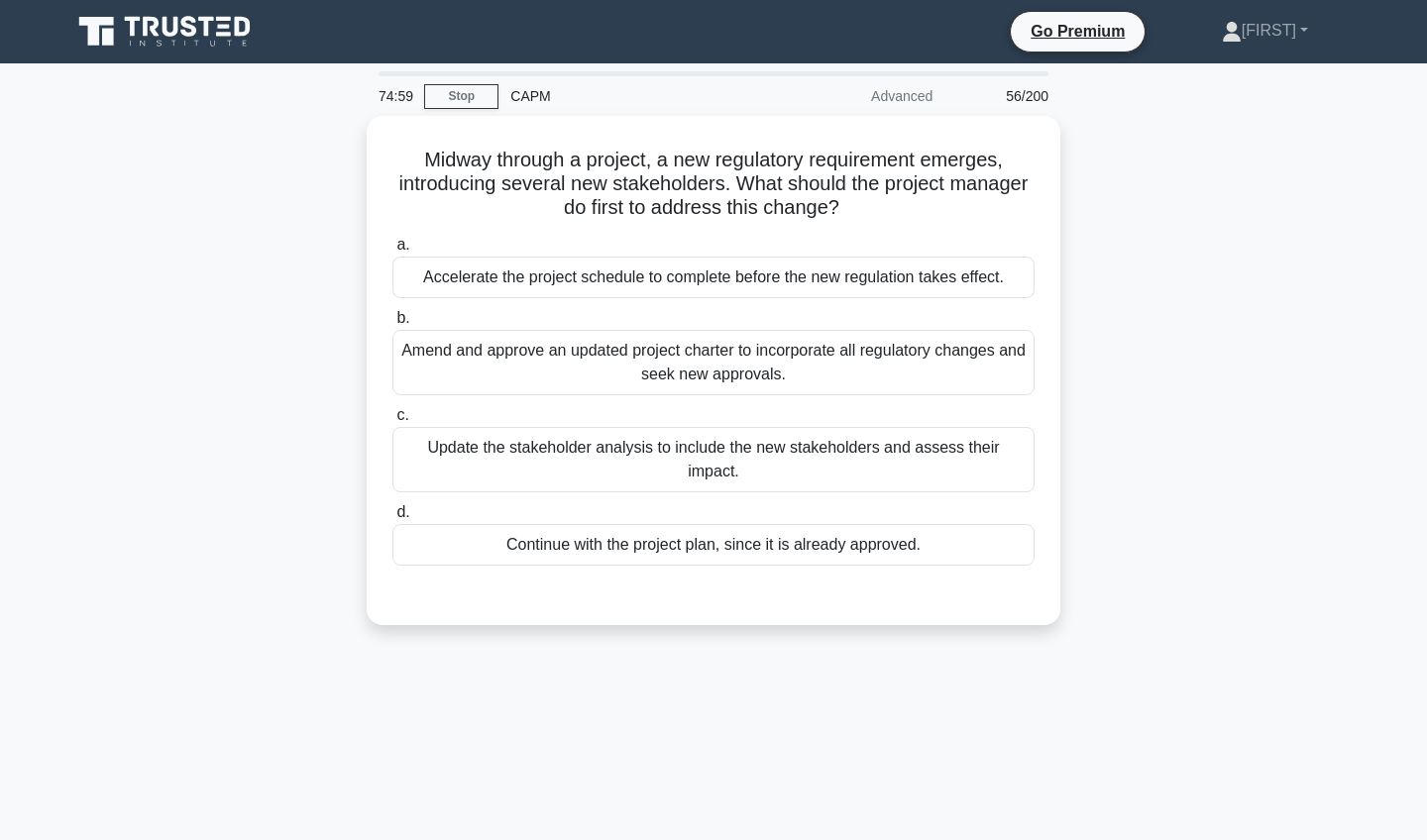 scroll, scrollTop: 0, scrollLeft: 0, axis: both 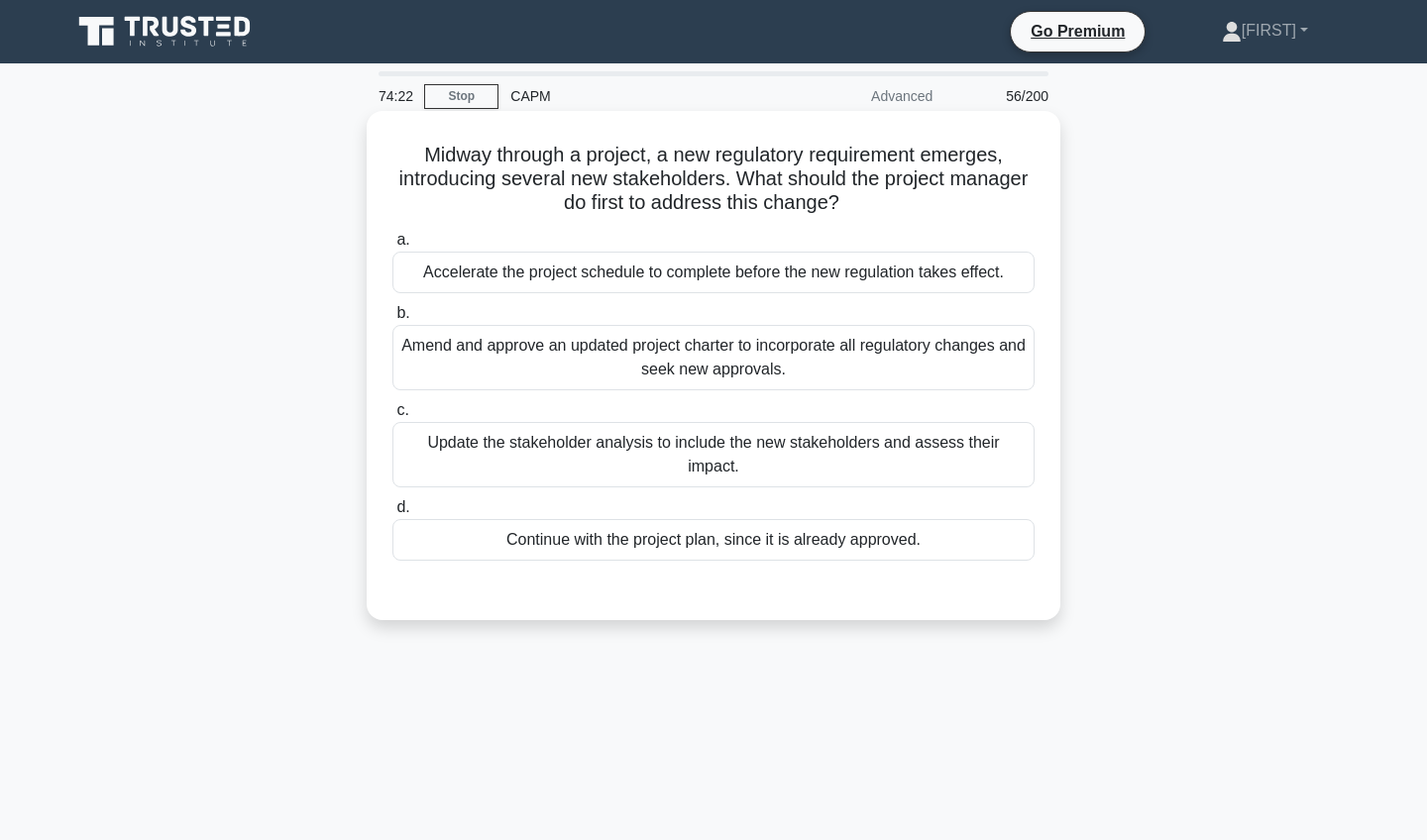 click on "Amend and approve an updated project charter to incorporate all regulatory changes and seek new approvals." at bounding box center [714, 358] 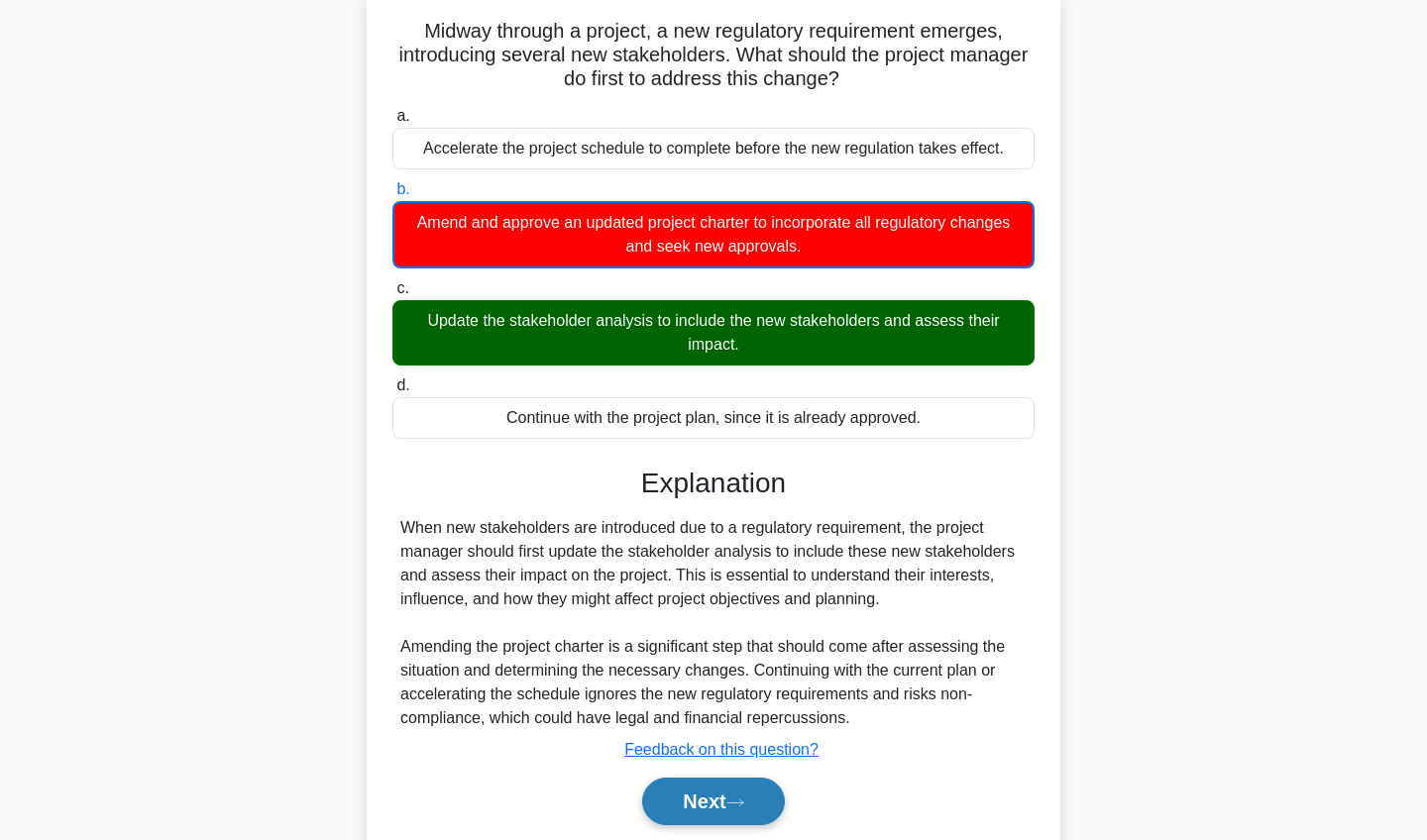scroll, scrollTop: 110, scrollLeft: 0, axis: vertical 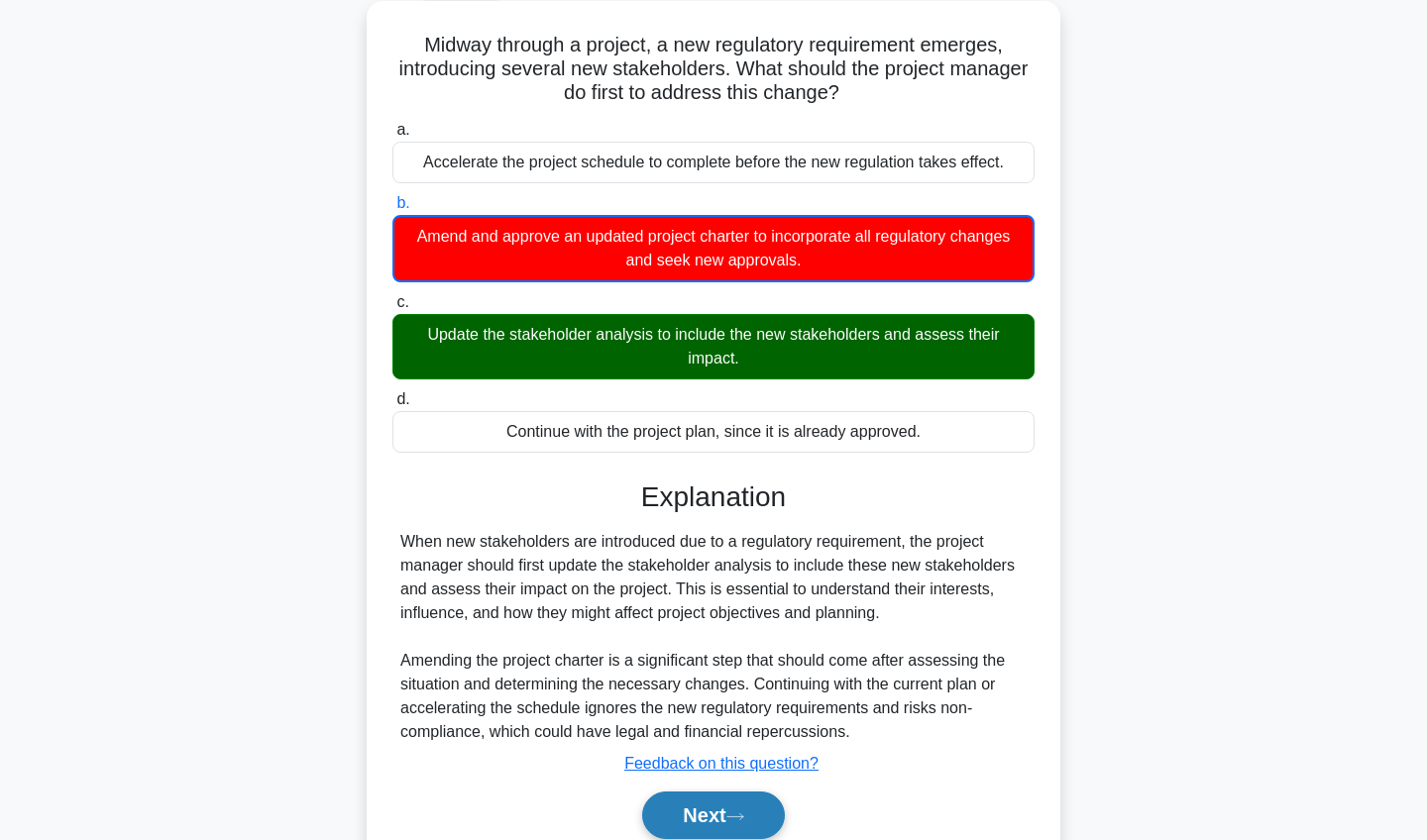 click on "Next" at bounding box center [713, 815] 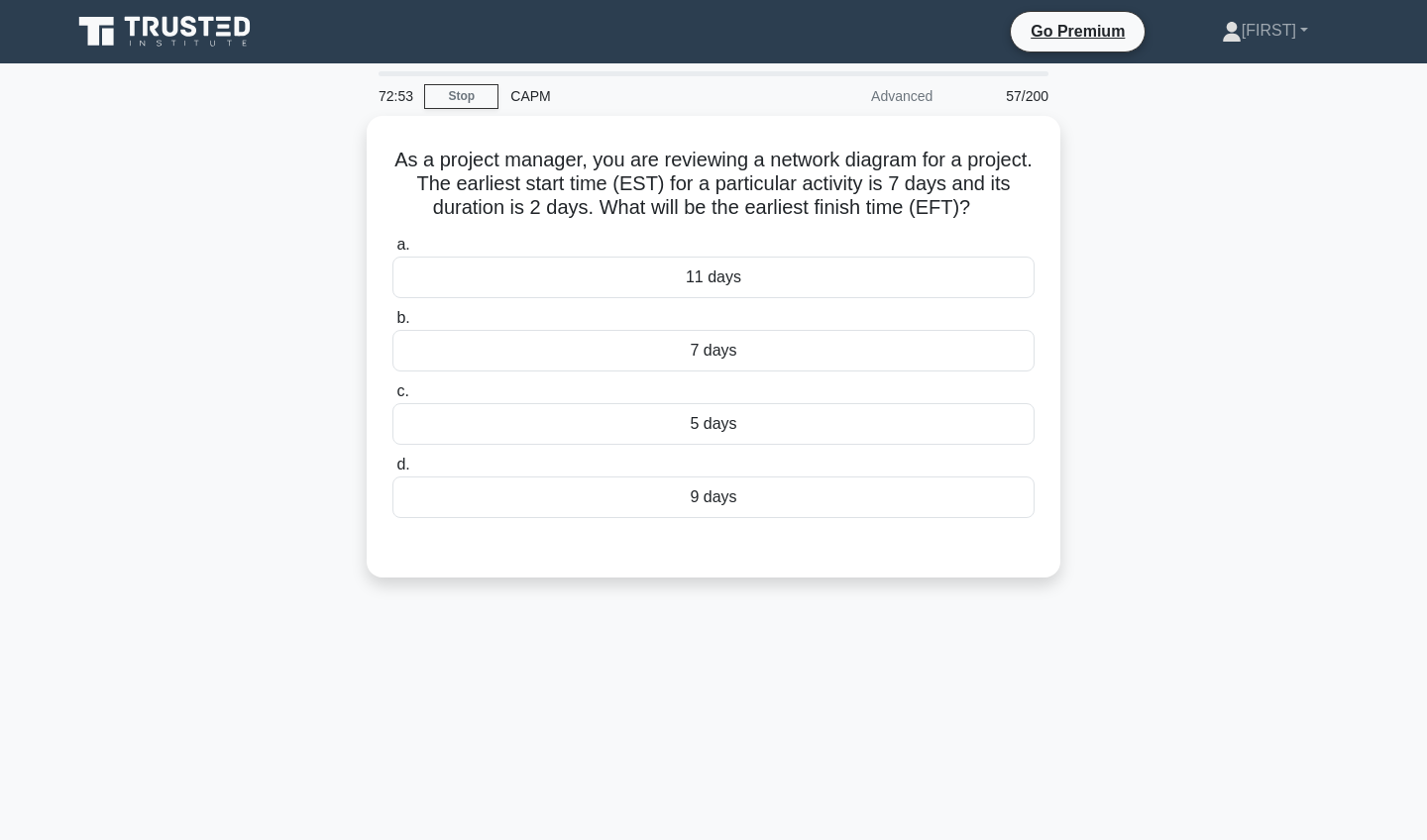 scroll, scrollTop: 0, scrollLeft: 0, axis: both 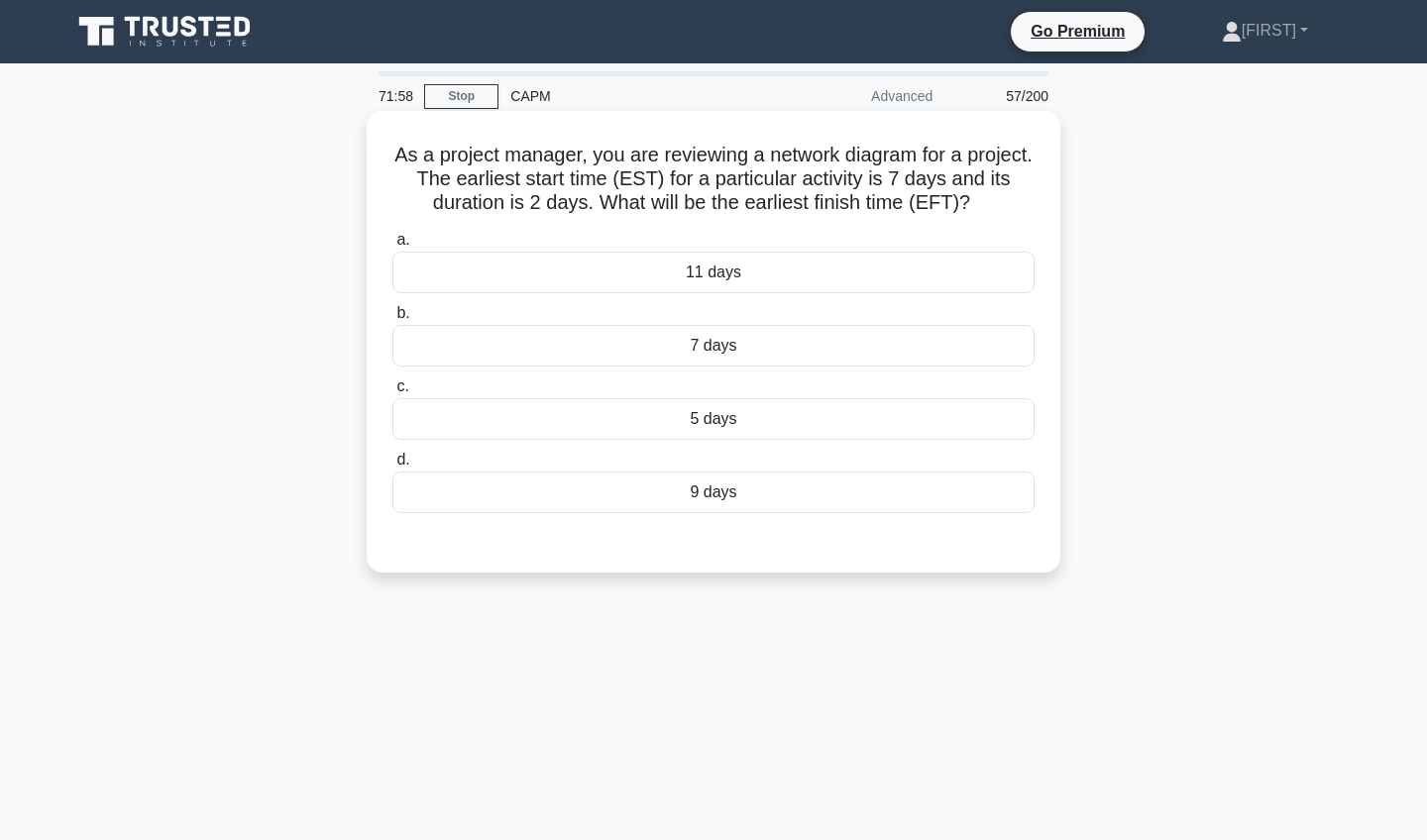 click on "9 days" at bounding box center (714, 492) 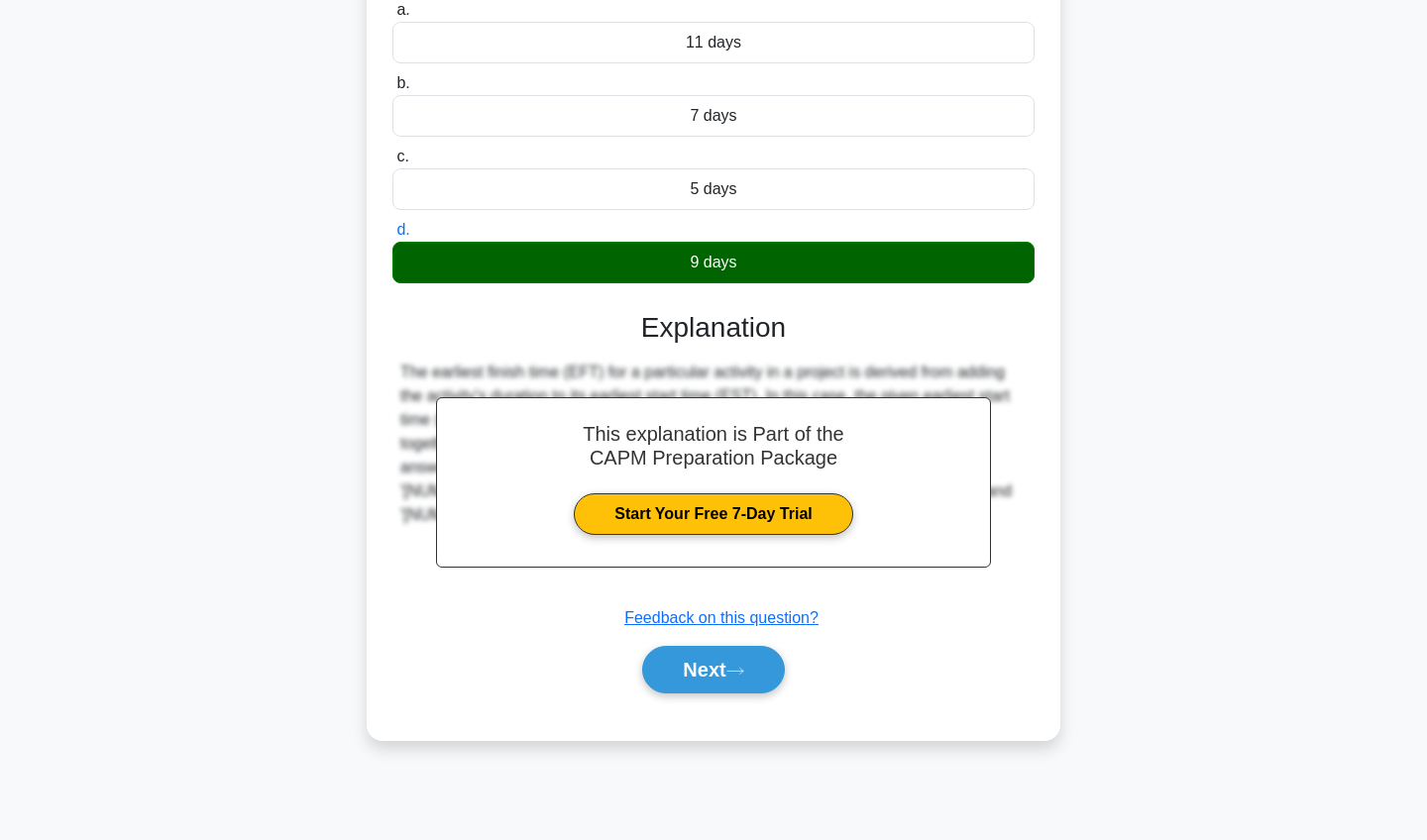 scroll, scrollTop: 230, scrollLeft: 0, axis: vertical 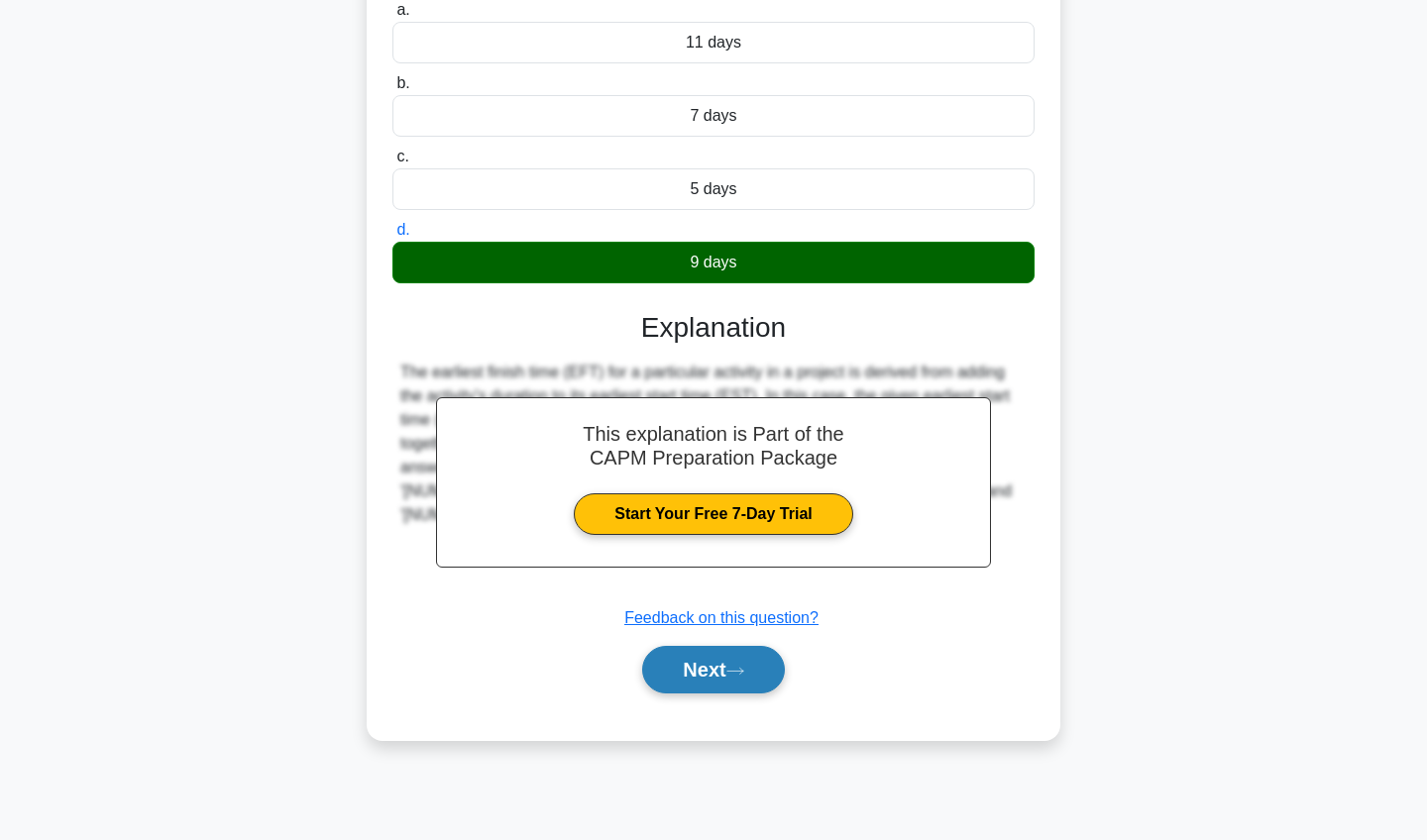 click on "Next" at bounding box center [713, 670] 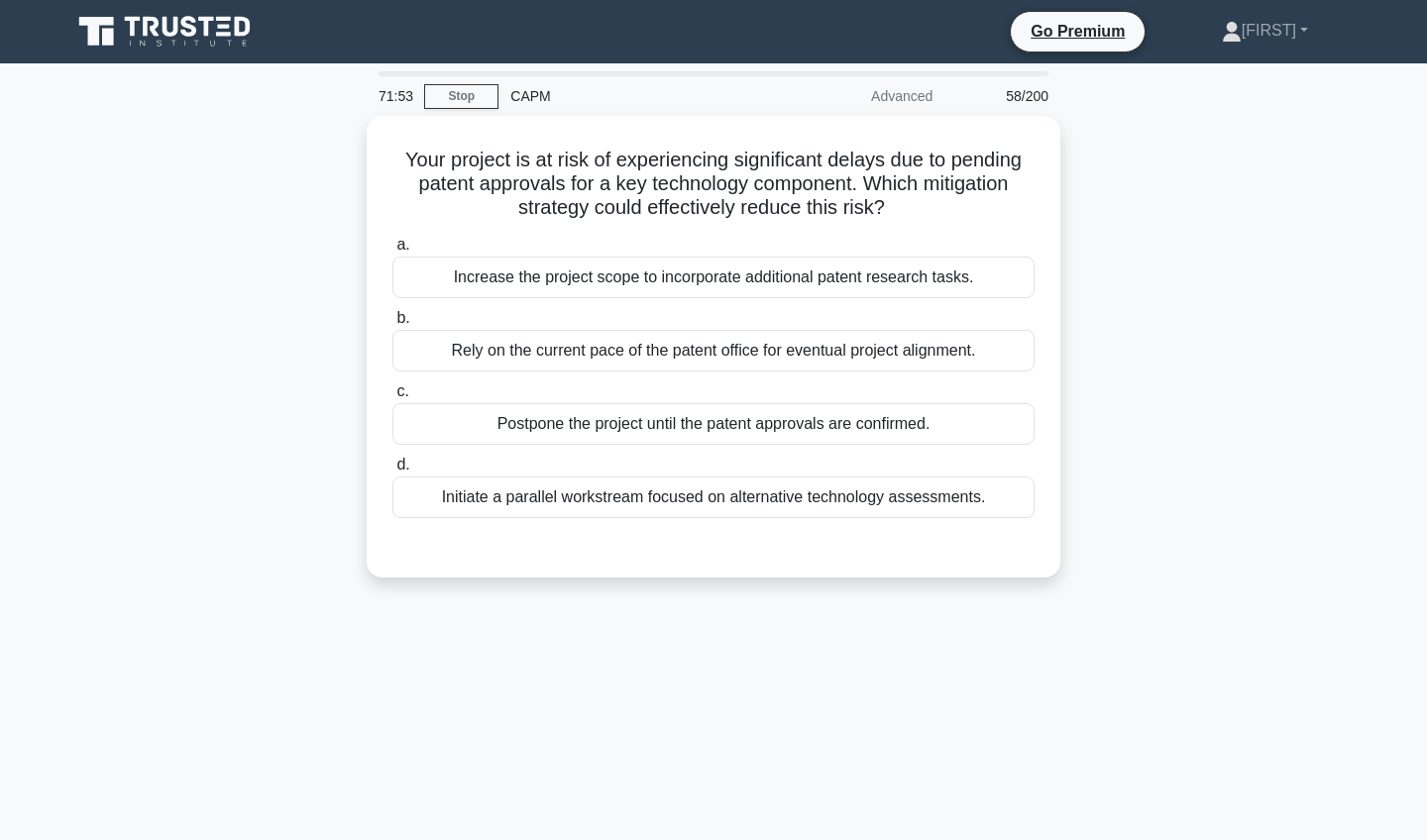 scroll, scrollTop: 0, scrollLeft: 0, axis: both 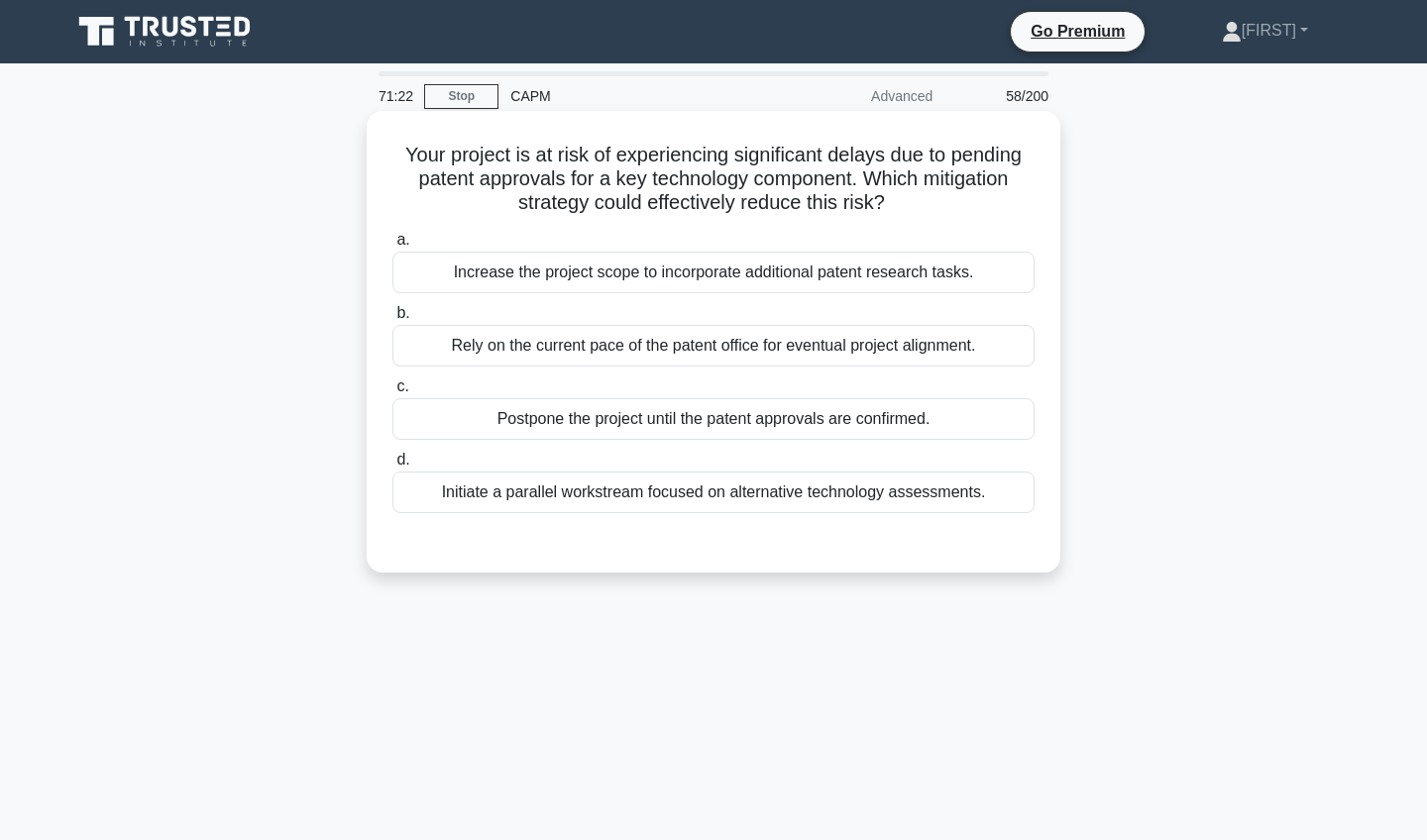 click on "Increase the project scope to incorporate additional patent research tasks." at bounding box center [714, 272] 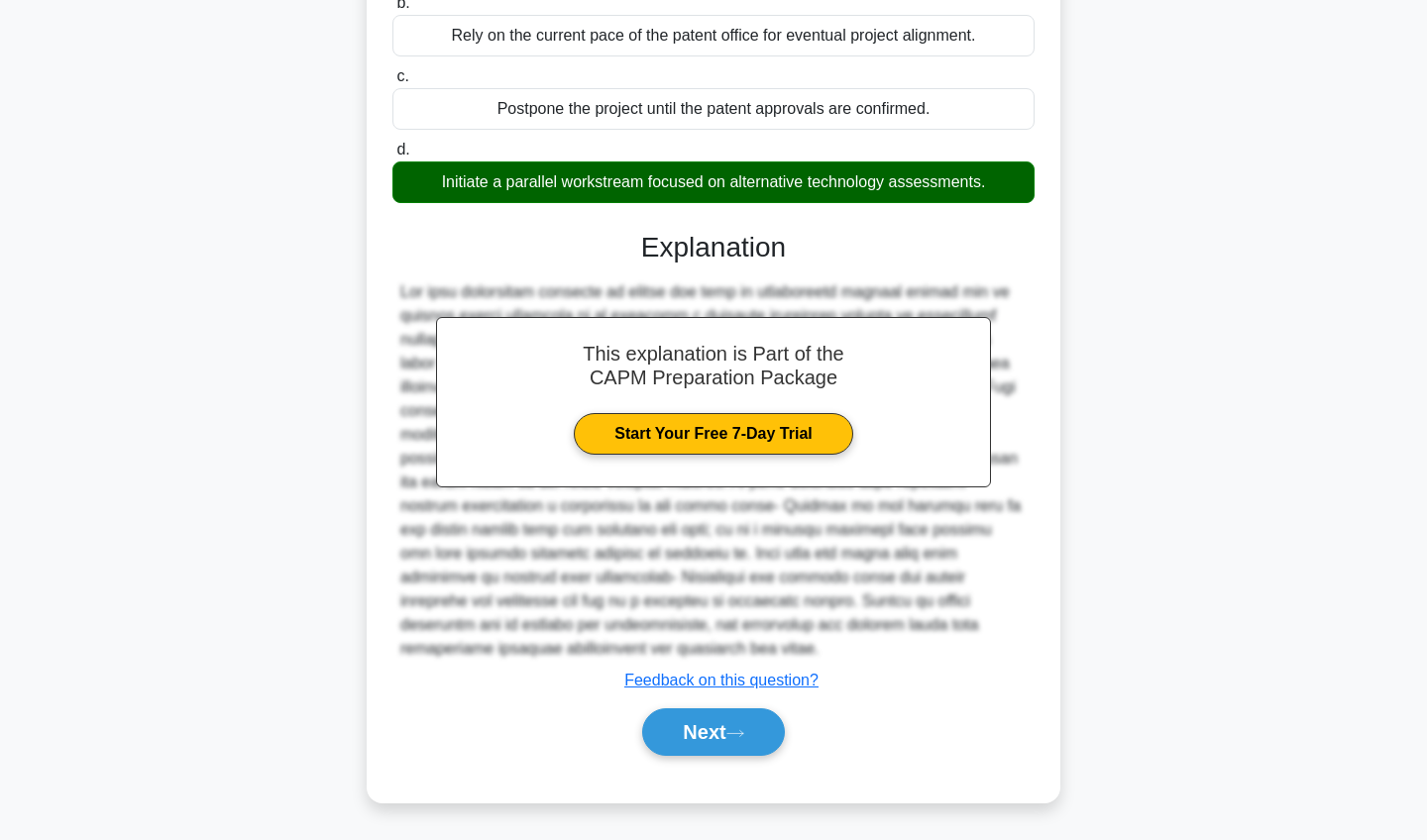 scroll, scrollTop: 312, scrollLeft: 0, axis: vertical 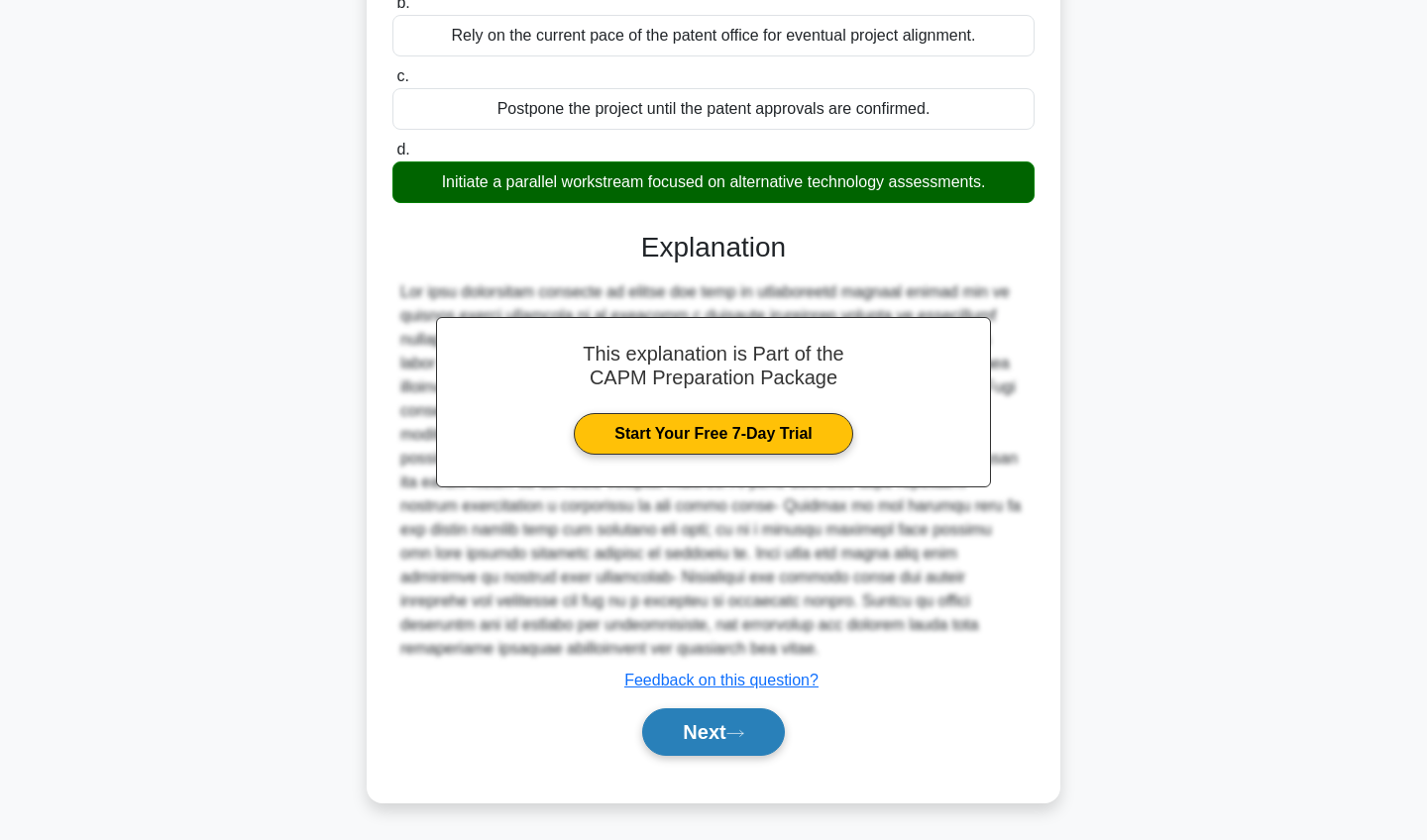 click on "Next" at bounding box center (713, 732) 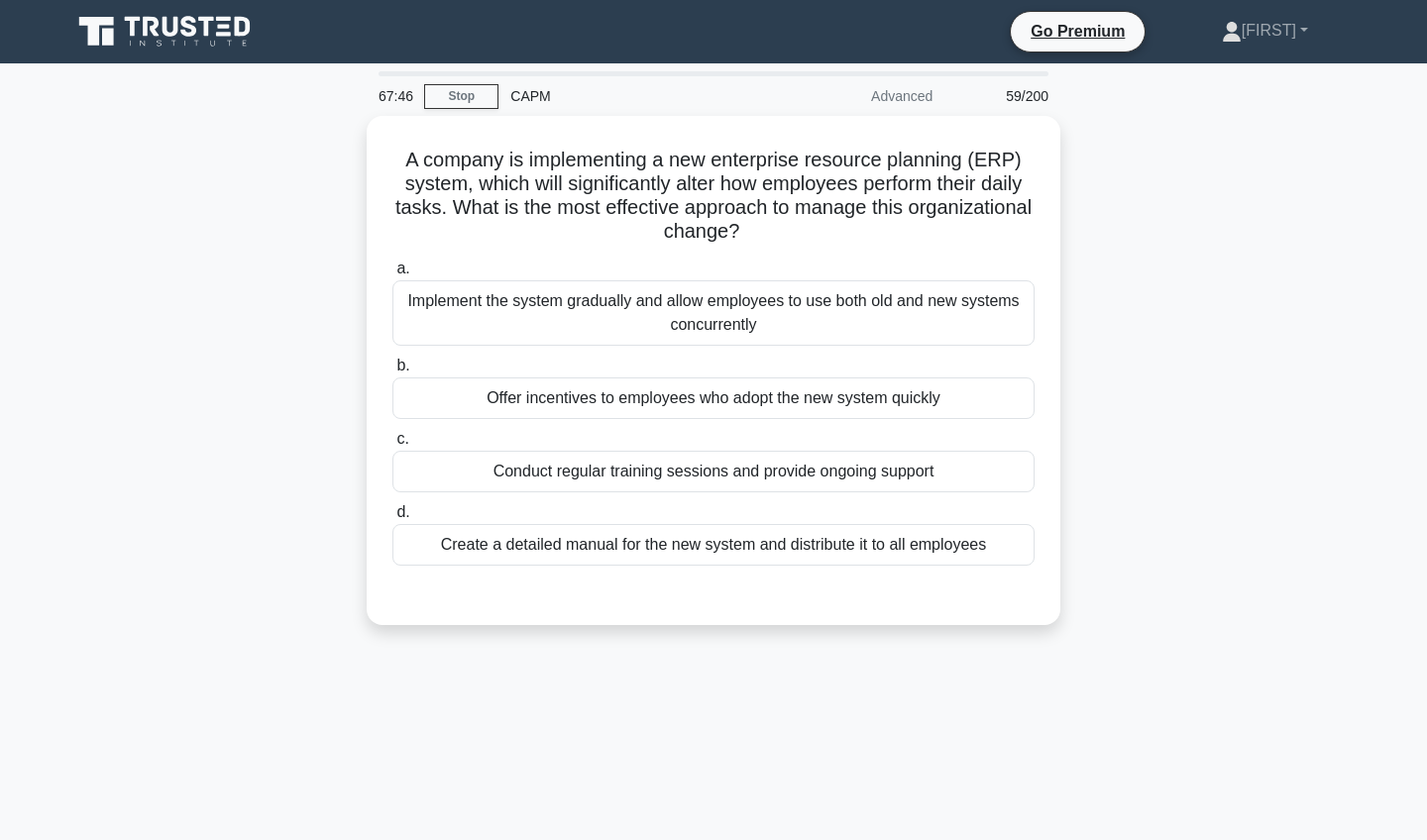 scroll, scrollTop: 0, scrollLeft: 0, axis: both 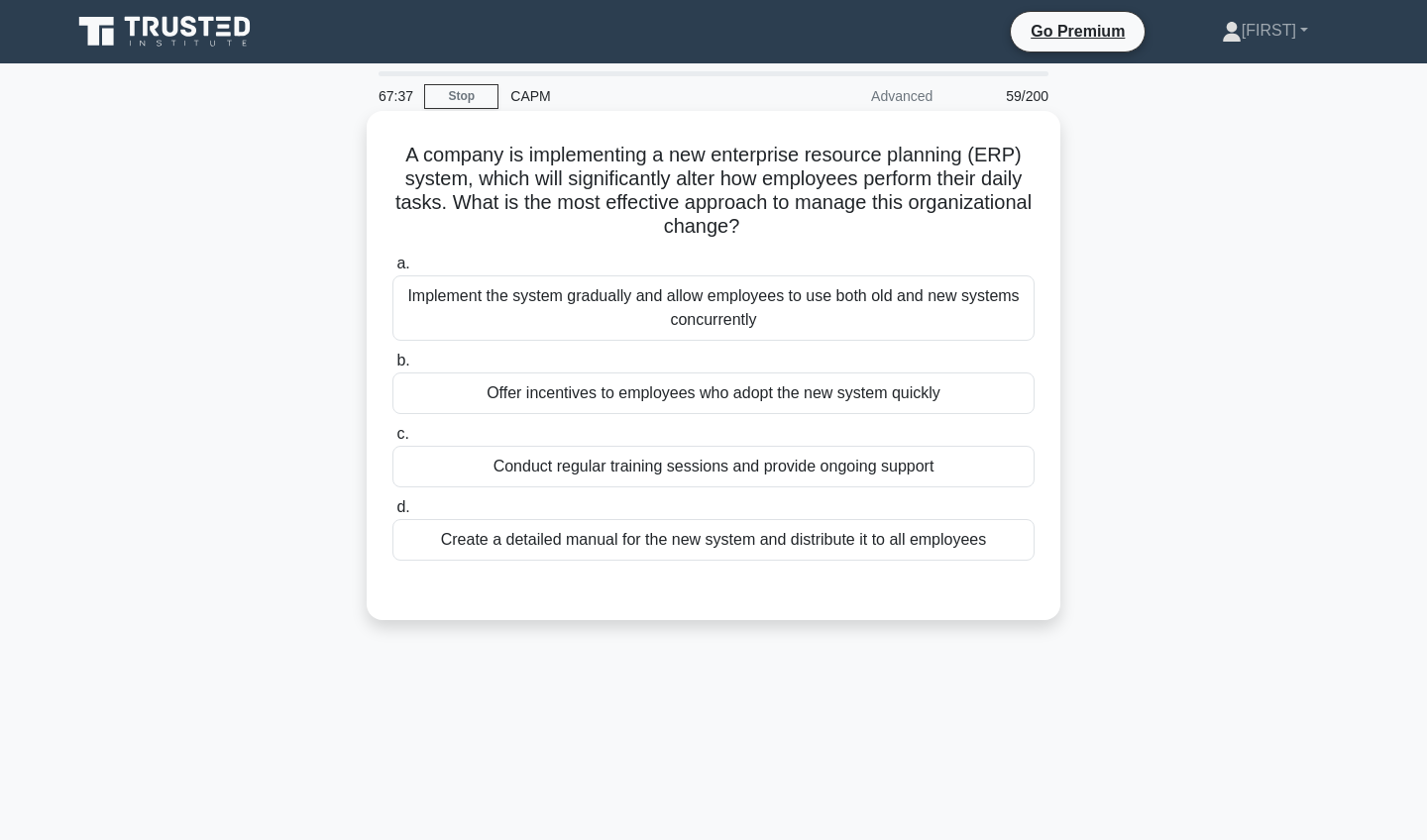 click on "Conduct regular training sessions and provide ongoing support" at bounding box center [714, 467] 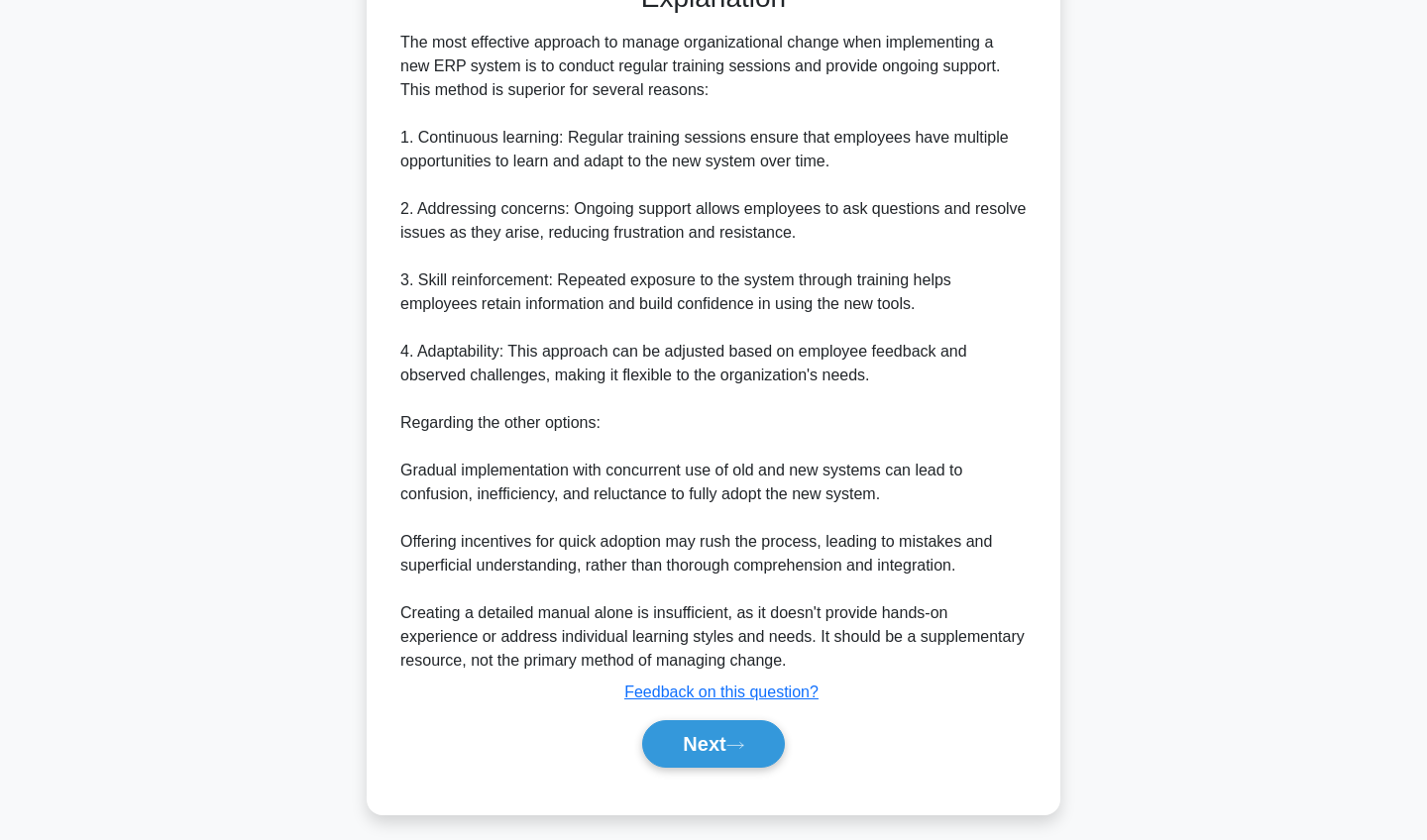 scroll, scrollTop: 612, scrollLeft: 0, axis: vertical 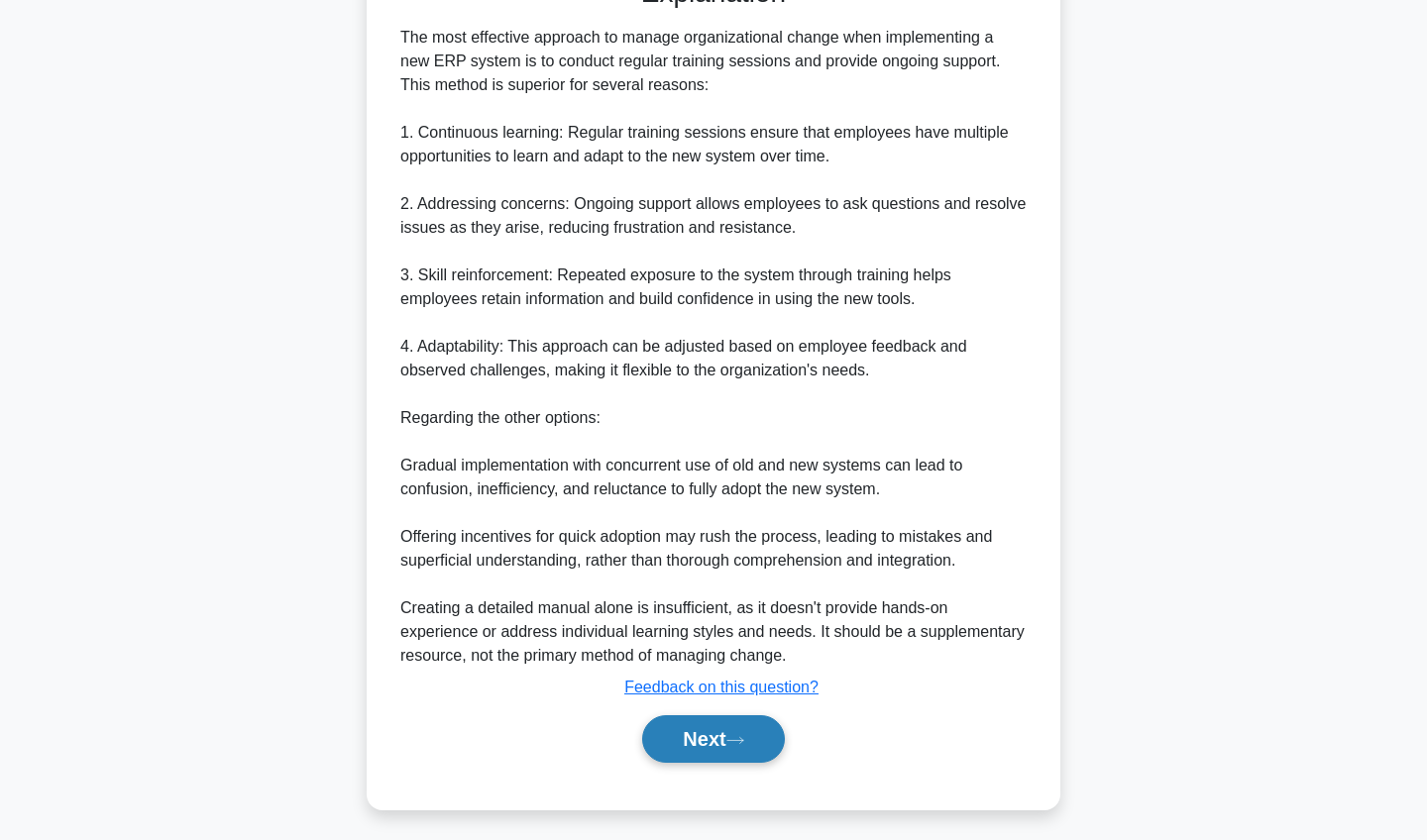 click on "Next" at bounding box center (713, 739) 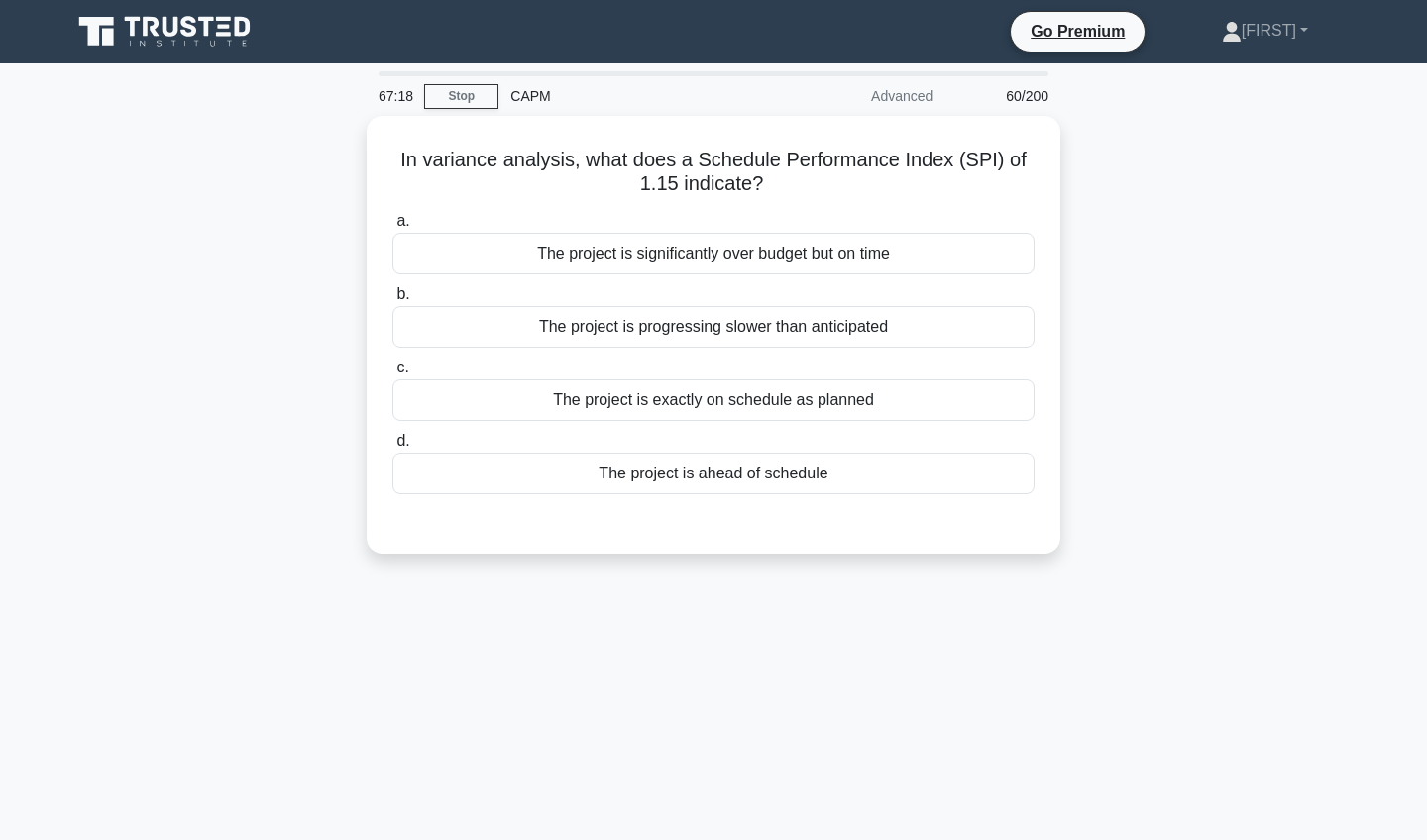 scroll, scrollTop: 0, scrollLeft: 0, axis: both 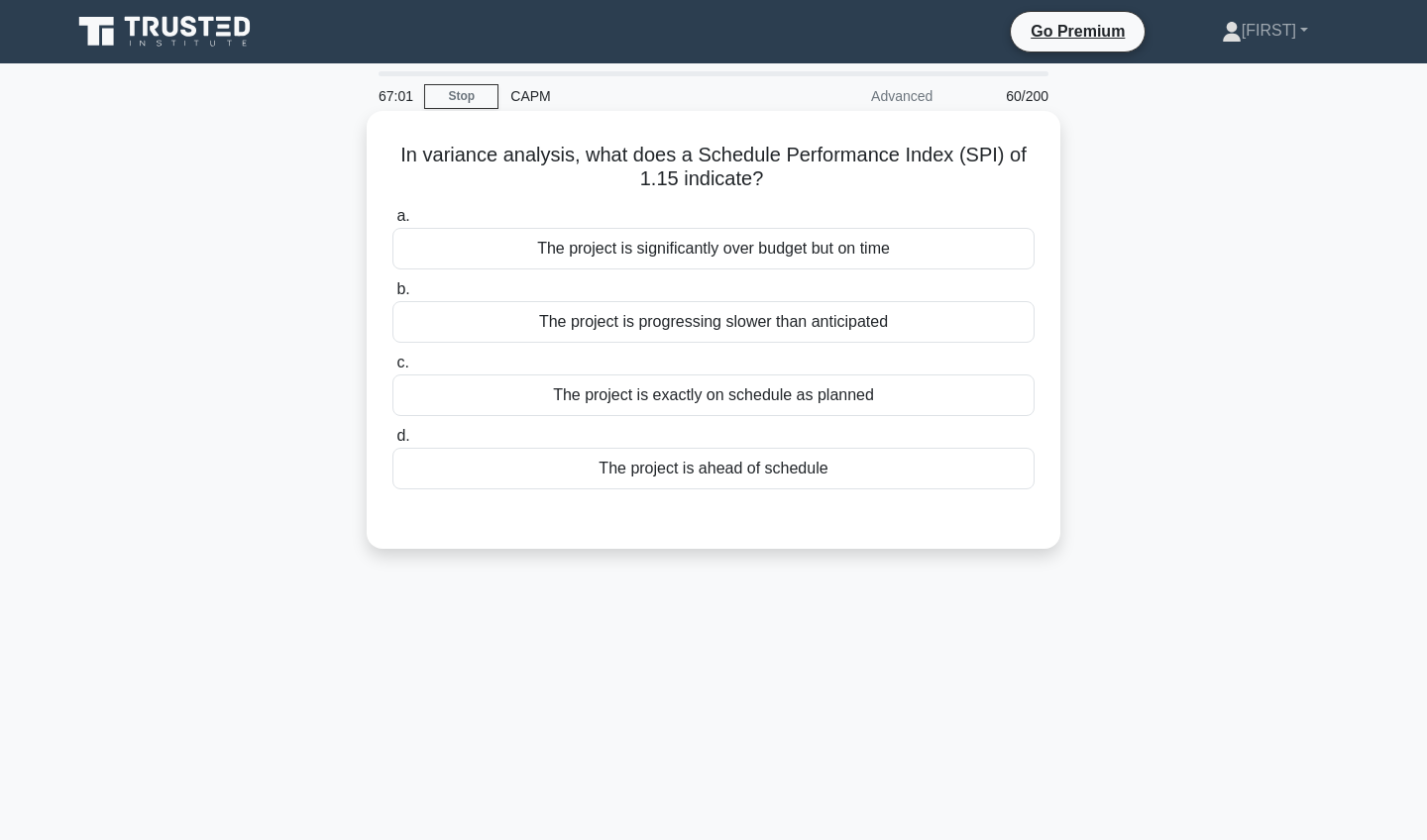 click on "The project is progressing slower than anticipated" at bounding box center [714, 322] 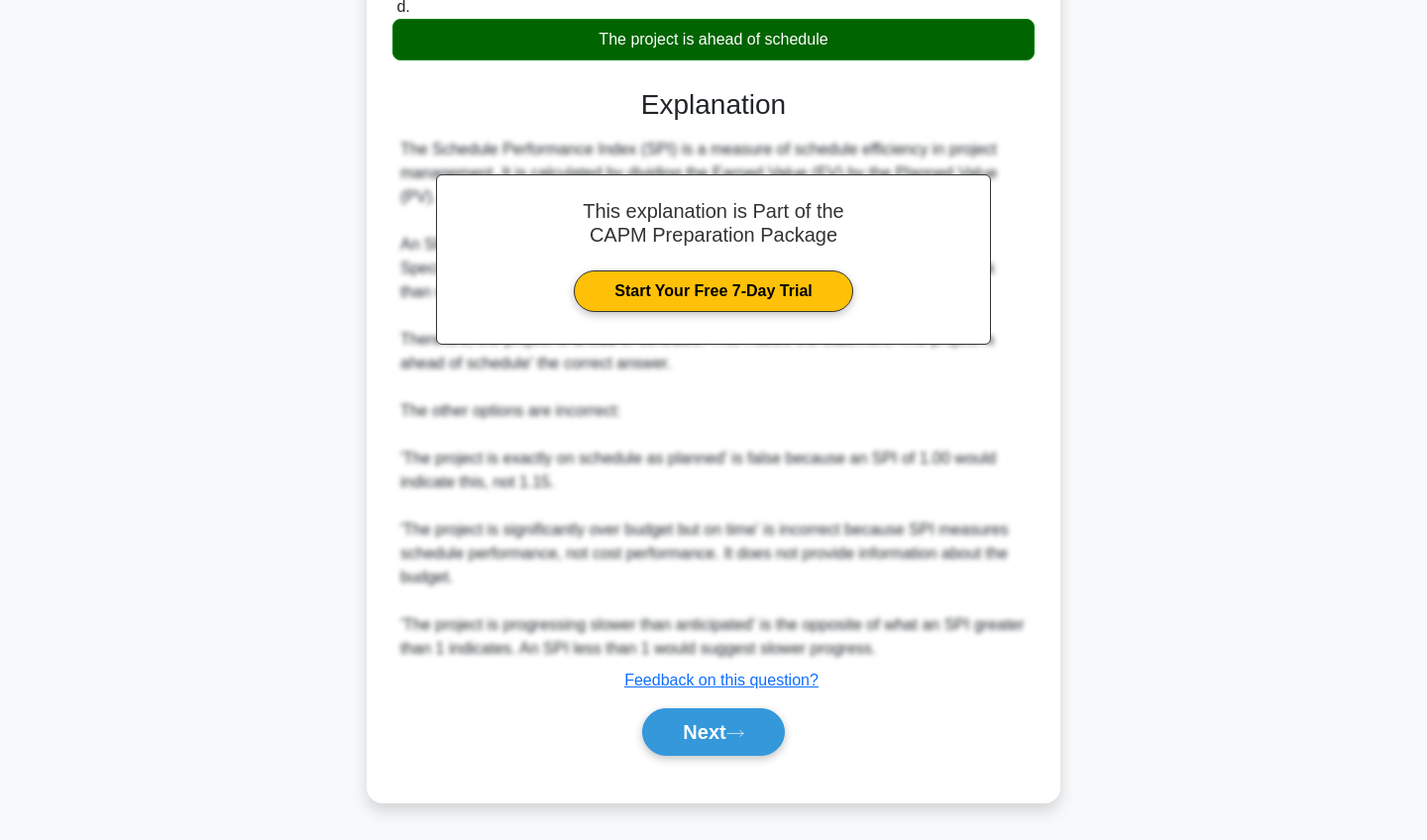 scroll, scrollTop: 431, scrollLeft: 0, axis: vertical 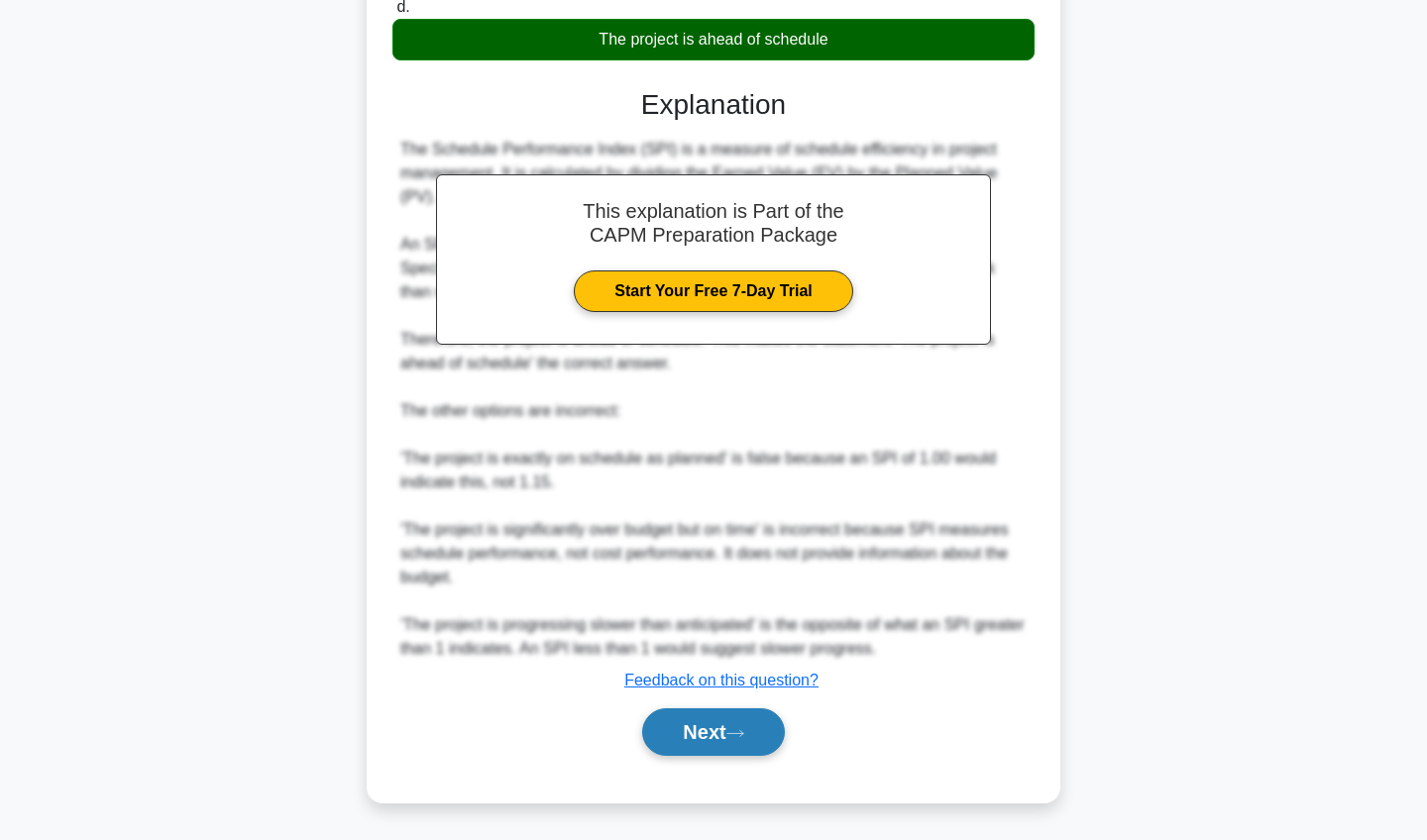 click on "Next" at bounding box center (713, 732) 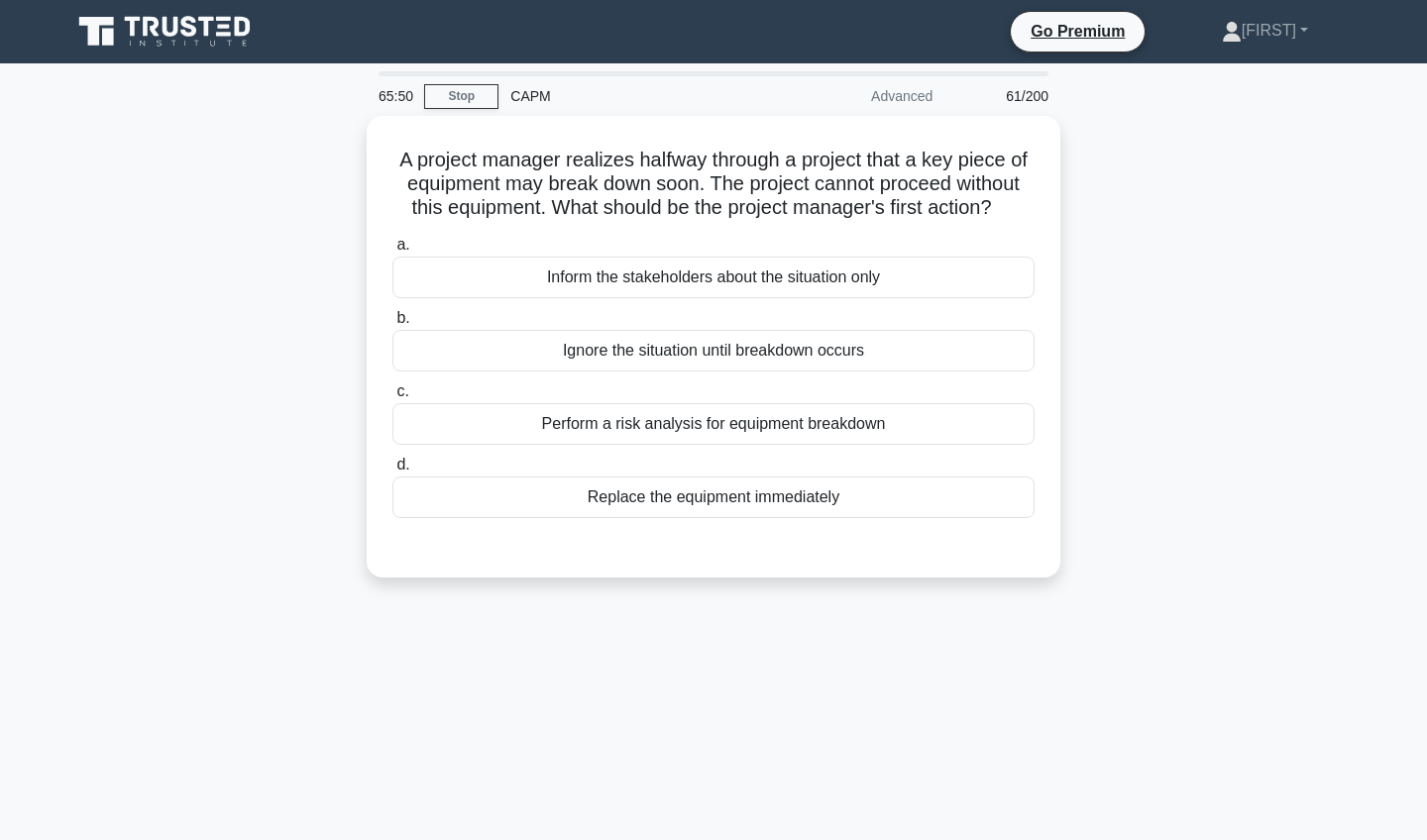 scroll, scrollTop: 0, scrollLeft: 0, axis: both 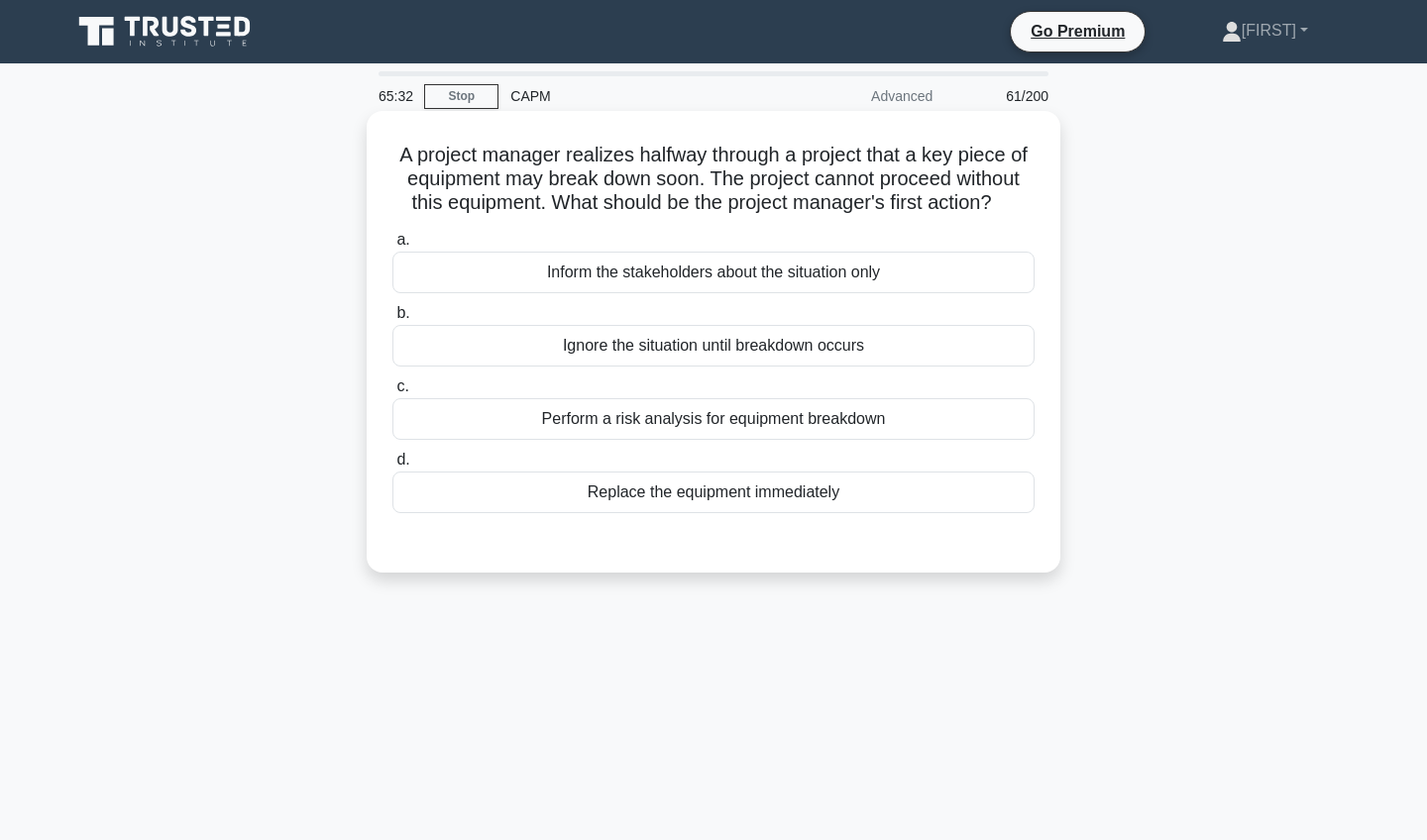 click on "Perform a risk analysis for equipment breakdown" at bounding box center (714, 419) 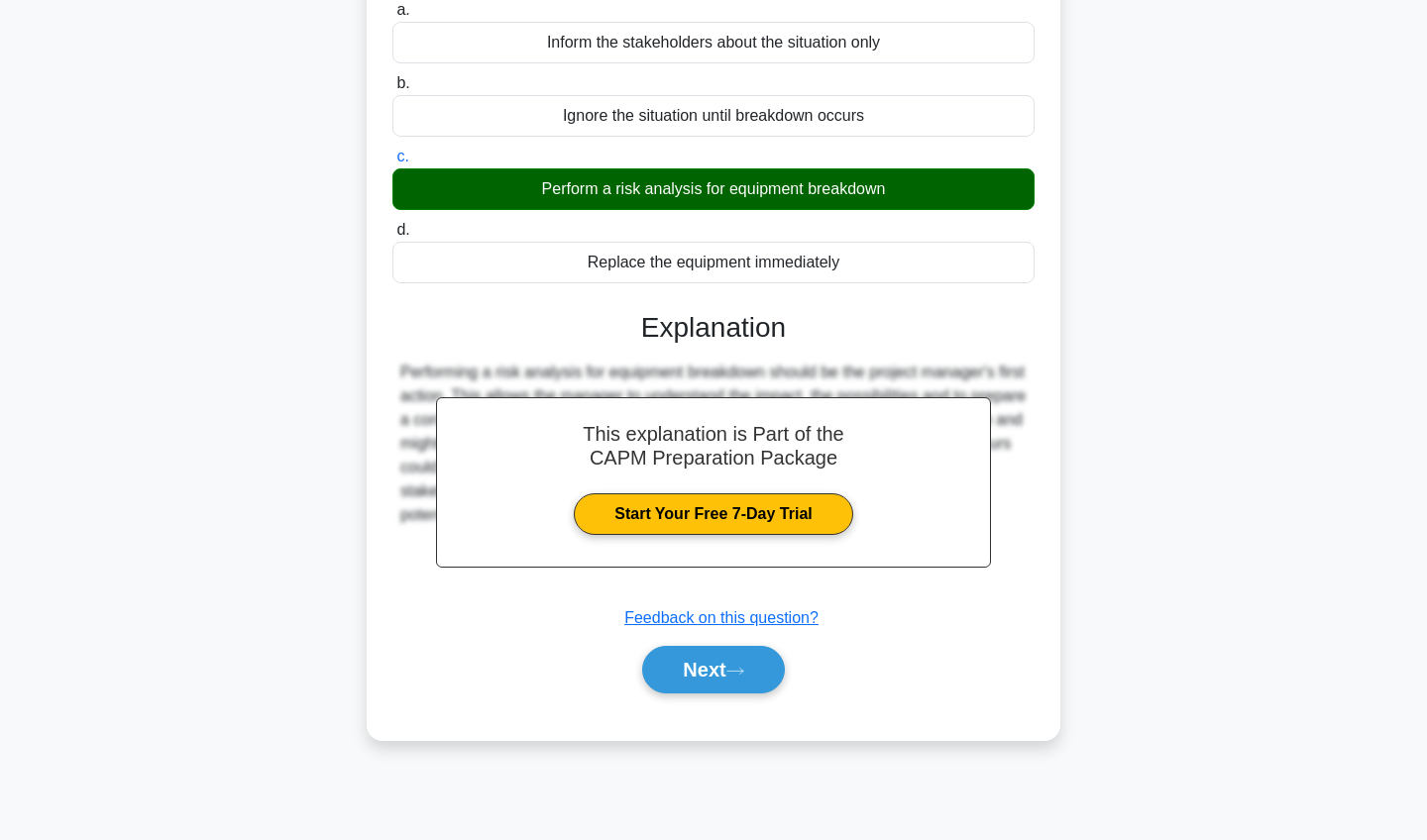 scroll, scrollTop: 230, scrollLeft: 0, axis: vertical 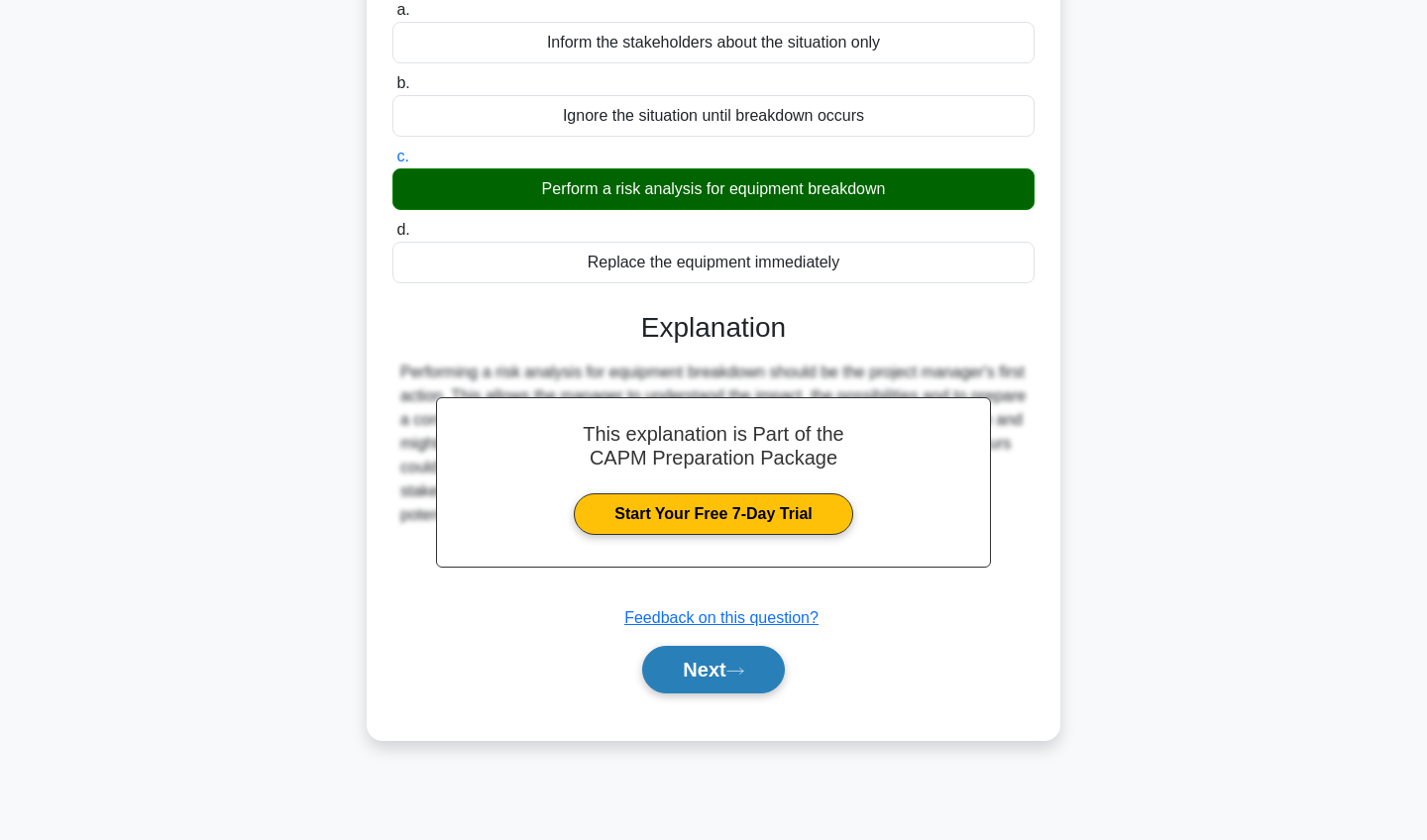 click on "Next" at bounding box center (713, 670) 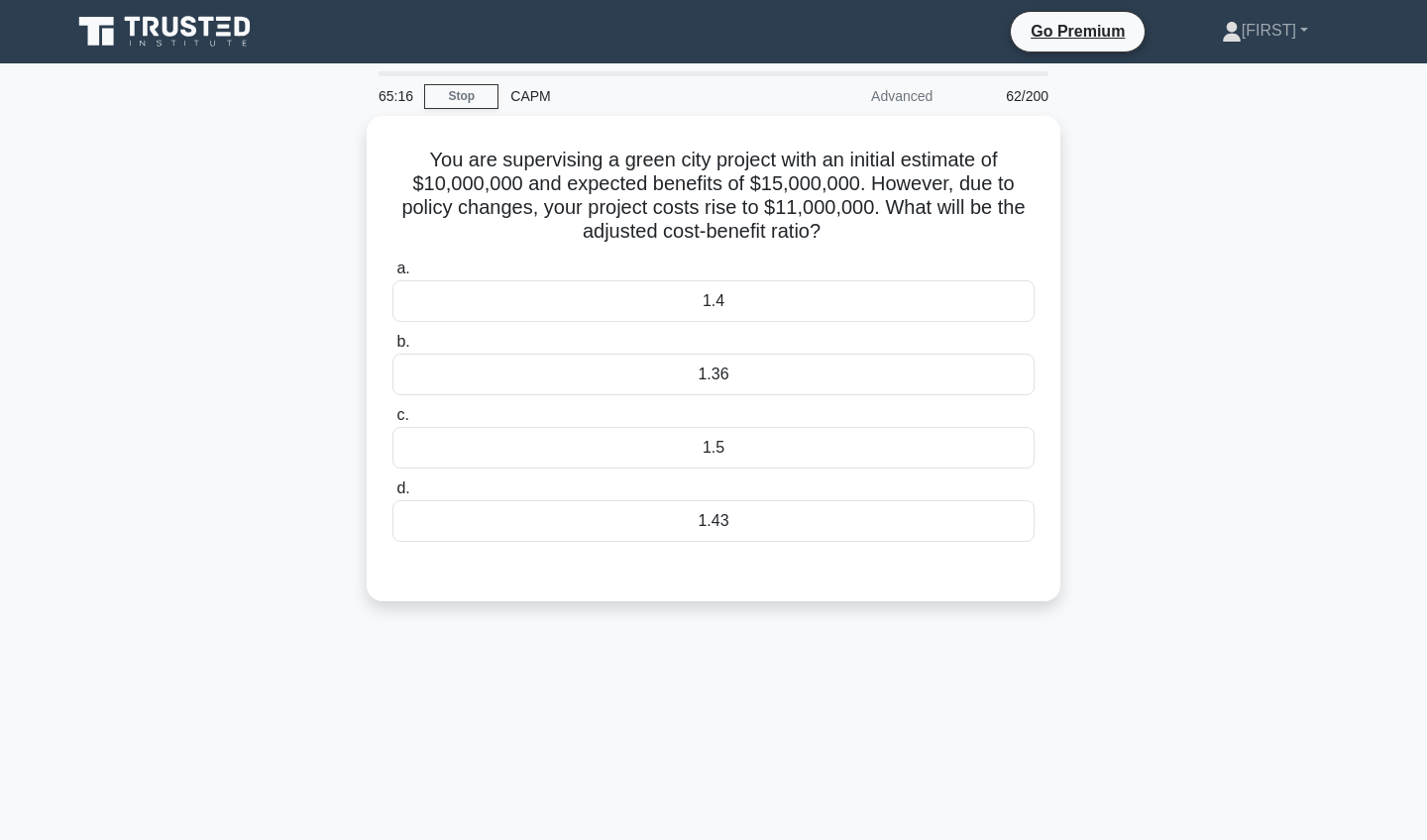 scroll, scrollTop: 0, scrollLeft: 0, axis: both 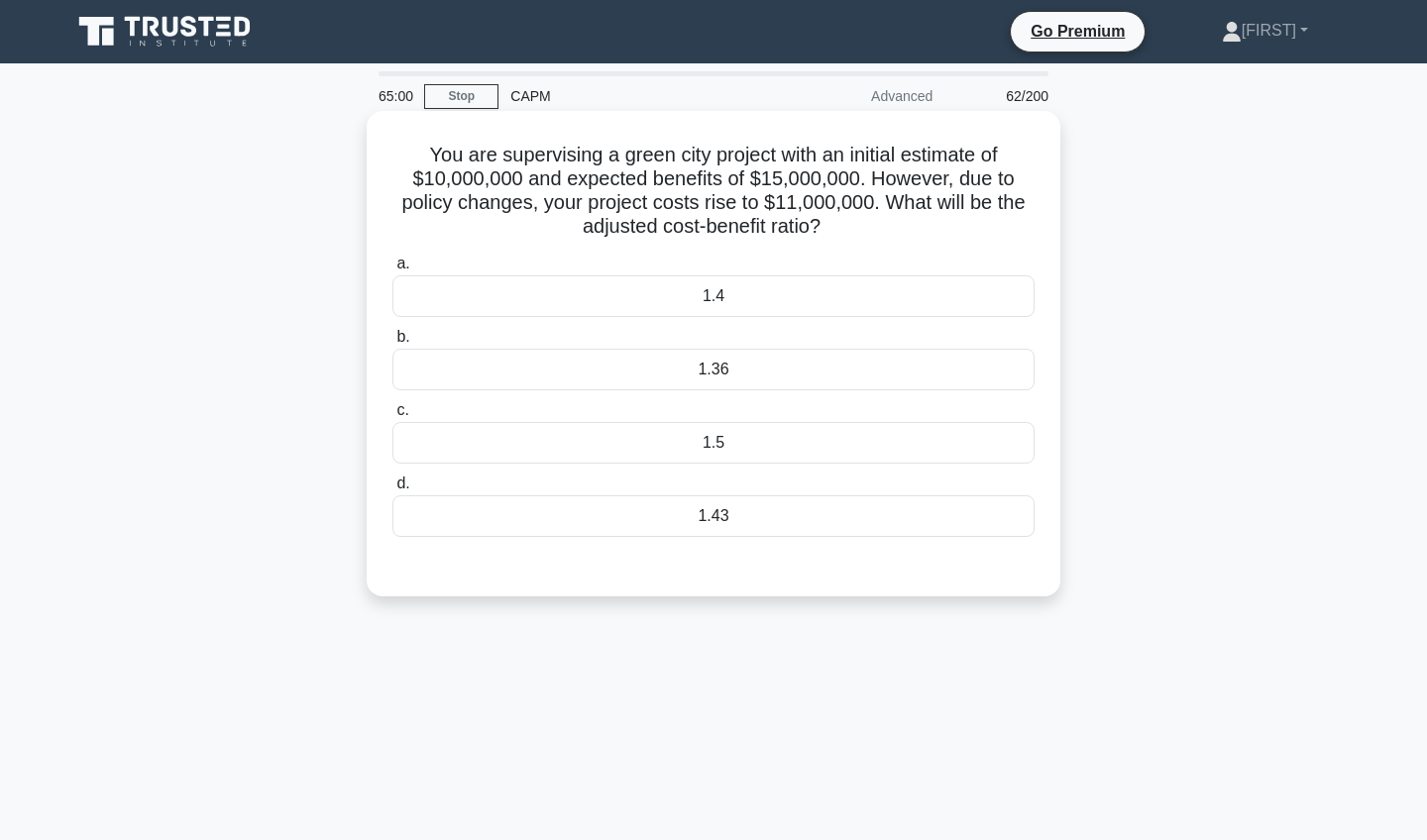 click on "1.5" at bounding box center (714, 443) 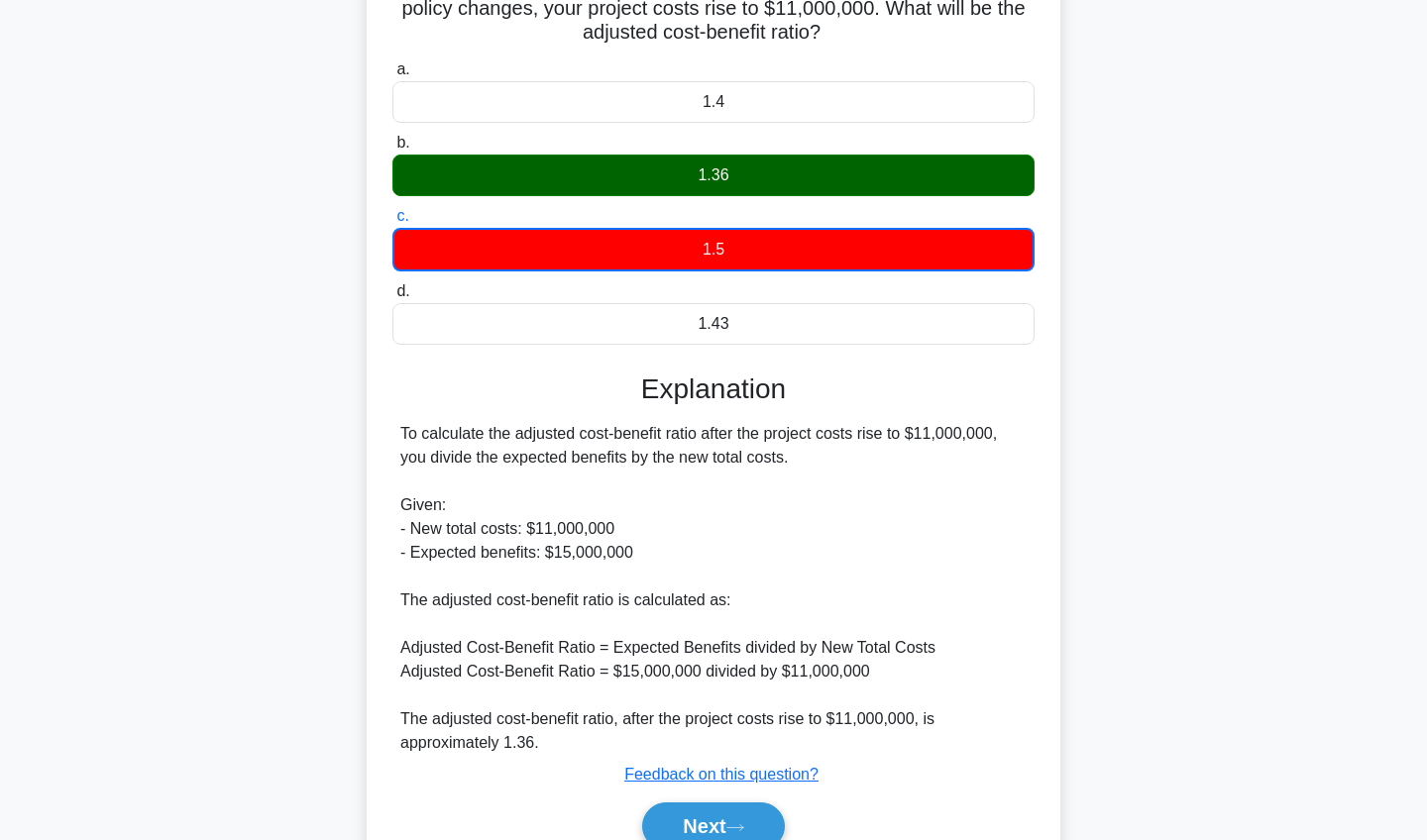scroll, scrollTop: 199, scrollLeft: 0, axis: vertical 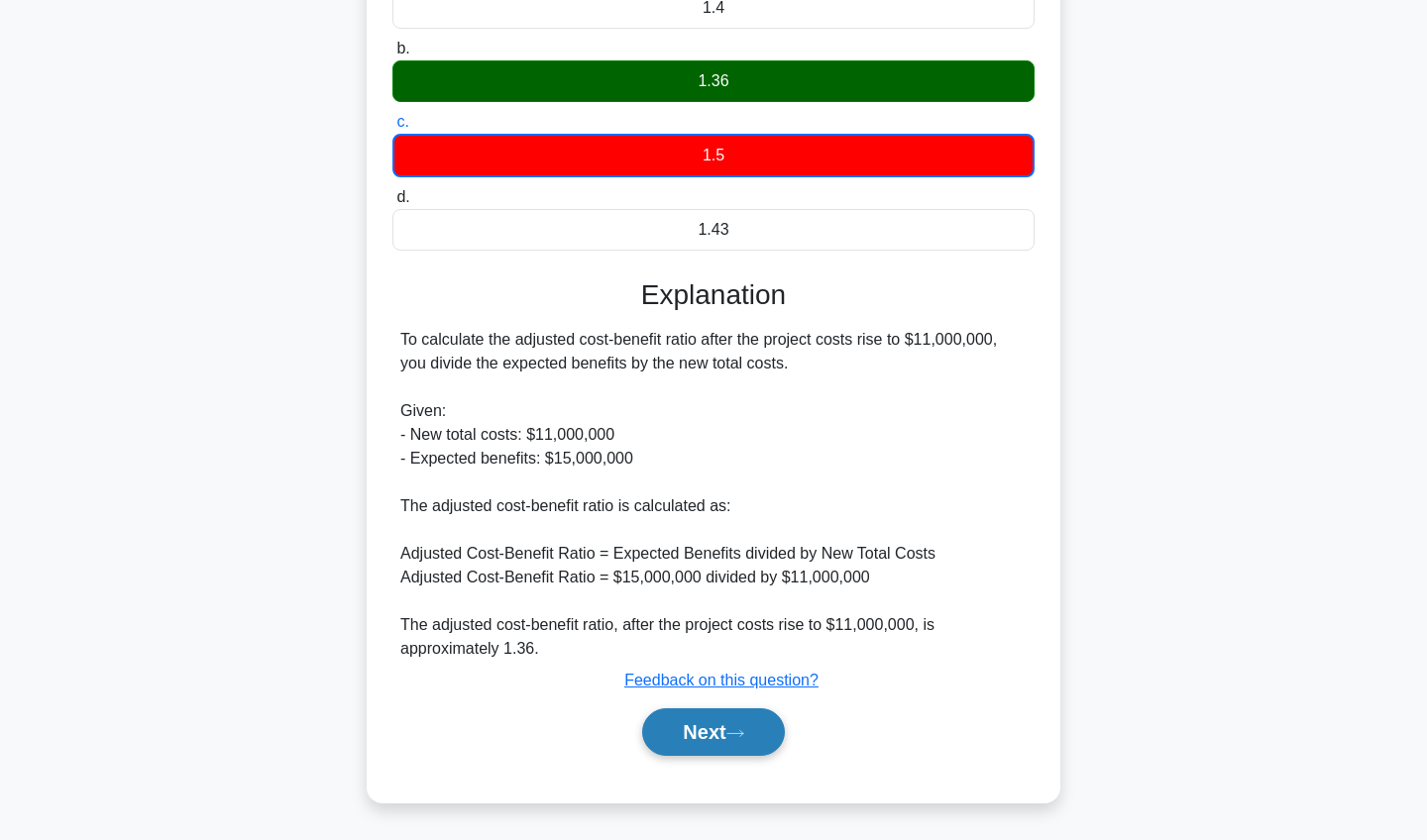 click on "Next" at bounding box center (713, 732) 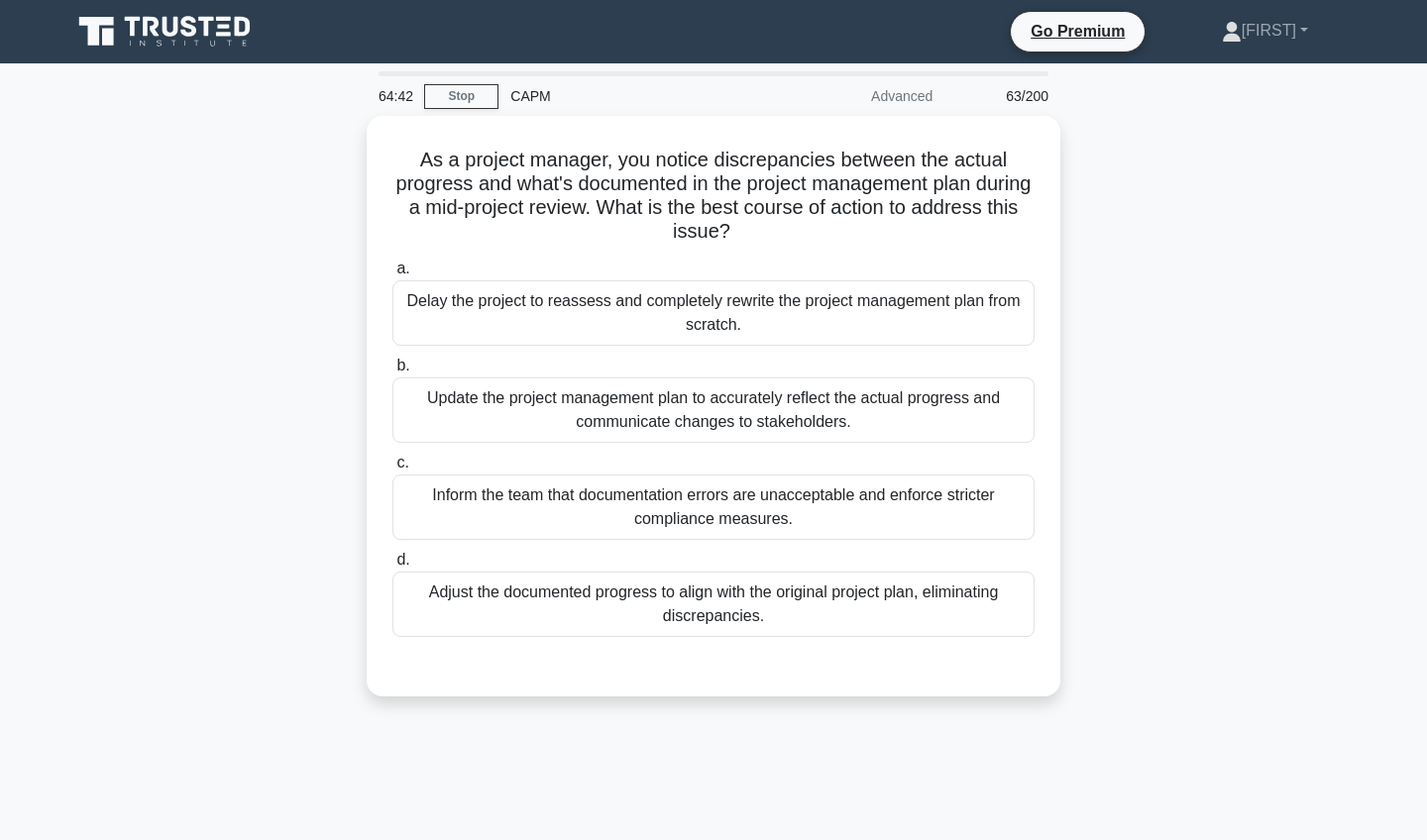 scroll, scrollTop: 0, scrollLeft: 0, axis: both 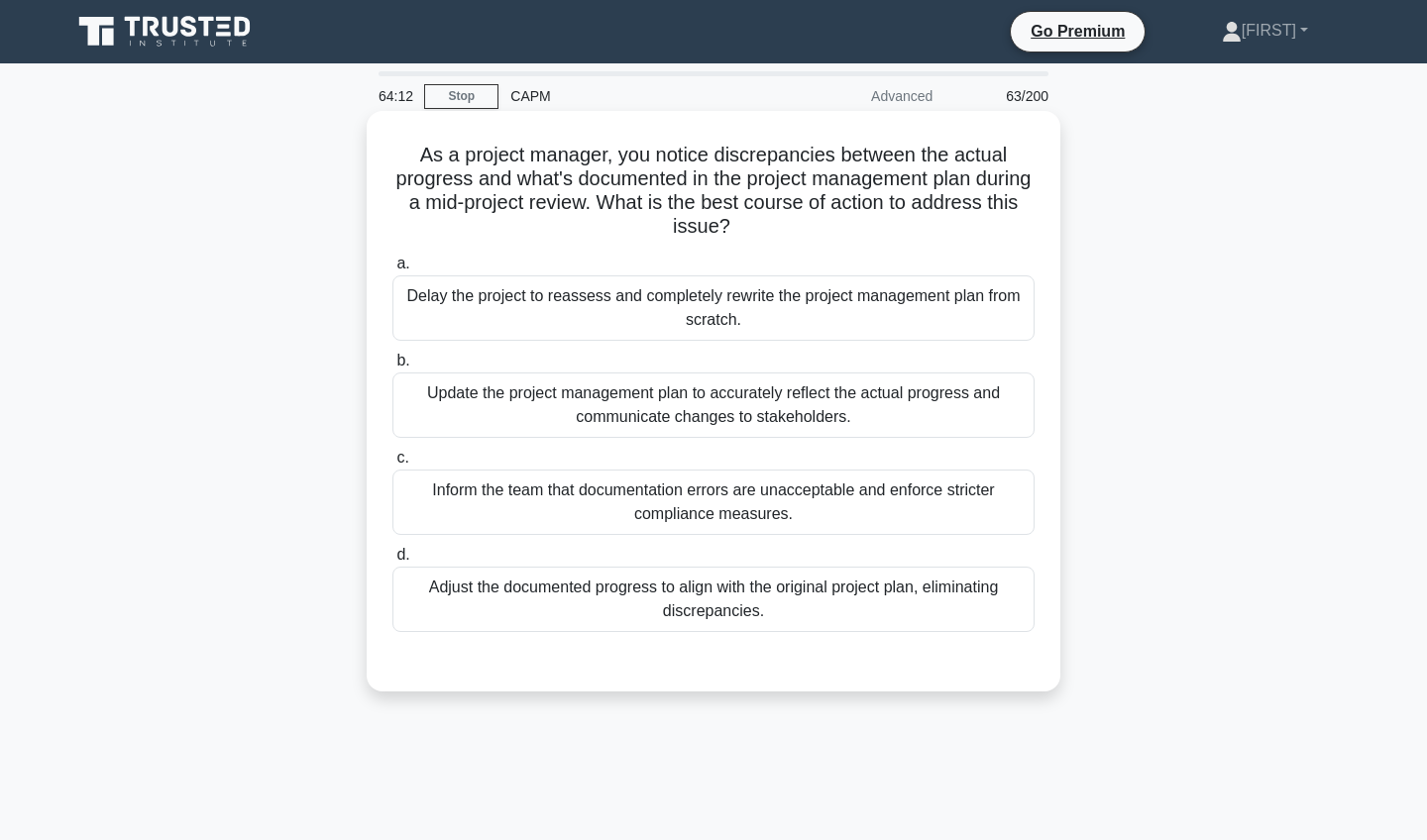 click on "Update the project management plan to accurately reflect the actual progress and communicate changes to stakeholders." at bounding box center (714, 405) 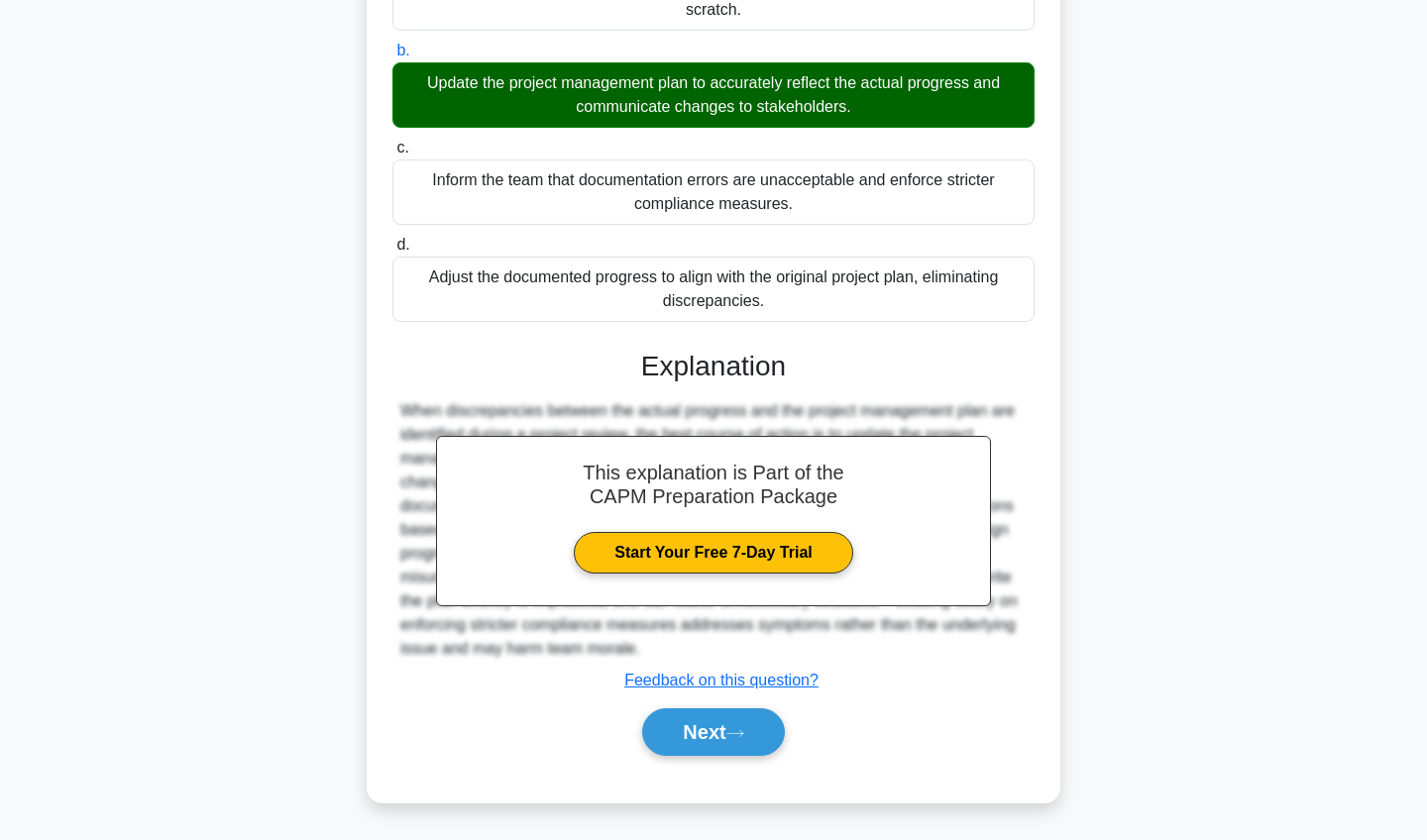 scroll, scrollTop: 310, scrollLeft: 0, axis: vertical 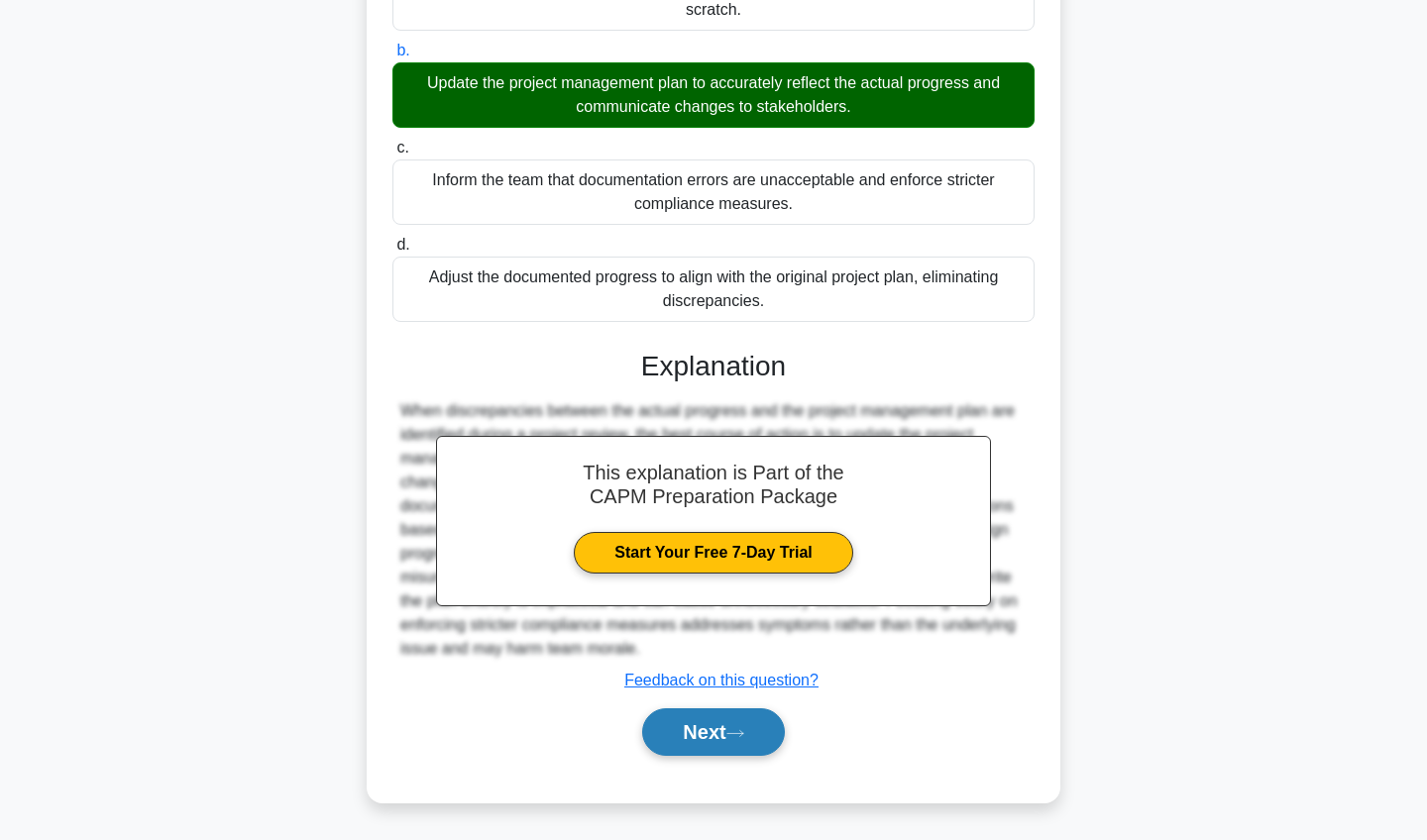 click on "Next" at bounding box center [713, 732] 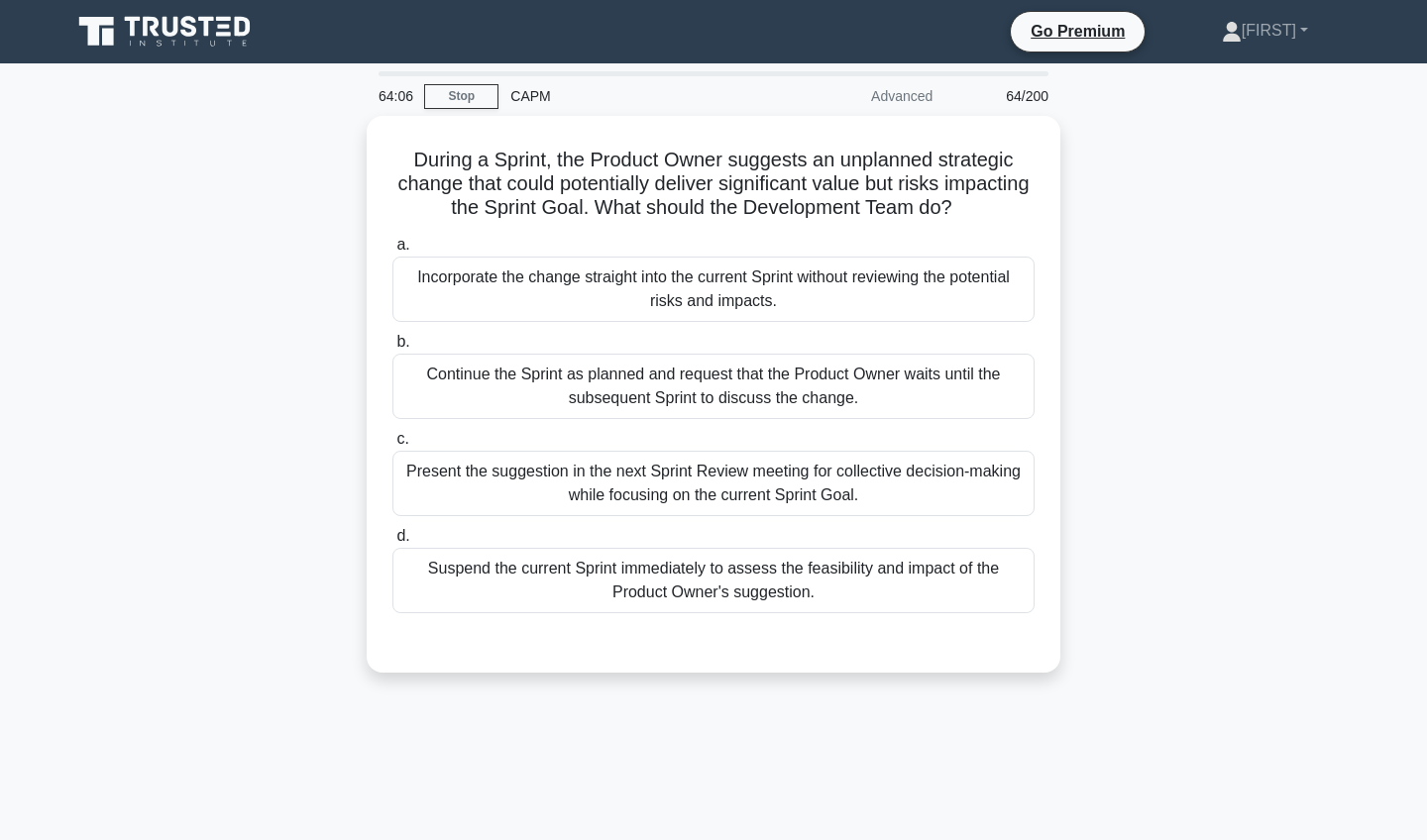 scroll, scrollTop: 0, scrollLeft: 0, axis: both 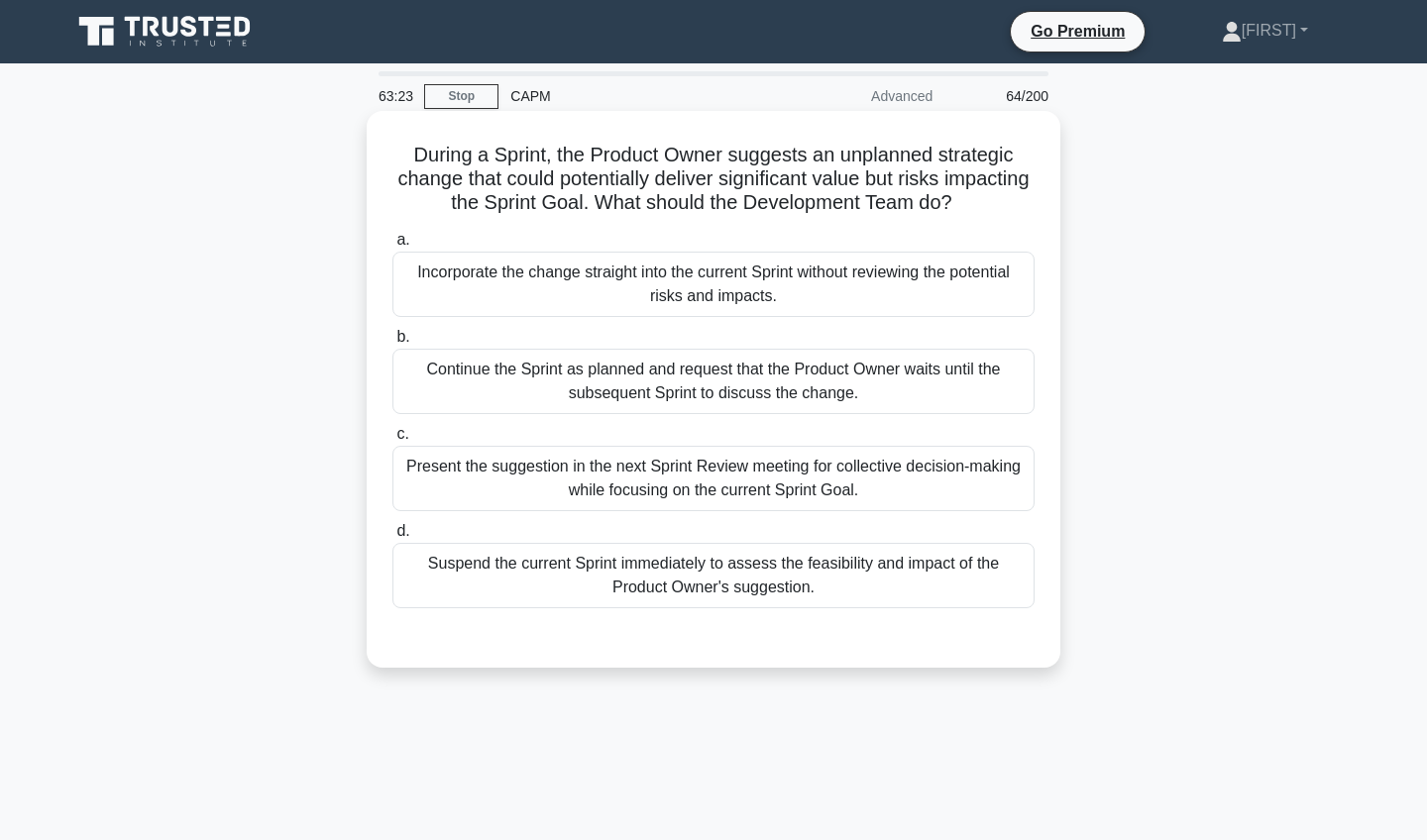 click on "Present the suggestion in the next Sprint Review meeting for collective decision-making while focusing on the current Sprint Goal." at bounding box center [714, 478] 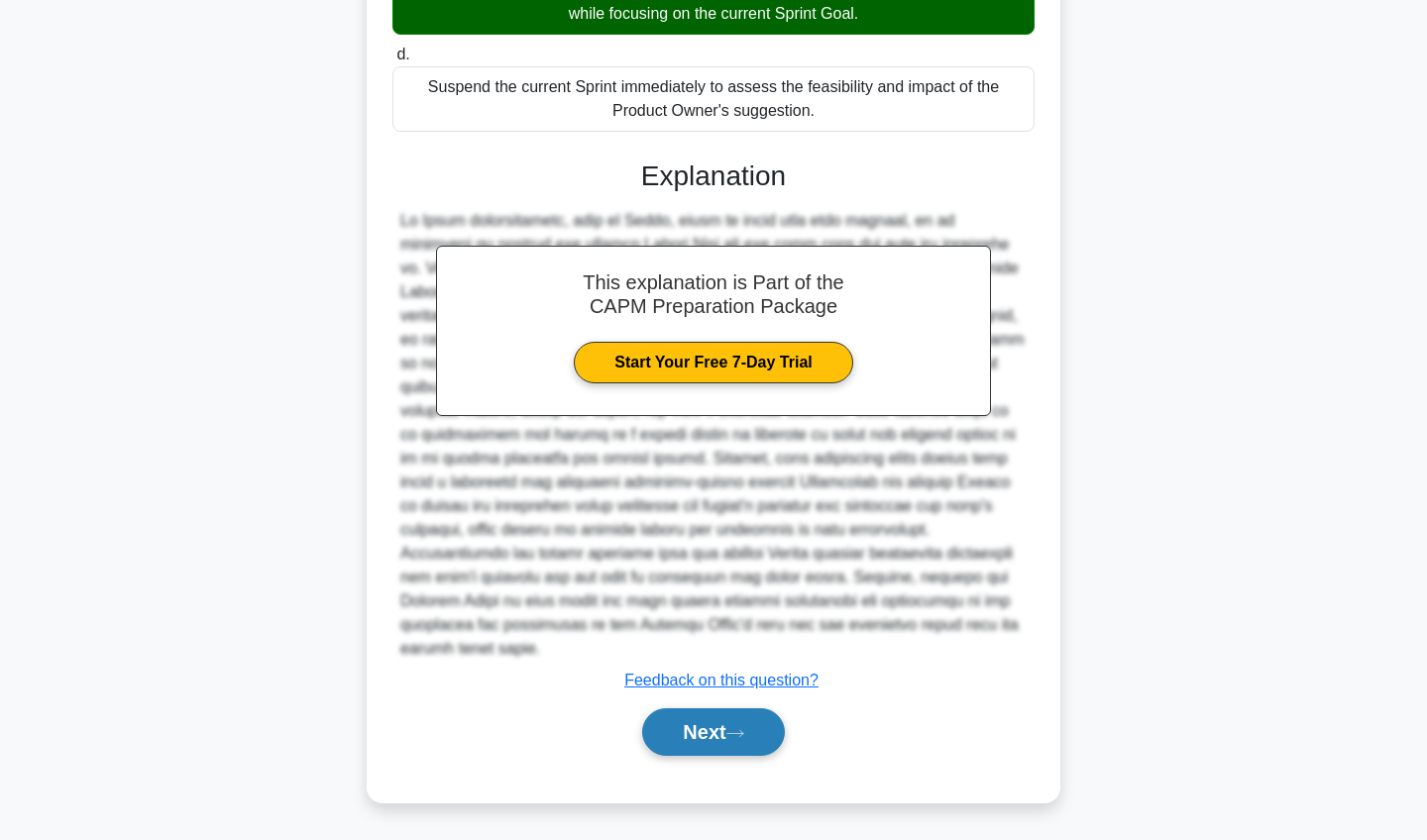 click on "Next" at bounding box center (713, 732) 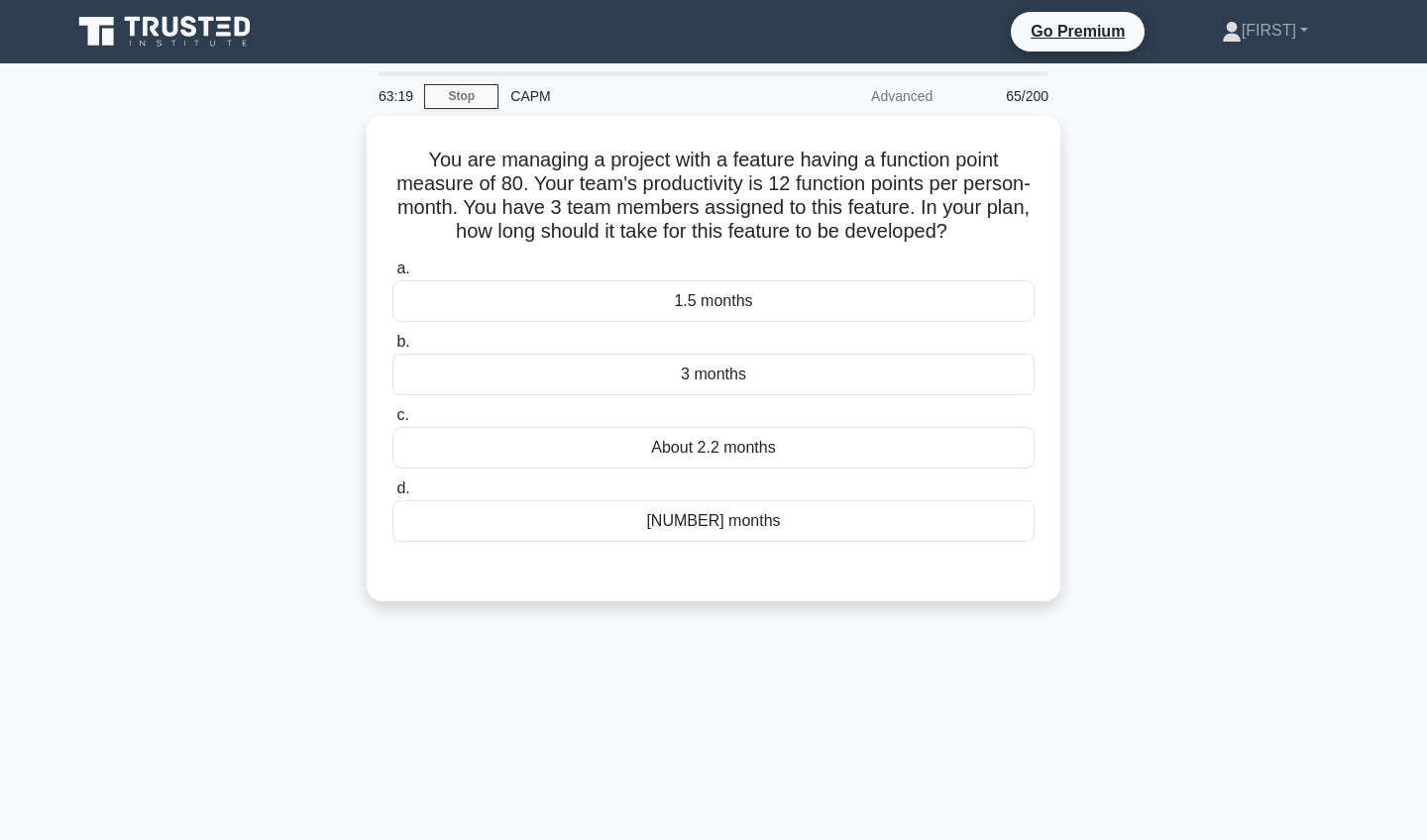 scroll, scrollTop: 0, scrollLeft: 0, axis: both 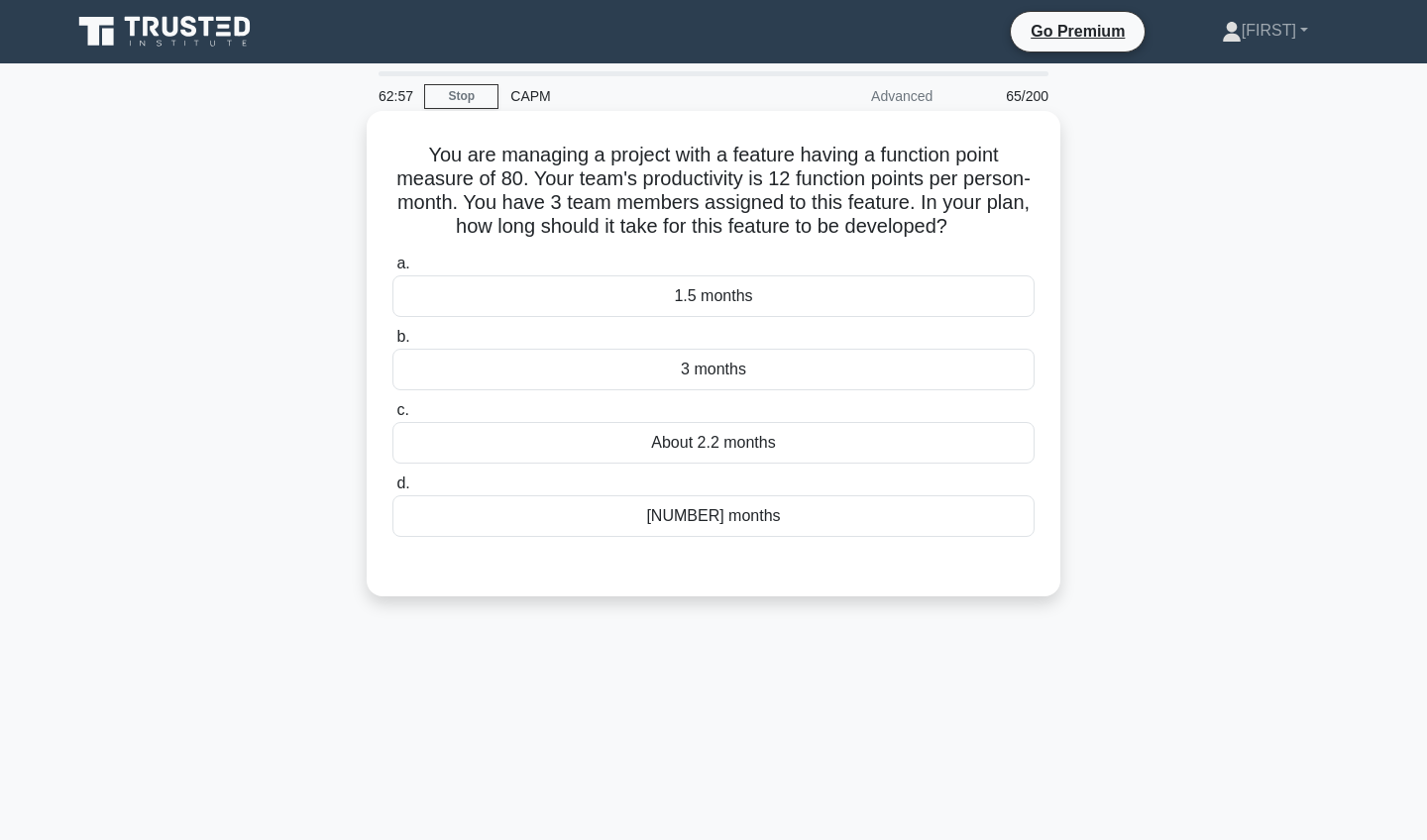 click on "[NUMBER] months" at bounding box center [714, 516] 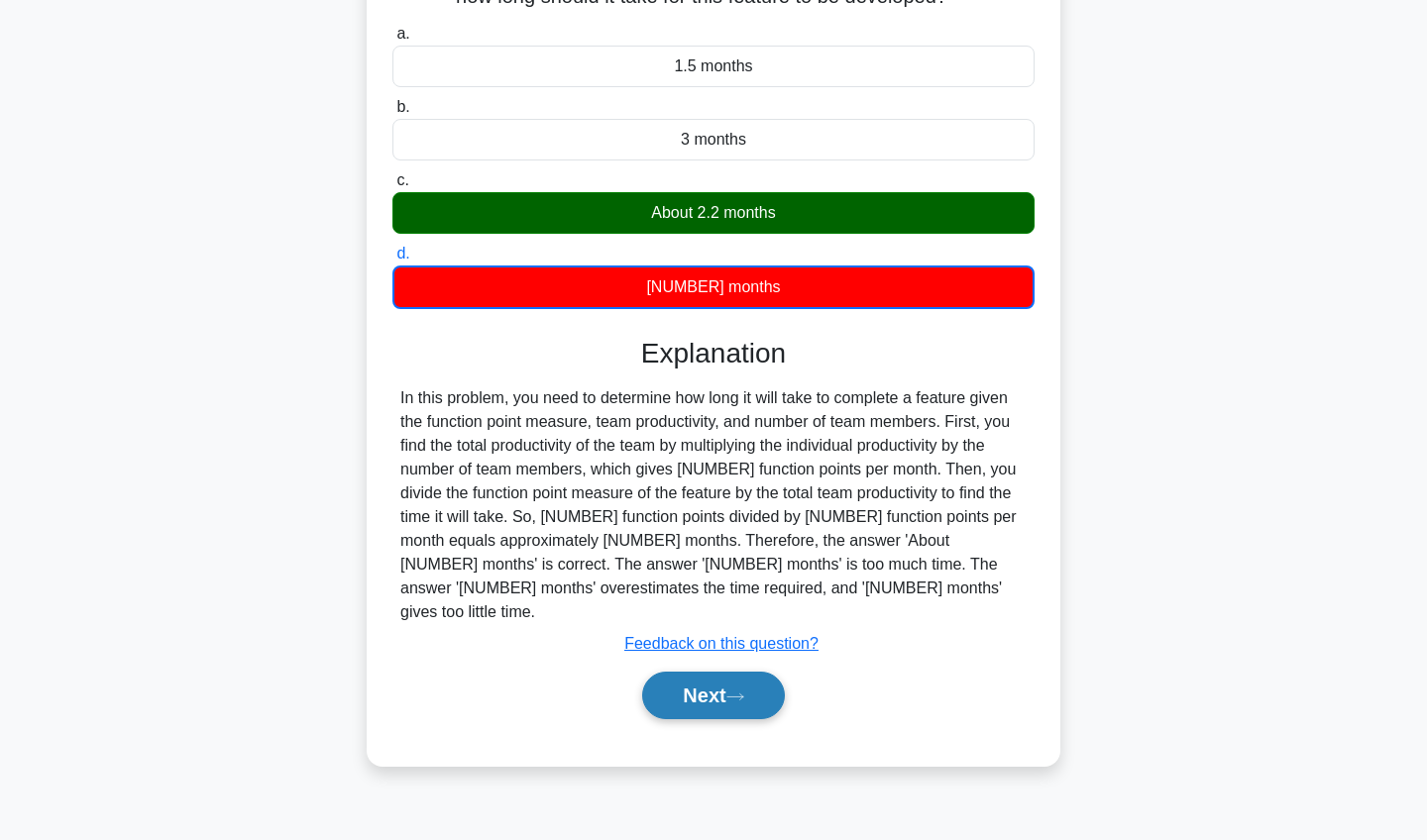 scroll, scrollTop: 230, scrollLeft: 0, axis: vertical 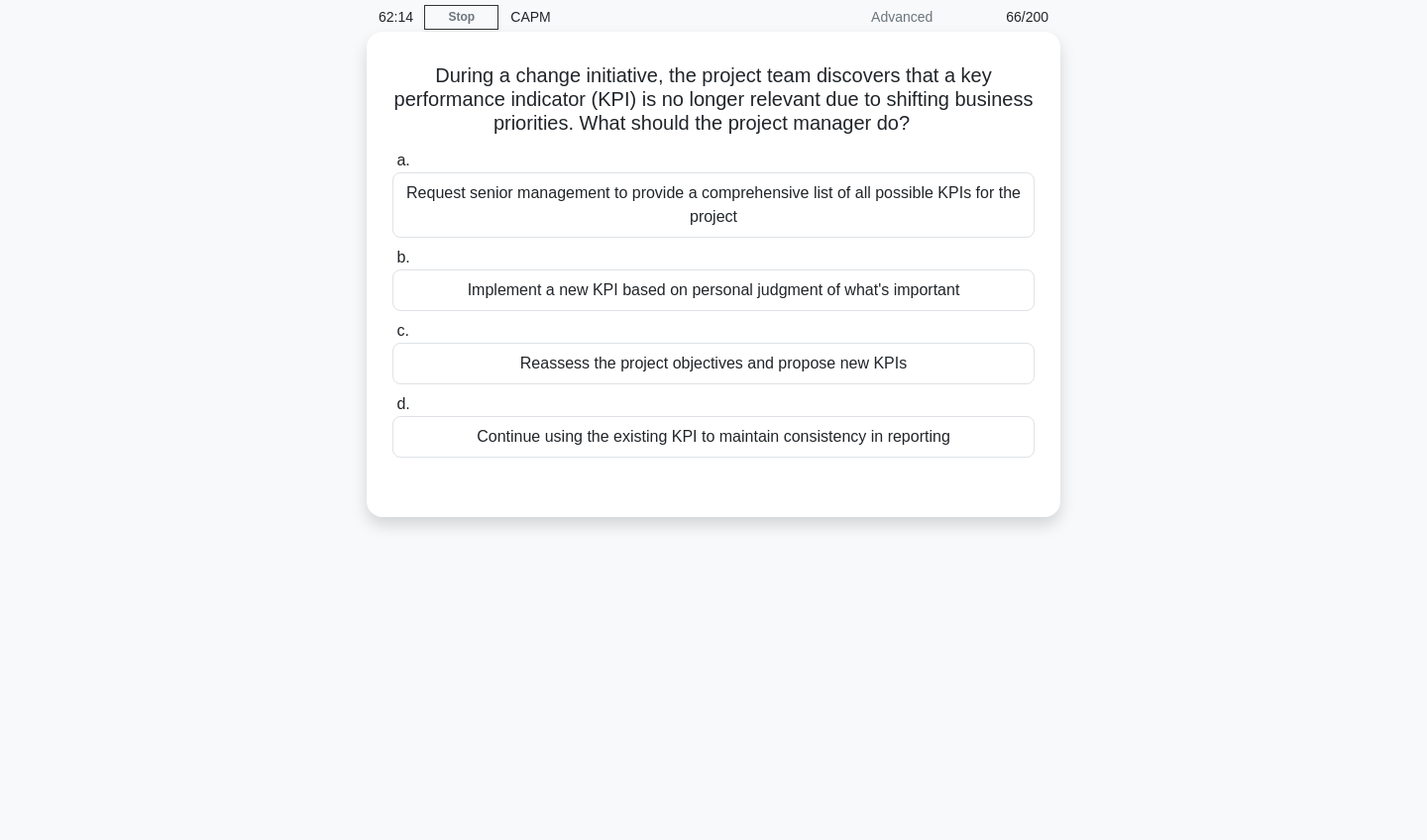 click on "Reassess the project objectives and propose new KPIs" at bounding box center (714, 364) 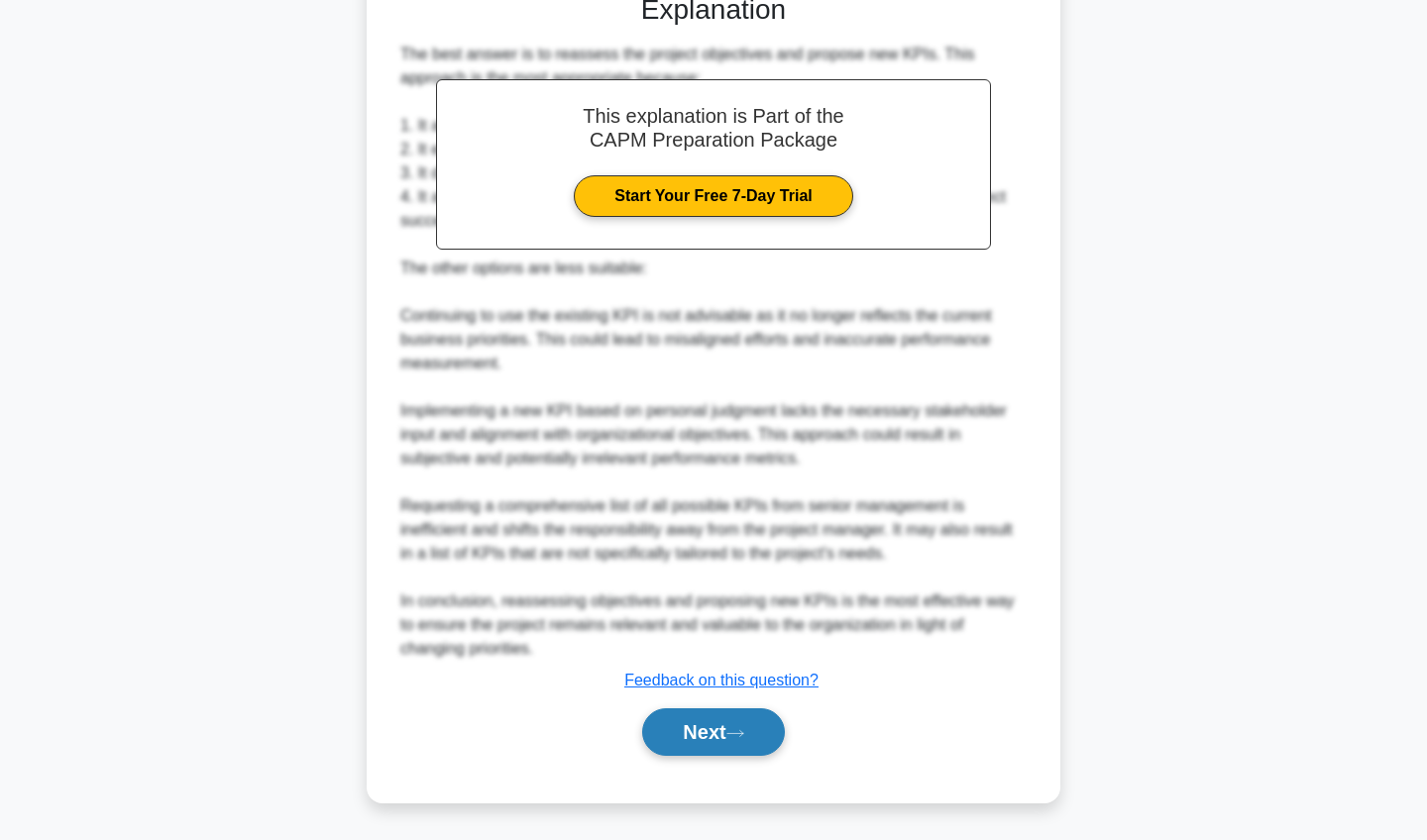 click on "Next" at bounding box center (713, 732) 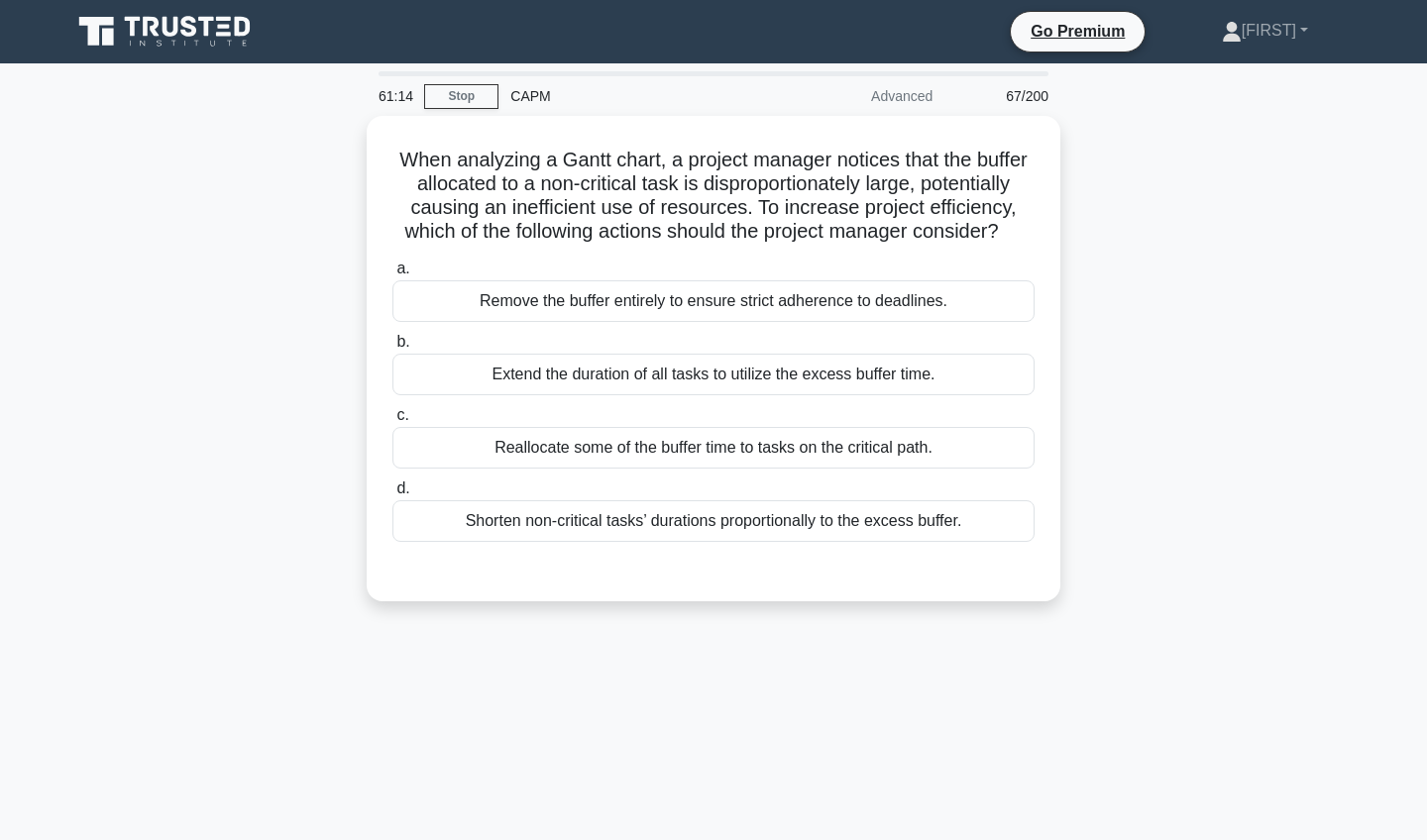 scroll, scrollTop: 0, scrollLeft: 0, axis: both 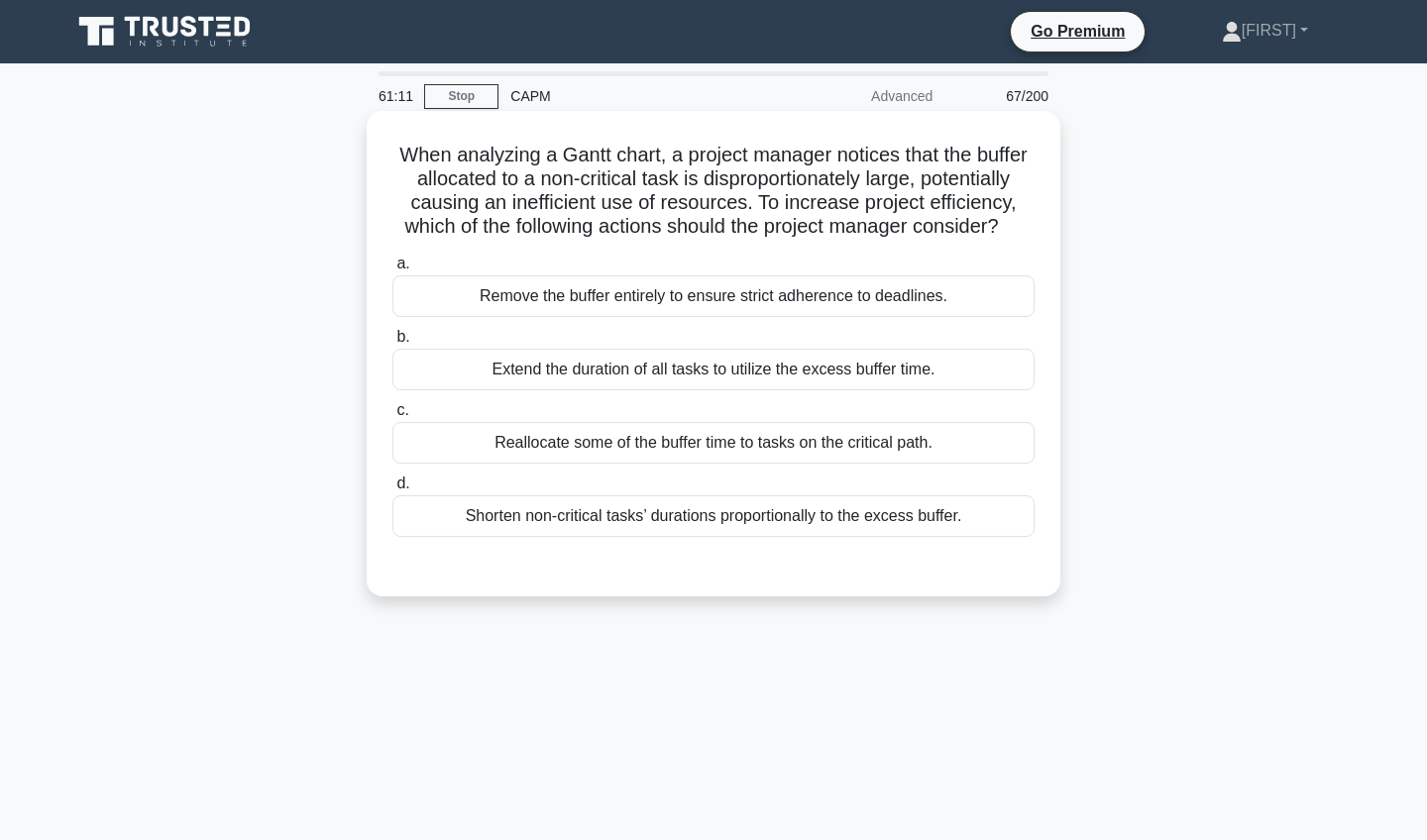 click on "Reallocate some of the buffer time to tasks on the critical path." at bounding box center (714, 443) 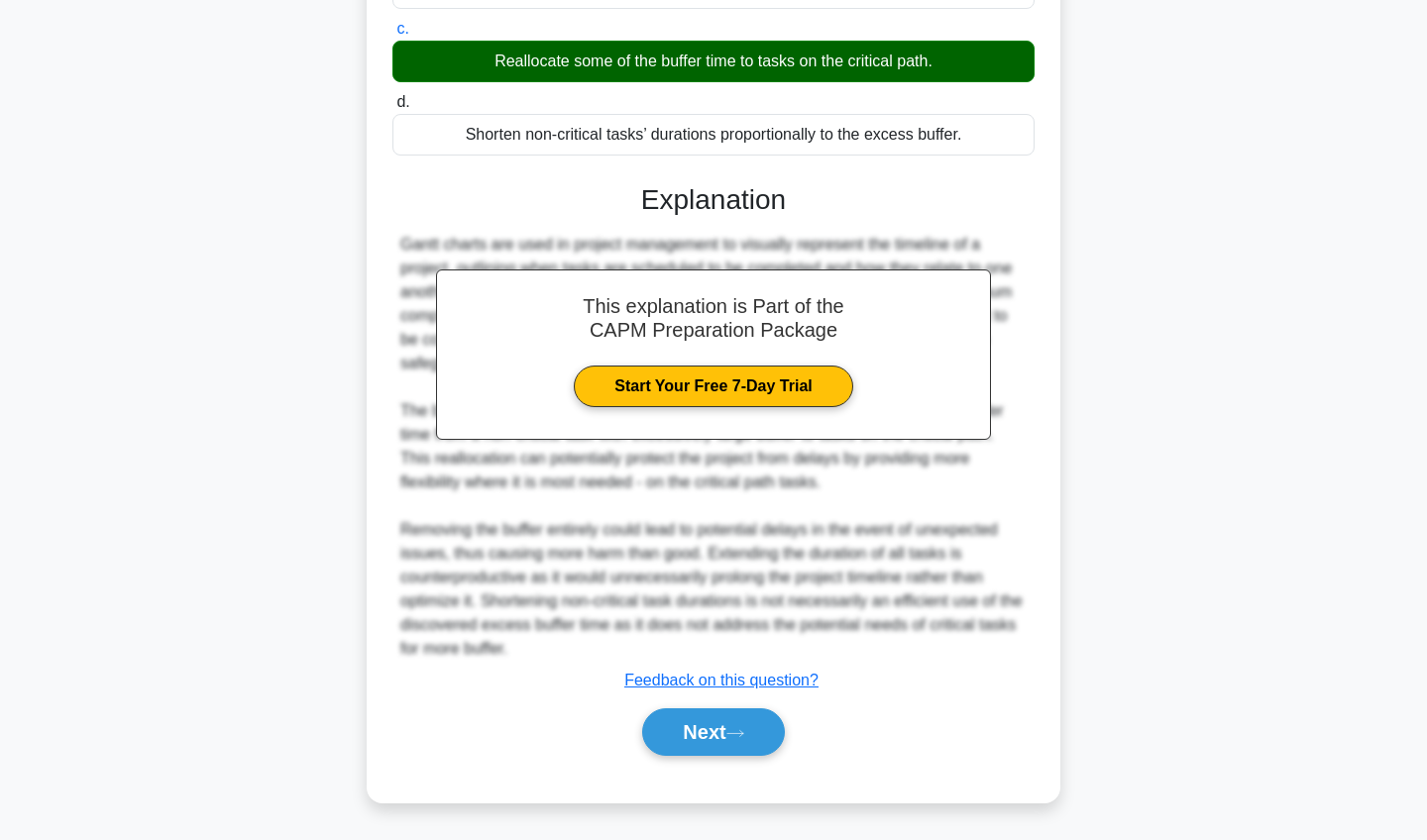 scroll, scrollTop: 381, scrollLeft: 0, axis: vertical 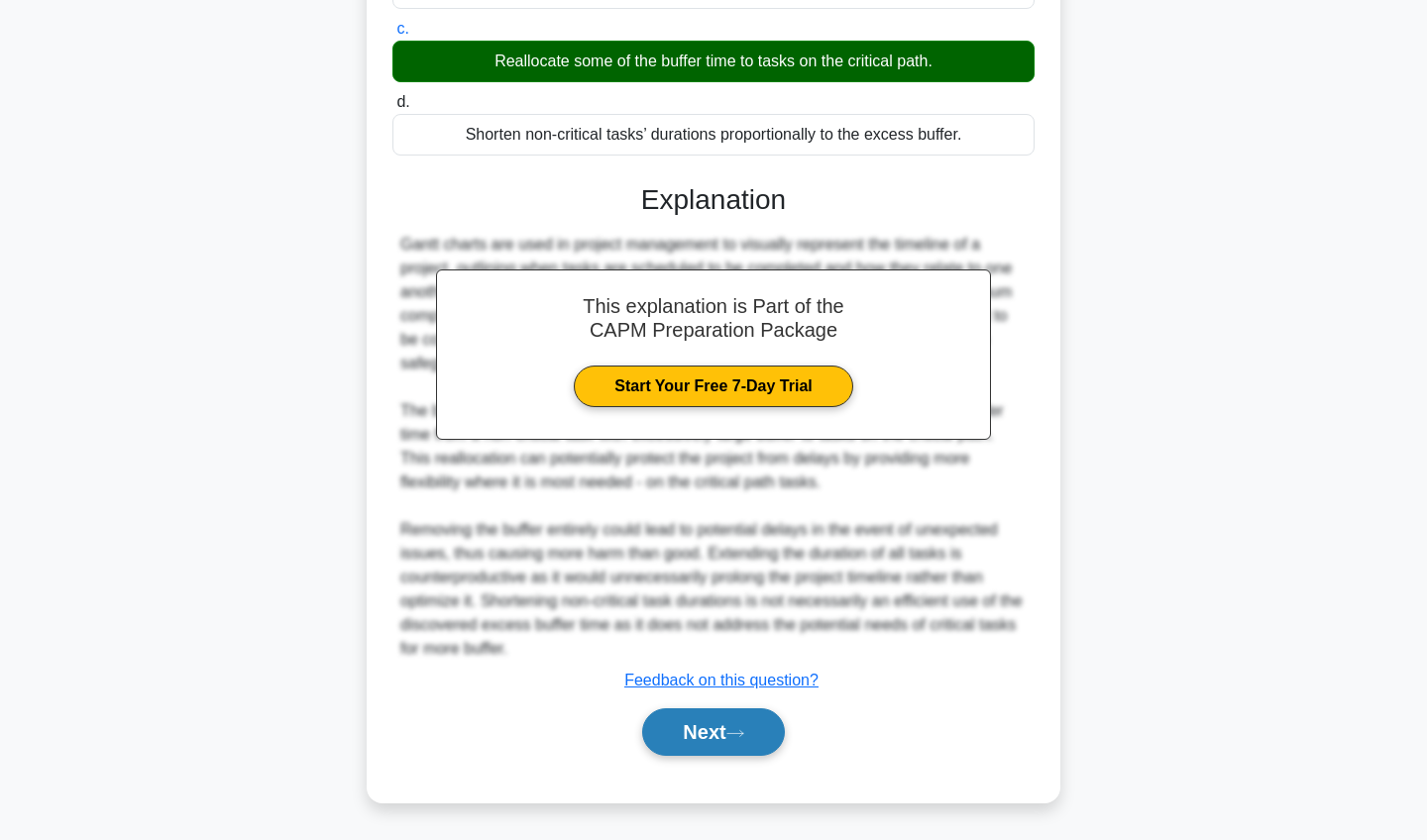 click on "Next" at bounding box center (713, 732) 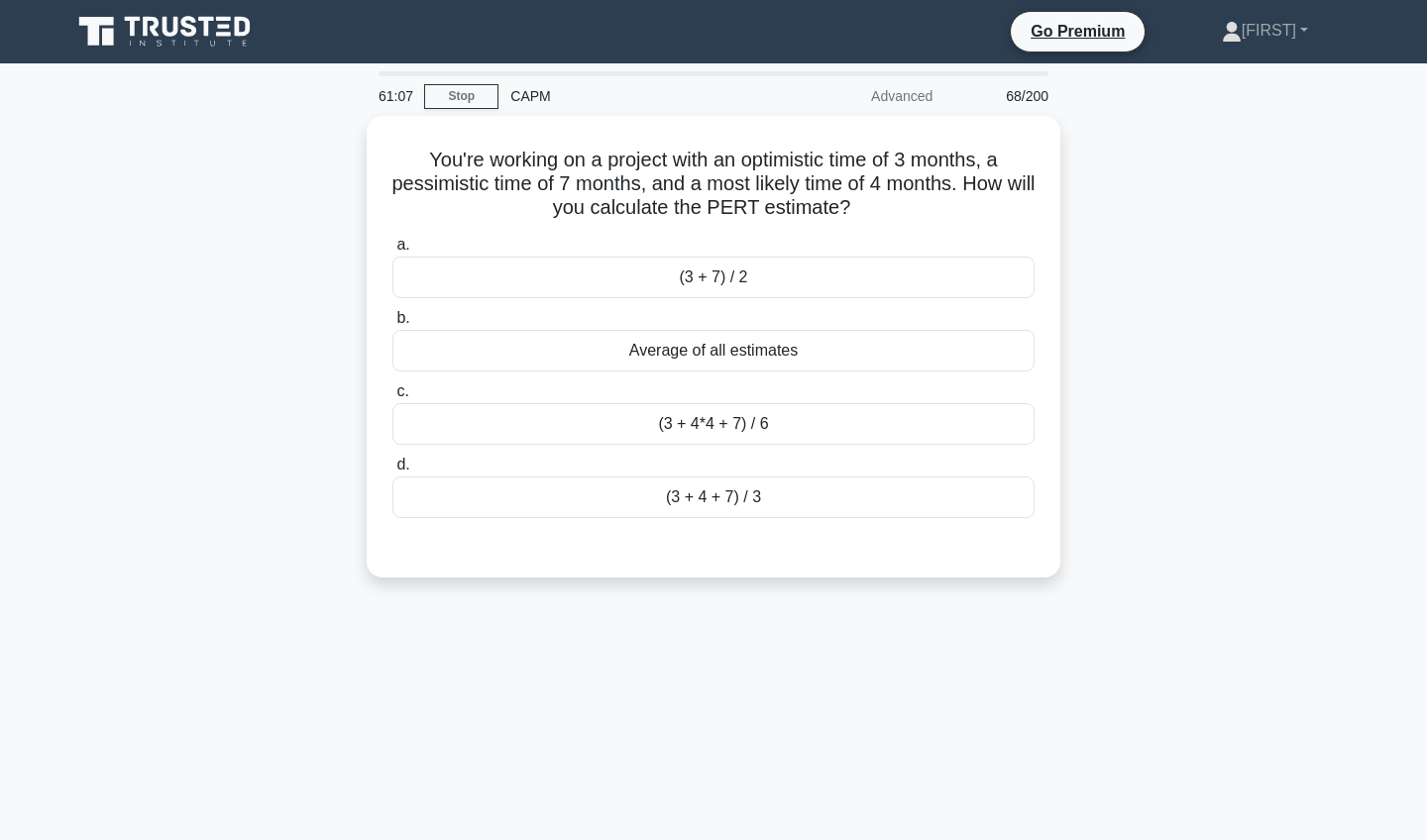 scroll, scrollTop: 0, scrollLeft: 0, axis: both 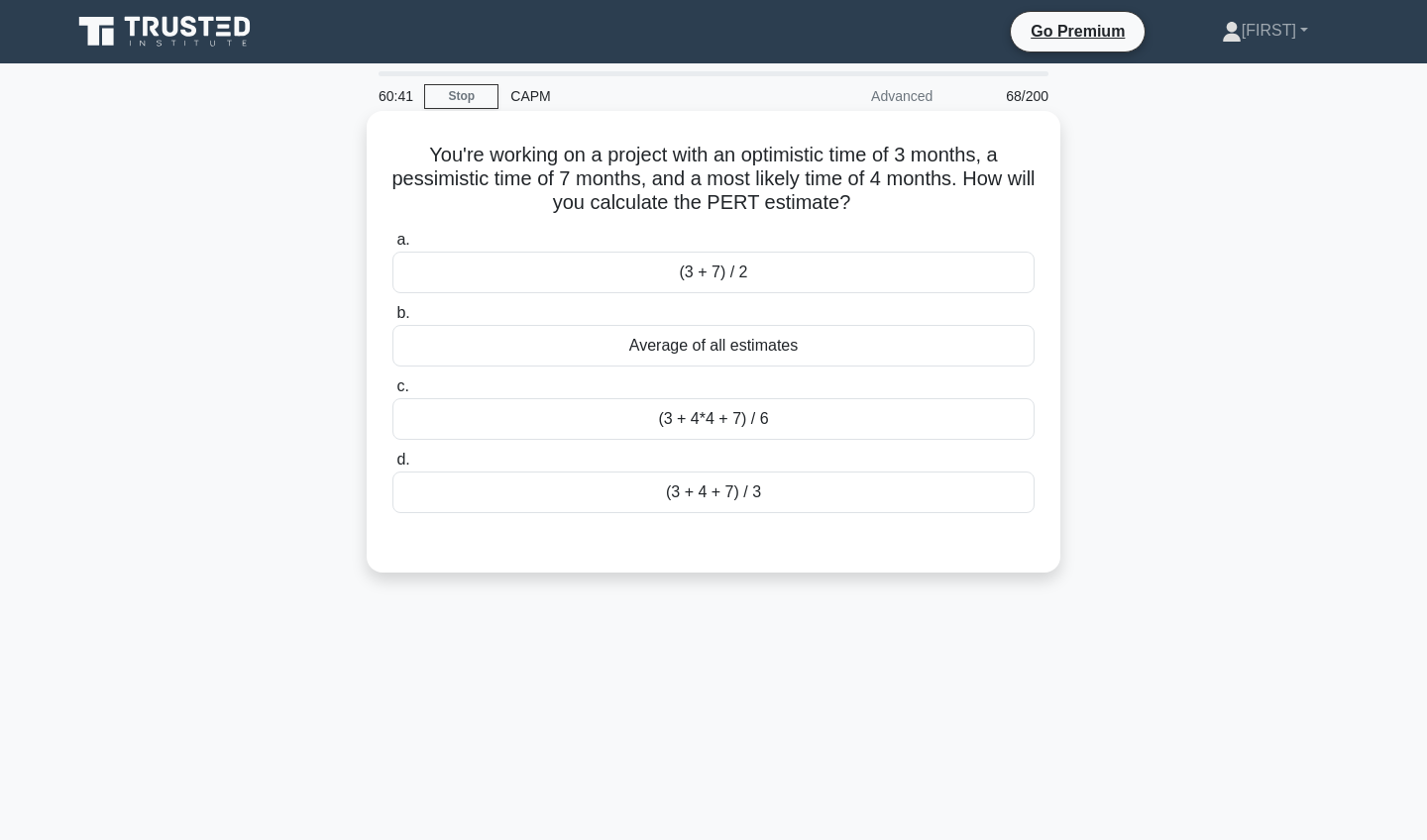 click on "(3 + 4 + 7) / 3" at bounding box center [714, 492] 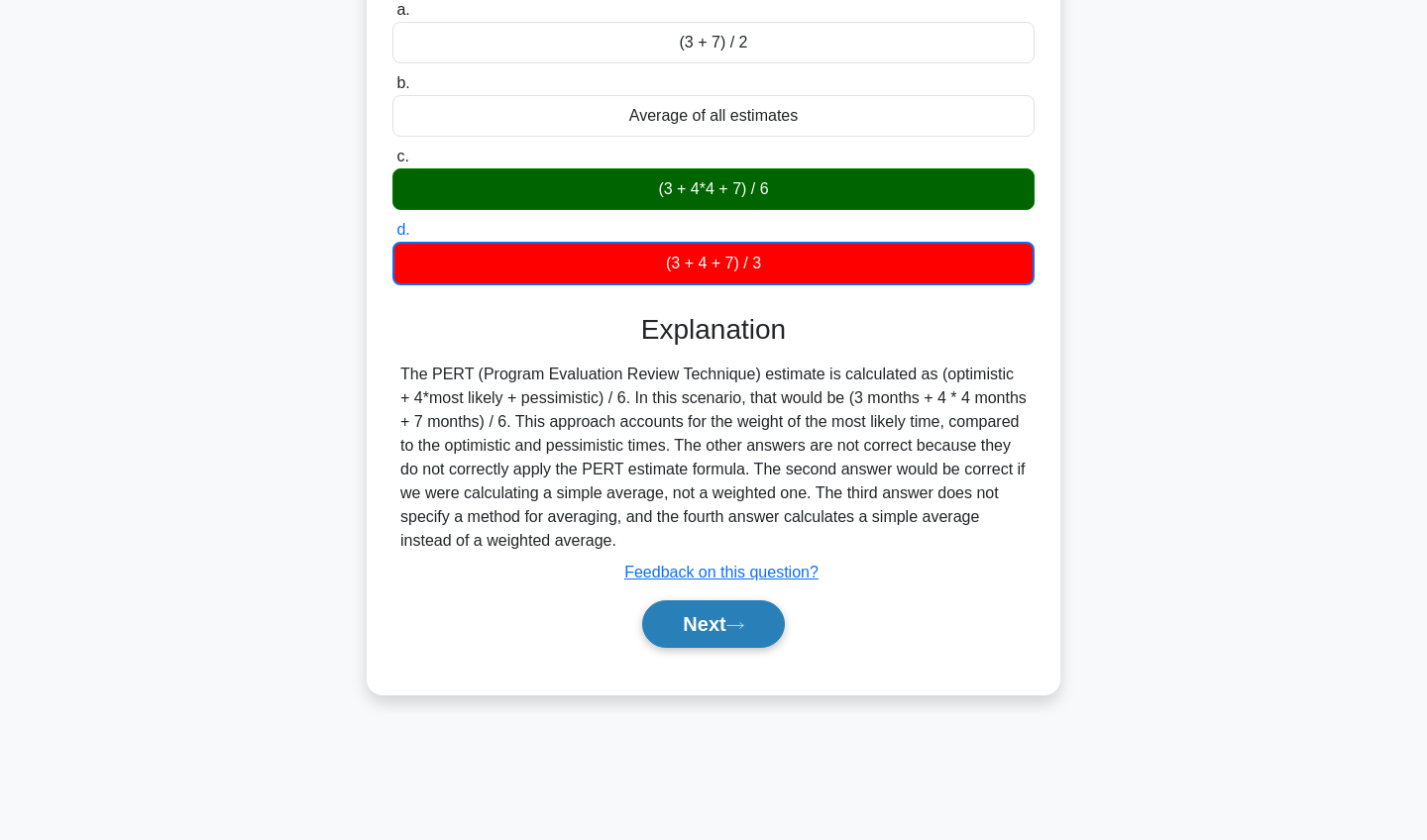 scroll, scrollTop: 230, scrollLeft: 0, axis: vertical 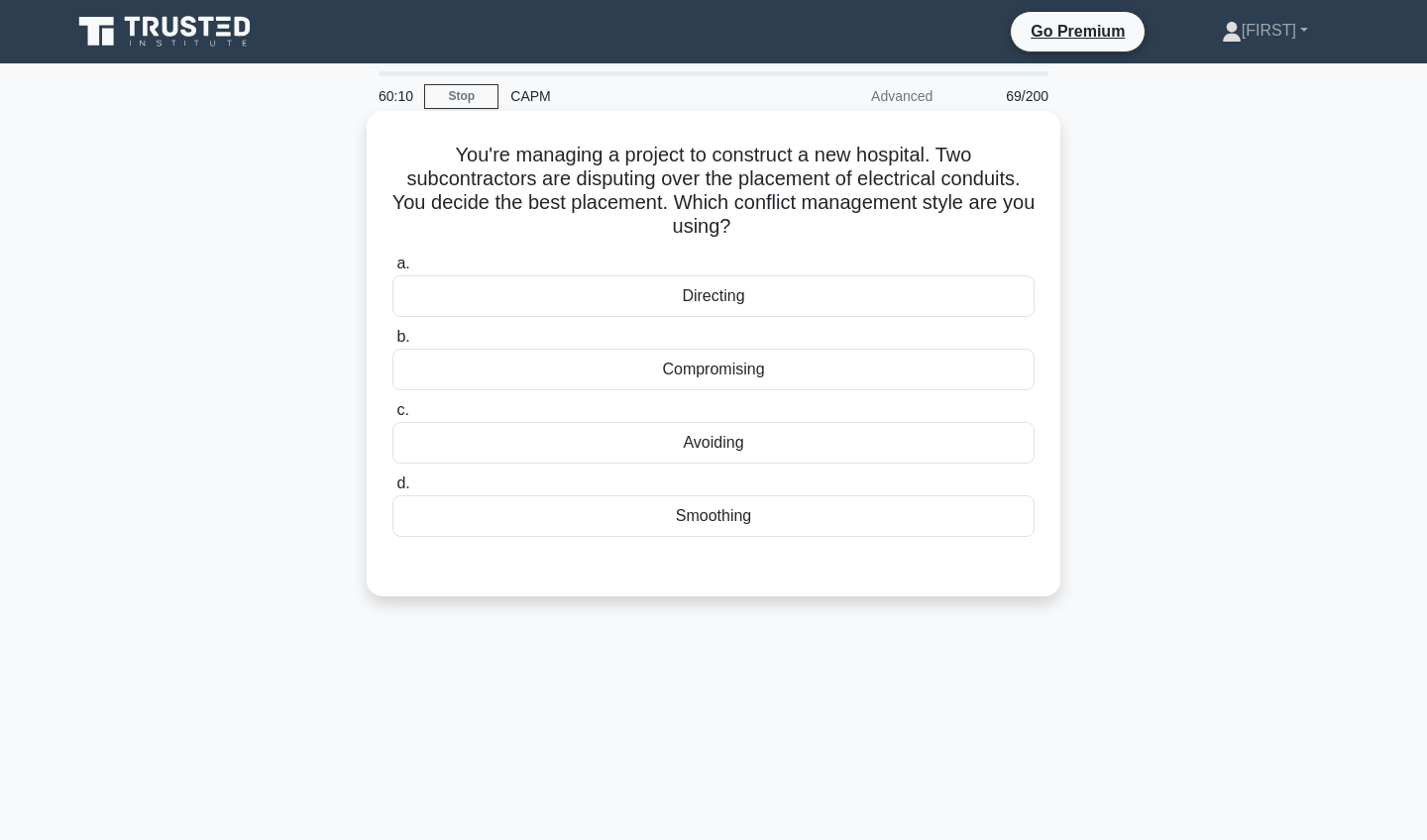 click on "Directing" at bounding box center [714, 296] 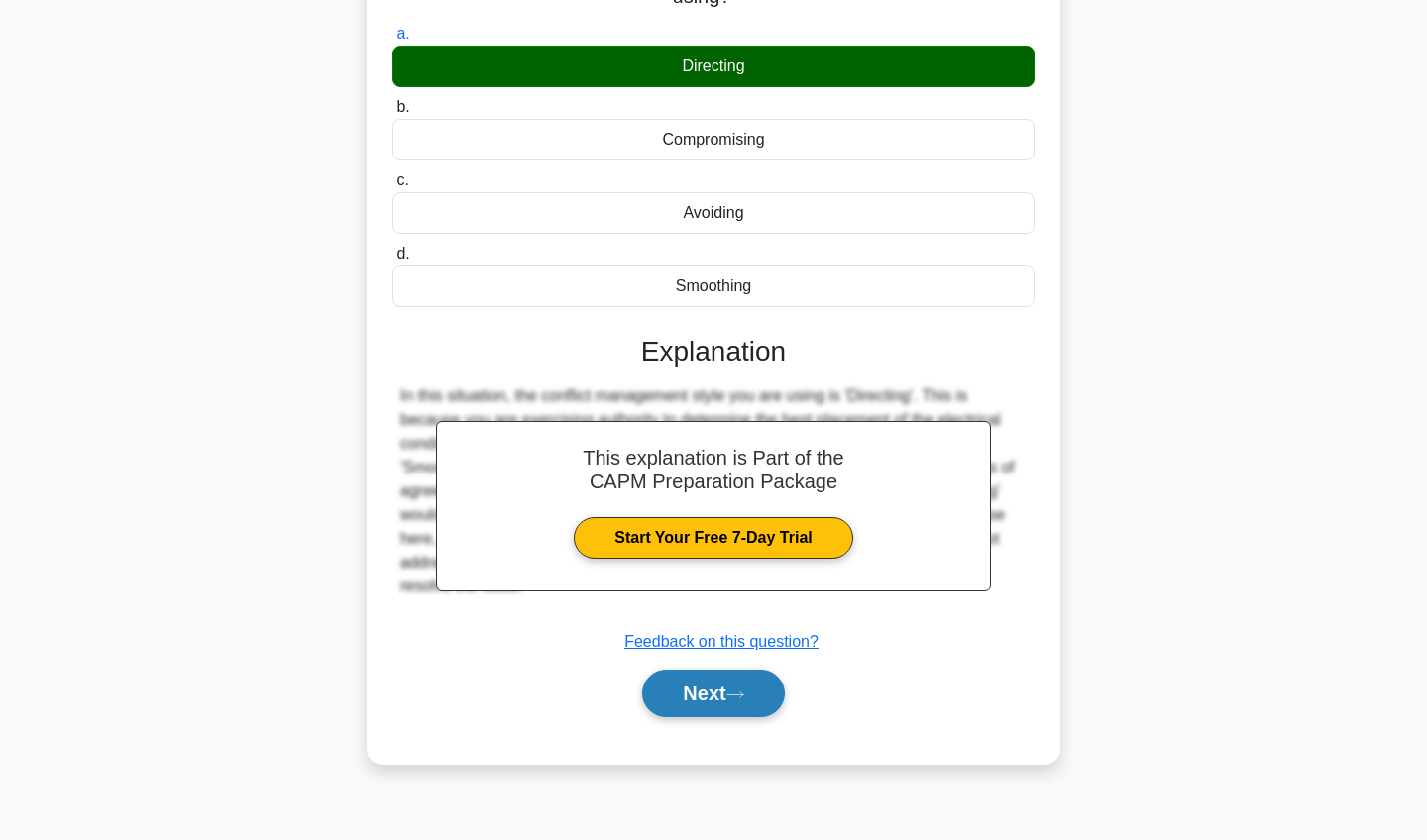 scroll, scrollTop: 230, scrollLeft: 0, axis: vertical 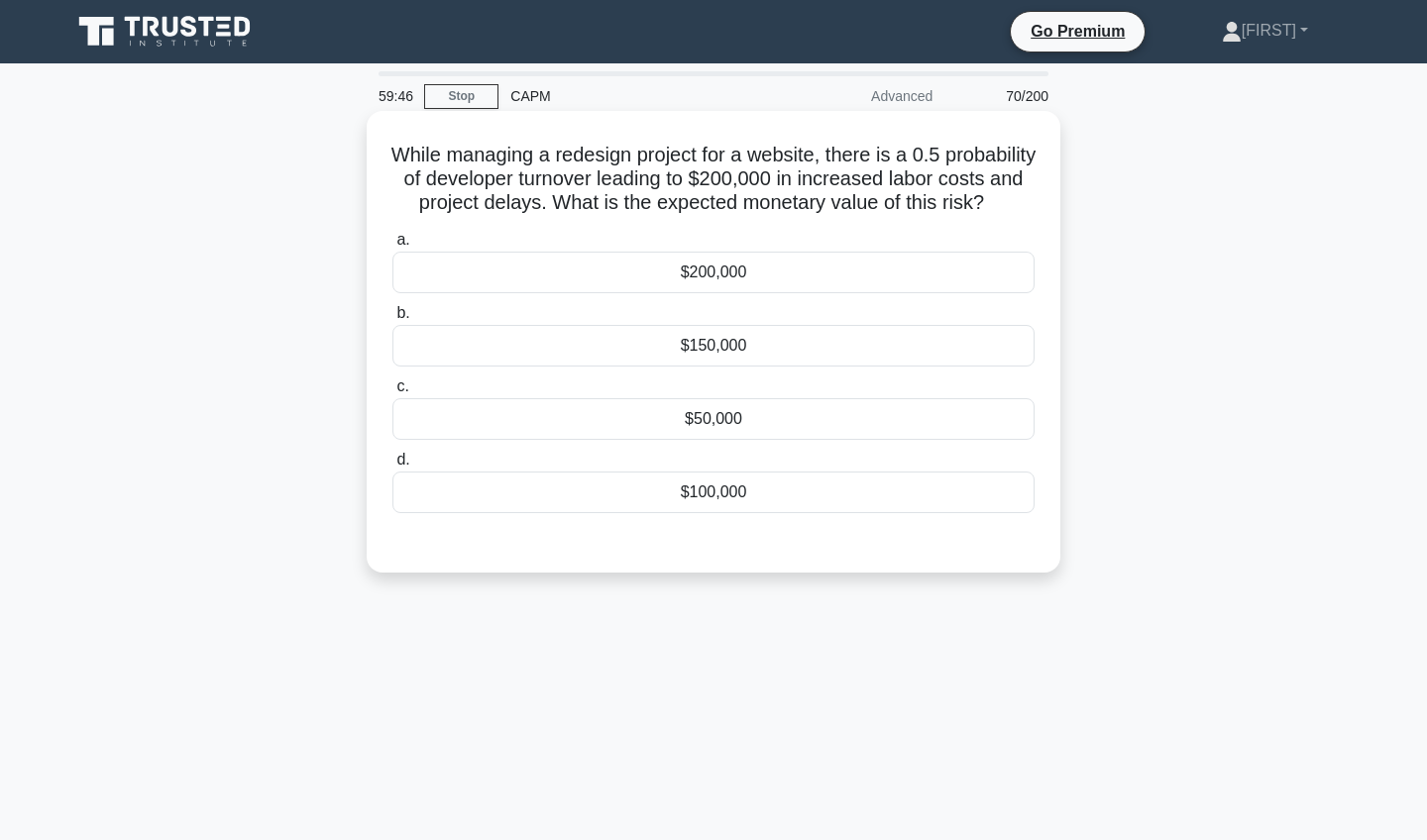 click on "$150,000" at bounding box center [714, 346] 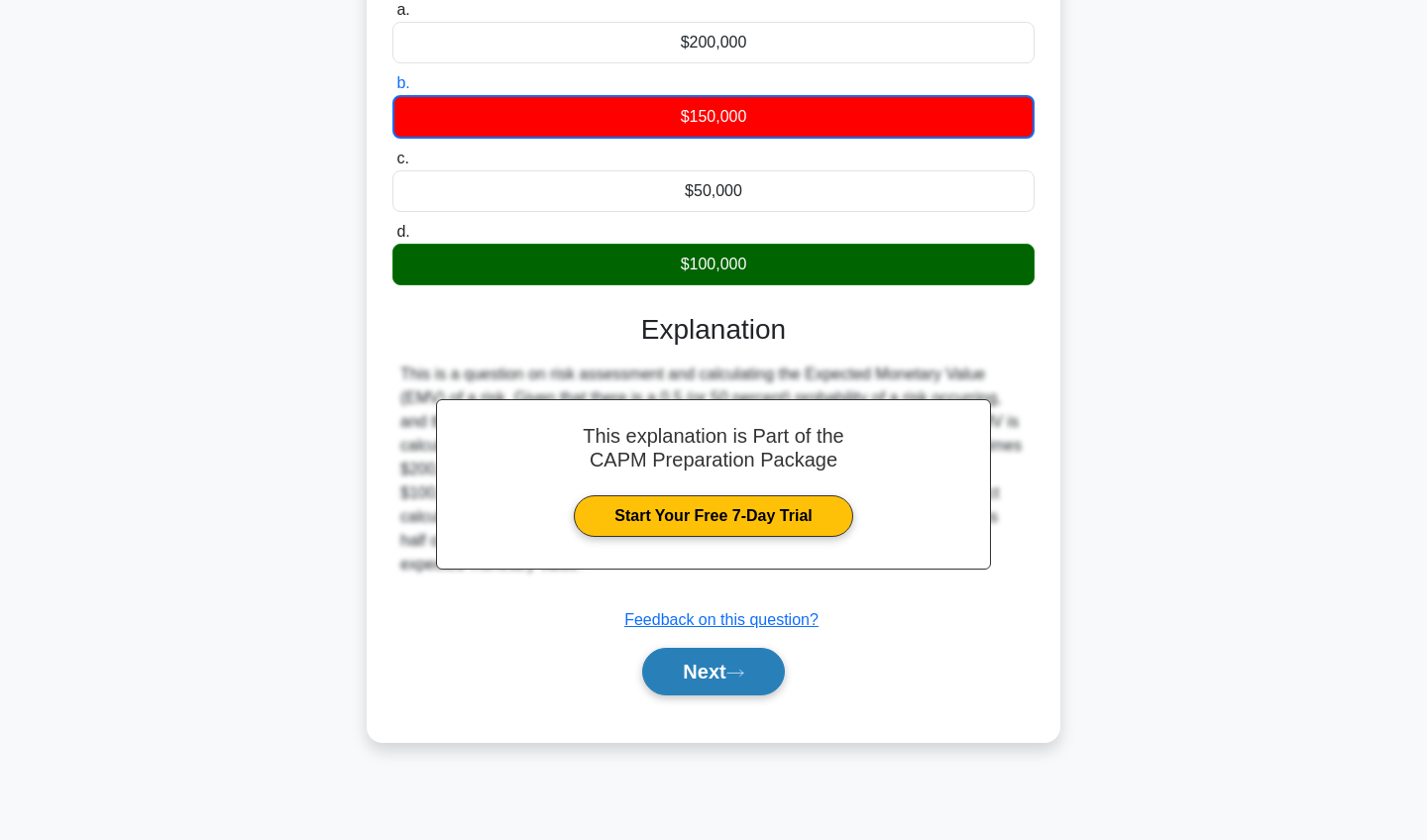 scroll, scrollTop: 230, scrollLeft: 0, axis: vertical 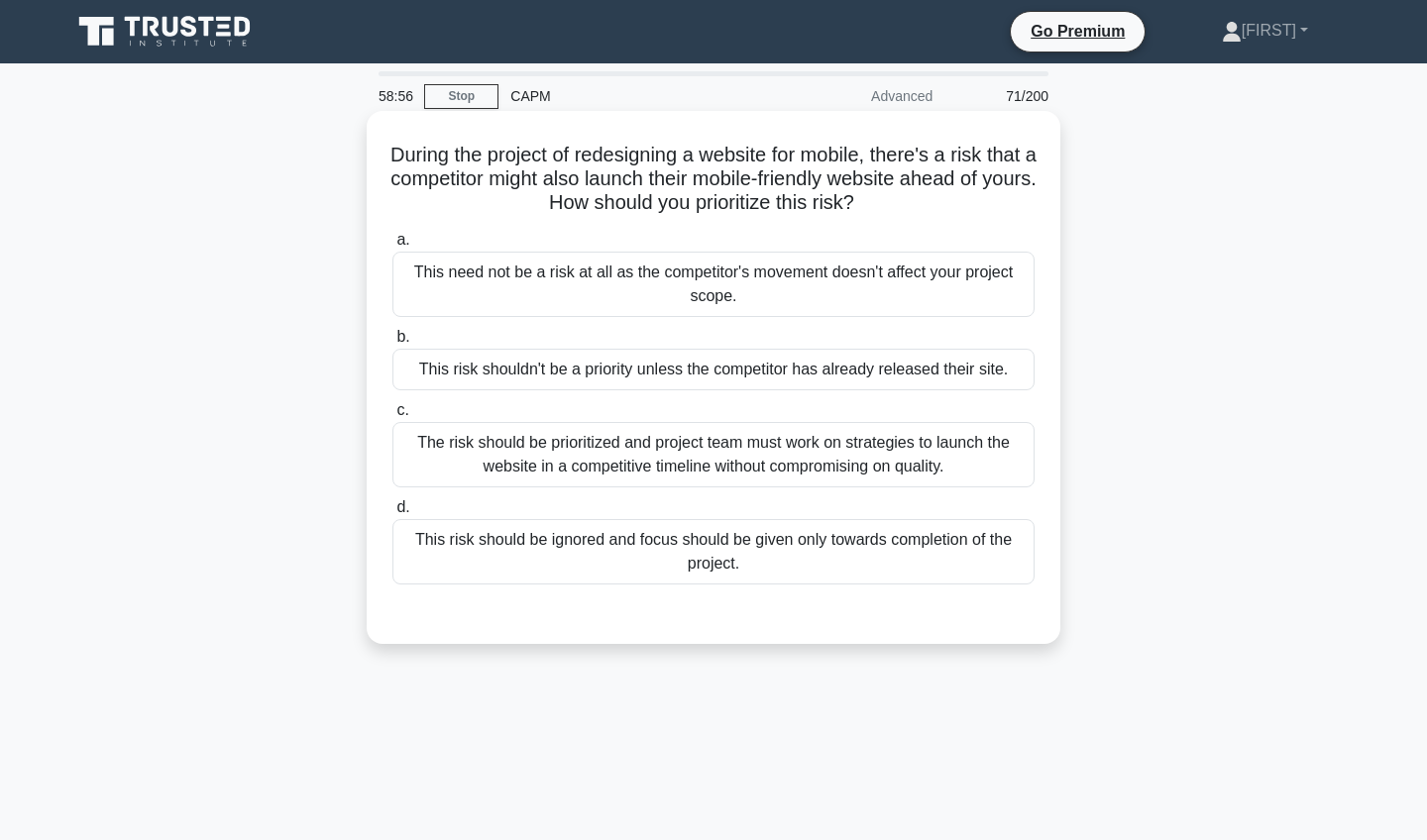 click on "The risk should be prioritized and project team must work on strategies to launch the website in a competitive timeline without compromising on quality." at bounding box center (714, 455) 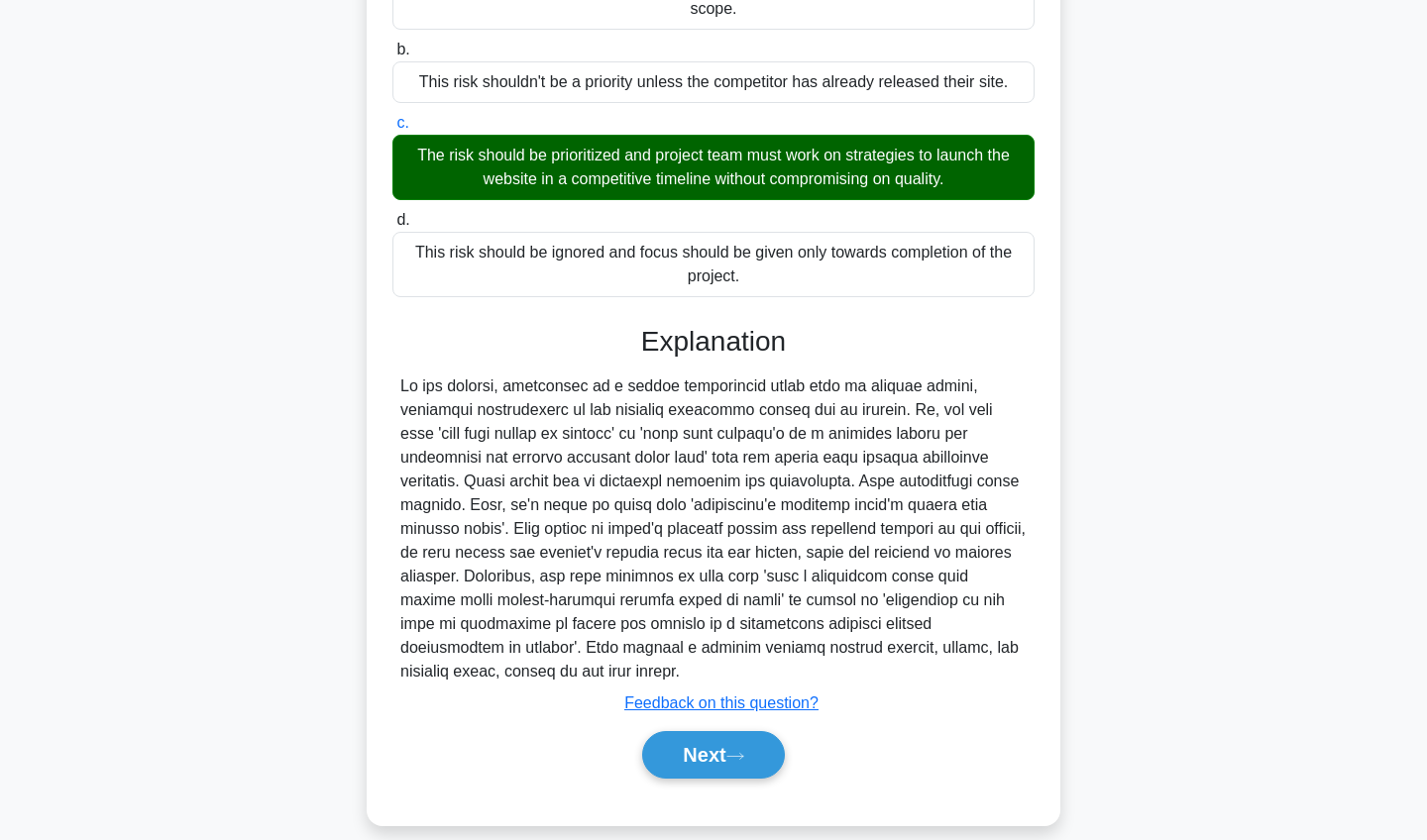 scroll, scrollTop: 286, scrollLeft: 0, axis: vertical 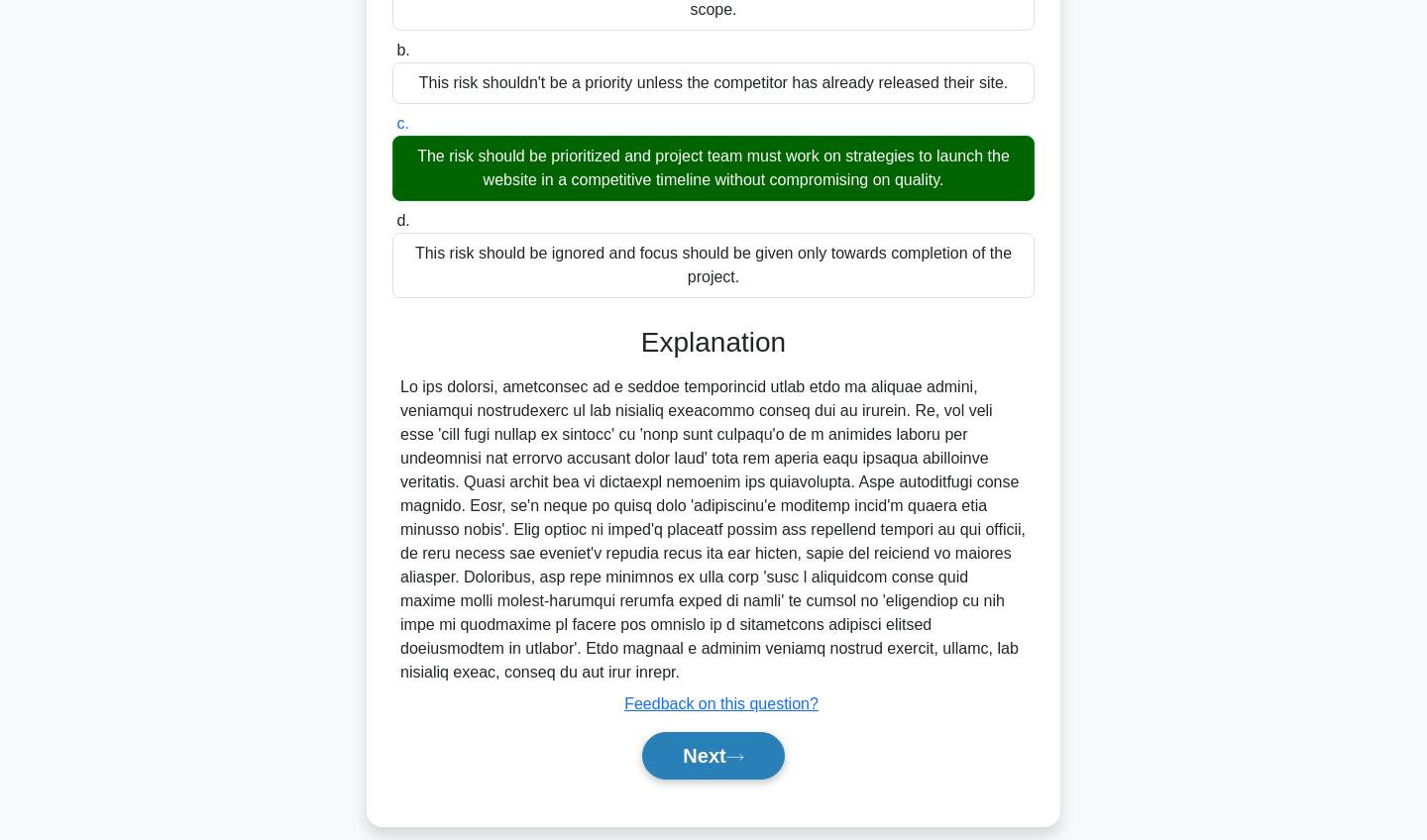 click on "Next" at bounding box center (713, 756) 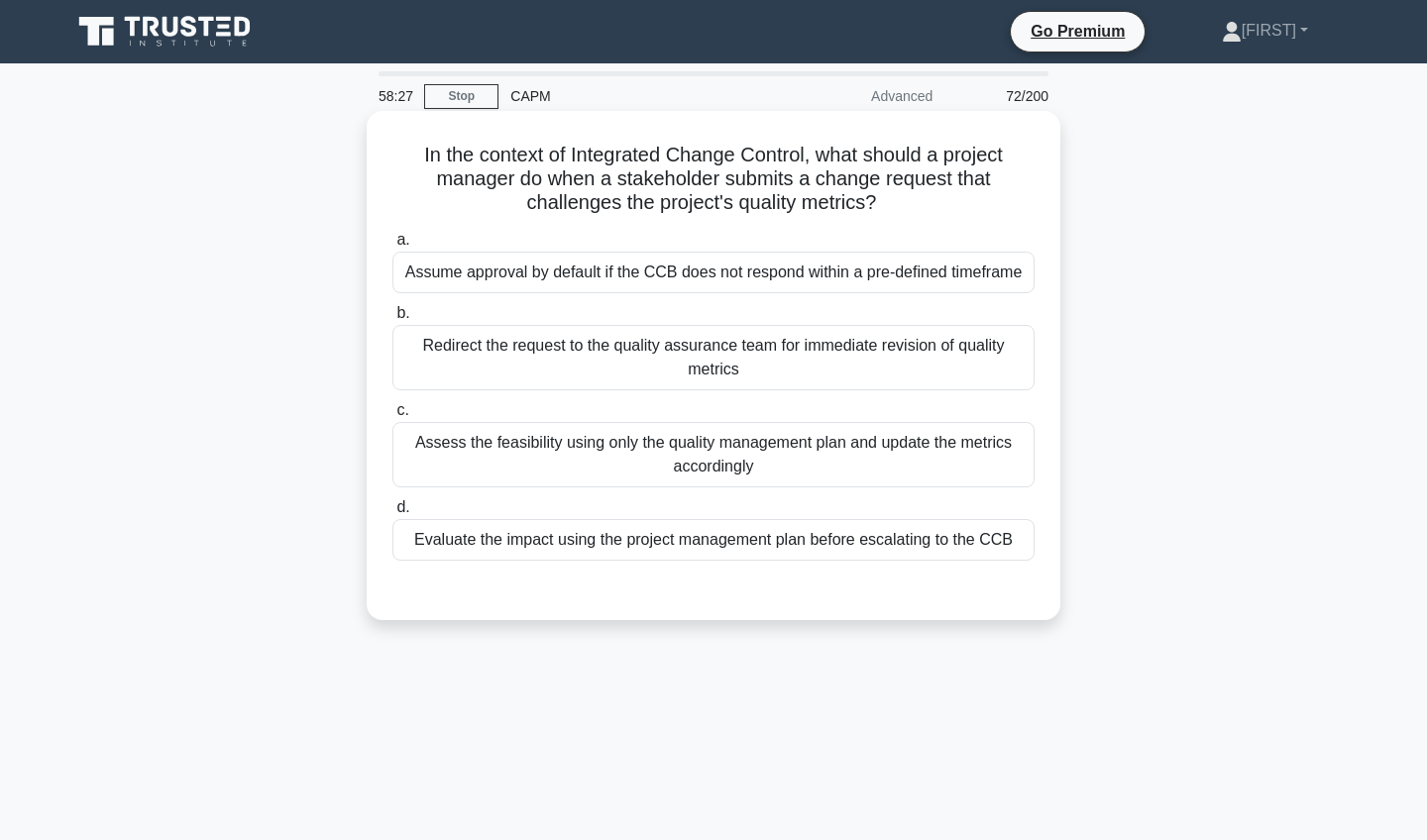 scroll, scrollTop: 0, scrollLeft: 0, axis: both 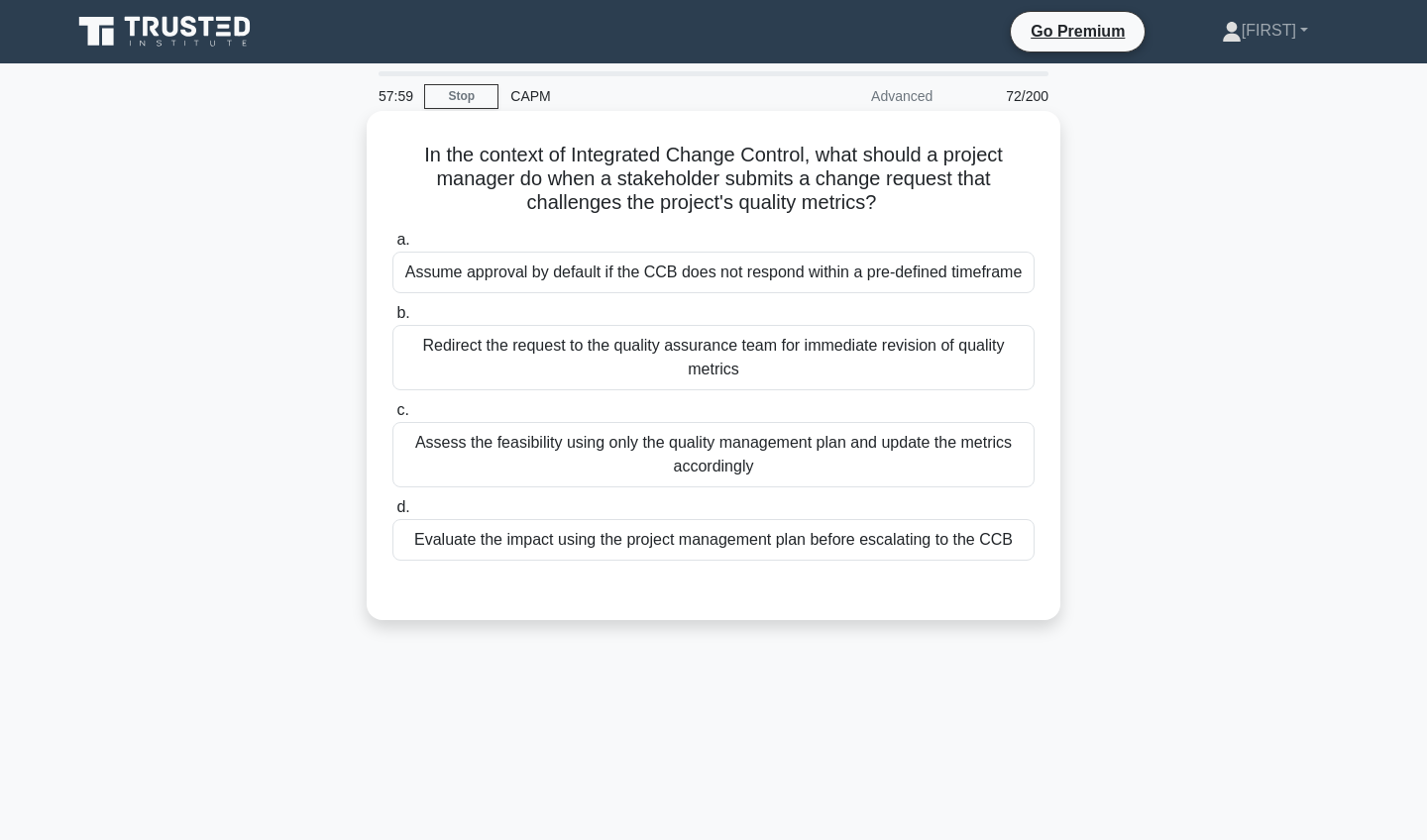 click on "Evaluate the impact using the project management plan before escalating to the CCB" at bounding box center (714, 540) 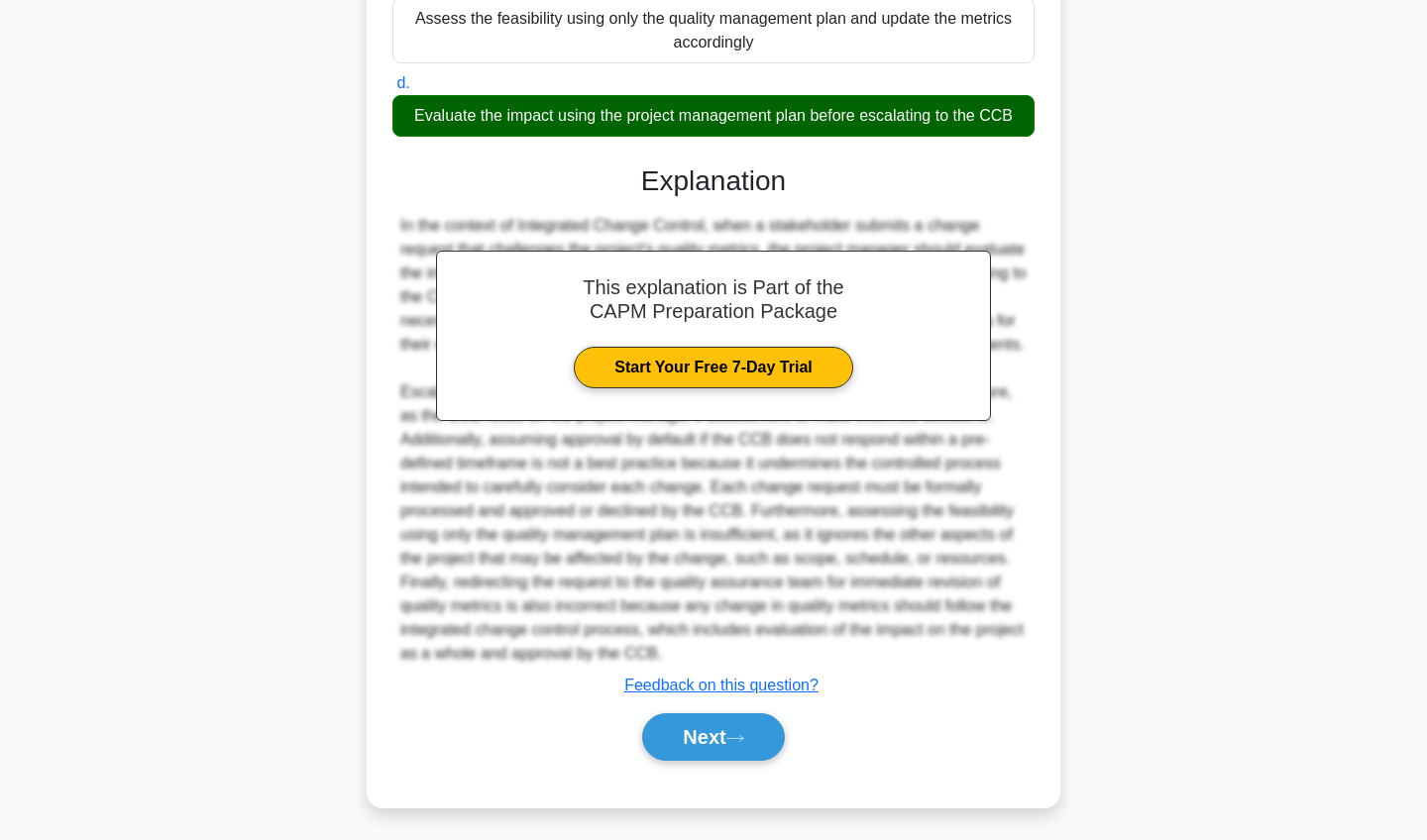 scroll, scrollTop: 453, scrollLeft: 0, axis: vertical 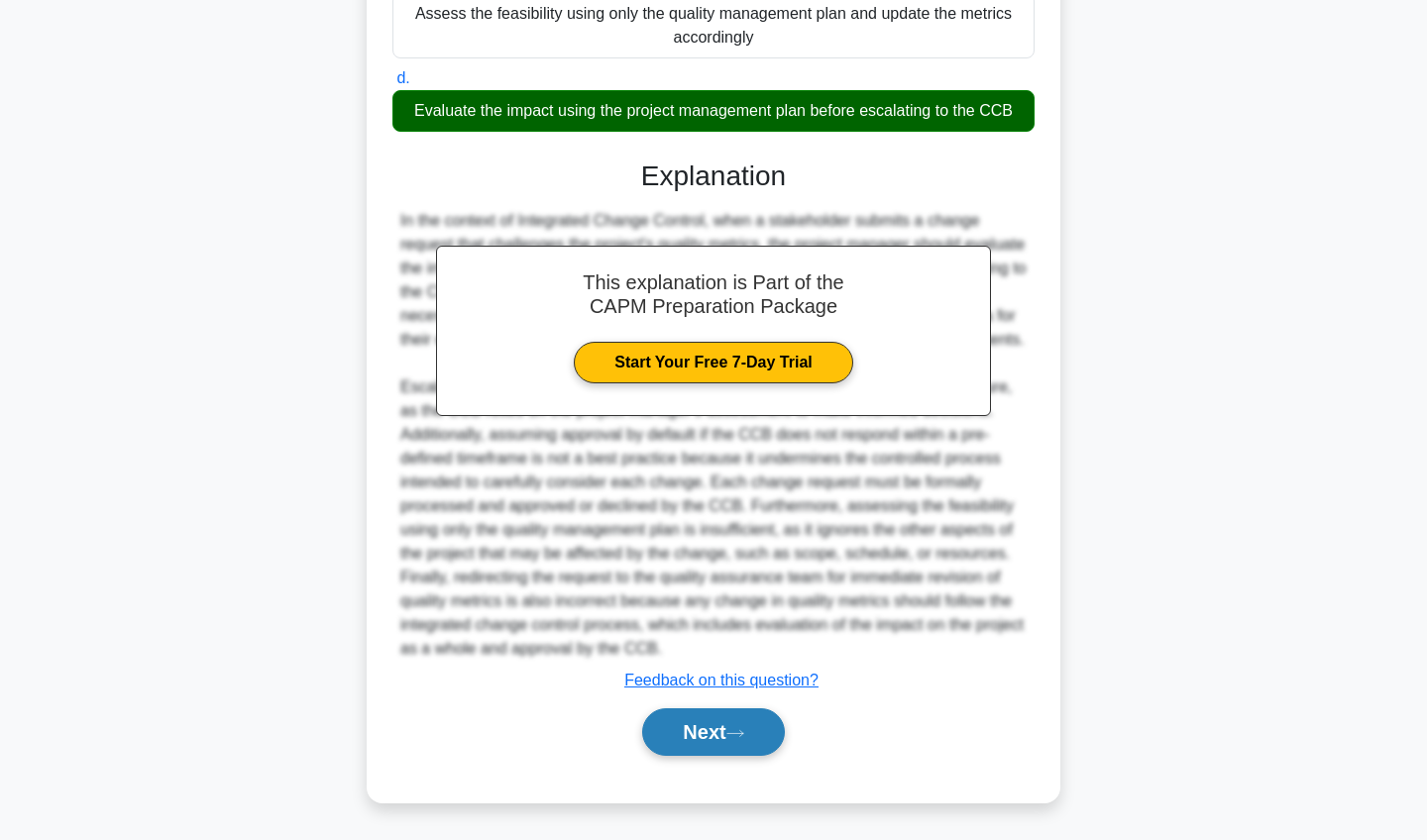 click on "Next" at bounding box center (713, 732) 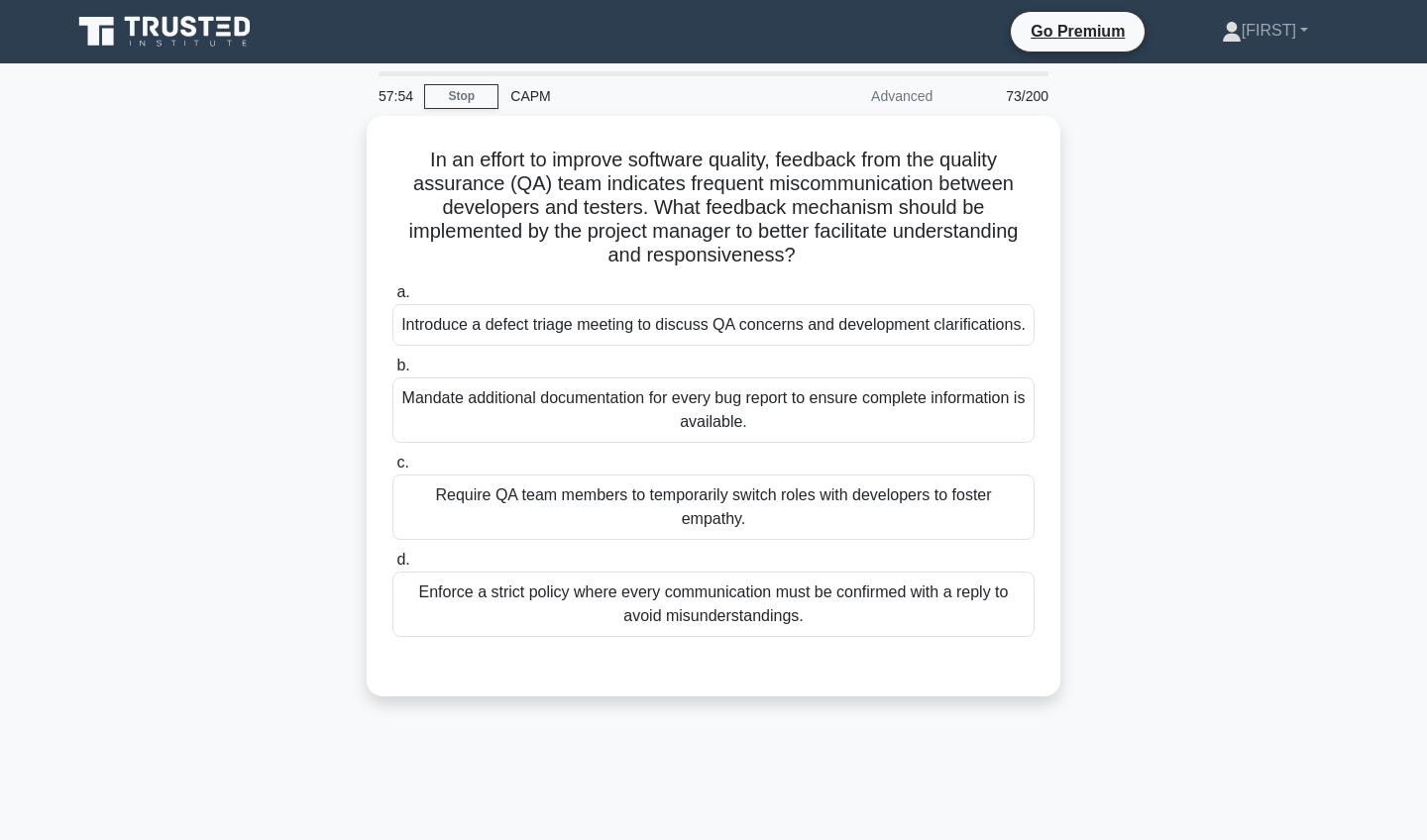 scroll, scrollTop: 0, scrollLeft: 0, axis: both 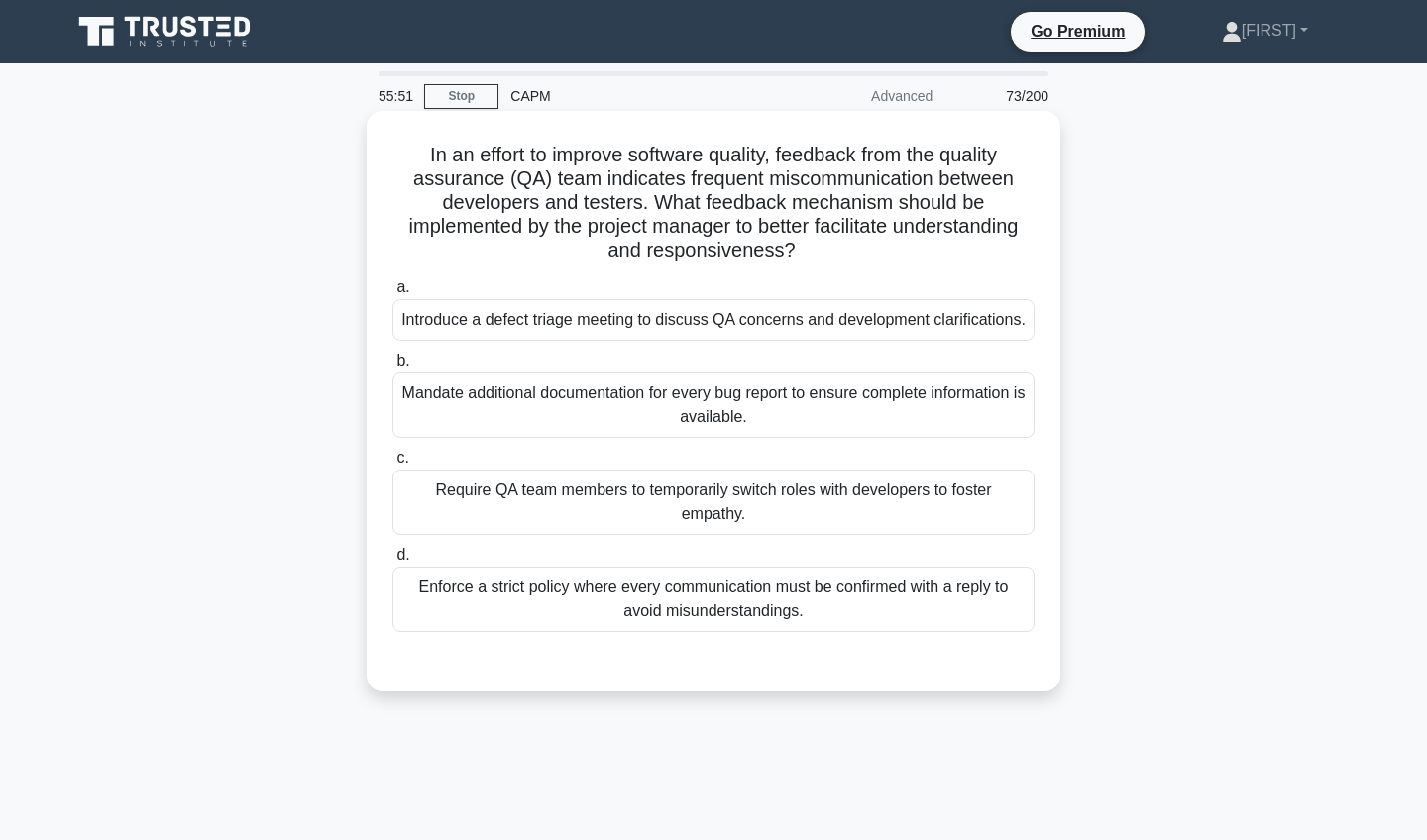 click on "Enforce a strict policy where every communication must be confirmed with a reply to avoid misunderstandings." at bounding box center (714, 599) 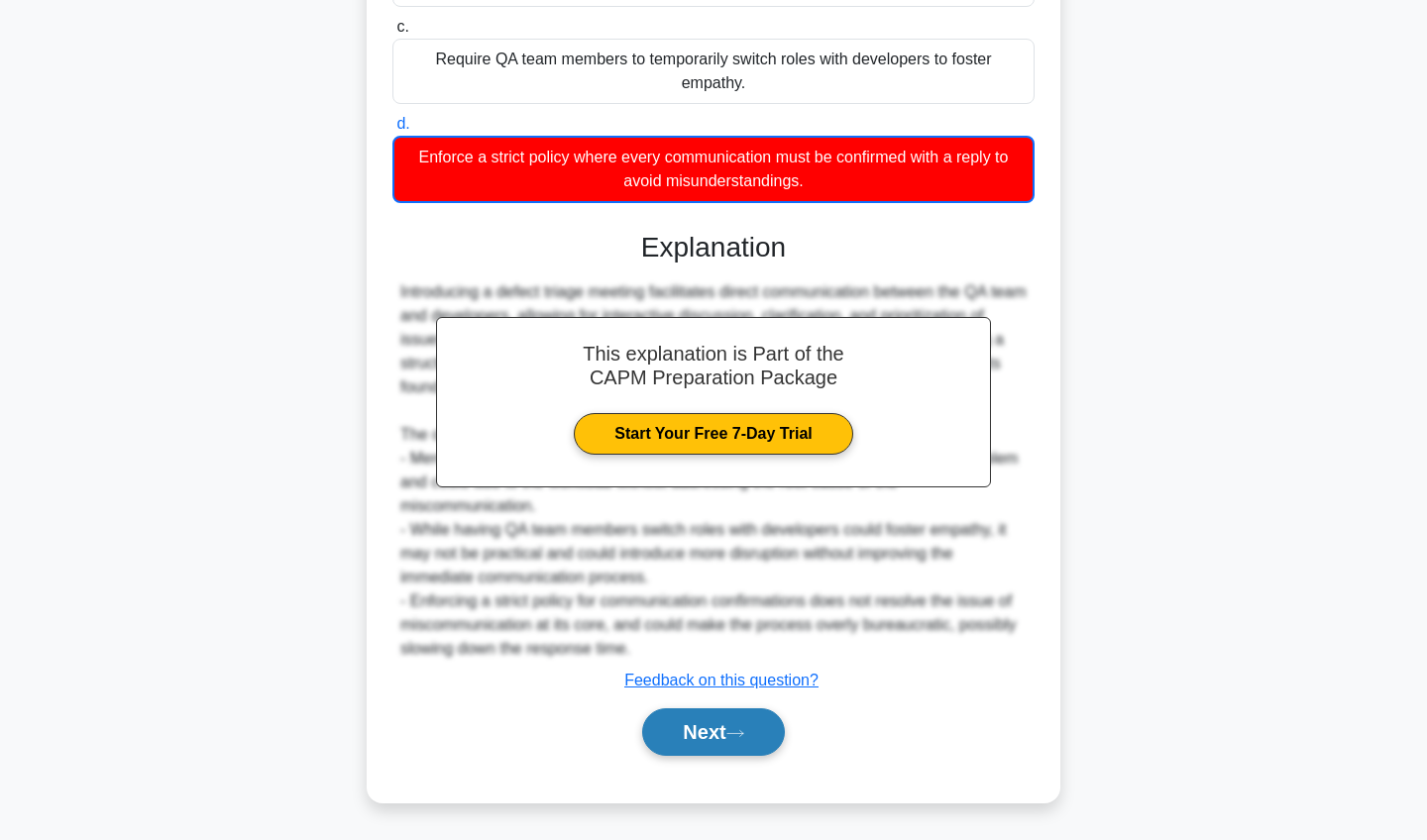 click on "Next" at bounding box center [713, 732] 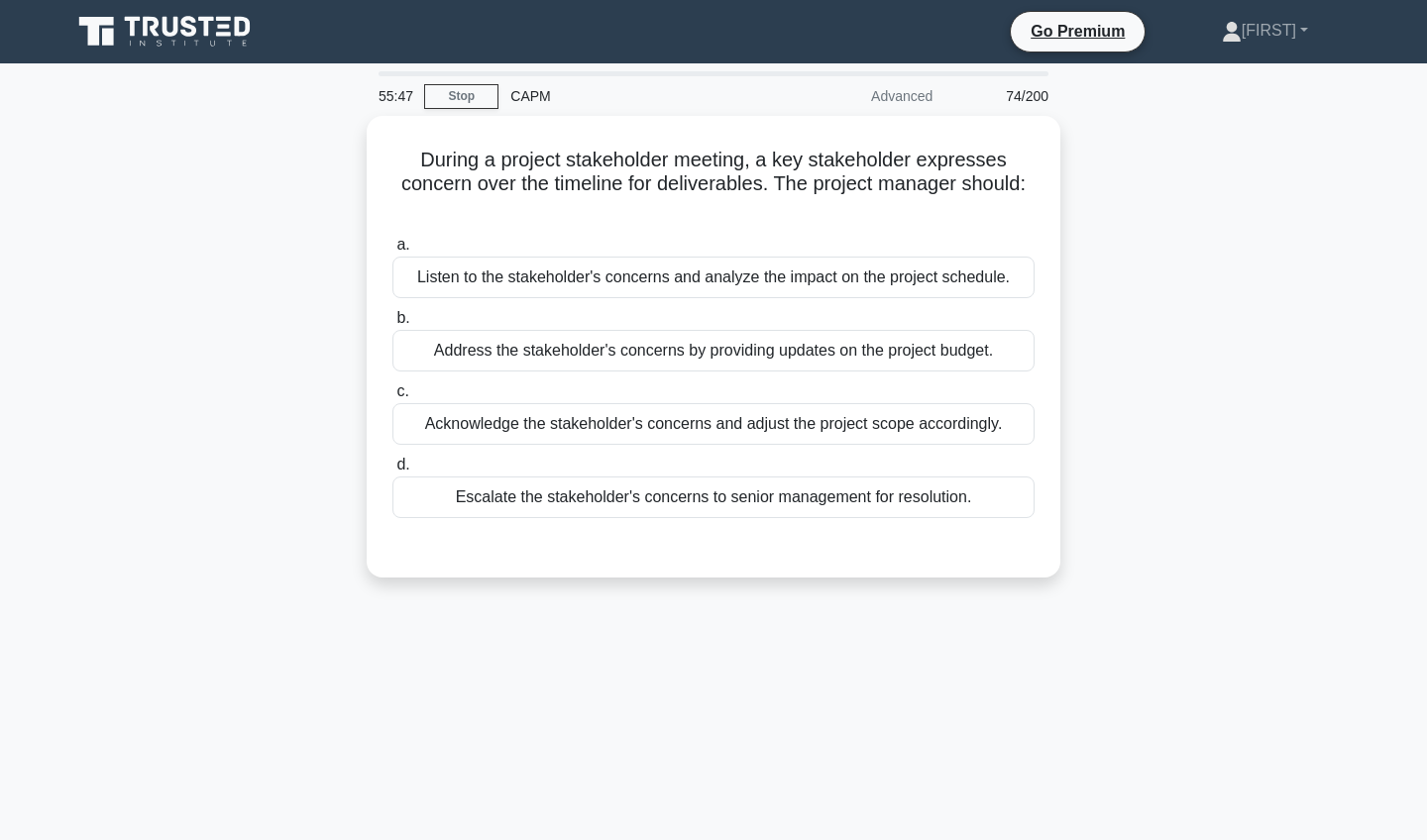 scroll, scrollTop: 0, scrollLeft: 0, axis: both 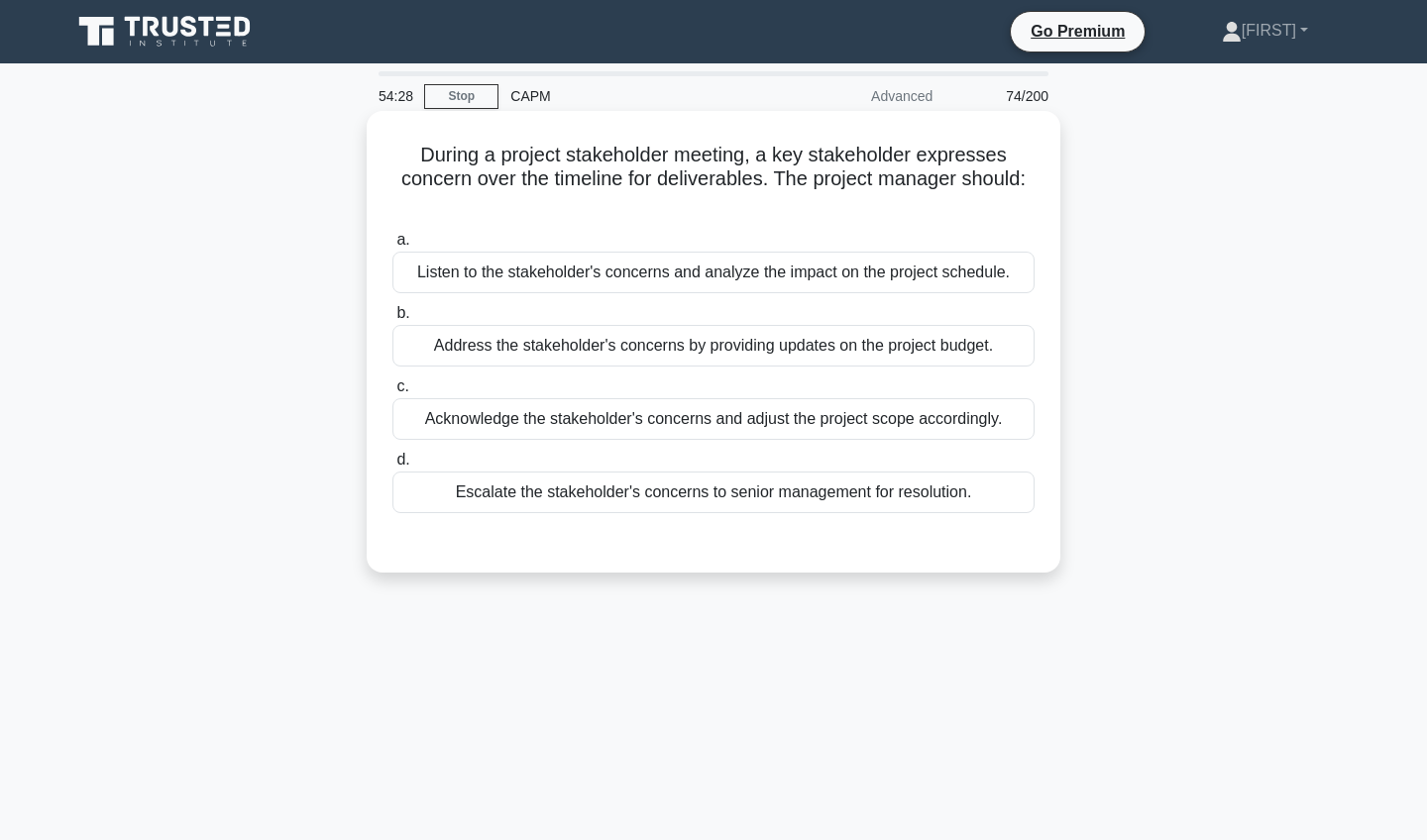 click on "Acknowledge the stakeholder's concerns and adjust the project scope accordingly." at bounding box center [714, 419] 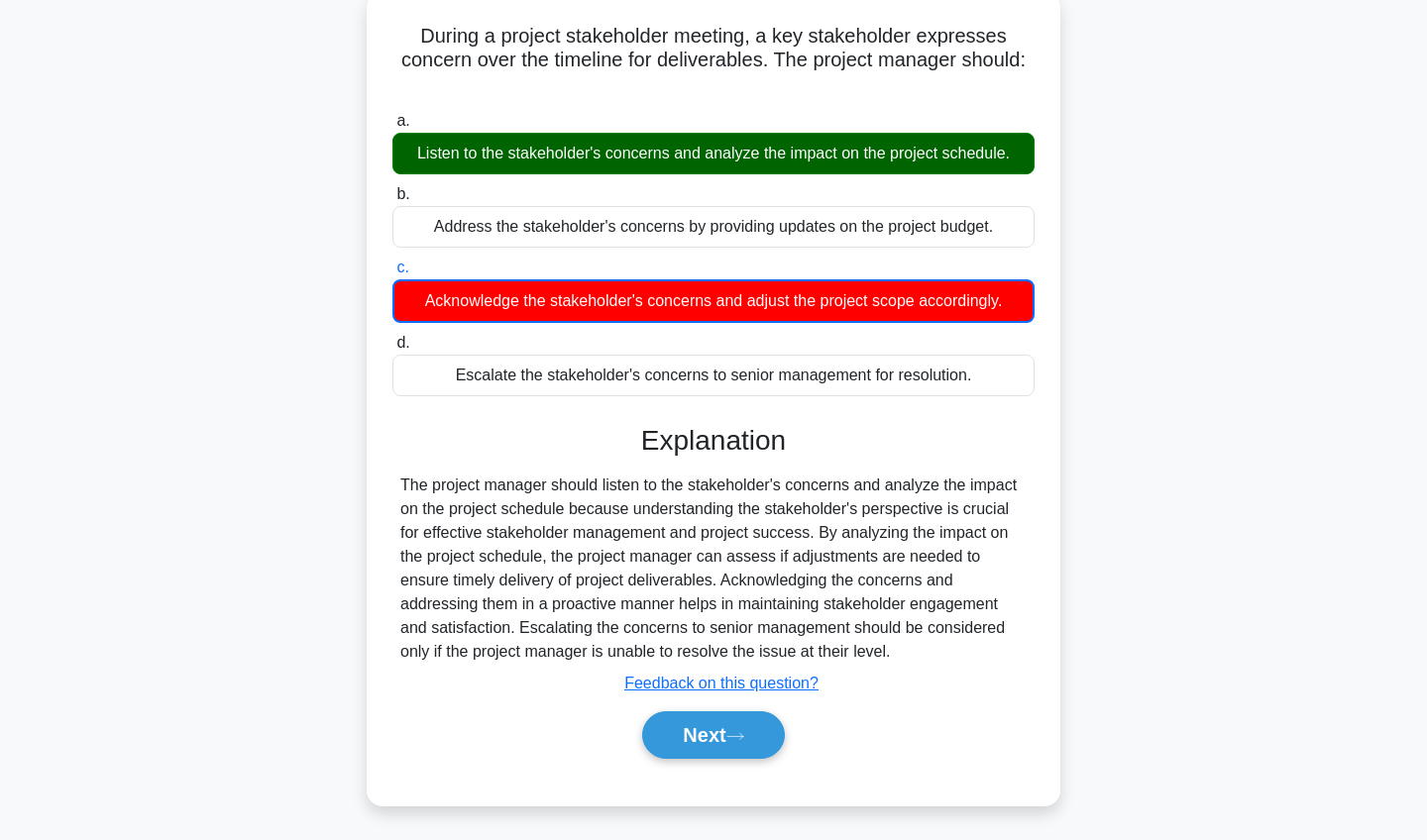 scroll, scrollTop: 113, scrollLeft: 0, axis: vertical 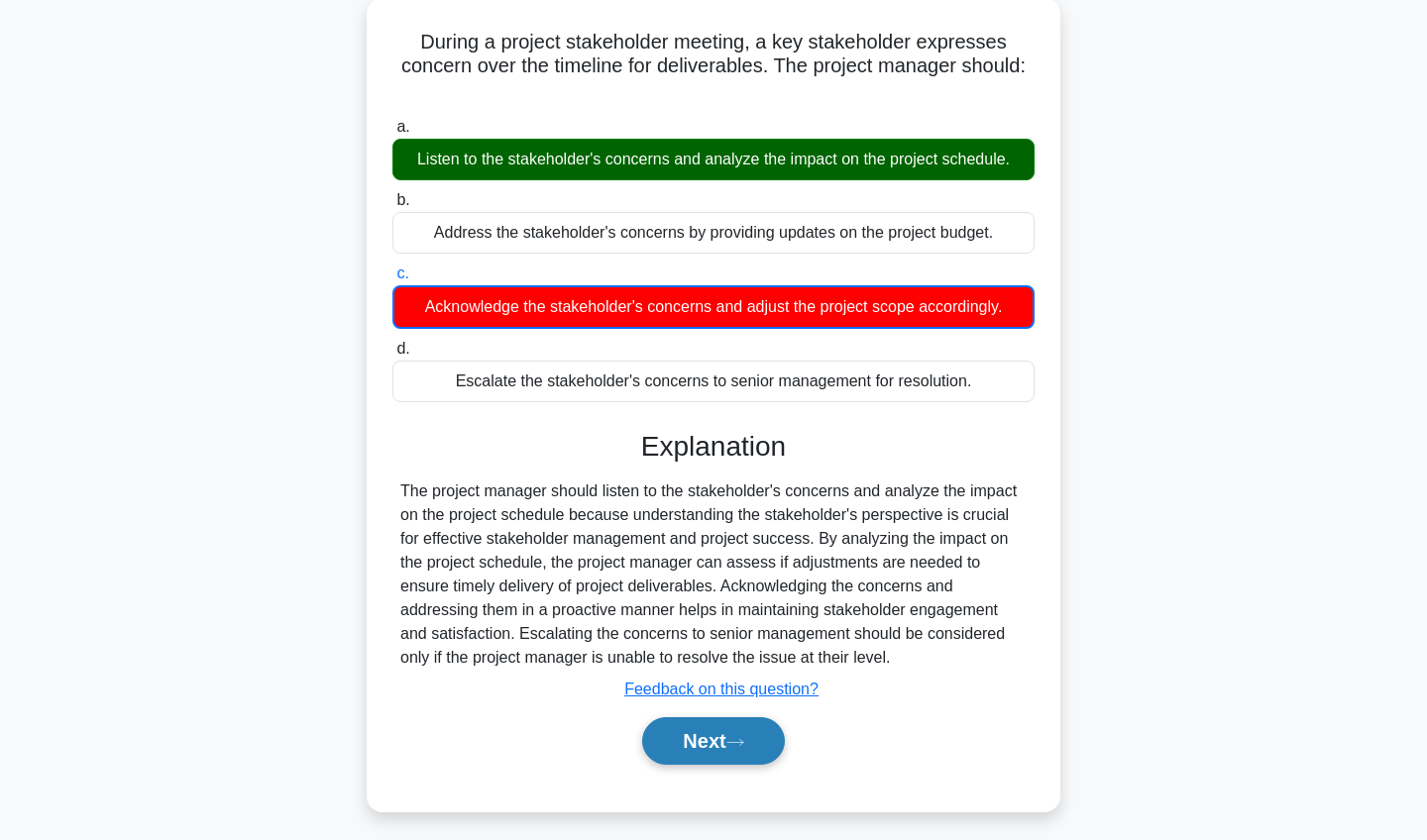 click on "Next" at bounding box center (713, 741) 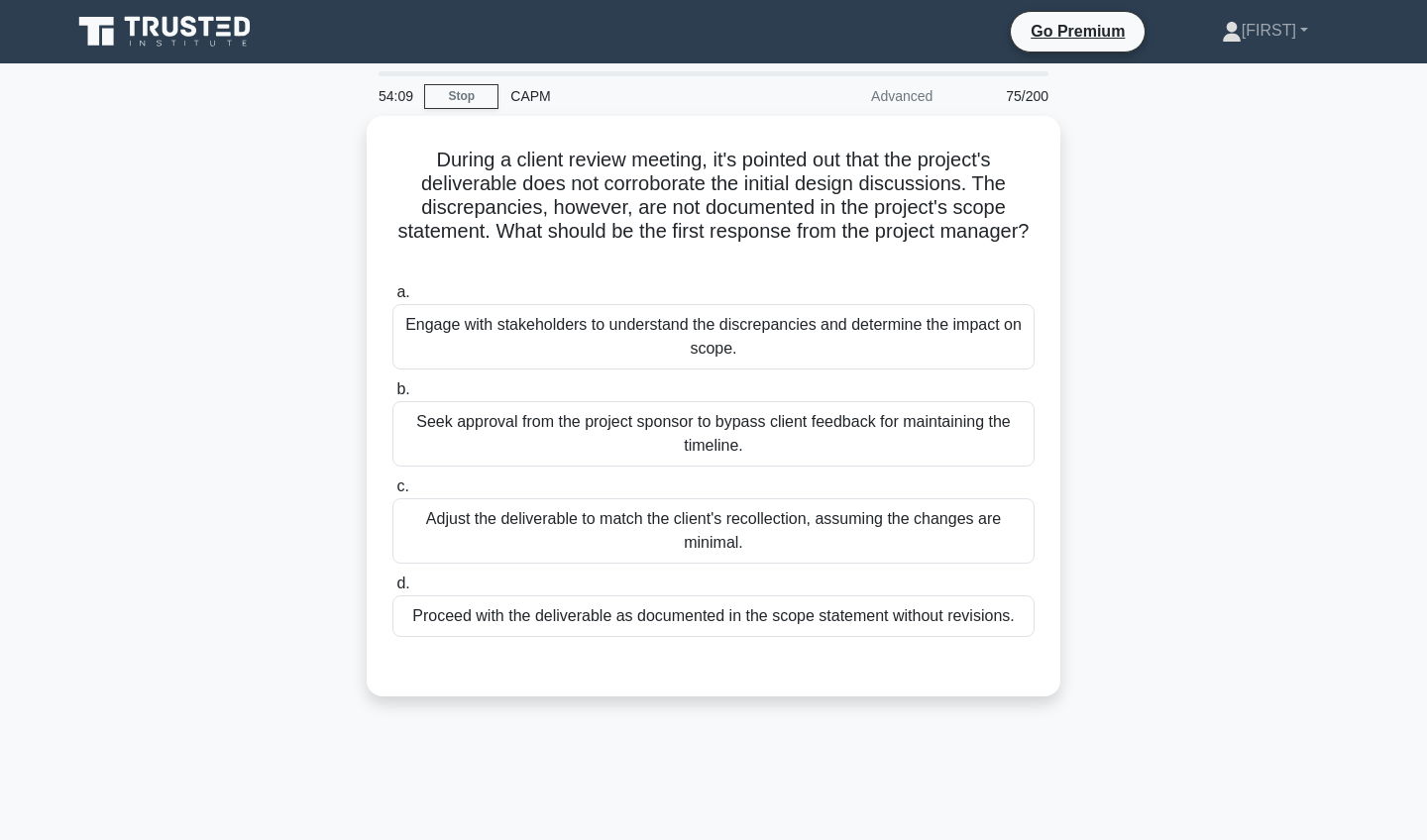 scroll, scrollTop: 0, scrollLeft: 0, axis: both 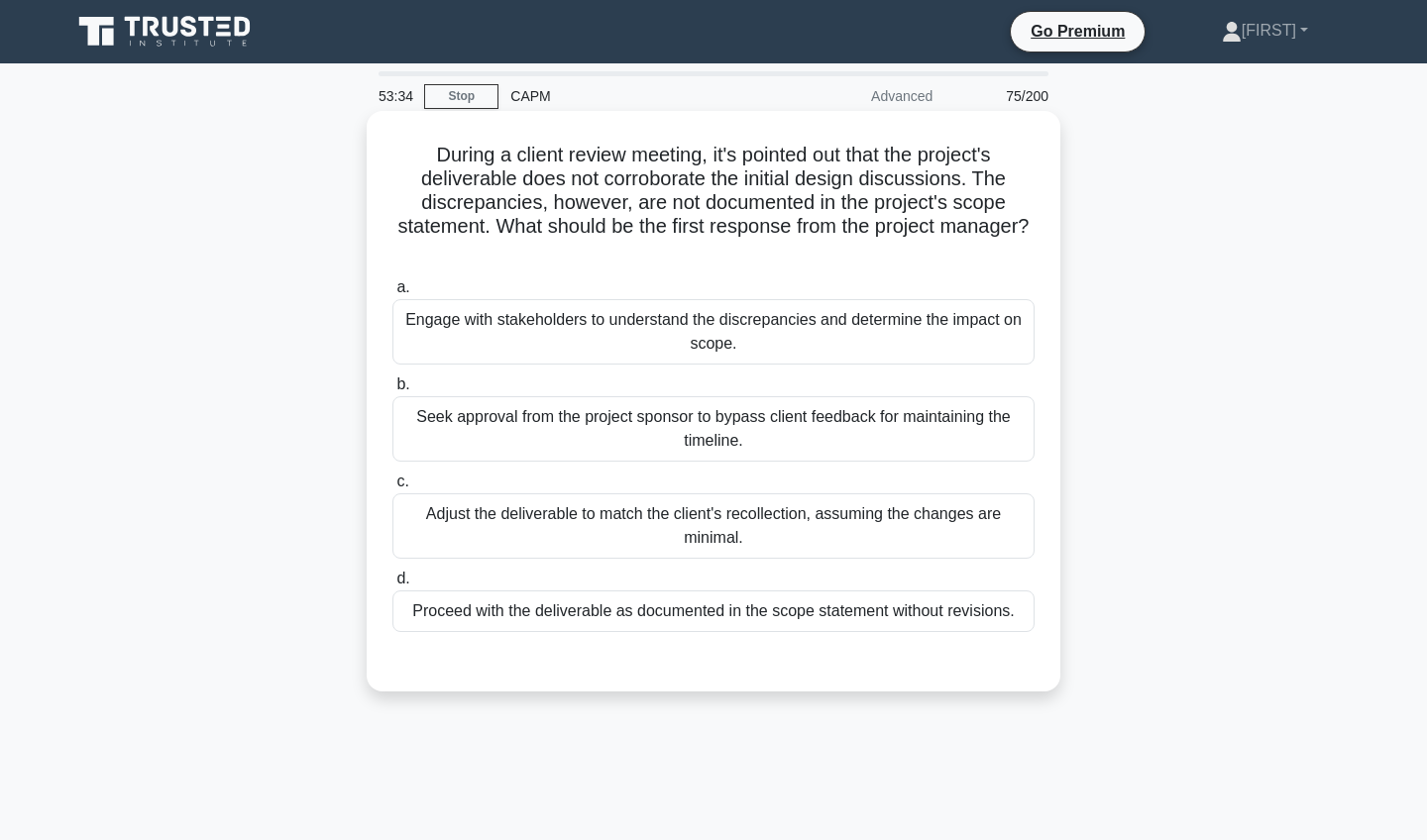 click on "Engage with stakeholders to understand the discrepancies and determine the impact on scope." at bounding box center [714, 332] 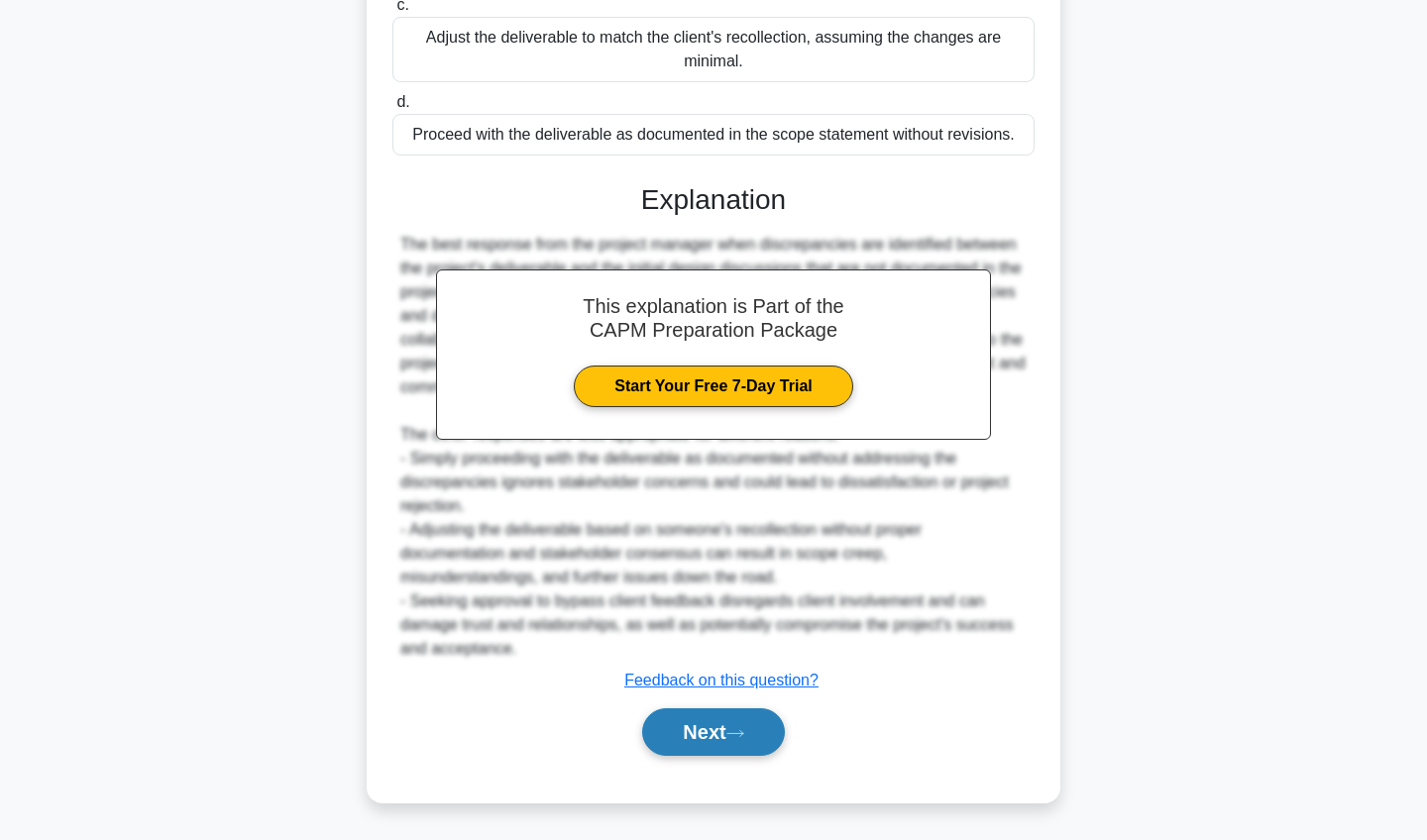 click on "Next" at bounding box center (713, 732) 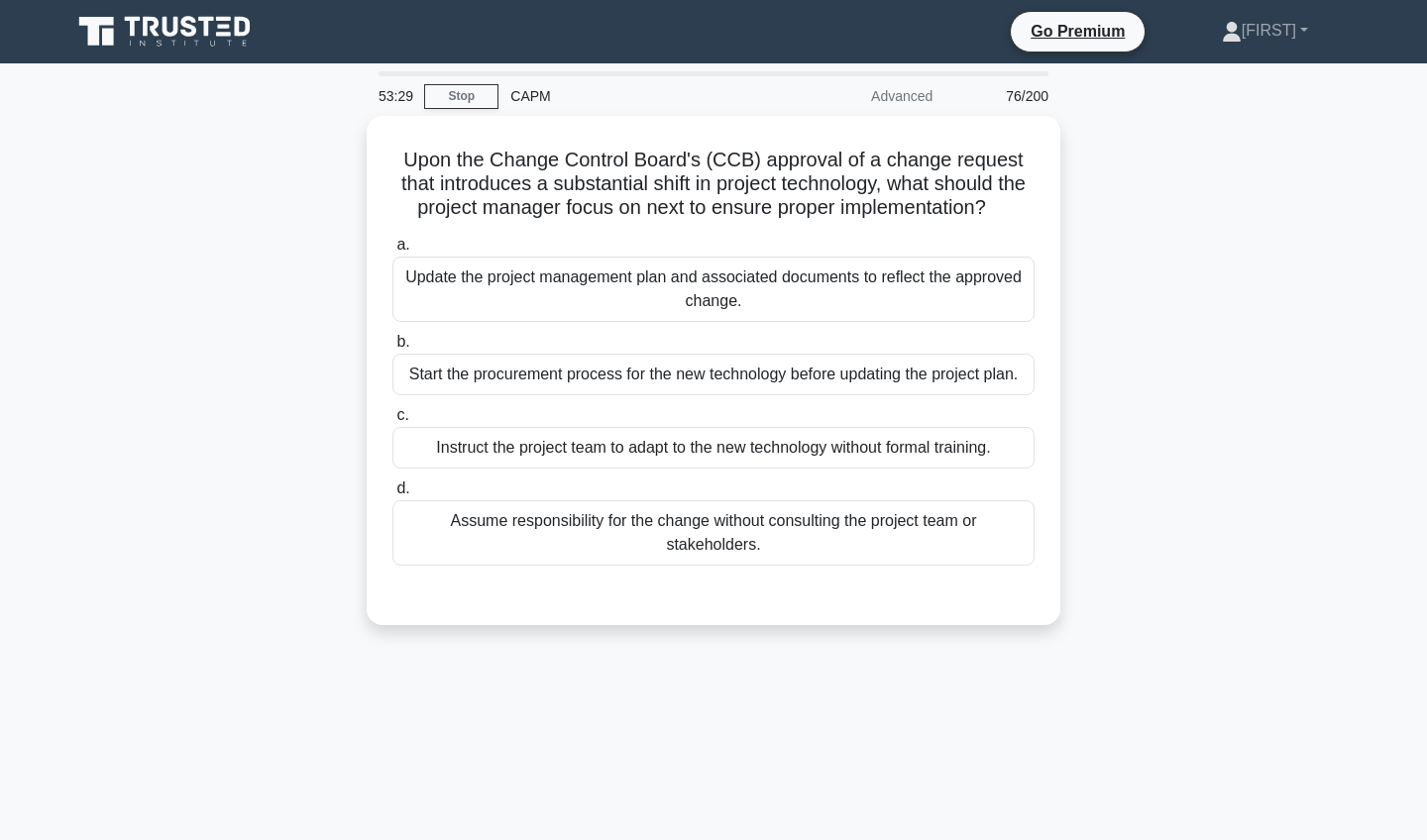 scroll, scrollTop: 0, scrollLeft: 0, axis: both 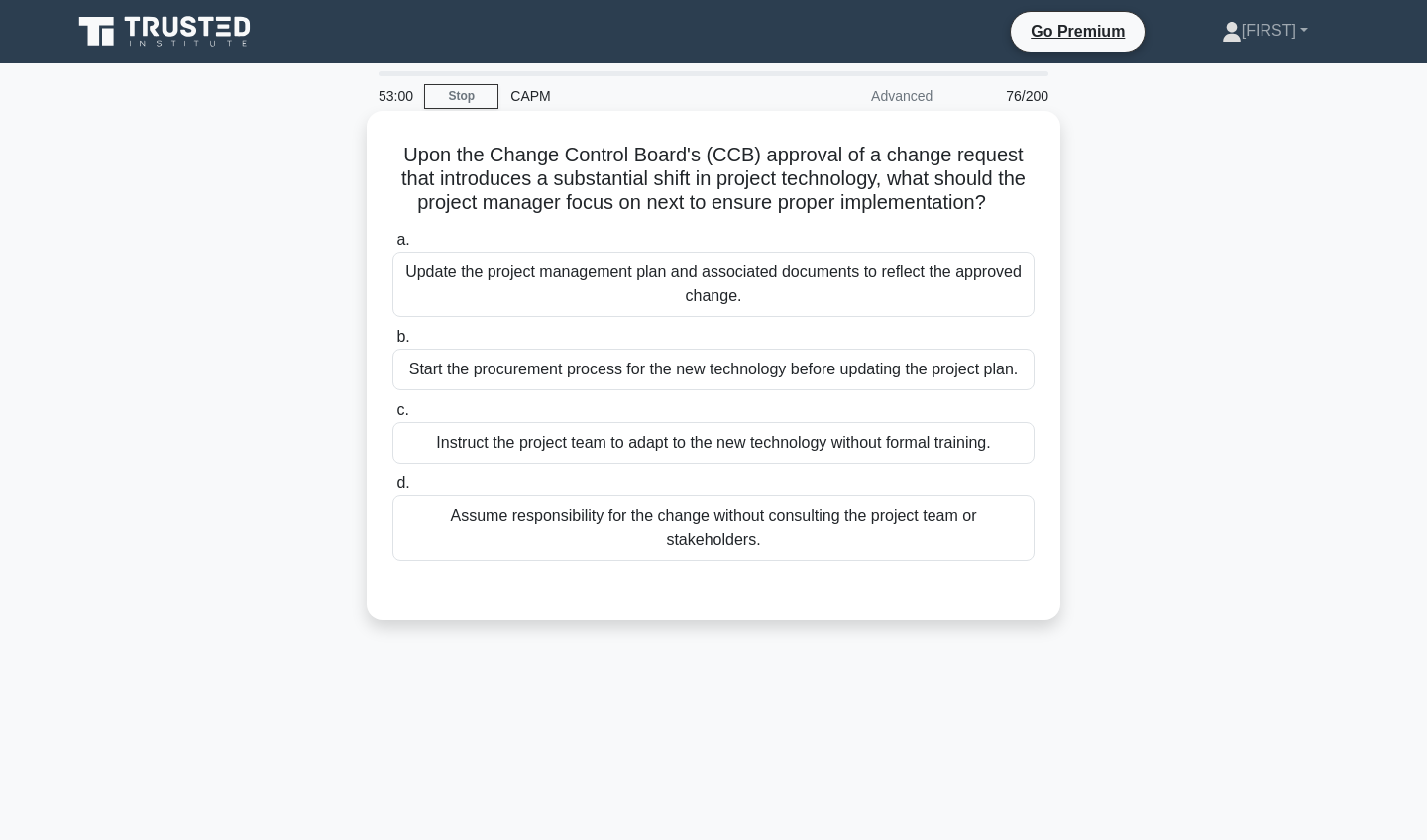 click on "Update the project management plan and associated documents to reflect the approved change." at bounding box center [714, 284] 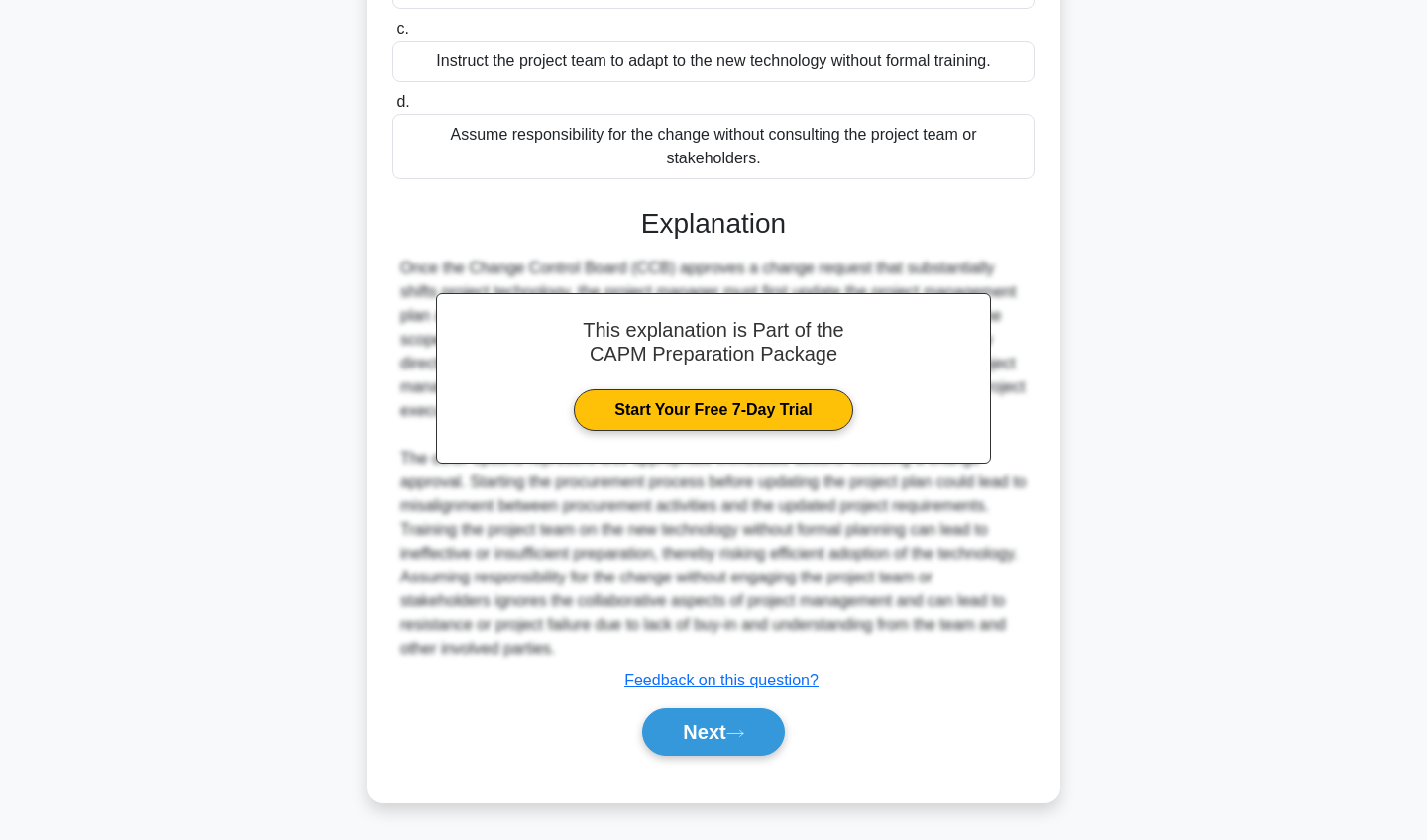 scroll, scrollTop: 381, scrollLeft: 0, axis: vertical 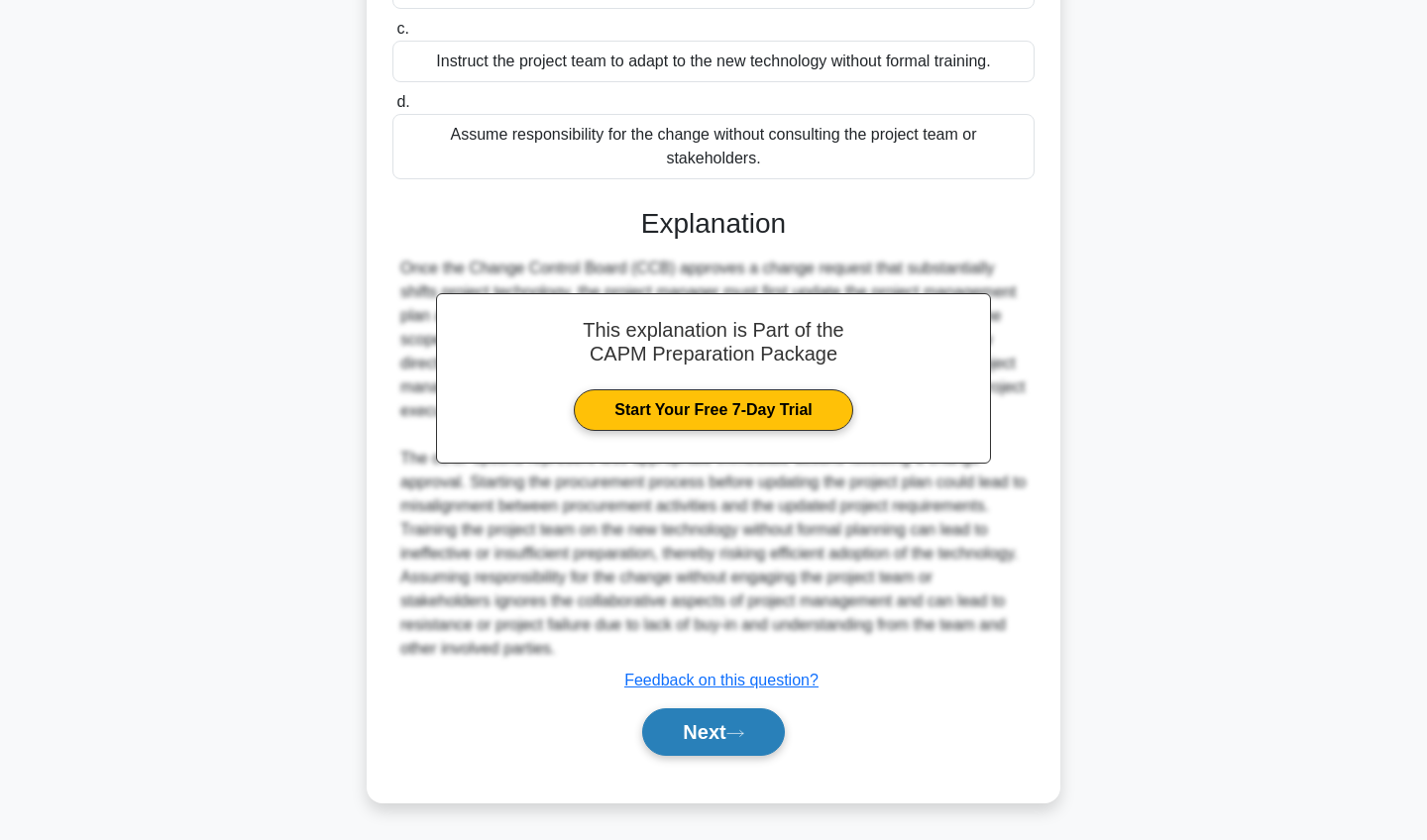 click on "Next" at bounding box center [713, 732] 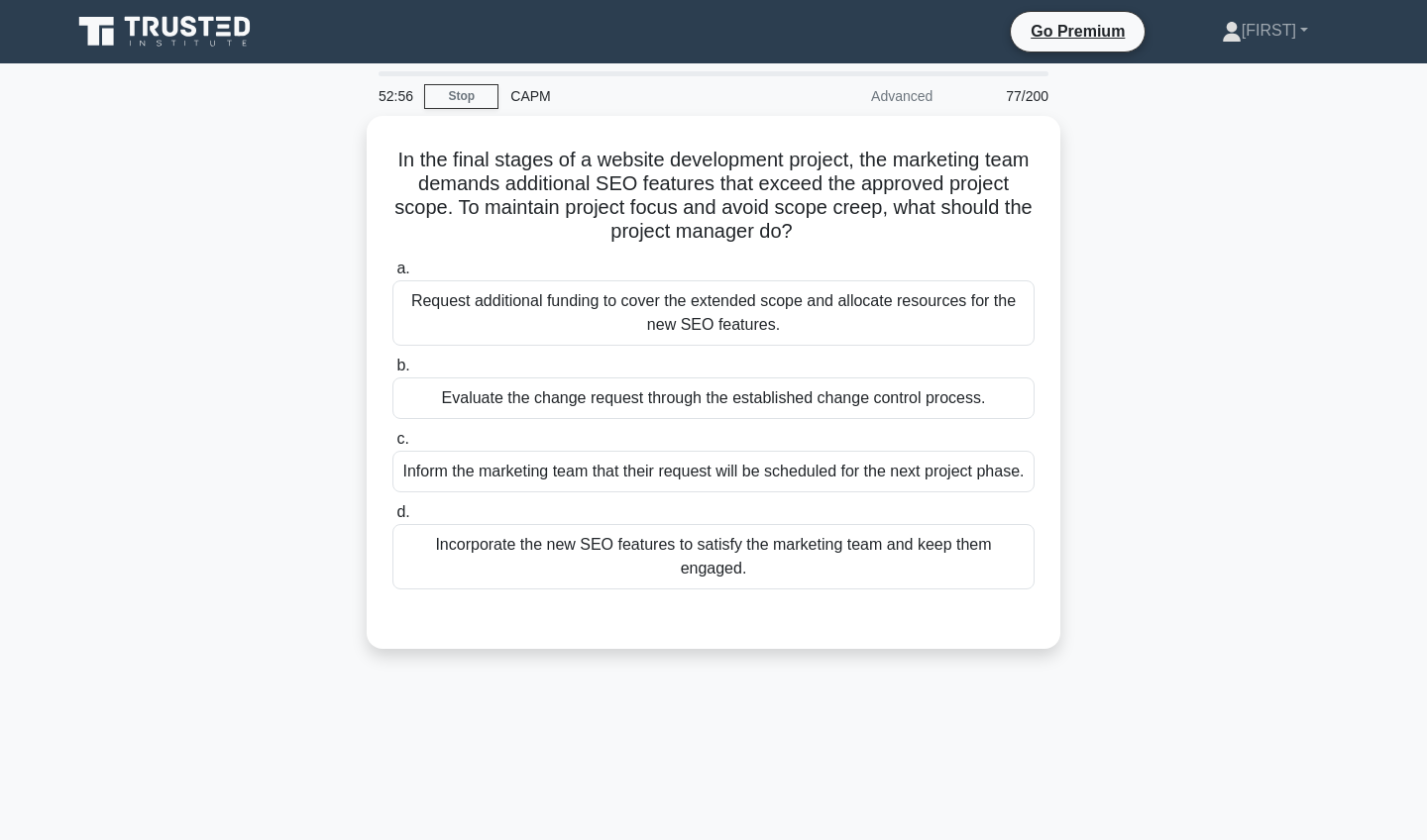 scroll, scrollTop: 0, scrollLeft: 0, axis: both 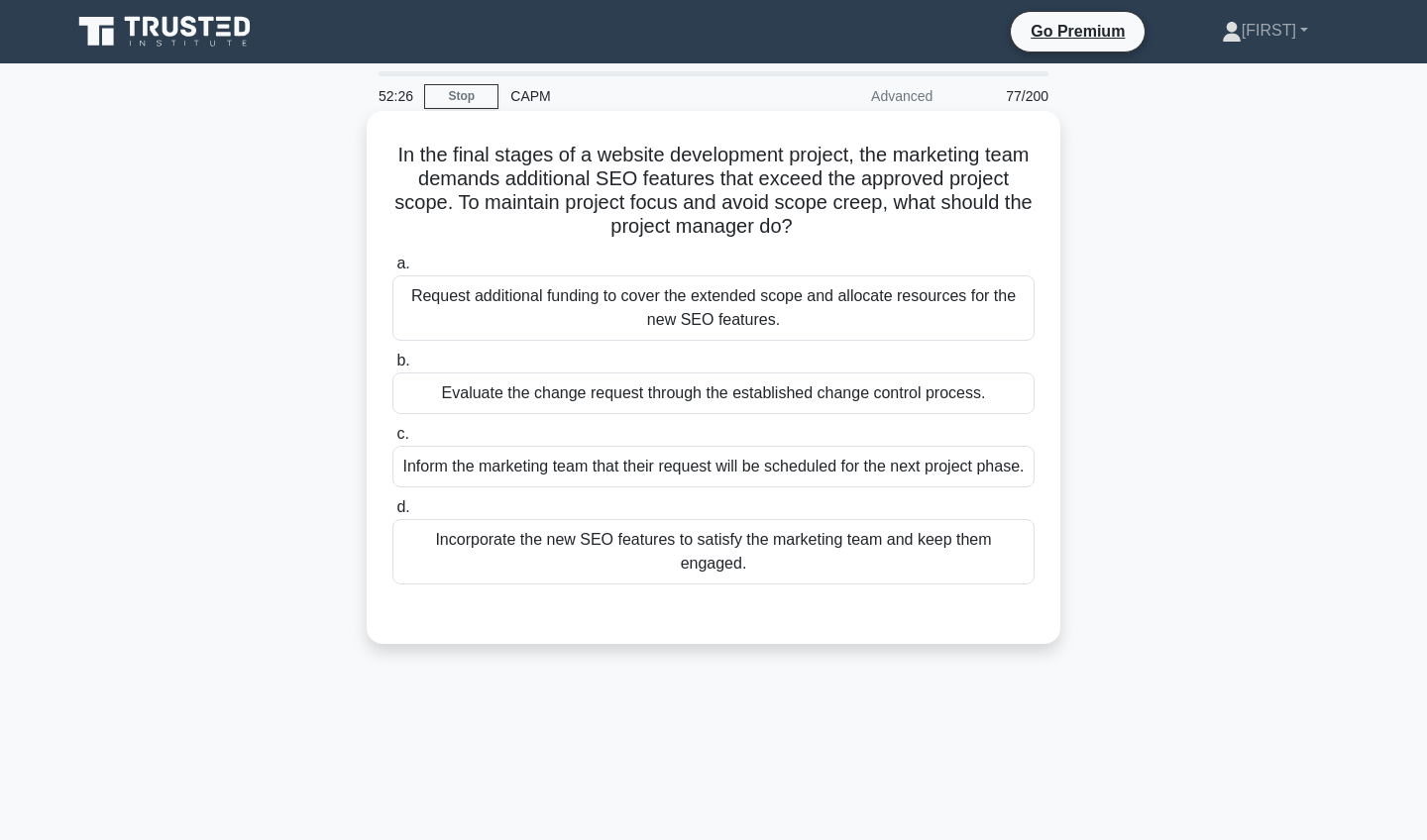 click on "Evaluate the change request through the established change control process." at bounding box center (714, 393) 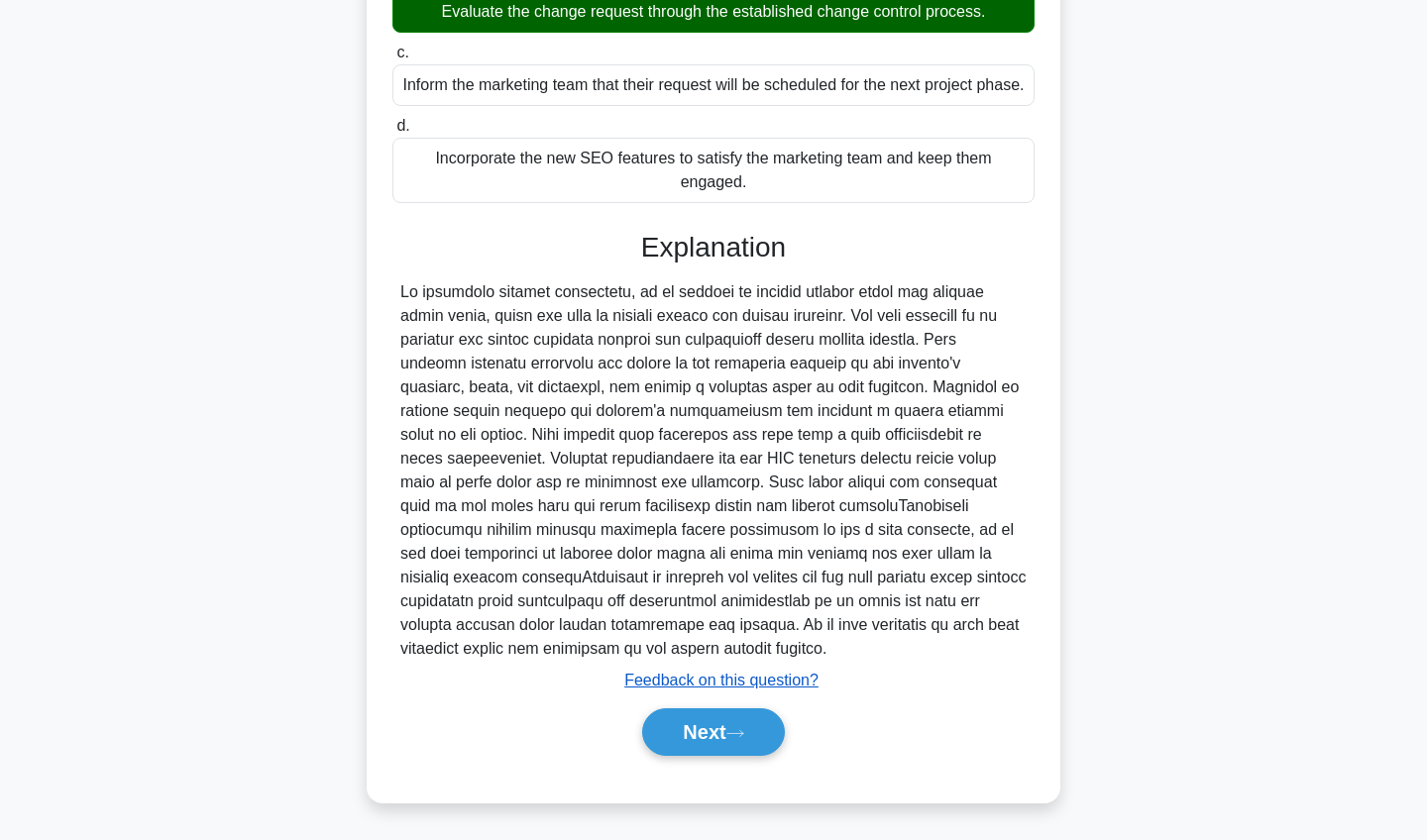 scroll, scrollTop: 405, scrollLeft: 0, axis: vertical 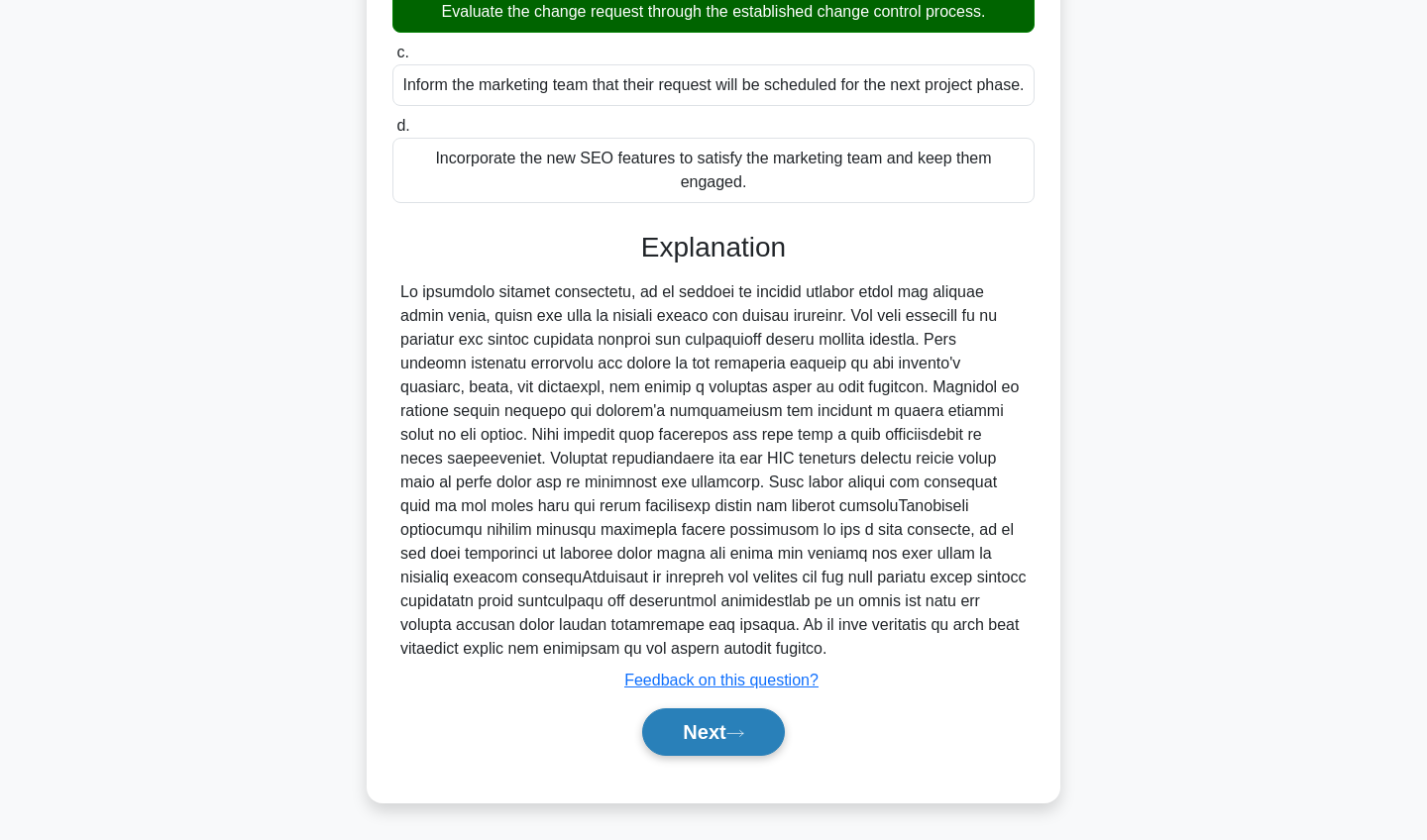 click on "Next" at bounding box center (713, 732) 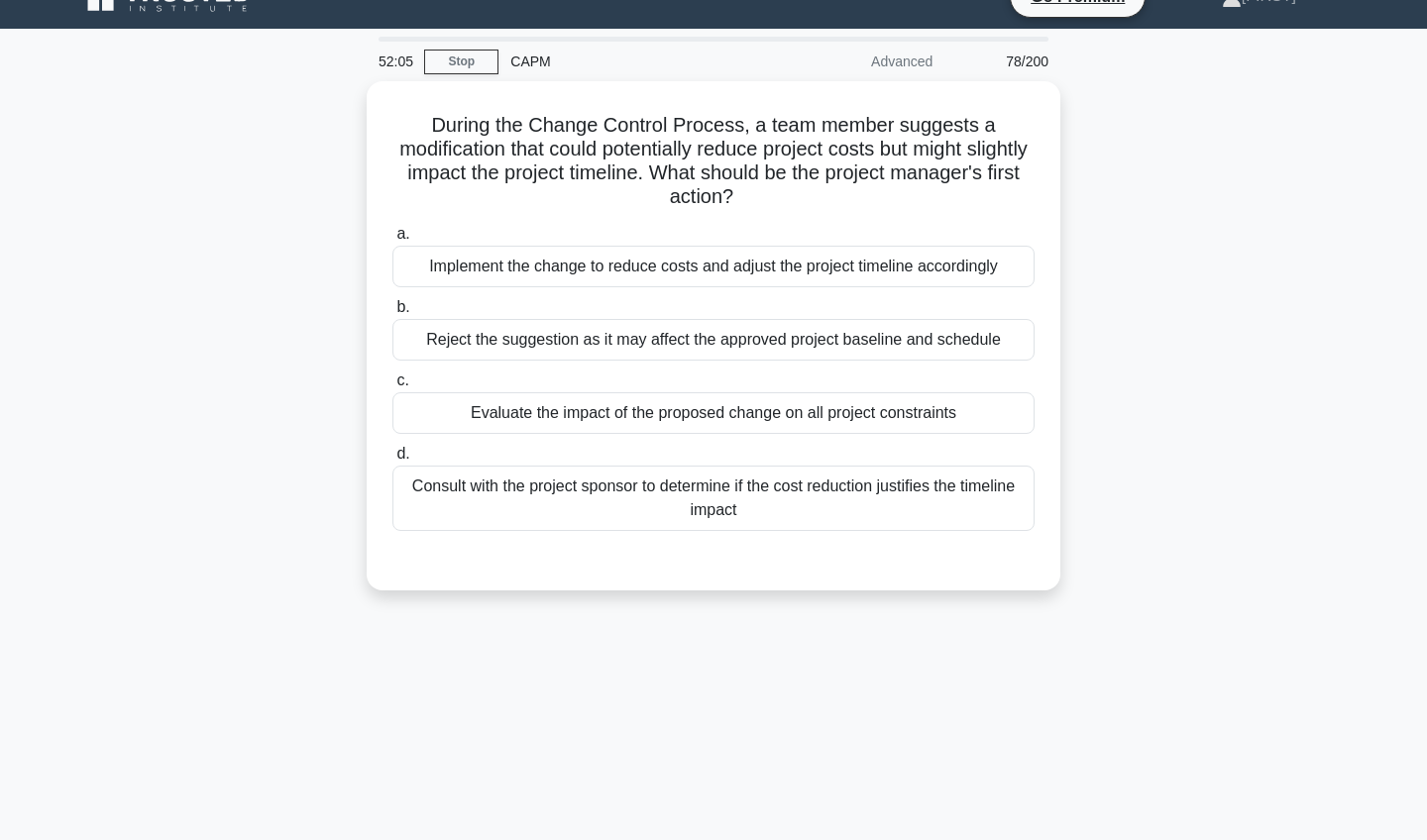 scroll, scrollTop: 47, scrollLeft: 0, axis: vertical 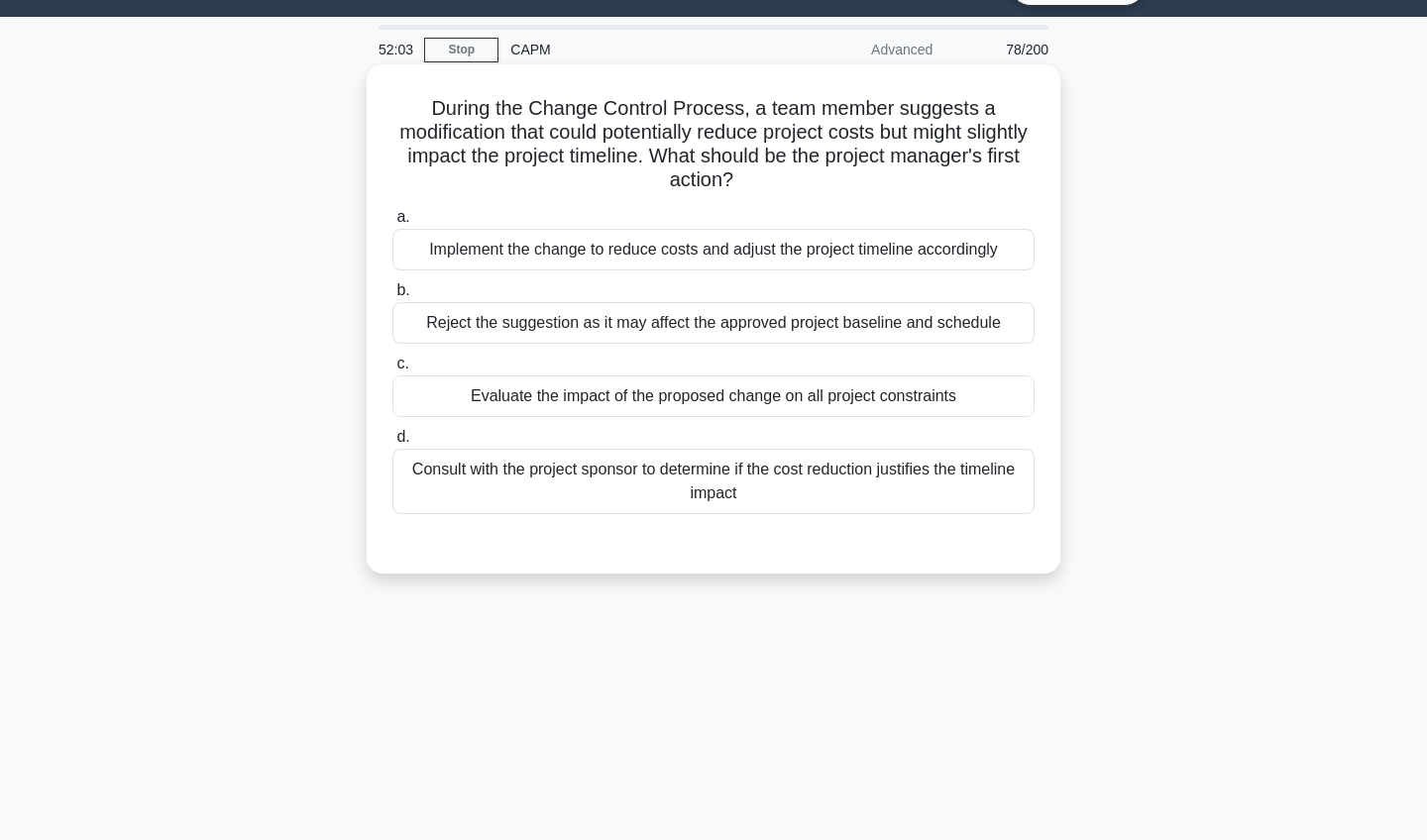 click on "Evaluate the impact of the proposed change on all project constraints" at bounding box center [714, 396] 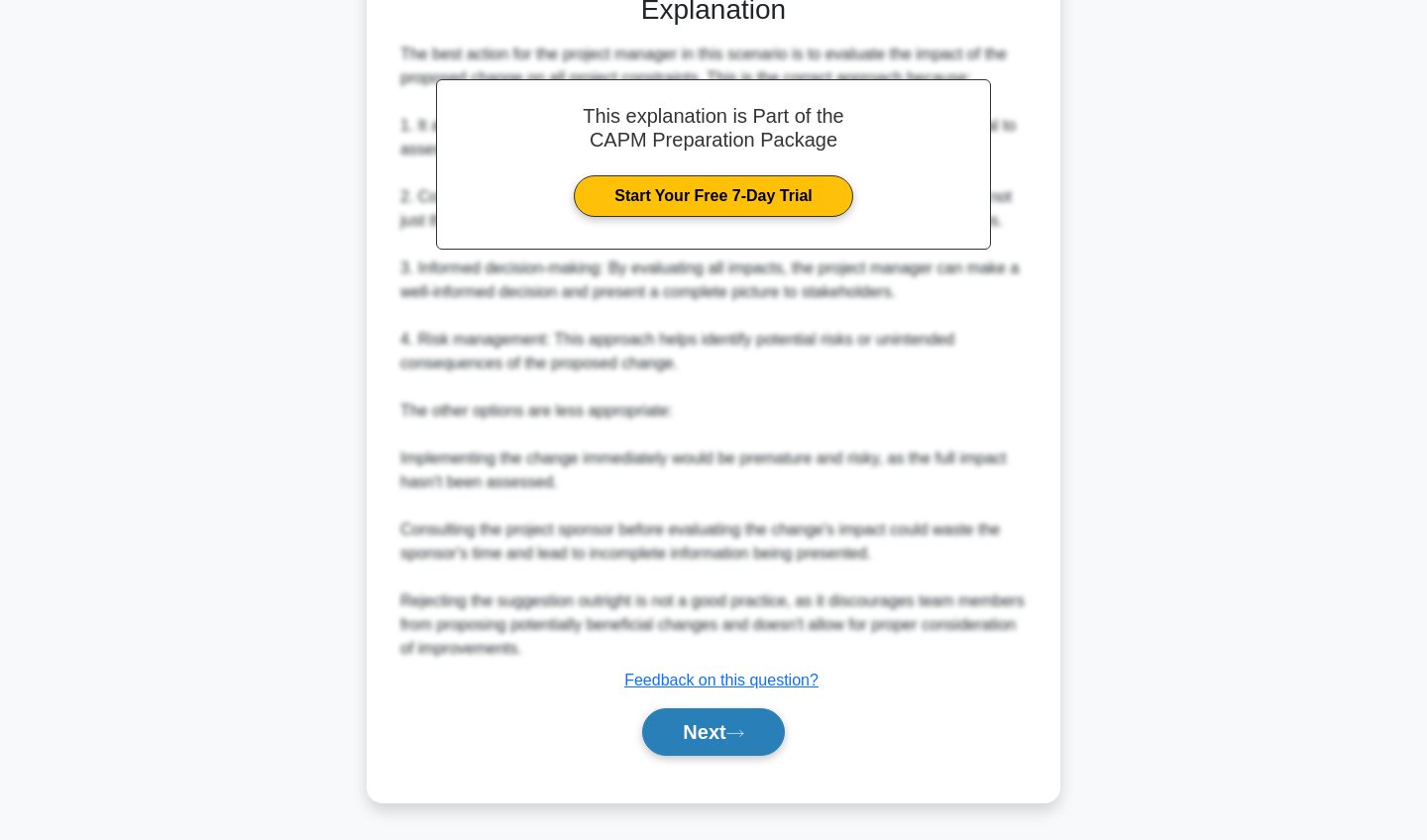 click on "Next" at bounding box center [713, 732] 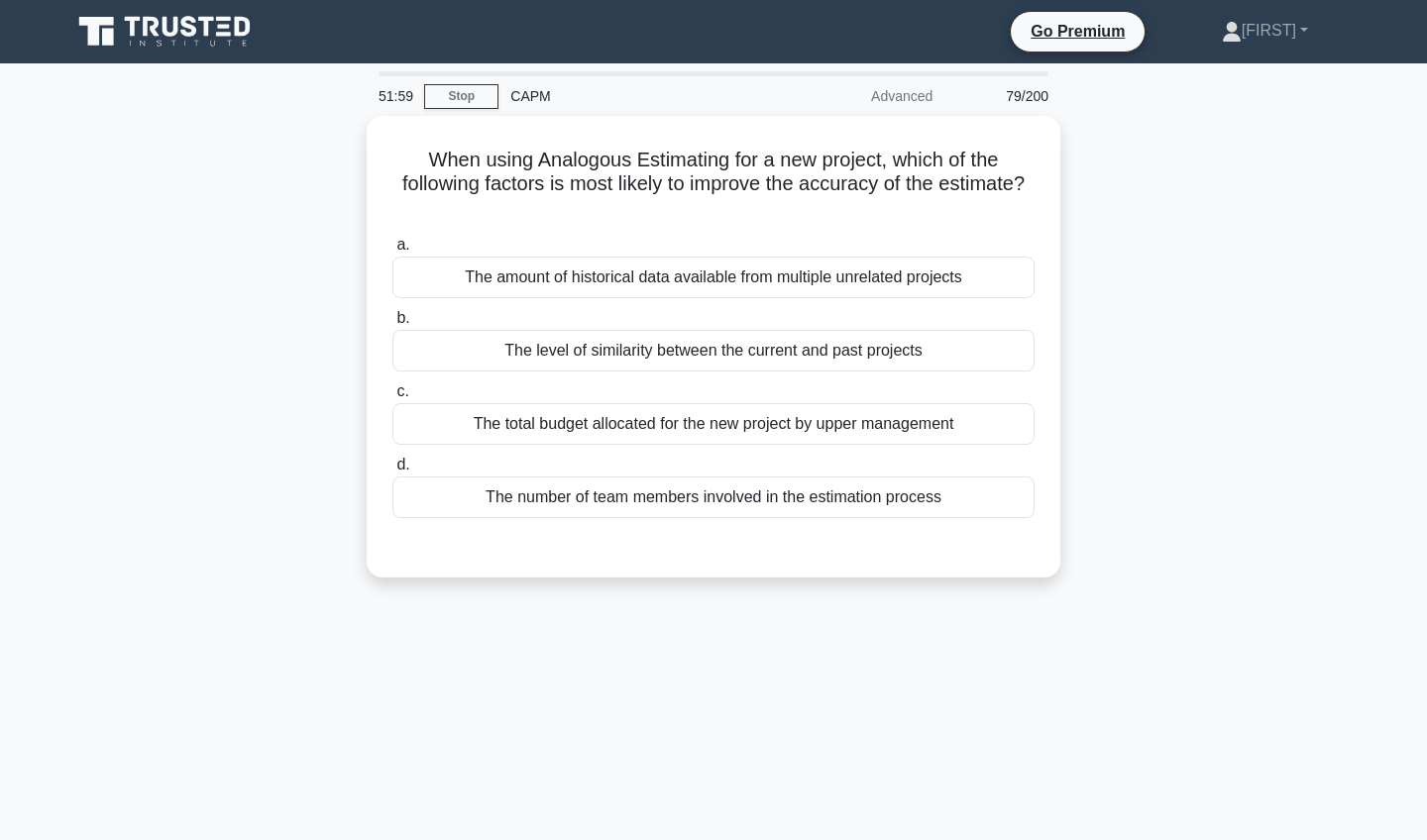 scroll, scrollTop: 0, scrollLeft: 0, axis: both 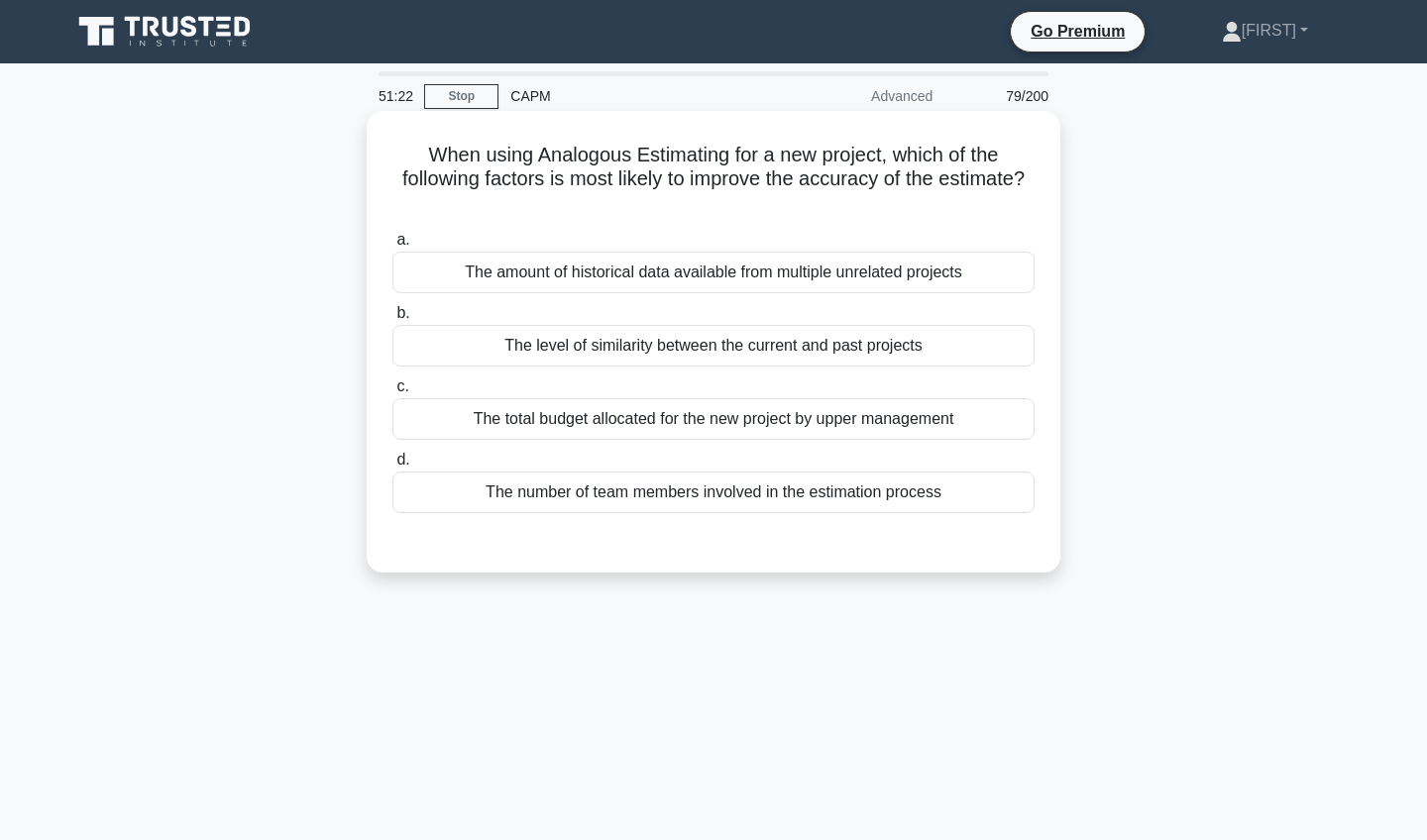 click on "The level of similarity between the current and past projects" at bounding box center (714, 346) 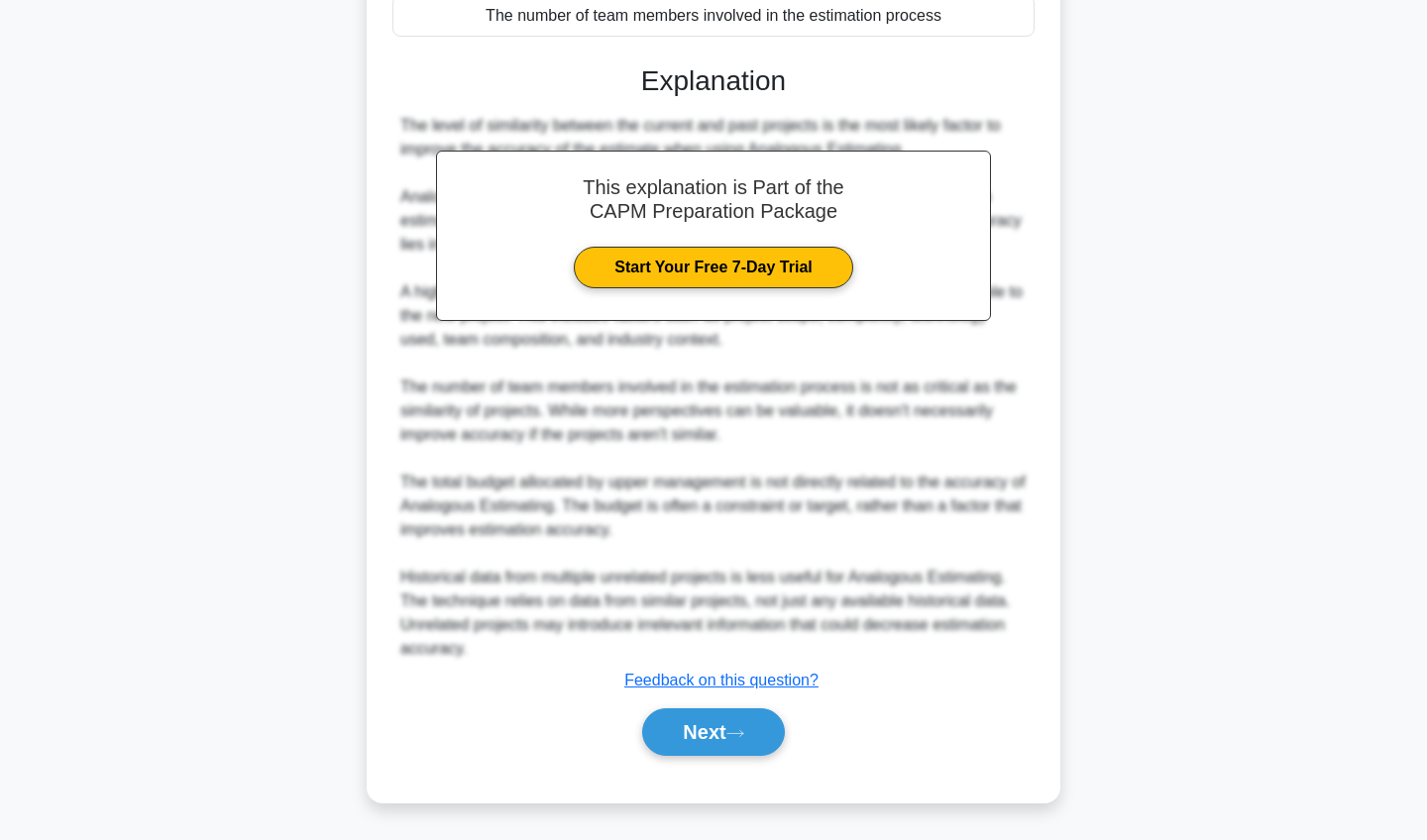 scroll, scrollTop: 476, scrollLeft: 0, axis: vertical 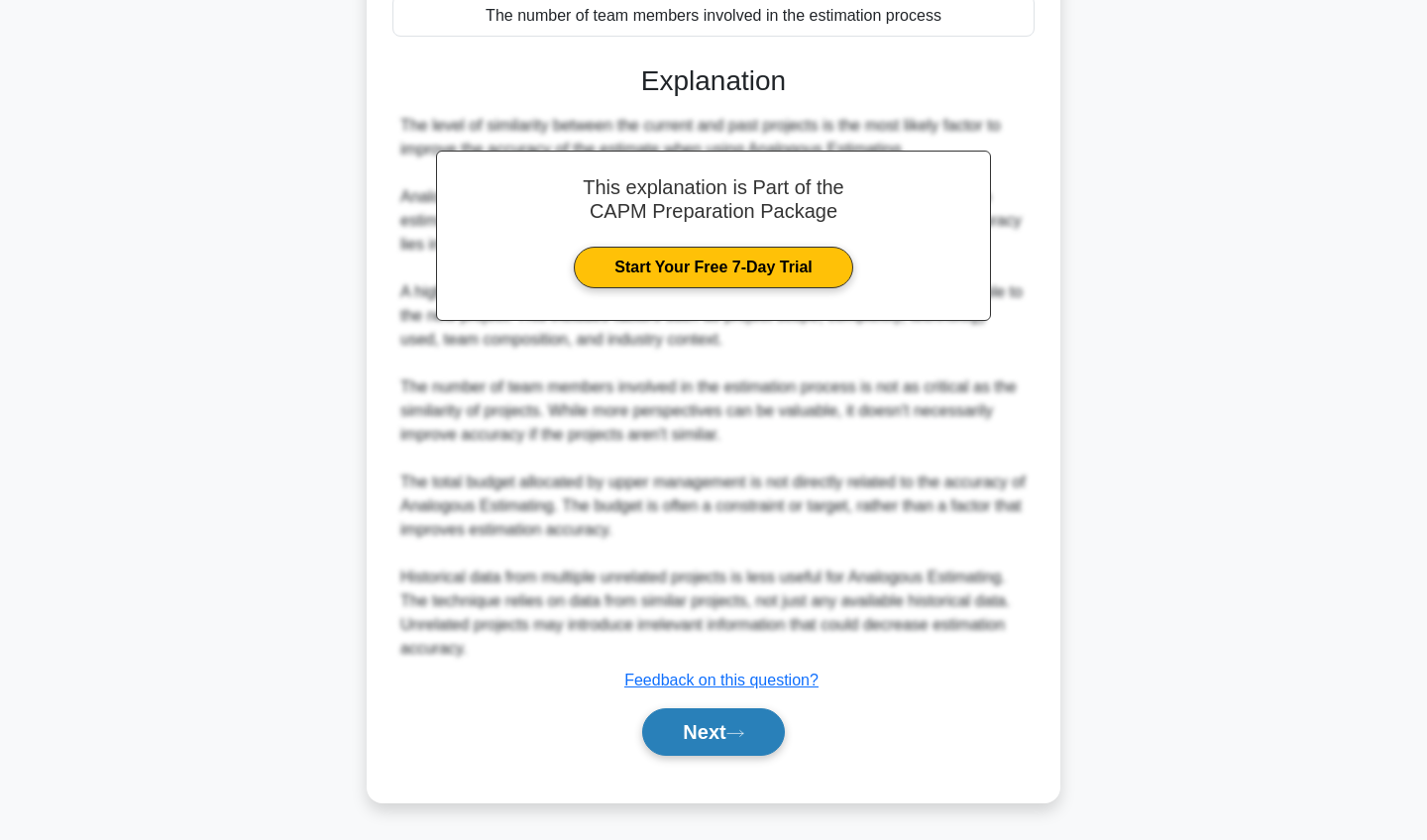 click on "Next" at bounding box center (713, 732) 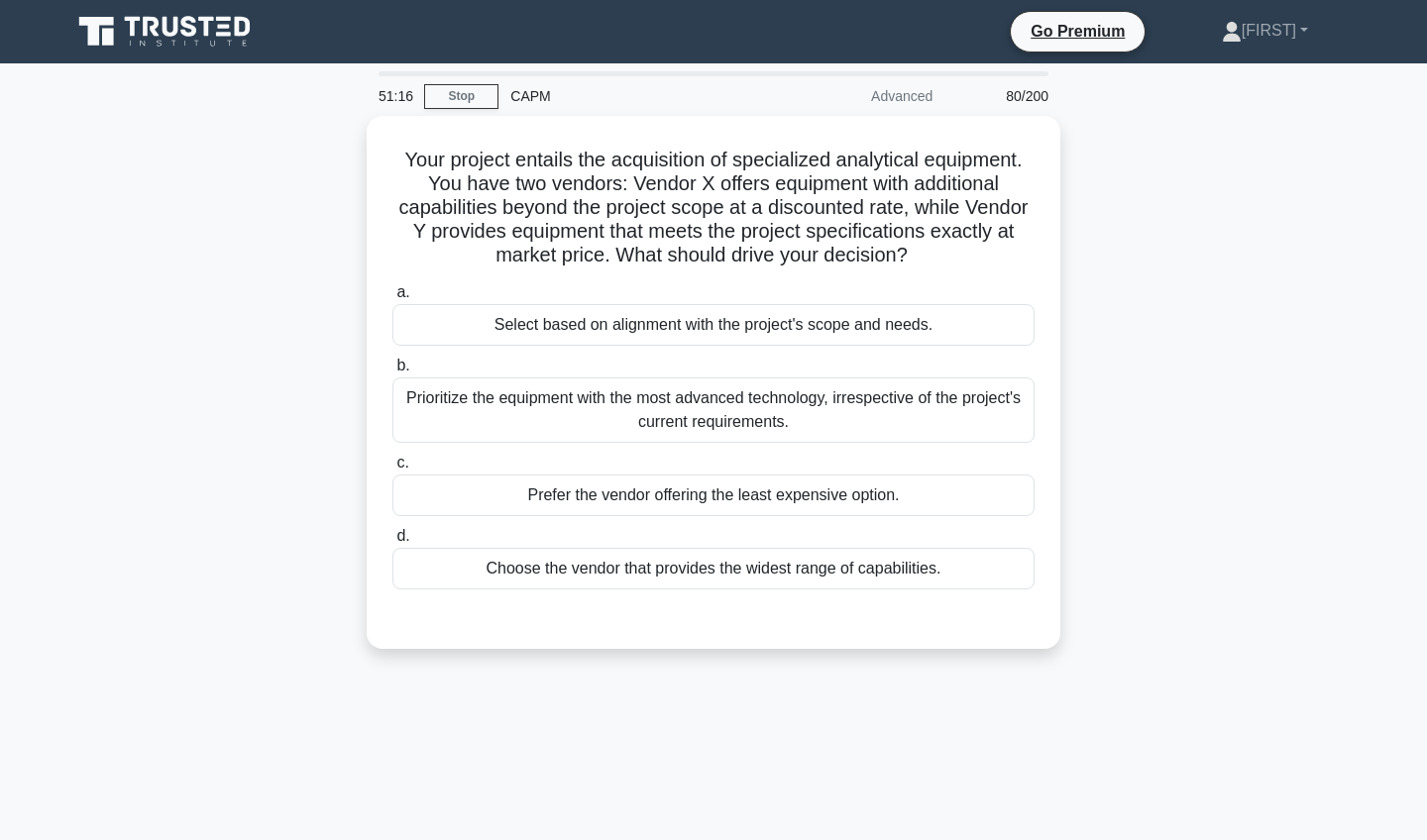 scroll, scrollTop: 0, scrollLeft: 0, axis: both 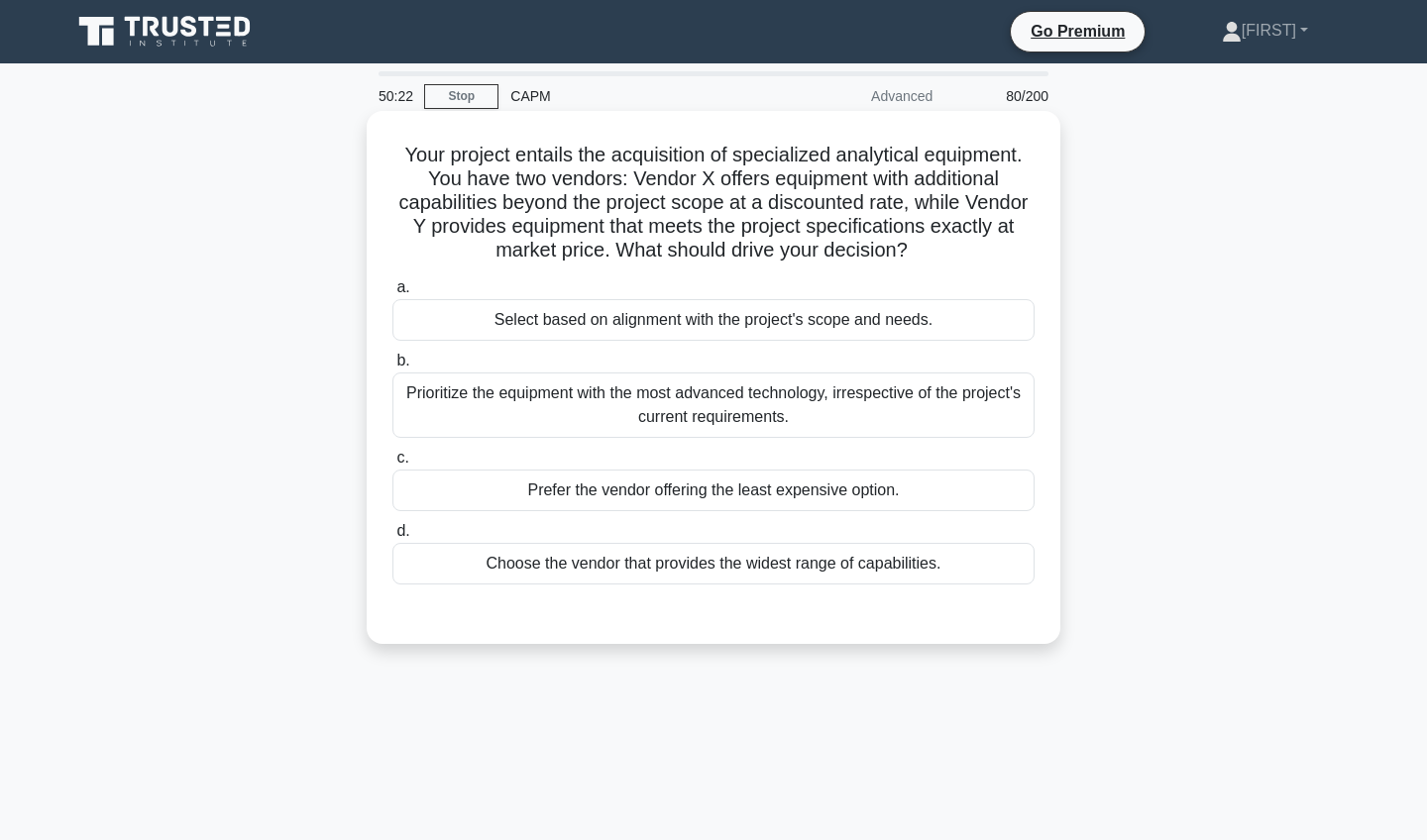click on "Select based on alignment with the project's scope and needs." at bounding box center (714, 320) 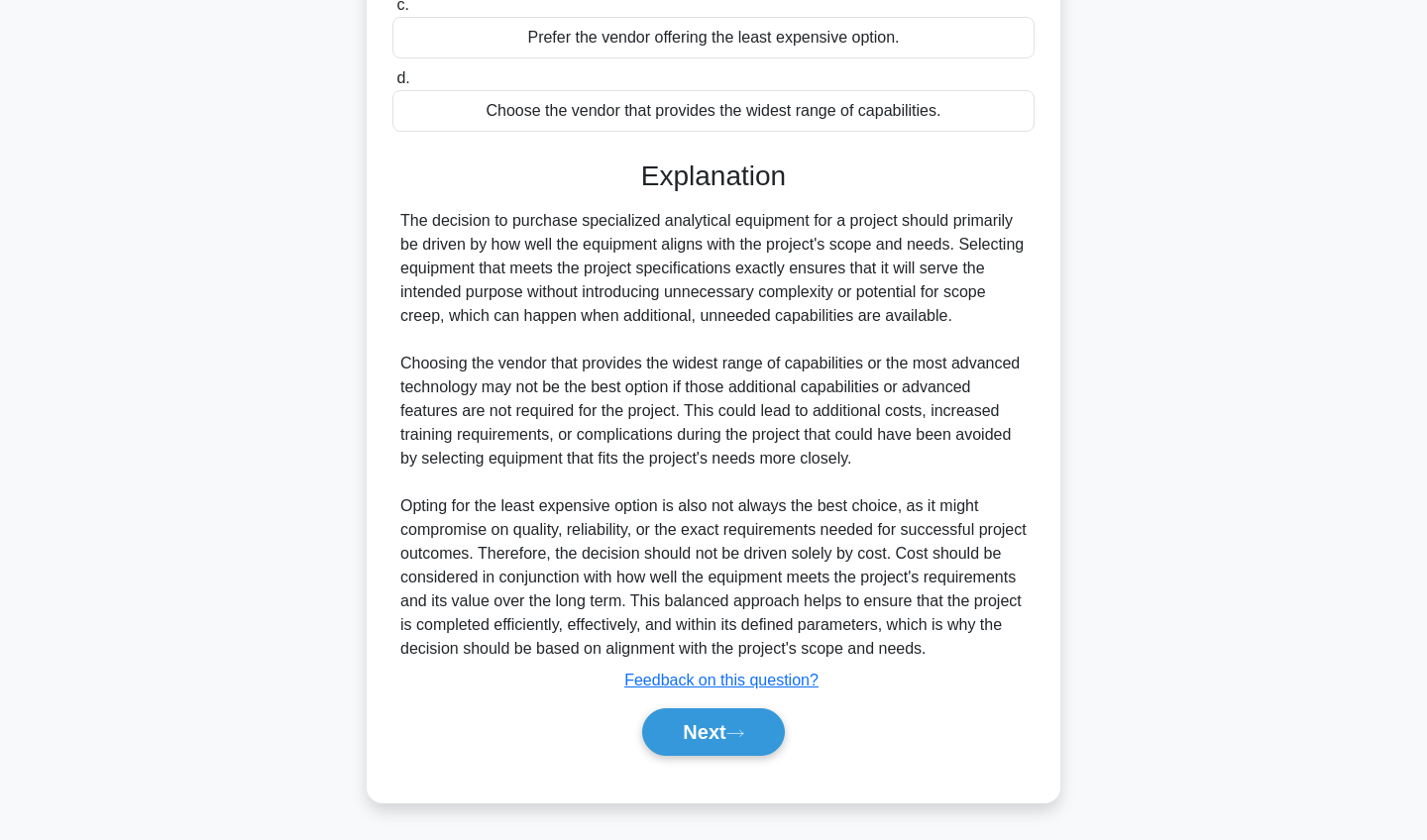 scroll, scrollTop: 476, scrollLeft: 0, axis: vertical 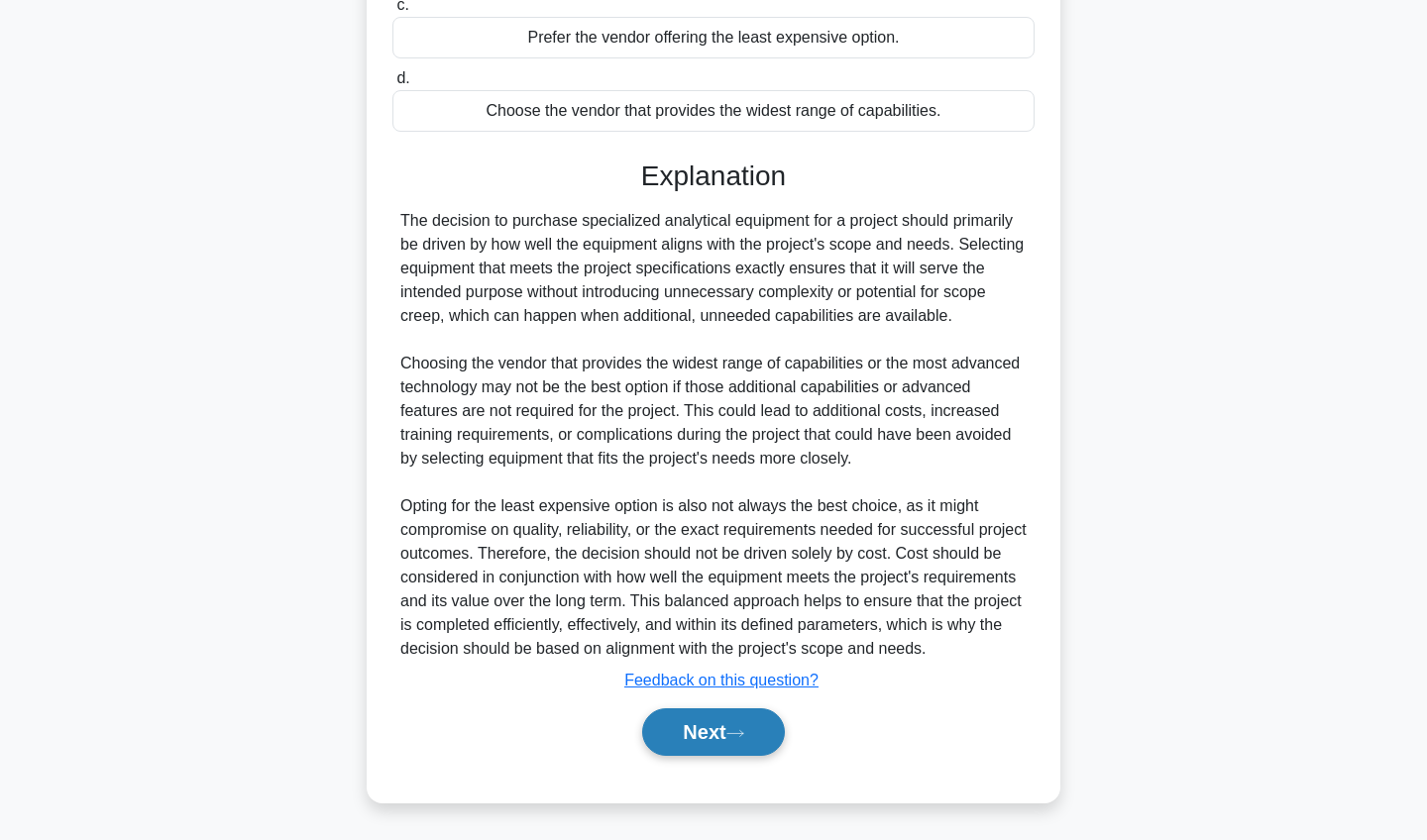 click on "Next" at bounding box center (713, 732) 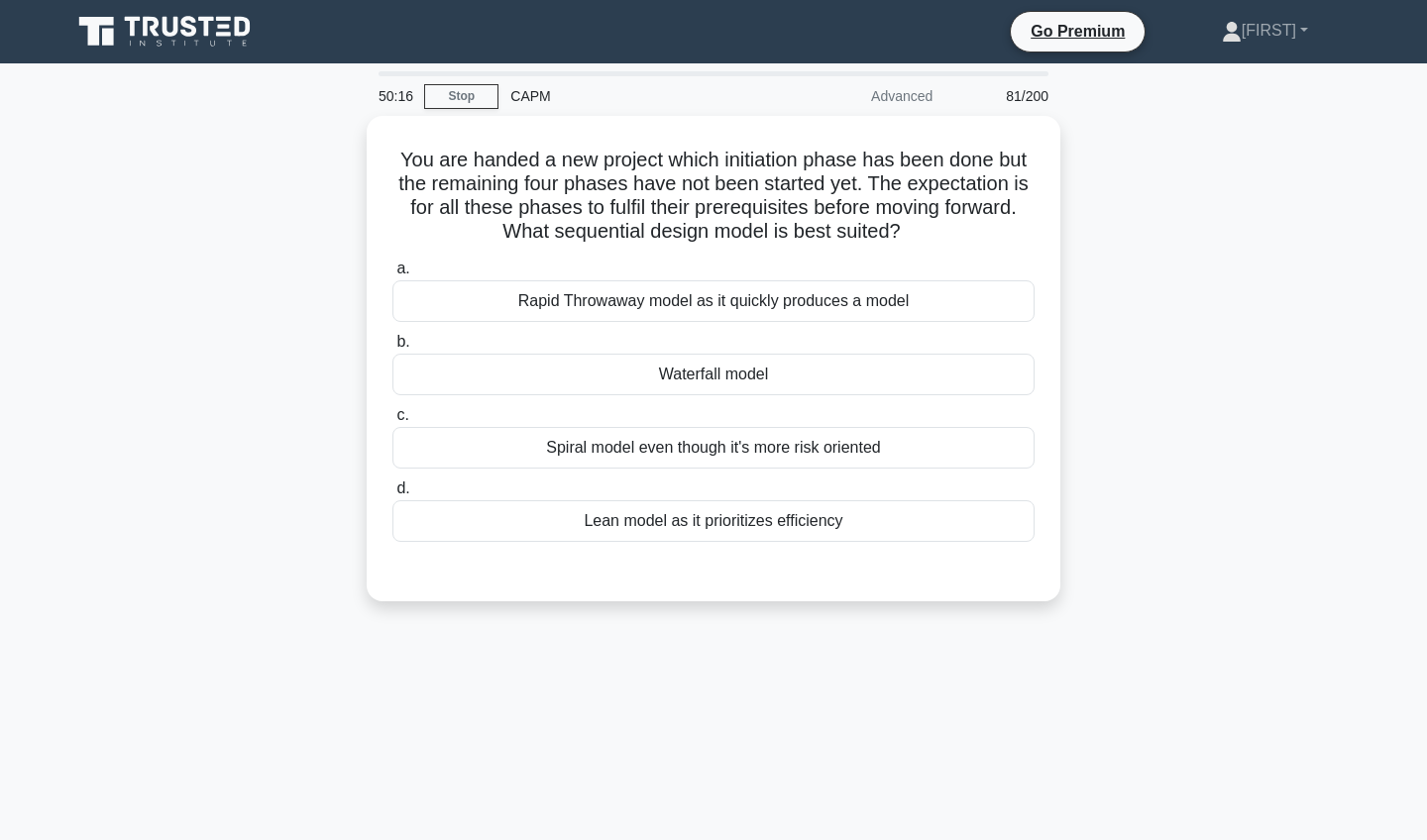scroll, scrollTop: 0, scrollLeft: 0, axis: both 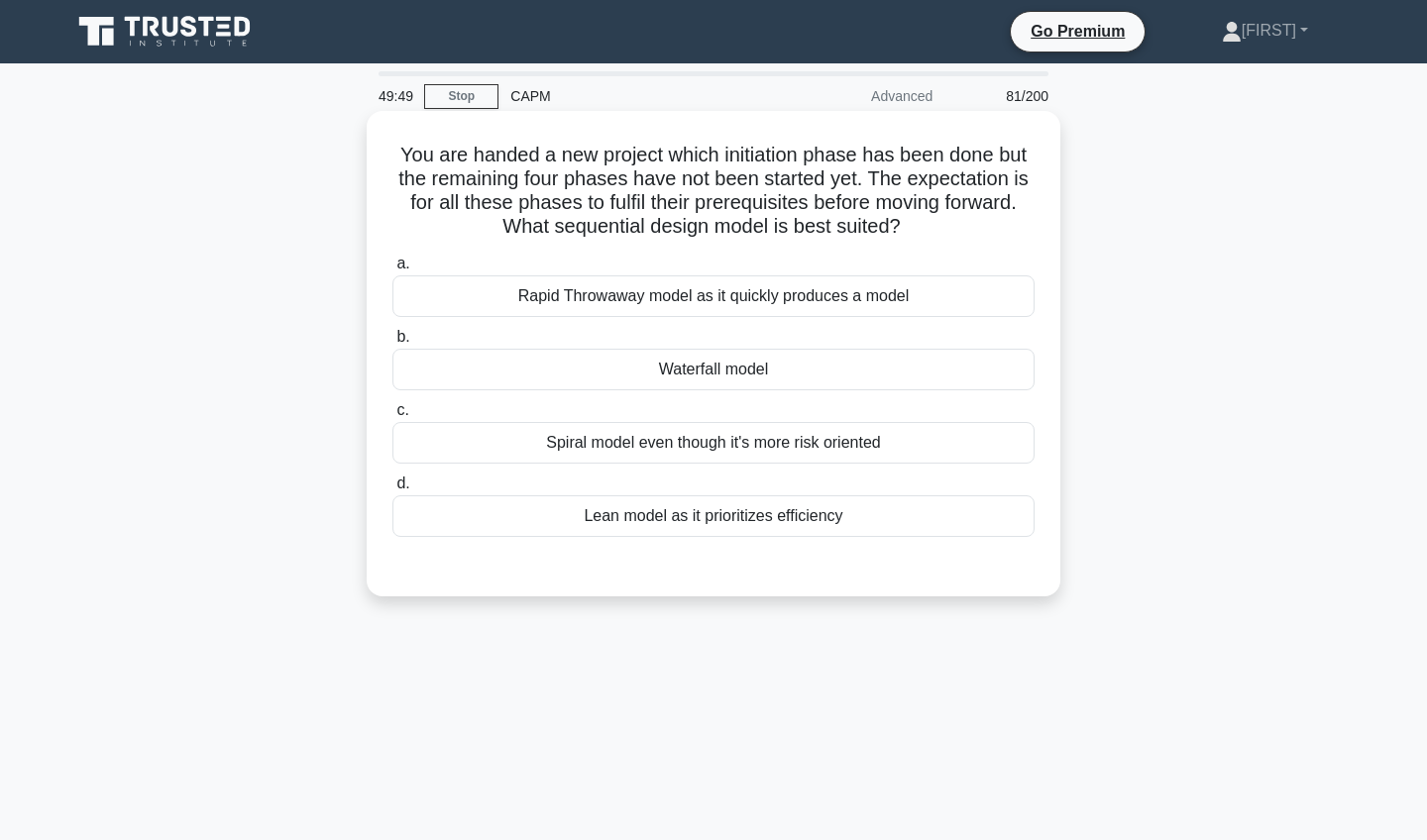 click on "Waterfall model" at bounding box center [714, 369] 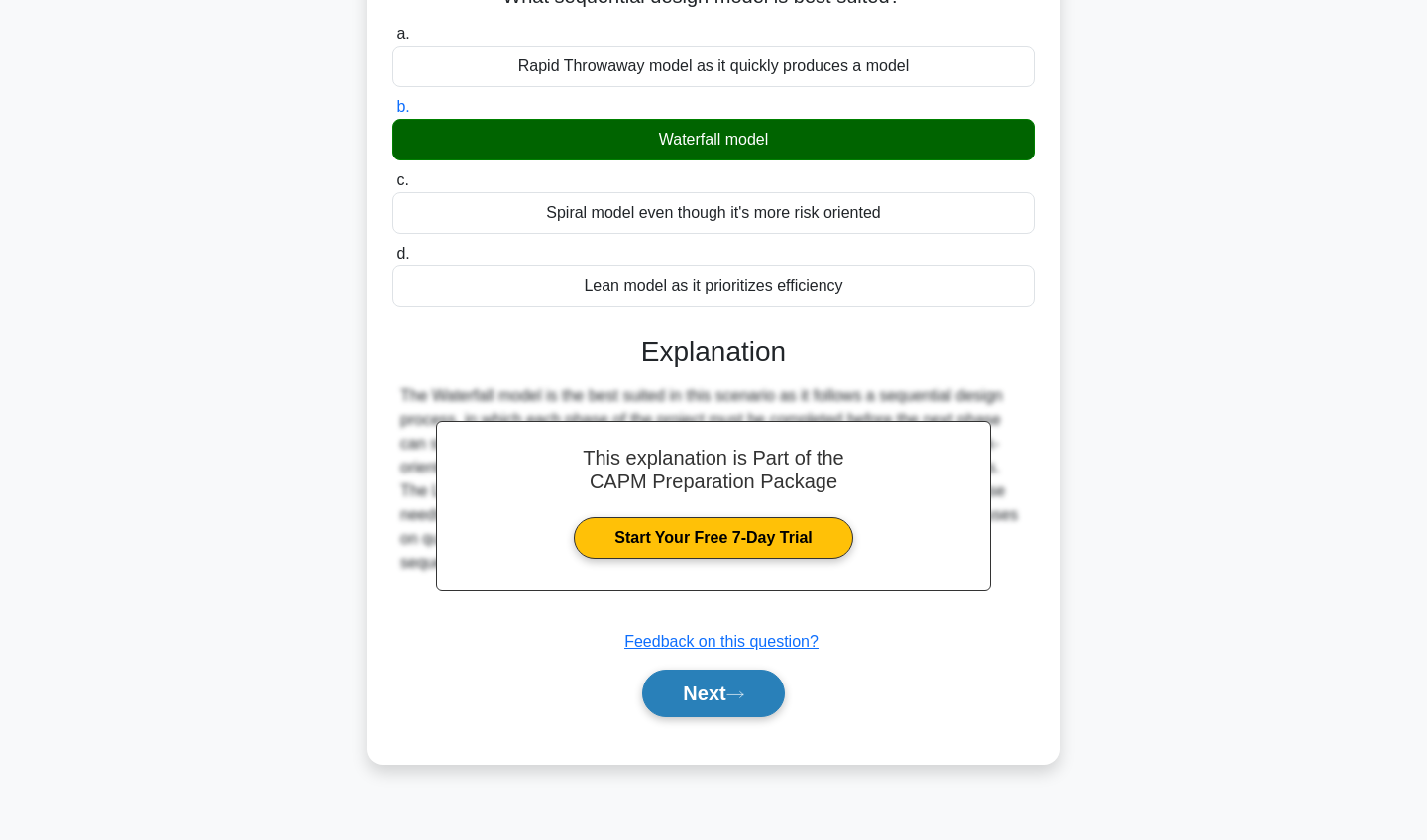 scroll, scrollTop: 230, scrollLeft: 0, axis: vertical 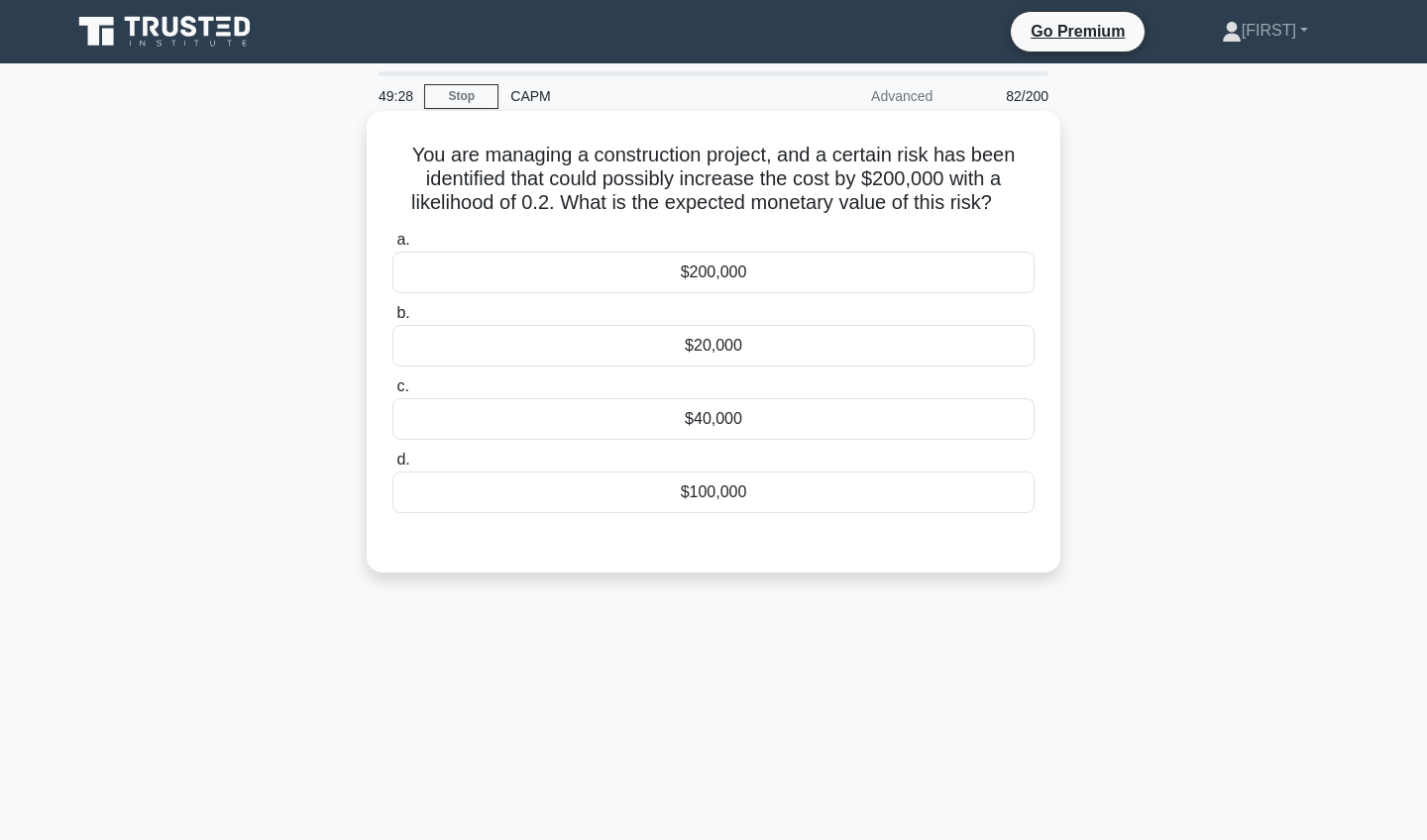 click on "$200,000" at bounding box center (714, 272) 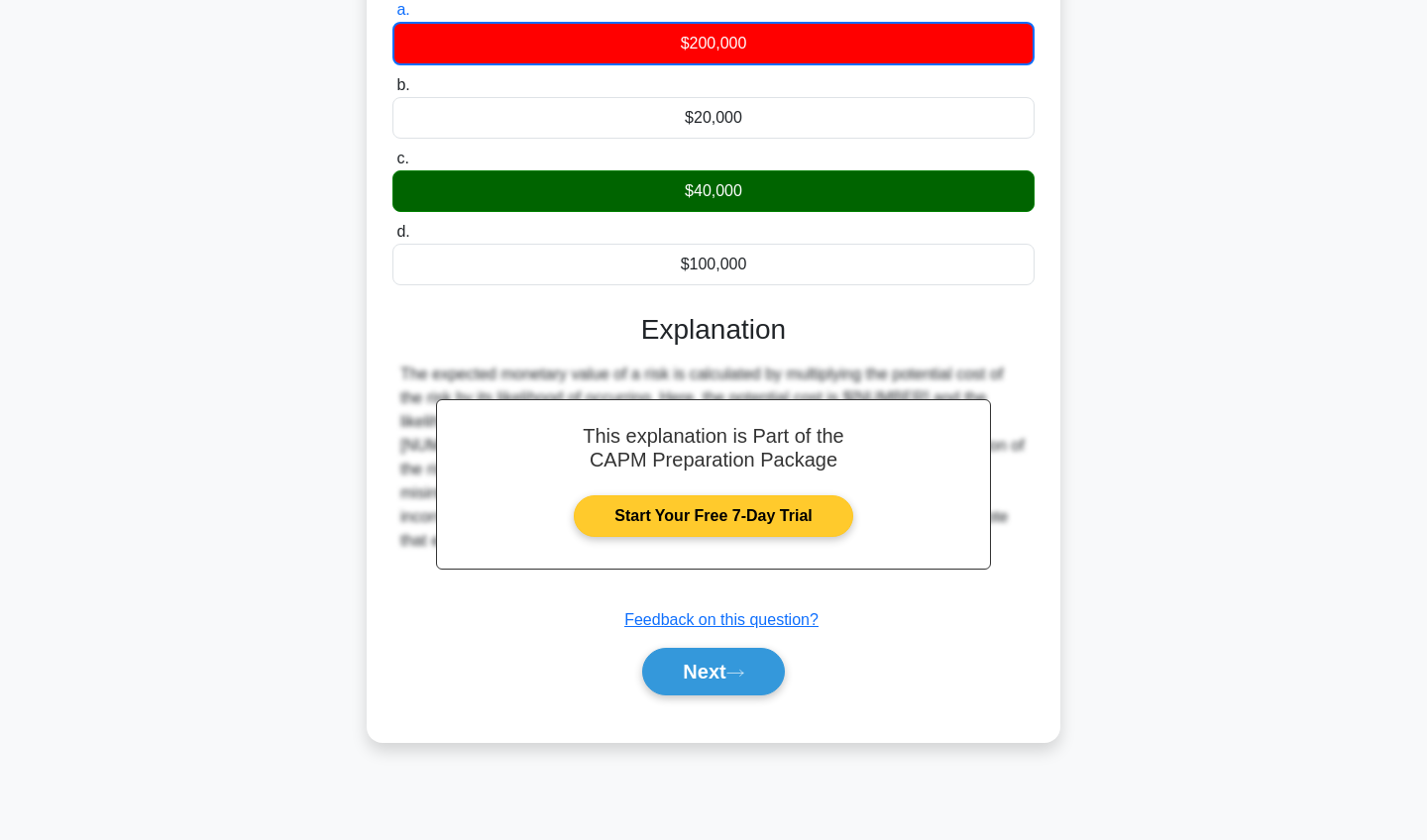 scroll, scrollTop: 230, scrollLeft: 0, axis: vertical 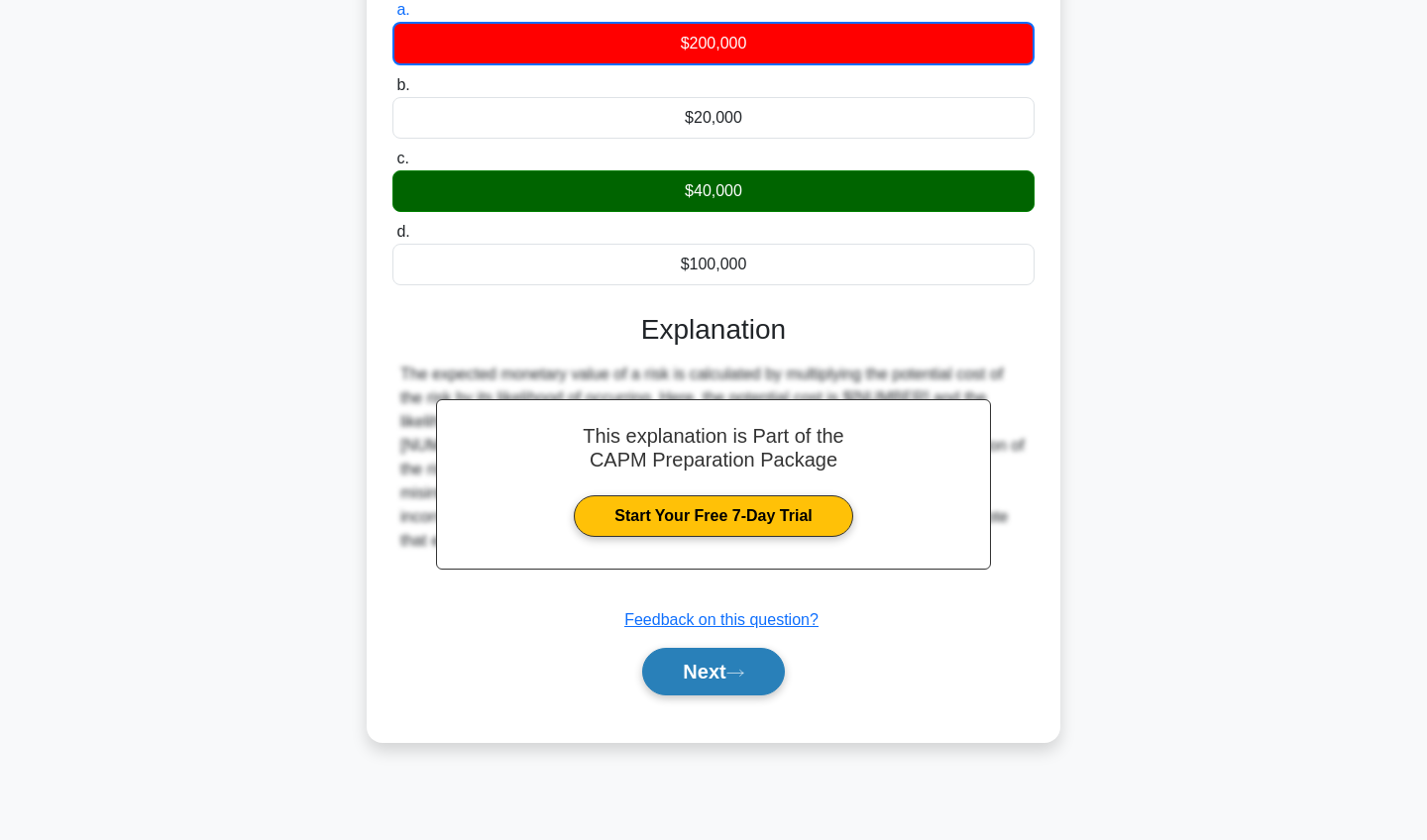 click on "Next" at bounding box center [713, 672] 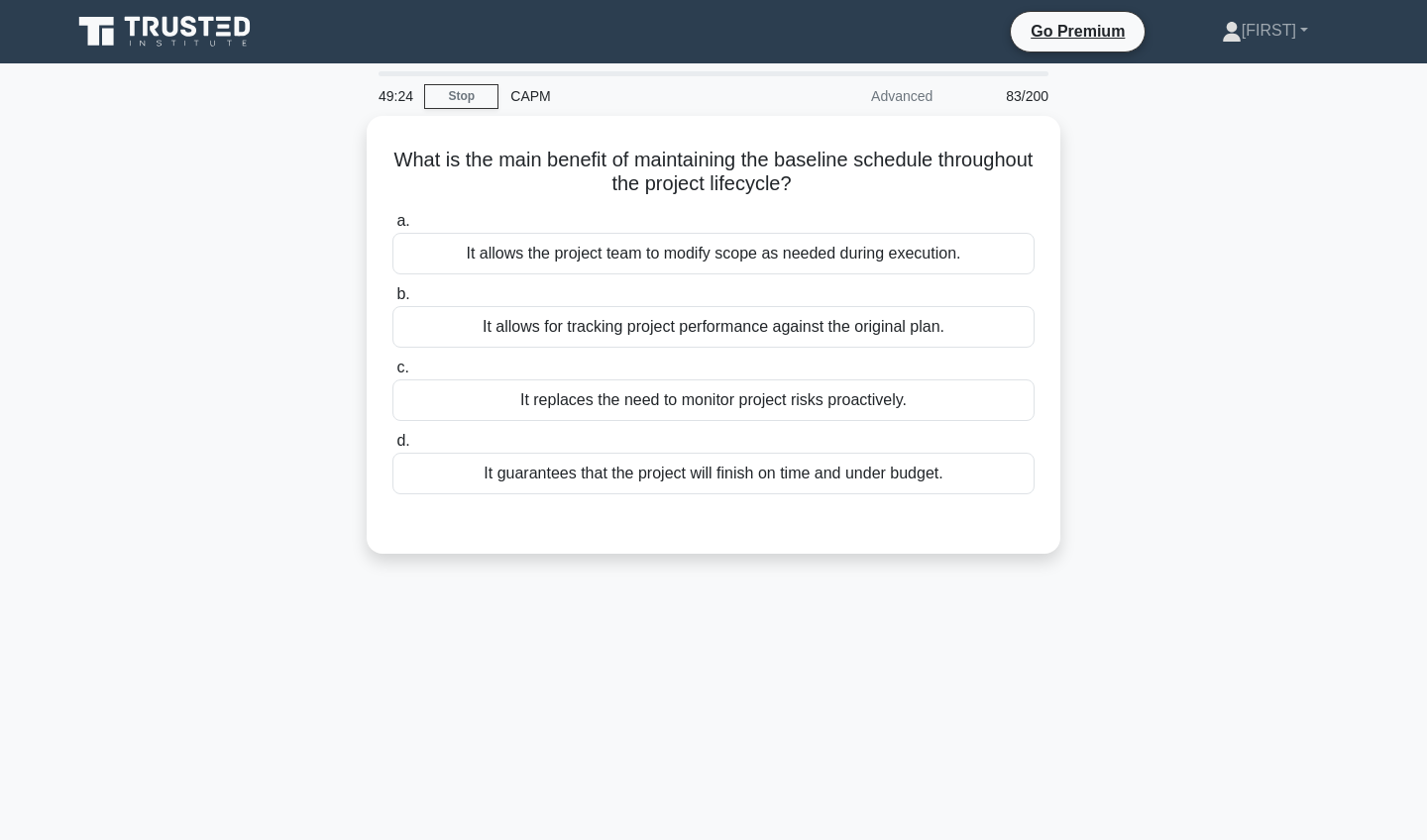 scroll, scrollTop: 0, scrollLeft: 0, axis: both 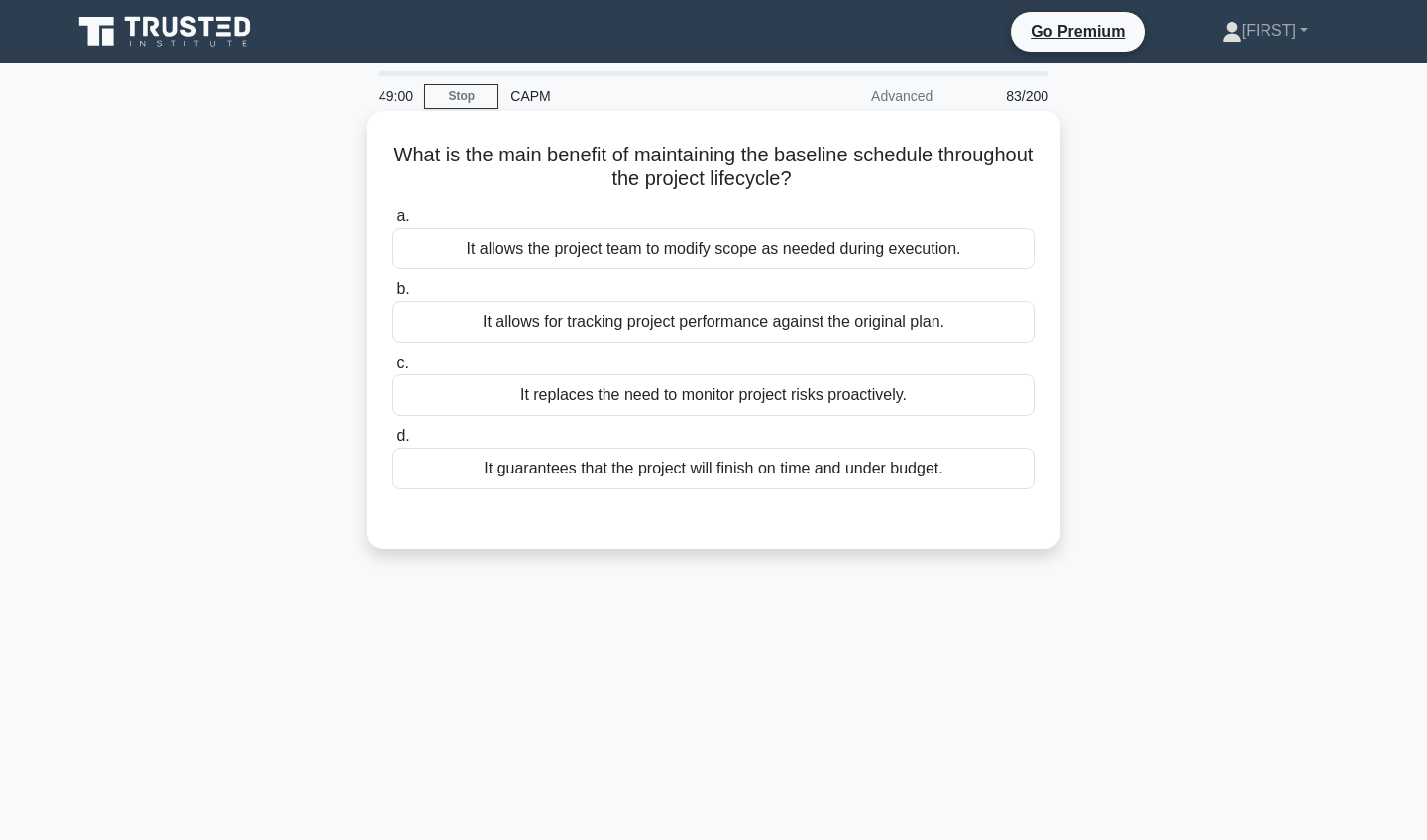 click on "It allows for tracking project performance against the original plan." at bounding box center [714, 322] 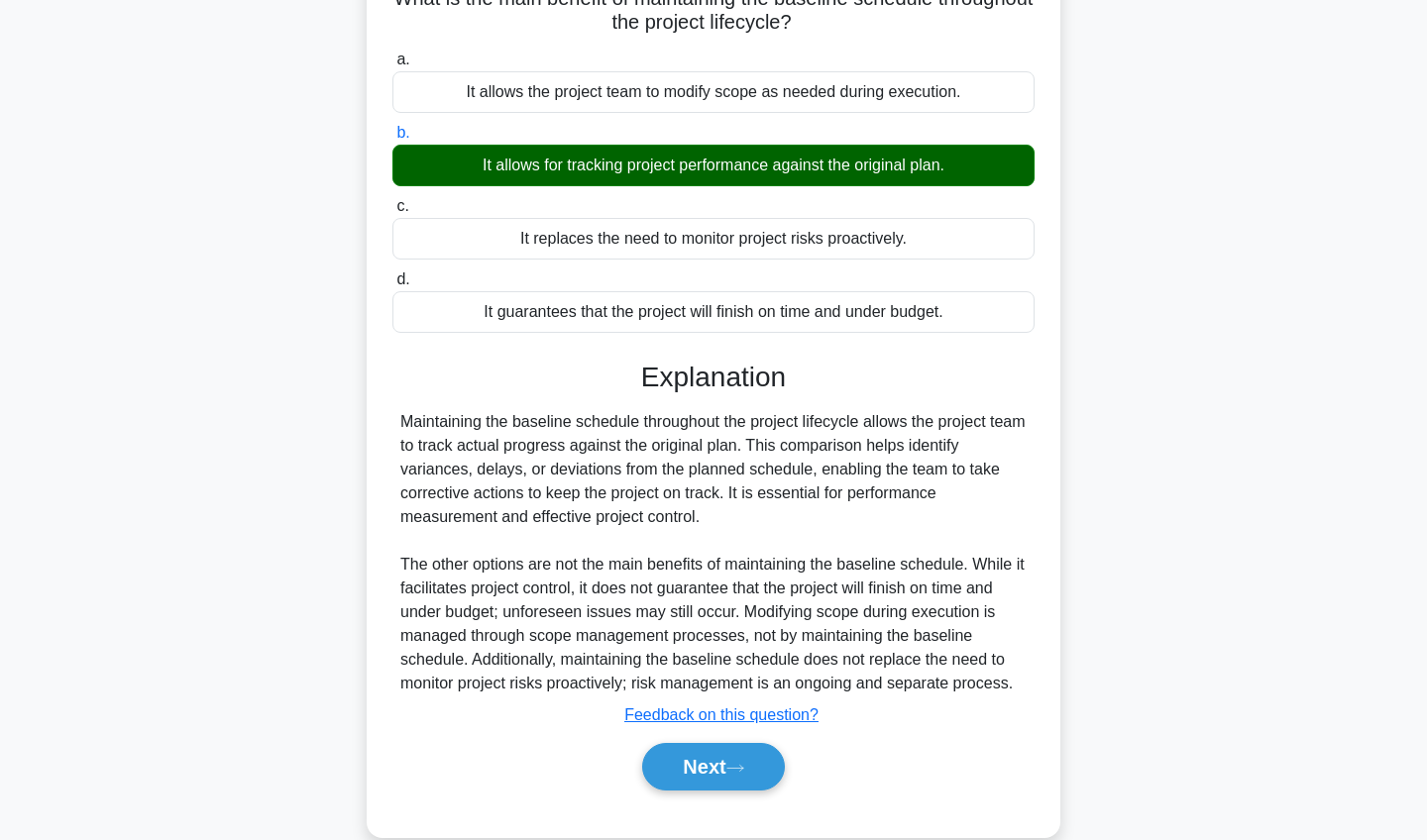 scroll, scrollTop: 156, scrollLeft: 0, axis: vertical 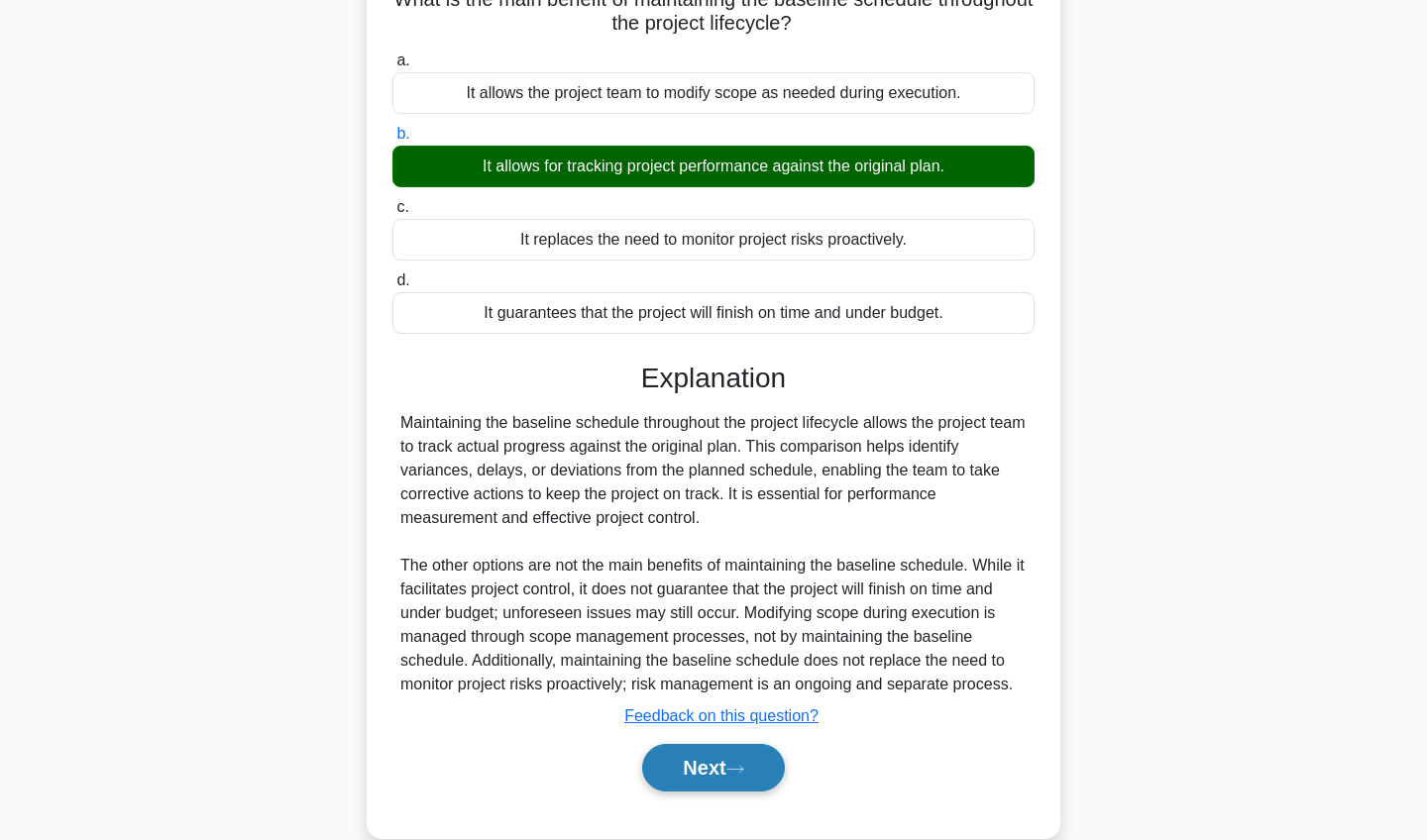 click on "Next" at bounding box center [713, 768] 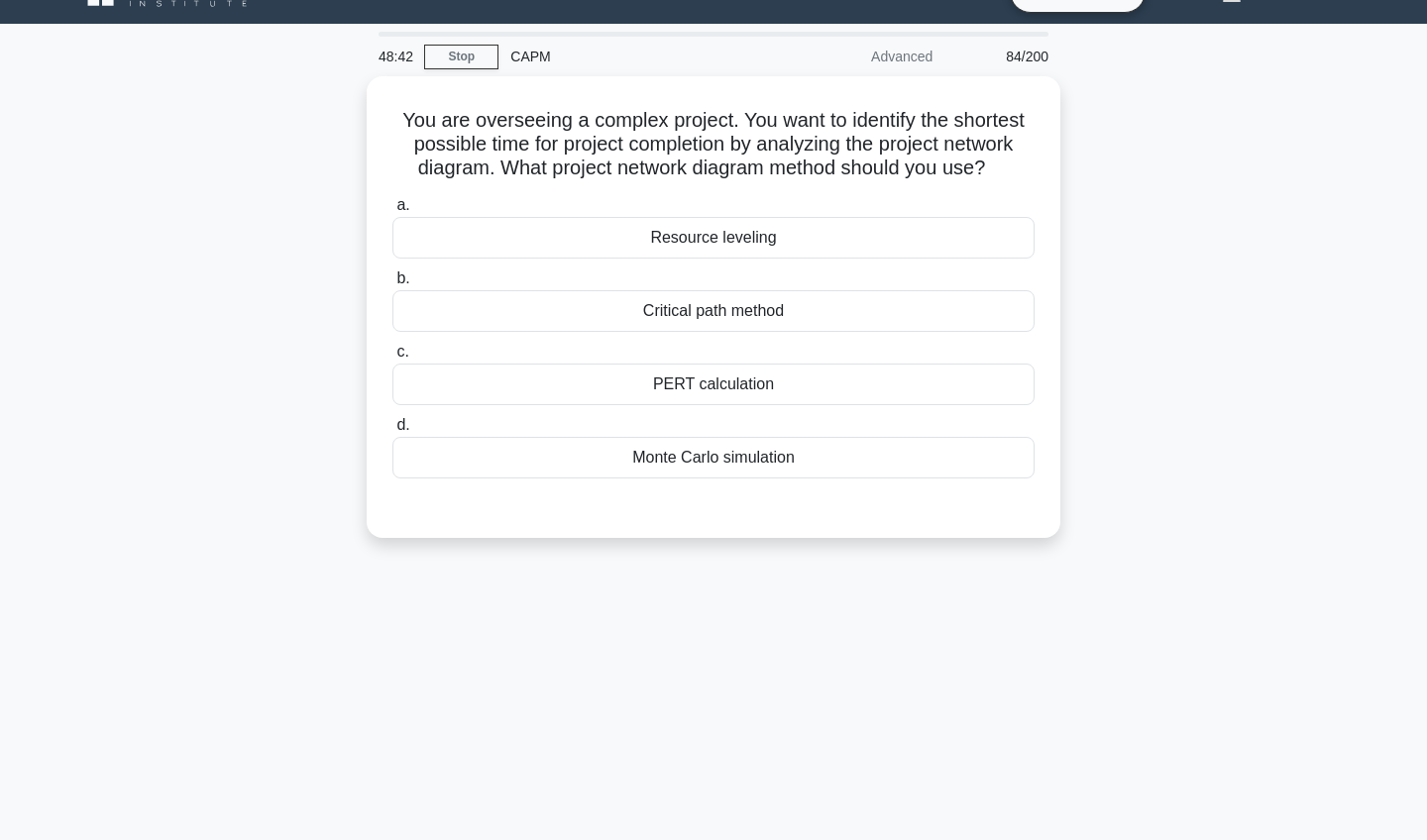 scroll, scrollTop: 50, scrollLeft: 0, axis: vertical 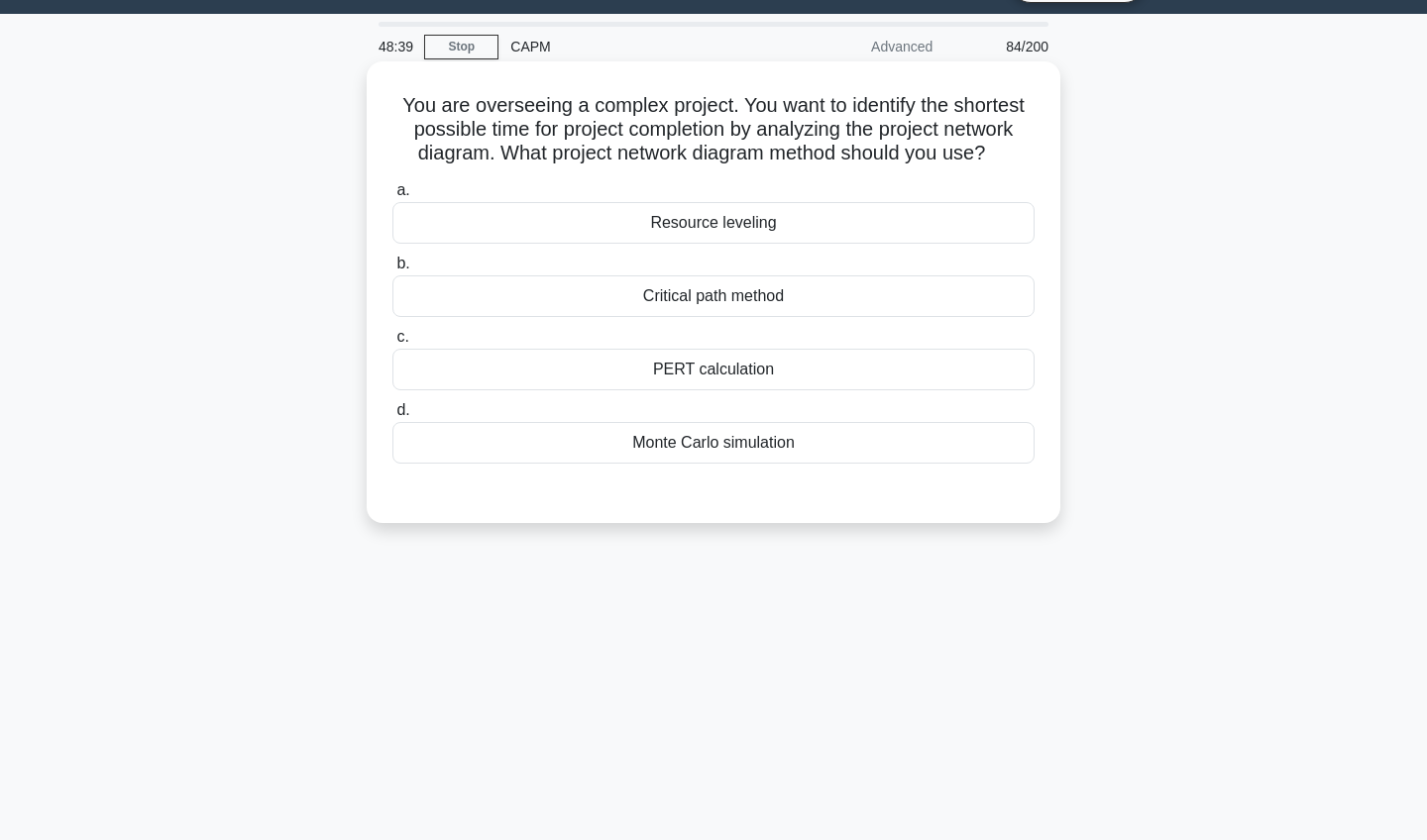 click on "Monte Carlo simulation" at bounding box center (714, 443) 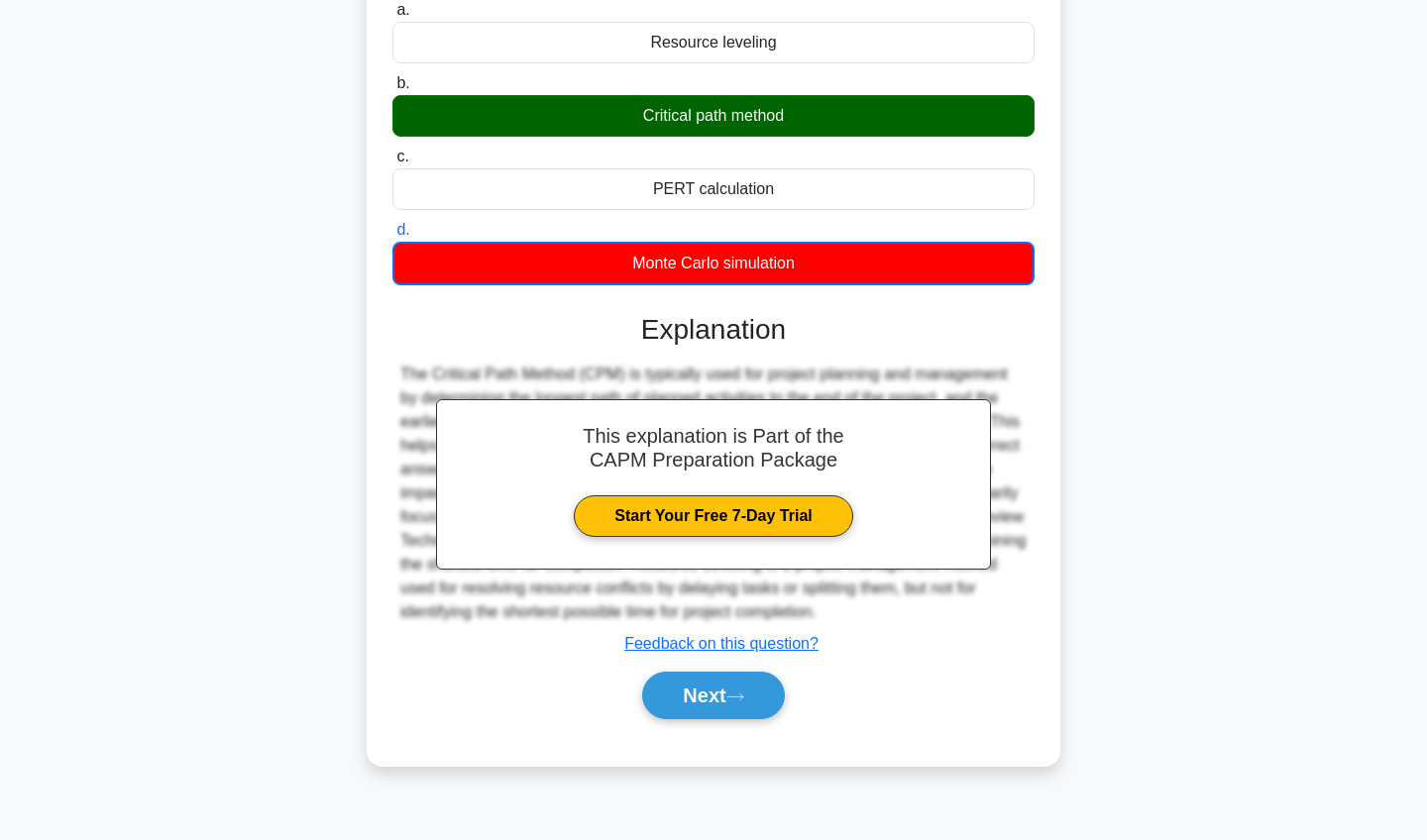 scroll, scrollTop: 230, scrollLeft: 0, axis: vertical 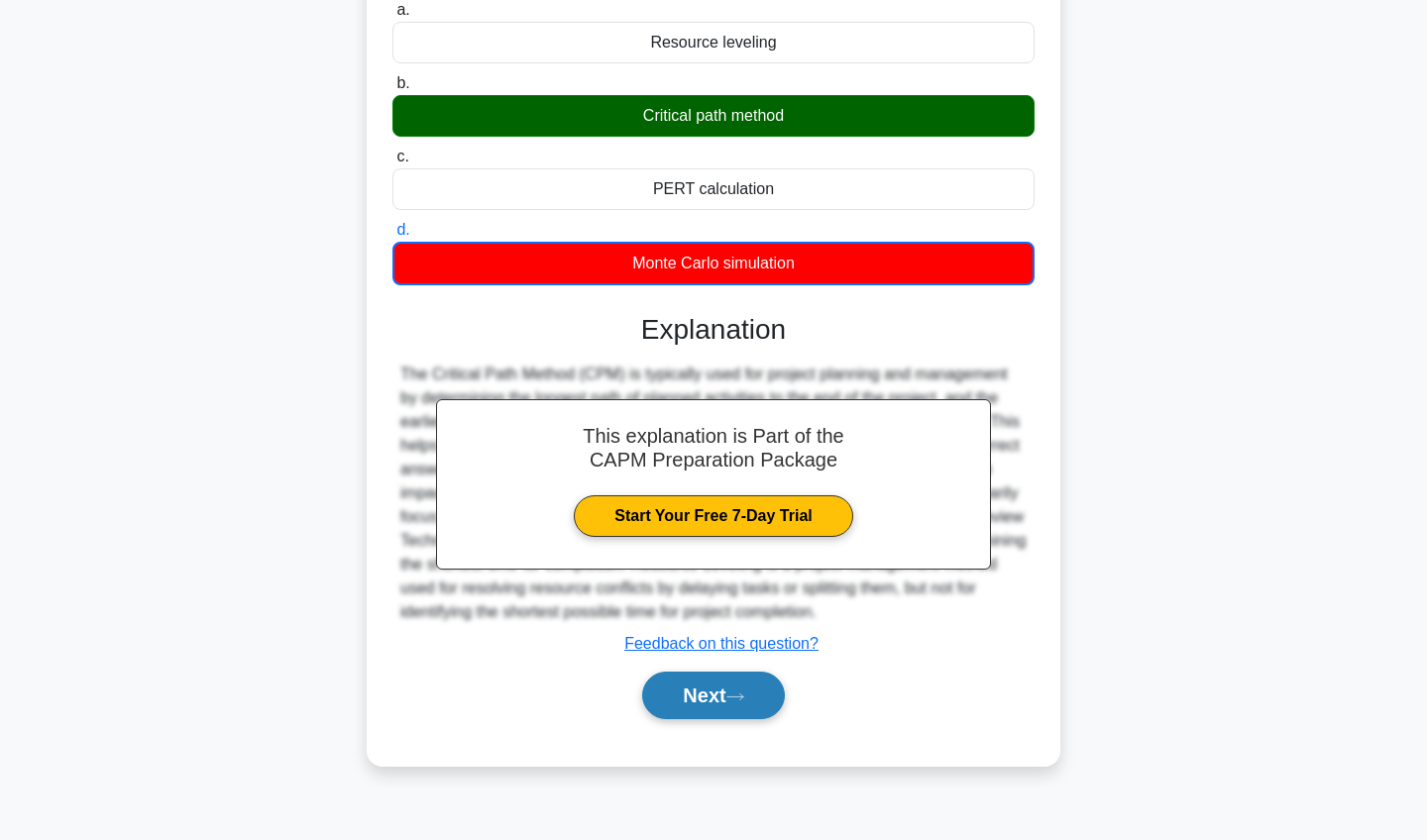 click on "Next" at bounding box center (713, 695) 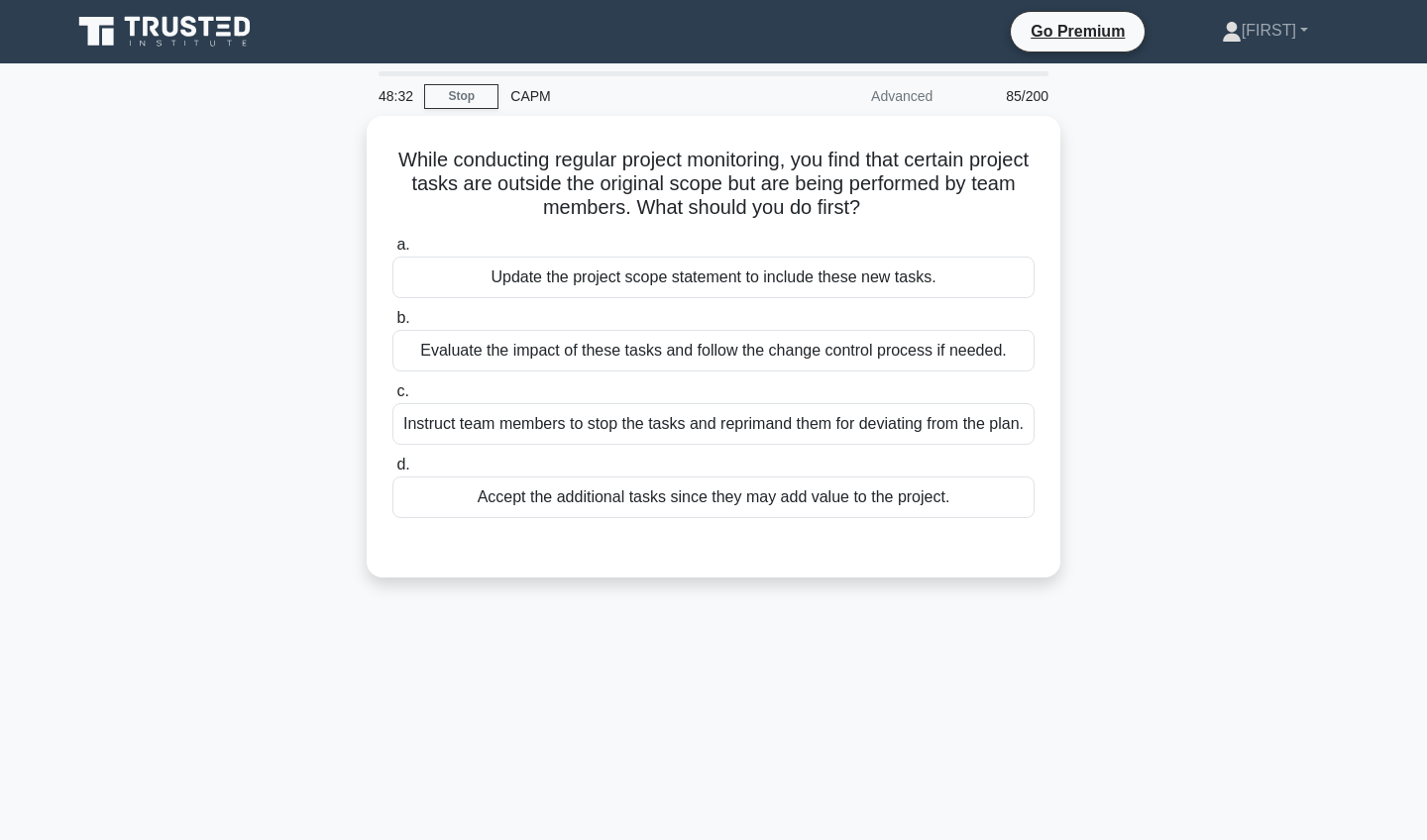 scroll, scrollTop: 0, scrollLeft: 0, axis: both 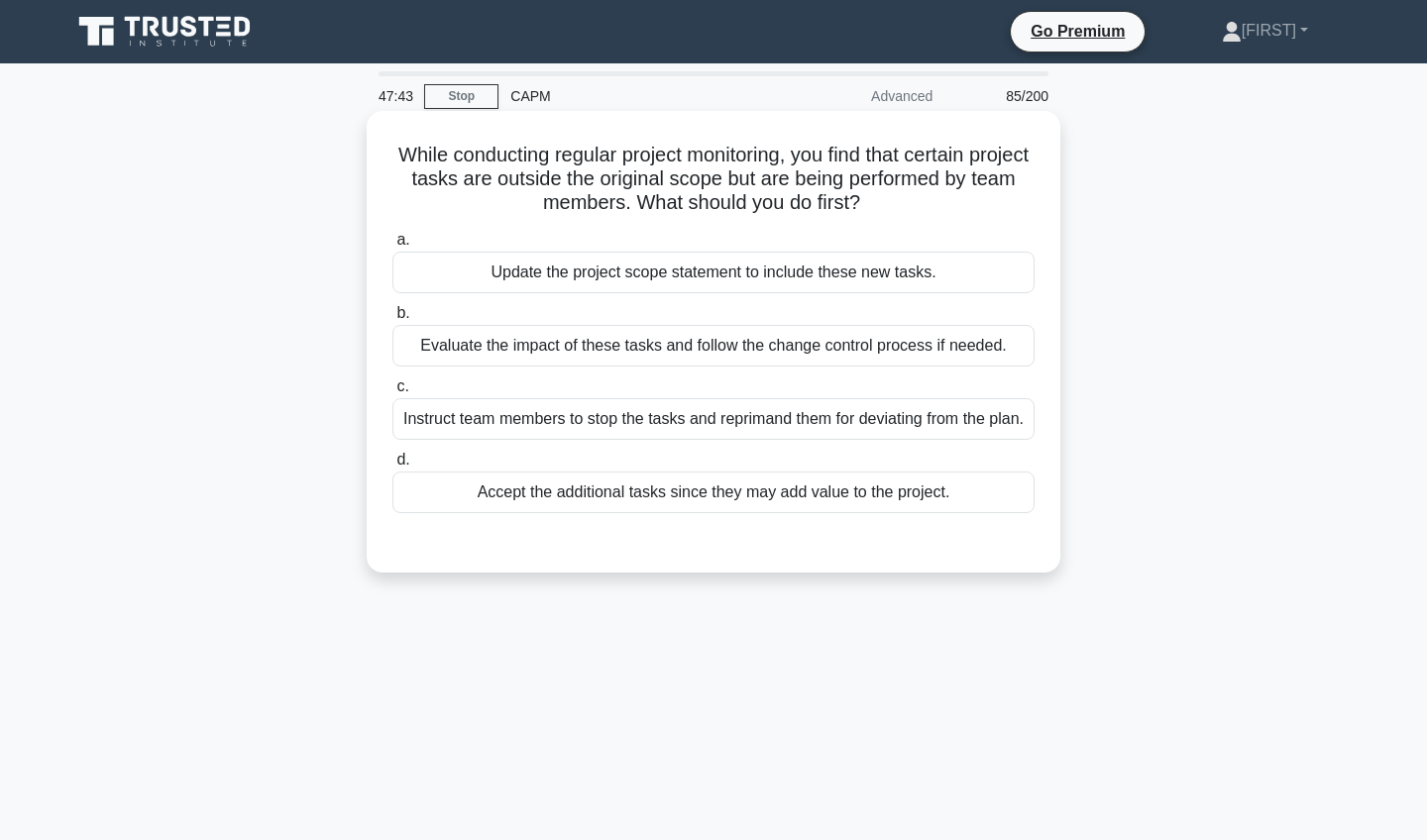 click on "Evaluate the impact of these tasks and follow the change control process if needed." at bounding box center (714, 346) 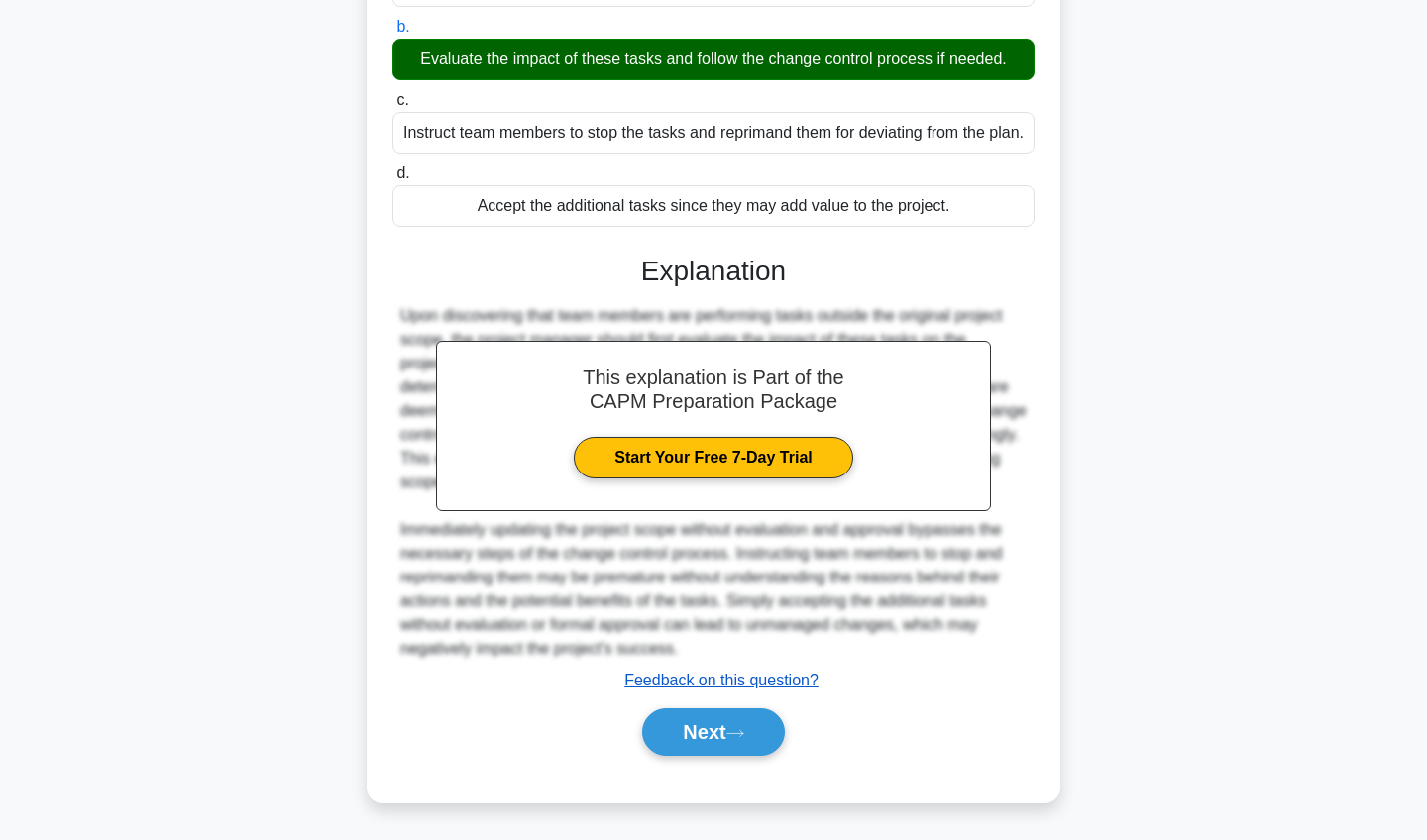 scroll, scrollTop: 310, scrollLeft: 0, axis: vertical 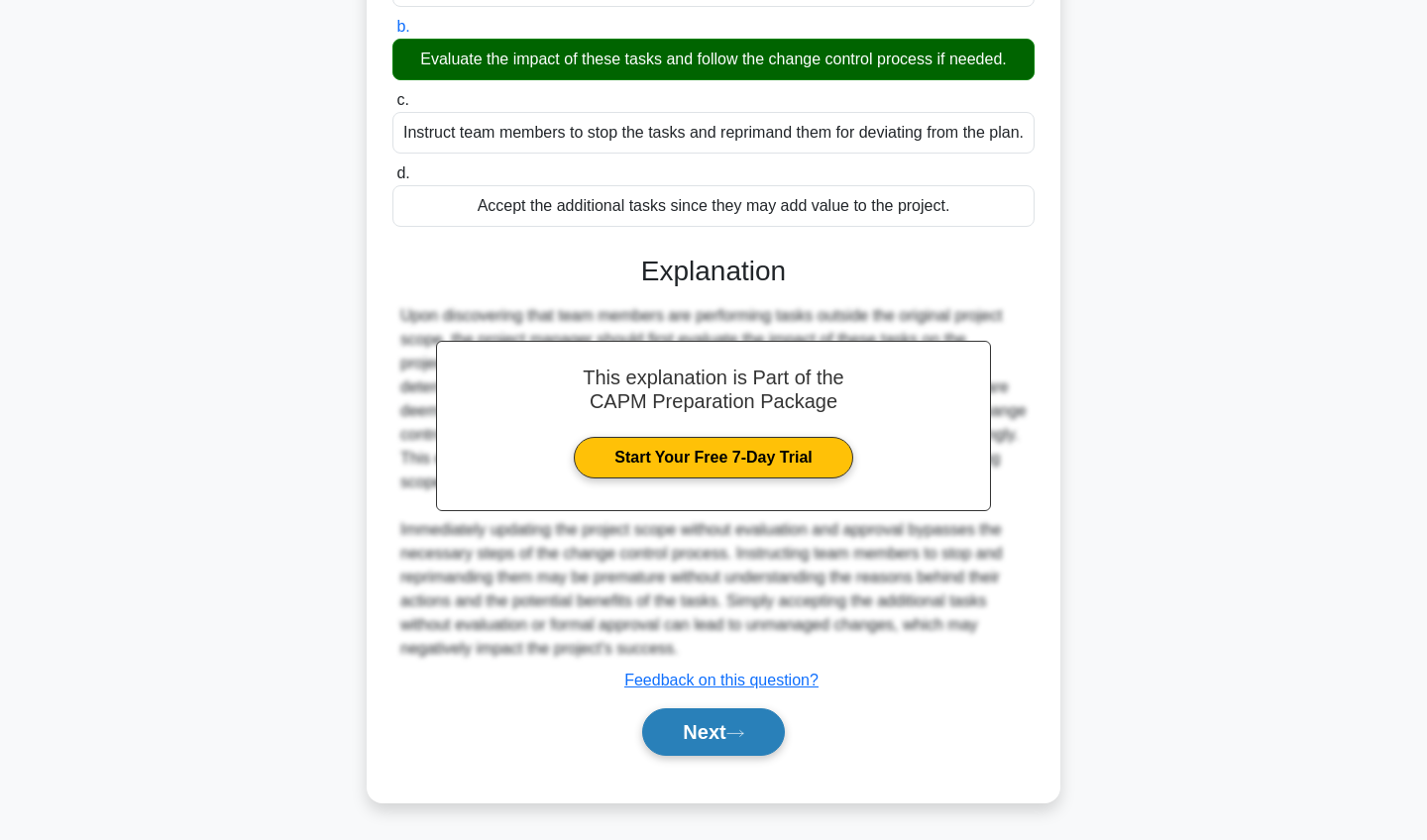 click on "Next" at bounding box center [713, 732] 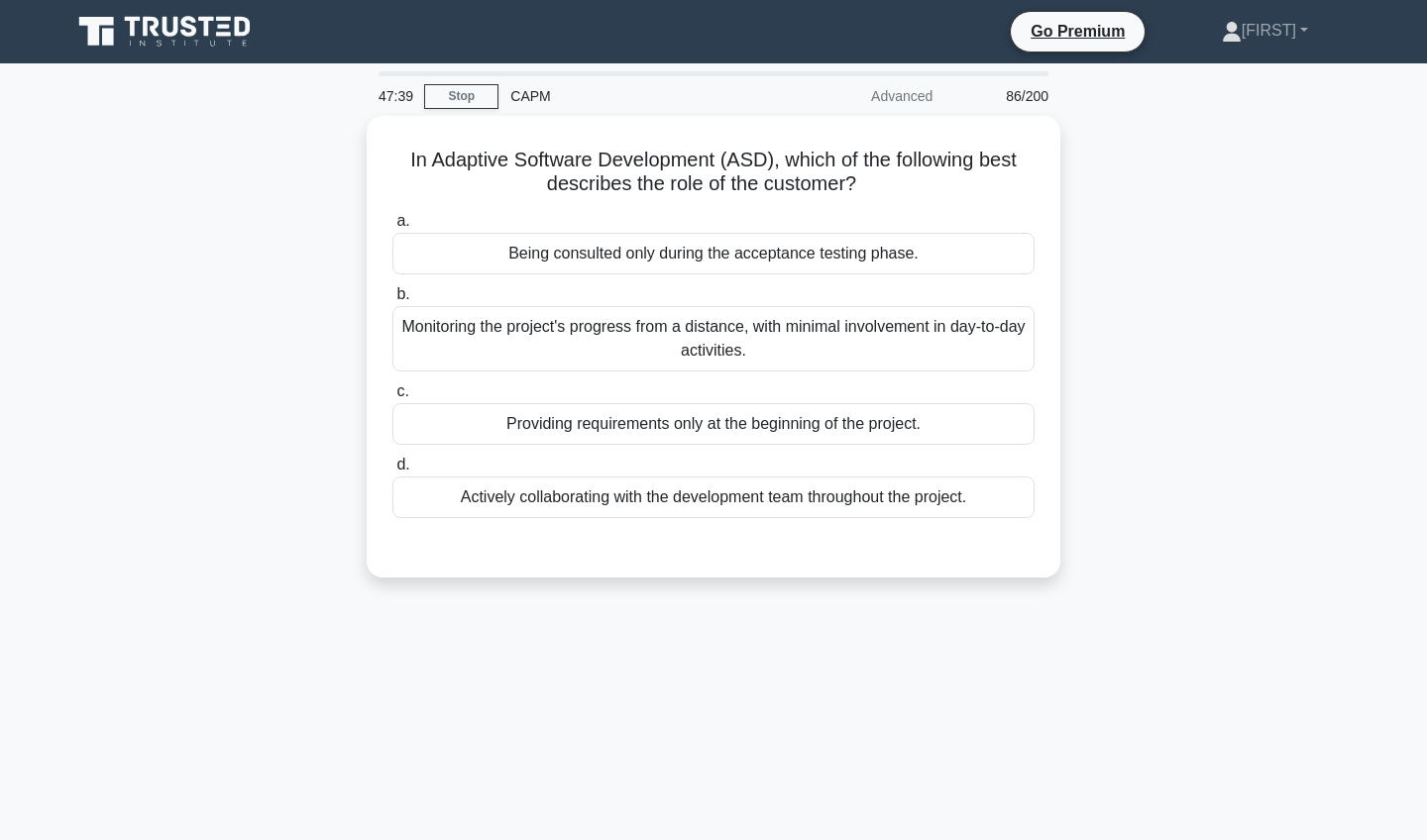 scroll, scrollTop: 0, scrollLeft: 0, axis: both 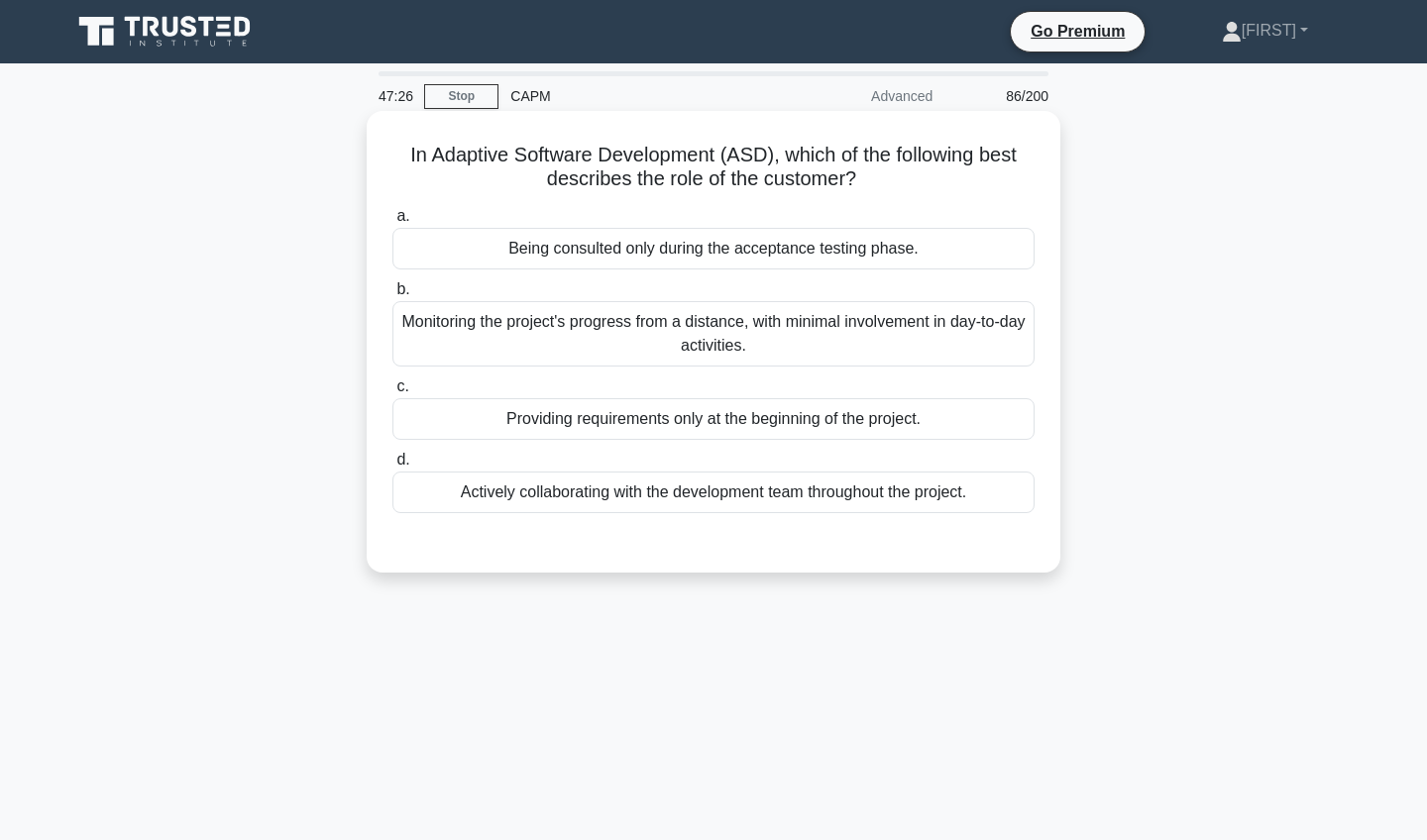 click on "Actively collaborating with the development team throughout the project." at bounding box center [714, 492] 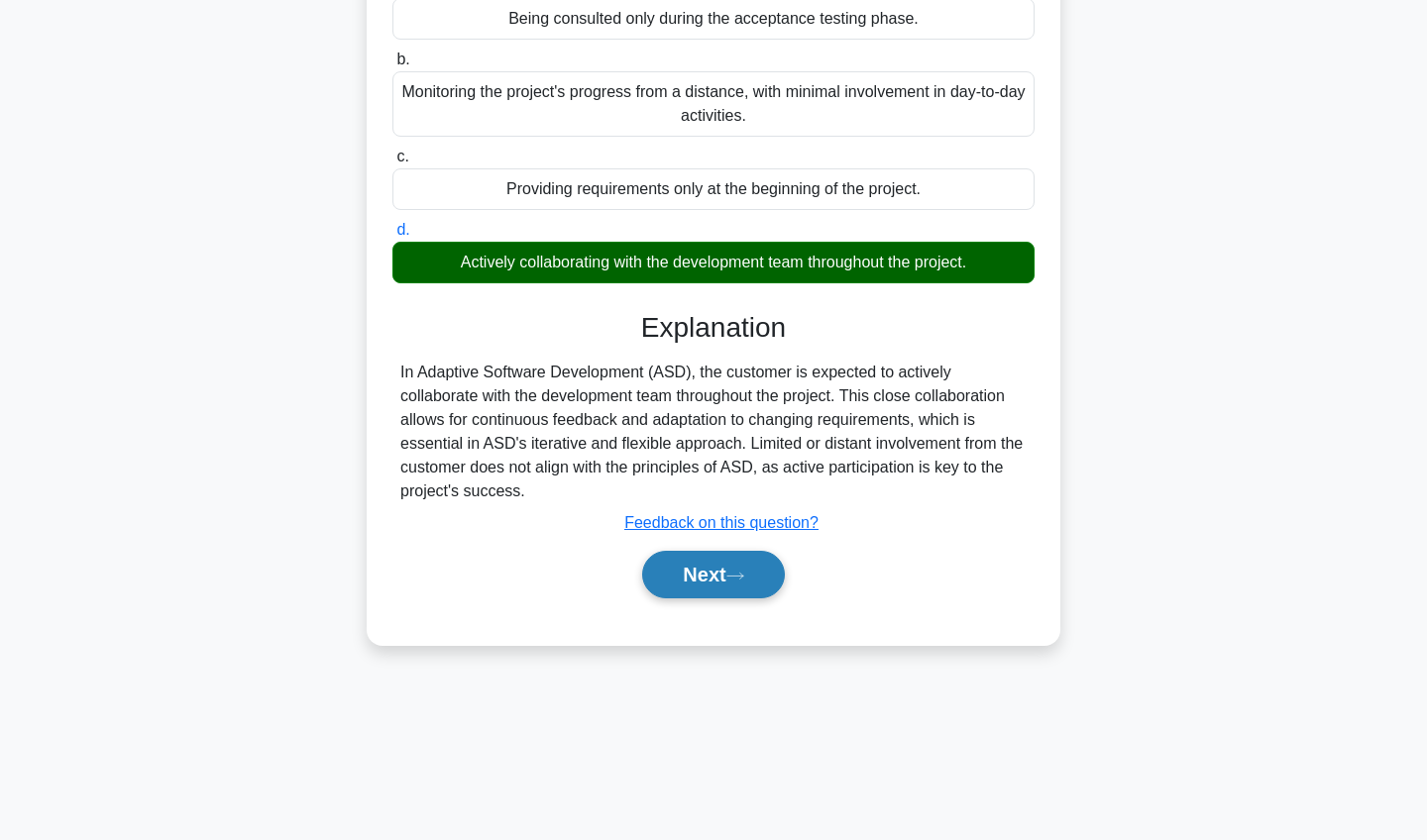 scroll, scrollTop: 230, scrollLeft: 0, axis: vertical 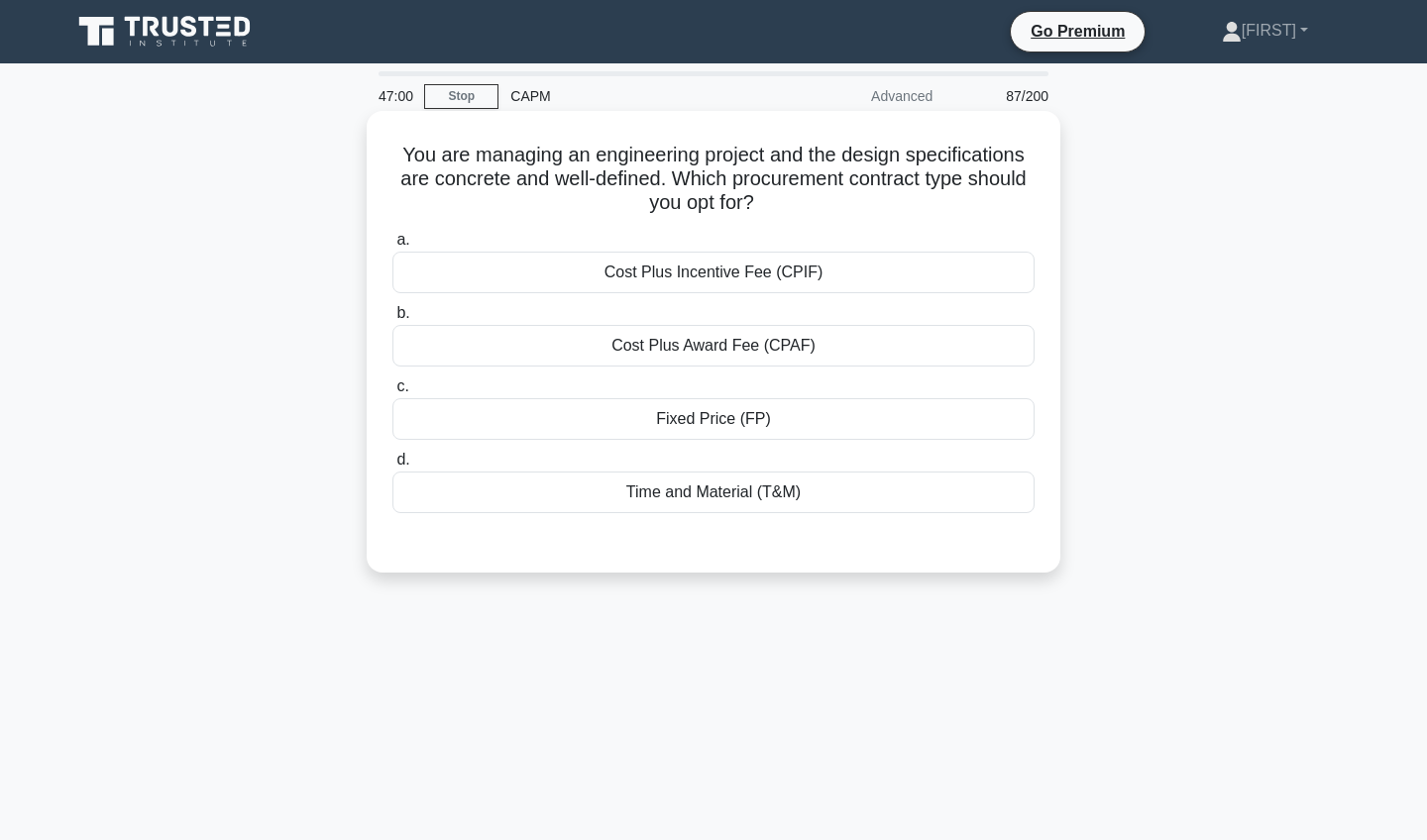 click on "Fixed Price (FP)" at bounding box center (714, 419) 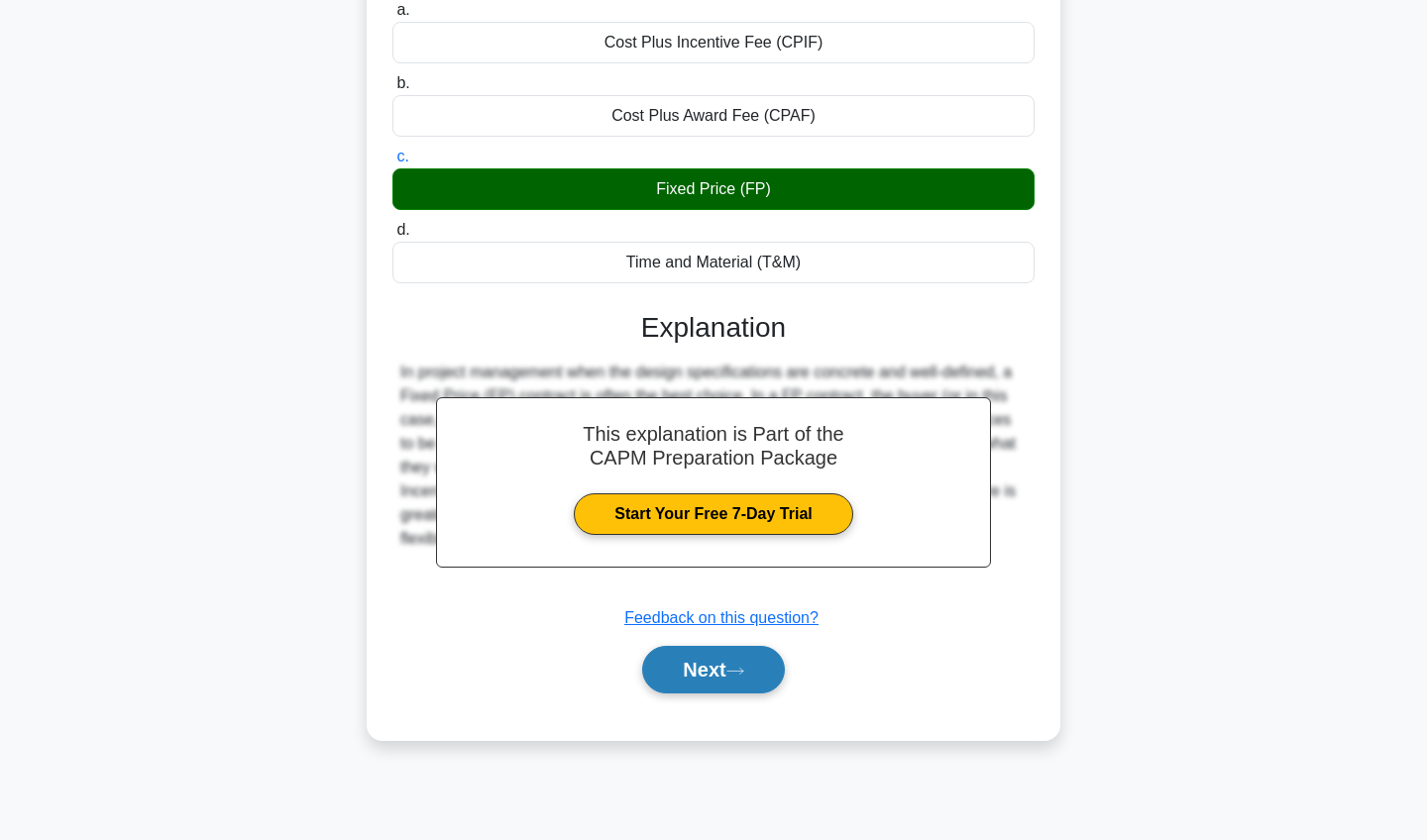 scroll, scrollTop: 230, scrollLeft: 0, axis: vertical 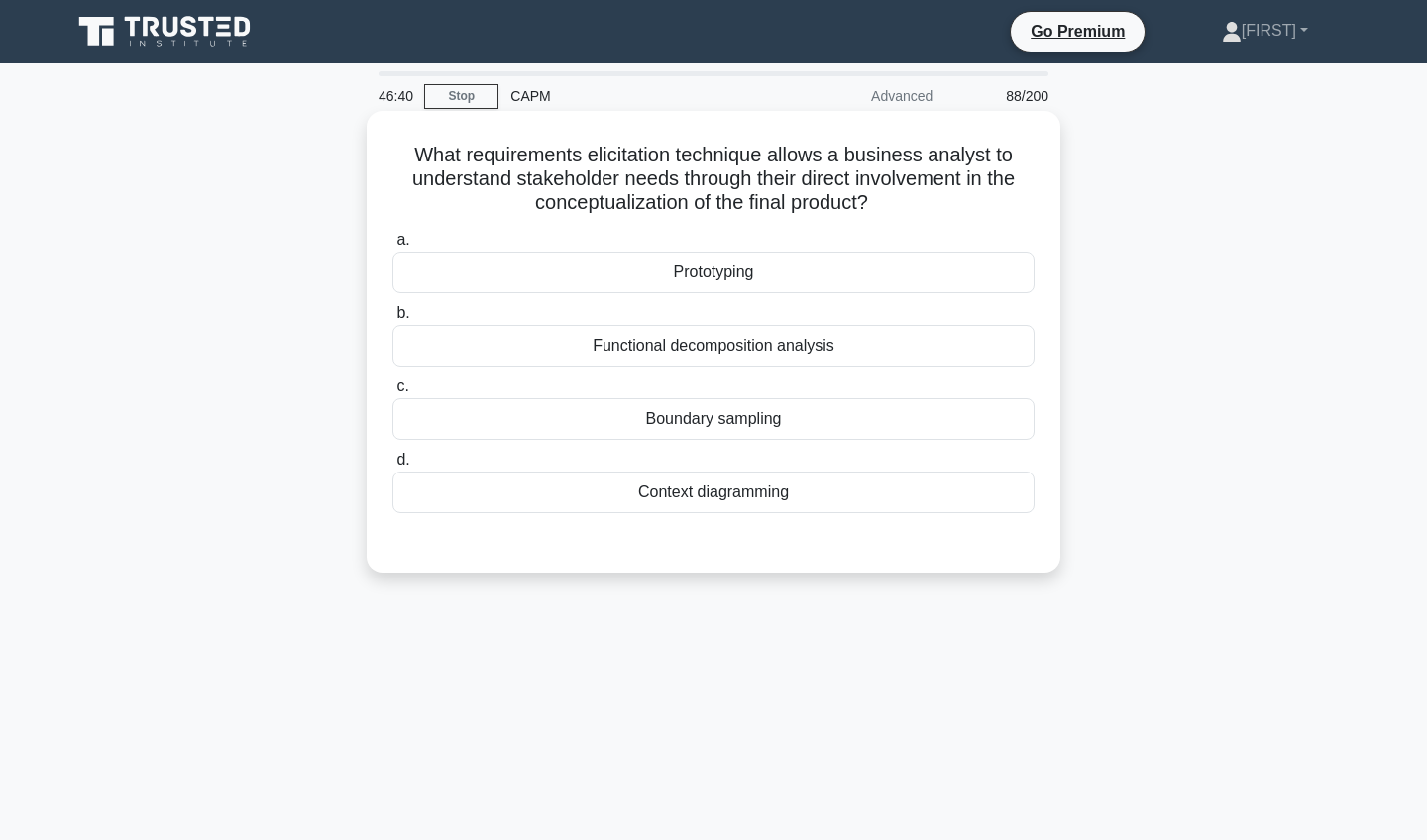 click on "Context diagramming" at bounding box center (714, 492) 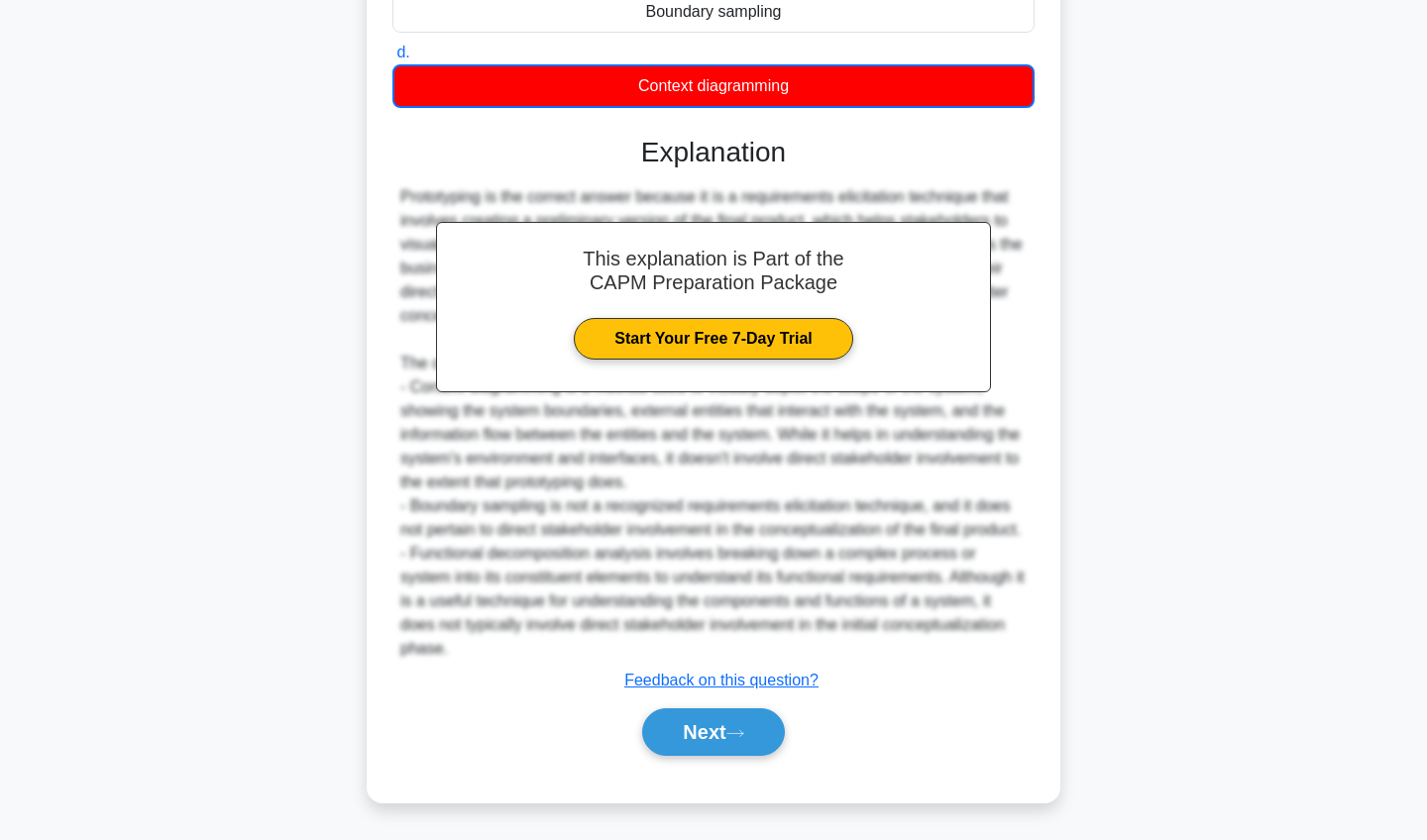 scroll, scrollTop: 407, scrollLeft: 0, axis: vertical 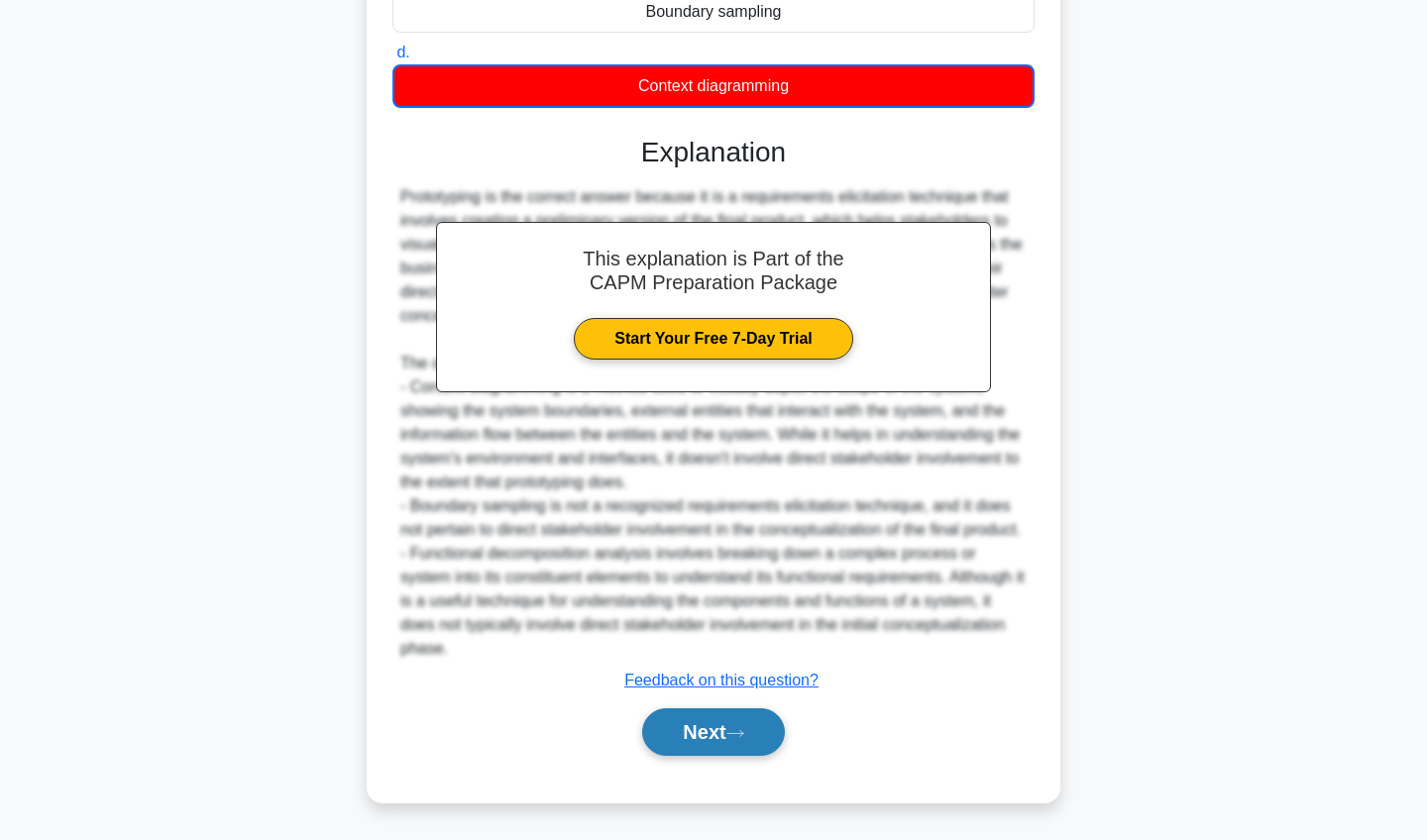 click on "Next" at bounding box center [713, 732] 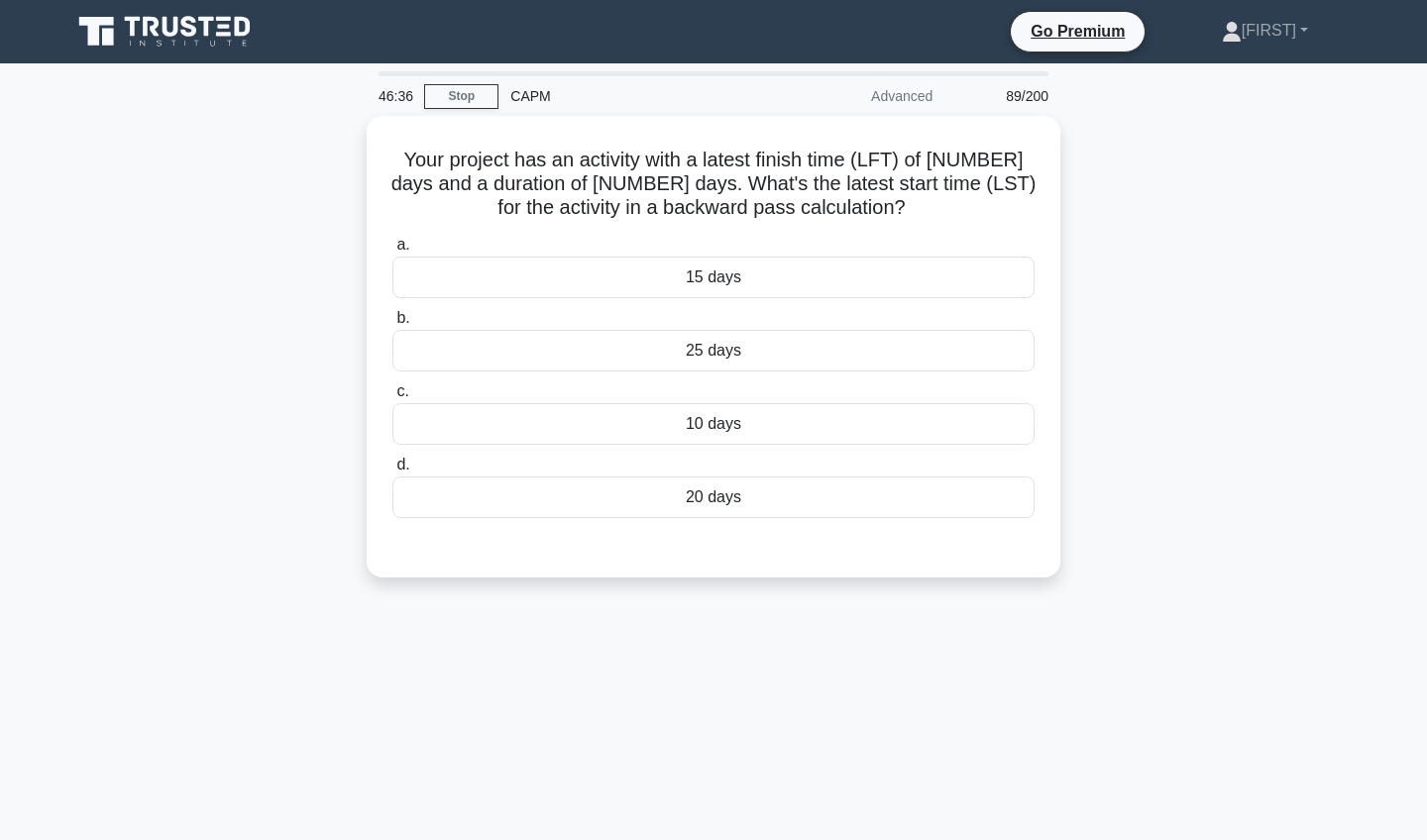 scroll, scrollTop: 0, scrollLeft: 0, axis: both 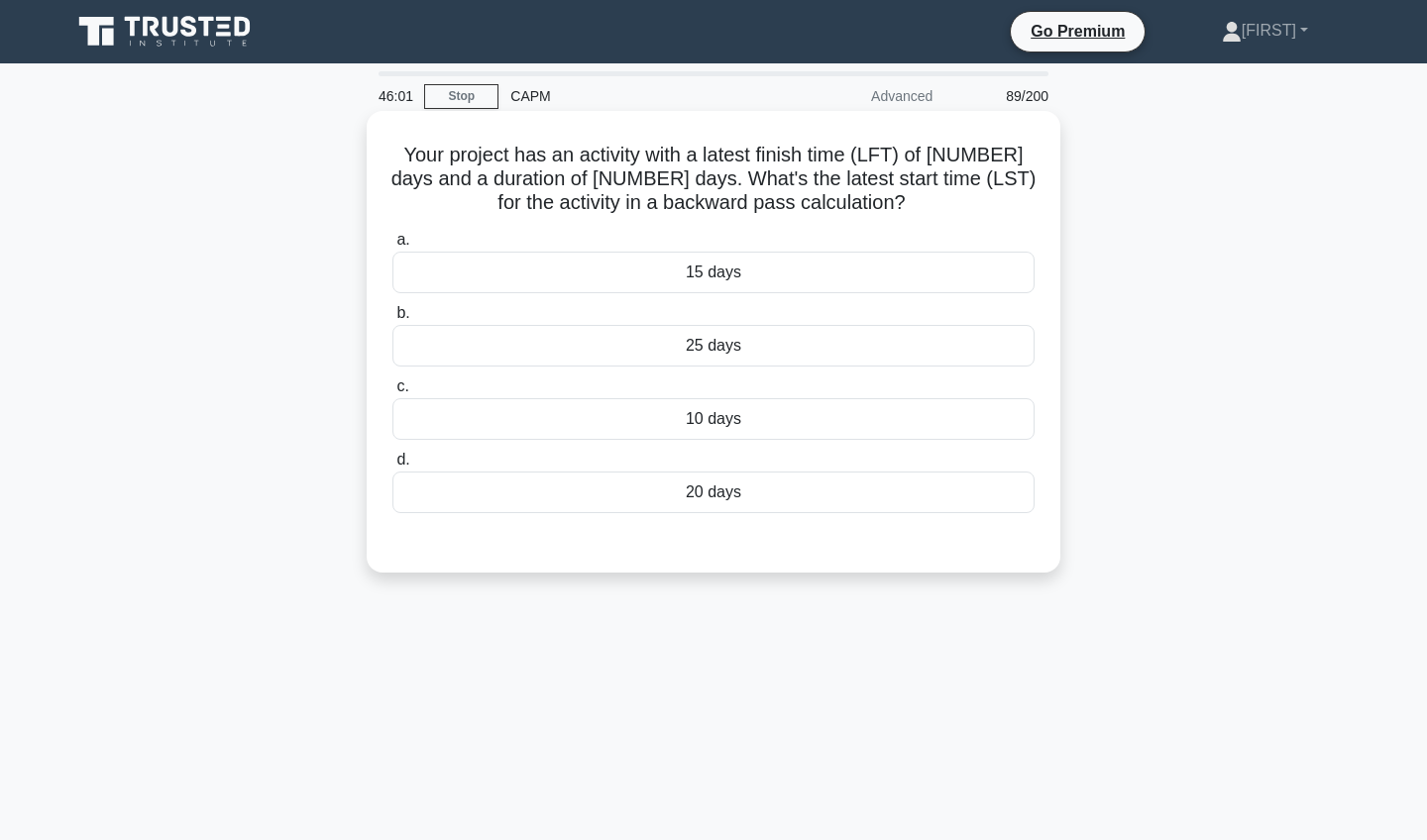 click on "15 days" at bounding box center (714, 272) 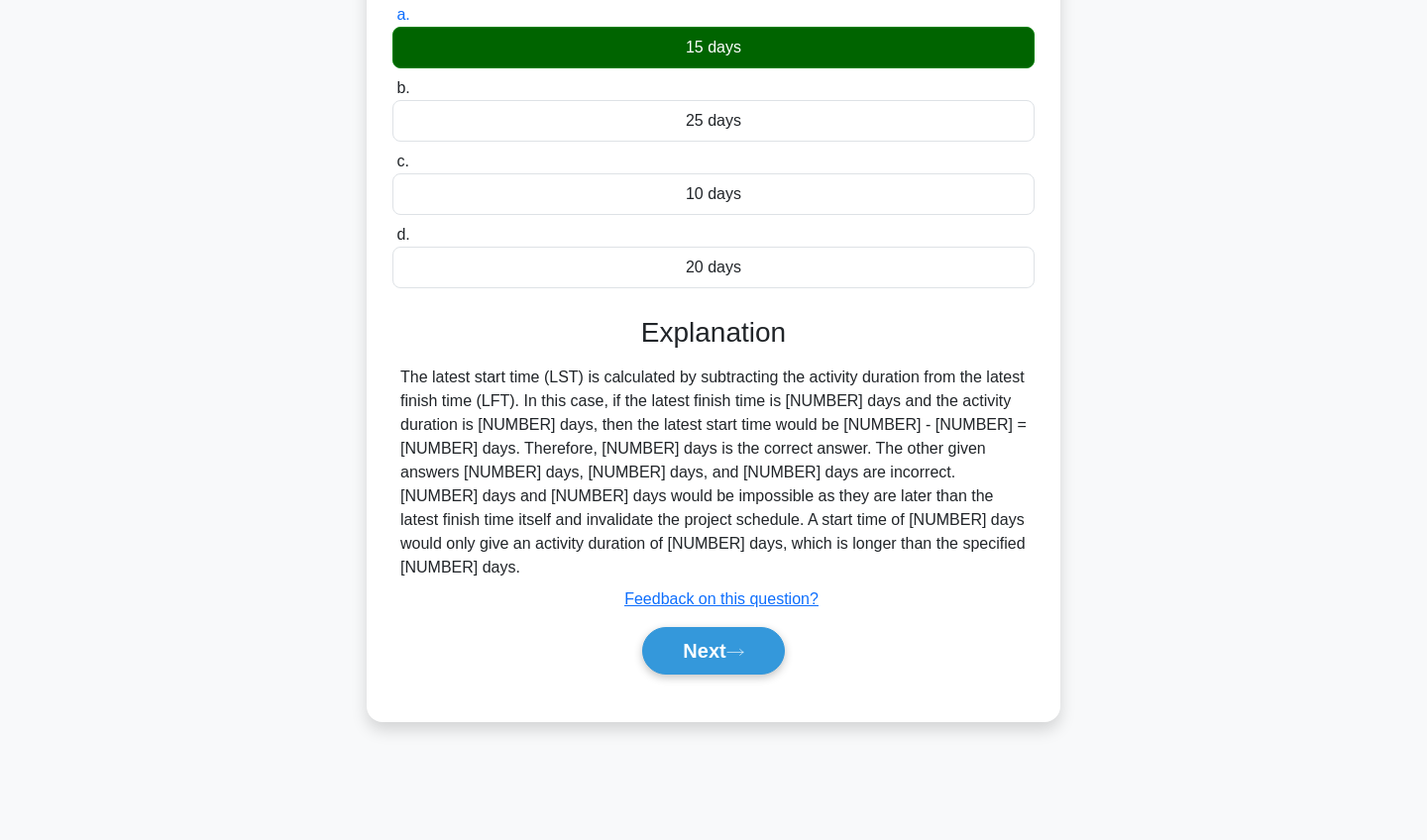 scroll, scrollTop: 230, scrollLeft: 0, axis: vertical 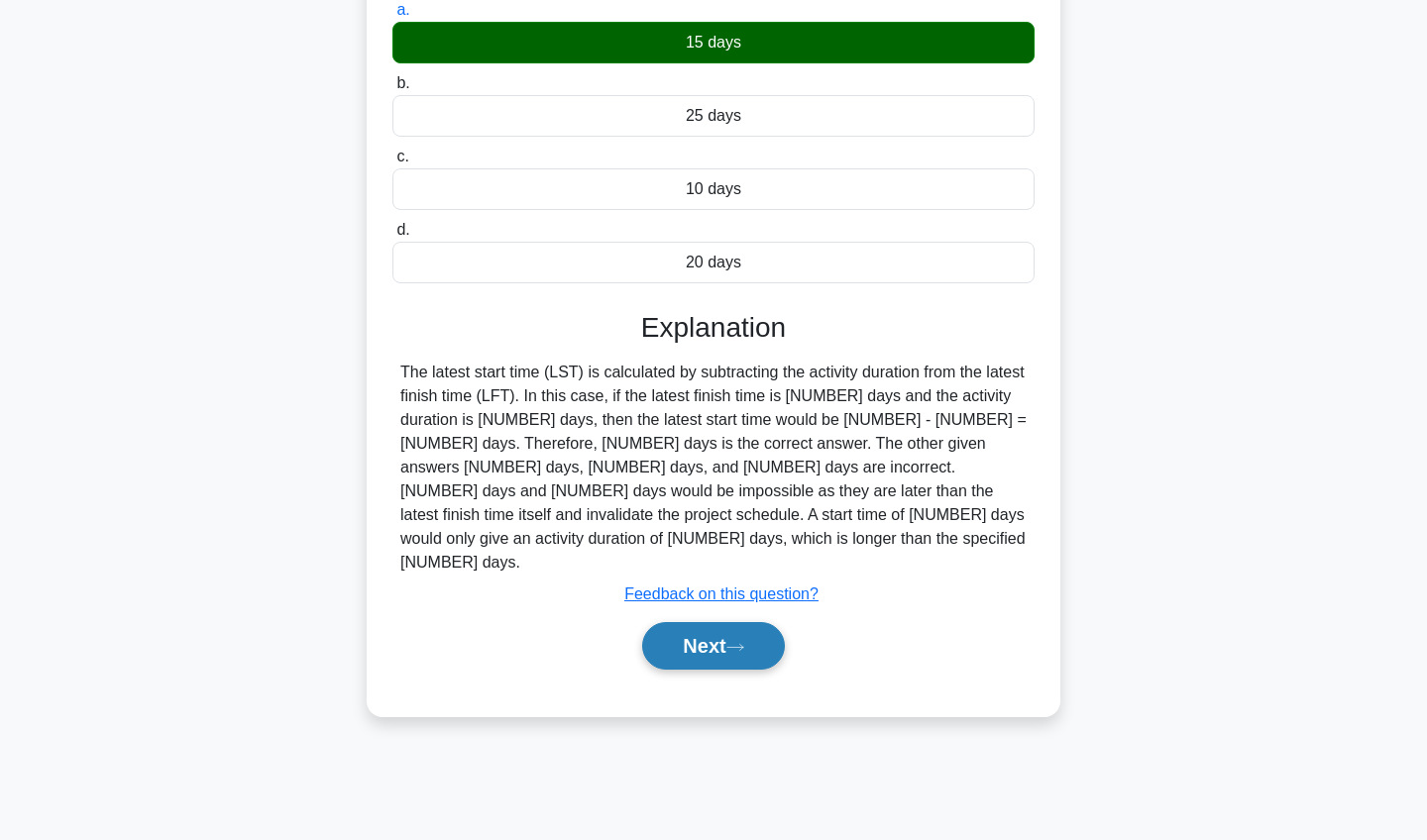 click on "Next" at bounding box center [713, 646] 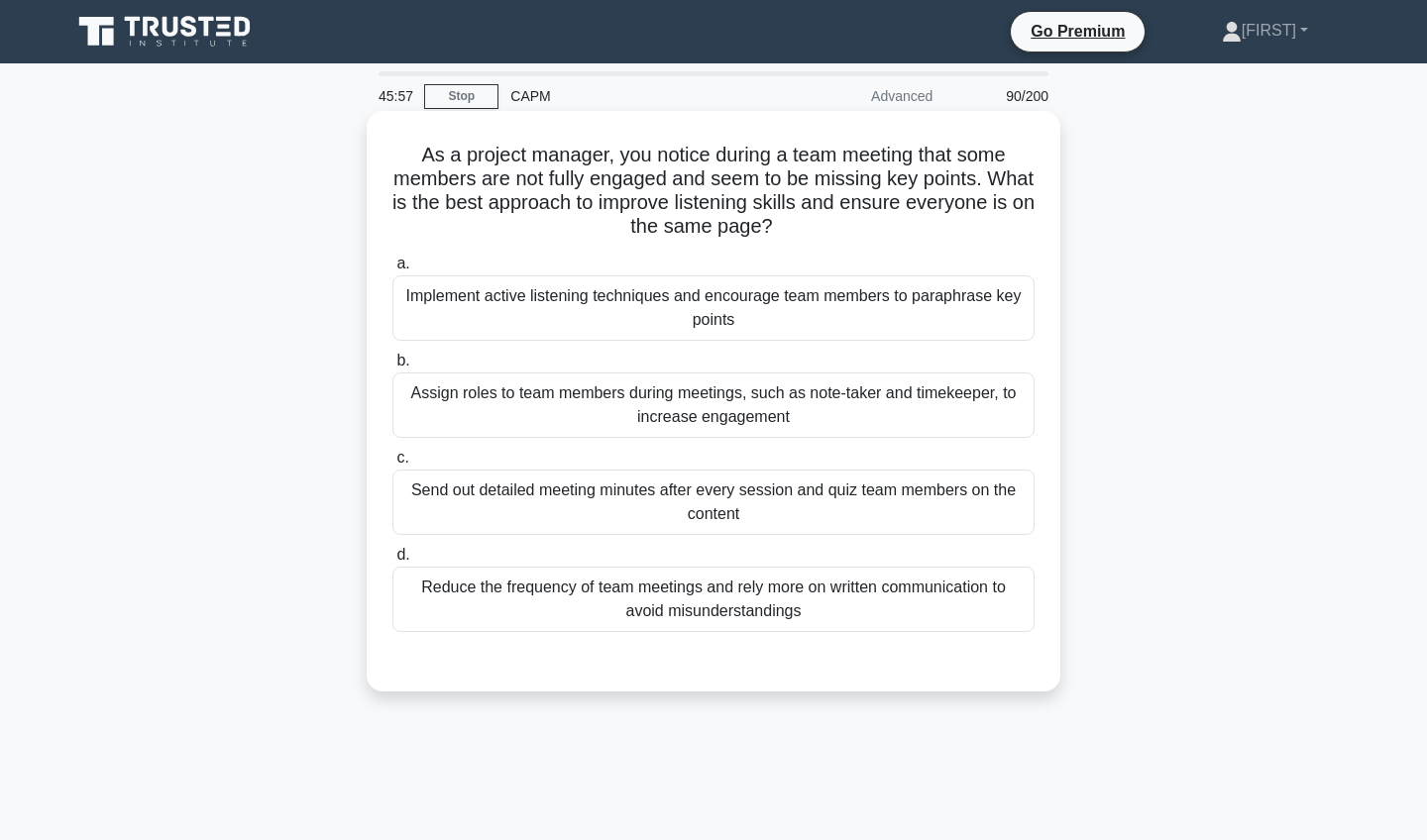 scroll, scrollTop: 0, scrollLeft: 0, axis: both 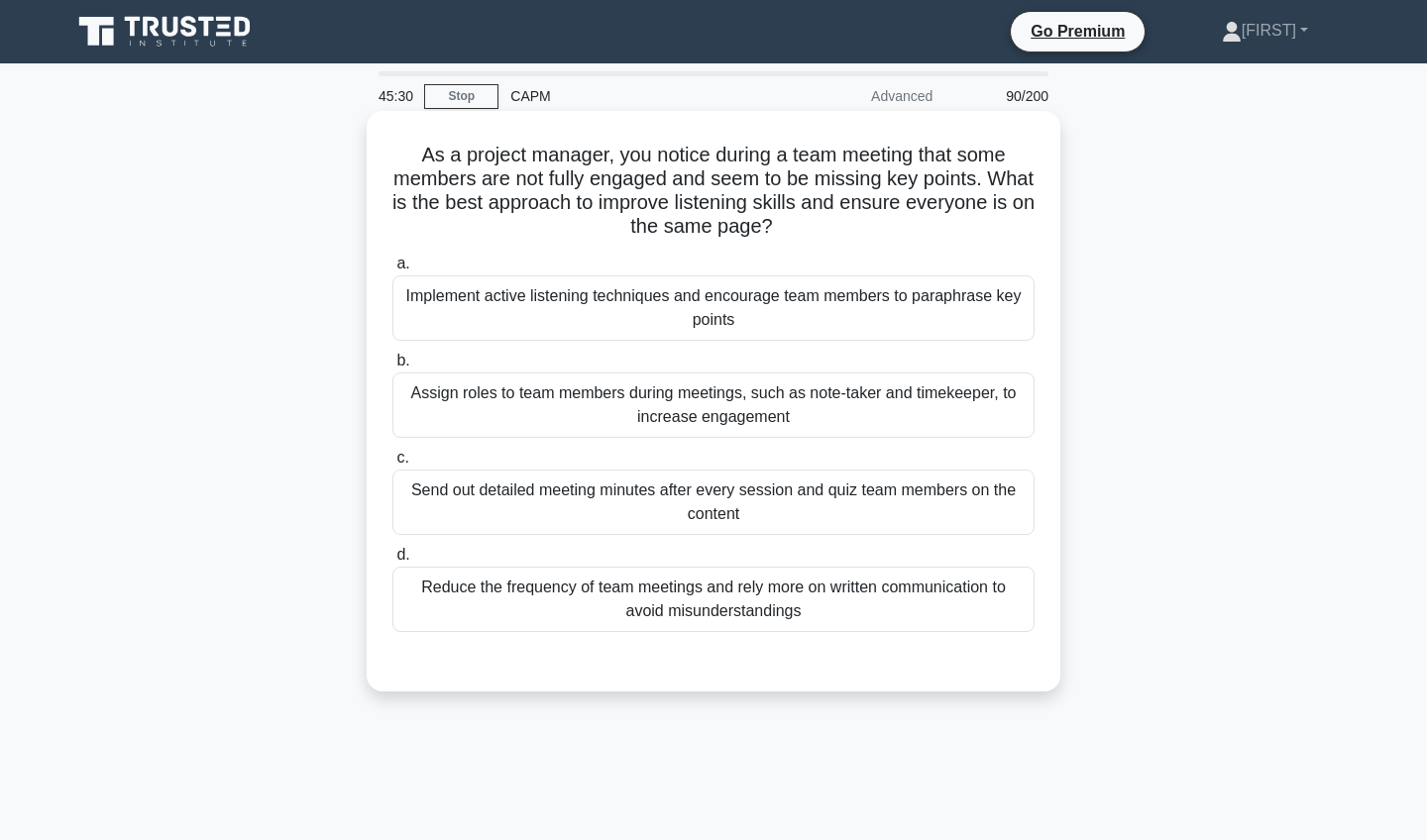 click on "Assign roles to team members during meetings, such as note-taker and timekeeper, to increase engagement" at bounding box center [714, 405] 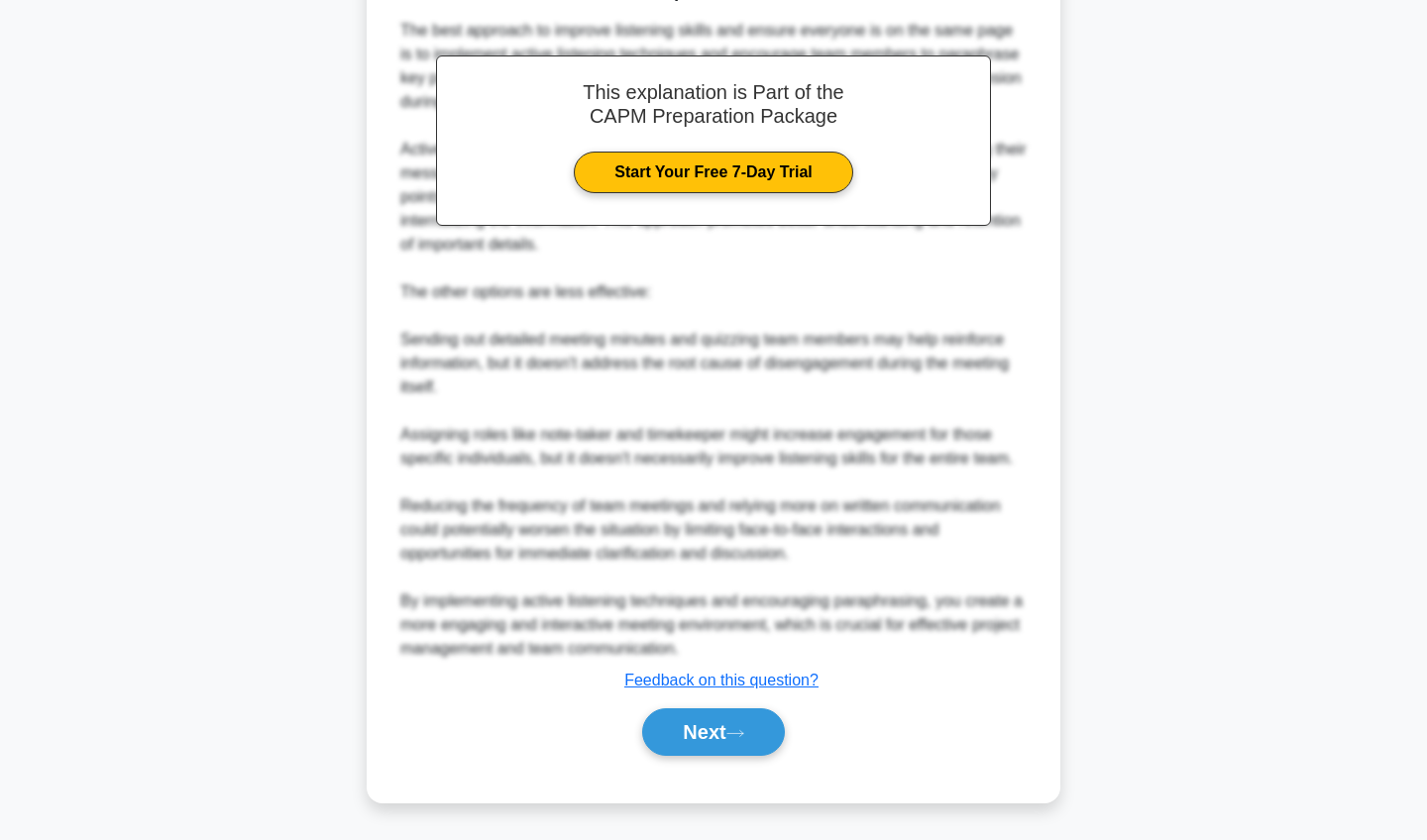 scroll, scrollTop: 692, scrollLeft: 0, axis: vertical 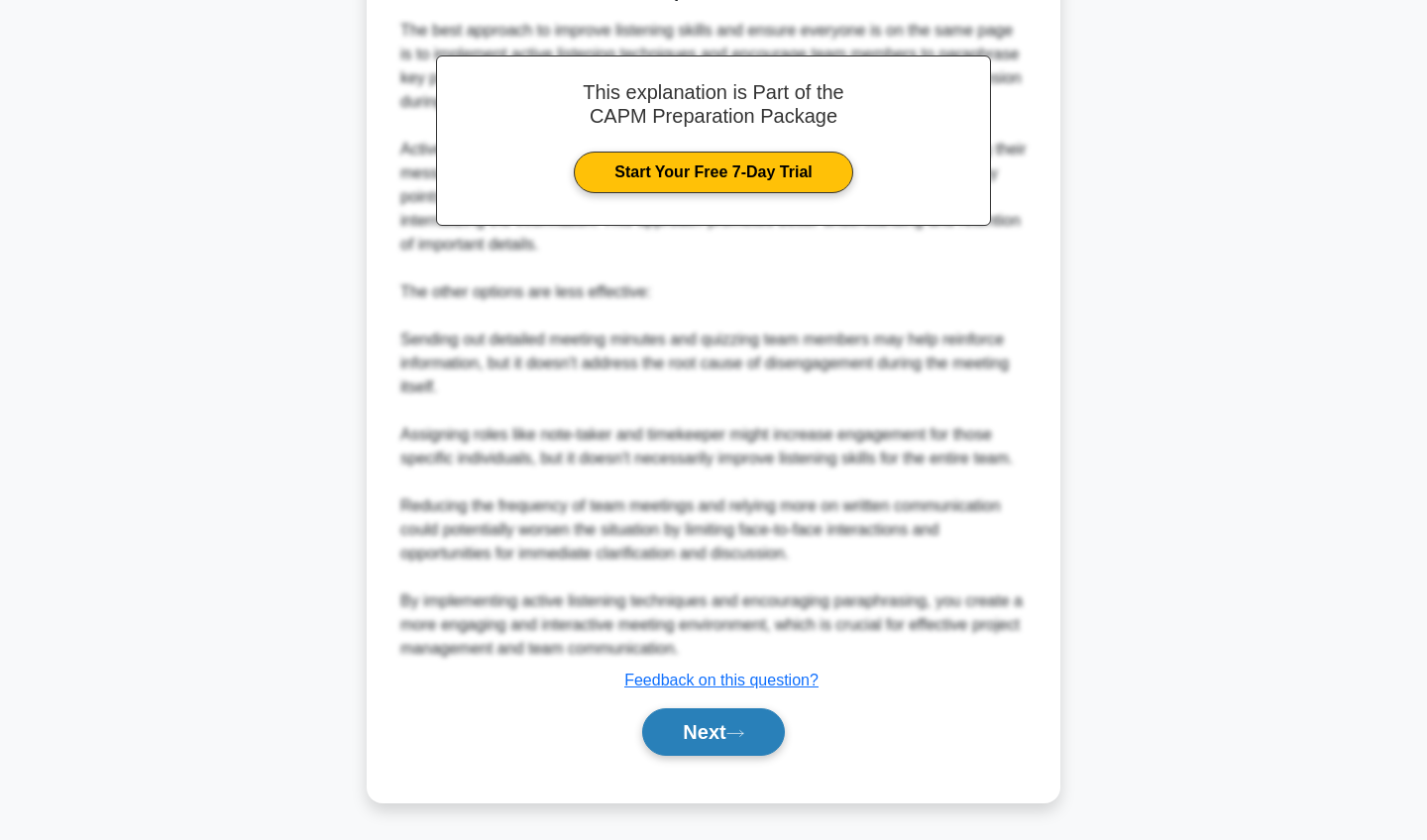 click on "Next" at bounding box center [713, 732] 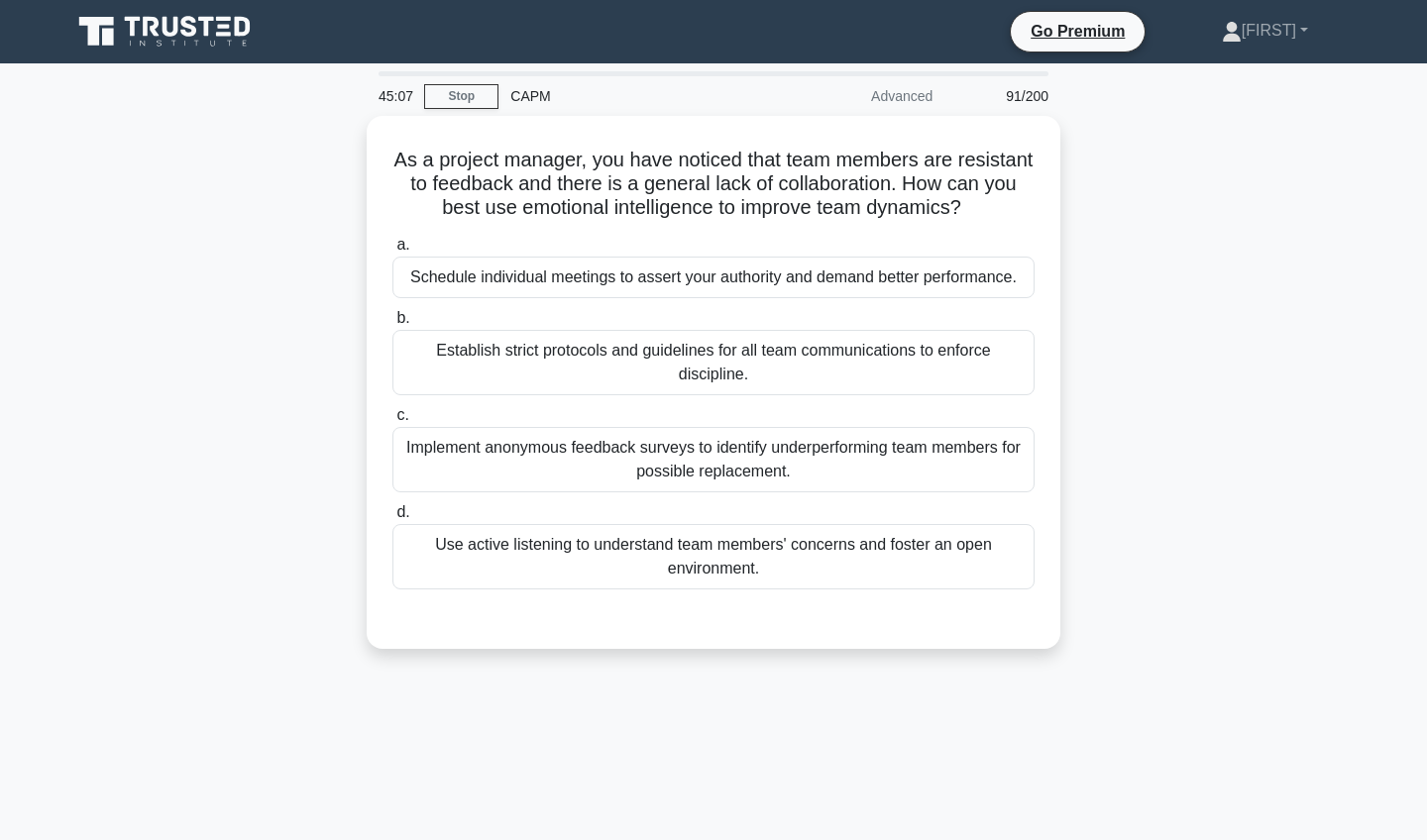 scroll, scrollTop: 0, scrollLeft: 0, axis: both 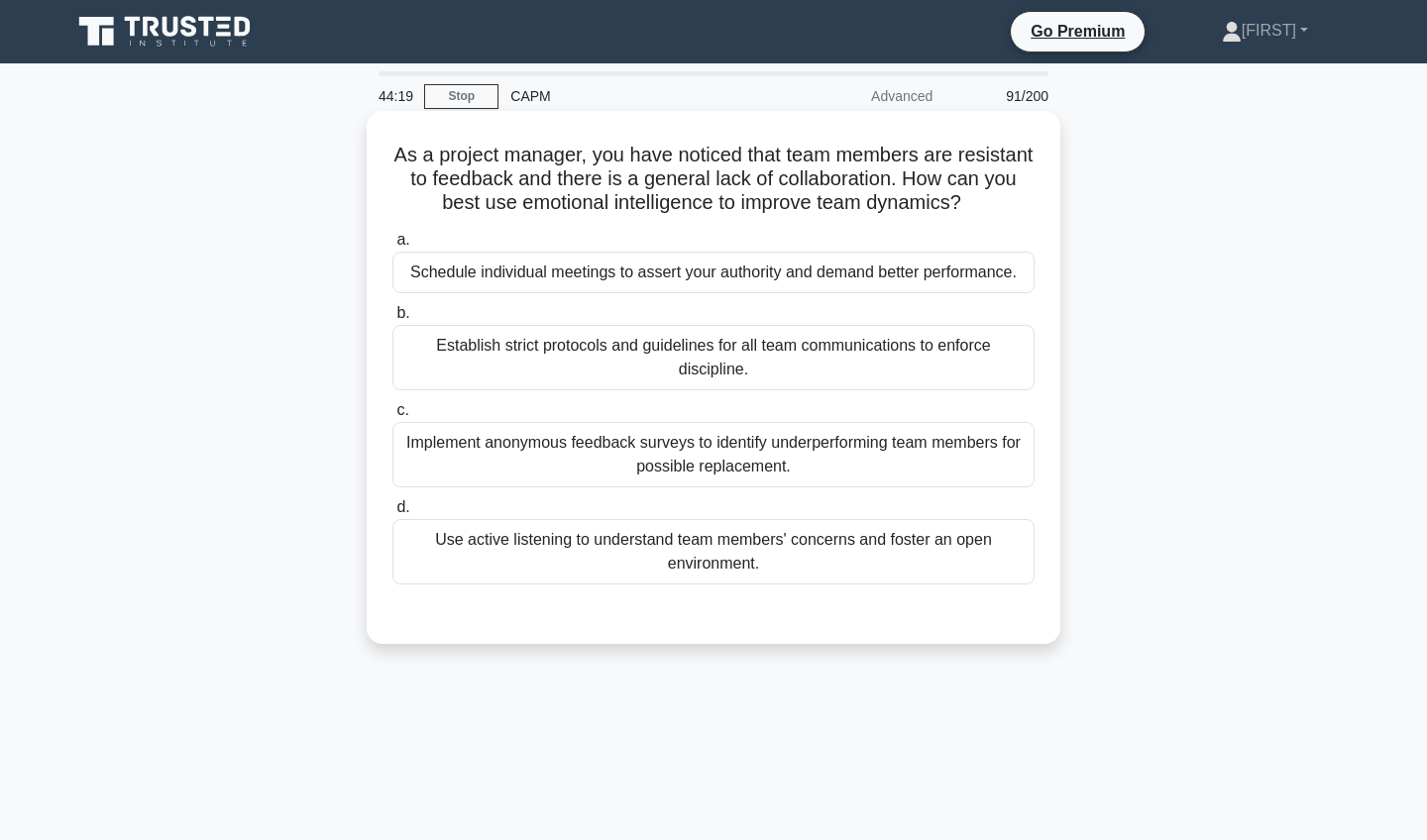 click on "Schedule individual meetings to assert your authority and demand better performance." at bounding box center (714, 272) 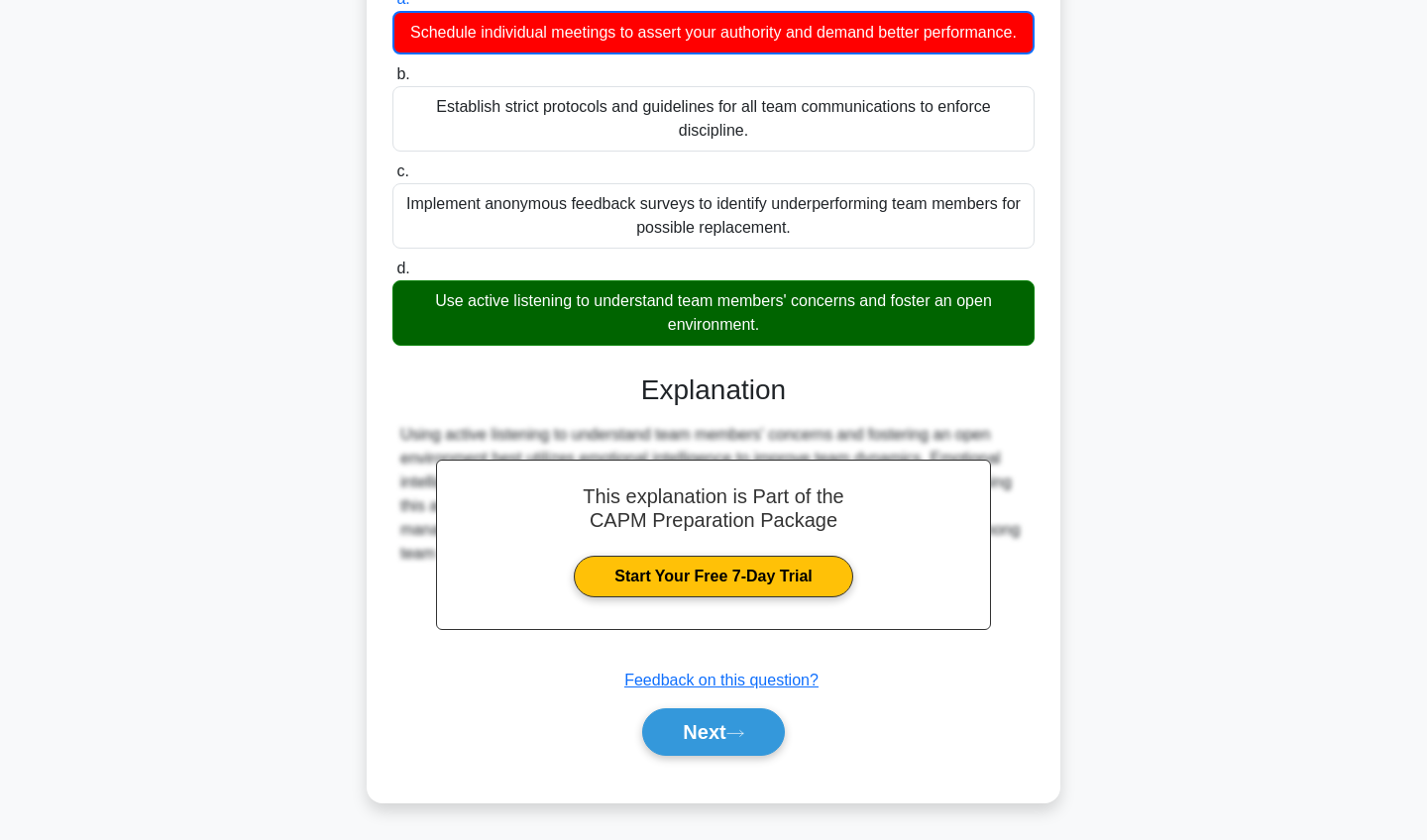scroll, scrollTop: 241, scrollLeft: 0, axis: vertical 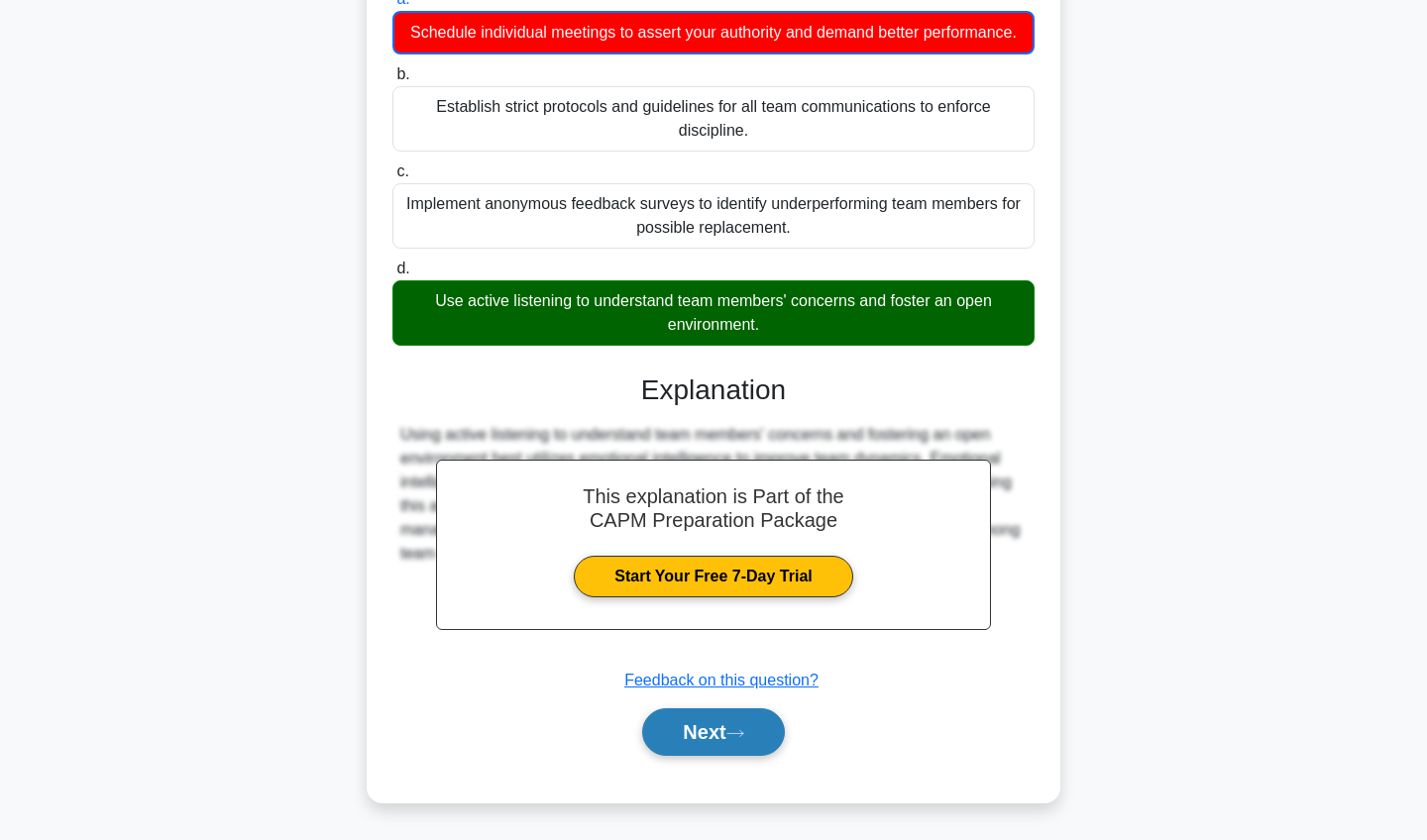 click on "Next" at bounding box center [713, 732] 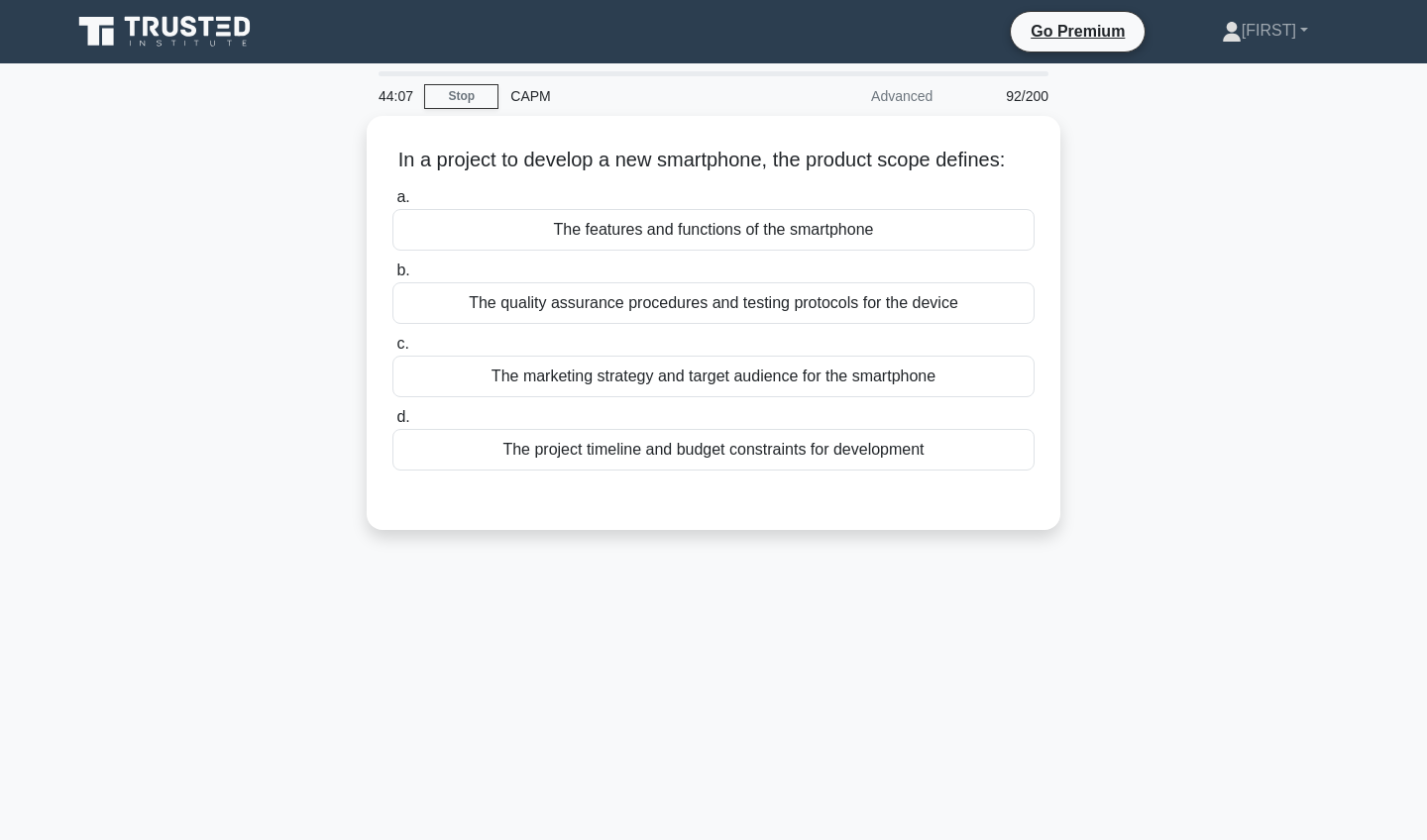 scroll, scrollTop: 0, scrollLeft: 0, axis: both 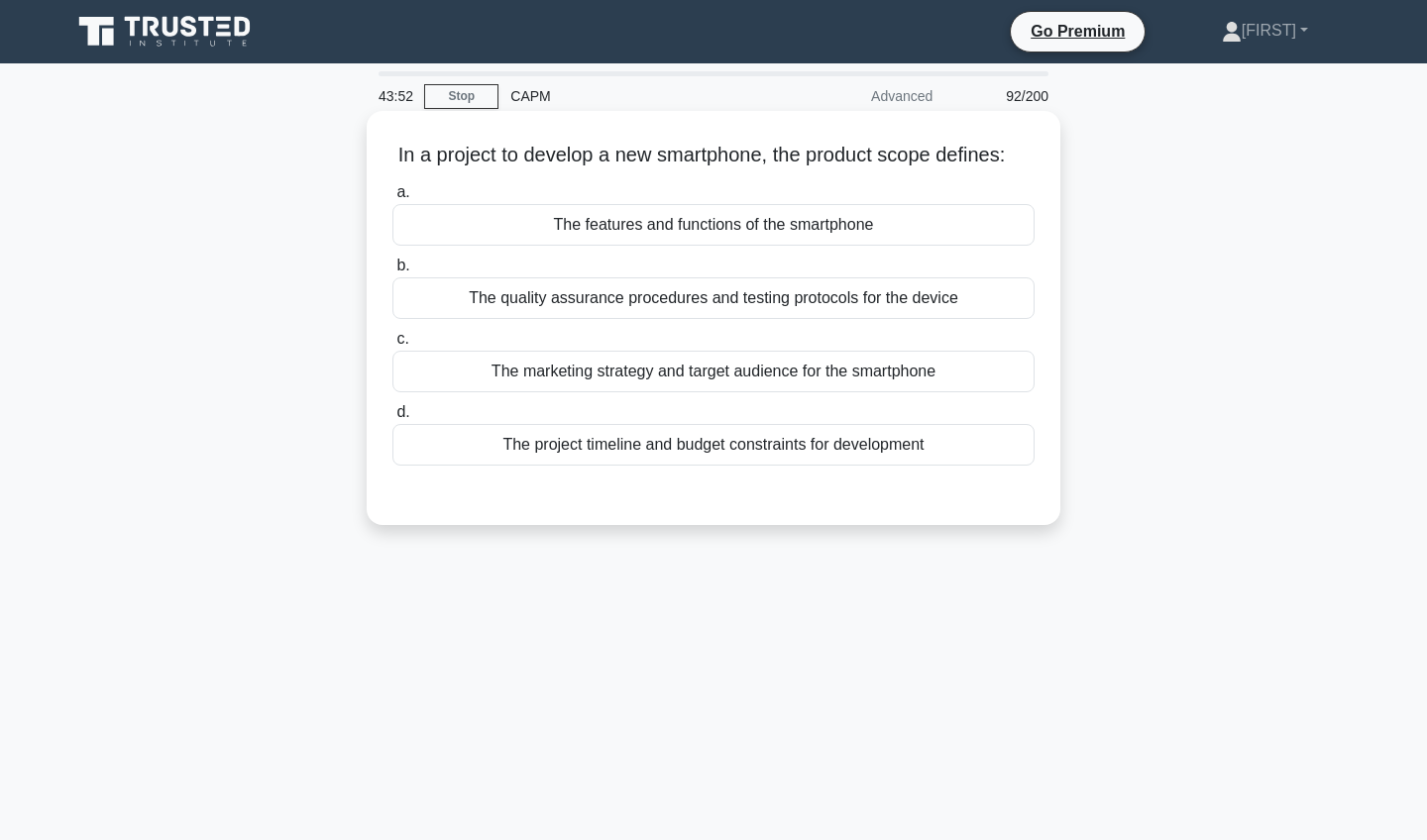 click on "The features and functions of the smartphone" at bounding box center (714, 225) 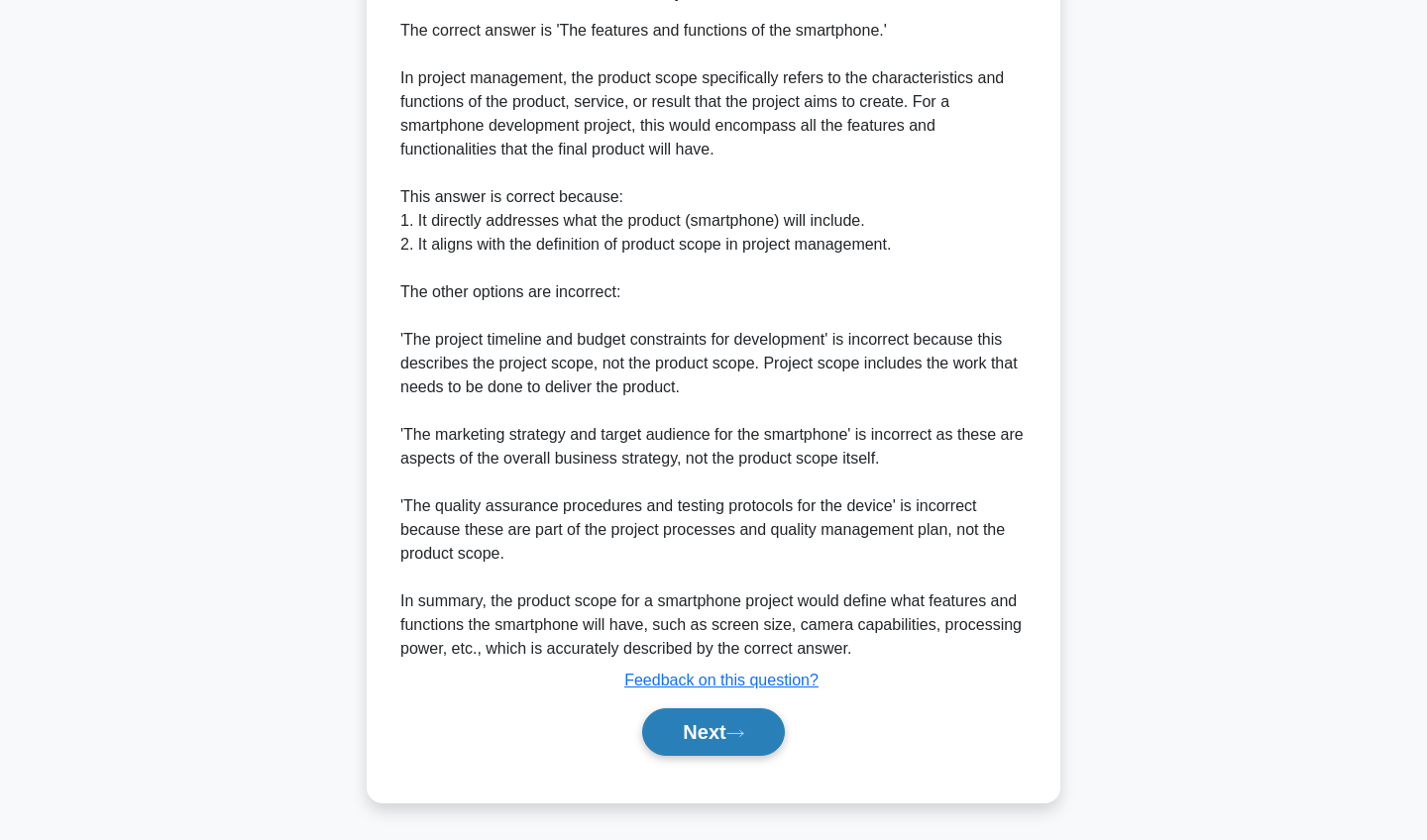 click on "Next" at bounding box center [713, 732] 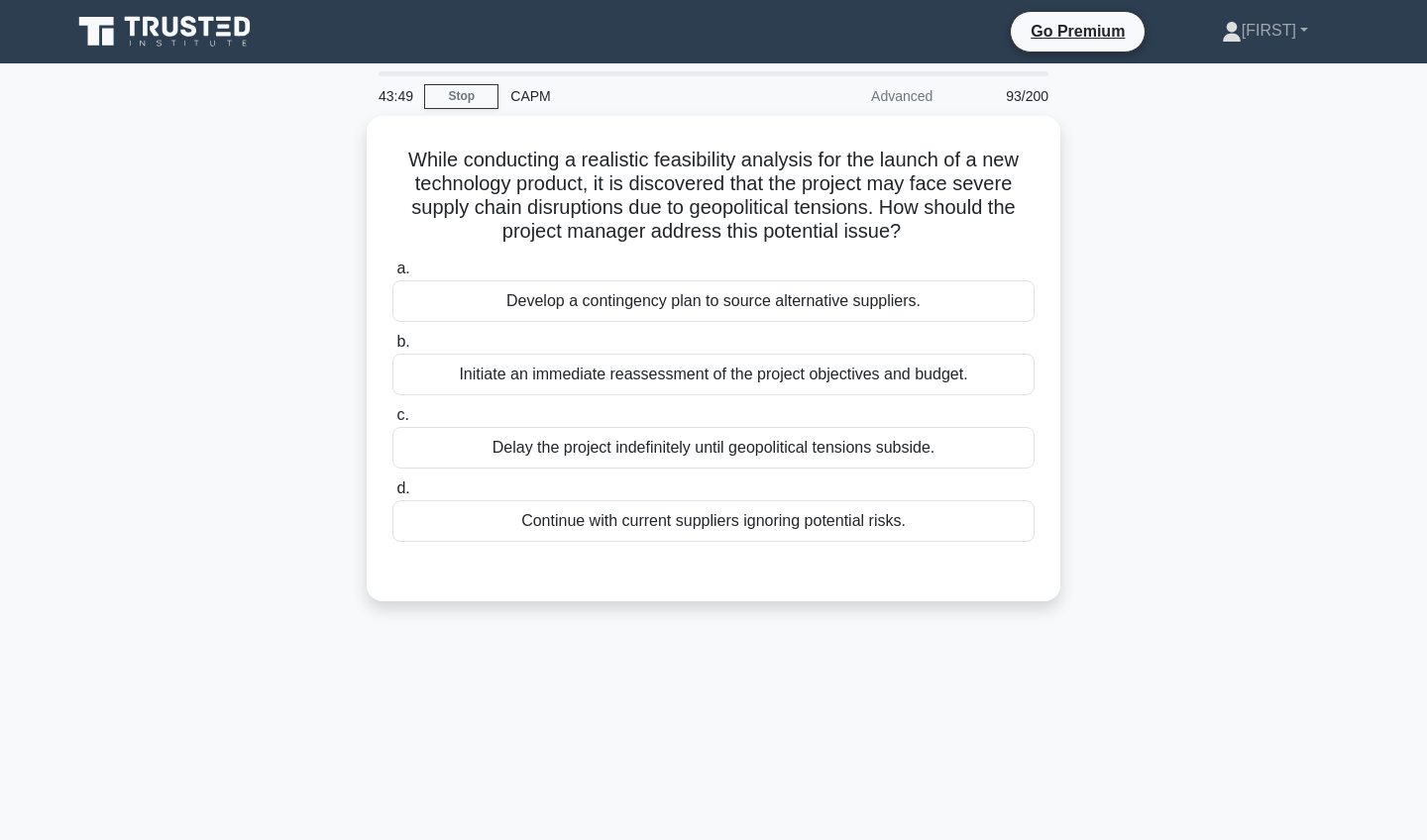 scroll, scrollTop: 0, scrollLeft: 0, axis: both 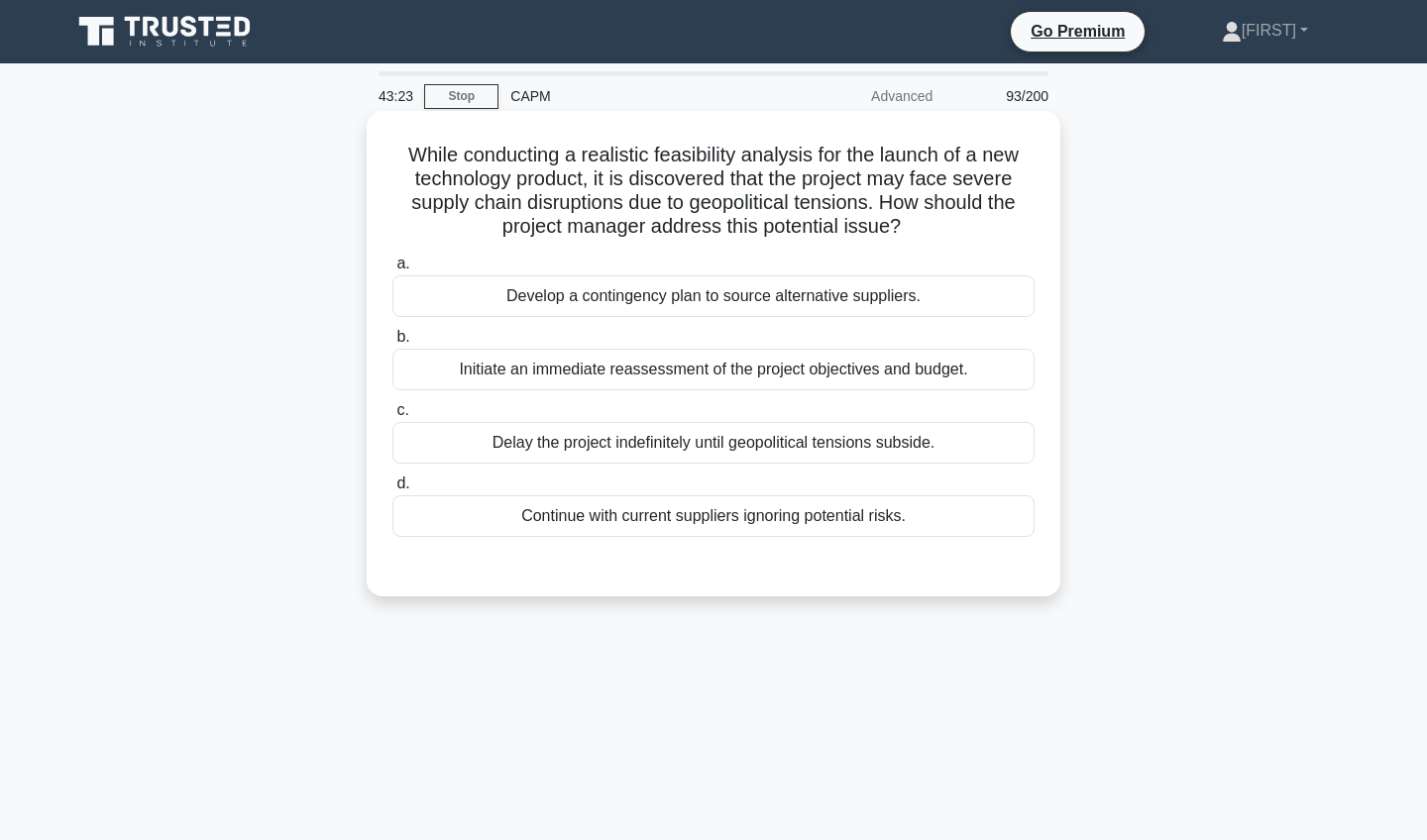 click on "Initiate an immediate reassessment of the project objectives and budget." at bounding box center (714, 369) 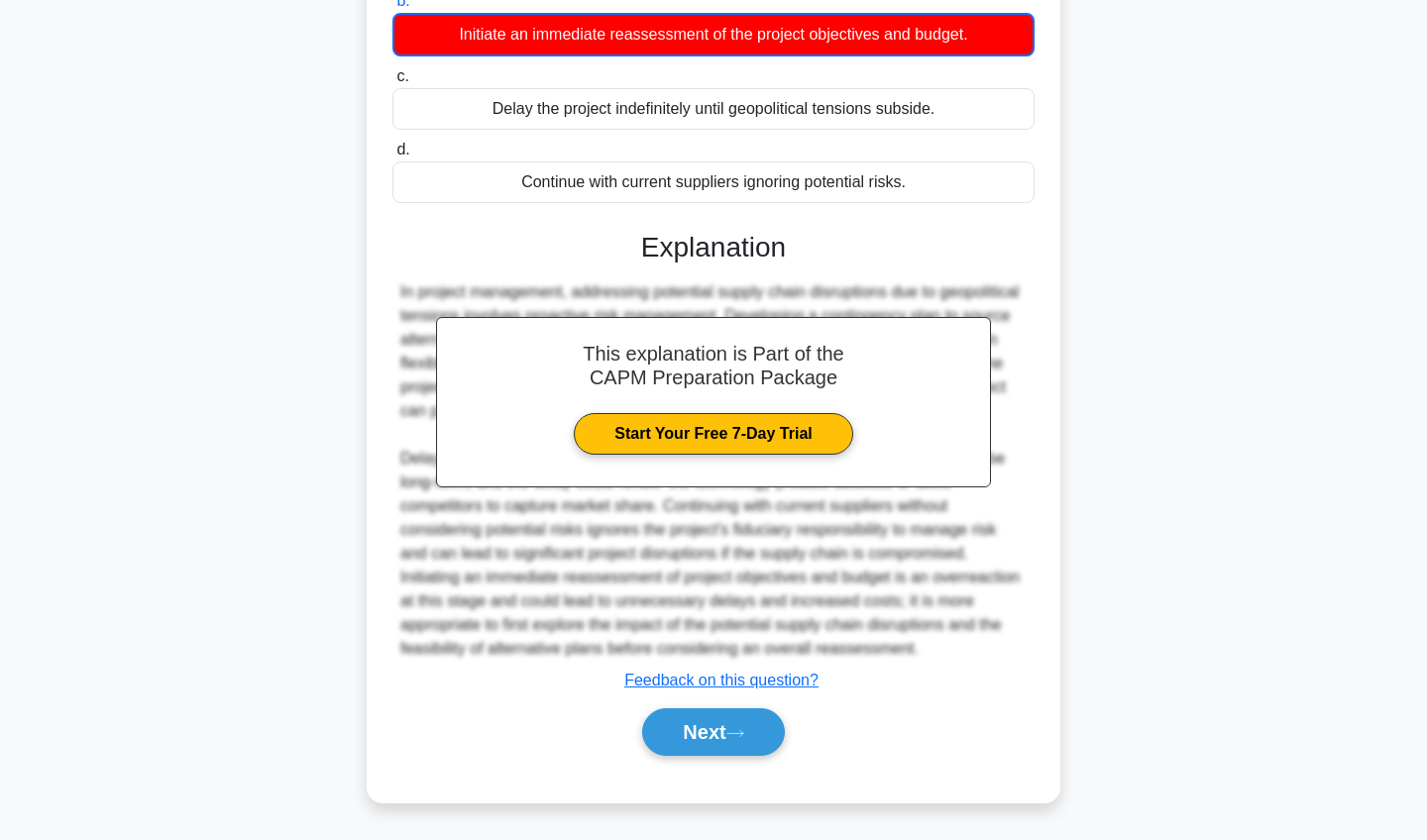 scroll, scrollTop: 336, scrollLeft: 0, axis: vertical 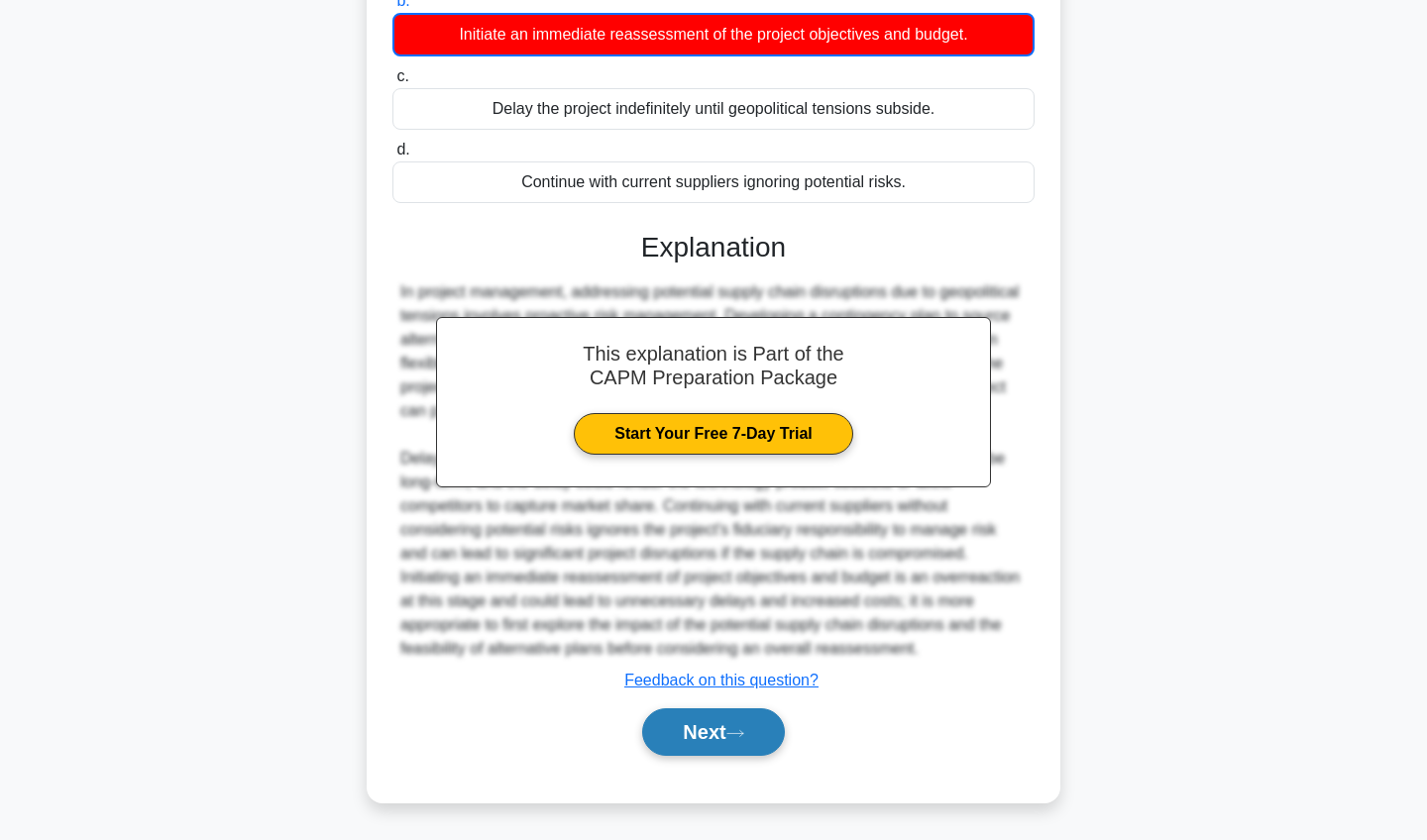click on "Next" at bounding box center (713, 732) 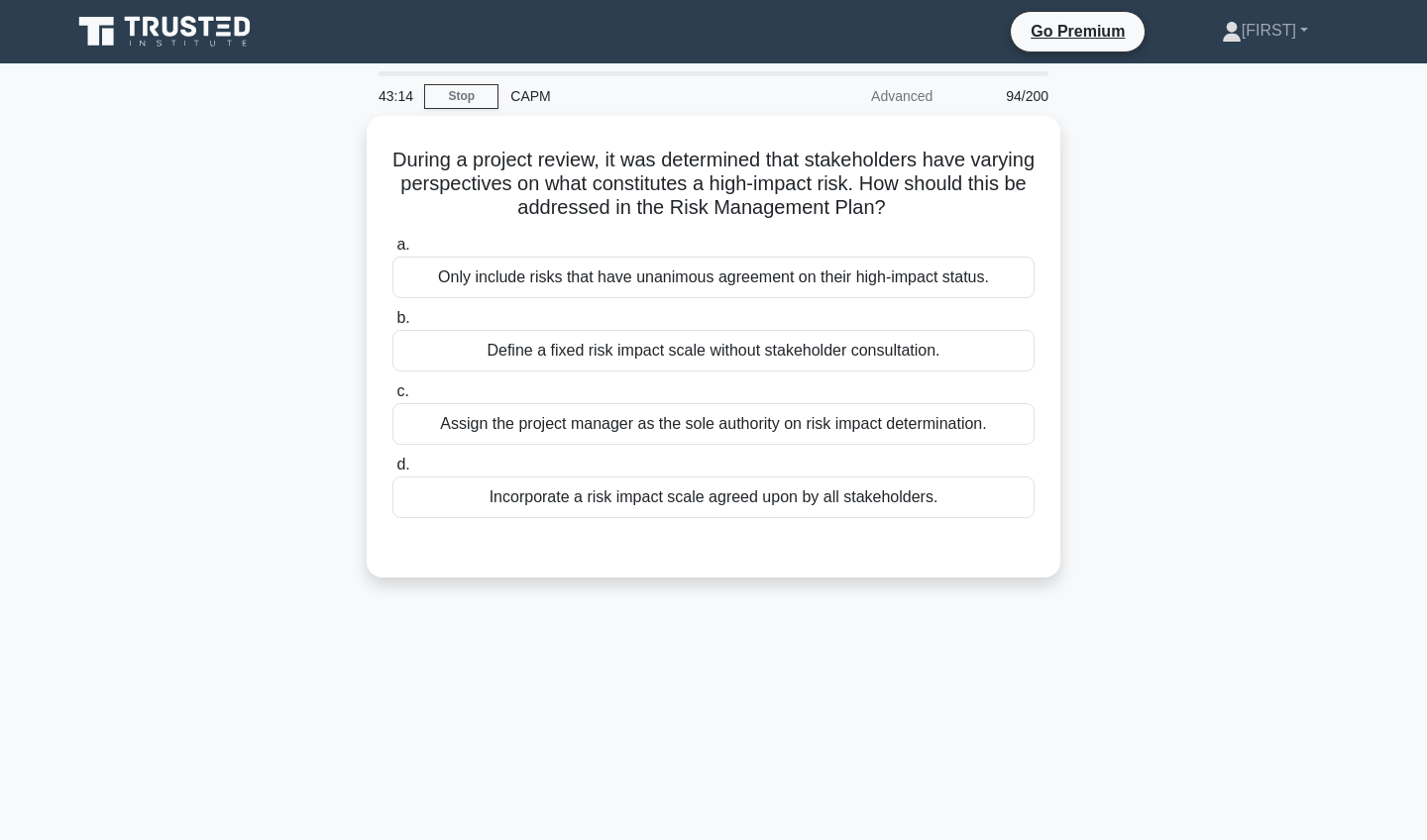 scroll, scrollTop: 0, scrollLeft: 0, axis: both 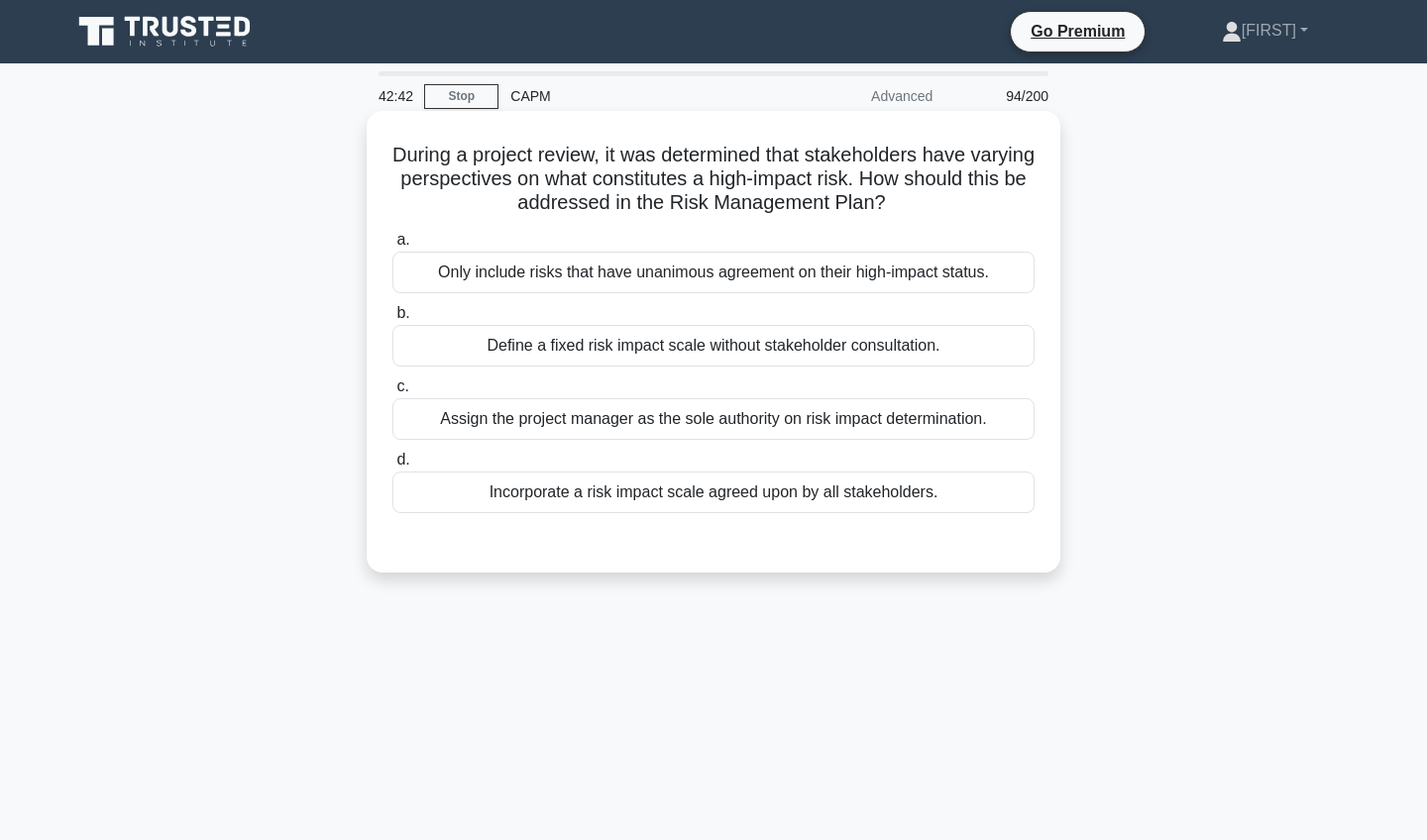 click on "Incorporate a risk impact scale agreed upon by all stakeholders." at bounding box center [714, 492] 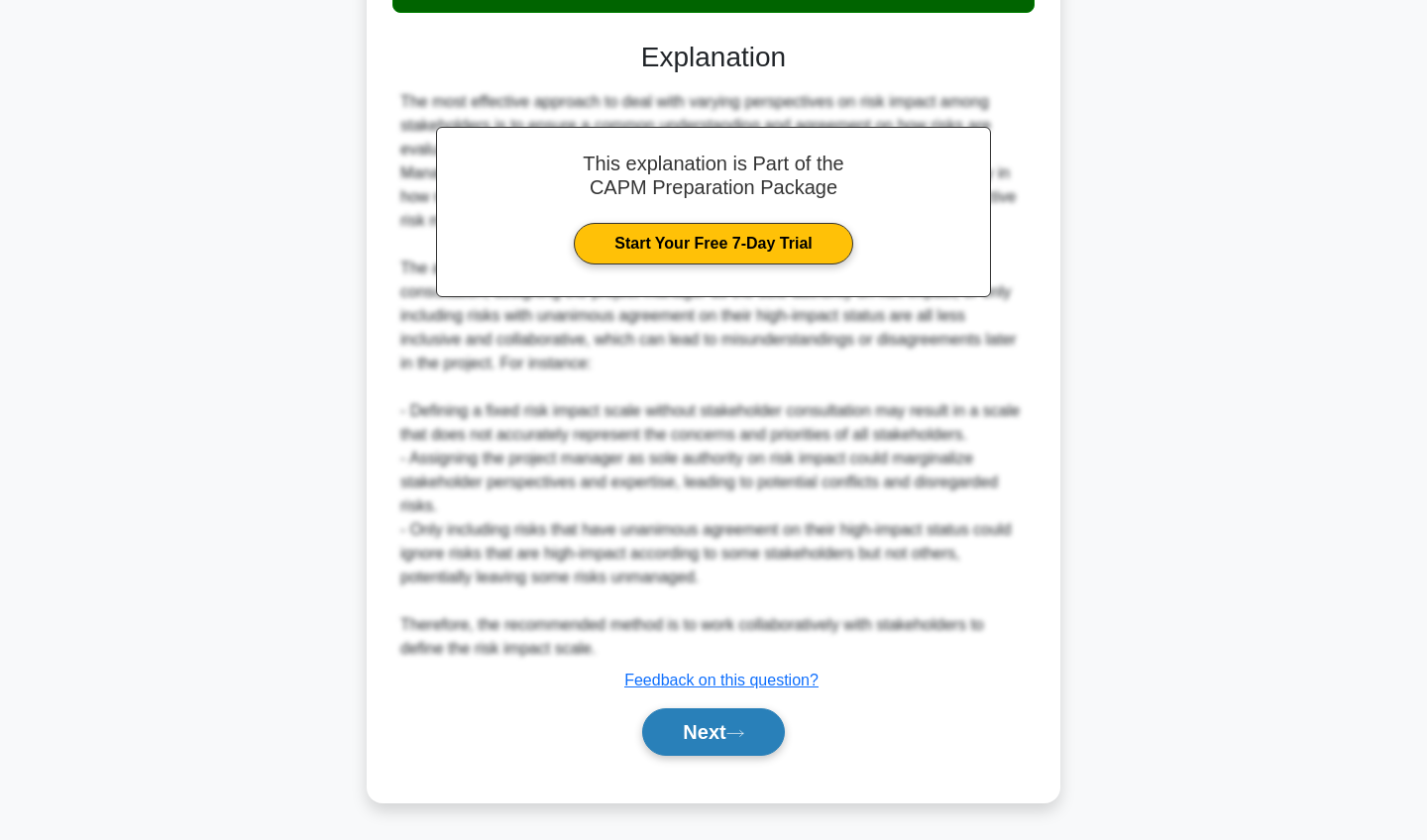 click on "Next" at bounding box center (713, 732) 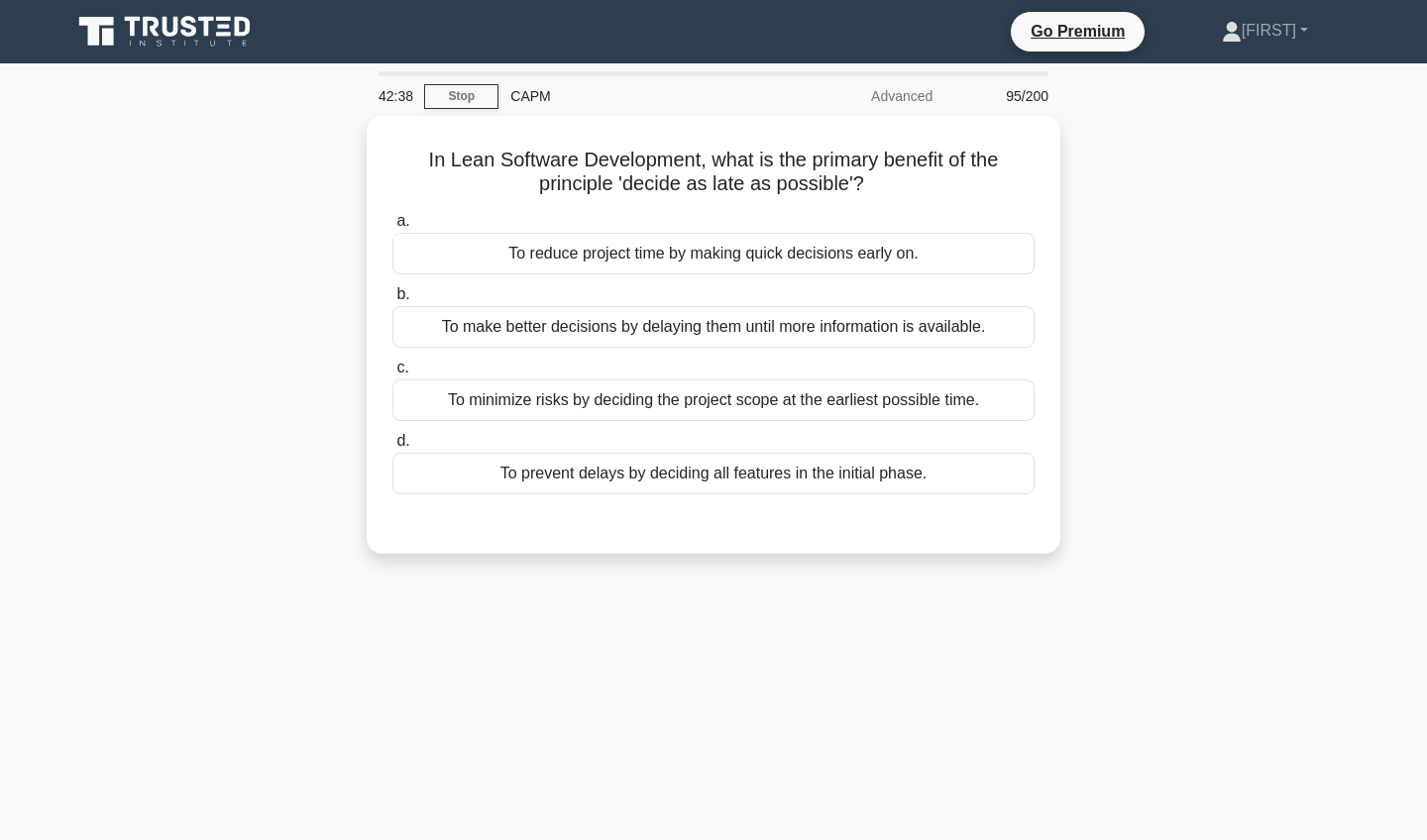 scroll, scrollTop: 0, scrollLeft: 0, axis: both 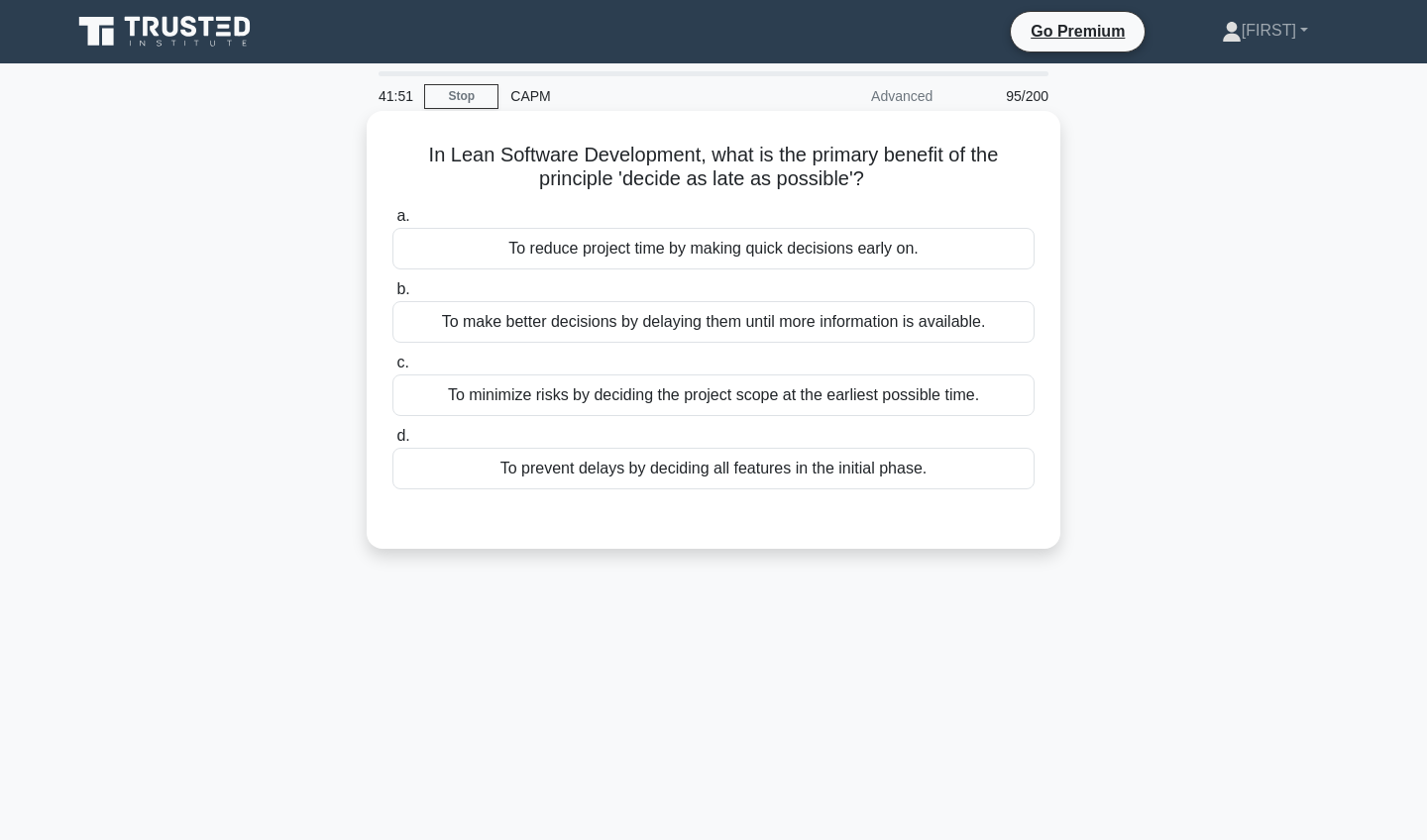 click on "To minimize risks by deciding the project scope at the earliest possible time." at bounding box center (714, 395) 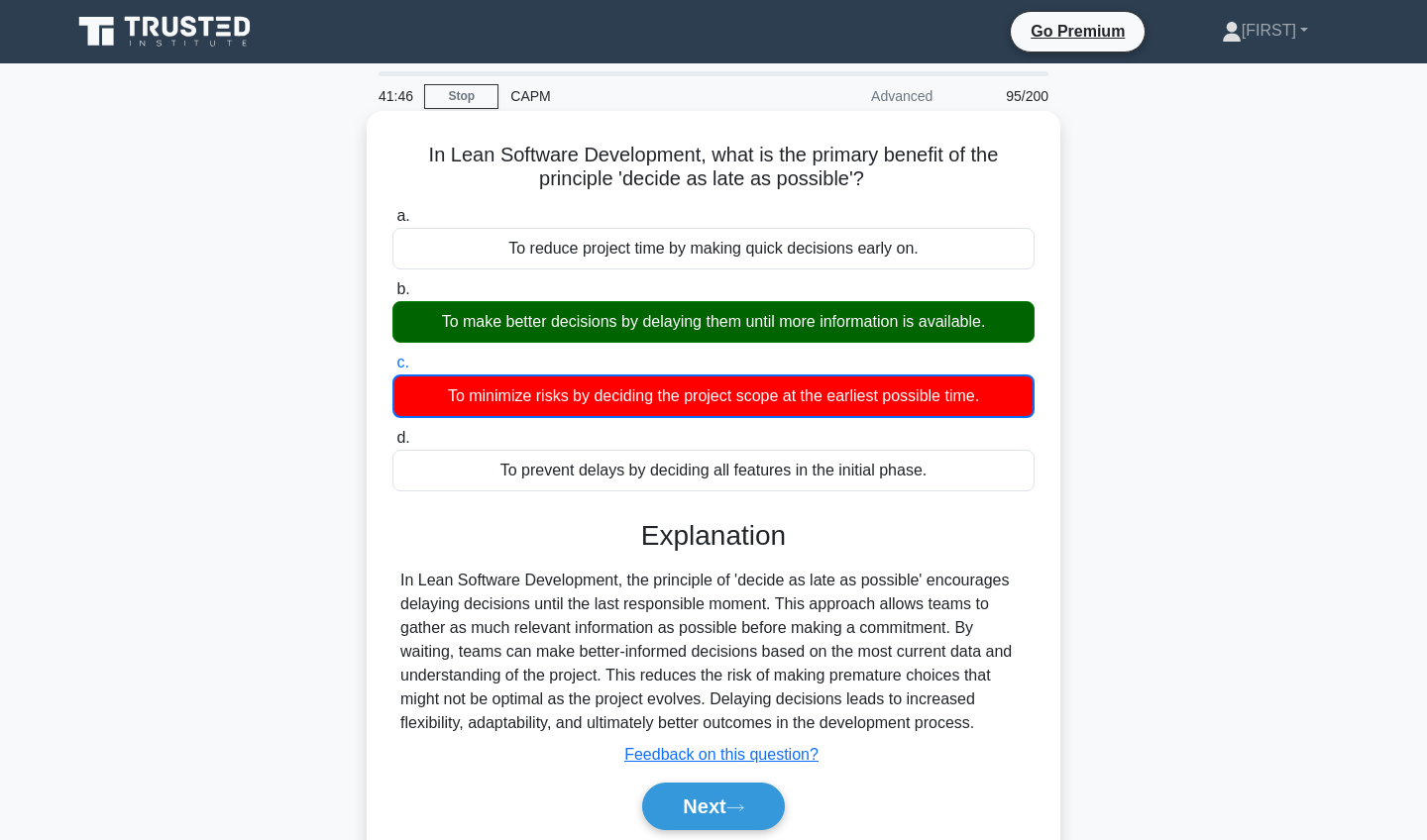 scroll, scrollTop: 0, scrollLeft: 0, axis: both 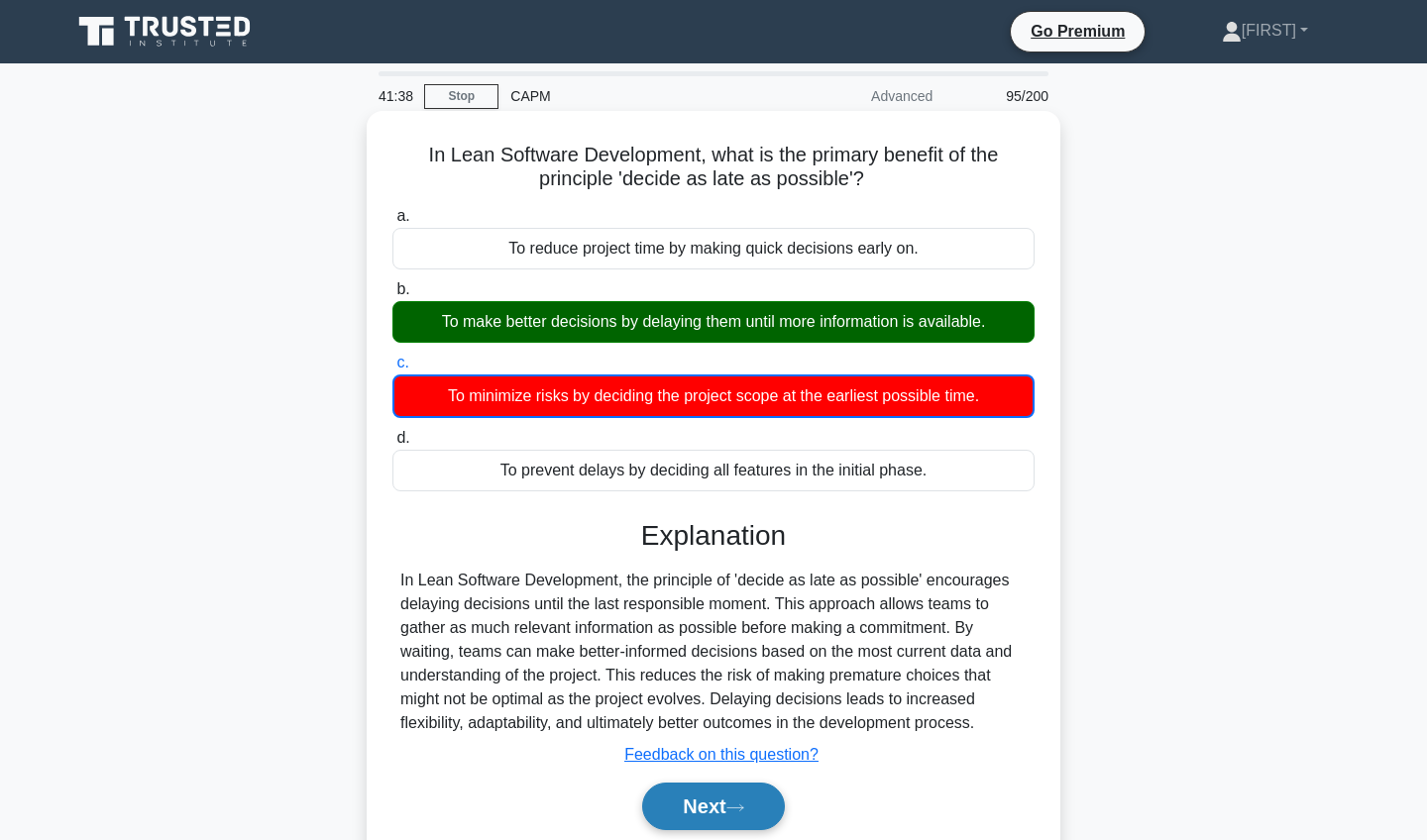 click on "Next" at bounding box center (713, 806) 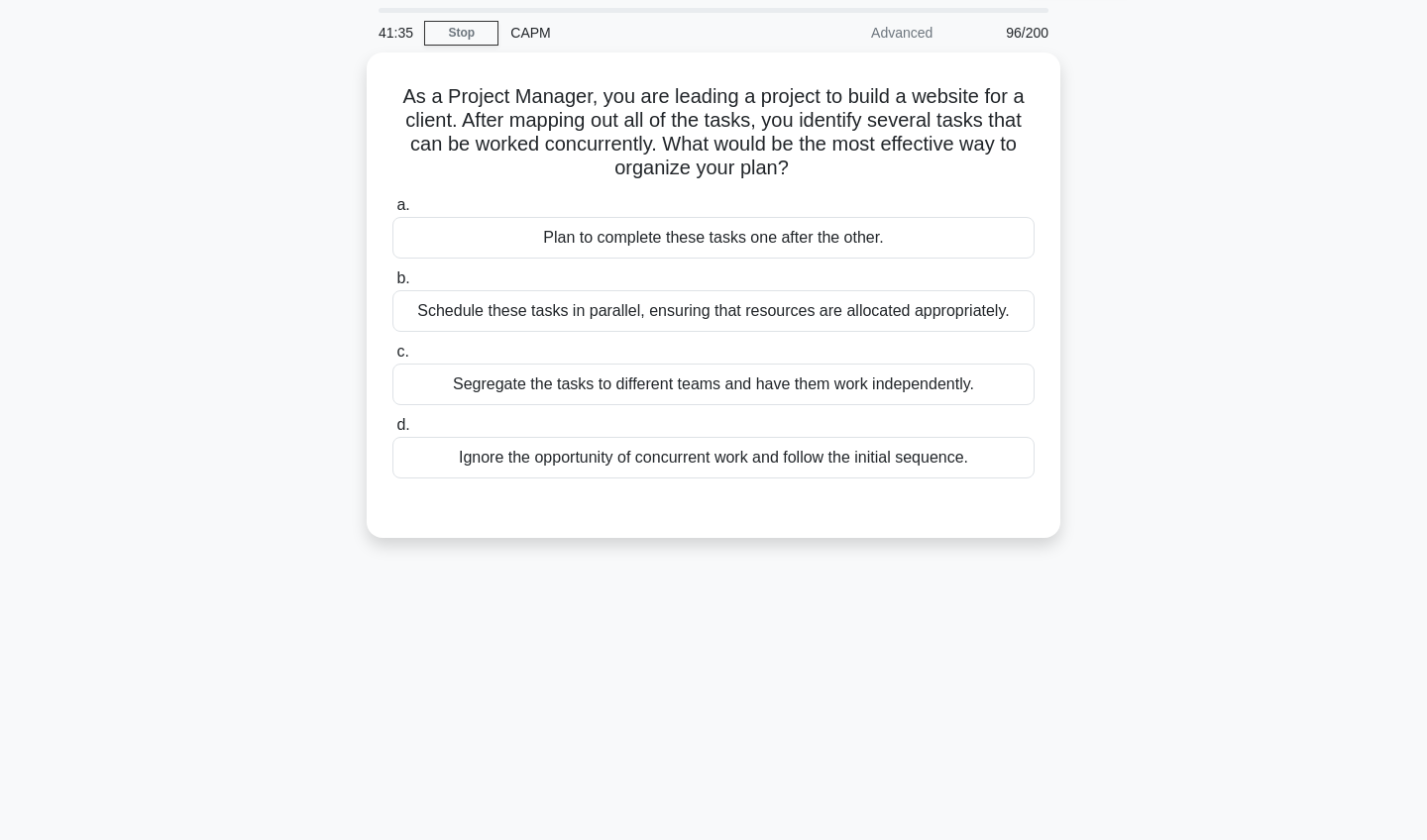 scroll, scrollTop: 66, scrollLeft: 0, axis: vertical 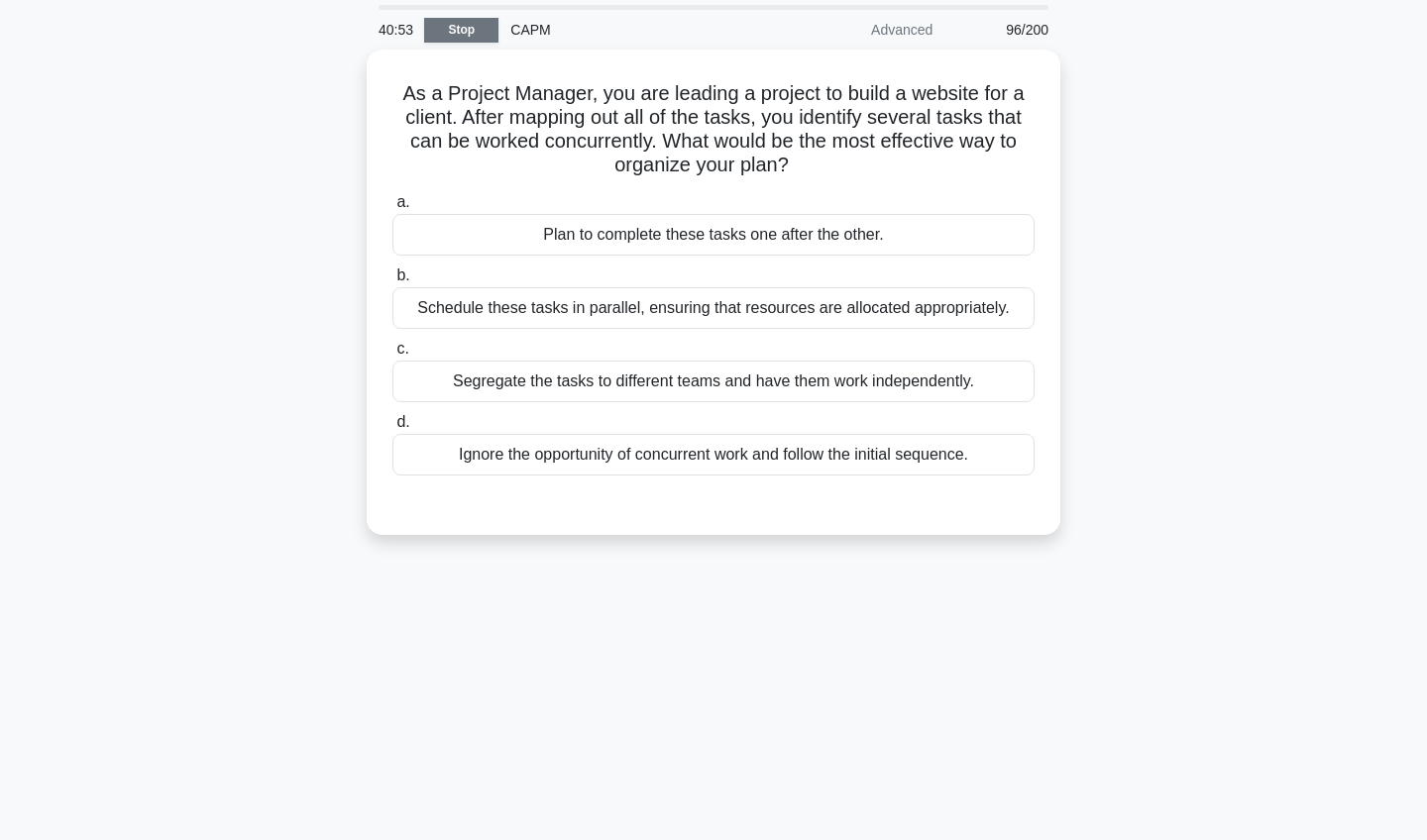 click on "Stop" at bounding box center (461, 30) 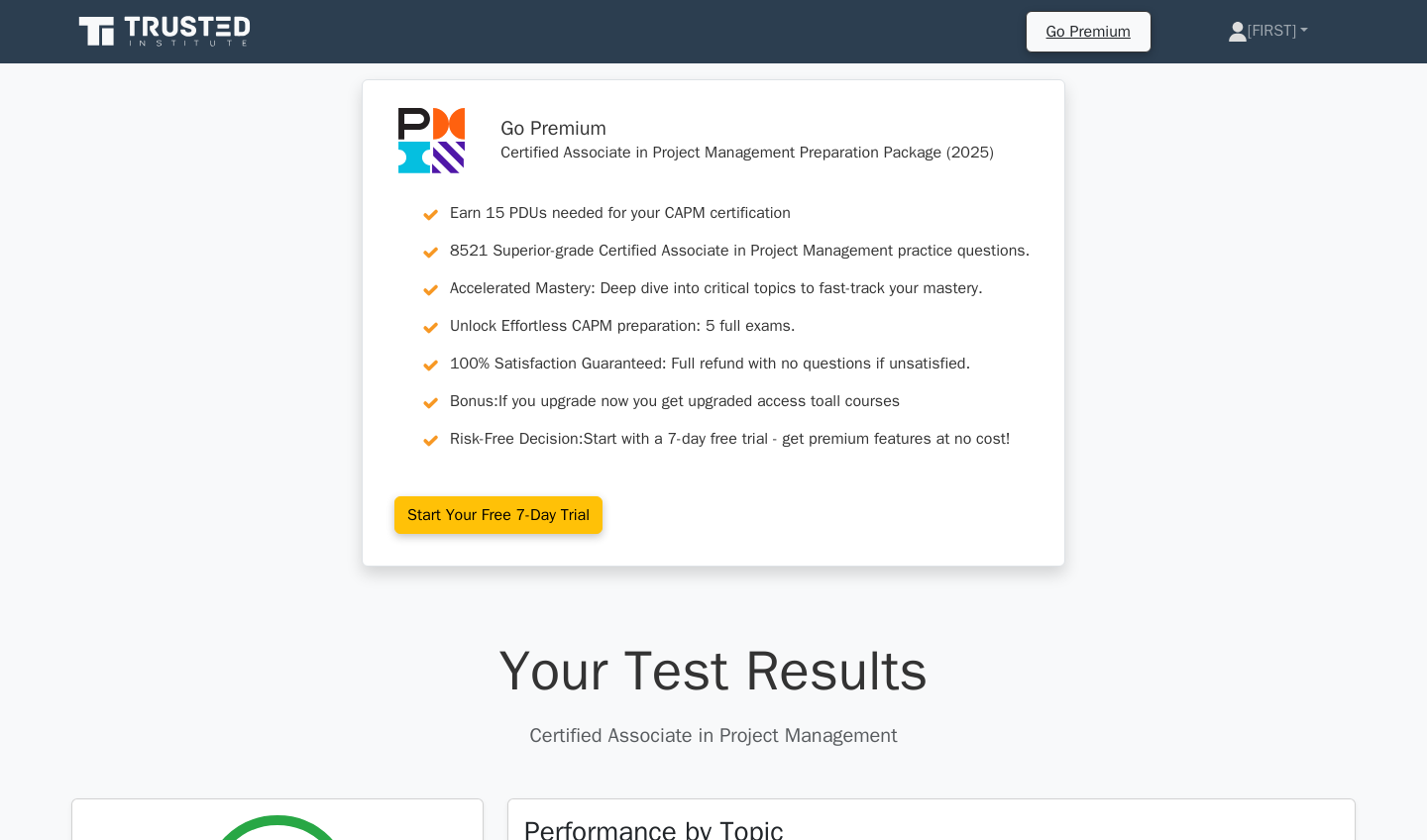 scroll, scrollTop: 0, scrollLeft: 0, axis: both 